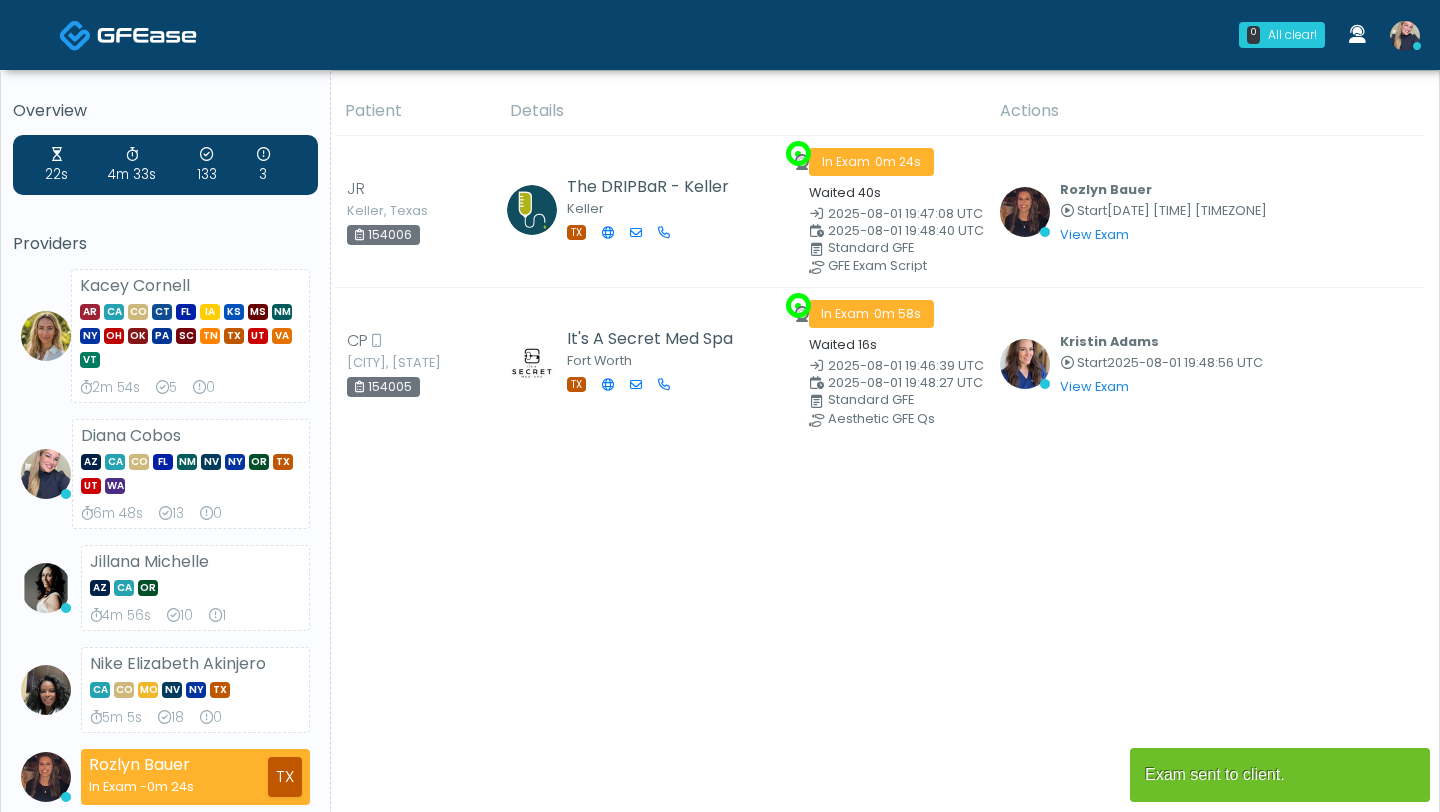 scroll, scrollTop: 0, scrollLeft: 0, axis: both 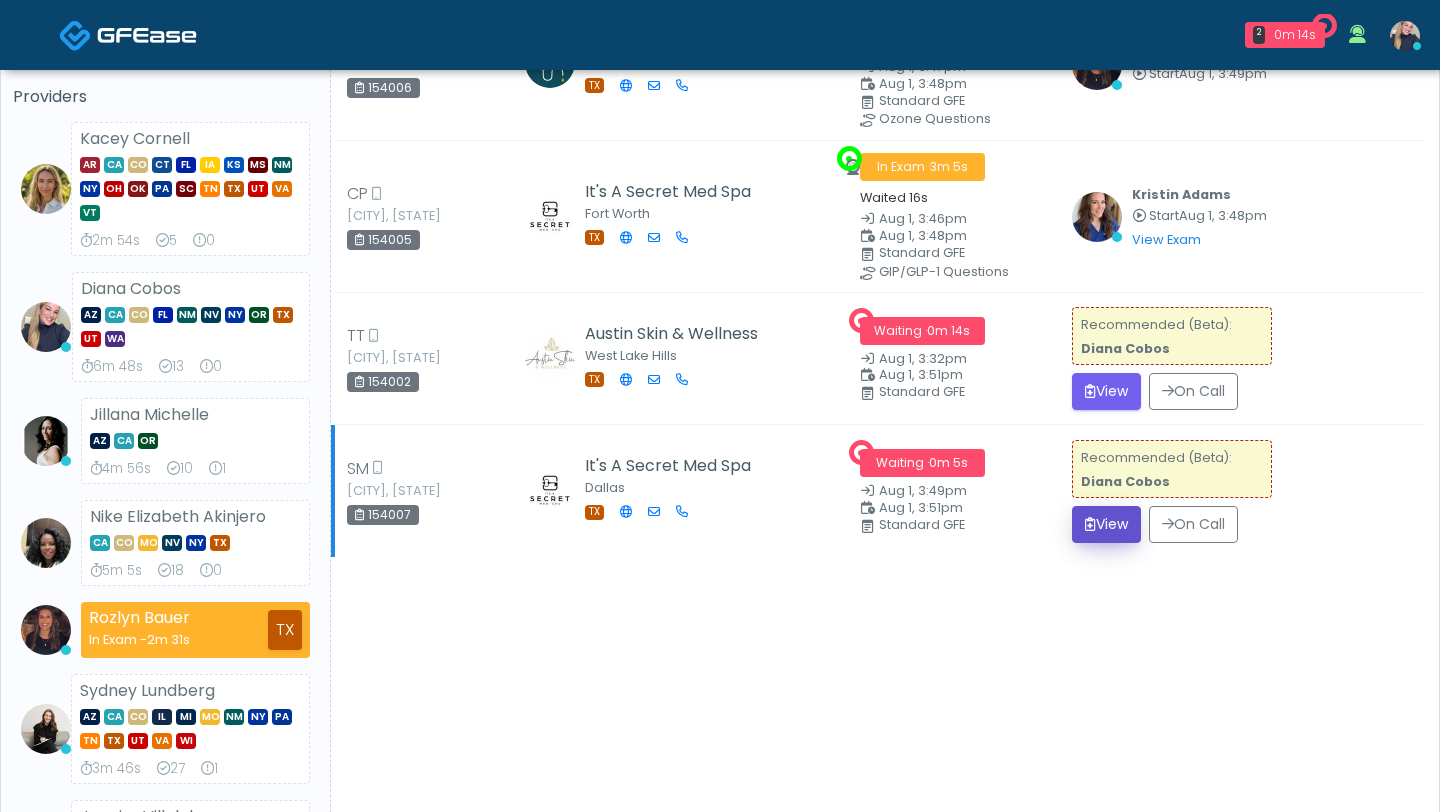 click on "View" at bounding box center (1106, 524) 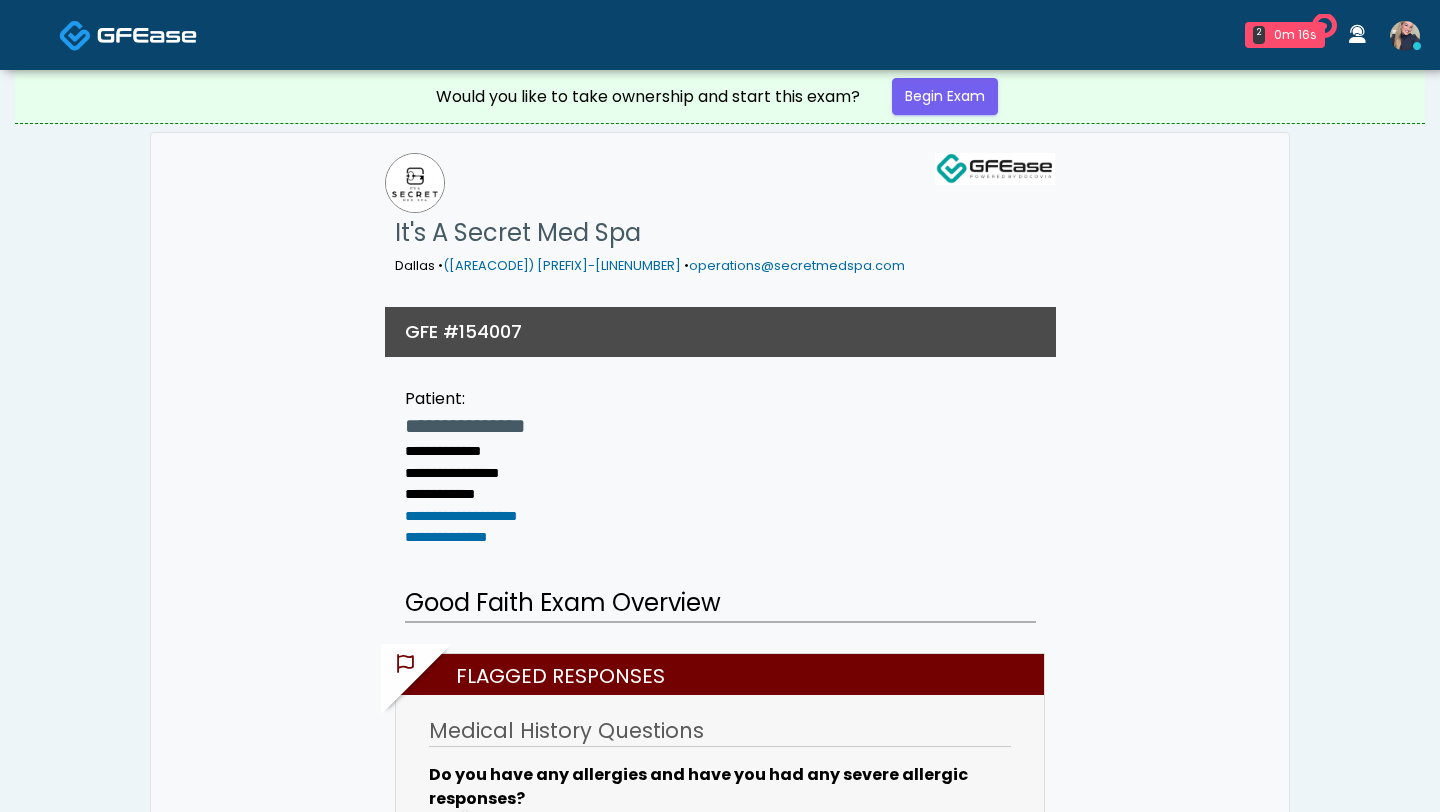 scroll, scrollTop: 0, scrollLeft: 0, axis: both 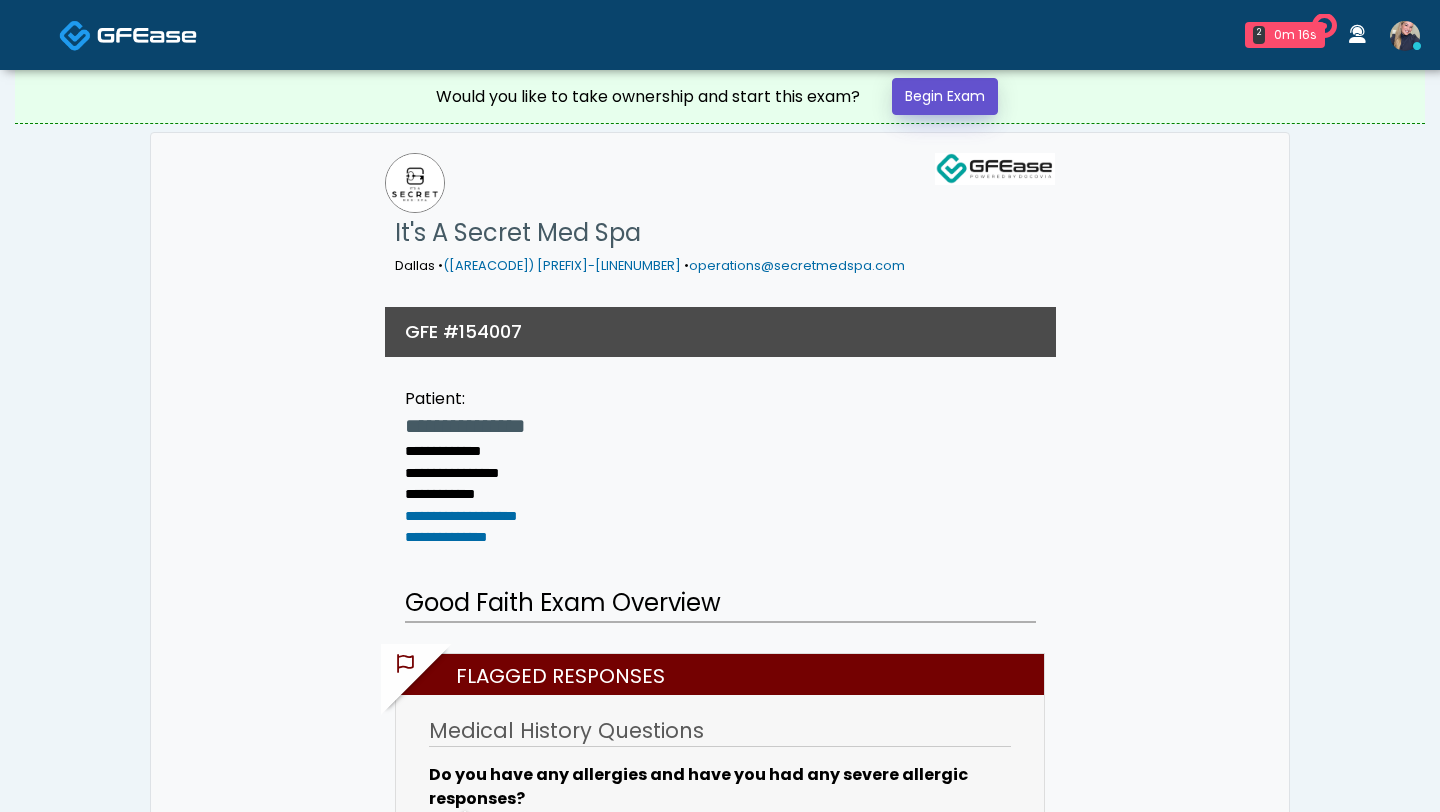 click on "Begin Exam" at bounding box center [945, 96] 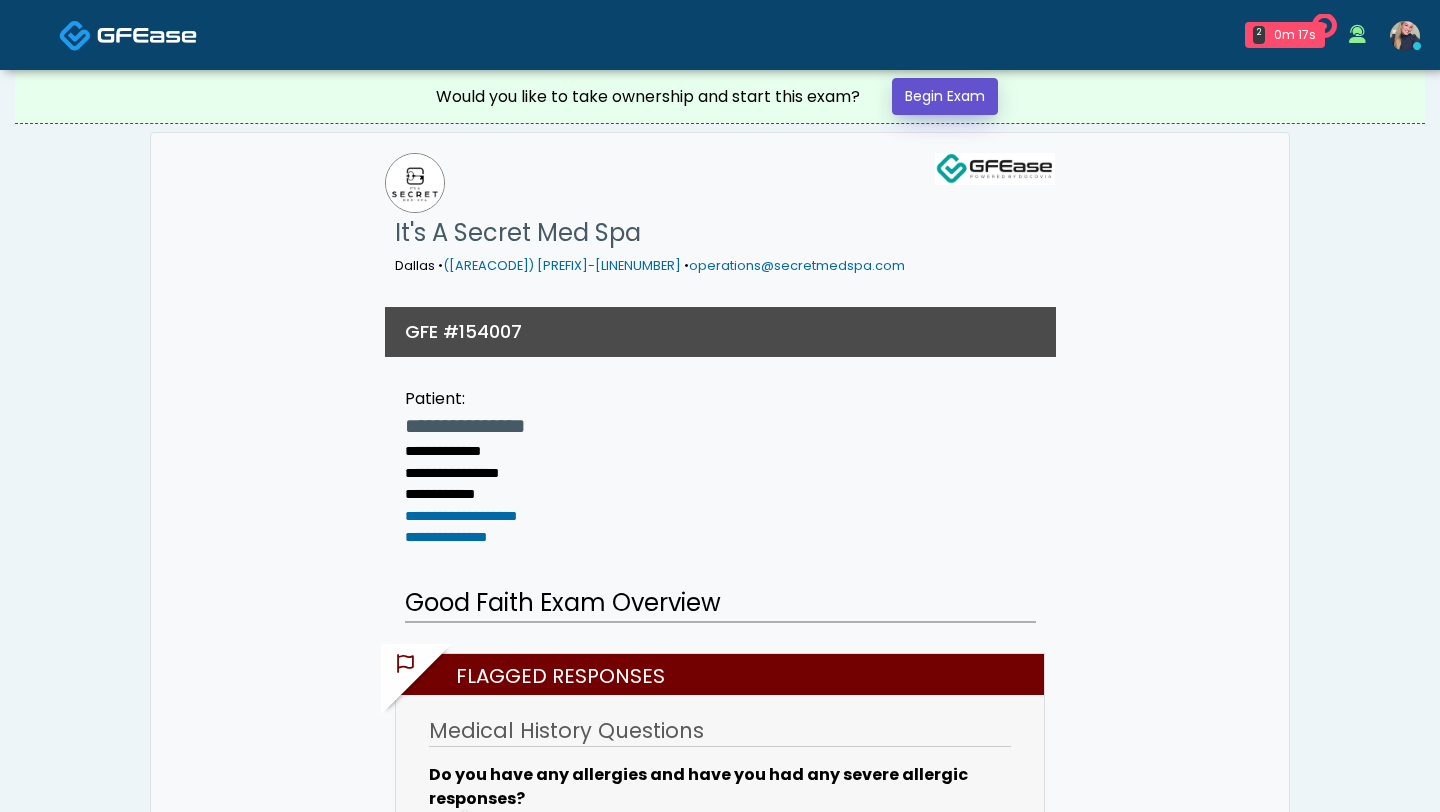 scroll, scrollTop: 0, scrollLeft: 0, axis: both 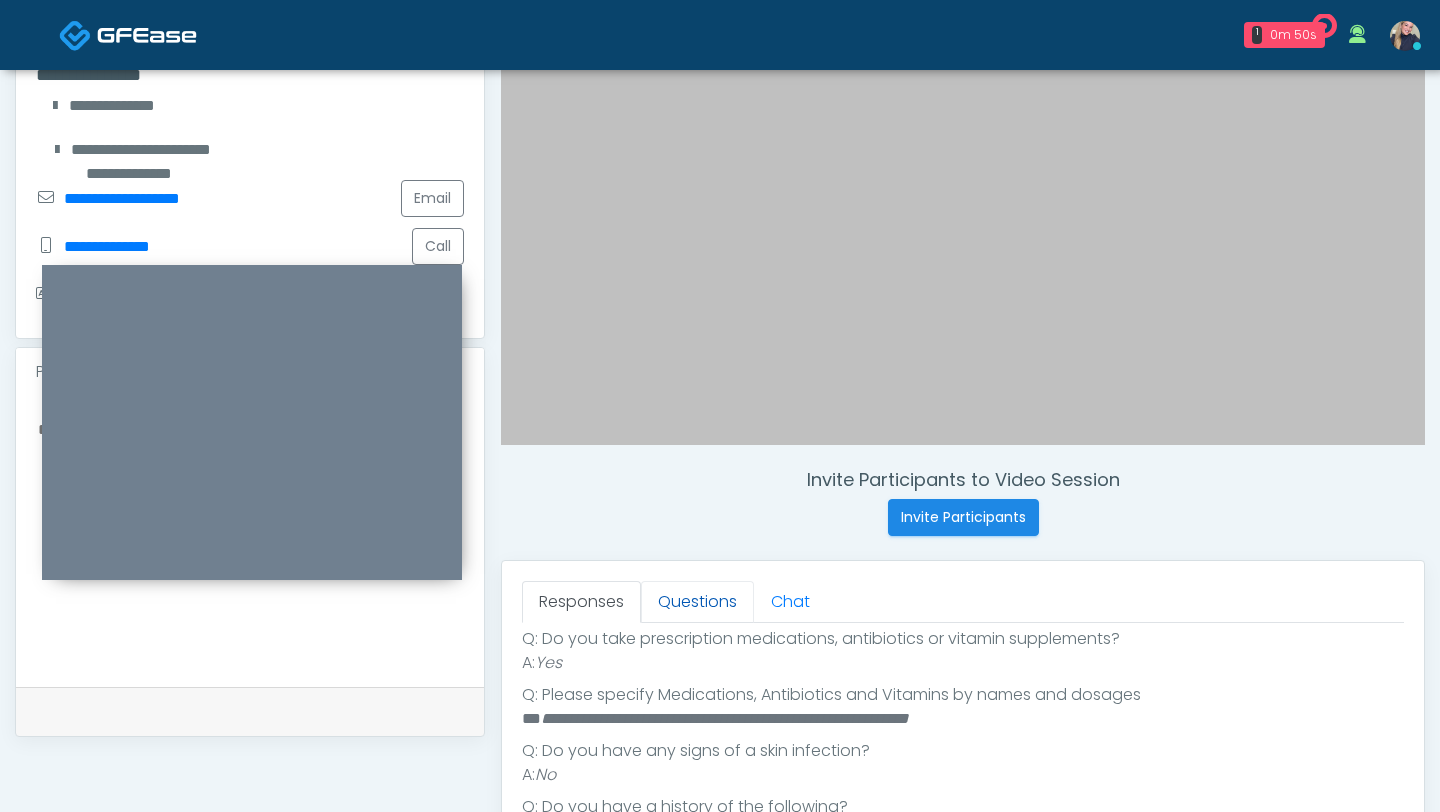 click on "Questions" at bounding box center (697, 602) 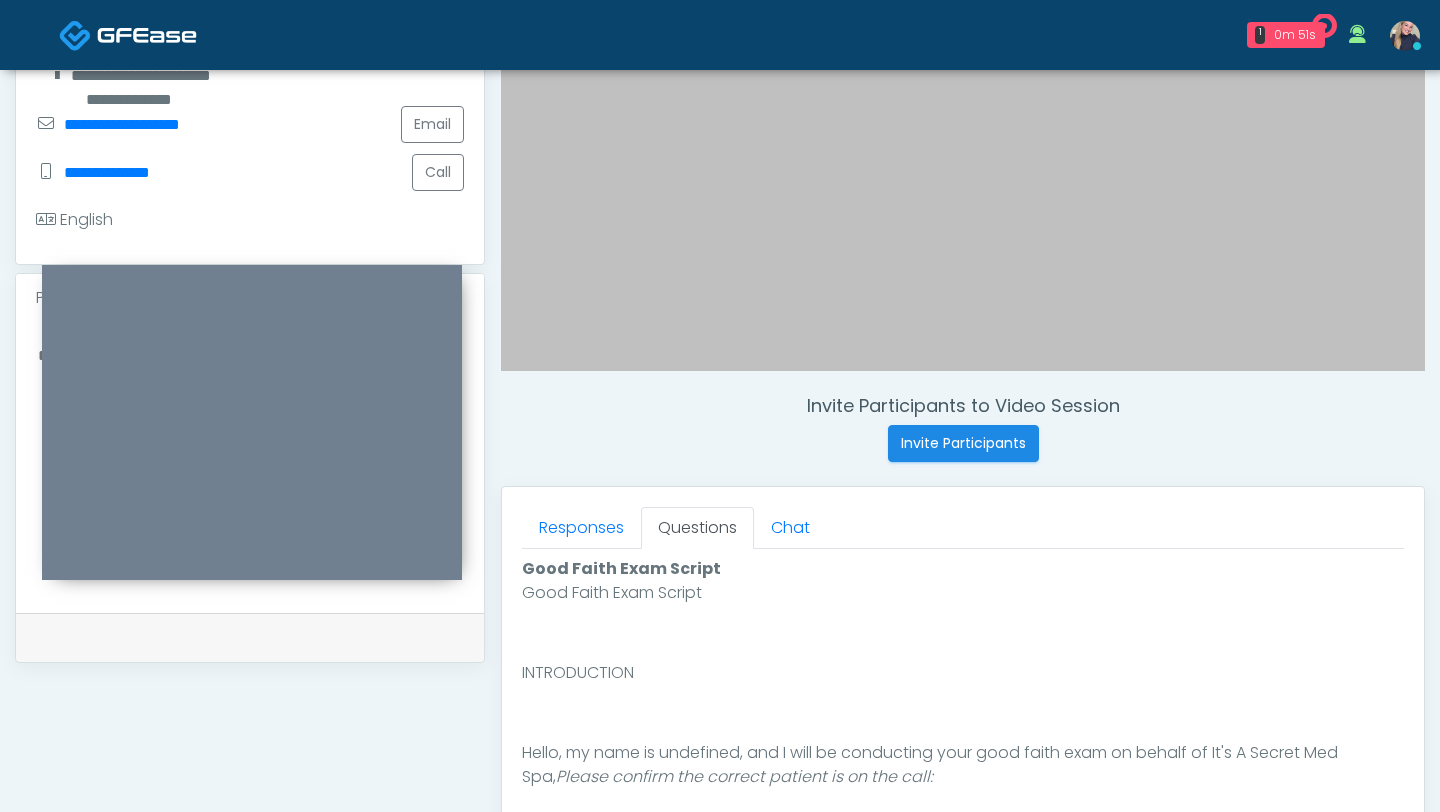 scroll, scrollTop: 468, scrollLeft: 0, axis: vertical 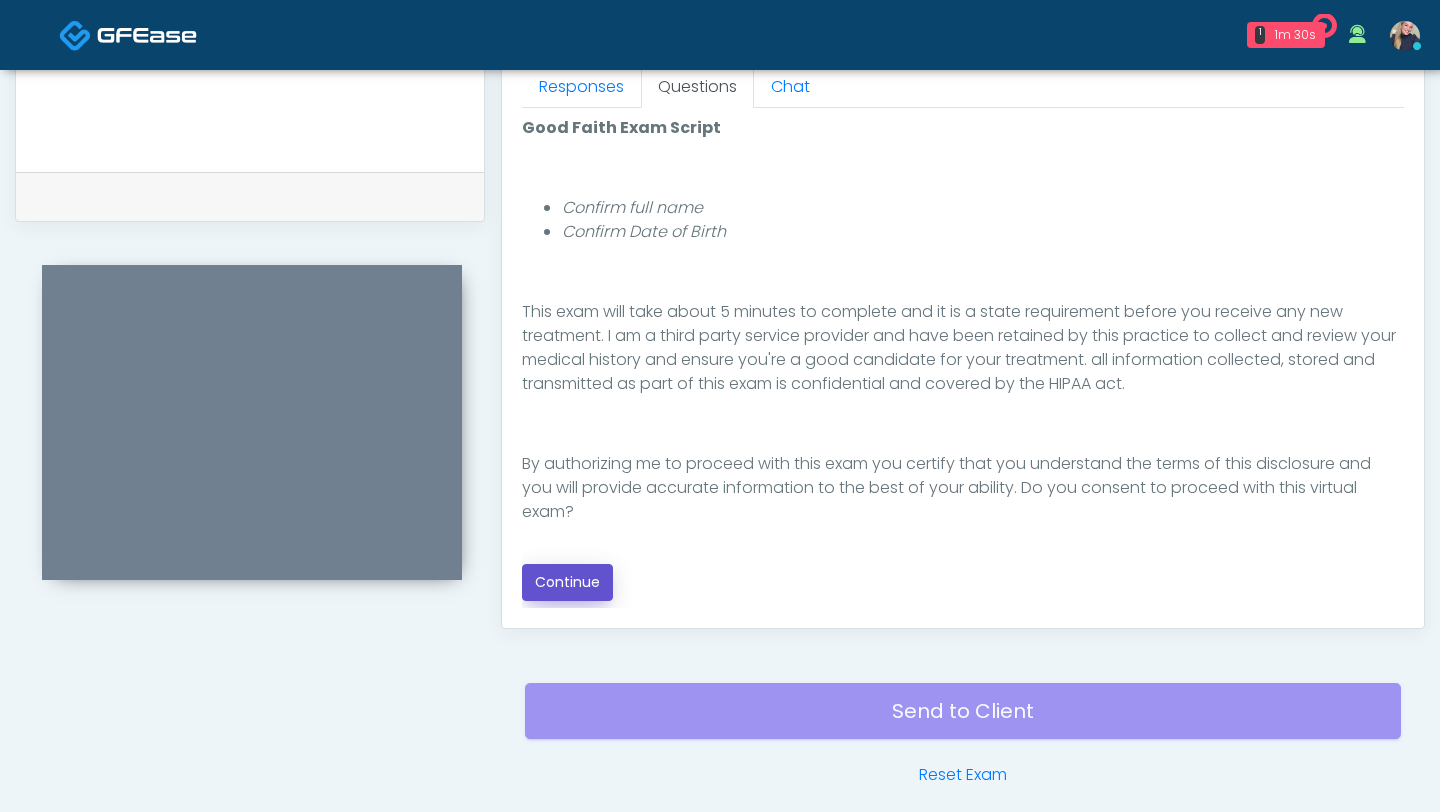 click on "Continue" at bounding box center [567, 582] 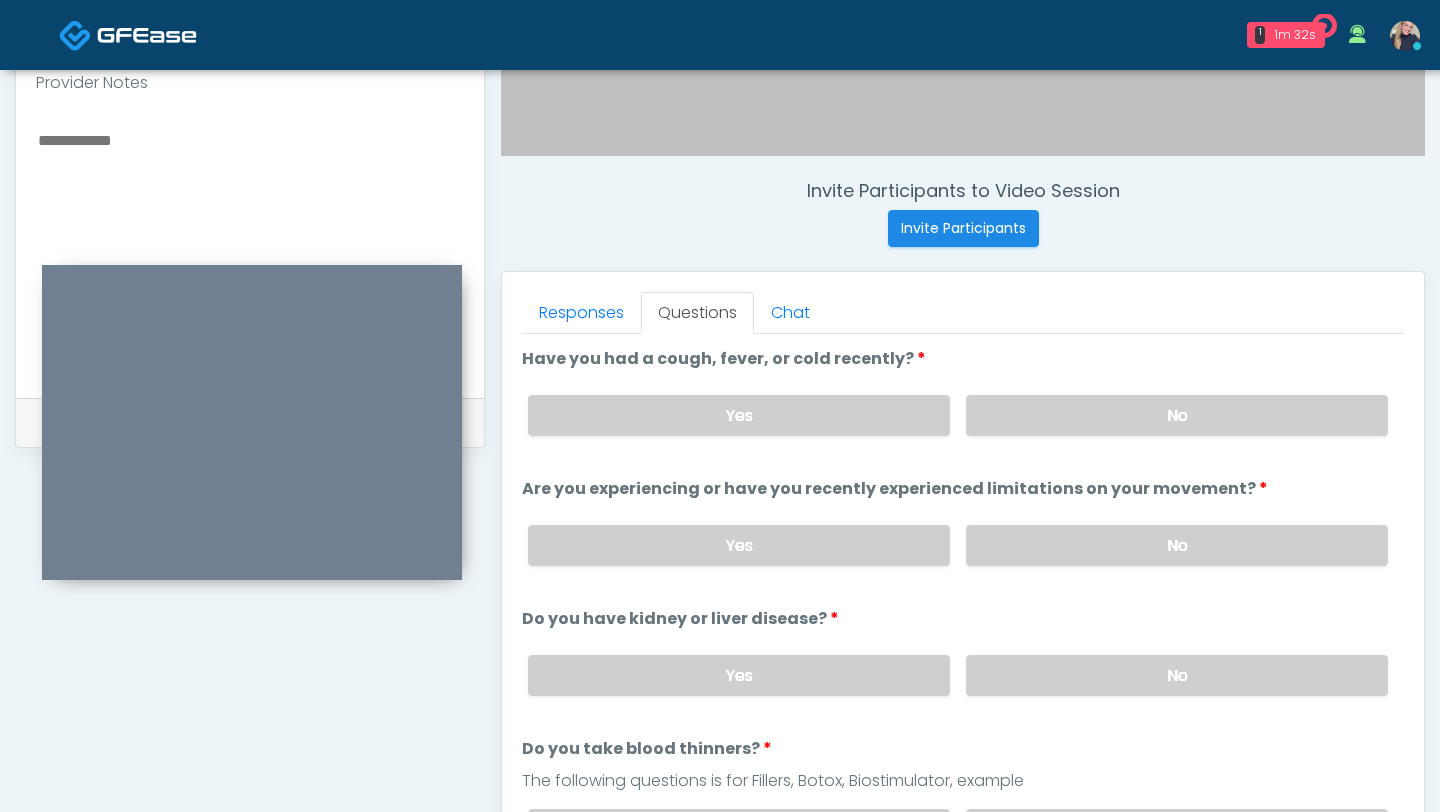 scroll, scrollTop: 655, scrollLeft: 0, axis: vertical 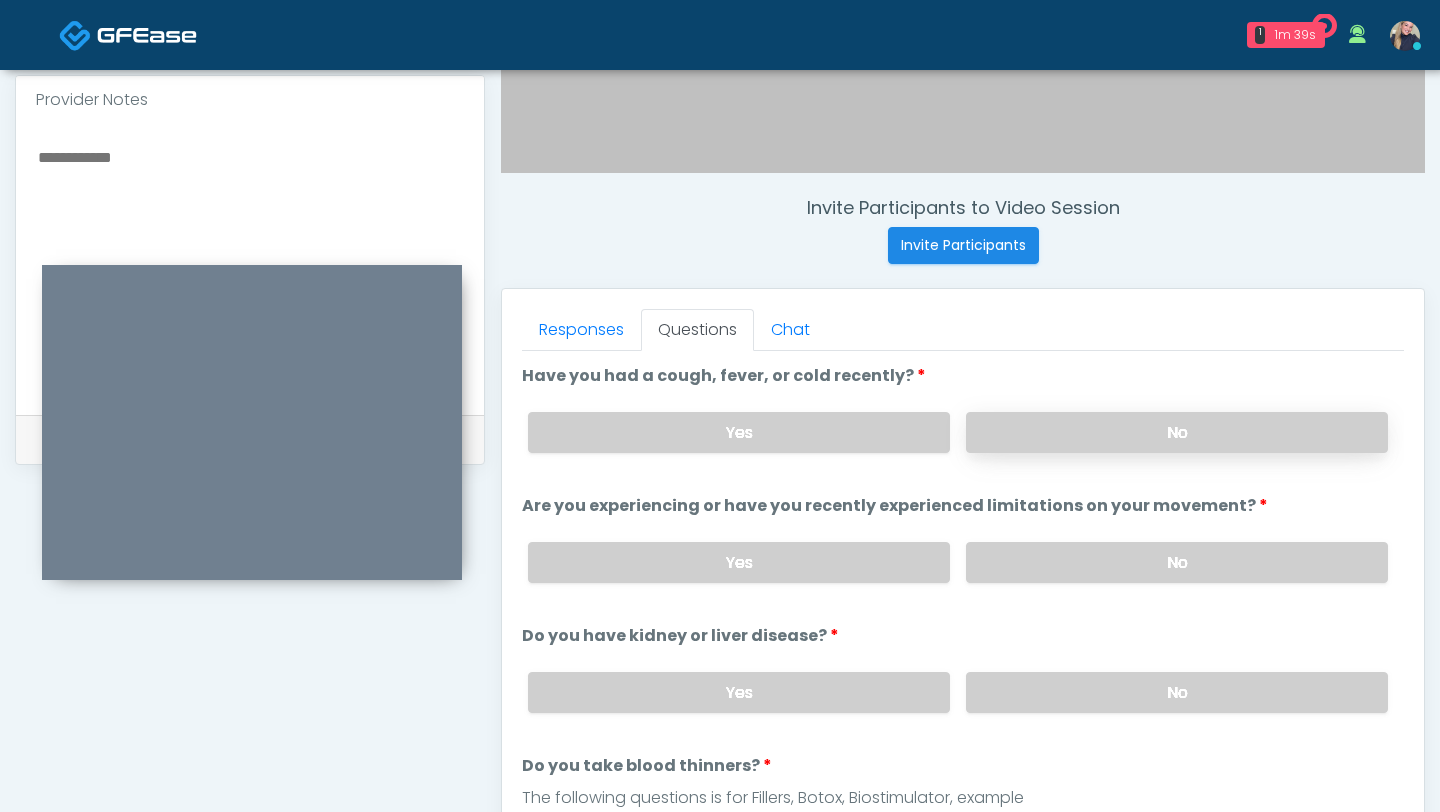 click on "No" at bounding box center [1177, 432] 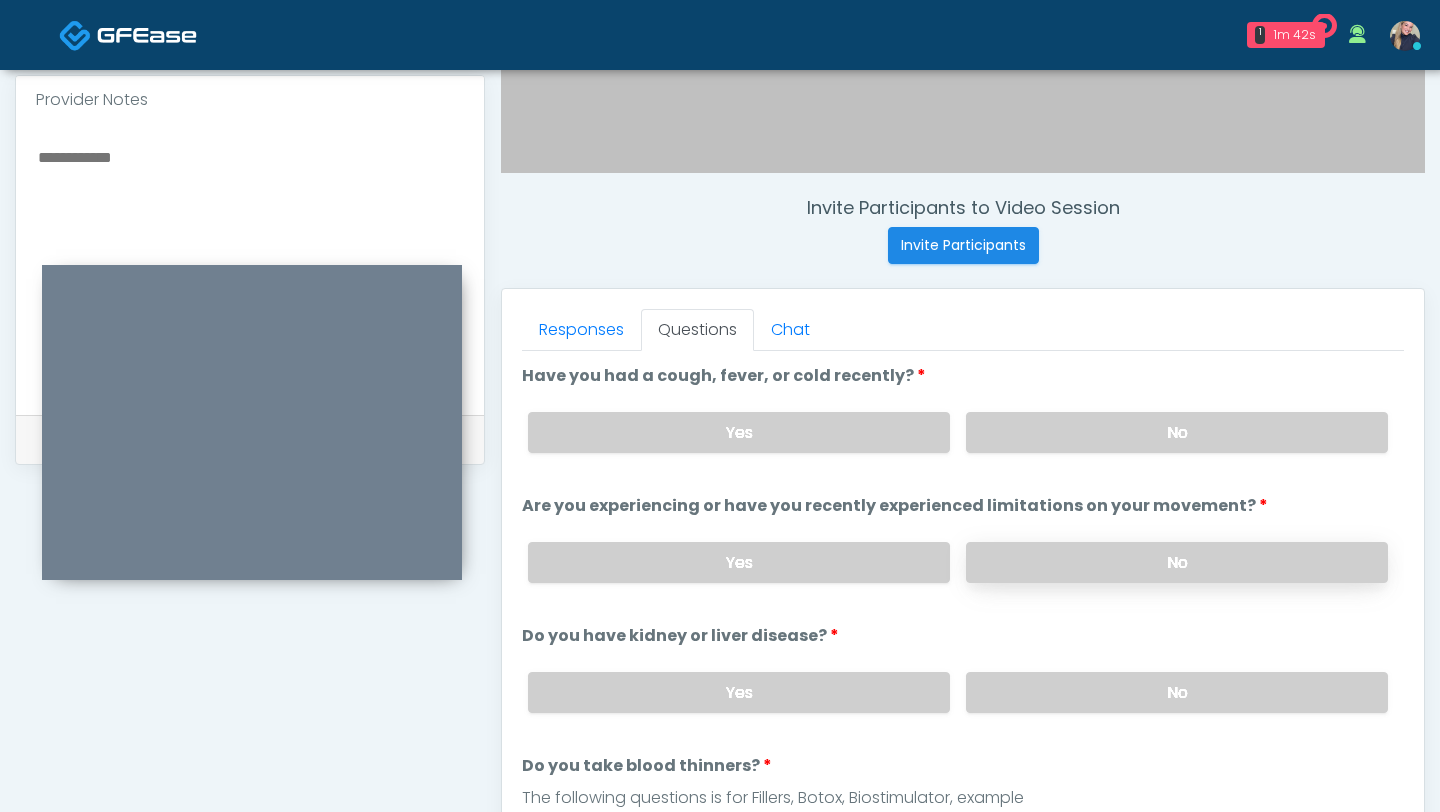 click on "No" at bounding box center (1177, 562) 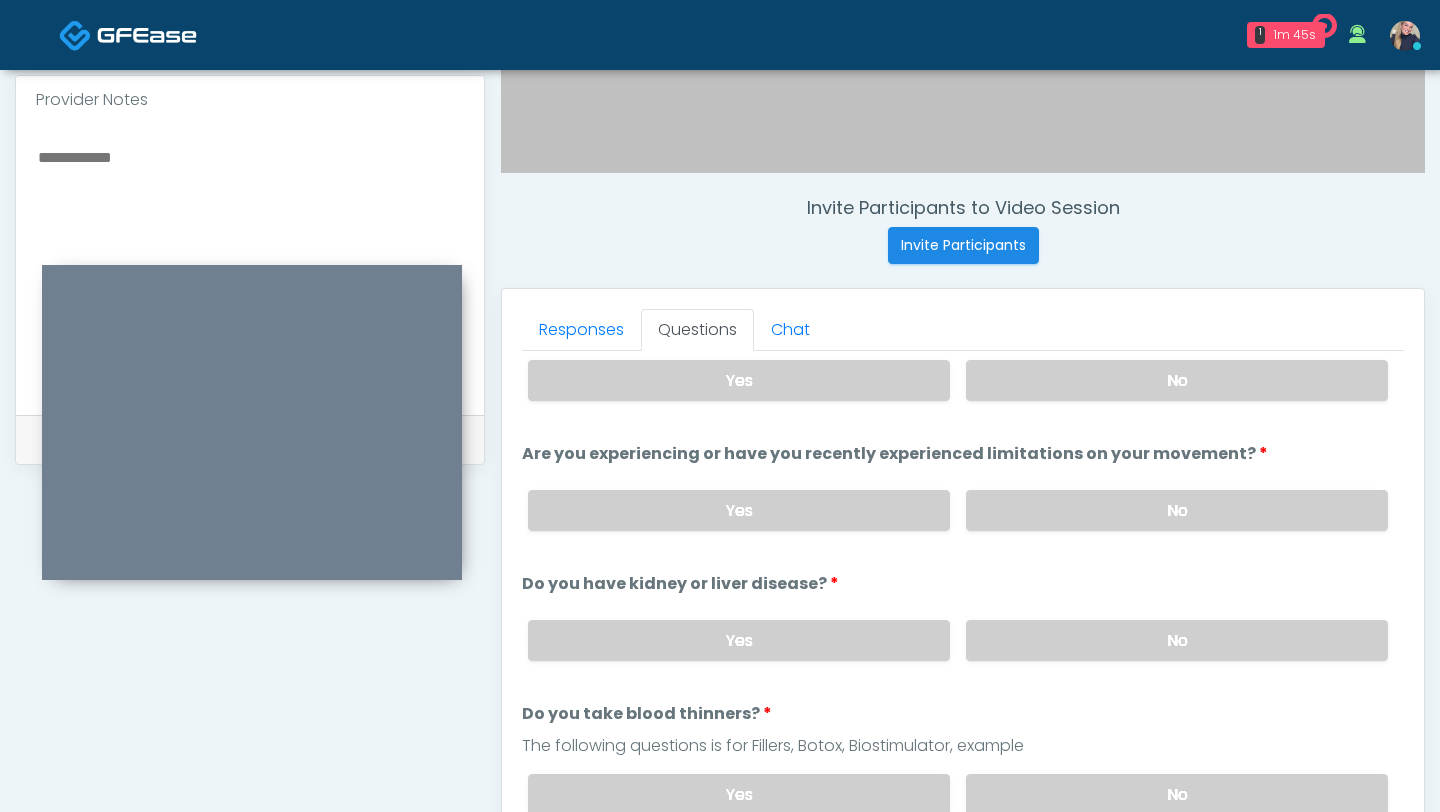 scroll, scrollTop: 53, scrollLeft: 0, axis: vertical 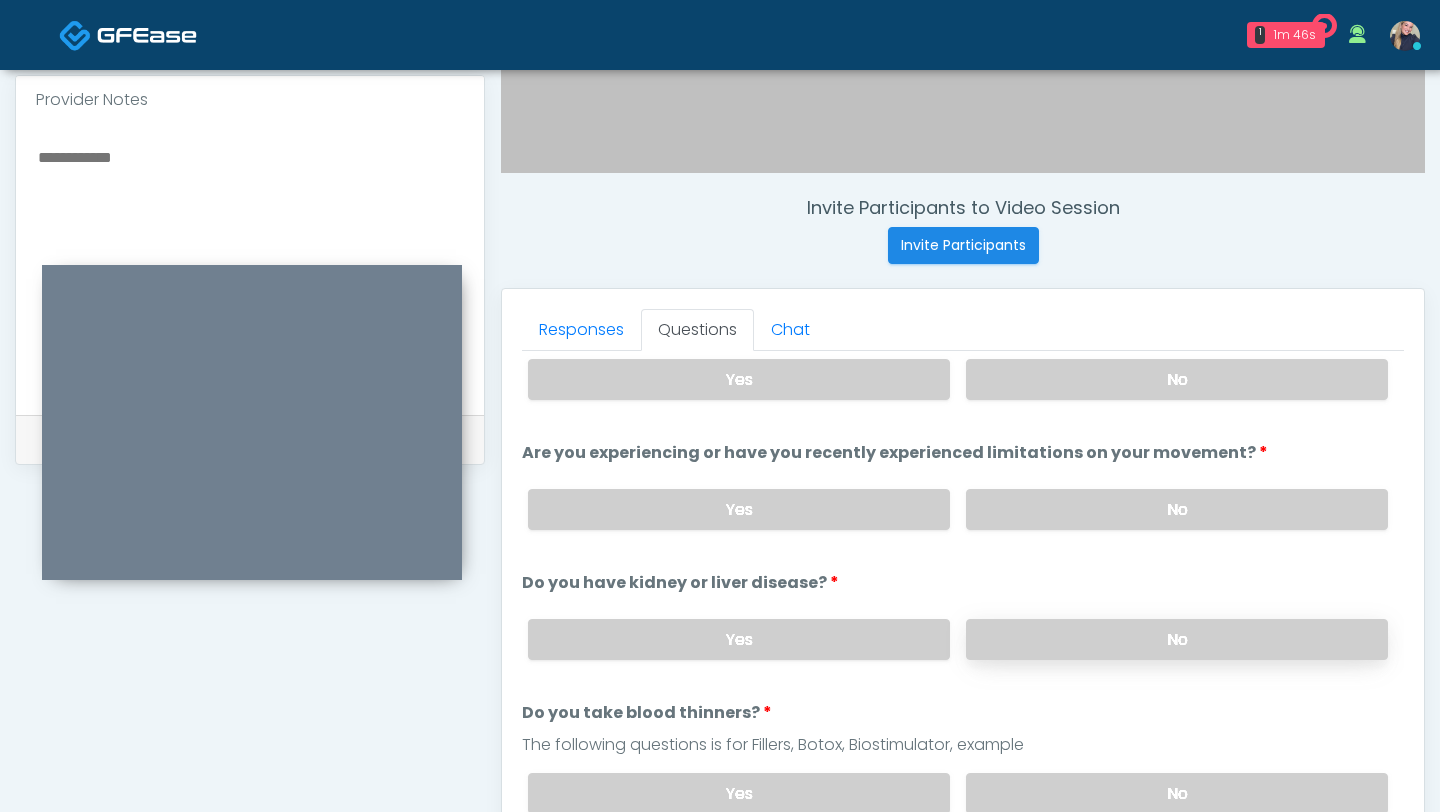 click on "No" at bounding box center (1177, 639) 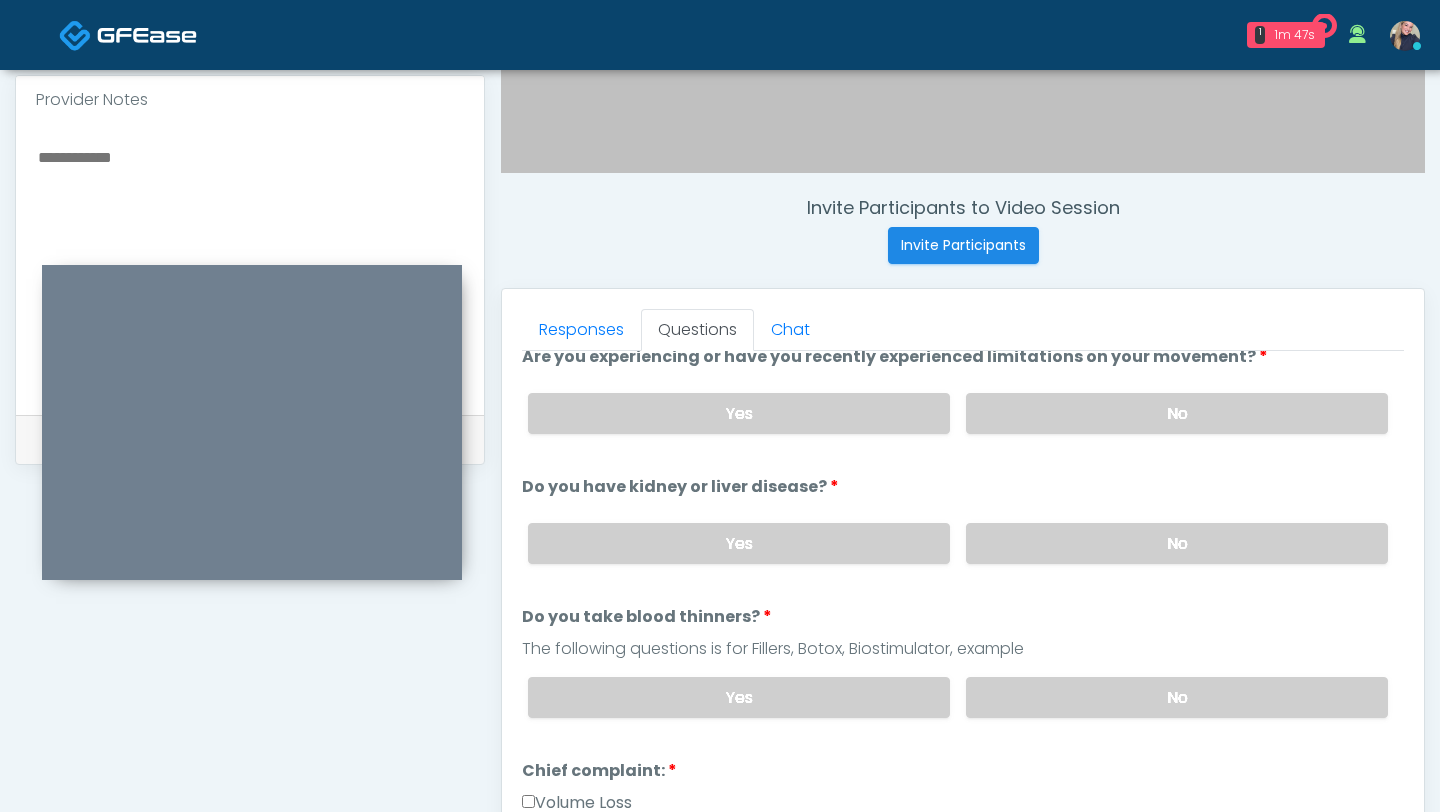 scroll, scrollTop: 150, scrollLeft: 0, axis: vertical 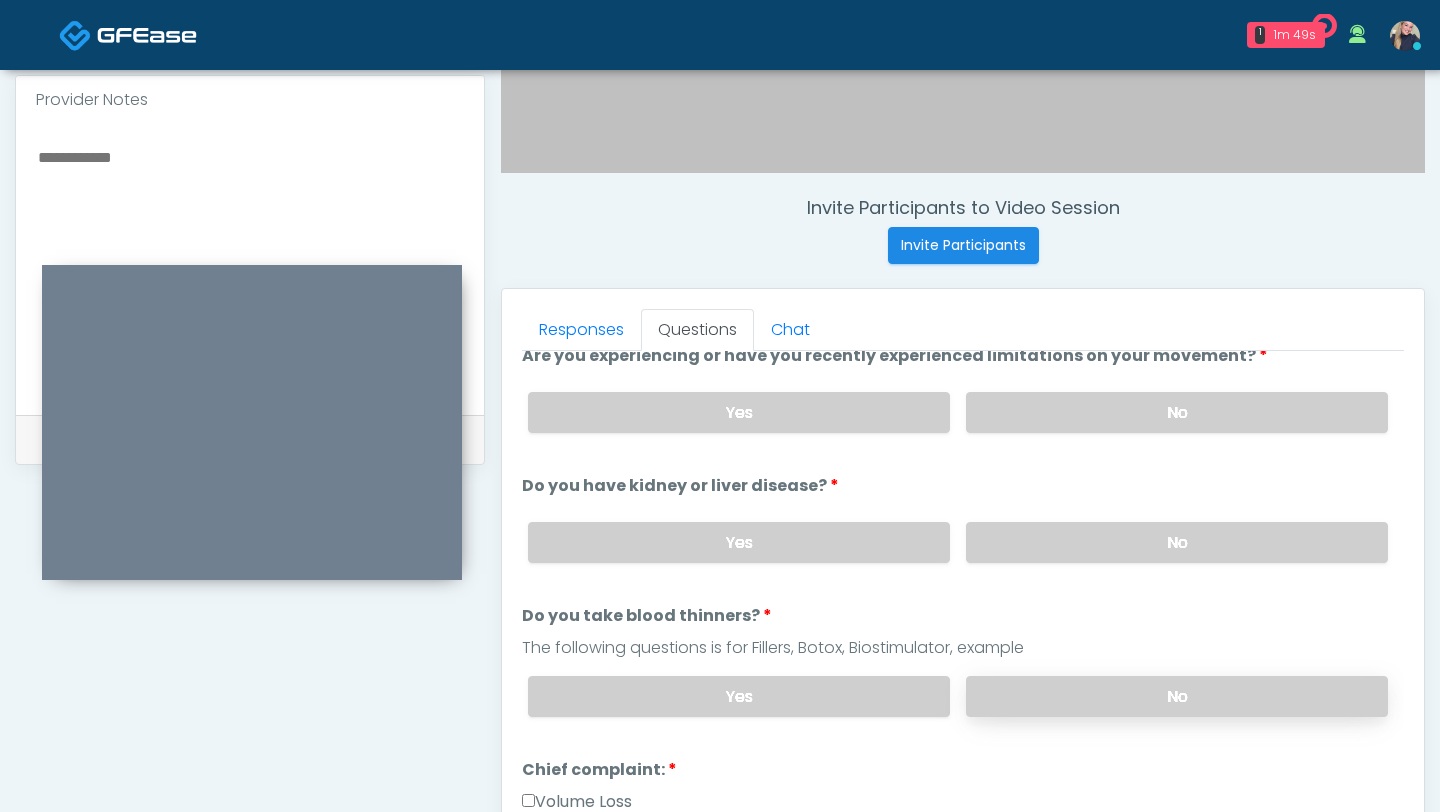 click on "No" at bounding box center (1177, 696) 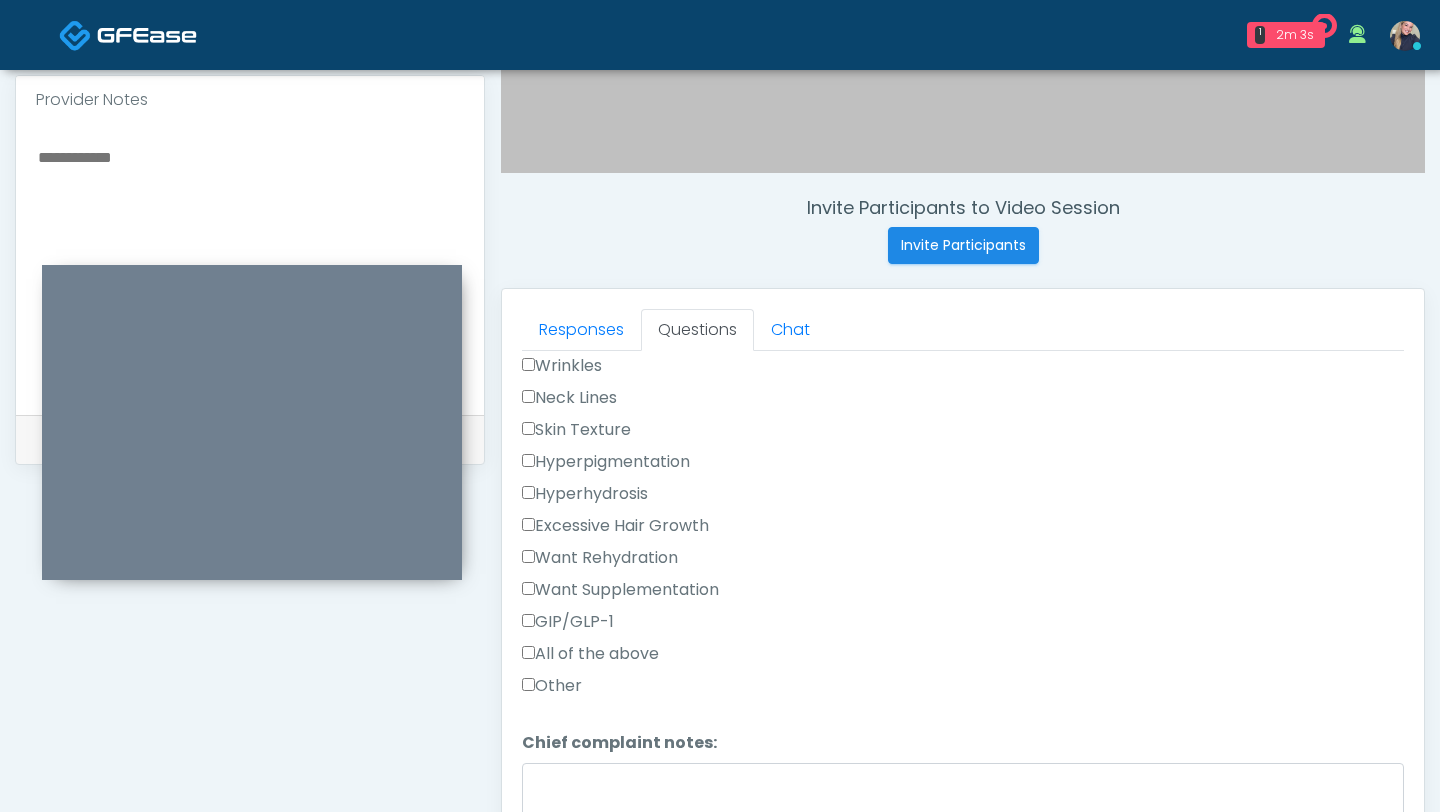 scroll, scrollTop: 617, scrollLeft: 0, axis: vertical 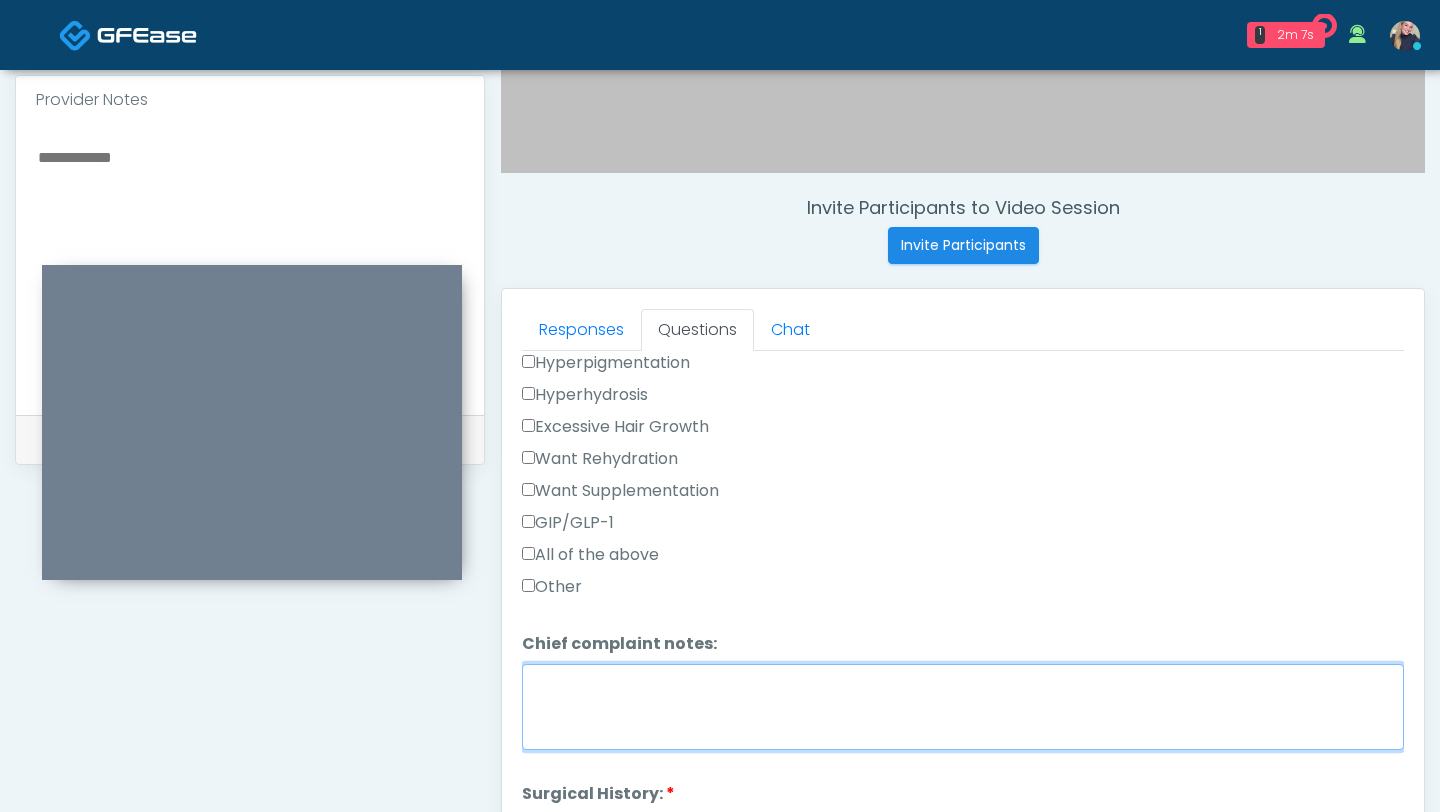 click on "Chief complaint notes:" at bounding box center [963, 707] 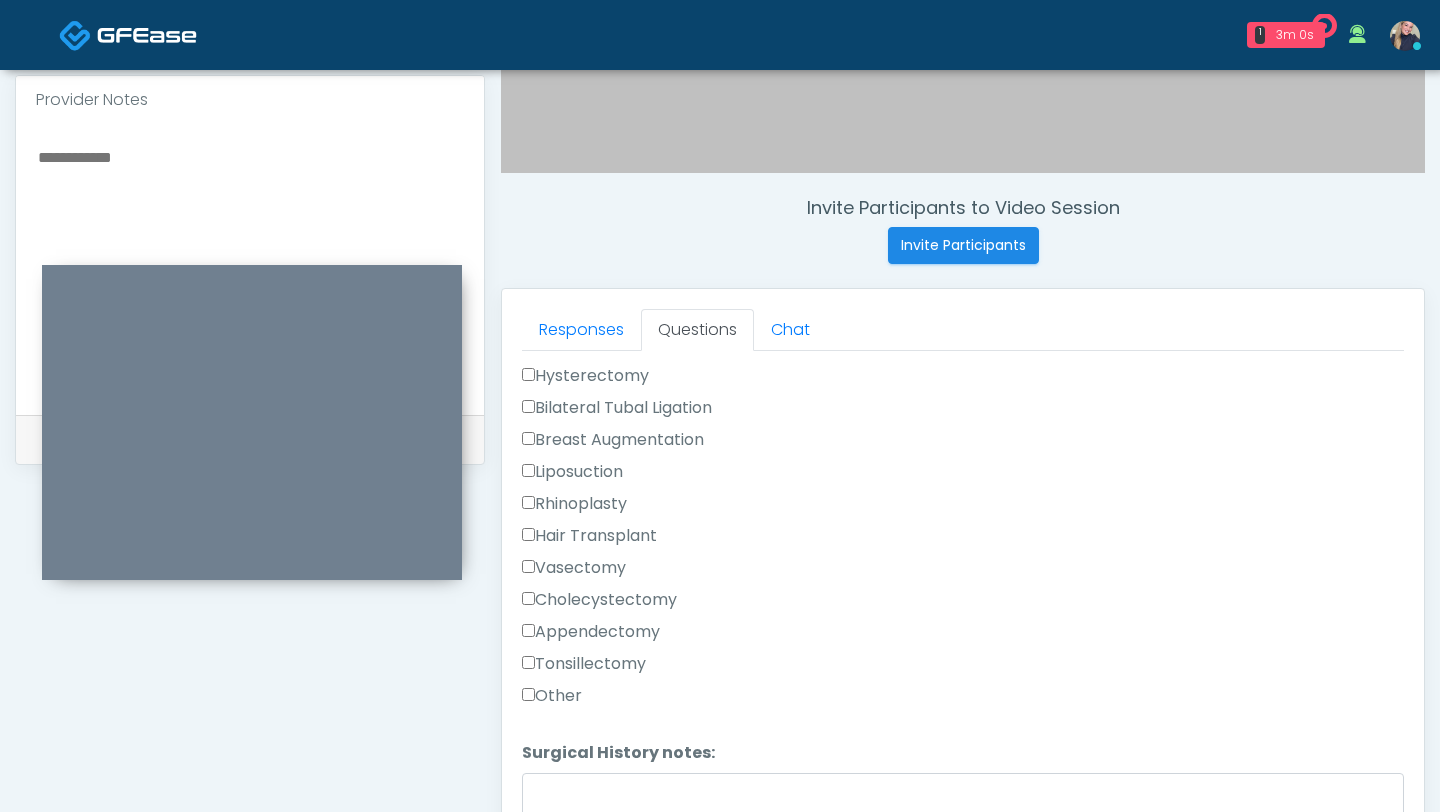scroll, scrollTop: 1303, scrollLeft: 0, axis: vertical 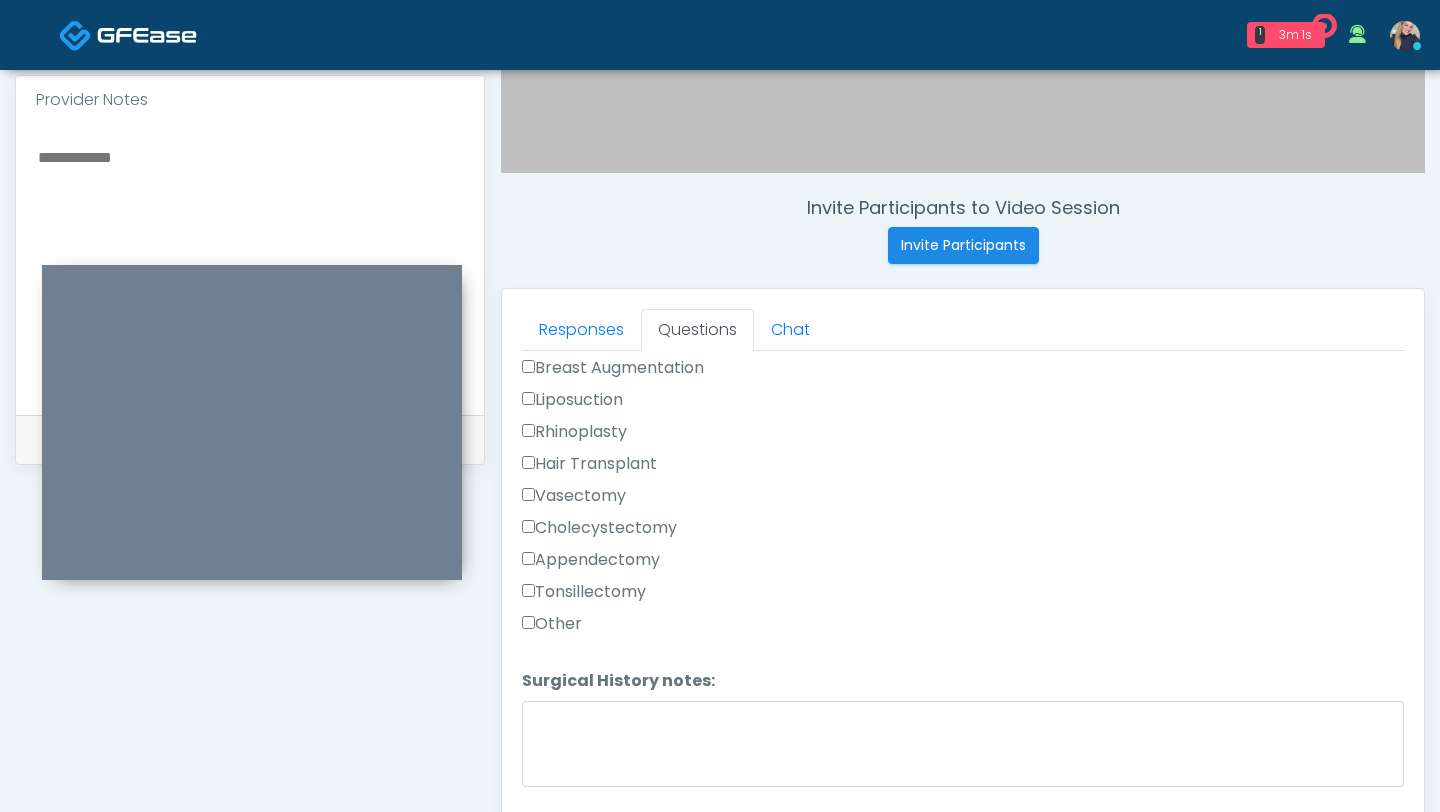 type on "**********" 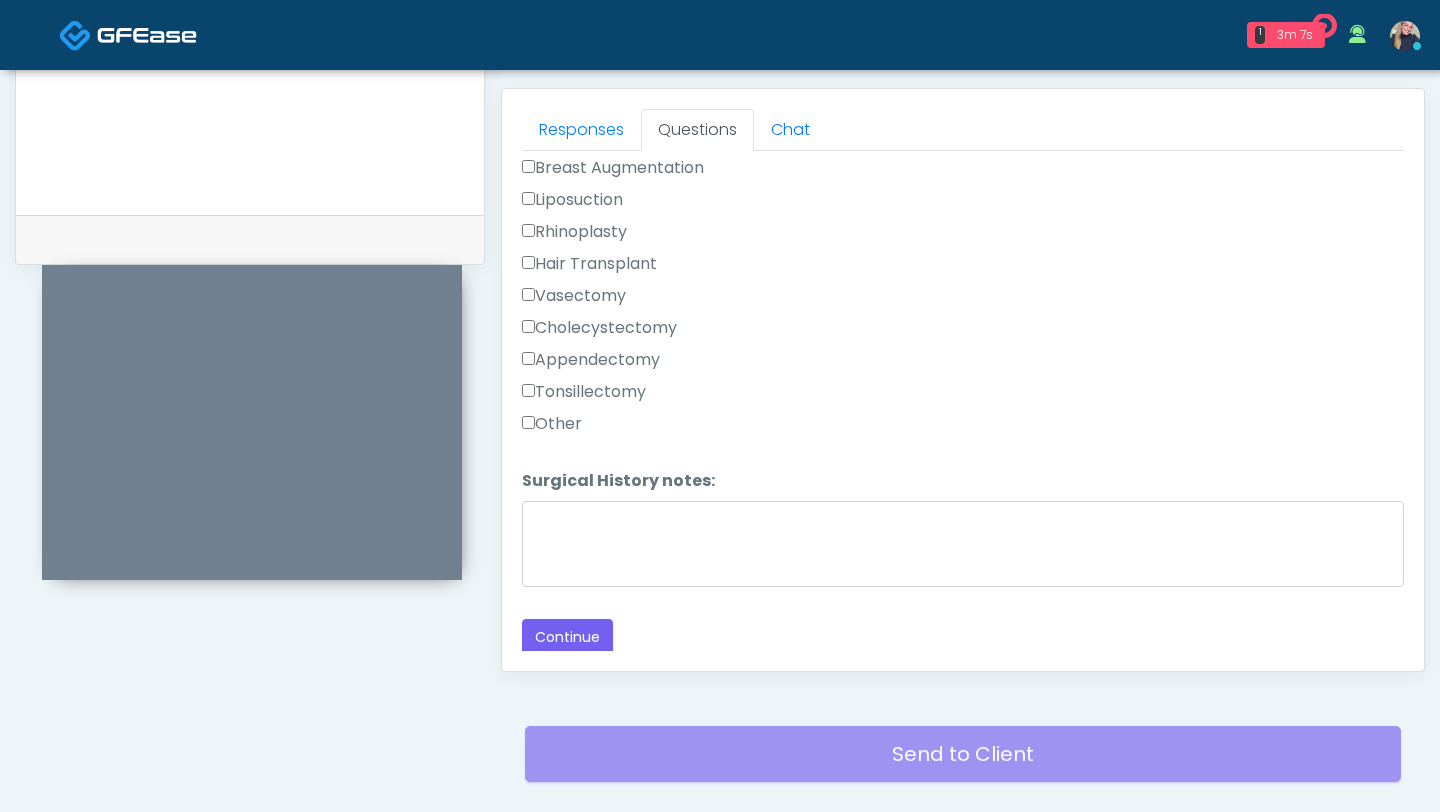 scroll, scrollTop: 956, scrollLeft: 0, axis: vertical 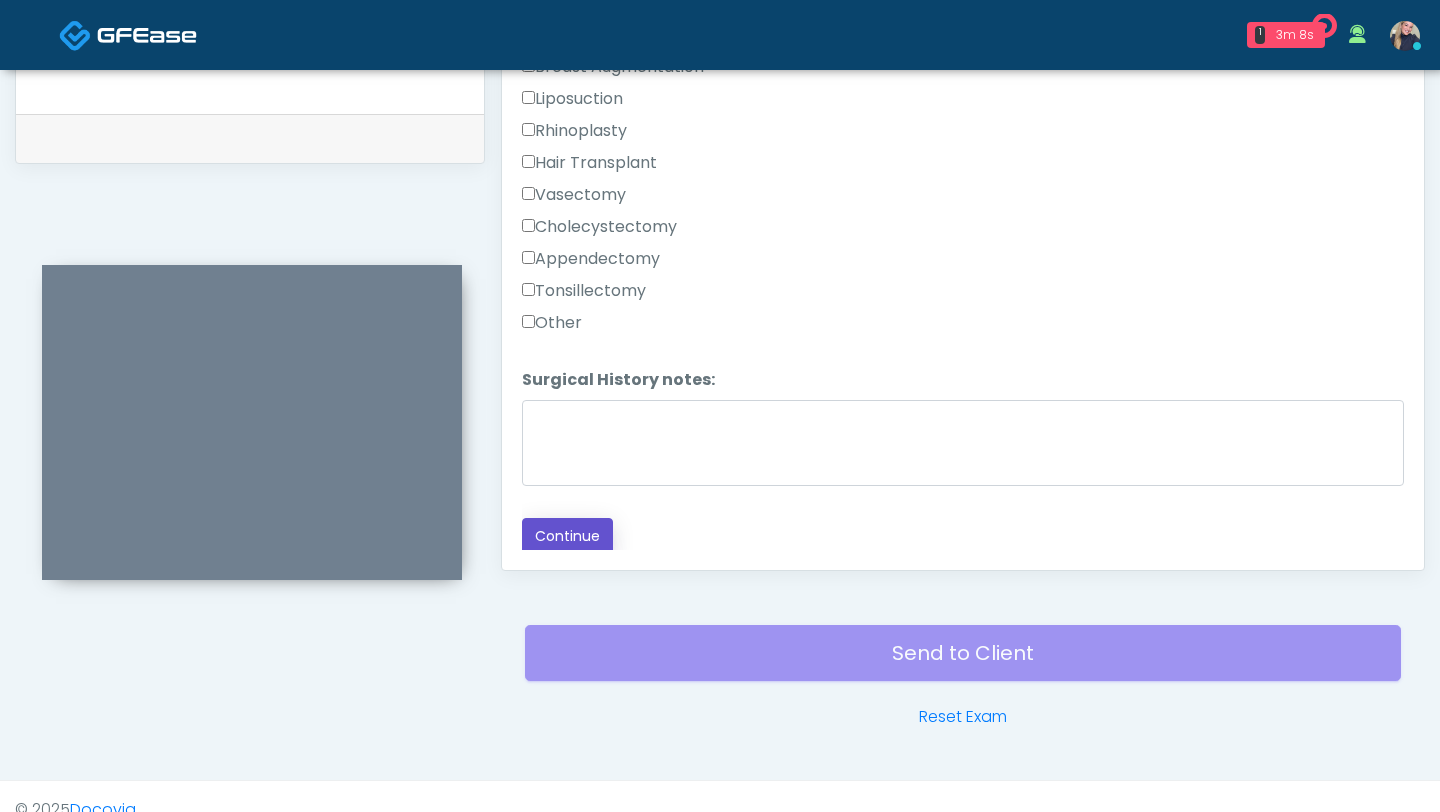 click on "Continue" at bounding box center [567, 536] 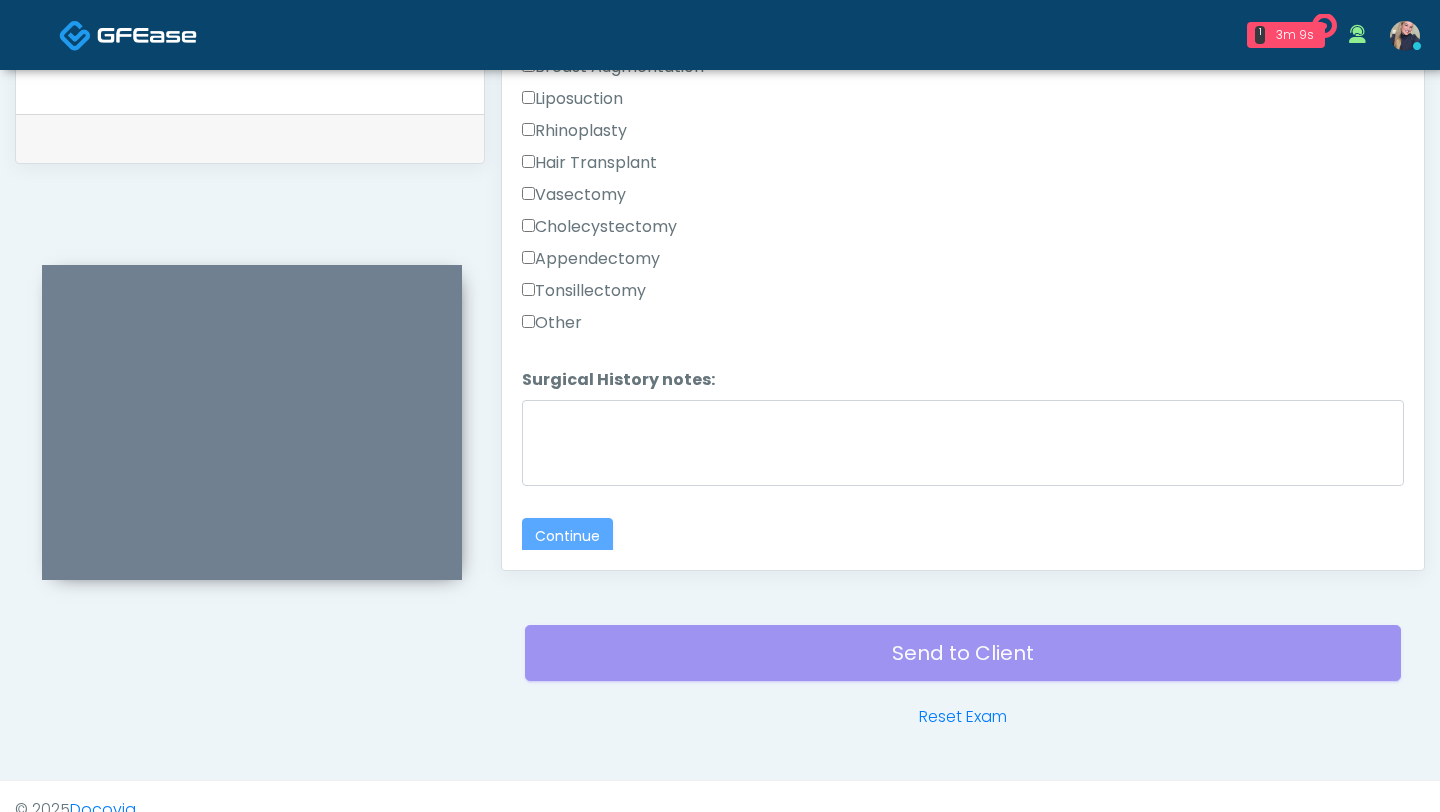 scroll, scrollTop: 983, scrollLeft: 0, axis: vertical 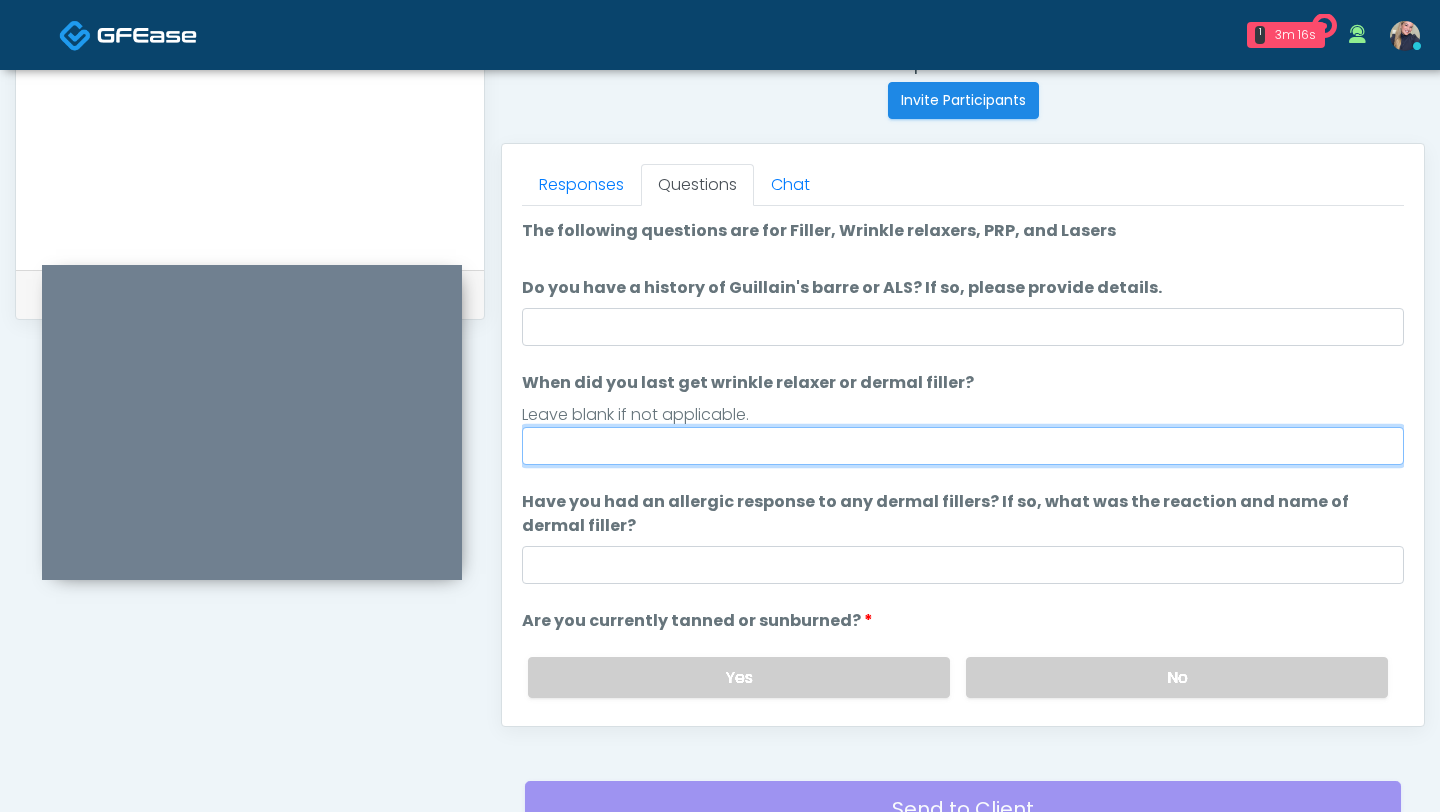 click on "When did you last get wrinkle relaxer or dermal filler?" at bounding box center (963, 446) 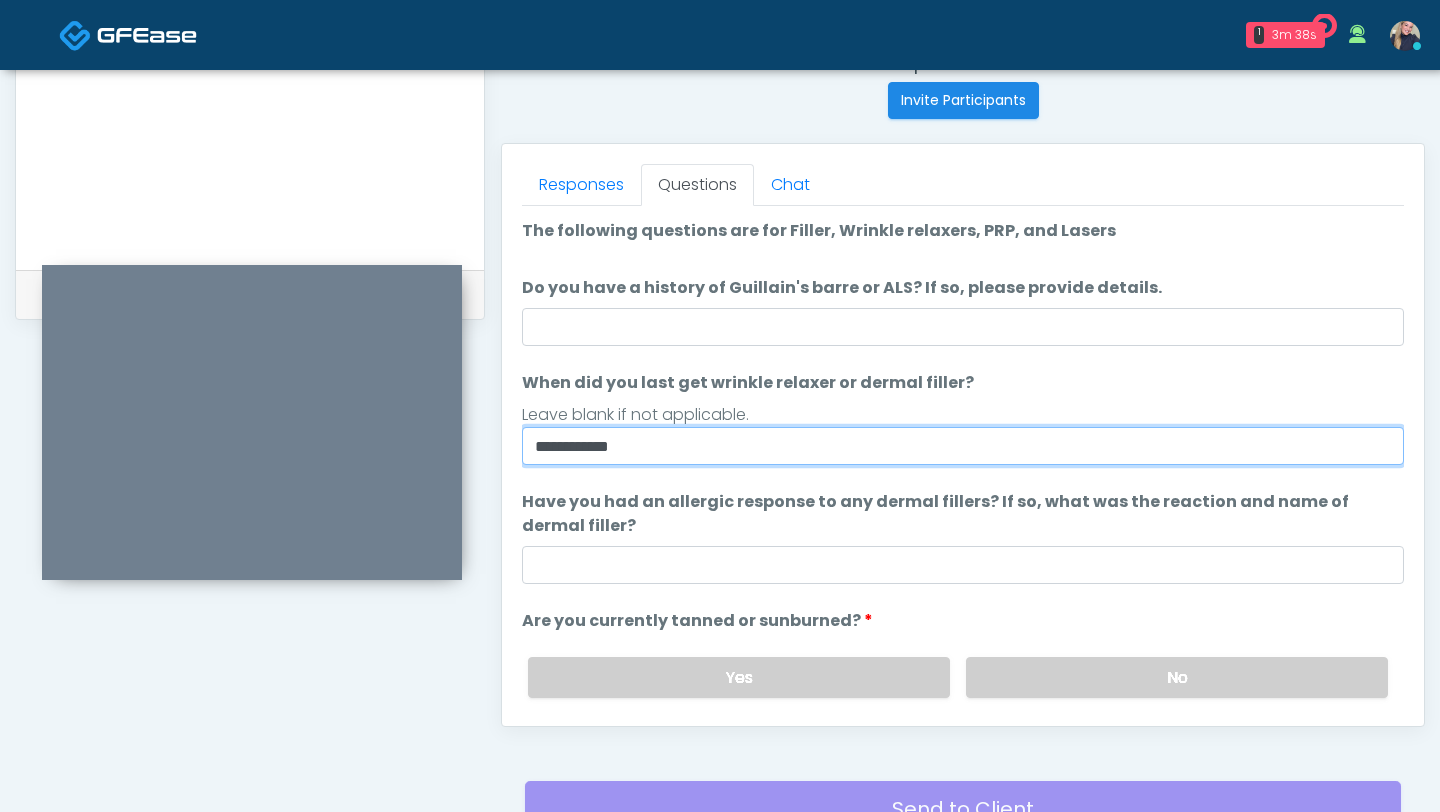 click on "**********" at bounding box center [963, 446] 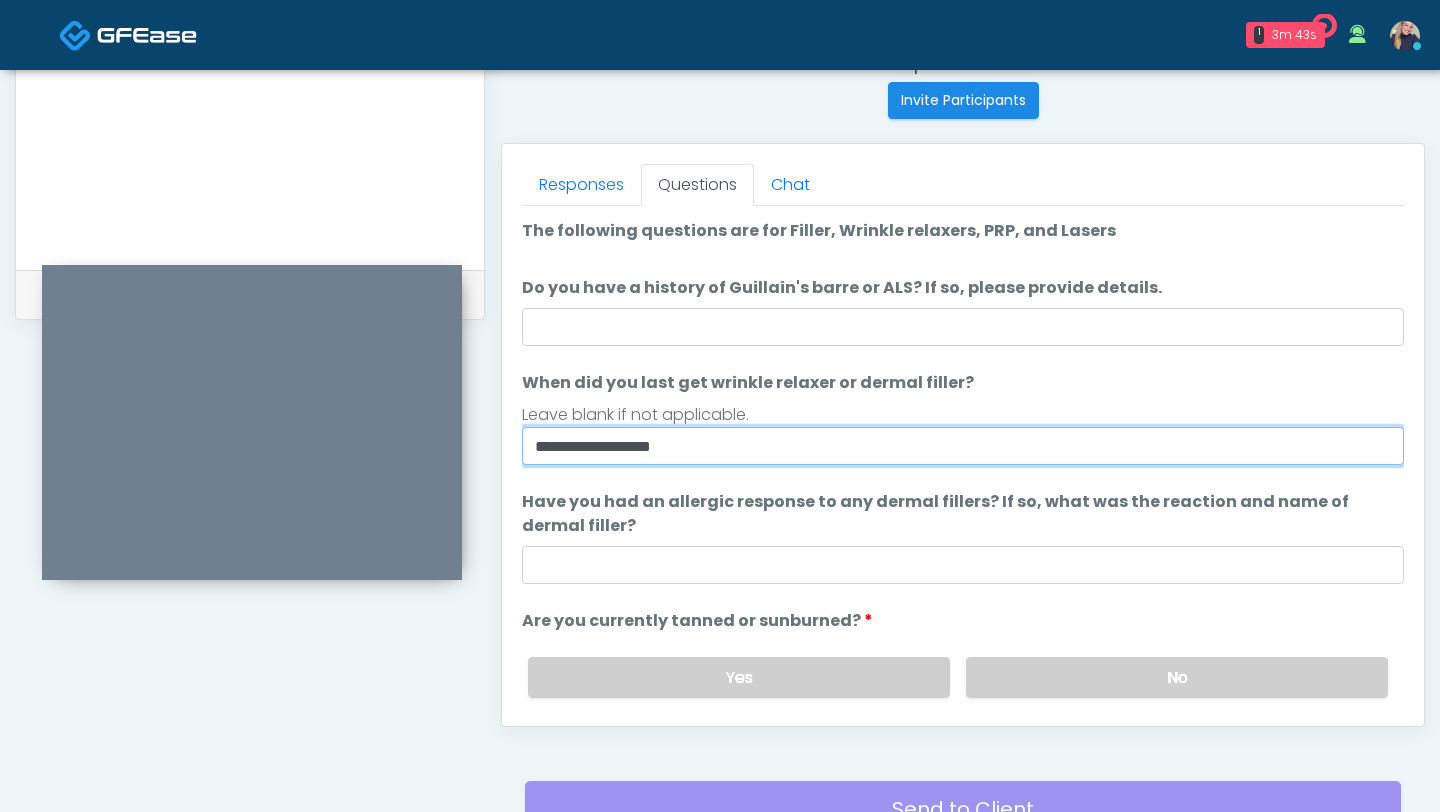 click on "**********" at bounding box center (963, 446) 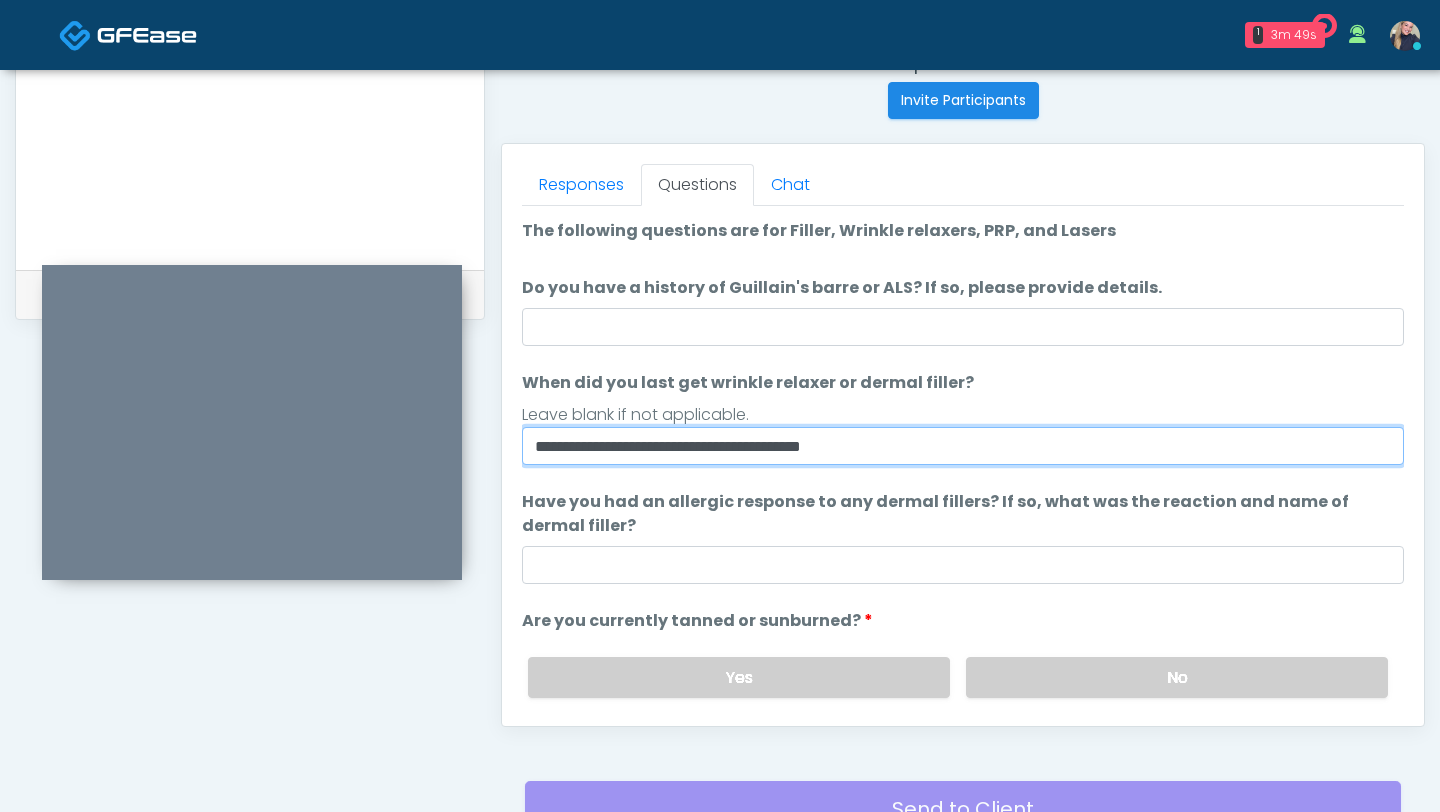 type on "**********" 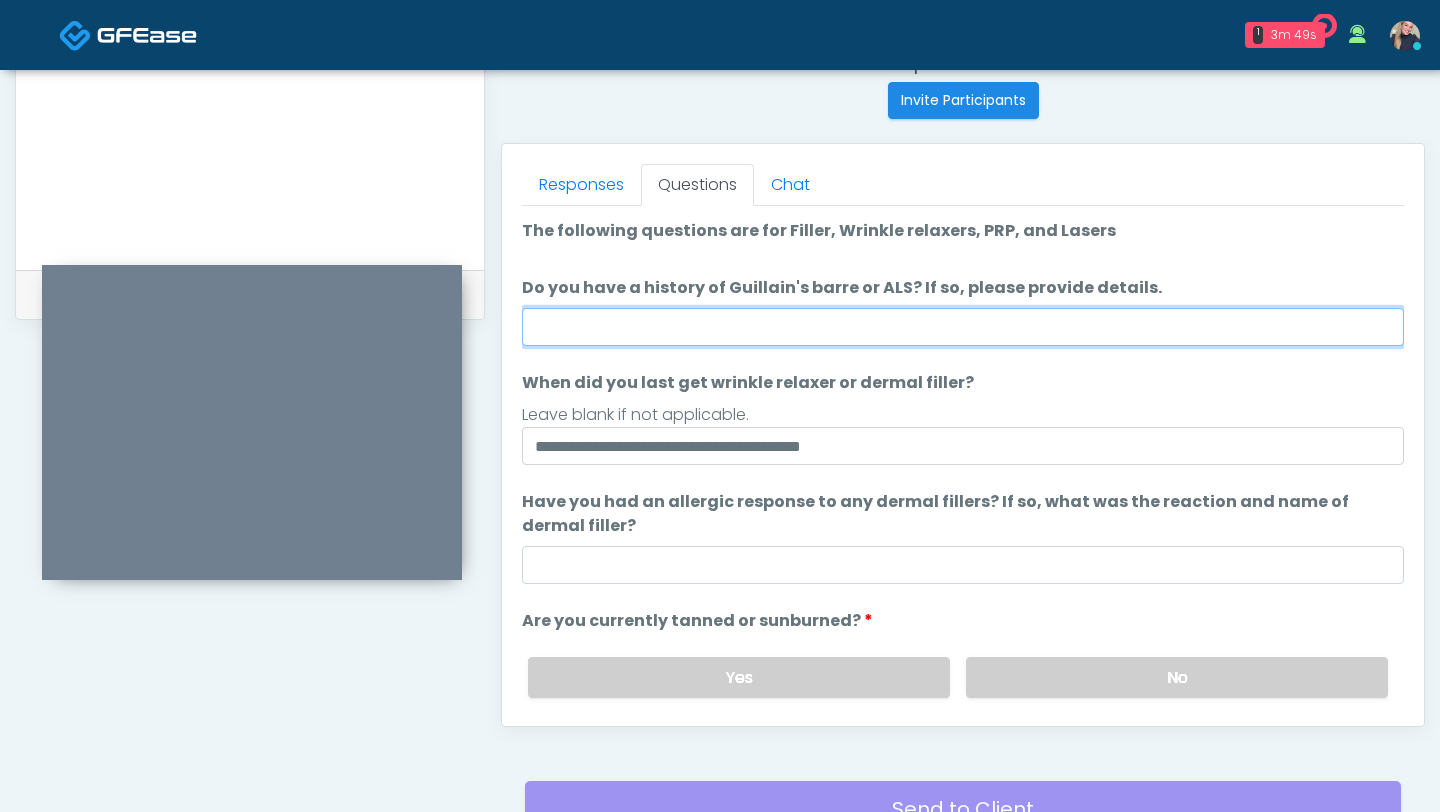 click on "Do you have a history of Guillain's barre or ALS? If so, please provide details." at bounding box center (963, 327) 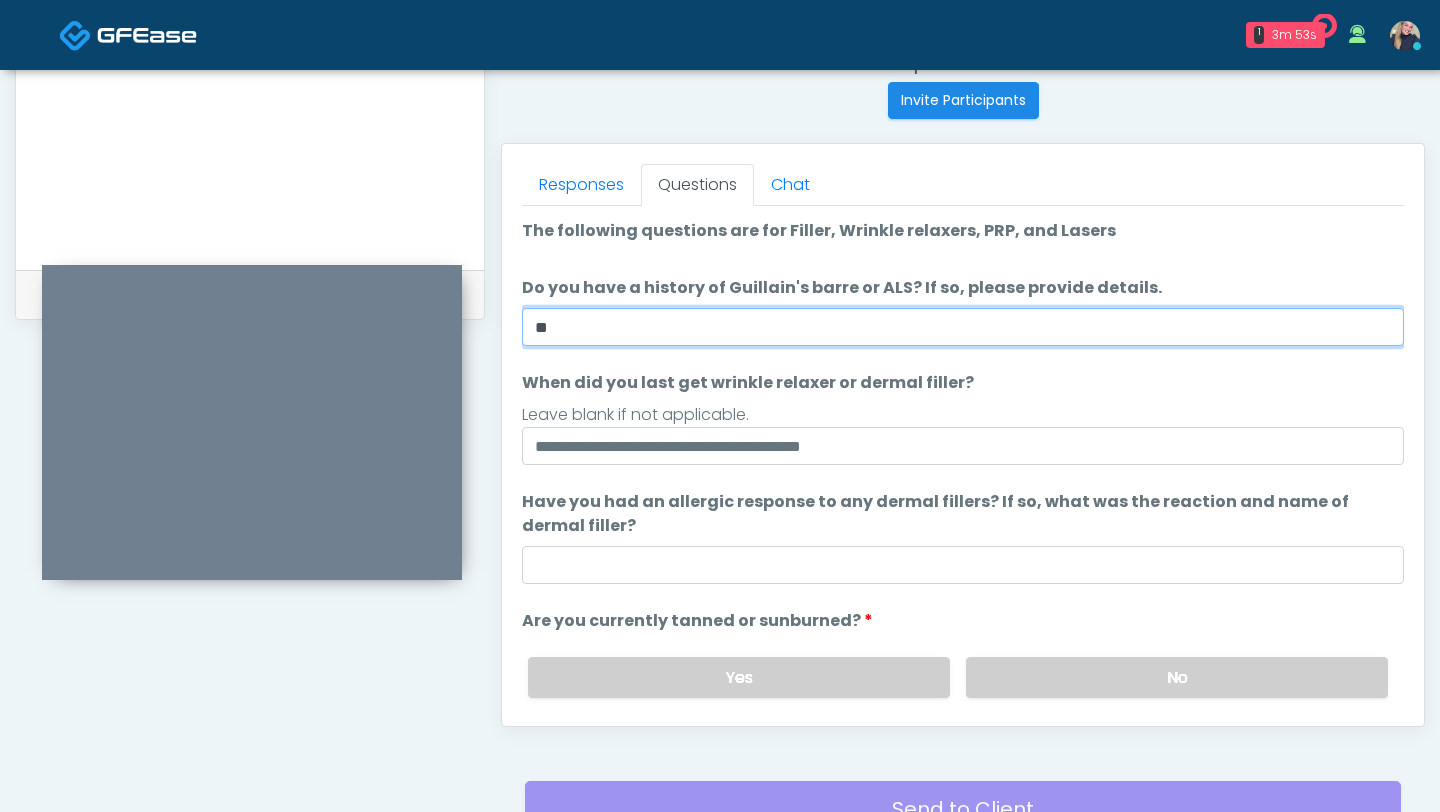 scroll, scrollTop: 26, scrollLeft: 0, axis: vertical 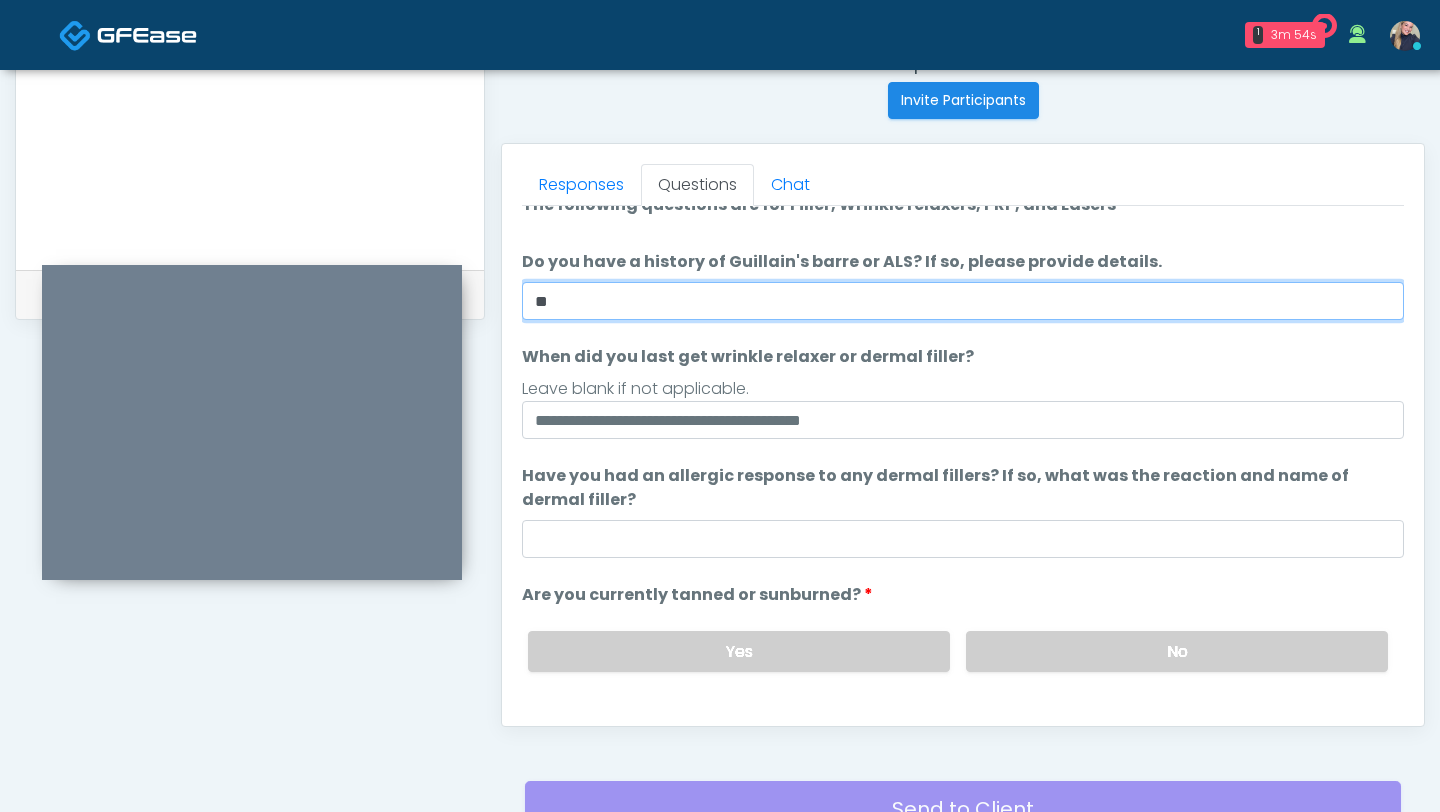 type on "**" 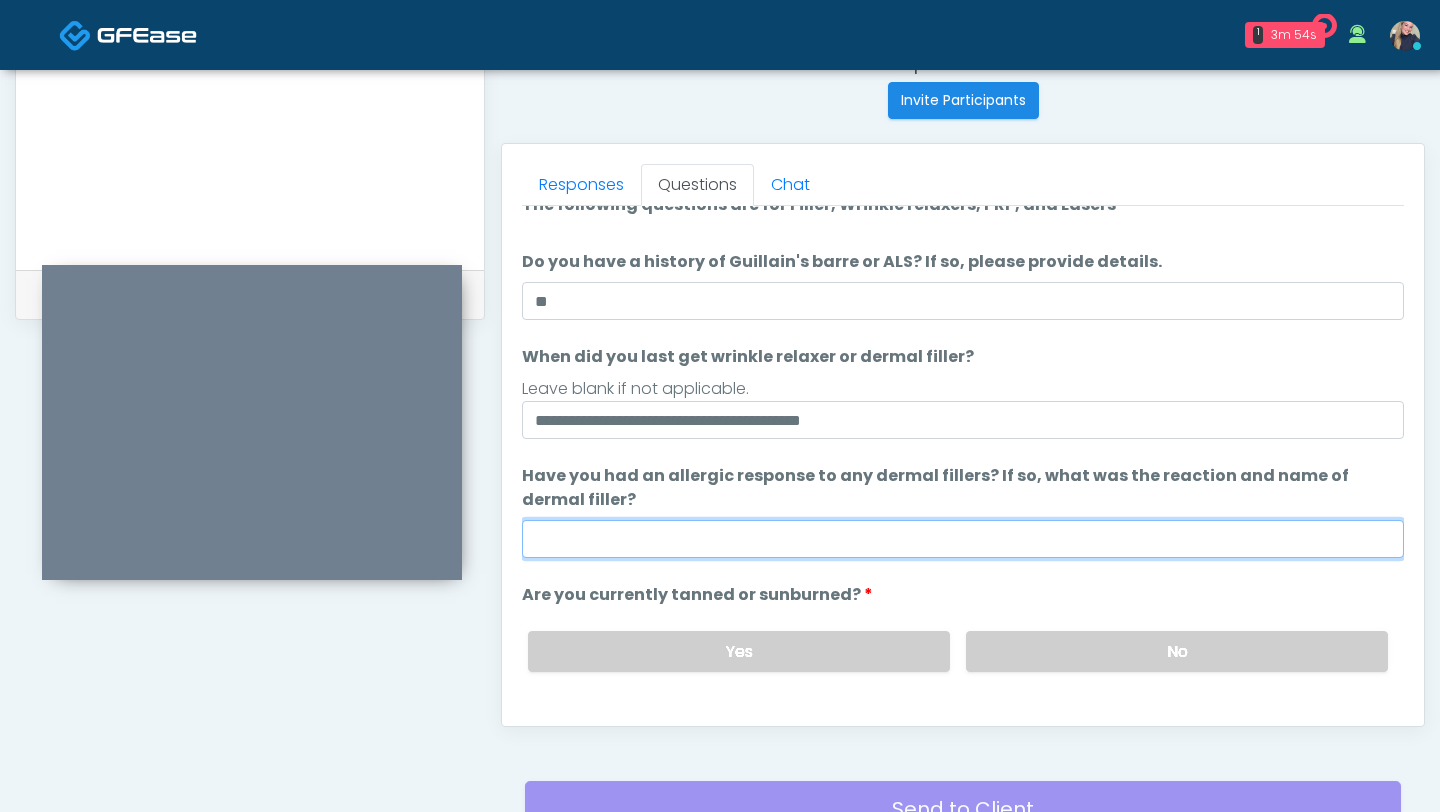 click on "Have you had an allergic response to any dermal fillers? If so, what was the reaction and name of dermal filler?" at bounding box center (963, 539) 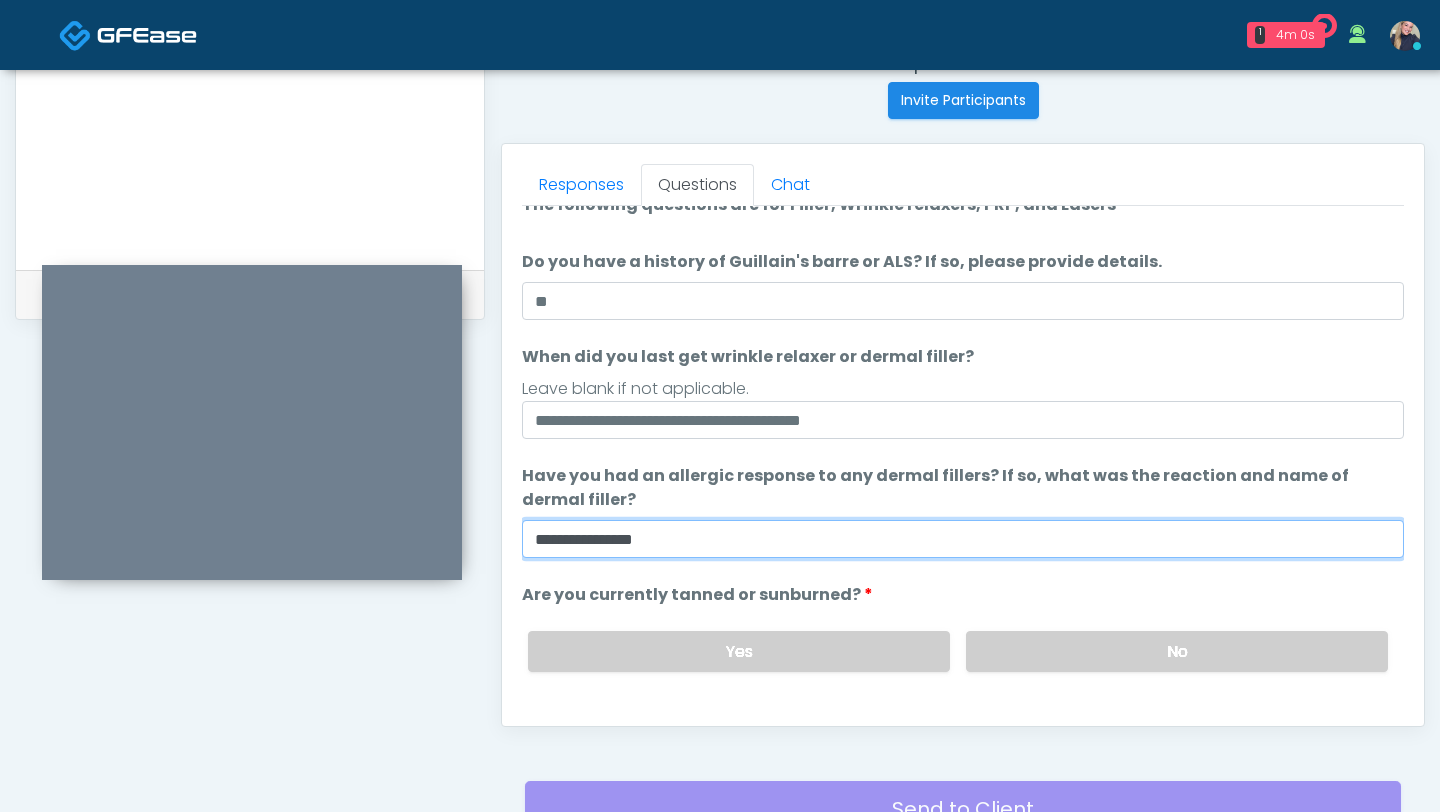 type on "**********" 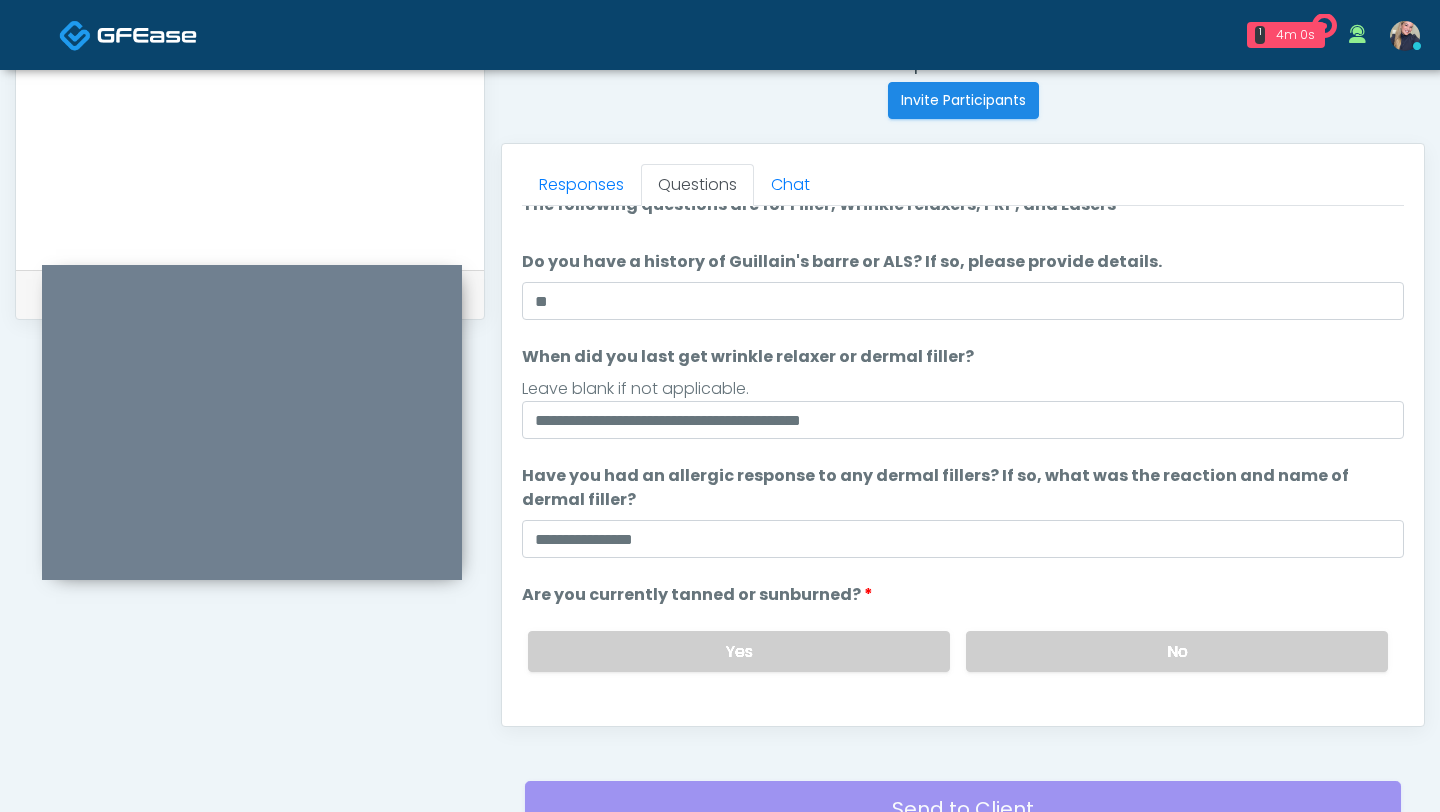 click on "**********" at bounding box center [963, 392] 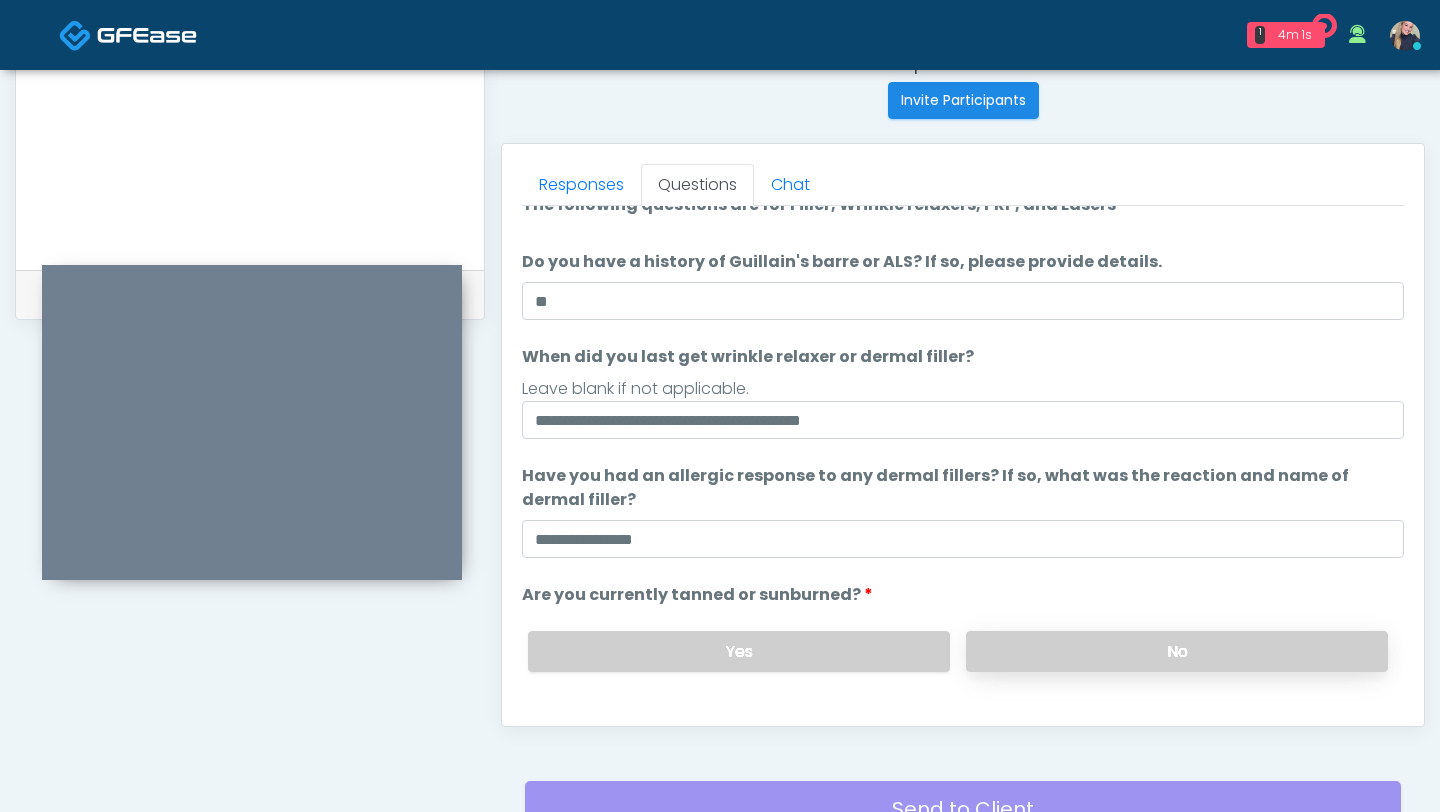 click on "No" at bounding box center (1177, 651) 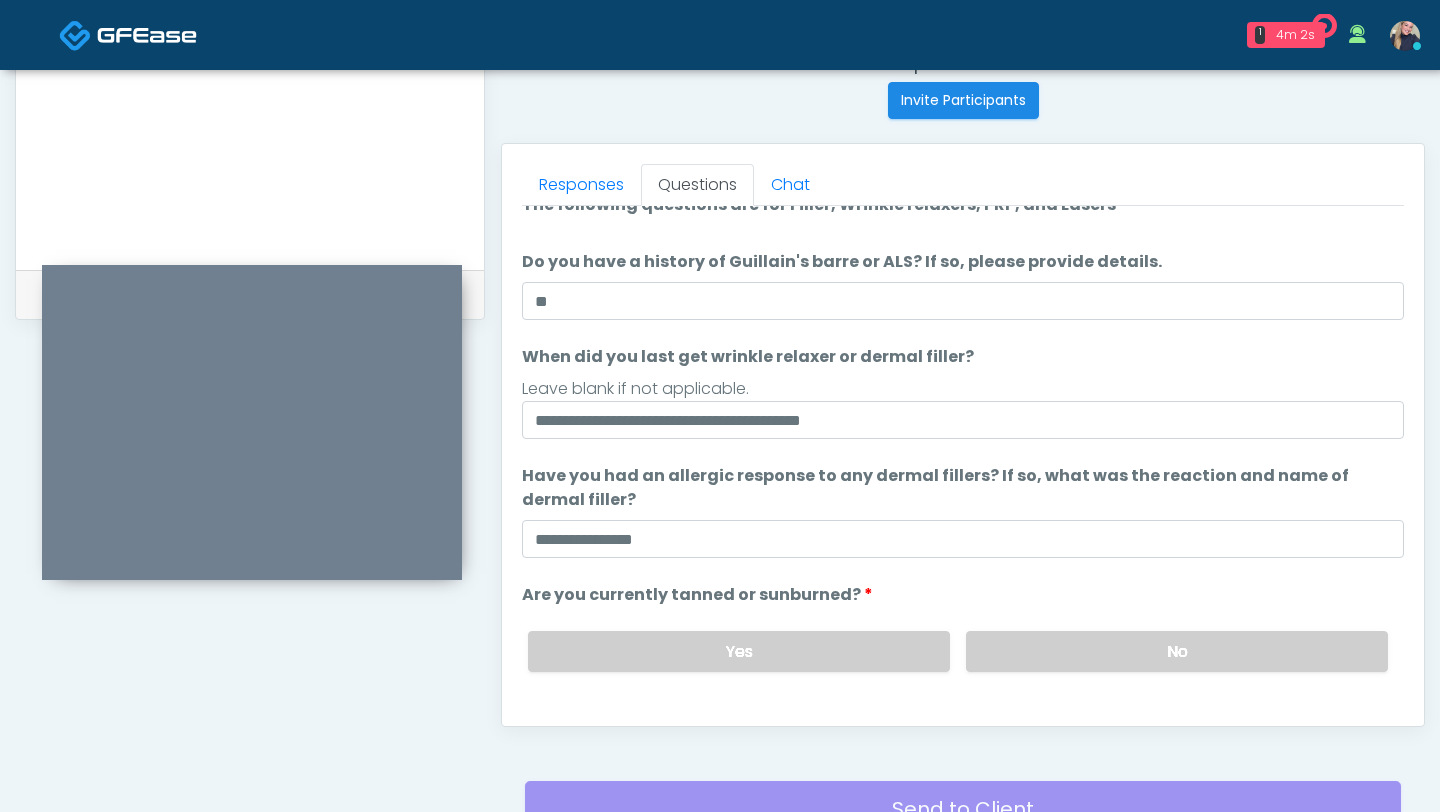 scroll, scrollTop: 188, scrollLeft: 0, axis: vertical 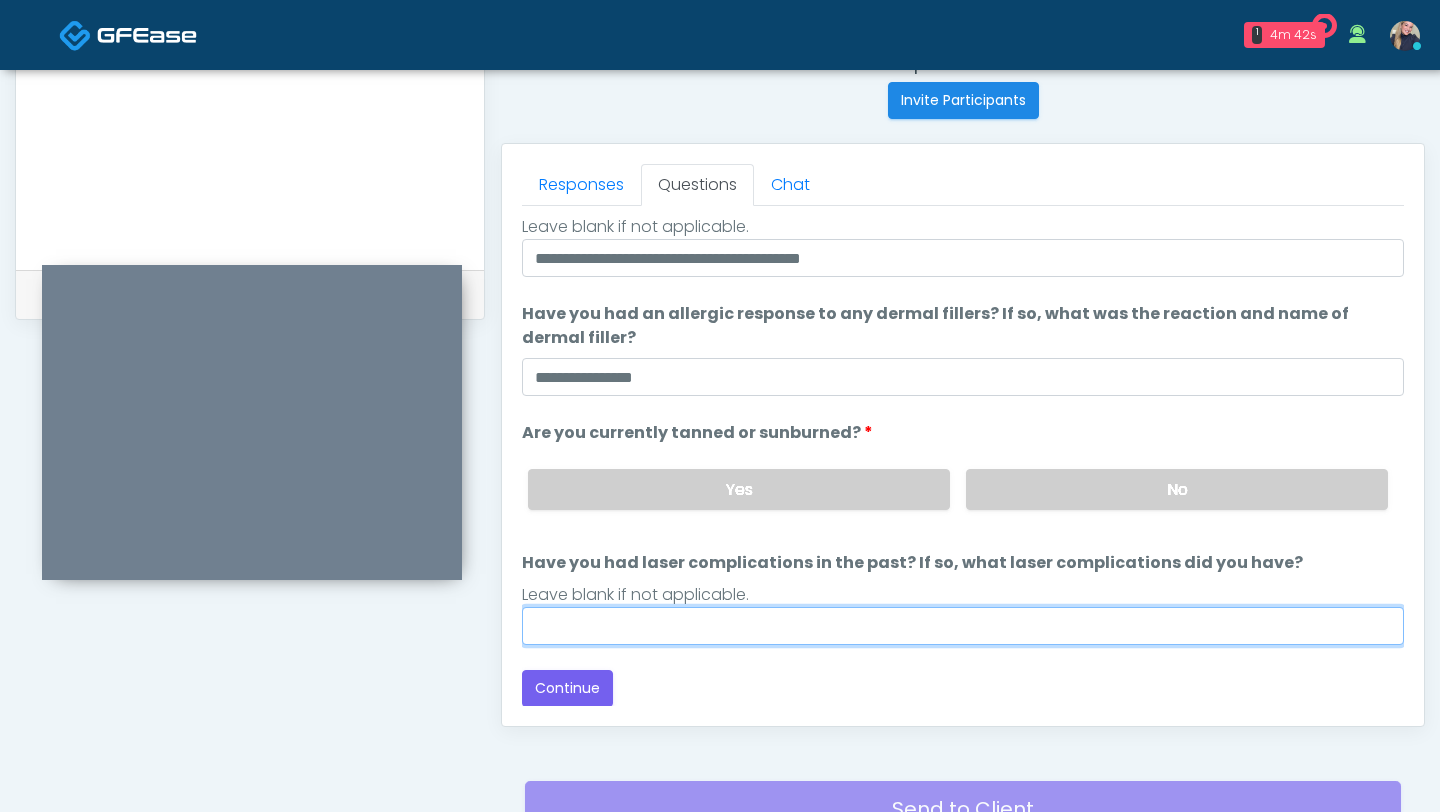 click on "Have you had laser complications in the past? If so, what laser complications did you have?" at bounding box center (963, 626) 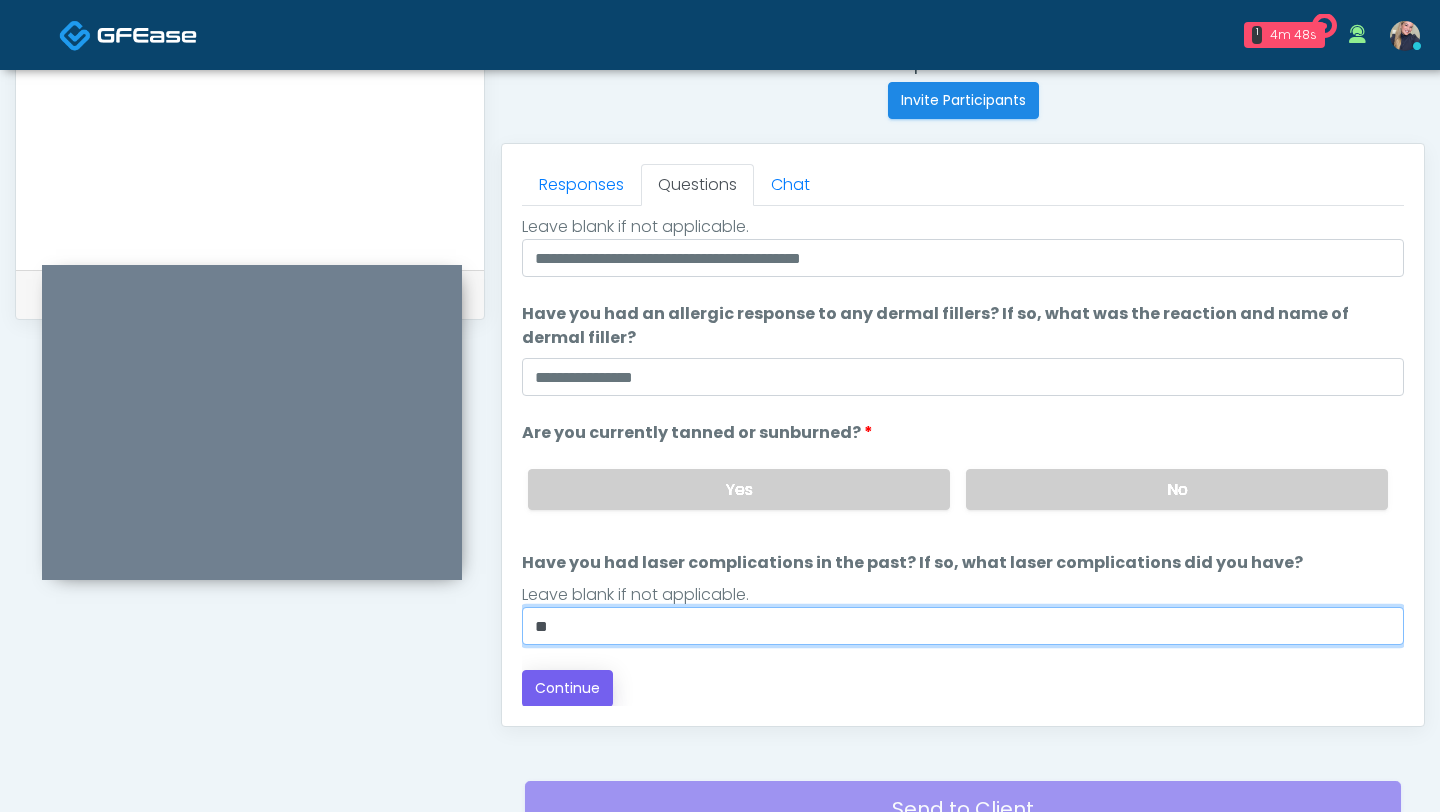 type on "**" 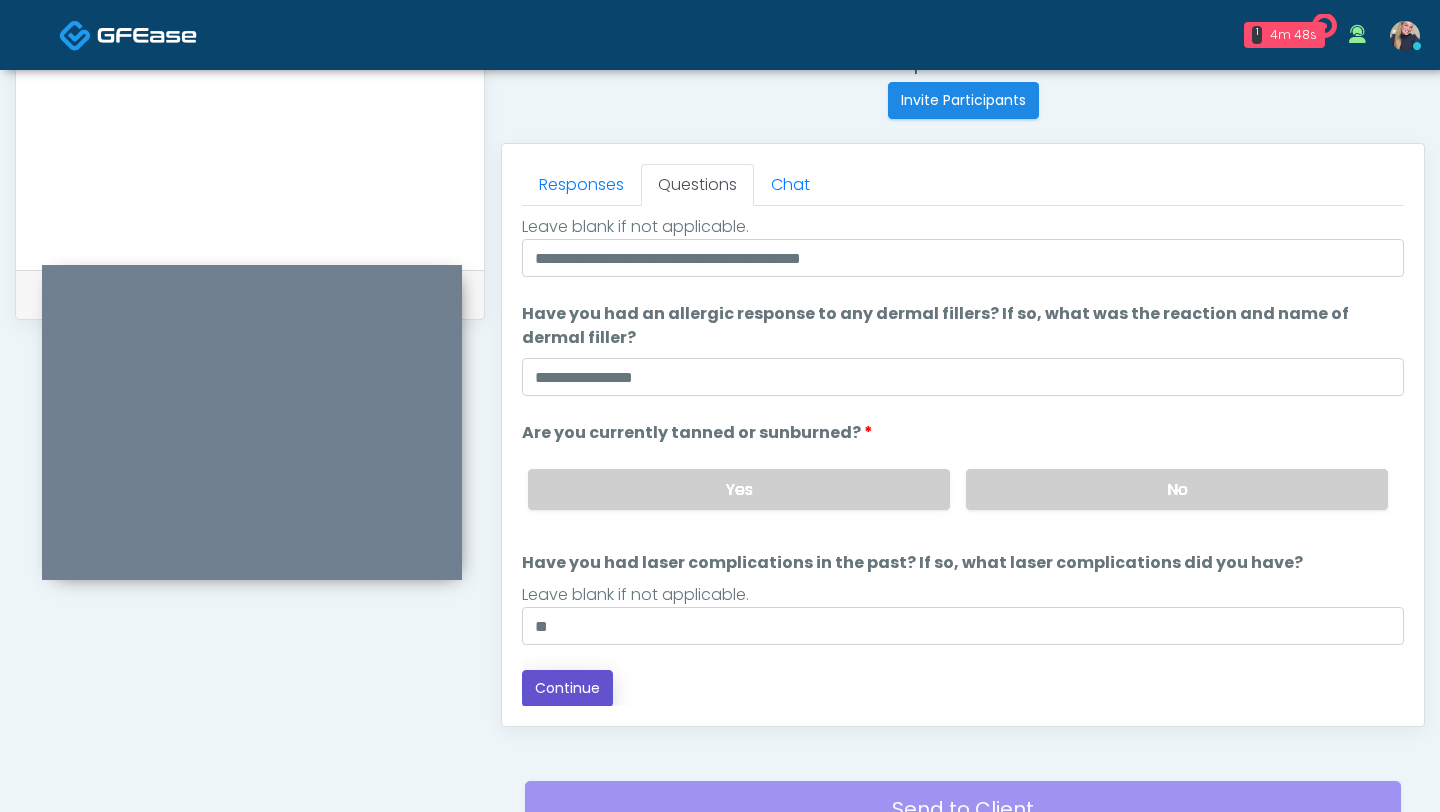 click on "Continue" at bounding box center [567, 688] 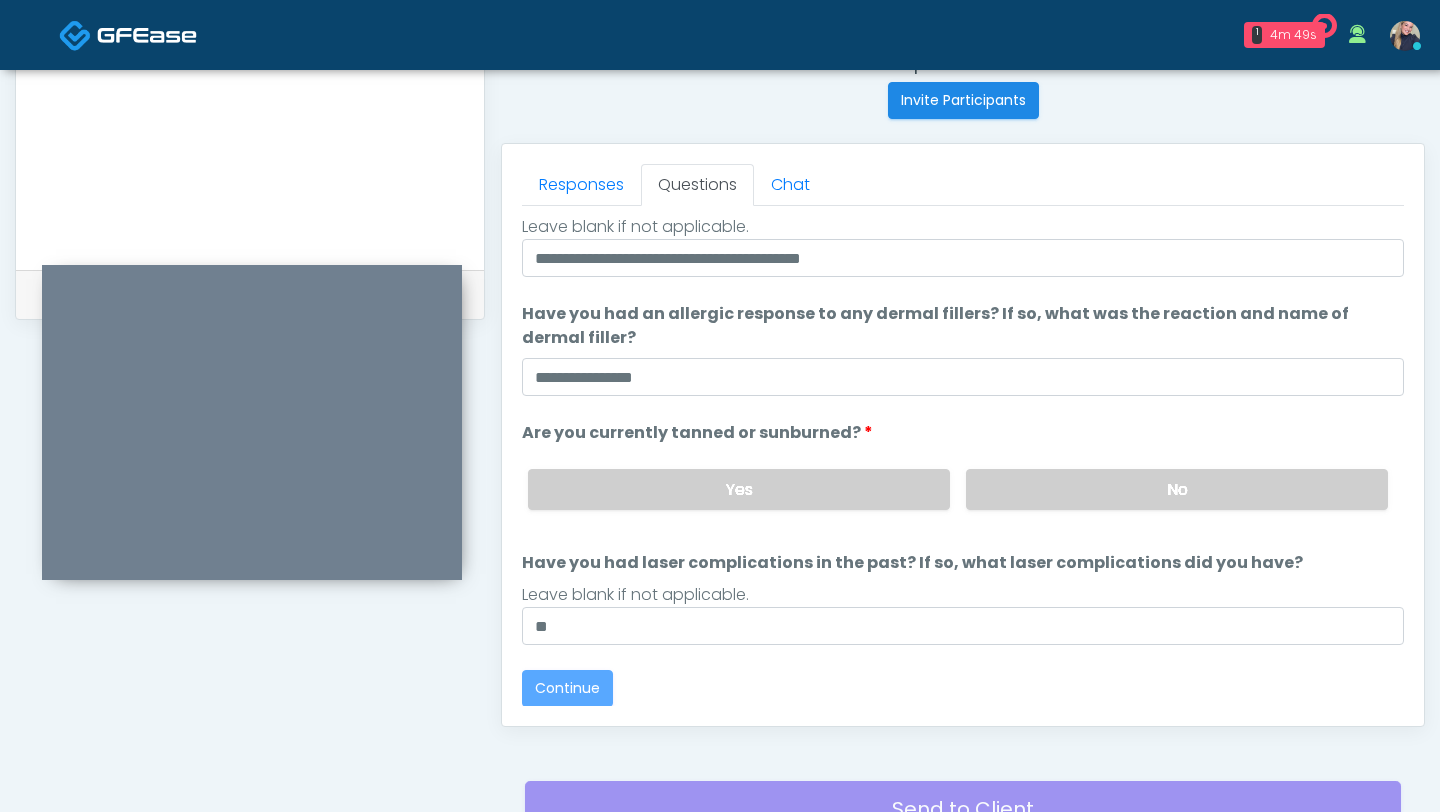scroll, scrollTop: 983, scrollLeft: 0, axis: vertical 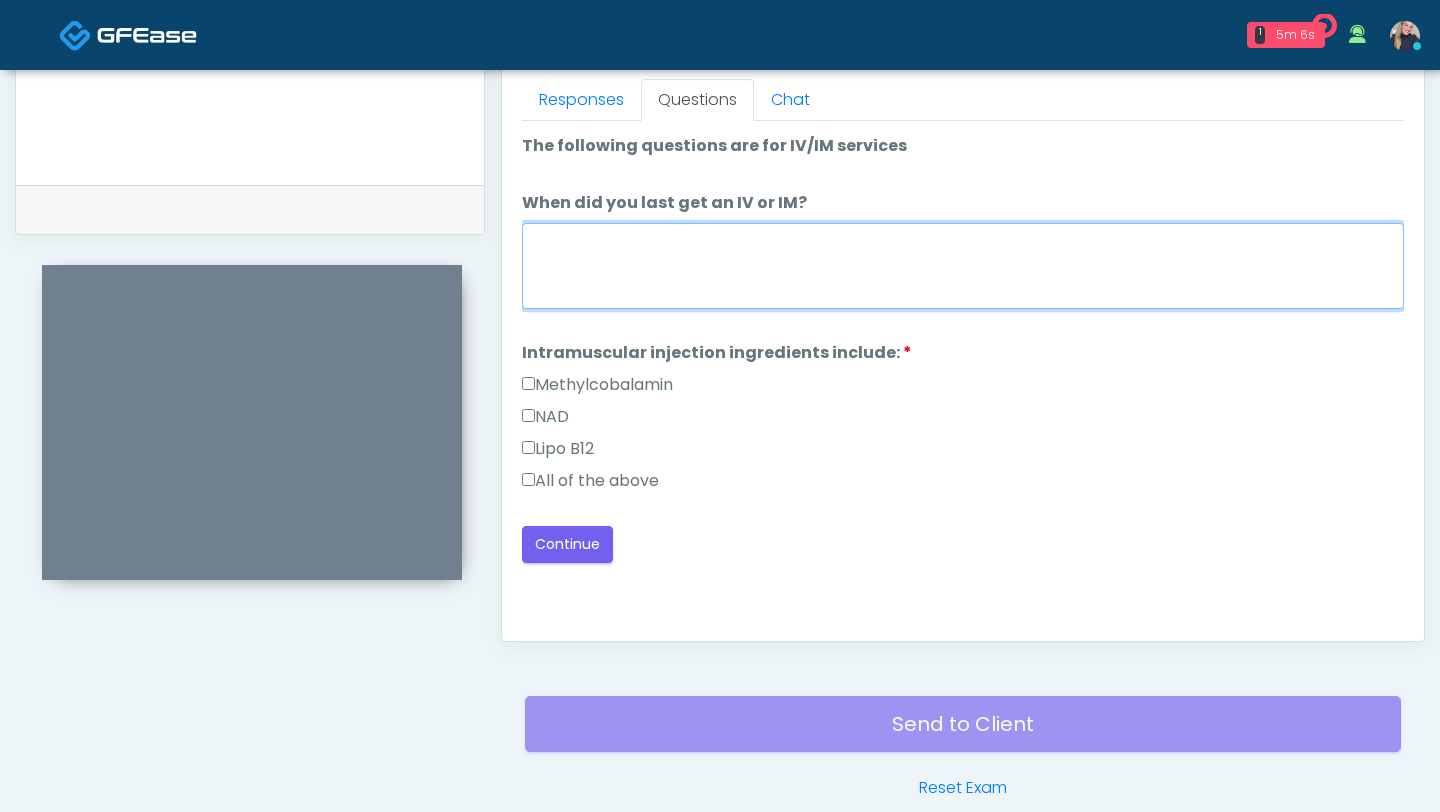 click on "When did you last get an IV or IM?" at bounding box center [963, 266] 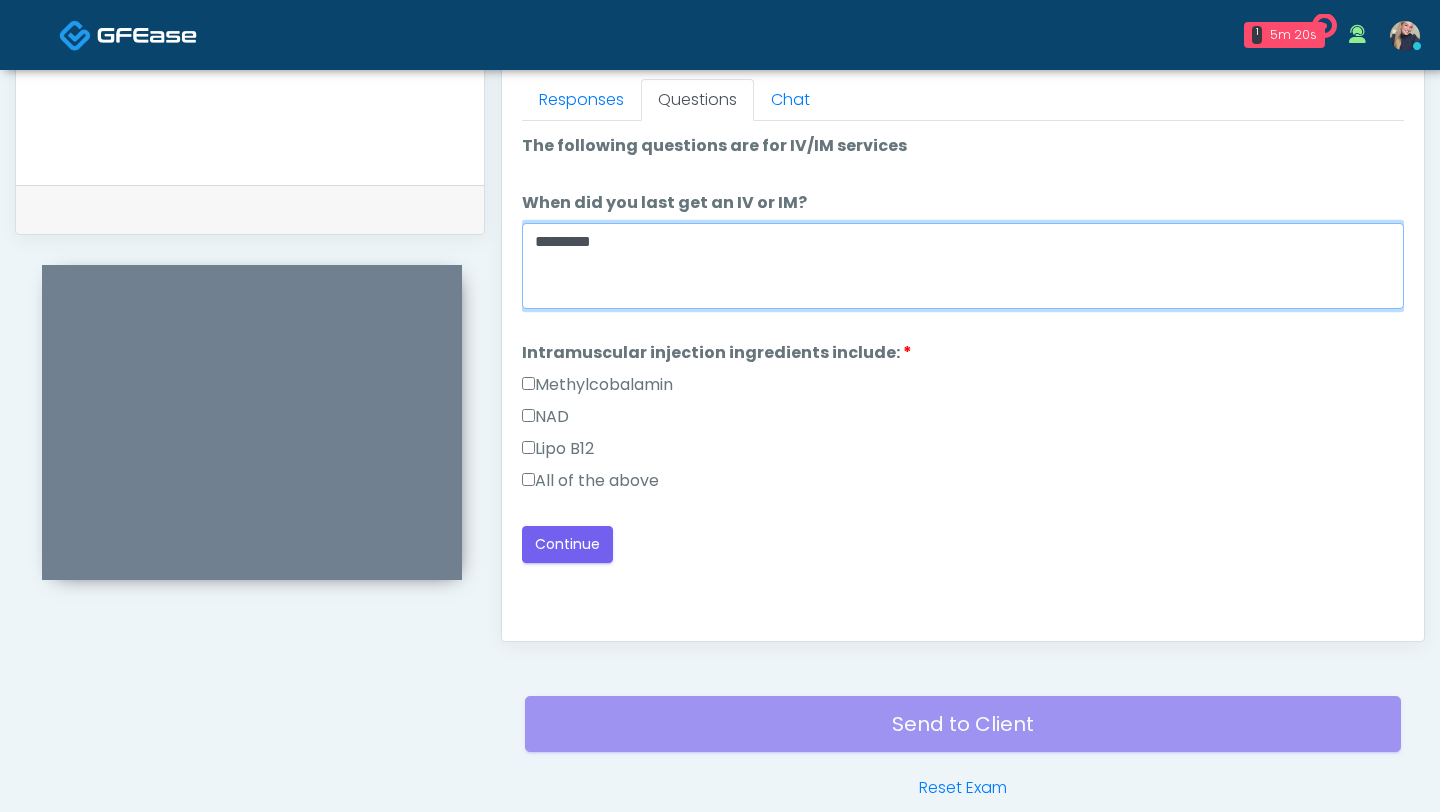 type on "*********" 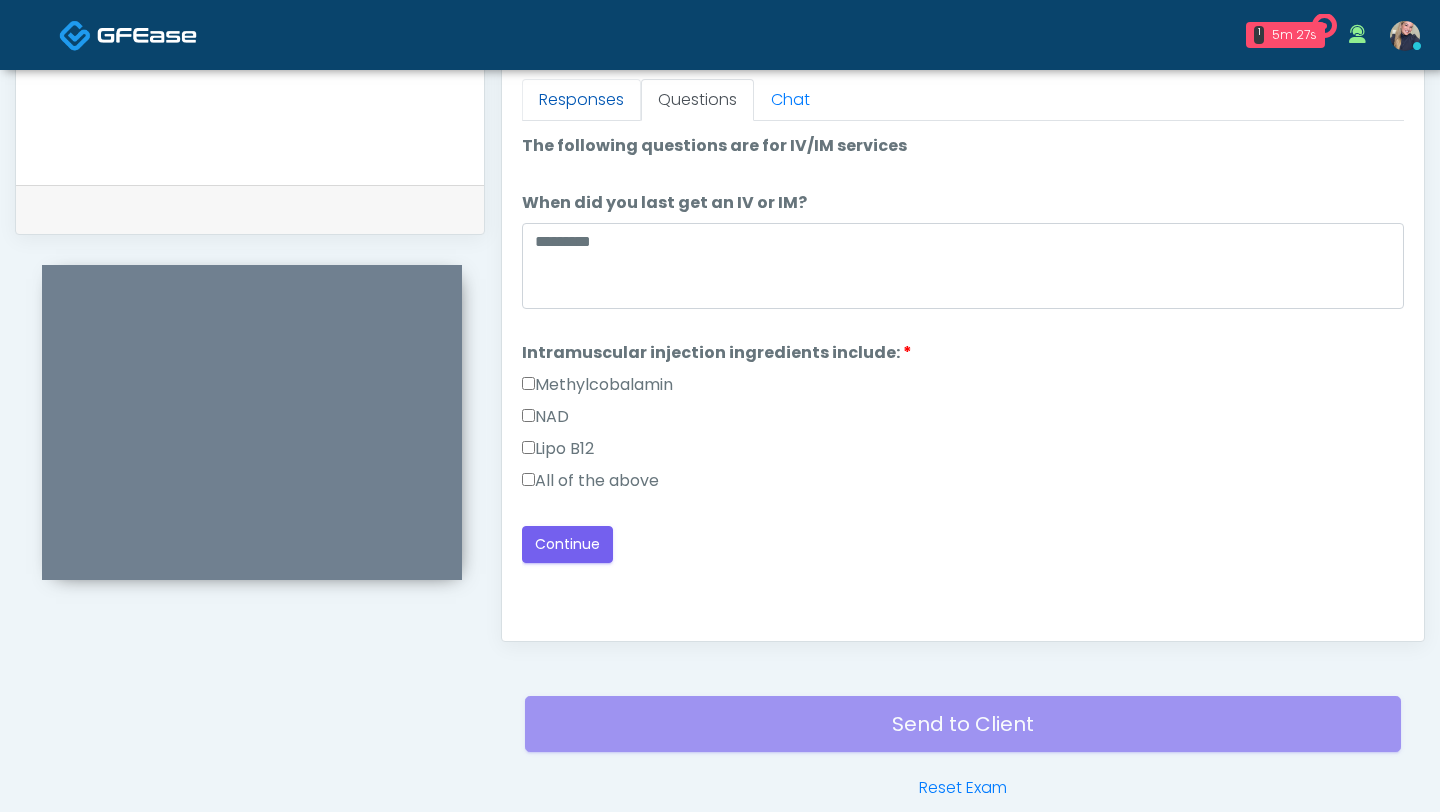 click on "Responses" at bounding box center [581, 100] 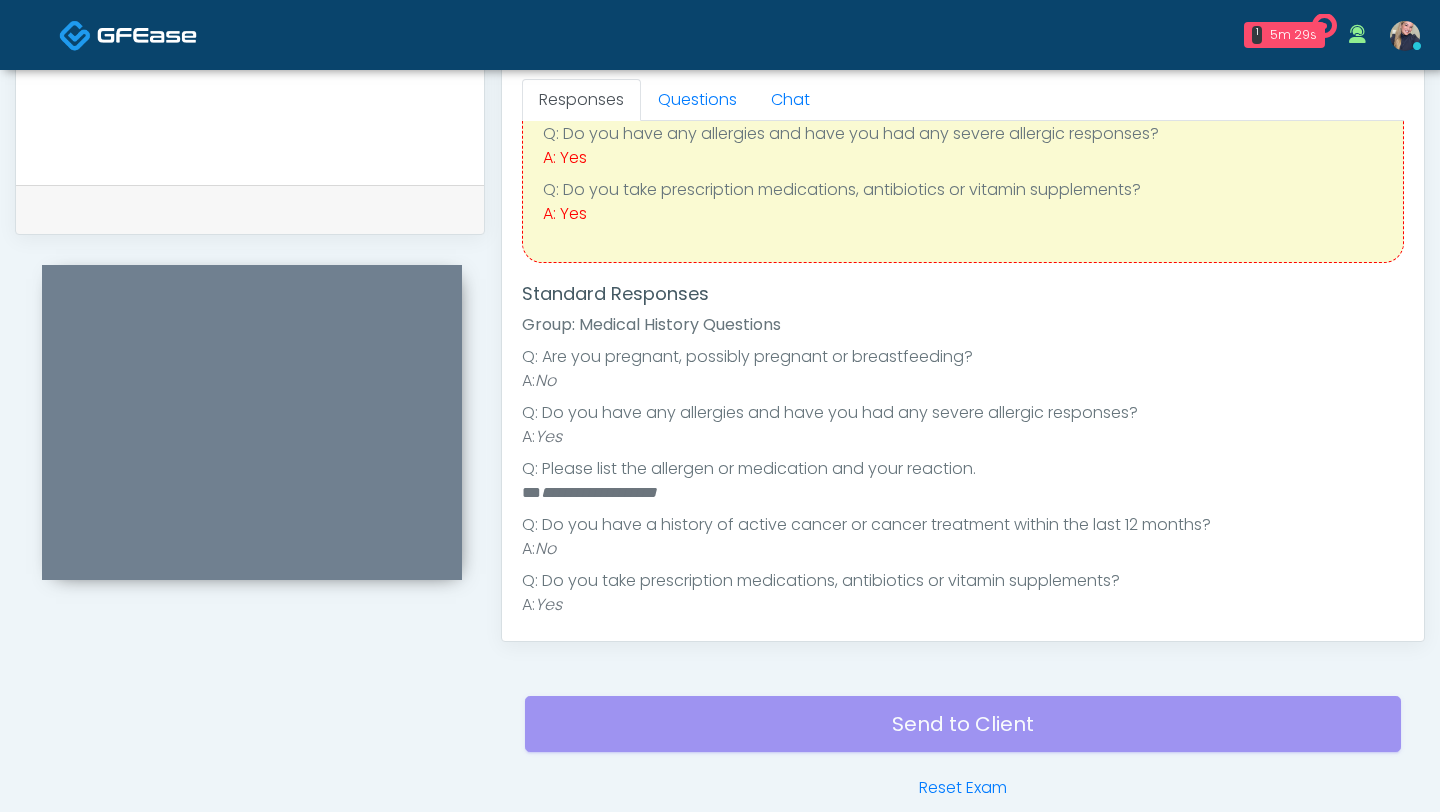 scroll, scrollTop: 130, scrollLeft: 0, axis: vertical 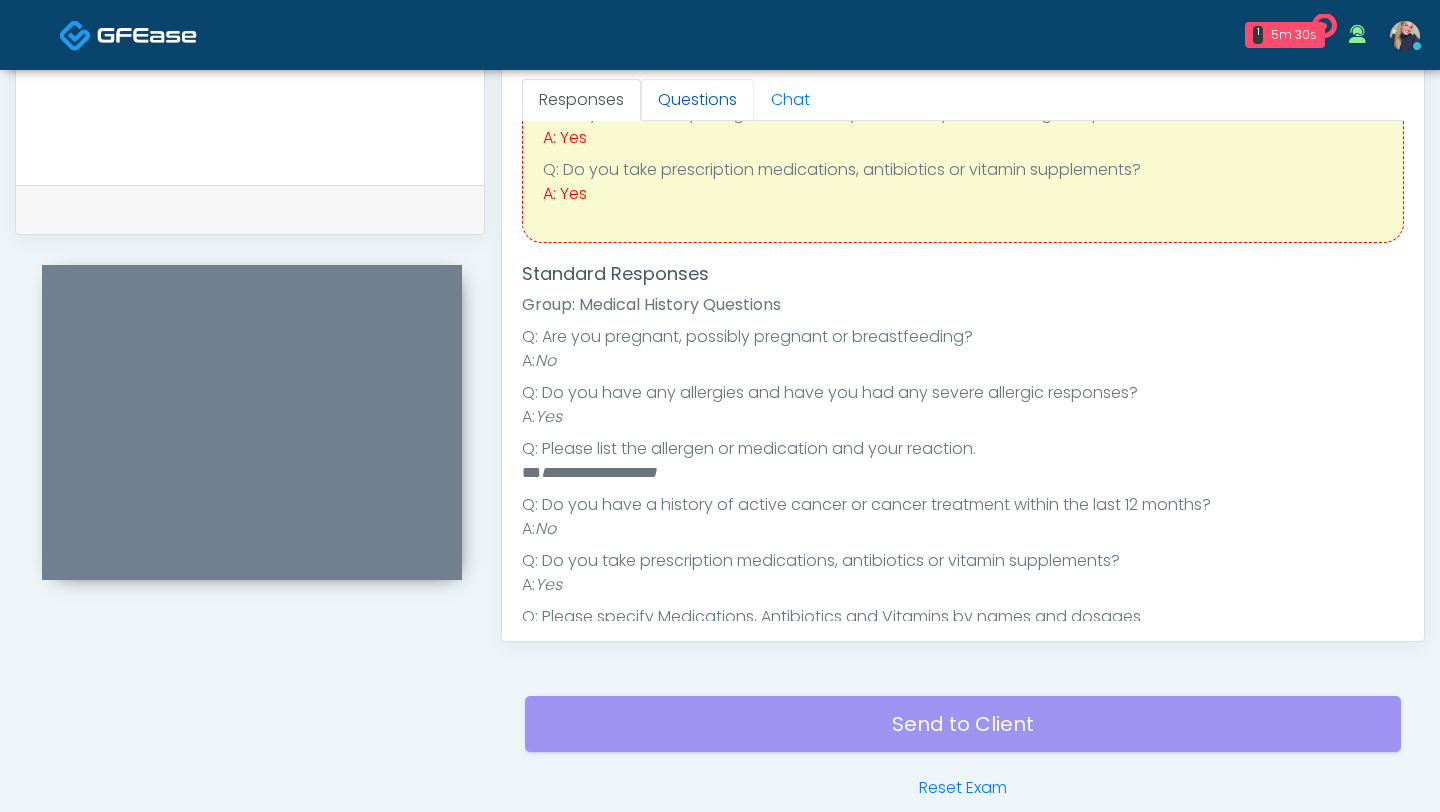 click on "Questions" at bounding box center [697, 100] 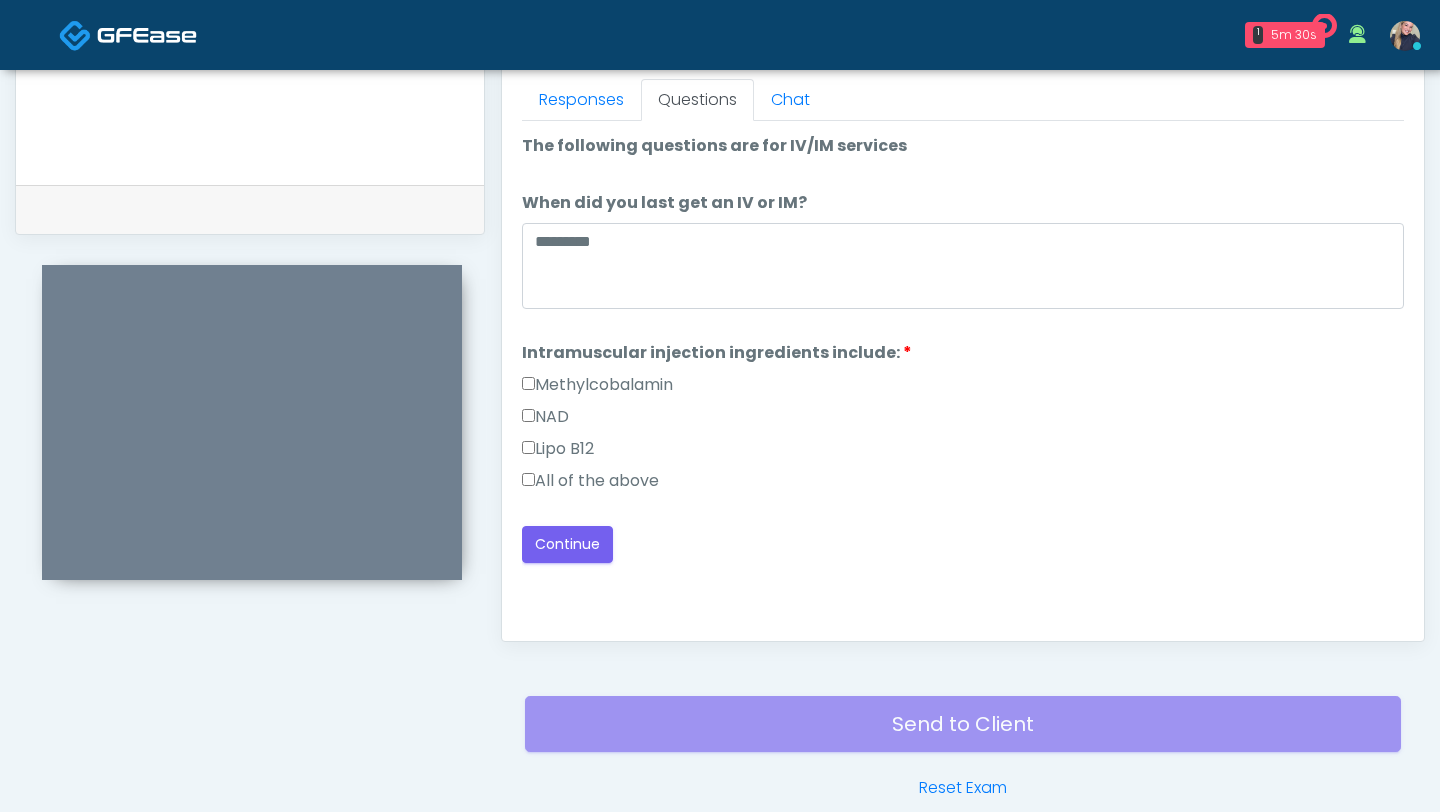 scroll, scrollTop: 0, scrollLeft: 0, axis: both 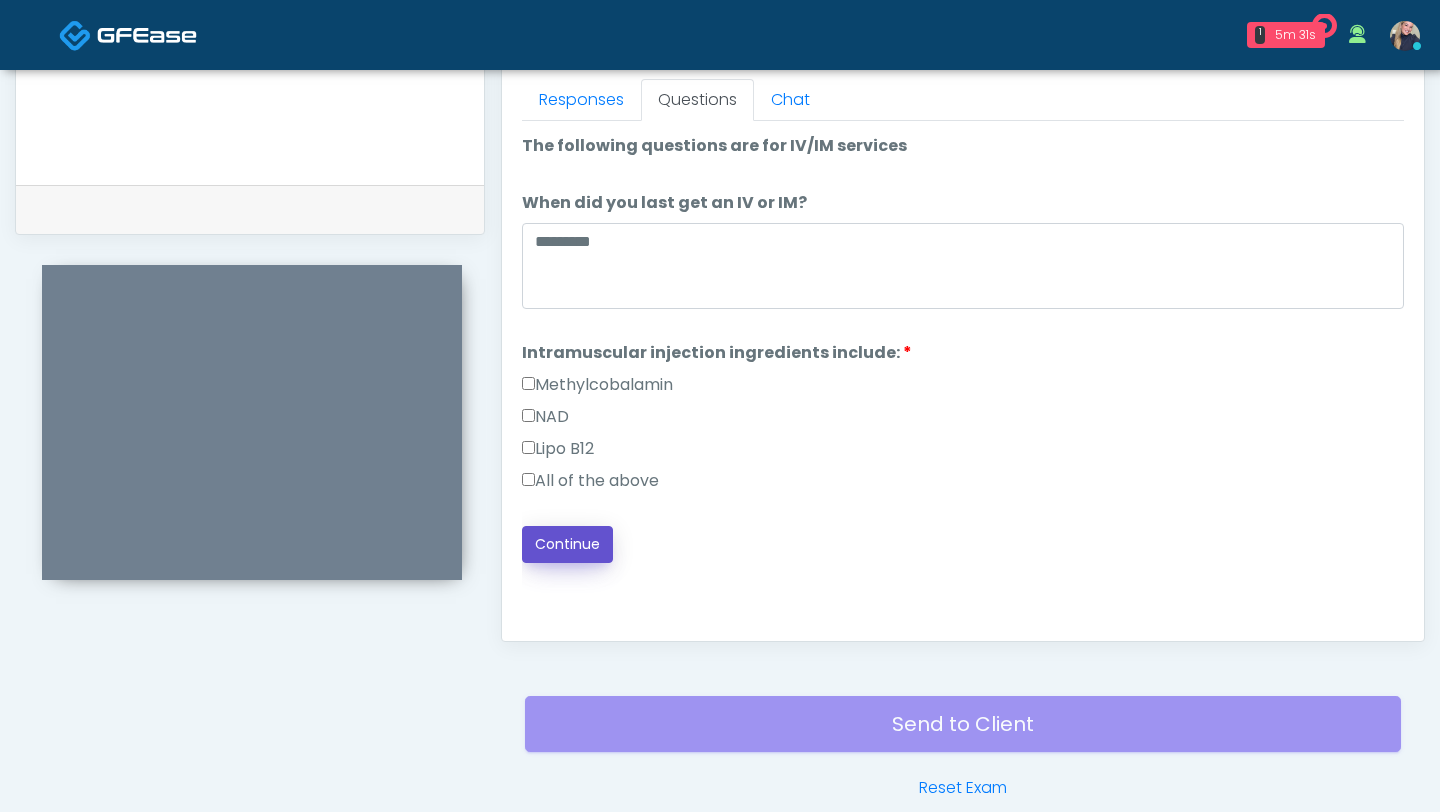 click on "Continue" at bounding box center [567, 544] 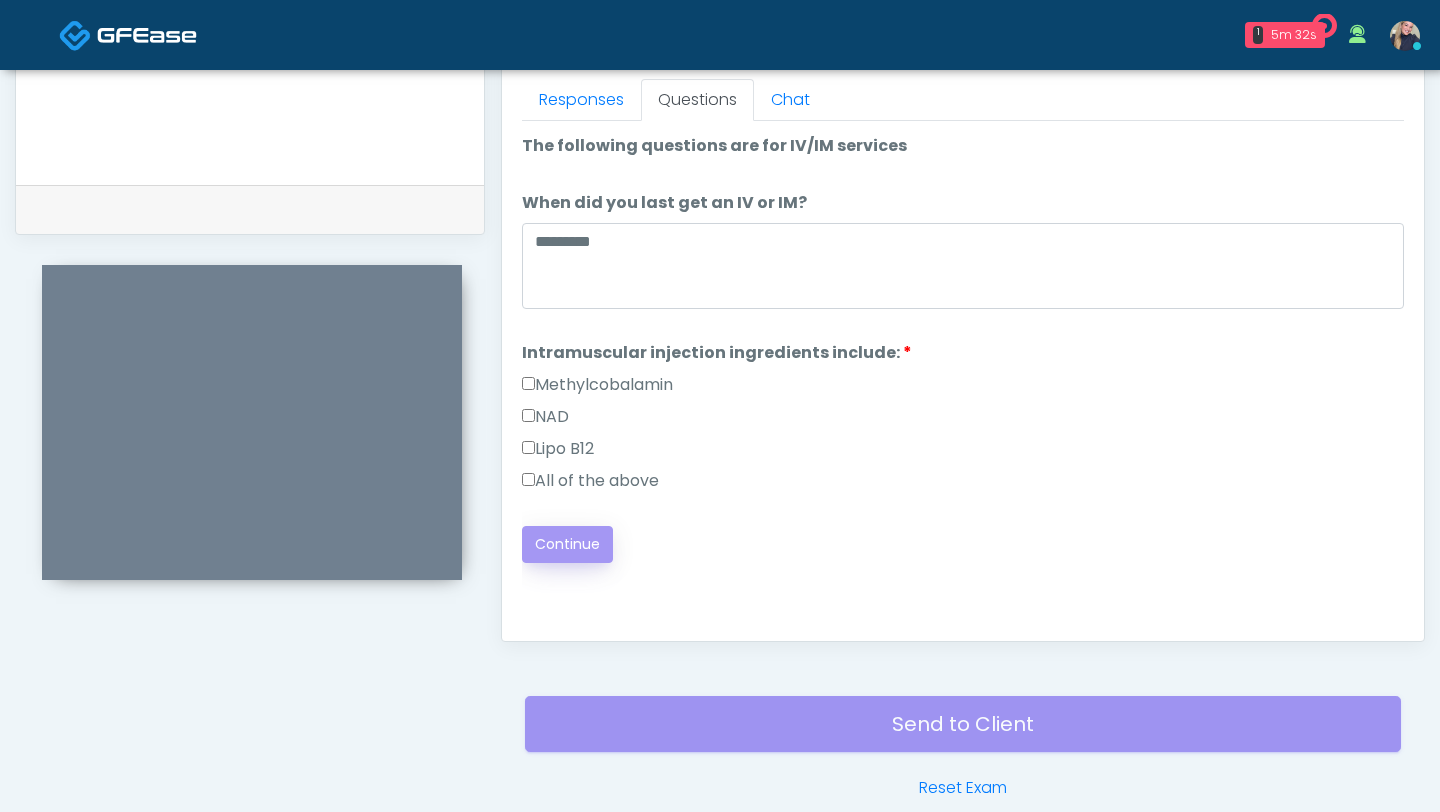 scroll, scrollTop: 983, scrollLeft: 0, axis: vertical 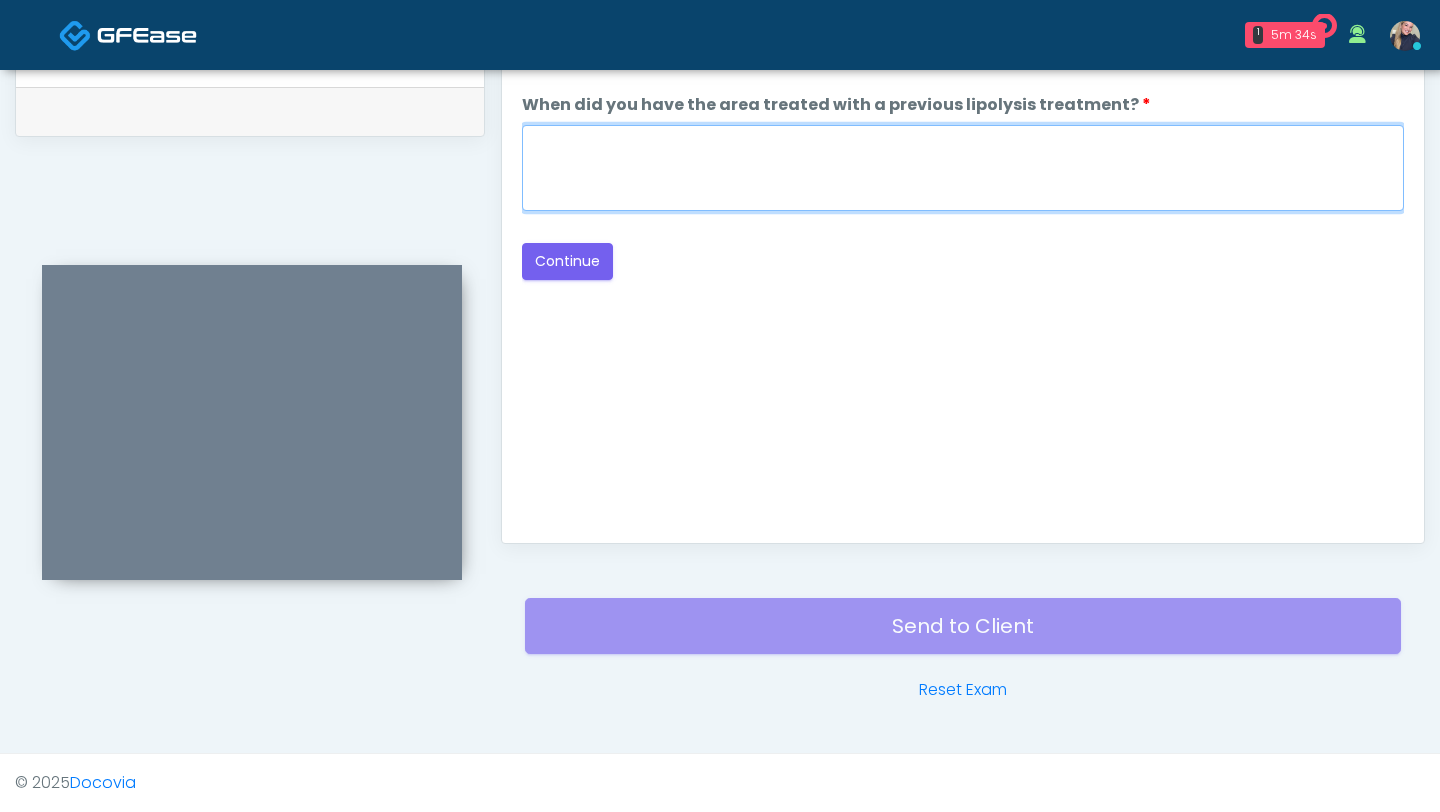 click on "When did you have the area treated with a previous lipolysis treatment?" at bounding box center [963, 168] 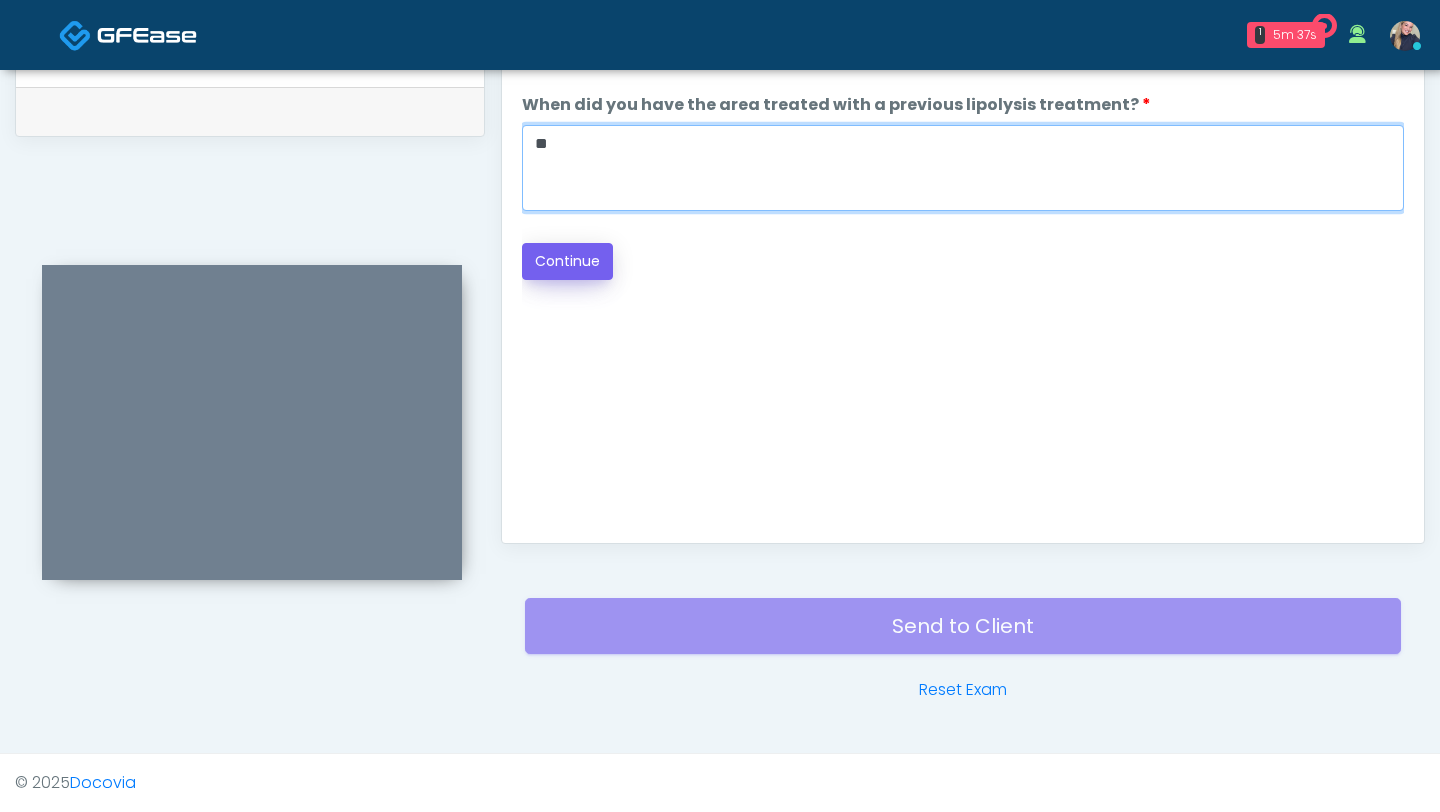 type on "**" 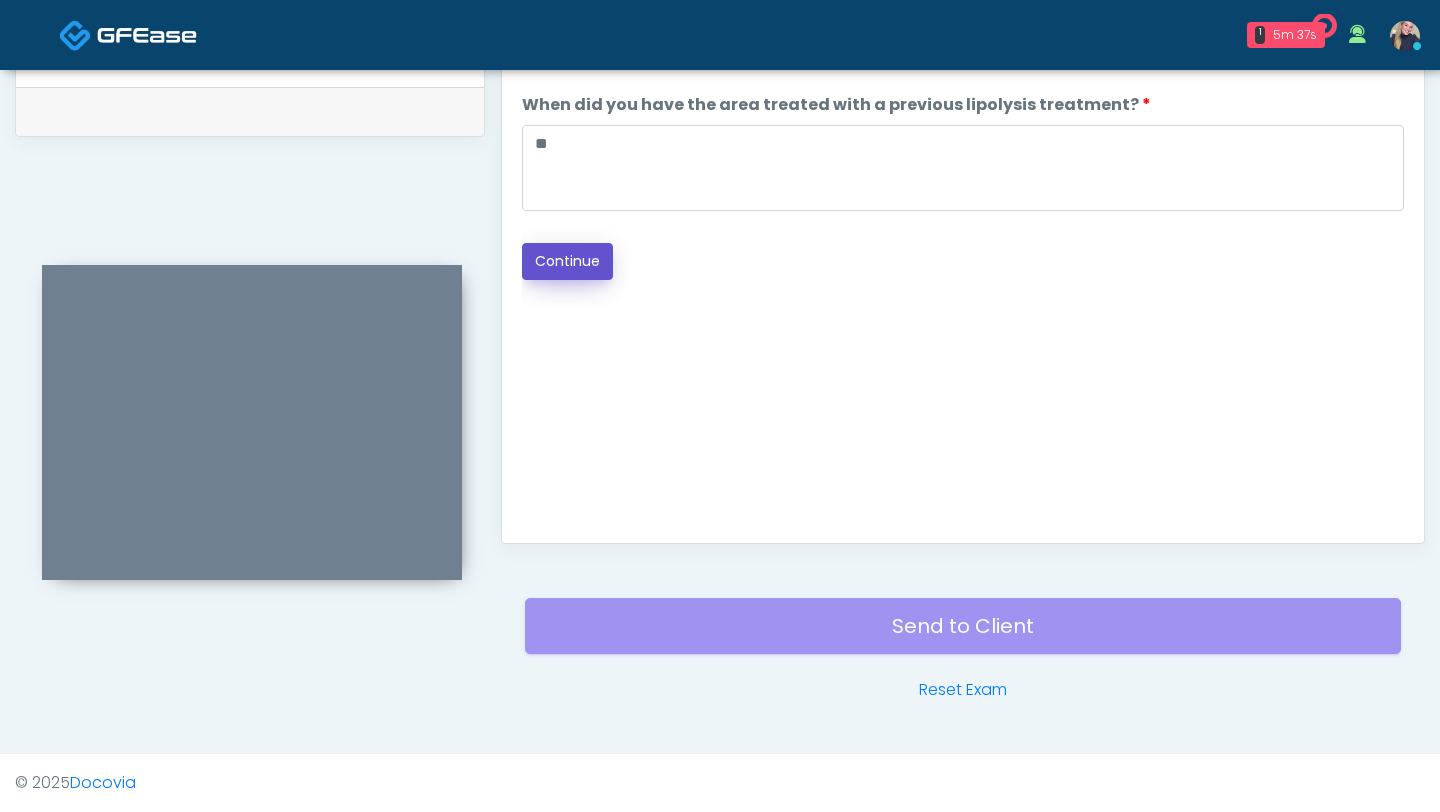click on "Continue" at bounding box center (567, 261) 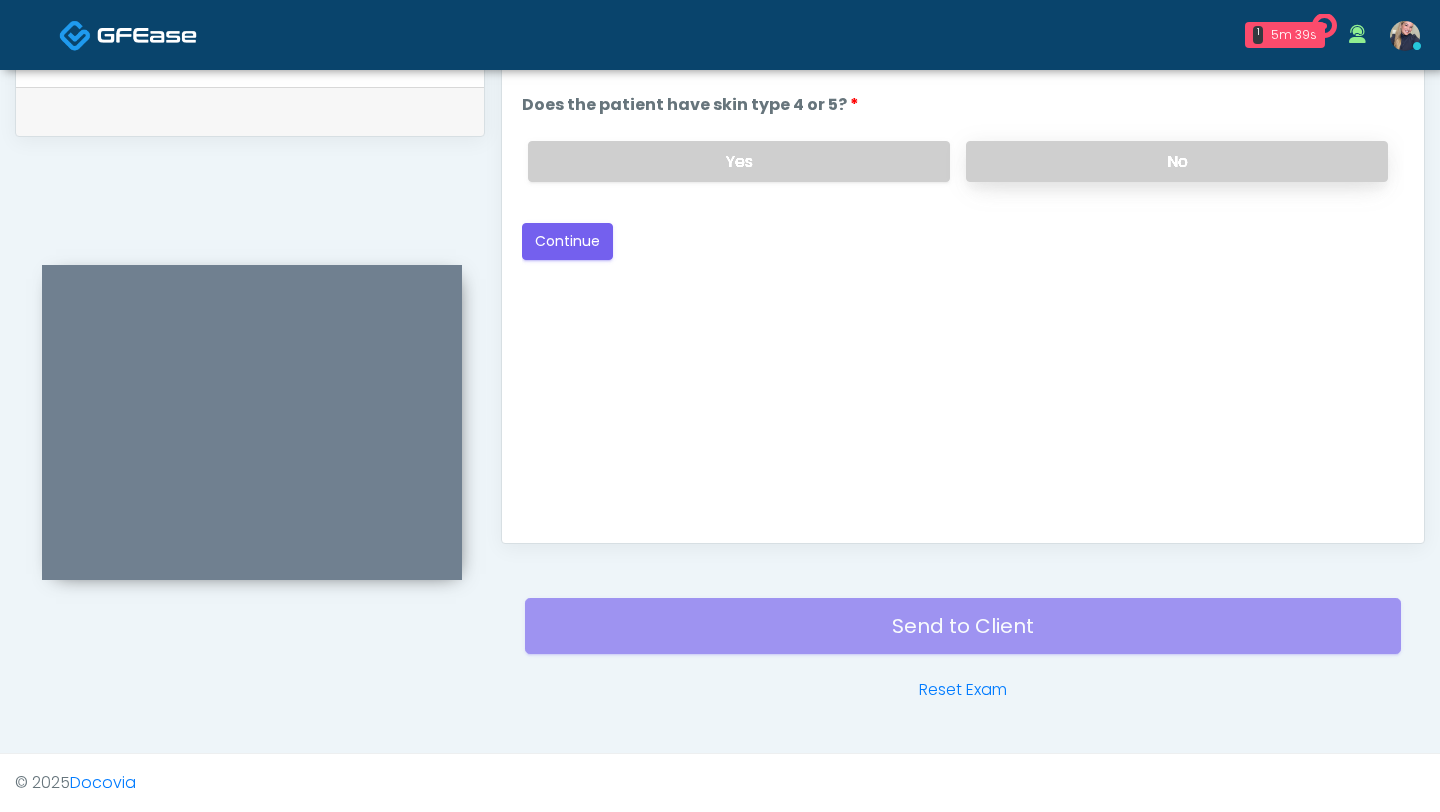 click on "No" at bounding box center (1177, 161) 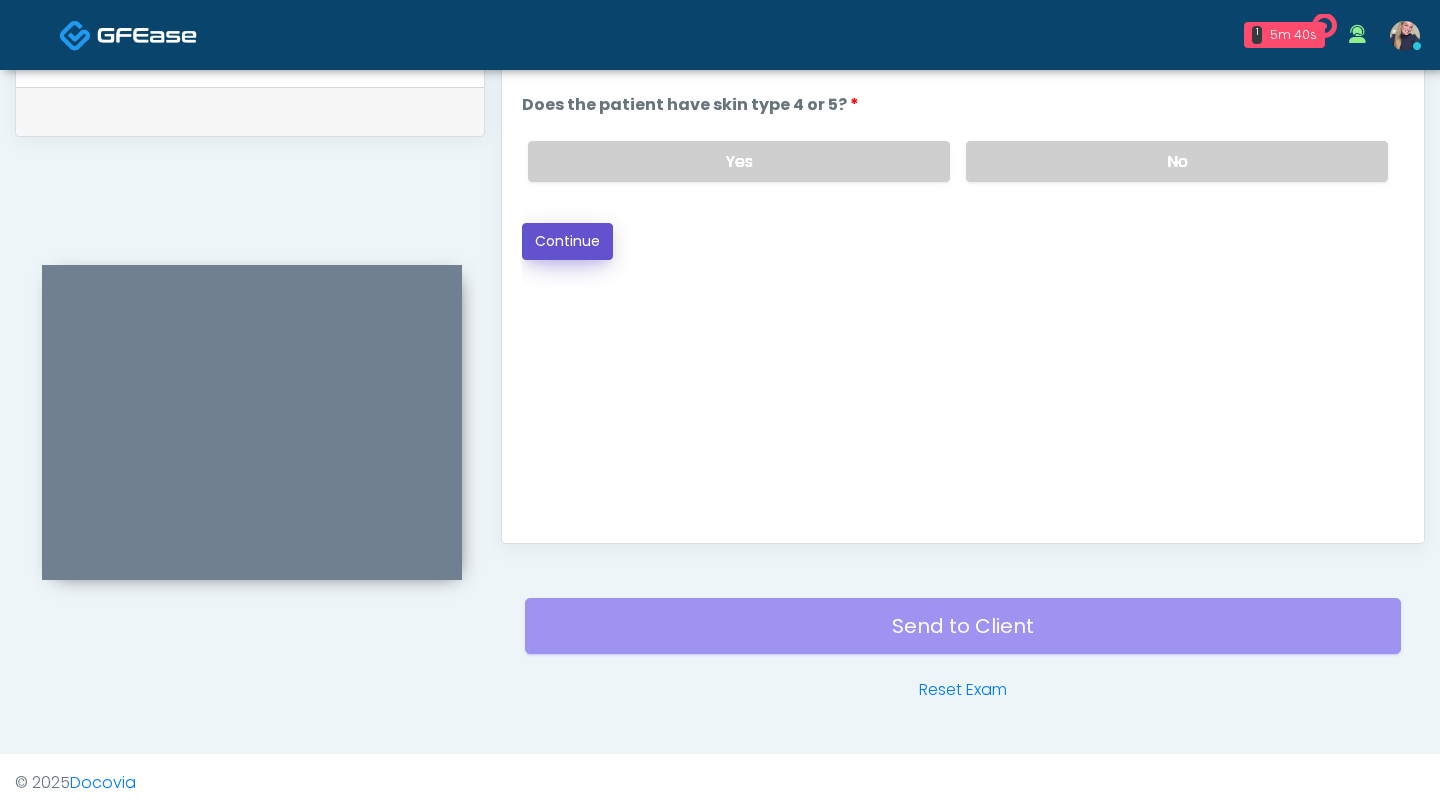 click on "Continue" at bounding box center [567, 241] 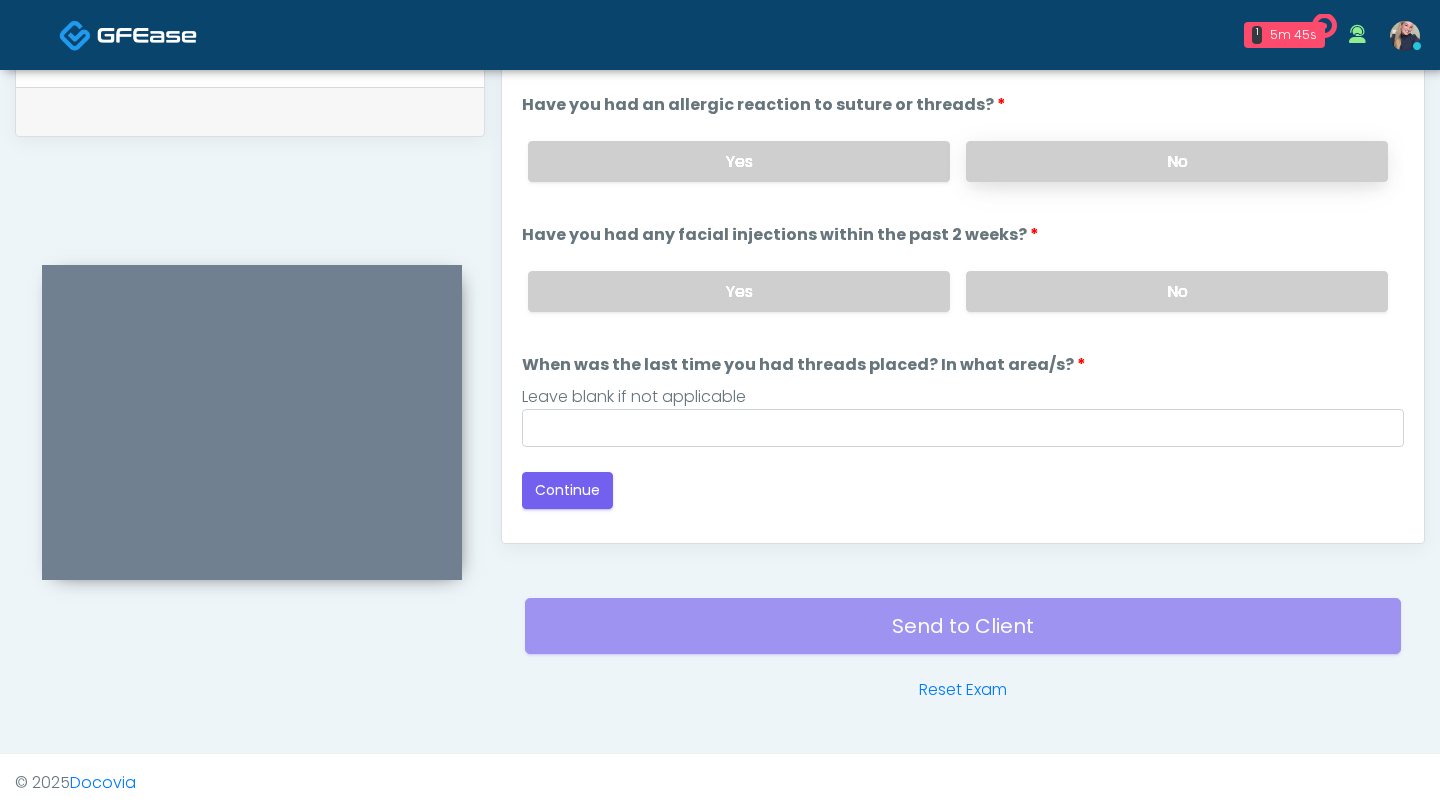 click on "No" at bounding box center (1177, 161) 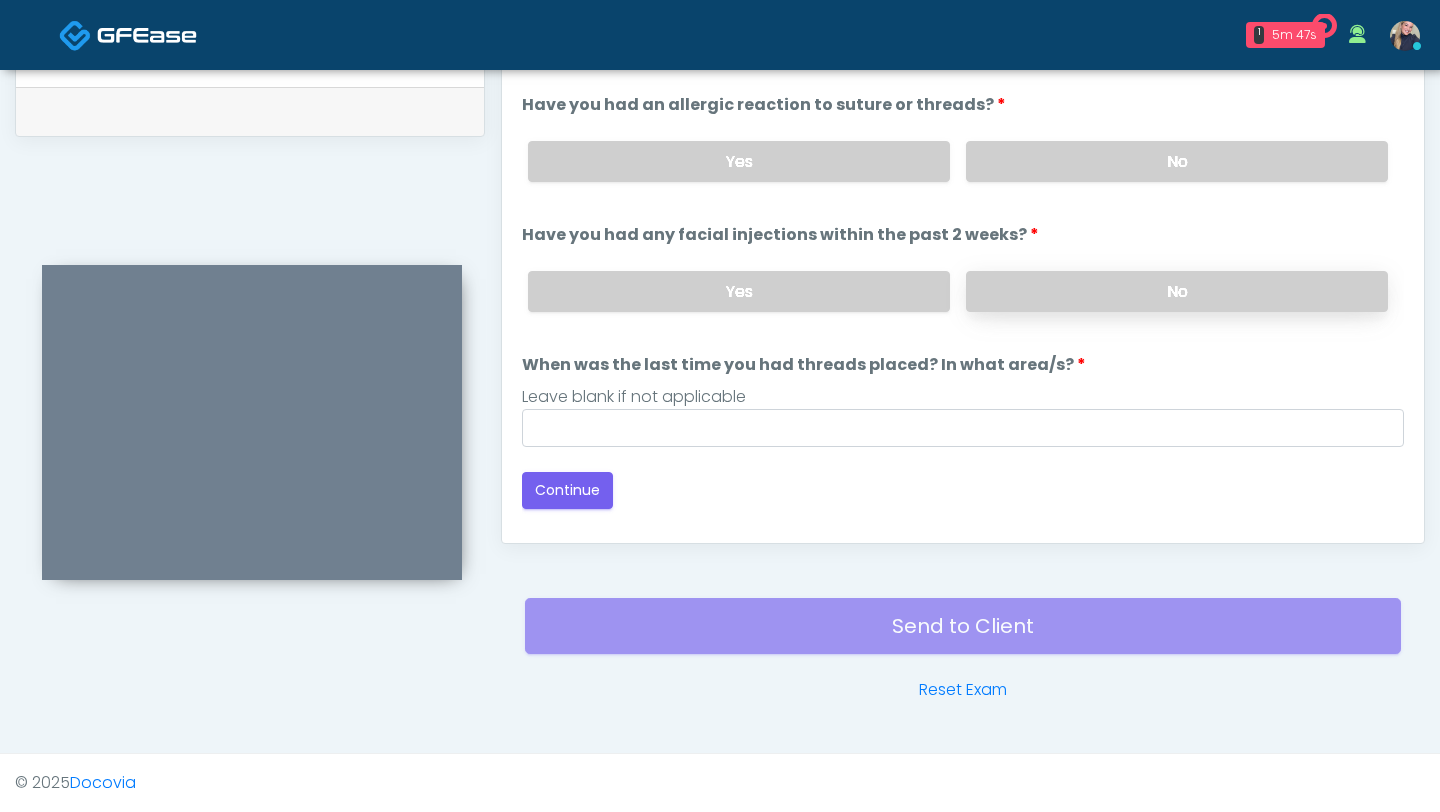 click on "No" at bounding box center (1177, 291) 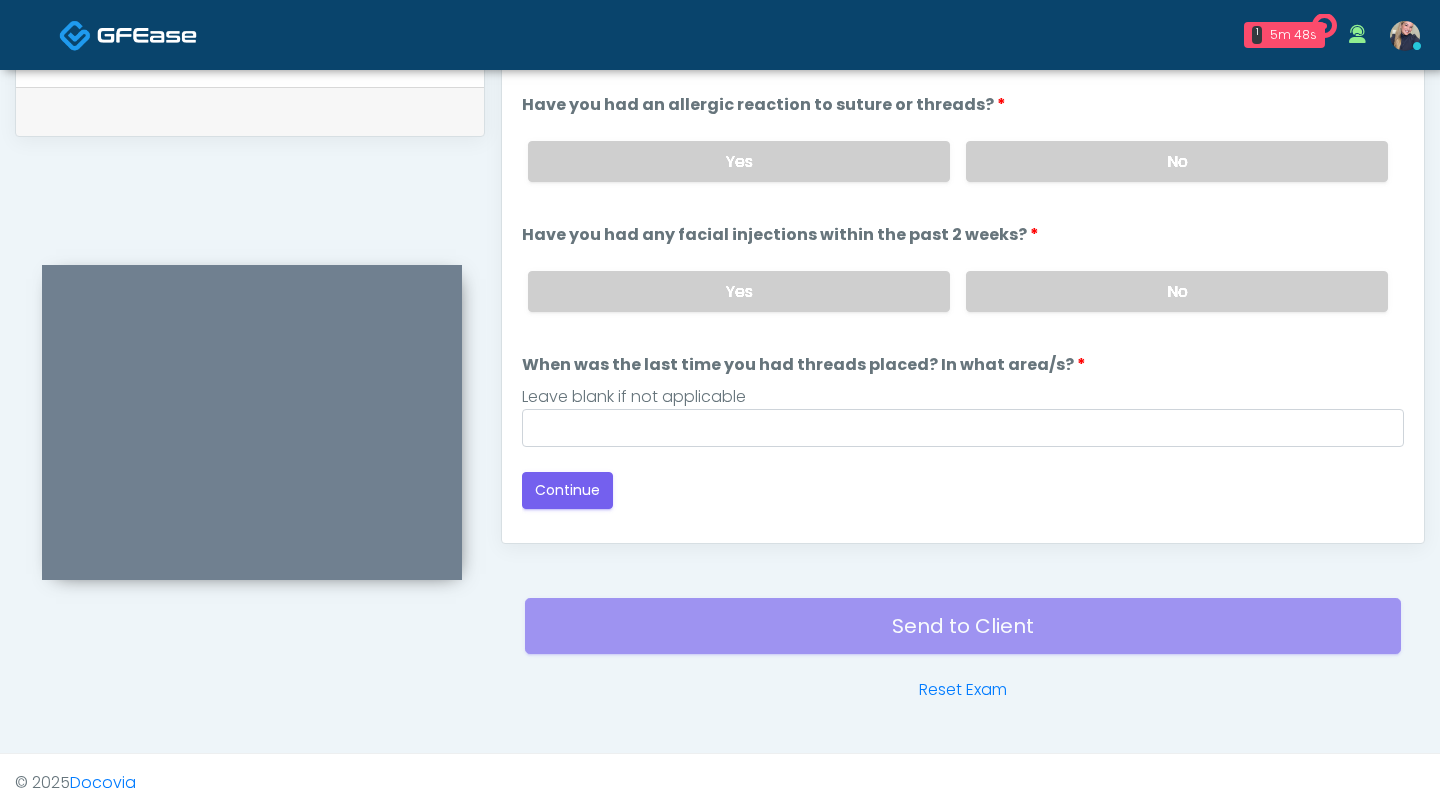 click on "Loading...
Connecting to your agent...
Please wait while we prepare your personalized experience.
The following questions are for PDO Threads
The following questions are for PDO Threads
Have you had an allergic reaction to suture or threads?
Have you had an allergic reaction to suture or threads?
Yes
No
Tell us more about your reaction.
Tell us more about your reaction.
Yes No" at bounding box center [963, 272] 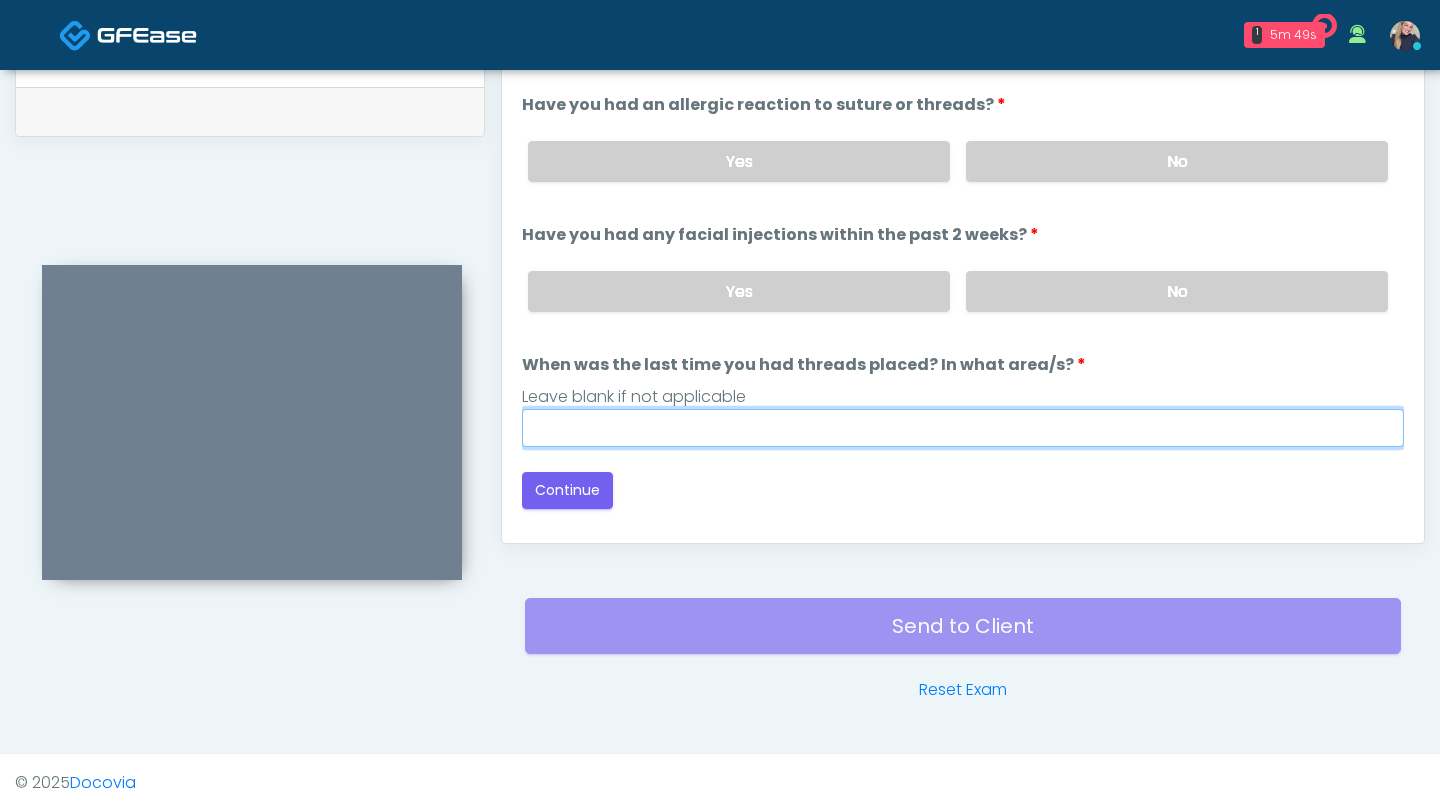 click on "When was the last time you had threads placed? In what area/s?" at bounding box center (963, 428) 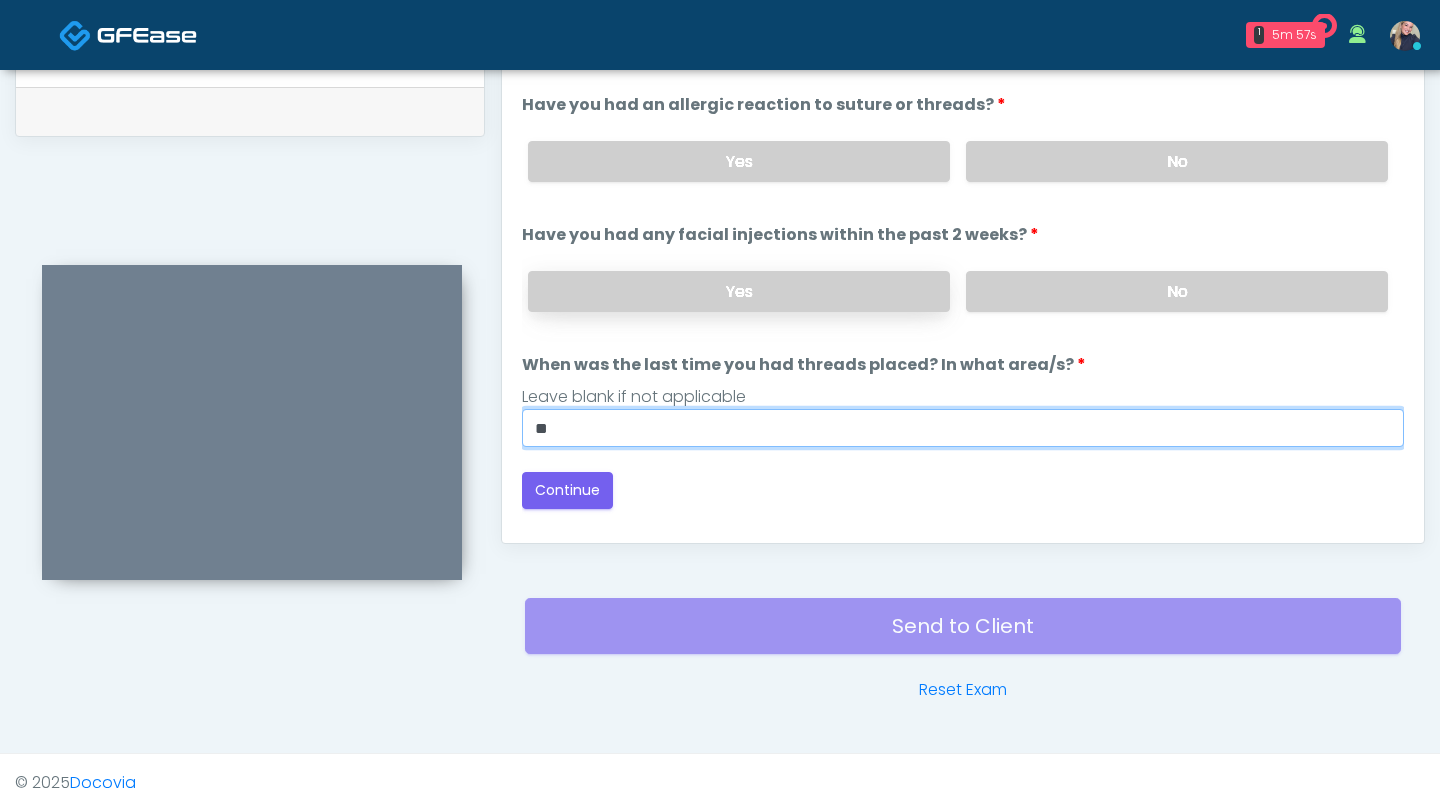 type on "**" 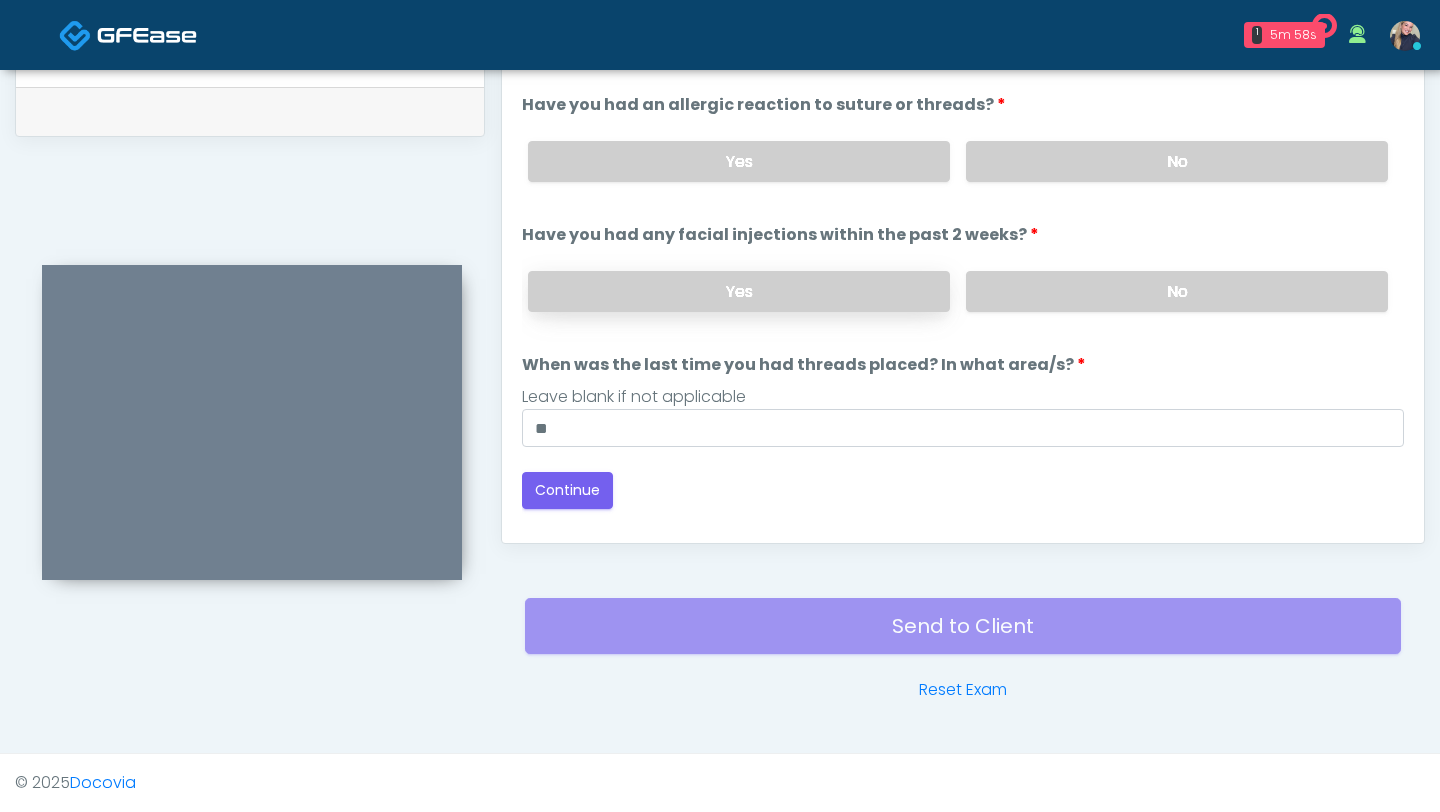 click on "Yes" at bounding box center (739, 291) 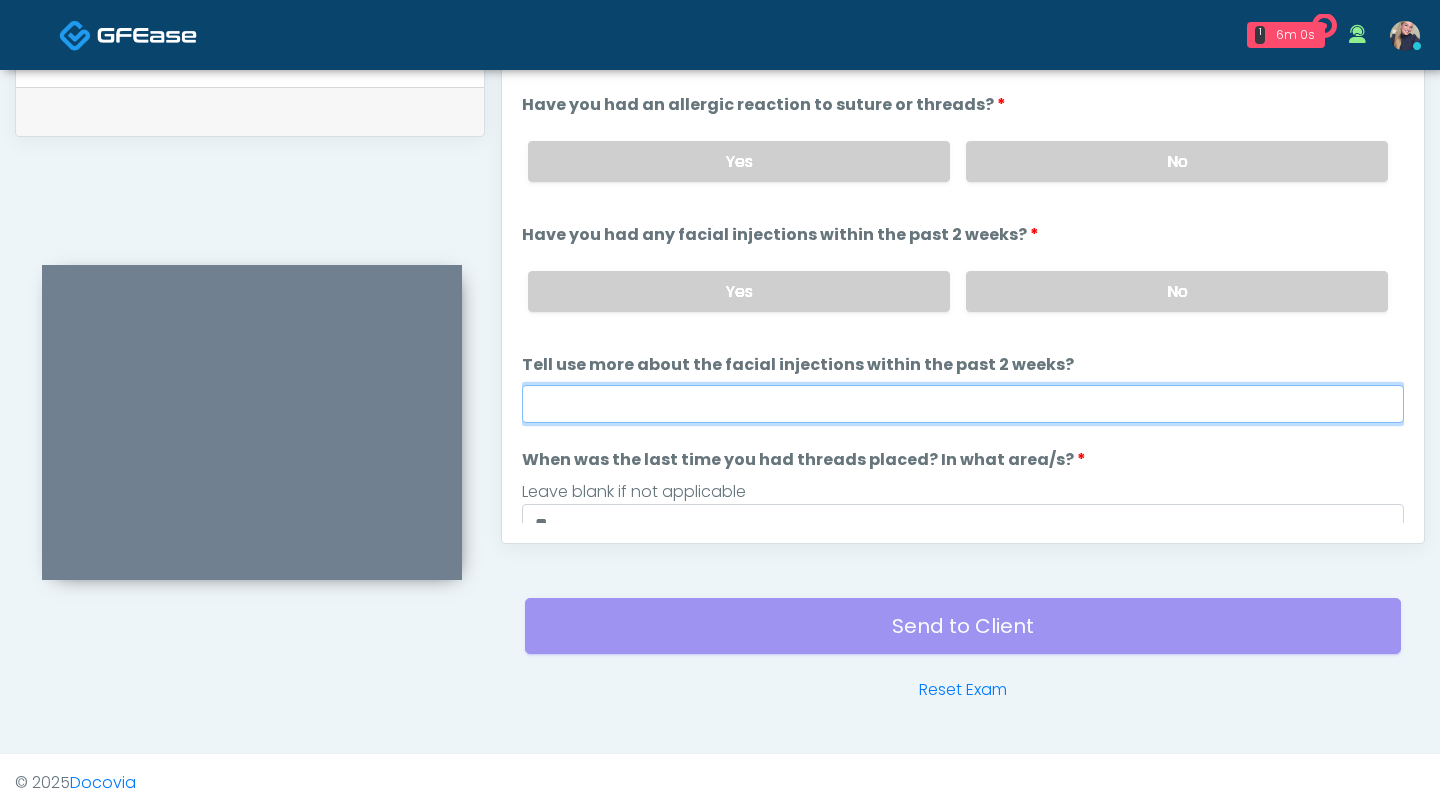 click on "Tell use more about the facial injections within the past 2 weeks?" at bounding box center (963, 404) 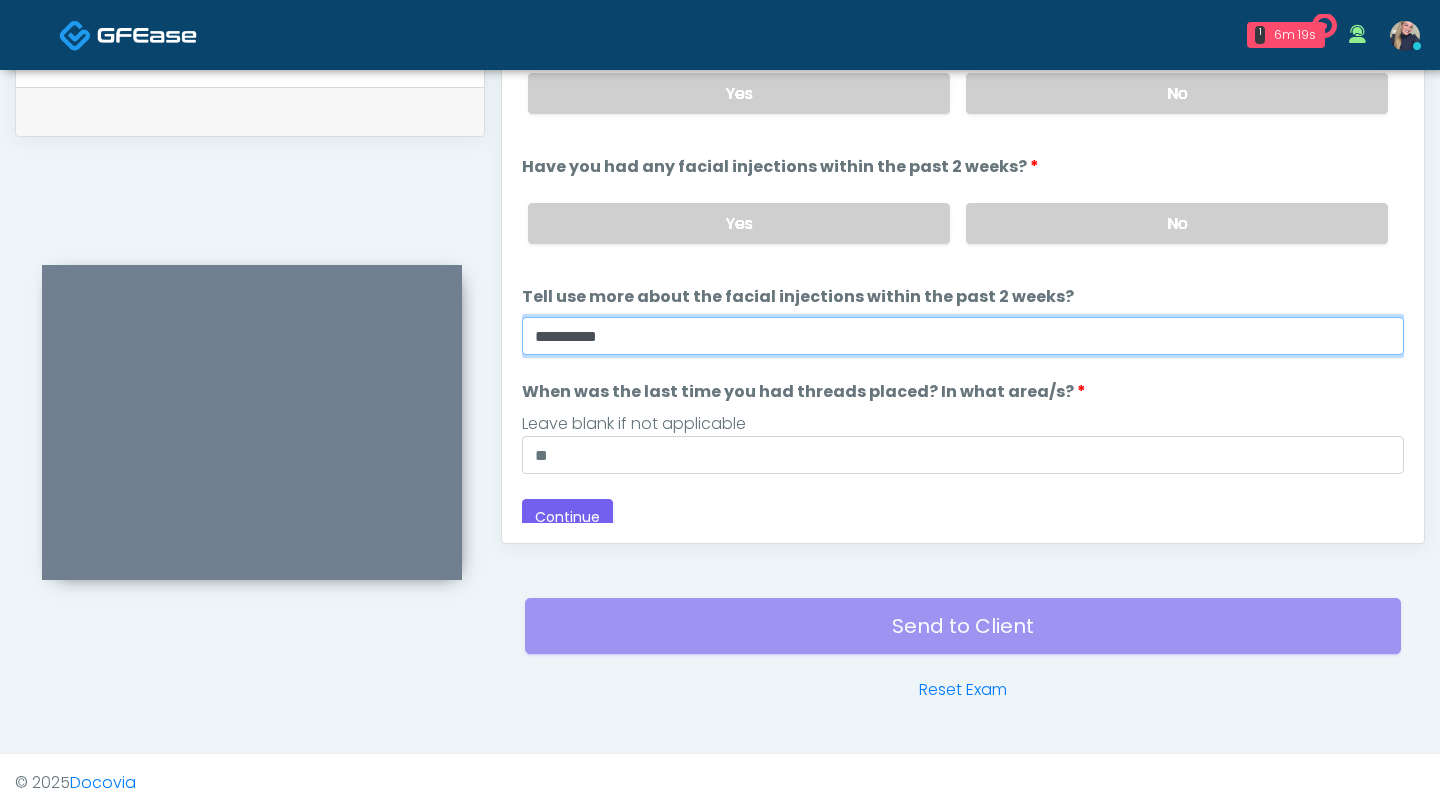 scroll, scrollTop: 79, scrollLeft: 0, axis: vertical 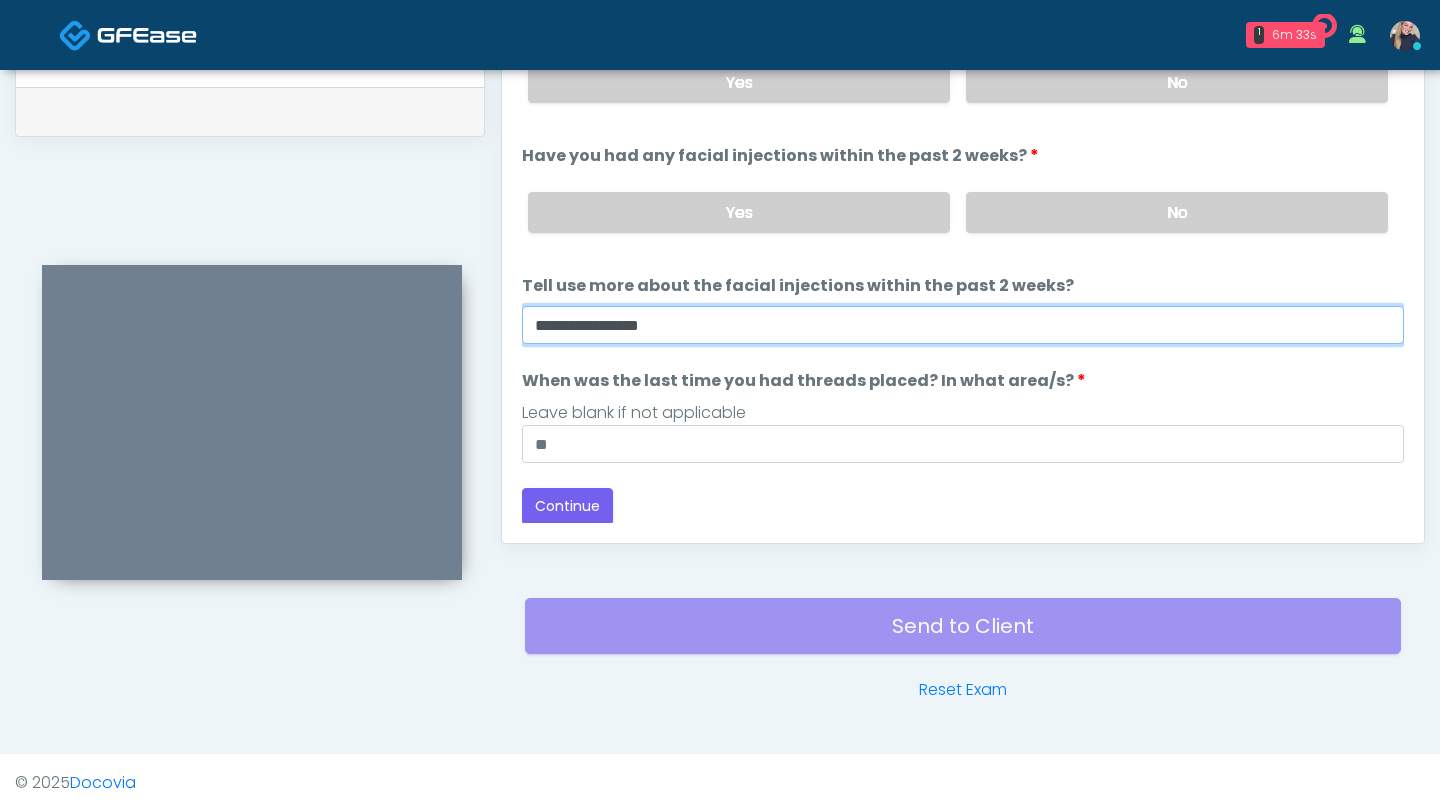 click on "**********" at bounding box center [963, 325] 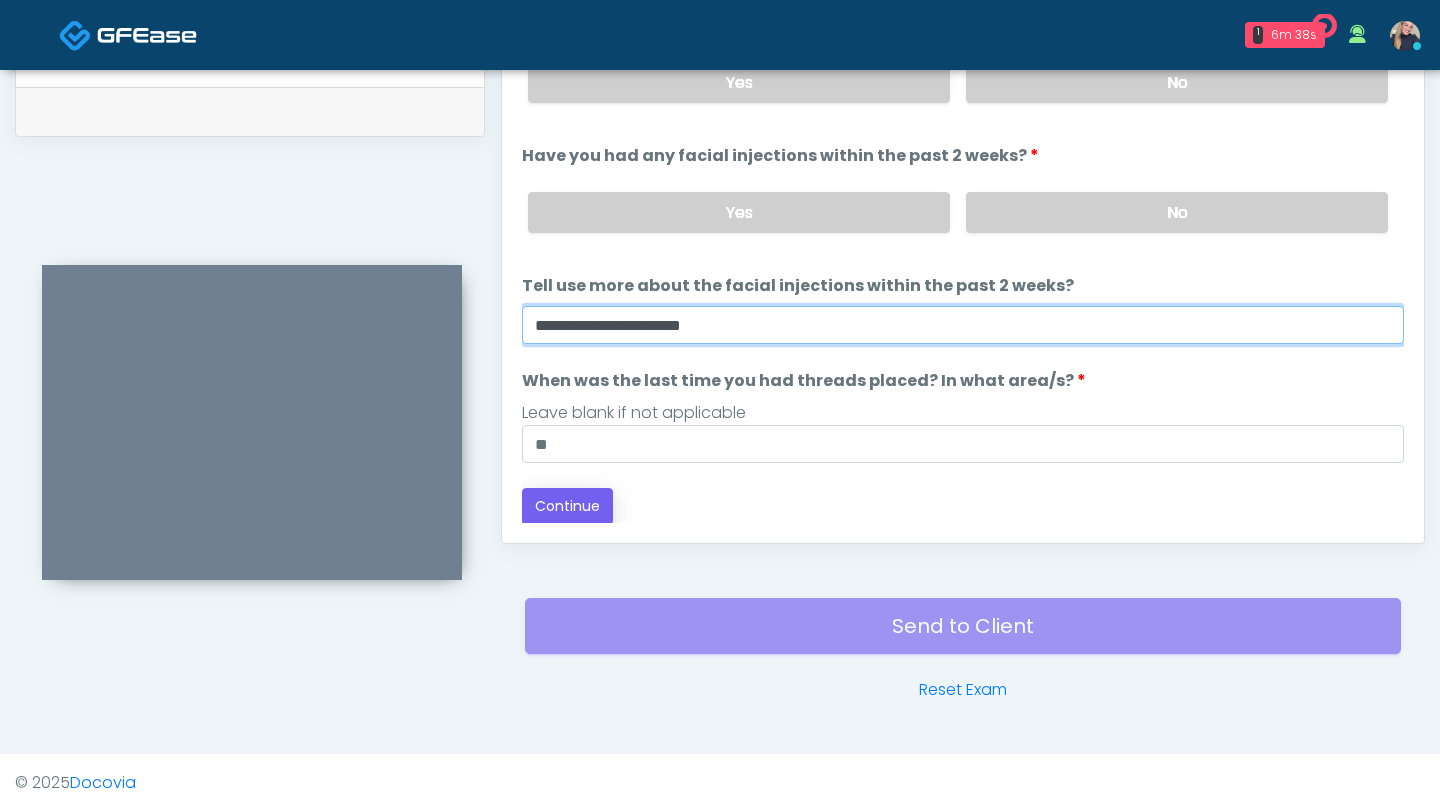 type on "**********" 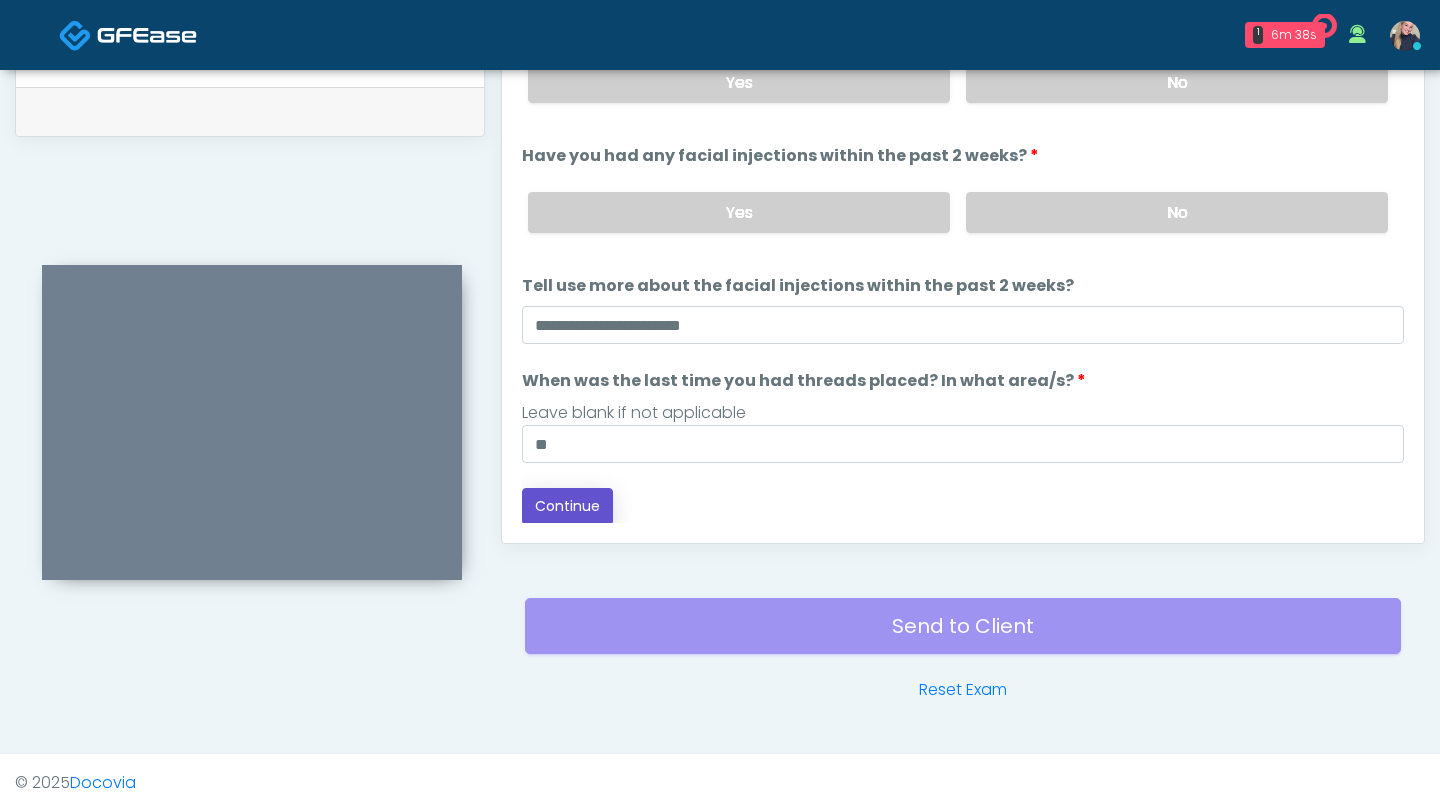 click on "Continue" at bounding box center (567, 506) 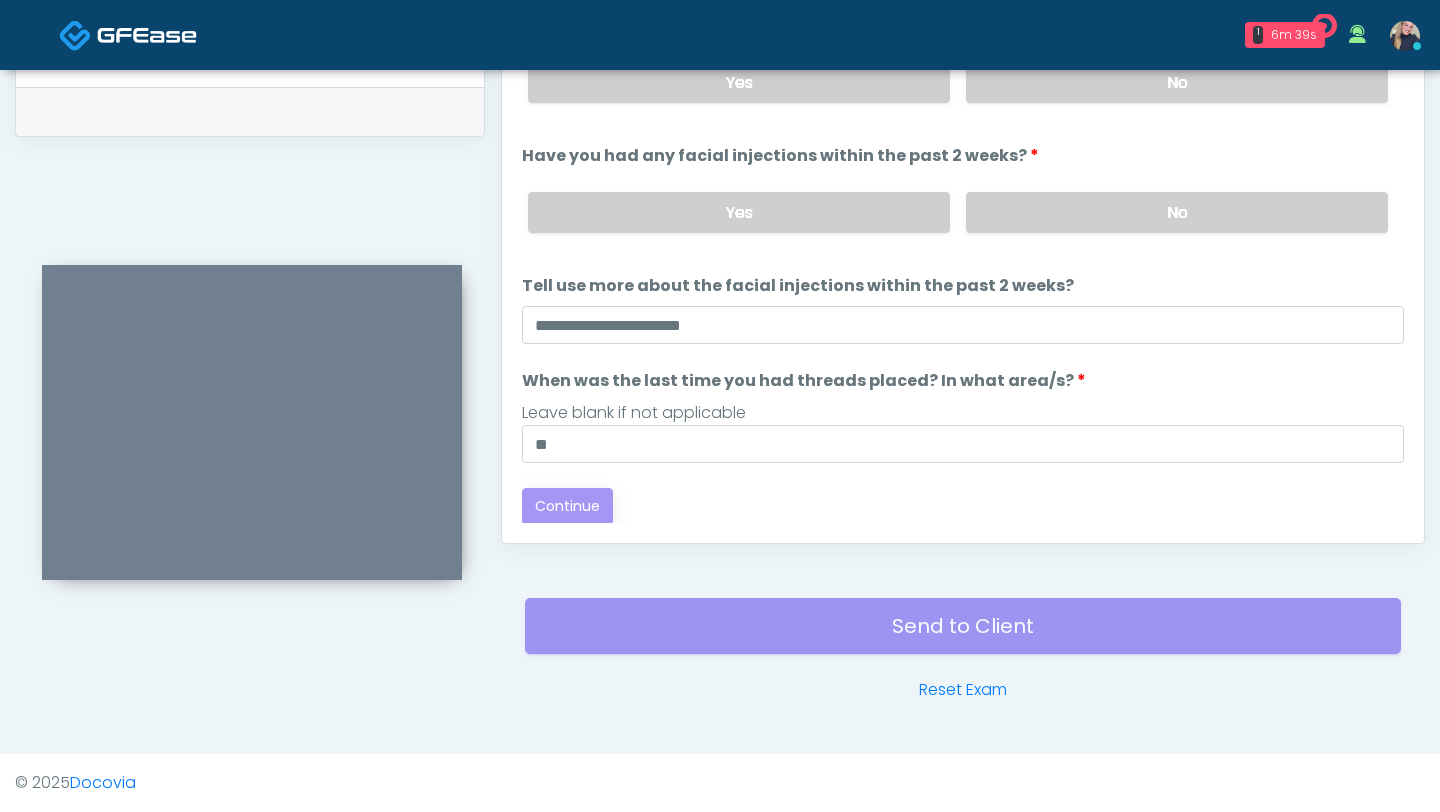 scroll, scrollTop: 0, scrollLeft: 0, axis: both 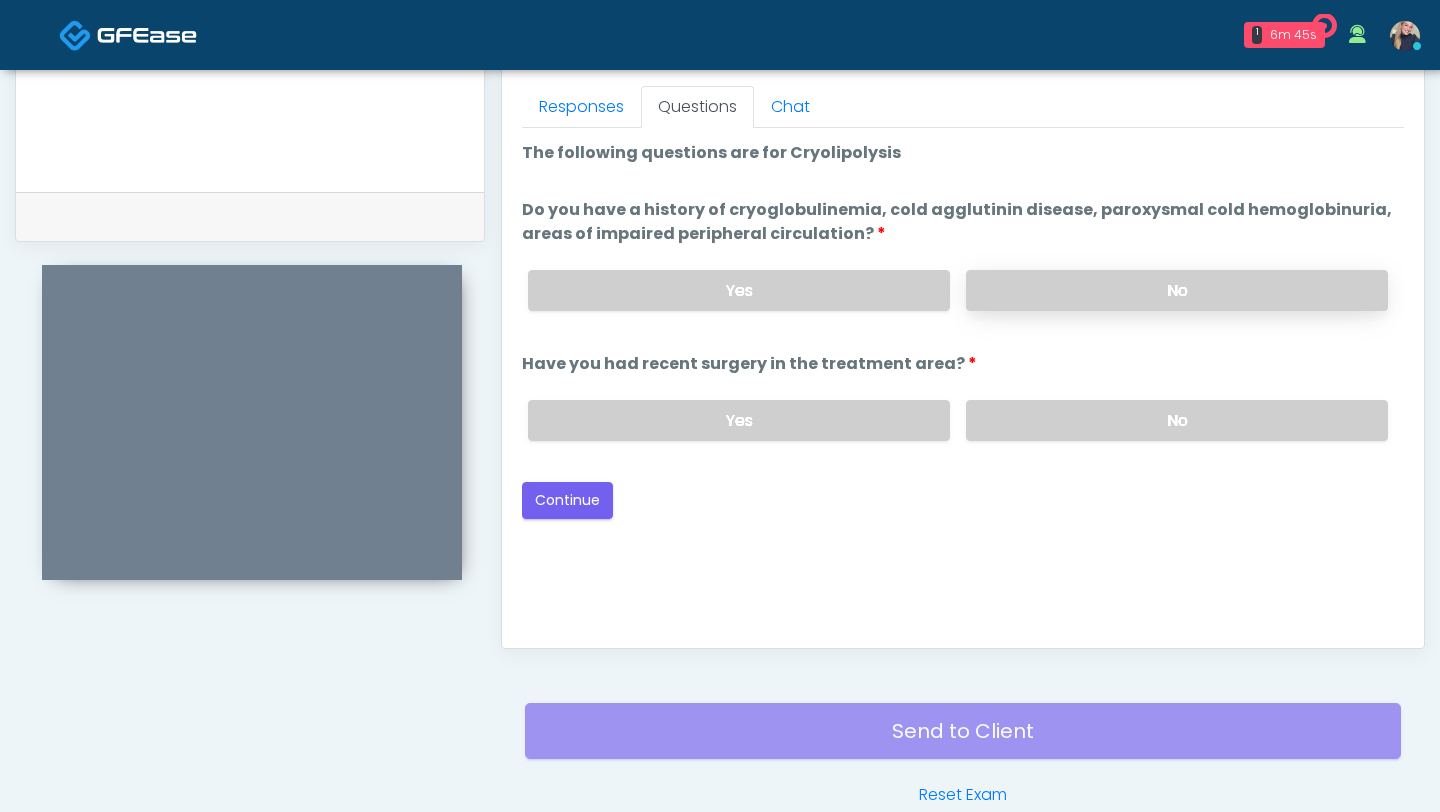 click on "No" at bounding box center (1177, 290) 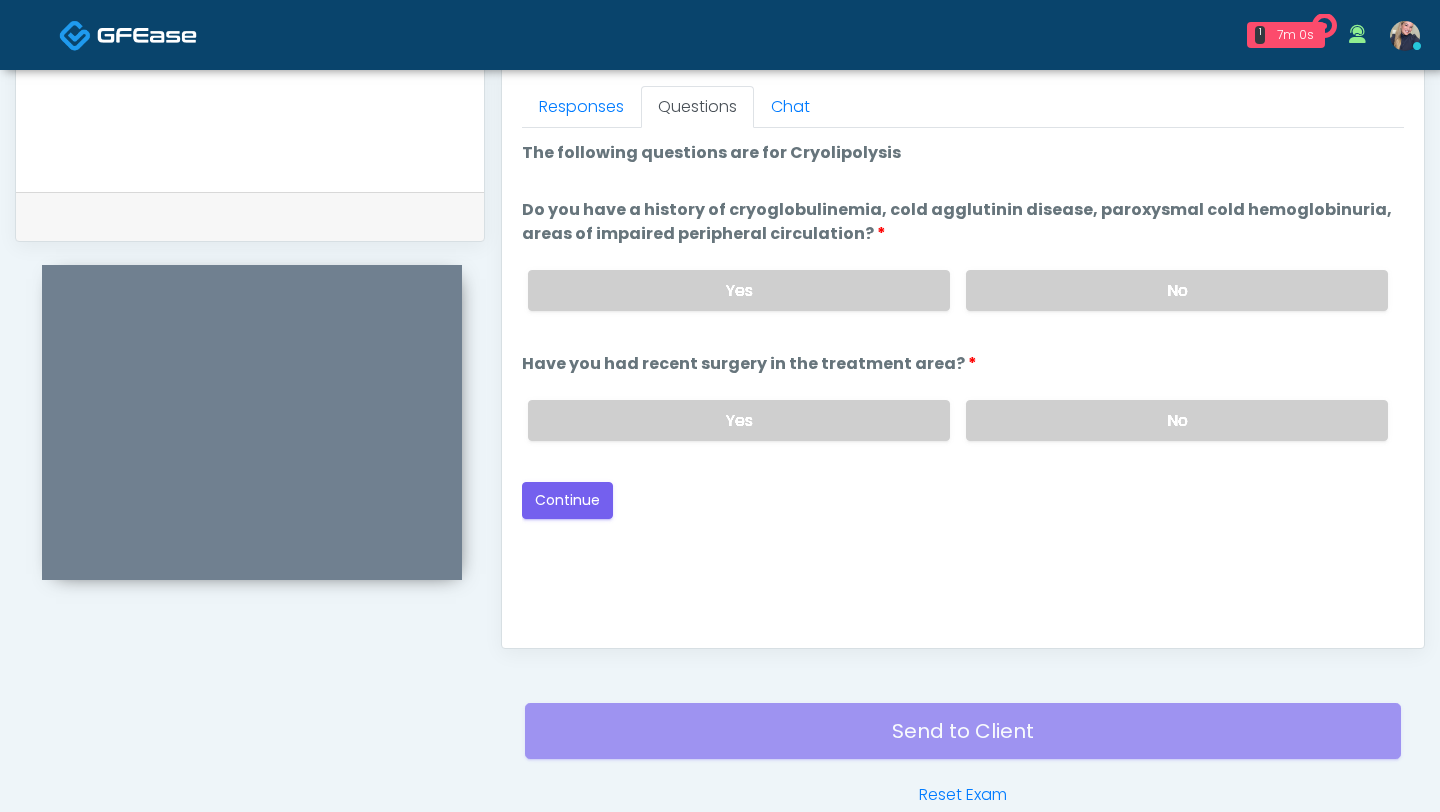 click on "Yes
No" at bounding box center (958, 420) 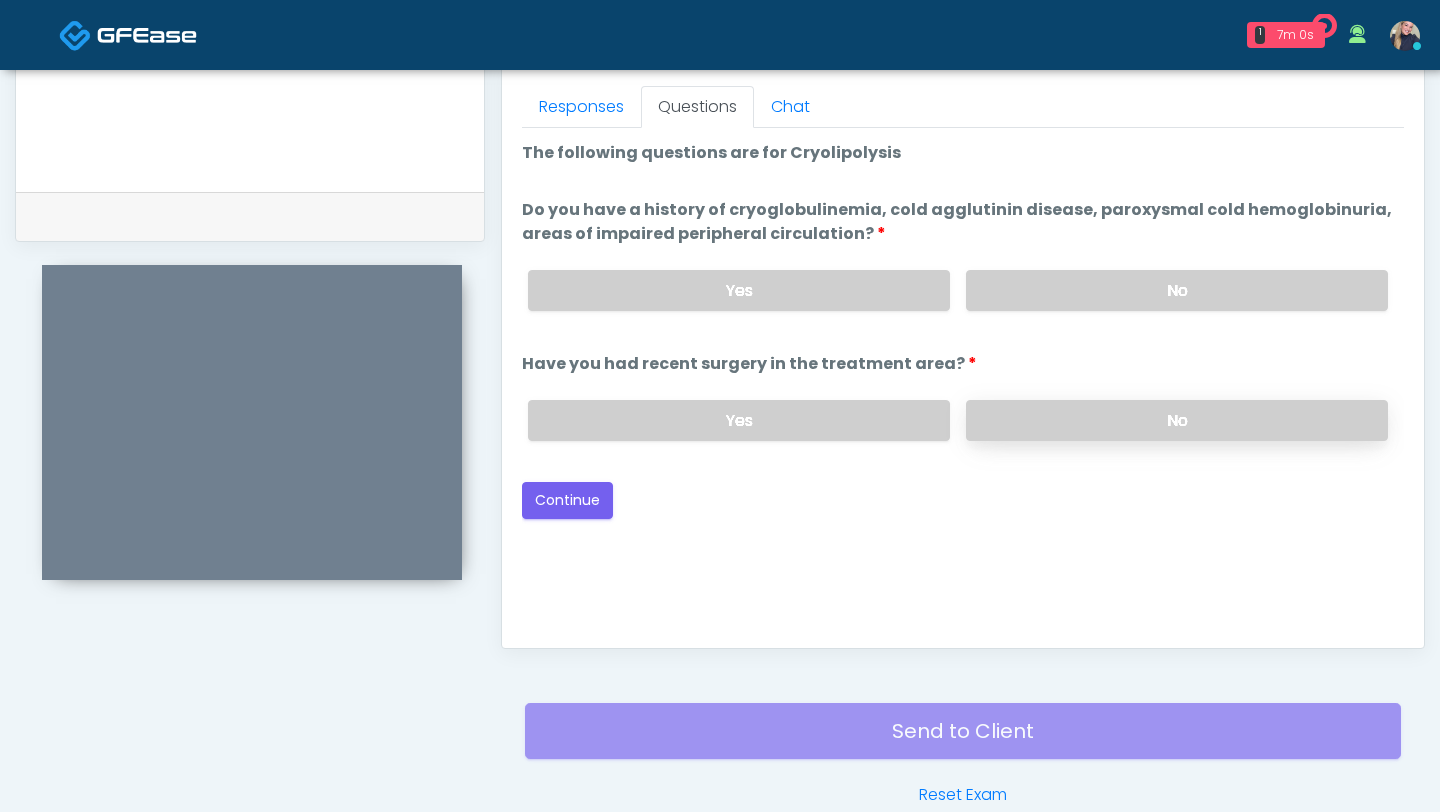 click on "No" at bounding box center [1177, 420] 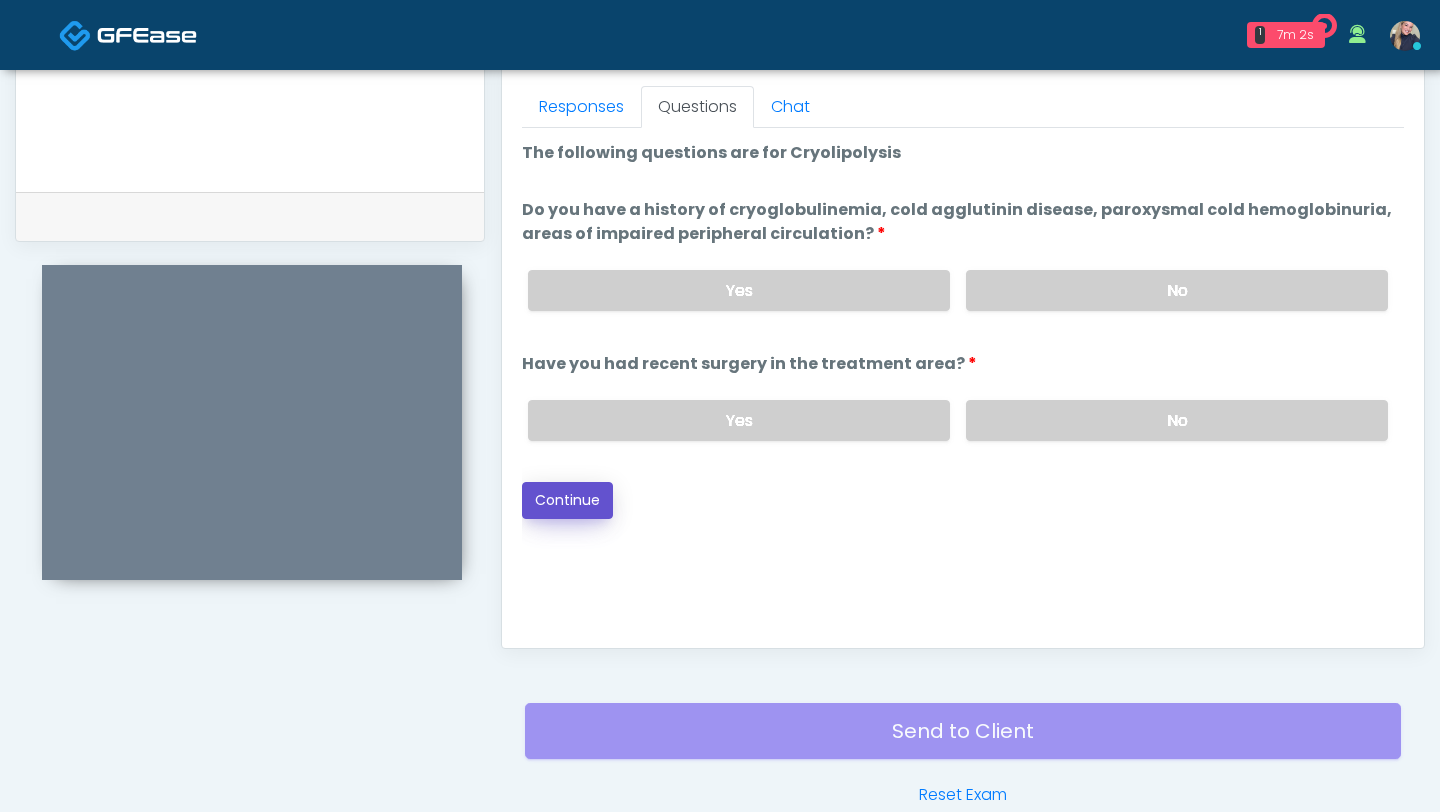 click on "Continue" at bounding box center (567, 500) 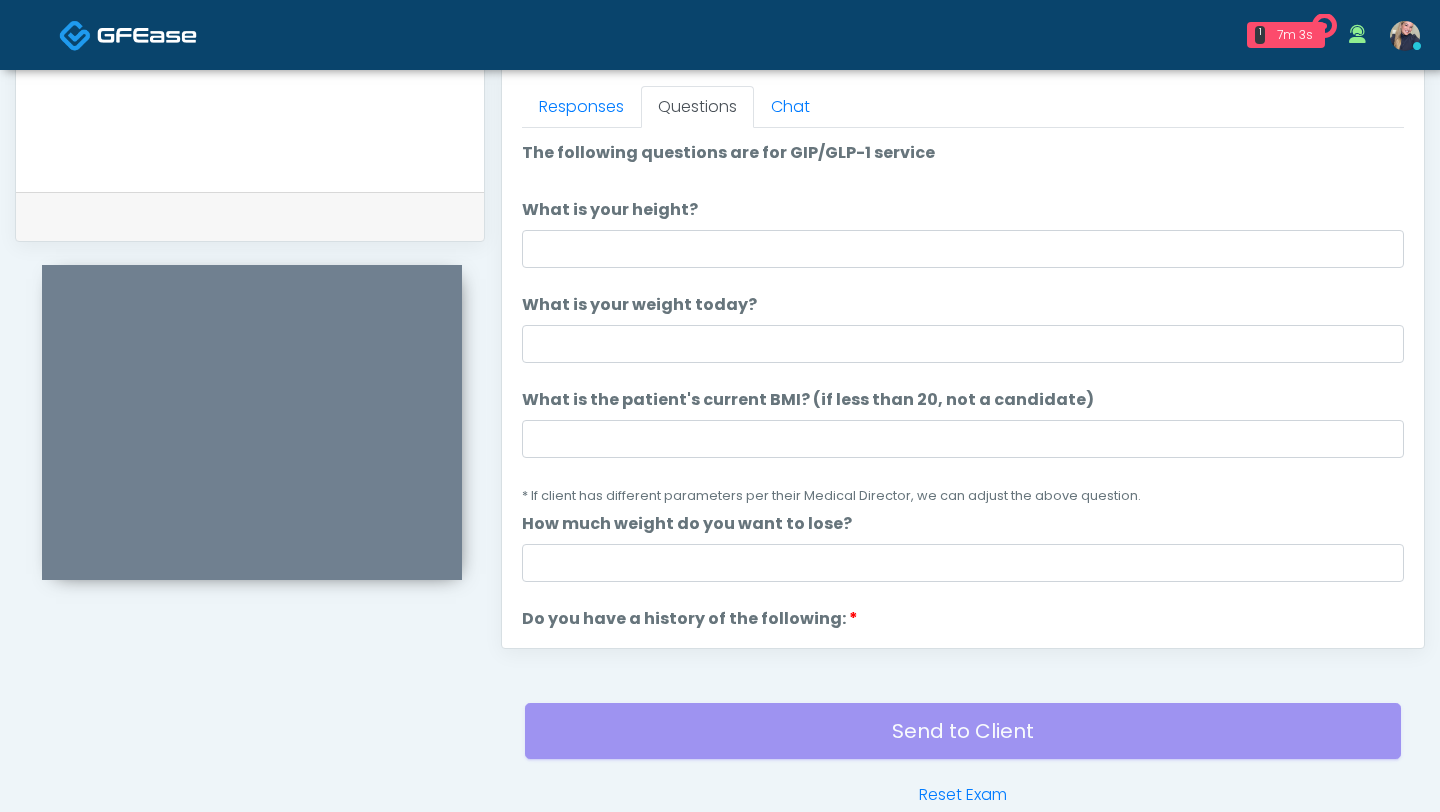 scroll, scrollTop: 983, scrollLeft: 0, axis: vertical 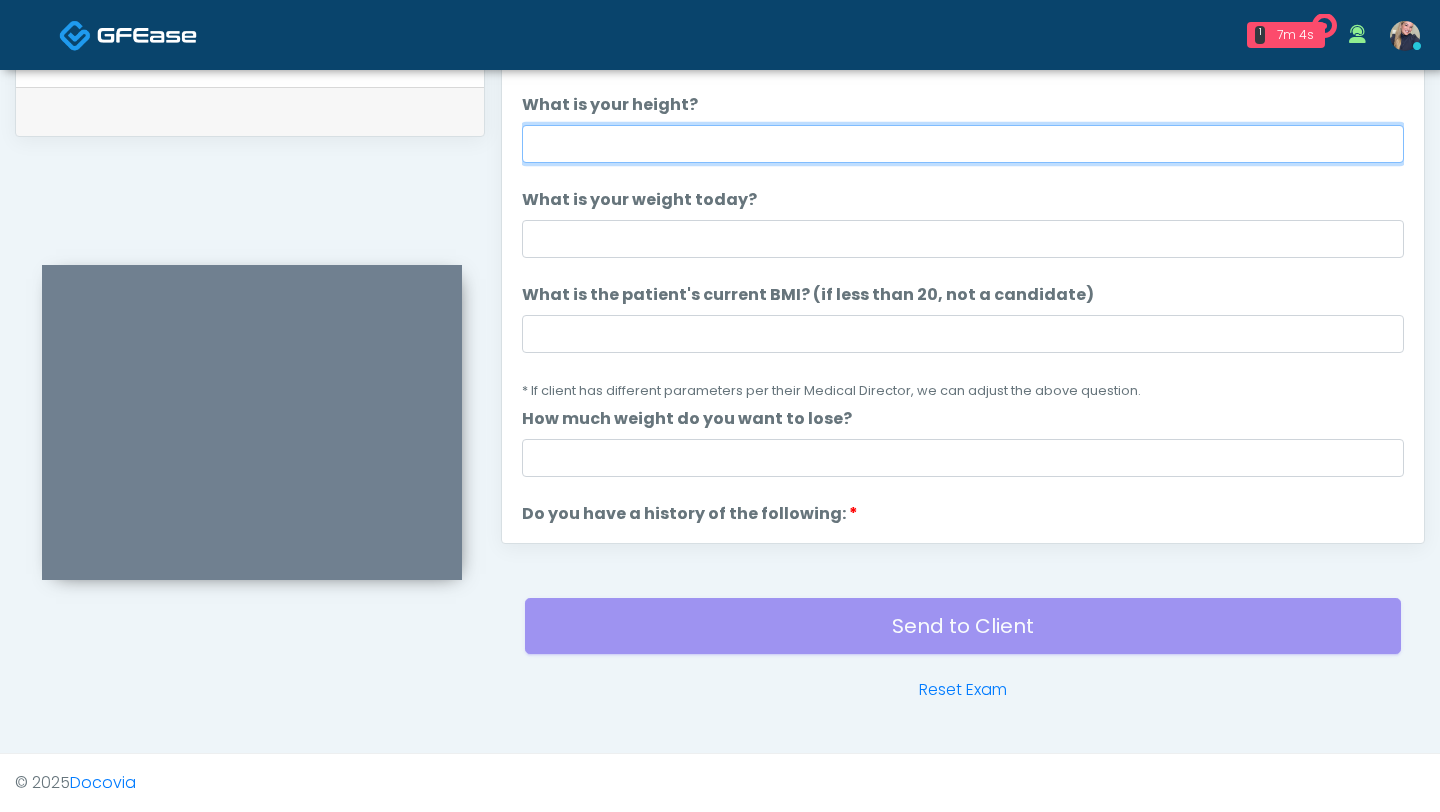 click on "What is your height?" at bounding box center (963, 144) 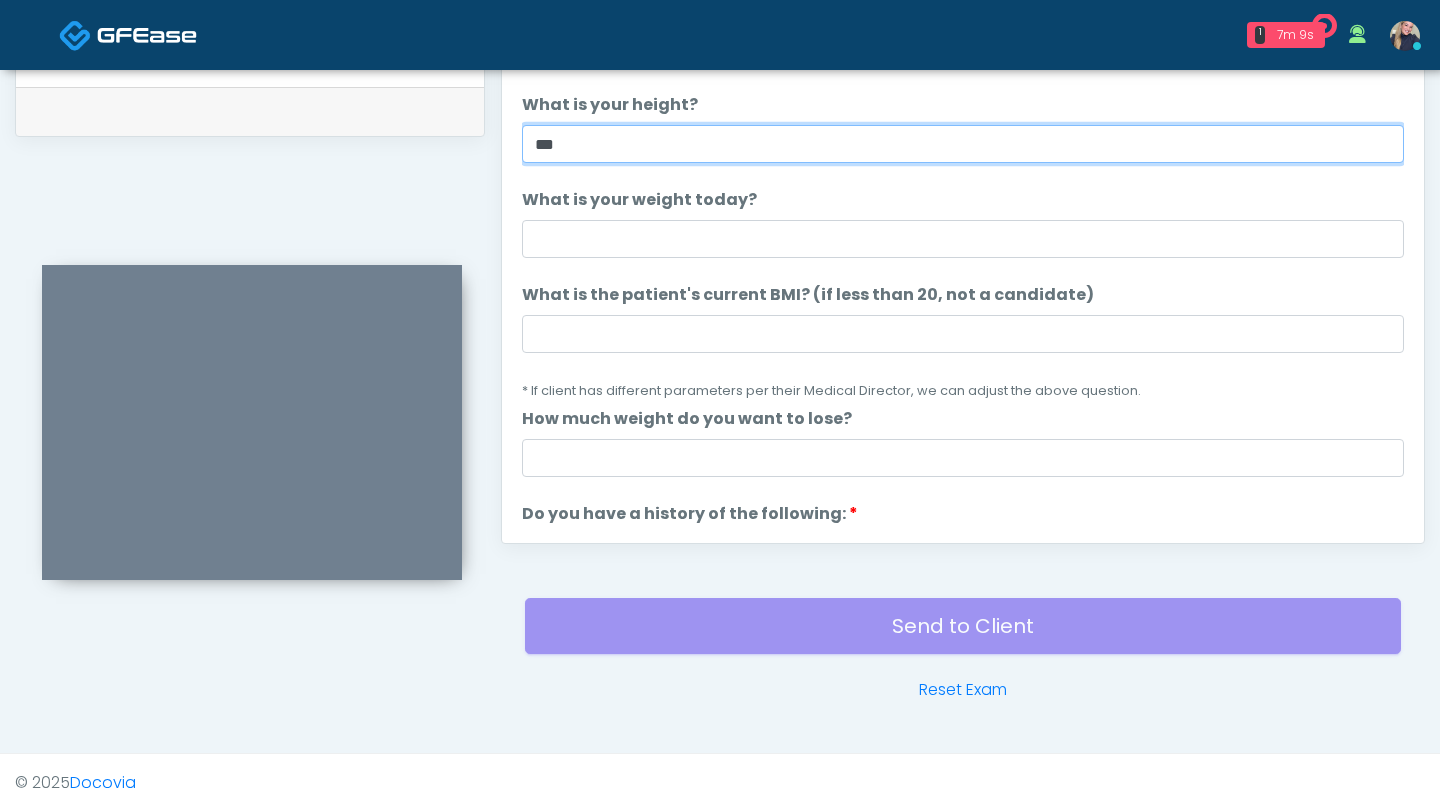 type on "***" 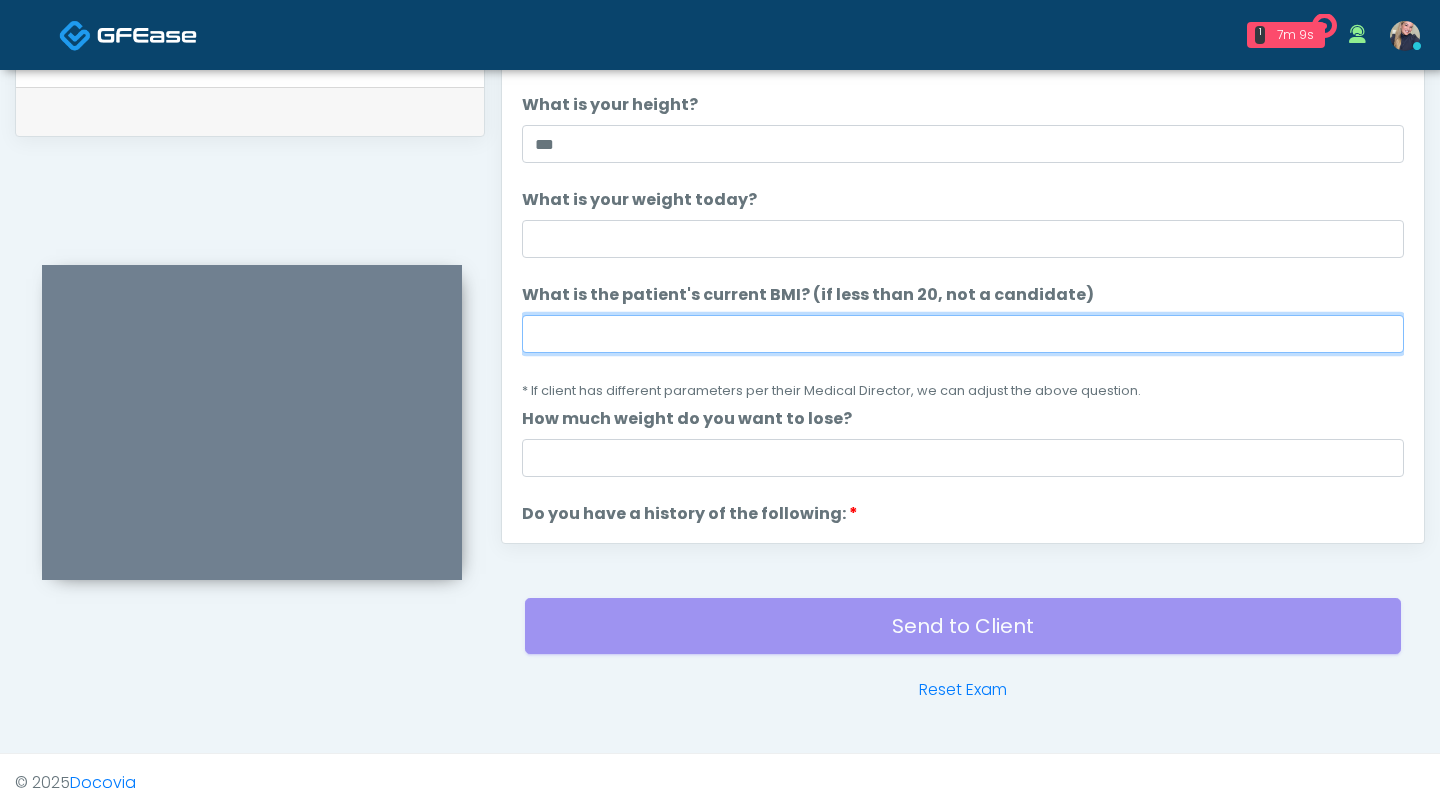 click on "What is the patient's current BMI? (if less than 20, not a candidate)" at bounding box center (963, 334) 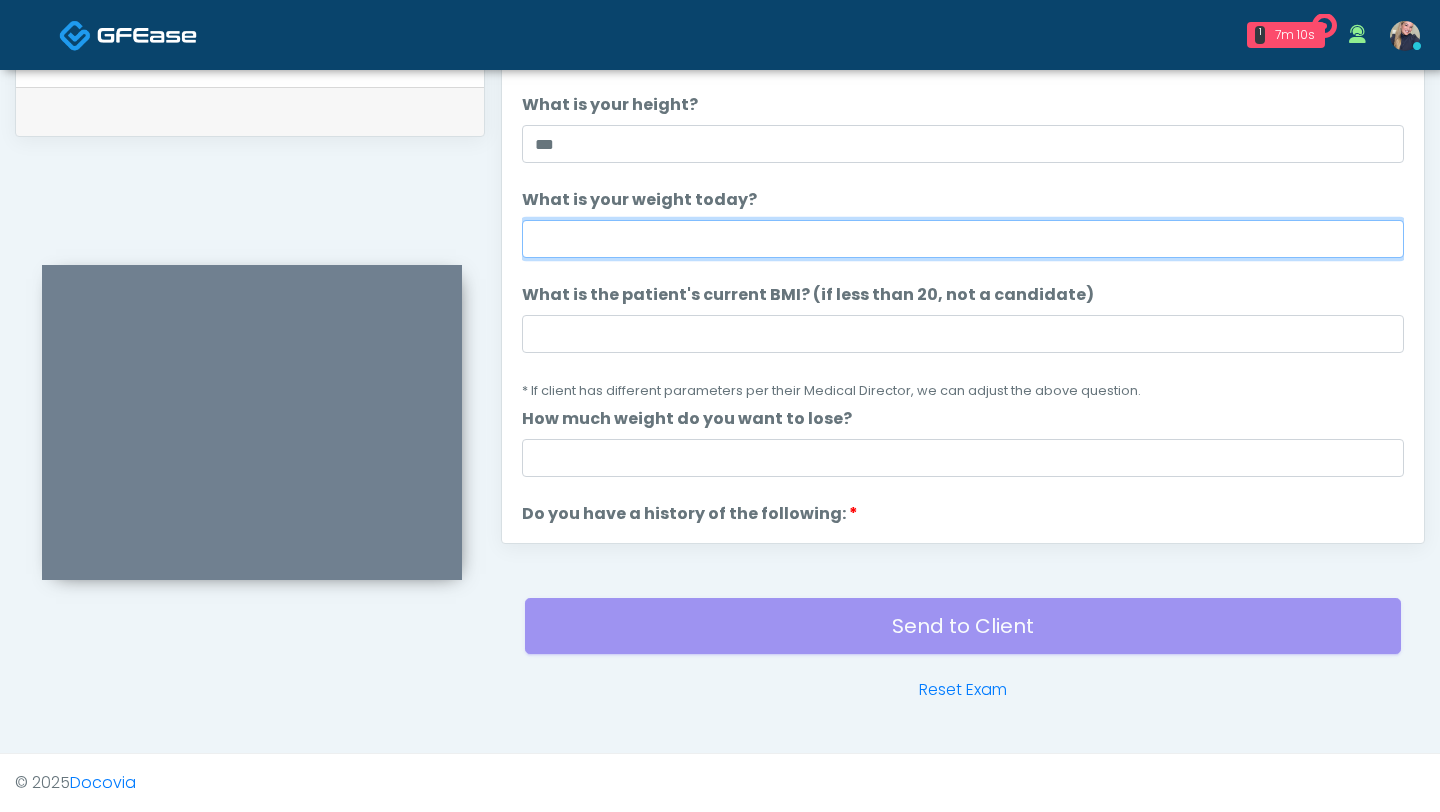 click on "What is your weight today?" at bounding box center (963, 239) 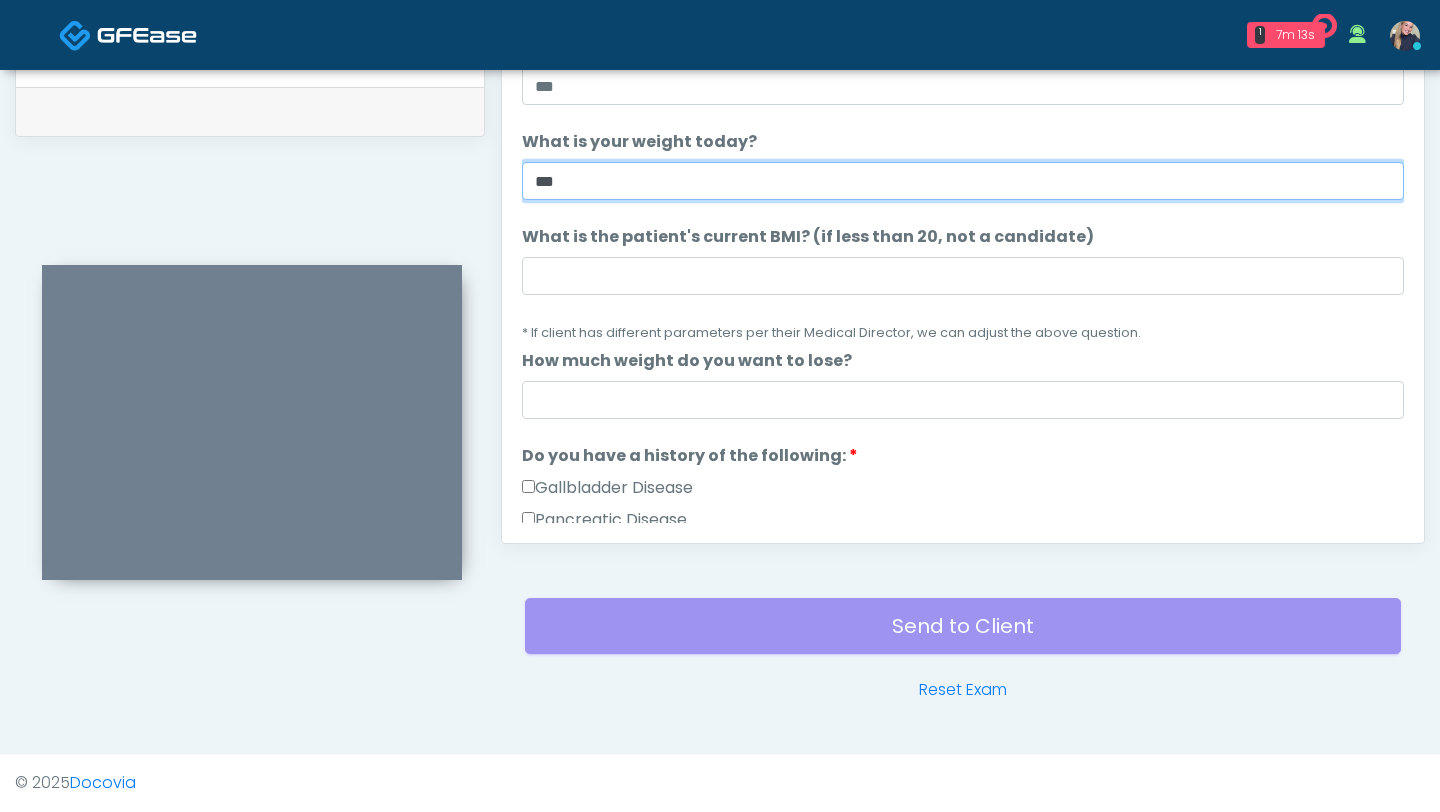 scroll, scrollTop: 61, scrollLeft: 0, axis: vertical 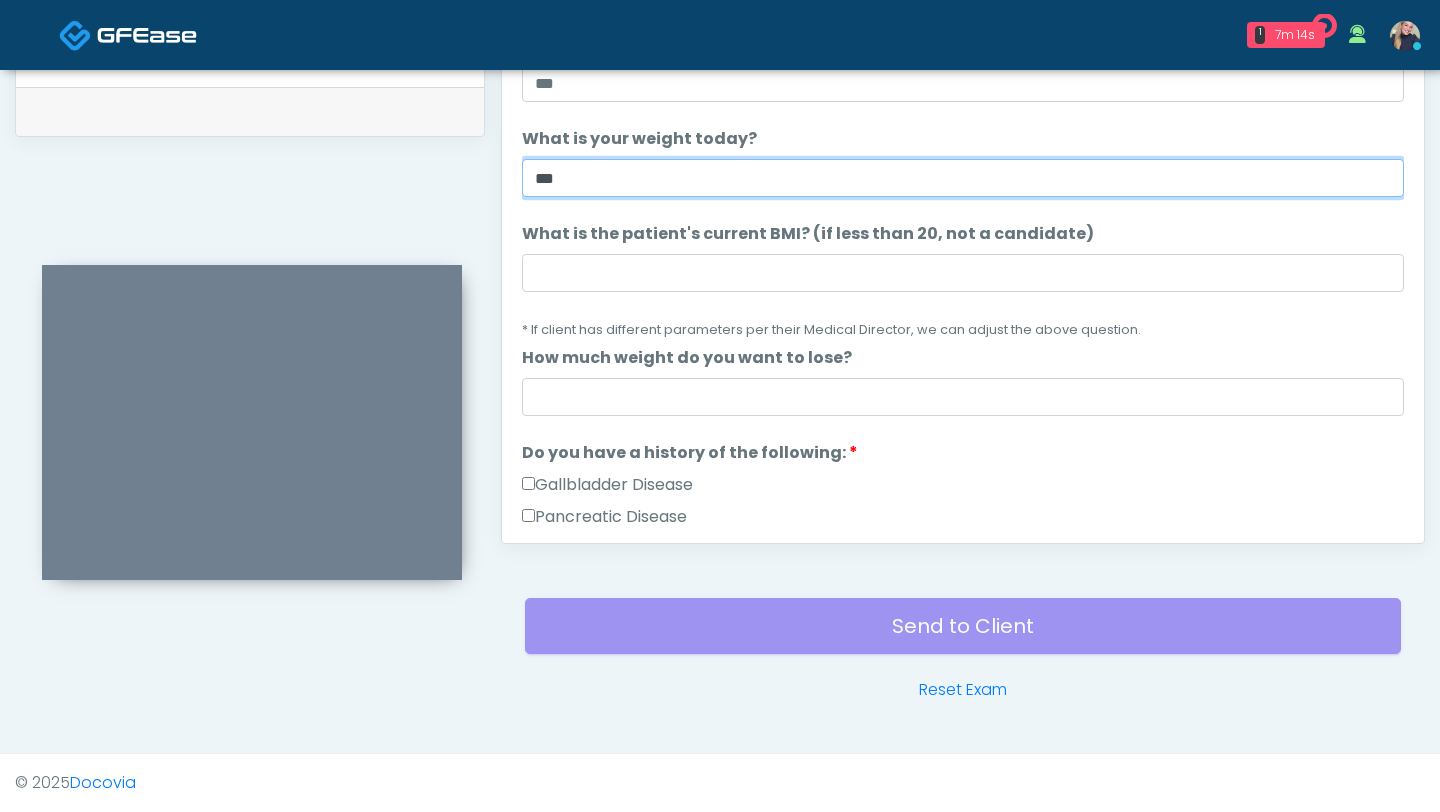 type on "***" 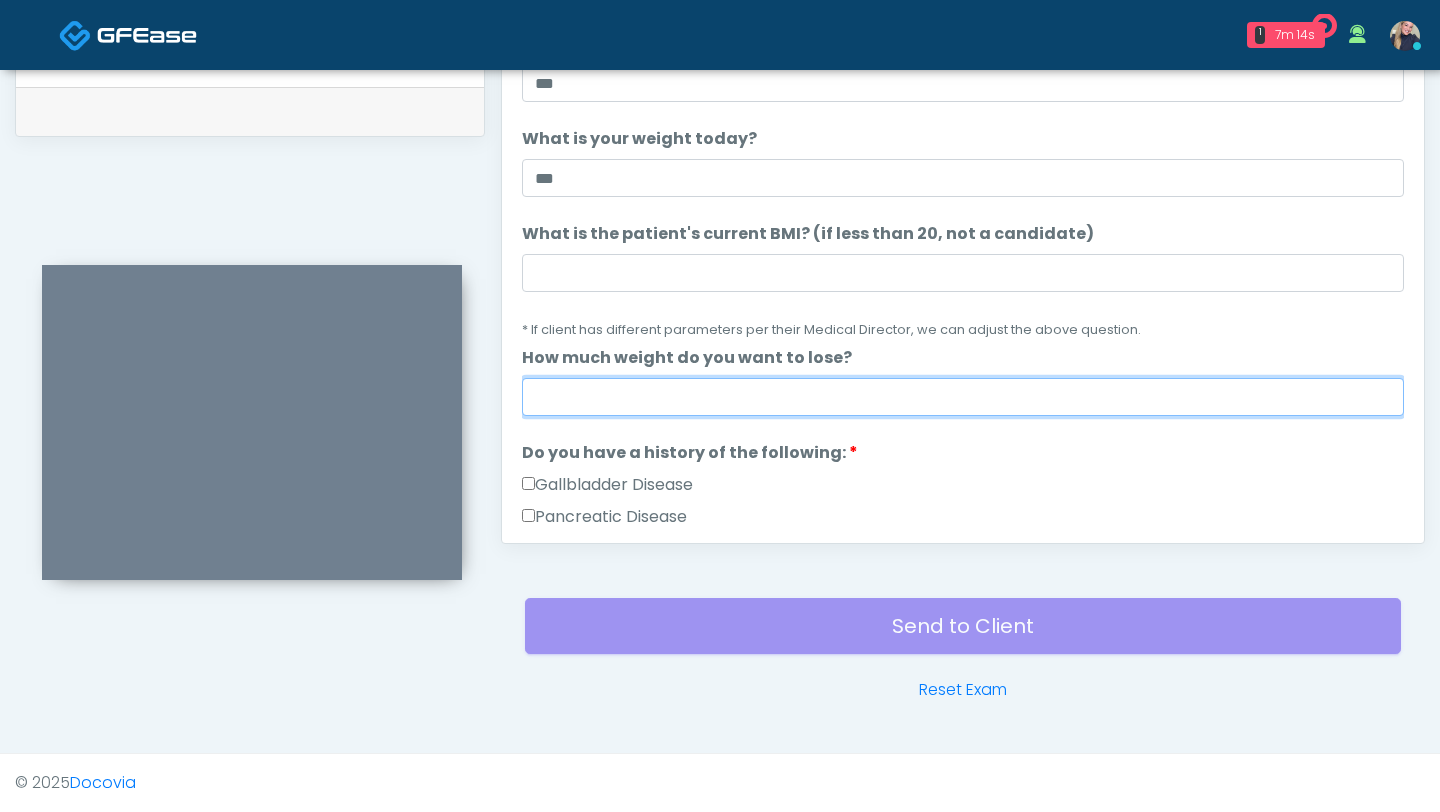 click on "How much weight do you want to lose?" at bounding box center [963, 397] 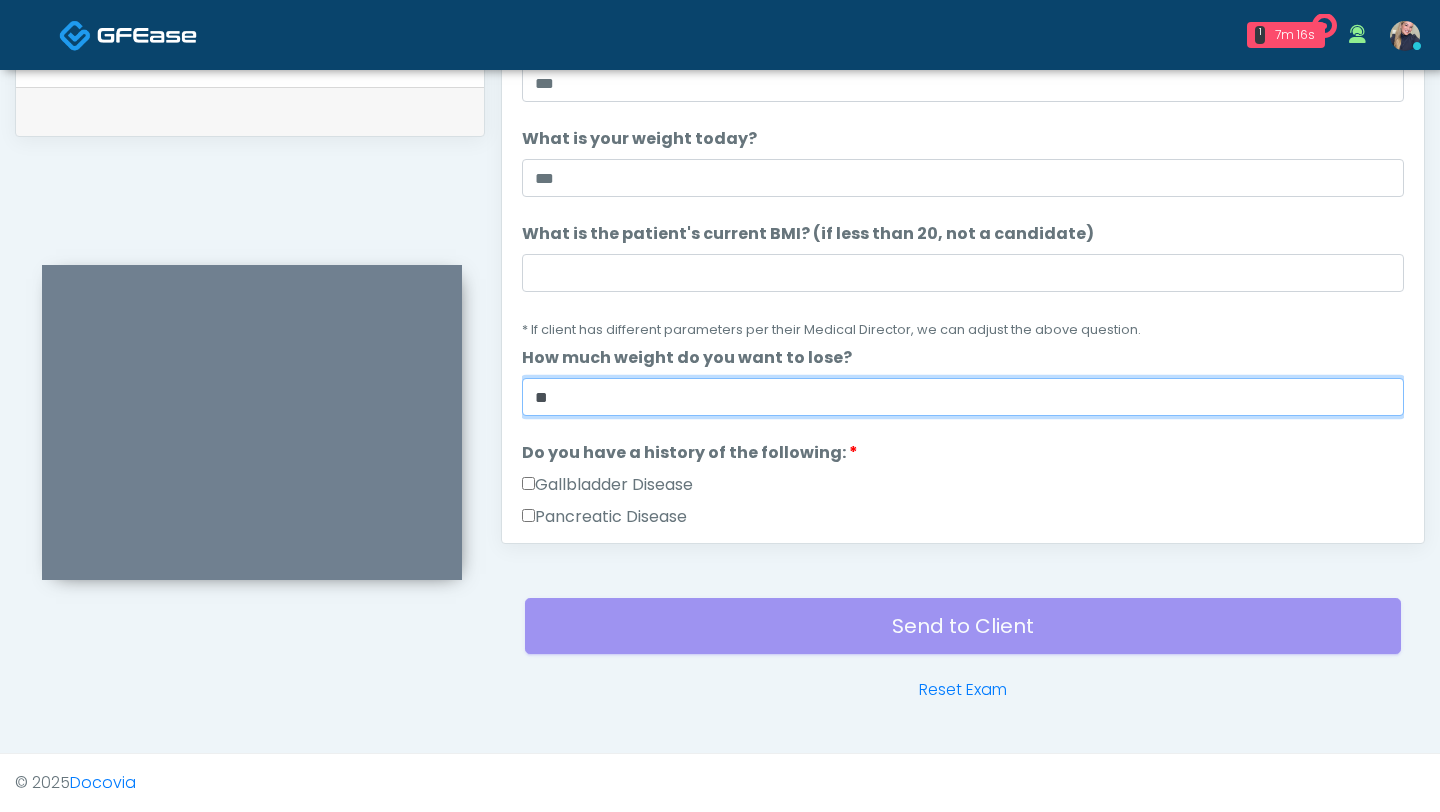 type on "**" 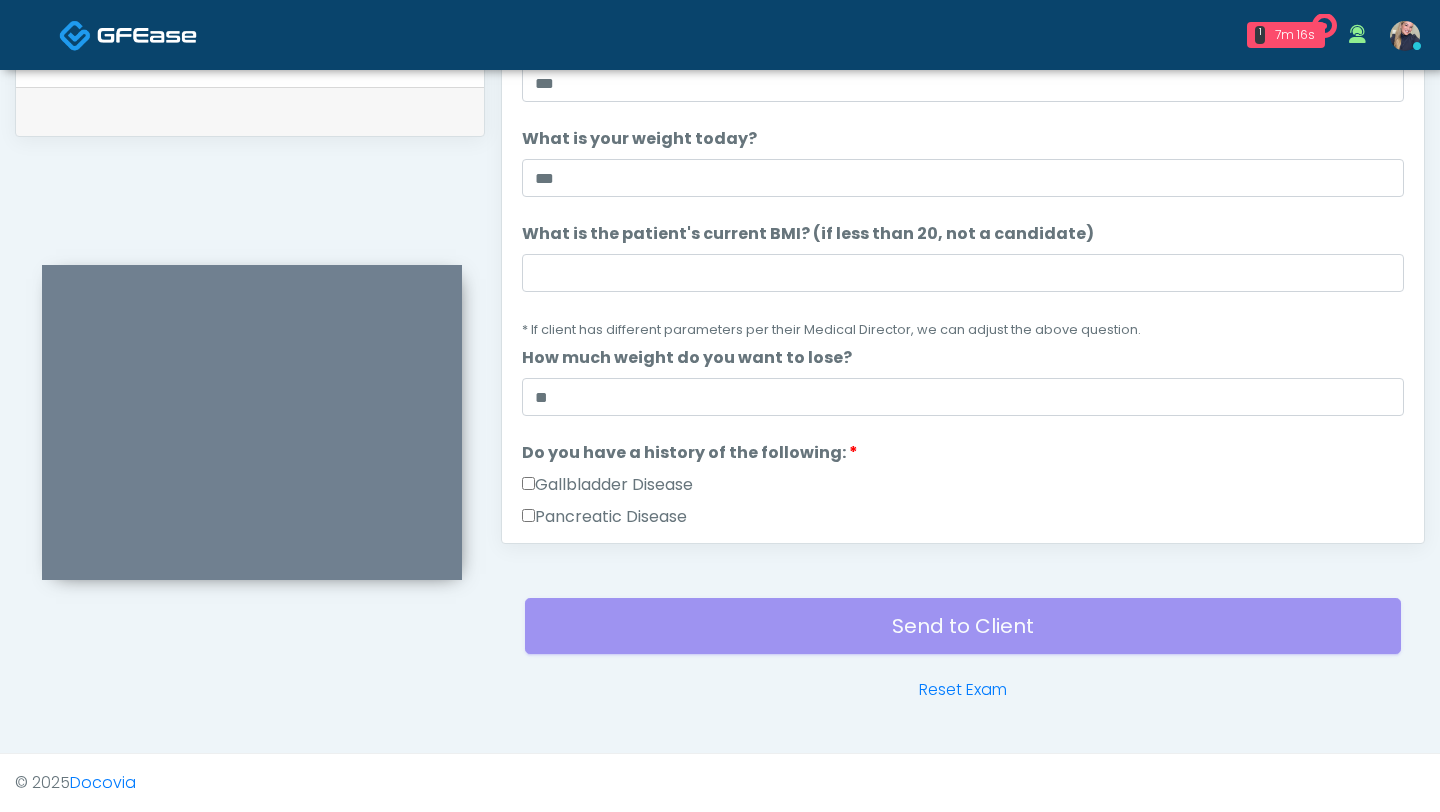 click on "Do you have a history of the following:
Do you have a history of the following:
Gallbladder Disease
Pancreatic Disease
Multiple Endocrine Neoplasia Syndrome
Type 1 Diabetes
Hypoglycemia
Retinopathy" at bounding box center (963, 585) 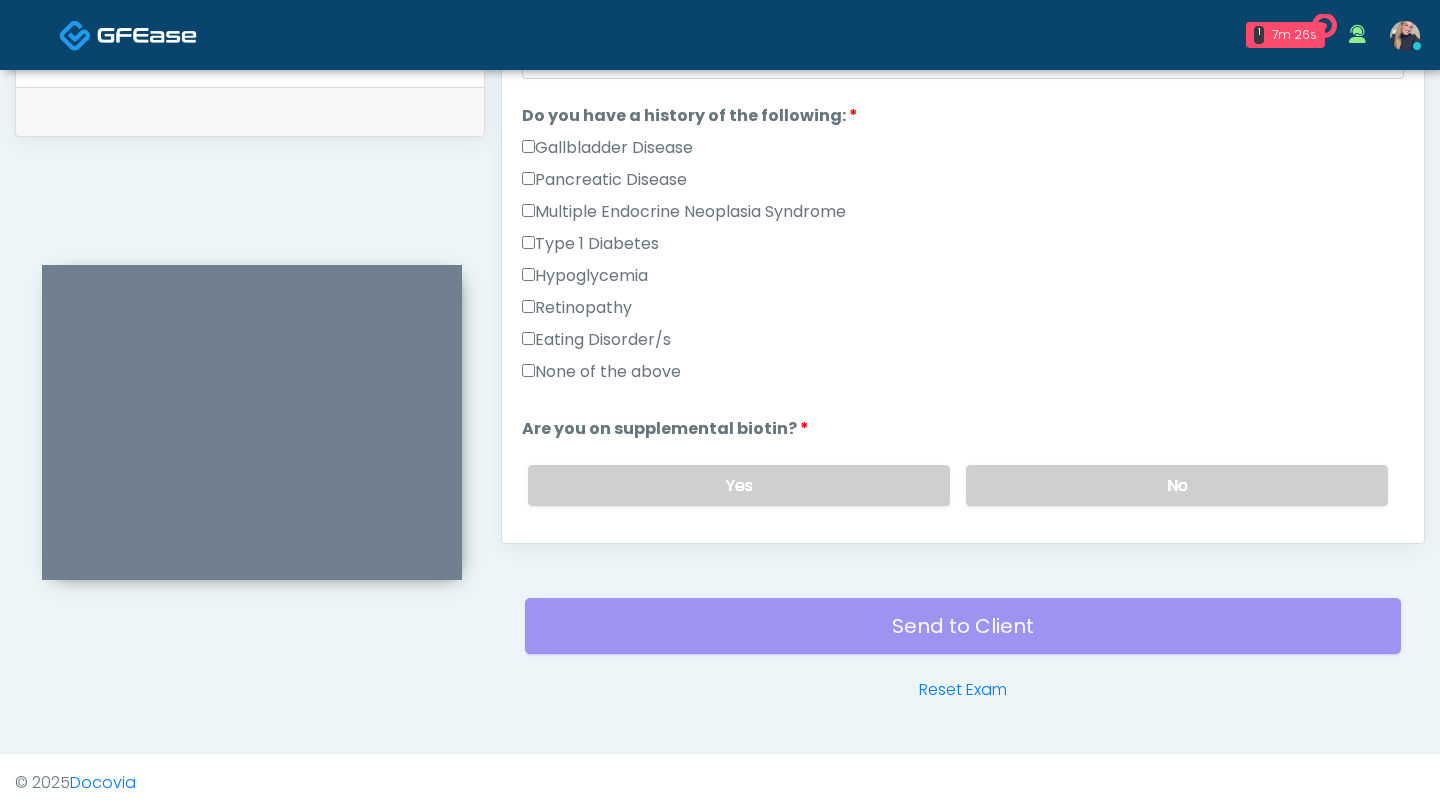 scroll, scrollTop: 399, scrollLeft: 0, axis: vertical 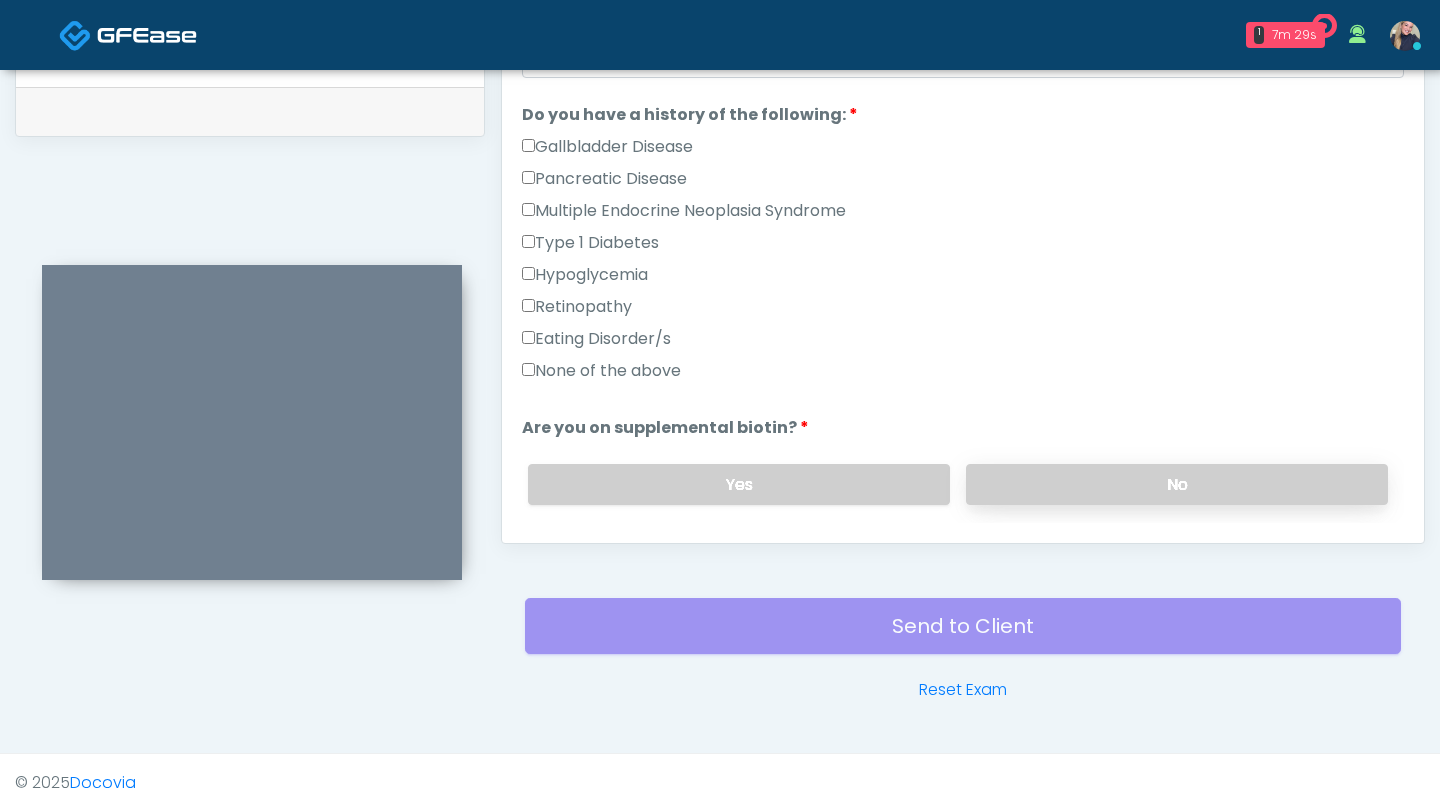 click on "No" at bounding box center [1177, 484] 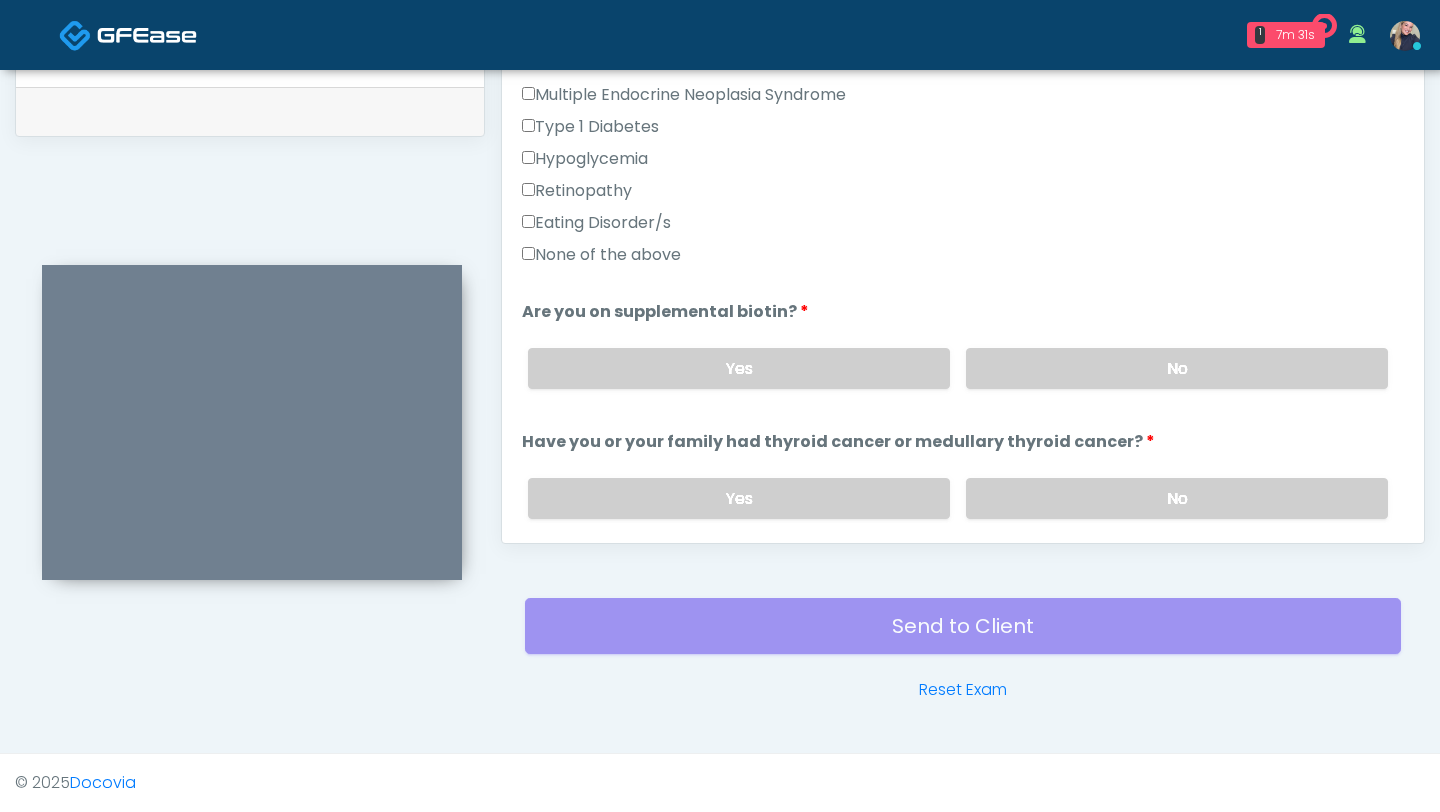 scroll, scrollTop: 511, scrollLeft: 0, axis: vertical 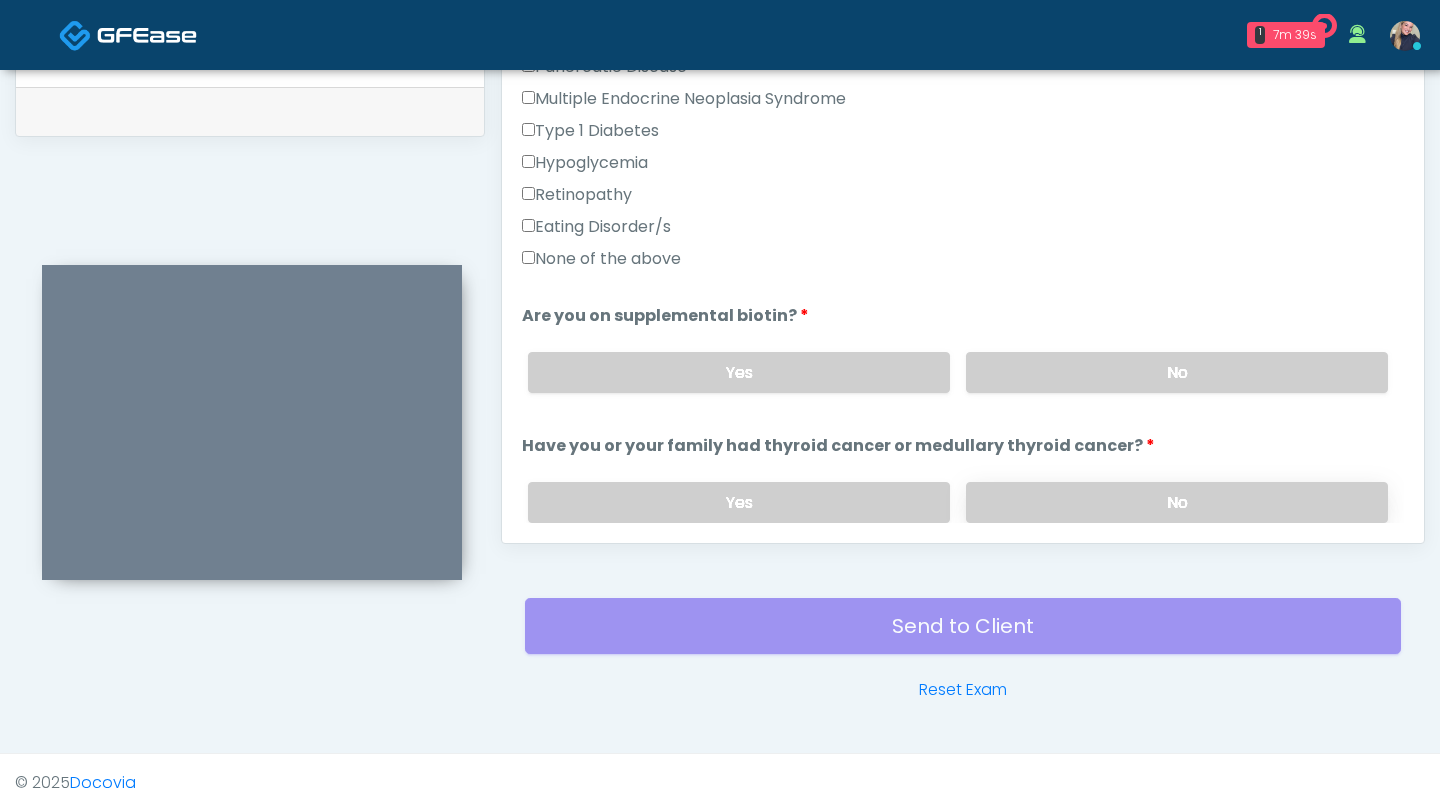 click on "No" at bounding box center (1177, 502) 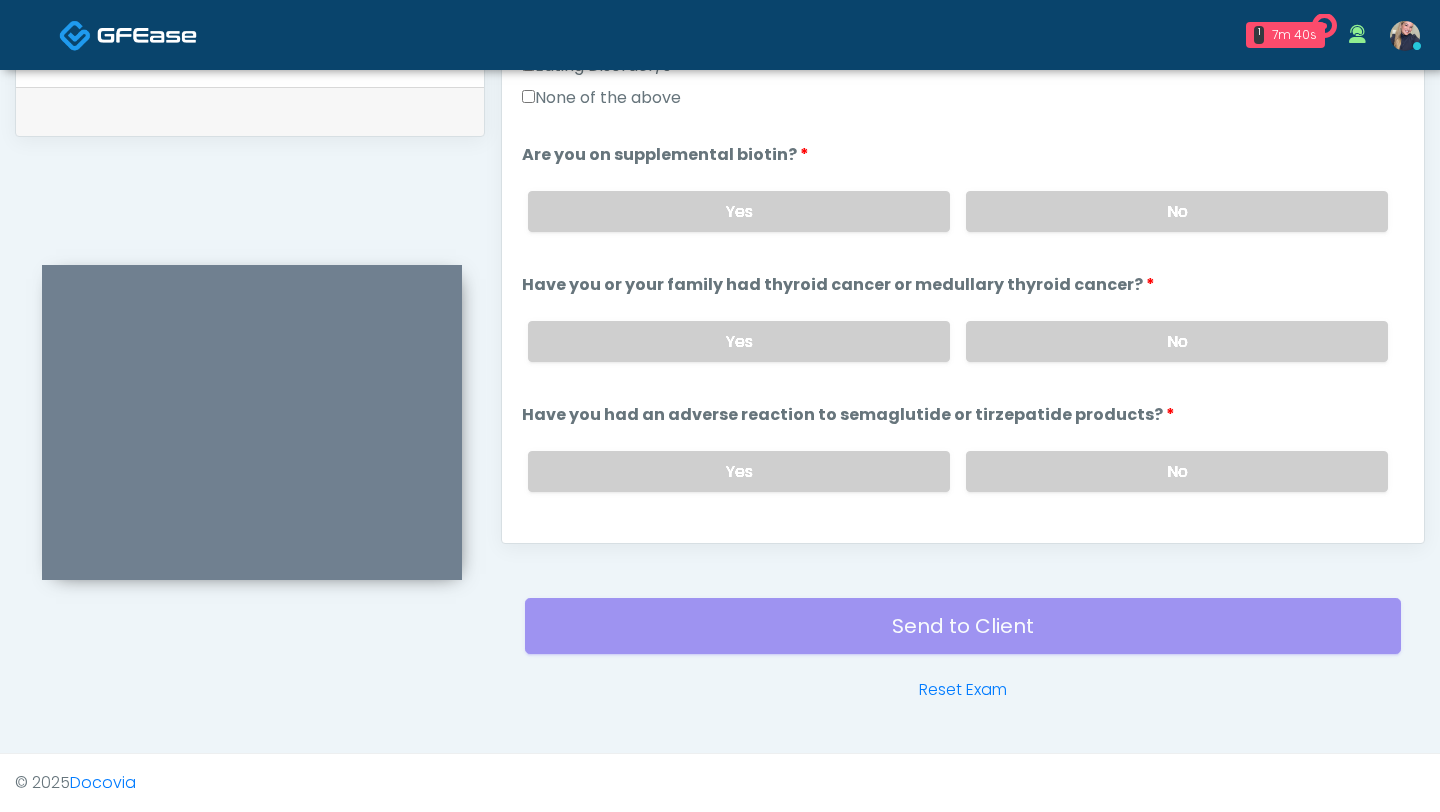 scroll, scrollTop: 671, scrollLeft: 0, axis: vertical 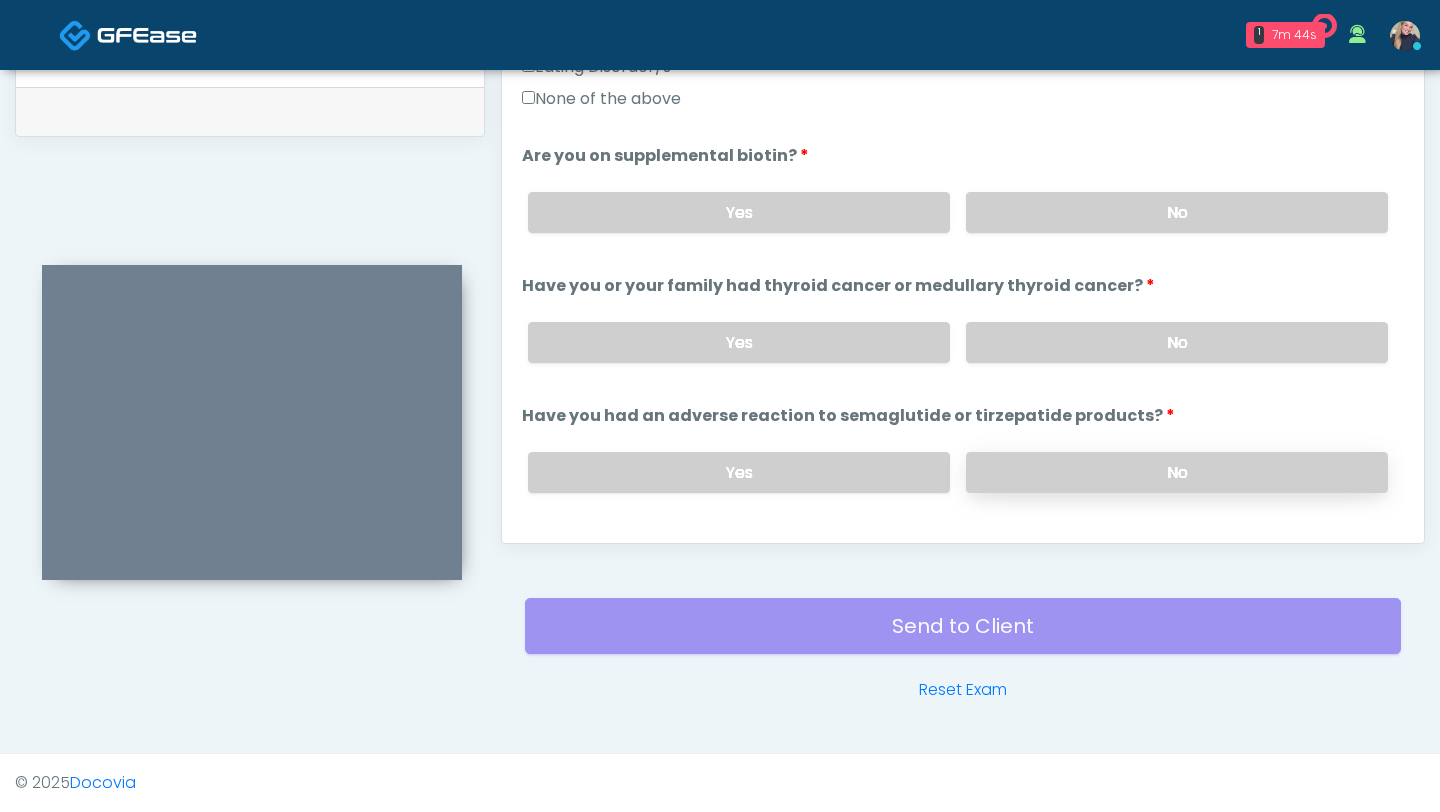 click on "No" at bounding box center [1177, 472] 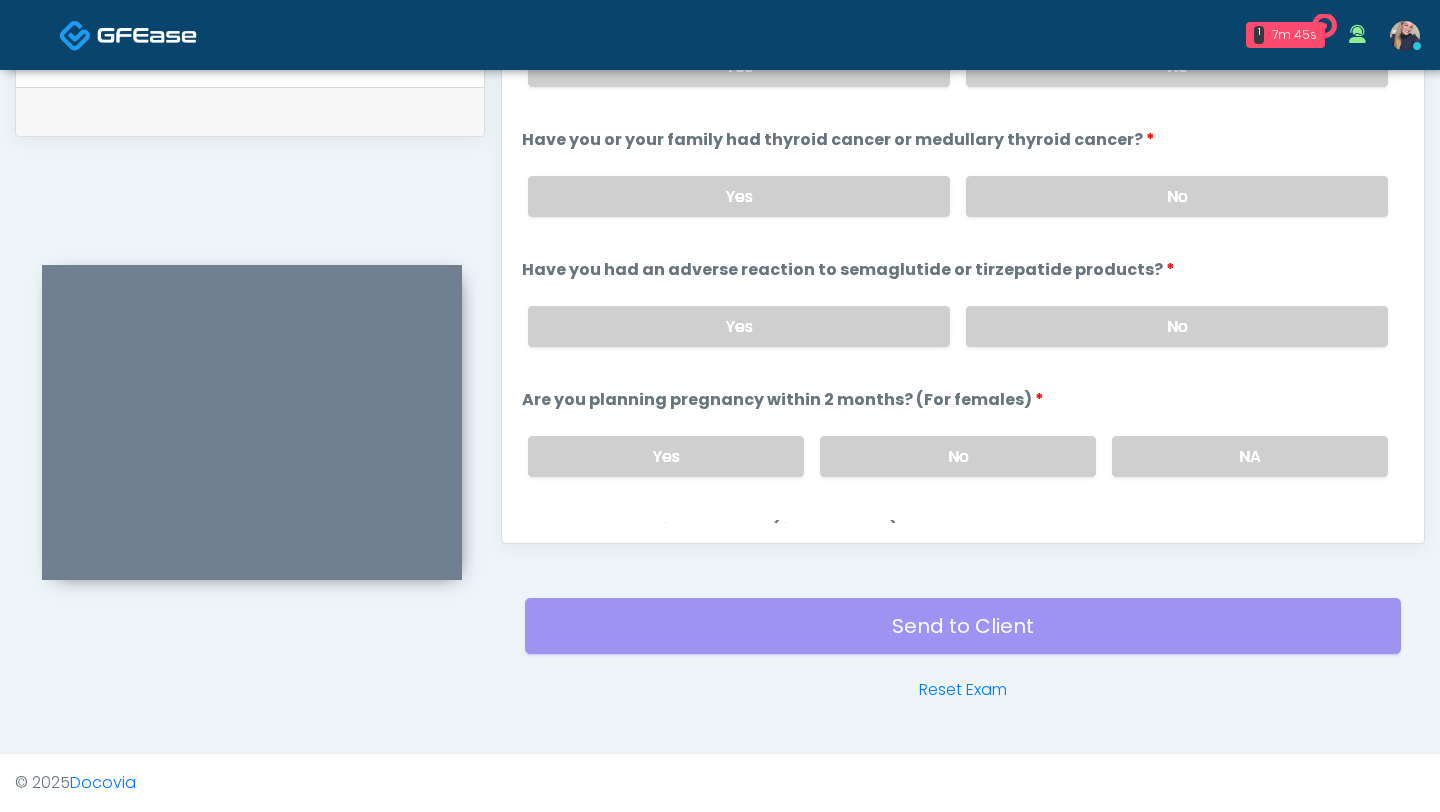 scroll, scrollTop: 819, scrollLeft: 0, axis: vertical 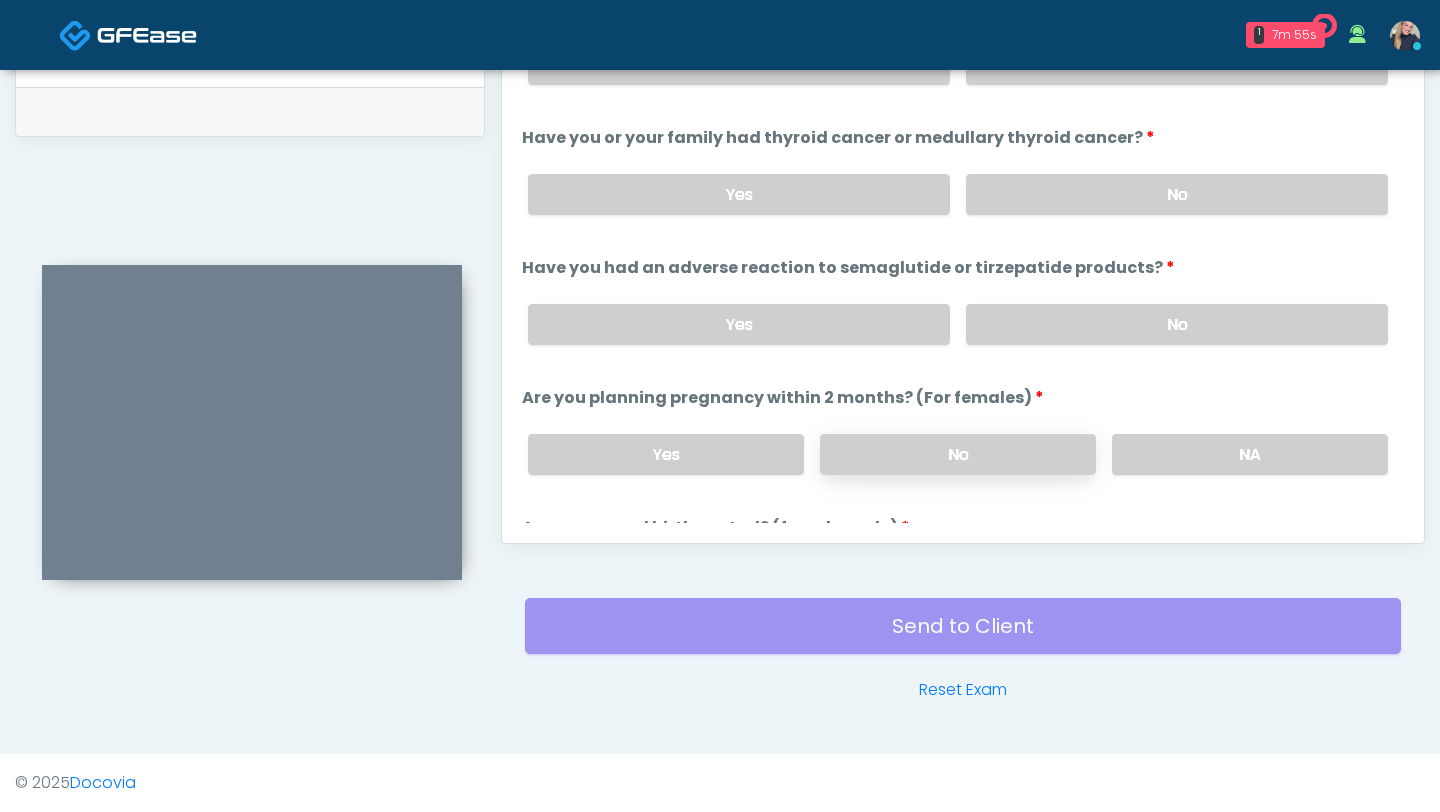 click on "No" at bounding box center [958, 454] 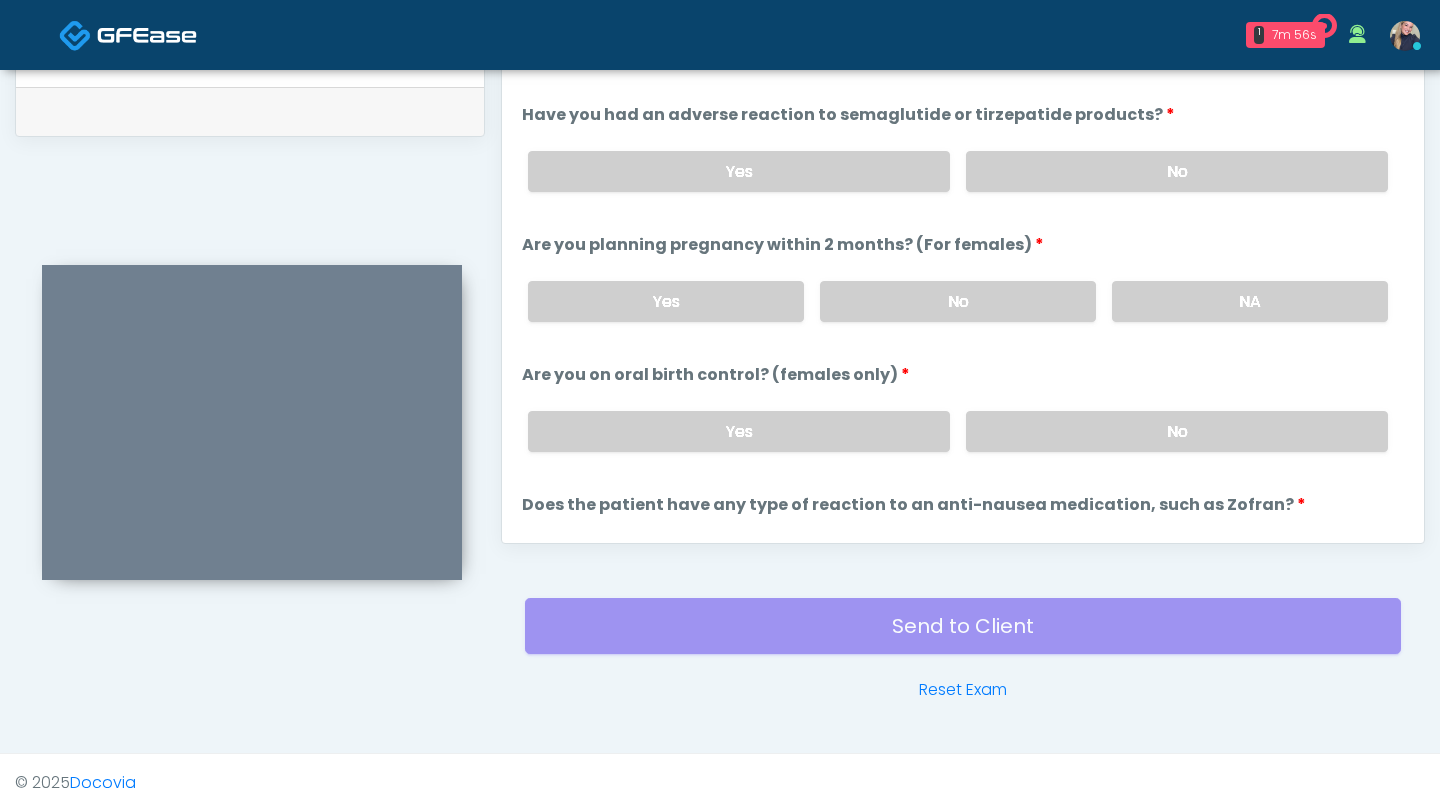 scroll, scrollTop: 972, scrollLeft: 0, axis: vertical 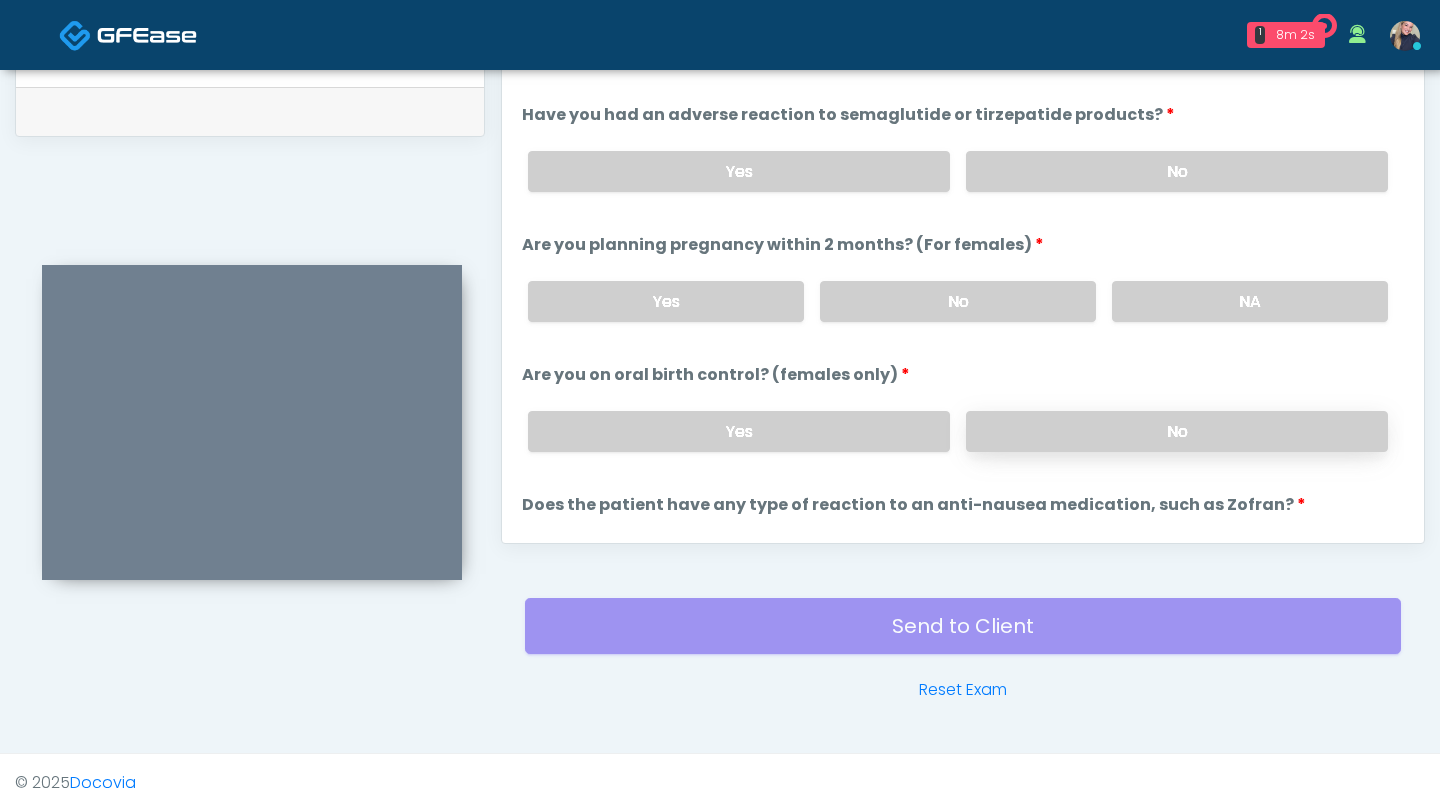 click on "No" at bounding box center [1177, 431] 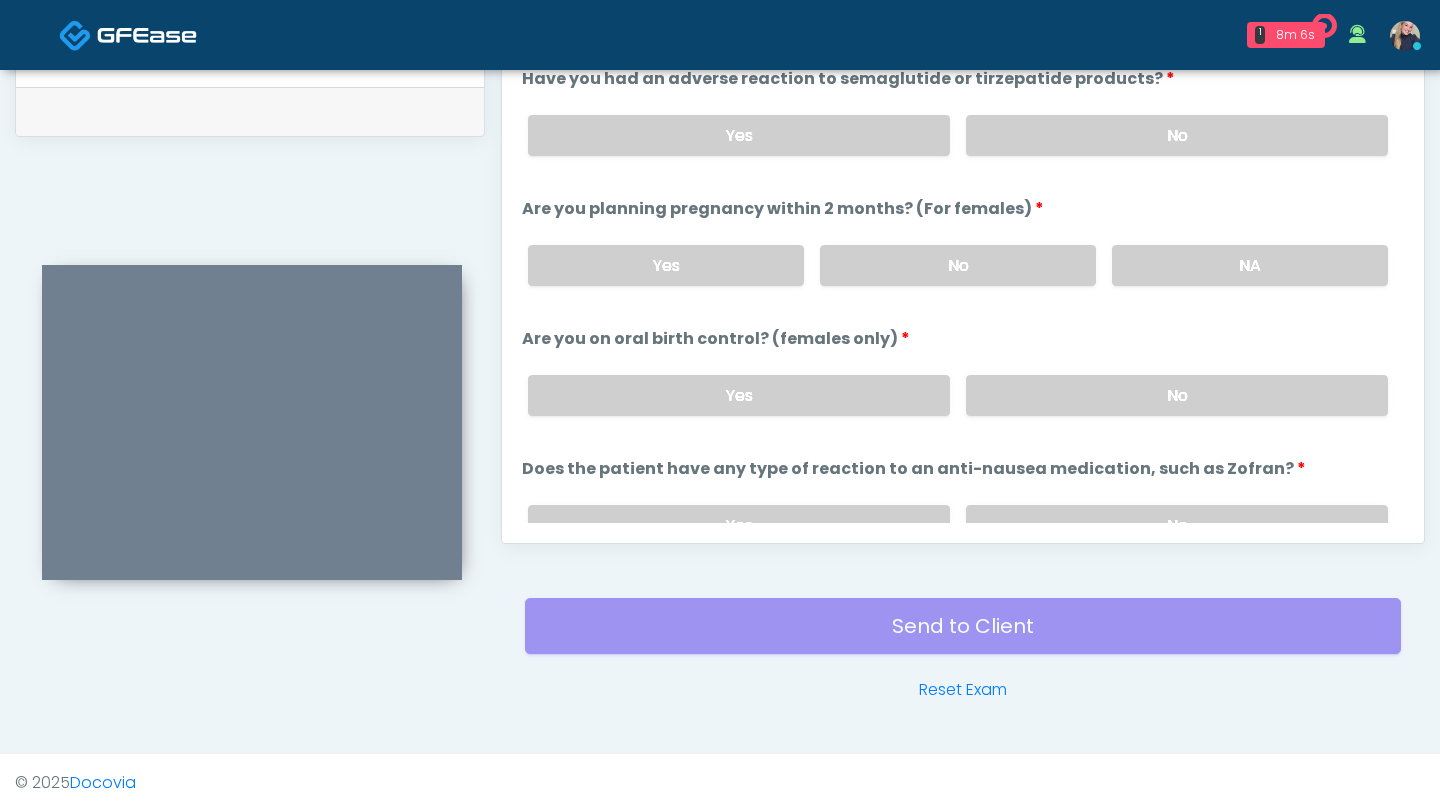 scroll, scrollTop: 1038, scrollLeft: 0, axis: vertical 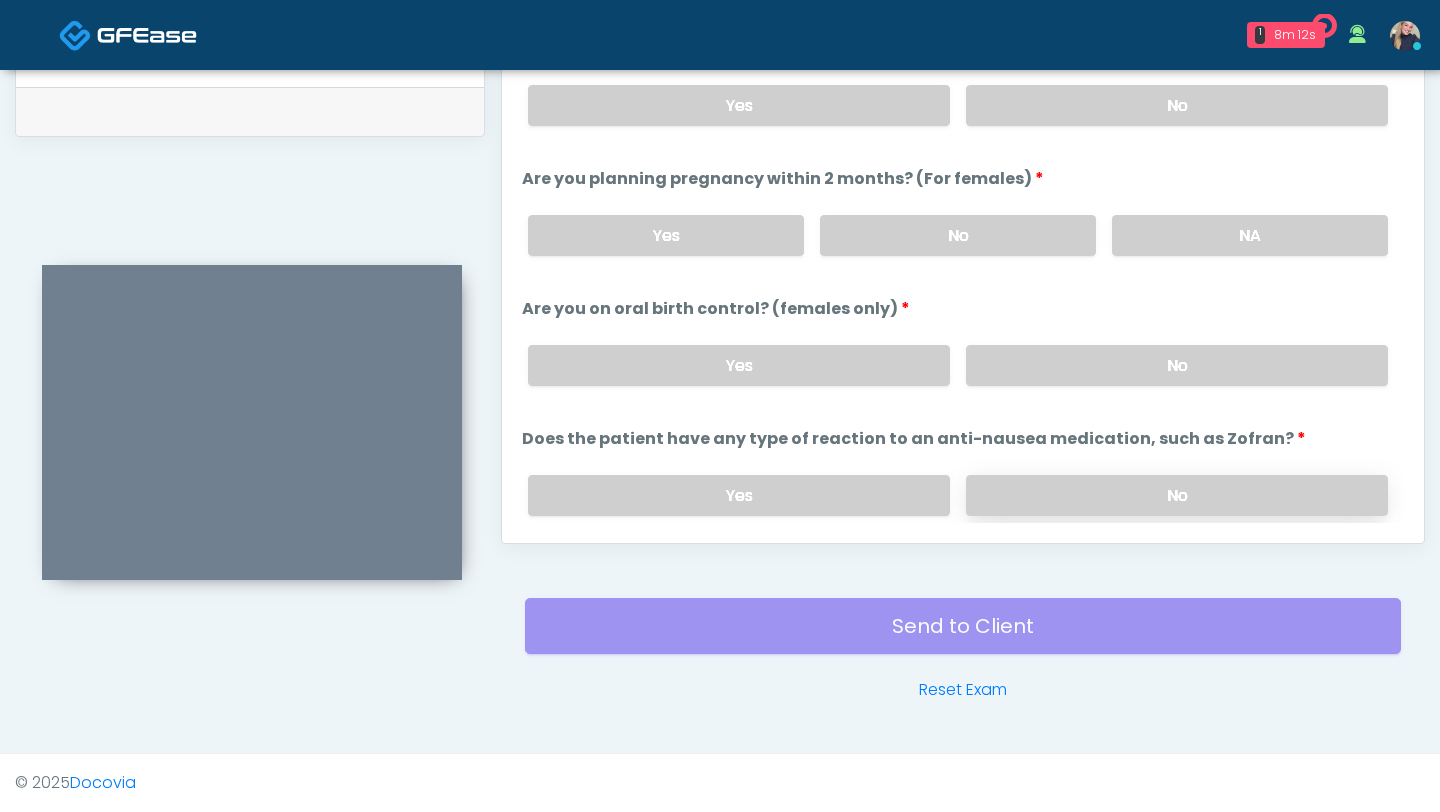 click on "No" at bounding box center (1177, 495) 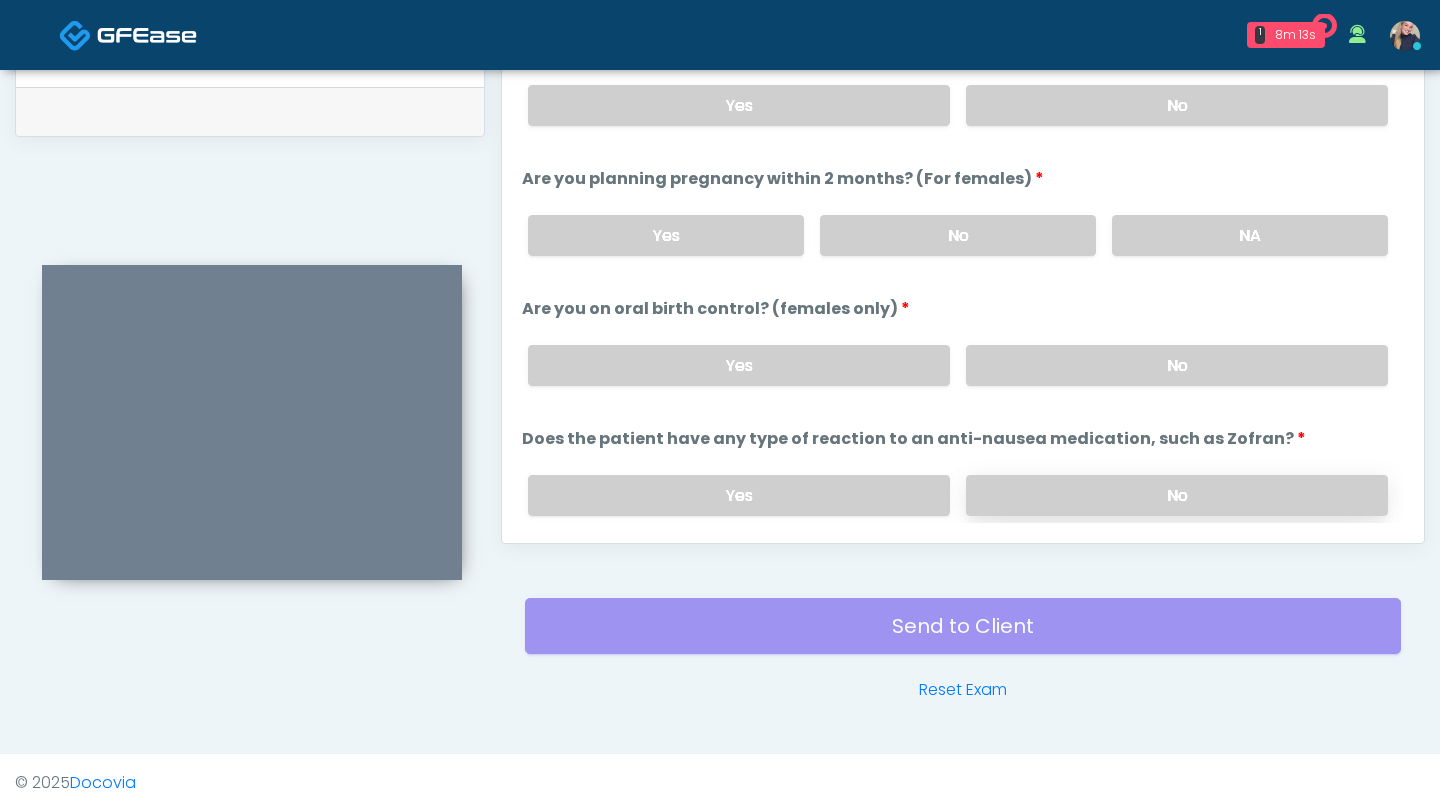 scroll, scrollTop: 1102, scrollLeft: 0, axis: vertical 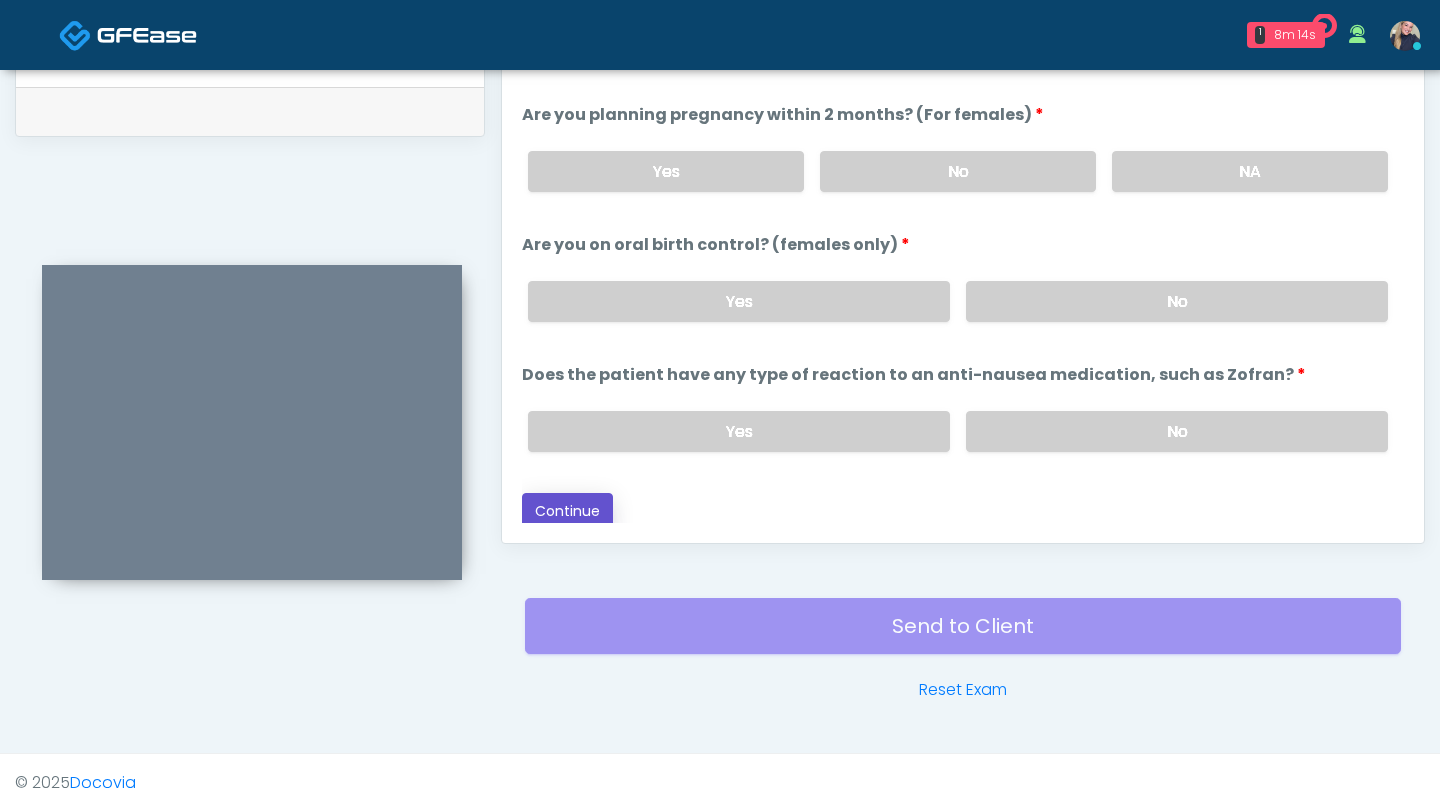 click on "Continue" at bounding box center [567, 511] 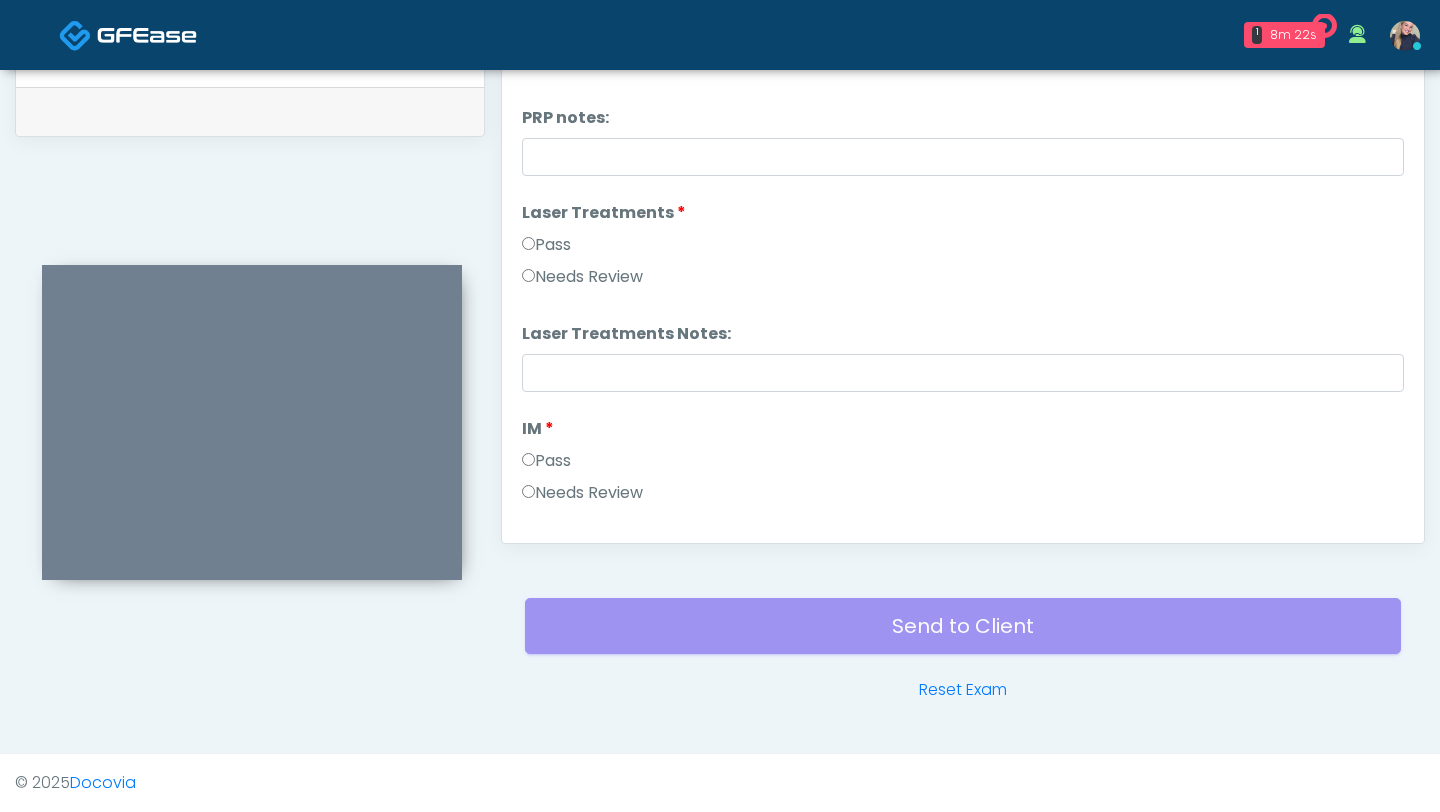 scroll, scrollTop: 0, scrollLeft: 0, axis: both 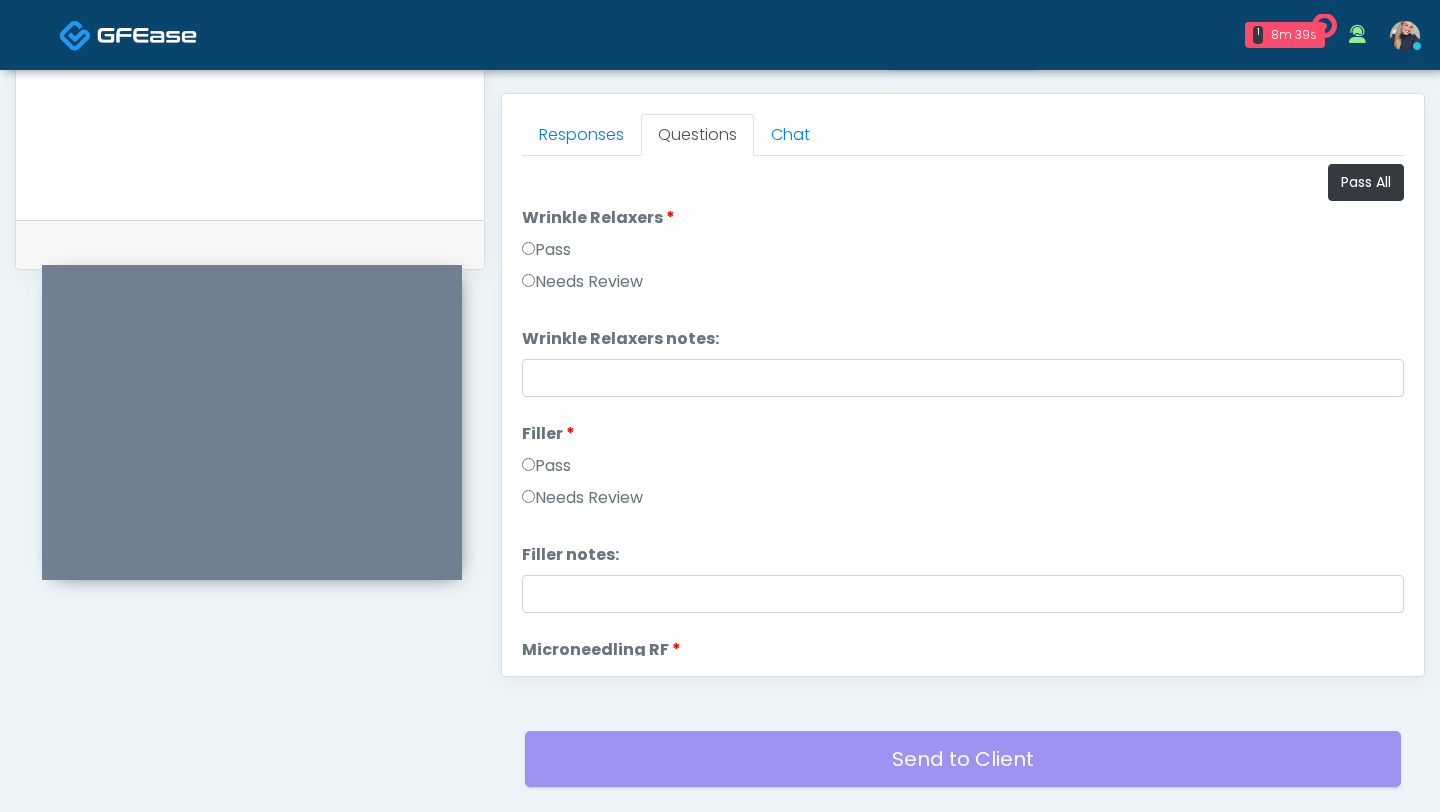 click on "Responses
Questions
Chat
Good Faith Exam Script
Good Faith Exam Script INTRODUCTION Hello, my name is undefined, and I will be conducting your good faith exam on behalf of It's A Secret Med Spa,  Please confirm the correct patient is on the call: Confirm full name Confirm Date of Birth ﻿﻿ This exam will take about 5 minutes to complete and it is a state requirement before you receive any new treatment. I am a third party service provider and have been retained by this practice to collect and review your medical history and ensure you're a good candidate for your treatment. all information collected, stored and transmitted as part of this exam is confidential and covered by the HIPAA act.
Continue" at bounding box center (963, 385) 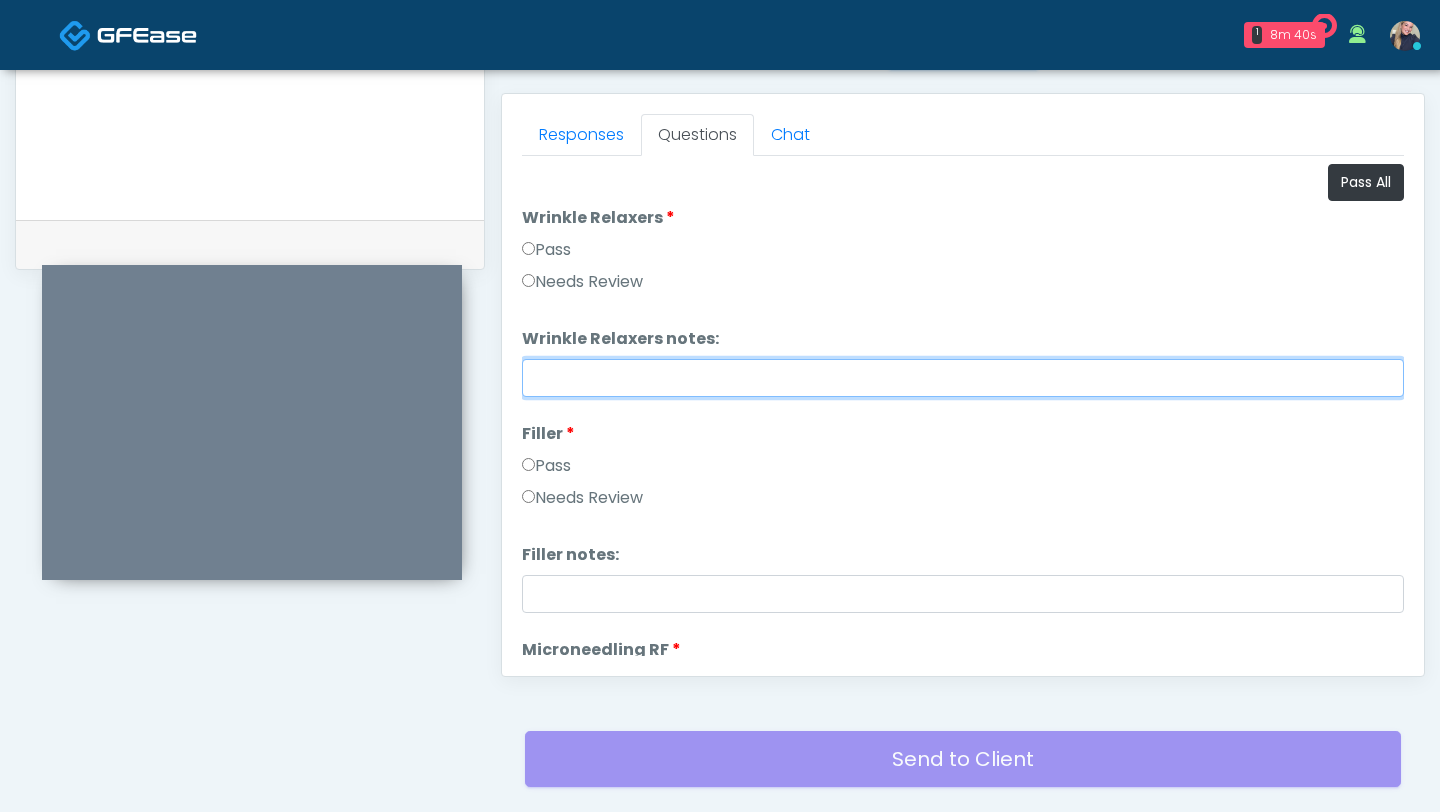 click on "Wrinkle Relaxers notes:" at bounding box center (963, 378) 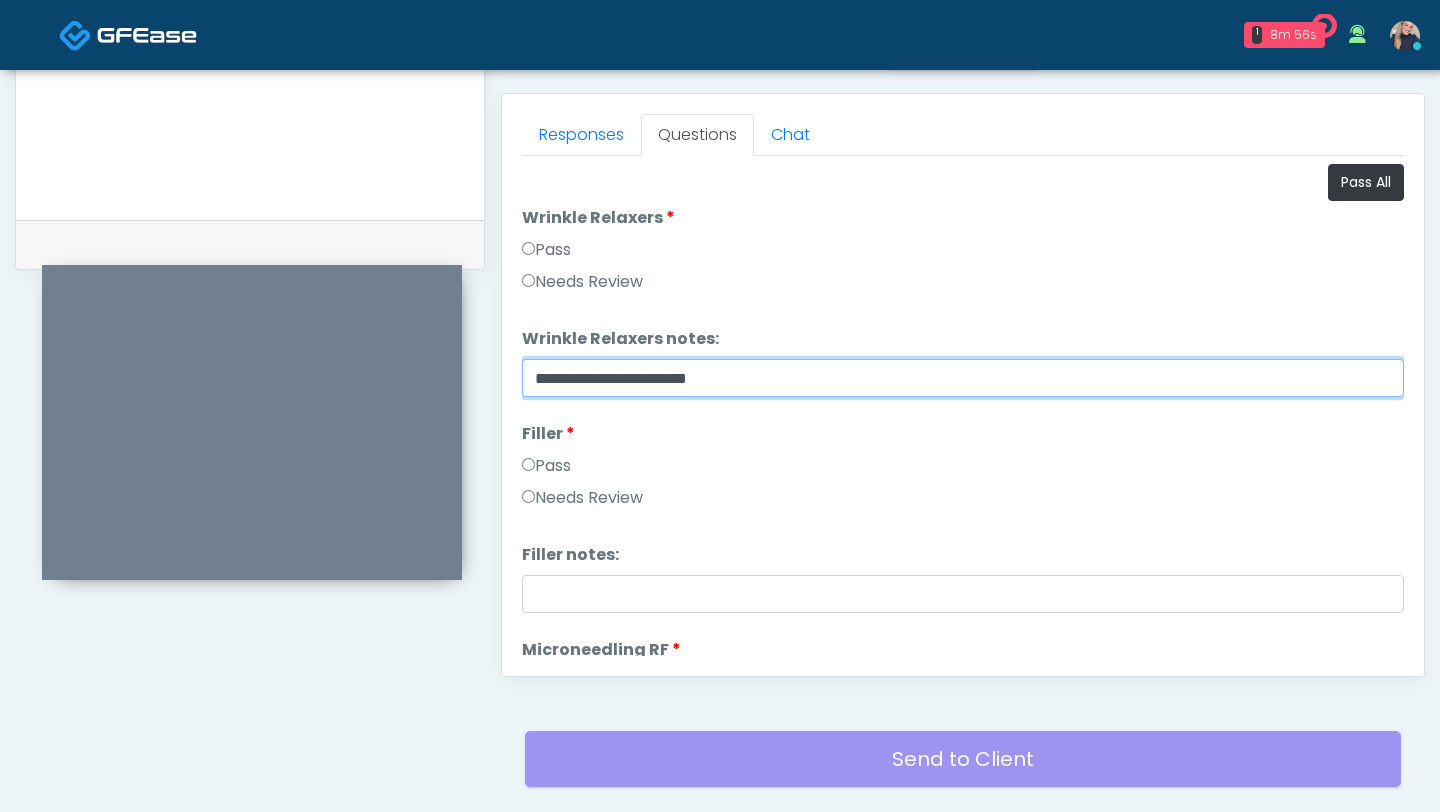 click on "**********" at bounding box center [963, 378] 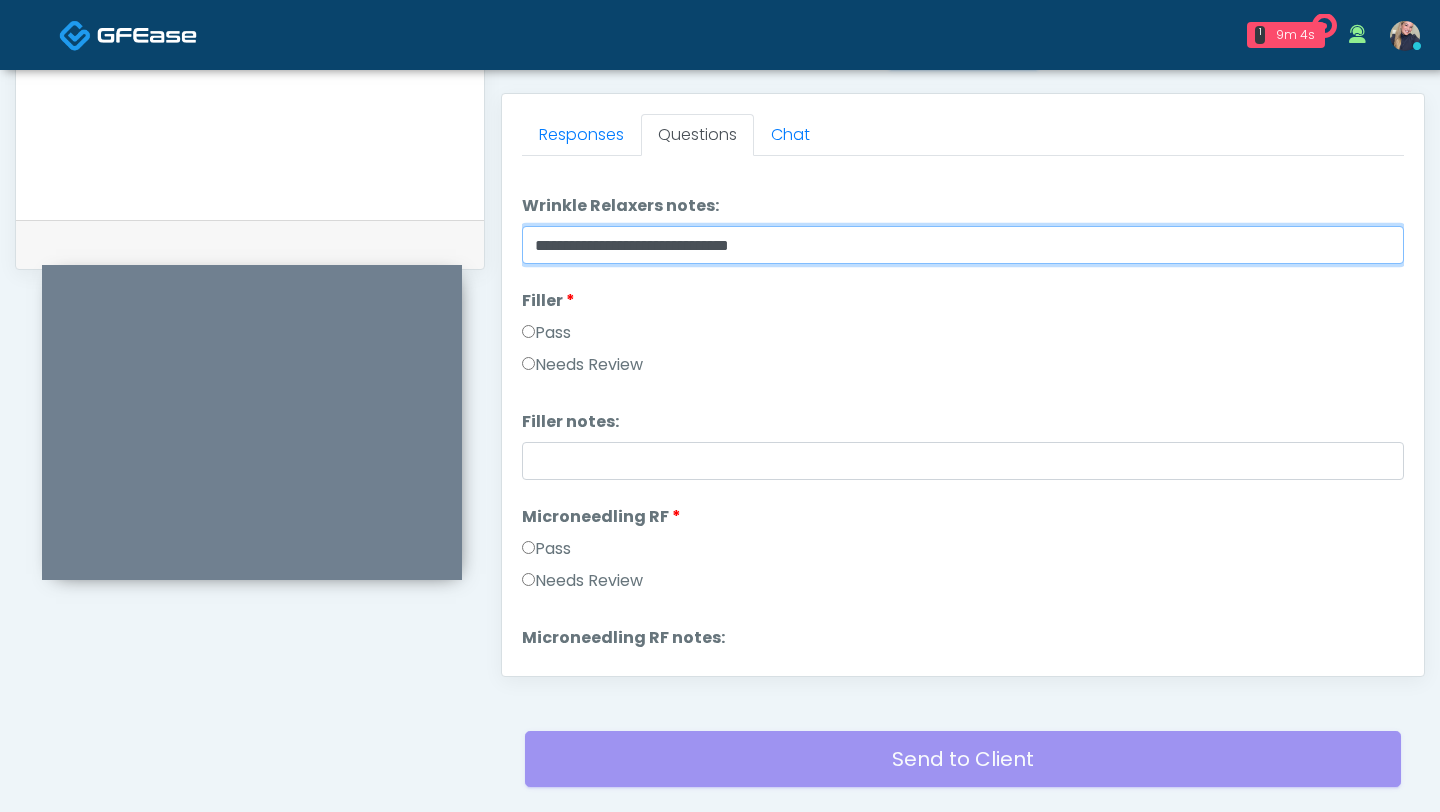 scroll, scrollTop: 134, scrollLeft: 0, axis: vertical 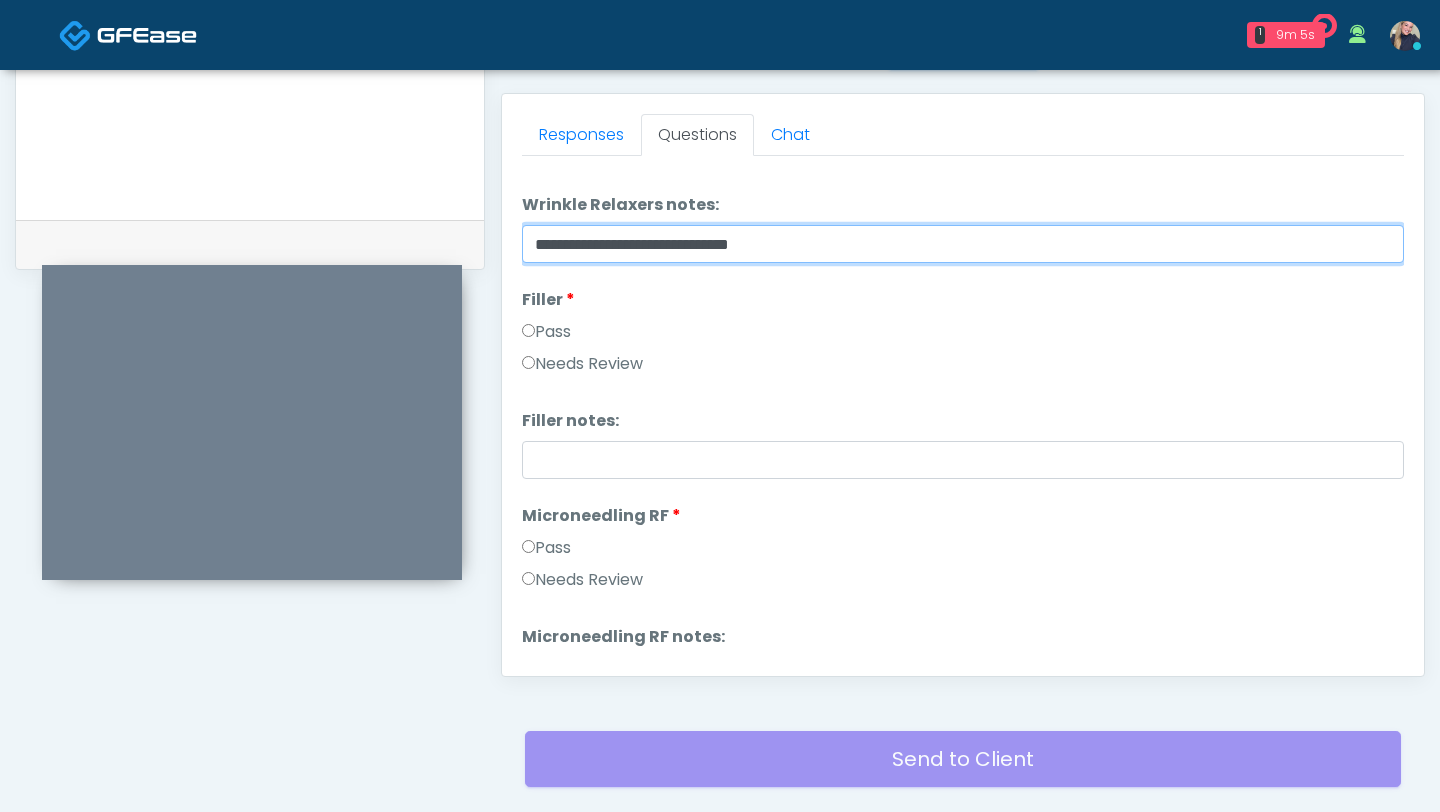 type on "**********" 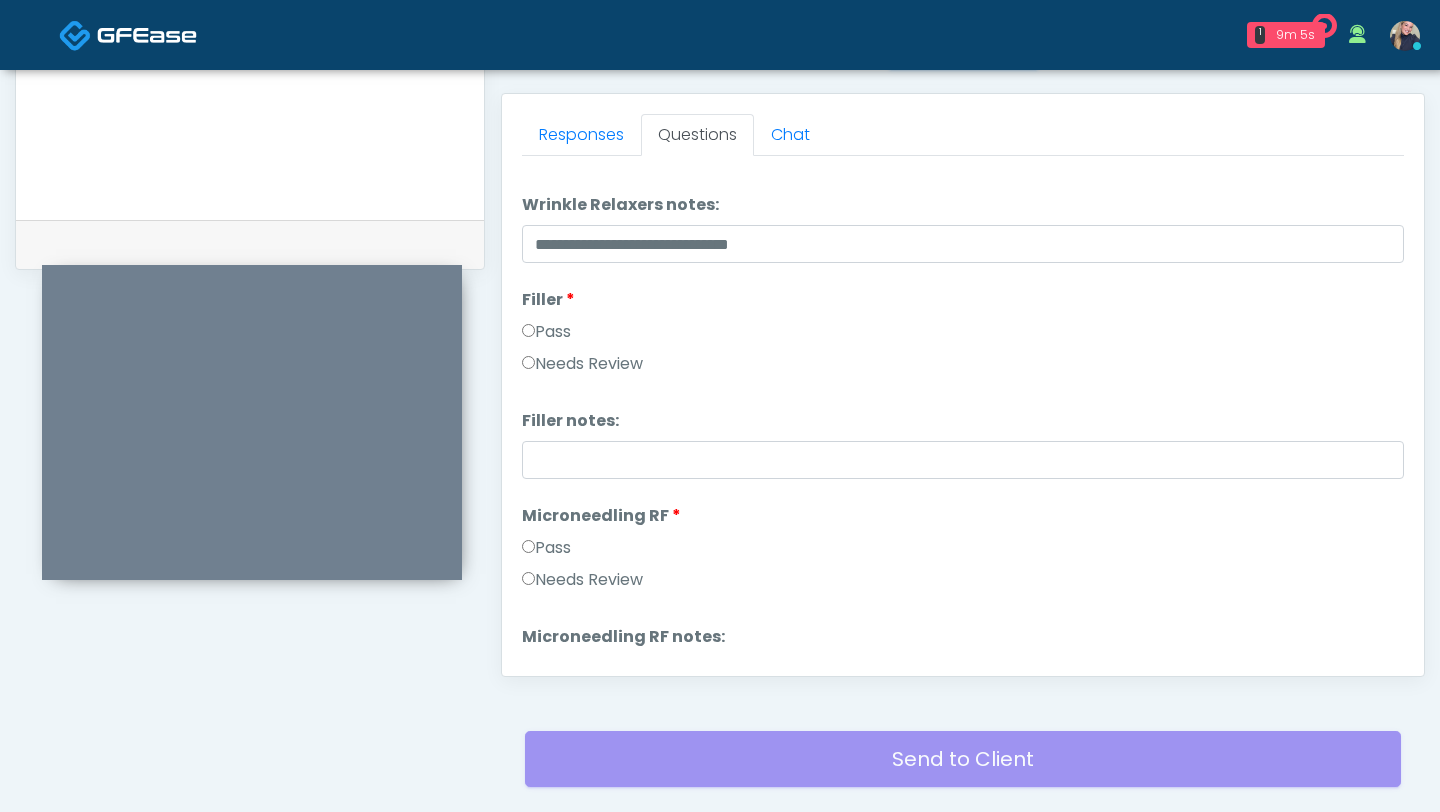 click on "Pass" at bounding box center (546, 548) 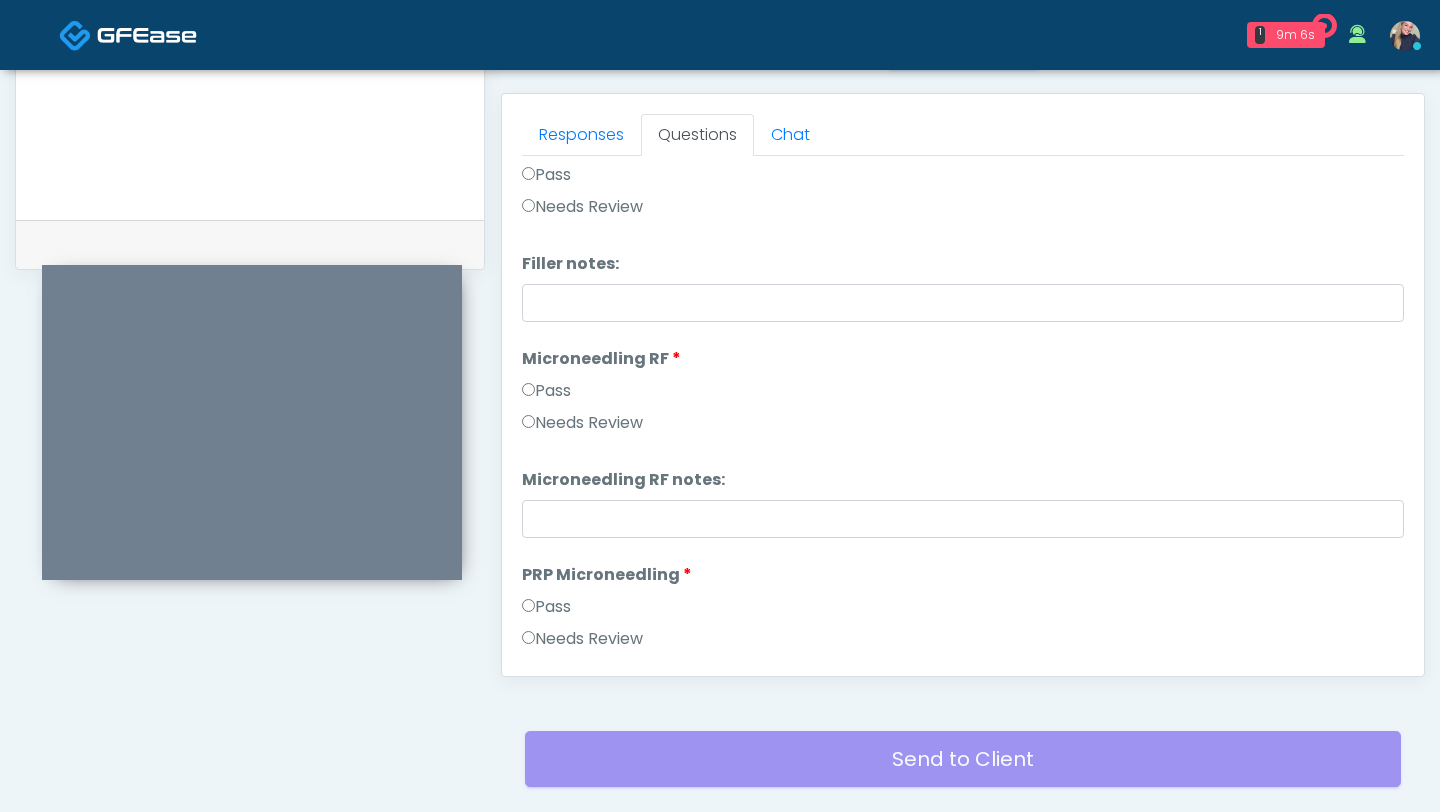 scroll, scrollTop: 406, scrollLeft: 0, axis: vertical 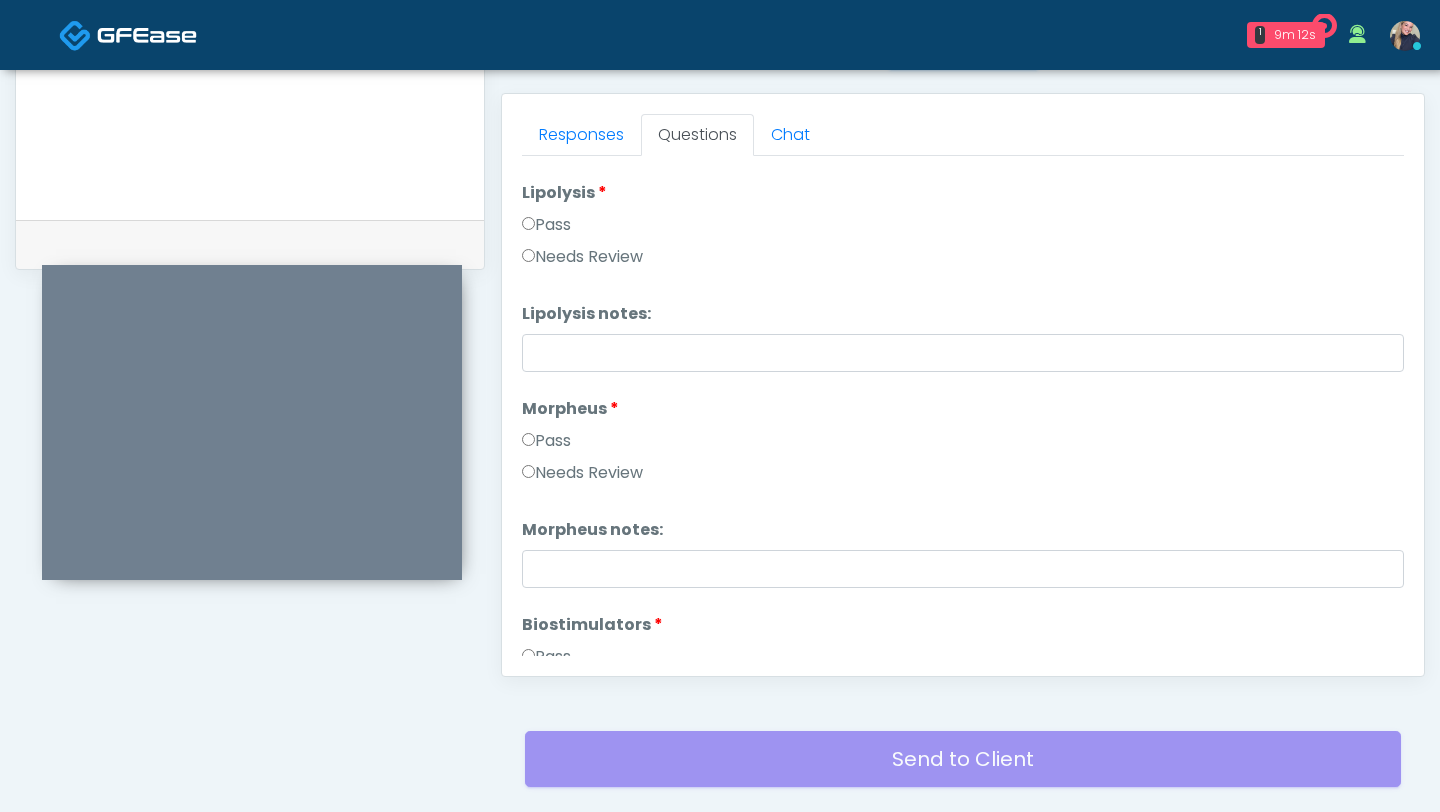 click on "Pass" at bounding box center [546, 225] 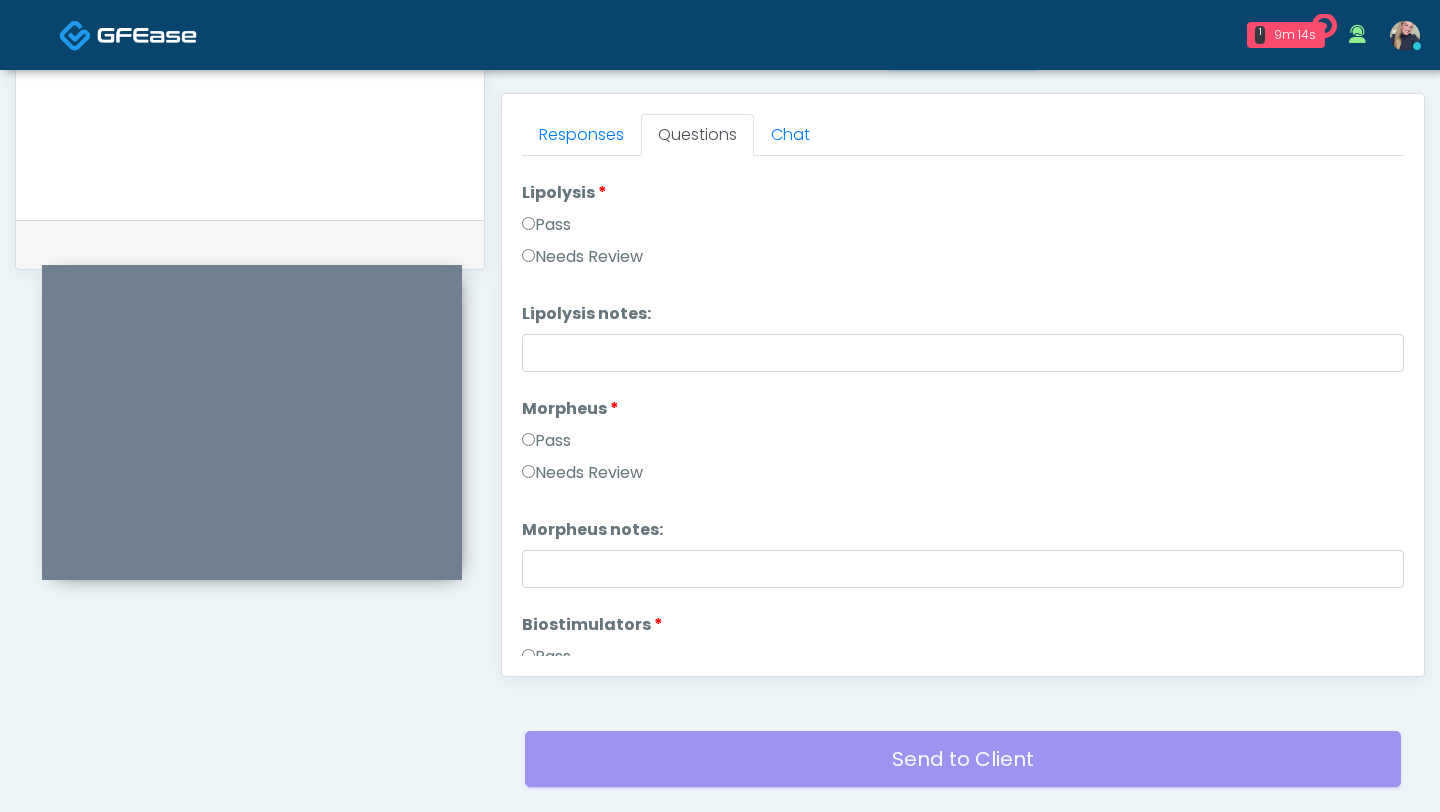 scroll, scrollTop: 1448, scrollLeft: 0, axis: vertical 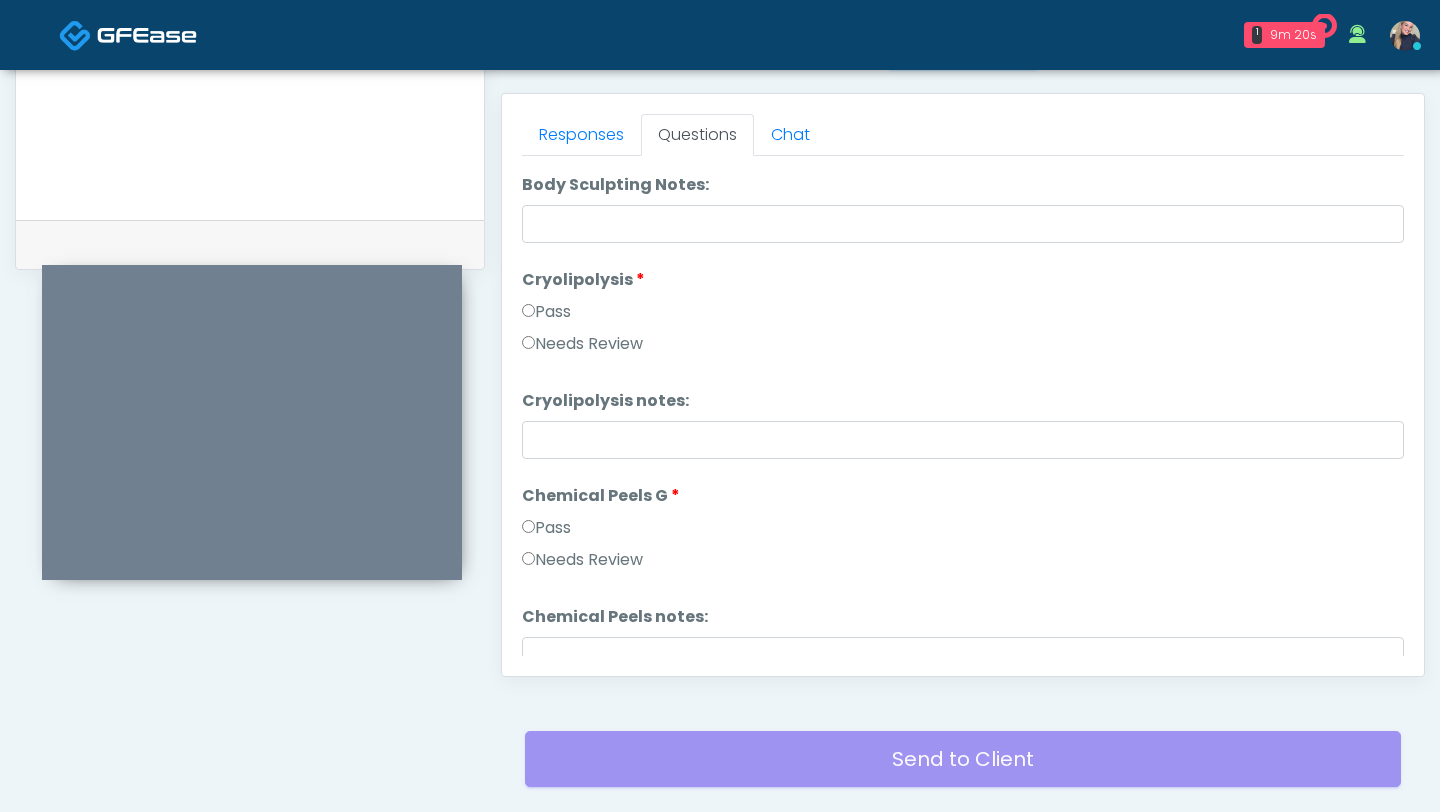 click on "Pass" at bounding box center (546, 528) 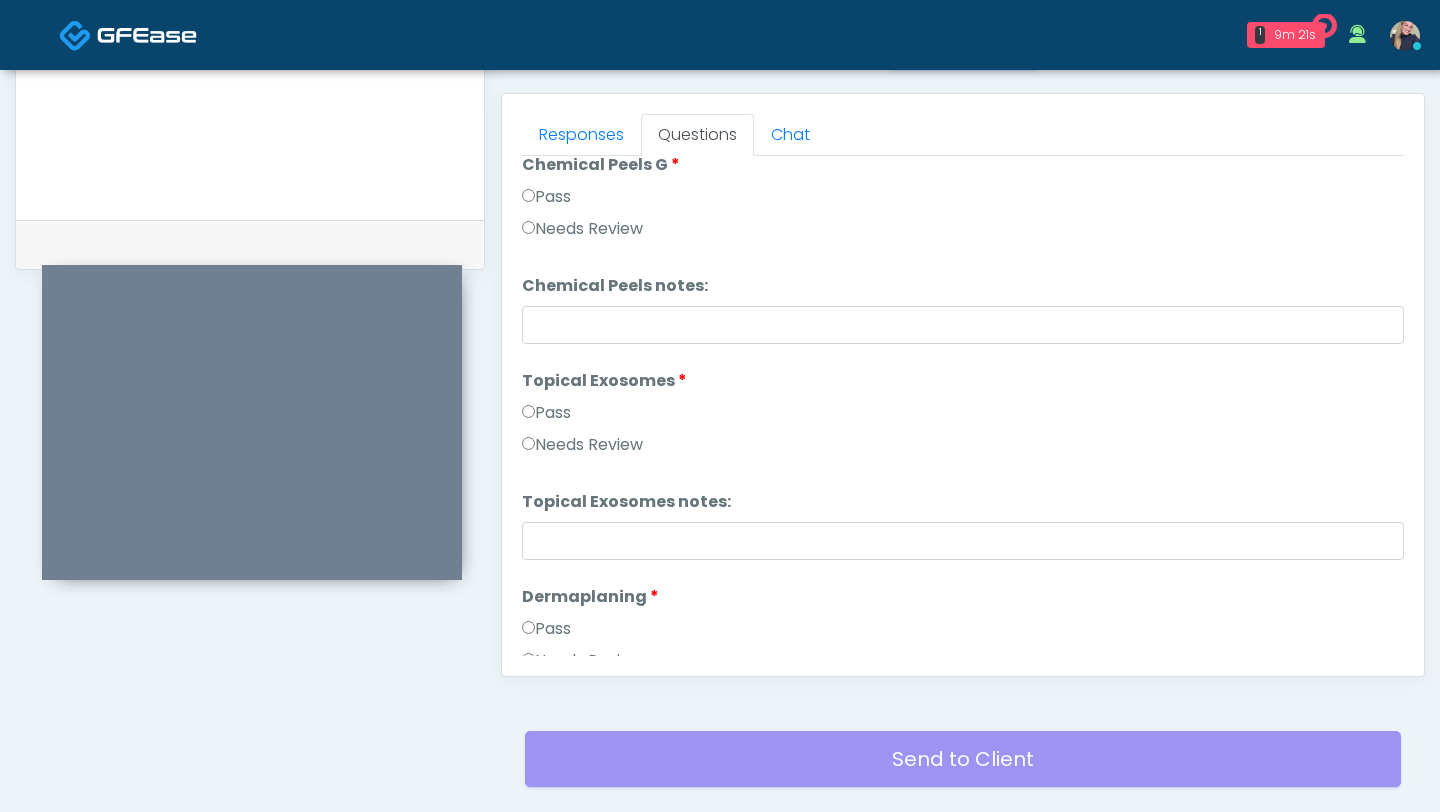 scroll, scrollTop: 2728, scrollLeft: 0, axis: vertical 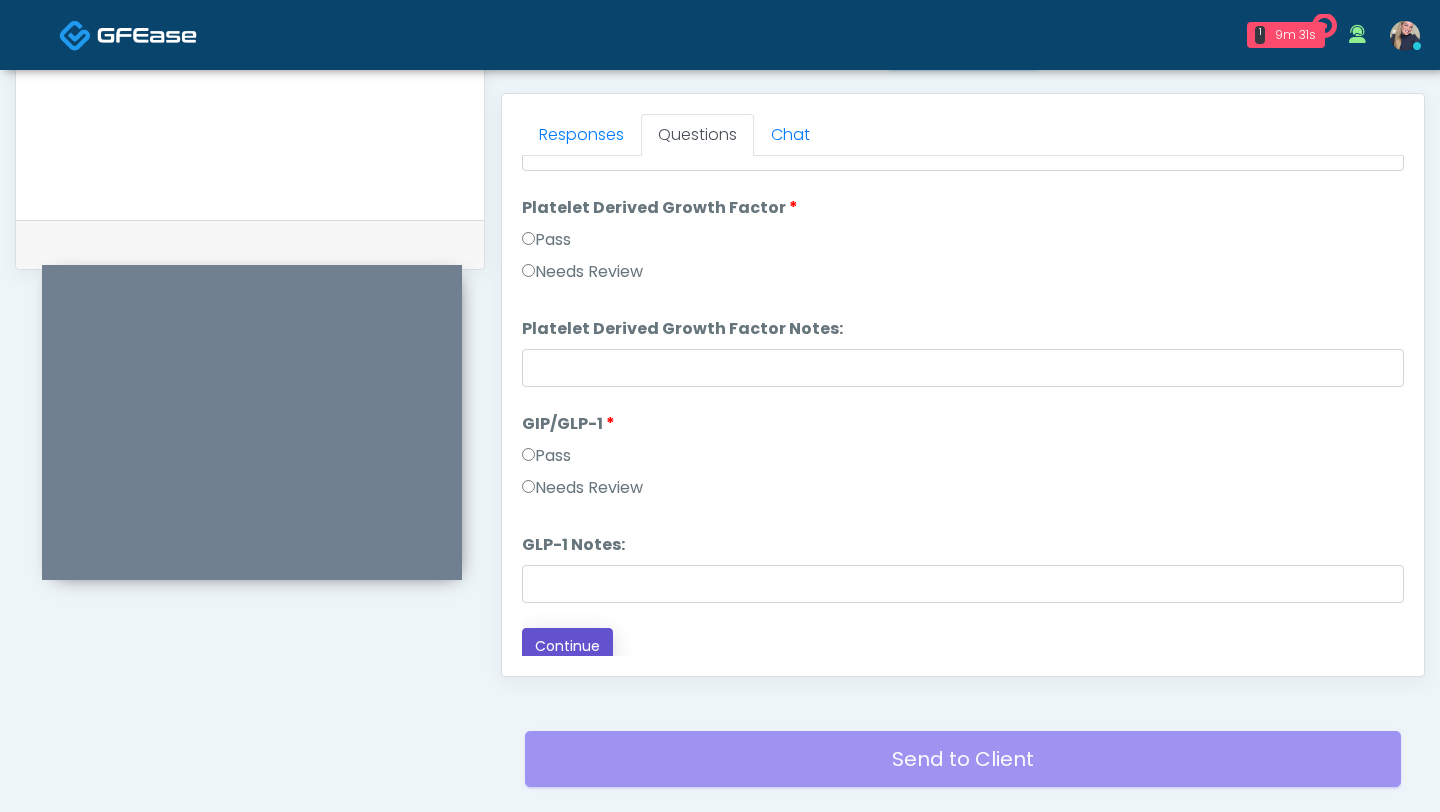 click on "Continue" at bounding box center [567, 646] 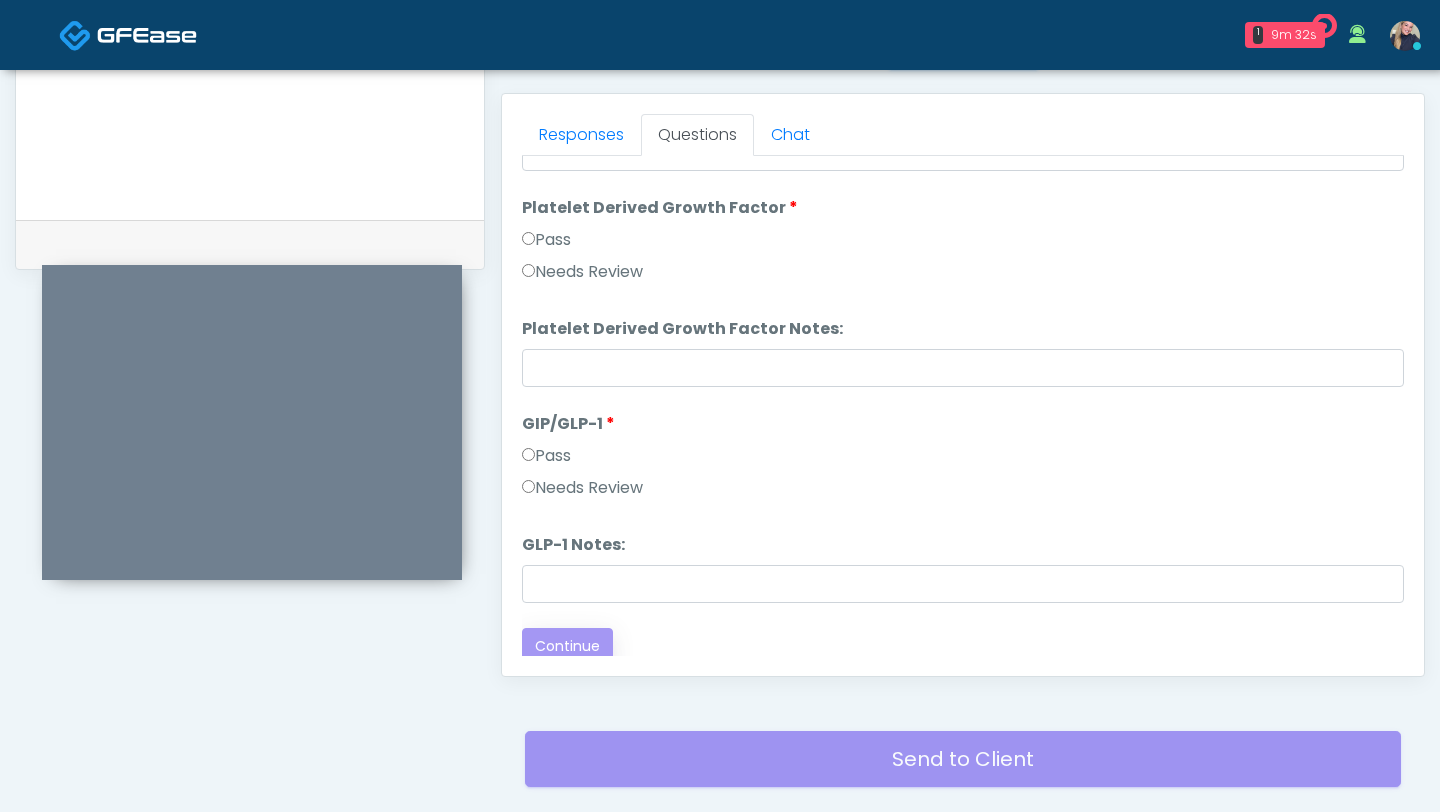 scroll, scrollTop: 0, scrollLeft: 0, axis: both 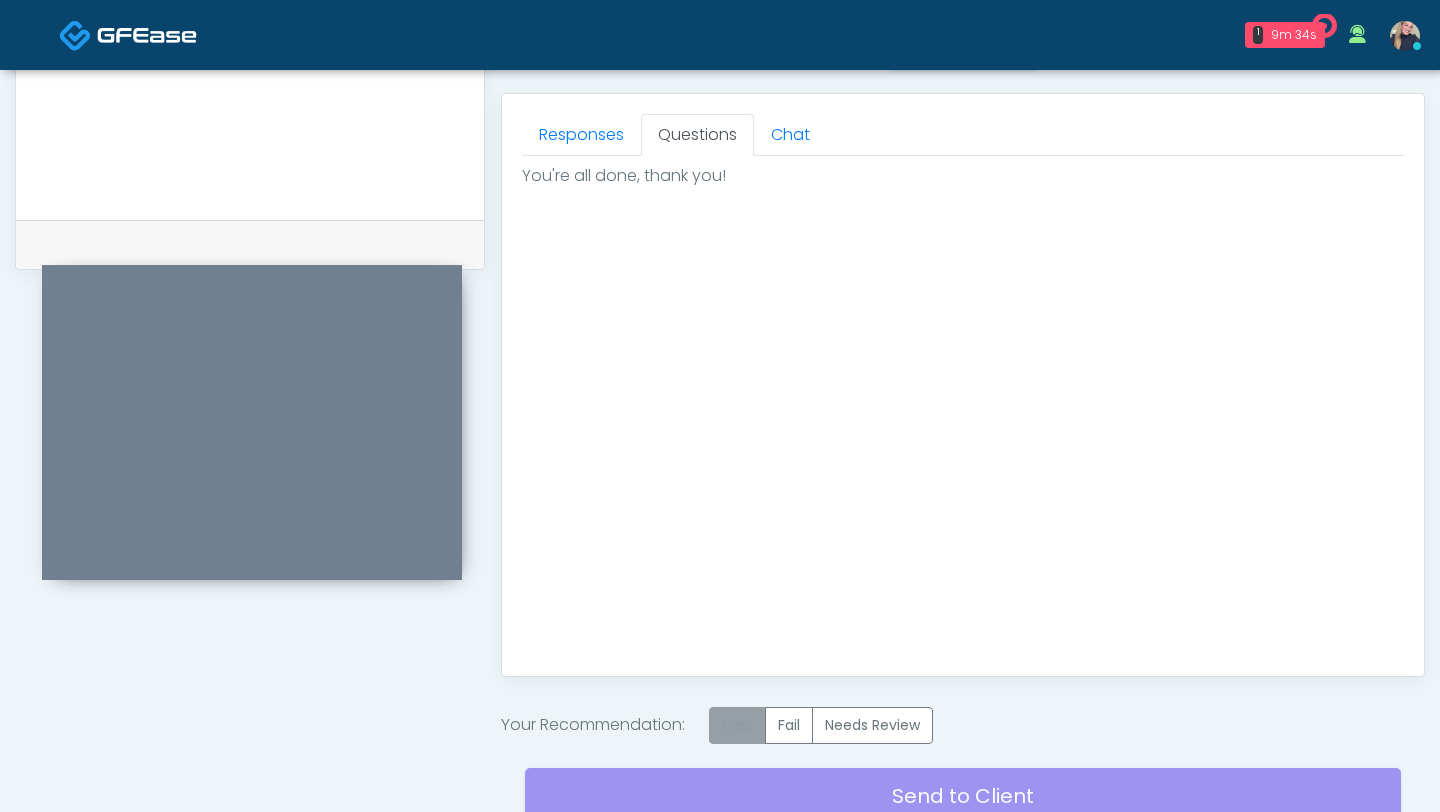 click on "Pass" at bounding box center [737, 725] 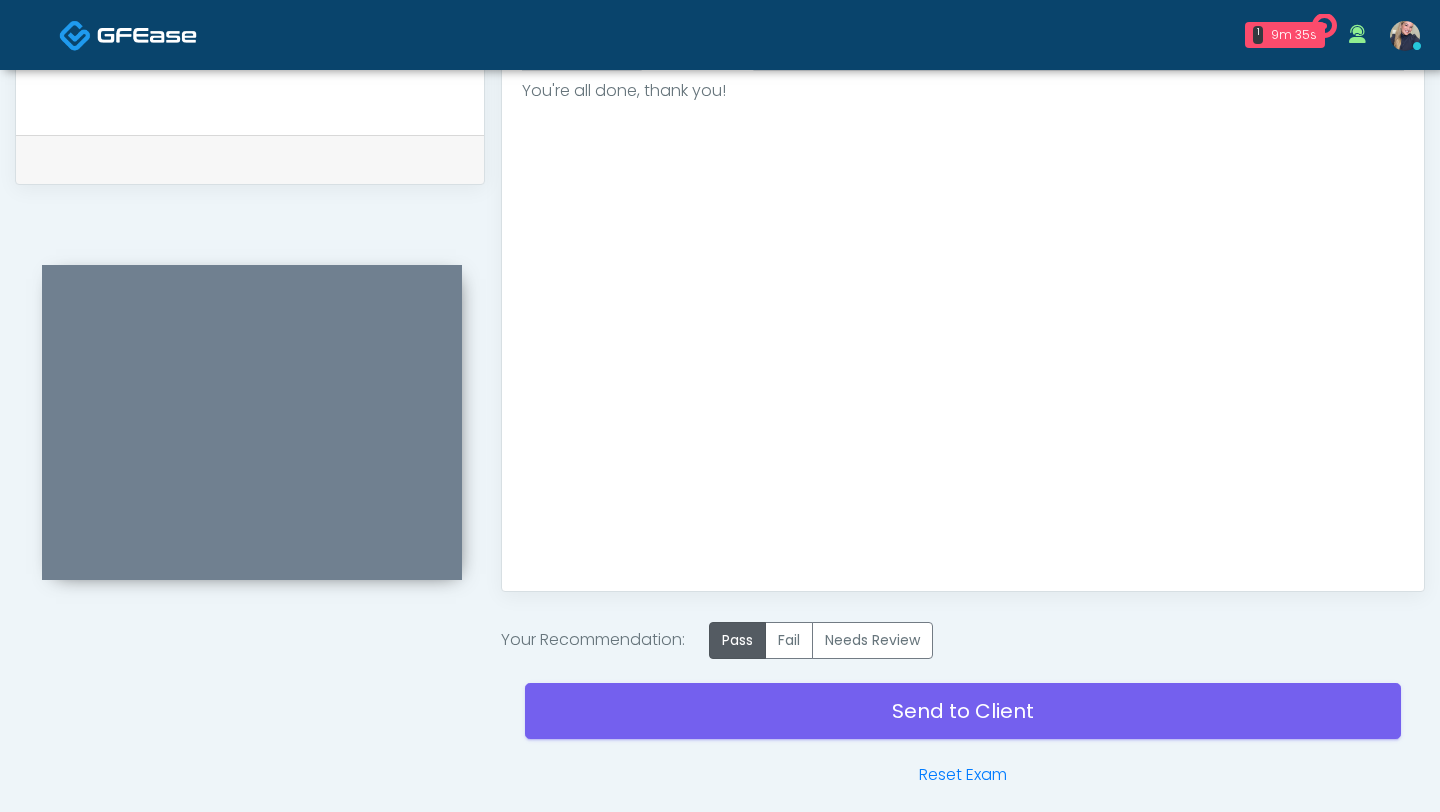 scroll, scrollTop: 1020, scrollLeft: 0, axis: vertical 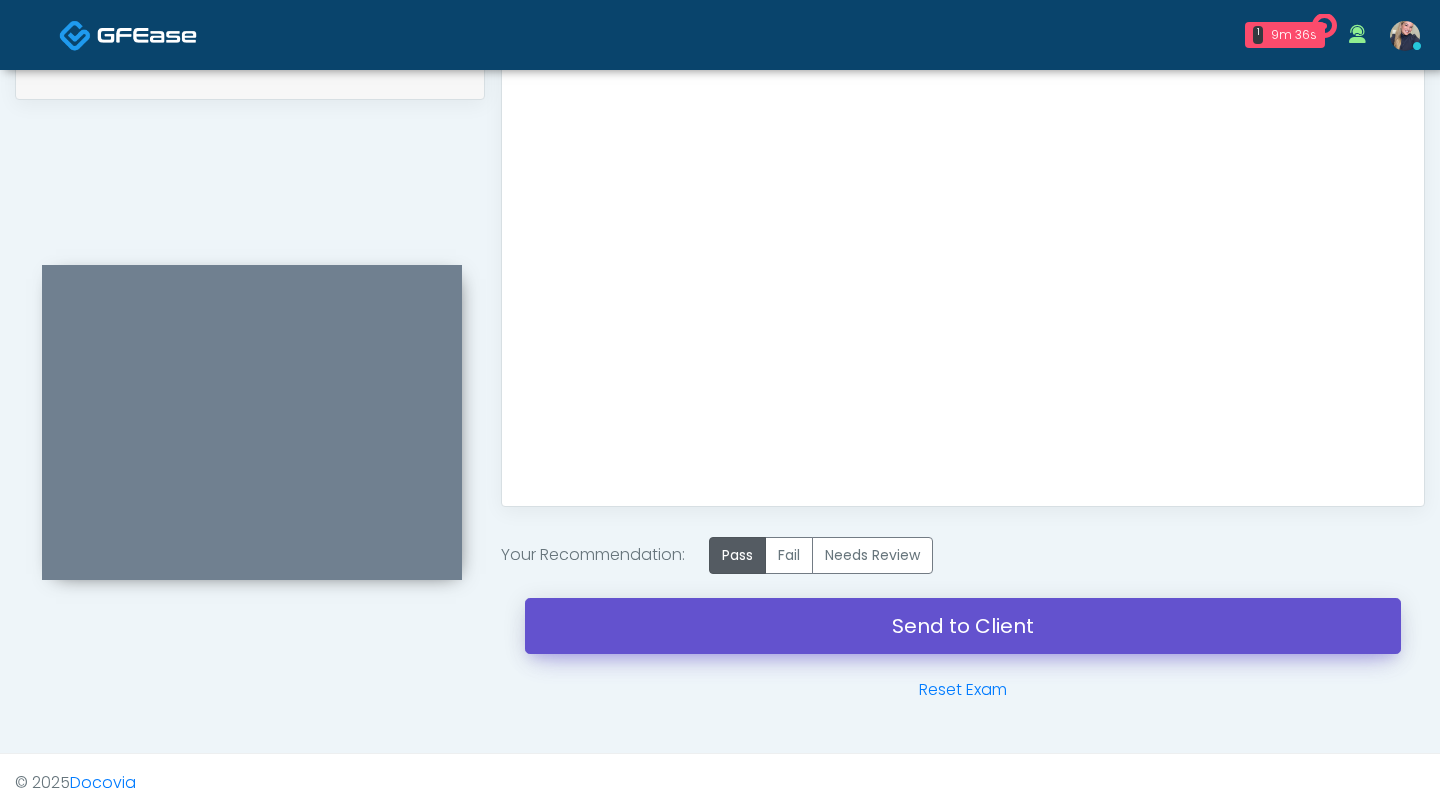 click on "Send to Client" at bounding box center (963, 626) 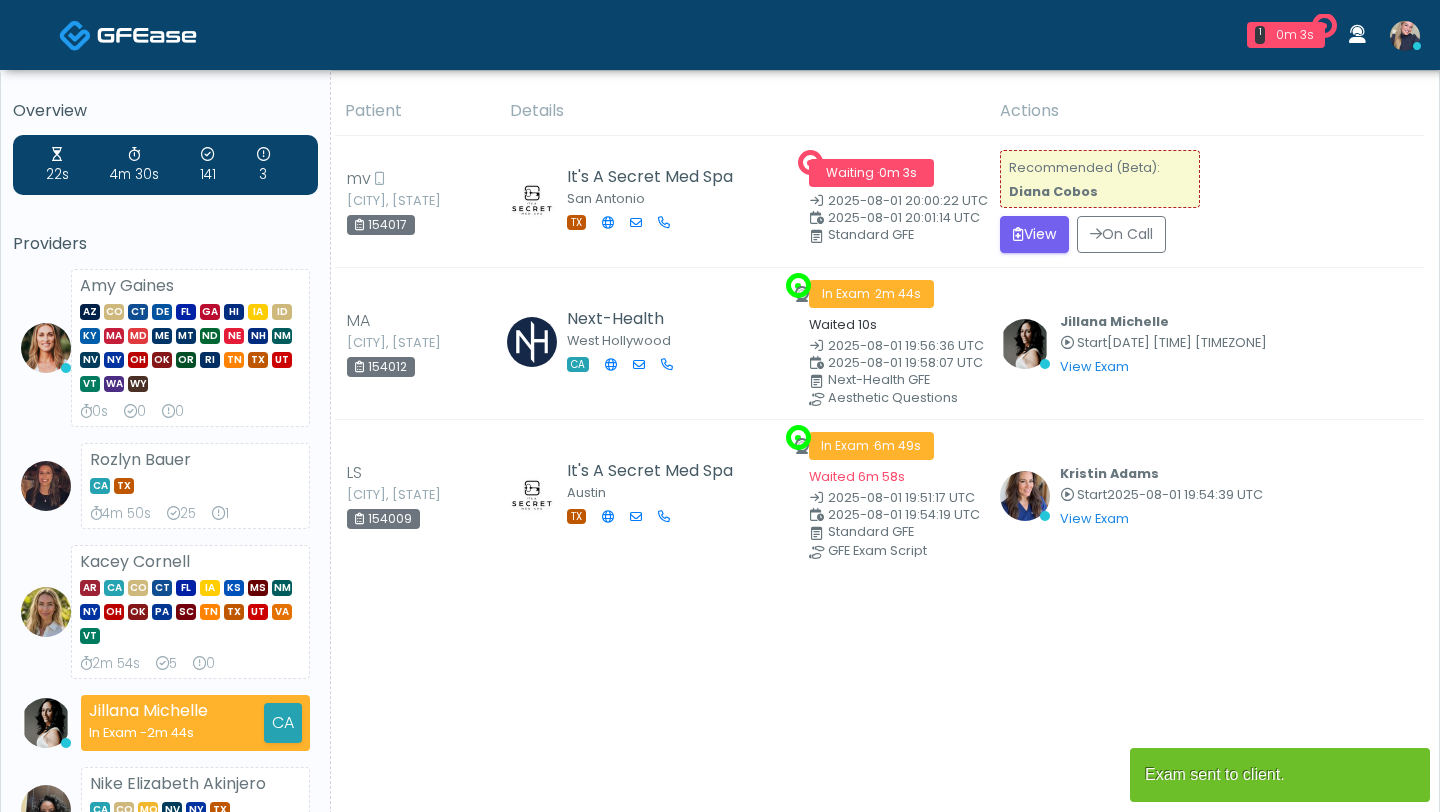 scroll, scrollTop: 0, scrollLeft: 0, axis: both 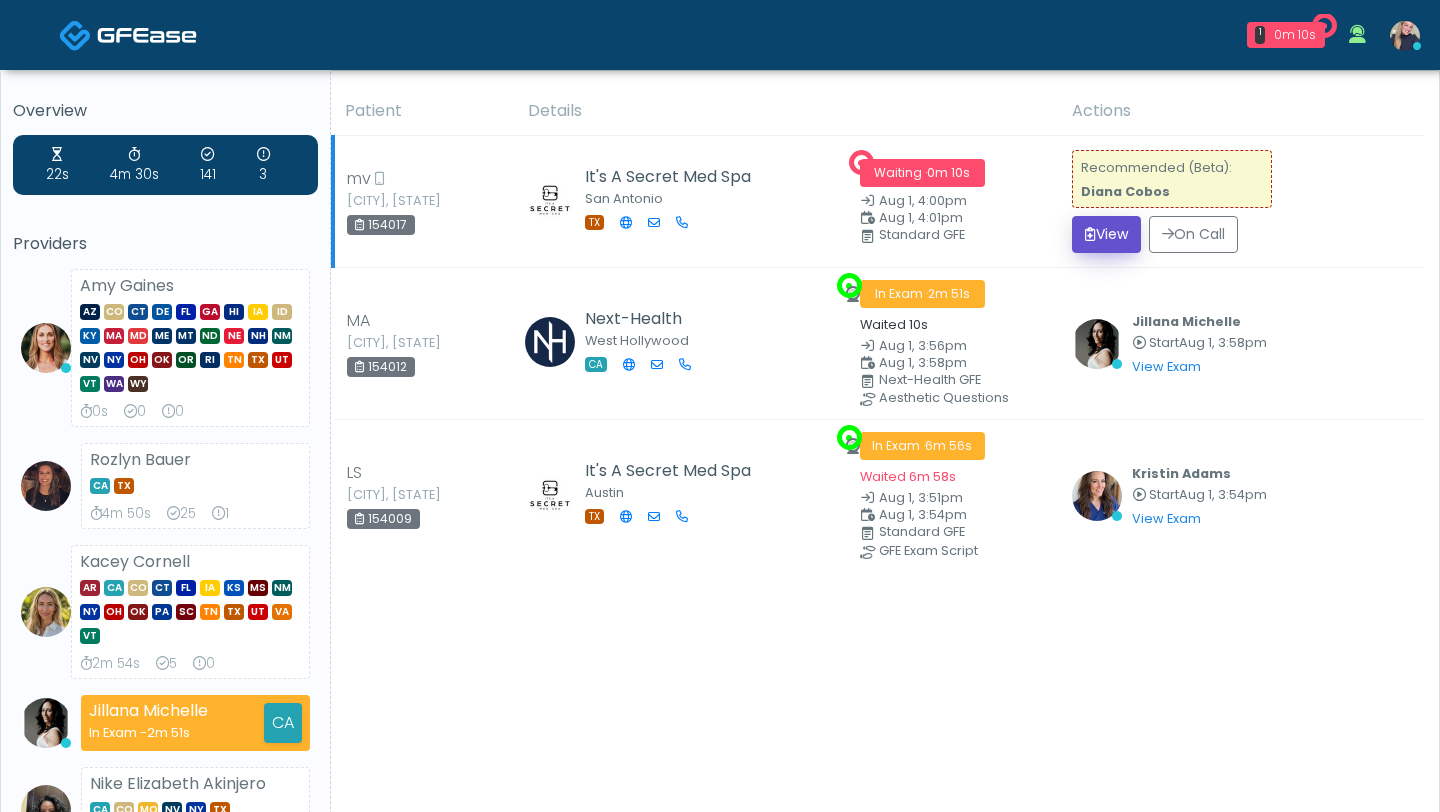 click on "View" at bounding box center (1106, 234) 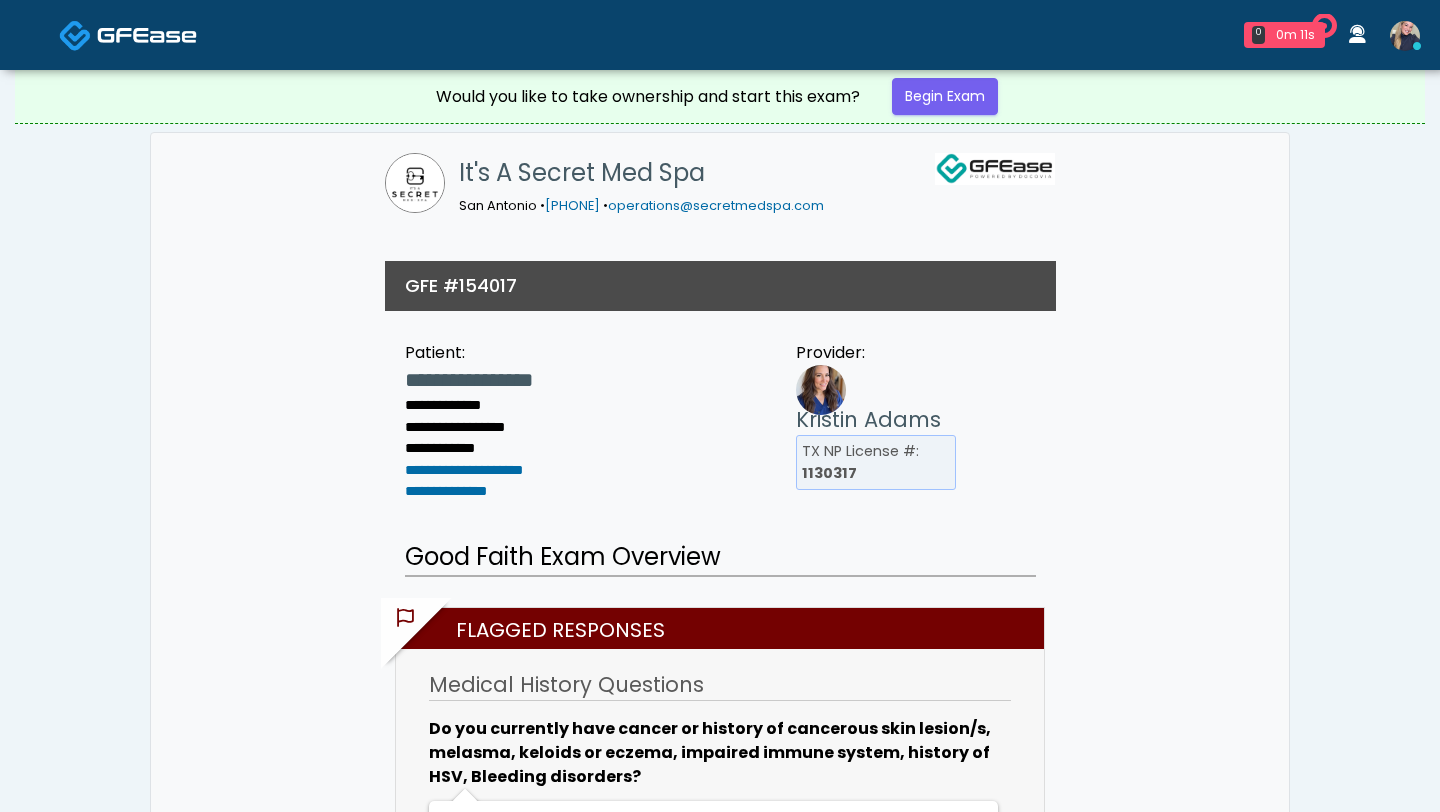 scroll, scrollTop: 0, scrollLeft: 0, axis: both 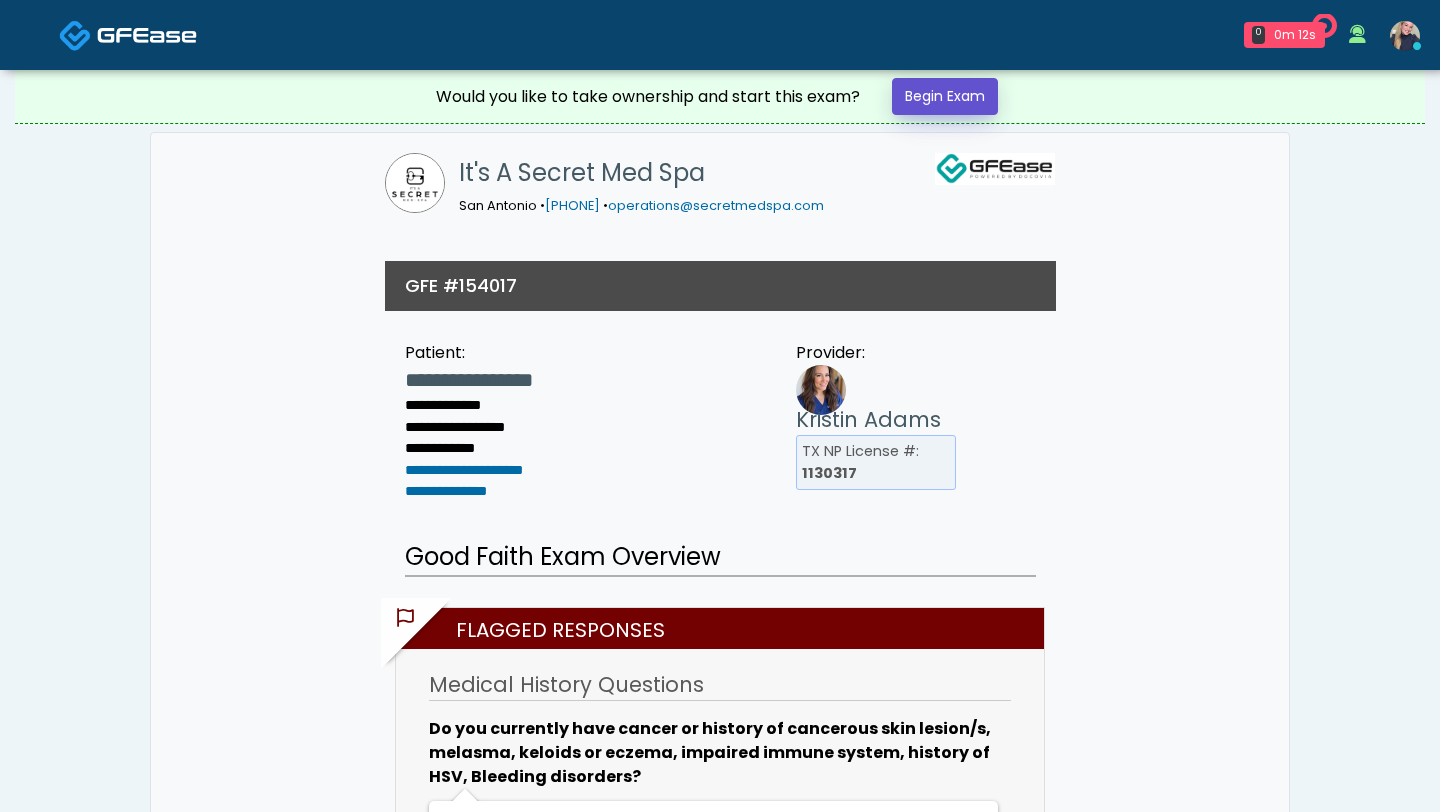 click on "Begin Exam" at bounding box center [945, 96] 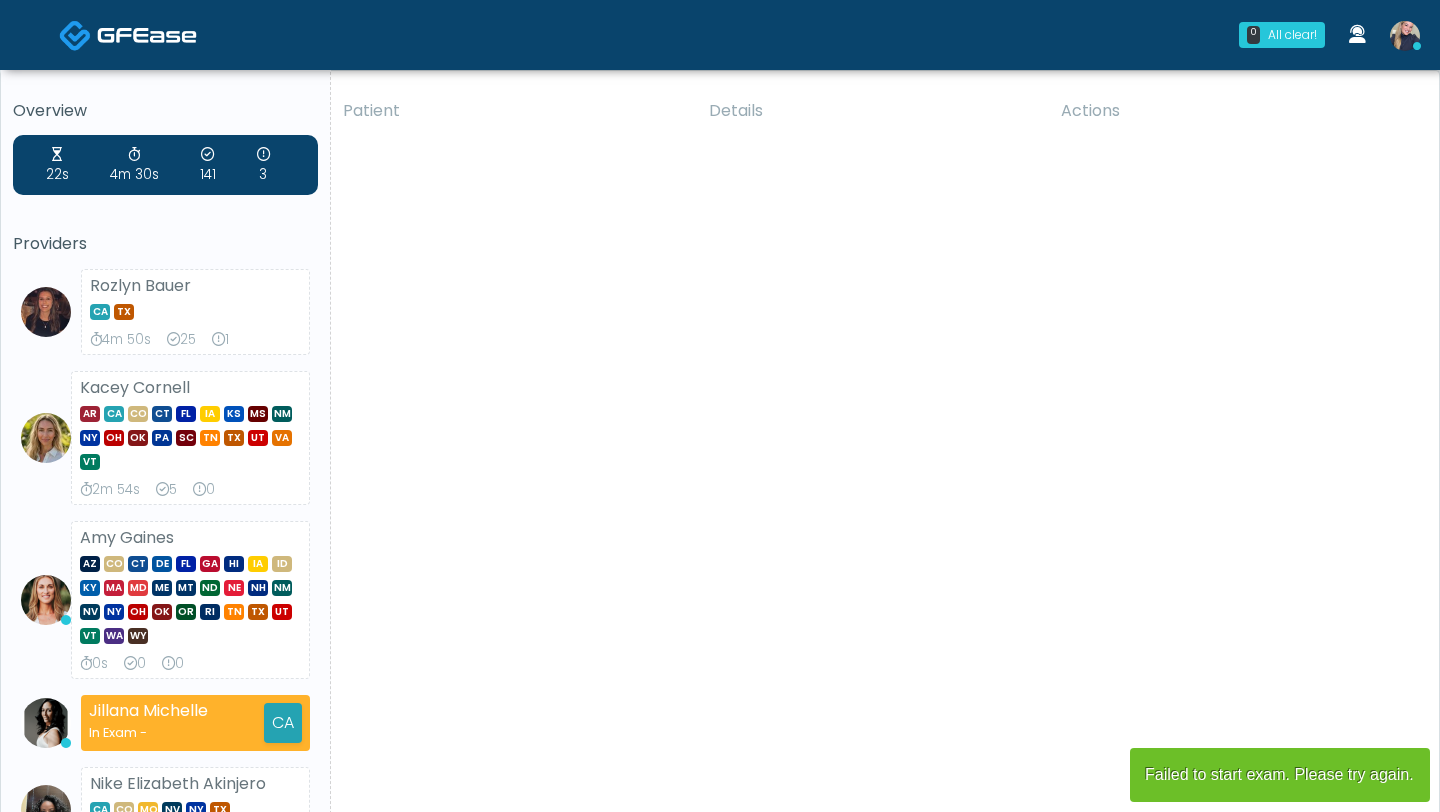 scroll, scrollTop: 0, scrollLeft: 0, axis: both 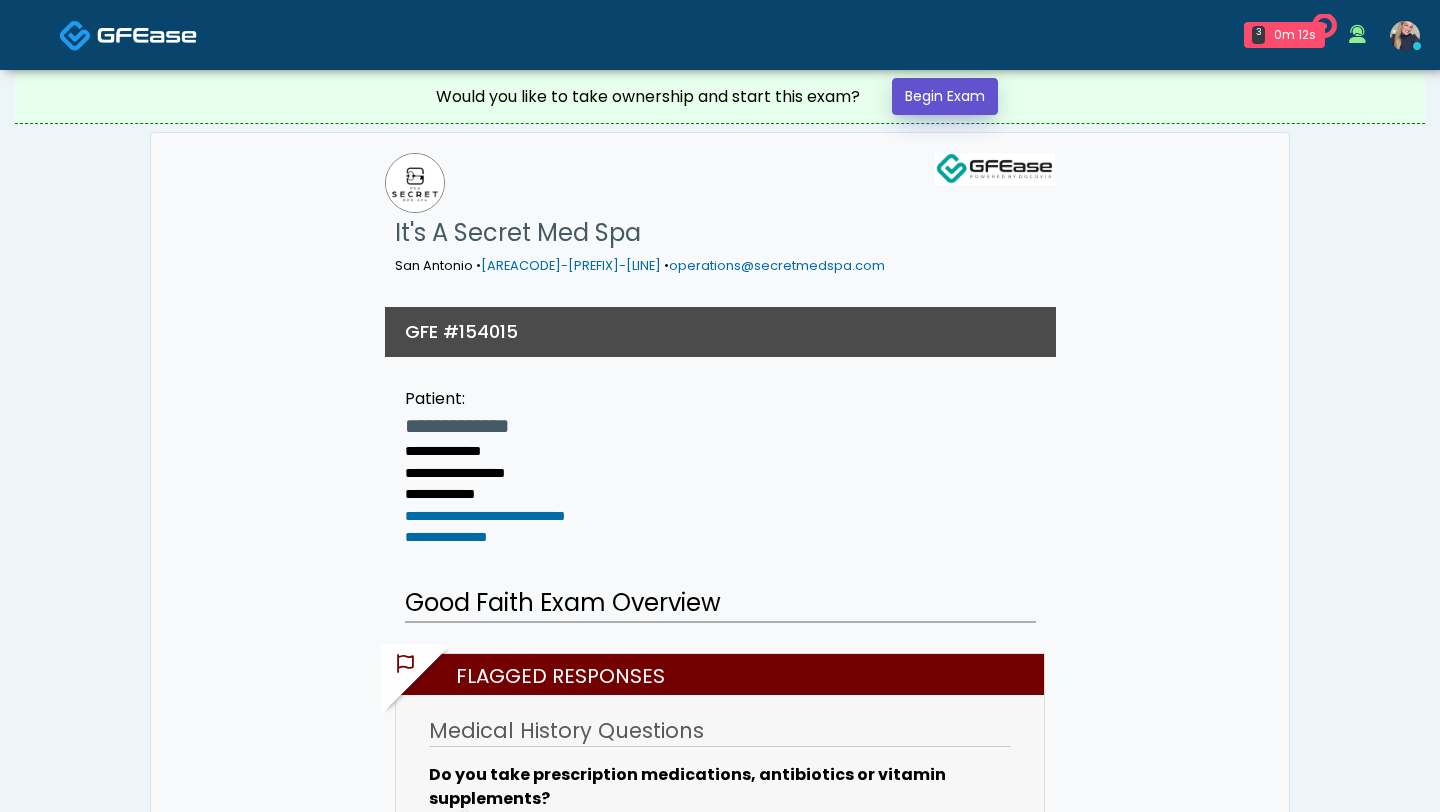 click on "Begin Exam" at bounding box center (945, 96) 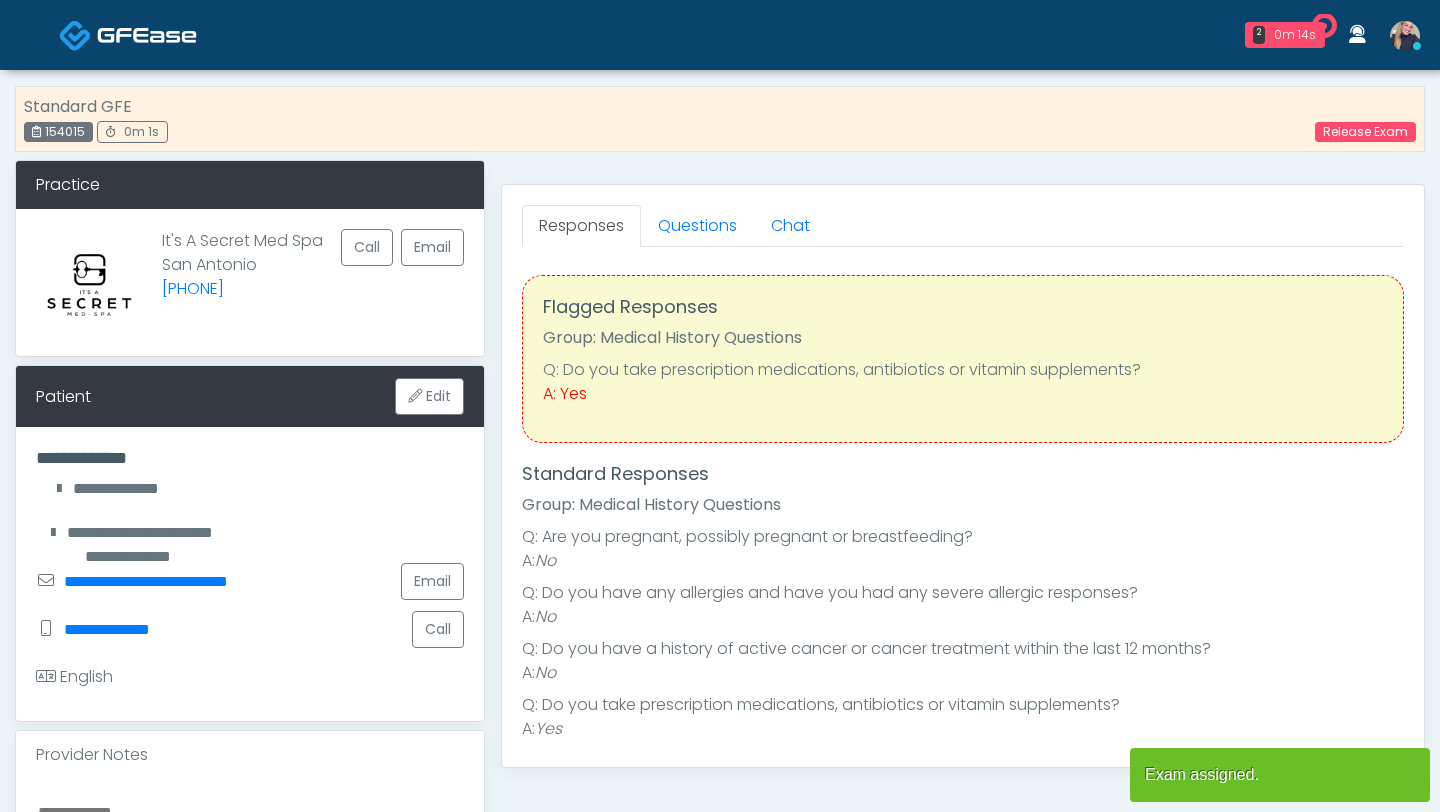 scroll, scrollTop: 0, scrollLeft: 0, axis: both 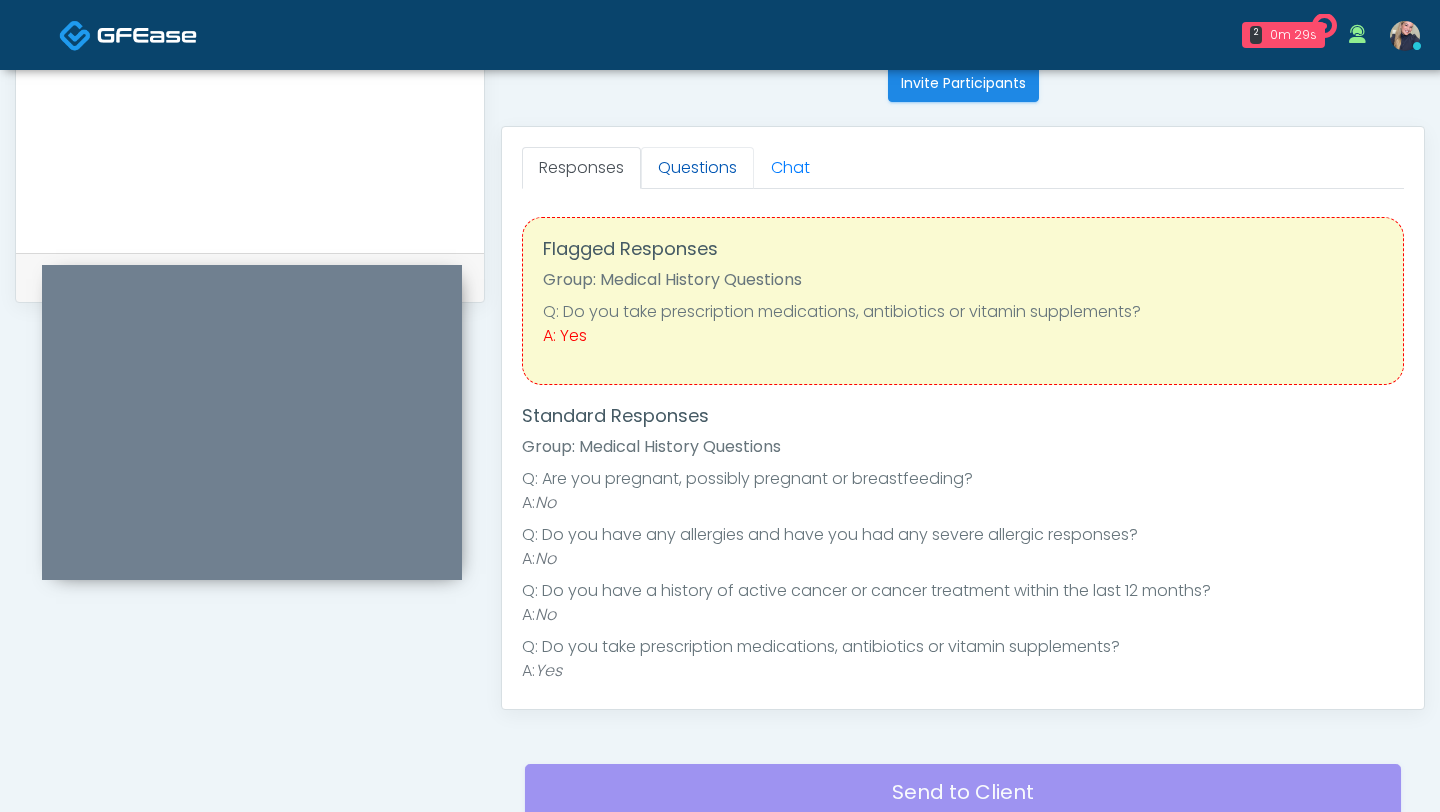 click on "Questions" at bounding box center [697, 168] 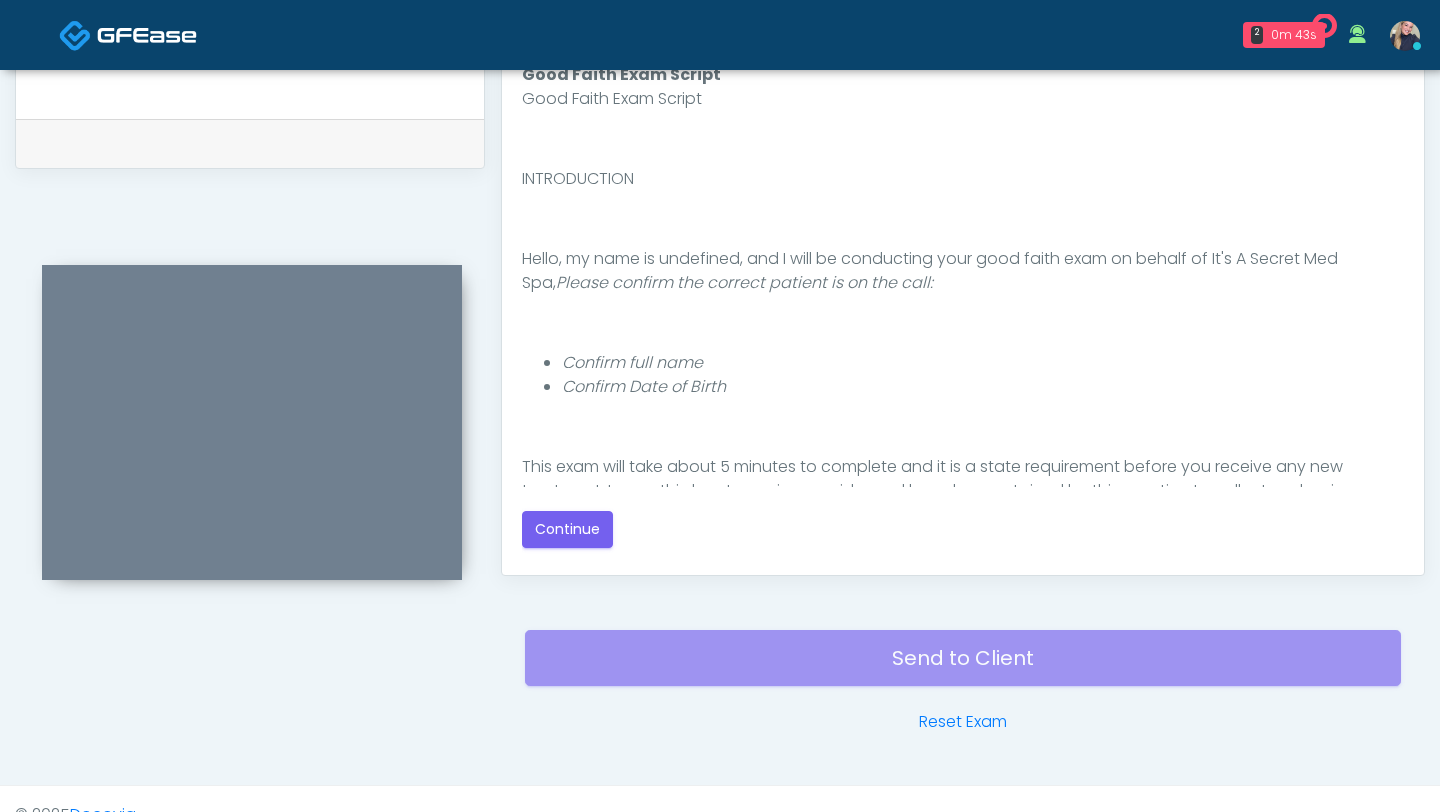 scroll, scrollTop: 952, scrollLeft: 0, axis: vertical 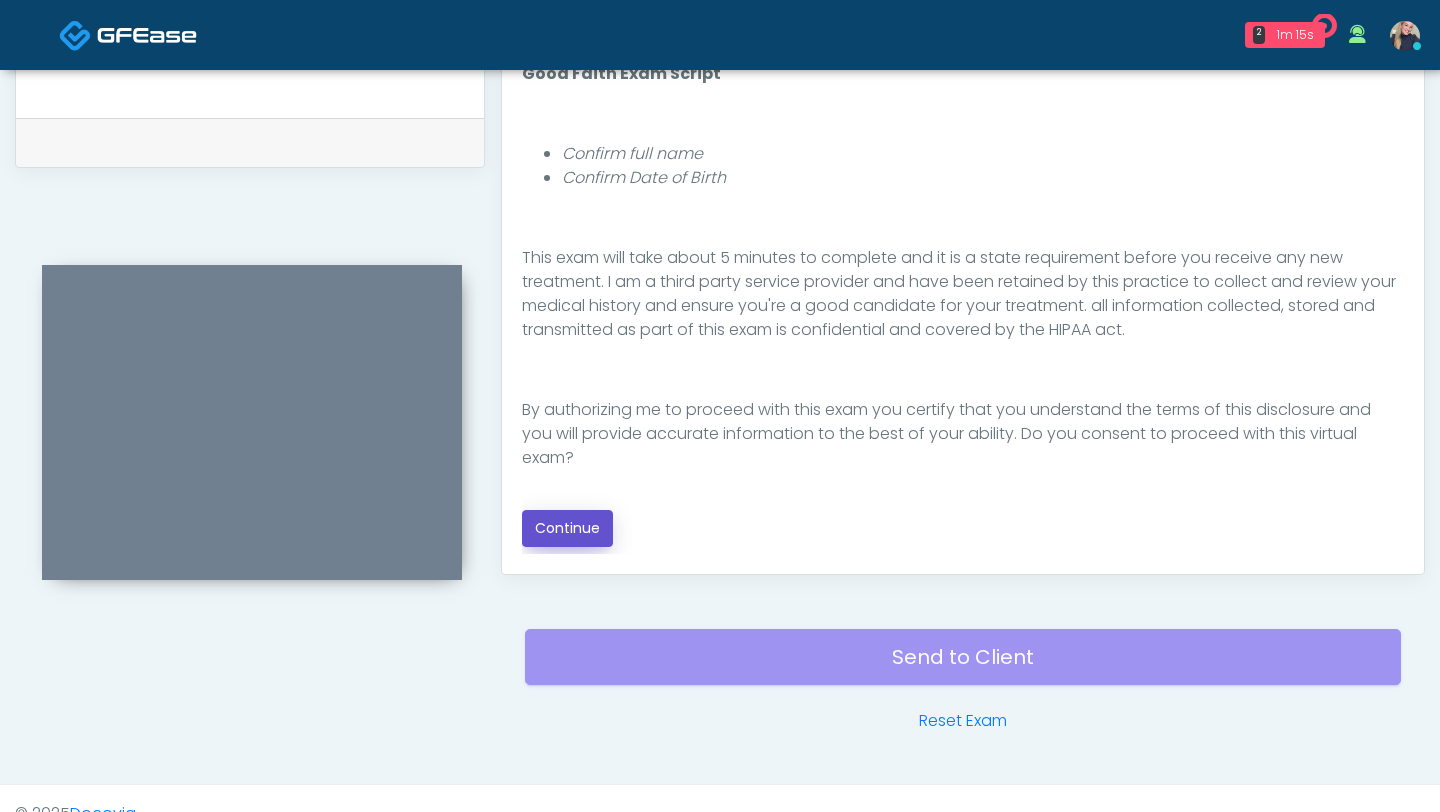 click on "Continue" at bounding box center [567, 528] 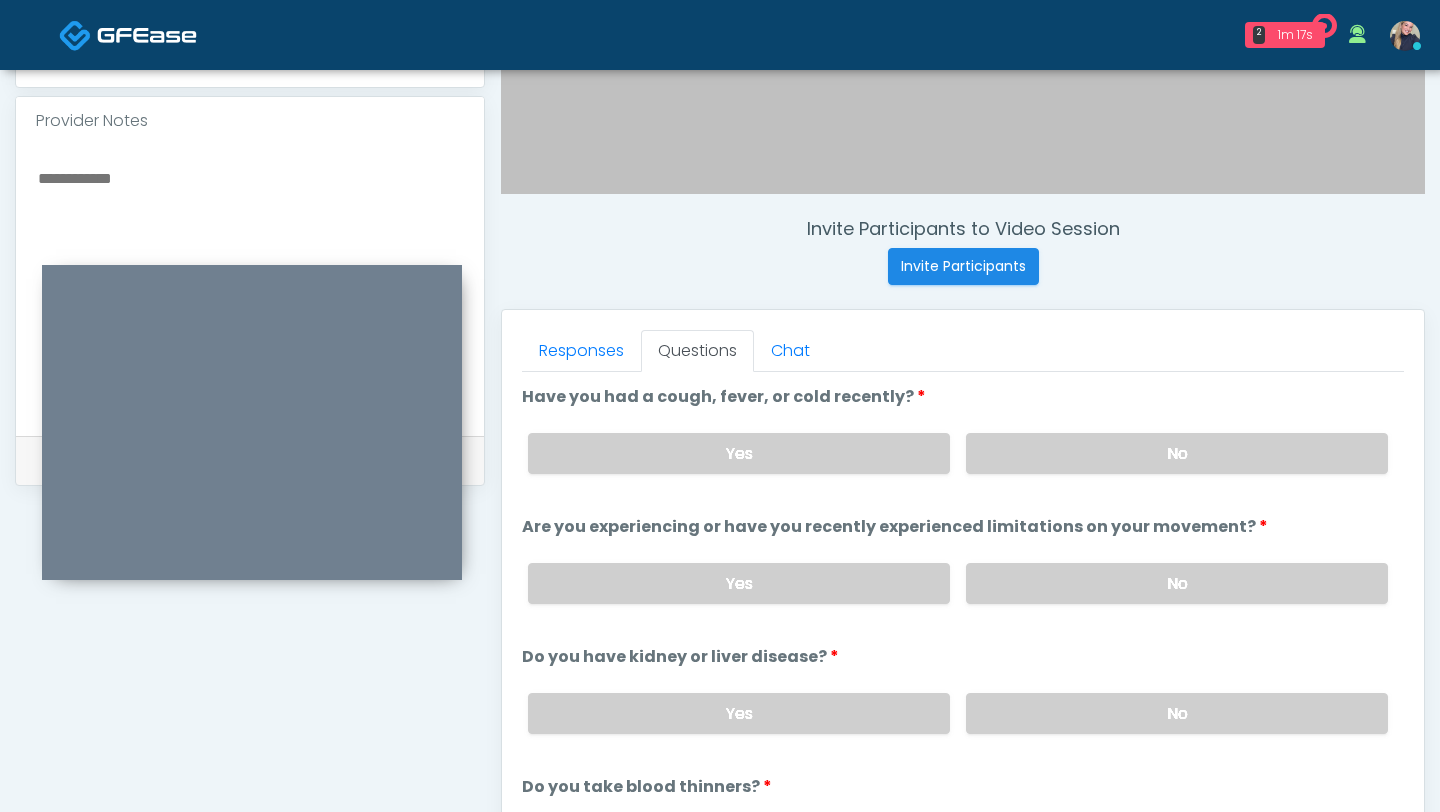 scroll, scrollTop: 650, scrollLeft: 0, axis: vertical 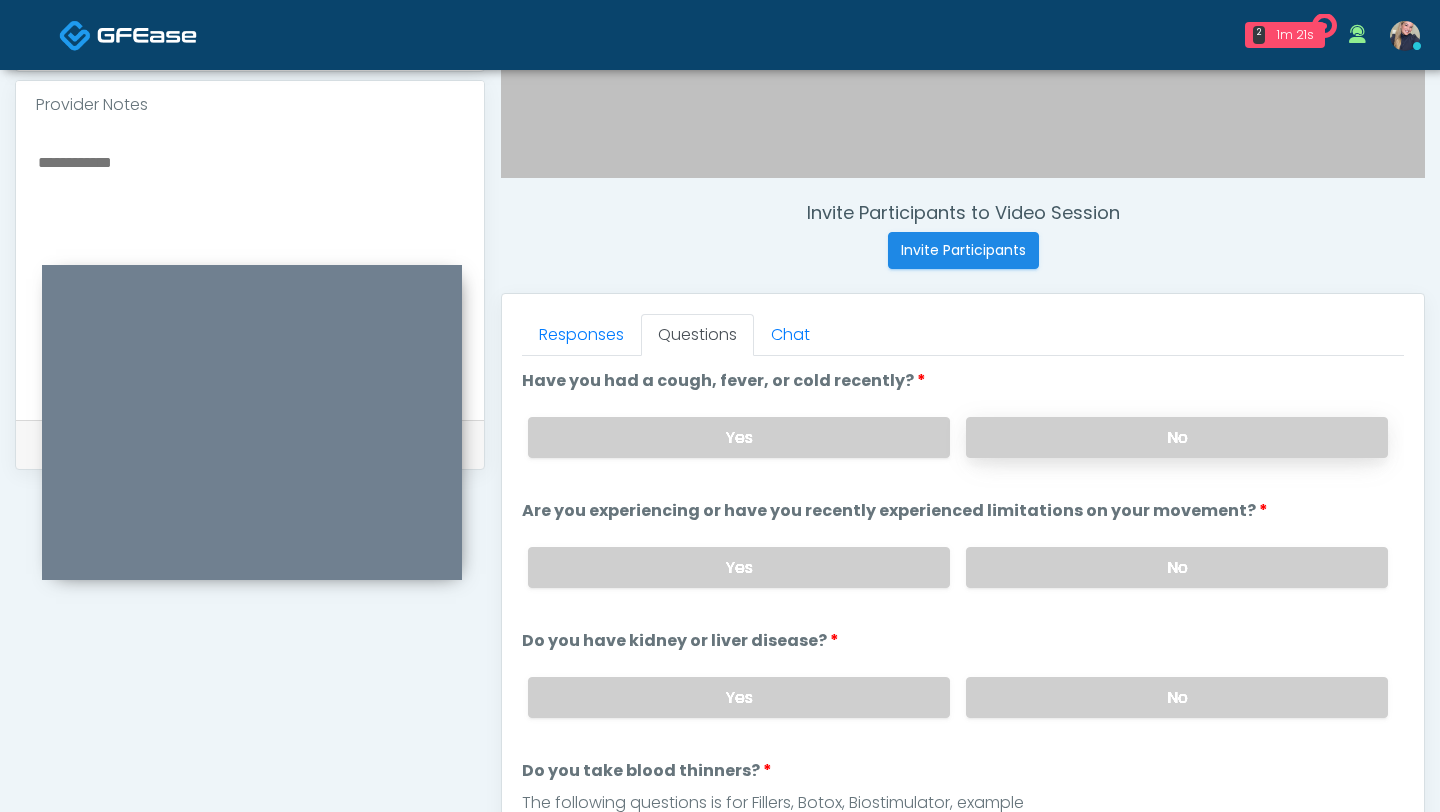 click on "No" at bounding box center [1177, 437] 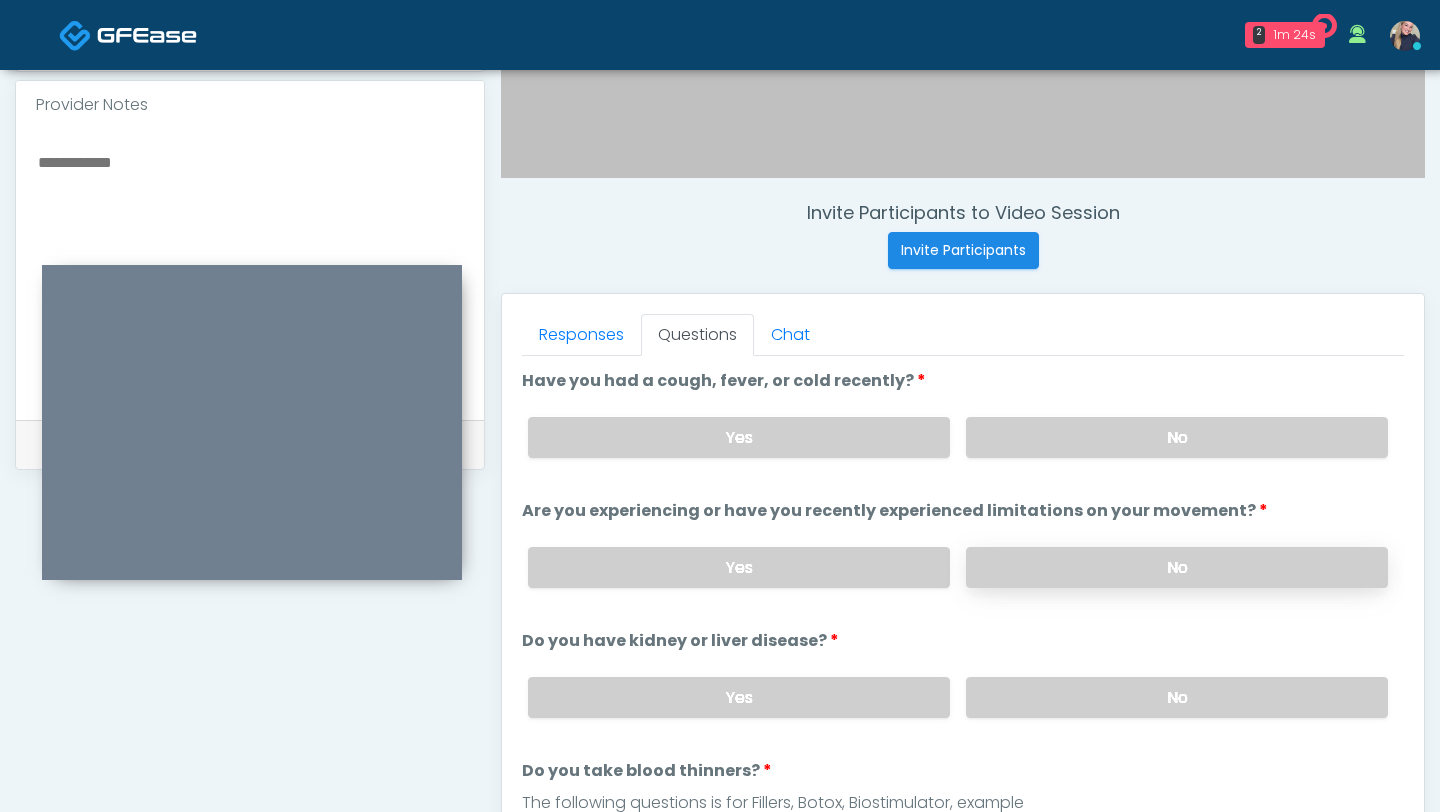 click on "No" at bounding box center [1177, 567] 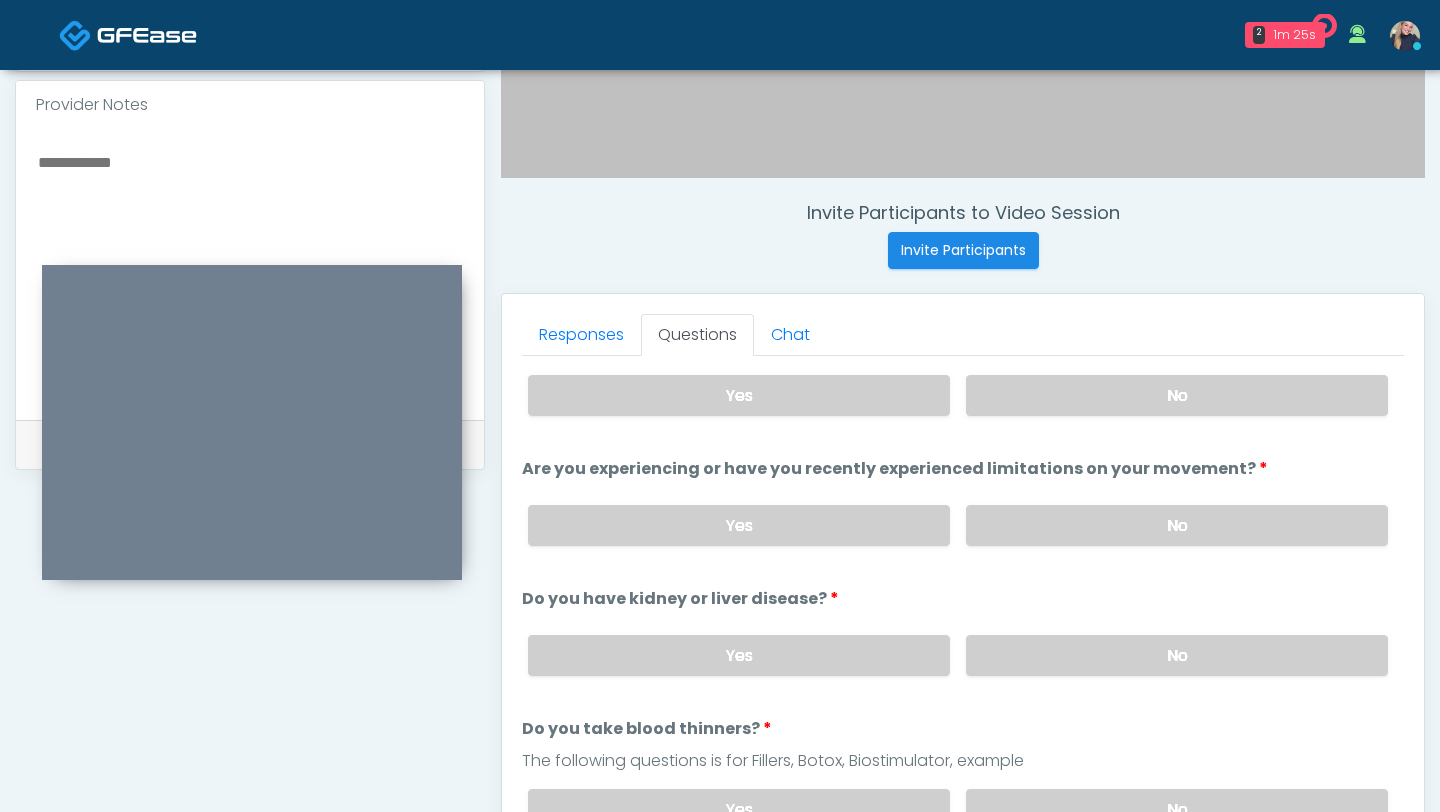 scroll, scrollTop: 48, scrollLeft: 0, axis: vertical 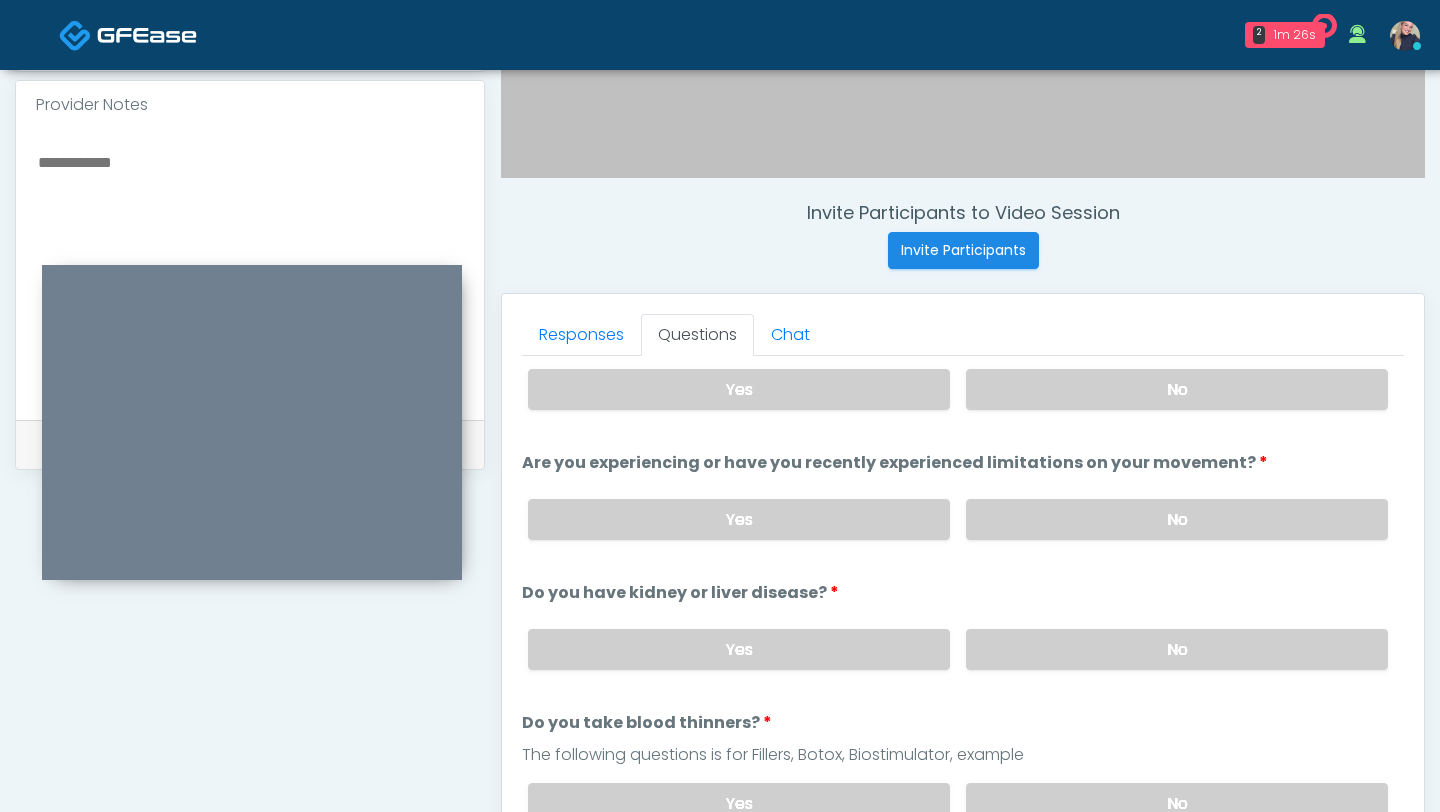 click on "Yes
No" at bounding box center (958, 649) 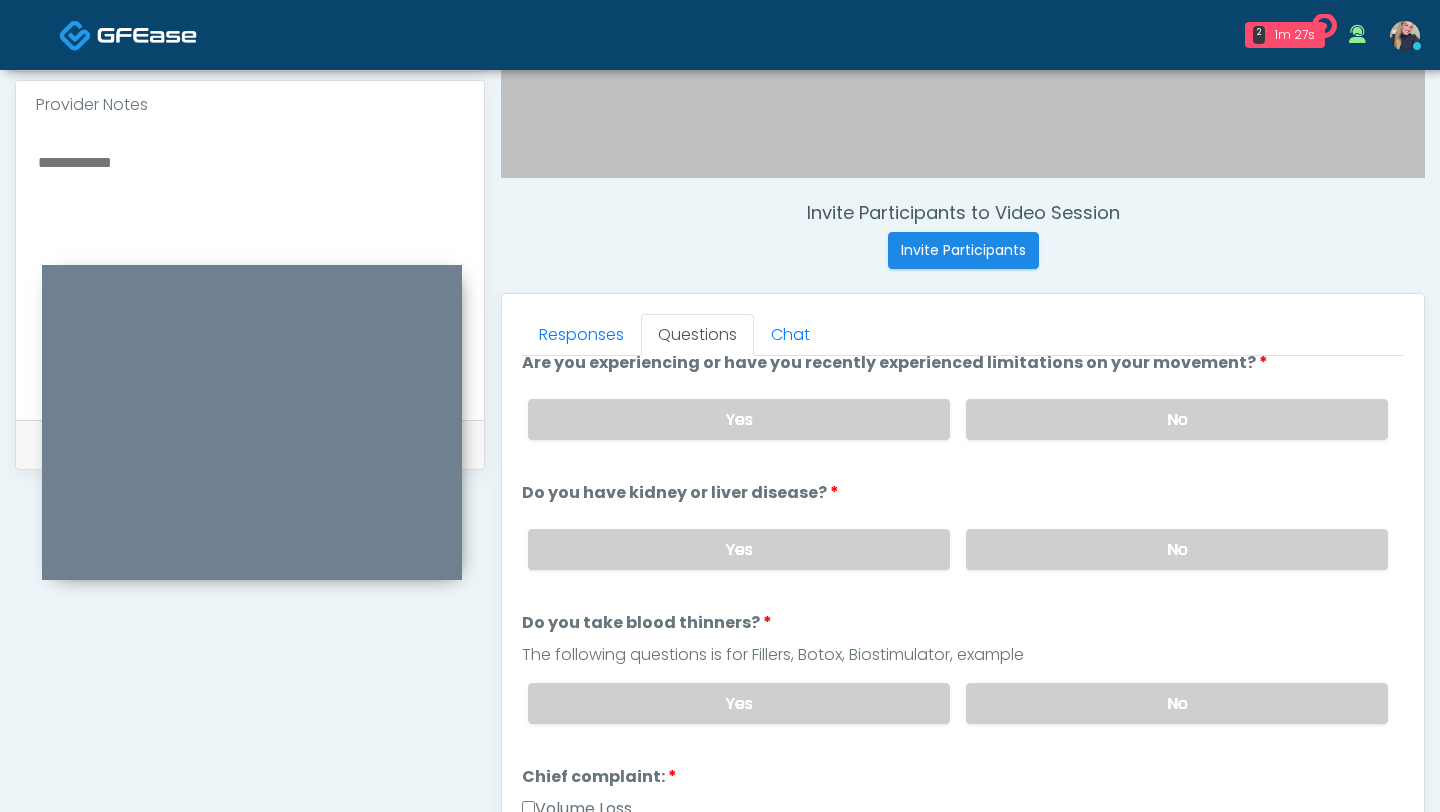 scroll, scrollTop: 149, scrollLeft: 0, axis: vertical 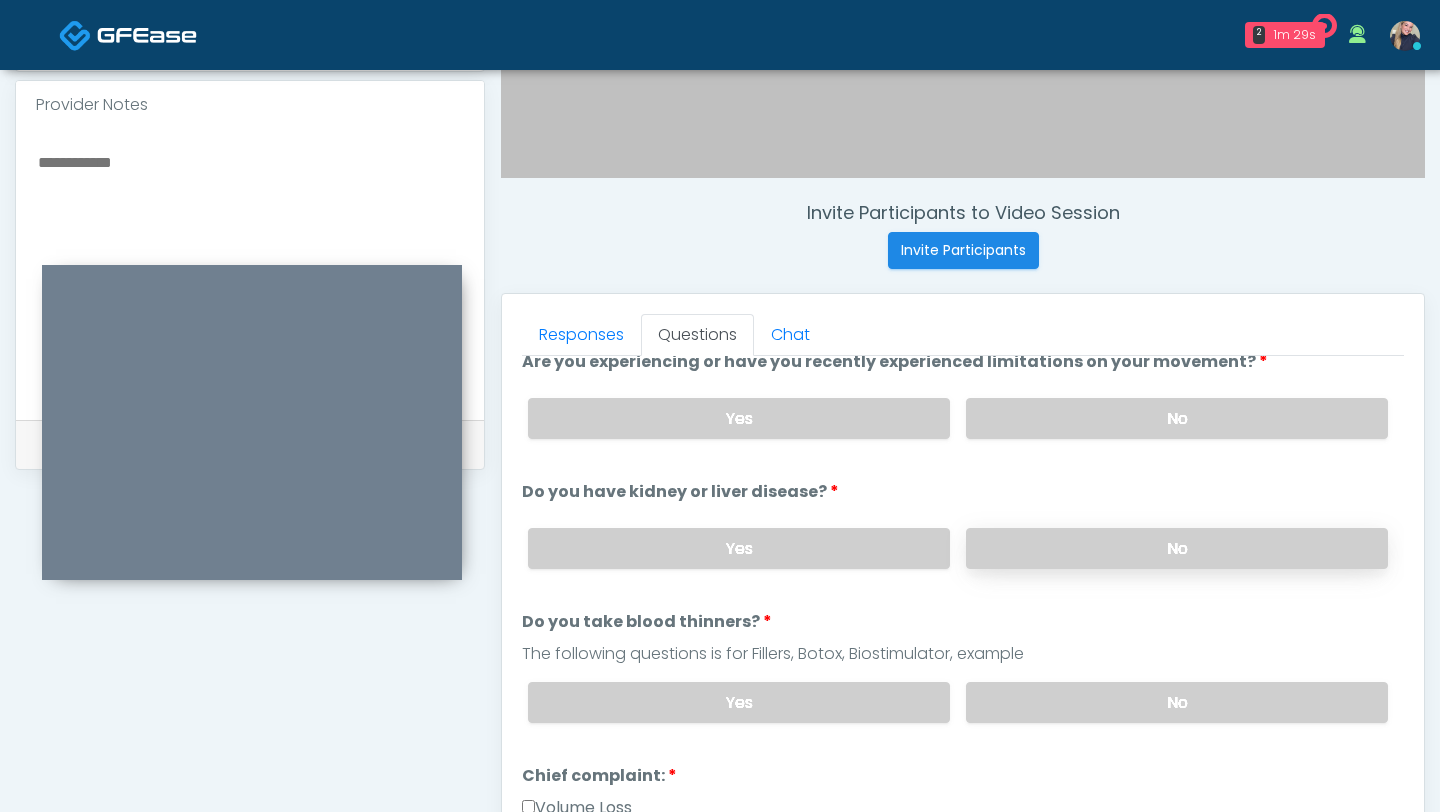 click on "No" at bounding box center (1177, 548) 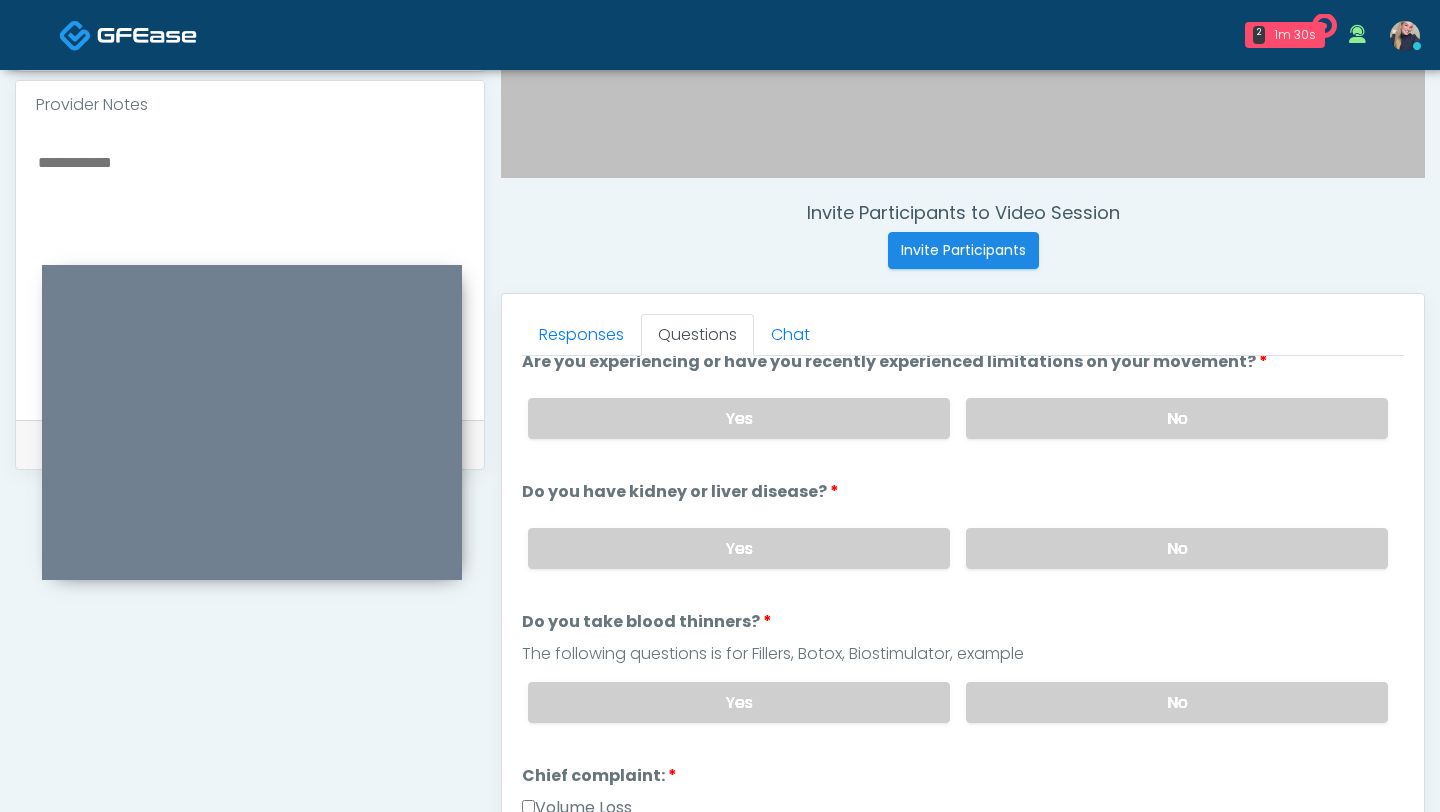 scroll, scrollTop: 163, scrollLeft: 0, axis: vertical 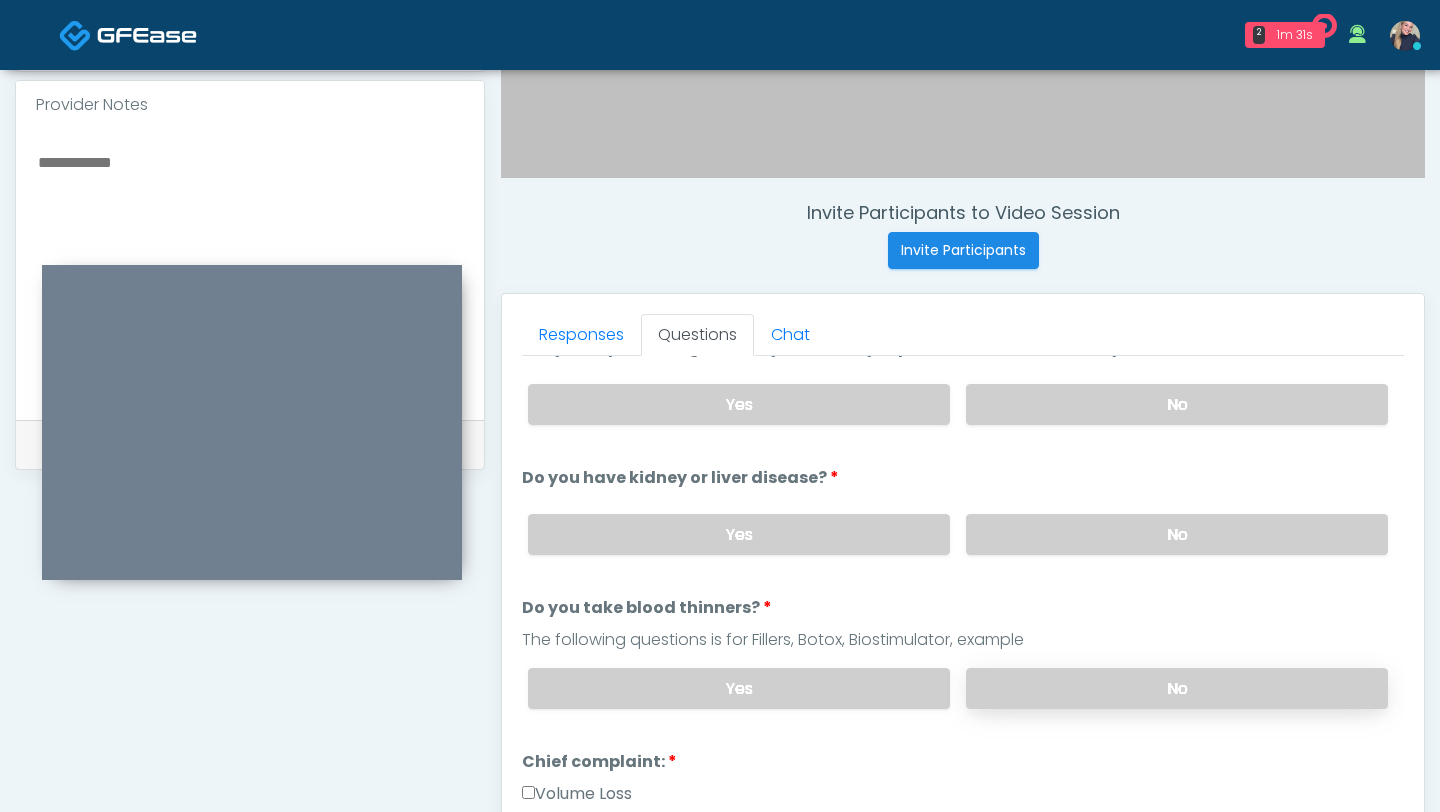 click on "No" at bounding box center [1177, 688] 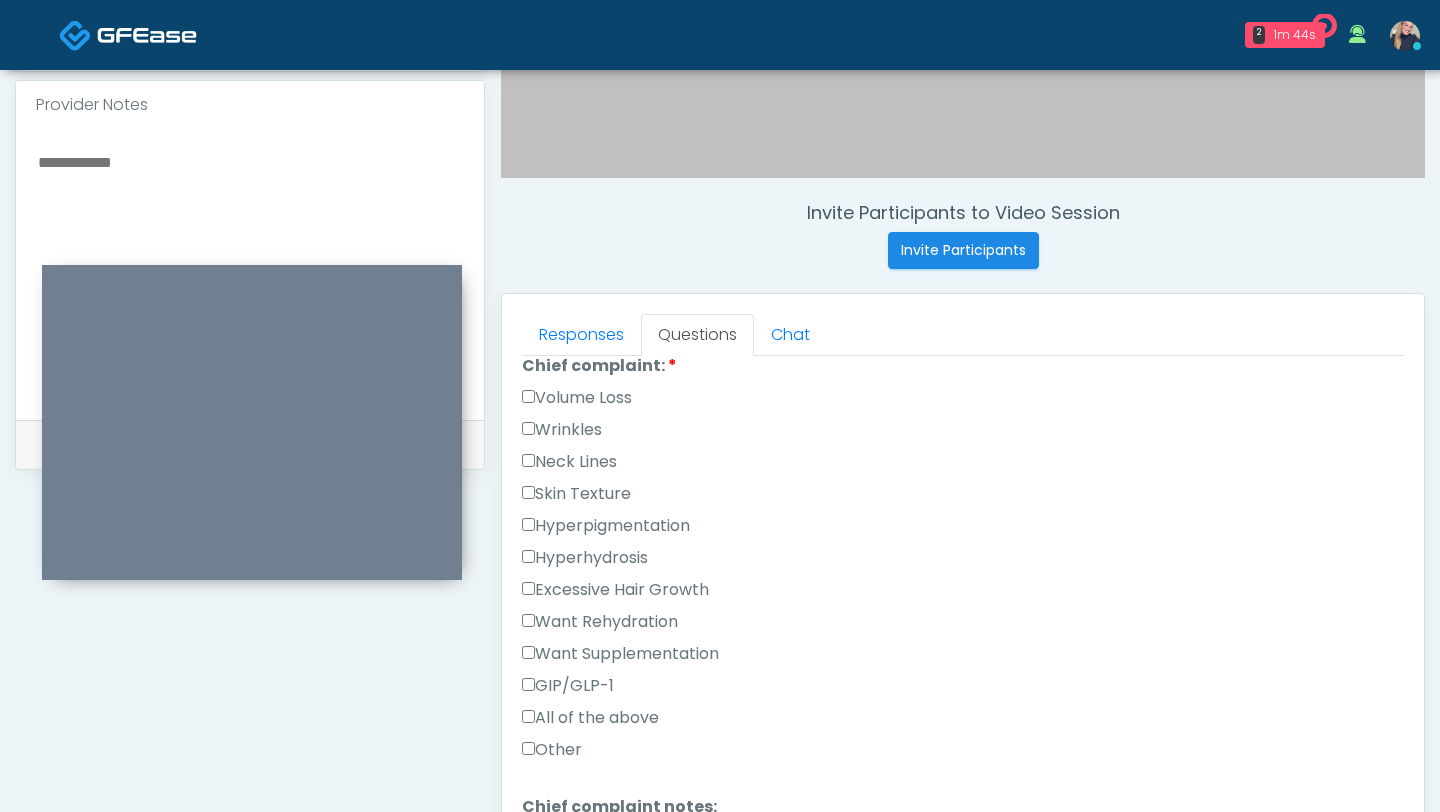 scroll, scrollTop: 562, scrollLeft: 0, axis: vertical 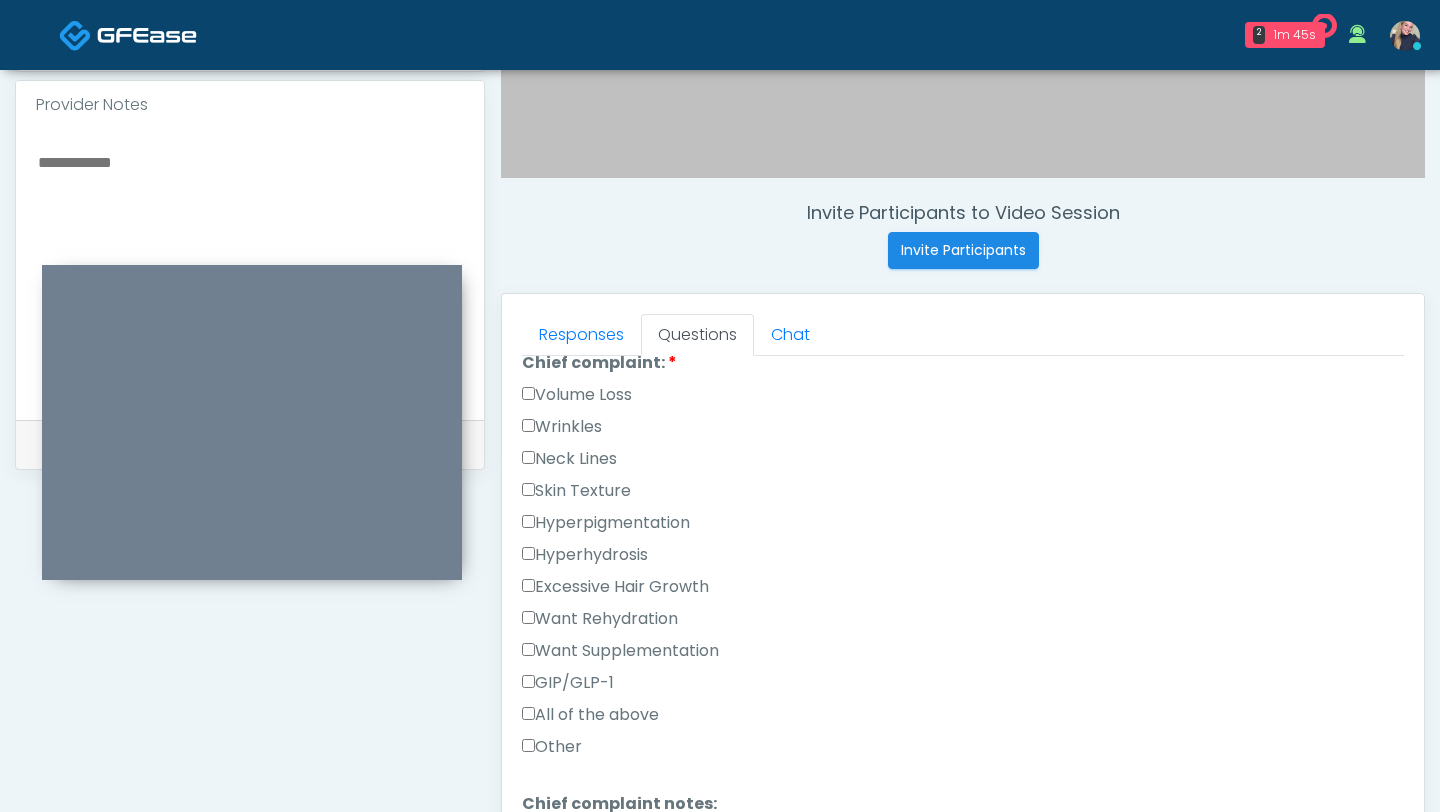 click on "Excessive Hair Growth" at bounding box center (615, 587) 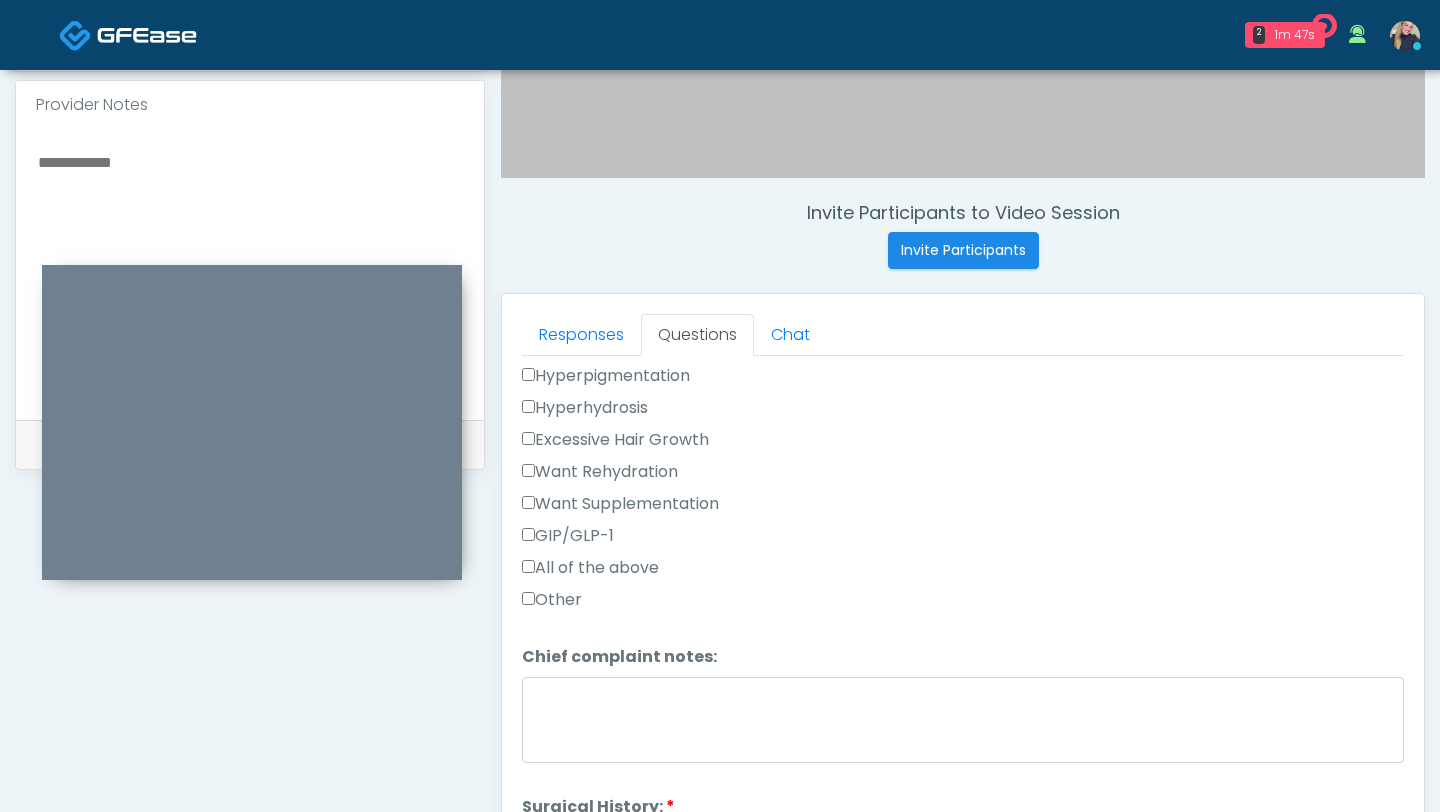 scroll, scrollTop: 712, scrollLeft: 0, axis: vertical 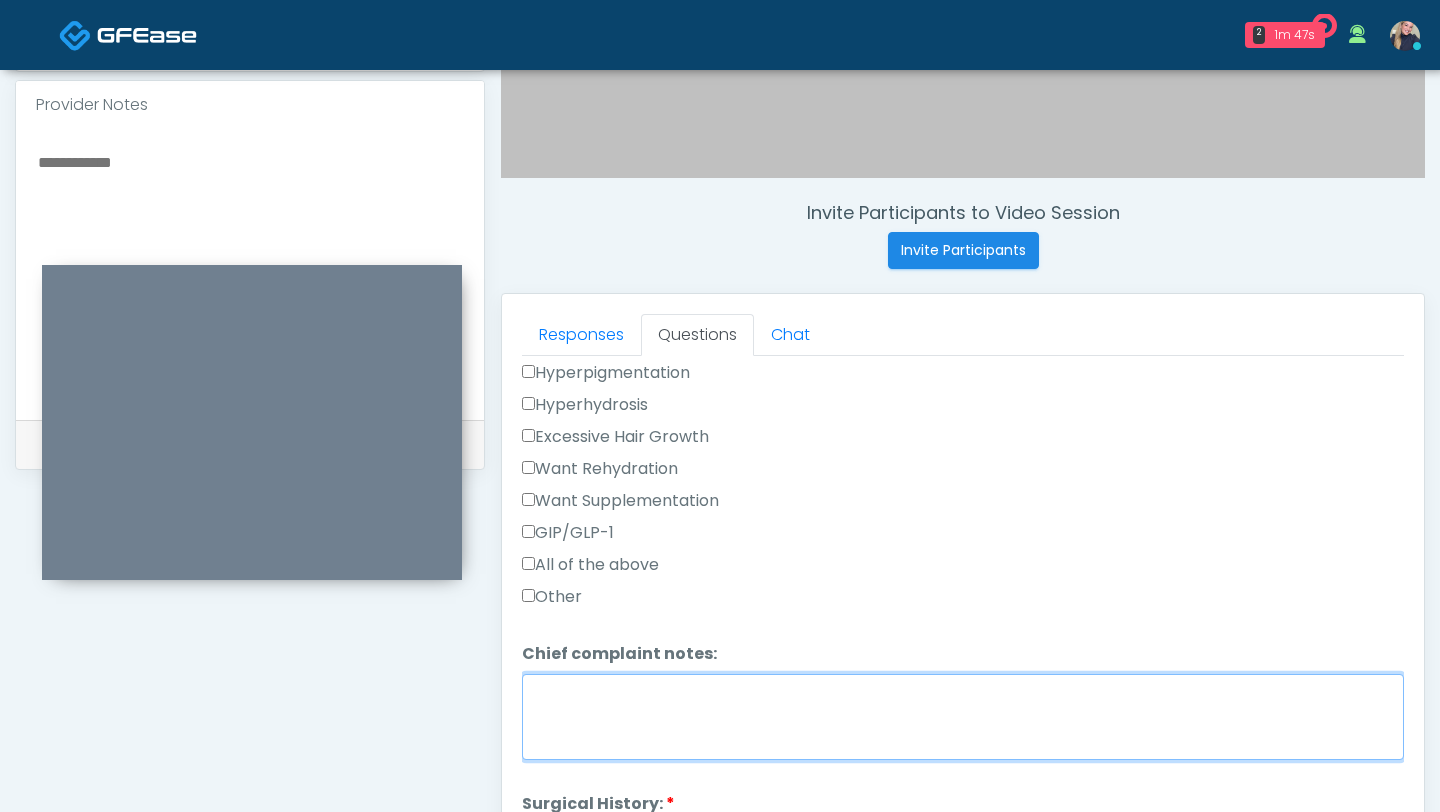 click on "Chief complaint notes:" at bounding box center (963, 717) 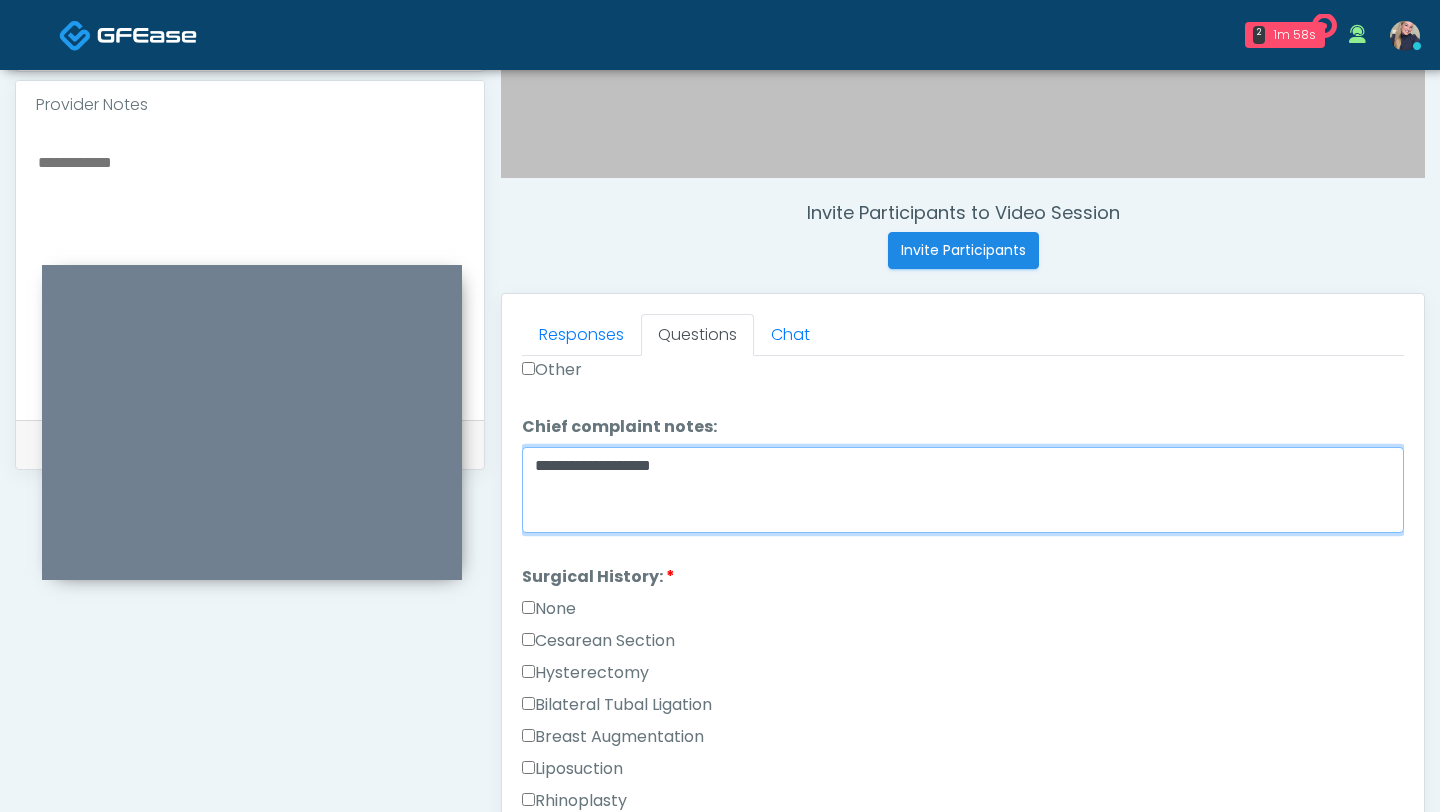 scroll, scrollTop: 936, scrollLeft: 0, axis: vertical 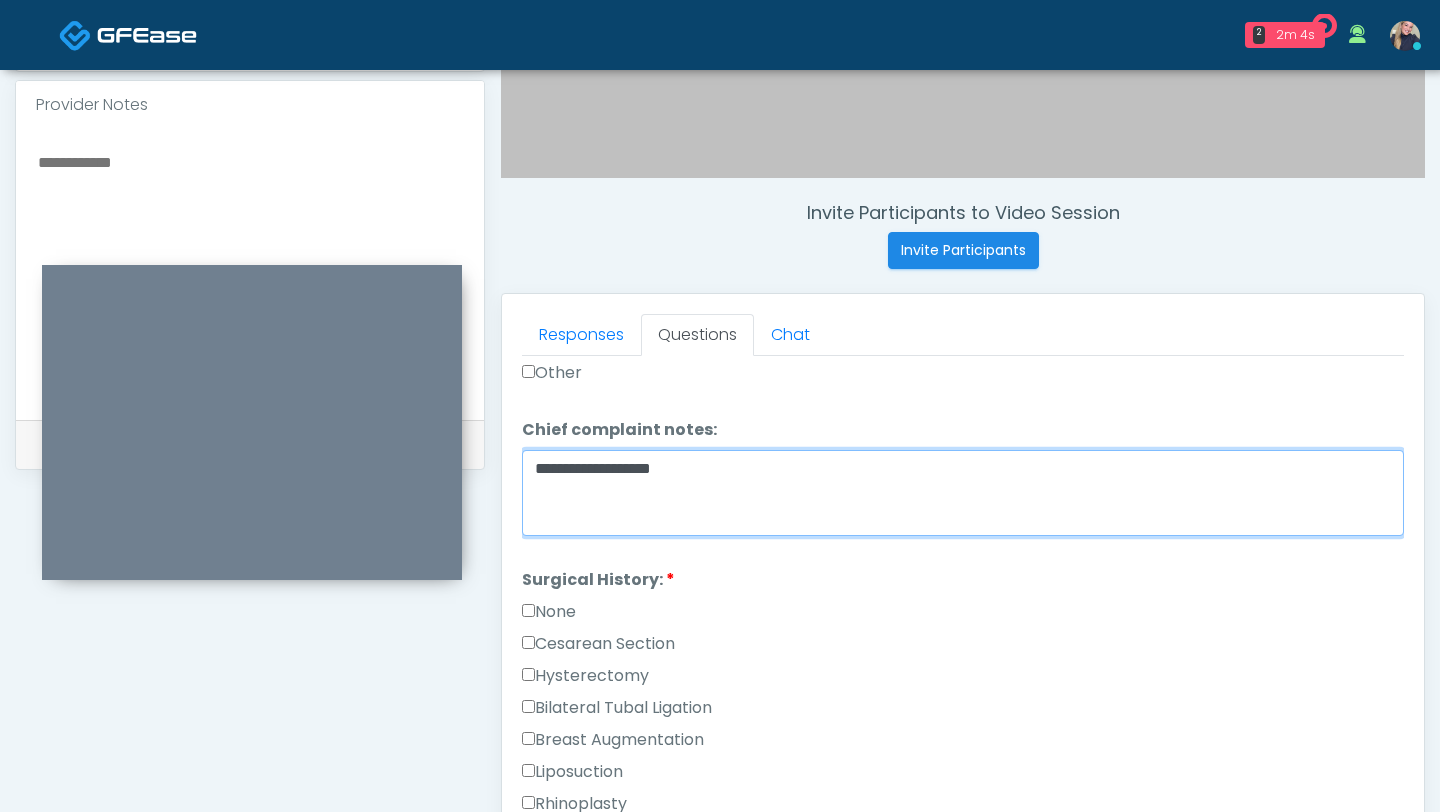 type on "**********" 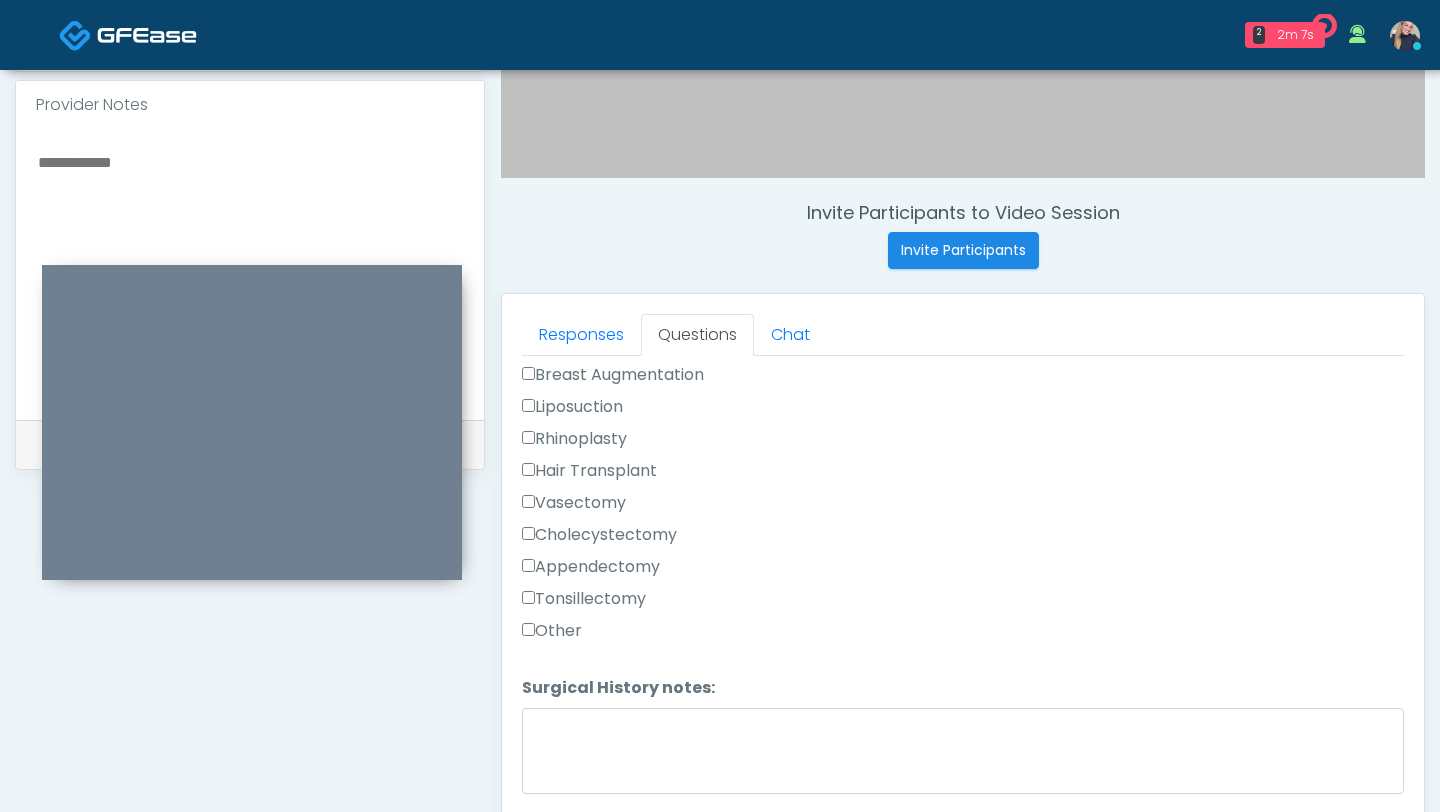 scroll, scrollTop: 1303, scrollLeft: 0, axis: vertical 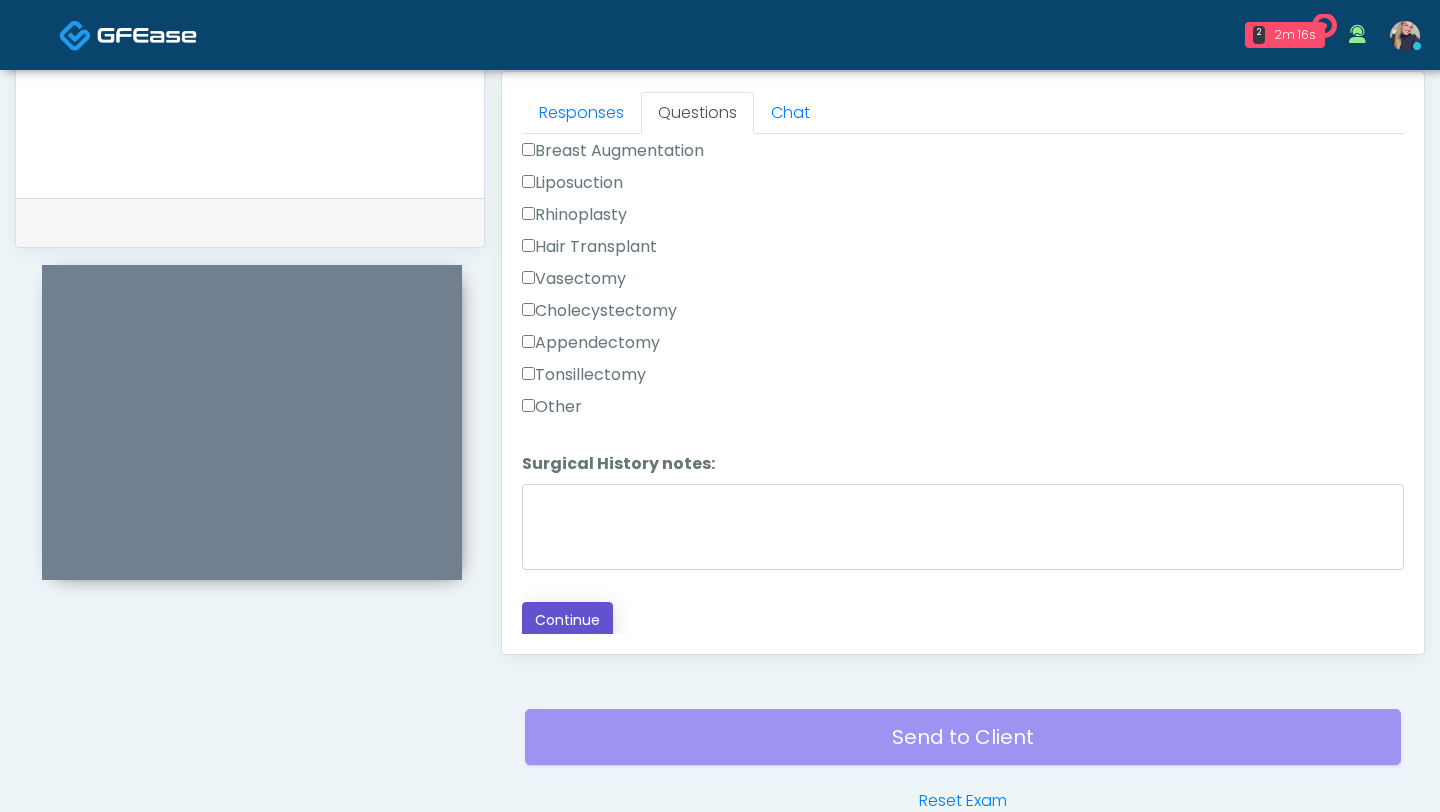click on "Continue" at bounding box center [567, 620] 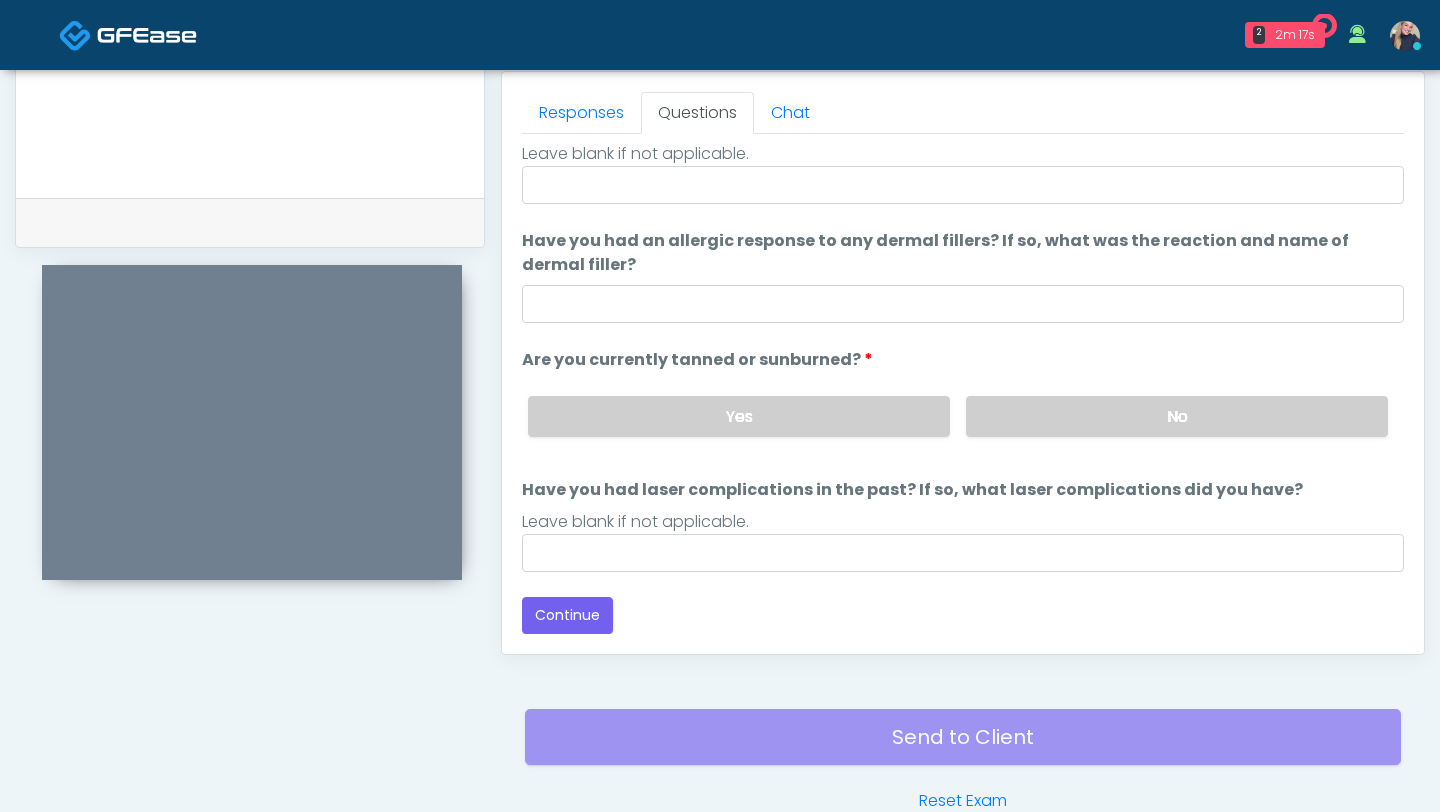 scroll, scrollTop: 983, scrollLeft: 0, axis: vertical 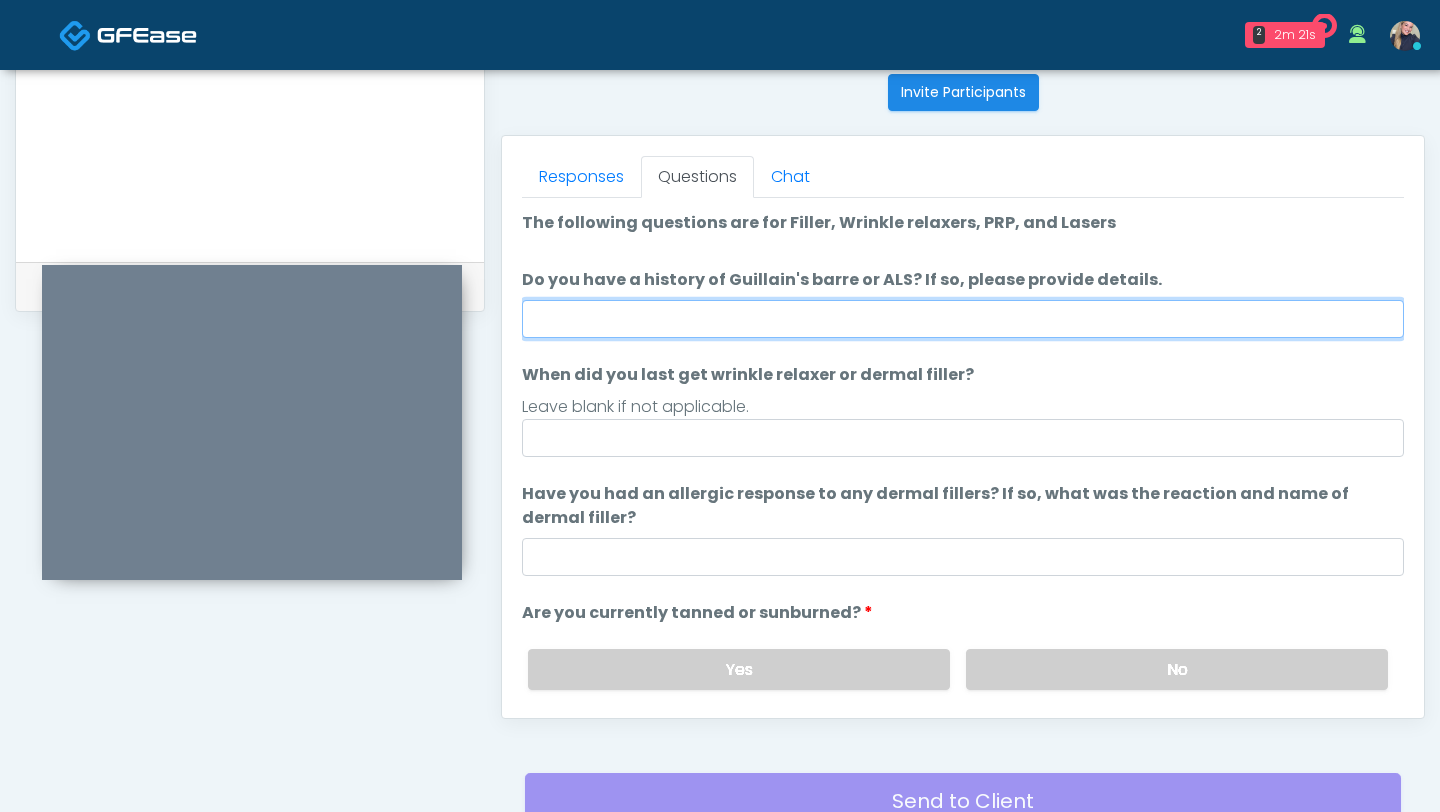 click on "Do you have a history of Guillain's barre or ALS? If so, please provide details." at bounding box center [963, 319] 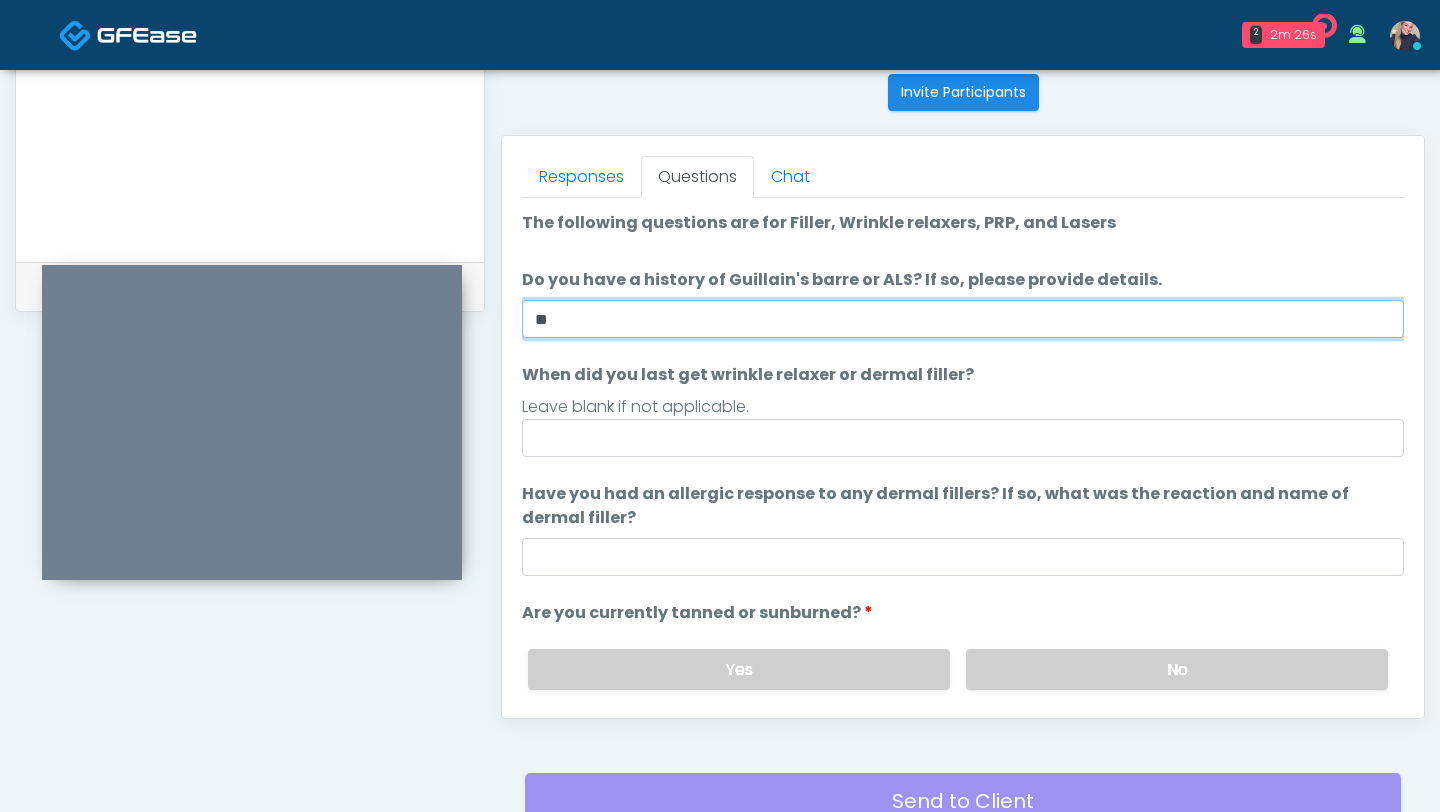 type on "**" 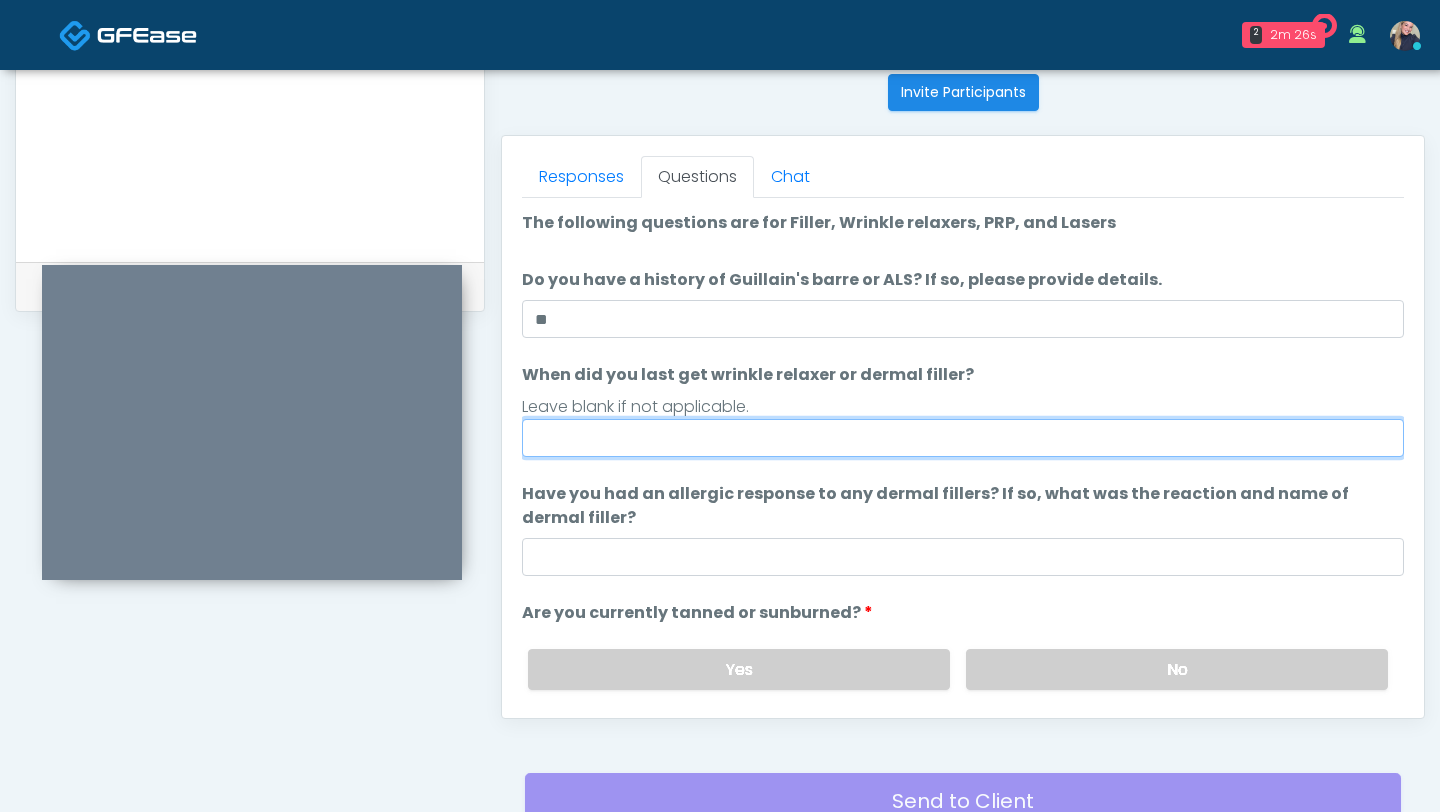 click on "When did you last get wrinkle relaxer or dermal filler?" at bounding box center [963, 438] 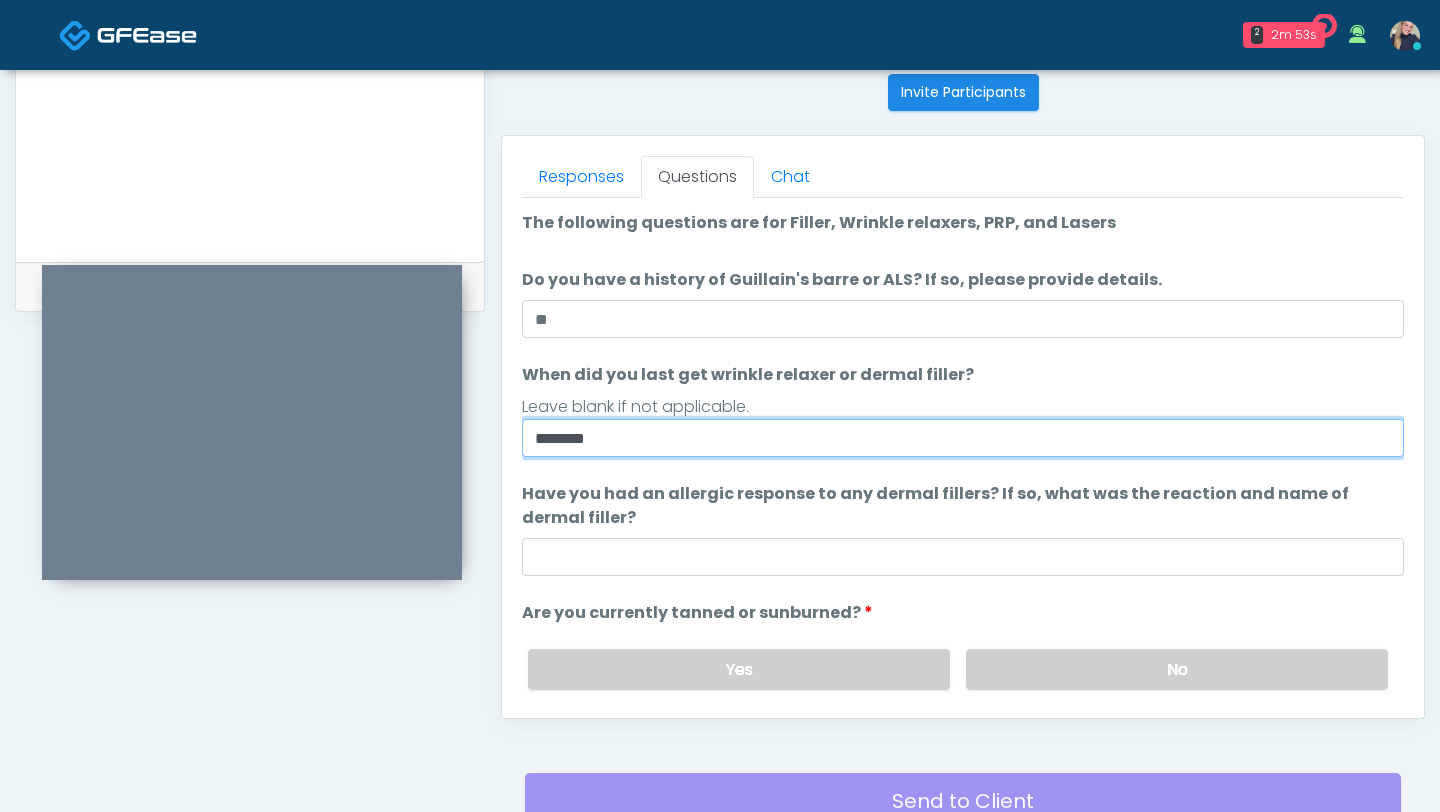 type on "*******" 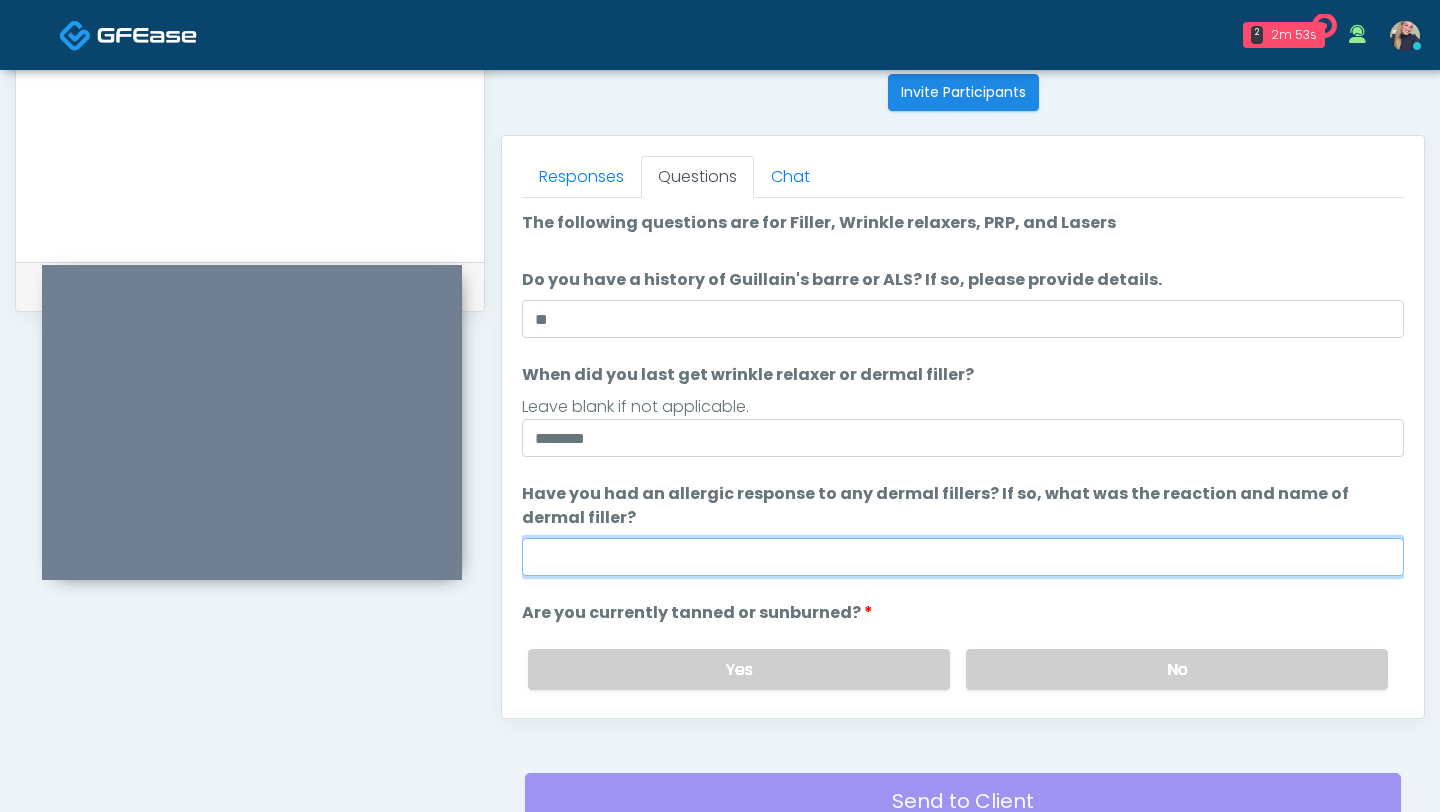 click on "Have you had an allergic response to any dermal fillers? If so, what was the reaction and name of dermal filler?" at bounding box center (963, 557) 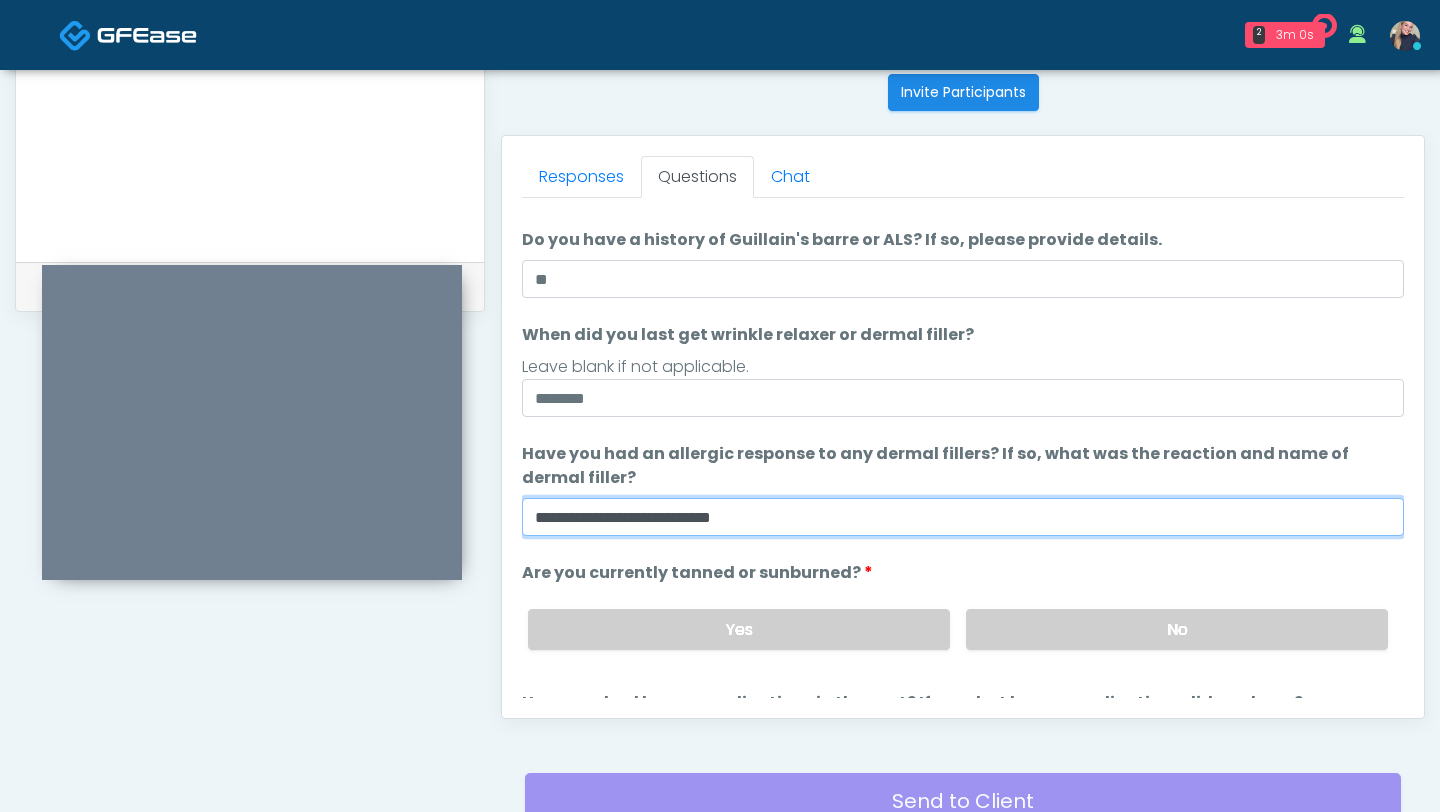 scroll, scrollTop: 42, scrollLeft: 0, axis: vertical 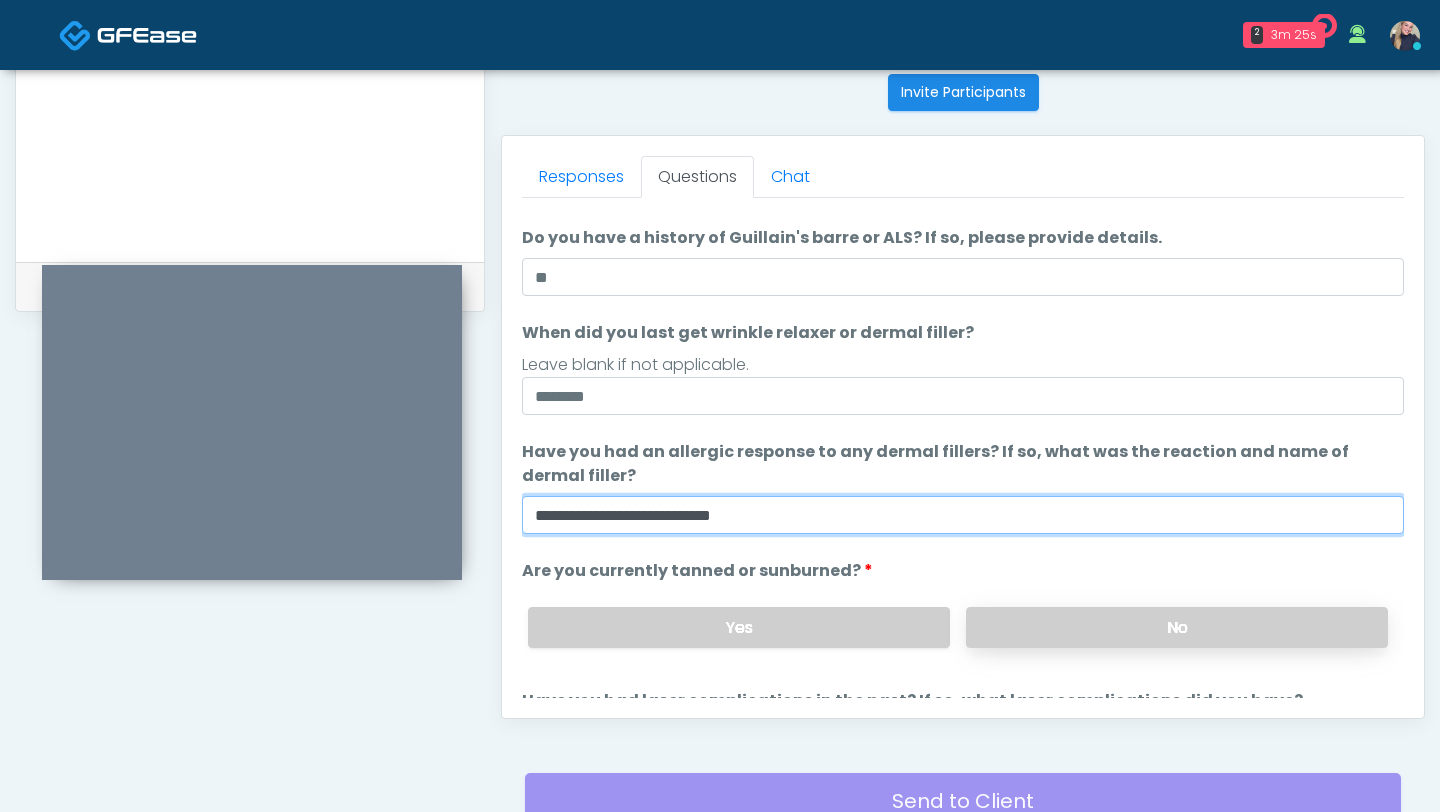 type on "**********" 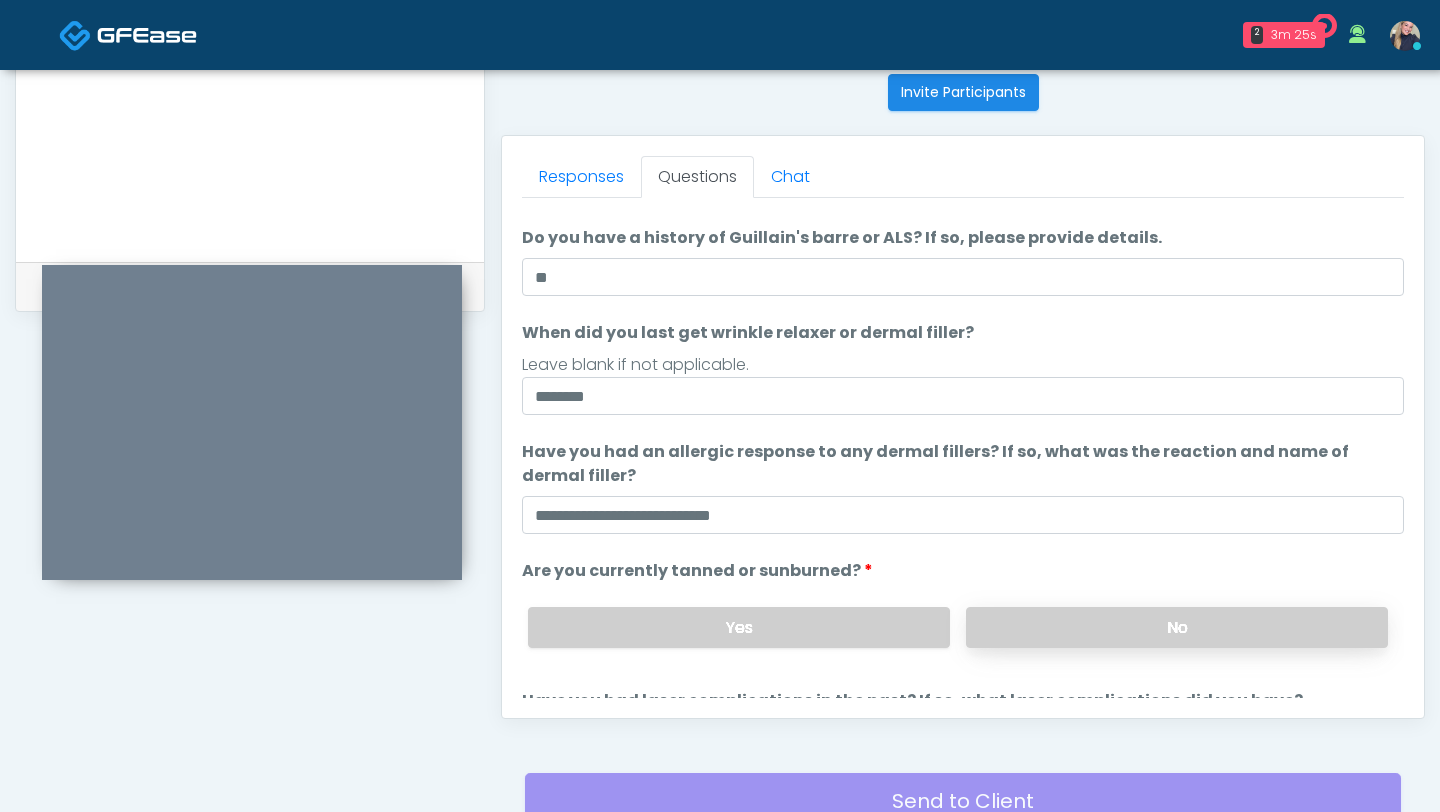 click on "No" at bounding box center (1177, 627) 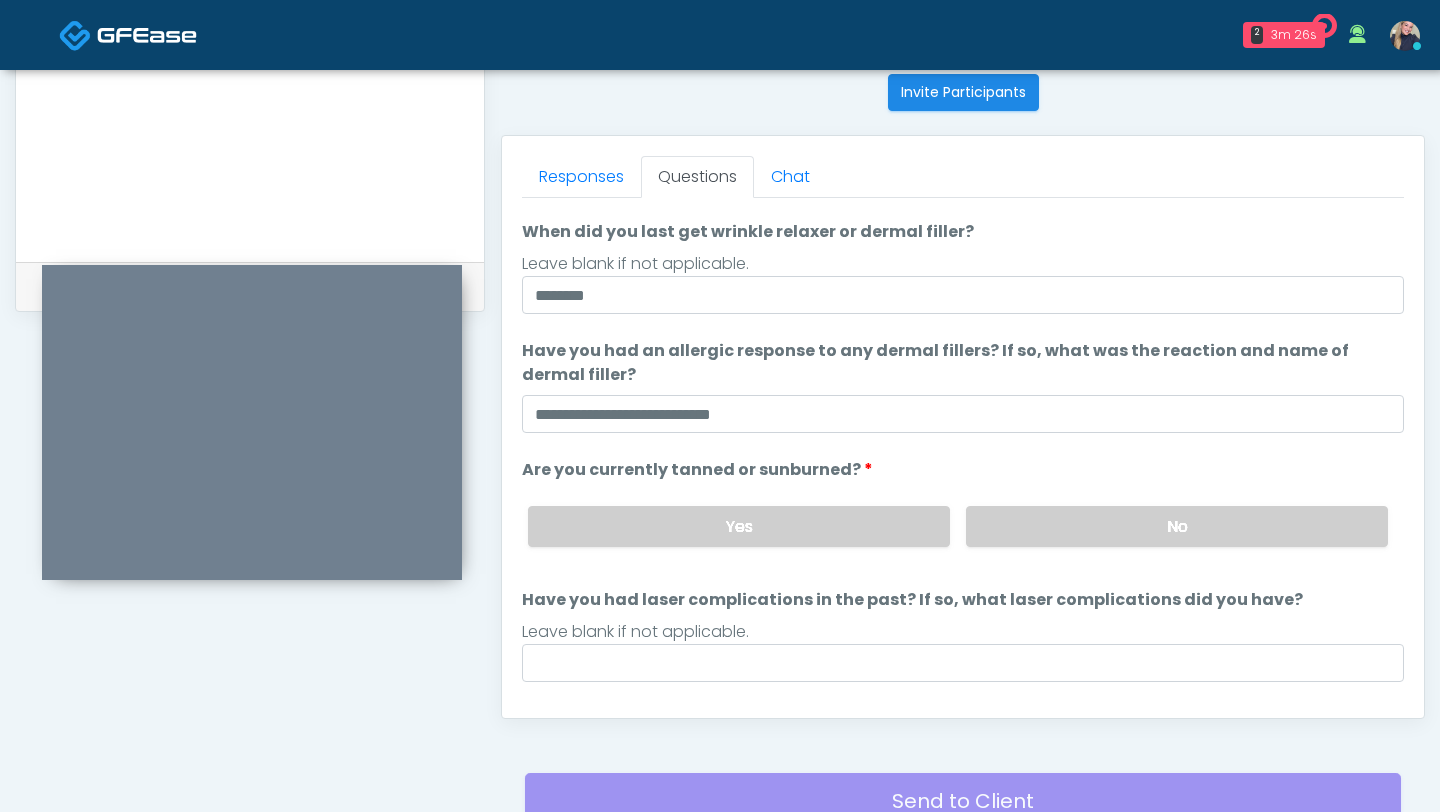 scroll, scrollTop: 188, scrollLeft: 0, axis: vertical 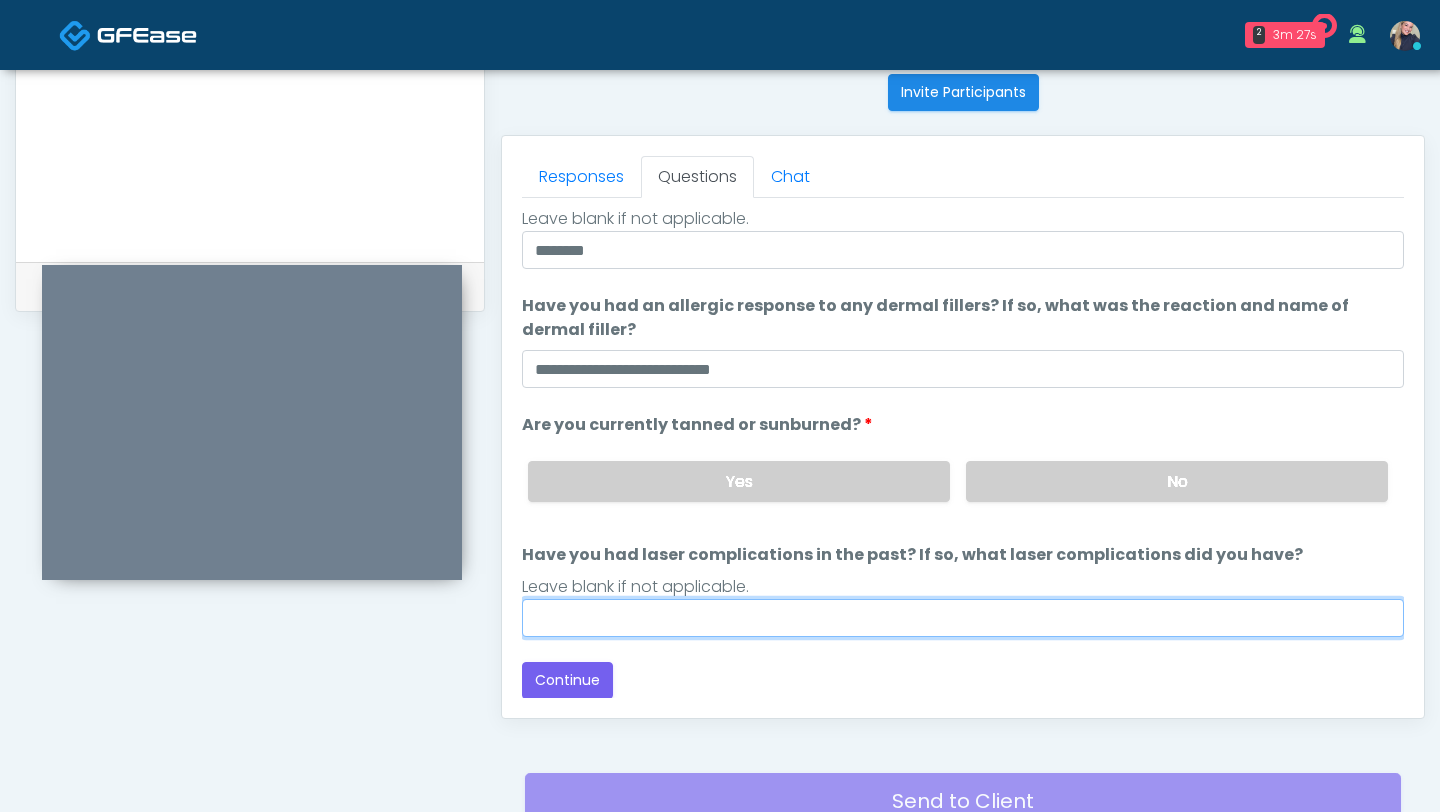 click on "Have you had laser complications in the past? If so, what laser complications did you have?" at bounding box center [963, 618] 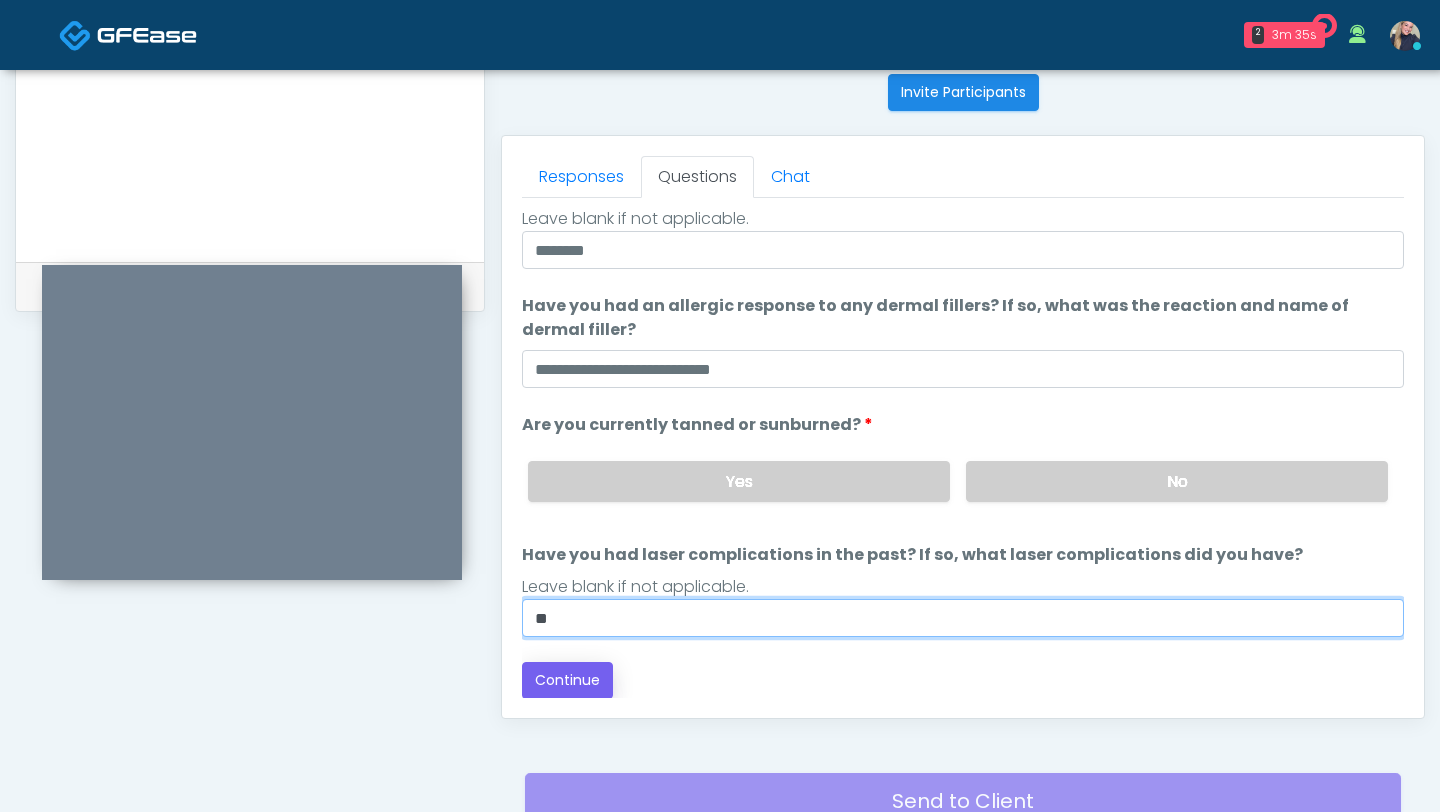 type on "*" 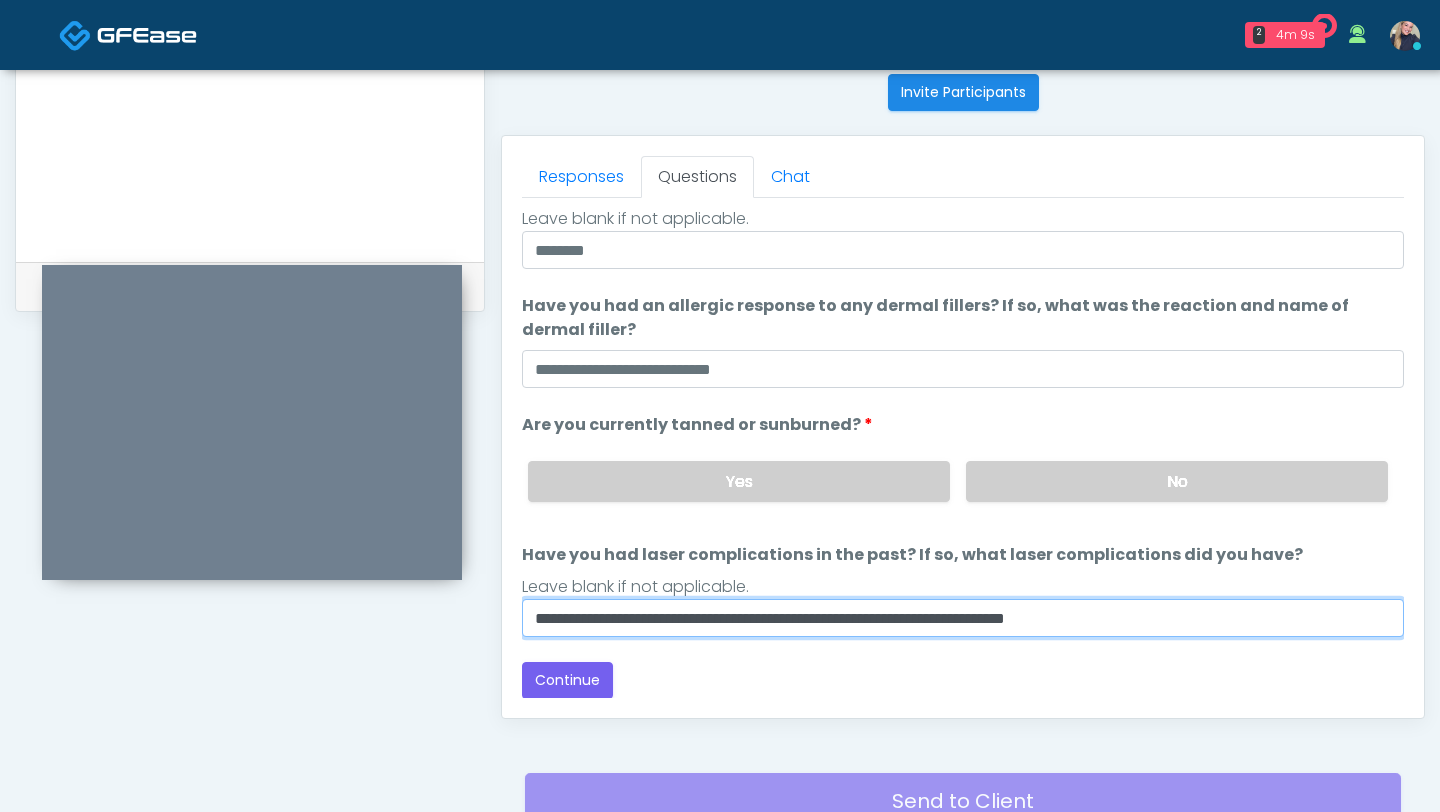 click on "**********" at bounding box center (963, 618) 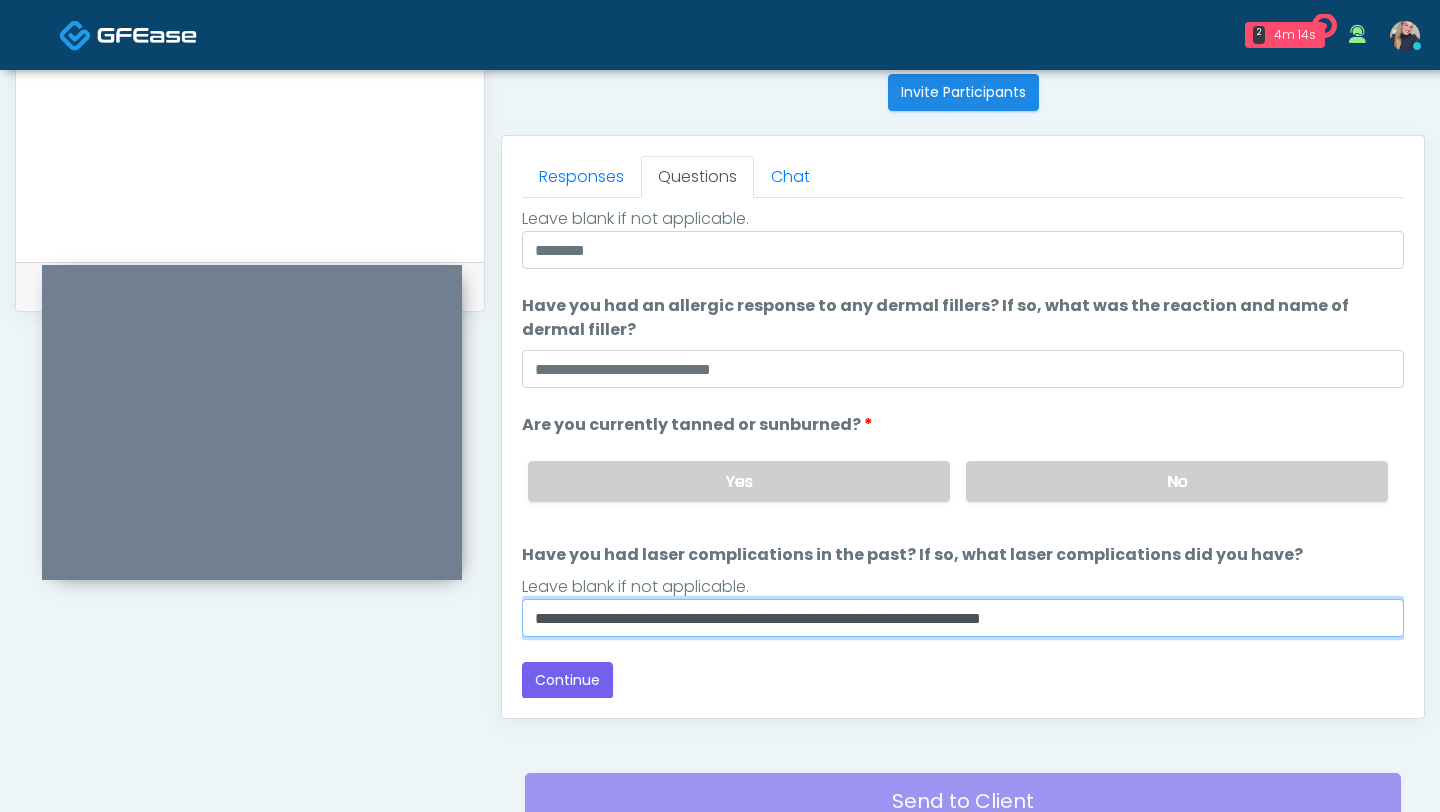 click on "**********" at bounding box center (963, 618) 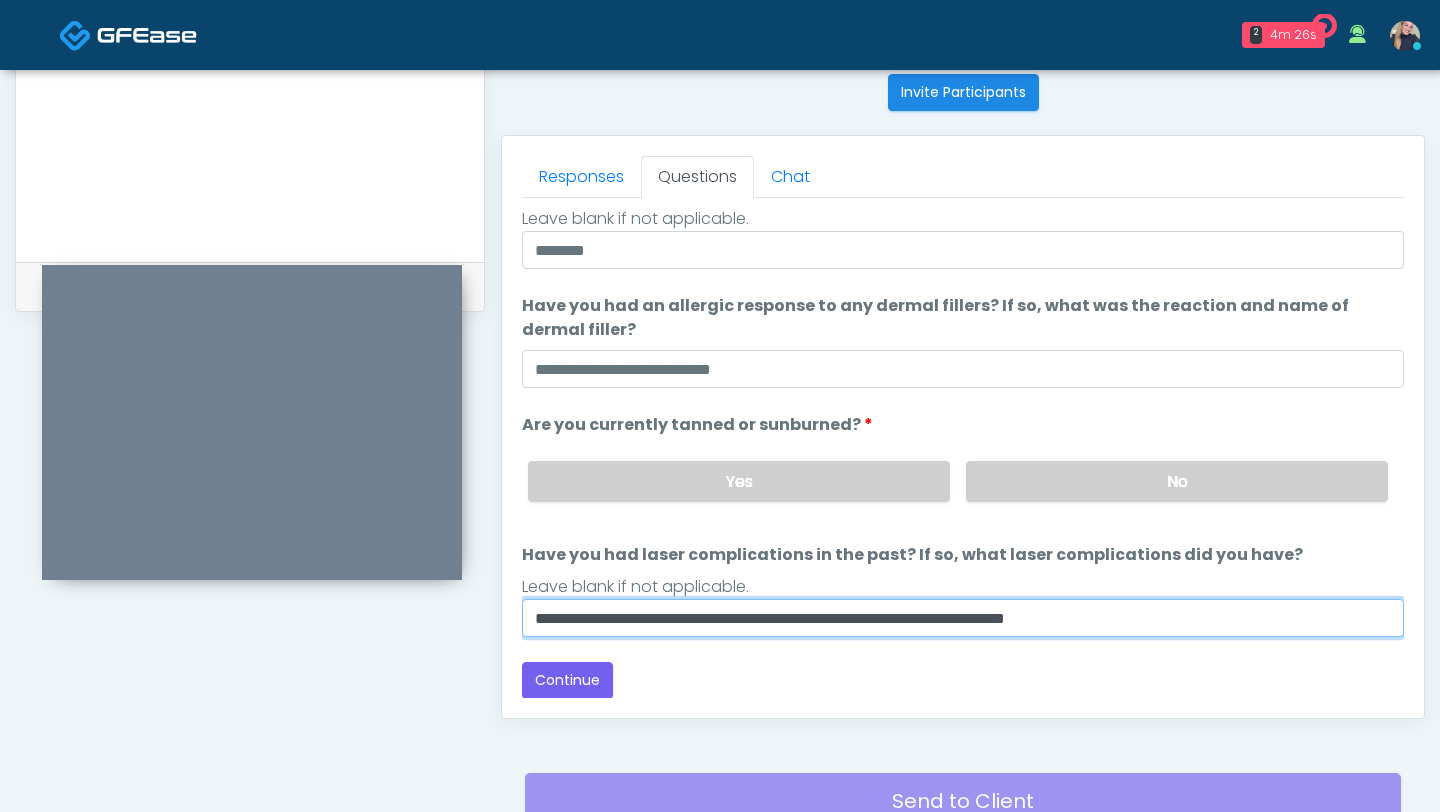 click on "**********" at bounding box center [963, 618] 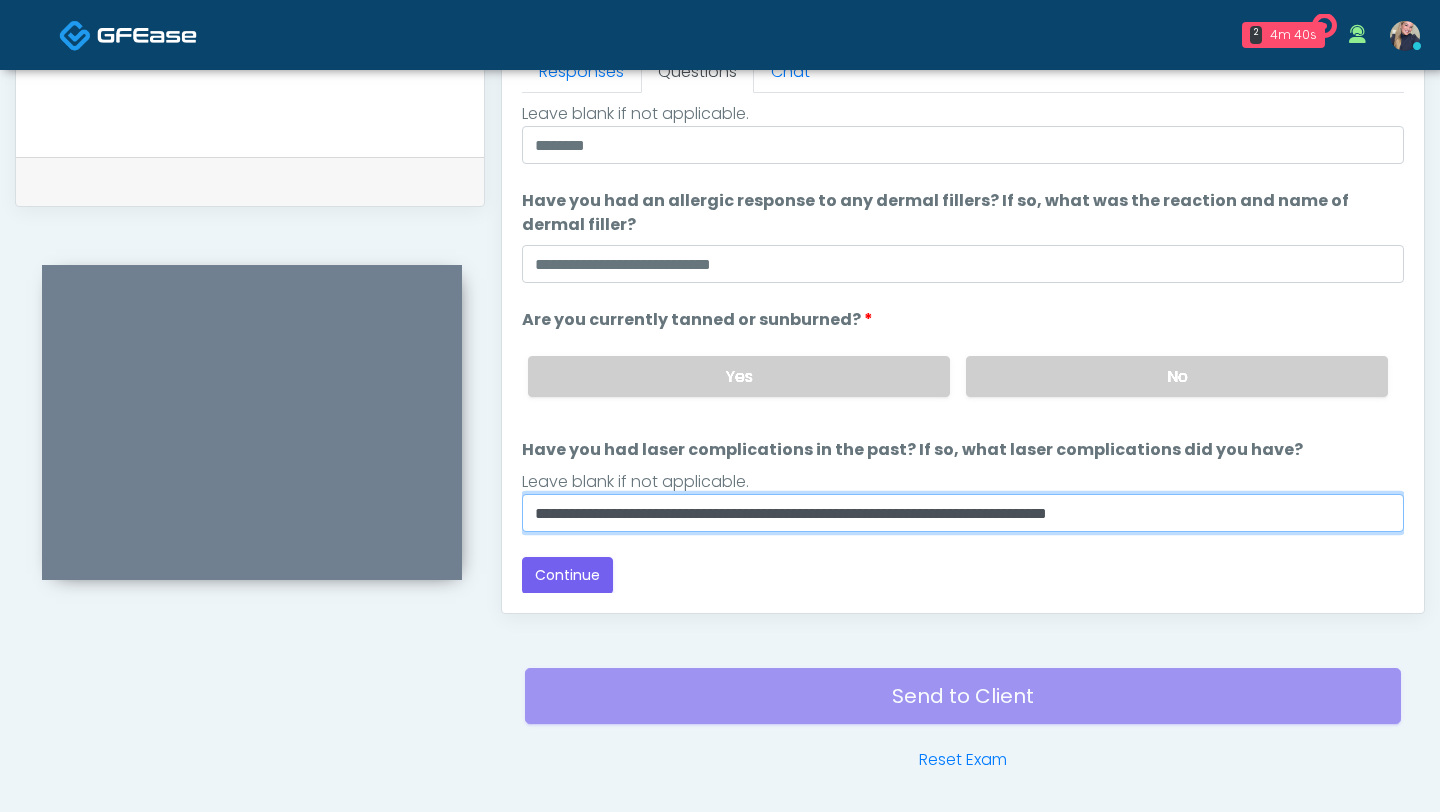 scroll, scrollTop: 937, scrollLeft: 0, axis: vertical 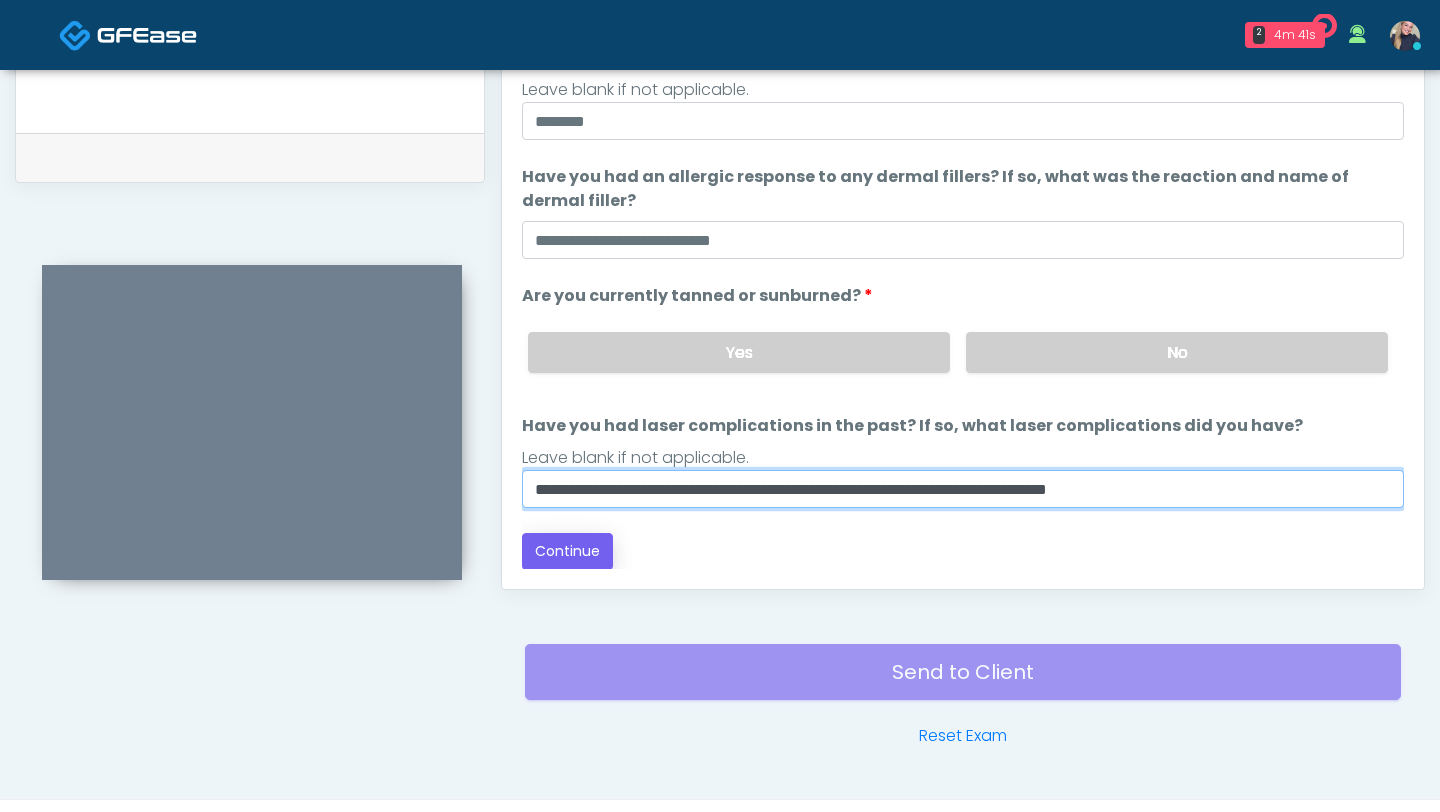 type on "**********" 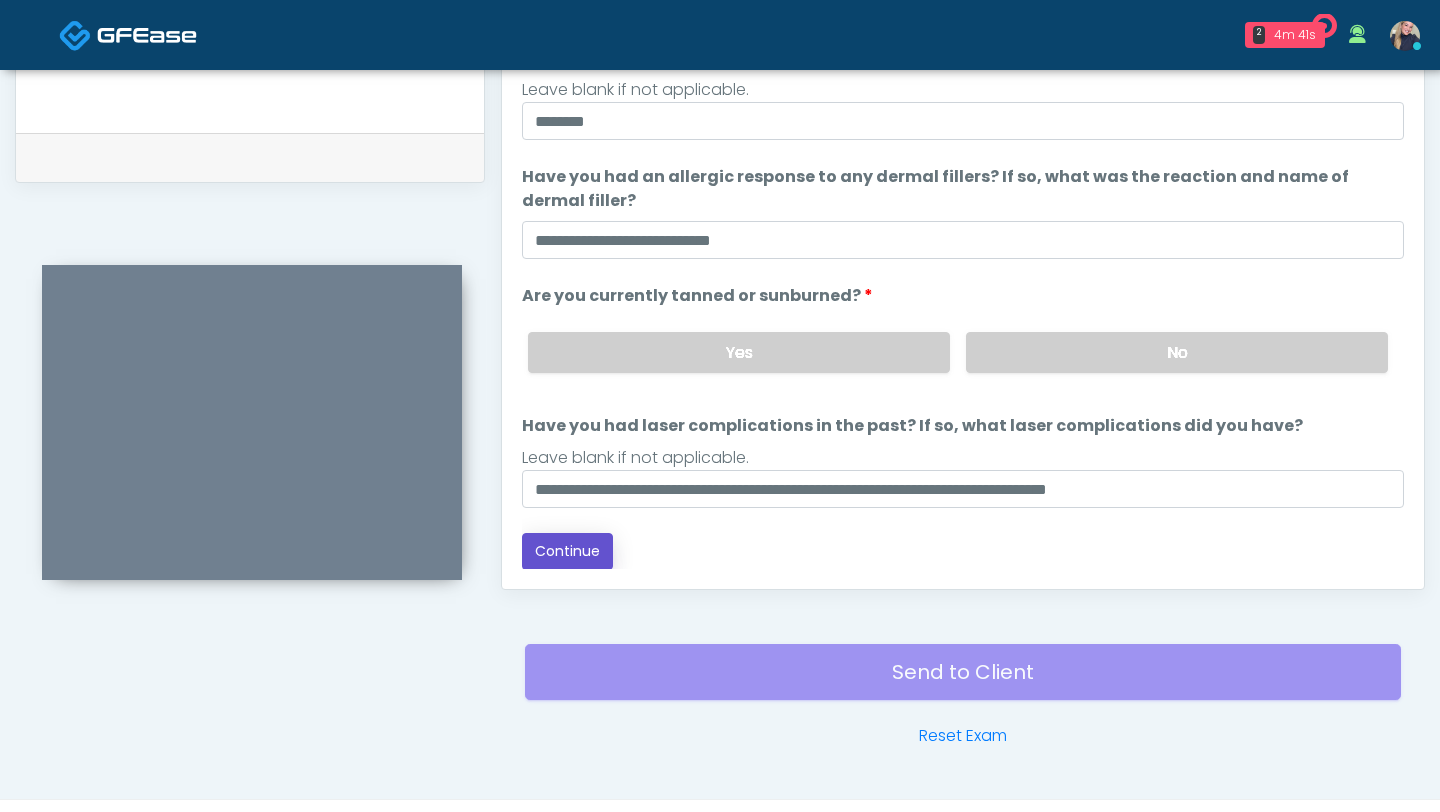 click on "Continue" at bounding box center (567, 551) 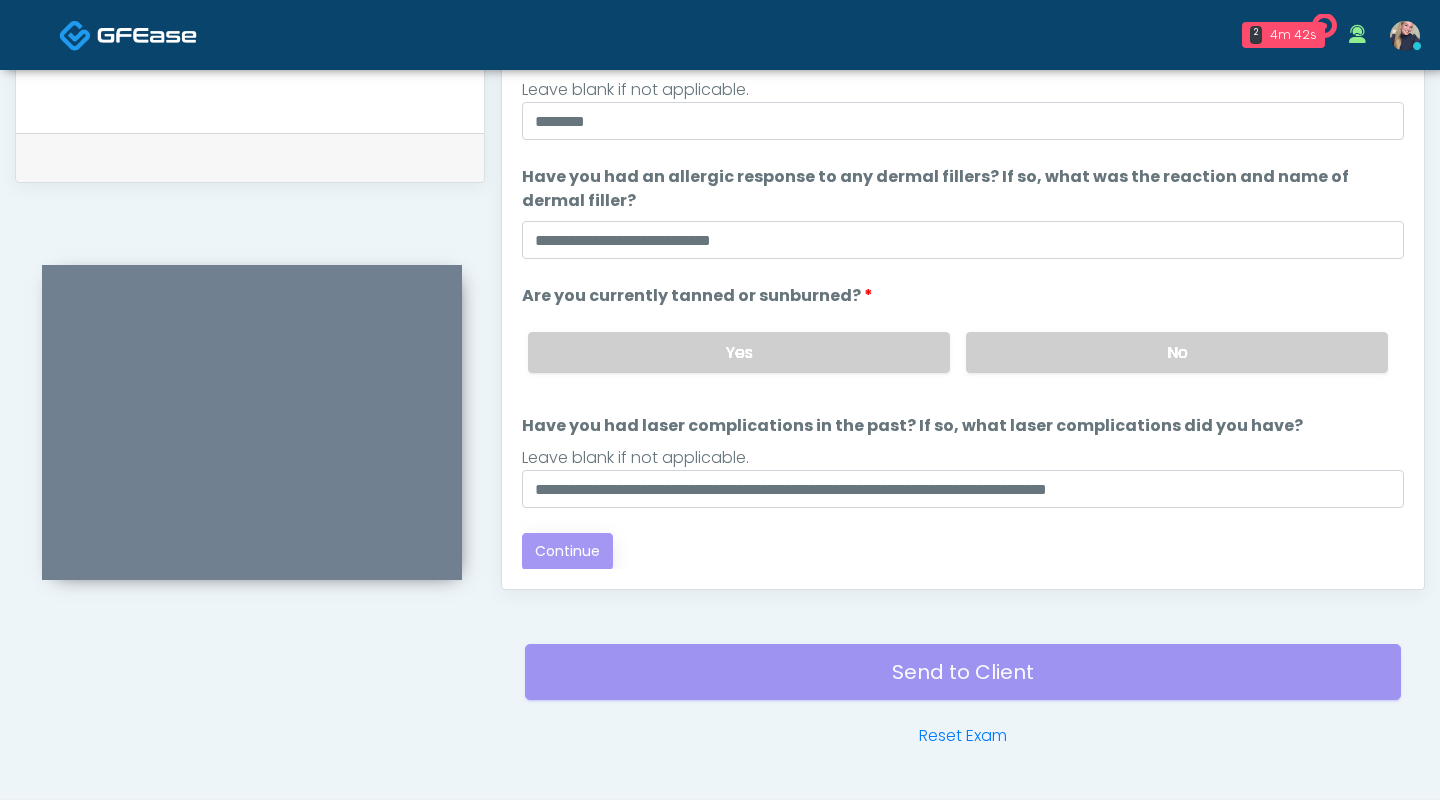 scroll, scrollTop: 983, scrollLeft: 0, axis: vertical 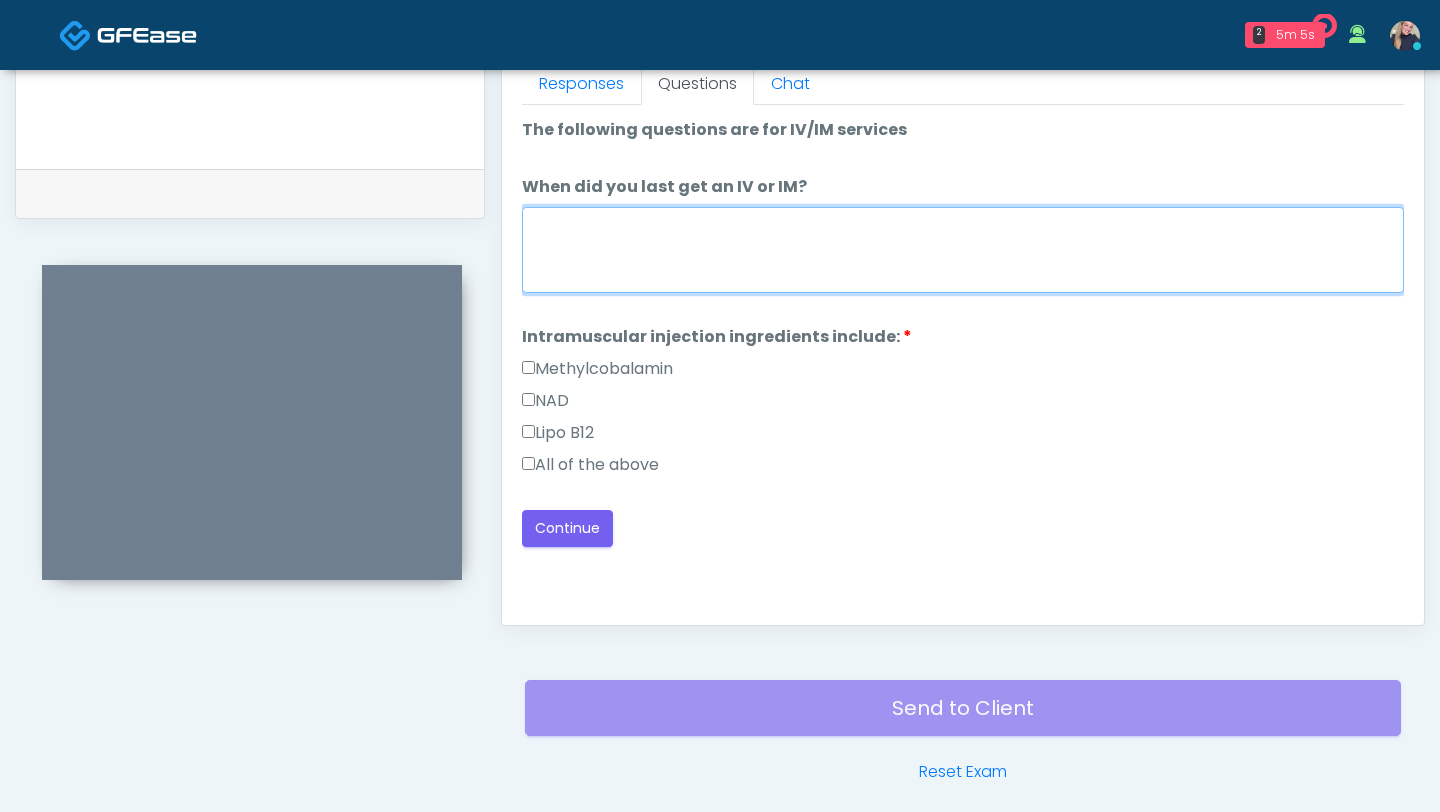 click on "When did you last get an IV or IM?" at bounding box center [963, 250] 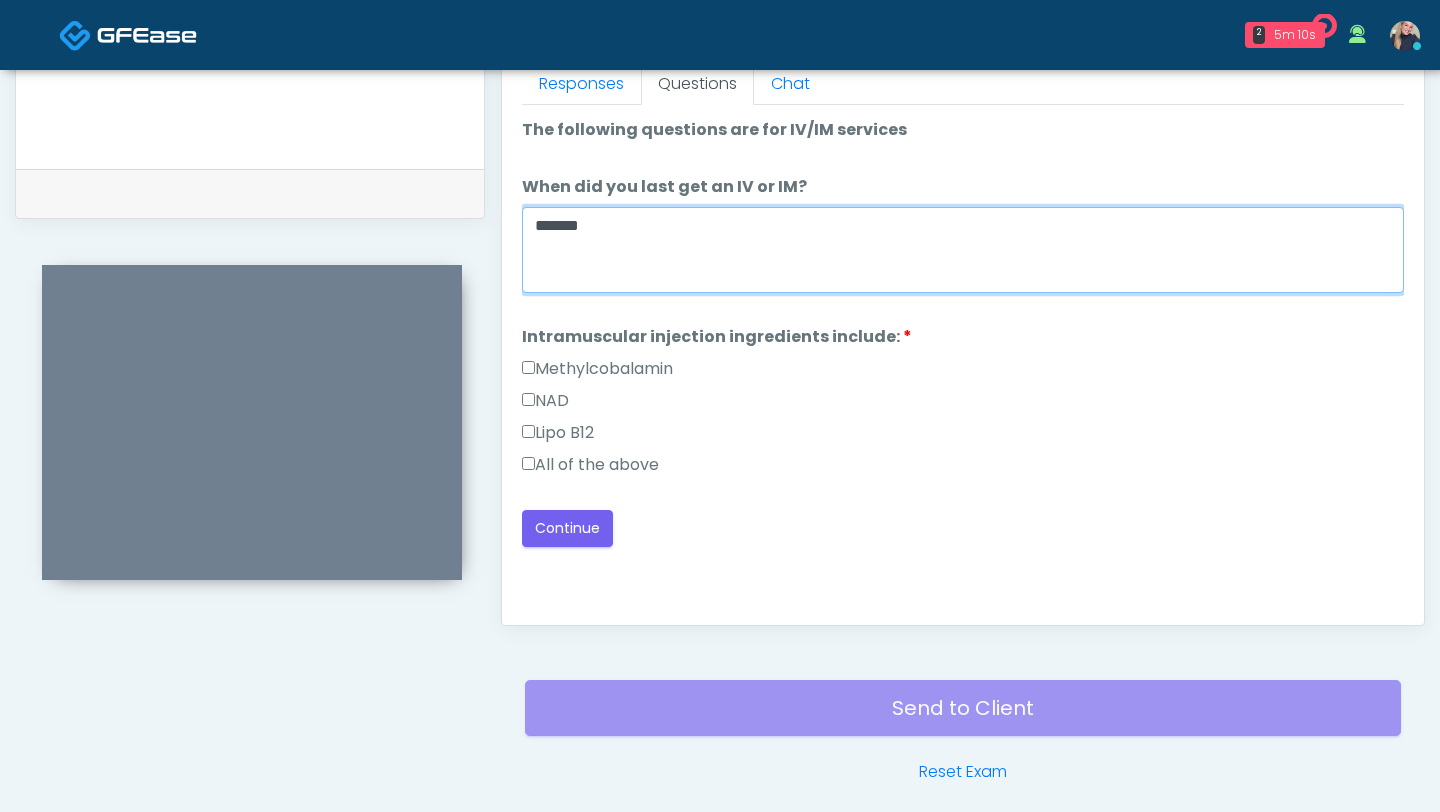 type on "*******" 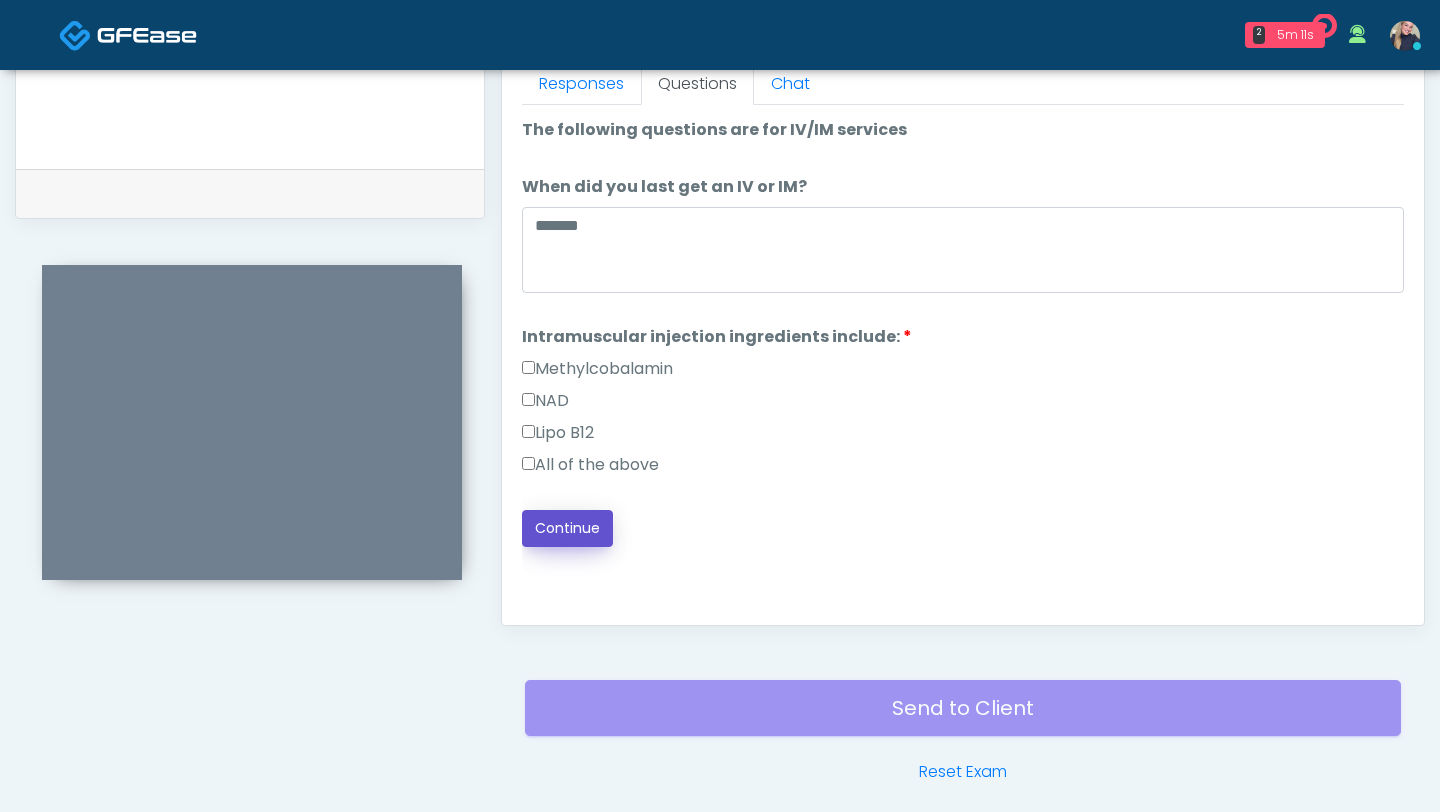 click on "Continue" at bounding box center [567, 528] 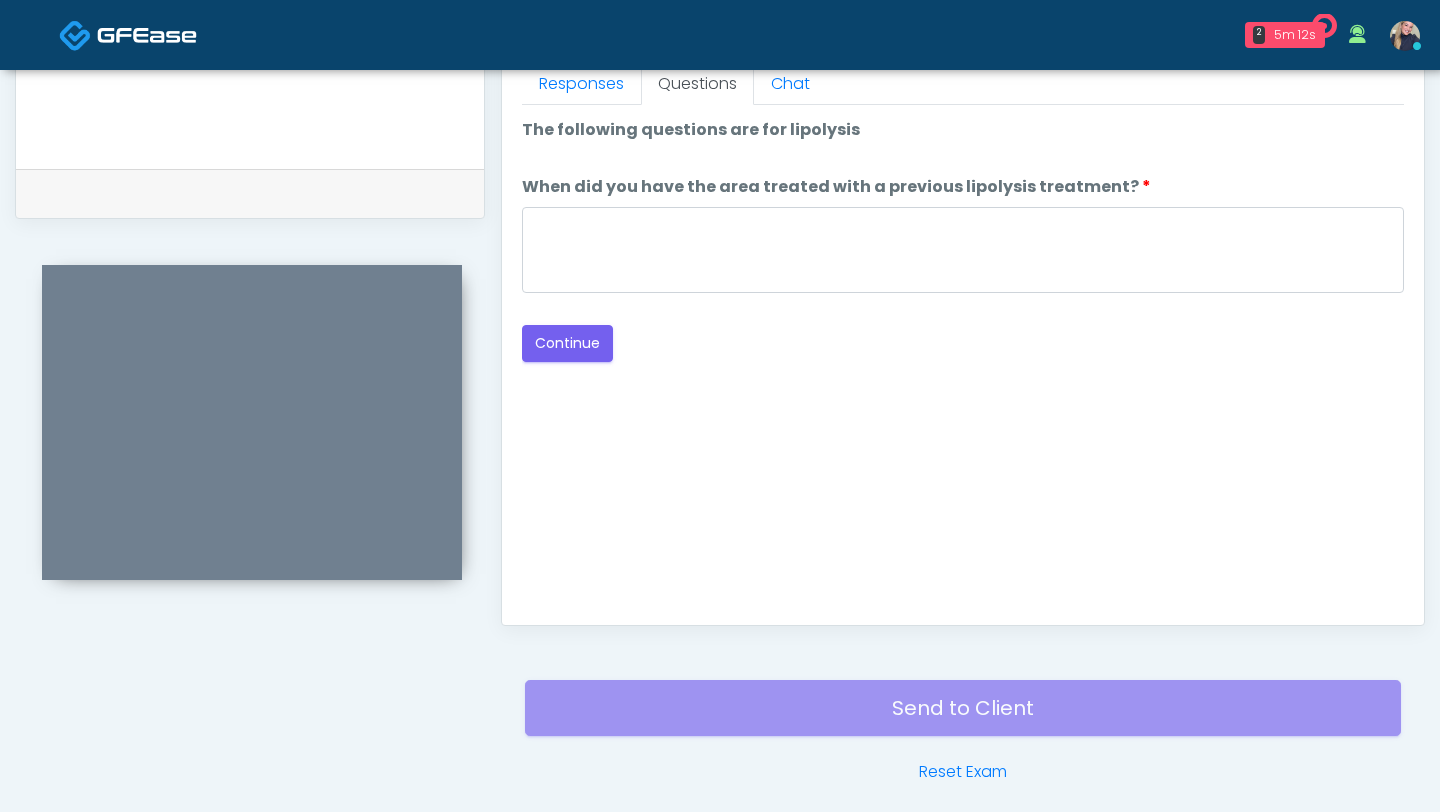 scroll, scrollTop: 983, scrollLeft: 0, axis: vertical 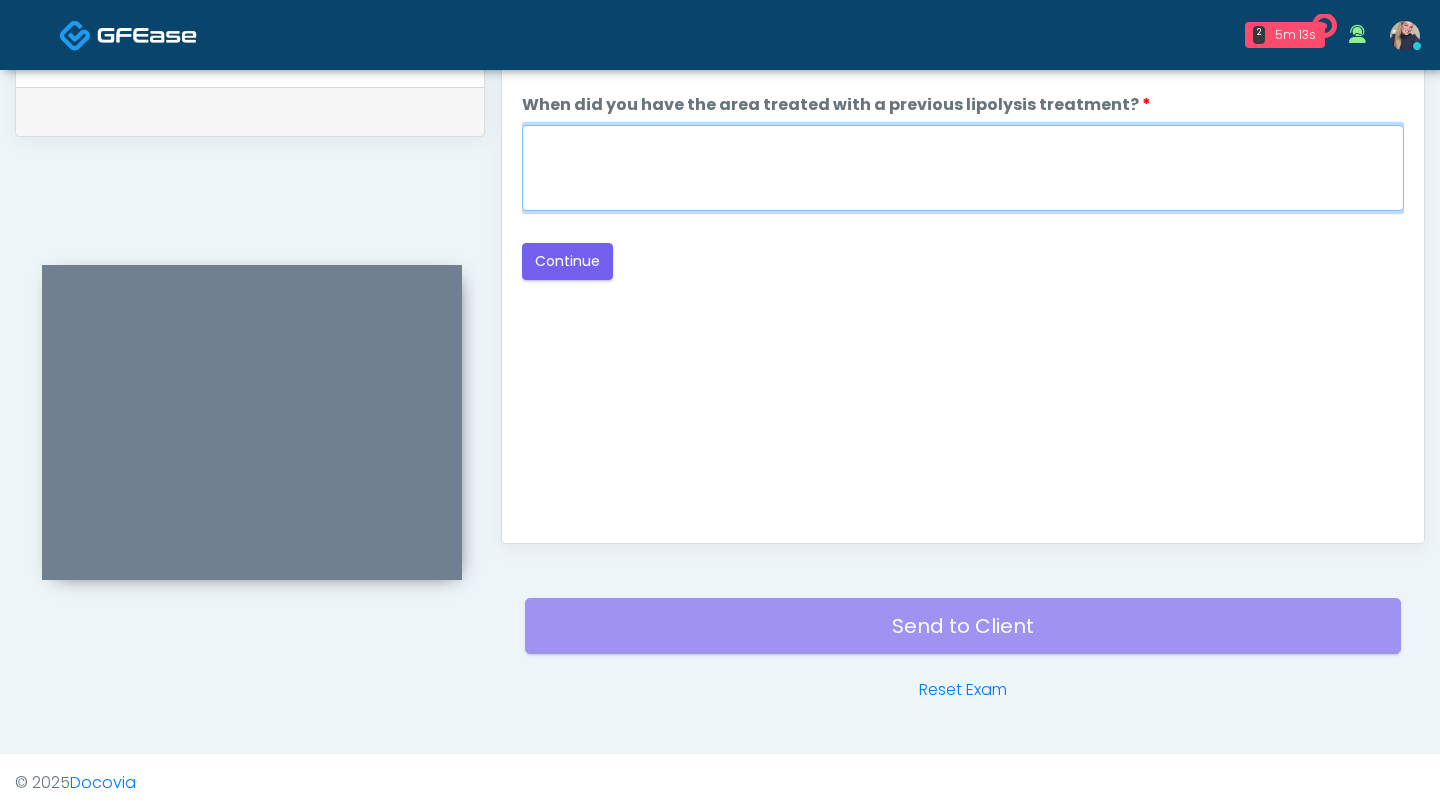 click on "When did you have the area treated with a previous lipolysis treatment?" at bounding box center [963, 168] 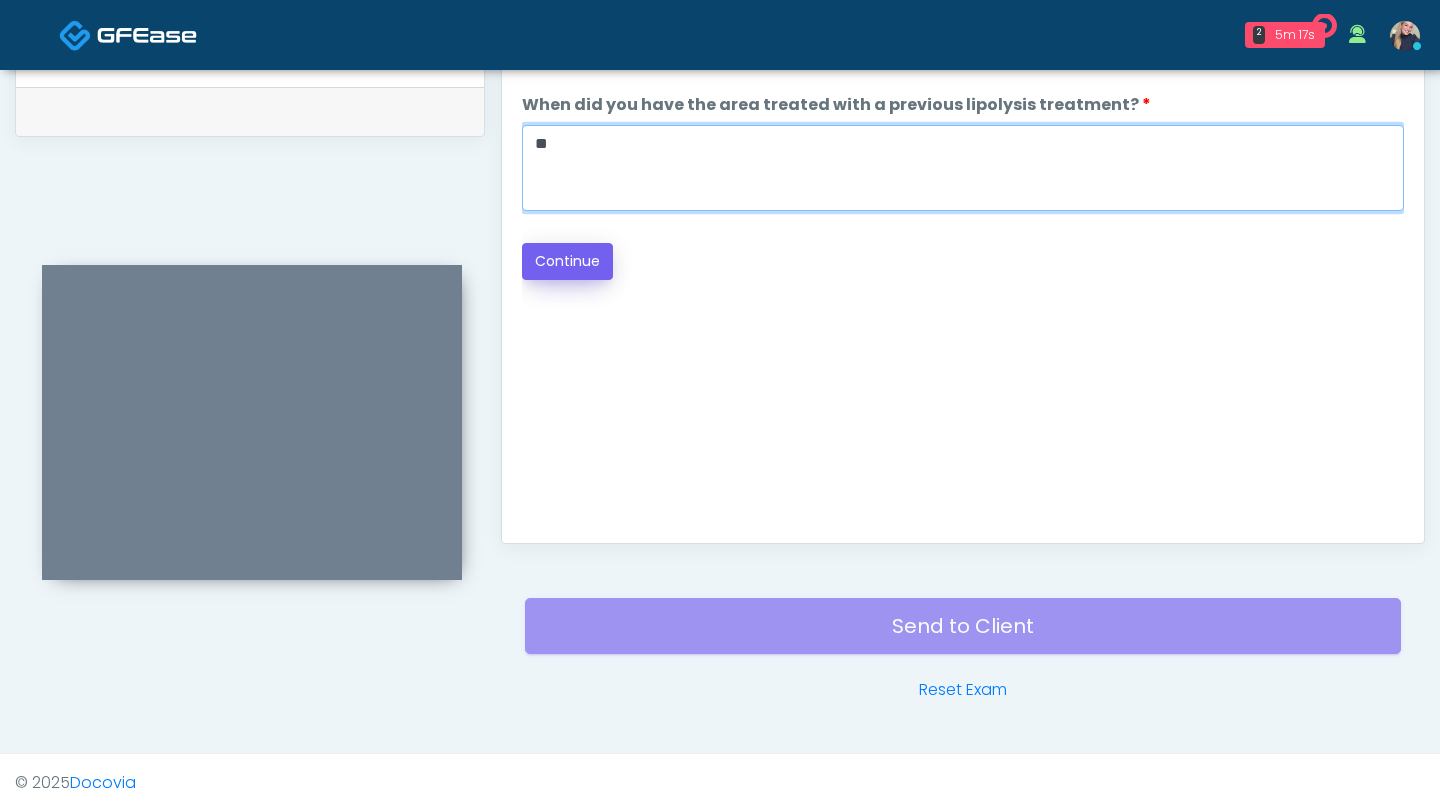 type on "**" 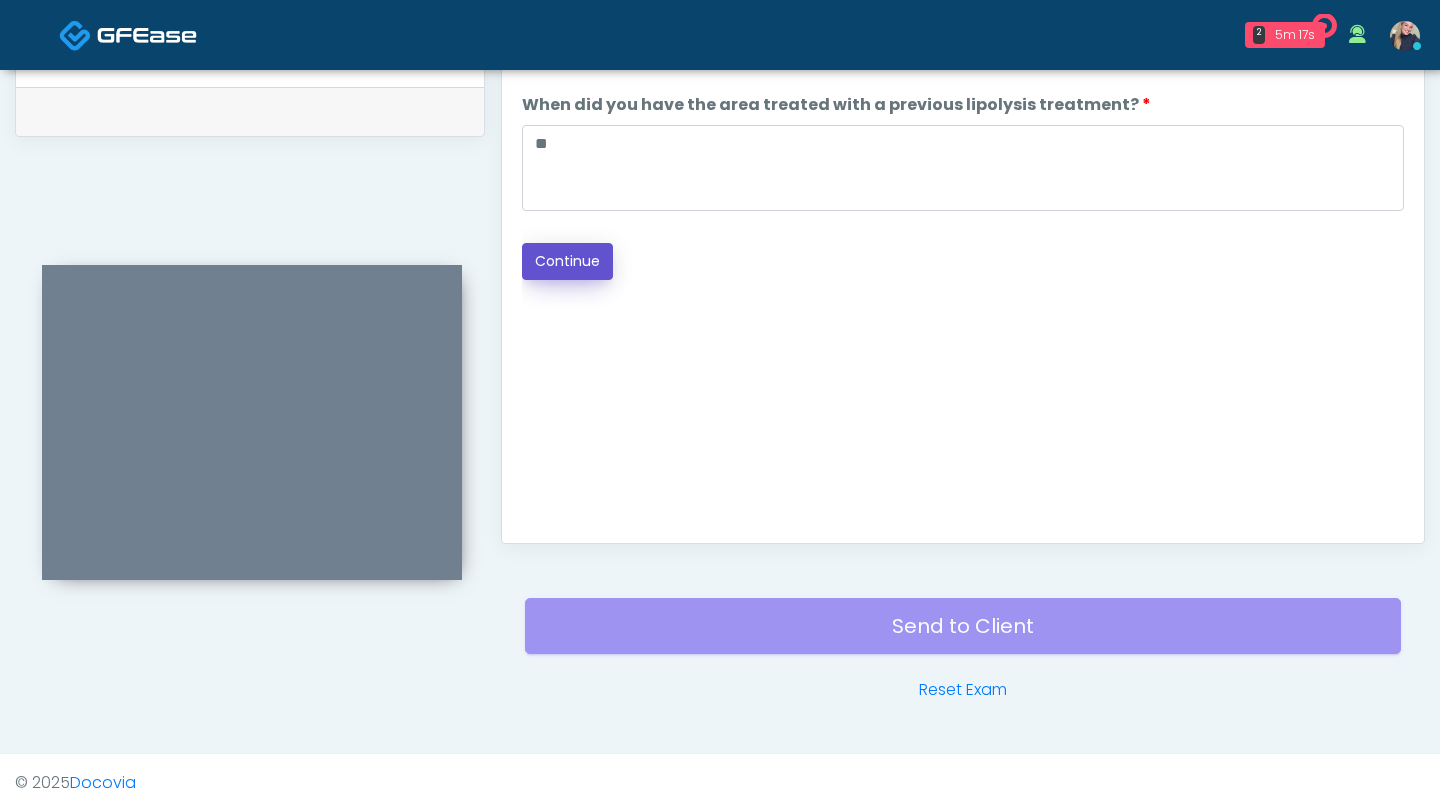 click on "Continue" at bounding box center (567, 261) 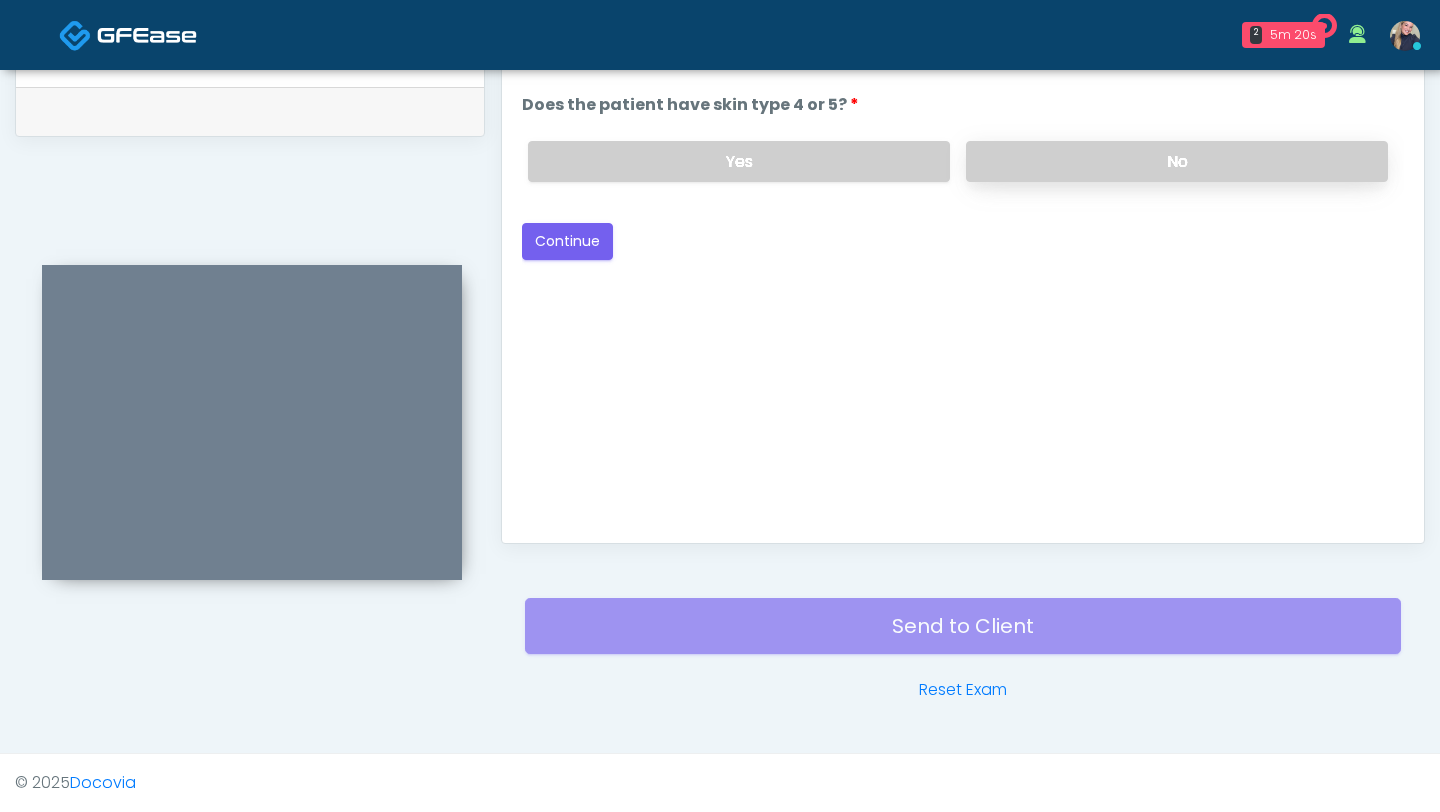 click on "No" at bounding box center (1177, 161) 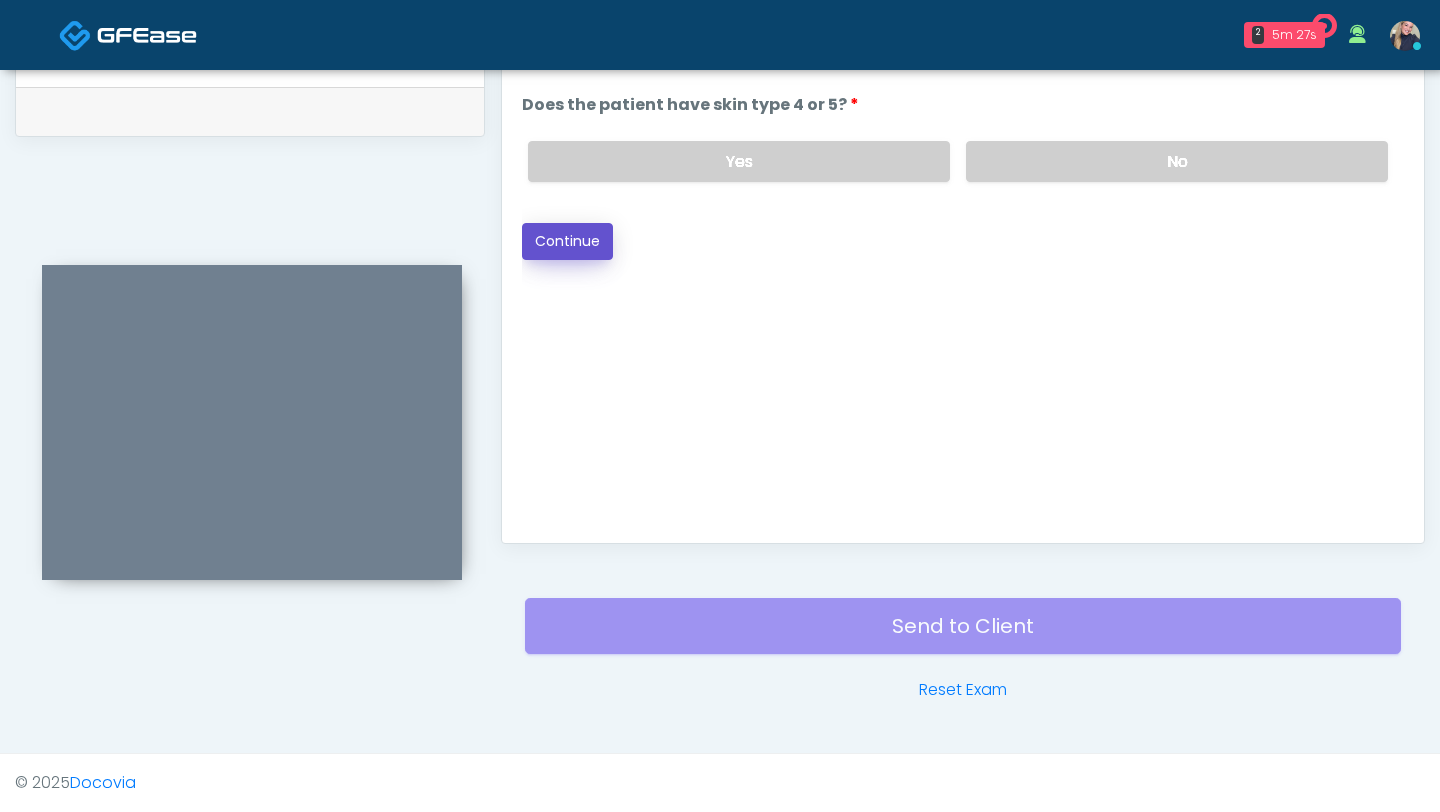 click on "Continue" at bounding box center [567, 241] 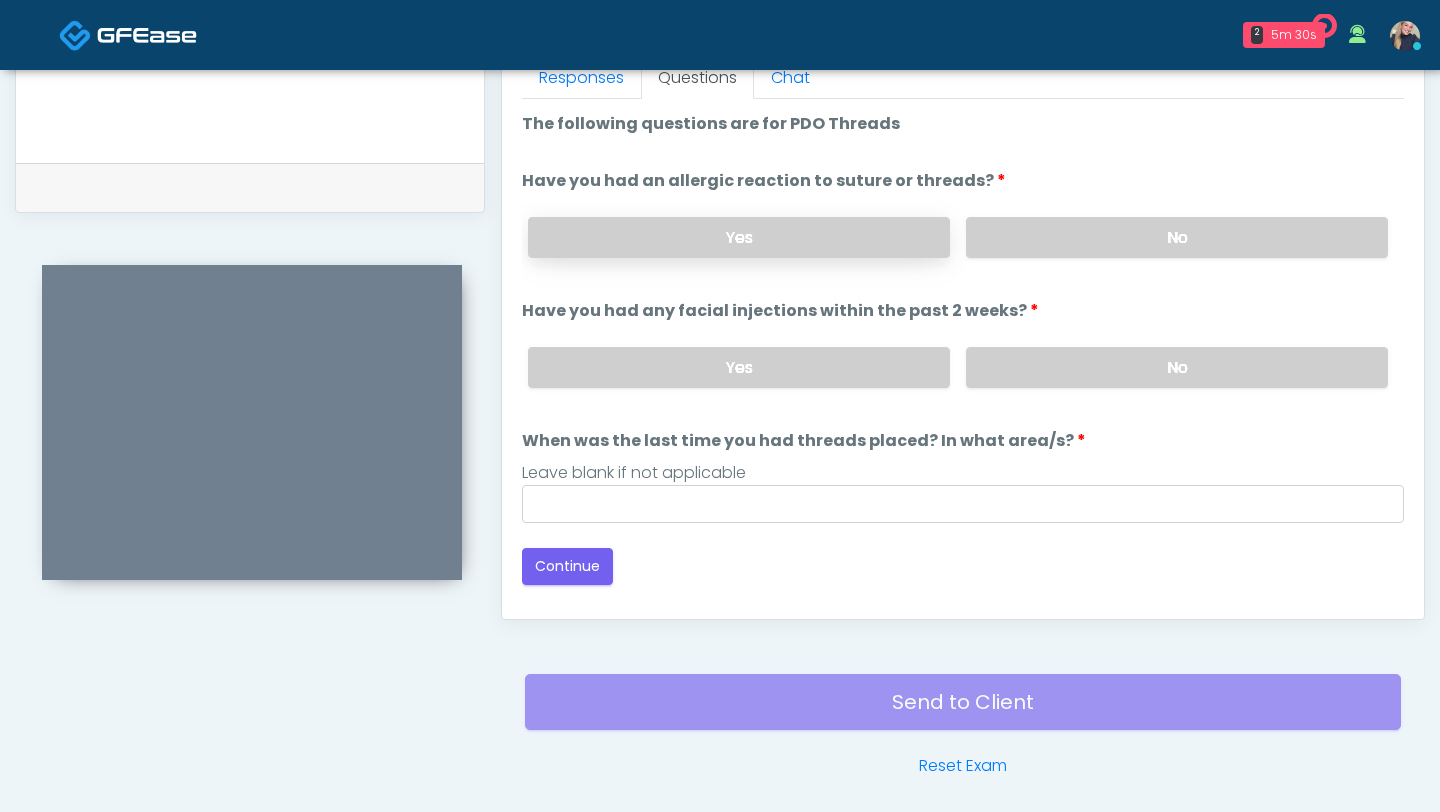 scroll, scrollTop: 901, scrollLeft: 0, axis: vertical 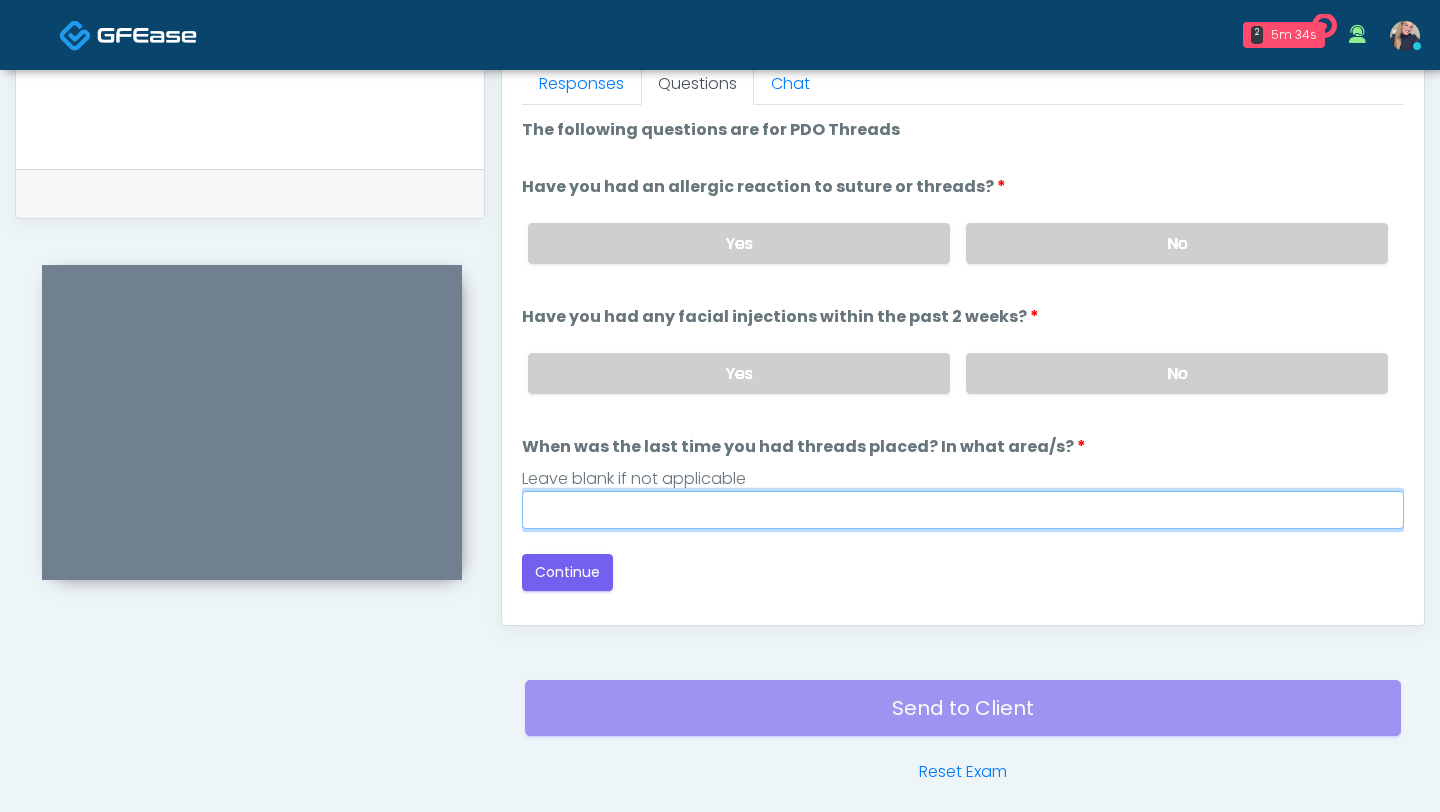 click on "When was the last time you had threads placed? In what area/s?" at bounding box center [963, 510] 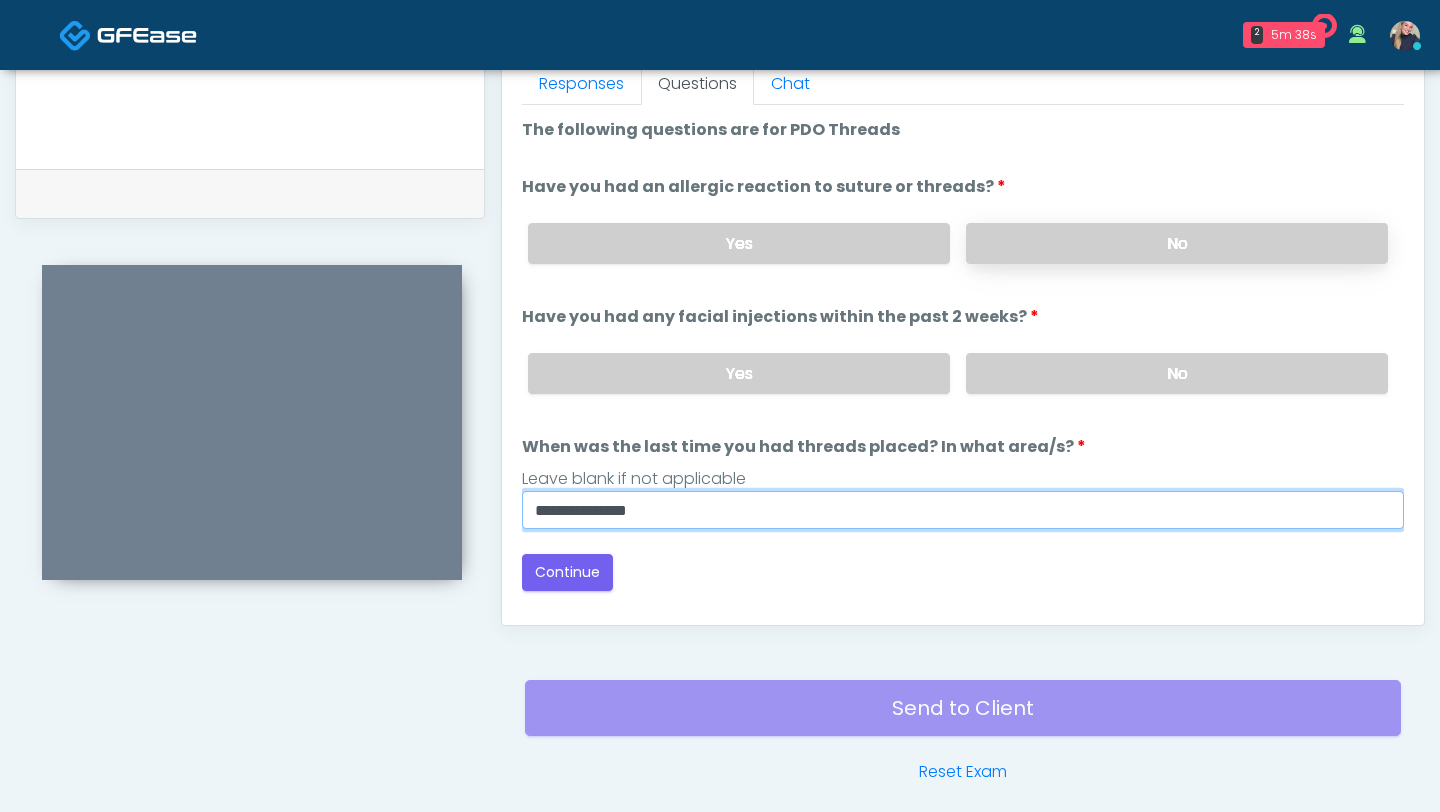type on "**********" 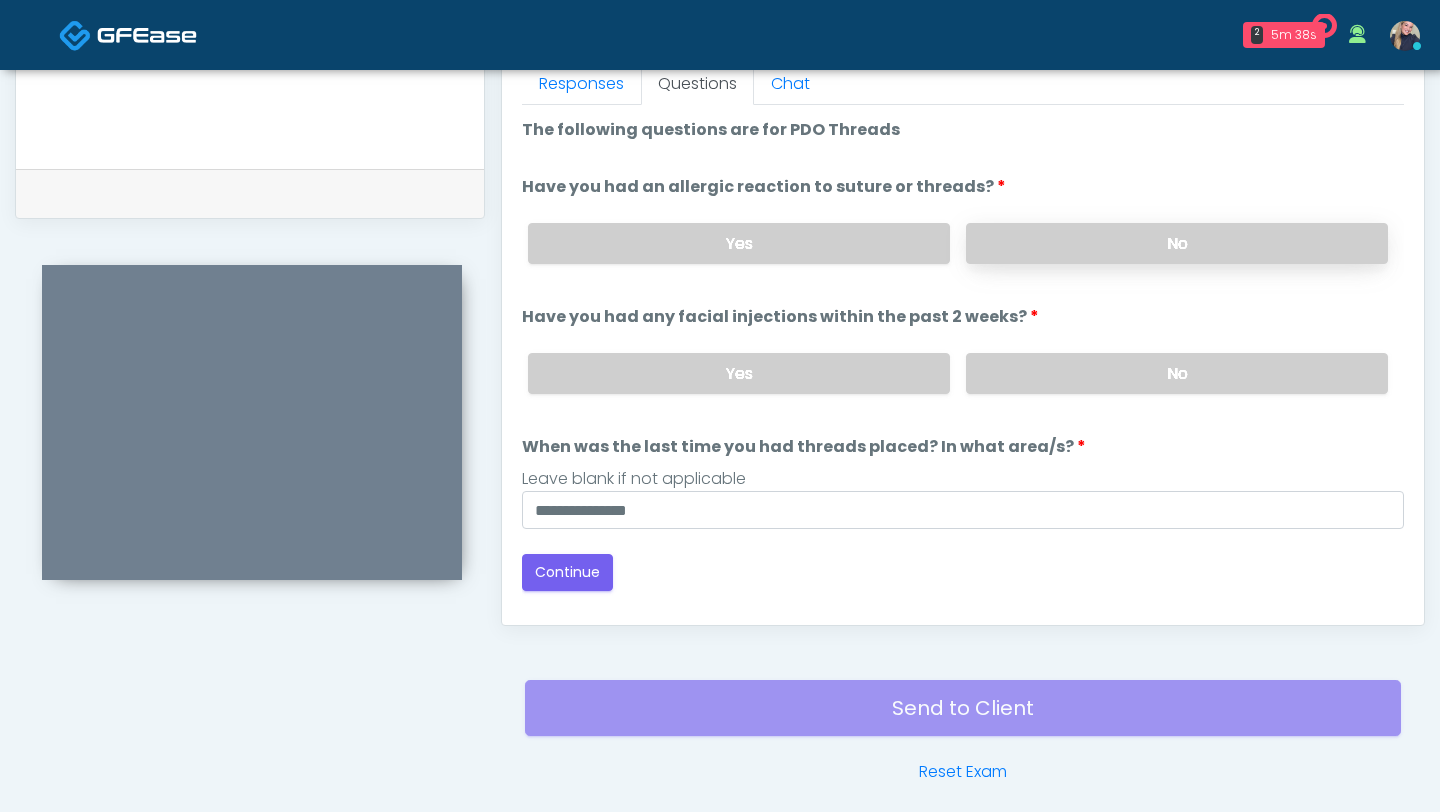 click on "No" at bounding box center (1177, 243) 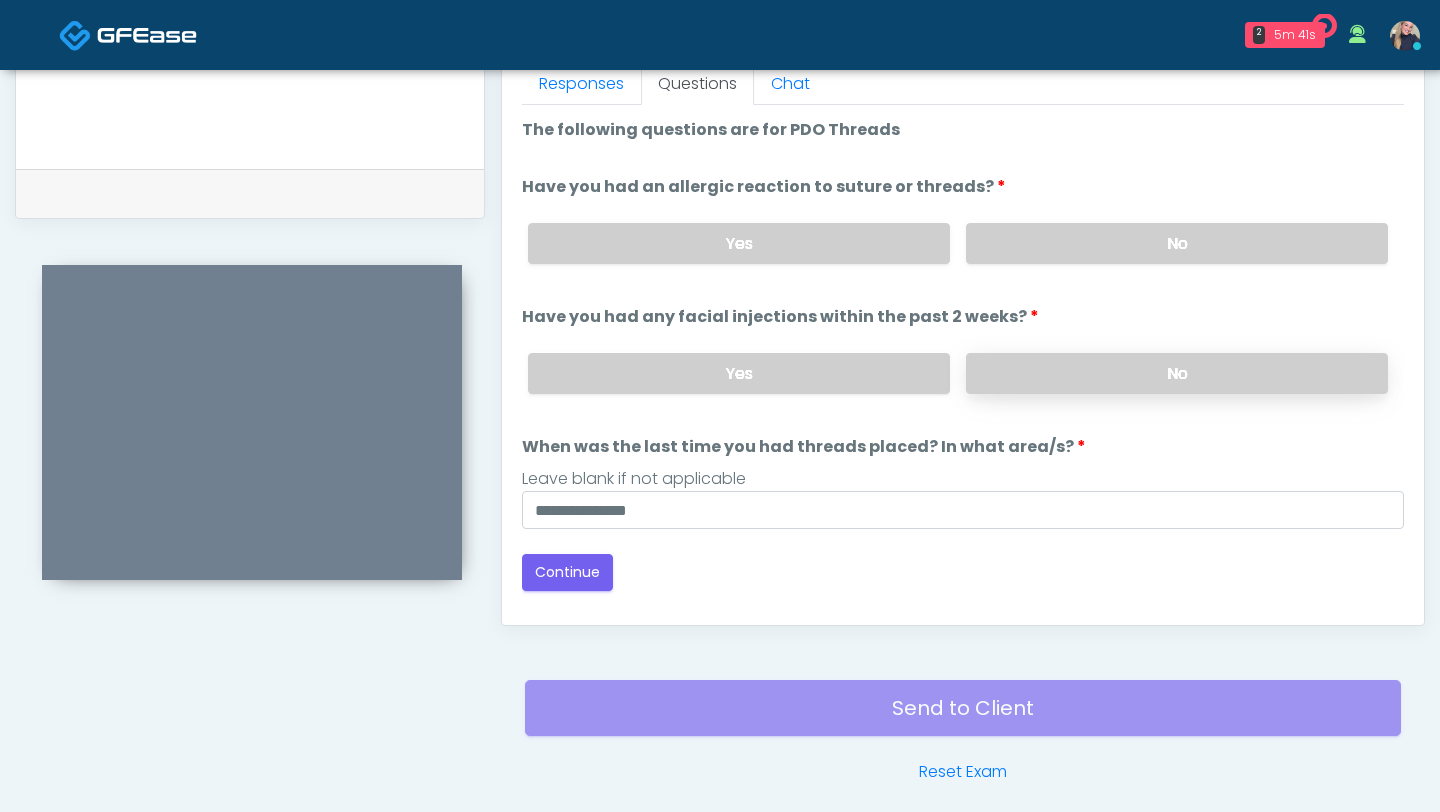 click on "No" at bounding box center [1177, 373] 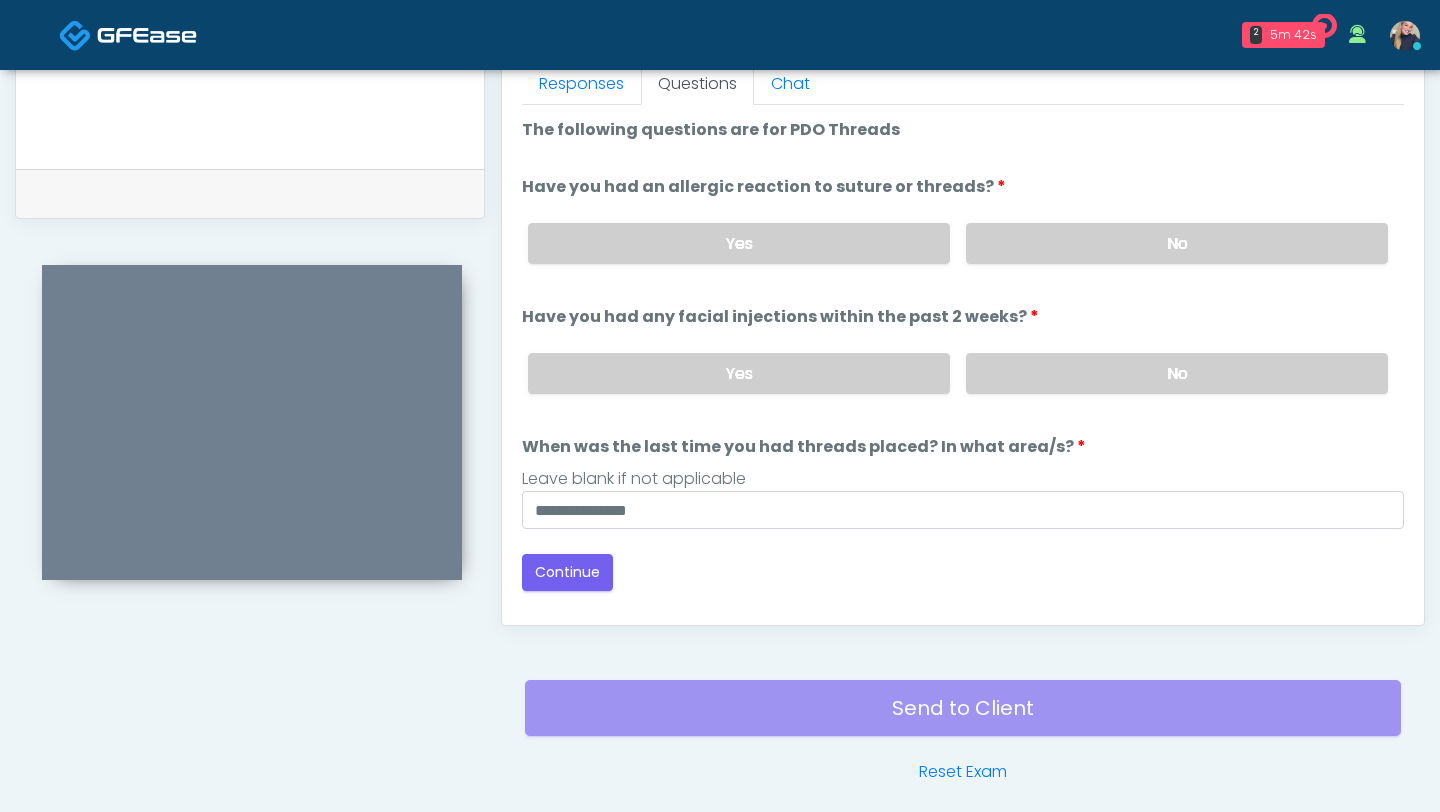scroll, scrollTop: 983, scrollLeft: 0, axis: vertical 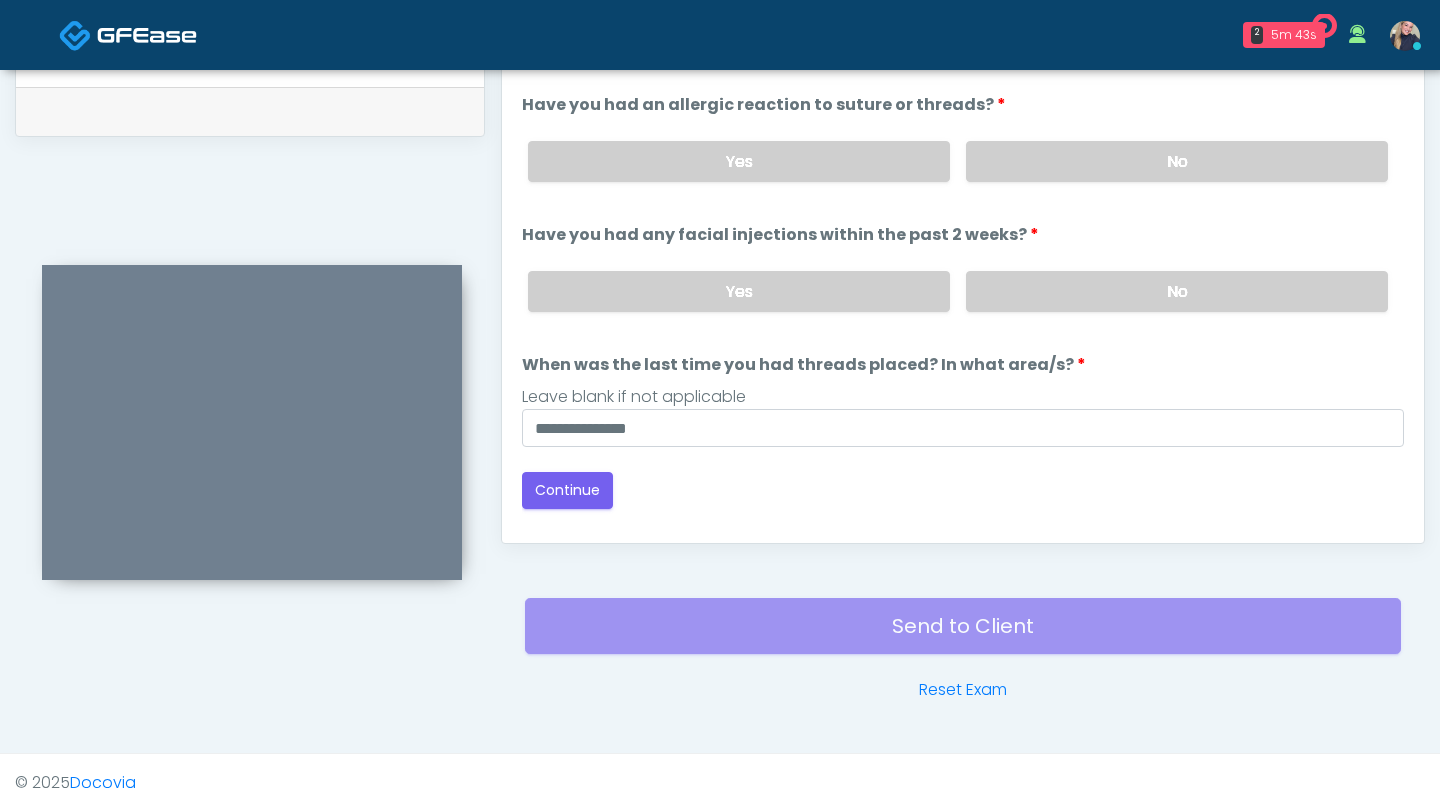 click on "Responses
Questions
Chat
Good Faith Exam Script
Good Faith Exam Script INTRODUCTION Hello, my name is undefined, and I will be conducting your good faith exam on behalf of It's A Secret Med Spa,  Please confirm the correct patient is on the call: Confirm full name Confirm Date of Birth ﻿﻿ This exam will take about 5 minutes to complete and it is a state requirement before you receive any new treatment. I am a third party service provider and have been retained by this practice to collect and review your medical history and ensure you're a good candidate for your treatment. all information collected, stored and transmitted as part of this exam is confidential and covered by the HIPAA act.
Continue" at bounding box center (963, 252) 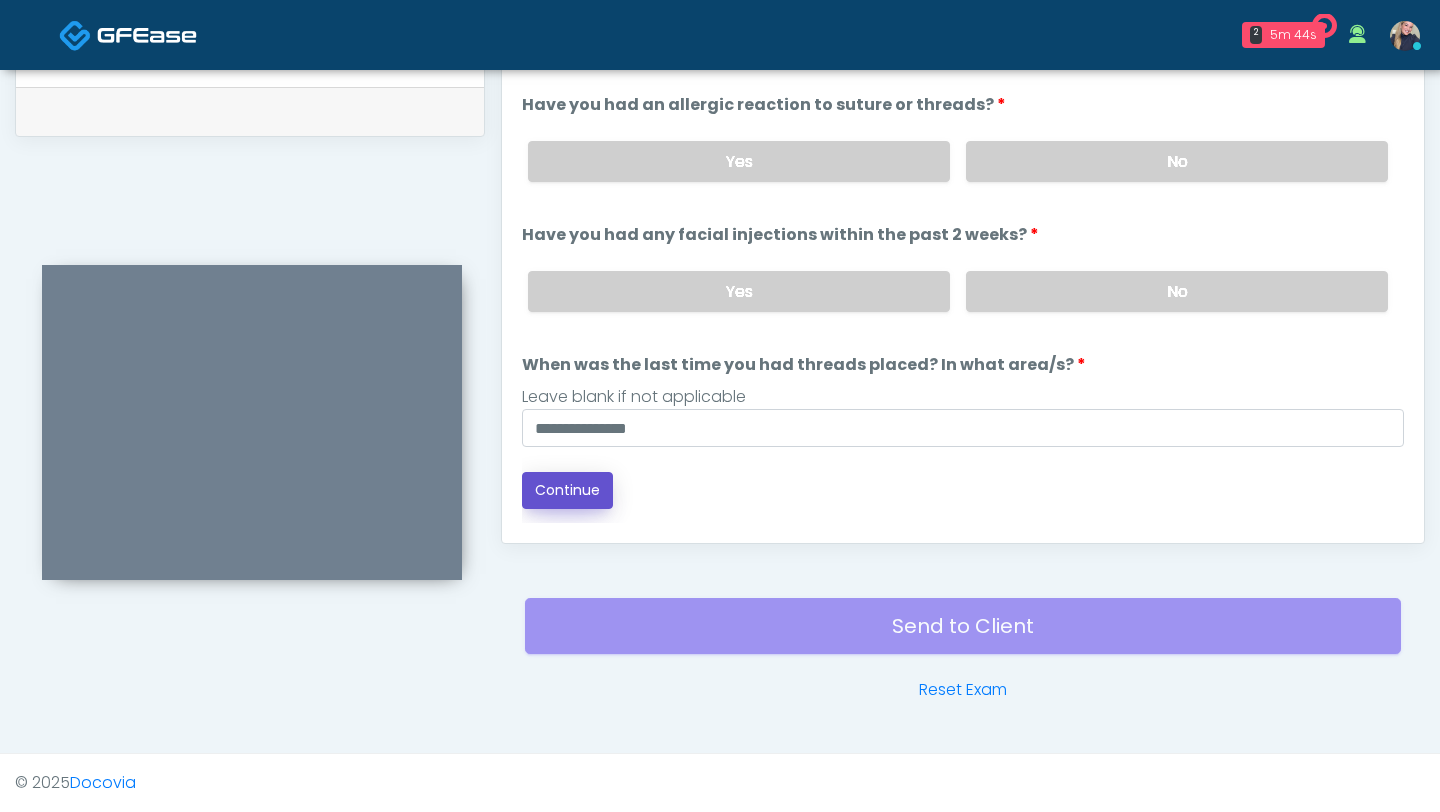 click on "Continue" at bounding box center [567, 490] 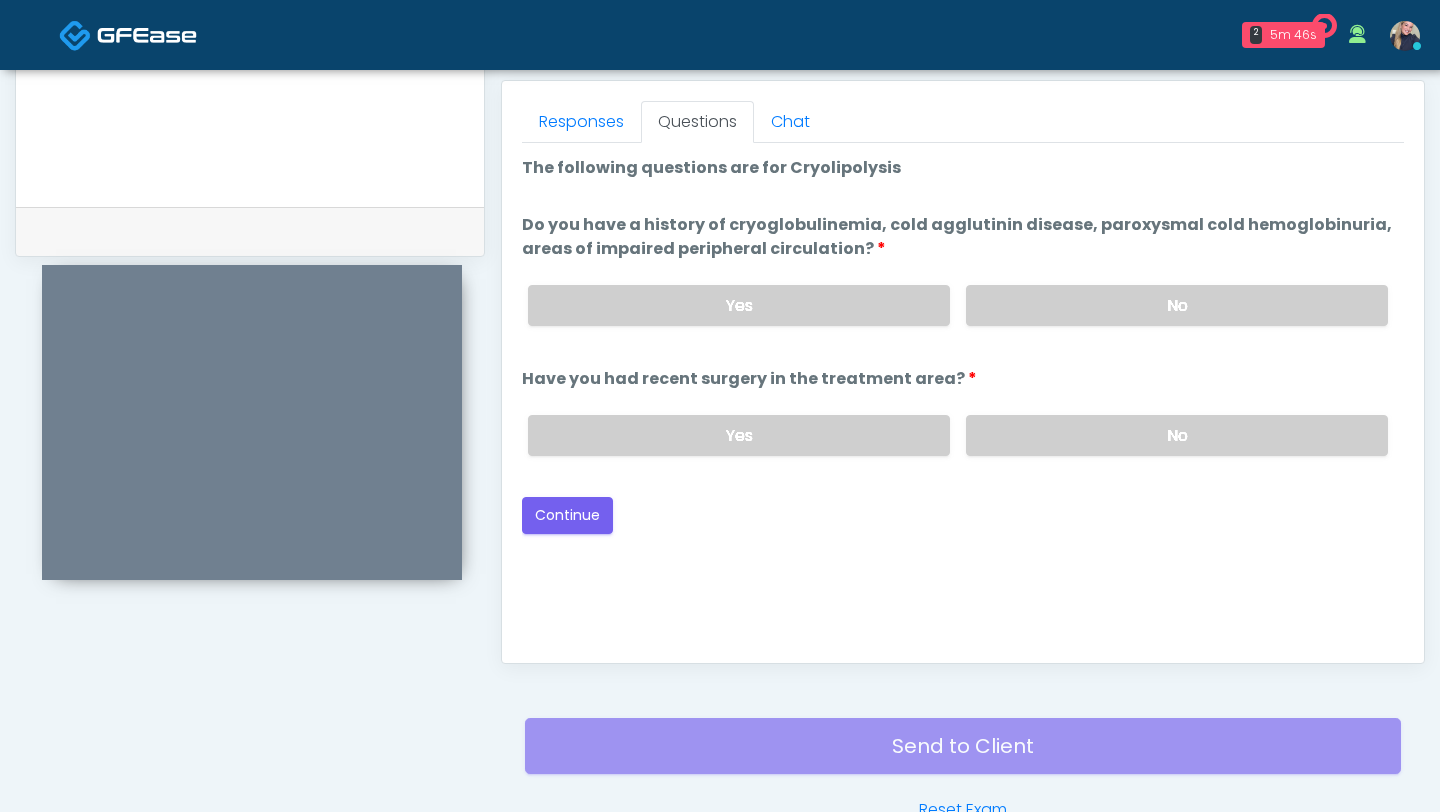 scroll, scrollTop: 858, scrollLeft: 0, axis: vertical 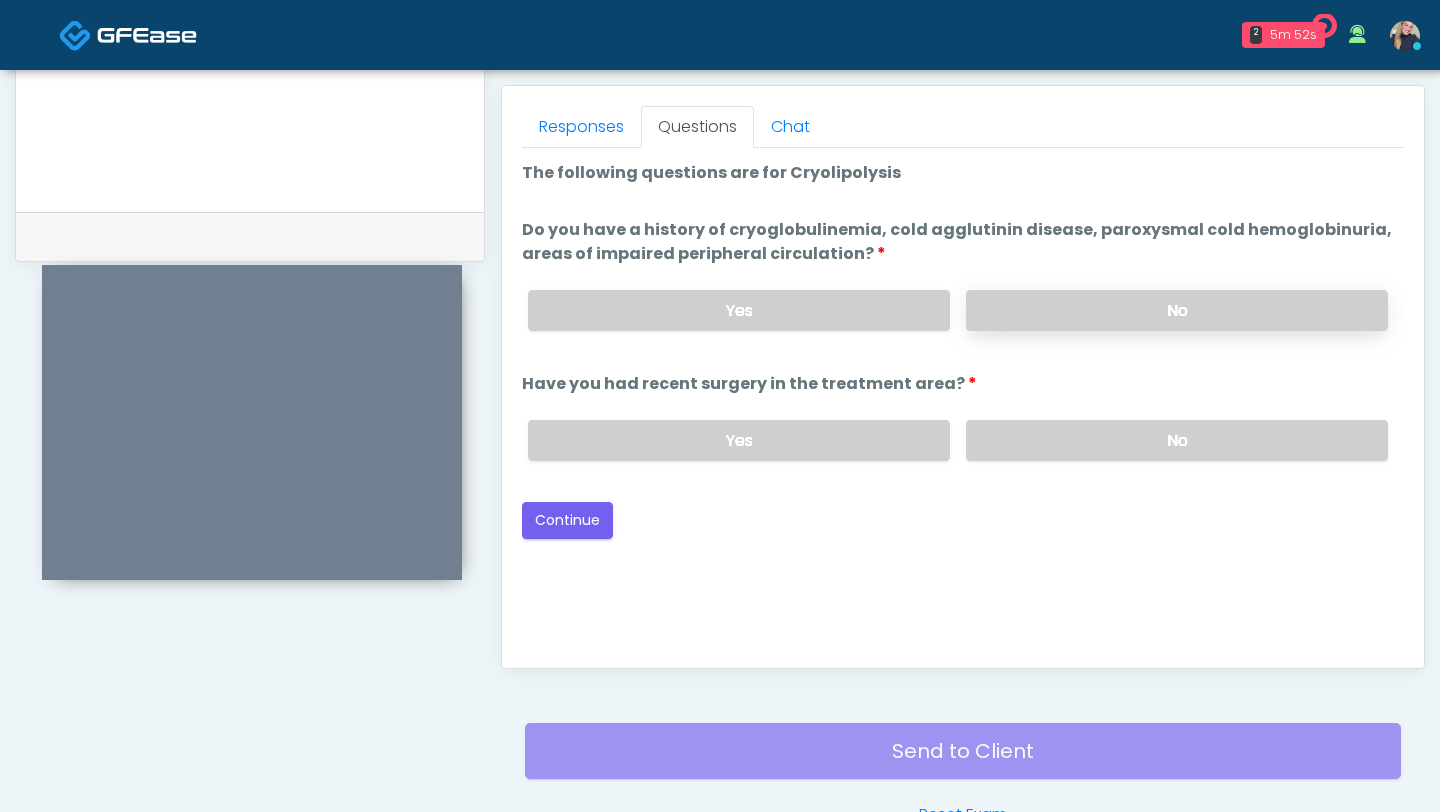 click on "No" at bounding box center (1177, 310) 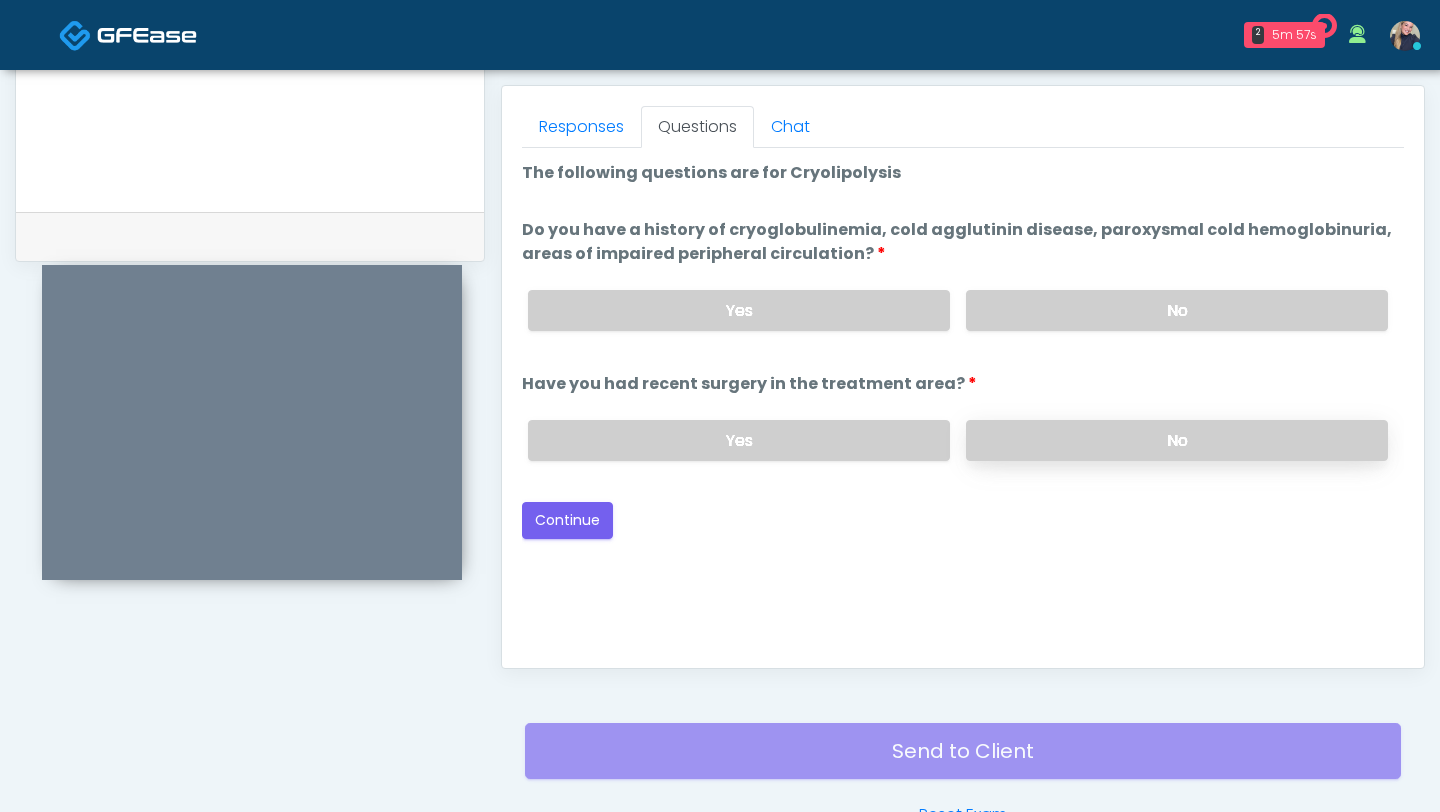 click on "No" at bounding box center [1177, 440] 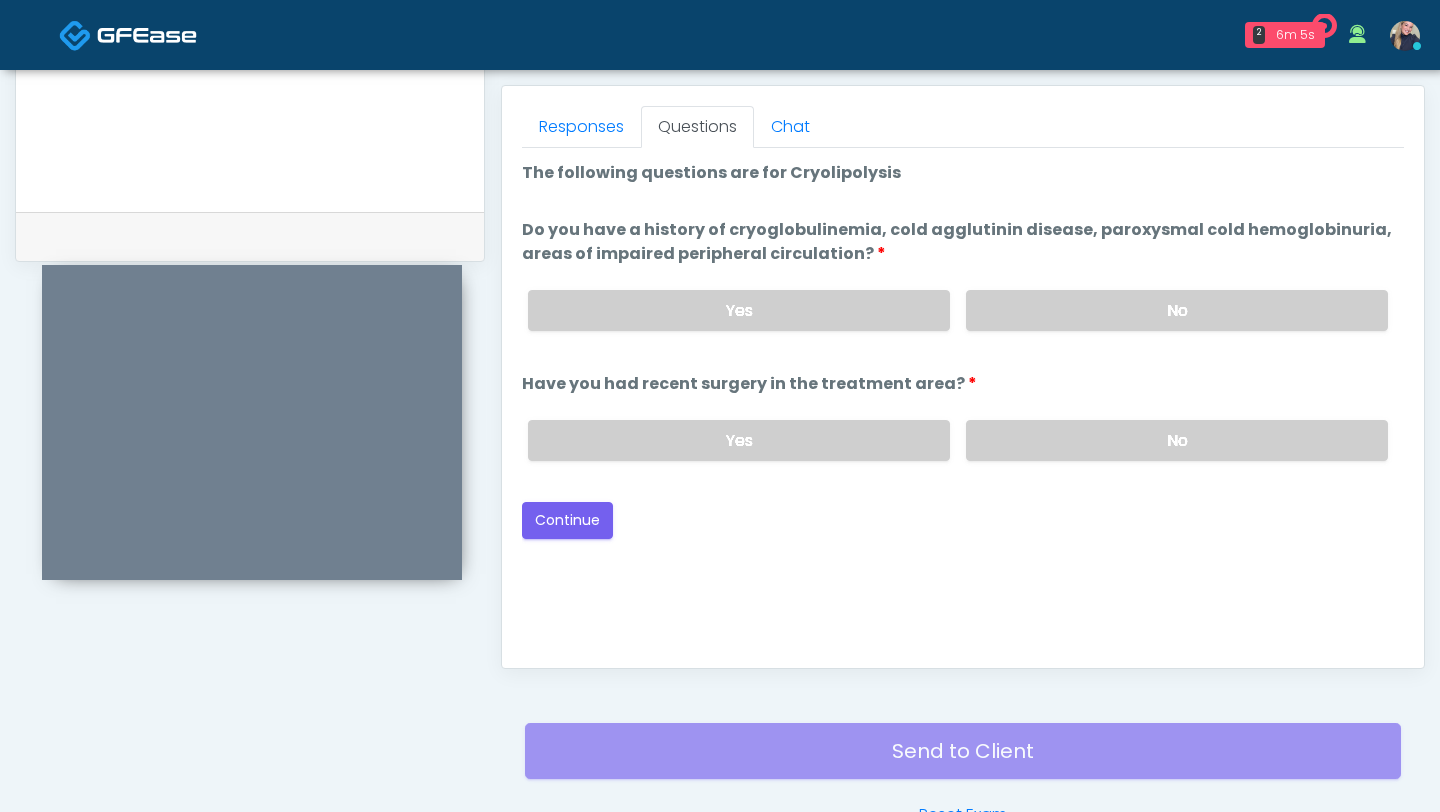 scroll, scrollTop: 878, scrollLeft: 0, axis: vertical 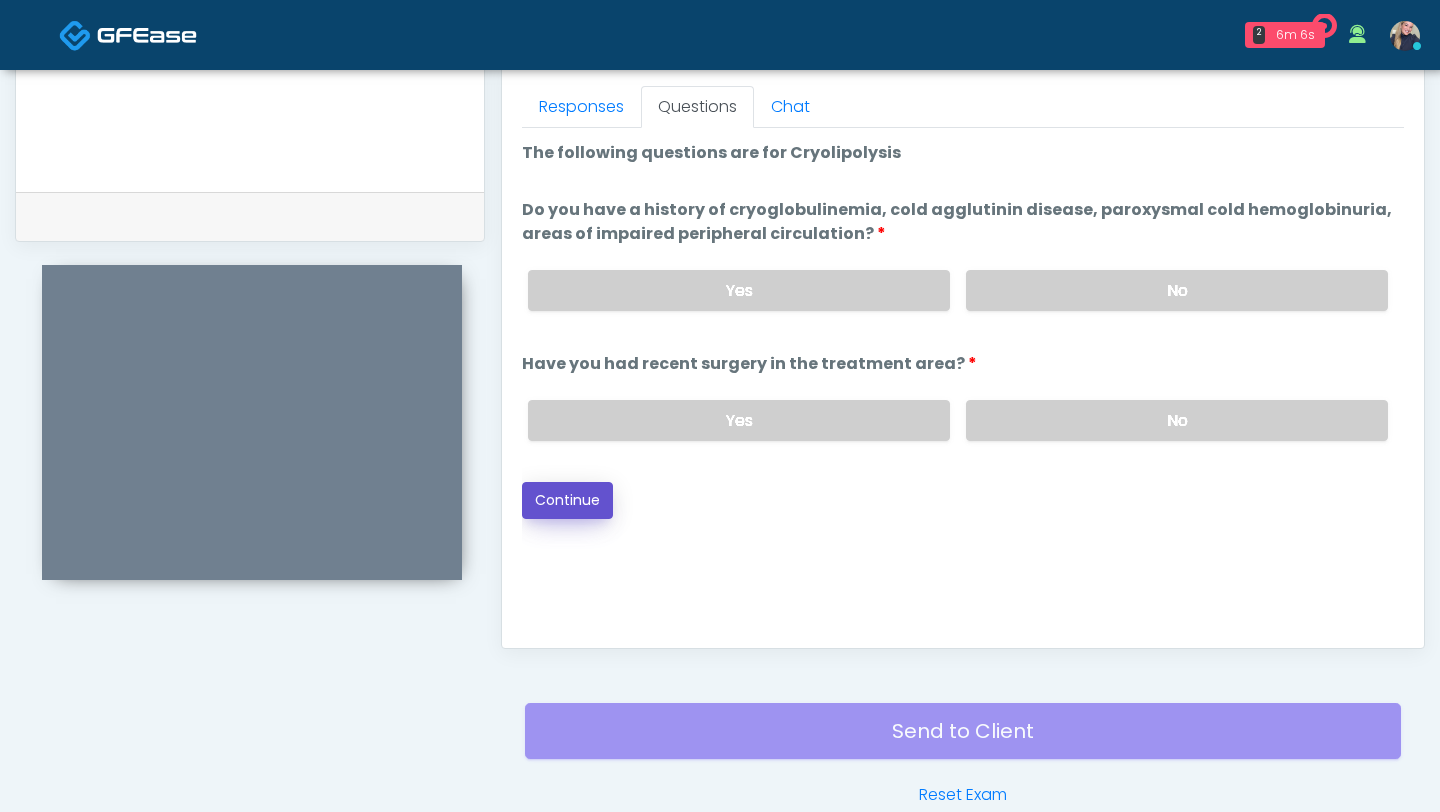 click on "Continue" at bounding box center (567, 500) 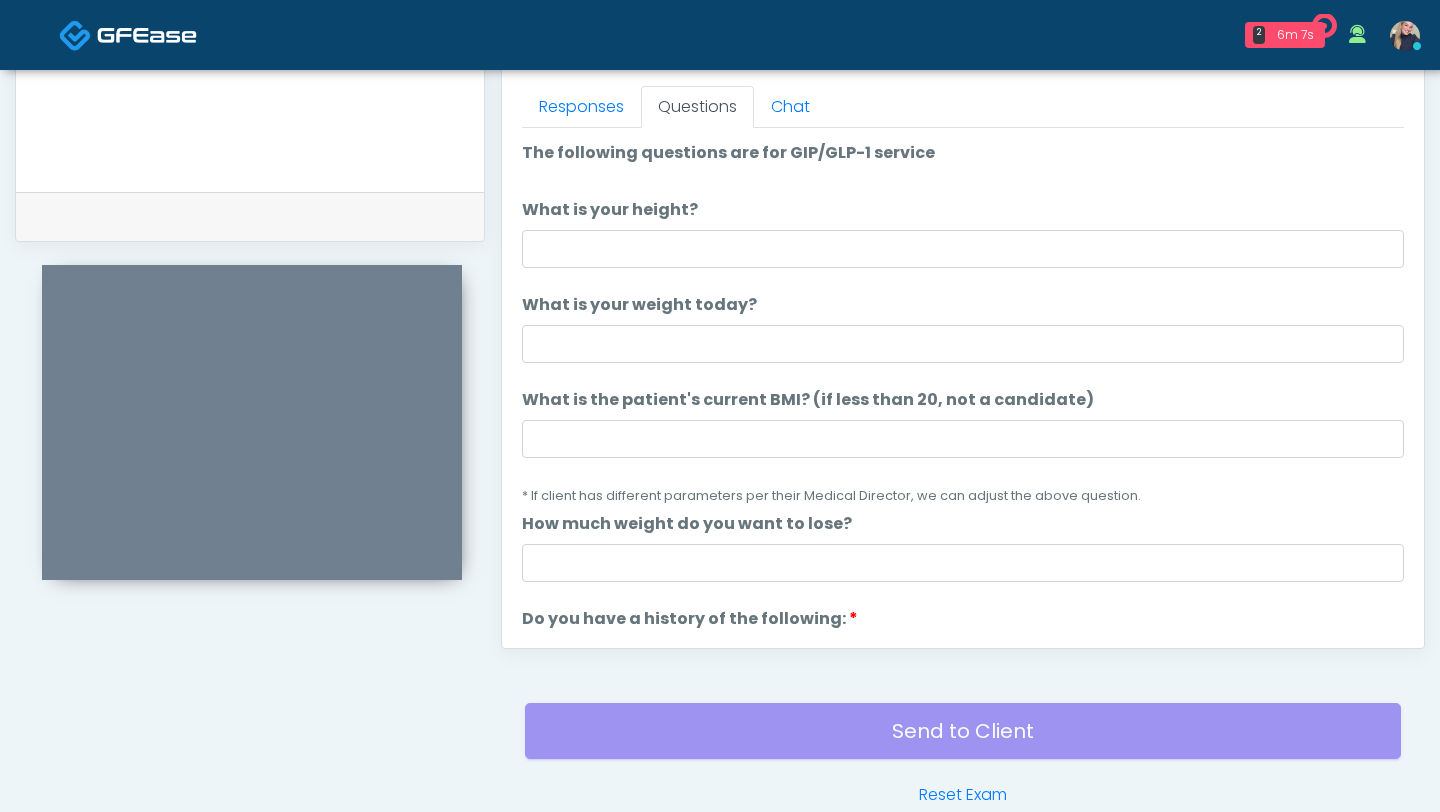 scroll, scrollTop: 983, scrollLeft: 0, axis: vertical 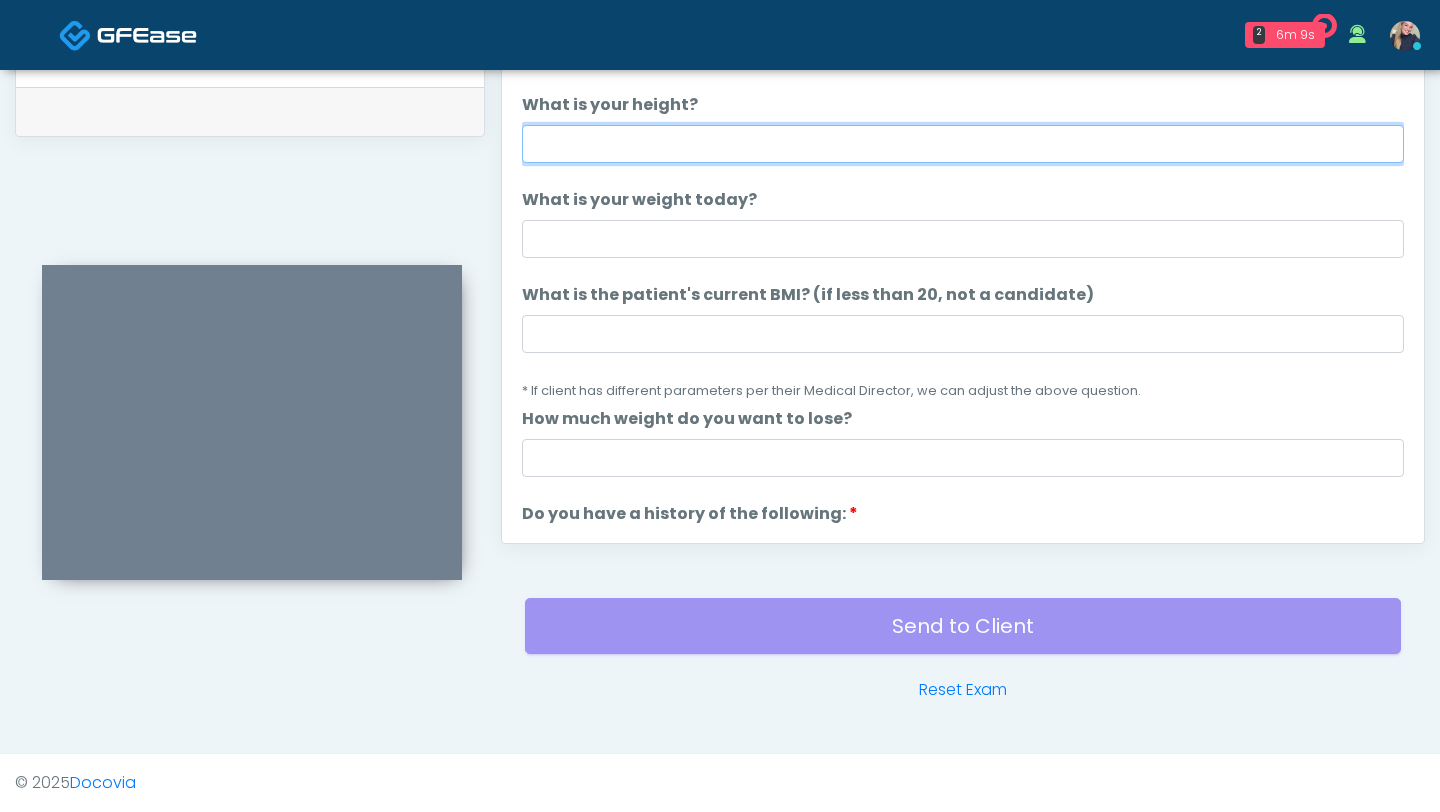click on "What is your height?" at bounding box center (963, 144) 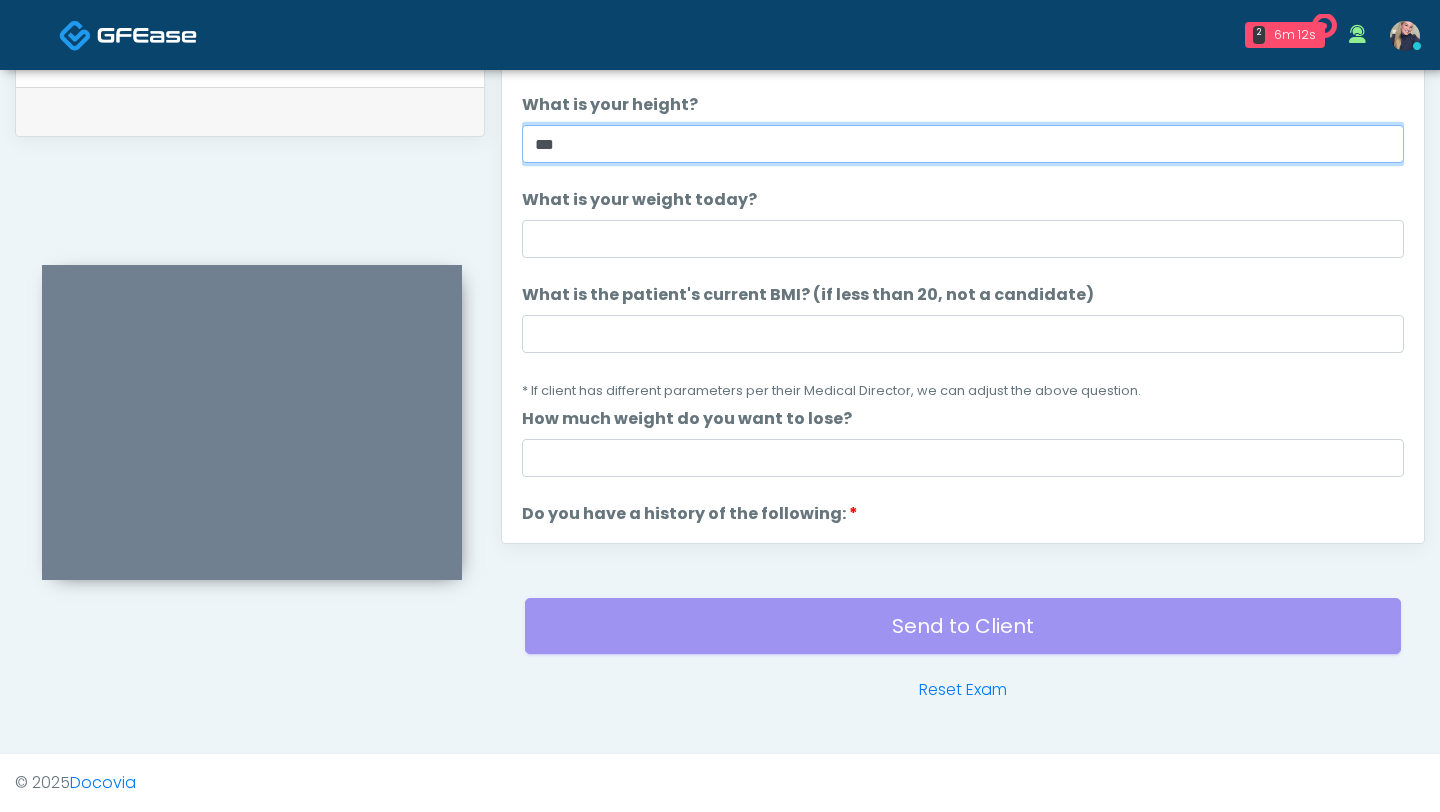 type on "***" 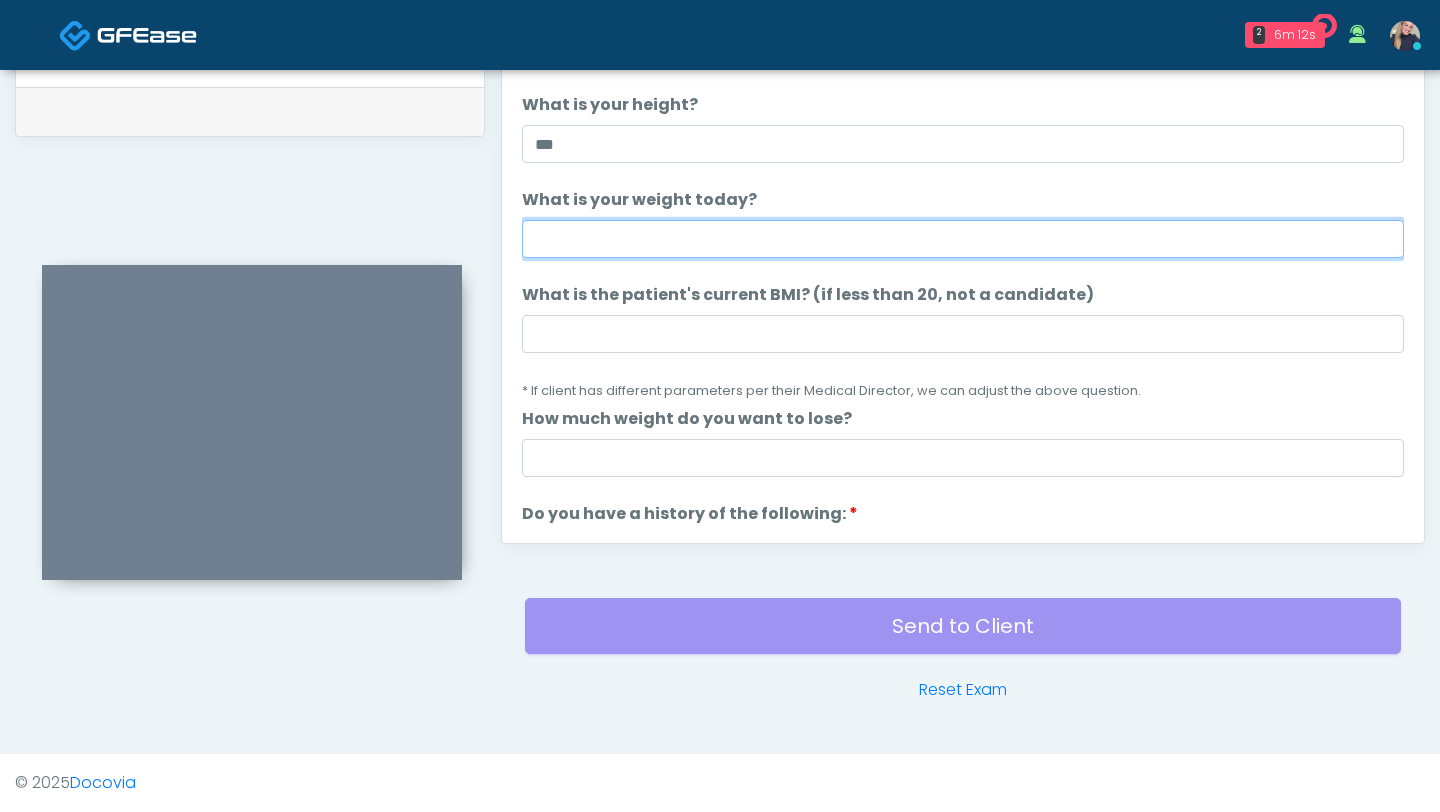 click on "What is your weight today?" at bounding box center (963, 239) 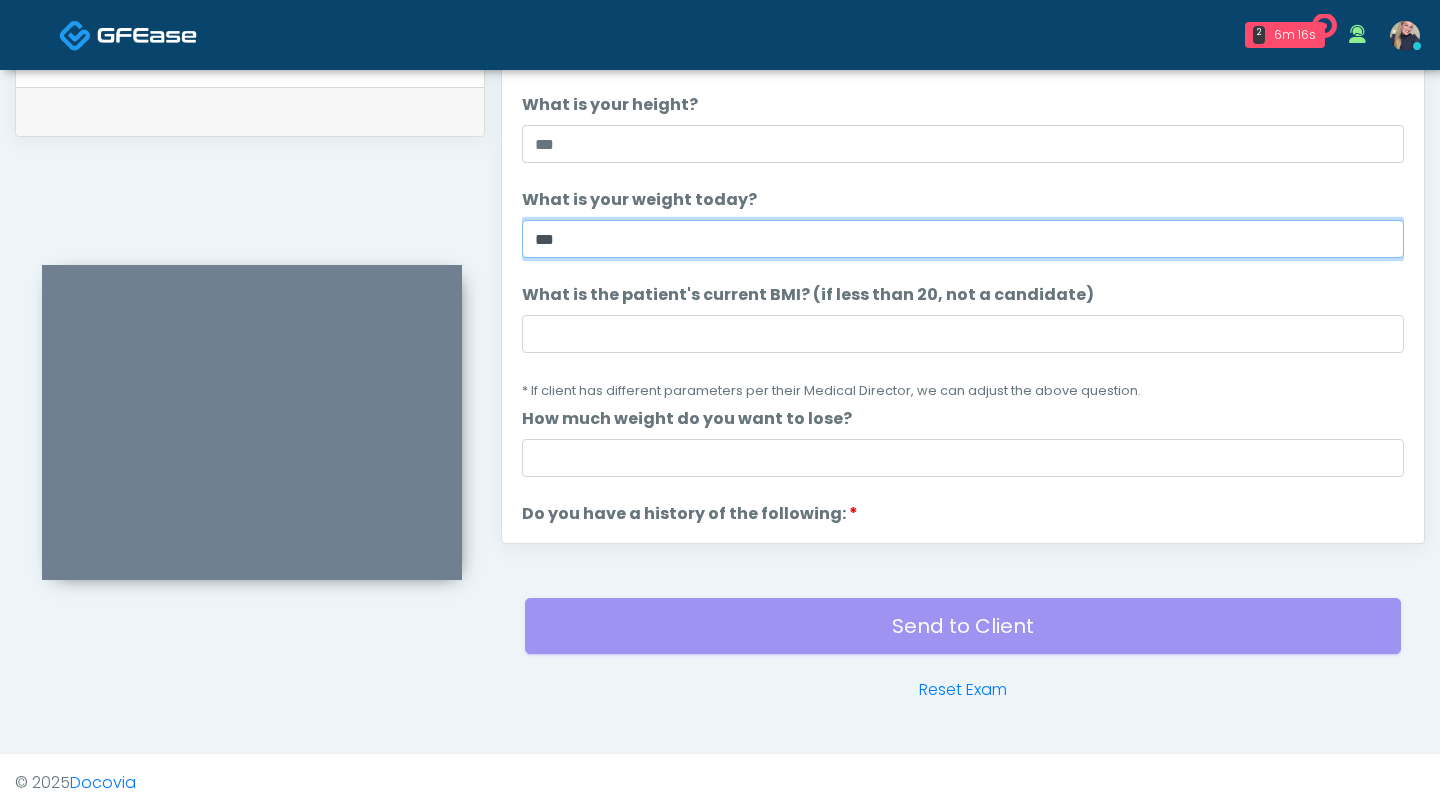 type on "***" 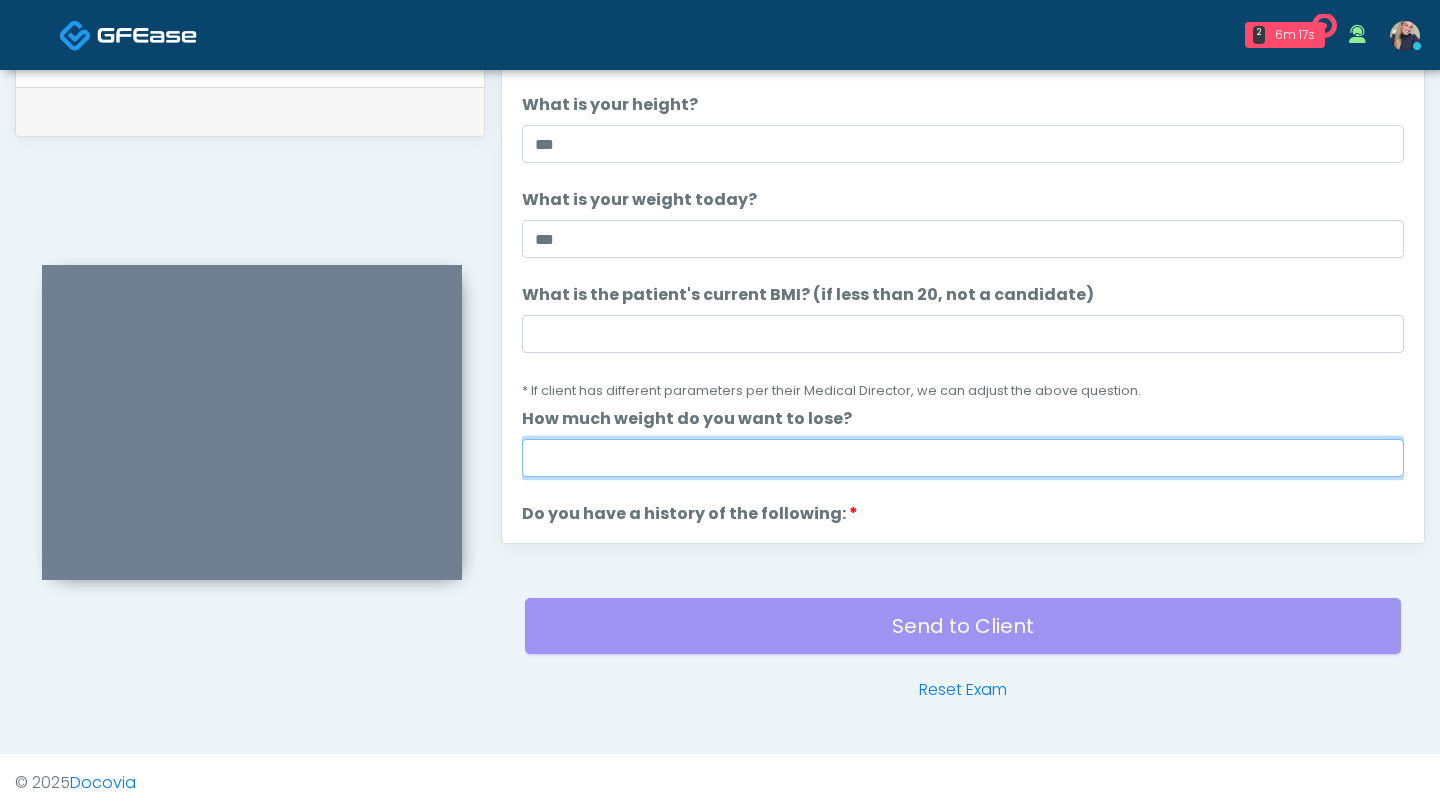 click on "How much weight do you want to lose?" at bounding box center [963, 458] 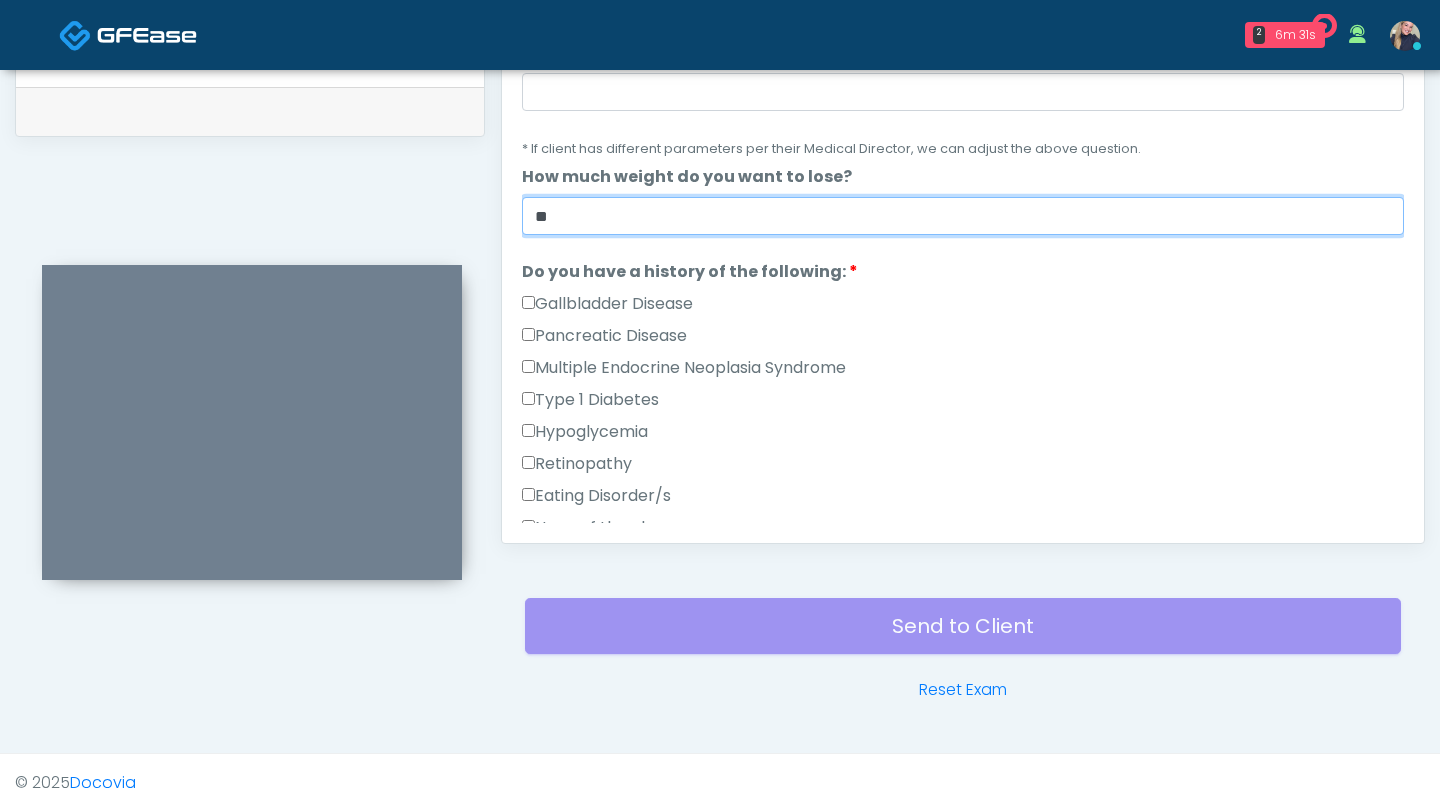 scroll, scrollTop: 303, scrollLeft: 0, axis: vertical 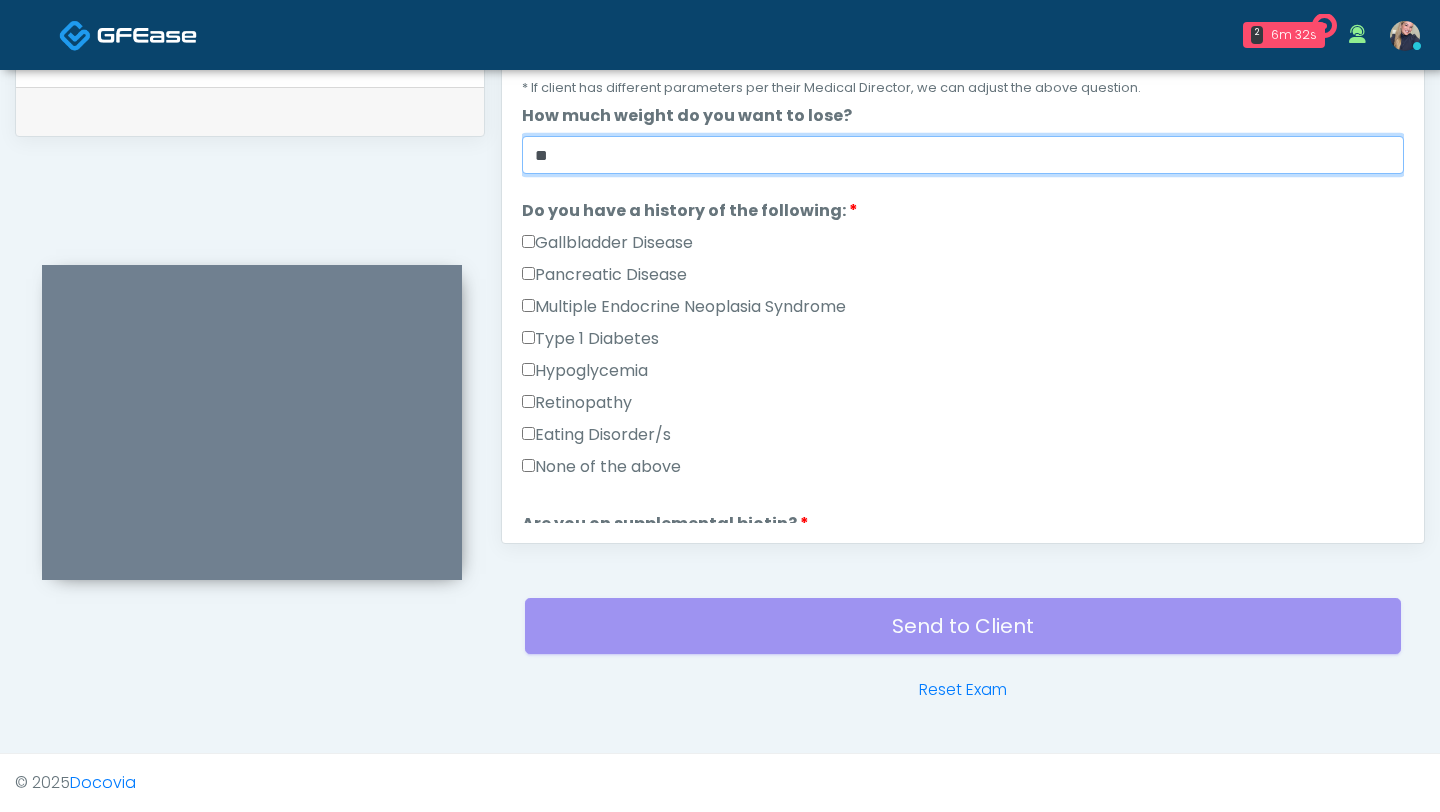 type on "**" 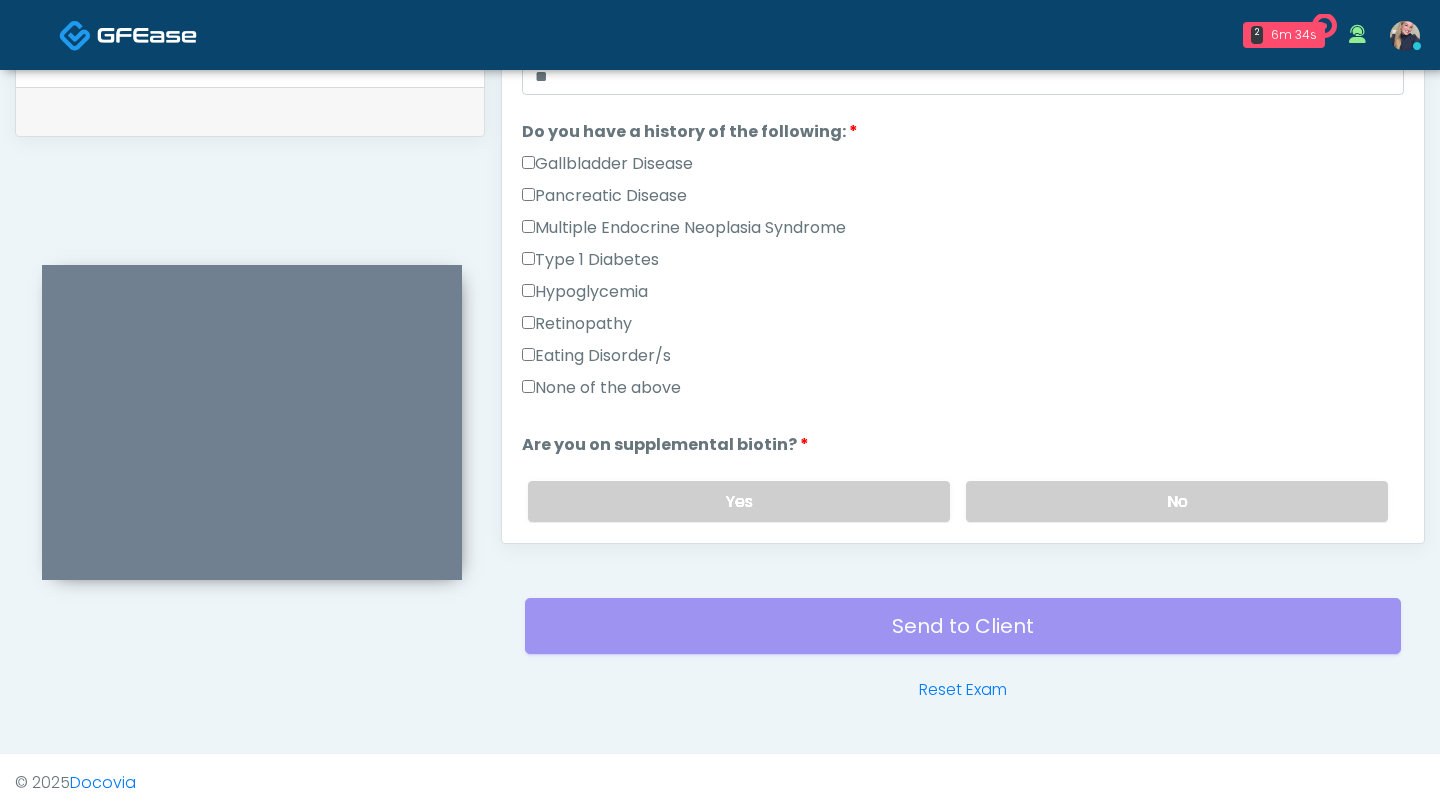 scroll, scrollTop: 394, scrollLeft: 0, axis: vertical 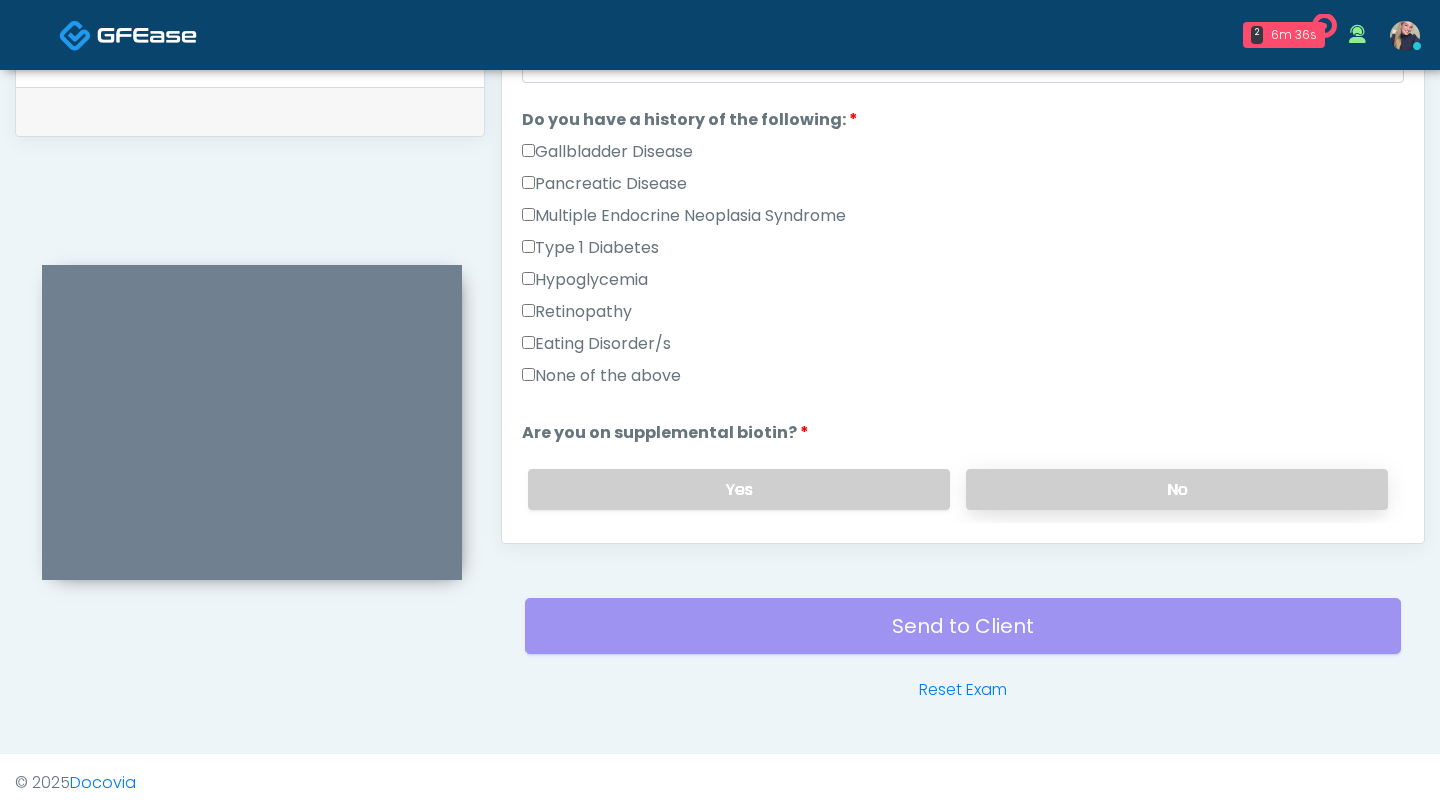 click on "No" at bounding box center [1177, 489] 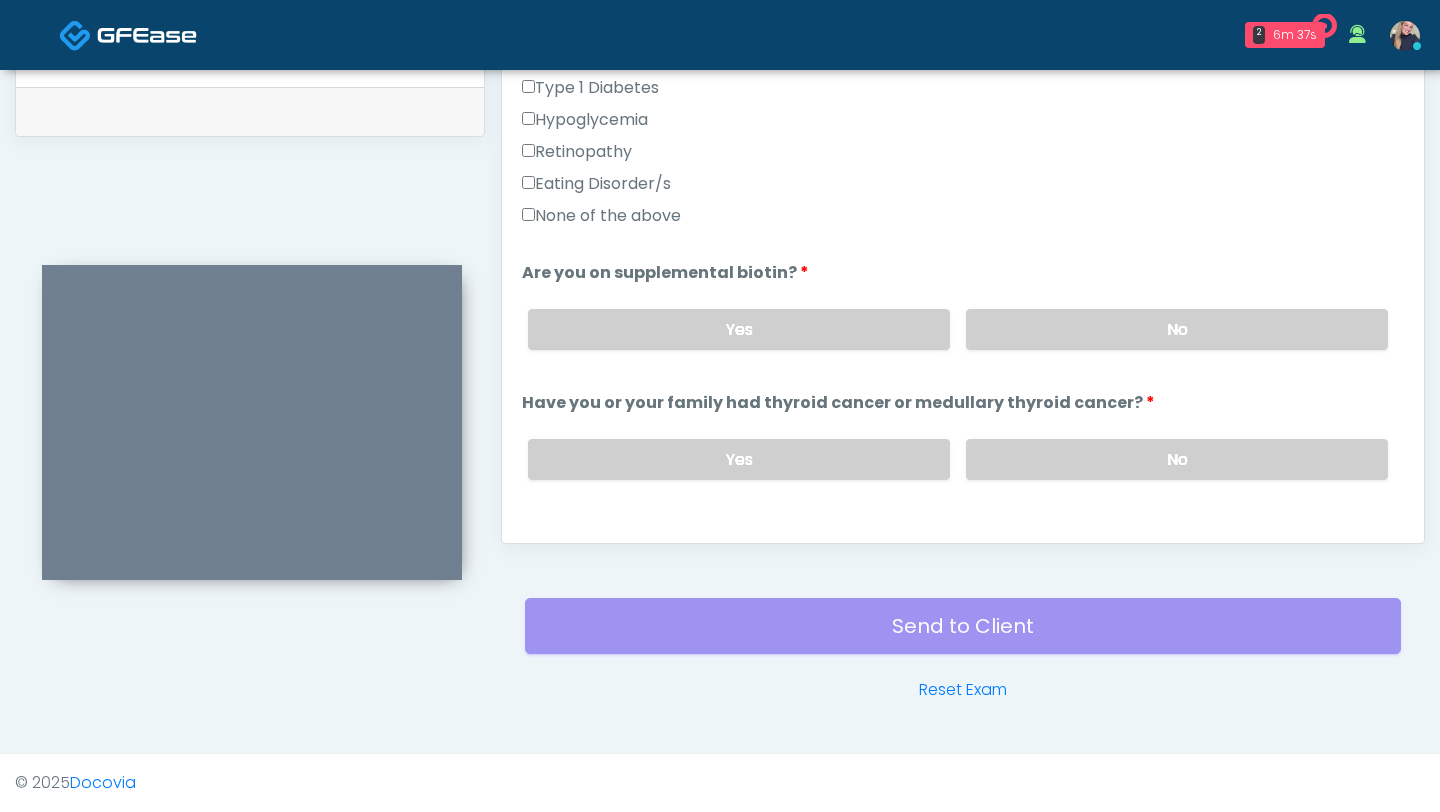 scroll, scrollTop: 569, scrollLeft: 0, axis: vertical 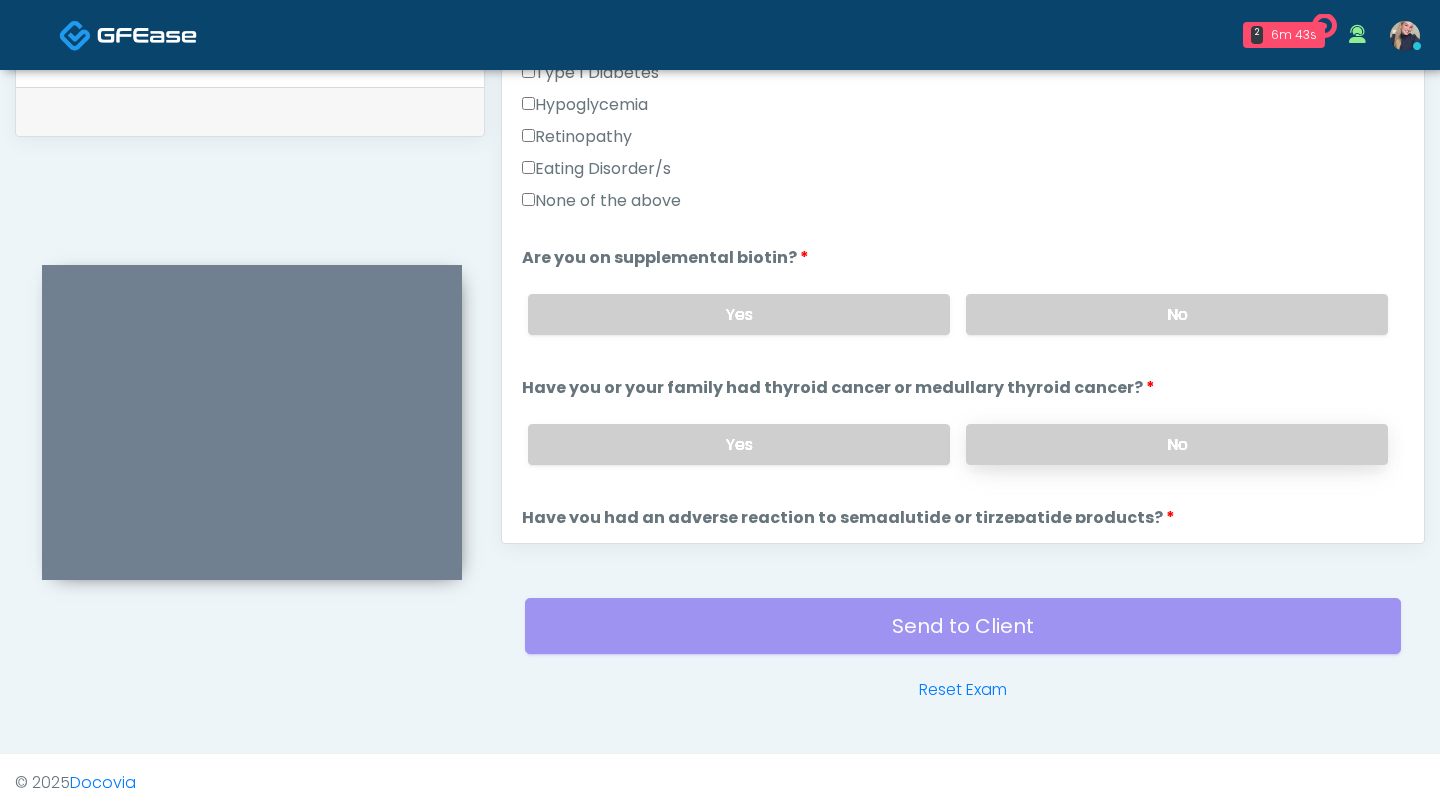 click on "No" at bounding box center (1177, 444) 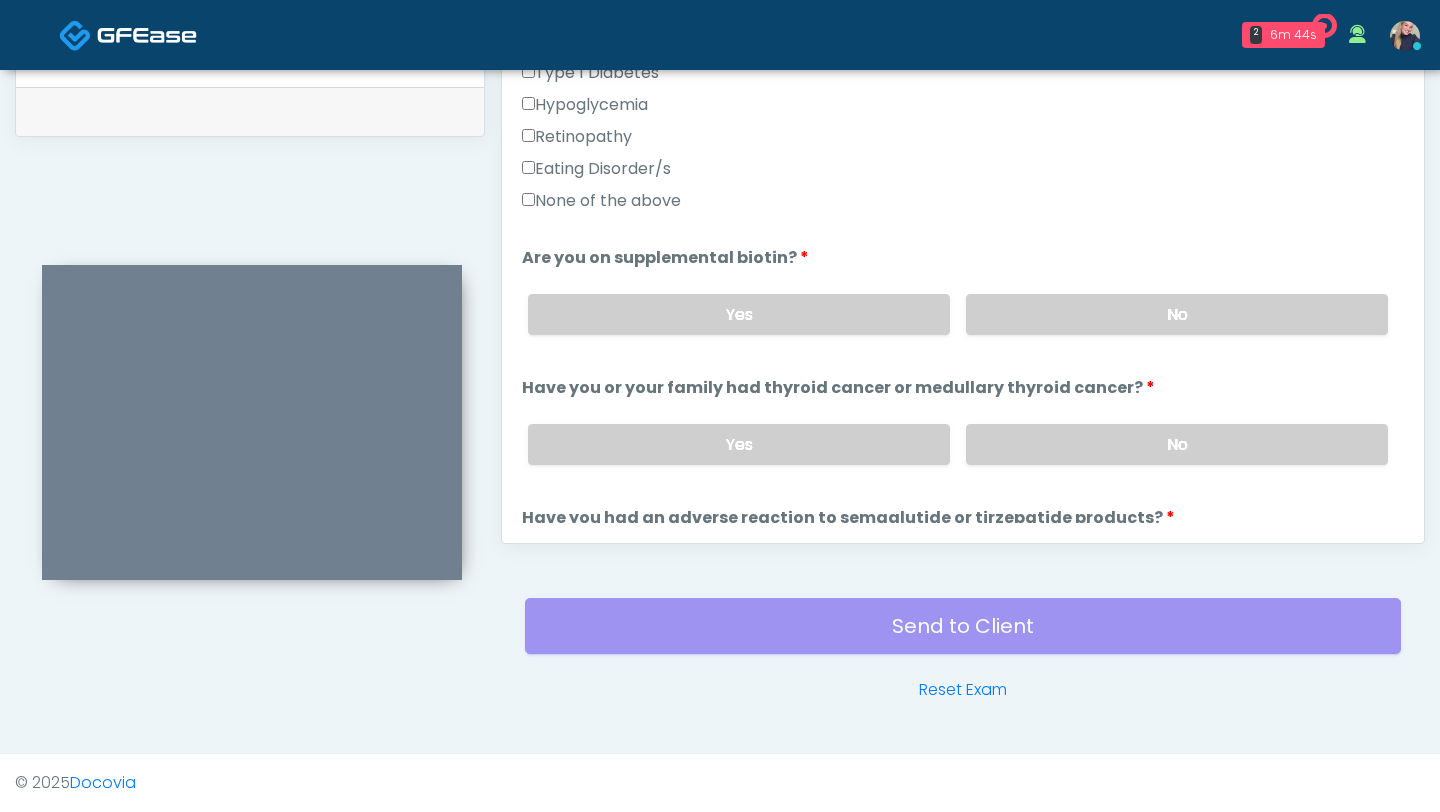 scroll, scrollTop: 628, scrollLeft: 0, axis: vertical 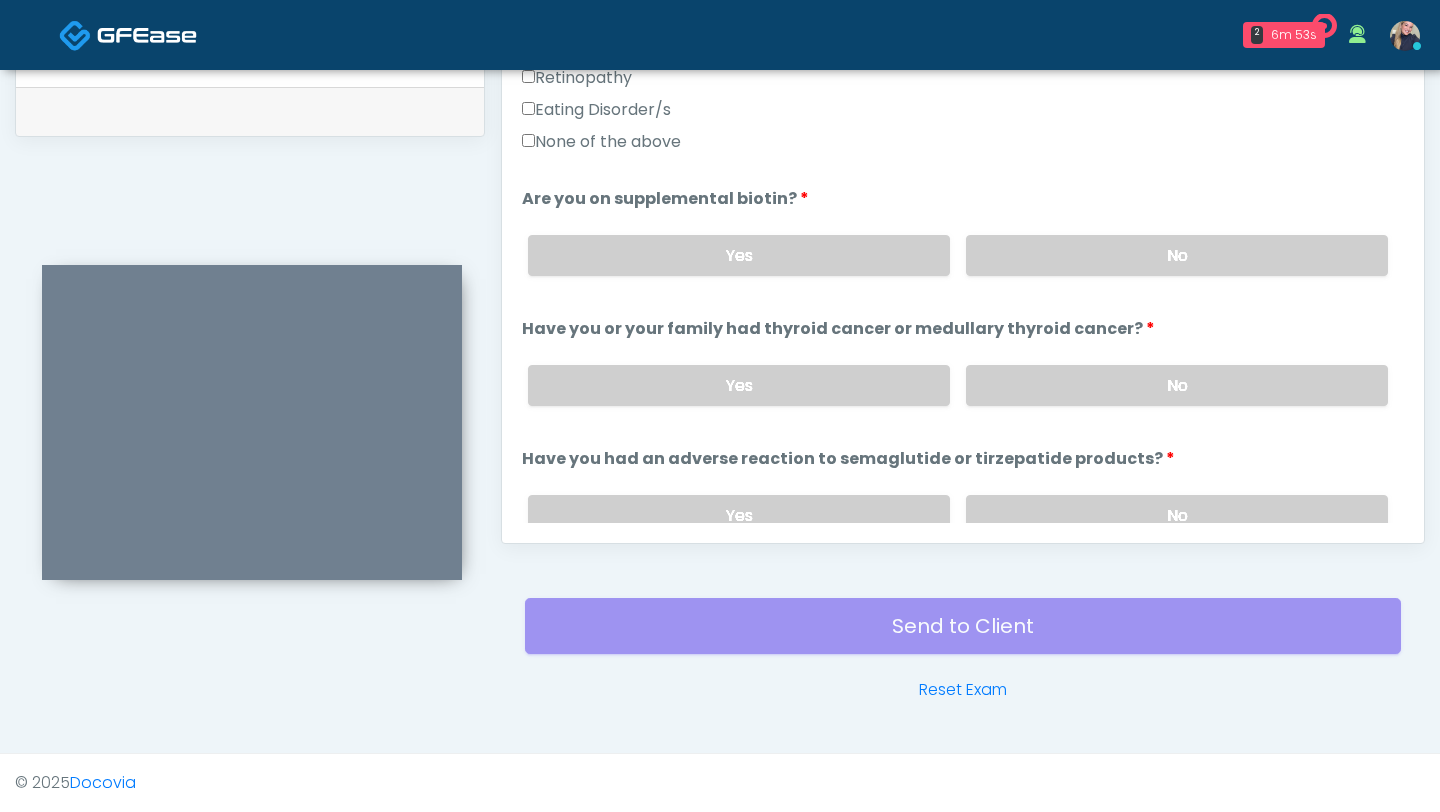 click on "Responses
Questions
Chat
Good Faith Exam Script
Good Faith Exam Script INTRODUCTION Hello, my name is undefined, and I will be conducting your good faith exam on behalf of It's A Secret Med Spa,  Please confirm the correct patient is on the call: Confirm full name Confirm Date of Birth ﻿﻿ This exam will take about 5 minutes to complete and it is a state requirement before you receive any new treatment. I am a third party service provider and have been retained by this practice to collect and review your medical history and ensure you're a good candidate for your treatment. all information collected, stored and transmitted as part of this exam is confidential and covered by the HIPAA act.
Continue" at bounding box center (963, 252) 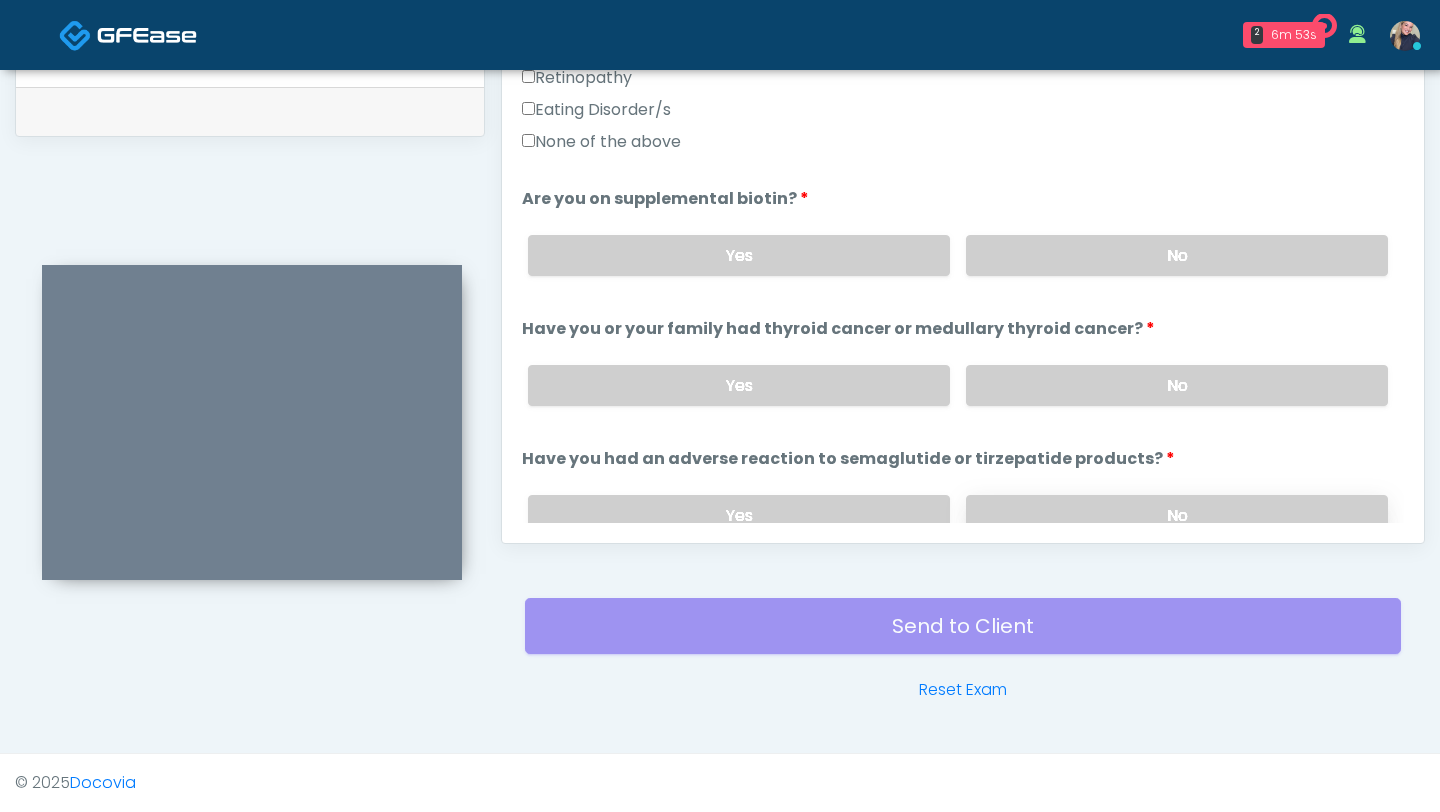 click on "No" at bounding box center (1177, 515) 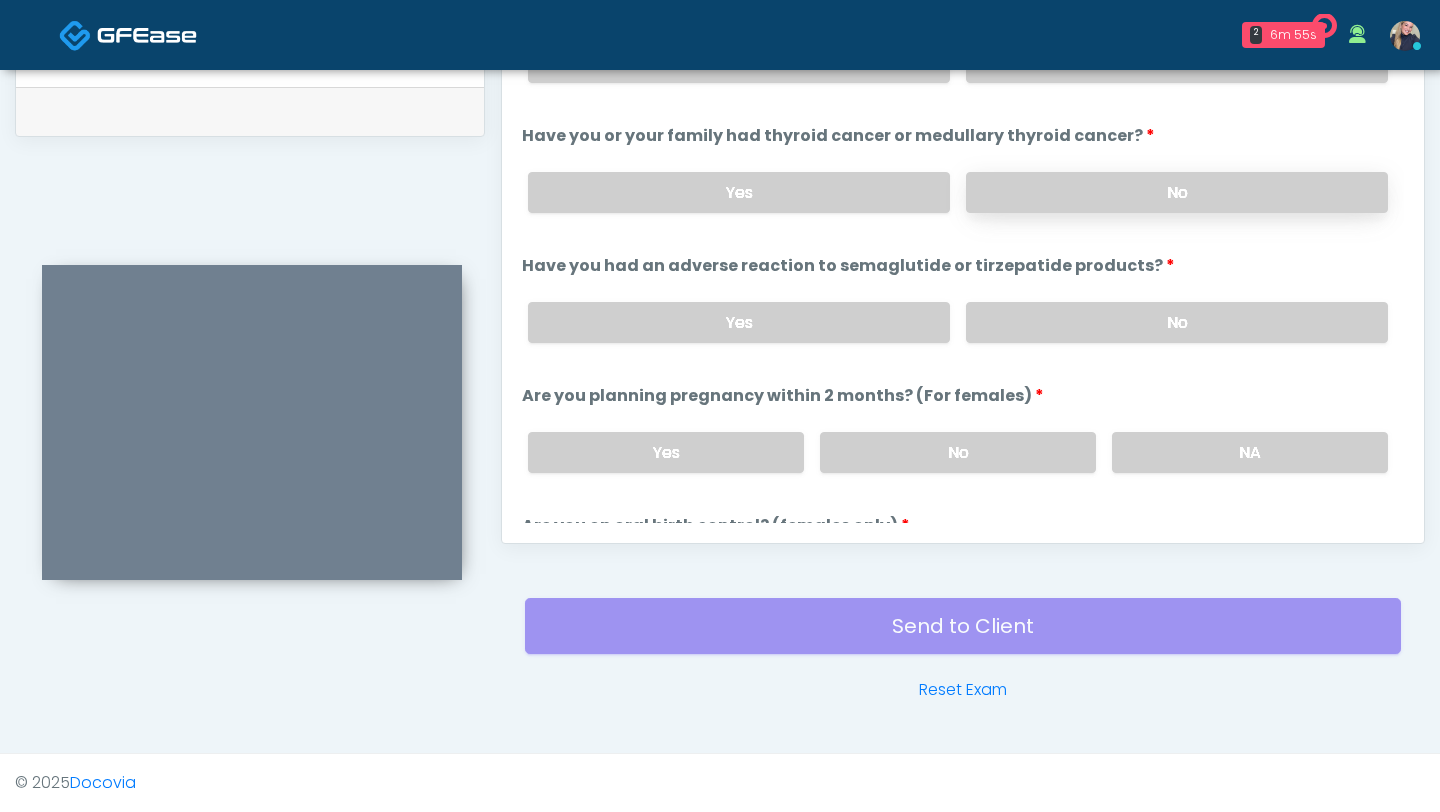 scroll, scrollTop: 830, scrollLeft: 0, axis: vertical 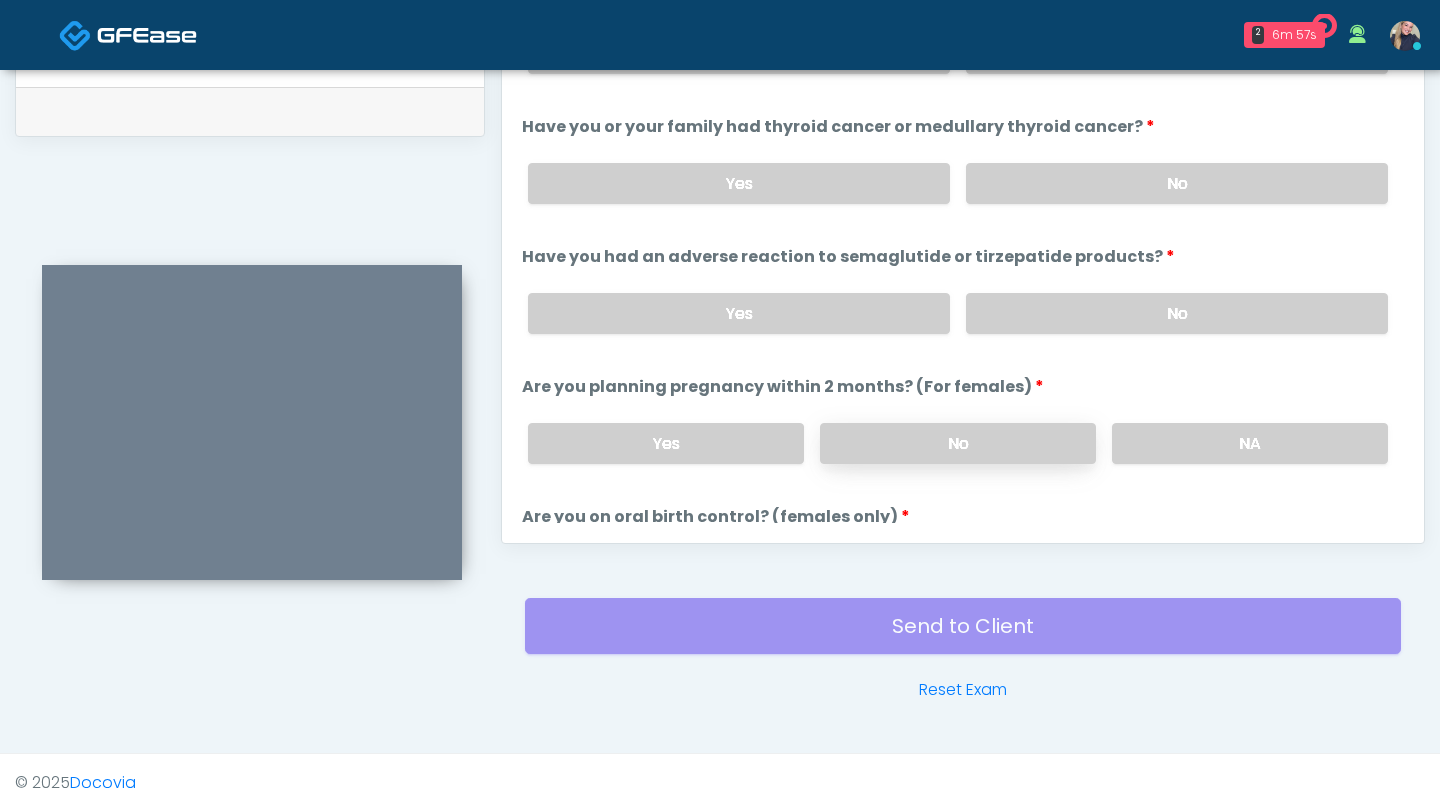 click on "No" at bounding box center [958, 443] 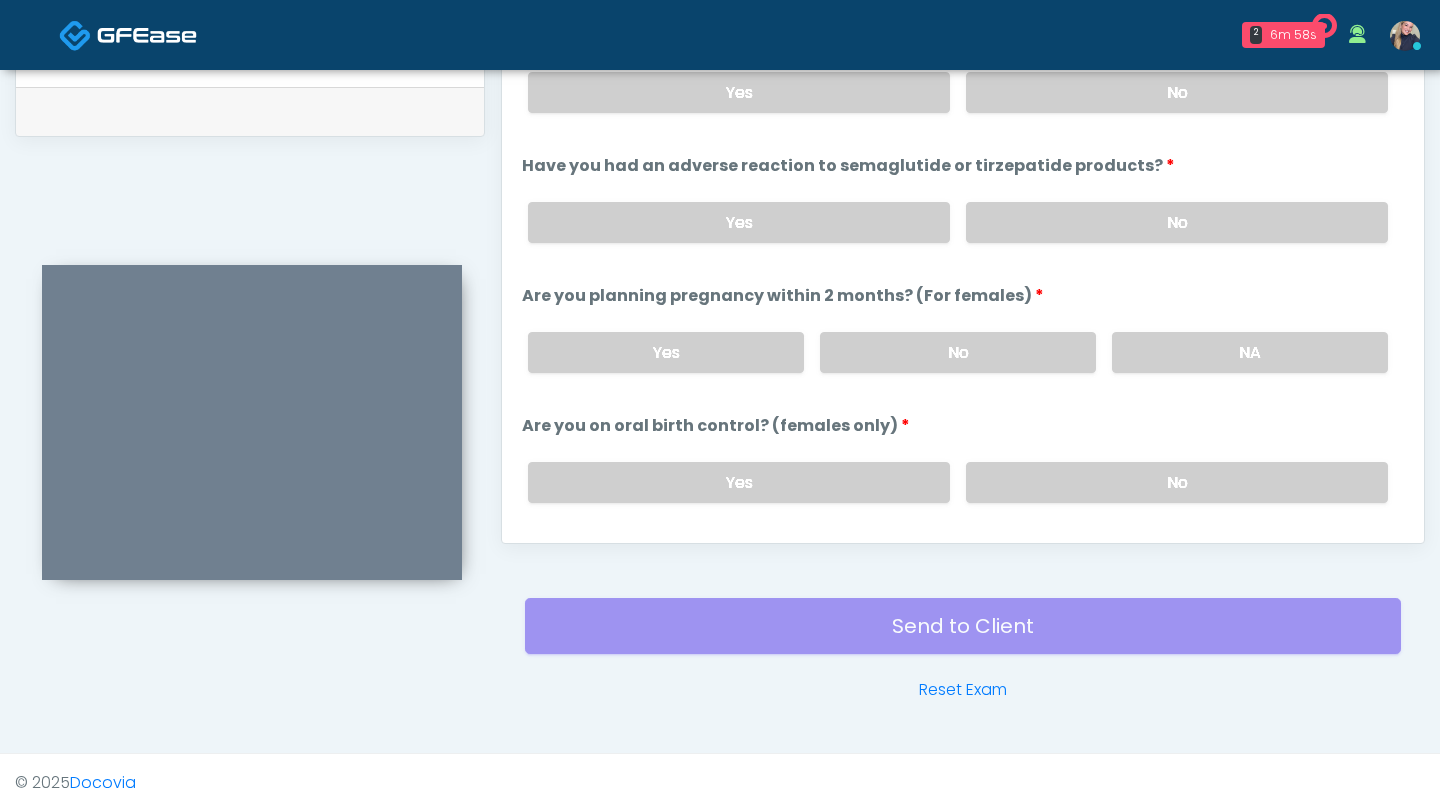scroll, scrollTop: 946, scrollLeft: 0, axis: vertical 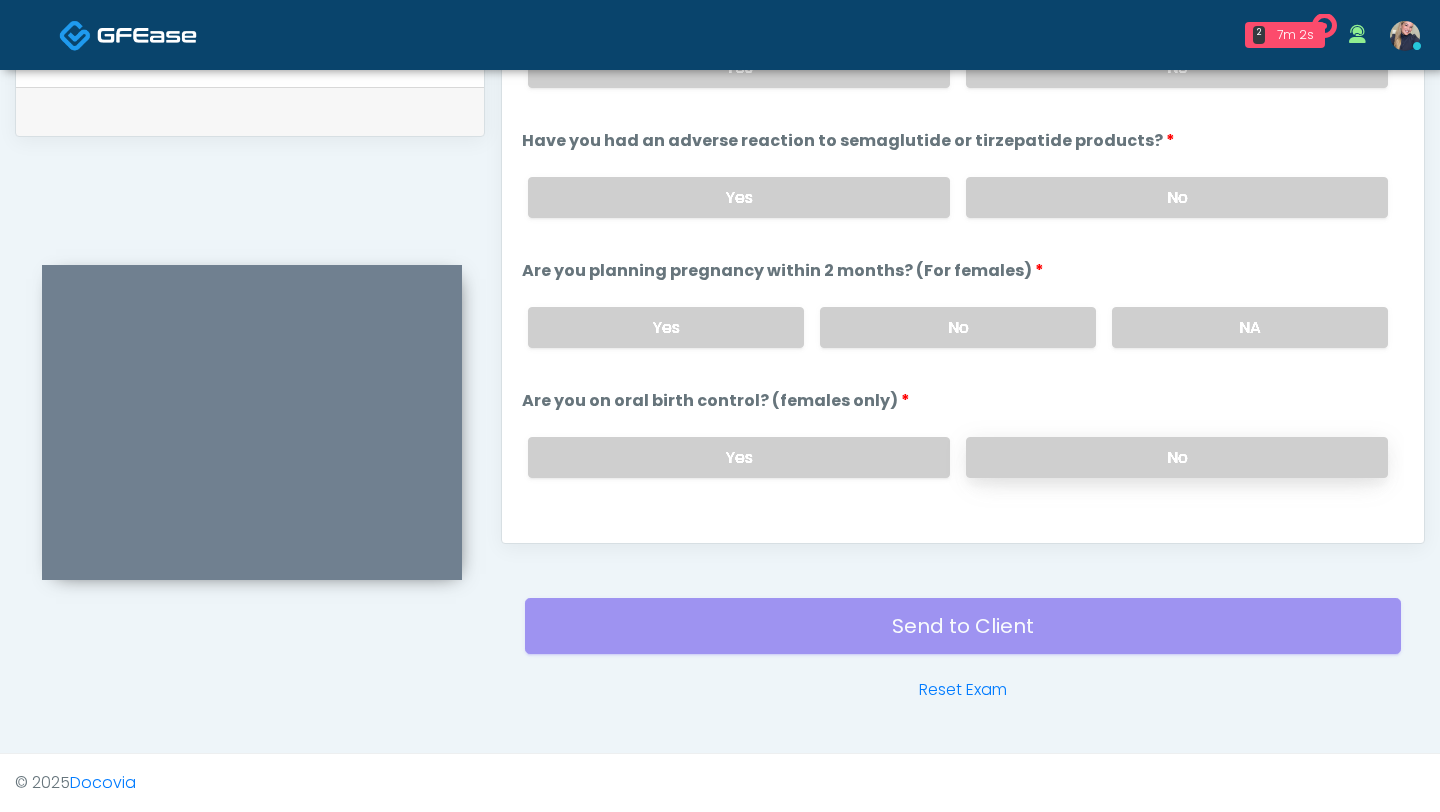 click on "No" at bounding box center [1177, 457] 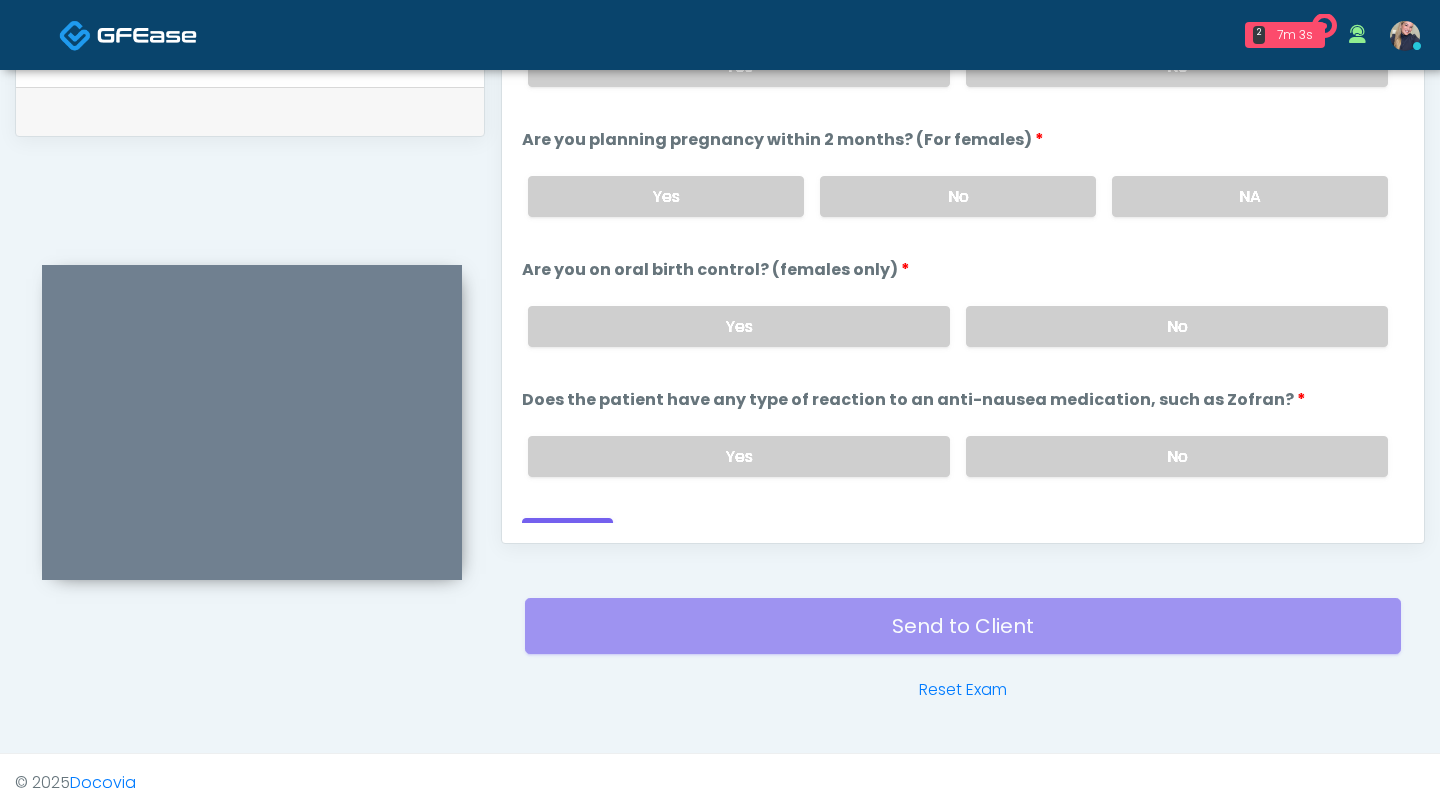 scroll, scrollTop: 1095, scrollLeft: 0, axis: vertical 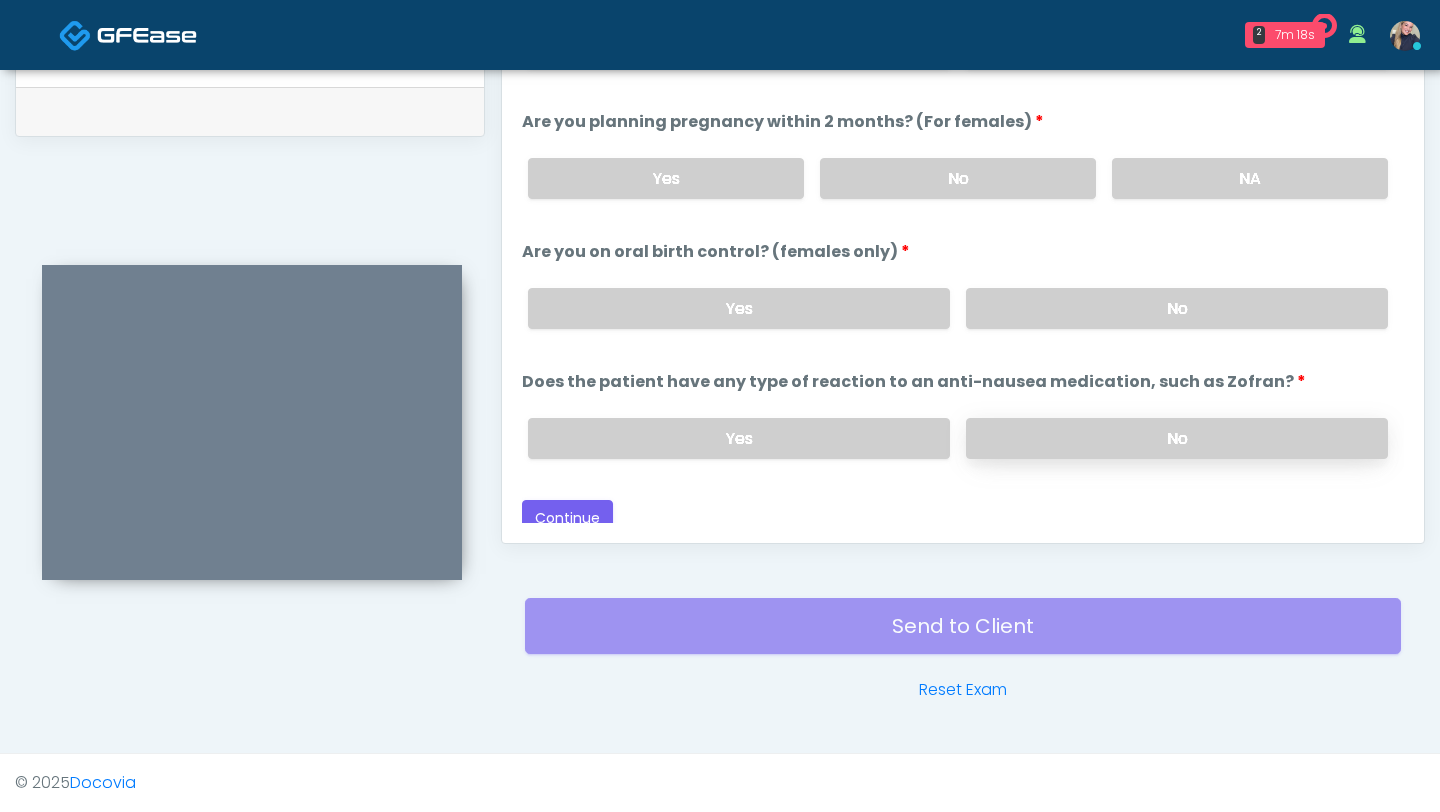 click on "No" at bounding box center (1177, 438) 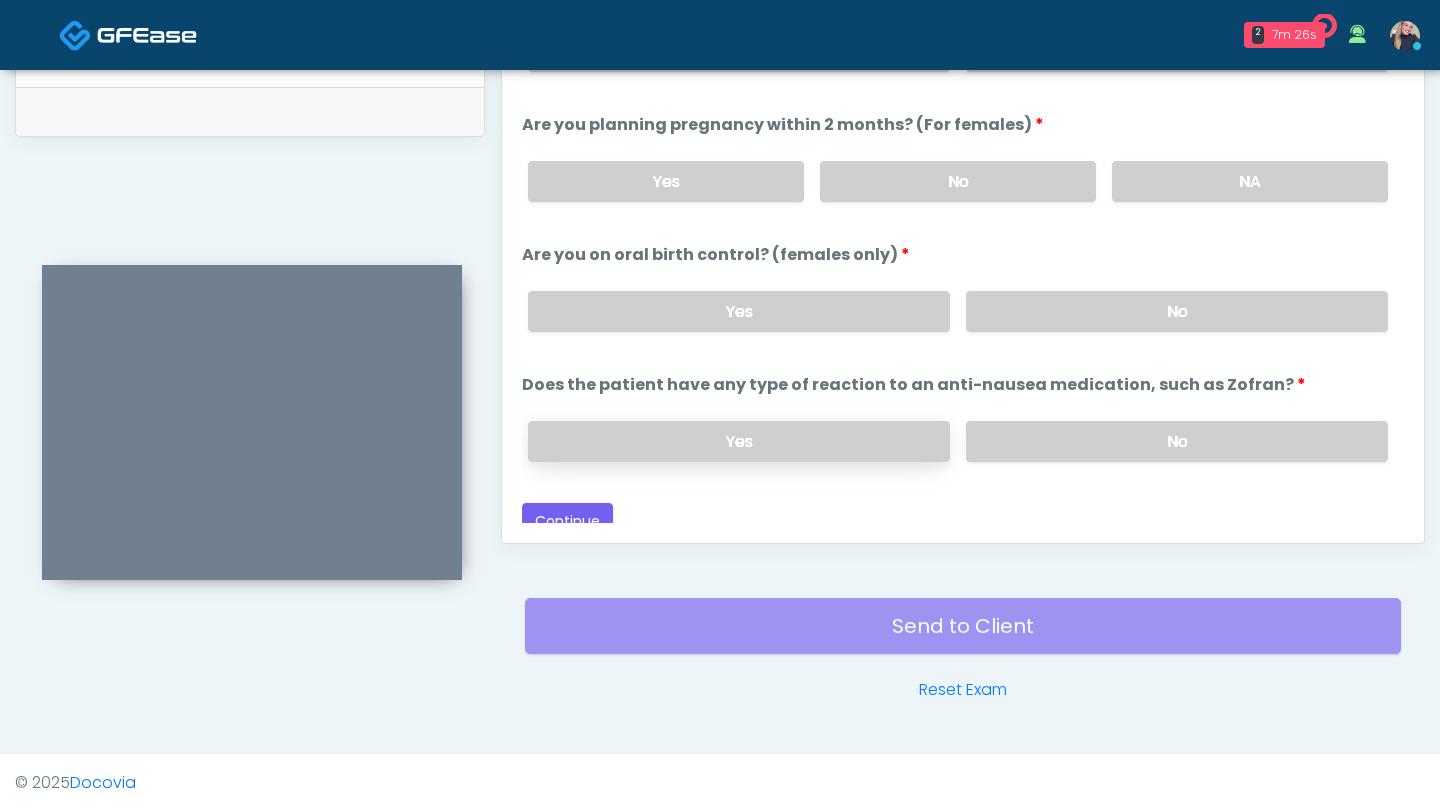 scroll, scrollTop: 1103, scrollLeft: 0, axis: vertical 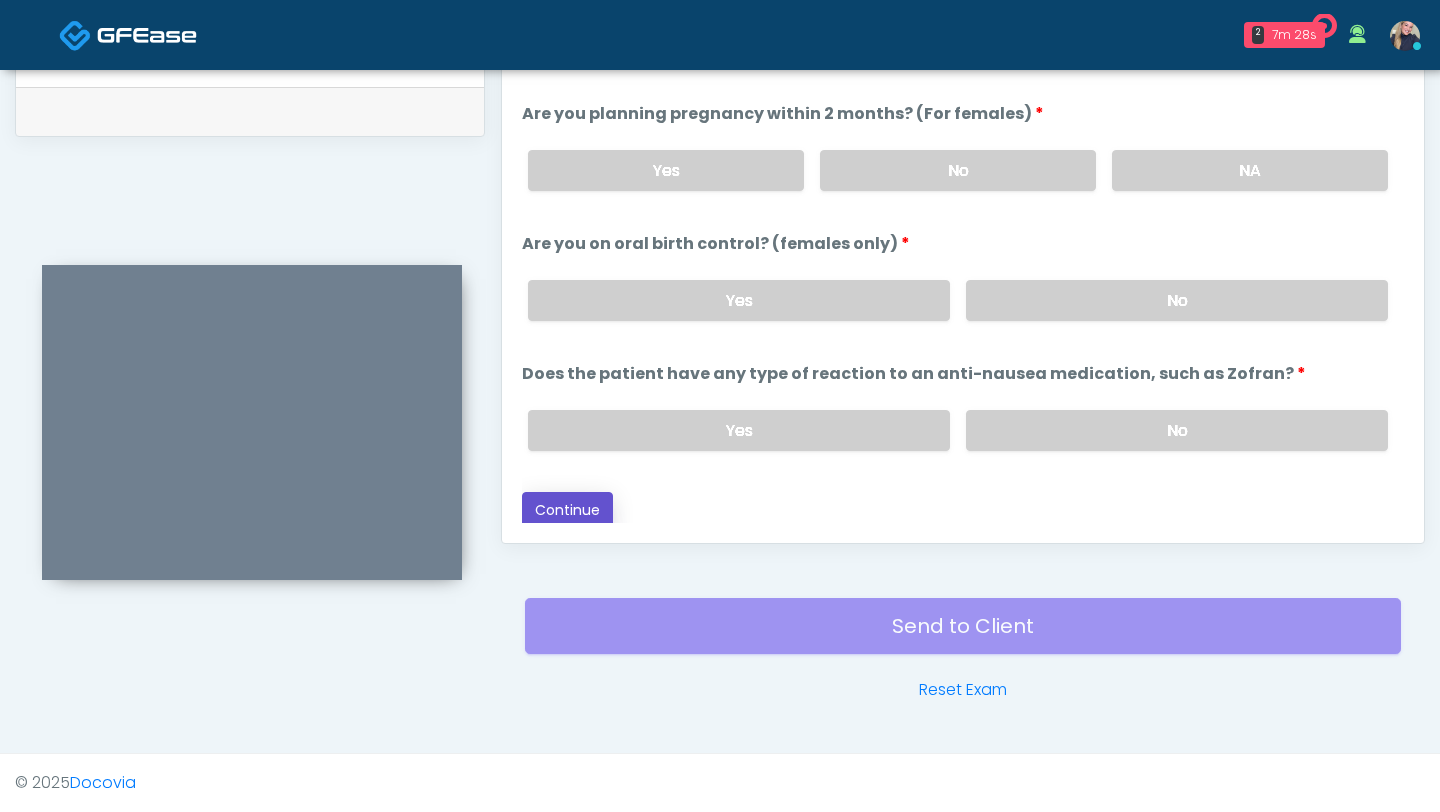 click on "Continue" at bounding box center (567, 510) 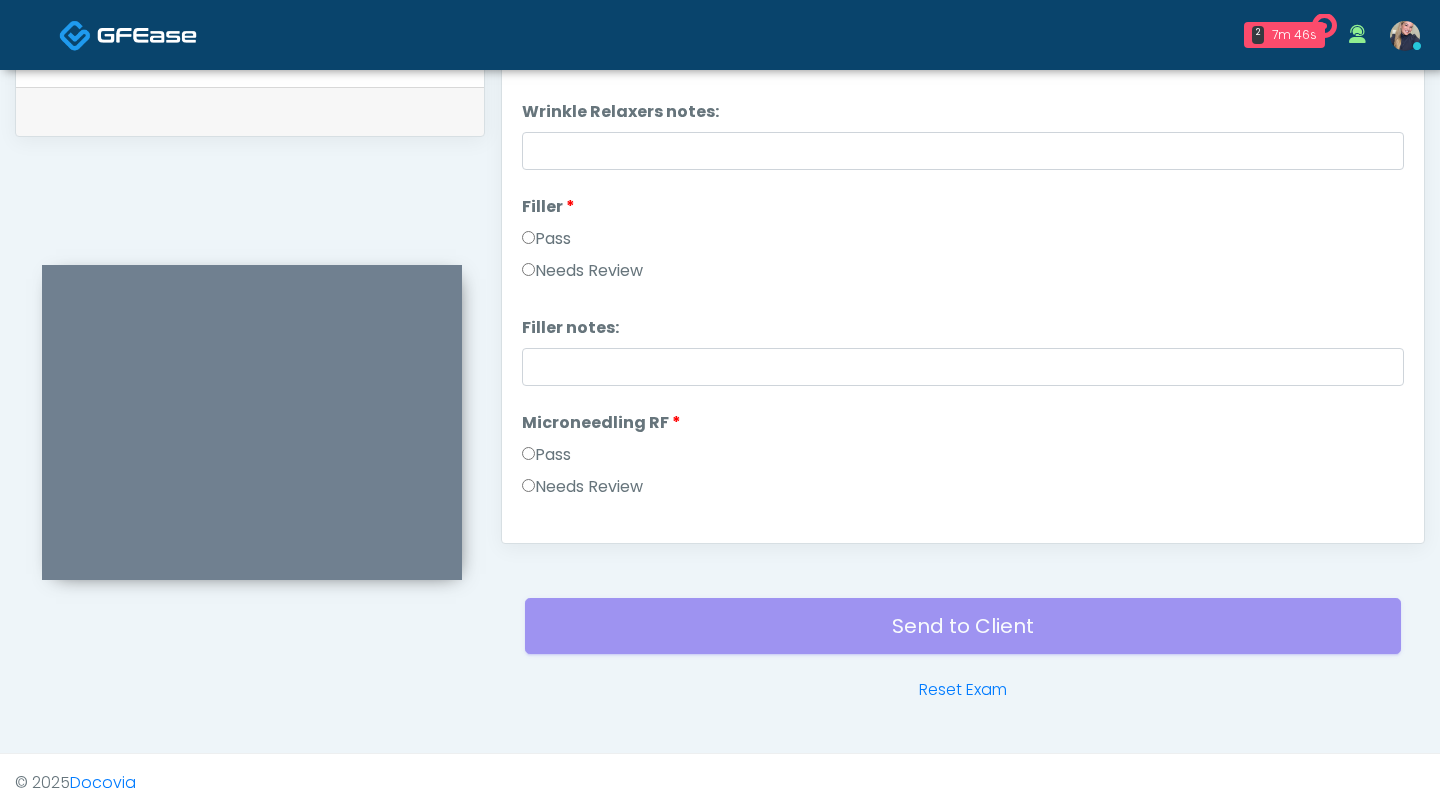 scroll, scrollTop: 0, scrollLeft: 0, axis: both 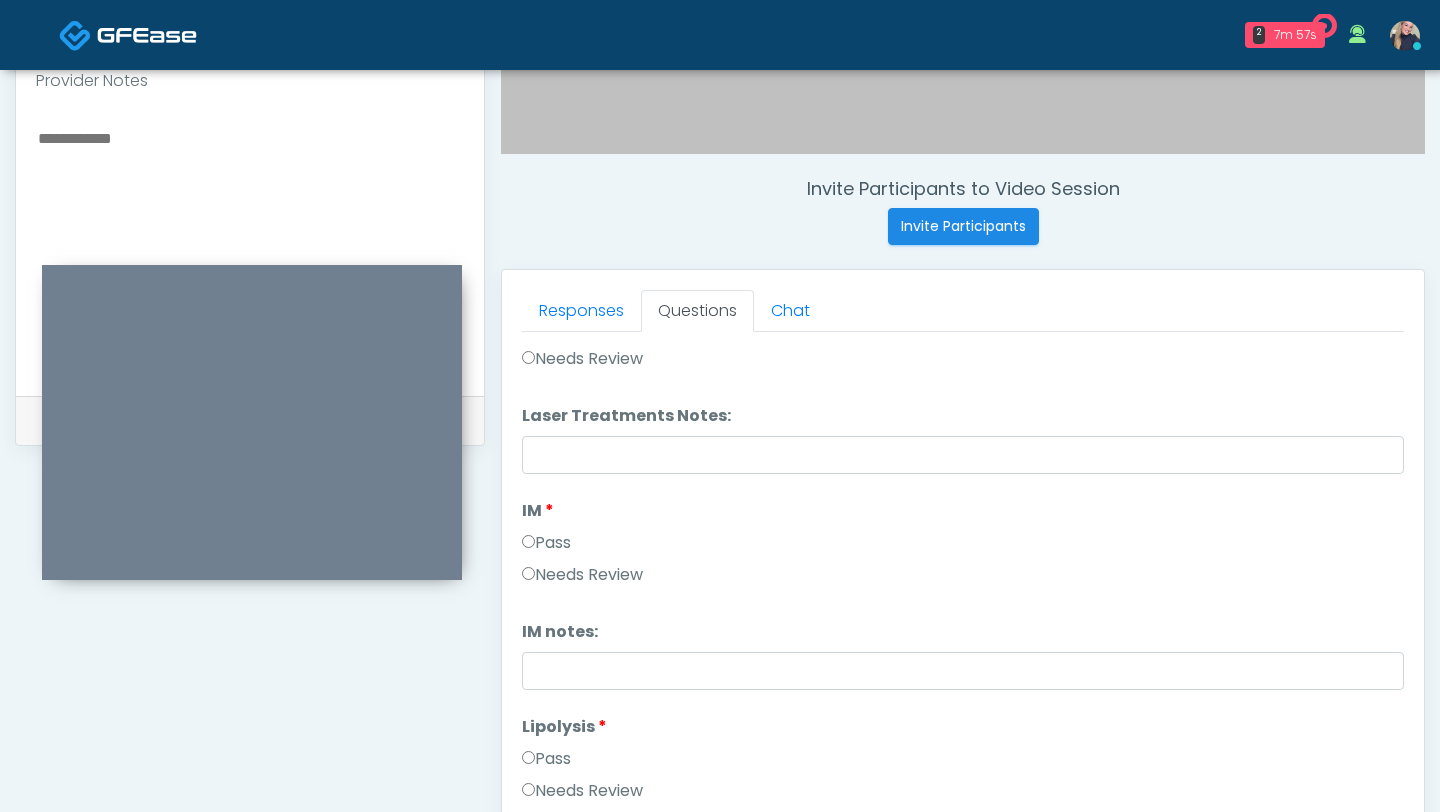 click on "IM
IM
Pass
Needs Review" at bounding box center (963, 547) 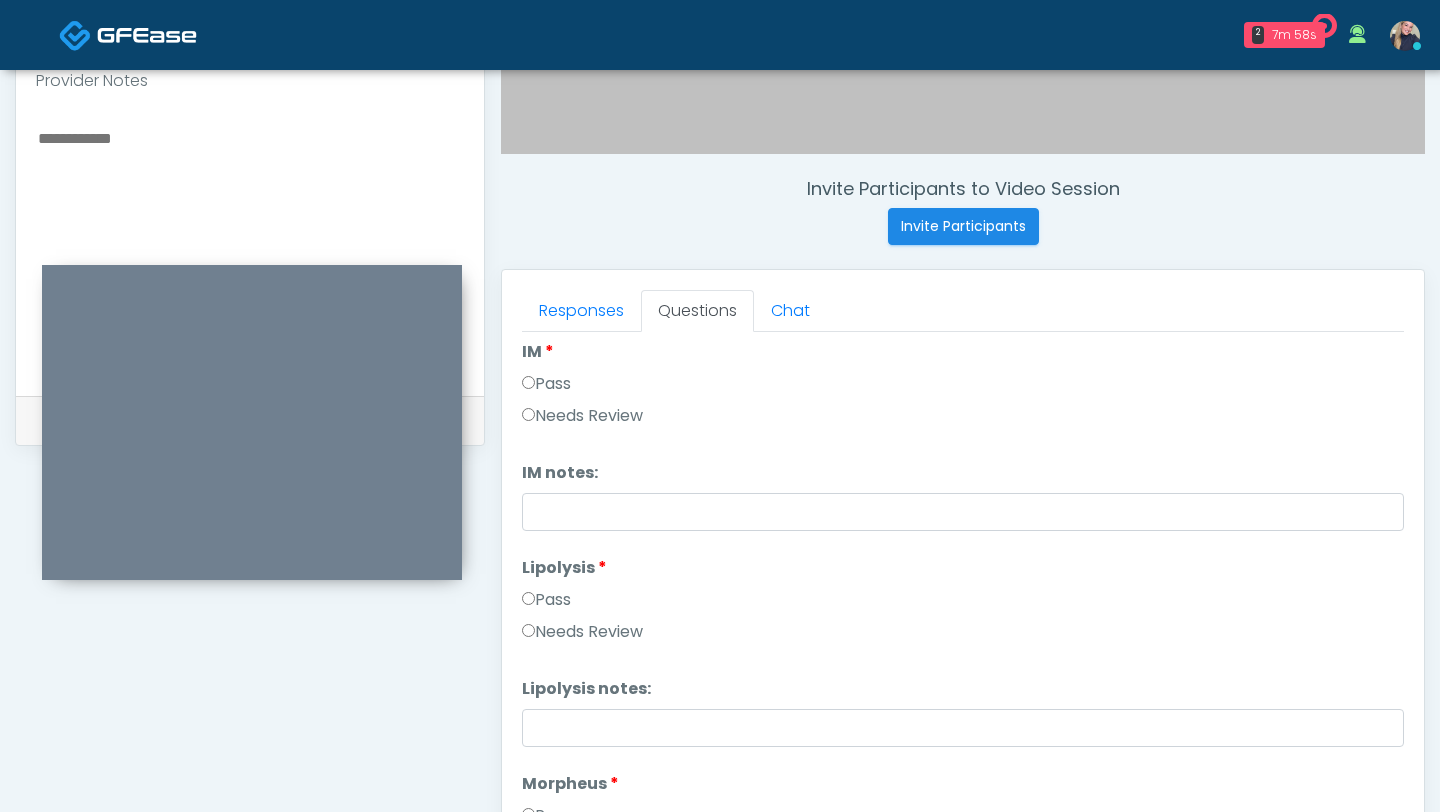 scroll, scrollTop: 1223, scrollLeft: 0, axis: vertical 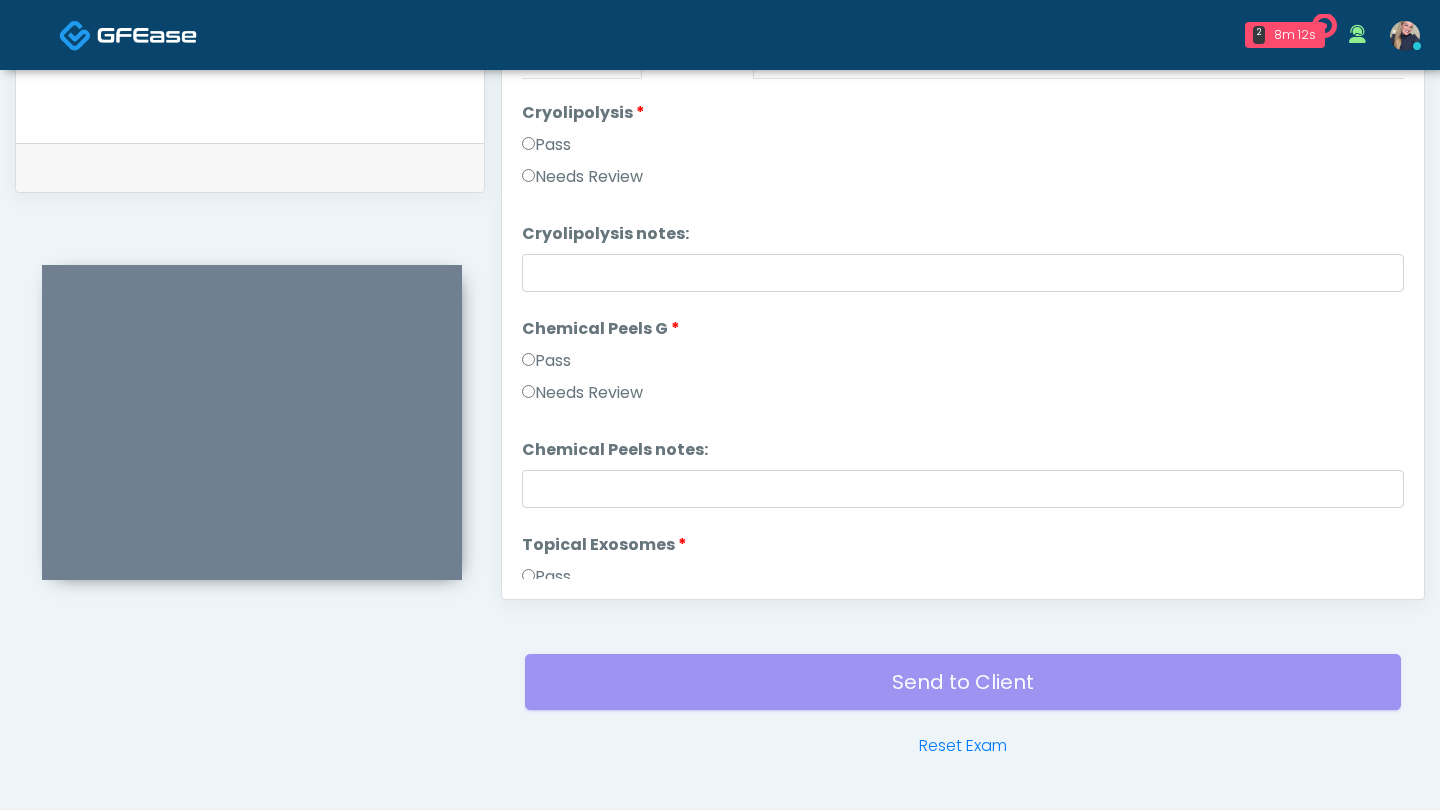 click on "Pass" at bounding box center (546, 145) 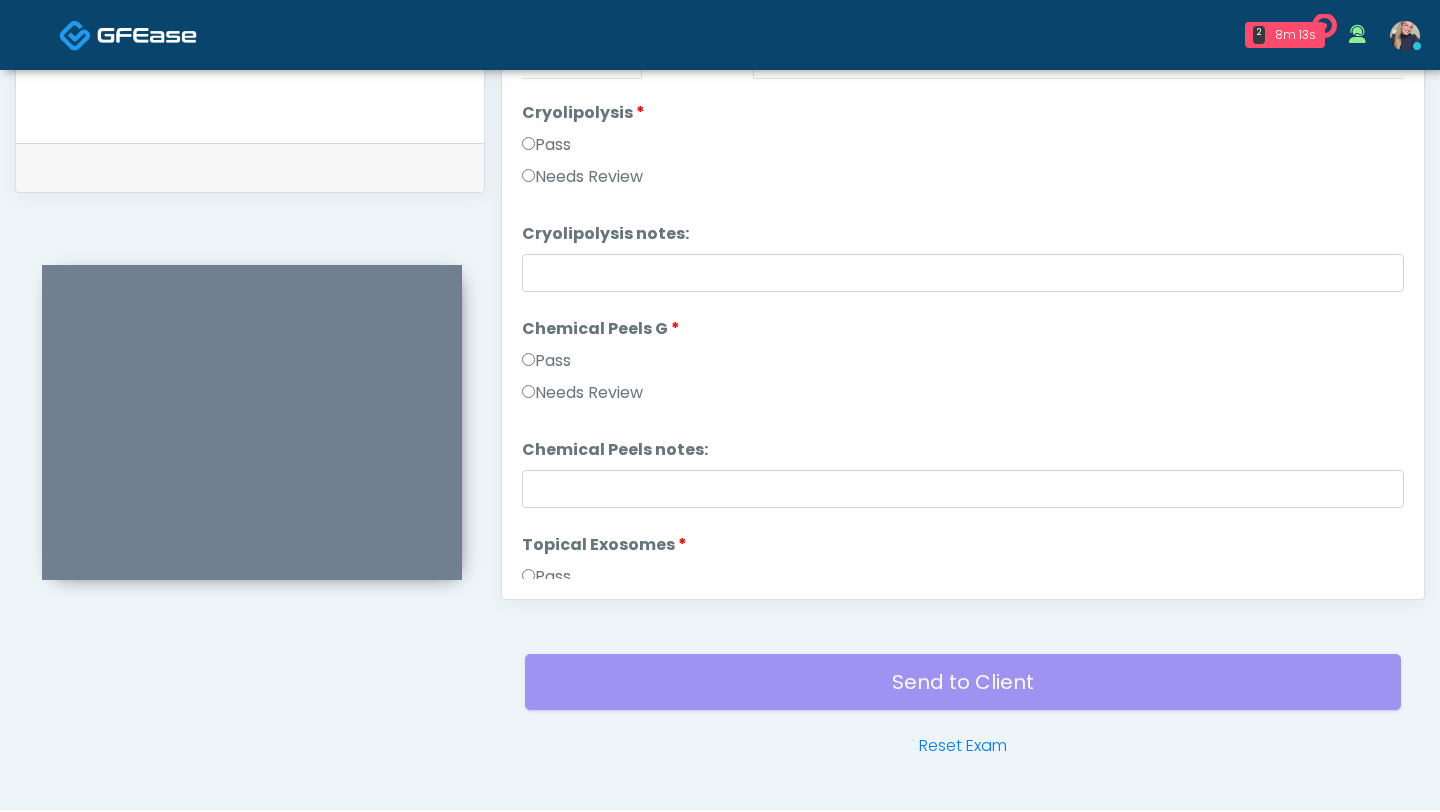 click on "Pass" at bounding box center (546, 361) 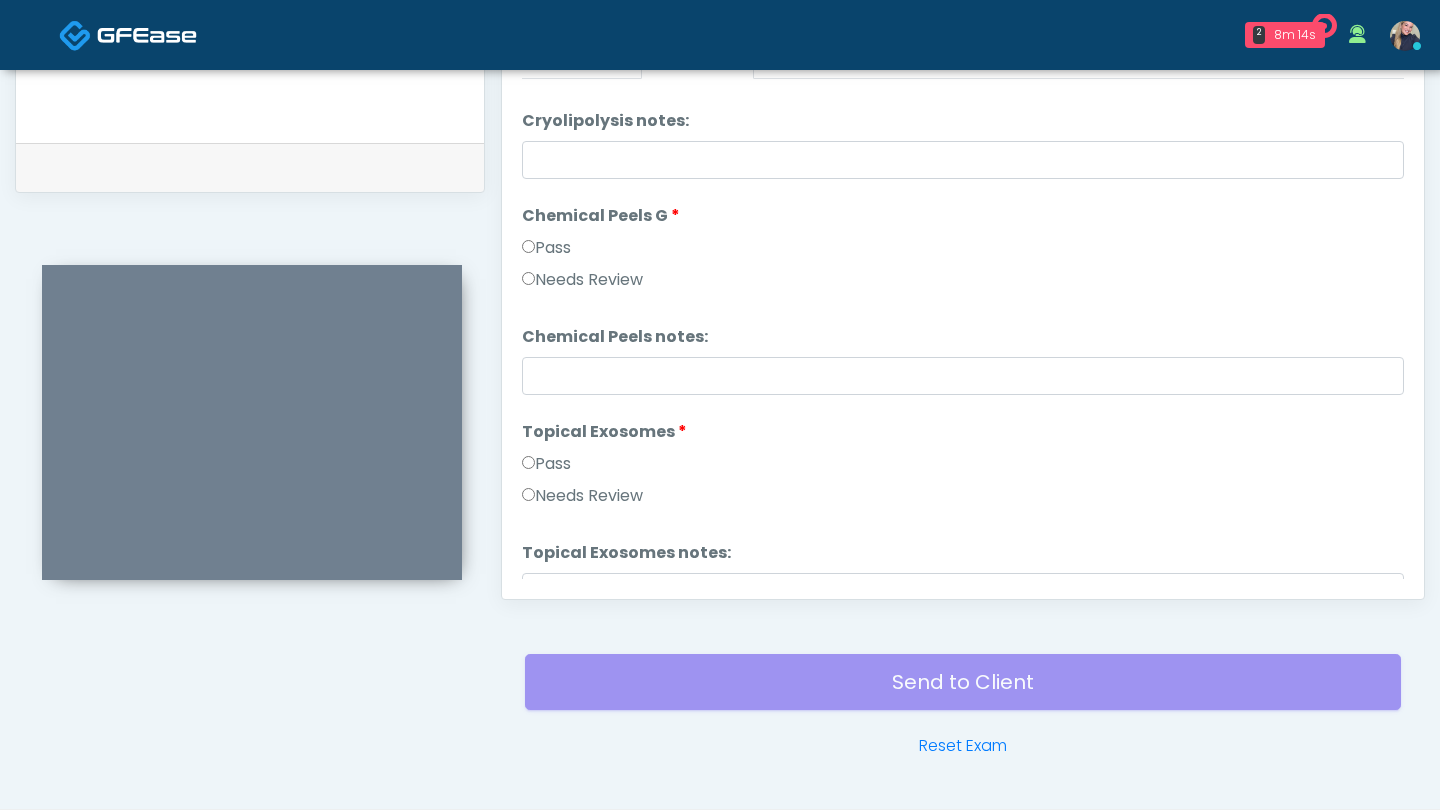 scroll, scrollTop: 2685, scrollLeft: 0, axis: vertical 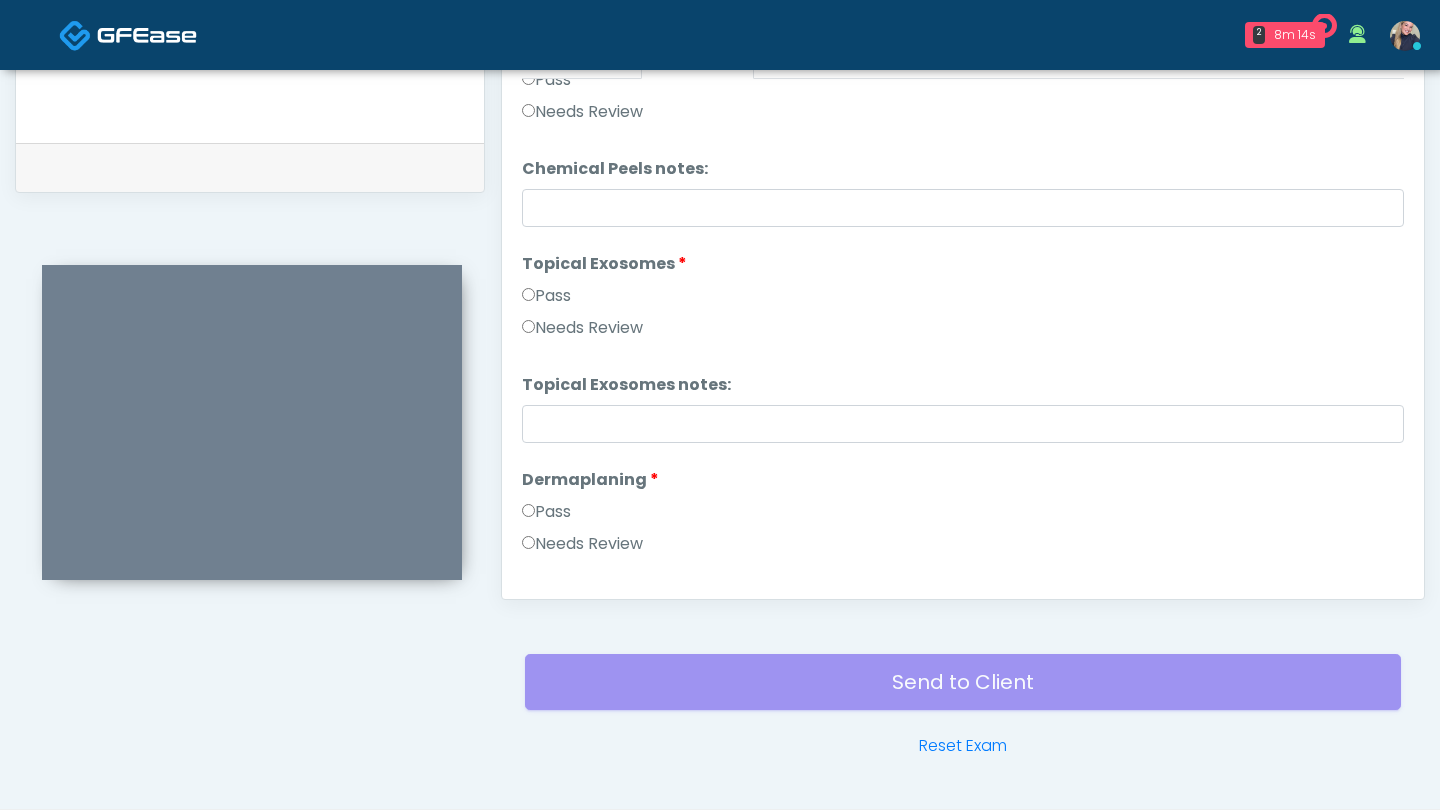 click on "Pass" at bounding box center [546, 296] 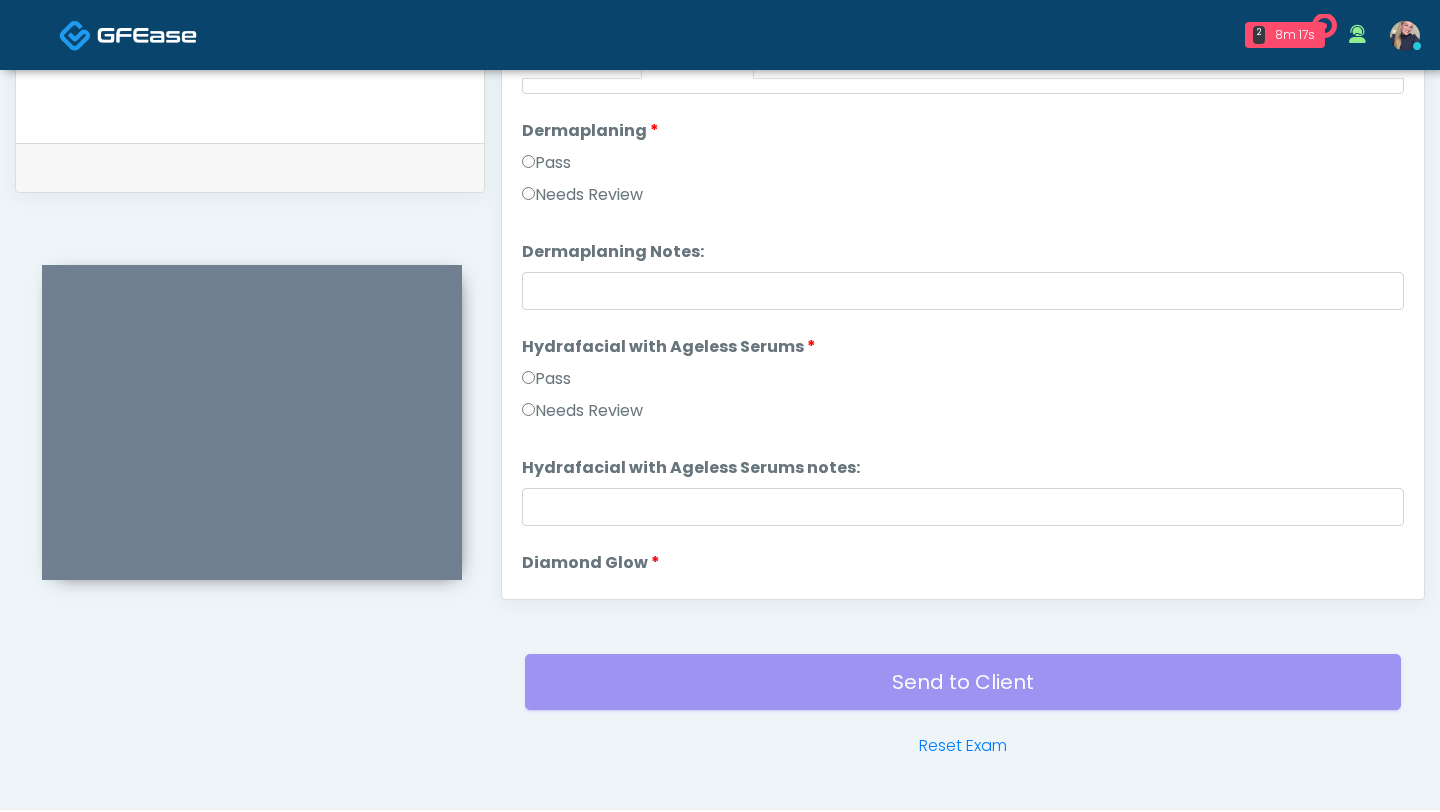 scroll, scrollTop: 3000, scrollLeft: 0, axis: vertical 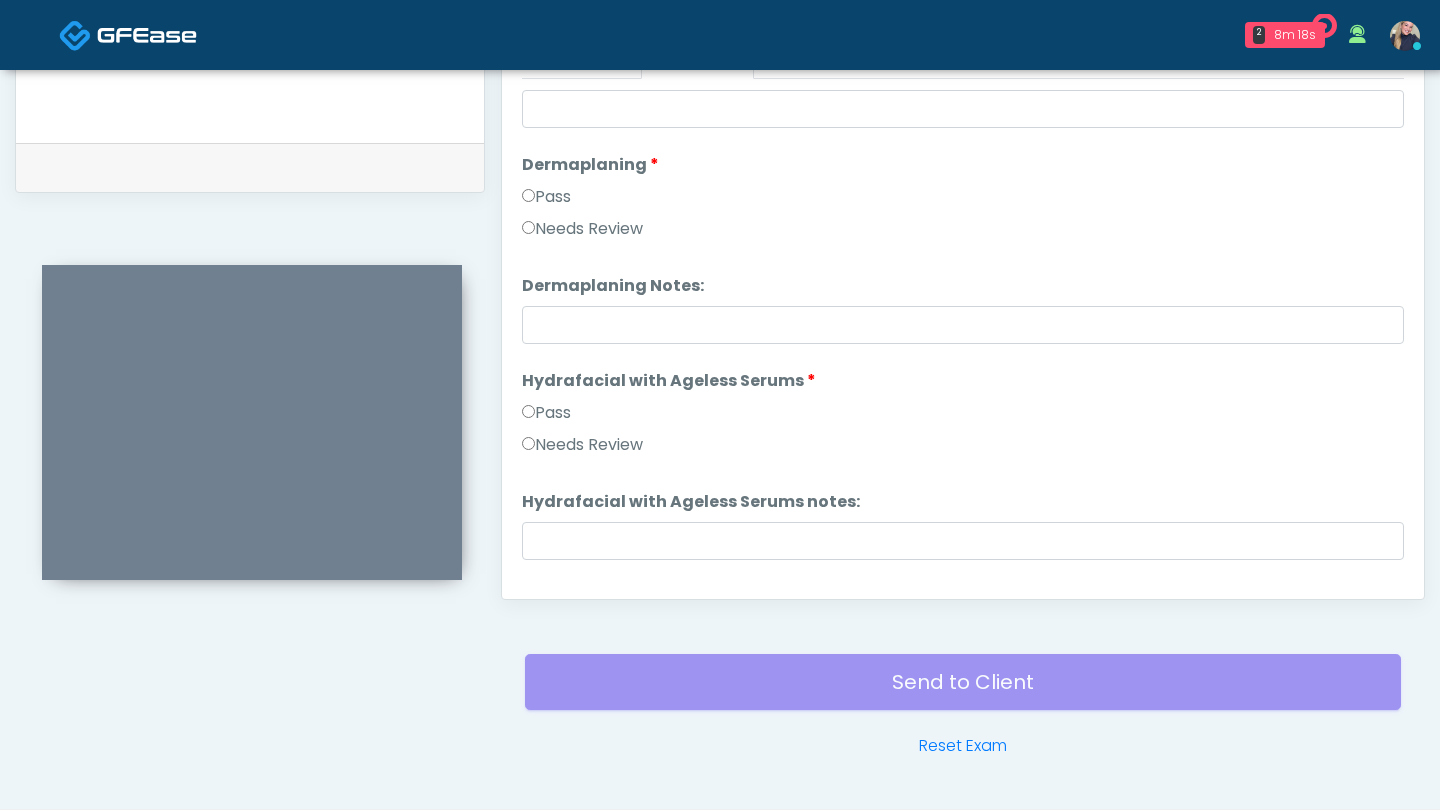 click on "Pass" at bounding box center [546, 413] 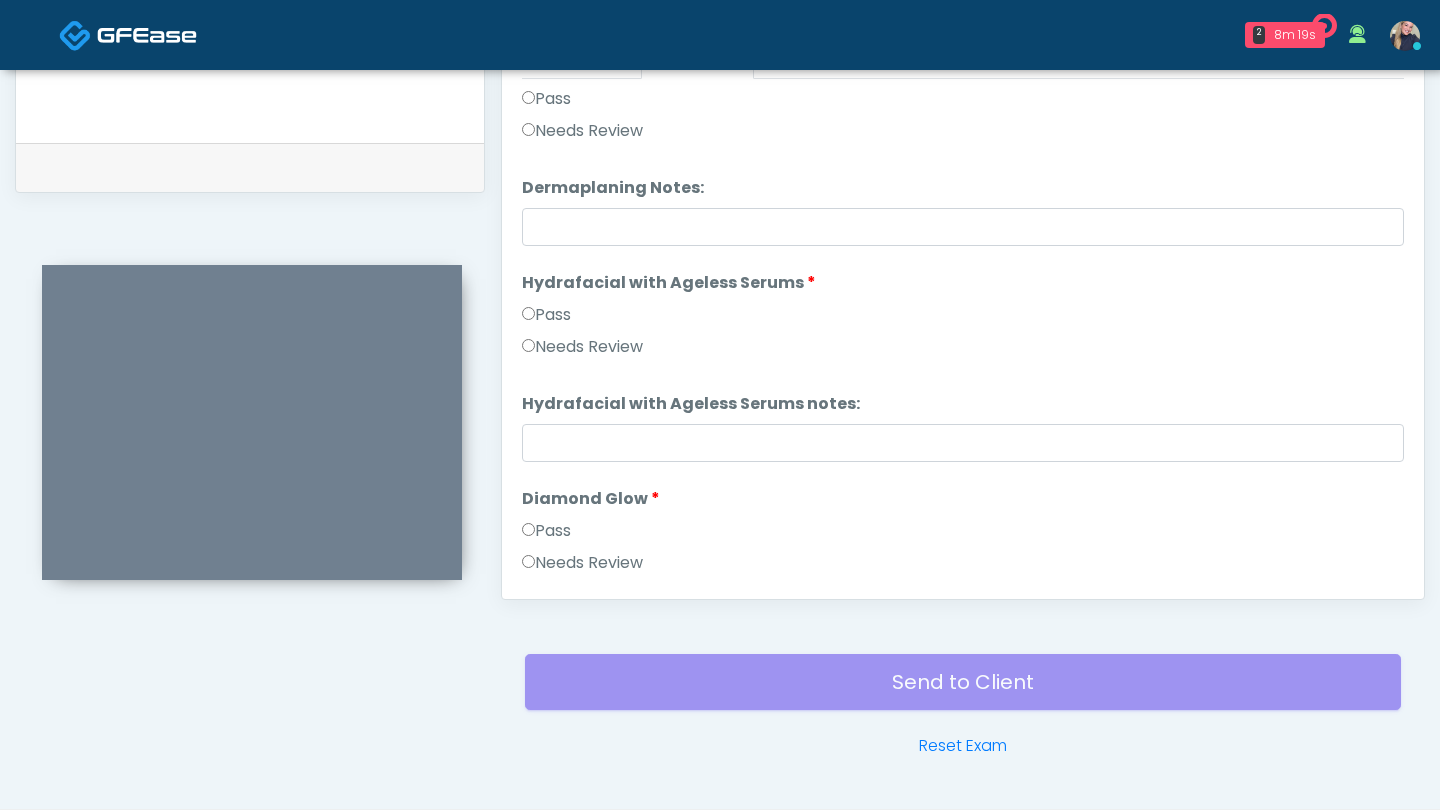 scroll, scrollTop: 3100, scrollLeft: 0, axis: vertical 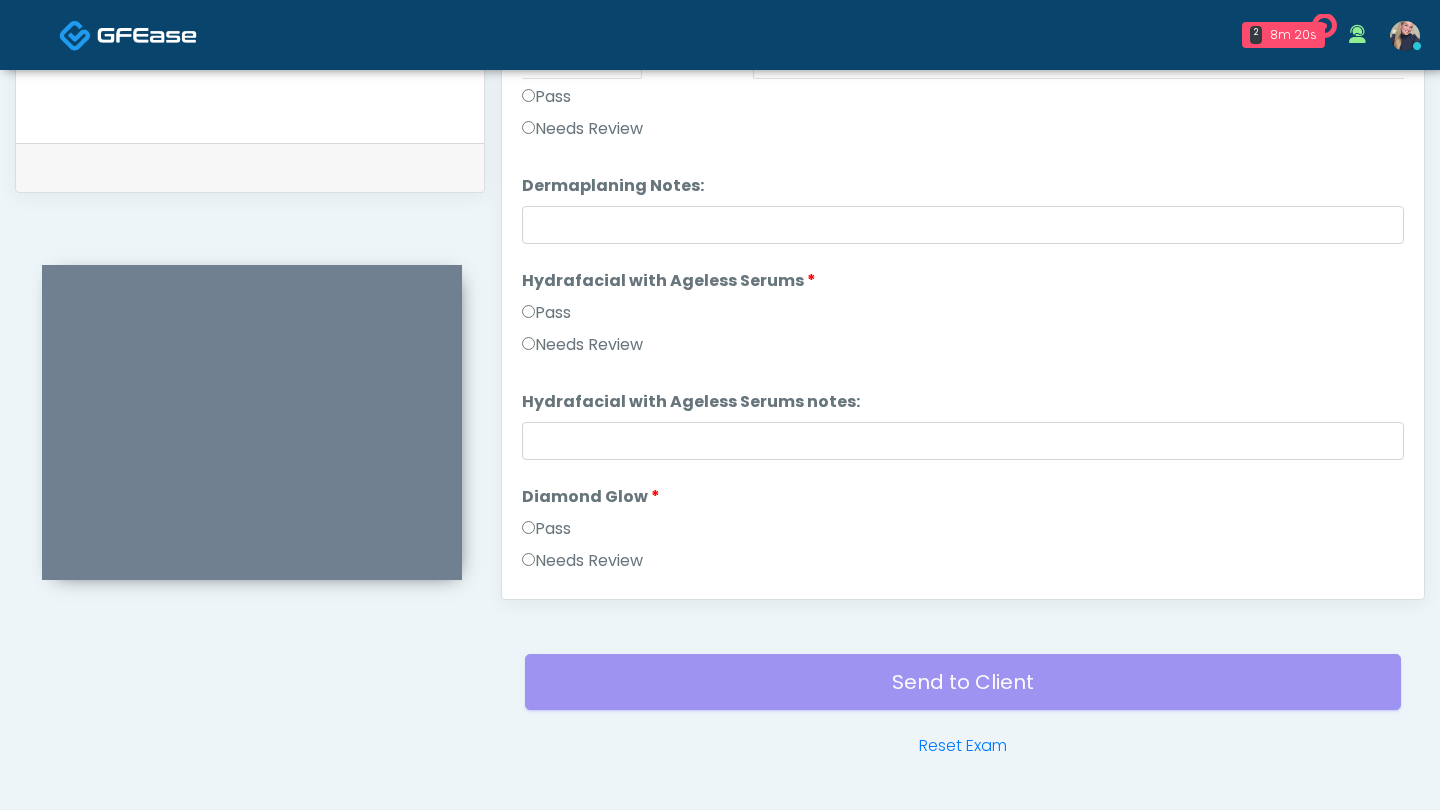 click on "Pass" at bounding box center (546, 529) 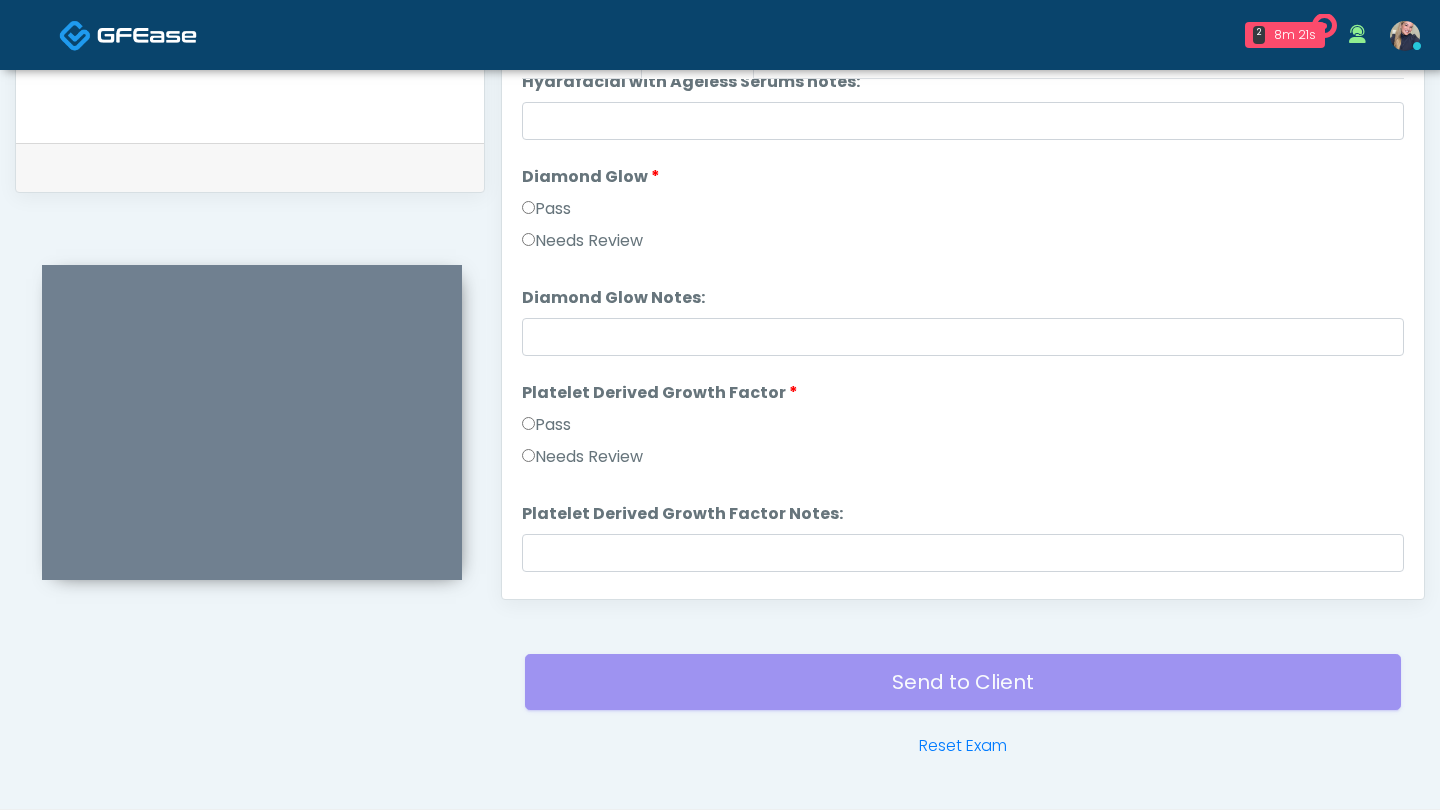 scroll, scrollTop: 3427, scrollLeft: 0, axis: vertical 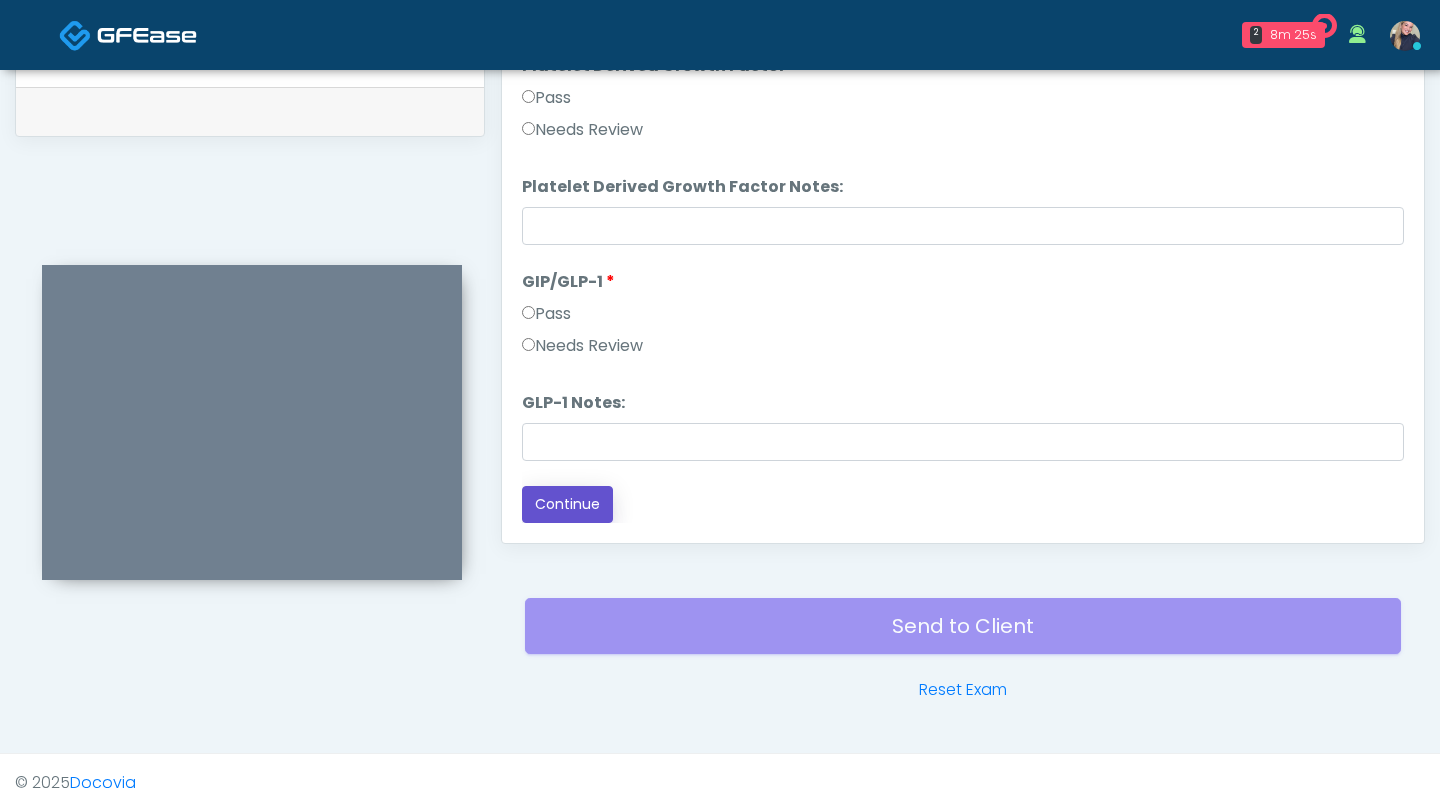 click on "Continue" at bounding box center [567, 504] 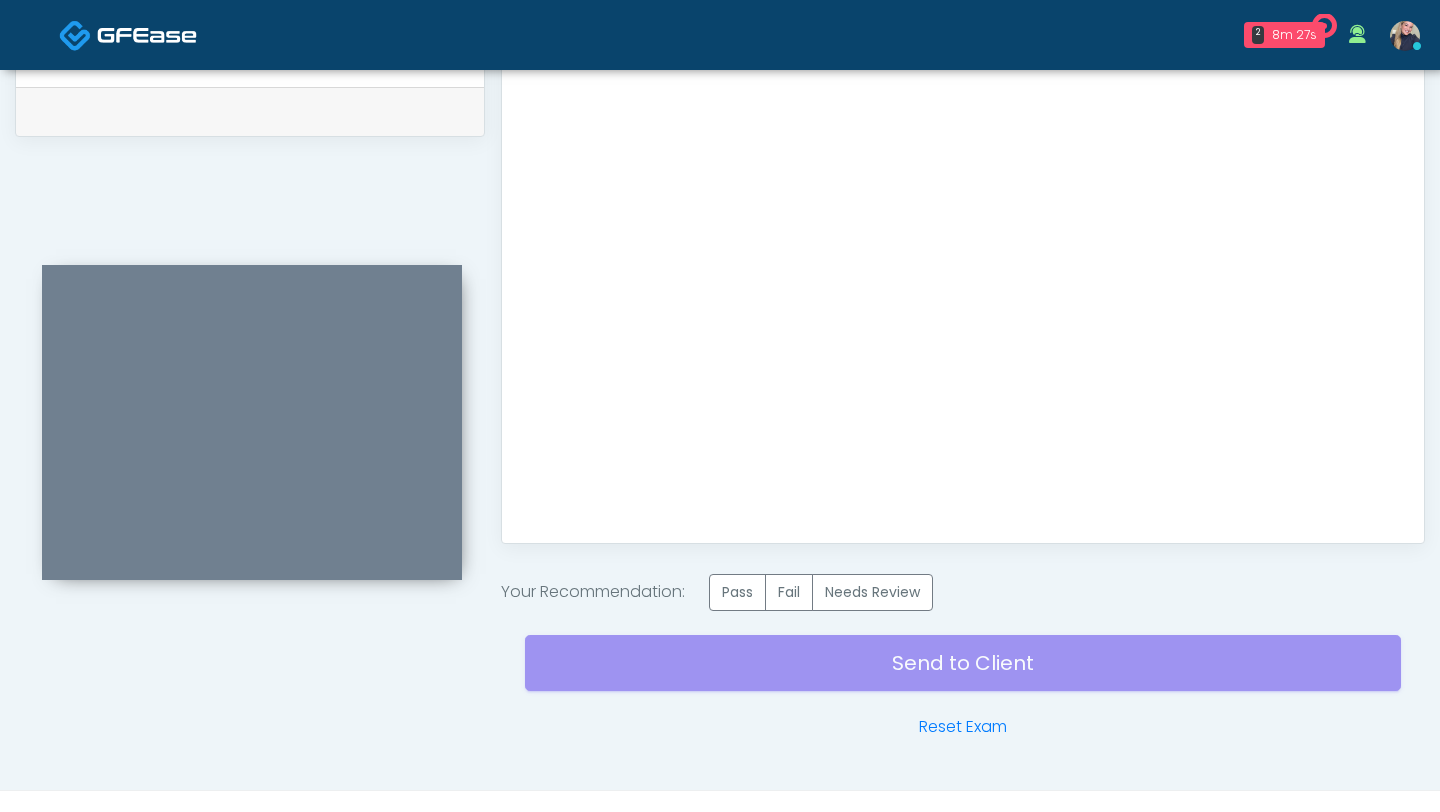 scroll, scrollTop: 0, scrollLeft: 0, axis: both 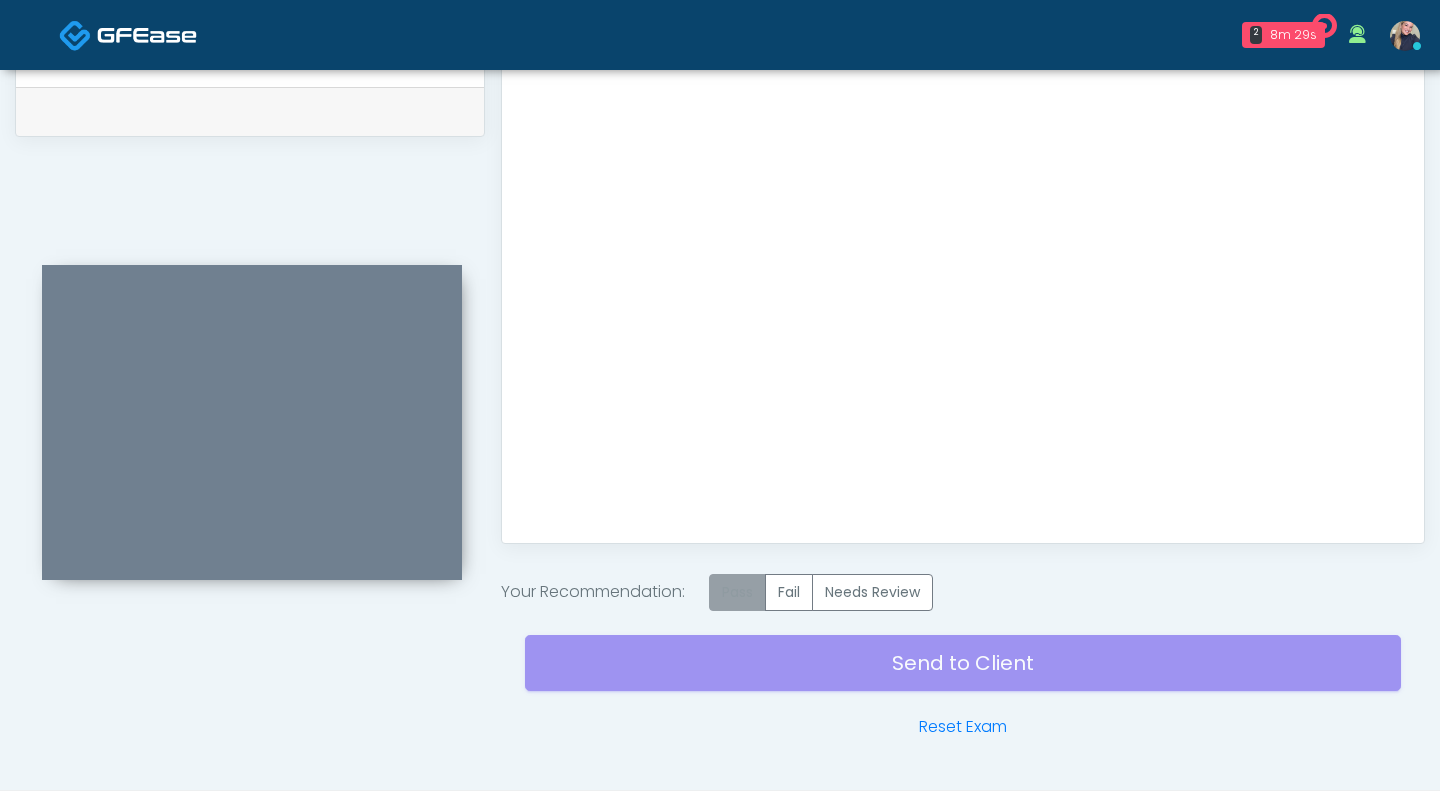 click on "Pass" at bounding box center (737, 592) 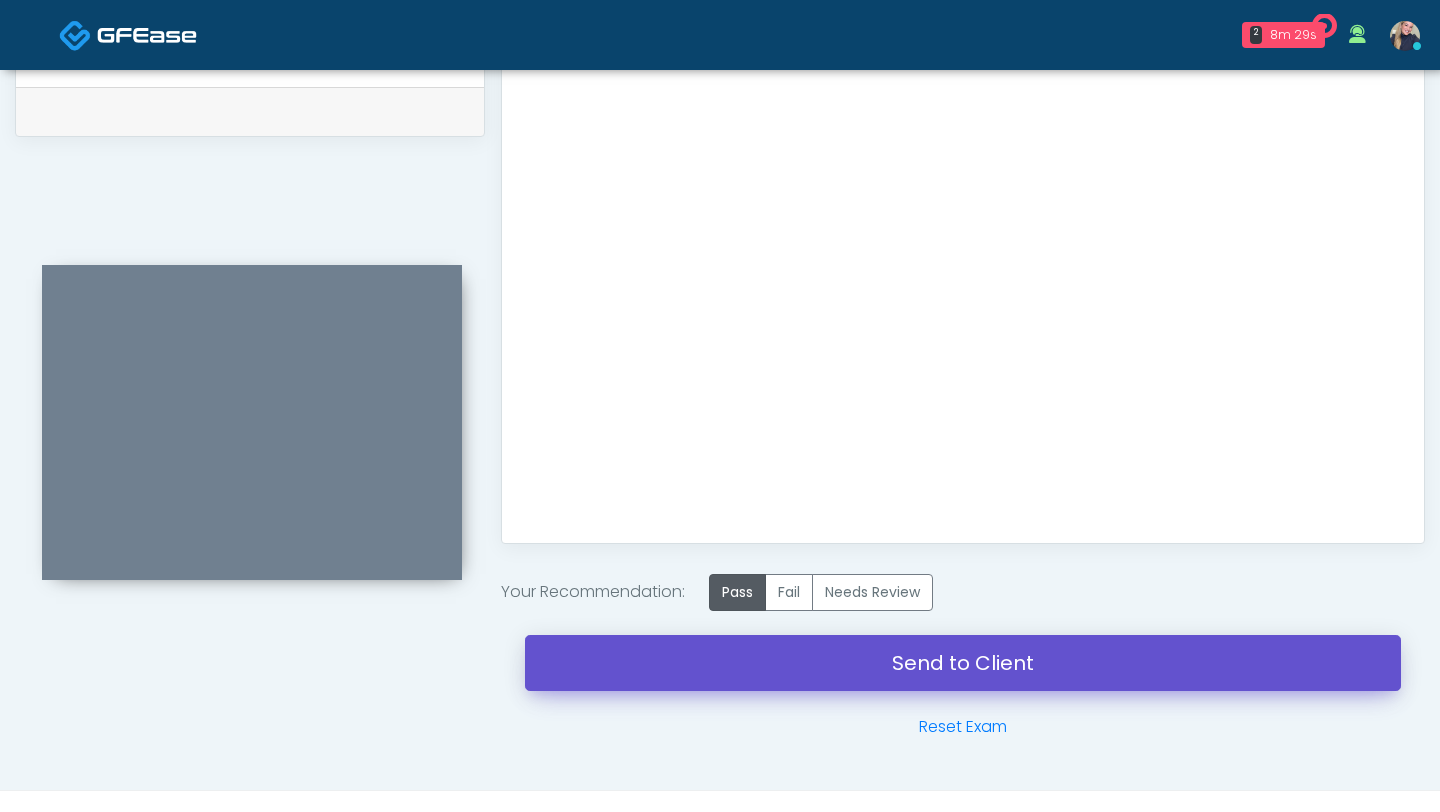 click on "Send to Client" at bounding box center (963, 663) 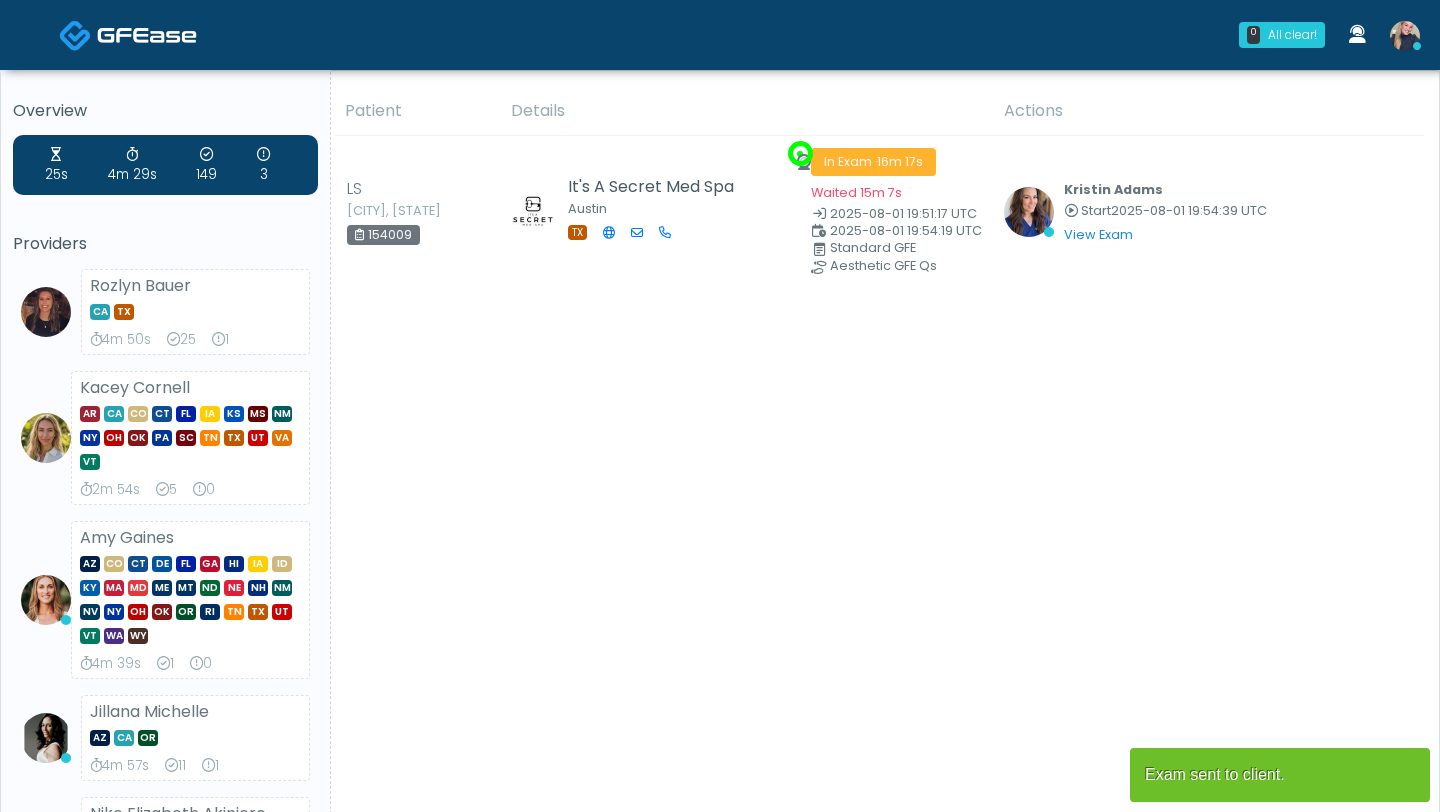 scroll, scrollTop: 0, scrollLeft: 0, axis: both 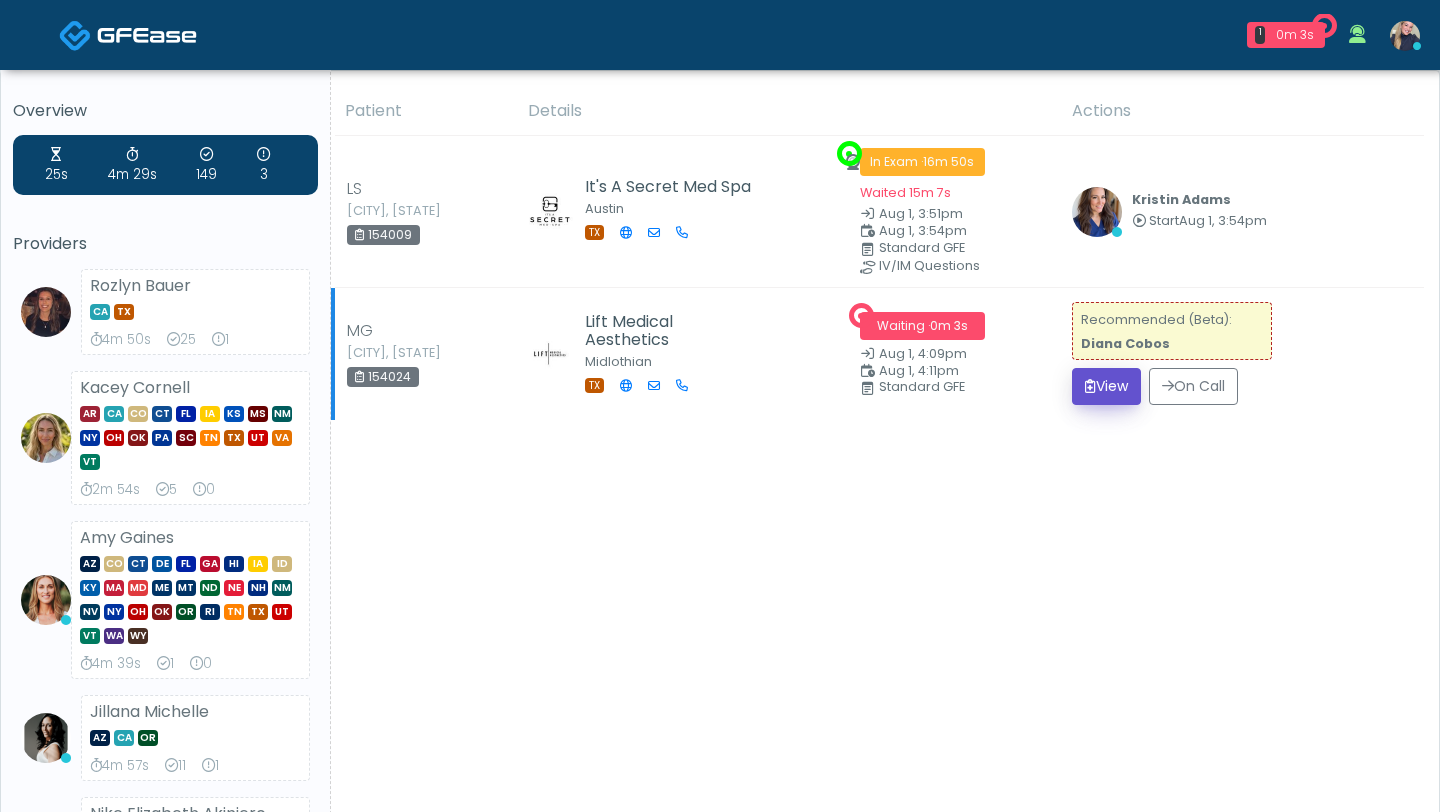 click on "View" at bounding box center [1106, 386] 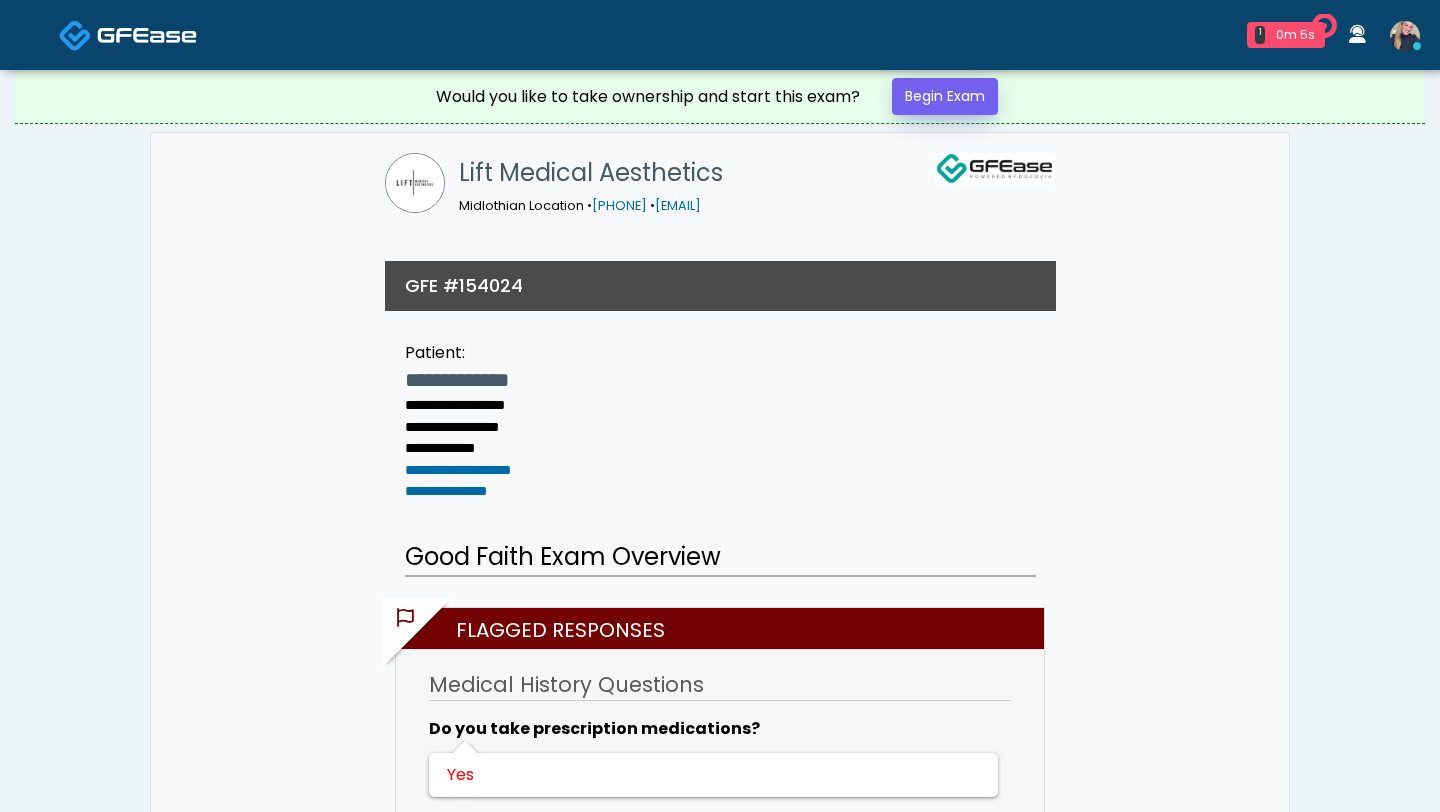 scroll, scrollTop: 0, scrollLeft: 0, axis: both 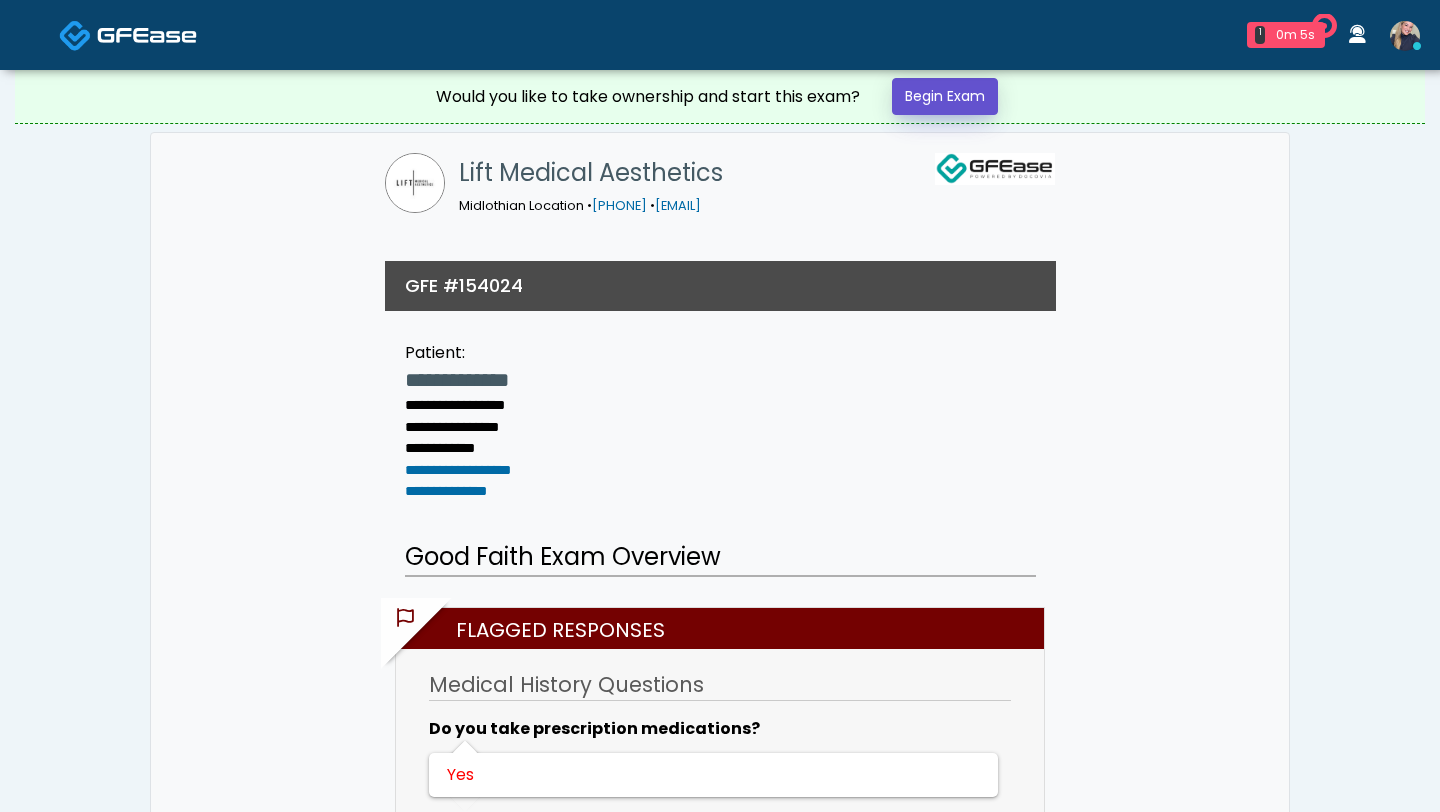 click on "Begin Exam" at bounding box center [945, 96] 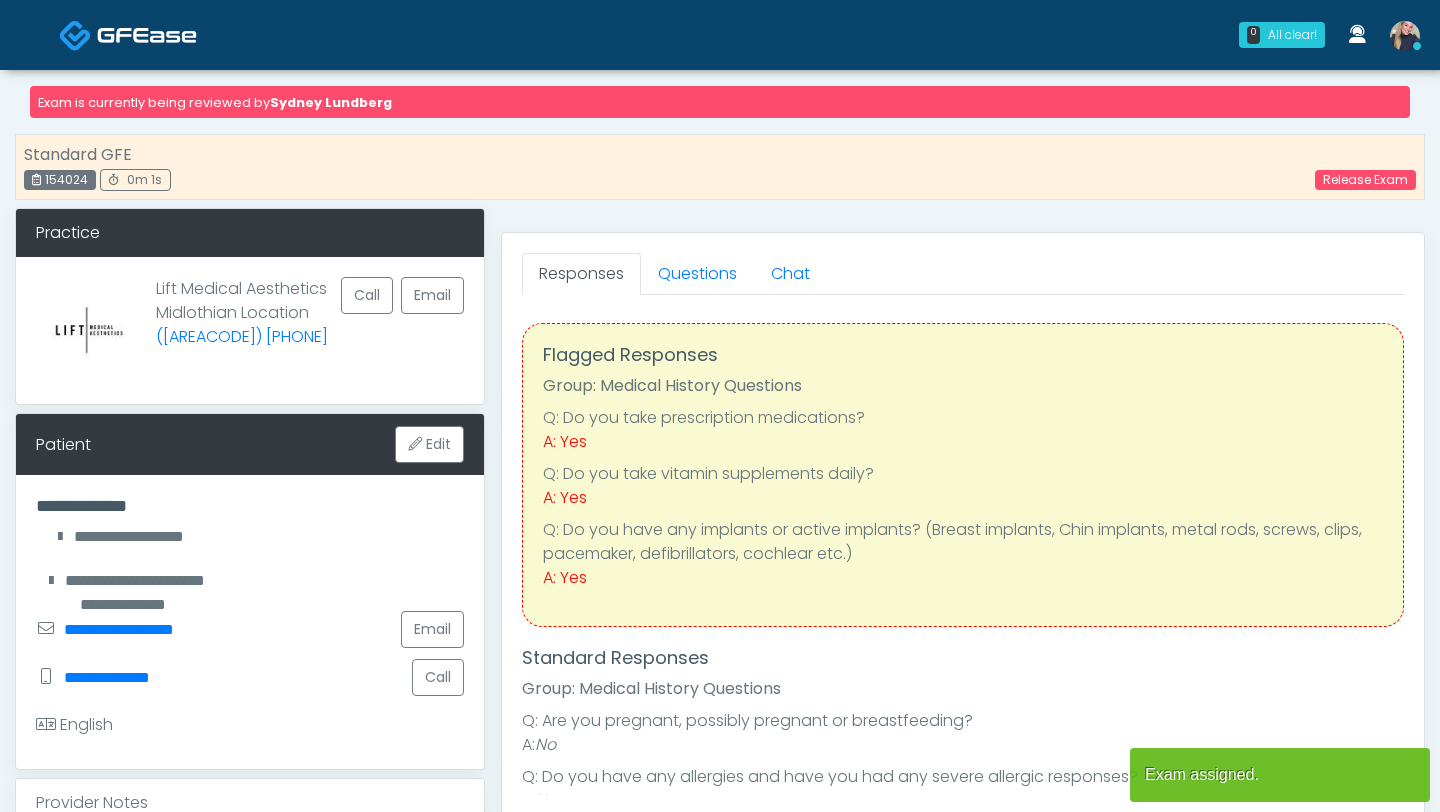 scroll, scrollTop: 0, scrollLeft: 0, axis: both 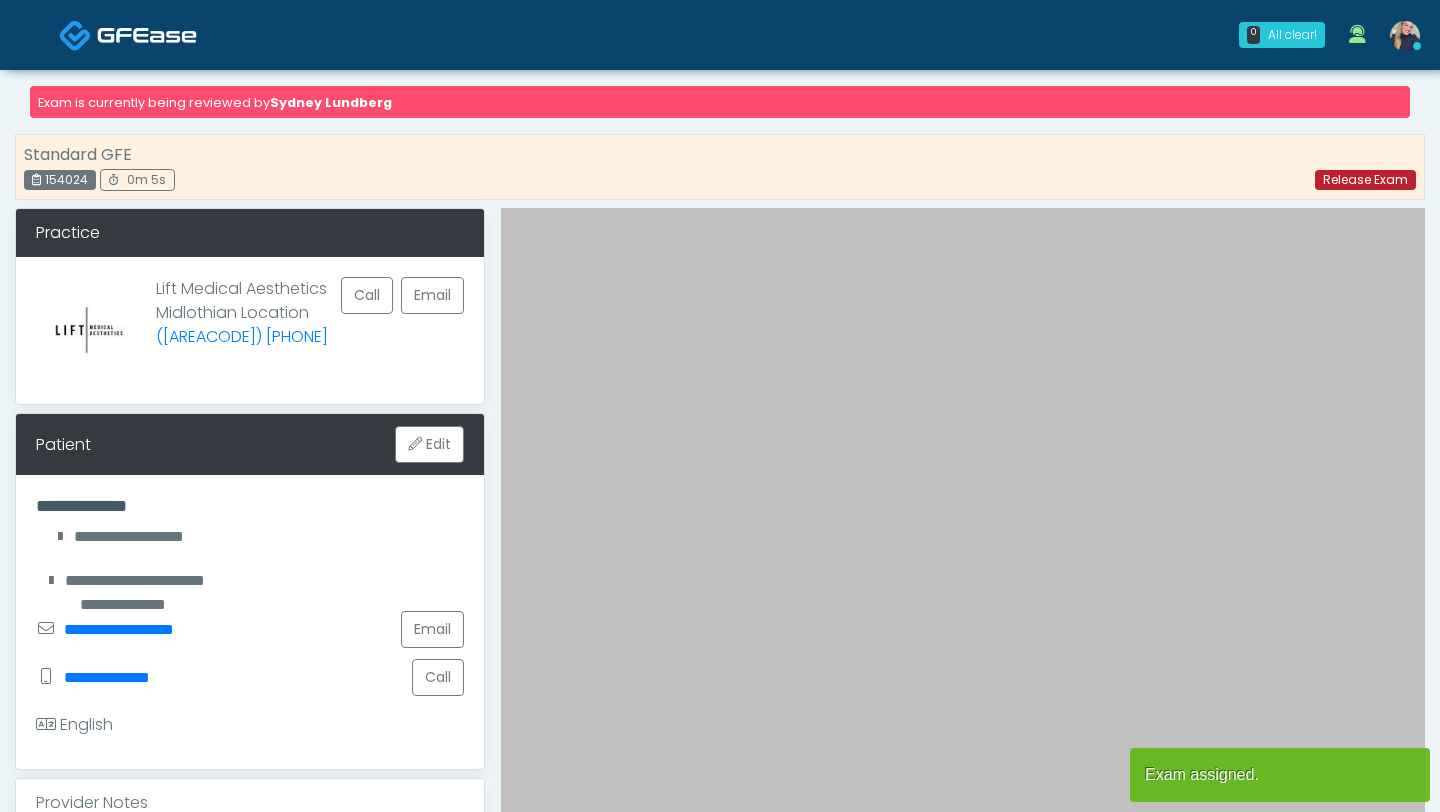 click on "Release Exam" at bounding box center [1365, 180] 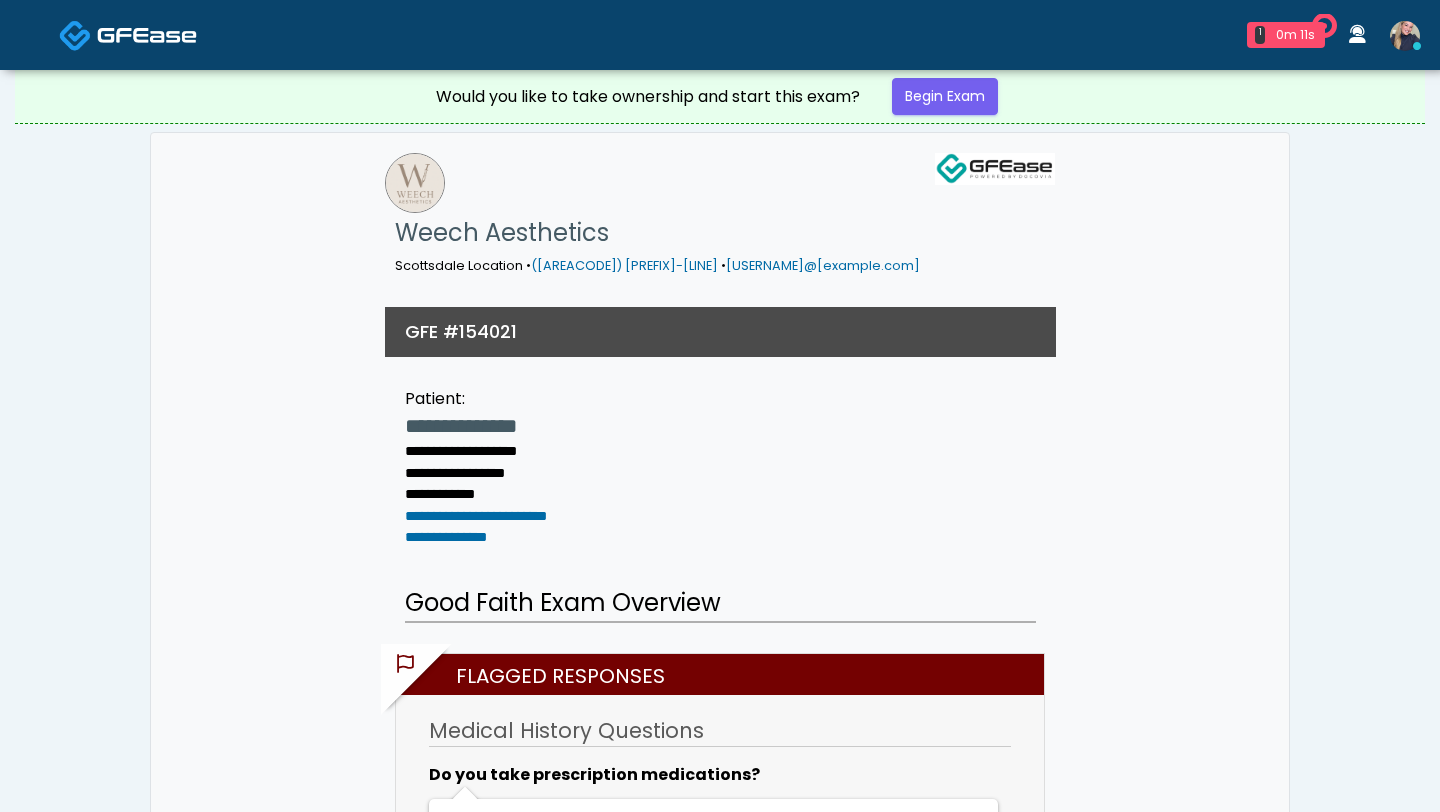 scroll, scrollTop: 0, scrollLeft: 0, axis: both 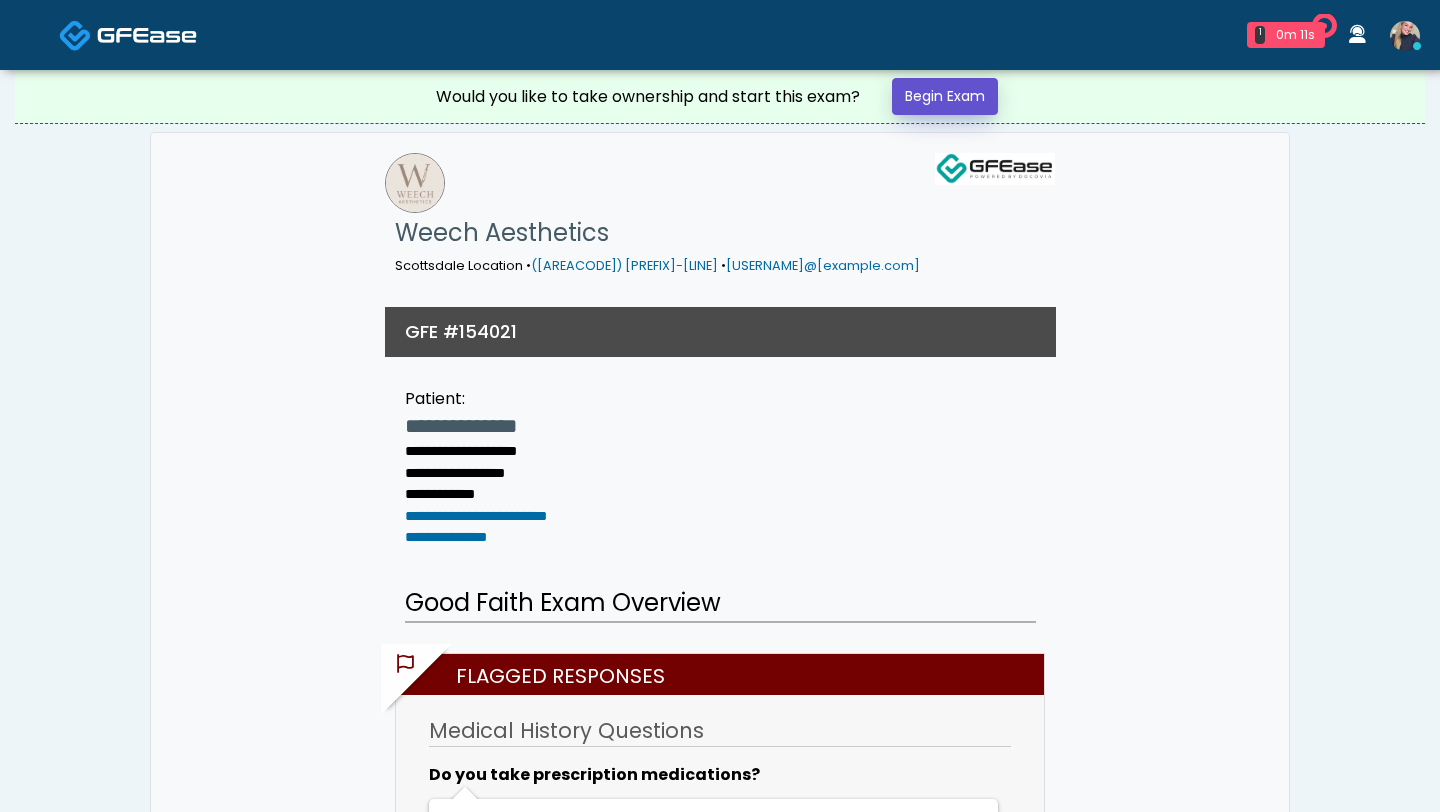 click on "Begin Exam" at bounding box center (945, 96) 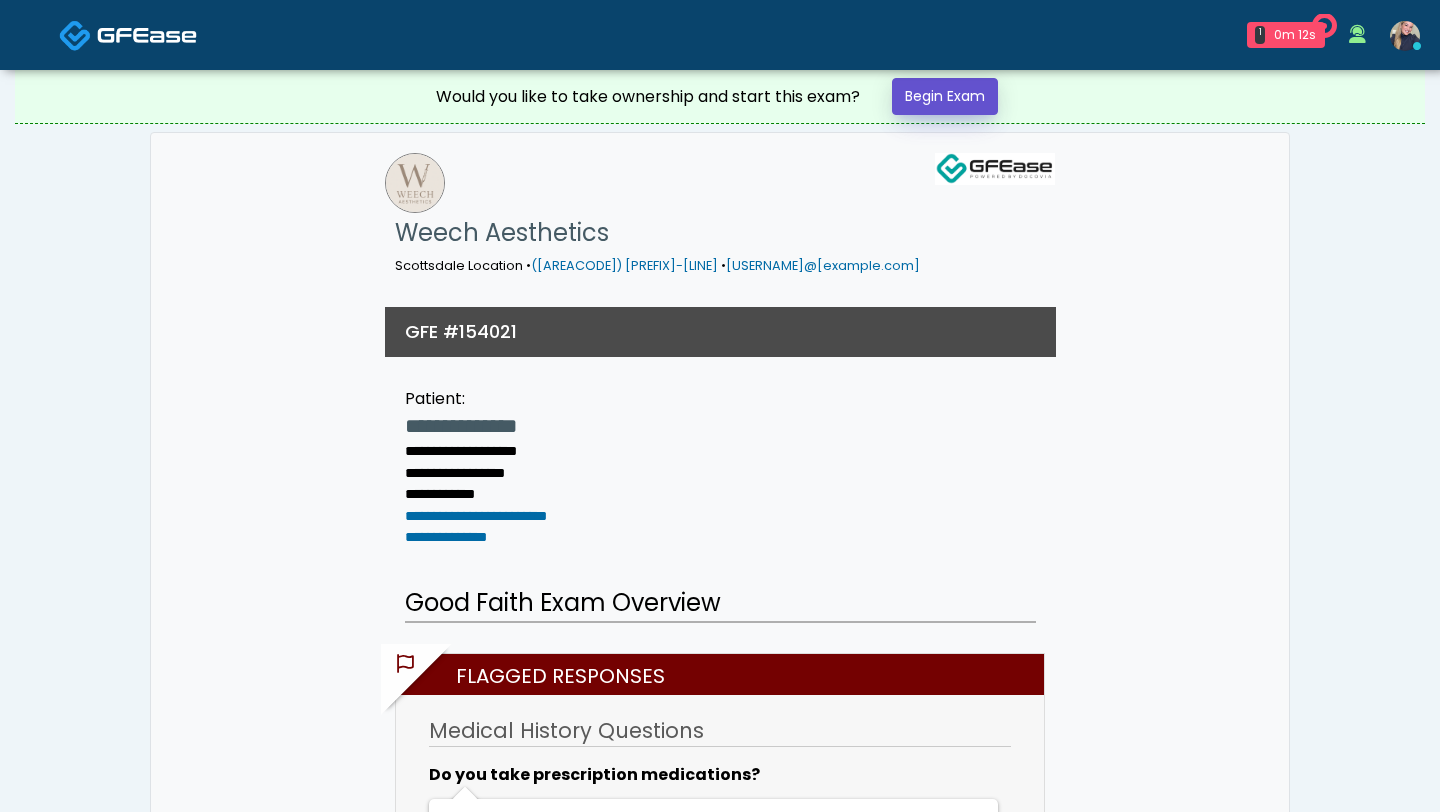 scroll, scrollTop: 0, scrollLeft: 0, axis: both 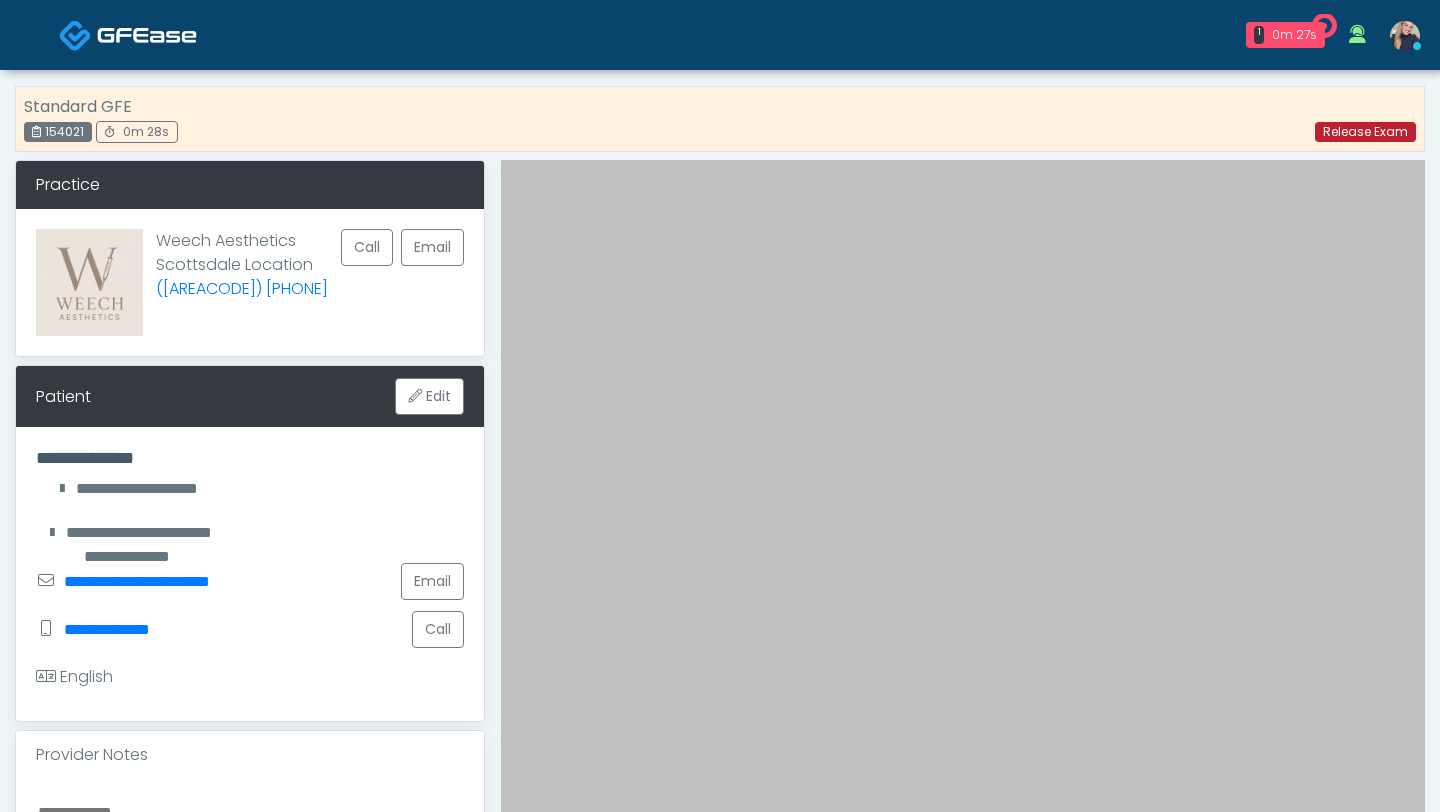 click on "Release Exam" at bounding box center (1365, 132) 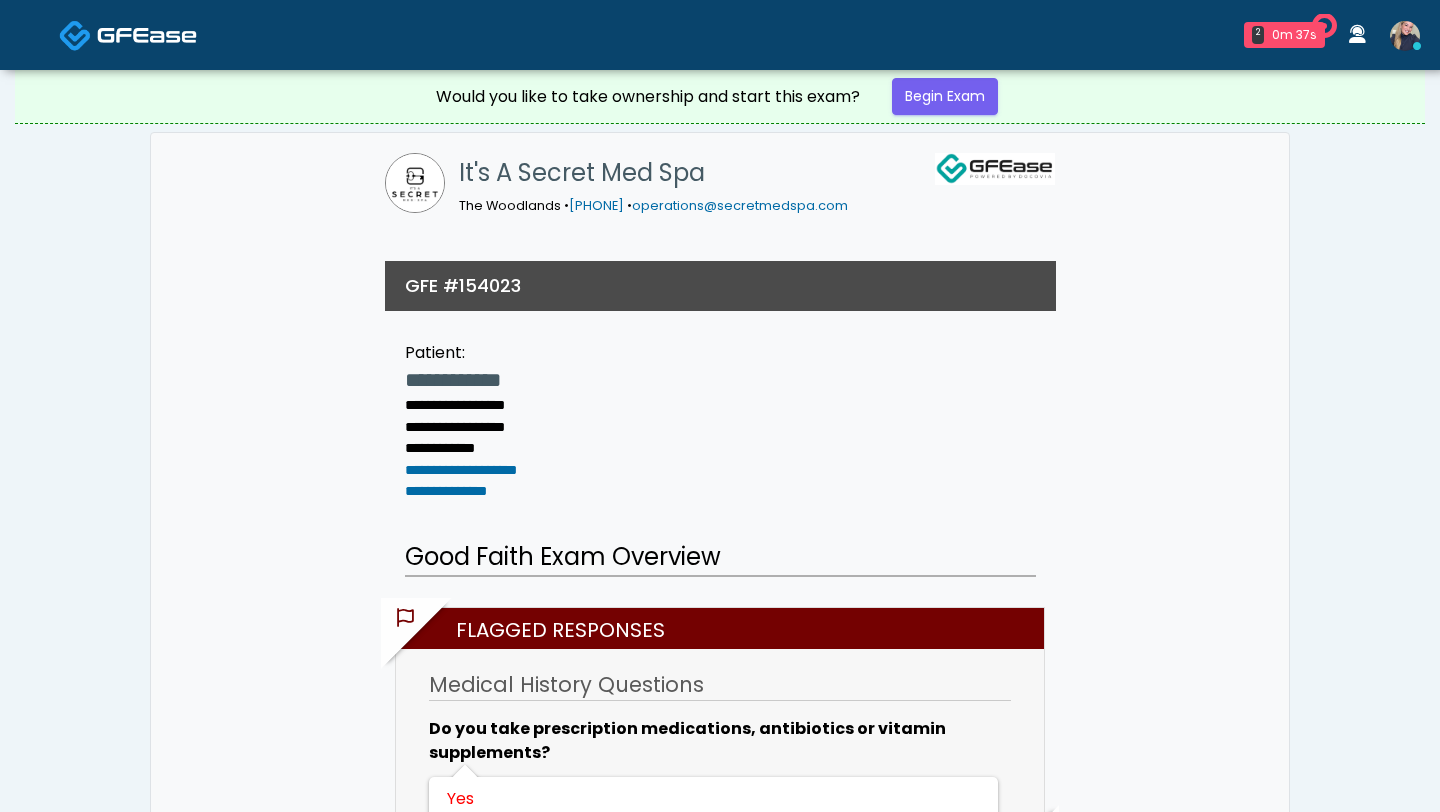 scroll, scrollTop: 0, scrollLeft: 0, axis: both 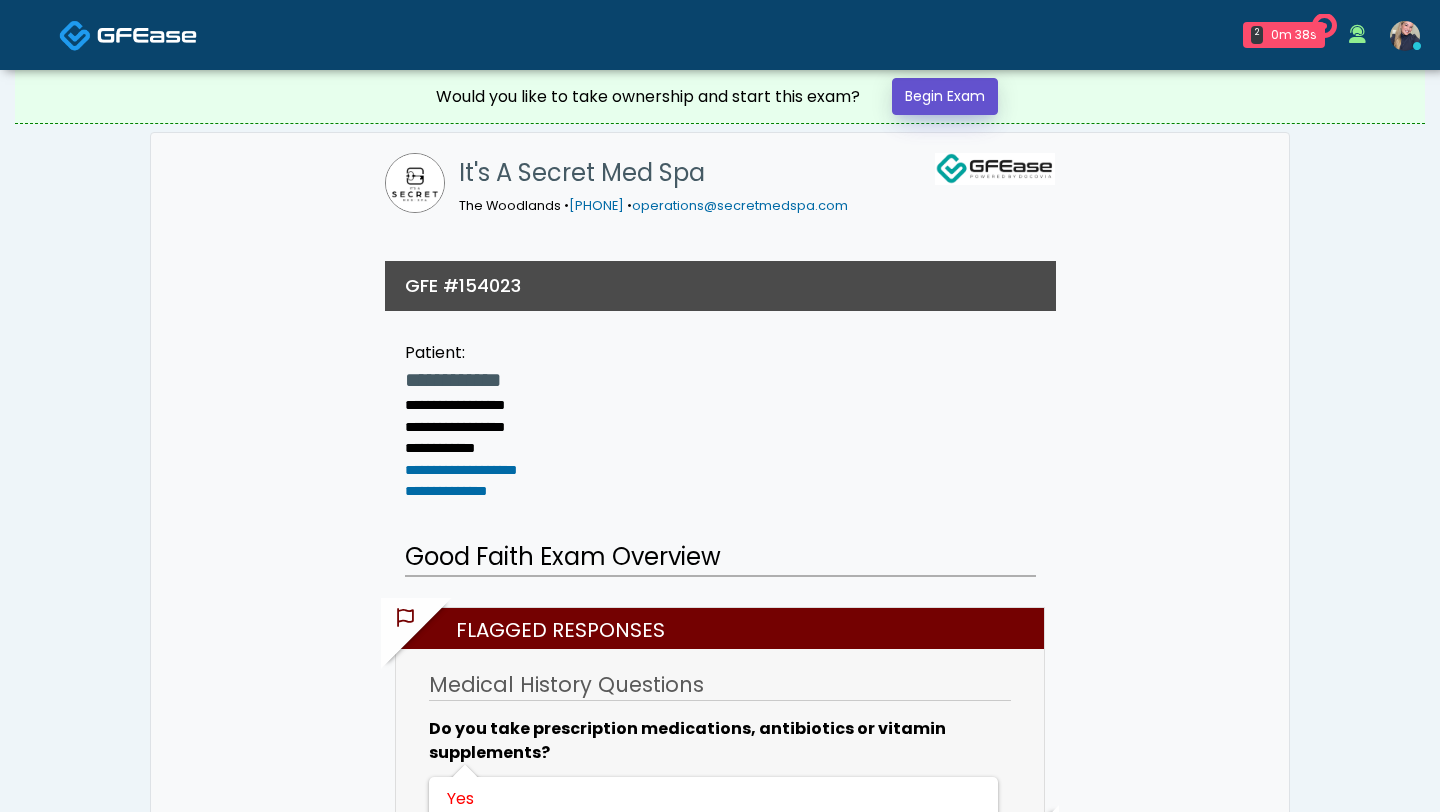 click on "Begin Exam" at bounding box center (945, 96) 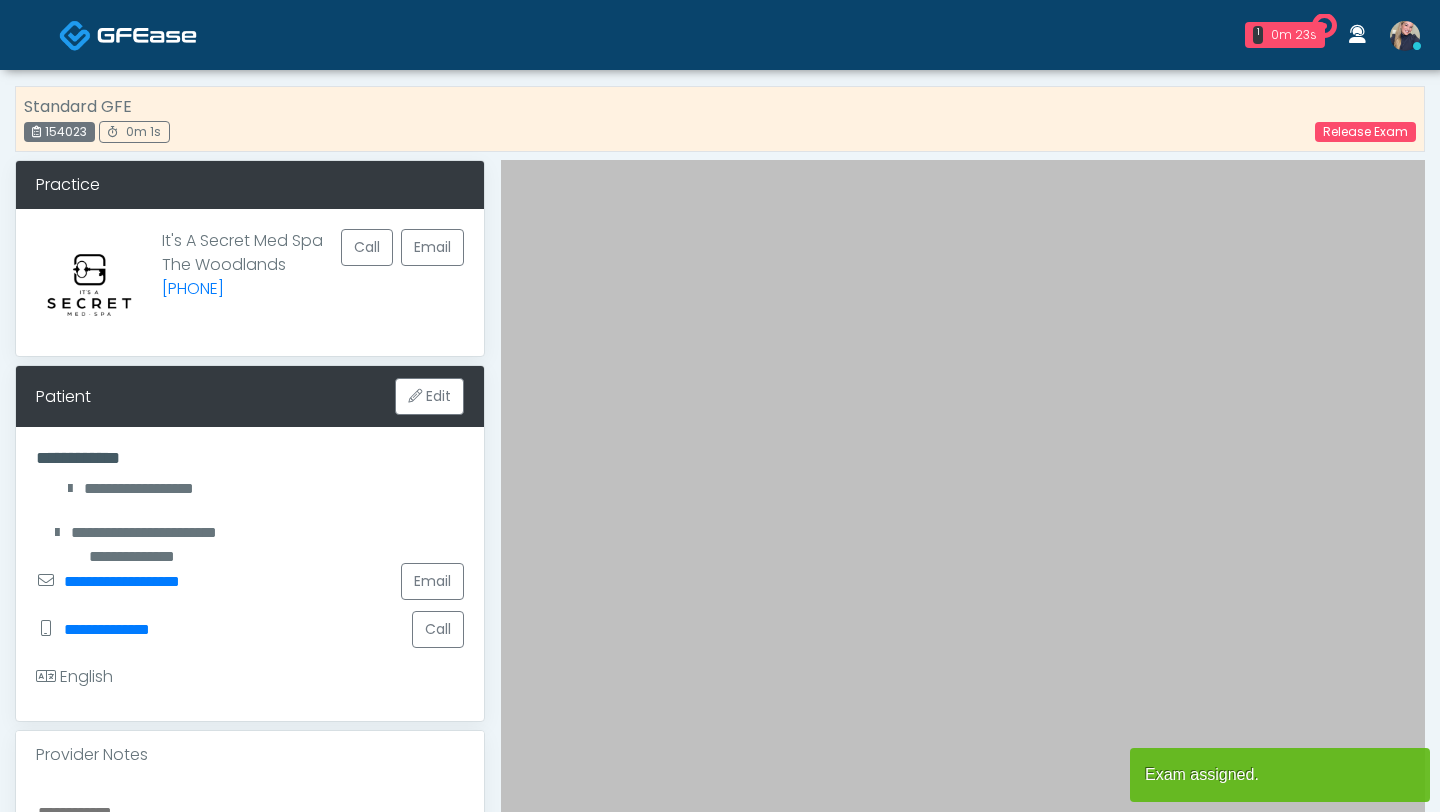 scroll, scrollTop: 0, scrollLeft: 0, axis: both 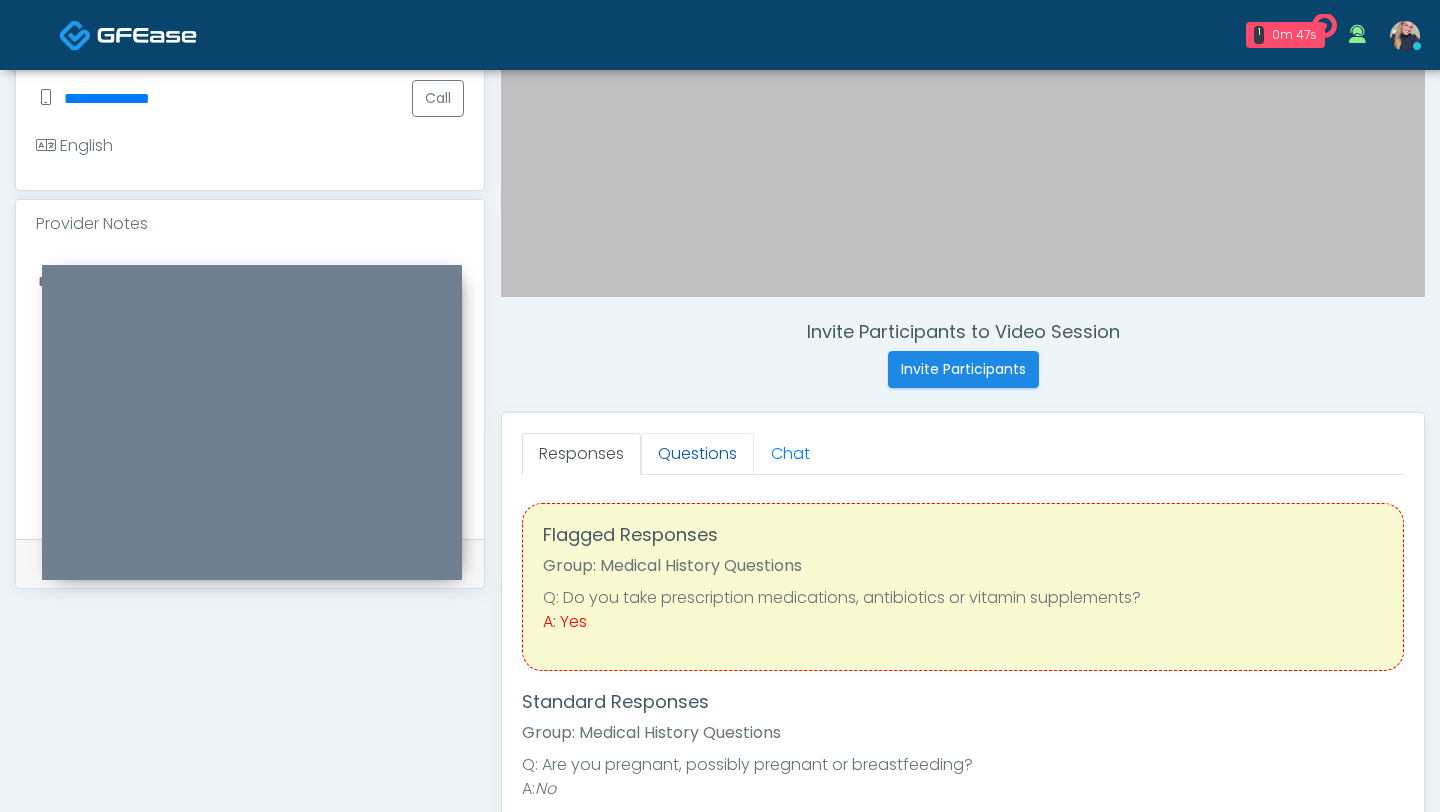 click on "Questions" at bounding box center [697, 454] 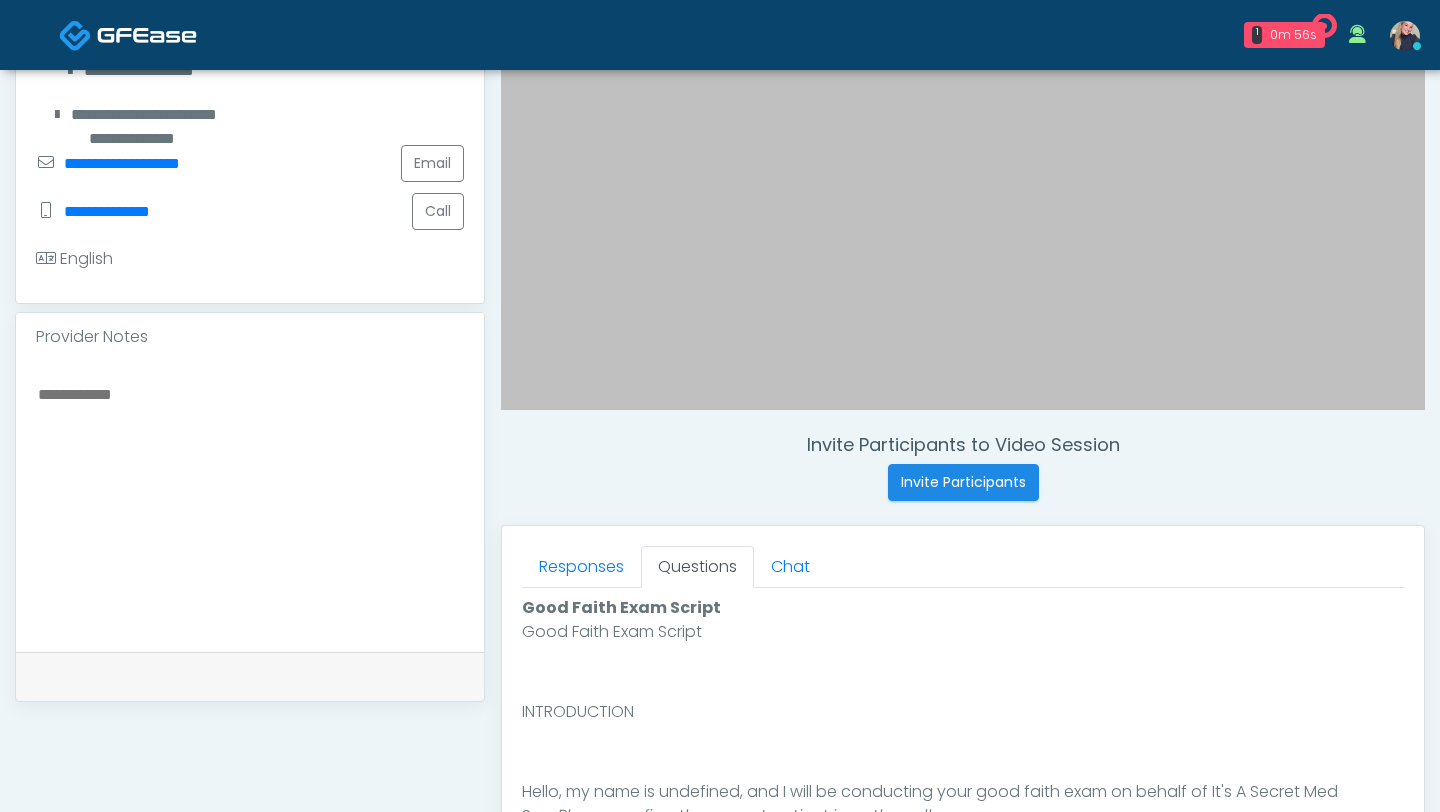 scroll, scrollTop: 423, scrollLeft: 0, axis: vertical 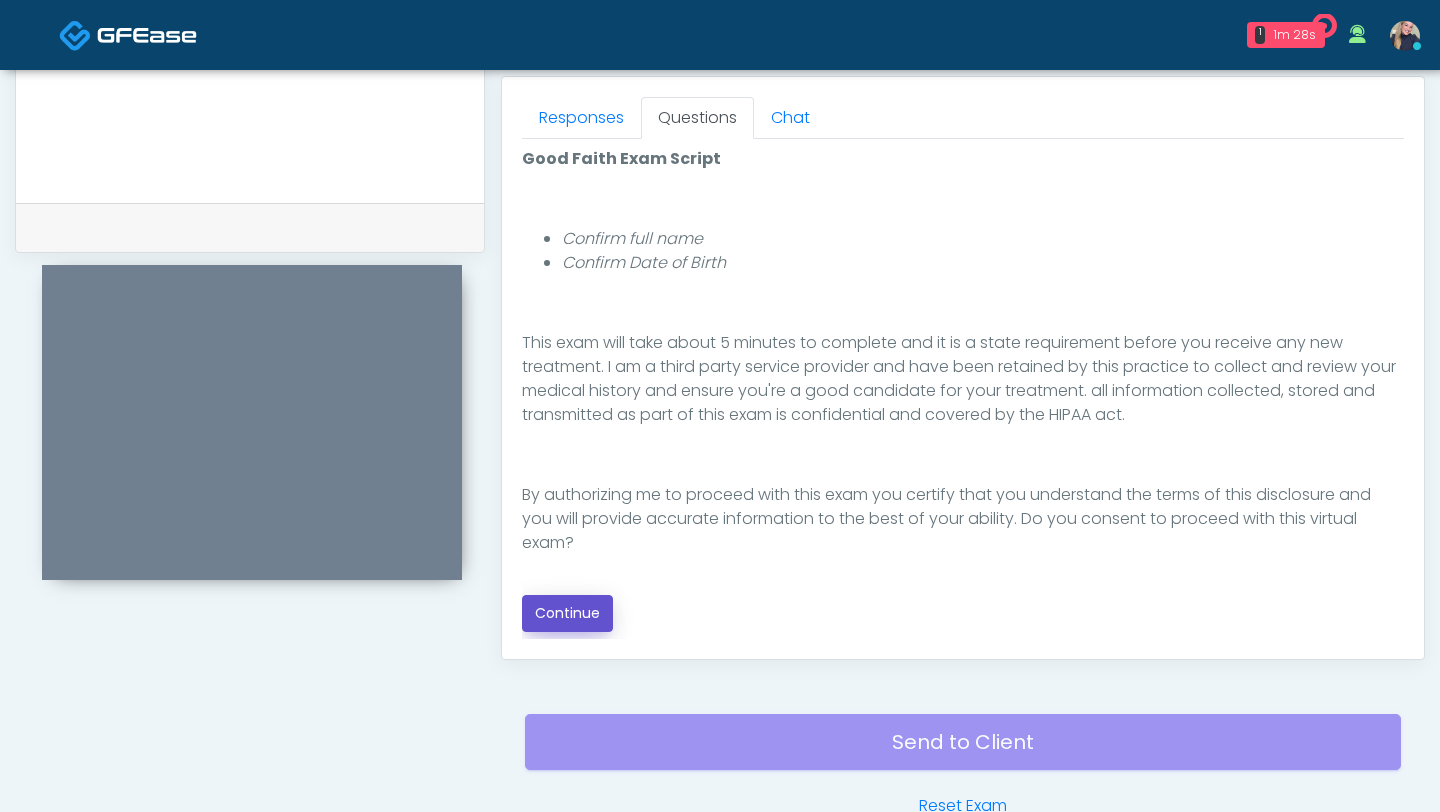 click on "Continue" at bounding box center [567, 613] 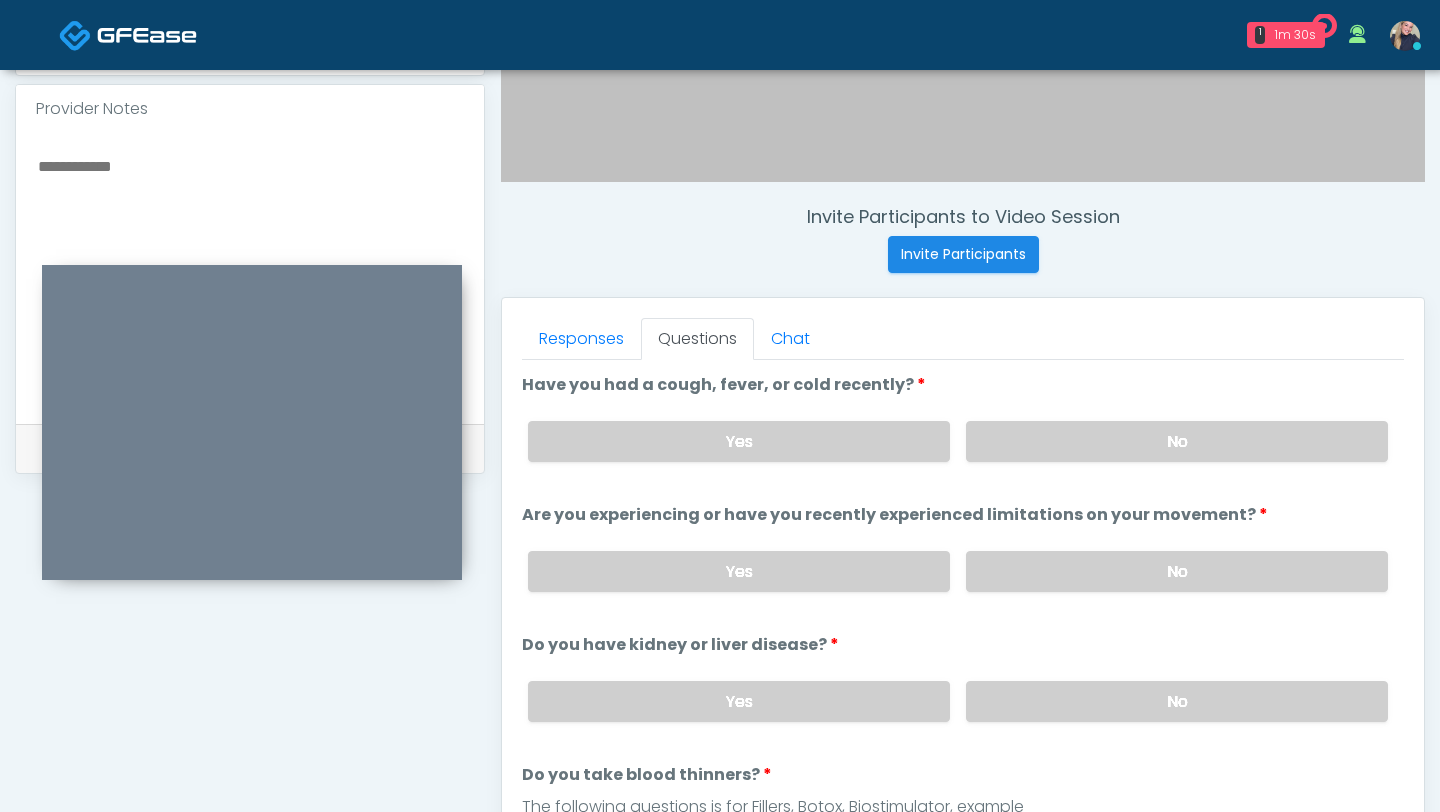 scroll, scrollTop: 644, scrollLeft: 0, axis: vertical 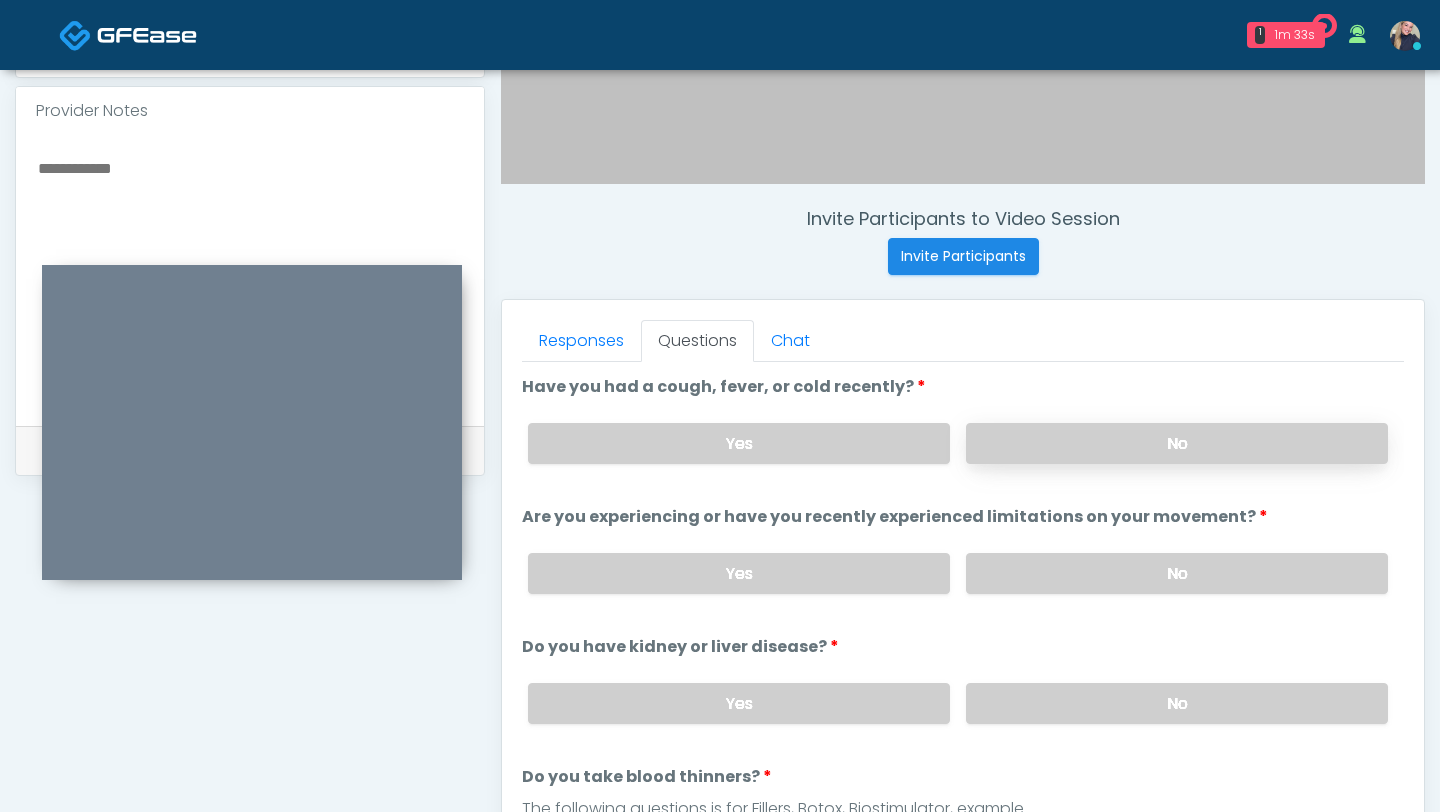 click on "No" at bounding box center [1177, 443] 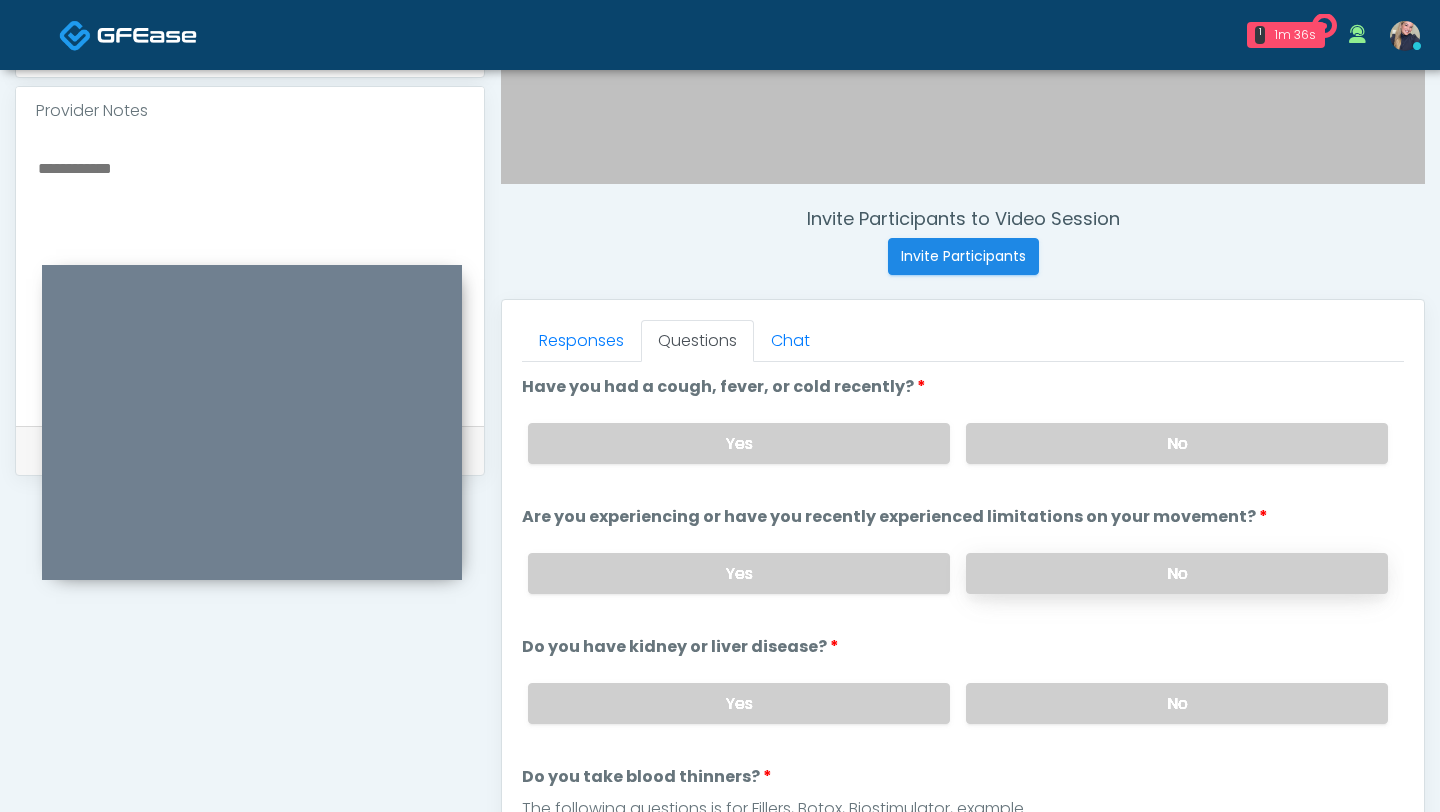click on "No" at bounding box center [1177, 573] 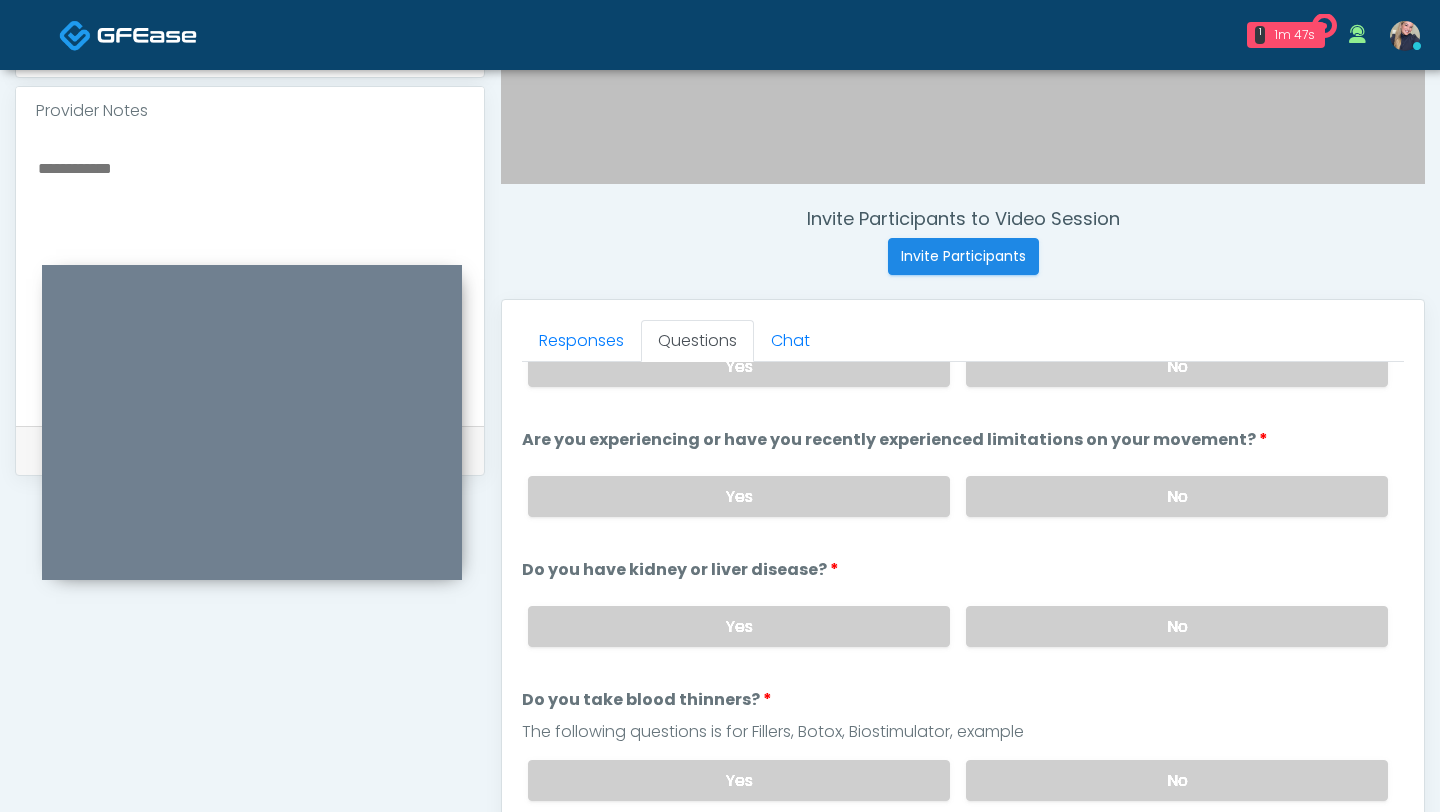 scroll, scrollTop: 84, scrollLeft: 0, axis: vertical 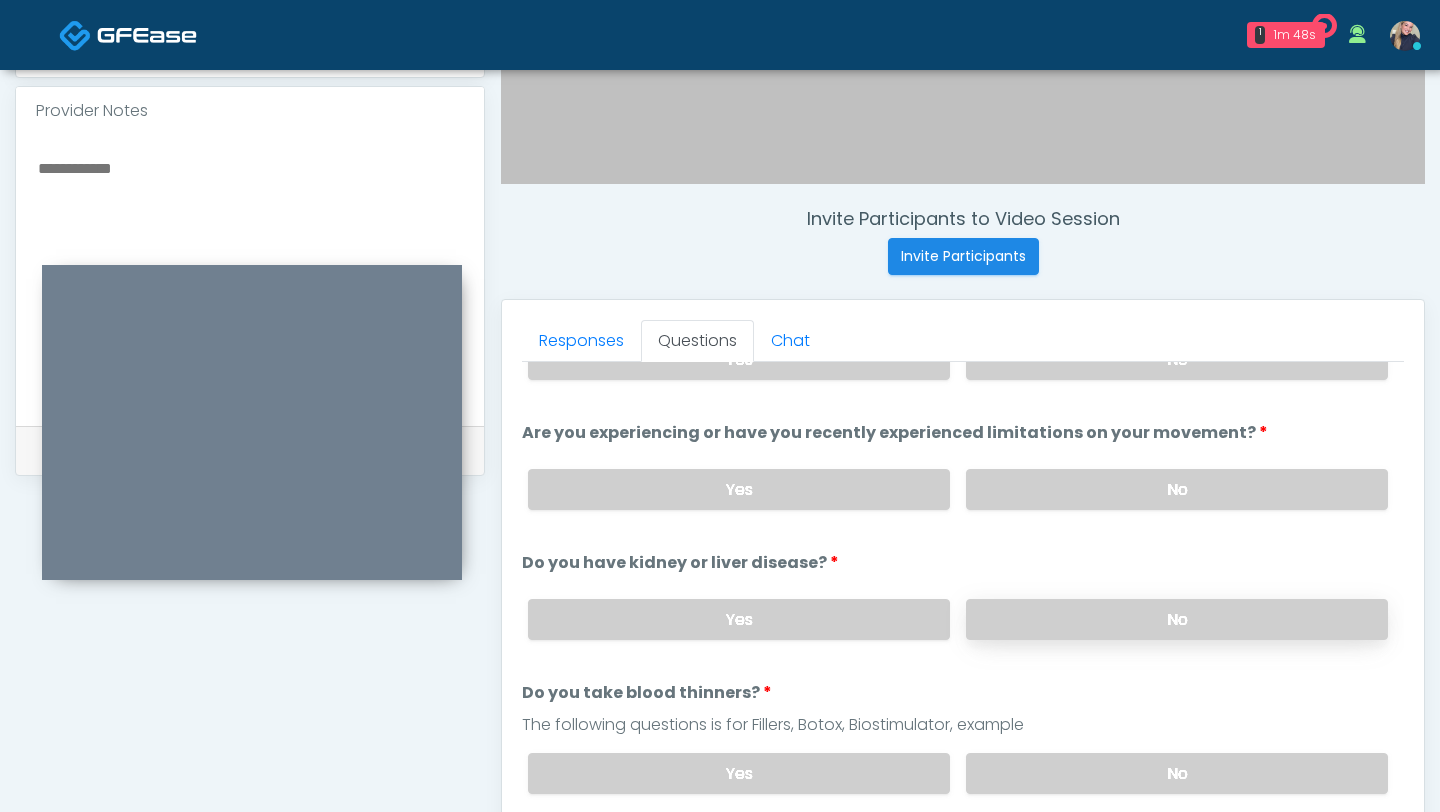 click on "No" at bounding box center [1177, 619] 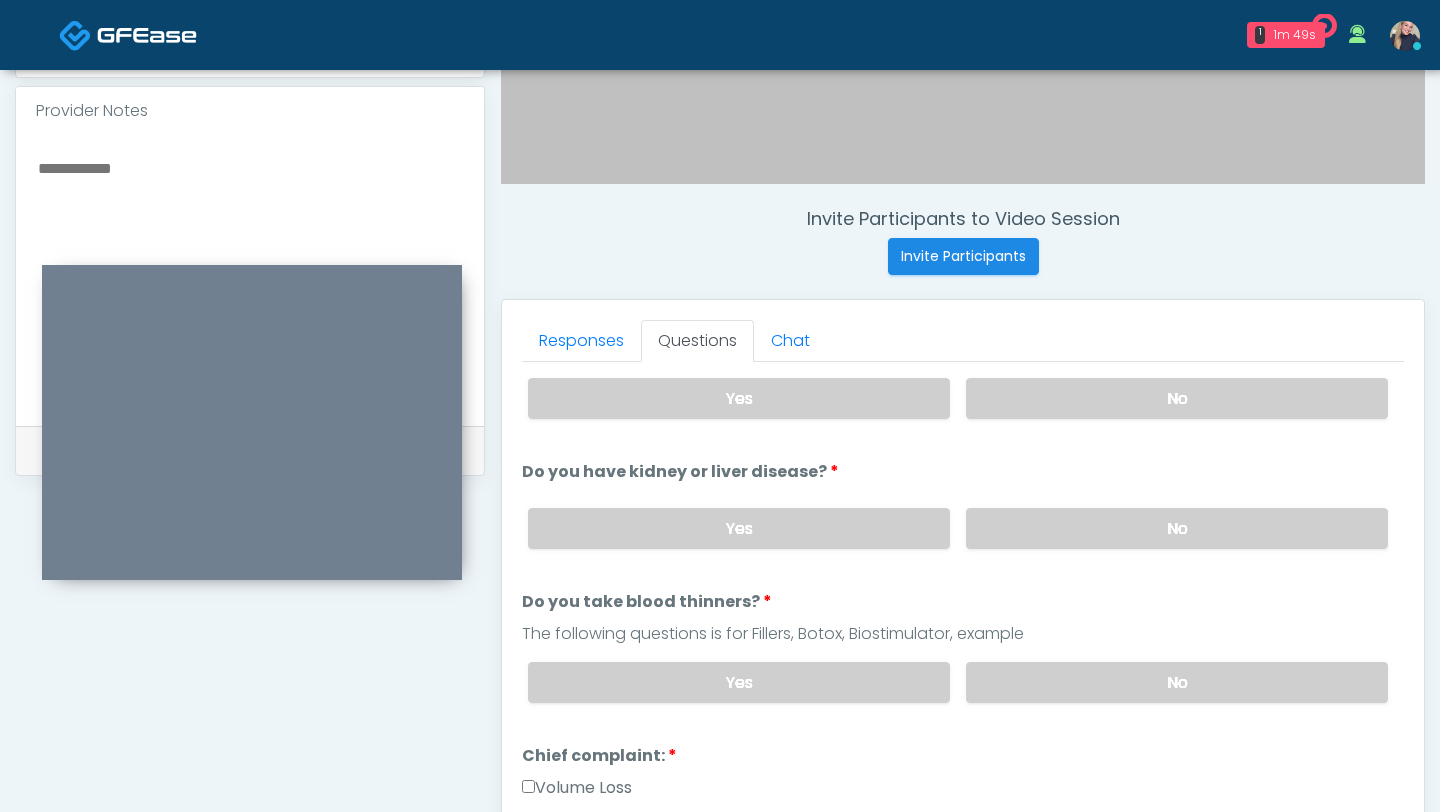scroll, scrollTop: 177, scrollLeft: 0, axis: vertical 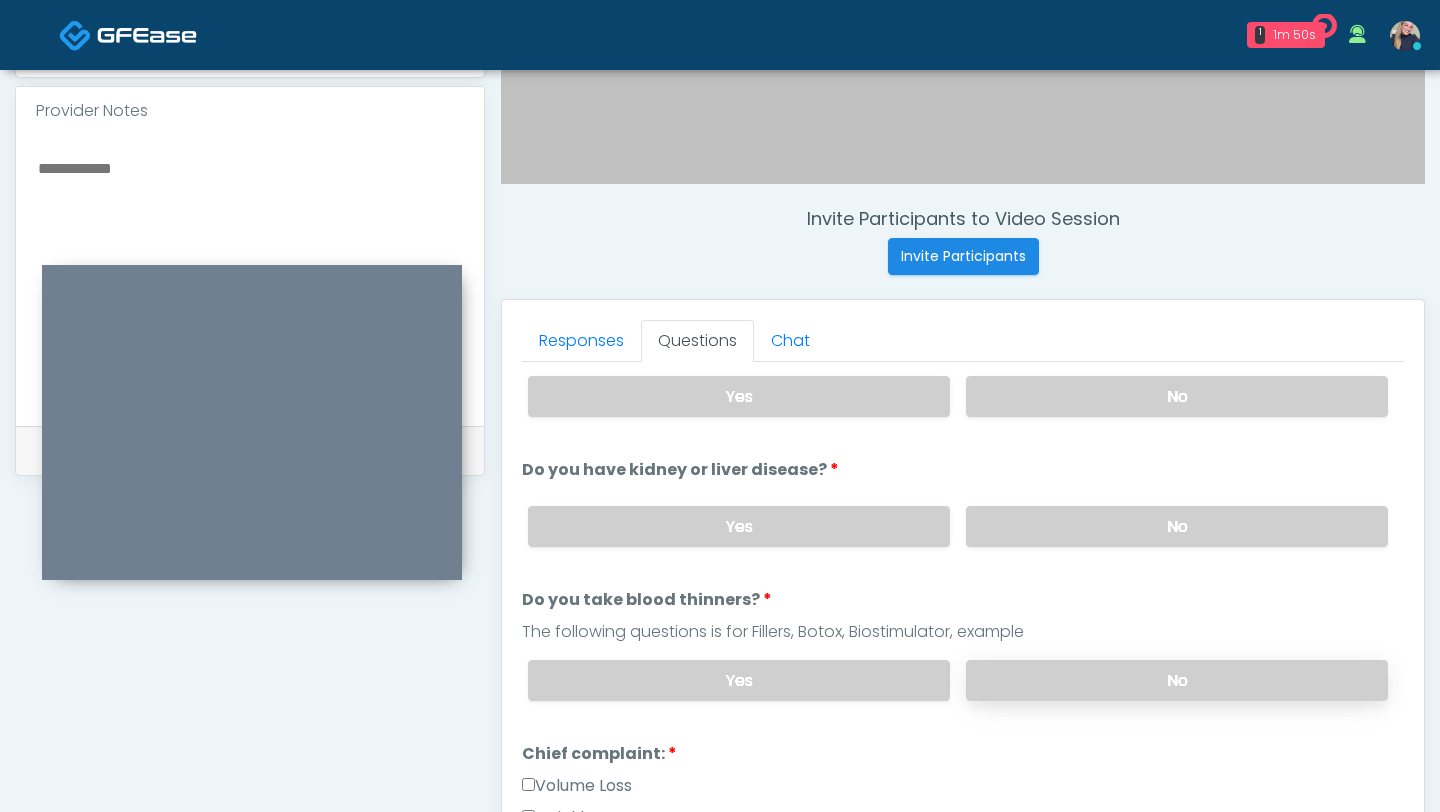 click on "No" at bounding box center [1177, 680] 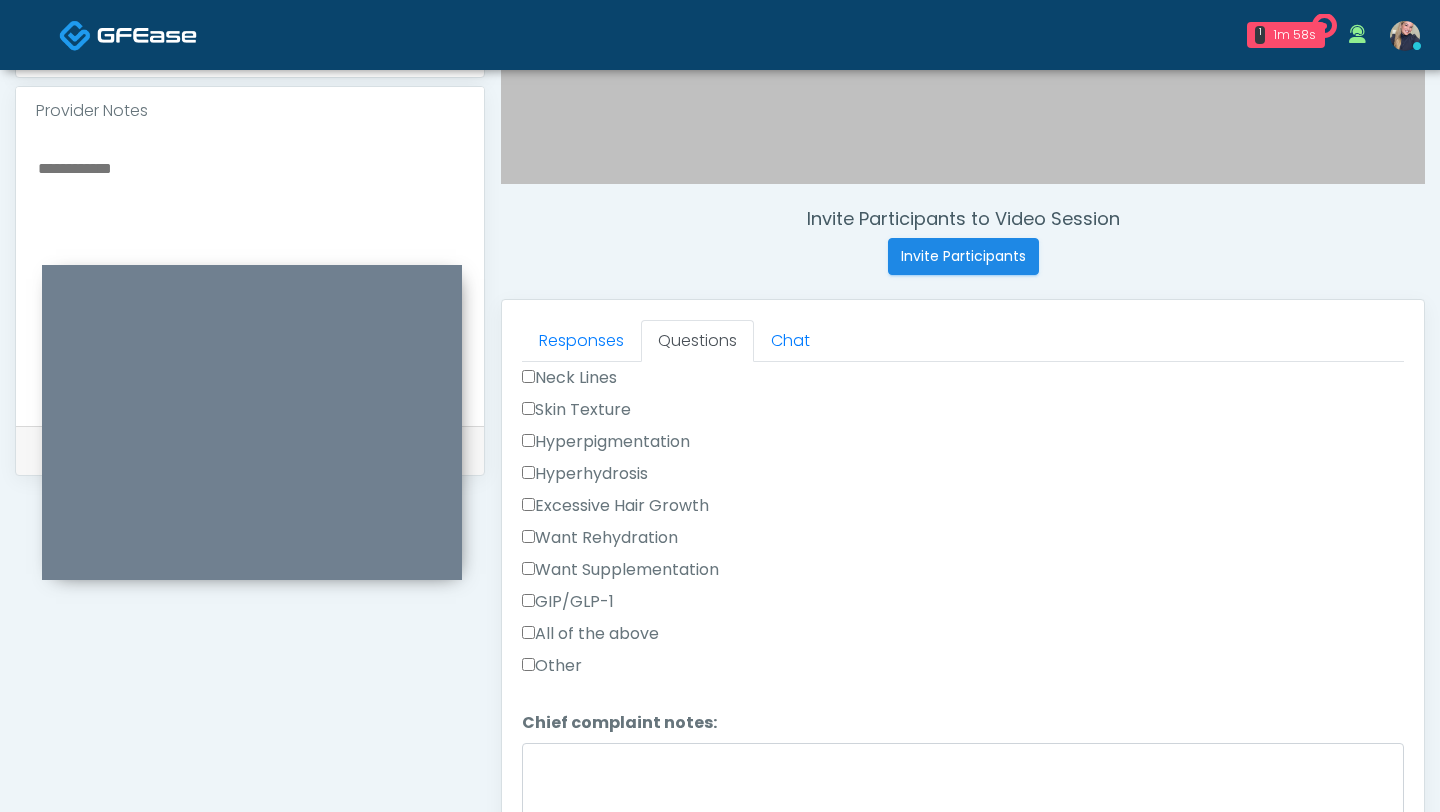 scroll, scrollTop: 651, scrollLeft: 0, axis: vertical 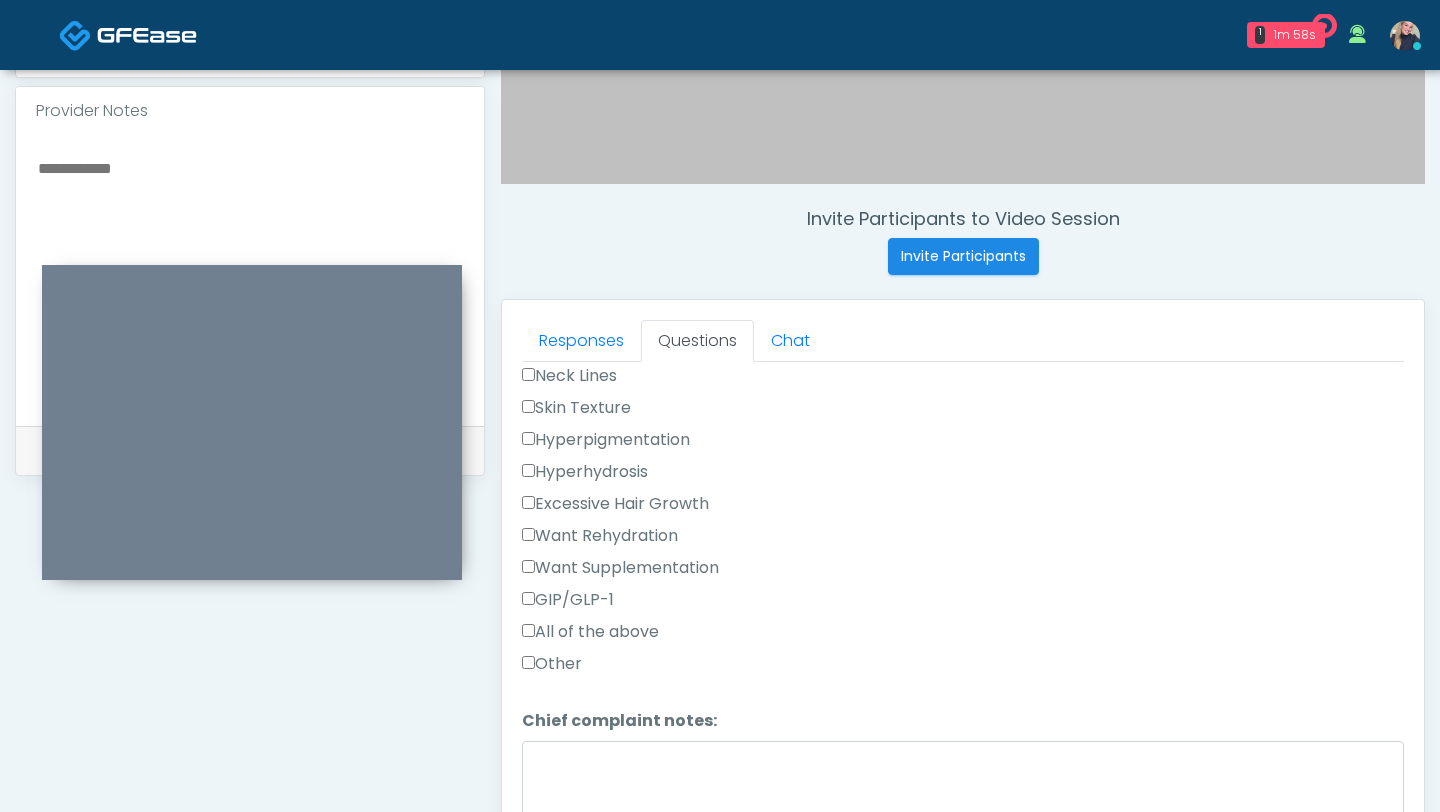 click on "Other" at bounding box center (552, 664) 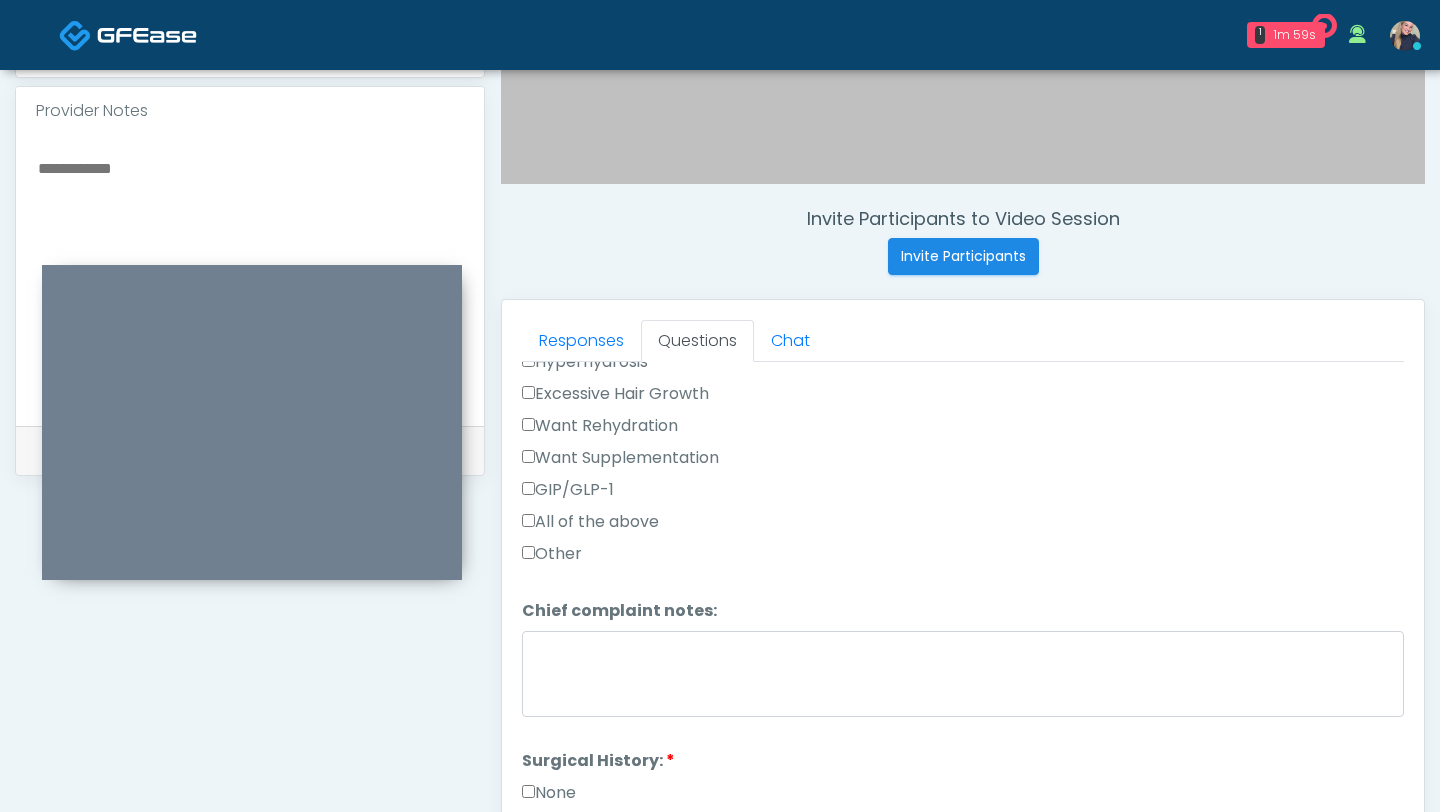 scroll, scrollTop: 762, scrollLeft: 0, axis: vertical 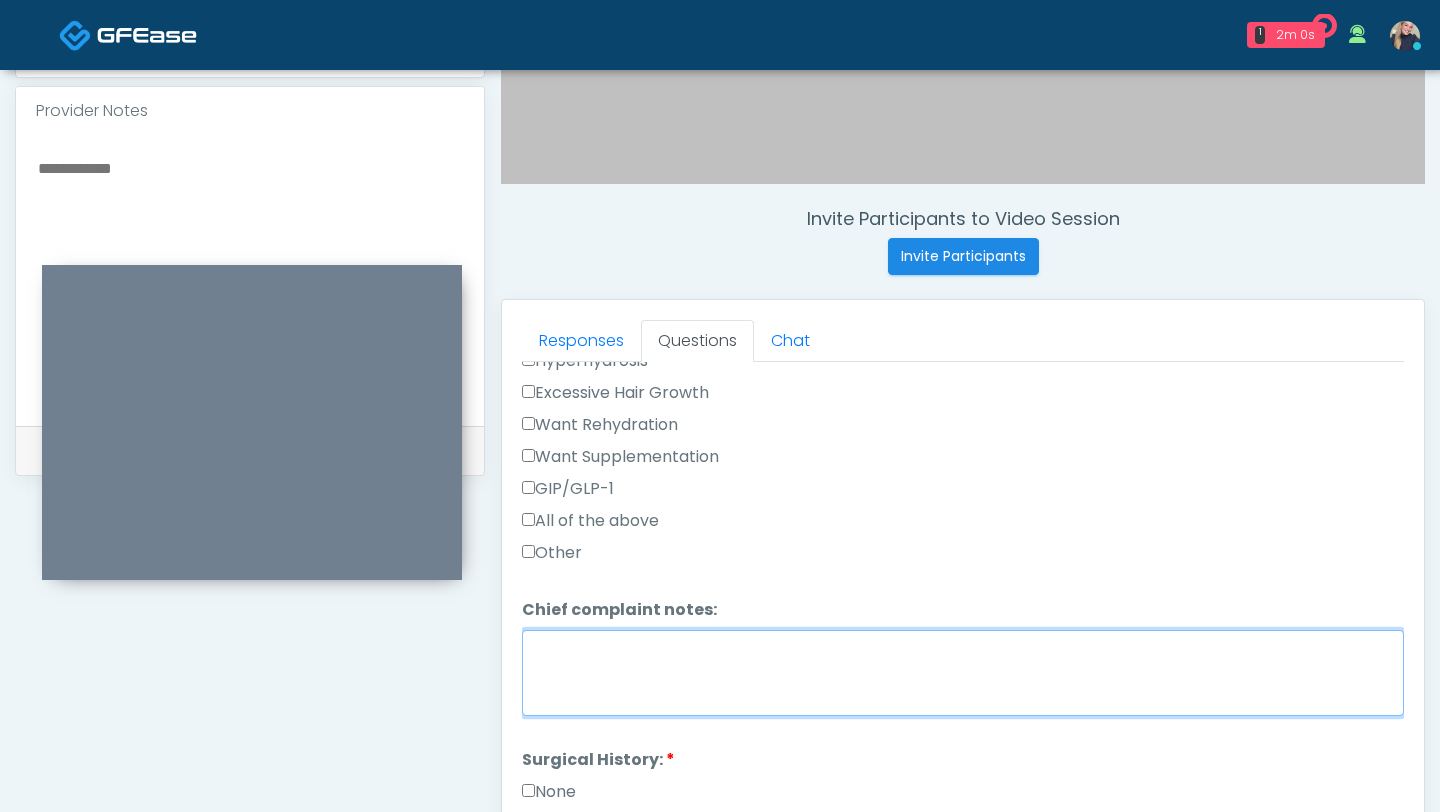 click on "Chief complaint notes:" at bounding box center (963, 673) 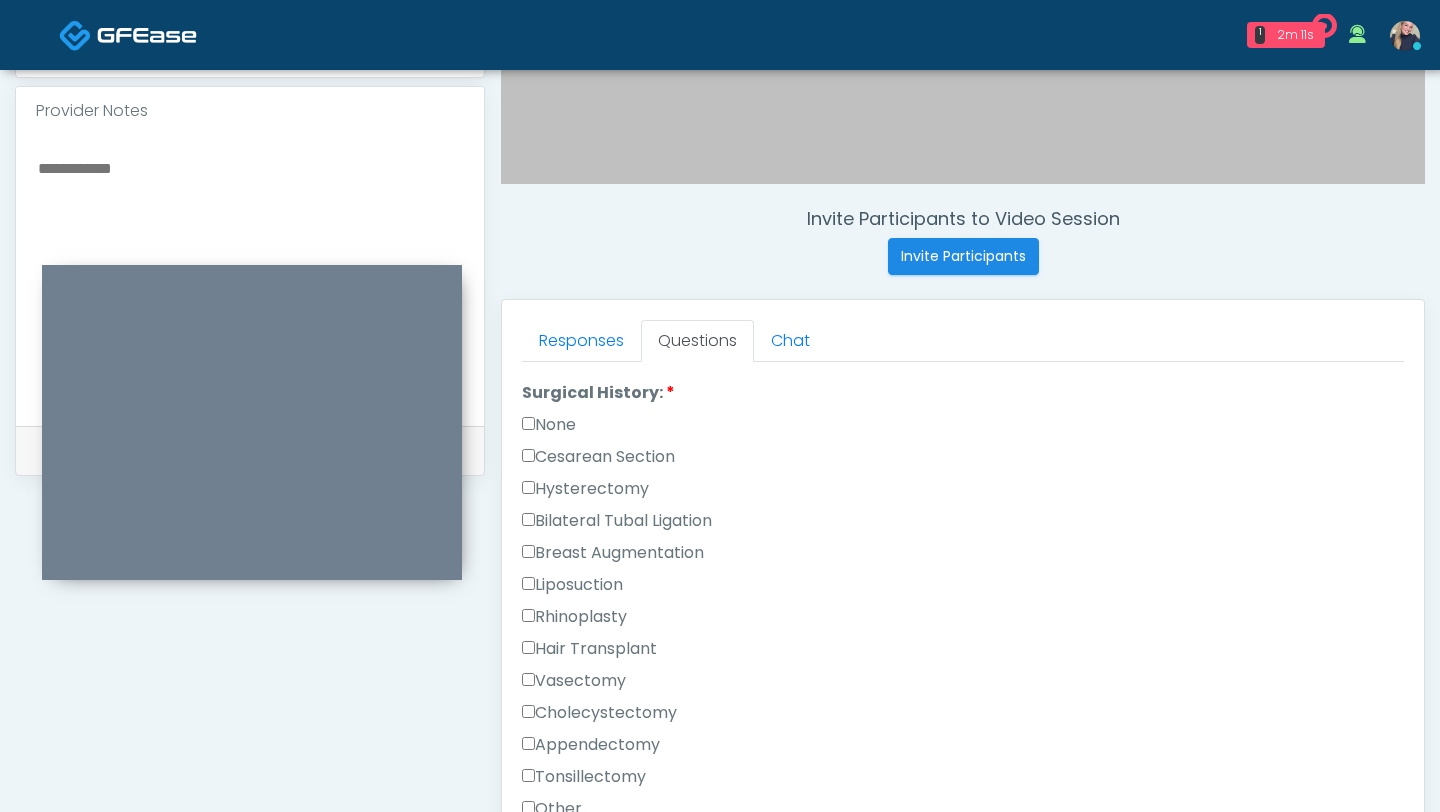 scroll, scrollTop: 1127, scrollLeft: 0, axis: vertical 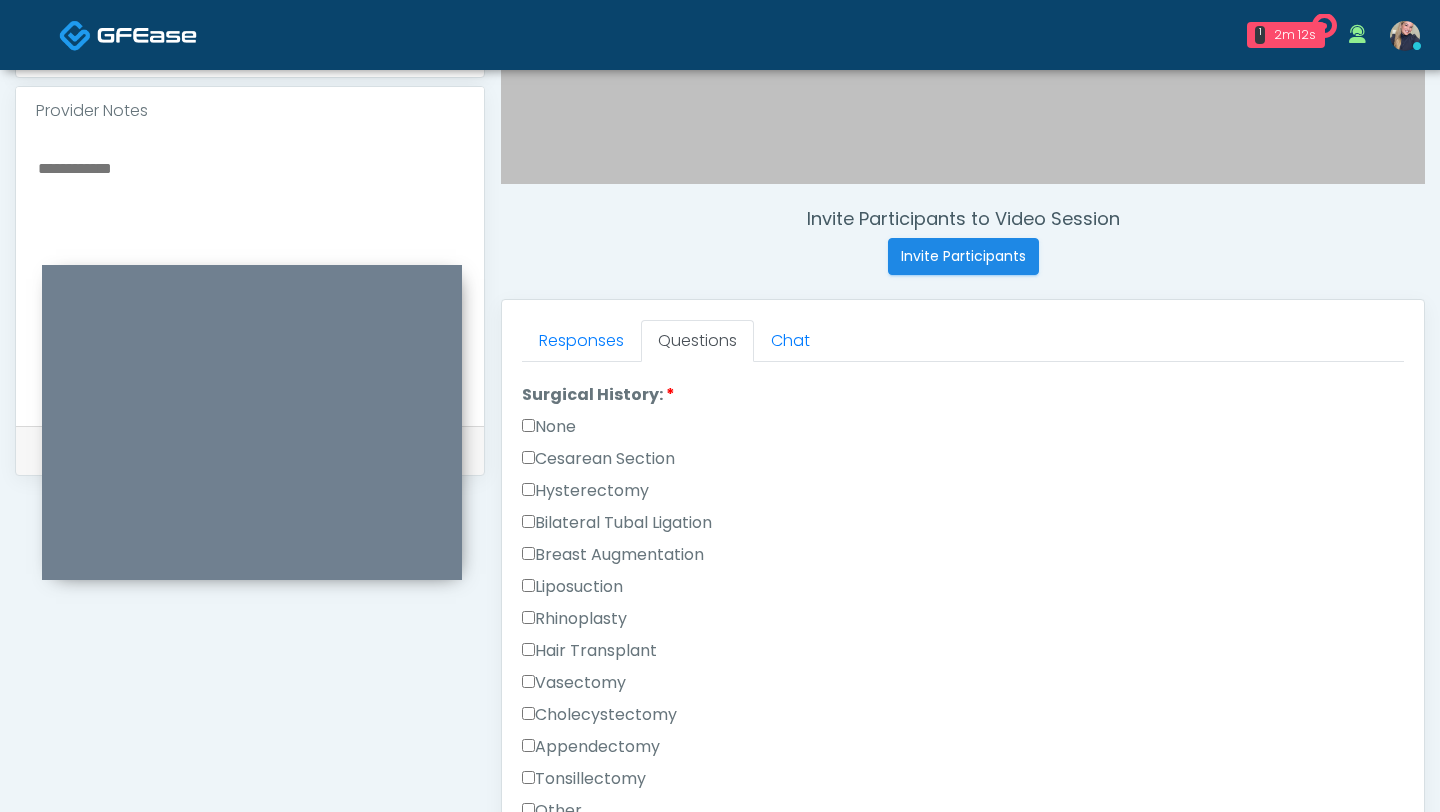 type on "******" 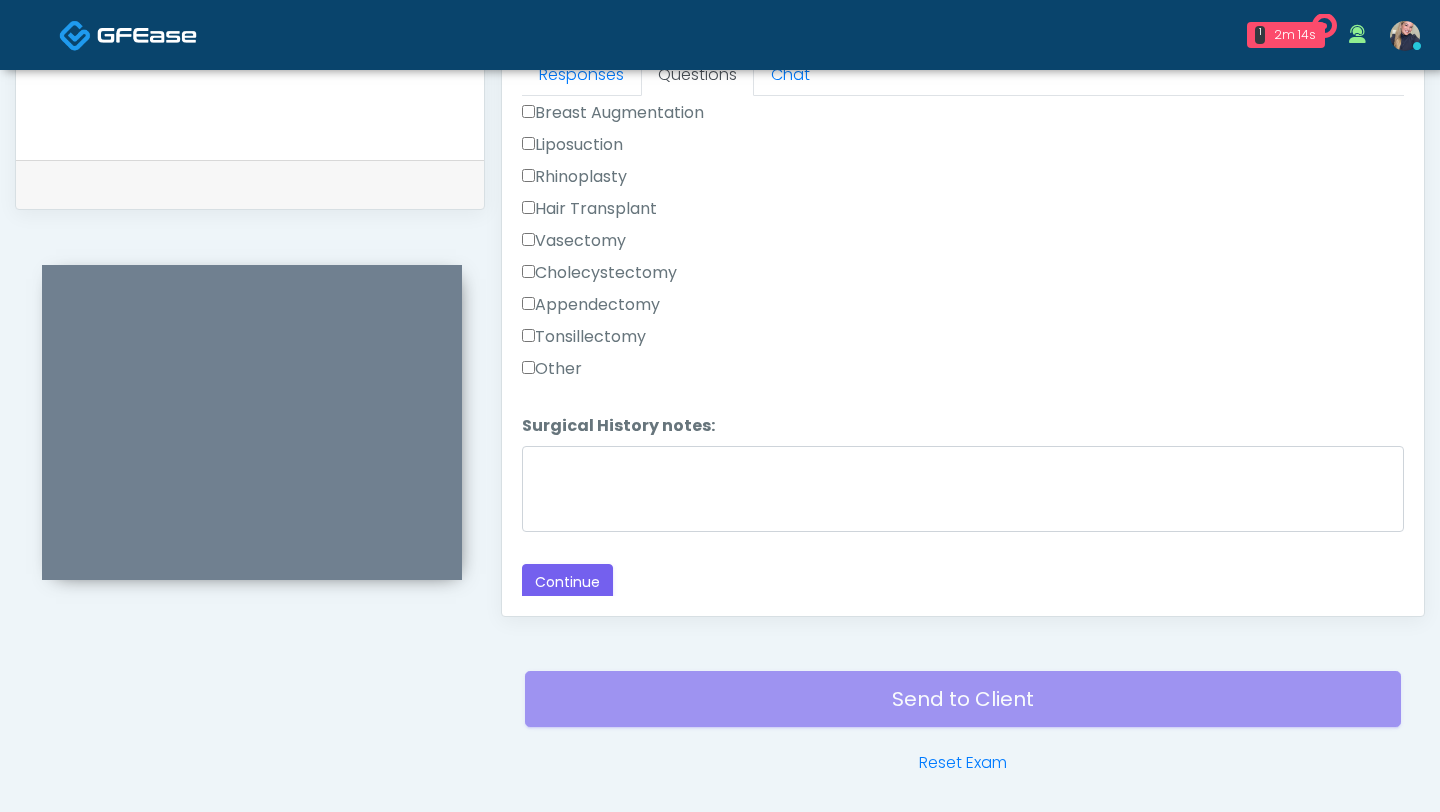 scroll, scrollTop: 912, scrollLeft: 0, axis: vertical 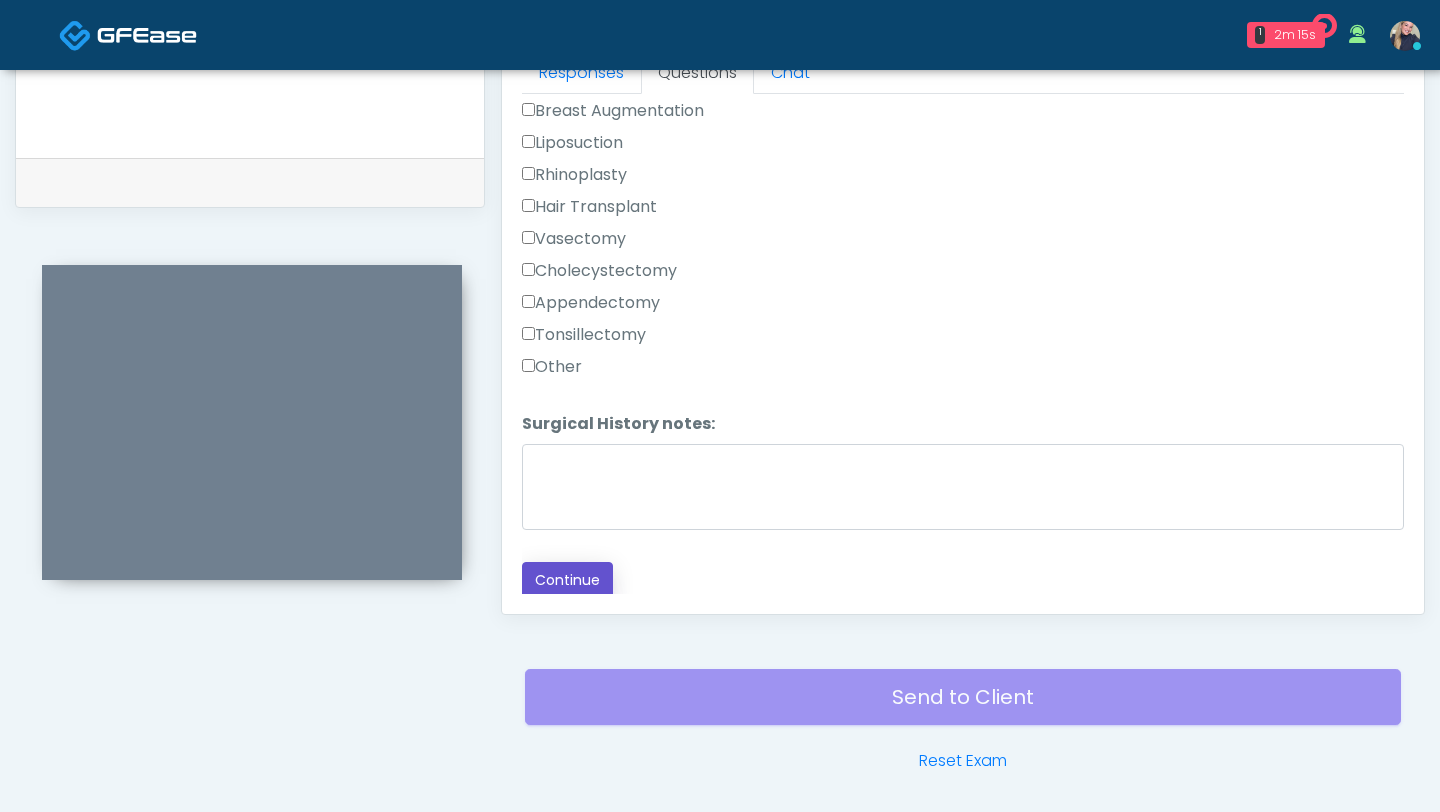 click on "Continue" at bounding box center [567, 580] 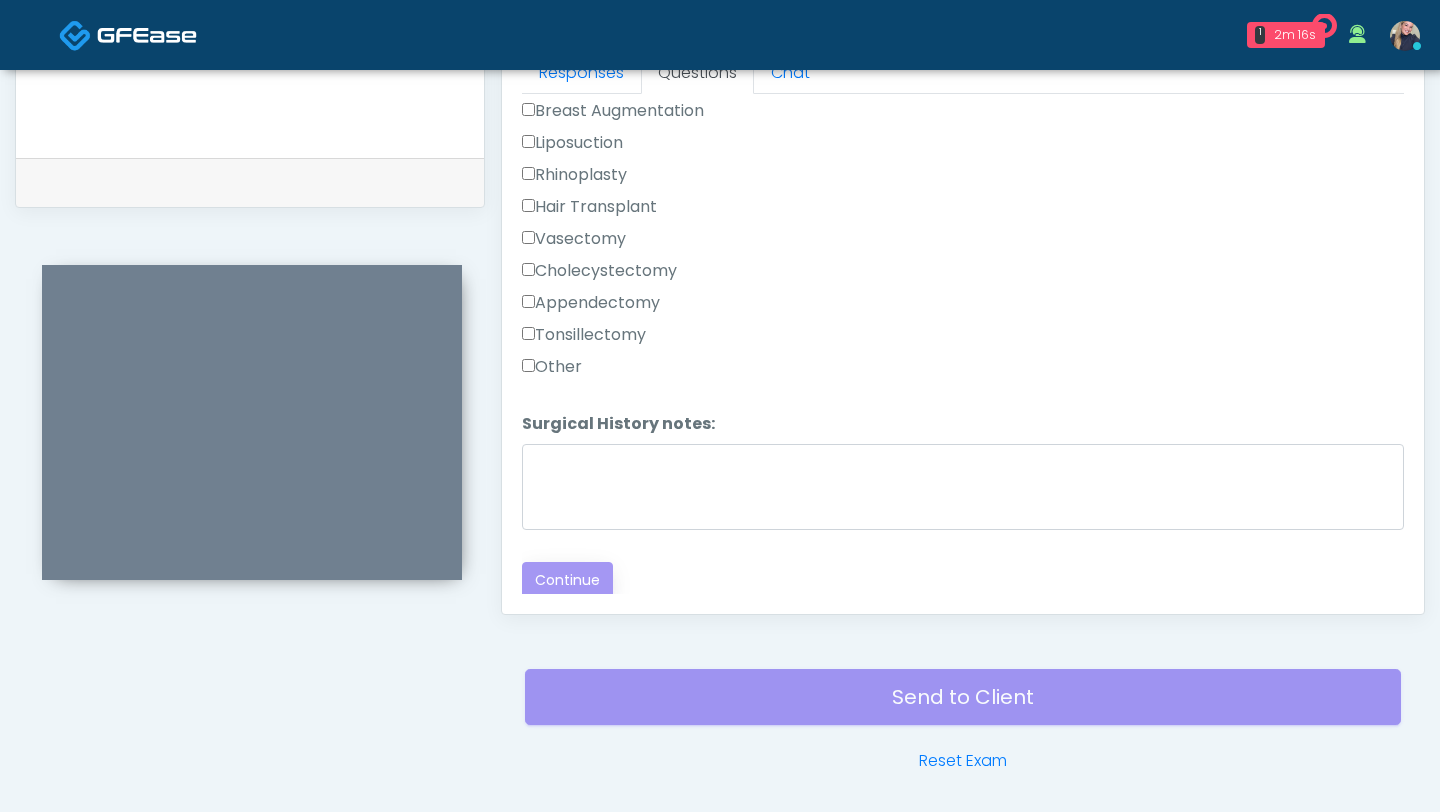 scroll, scrollTop: 983, scrollLeft: 0, axis: vertical 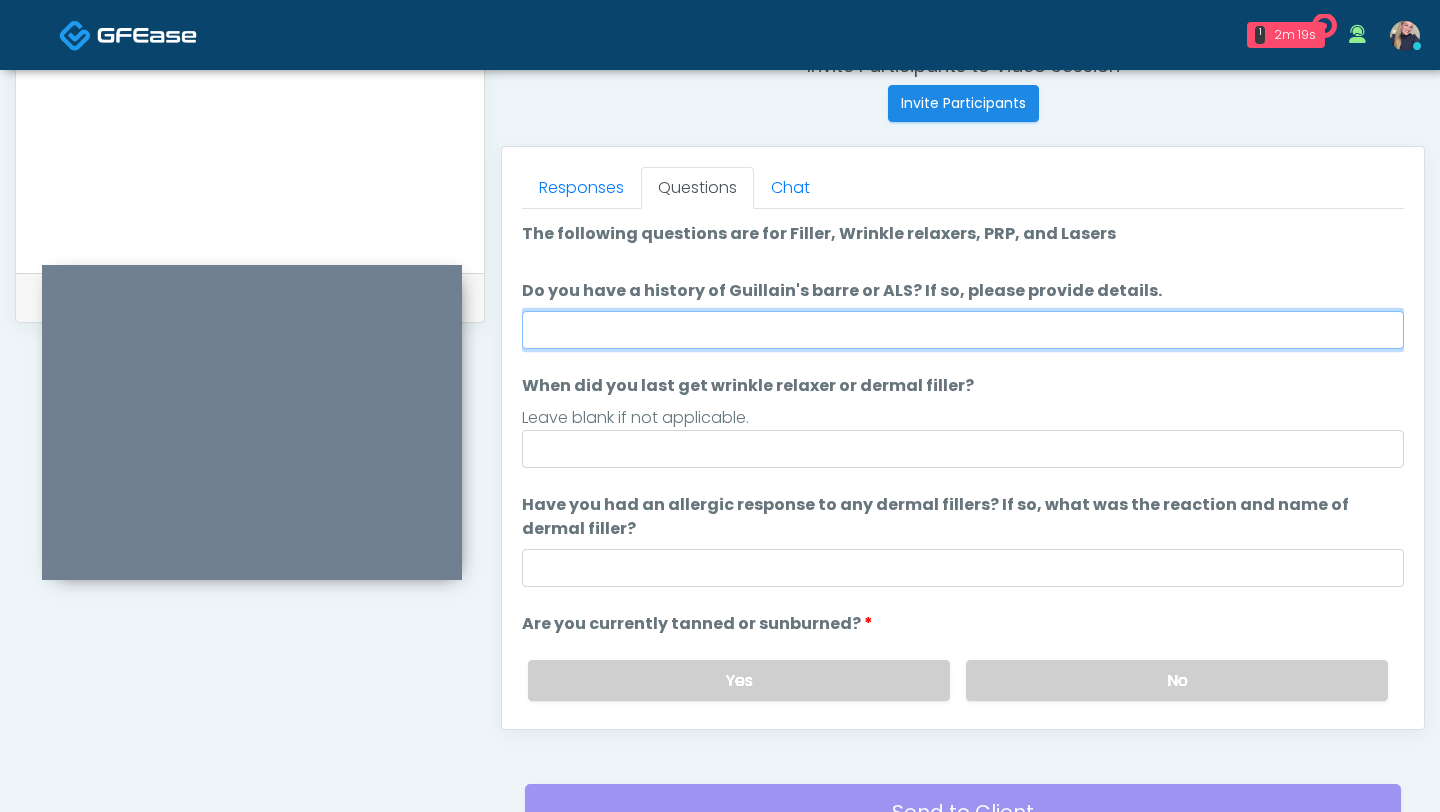 click on "Do you have a history of Guillain's barre or ALS? If so, please provide details." at bounding box center [963, 330] 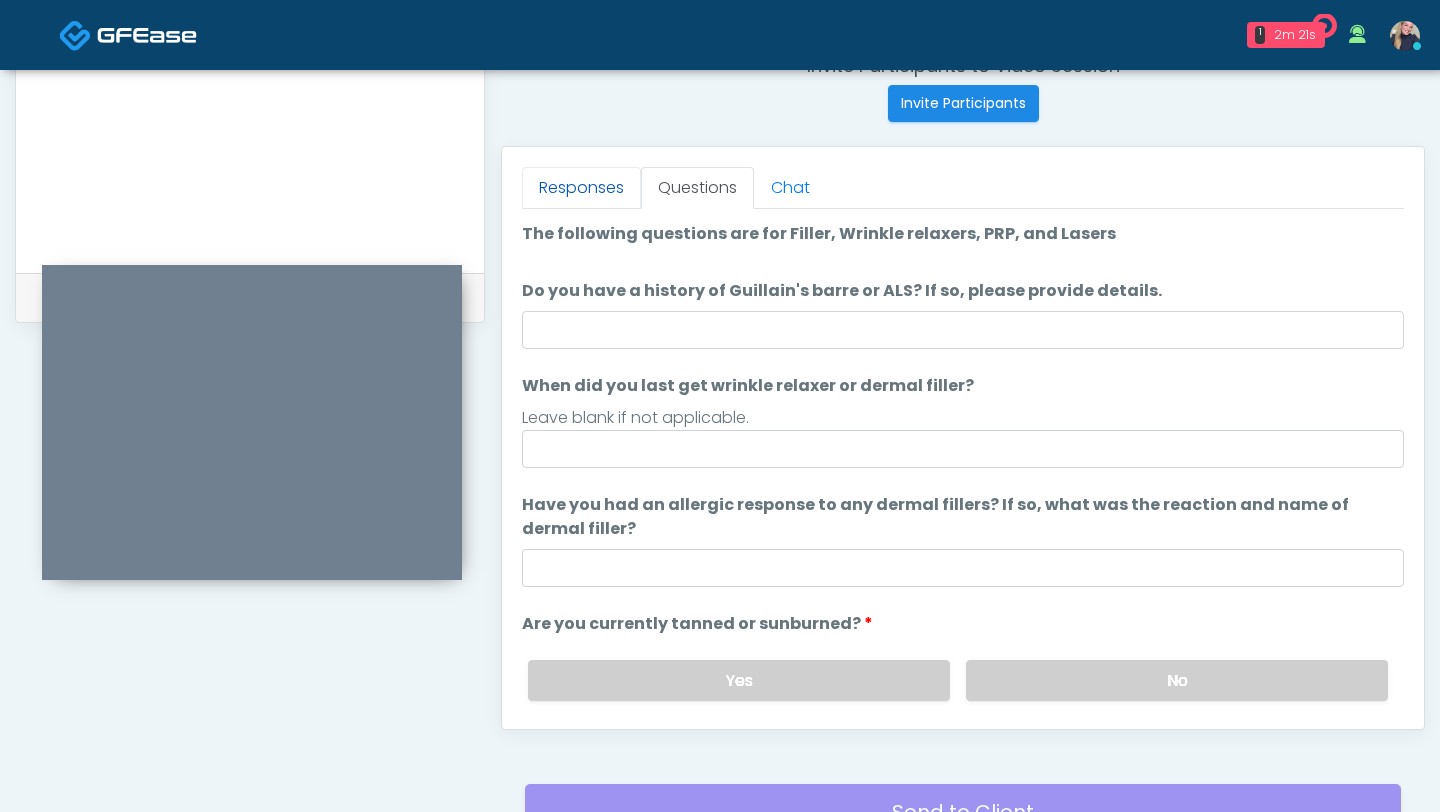 click on "Responses" at bounding box center (581, 188) 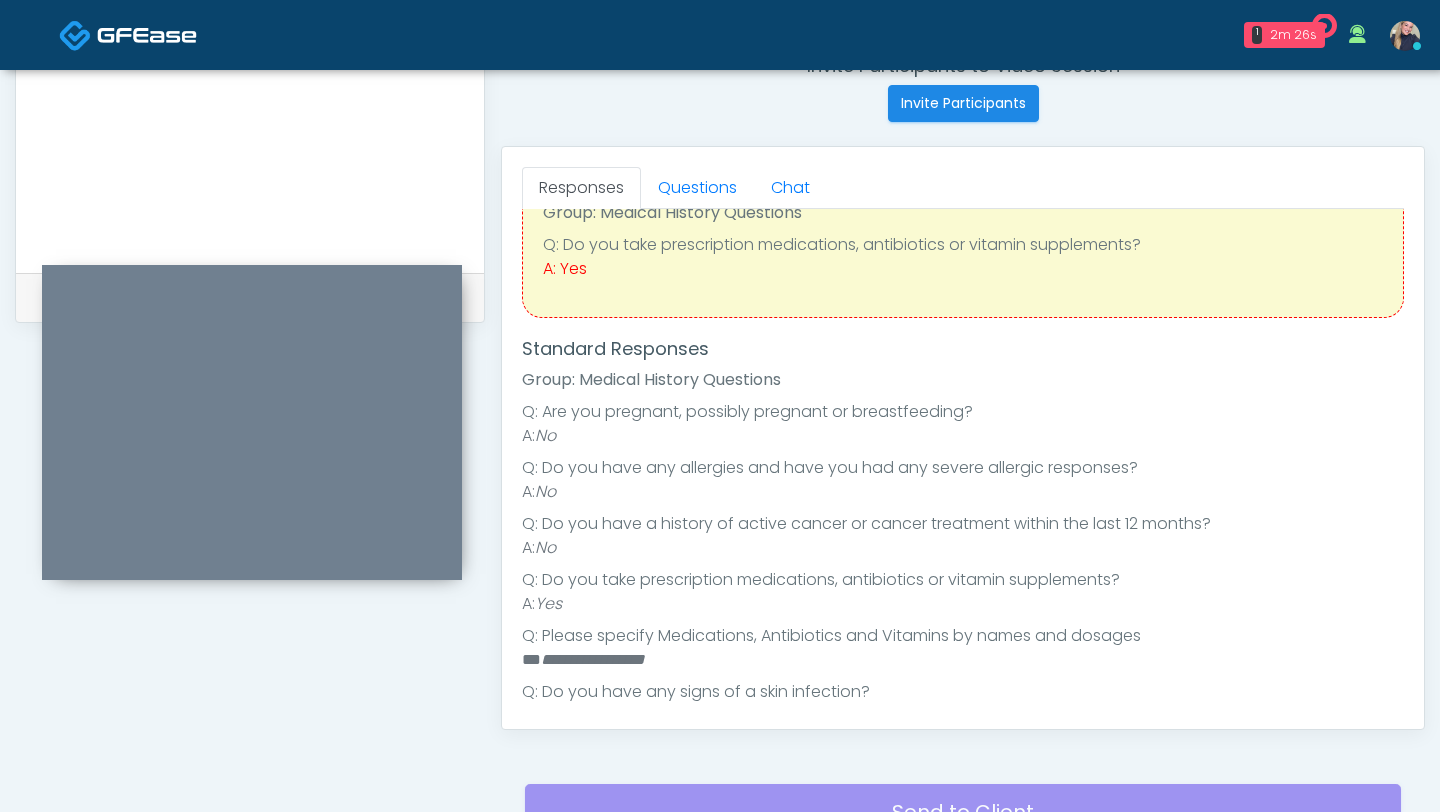 scroll, scrollTop: 0, scrollLeft: 0, axis: both 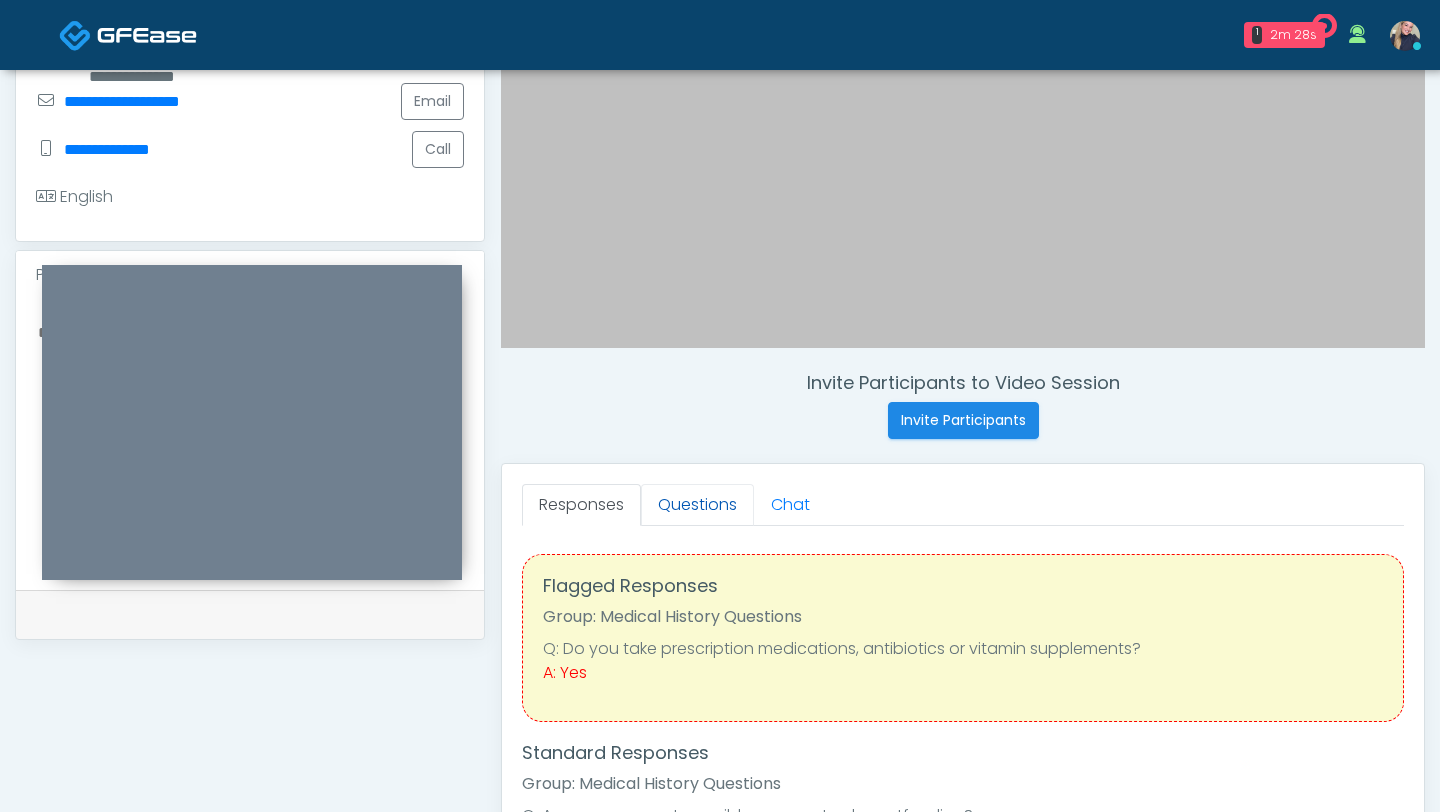 click on "Questions" at bounding box center [697, 505] 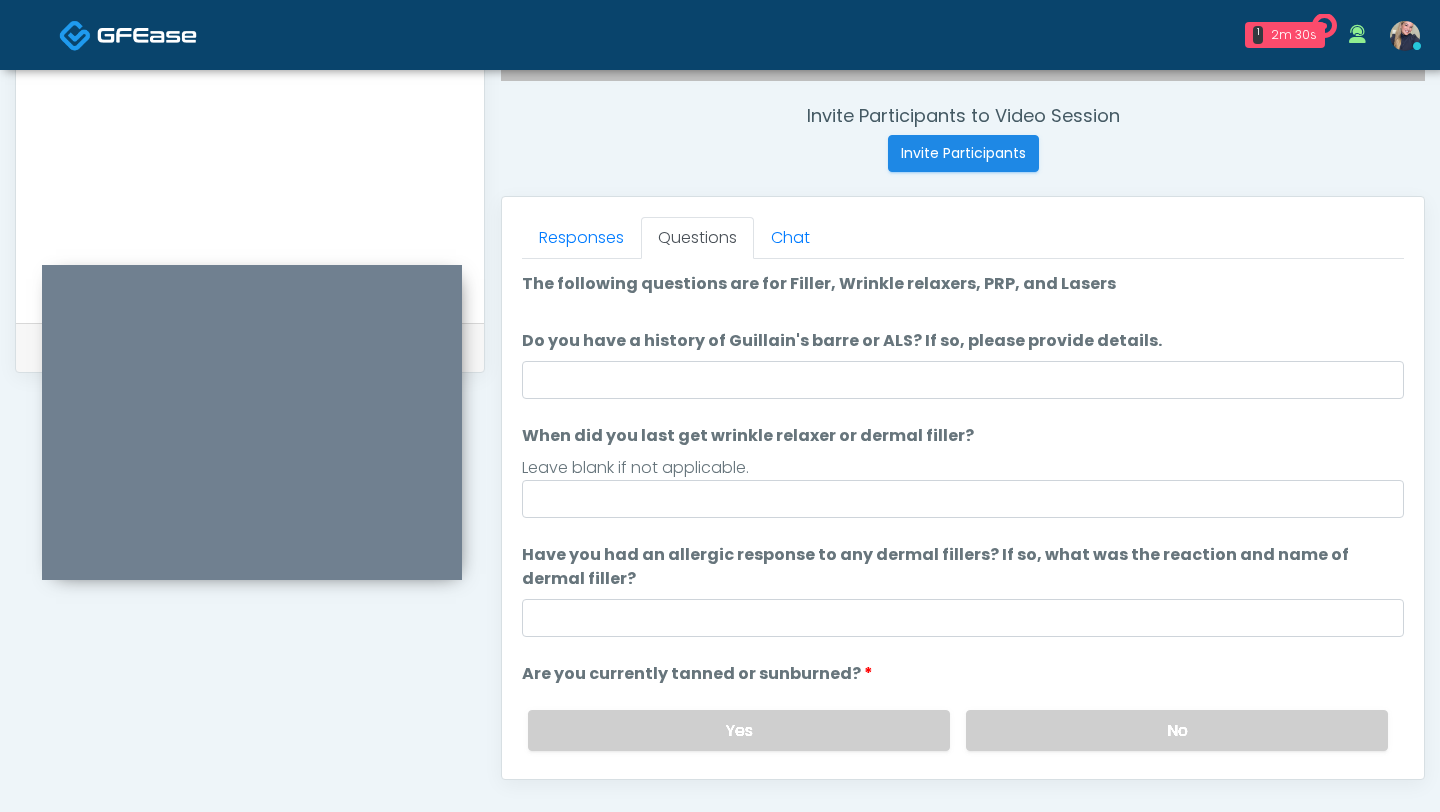 scroll, scrollTop: 750, scrollLeft: 0, axis: vertical 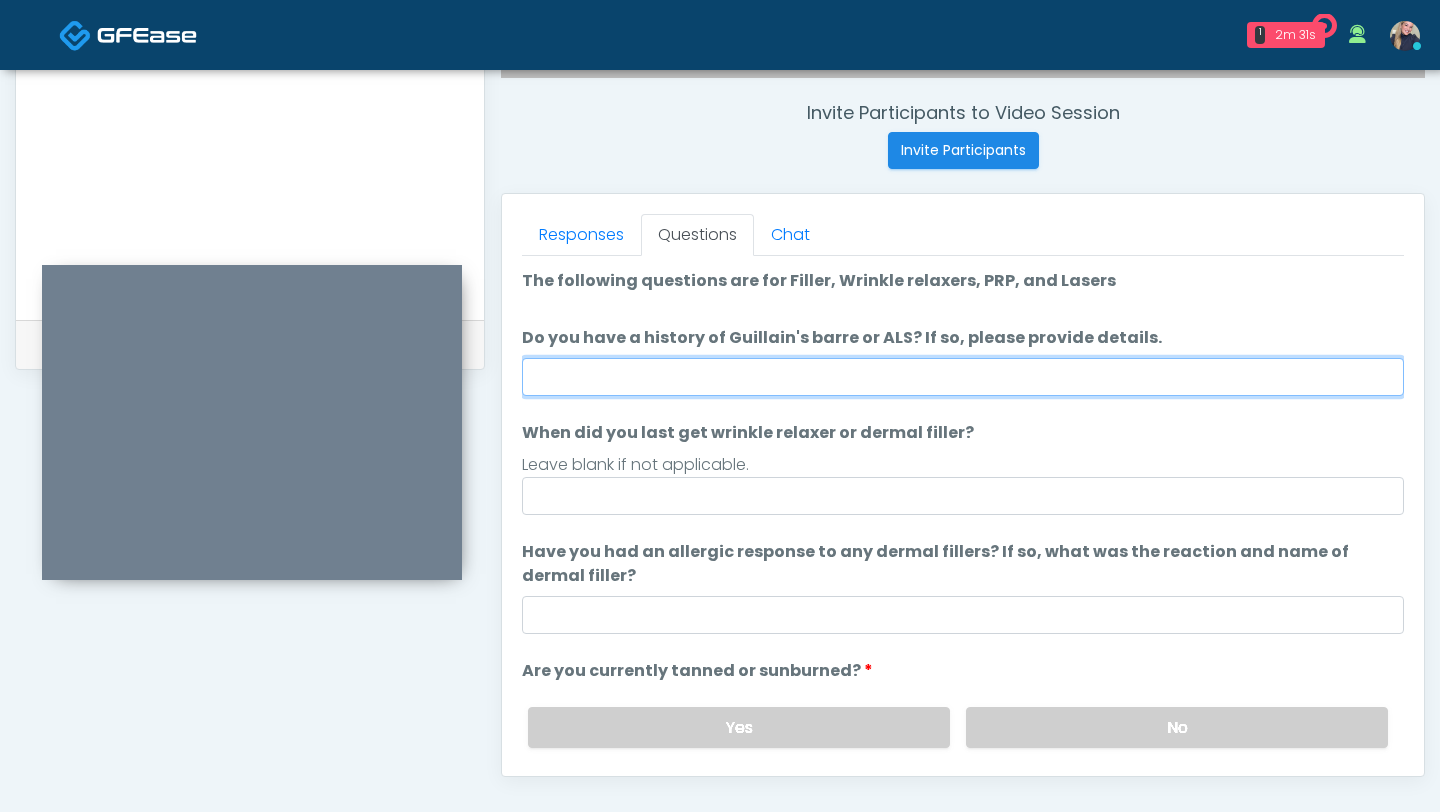 click on "Do you have a history of Guillain's barre or ALS? If so, please provide details." at bounding box center (963, 377) 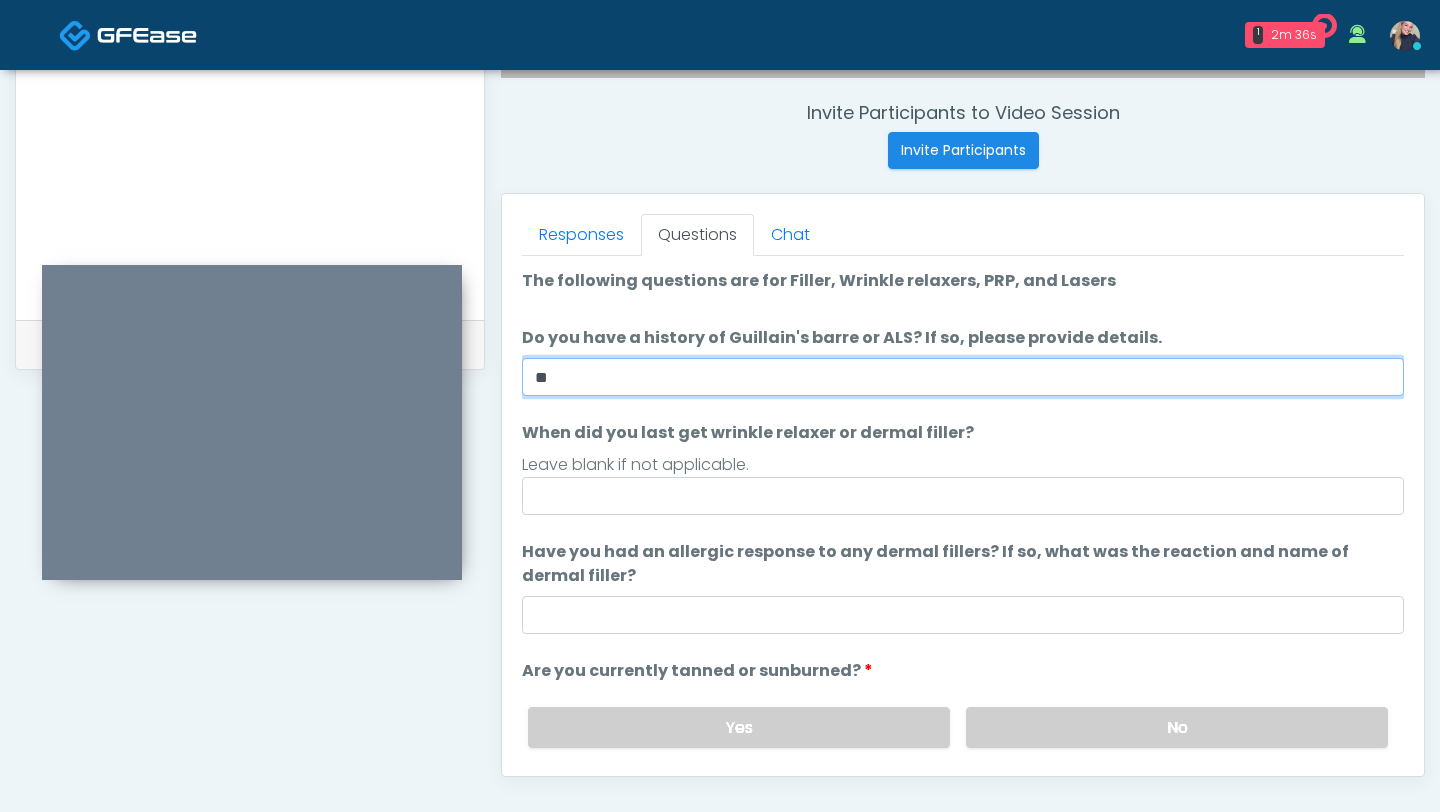 type on "**" 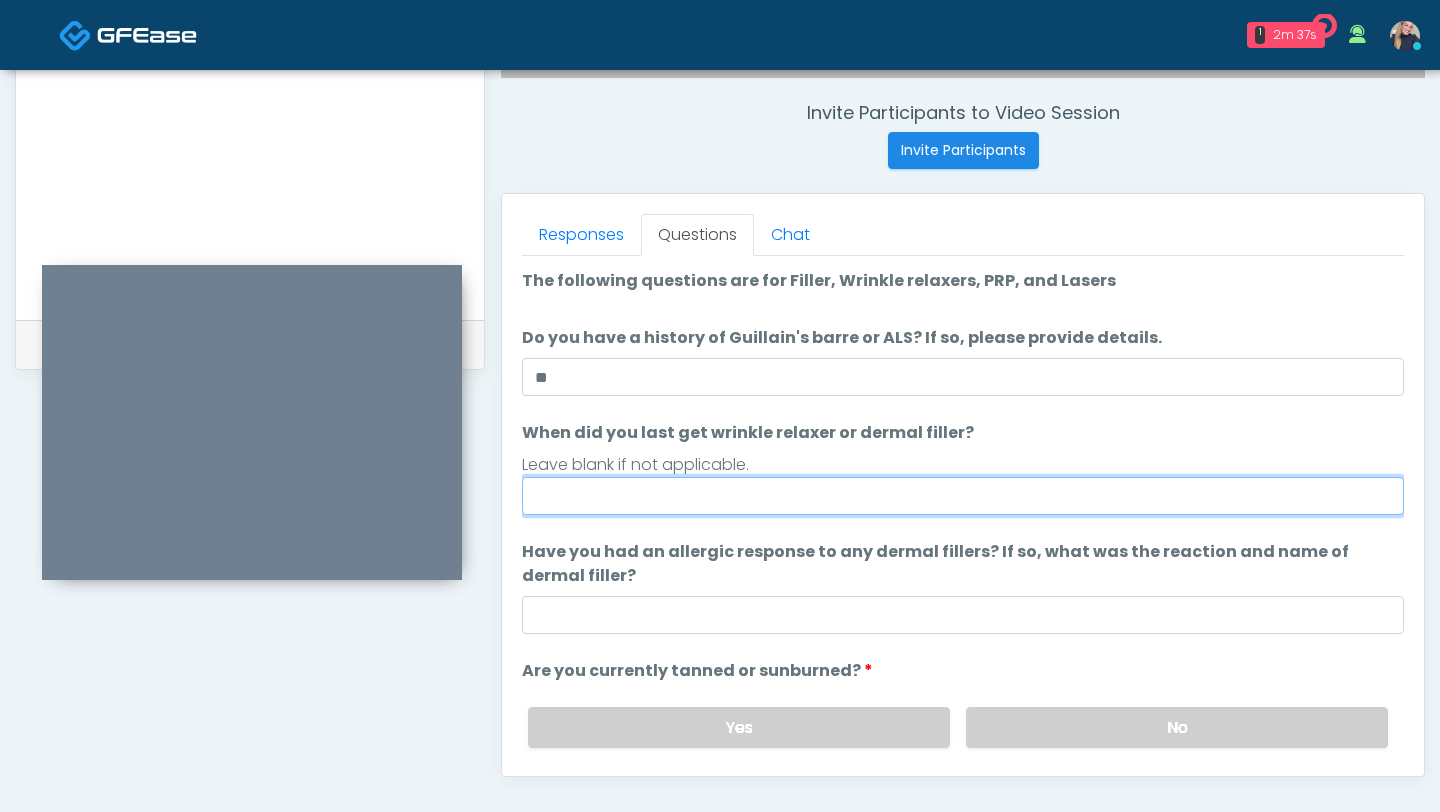 click on "When did you last get wrinkle relaxer or dermal filler?" at bounding box center [963, 496] 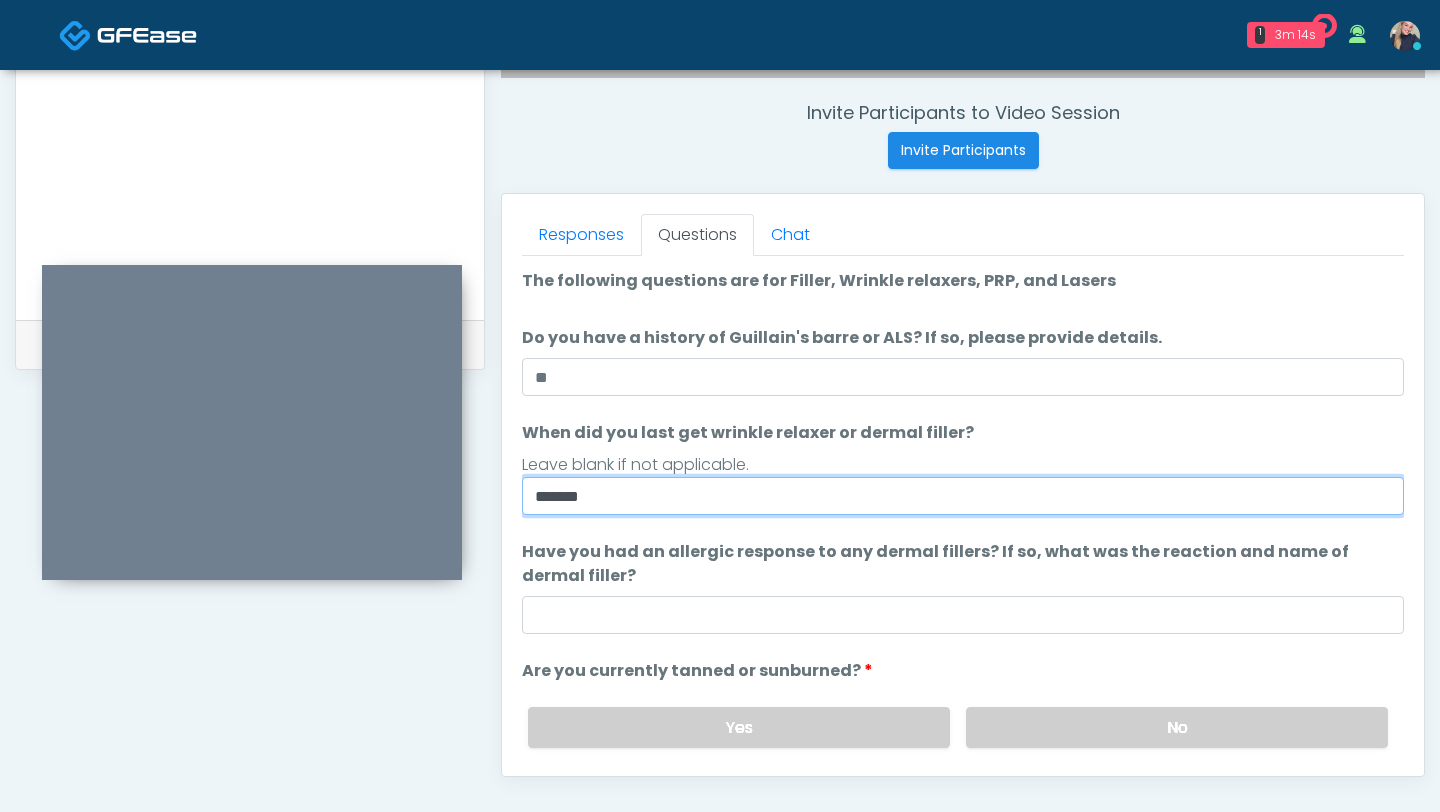 click on "*******" at bounding box center [963, 496] 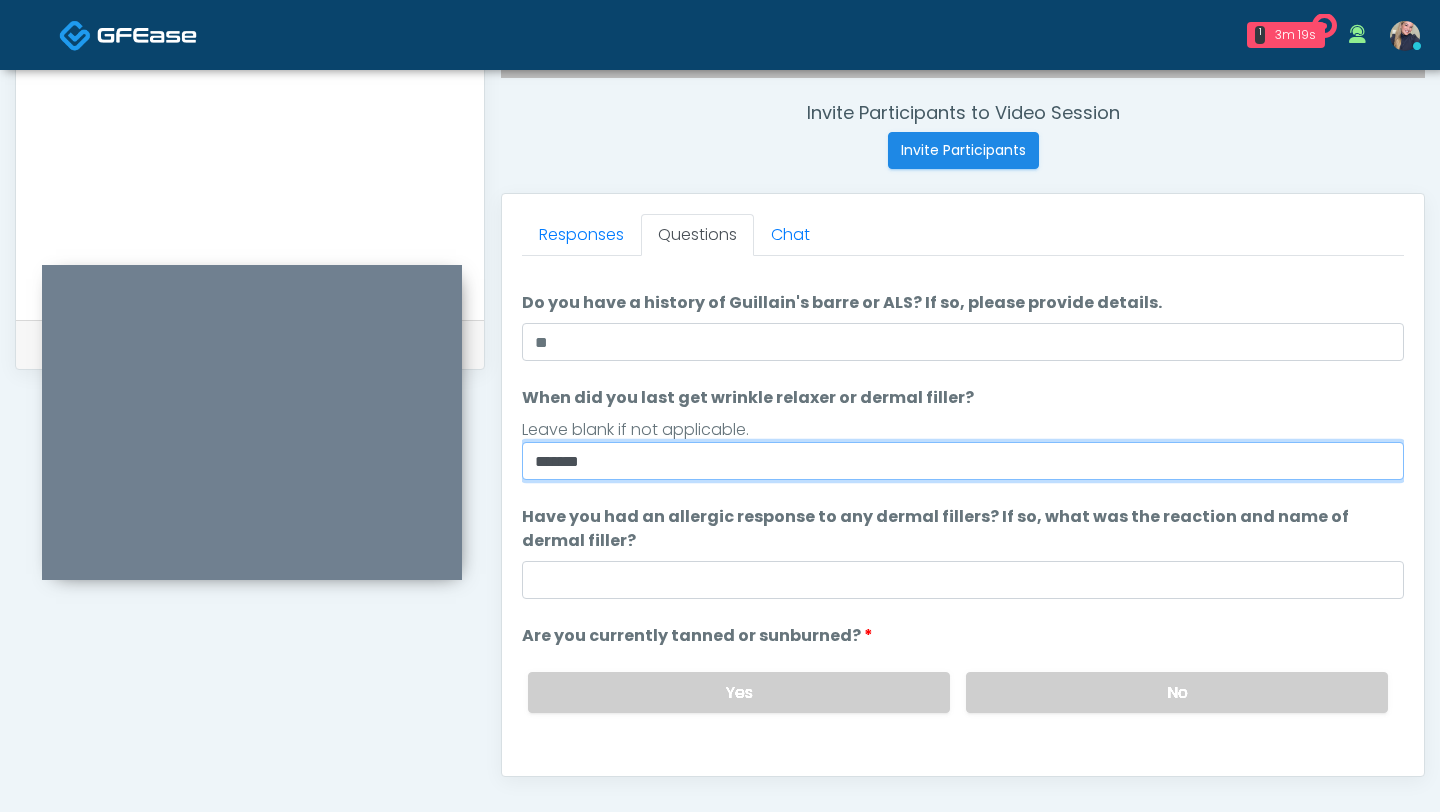scroll, scrollTop: 41, scrollLeft: 0, axis: vertical 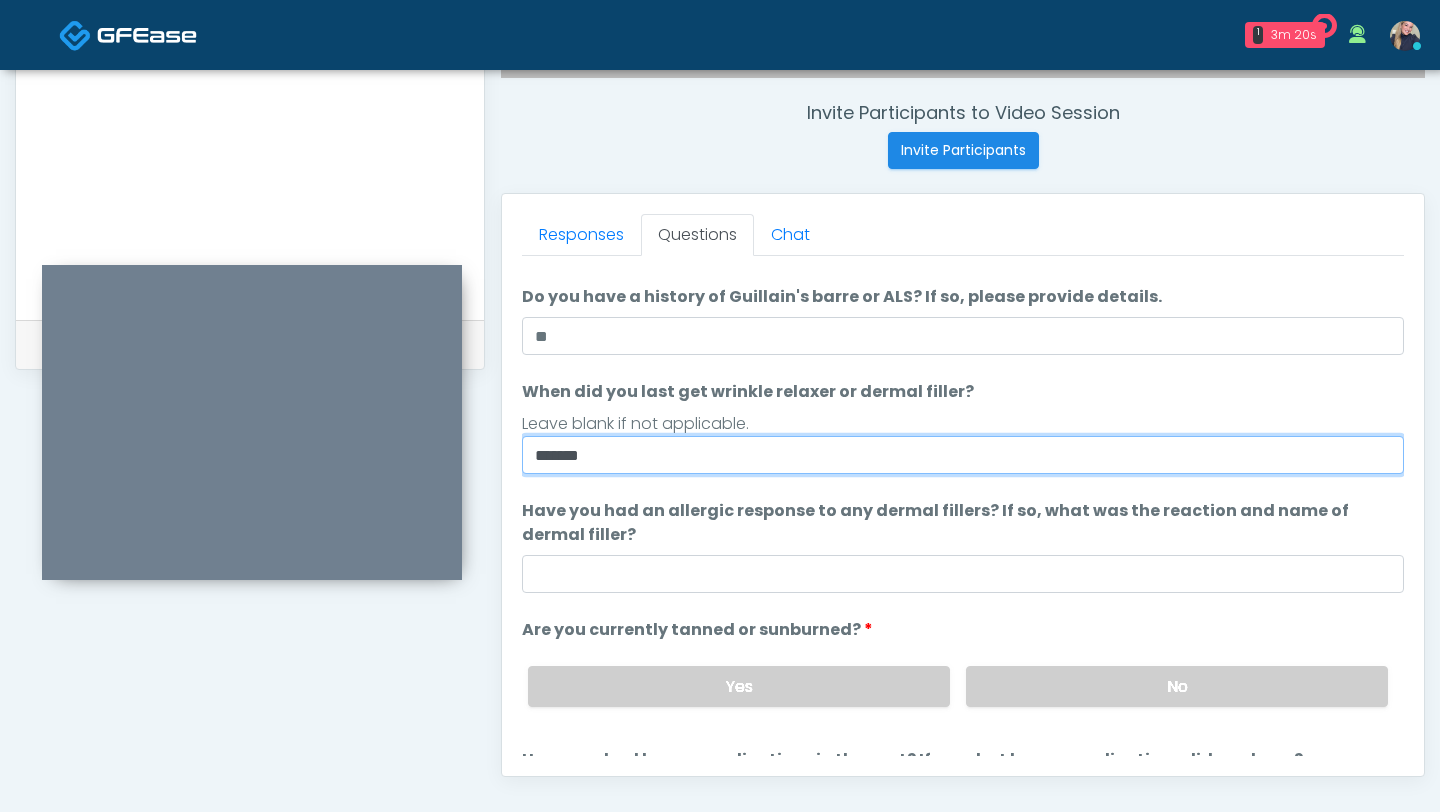 type on "*******" 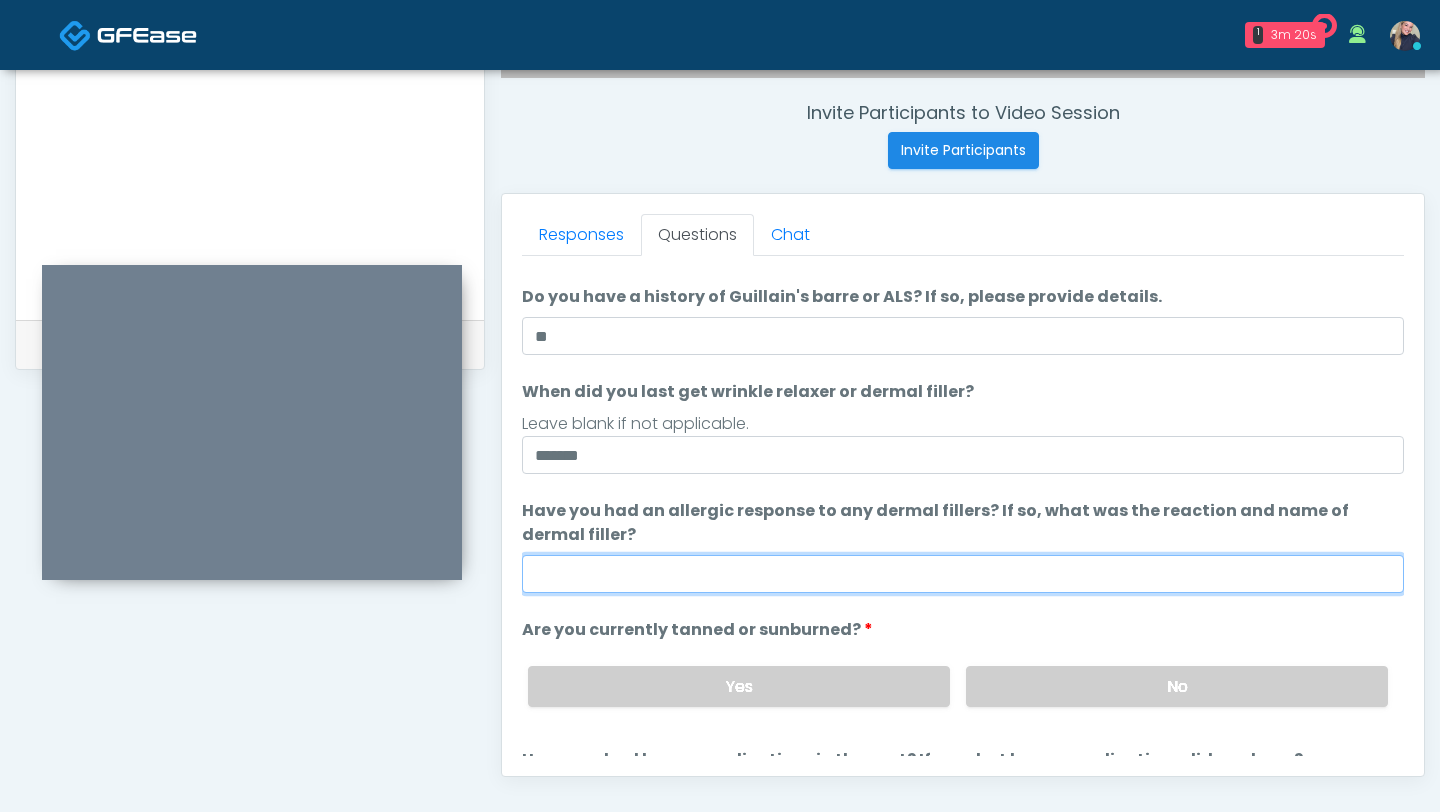 click on "Have you had an allergic response to any dermal fillers? If so, what was the reaction and name of dermal filler?" at bounding box center [963, 574] 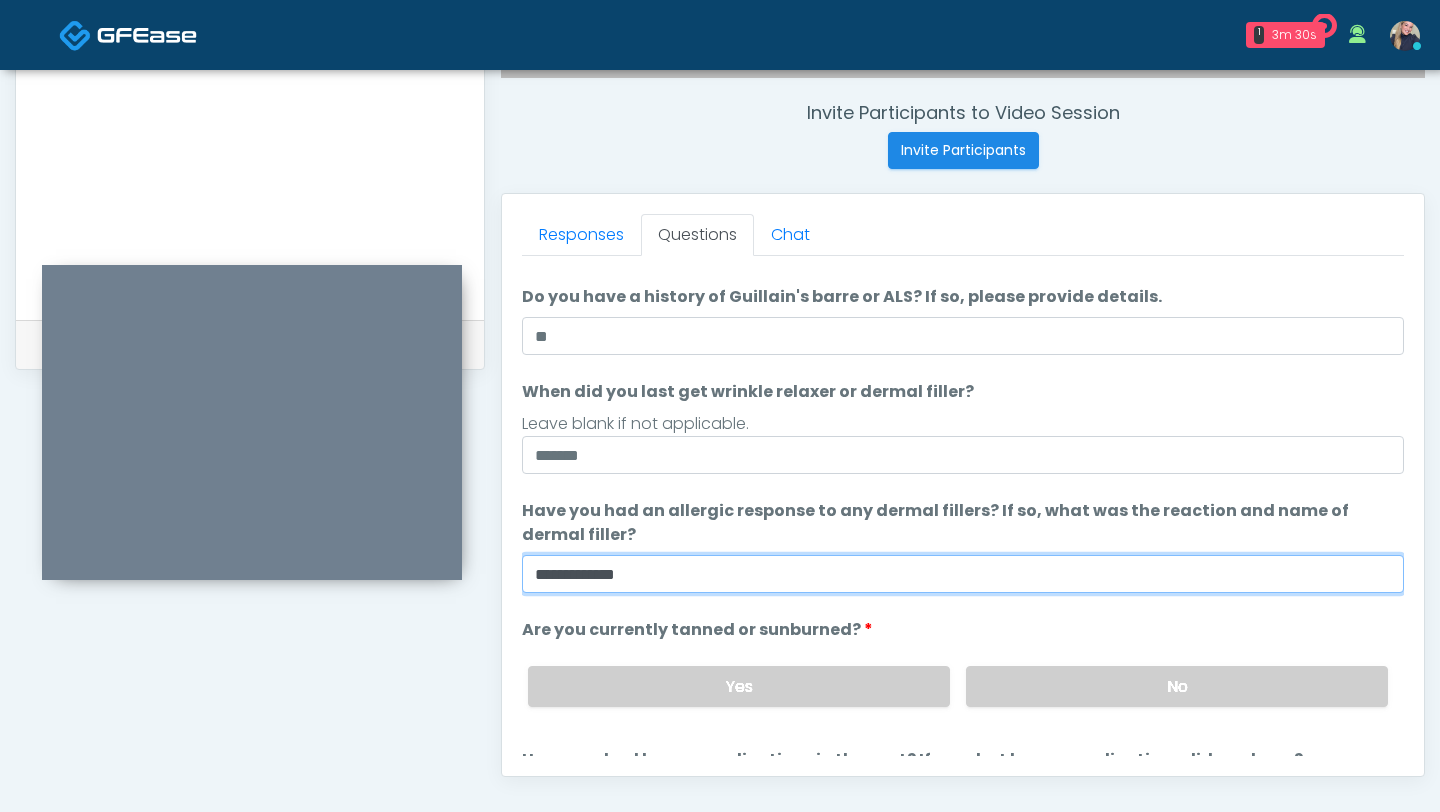 scroll, scrollTop: 188, scrollLeft: 0, axis: vertical 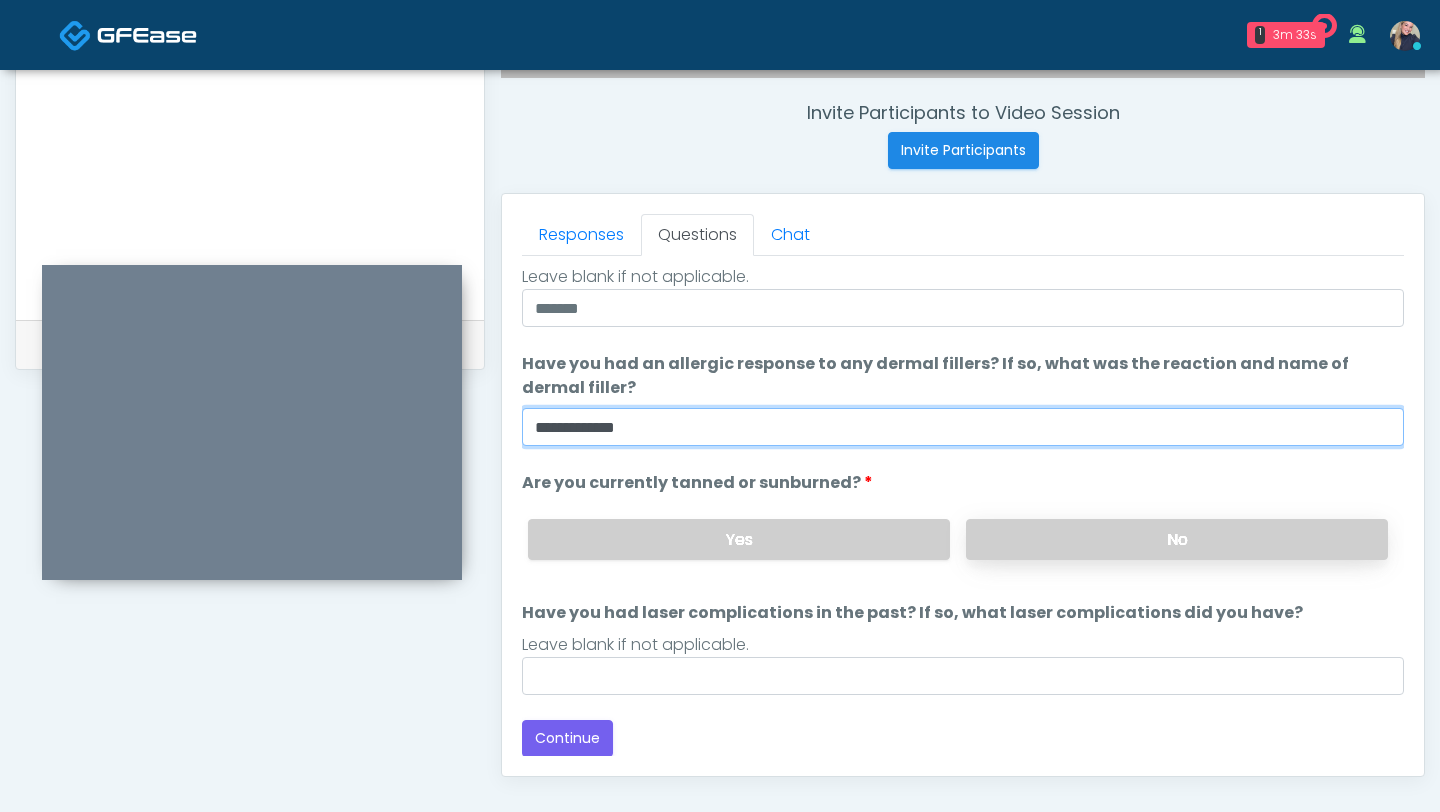 type on "**********" 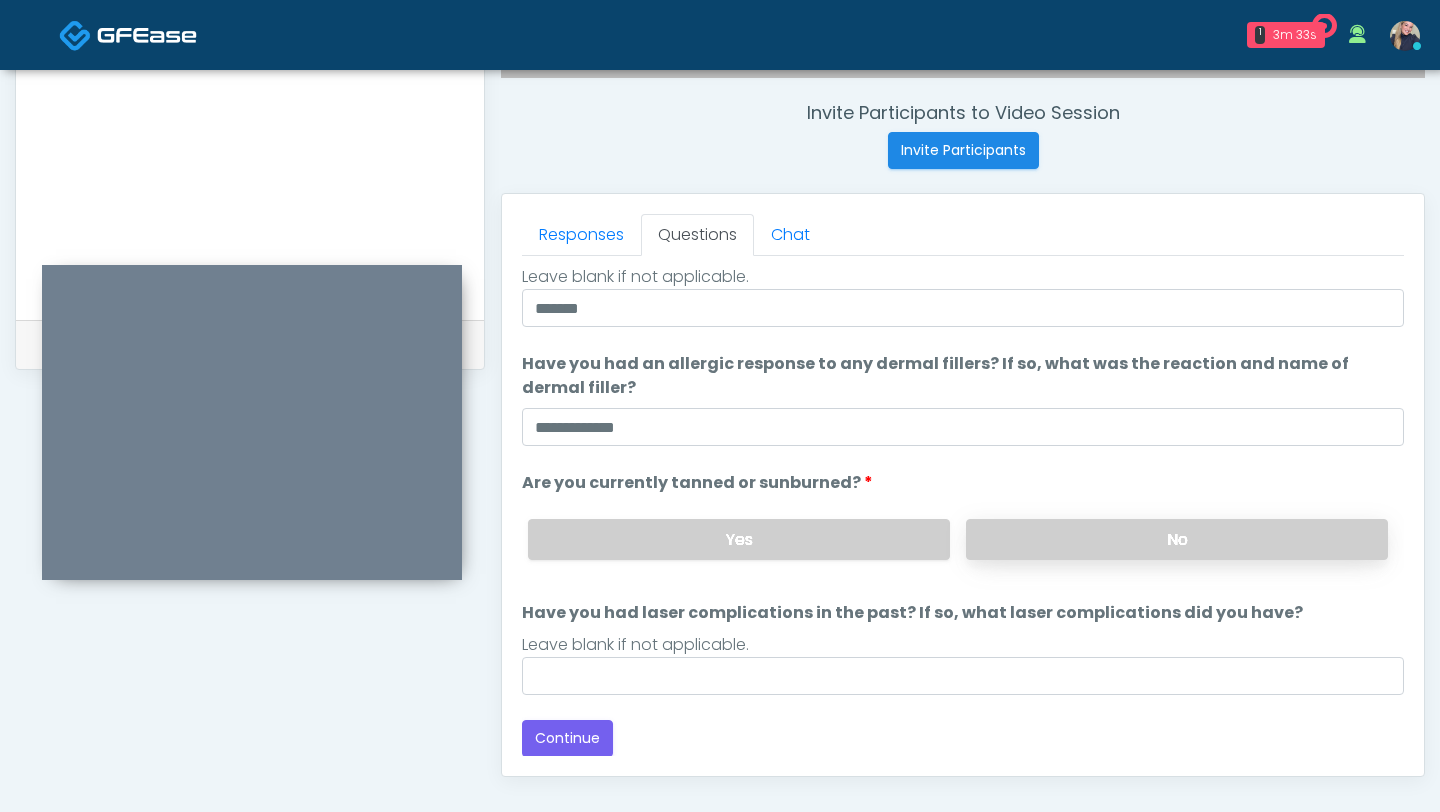 click on "No" at bounding box center [1177, 539] 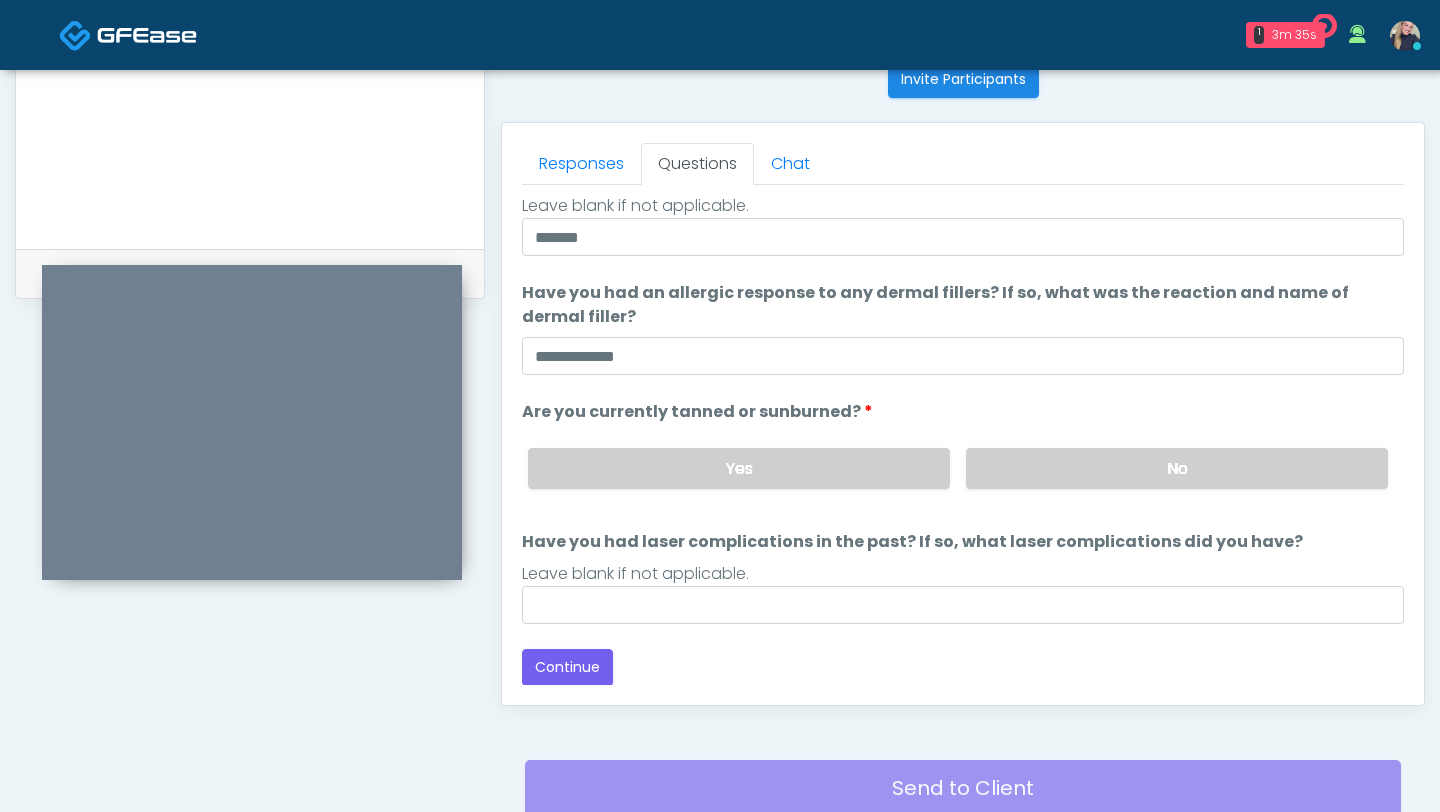 scroll, scrollTop: 822, scrollLeft: 0, axis: vertical 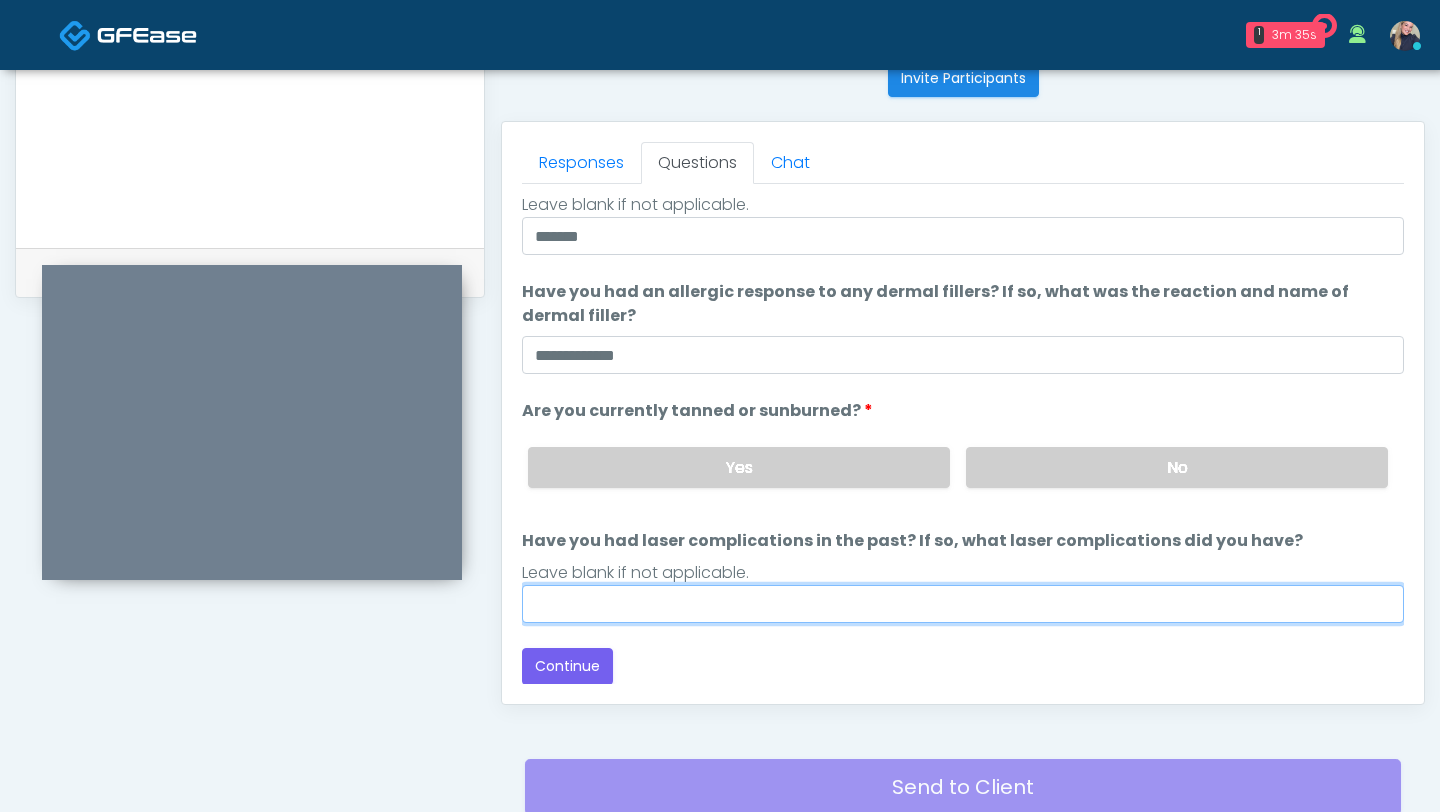 click on "Have you had laser complications in the past? If so, what laser complications did you have?" at bounding box center [963, 604] 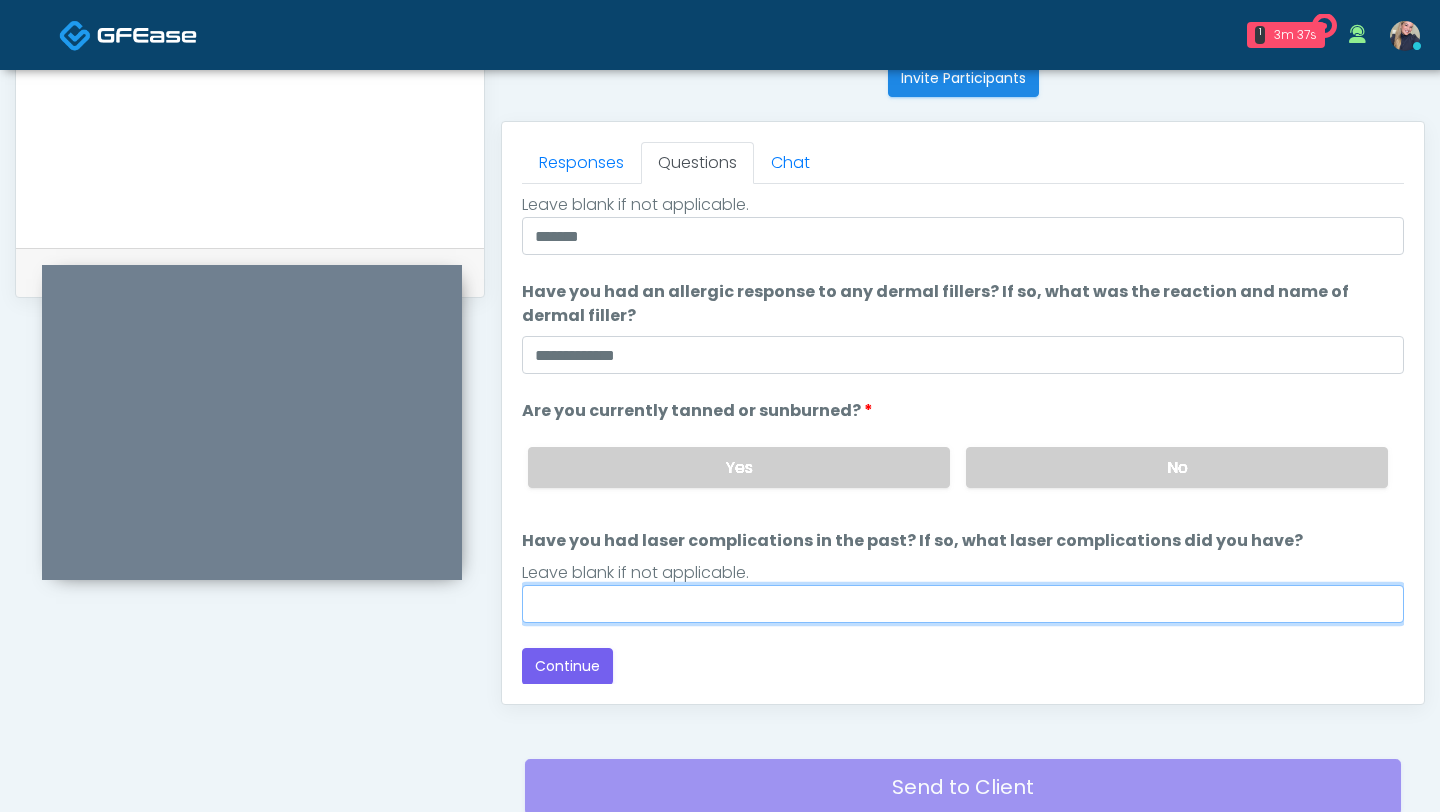 type on "**" 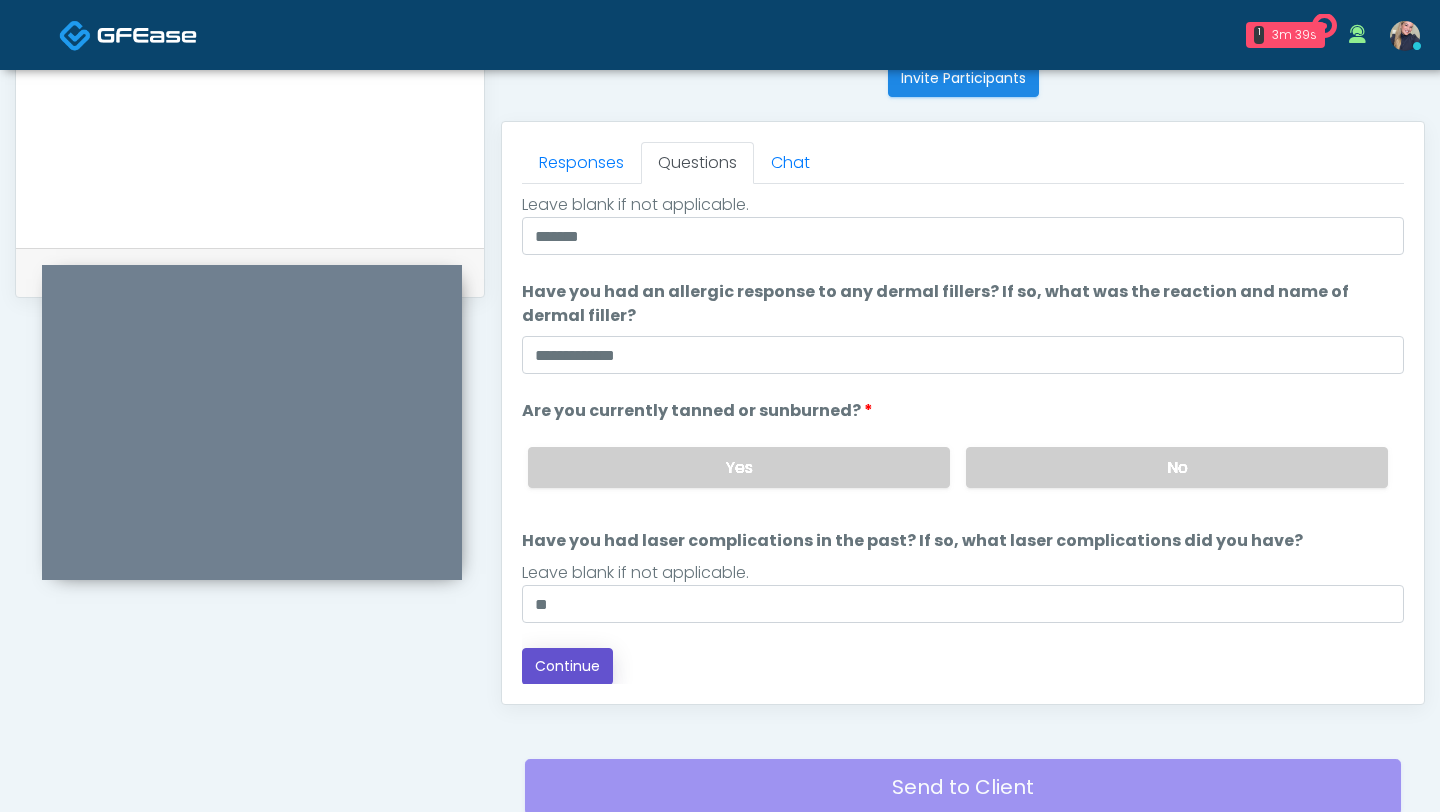 click on "Continue" at bounding box center (567, 666) 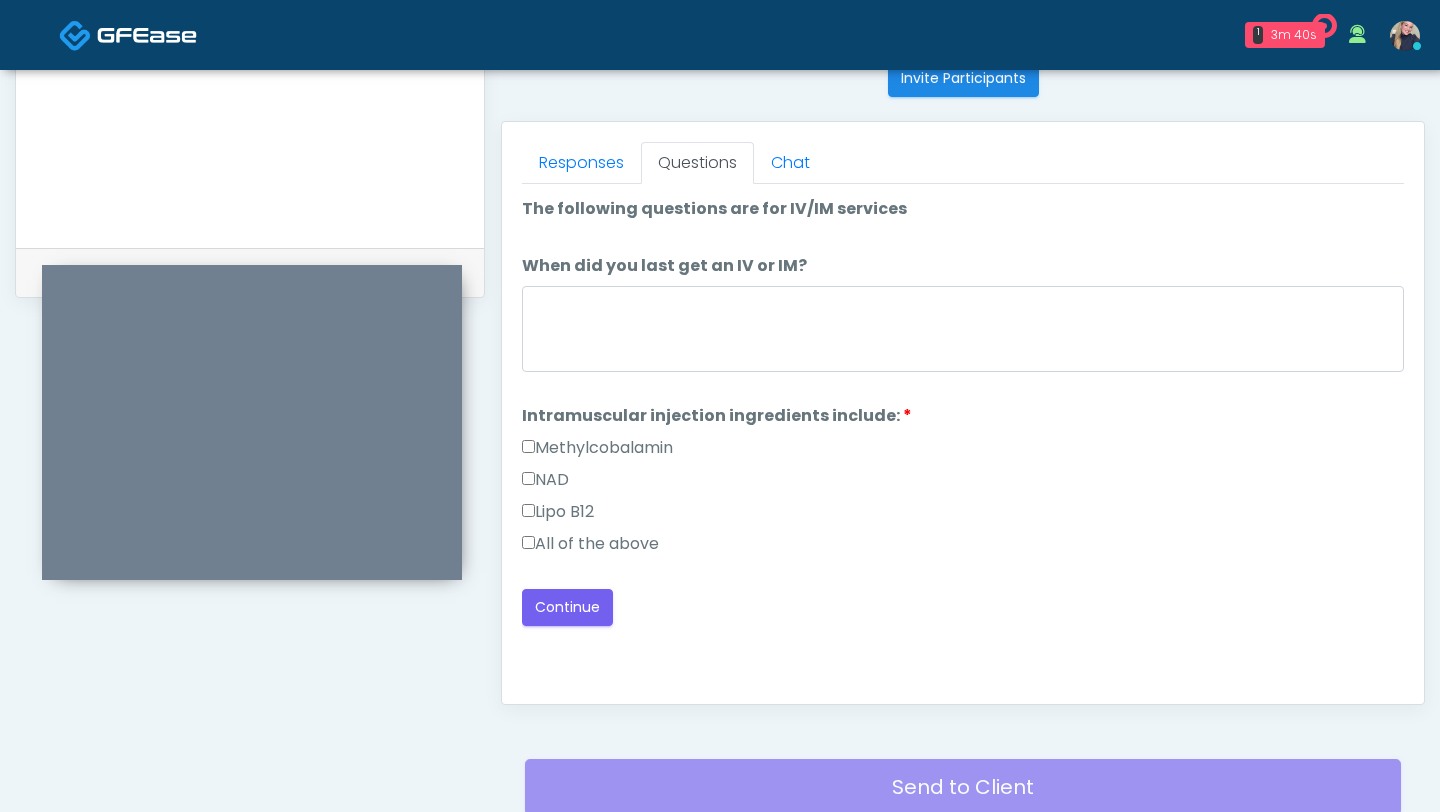 scroll, scrollTop: 983, scrollLeft: 0, axis: vertical 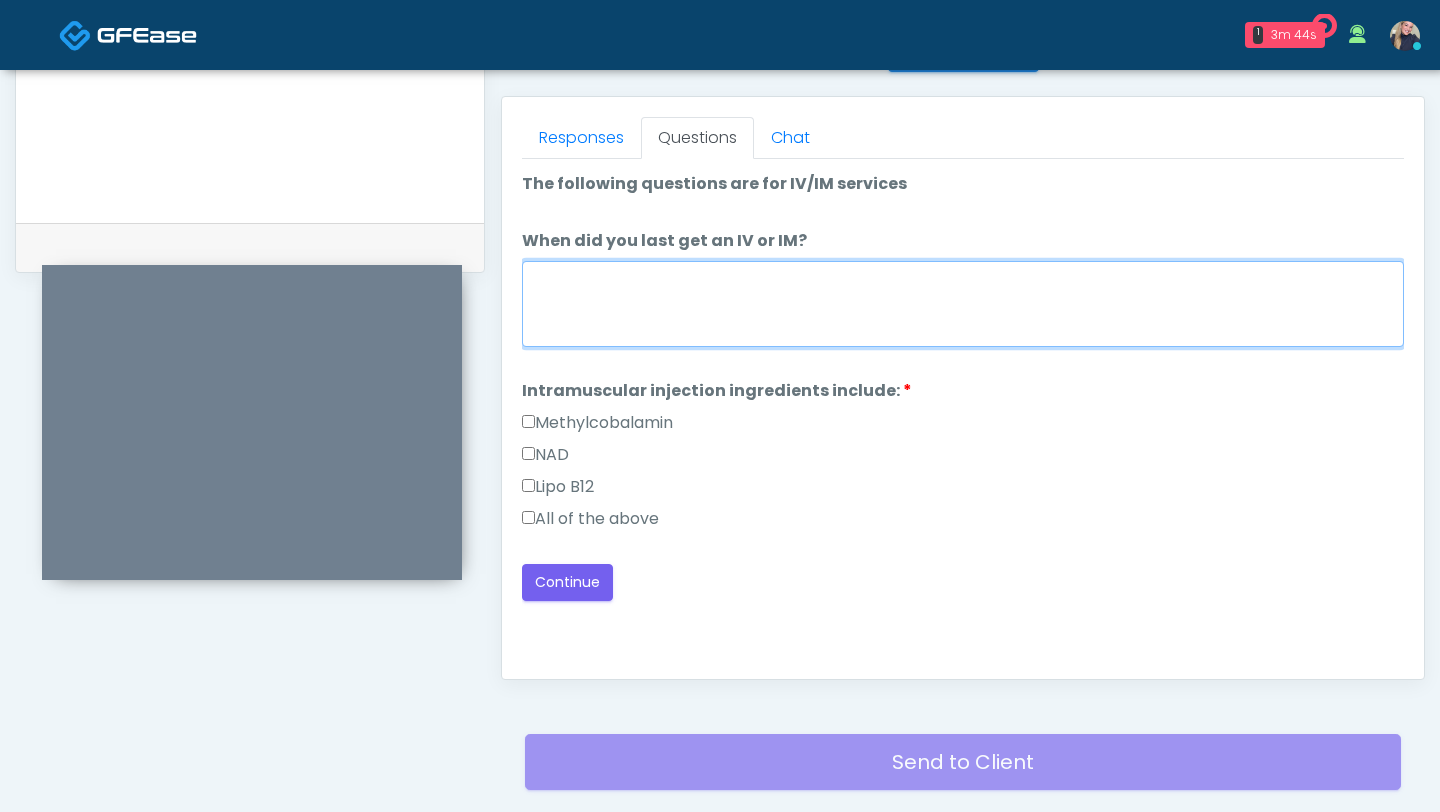 click on "When did you last get an IV or IM?" at bounding box center [963, 304] 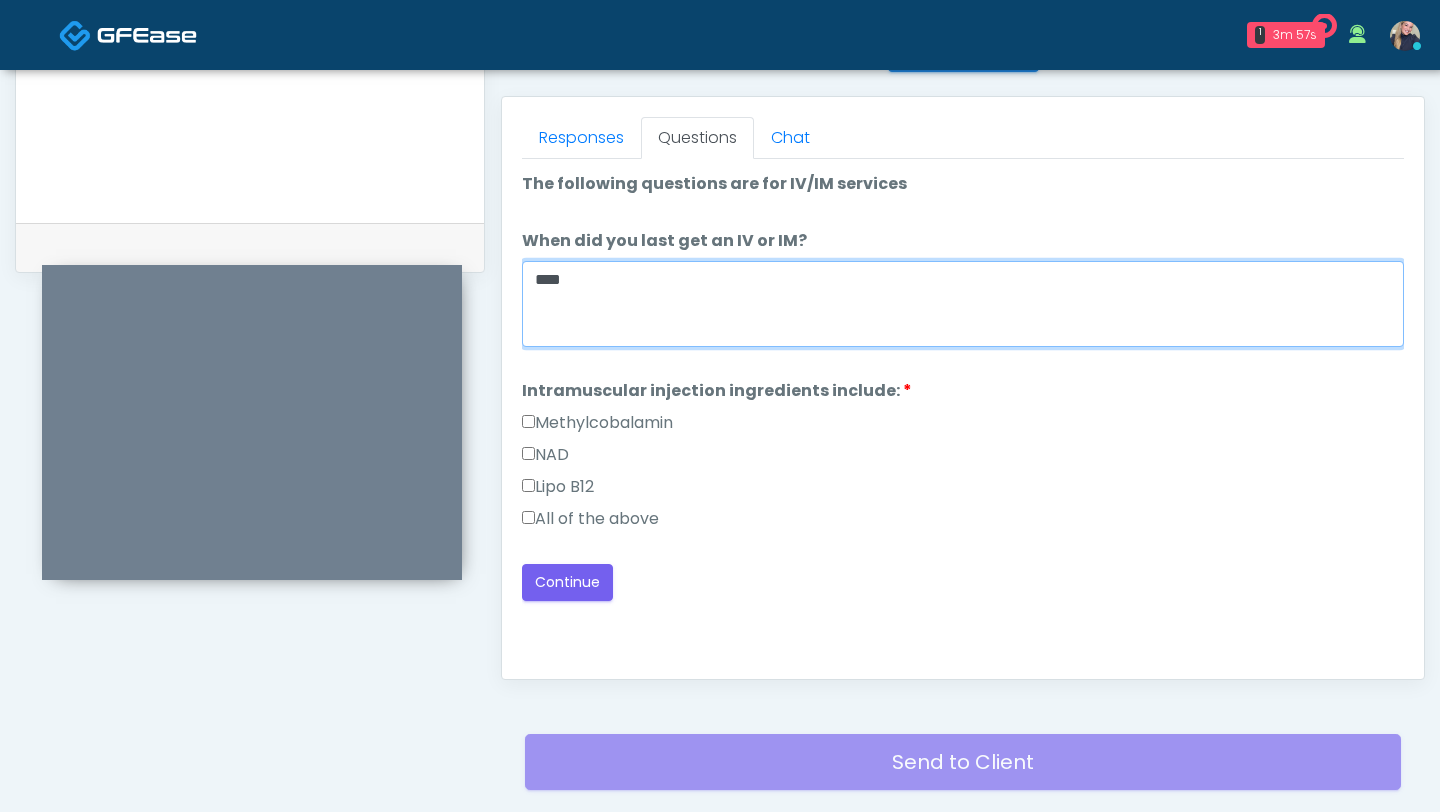 type on "****" 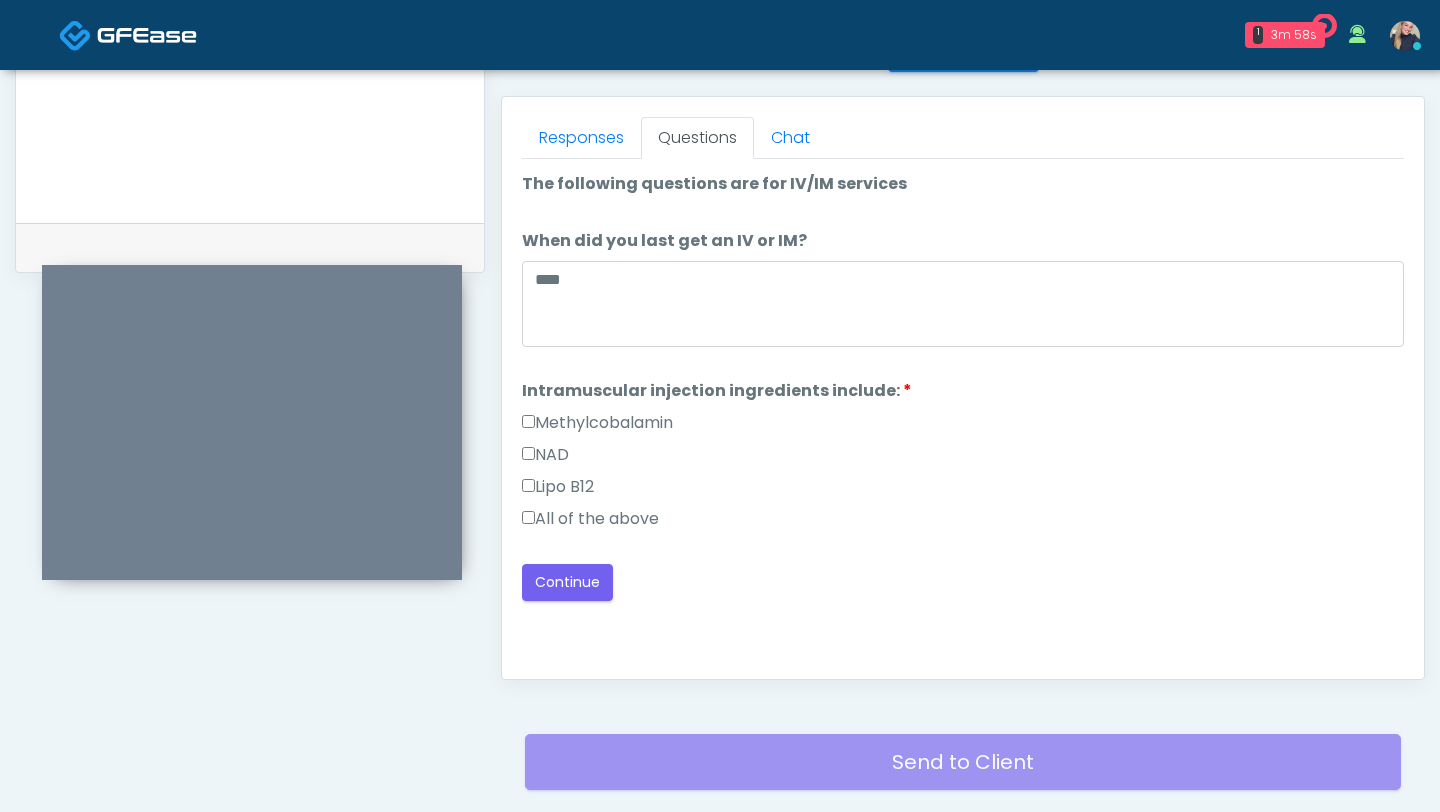 scroll, scrollTop: 861, scrollLeft: 0, axis: vertical 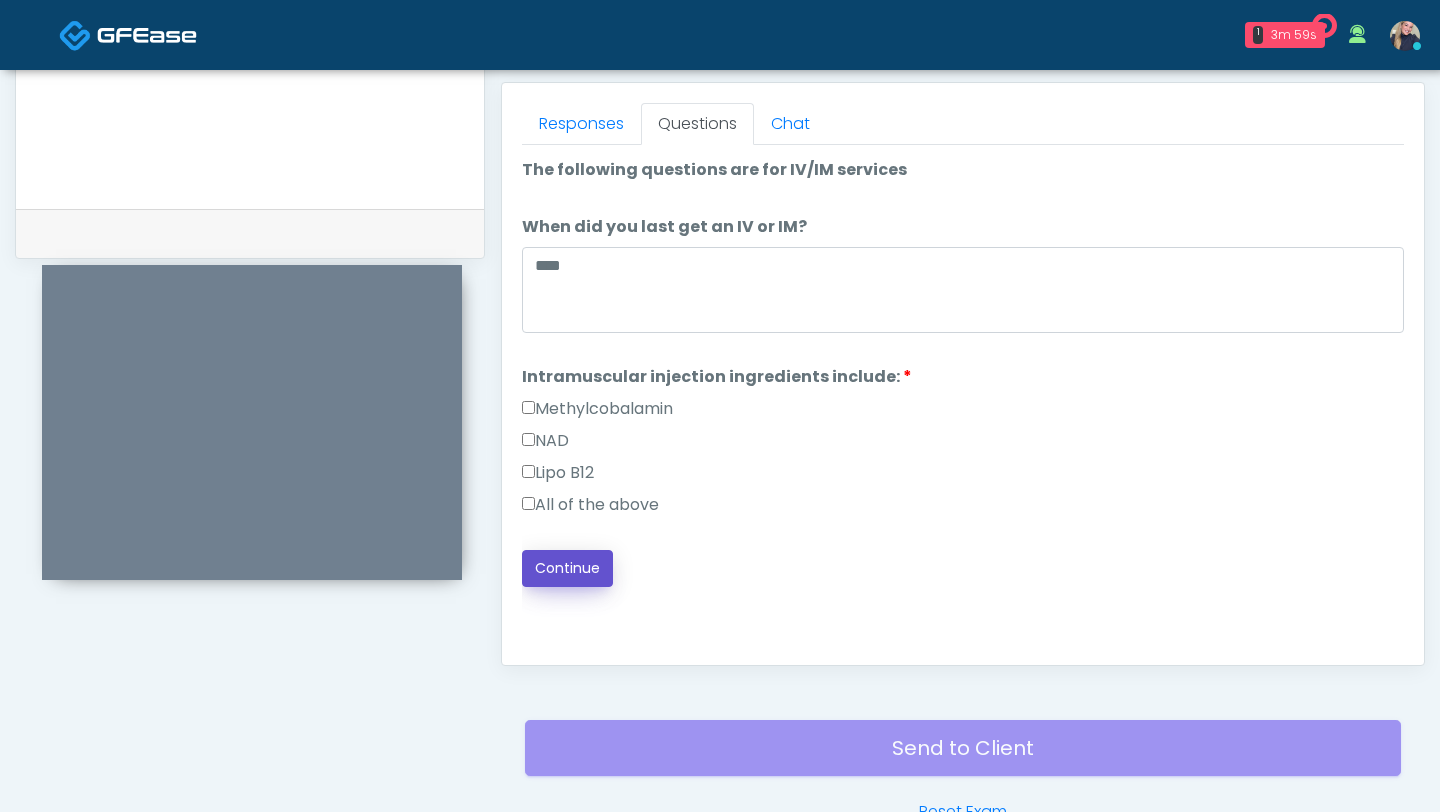 click on "Continue" at bounding box center [567, 568] 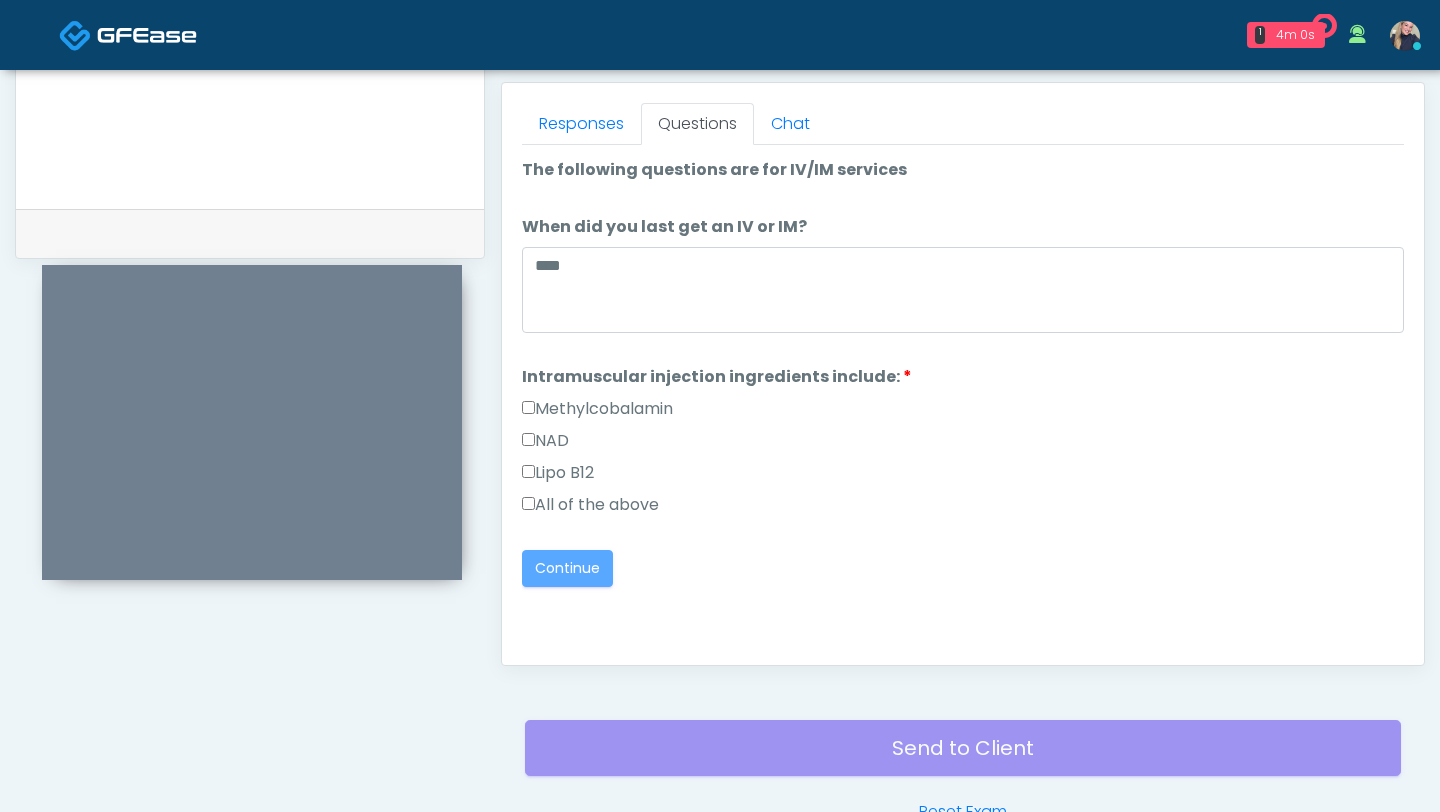 scroll, scrollTop: 983, scrollLeft: 0, axis: vertical 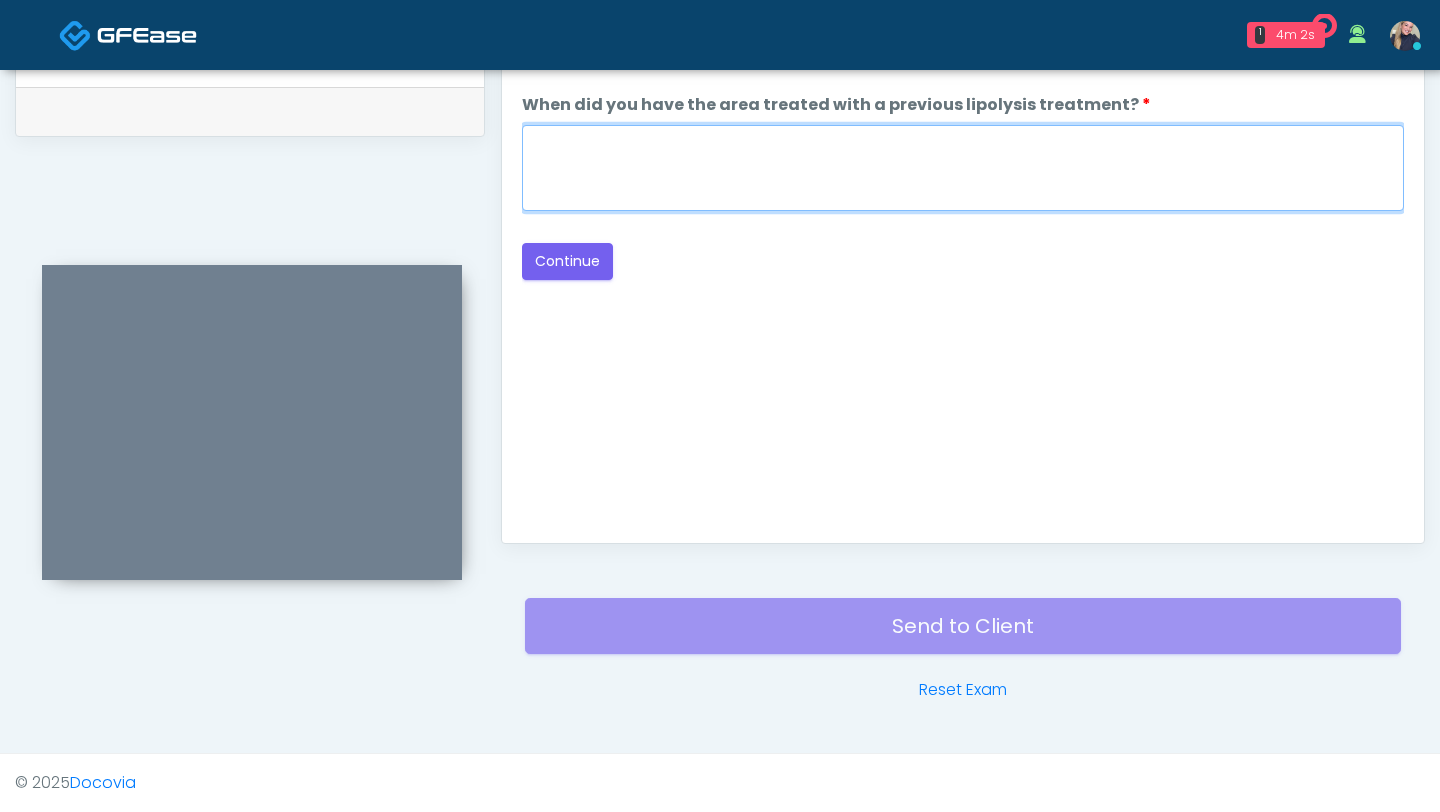click on "When did you have the area treated with a previous lipolysis treatment?" at bounding box center [963, 168] 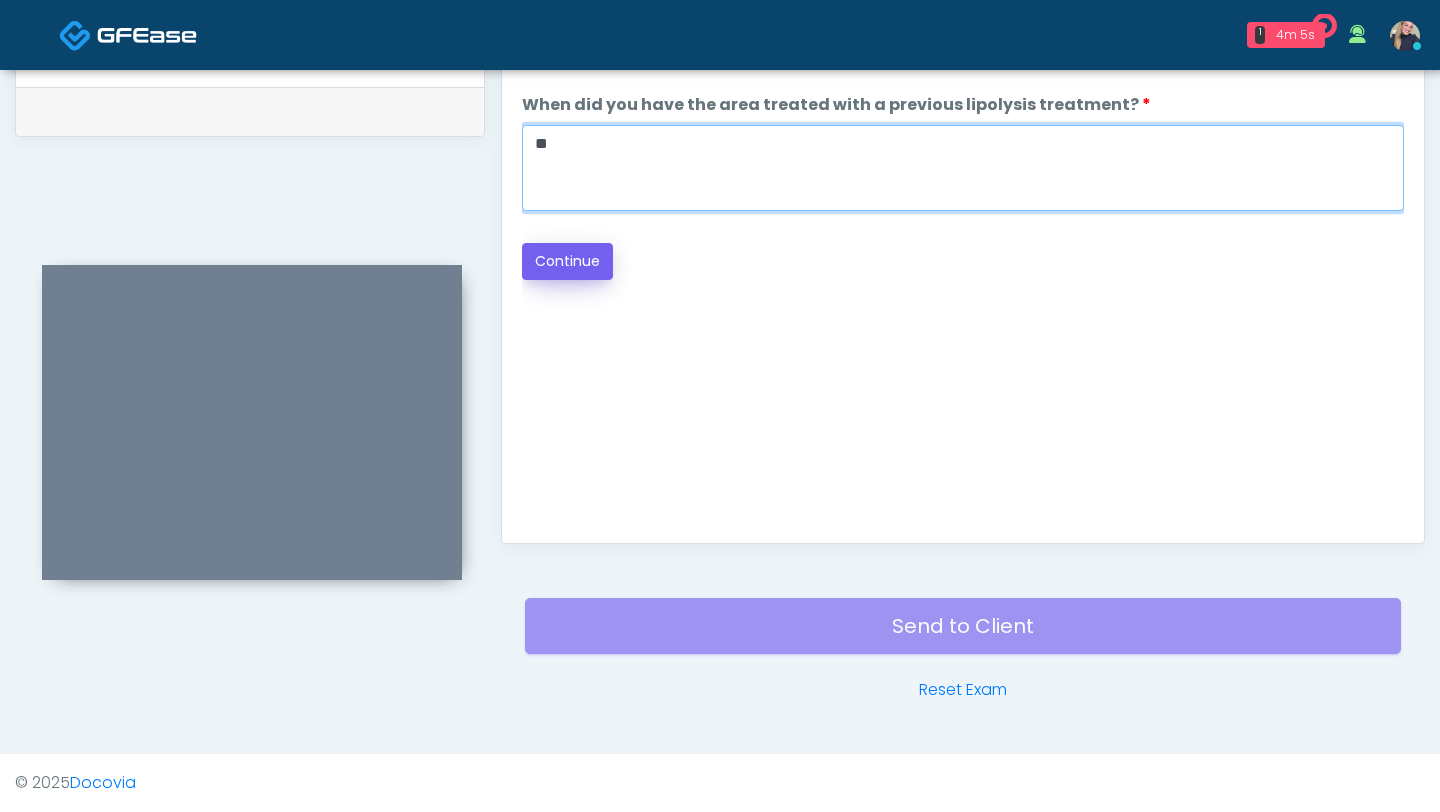 type on "**" 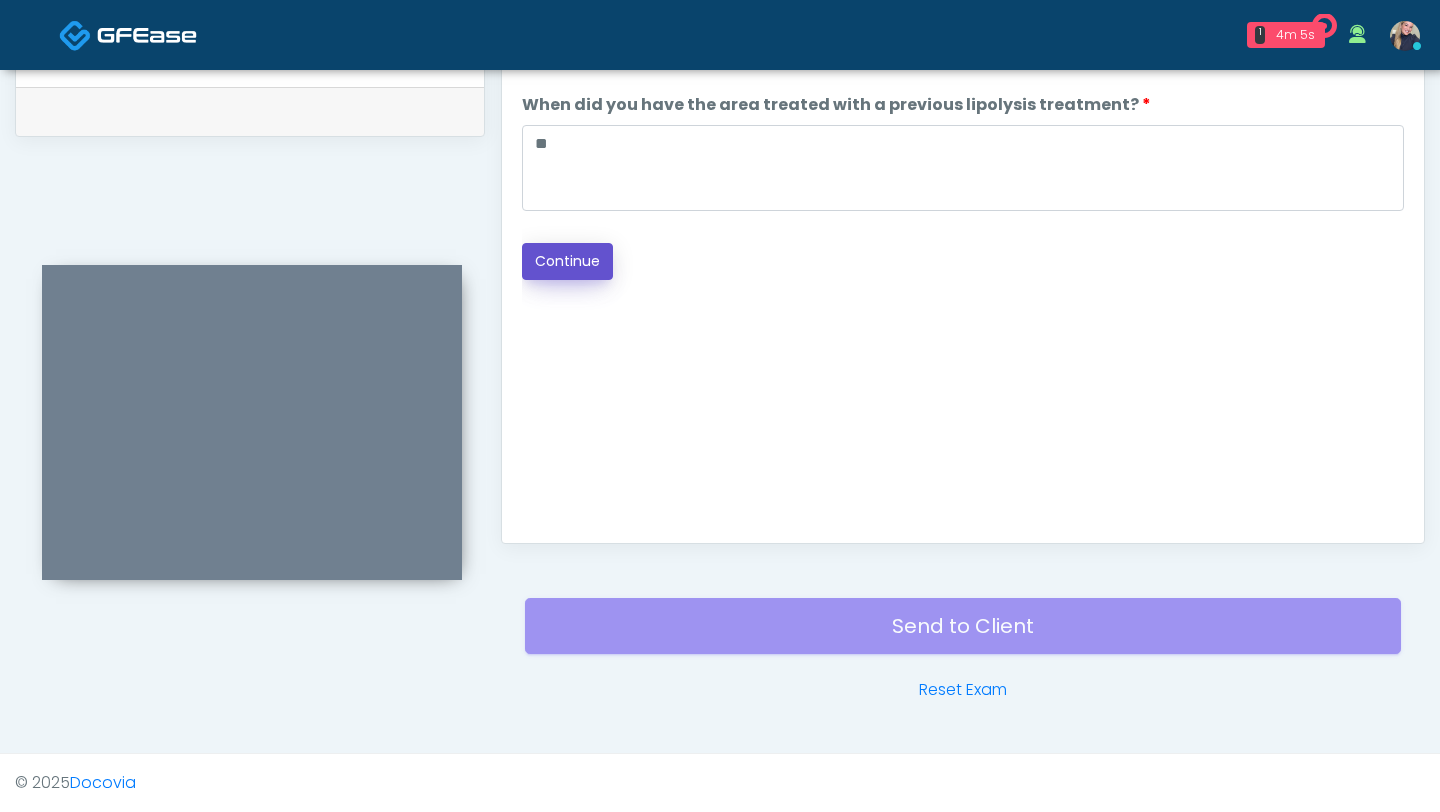 click on "Continue" at bounding box center (567, 261) 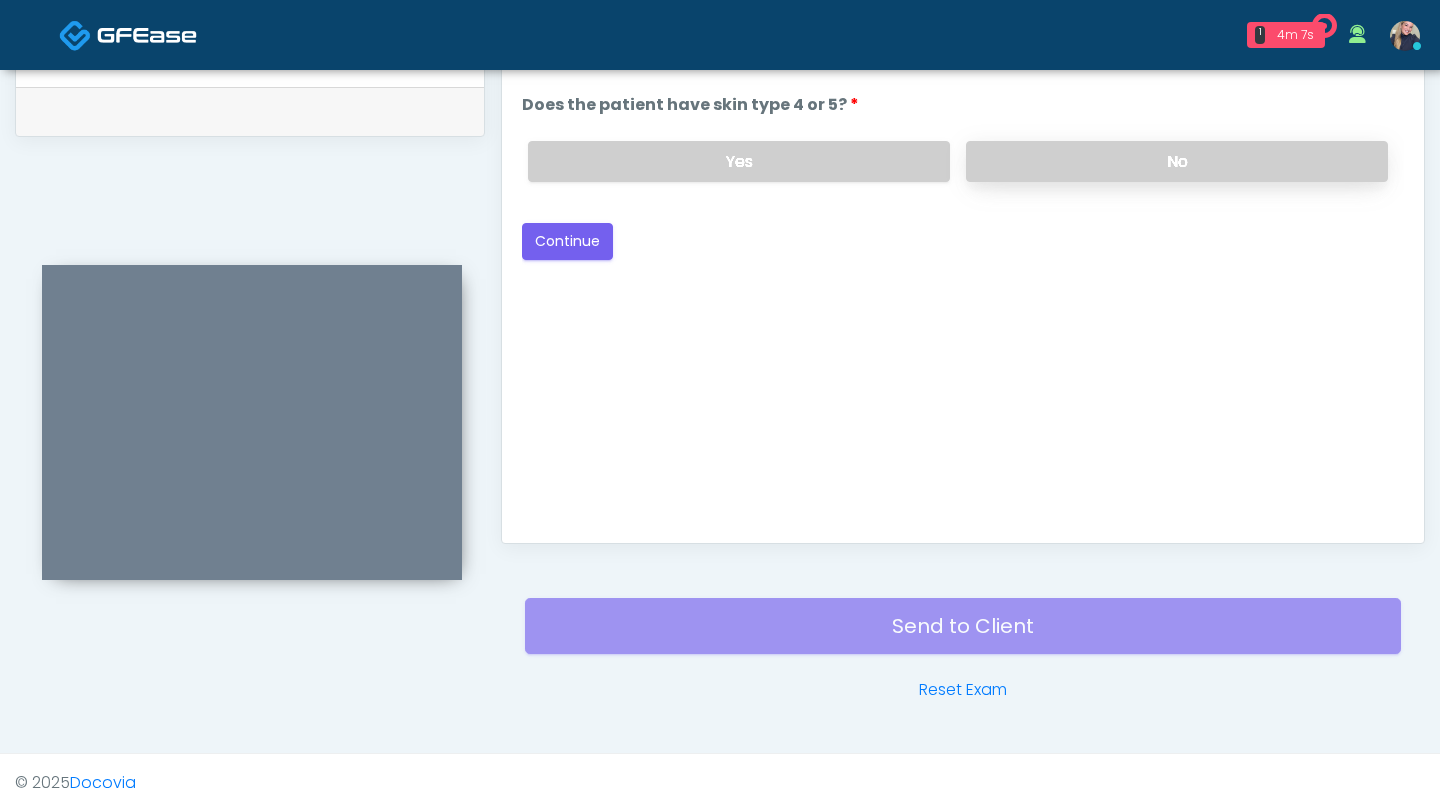 click on "No" at bounding box center (1177, 161) 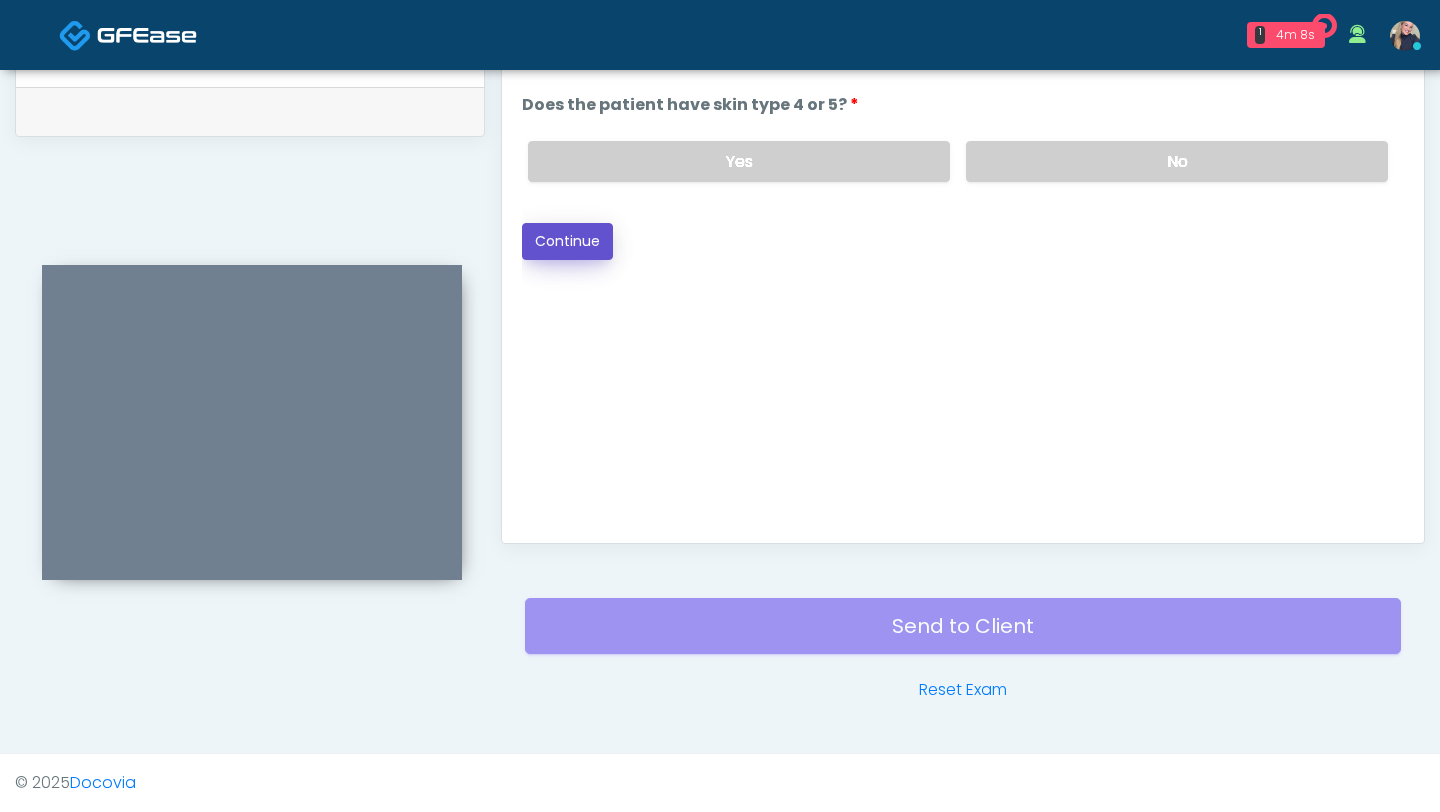 click on "Continue" at bounding box center (567, 241) 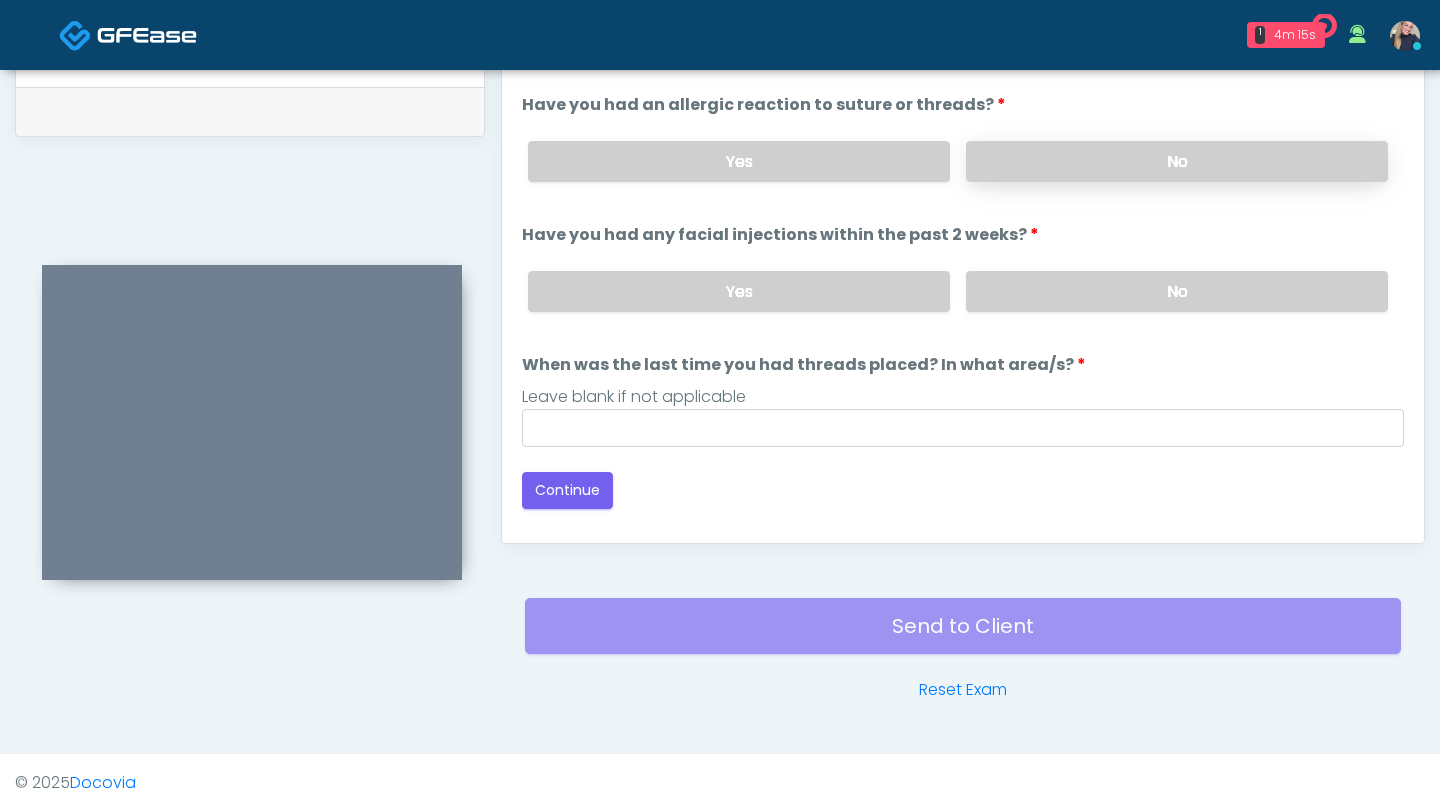 click on "No" at bounding box center [1177, 161] 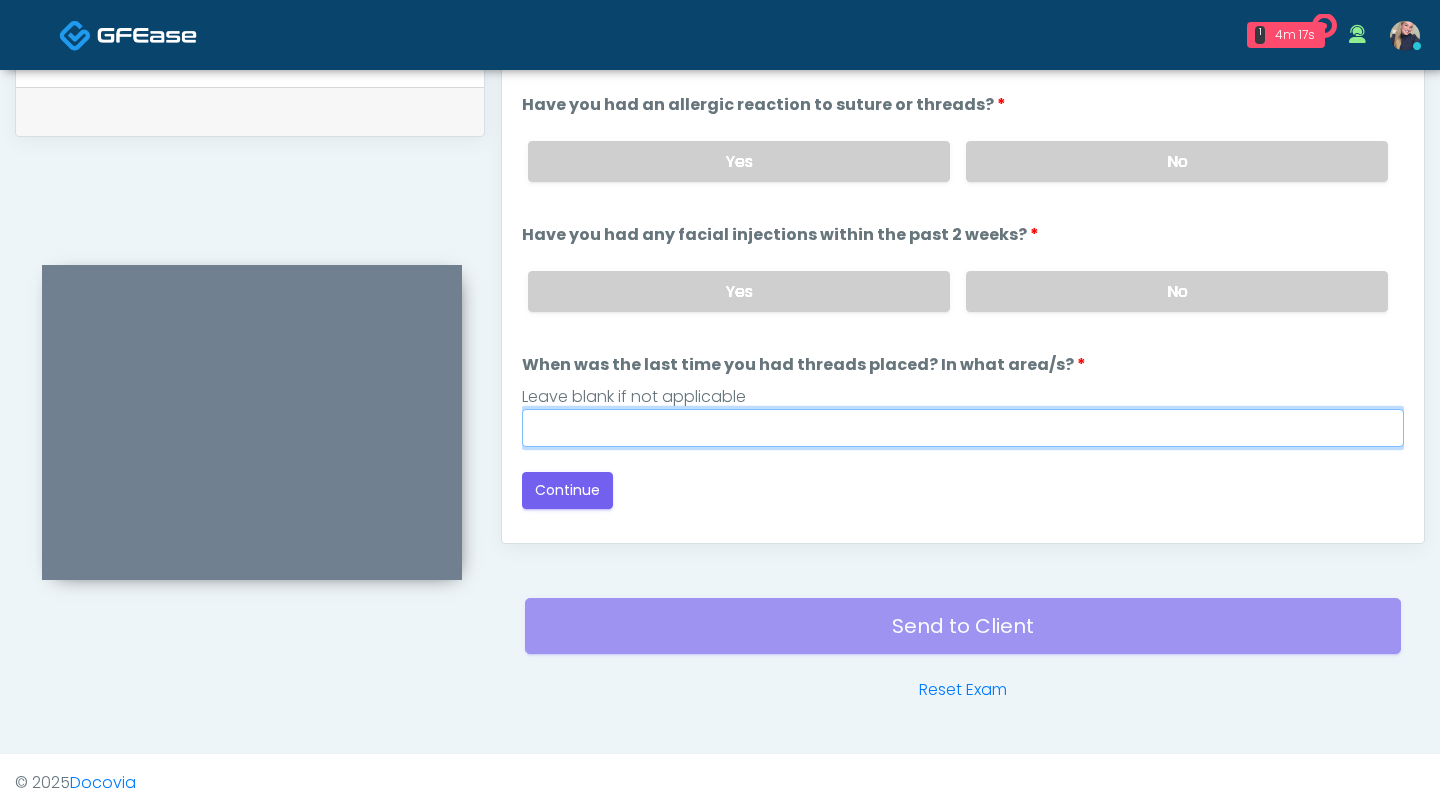 click on "When was the last time you had threads placed? In what area/s?" at bounding box center (963, 428) 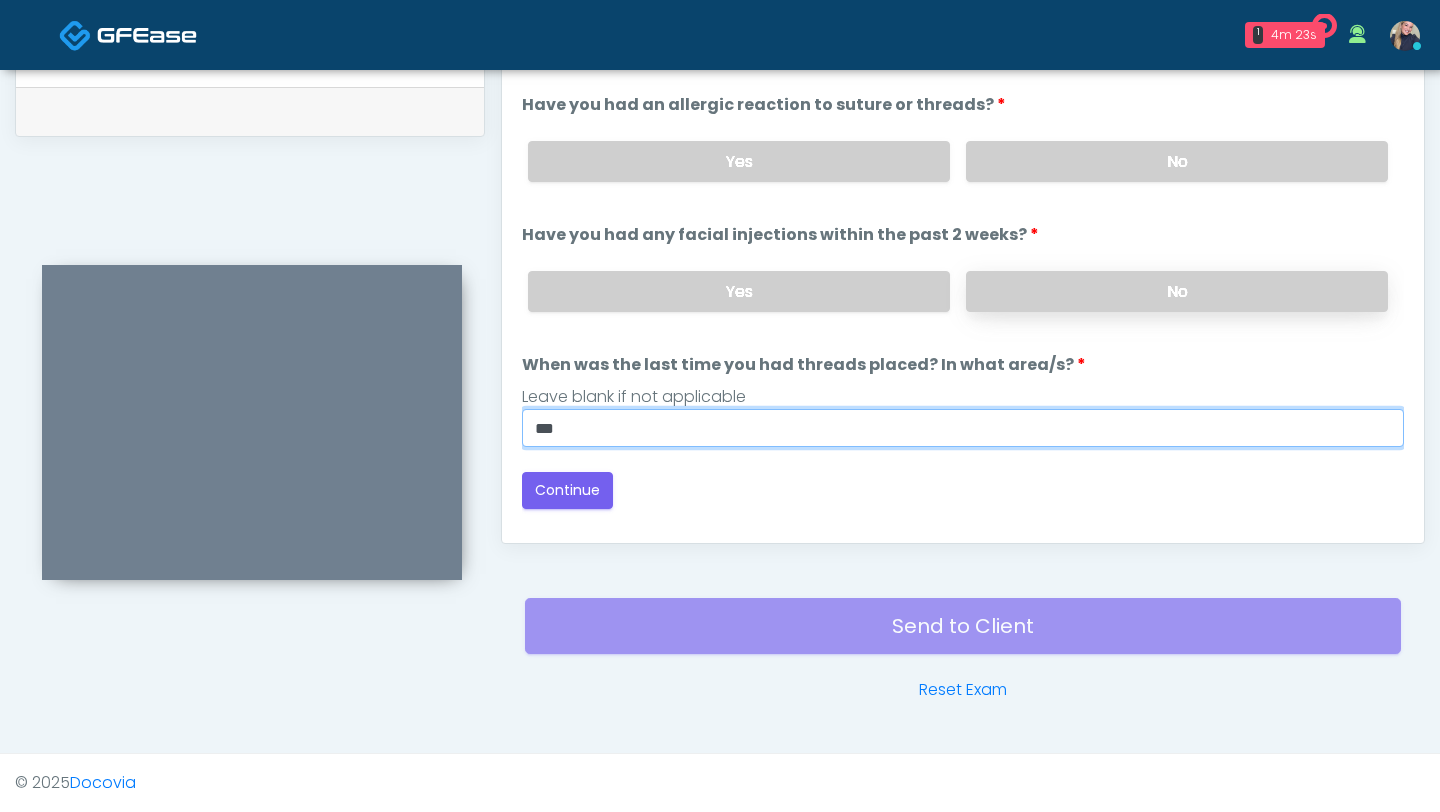 type on "**" 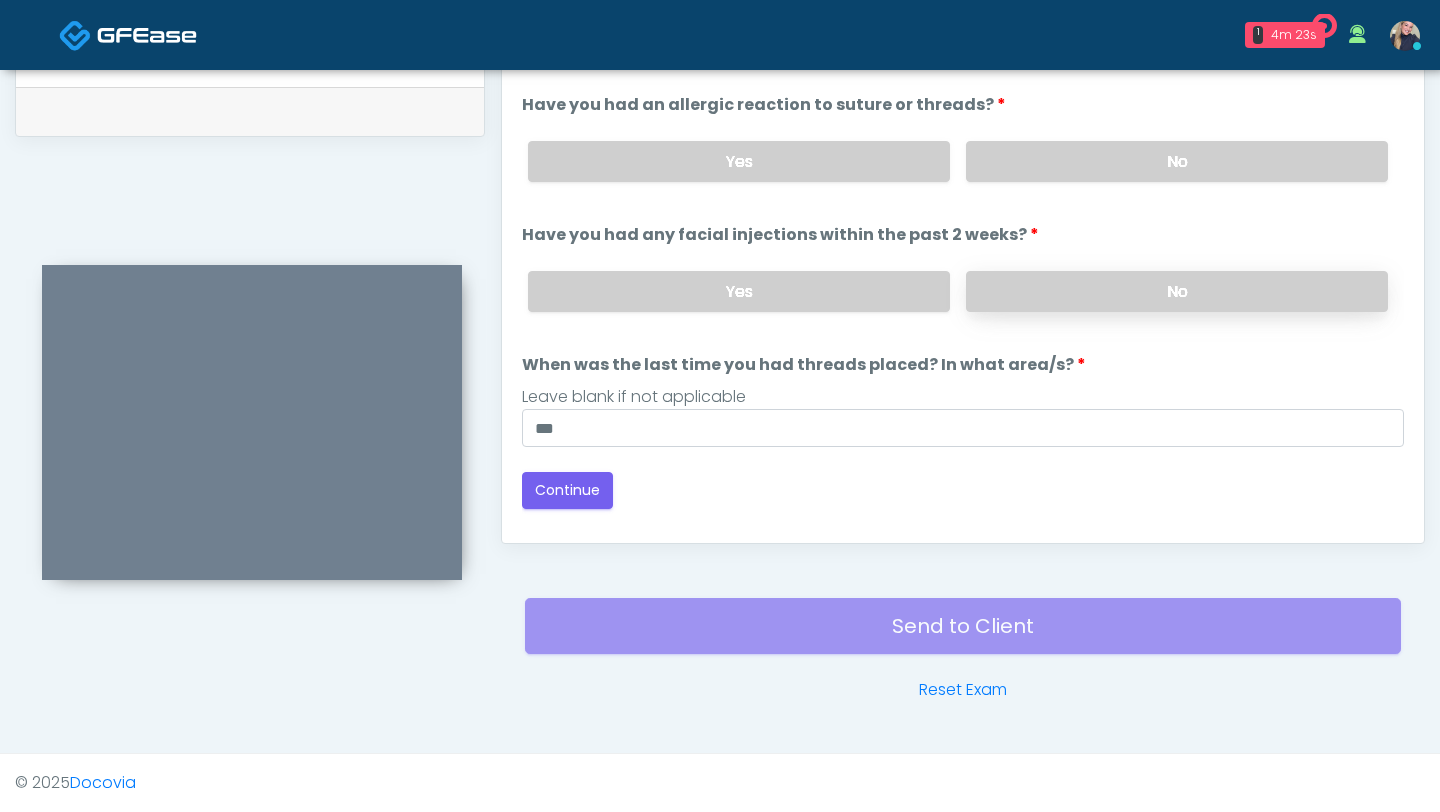 click on "No" at bounding box center [1177, 291] 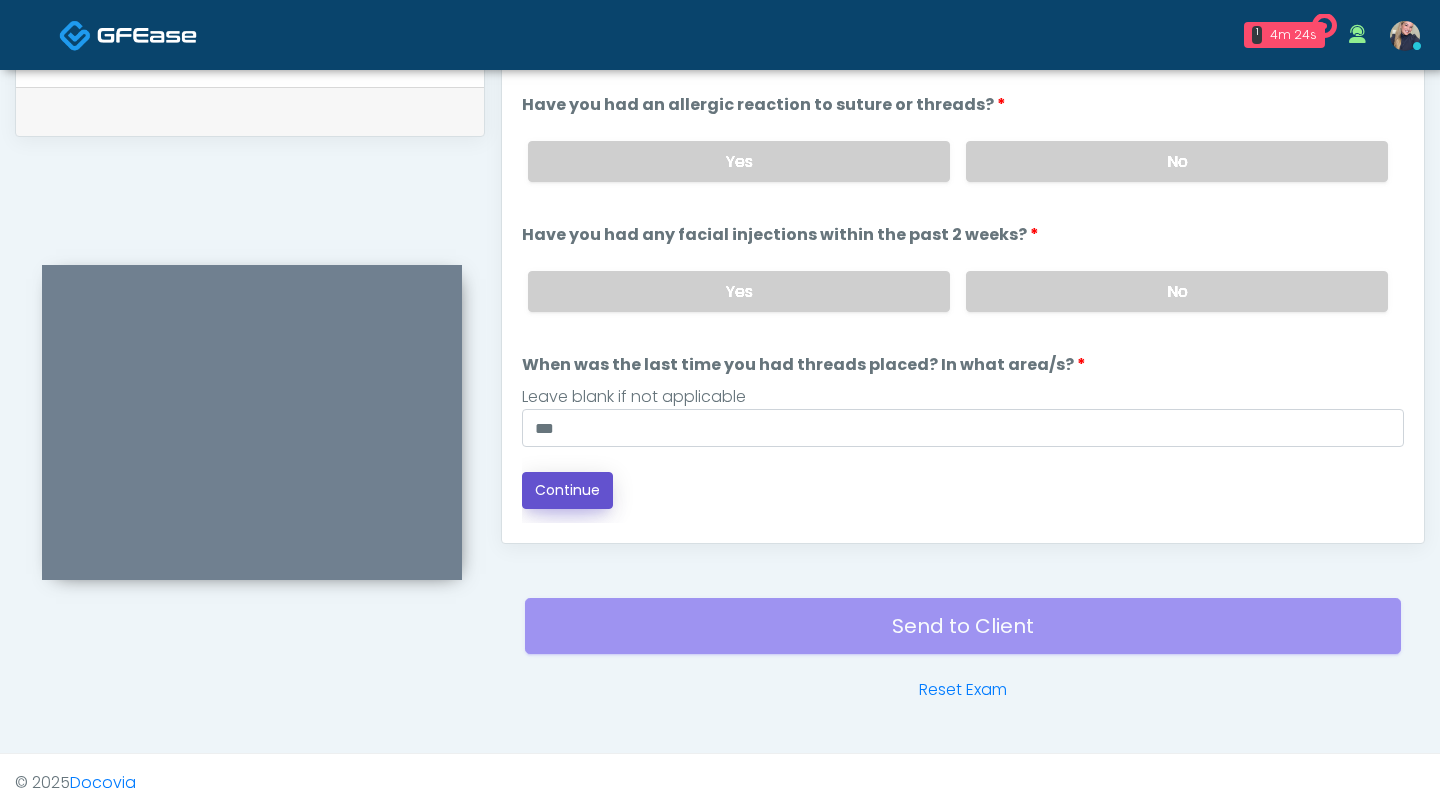 click on "Continue" at bounding box center [567, 490] 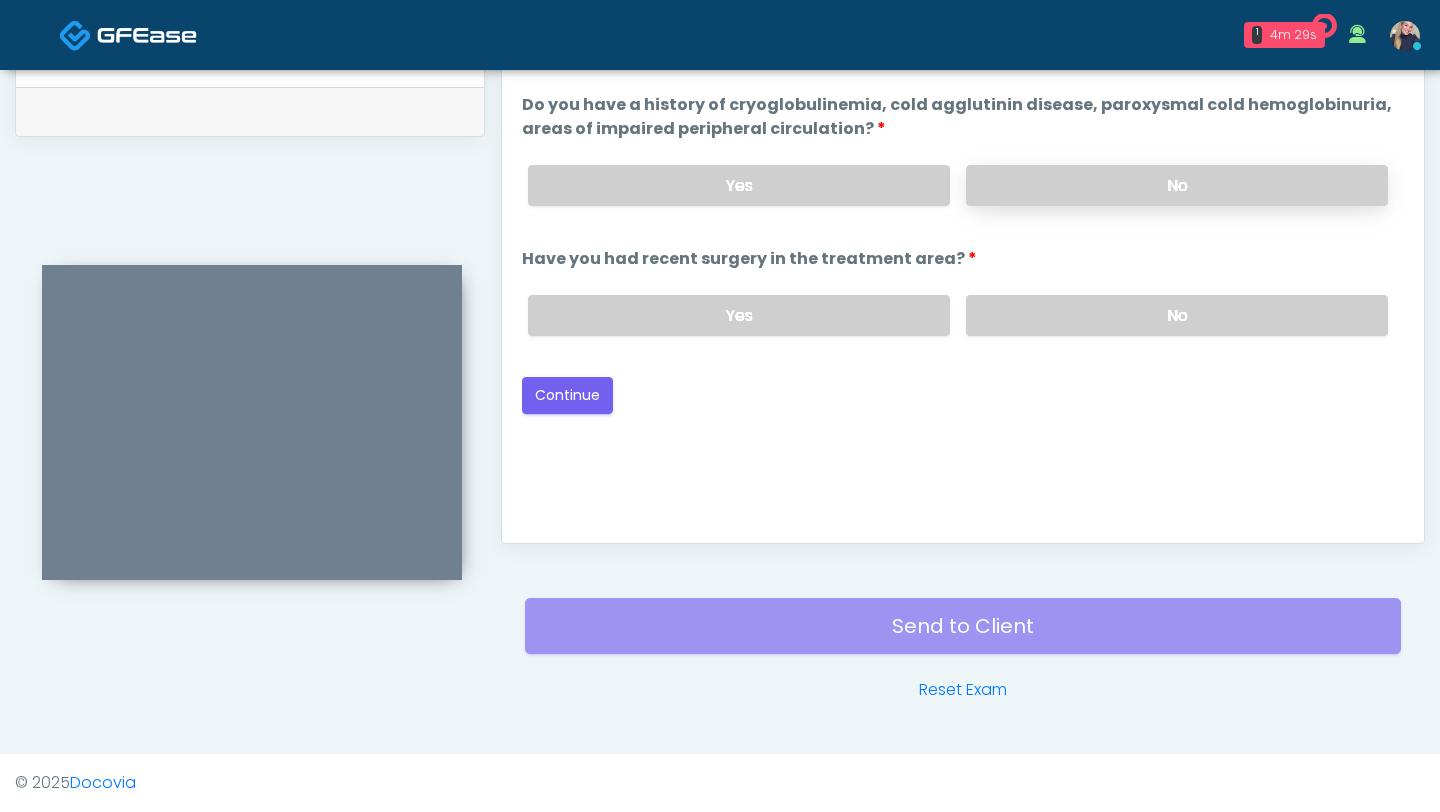 click on "No" at bounding box center (1177, 185) 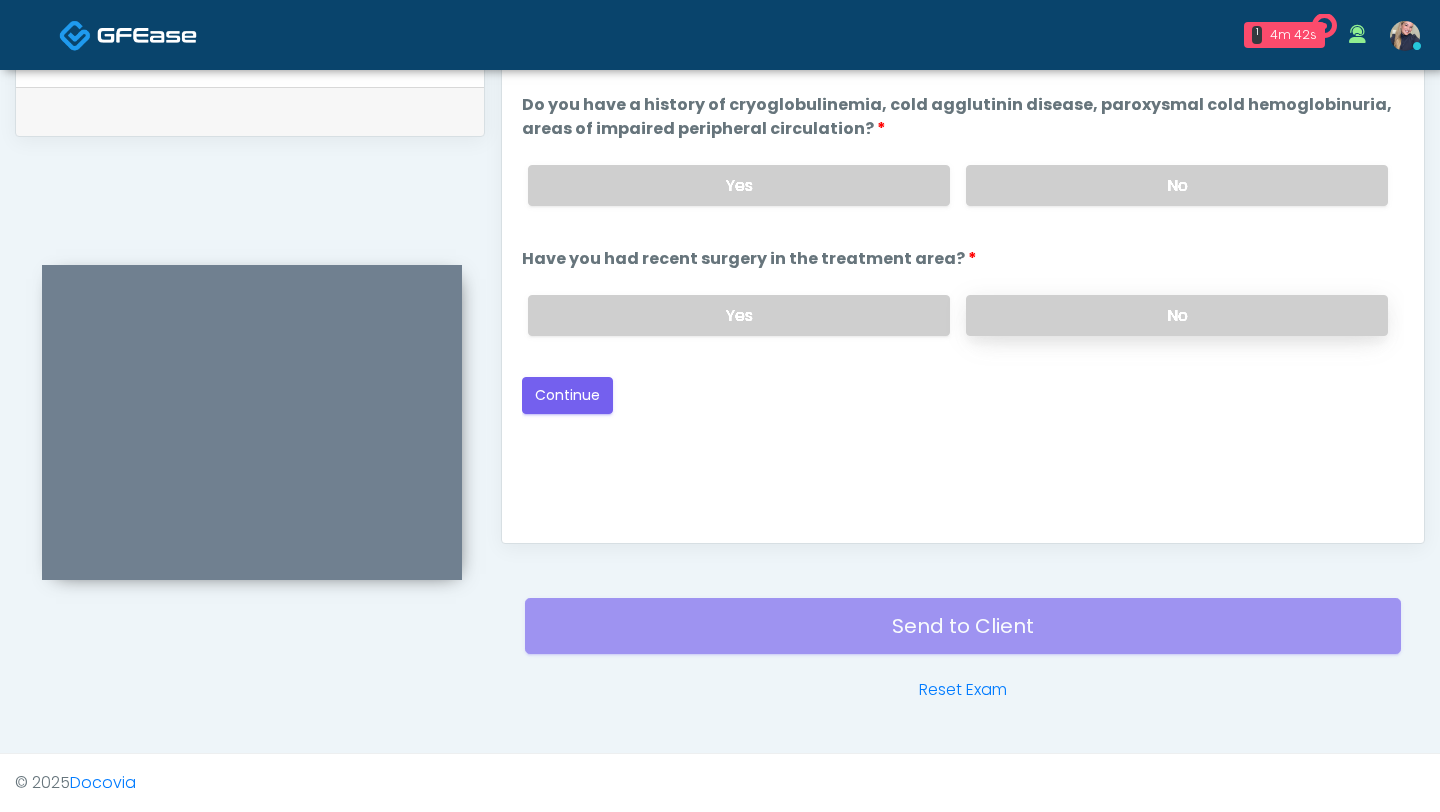 click on "No" at bounding box center (1177, 315) 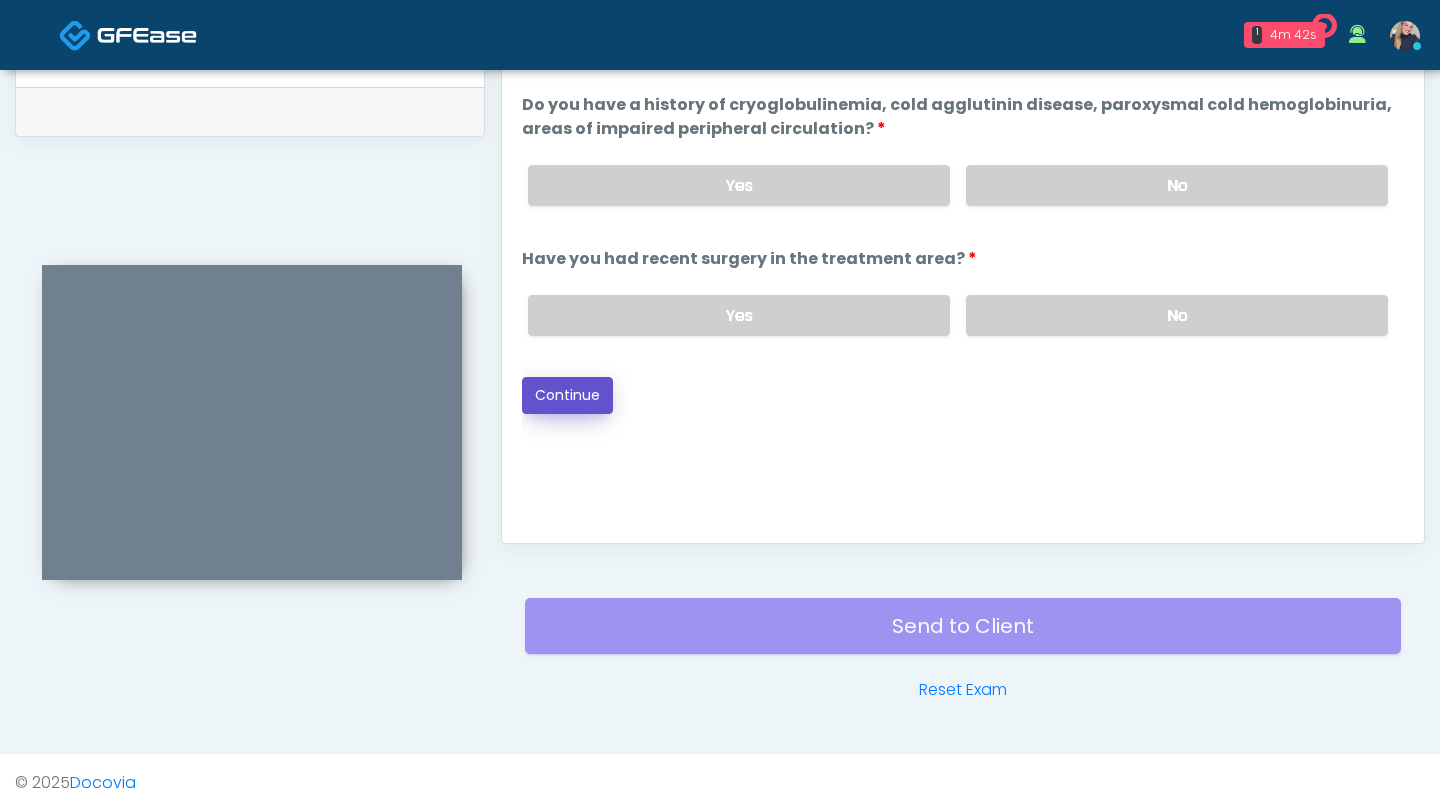 click on "Continue" at bounding box center [567, 395] 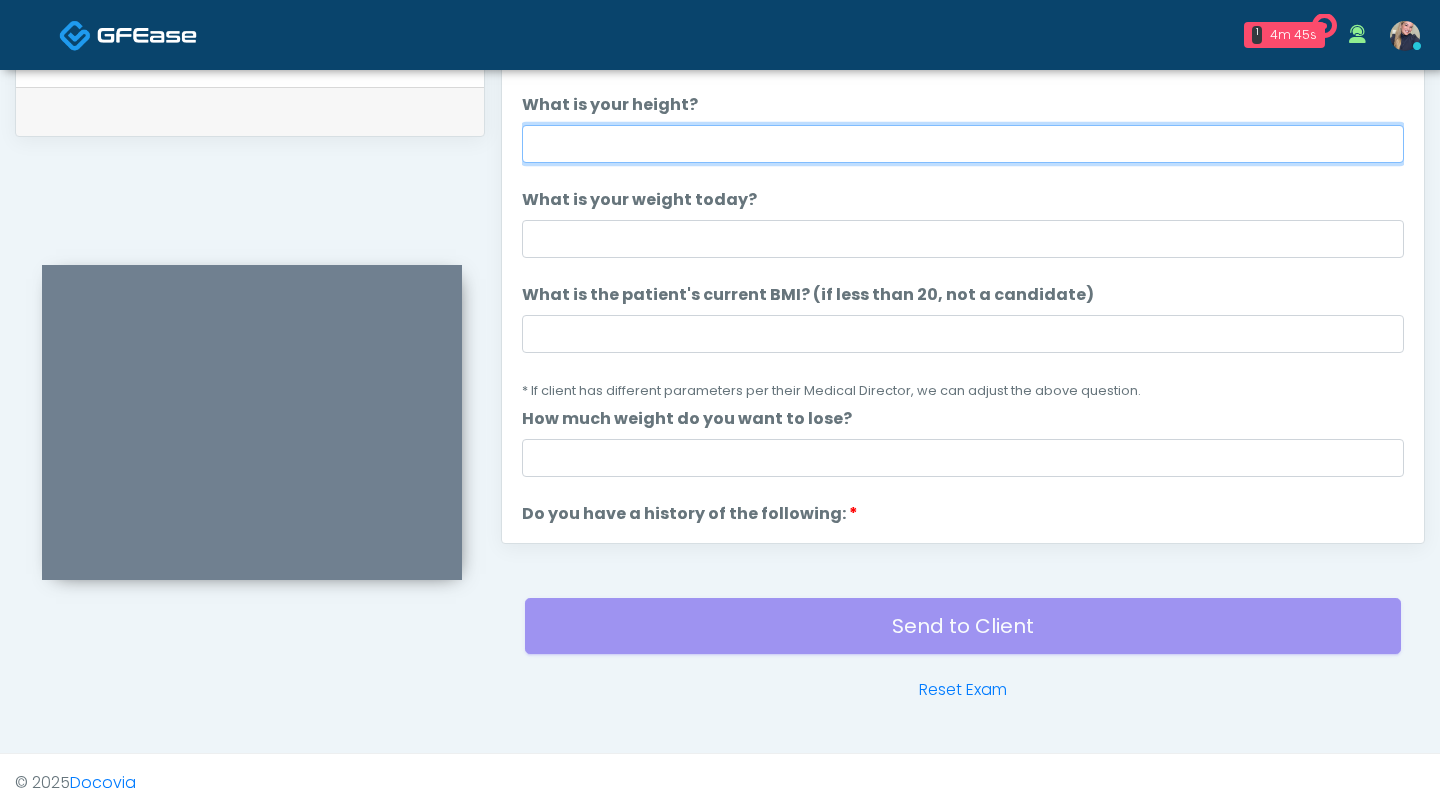 click on "What is your height?" at bounding box center [963, 144] 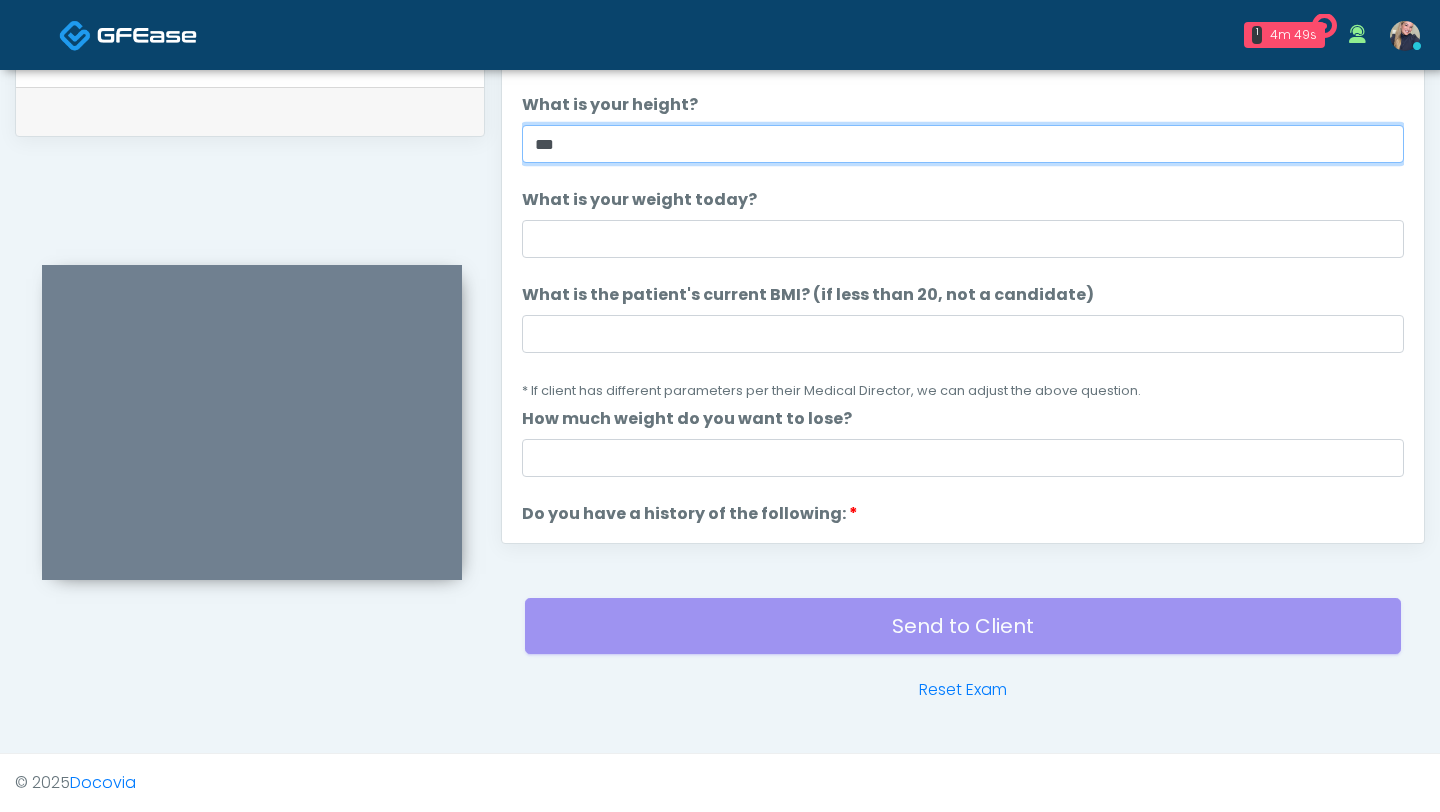 type on "***" 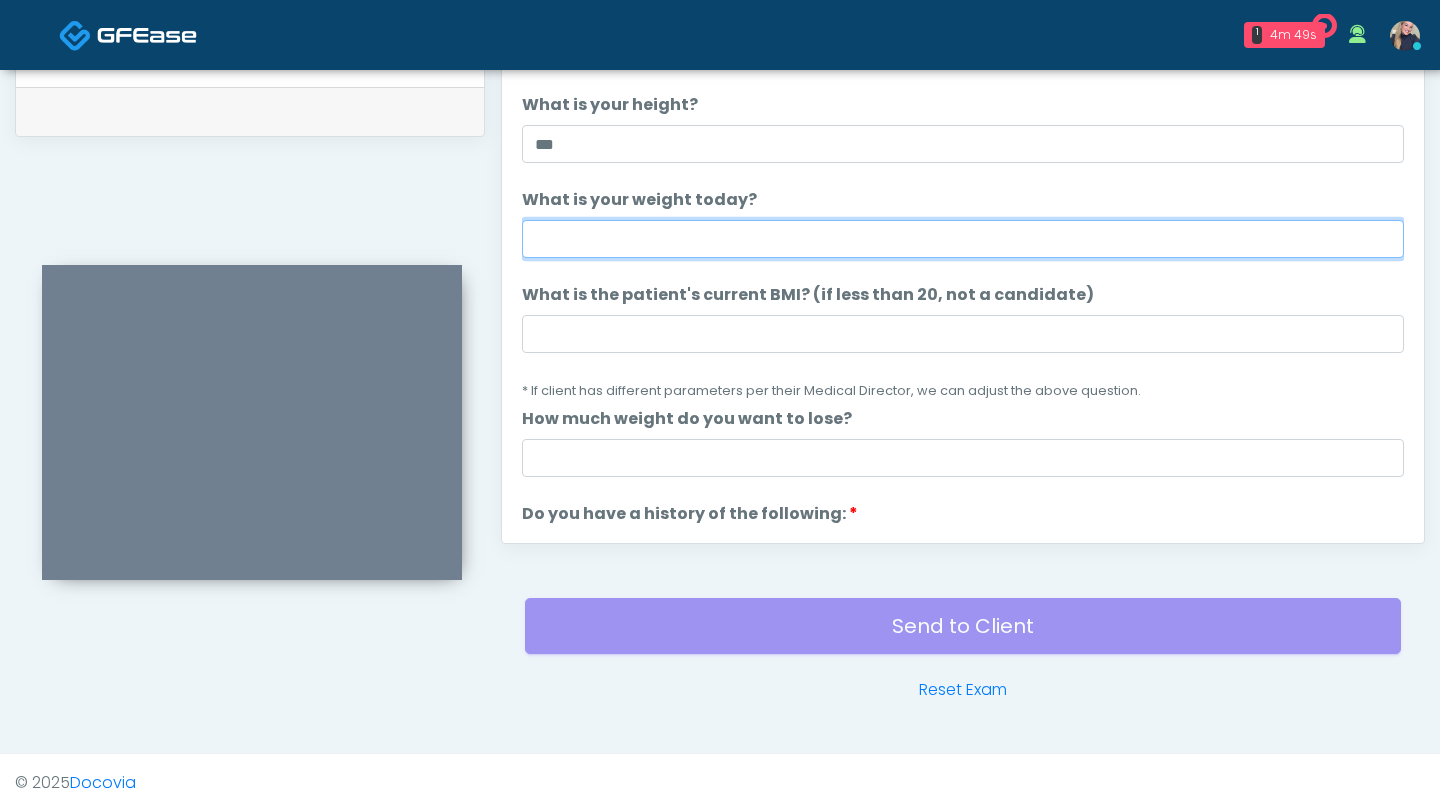click on "What is your weight today?" at bounding box center [963, 239] 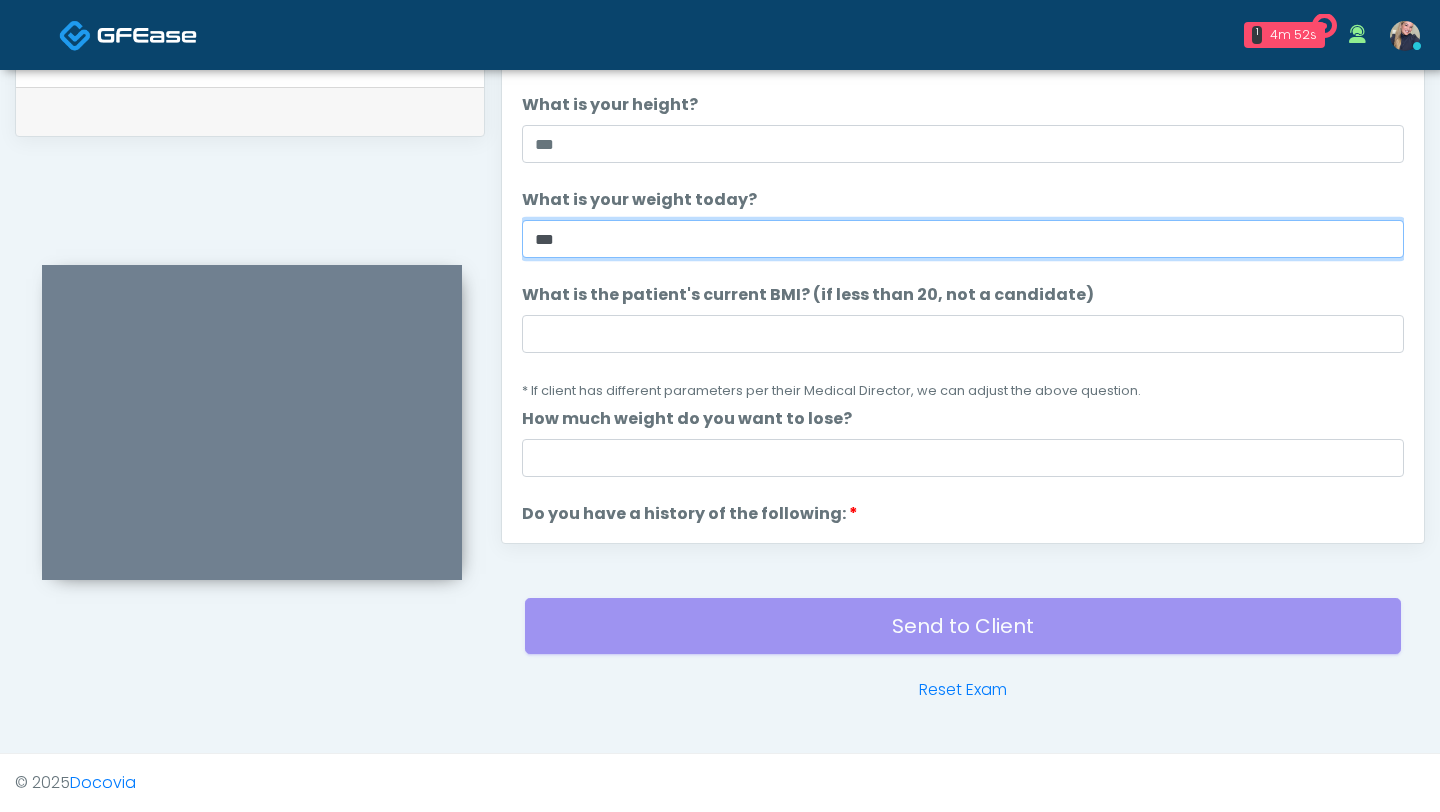 type on "***" 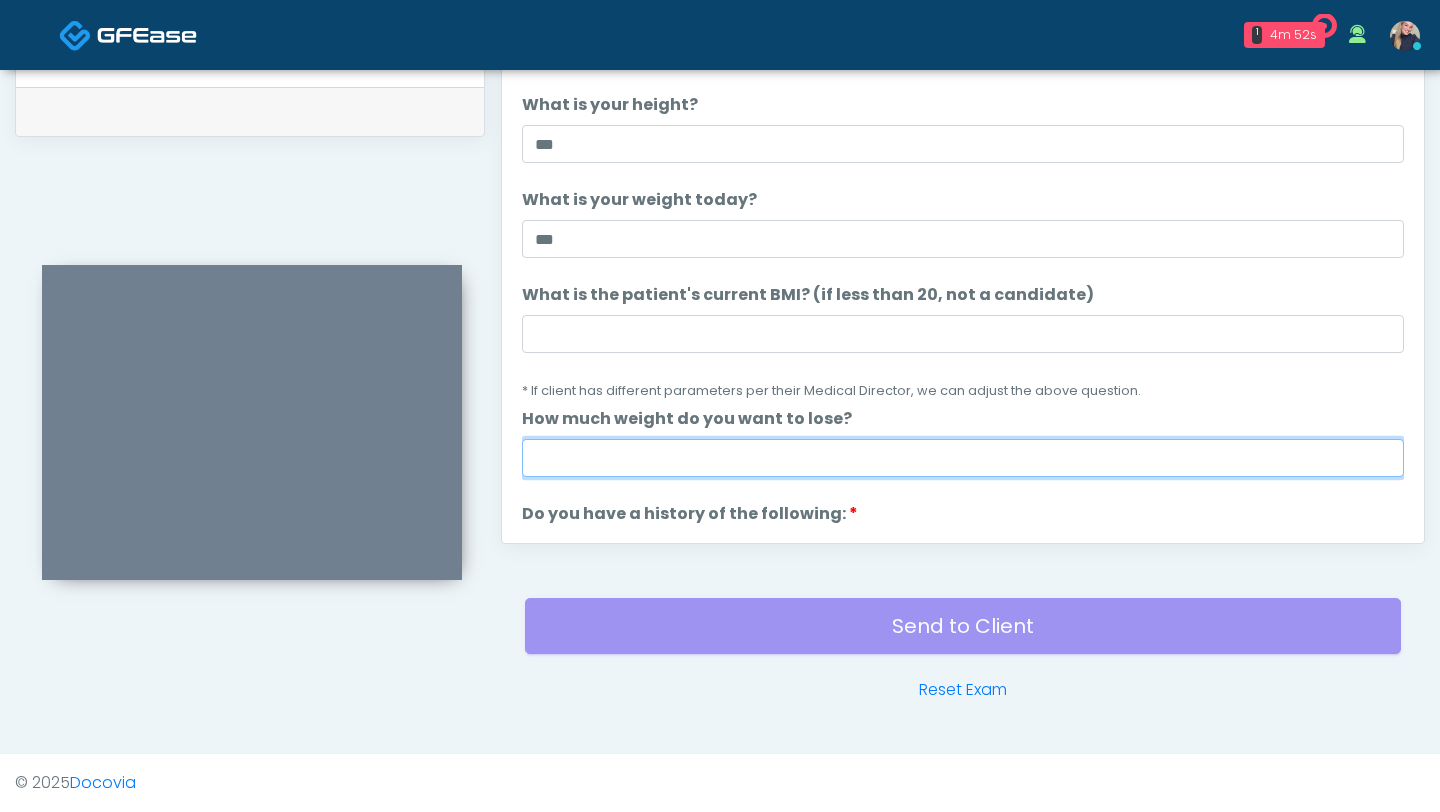 click on "How much weight do you want to lose?" at bounding box center [963, 458] 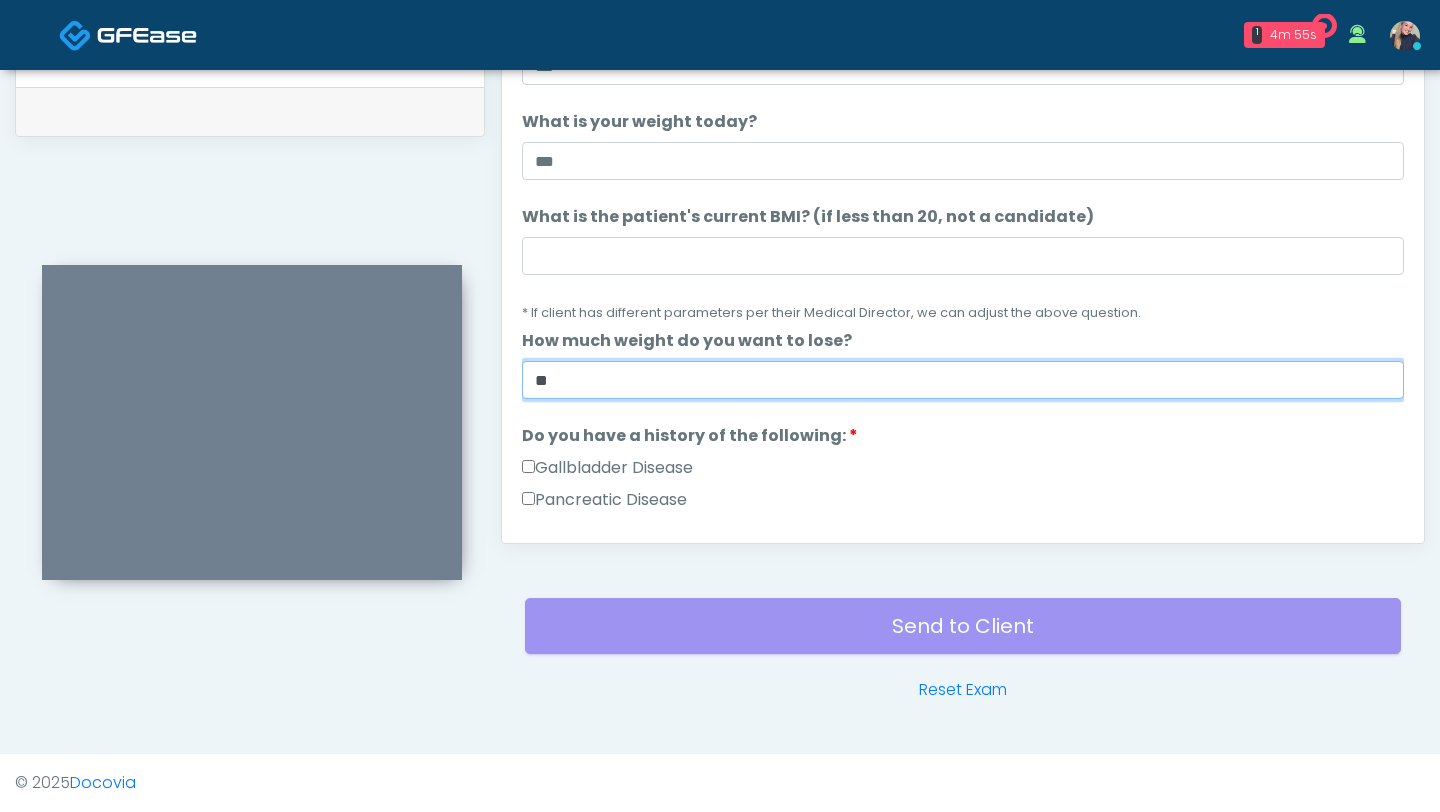 scroll, scrollTop: 92, scrollLeft: 0, axis: vertical 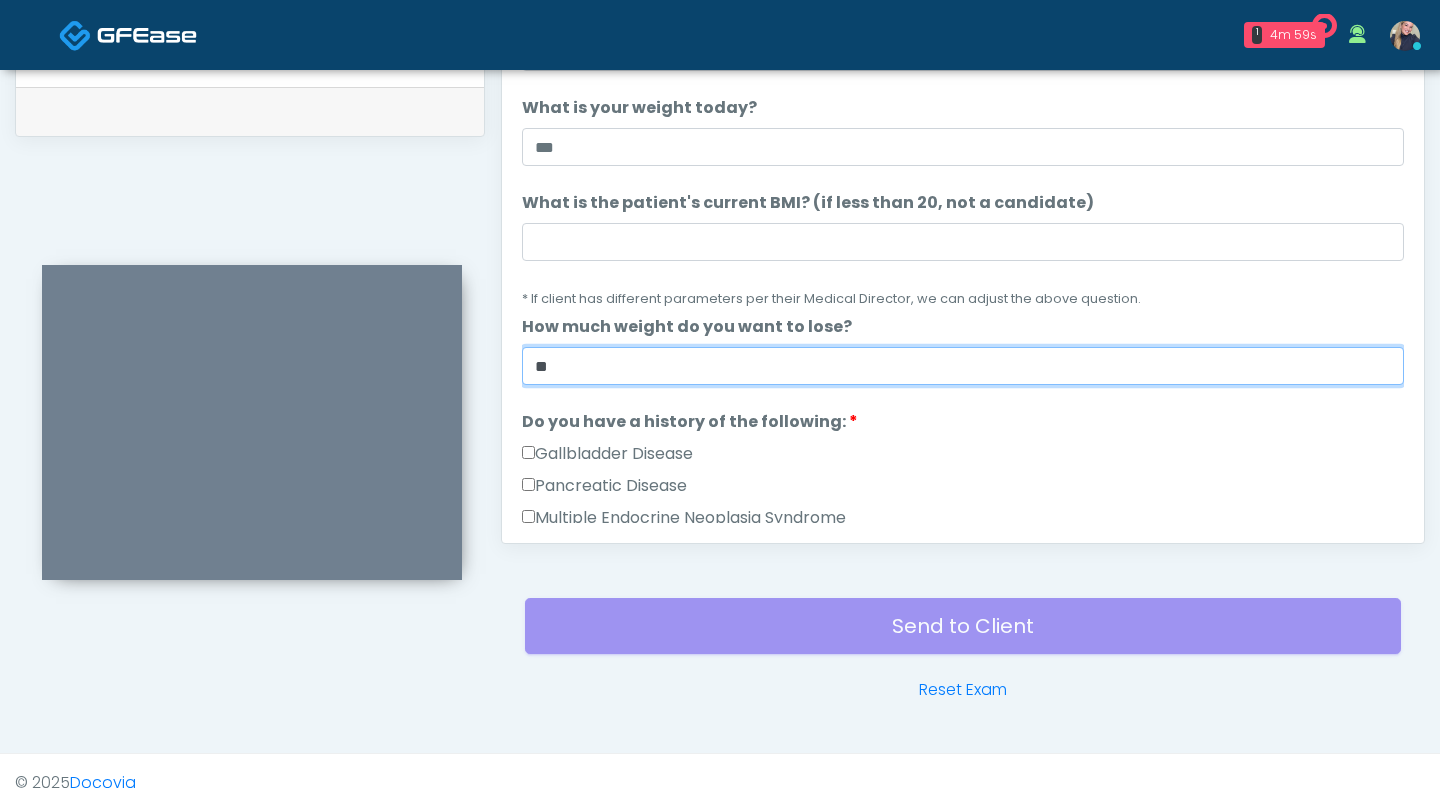 click on "**" at bounding box center (963, 366) 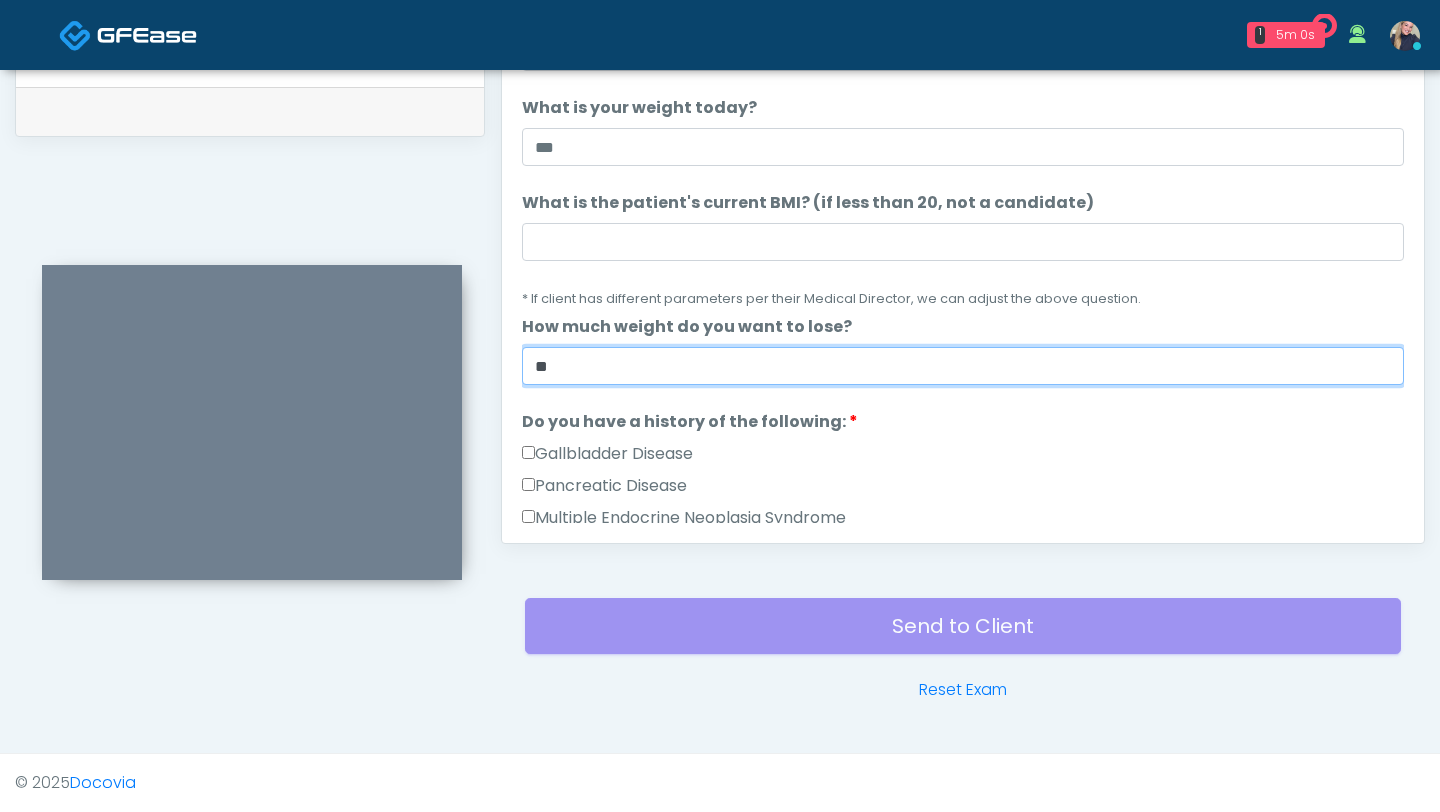 type on "*" 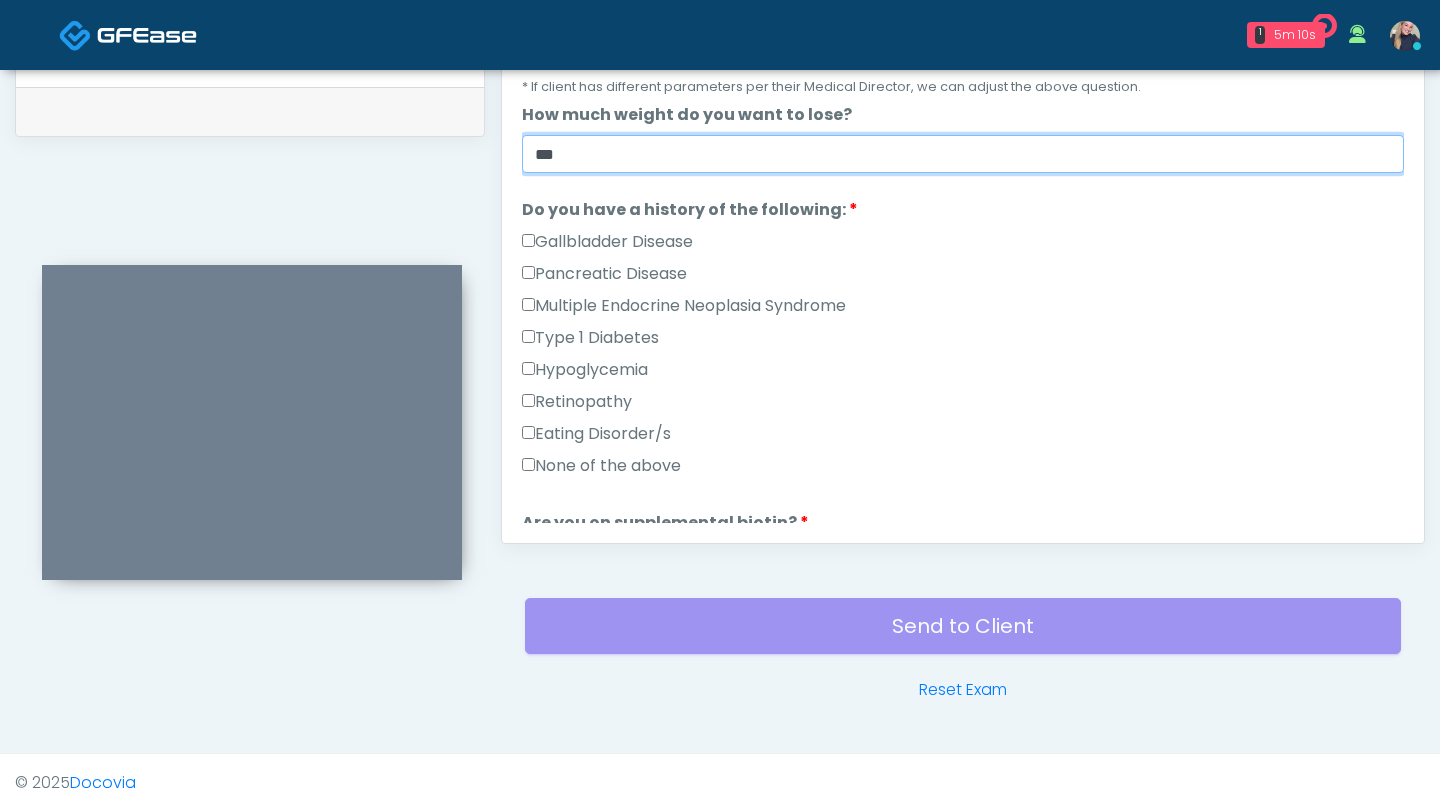scroll, scrollTop: 305, scrollLeft: 0, axis: vertical 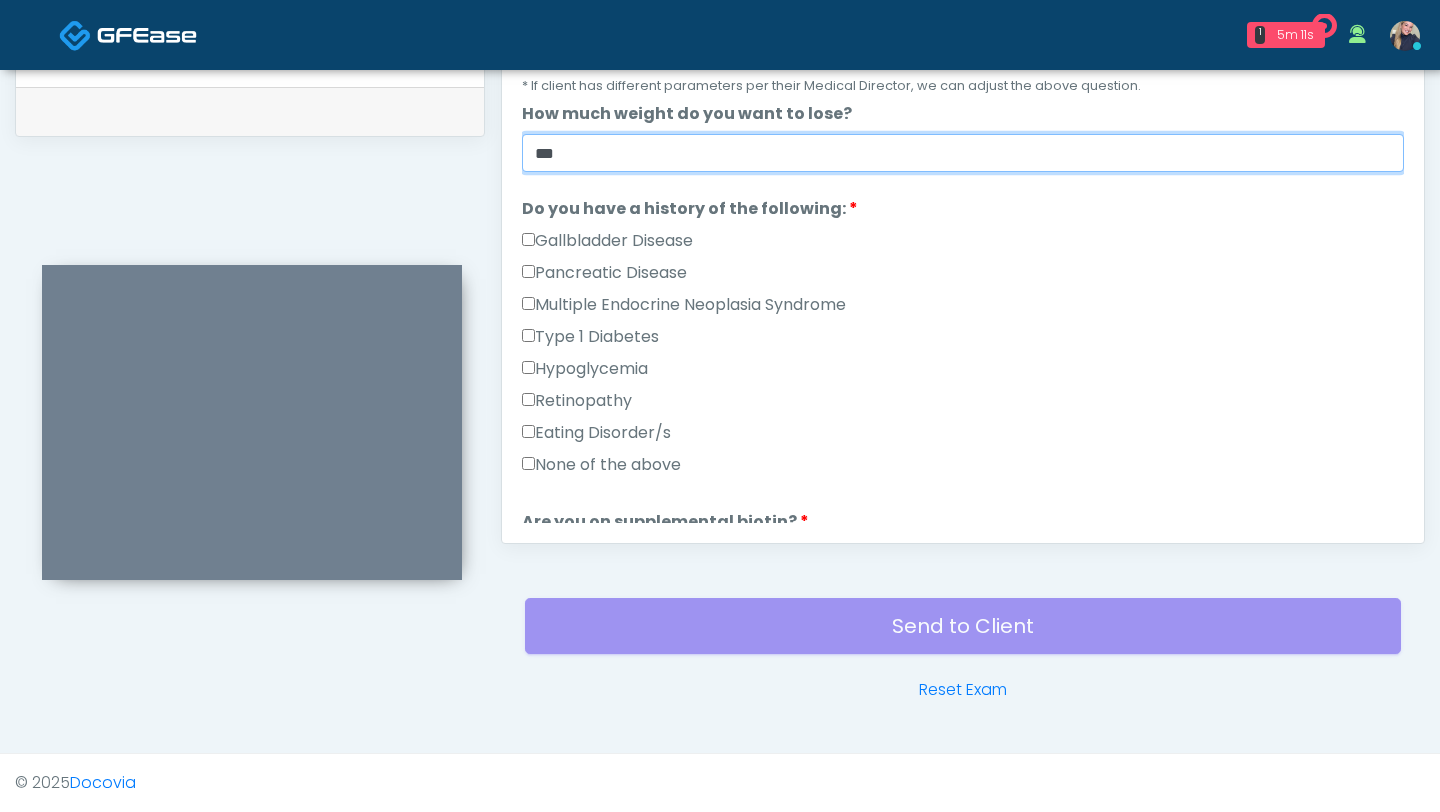 type on "***" 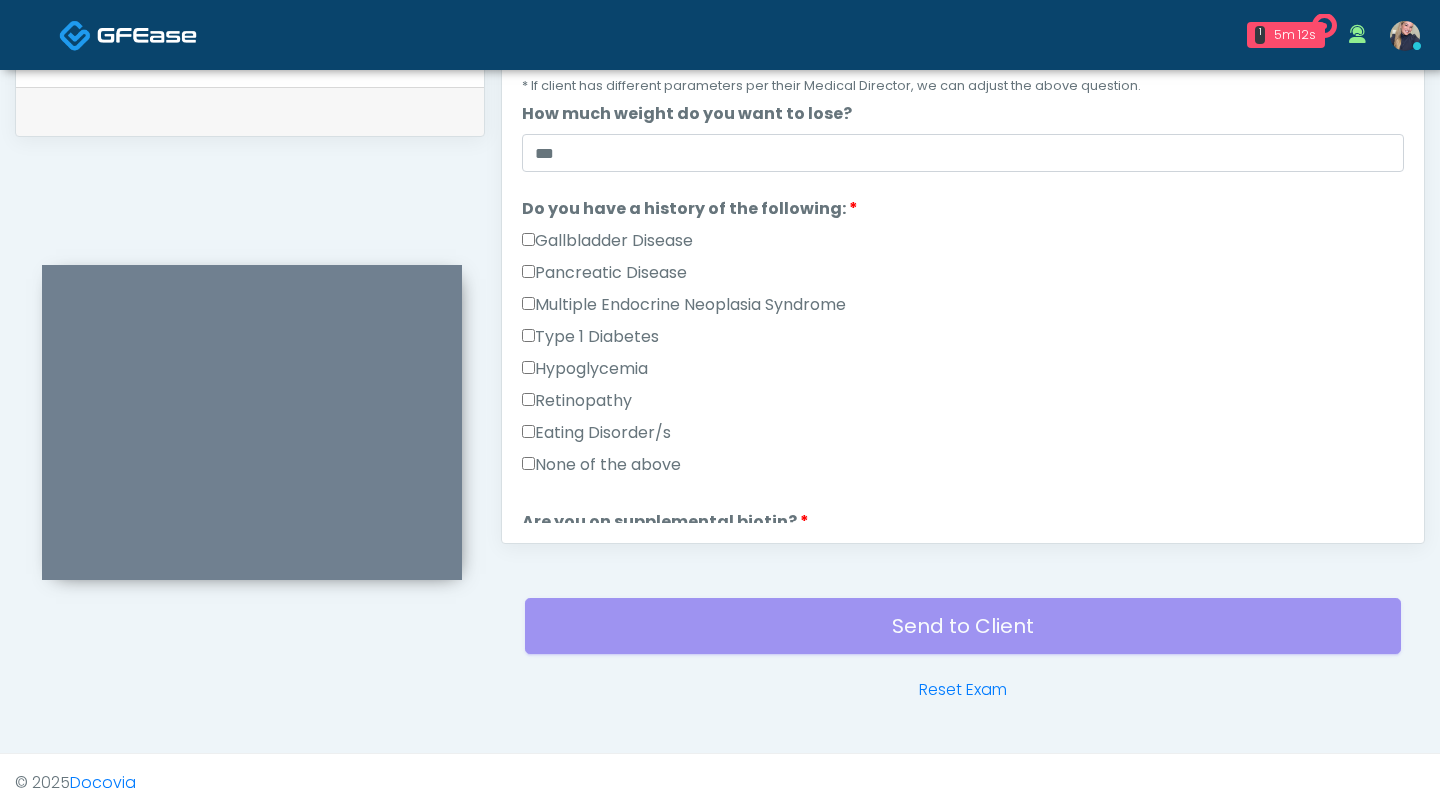 scroll, scrollTop: 436, scrollLeft: 0, axis: vertical 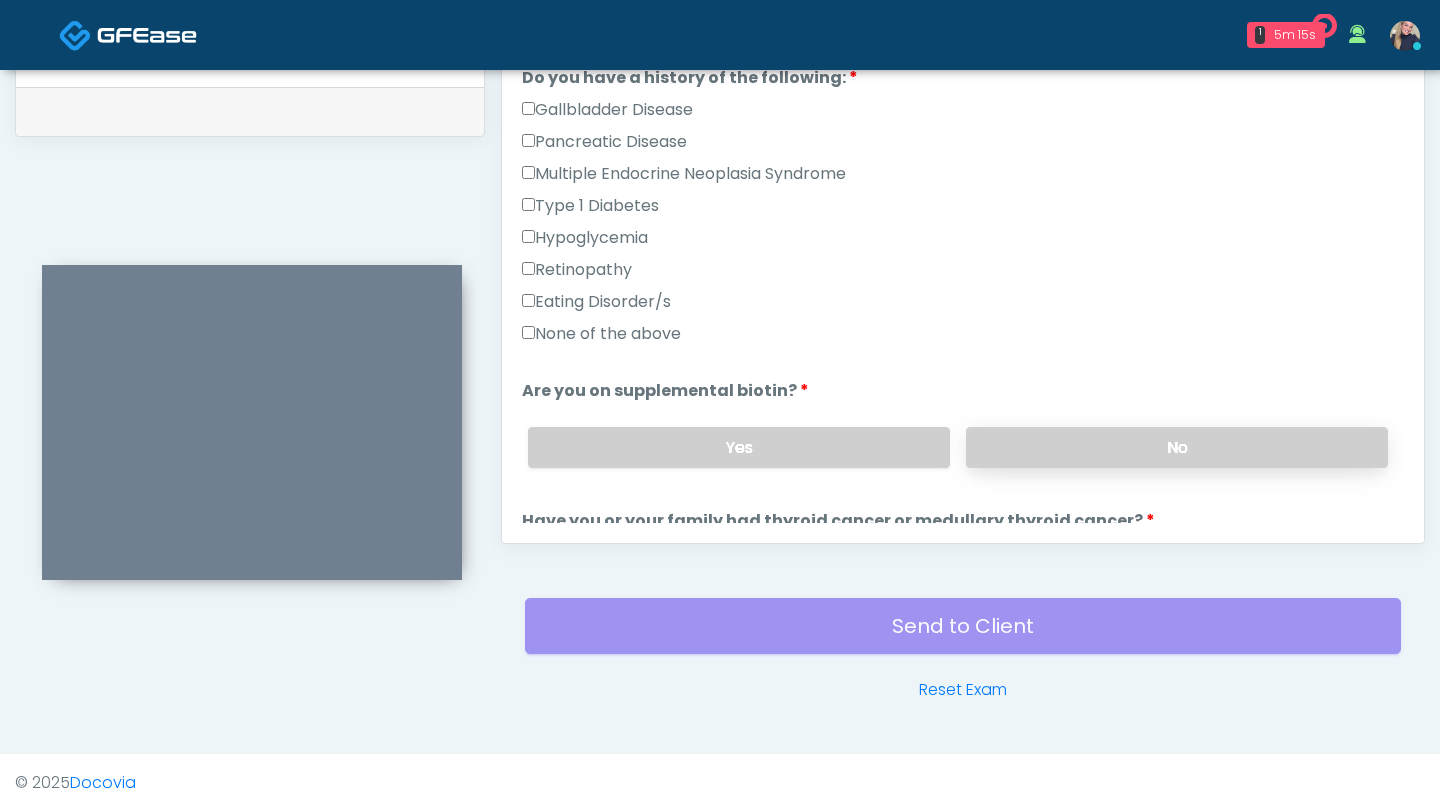 click on "No" at bounding box center (1177, 447) 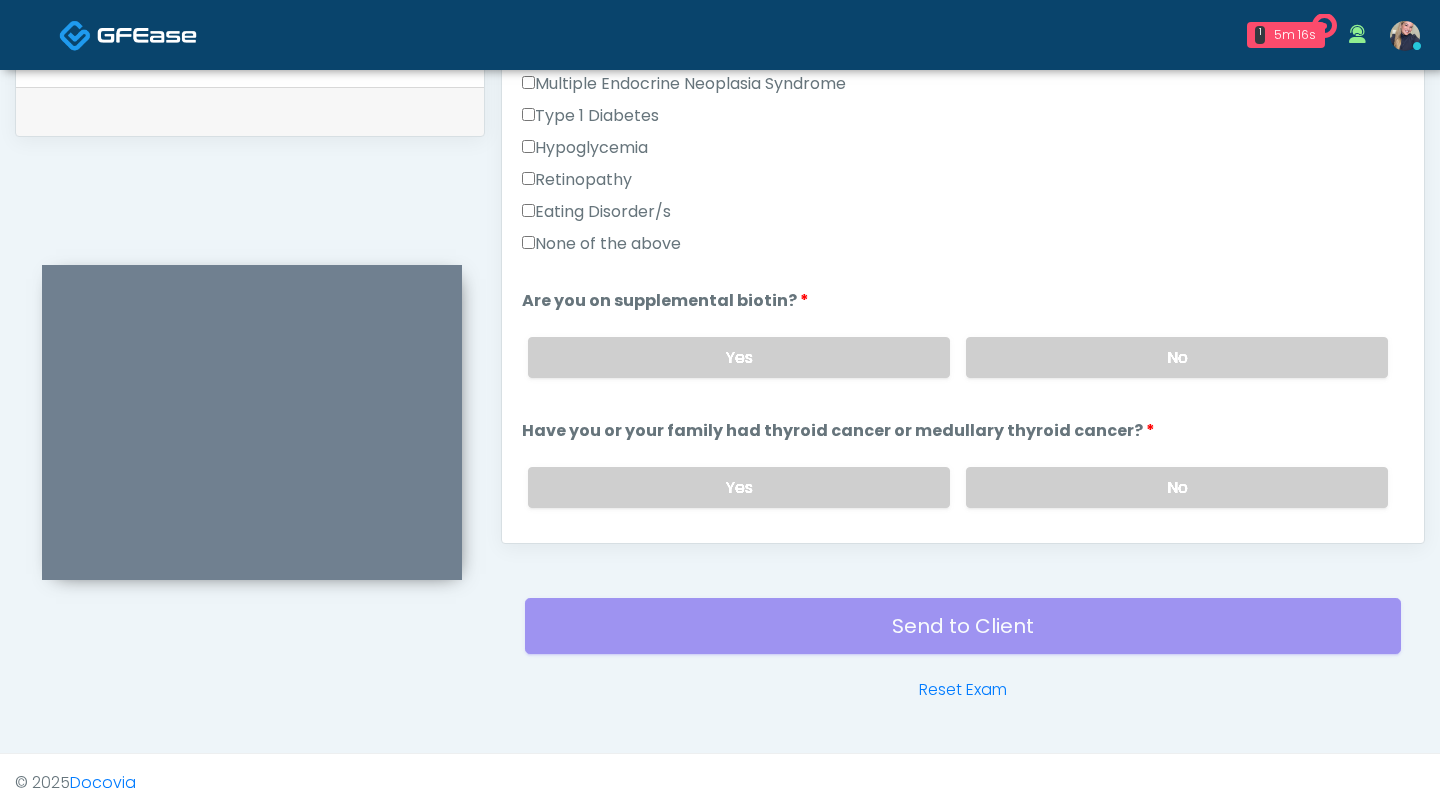 scroll, scrollTop: 530, scrollLeft: 0, axis: vertical 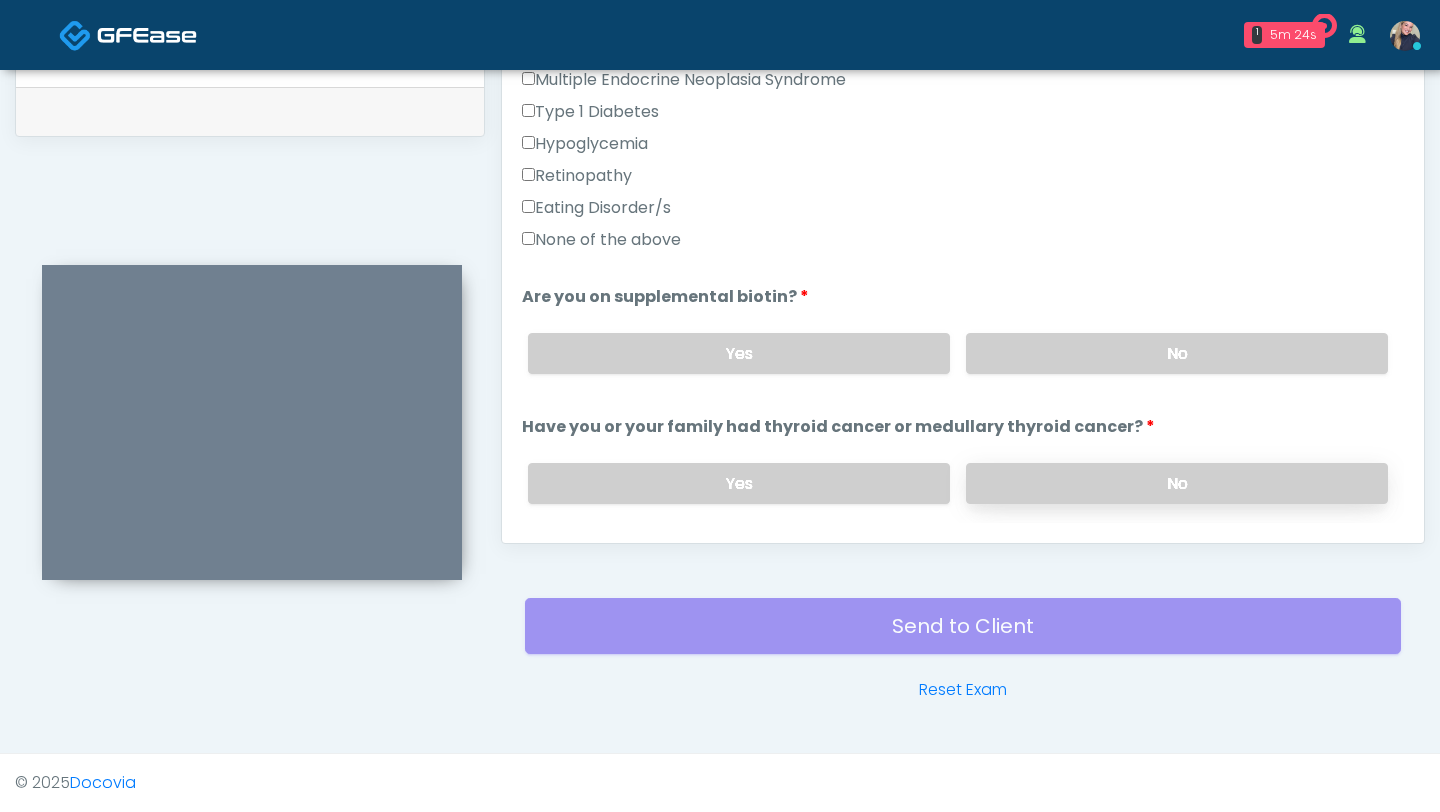 click on "No" at bounding box center (1177, 483) 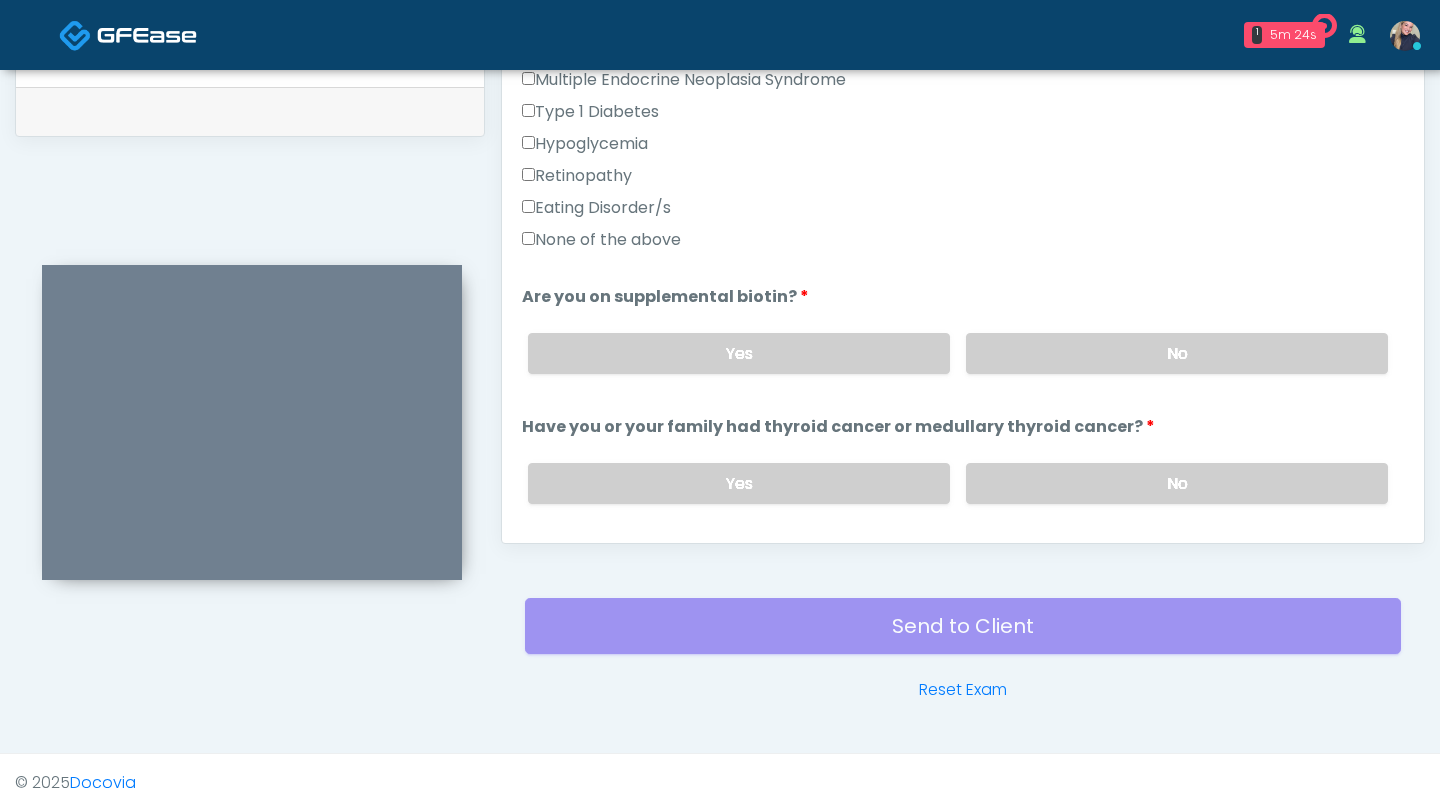 scroll, scrollTop: 709, scrollLeft: 0, axis: vertical 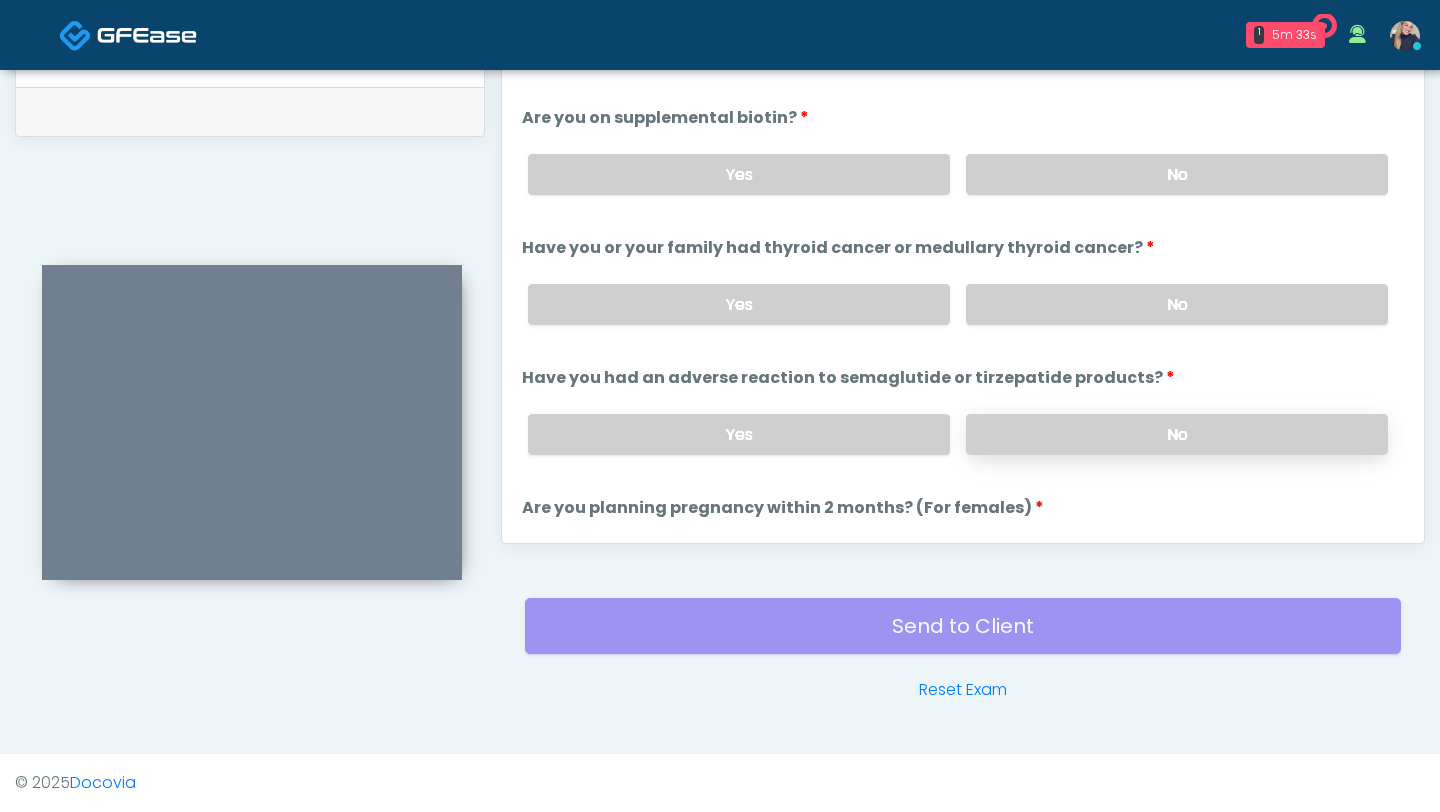 click on "No" at bounding box center (1177, 434) 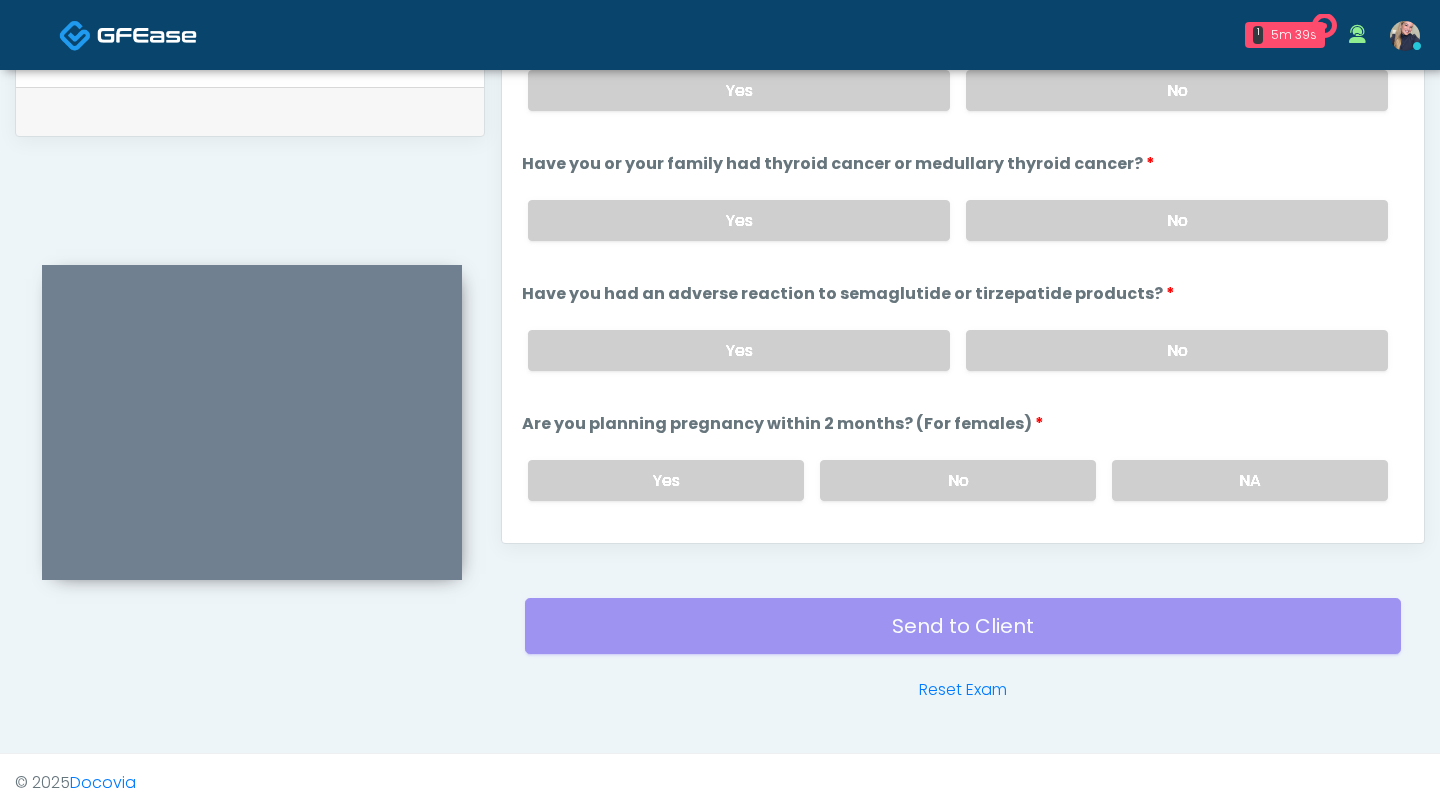 scroll, scrollTop: 800, scrollLeft: 0, axis: vertical 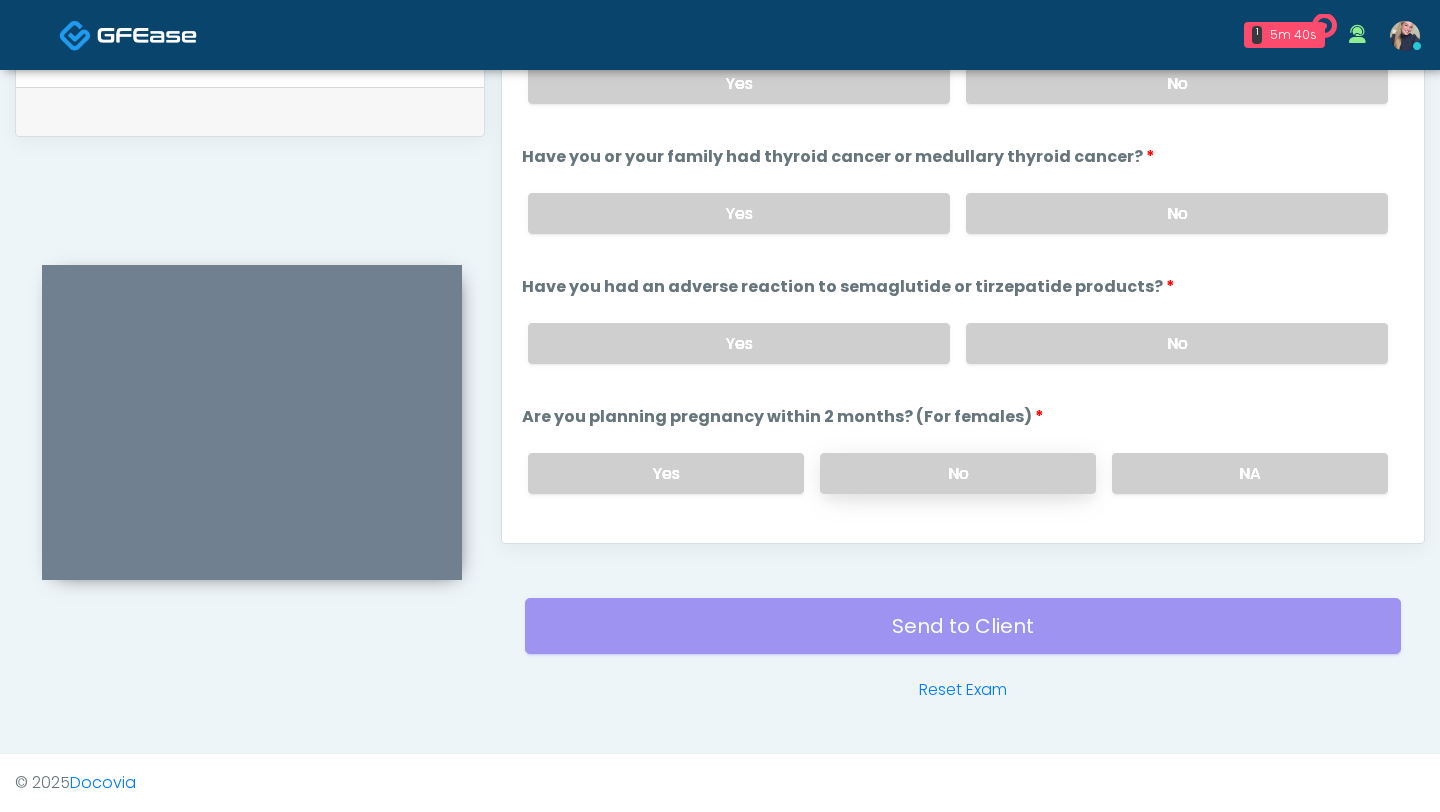 click on "No" at bounding box center [958, 473] 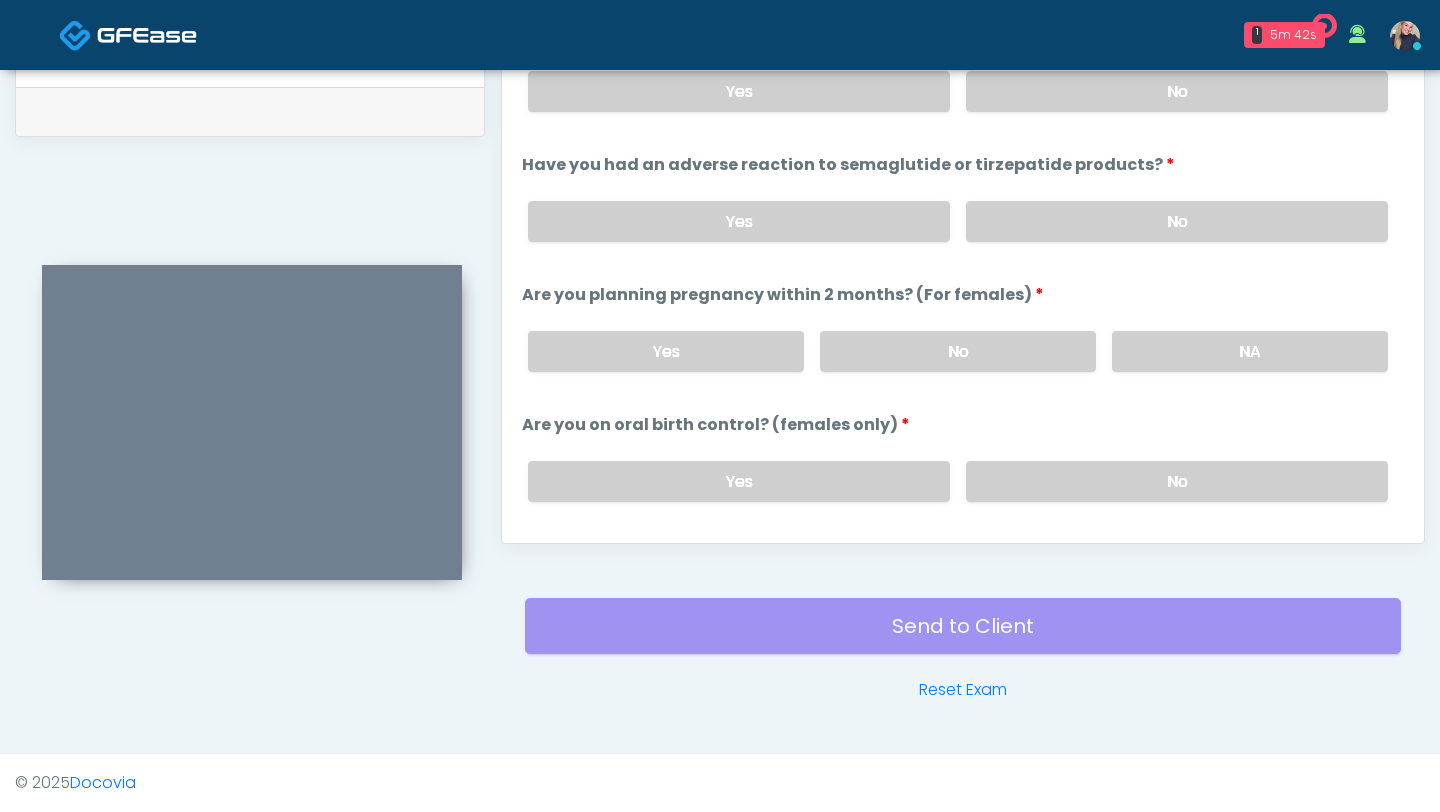 scroll, scrollTop: 957, scrollLeft: 0, axis: vertical 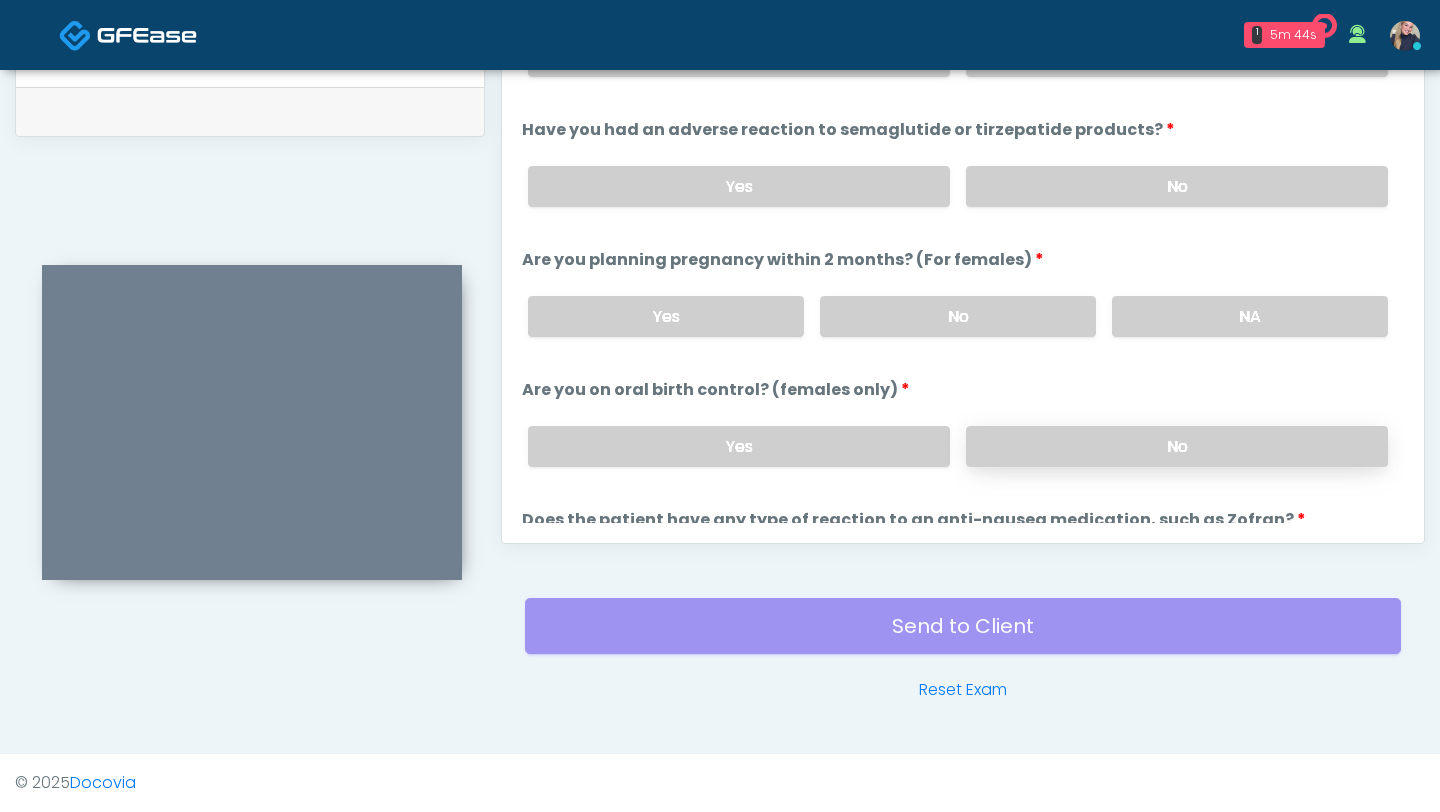 click on "No" at bounding box center (1177, 446) 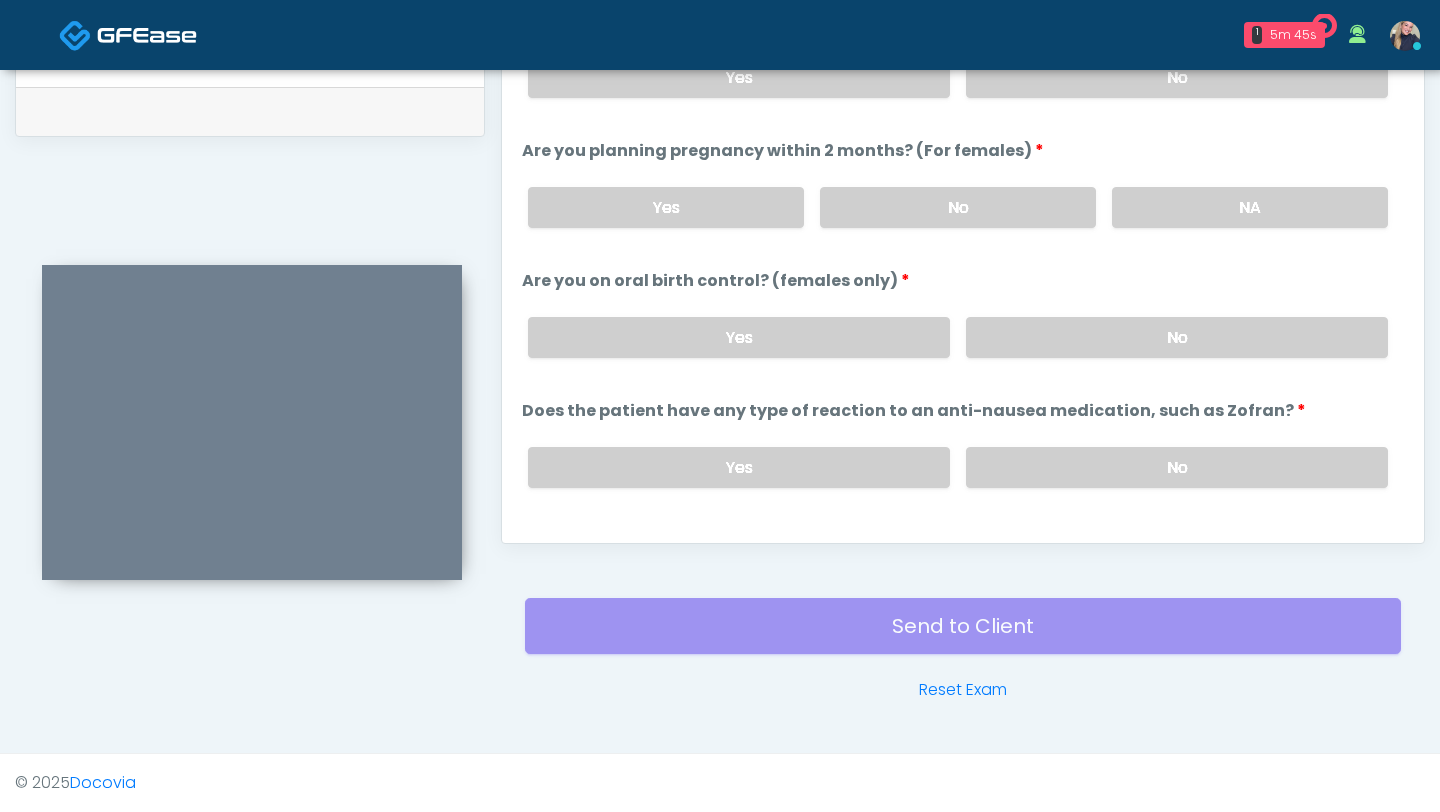 scroll, scrollTop: 1066, scrollLeft: 0, axis: vertical 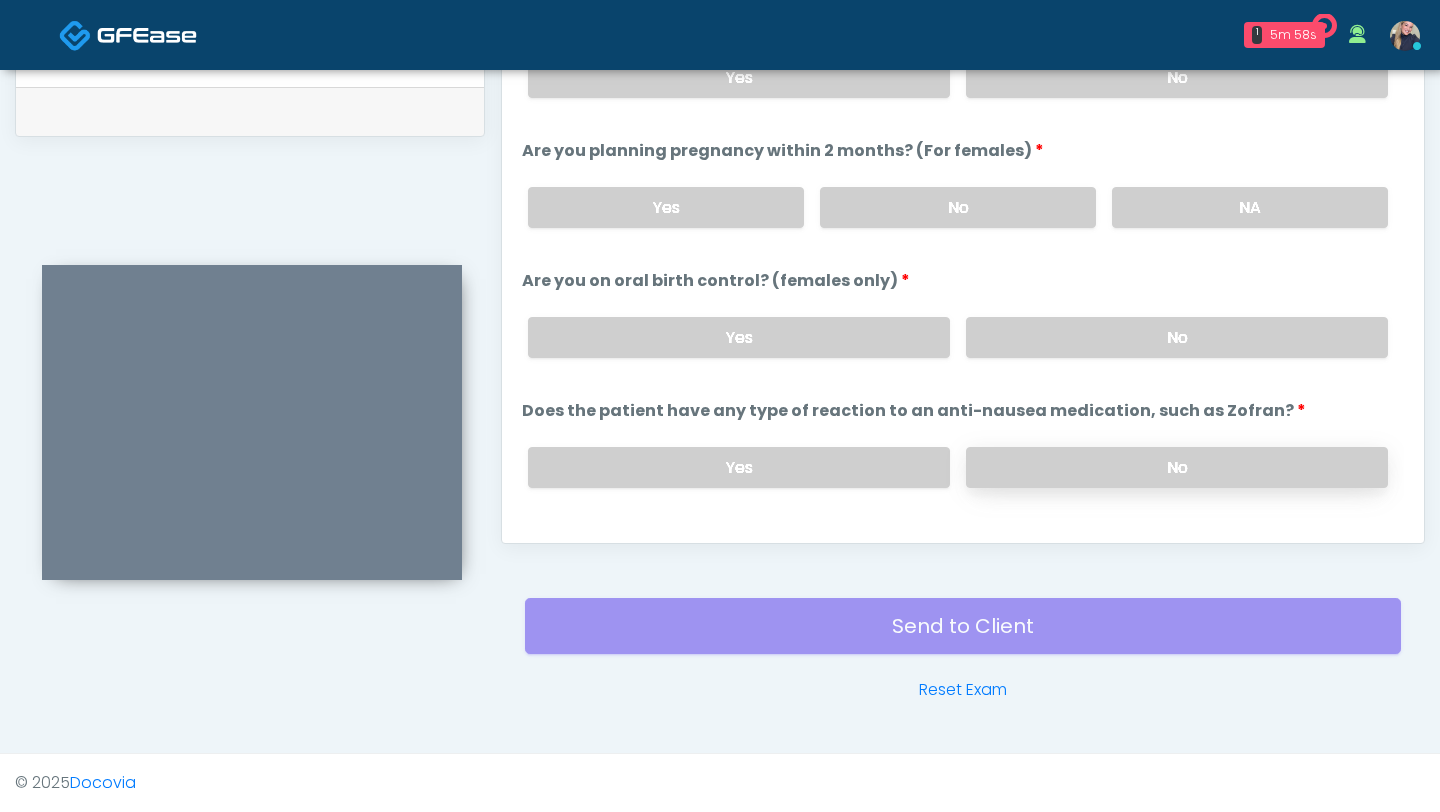 click on "No" at bounding box center [1177, 467] 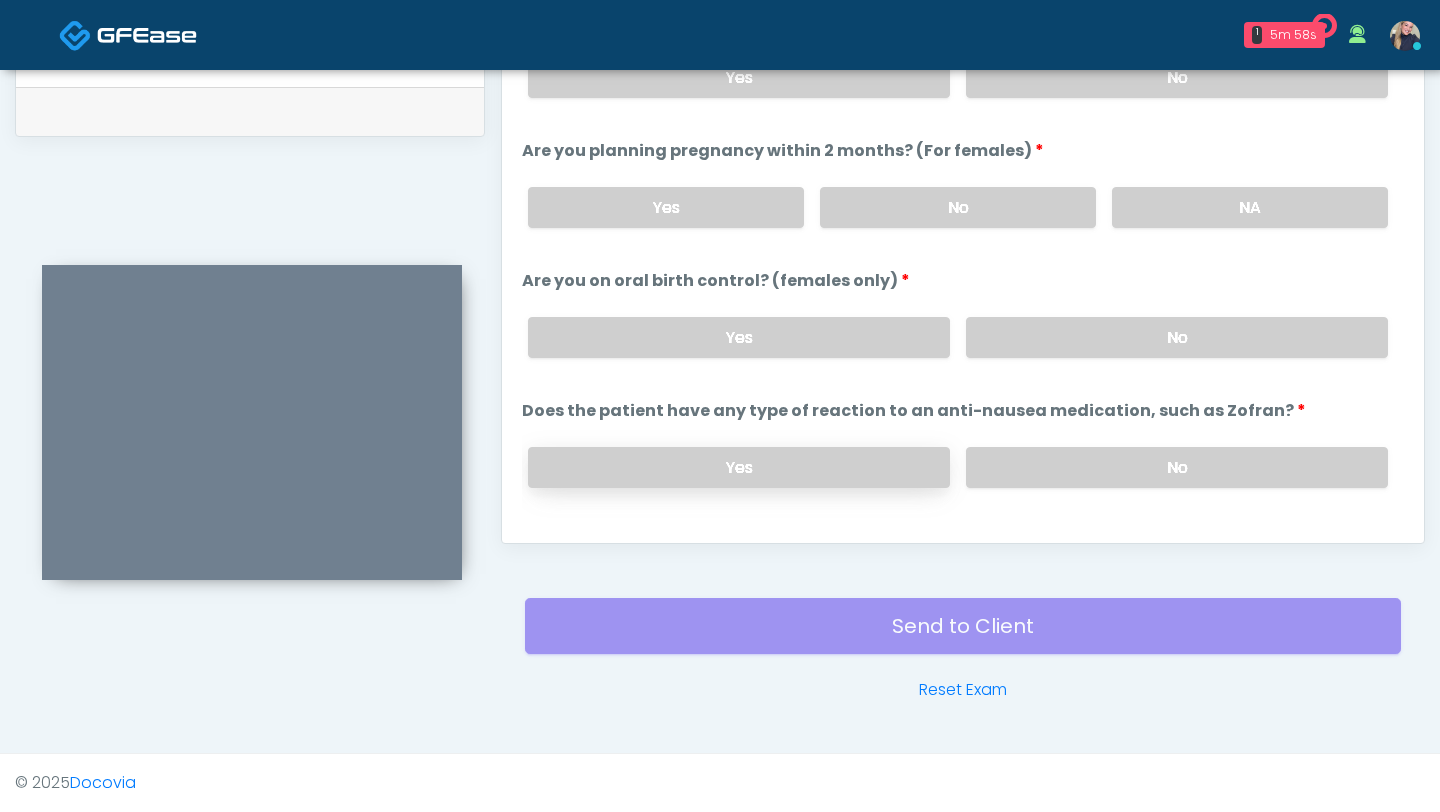 scroll, scrollTop: 1103, scrollLeft: 0, axis: vertical 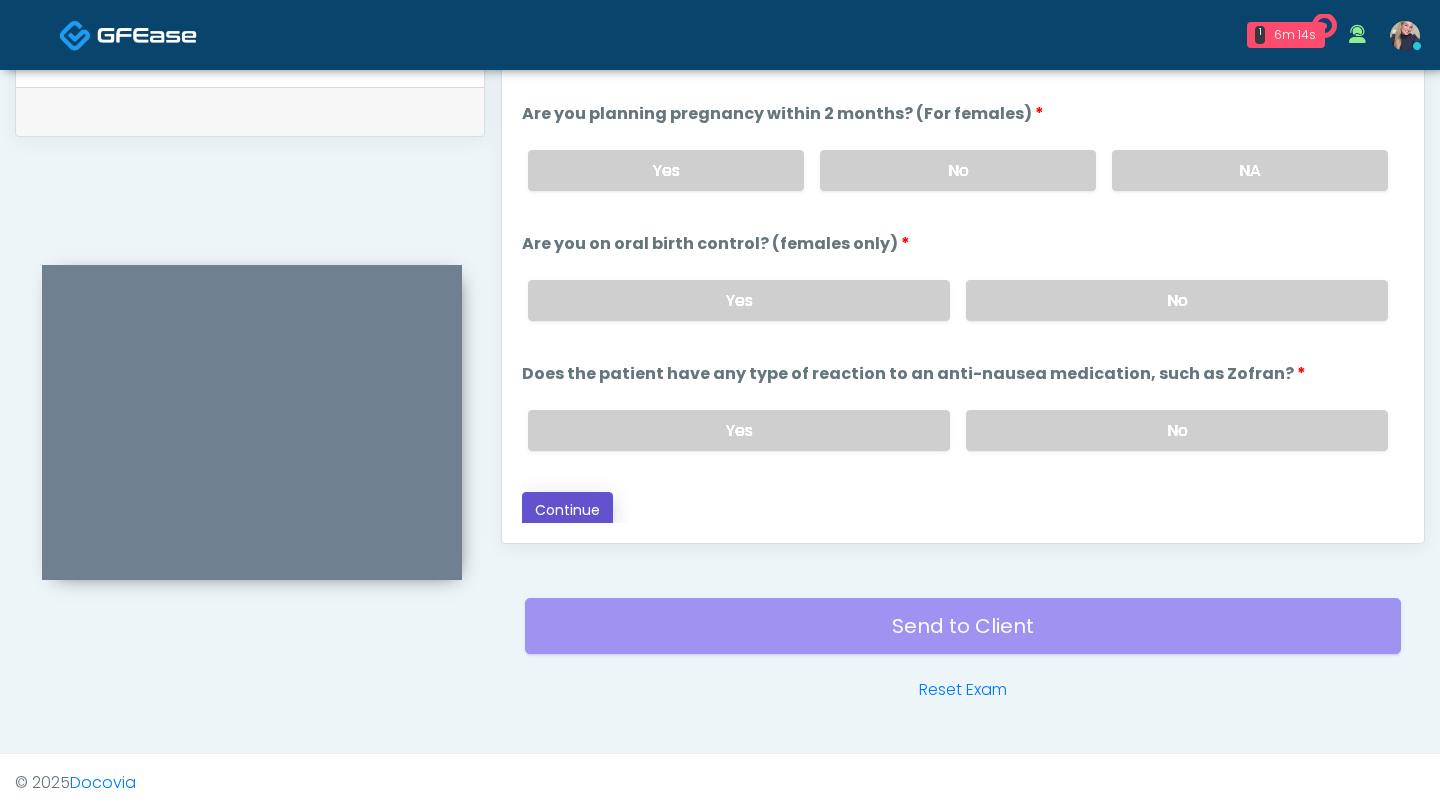 click on "Continue" at bounding box center [567, 510] 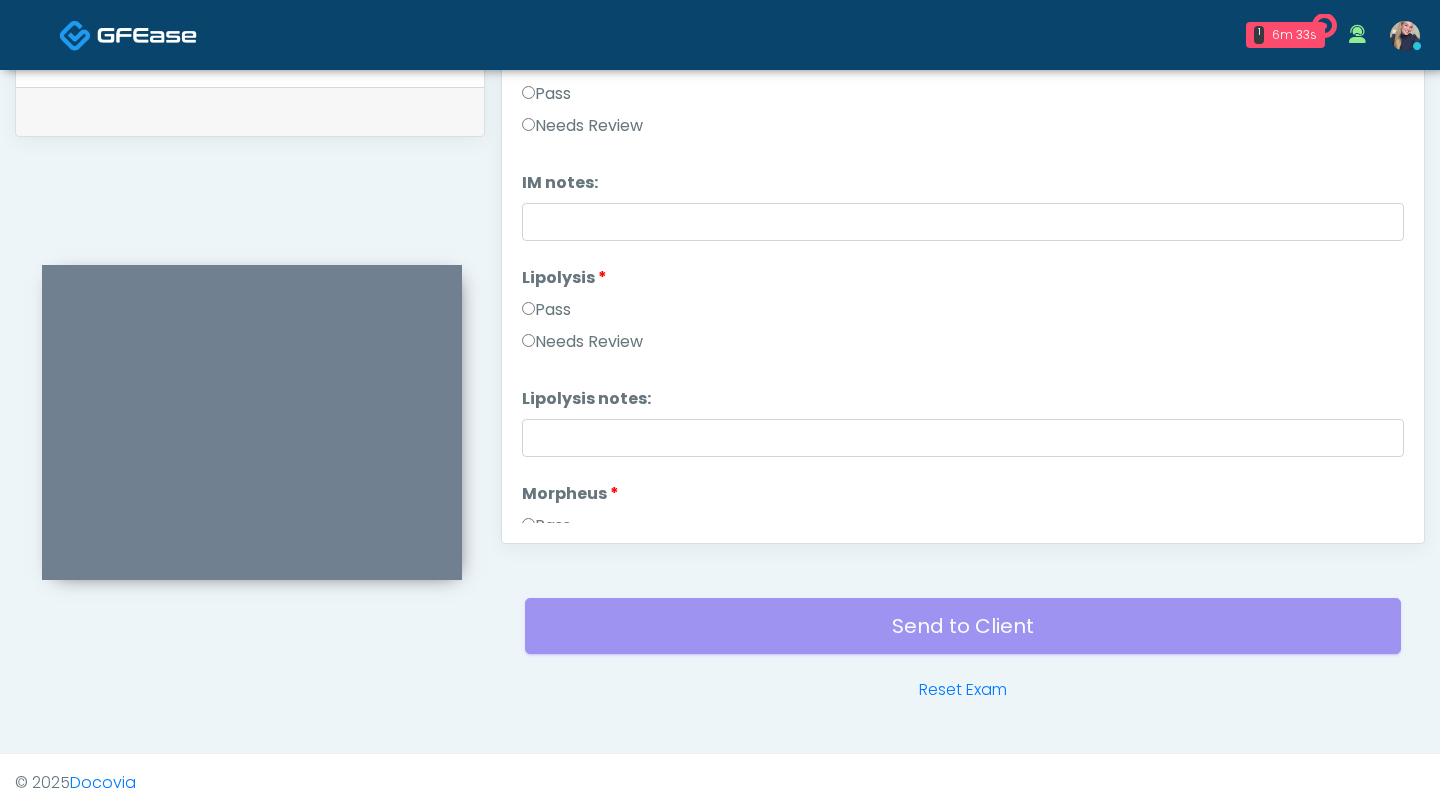 scroll, scrollTop: 0, scrollLeft: 0, axis: both 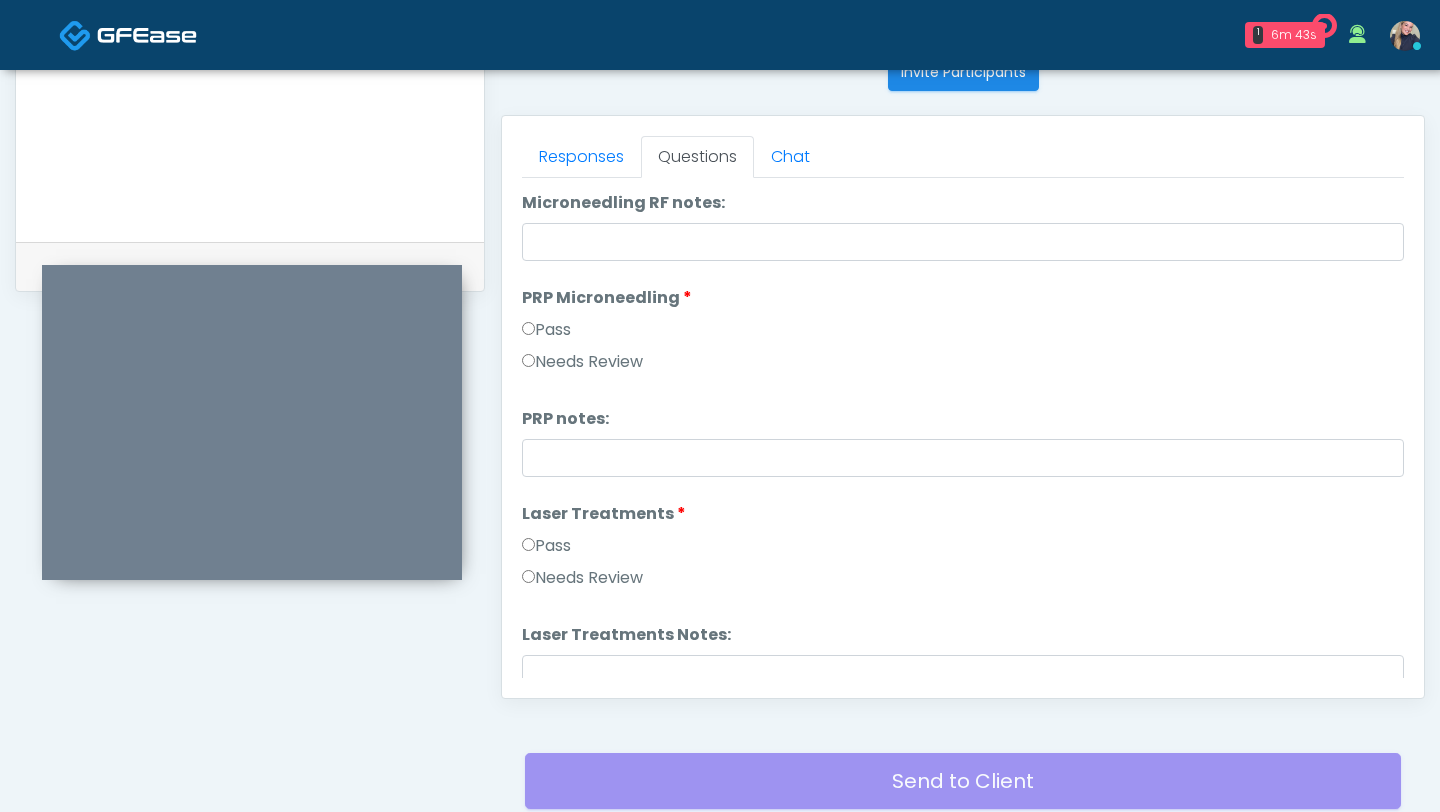 click on "Pass" at bounding box center (546, 546) 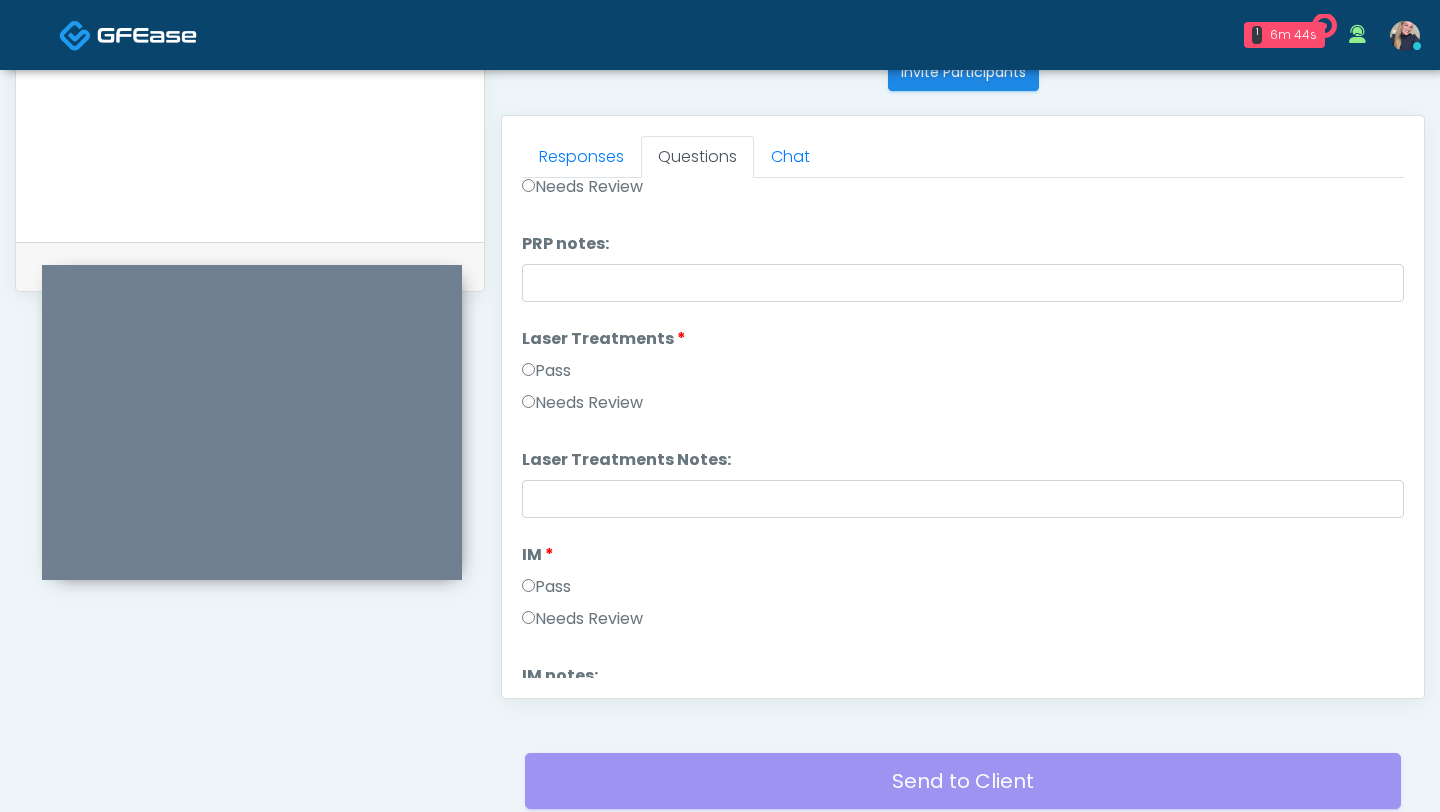 scroll, scrollTop: 768, scrollLeft: 0, axis: vertical 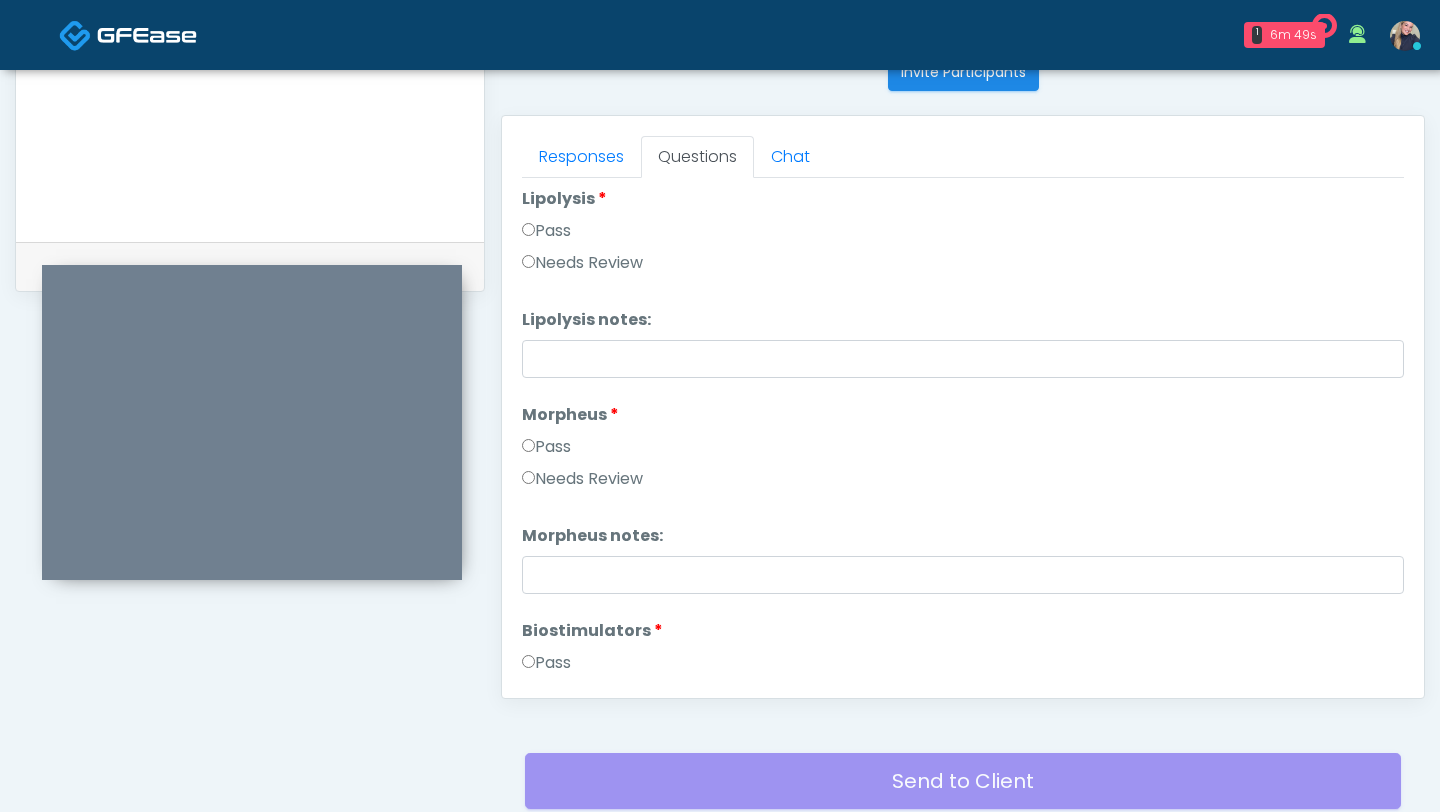 click on "Pass" at bounding box center [546, 447] 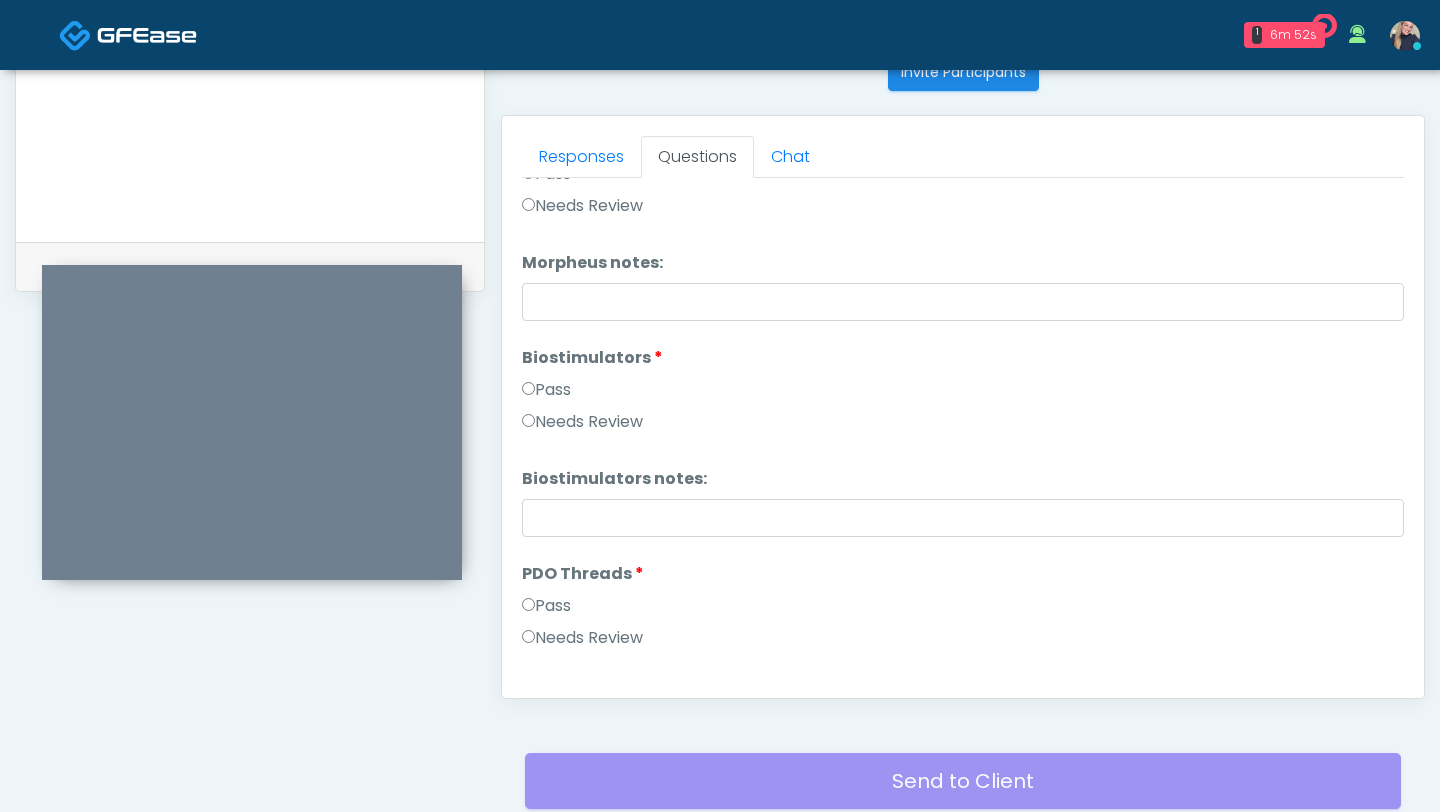 scroll, scrollTop: 1616, scrollLeft: 0, axis: vertical 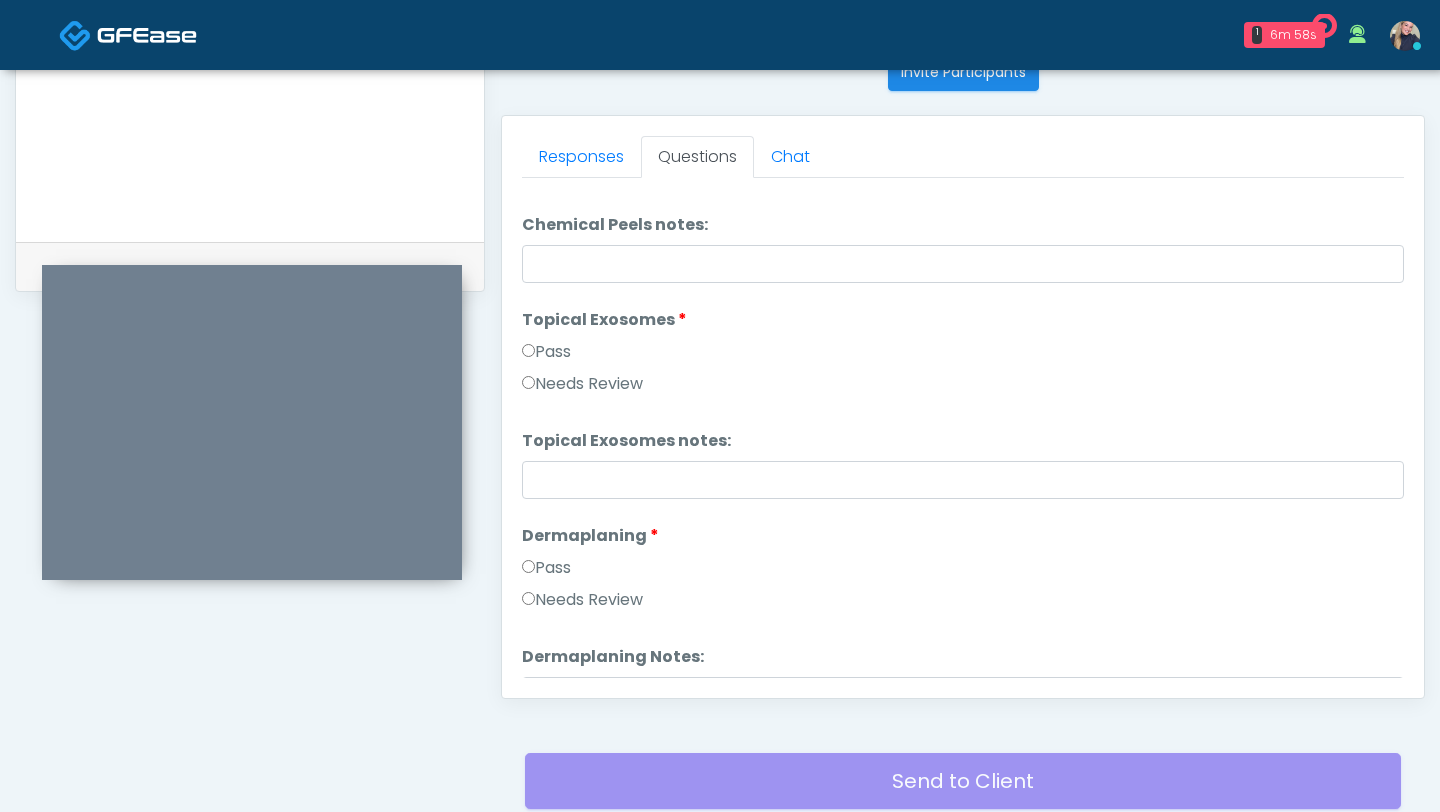 click on "Pass" at bounding box center [546, 352] 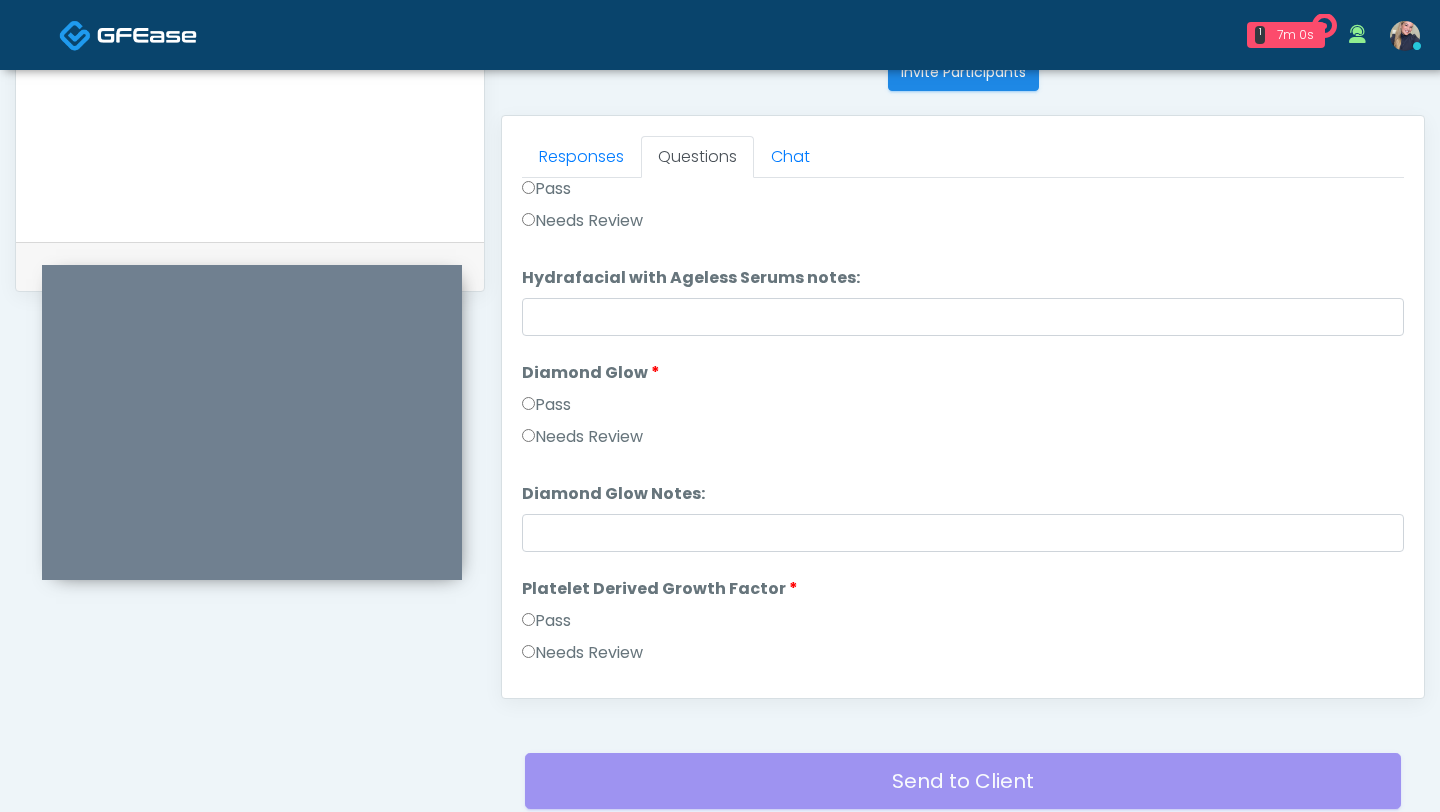 scroll, scrollTop: 3357, scrollLeft: 0, axis: vertical 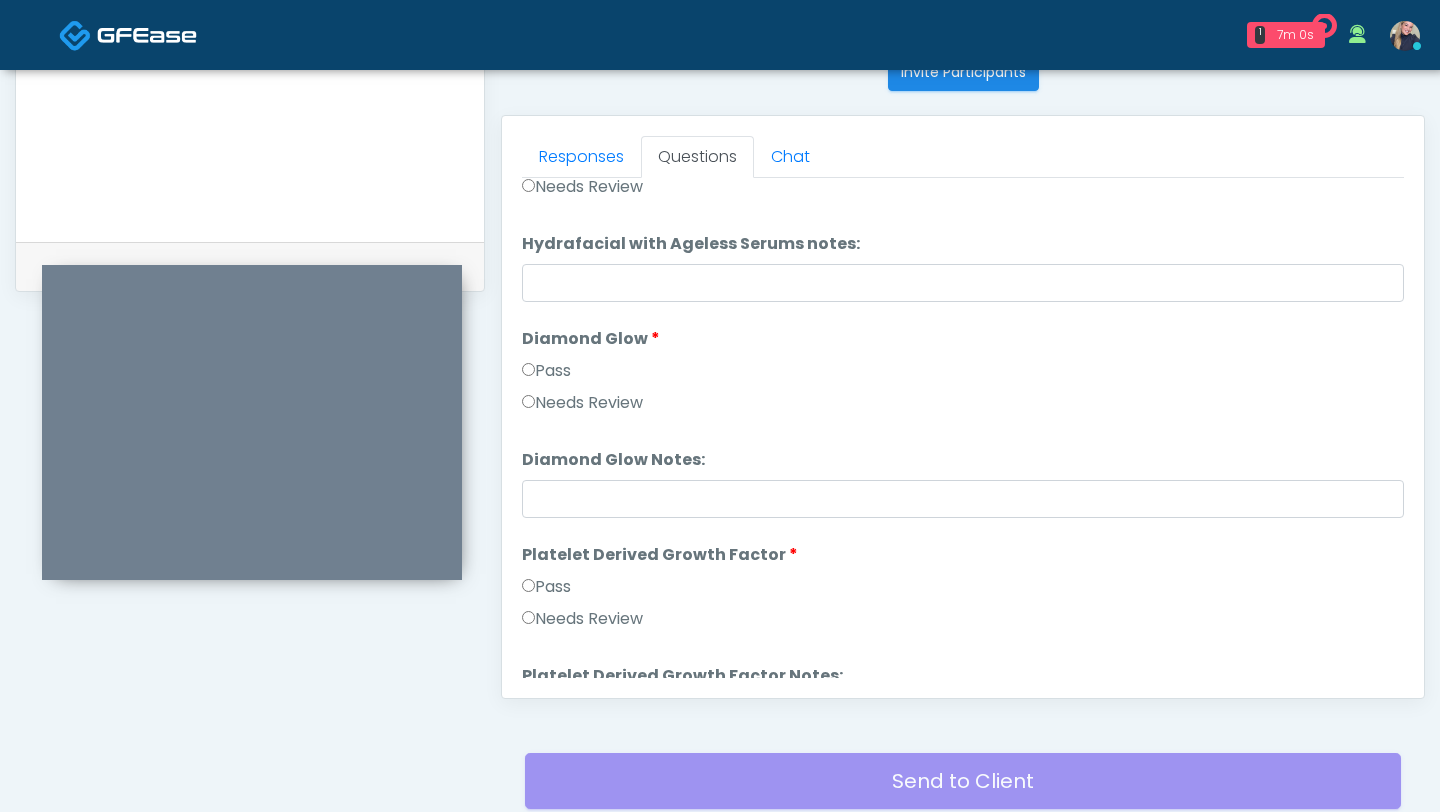 click on "Pass" at bounding box center (546, 371) 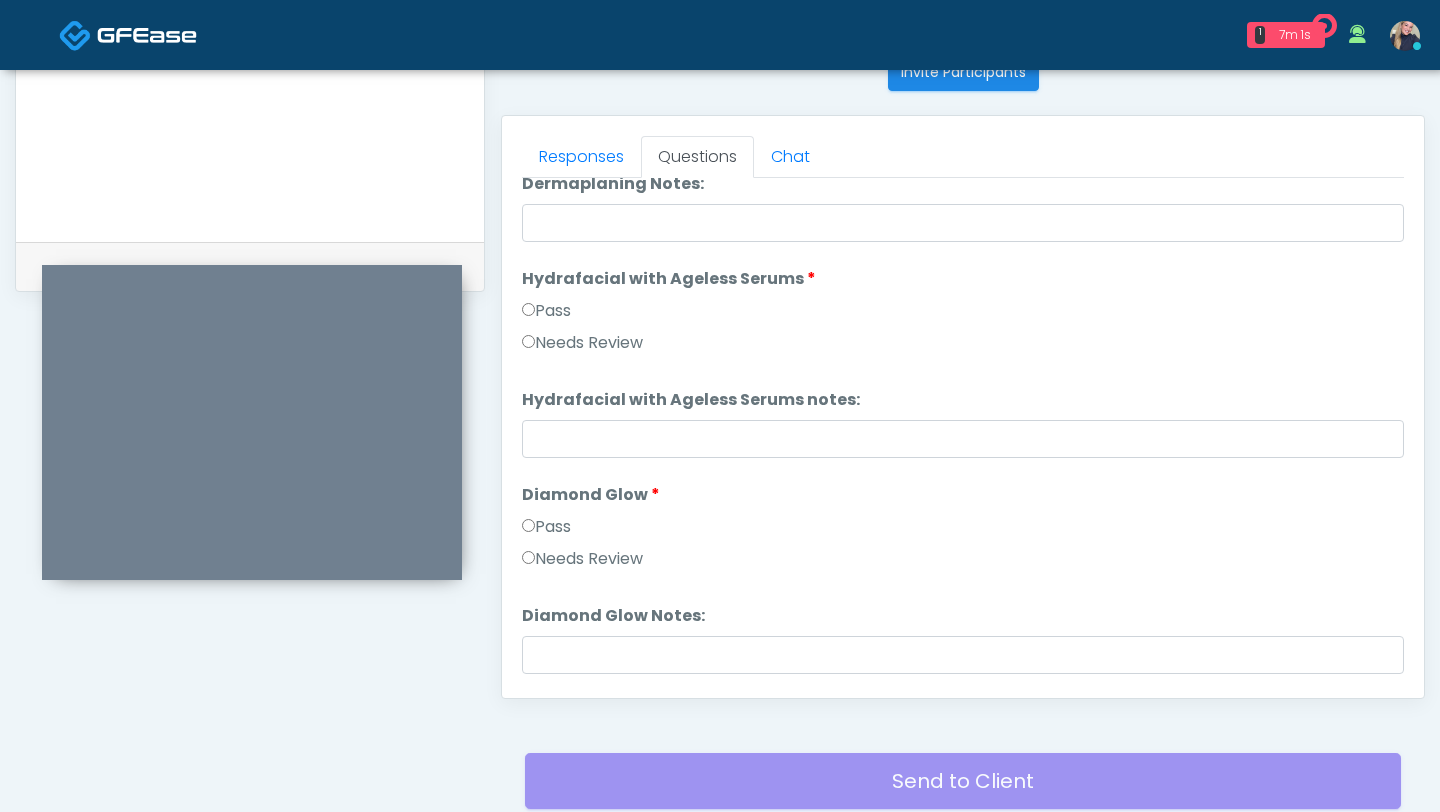 scroll, scrollTop: 3197, scrollLeft: 0, axis: vertical 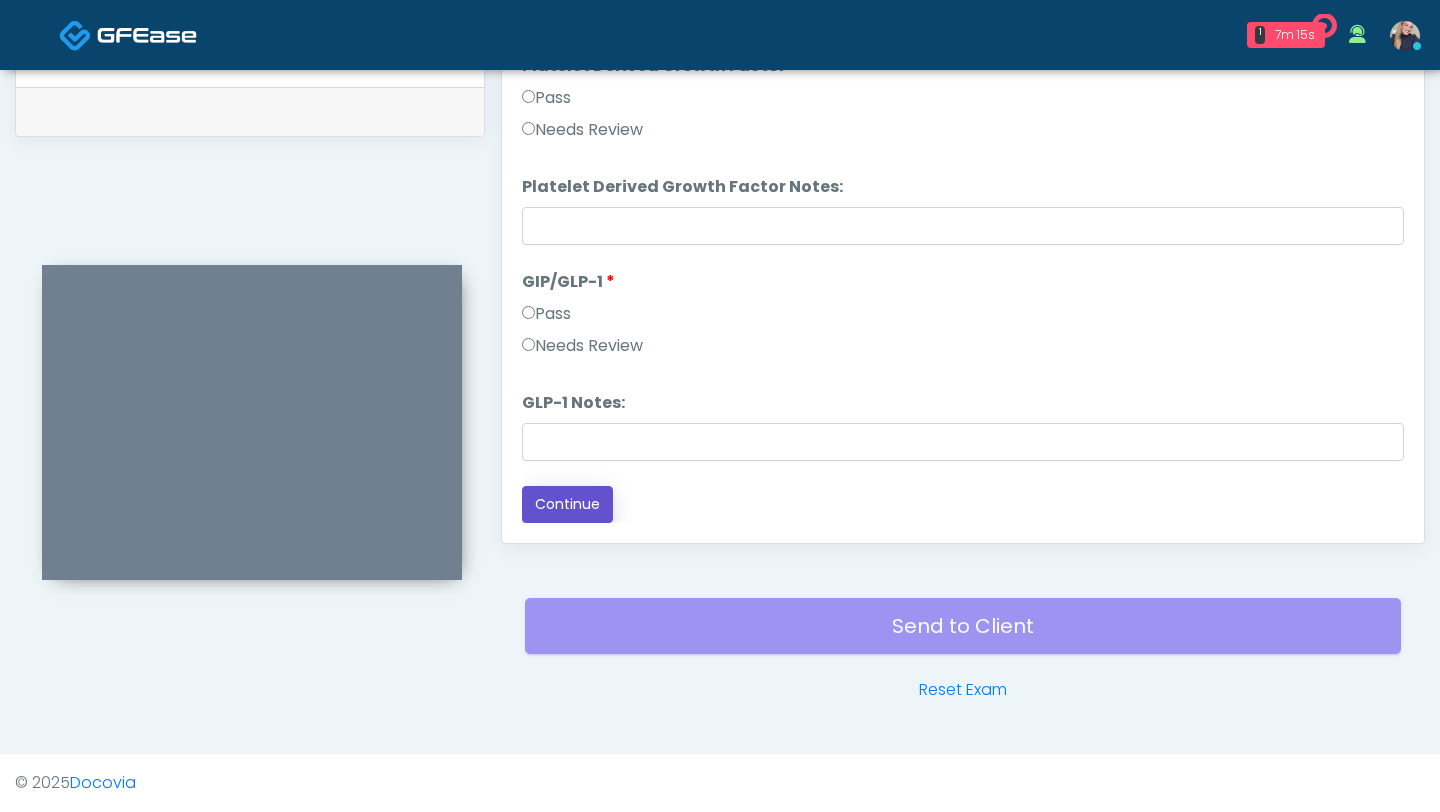 click on "Continue" at bounding box center (567, 504) 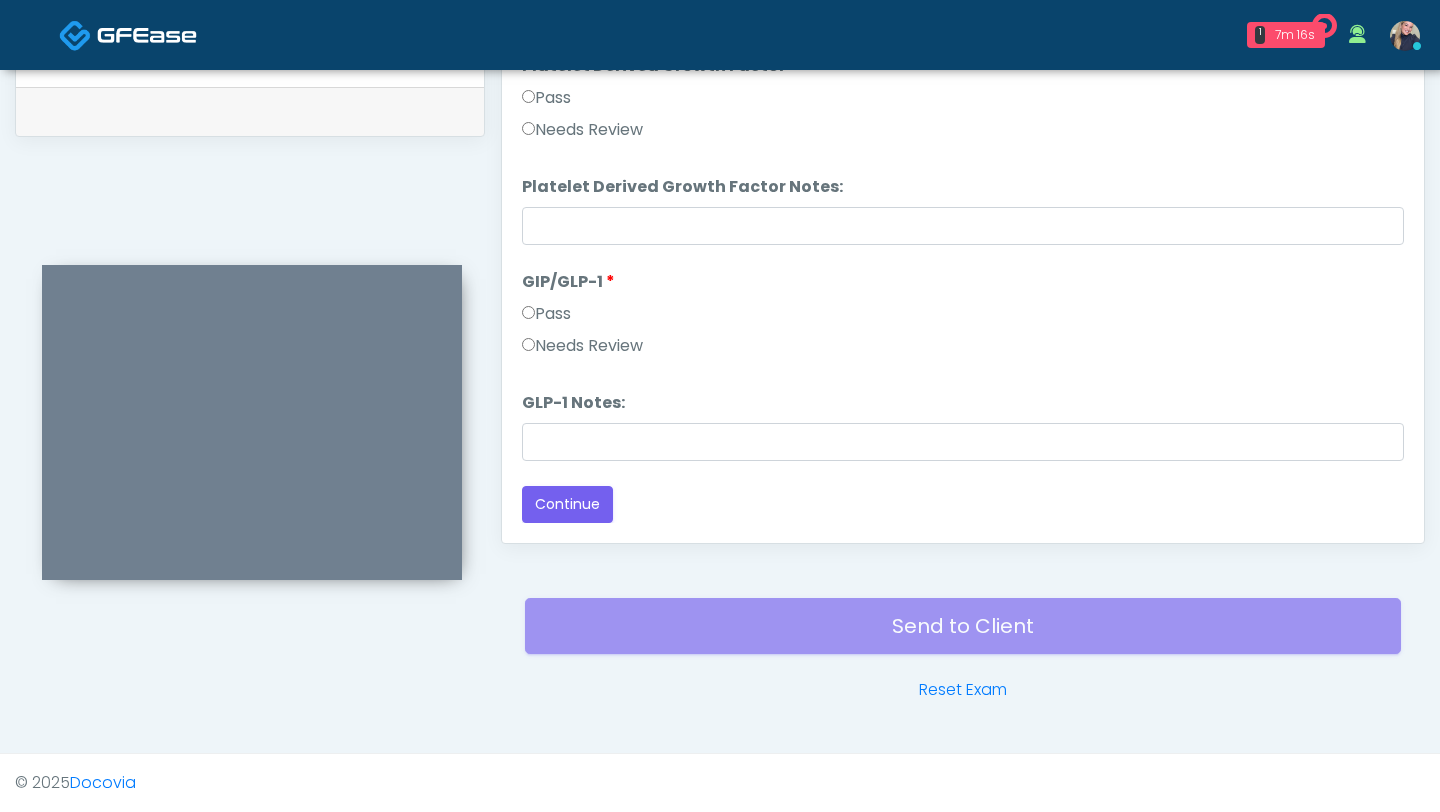 scroll, scrollTop: 2594, scrollLeft: 0, axis: vertical 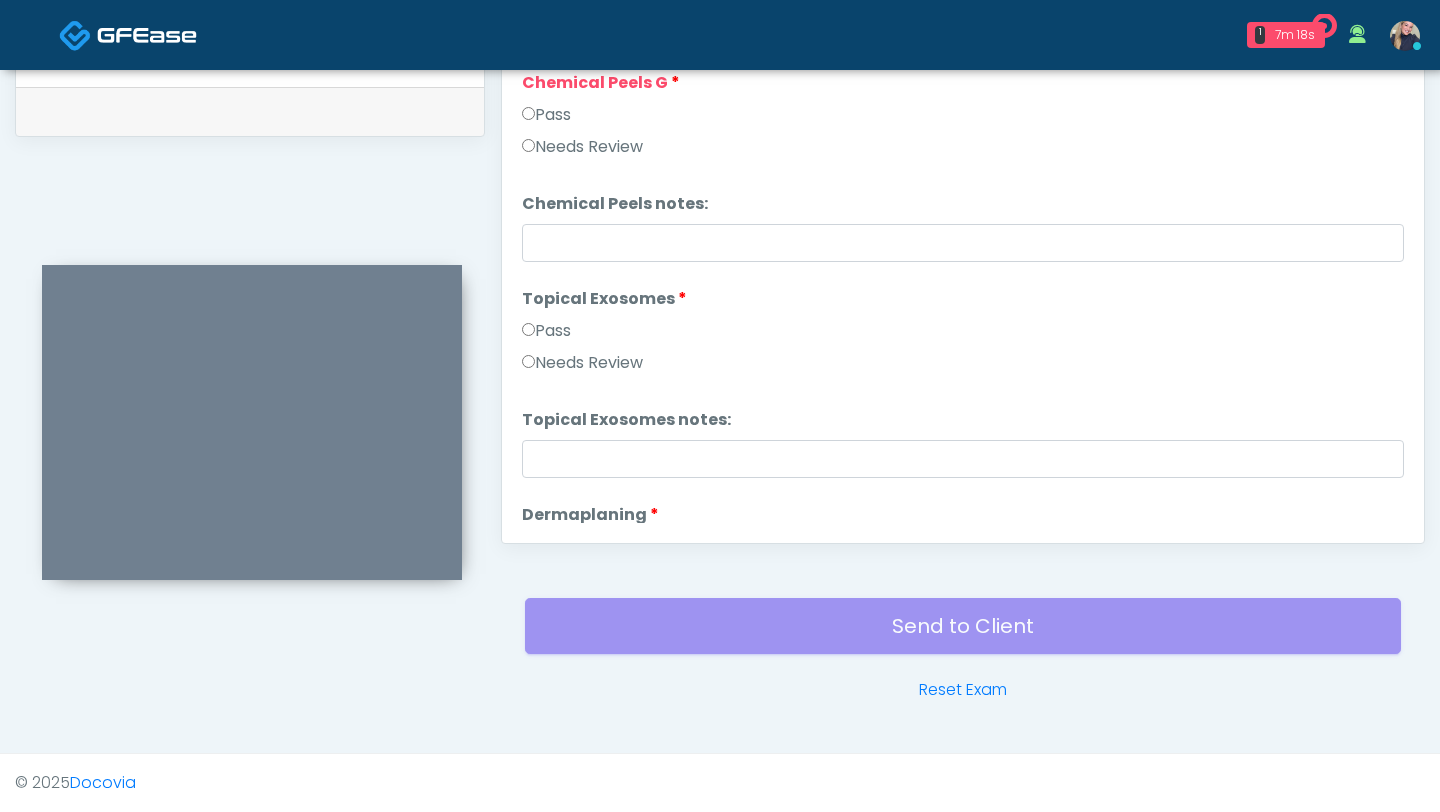 click on "Pass" at bounding box center [546, 115] 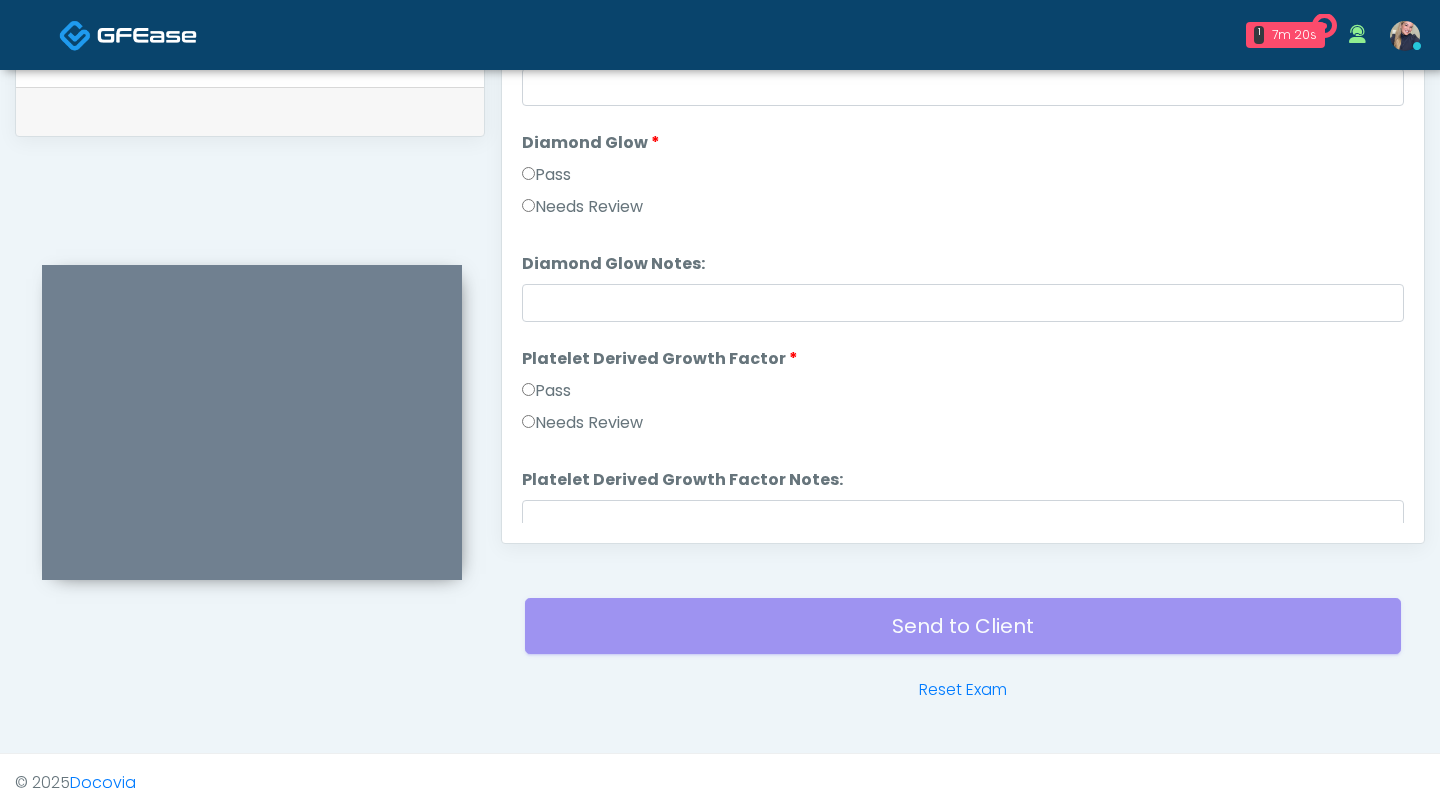 scroll, scrollTop: 3691, scrollLeft: 0, axis: vertical 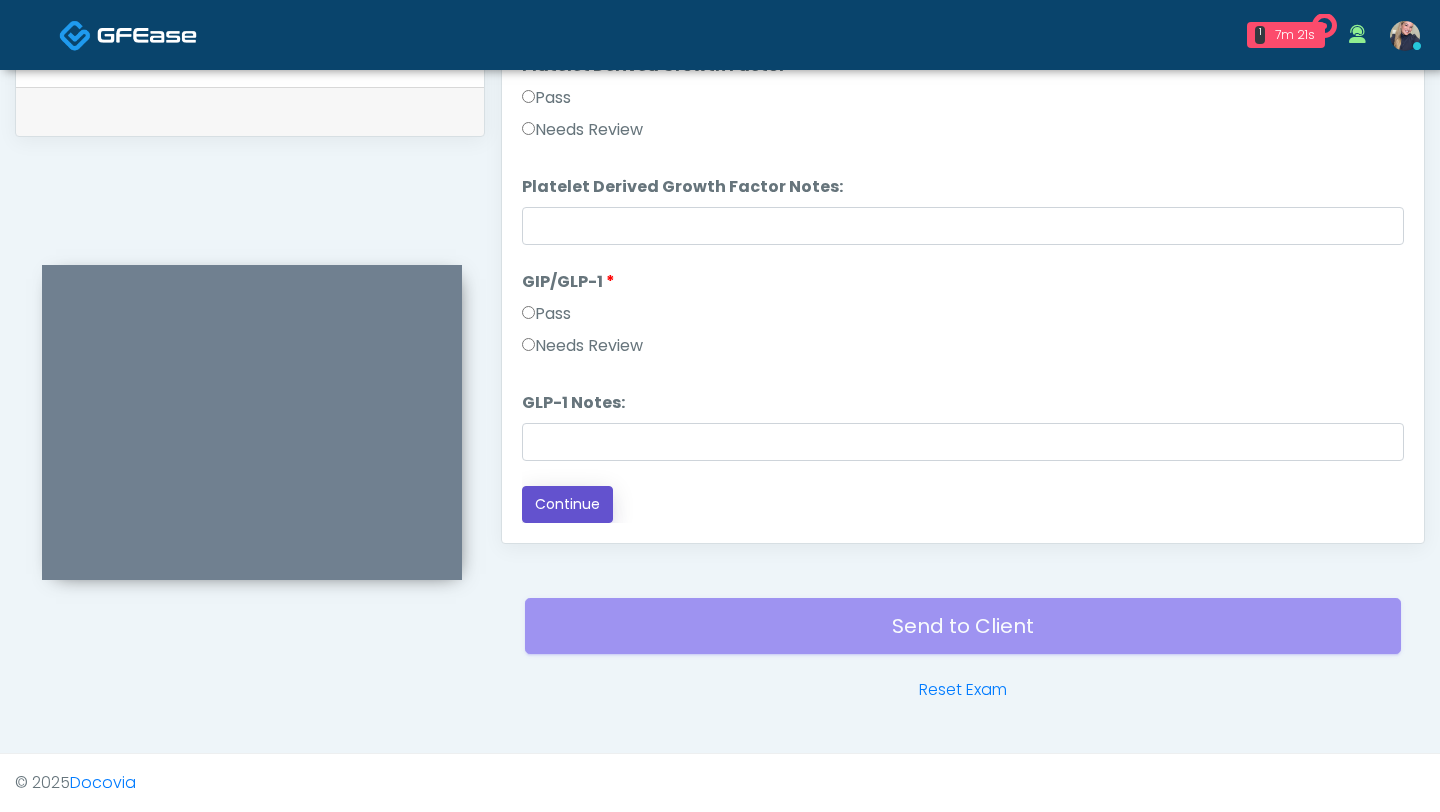 click on "Continue" at bounding box center [567, 504] 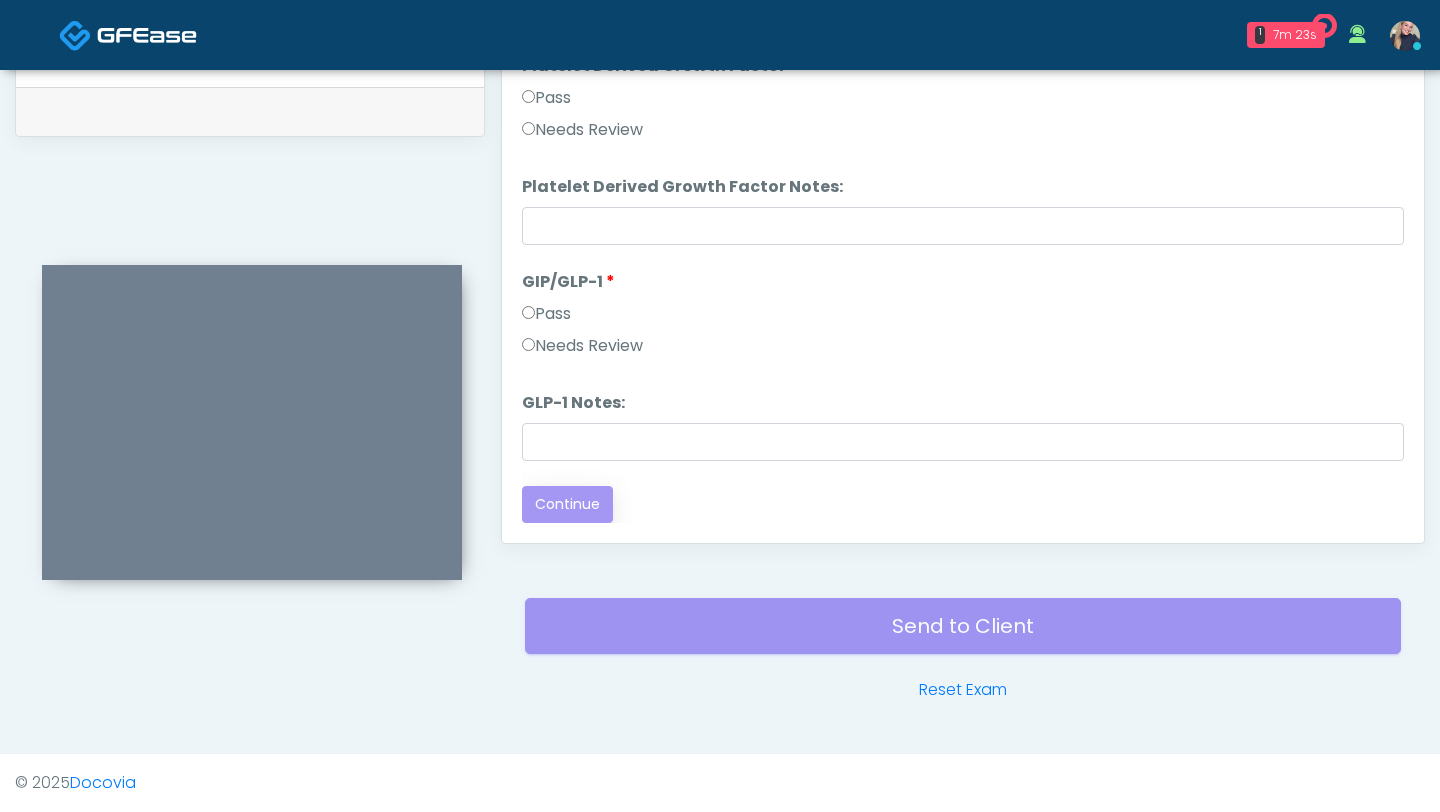 scroll, scrollTop: 0, scrollLeft: 0, axis: both 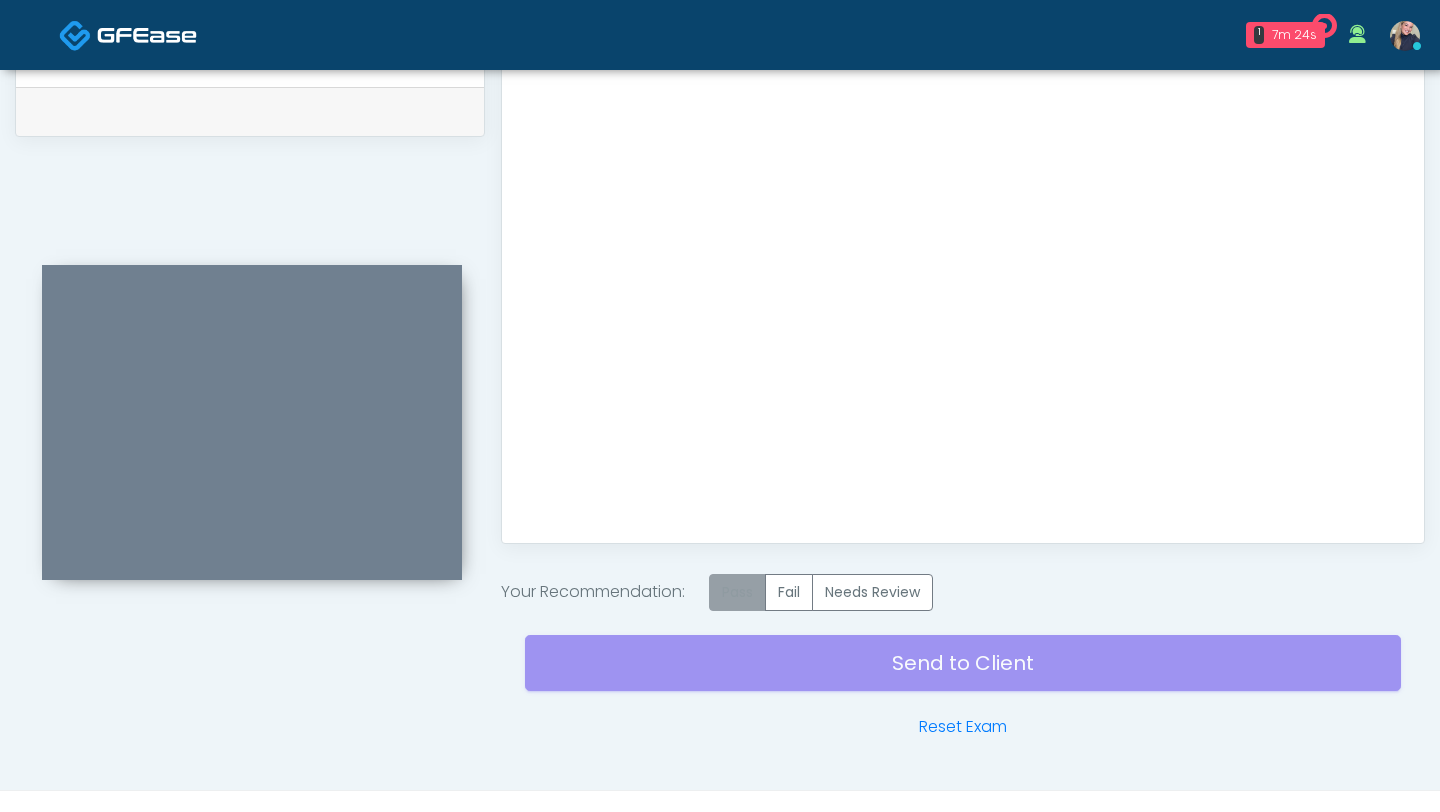 click on "Pass" at bounding box center [737, 592] 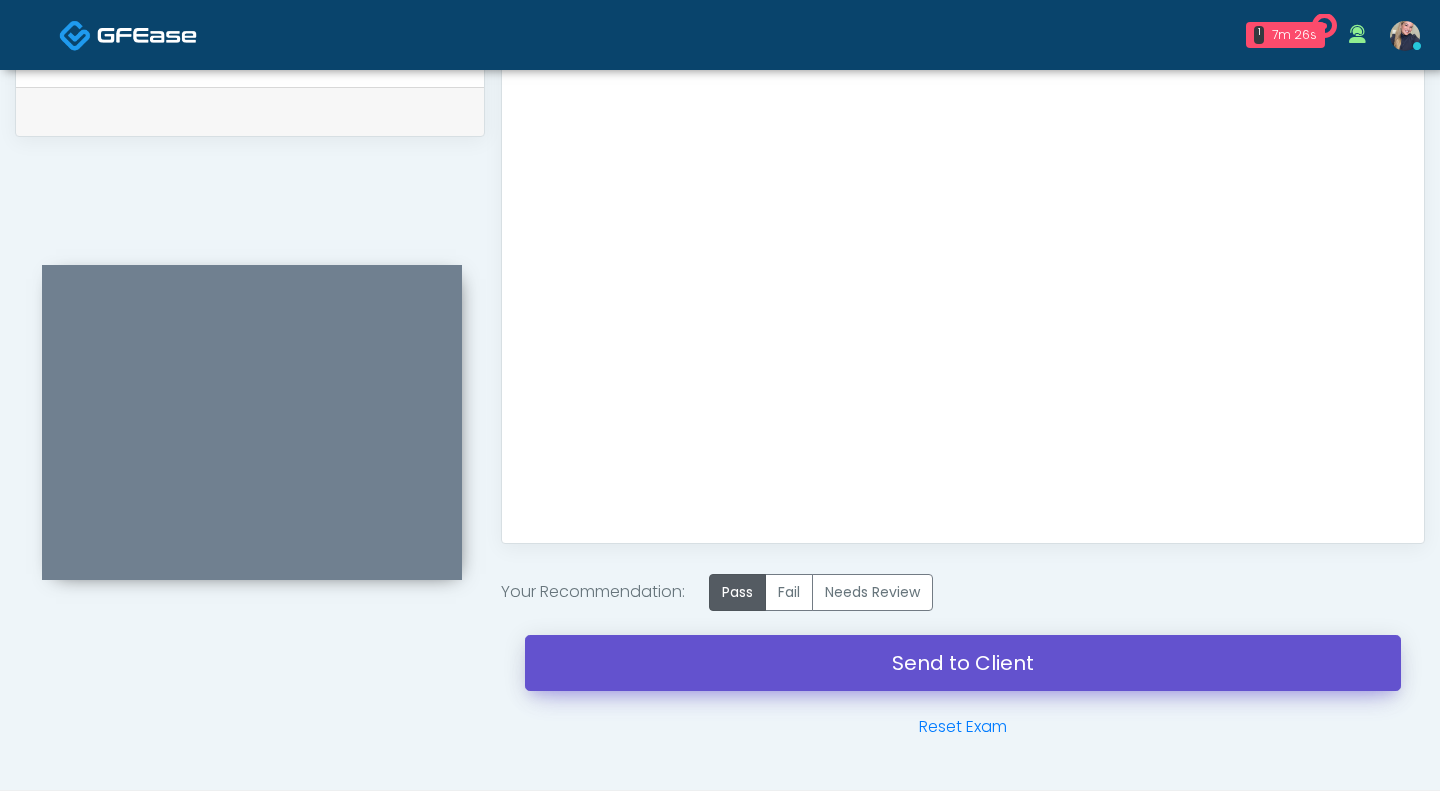 click on "Send to Client" at bounding box center (963, 663) 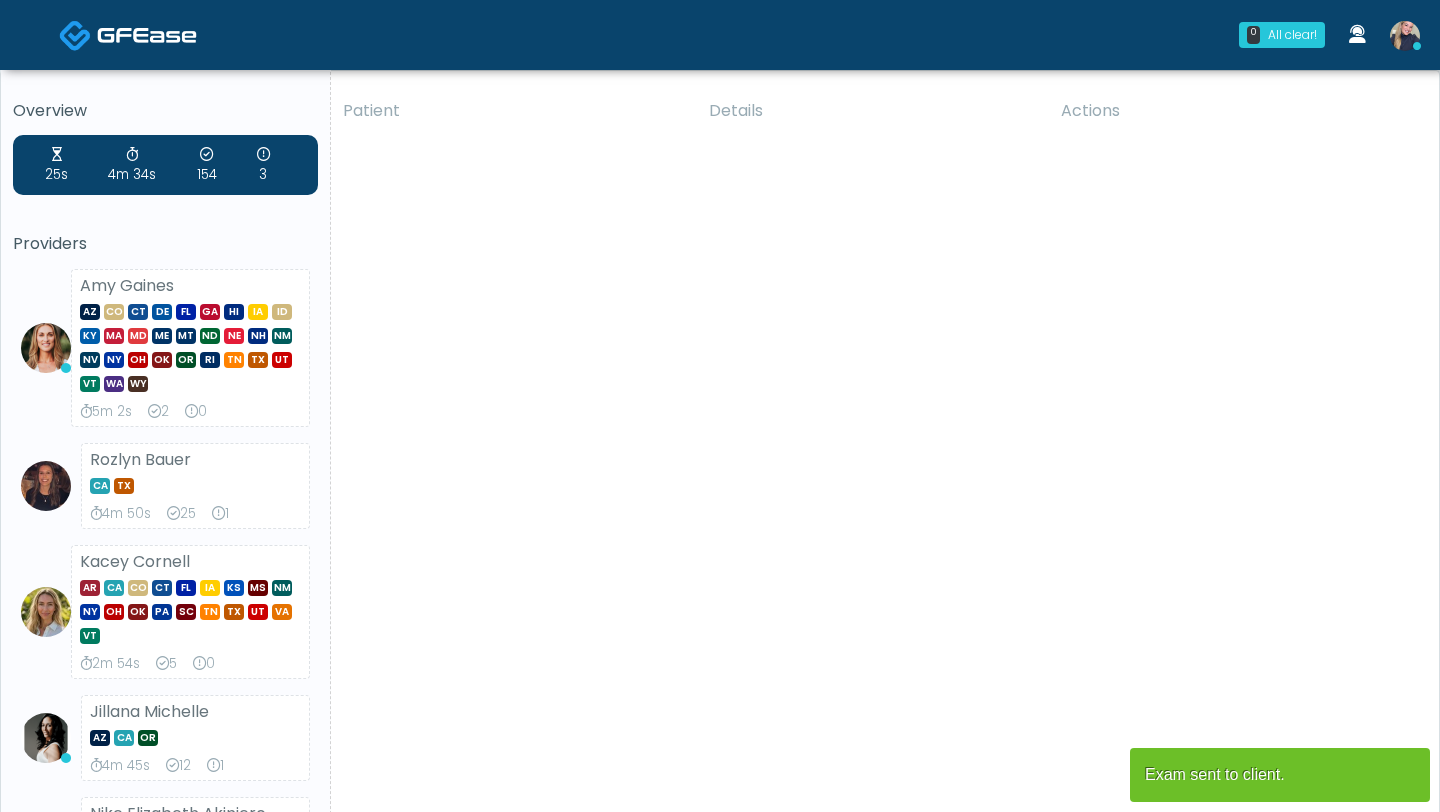 scroll, scrollTop: 0, scrollLeft: 0, axis: both 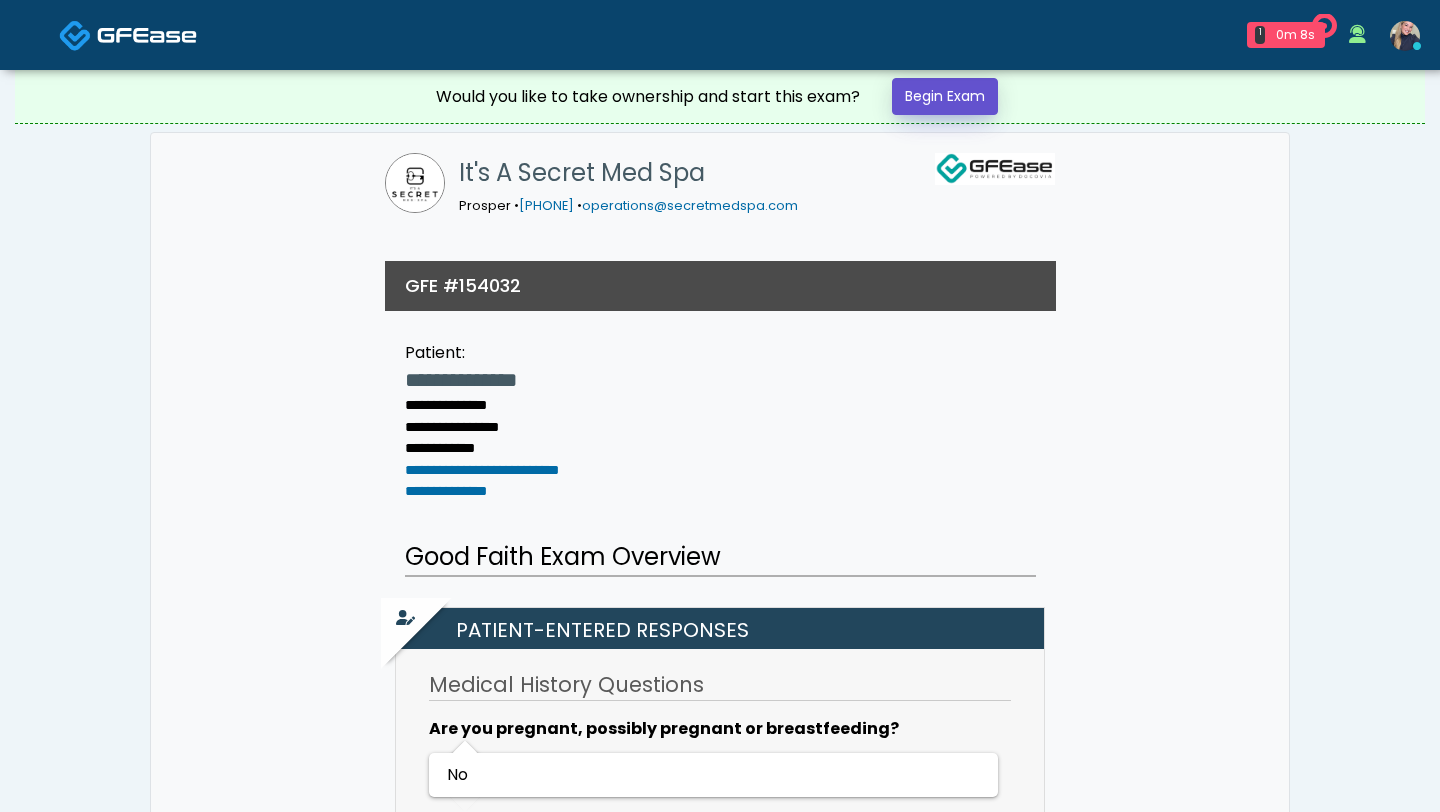 click on "Begin Exam" at bounding box center (945, 96) 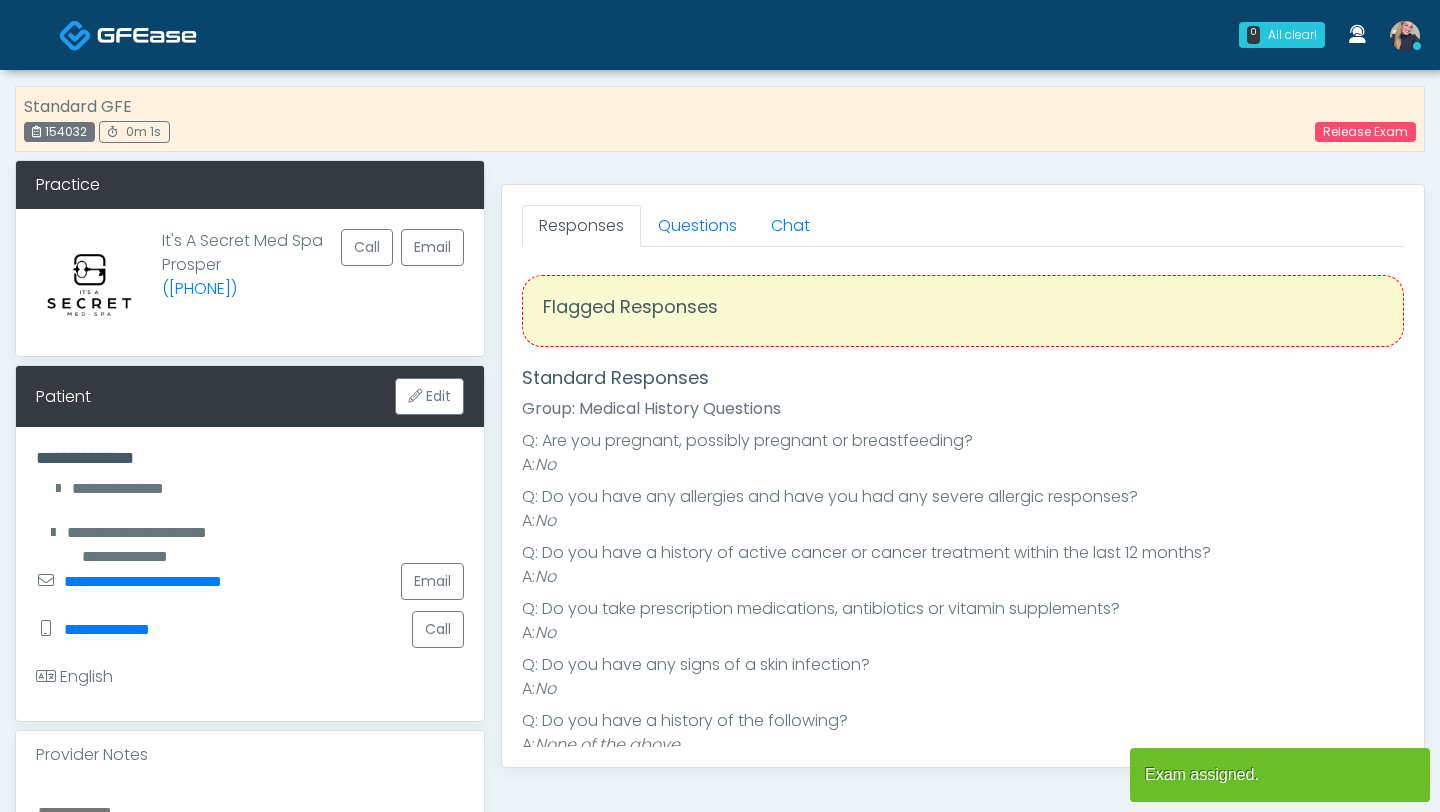 scroll, scrollTop: 0, scrollLeft: 0, axis: both 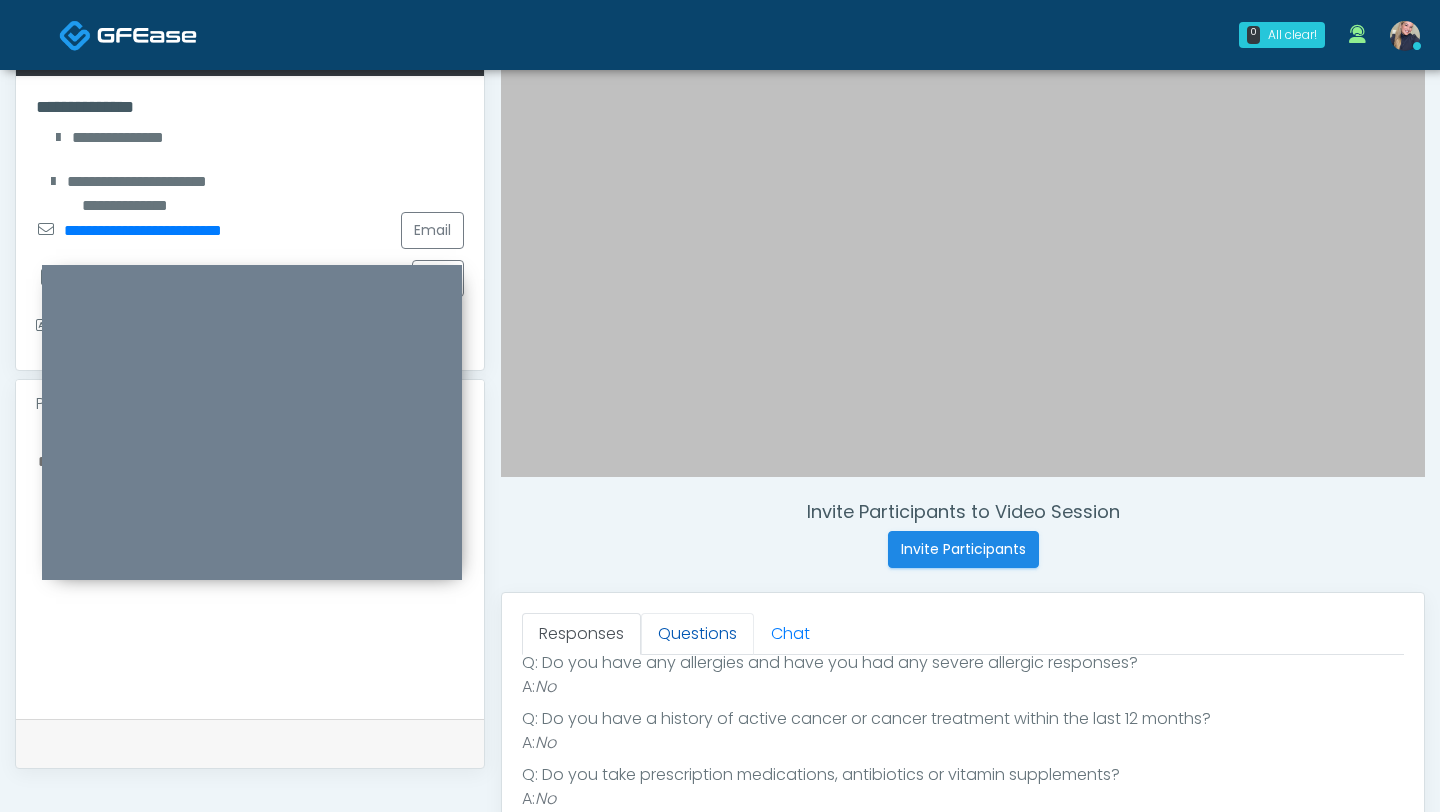 click on "Questions" at bounding box center (697, 634) 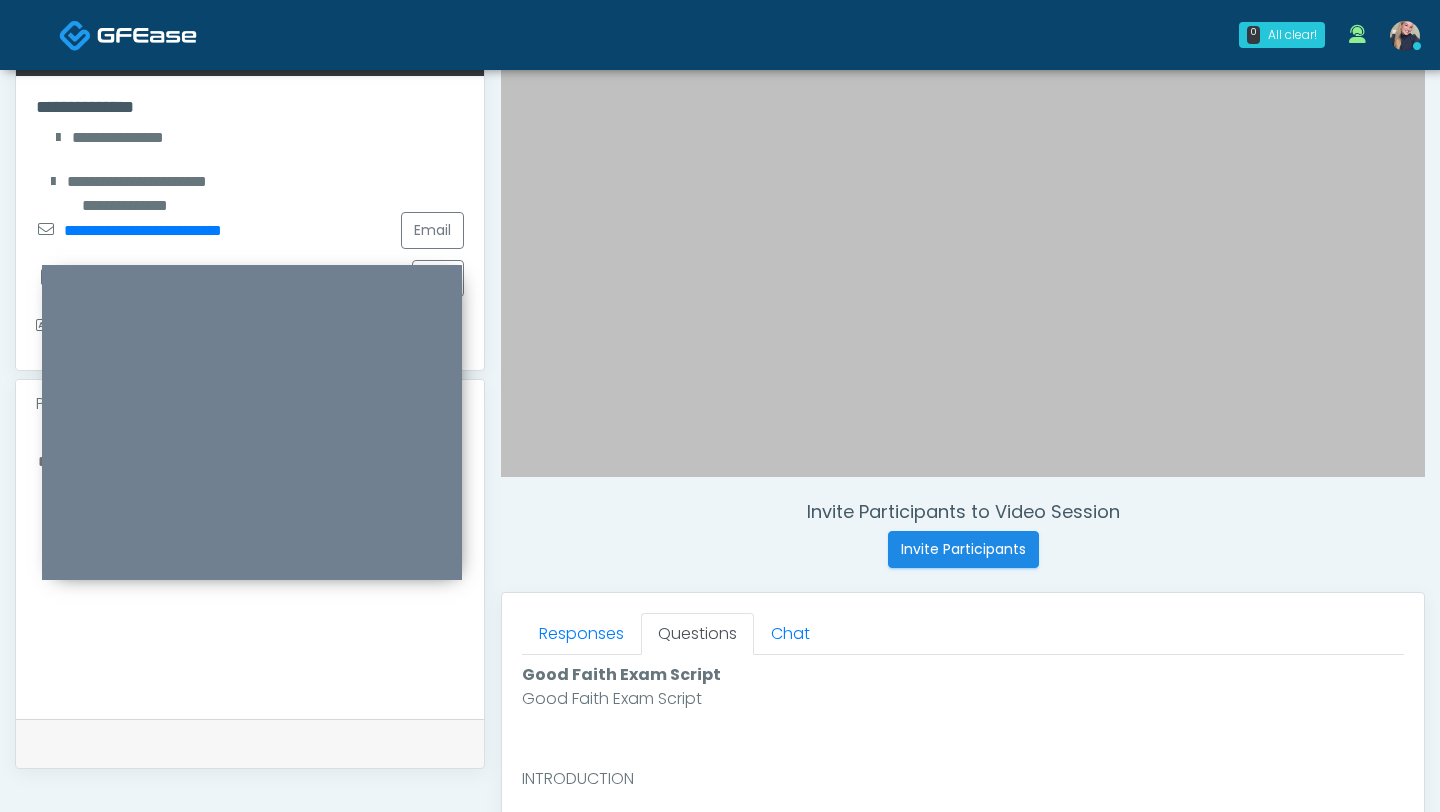 scroll, scrollTop: 0, scrollLeft: 0, axis: both 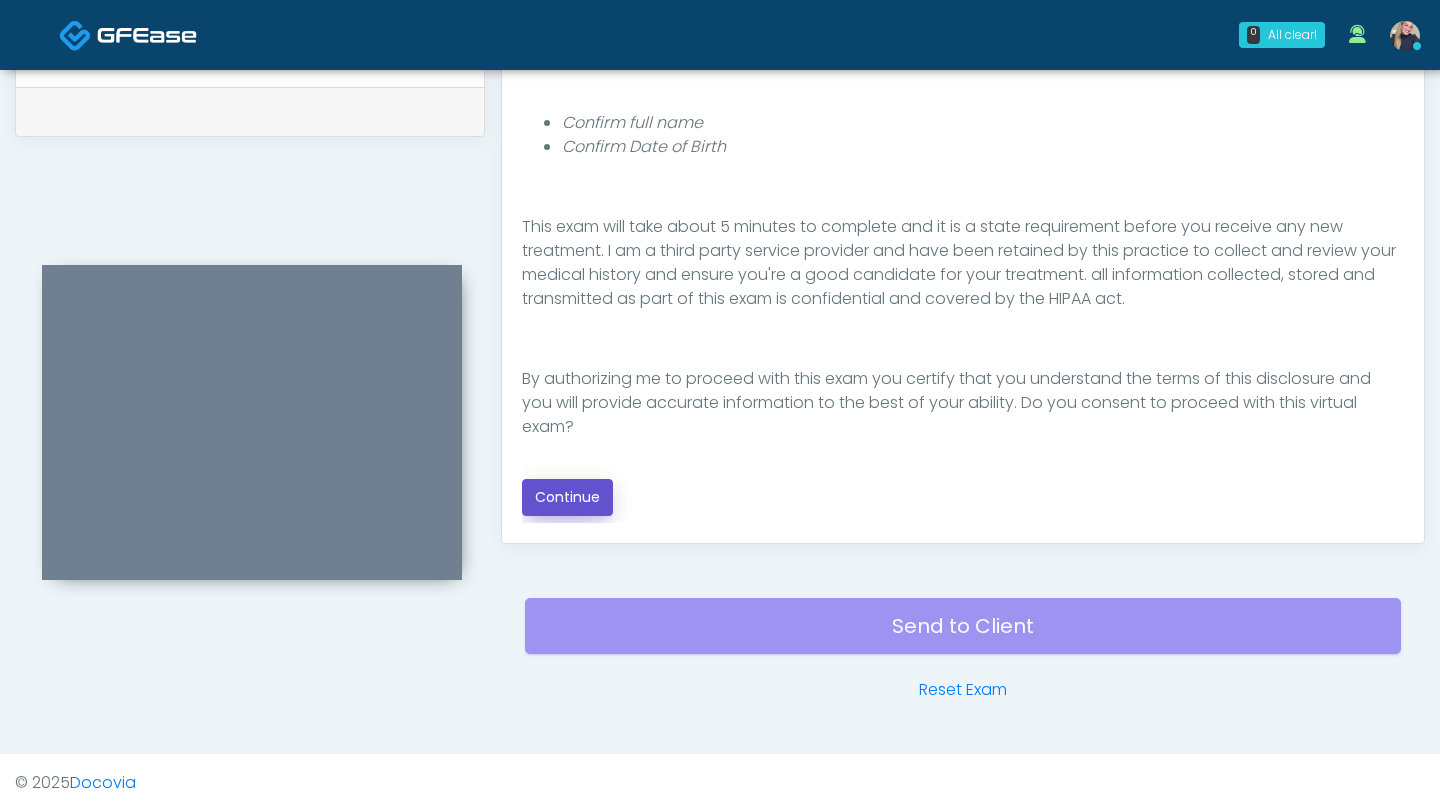 click on "Continue" at bounding box center [567, 497] 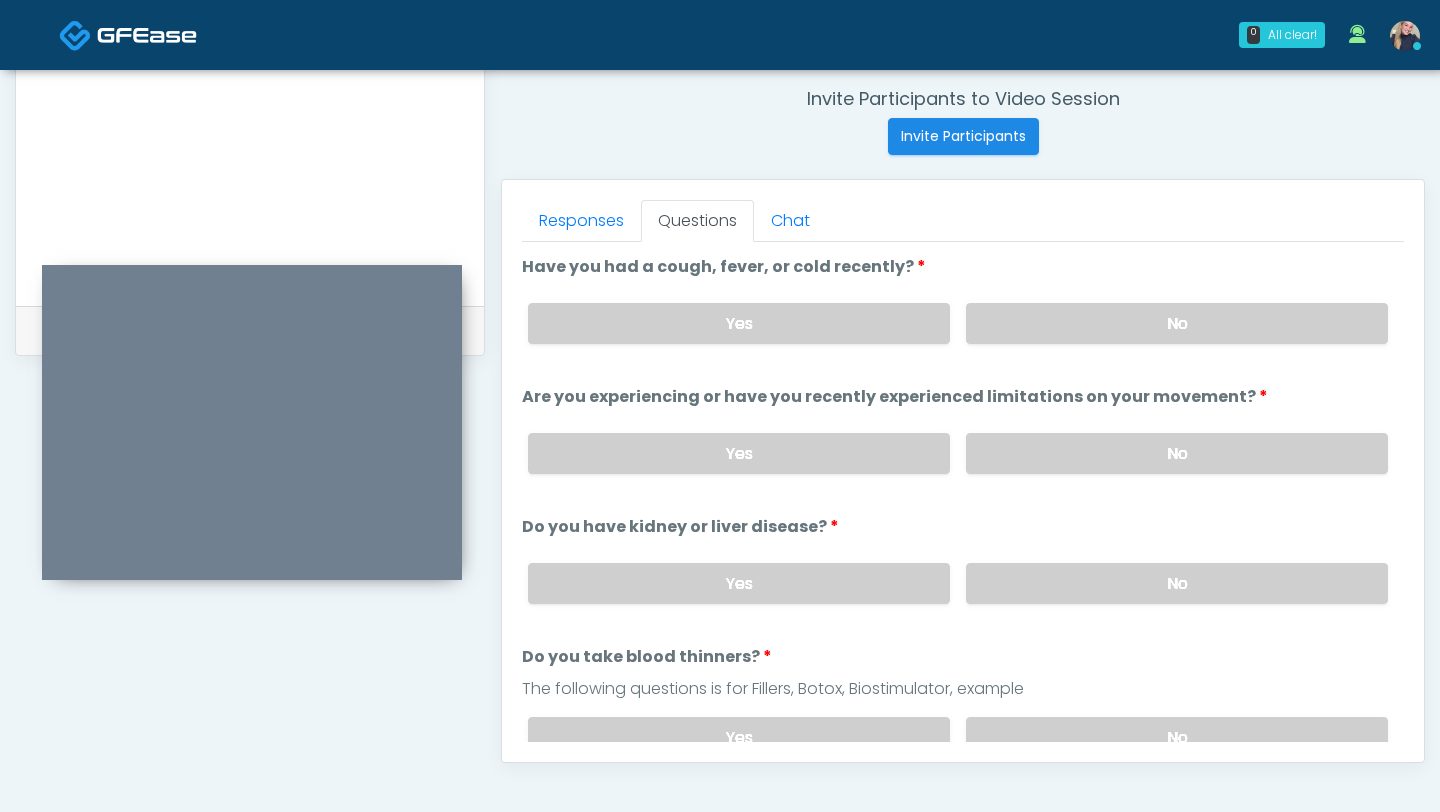 scroll, scrollTop: 763, scrollLeft: 0, axis: vertical 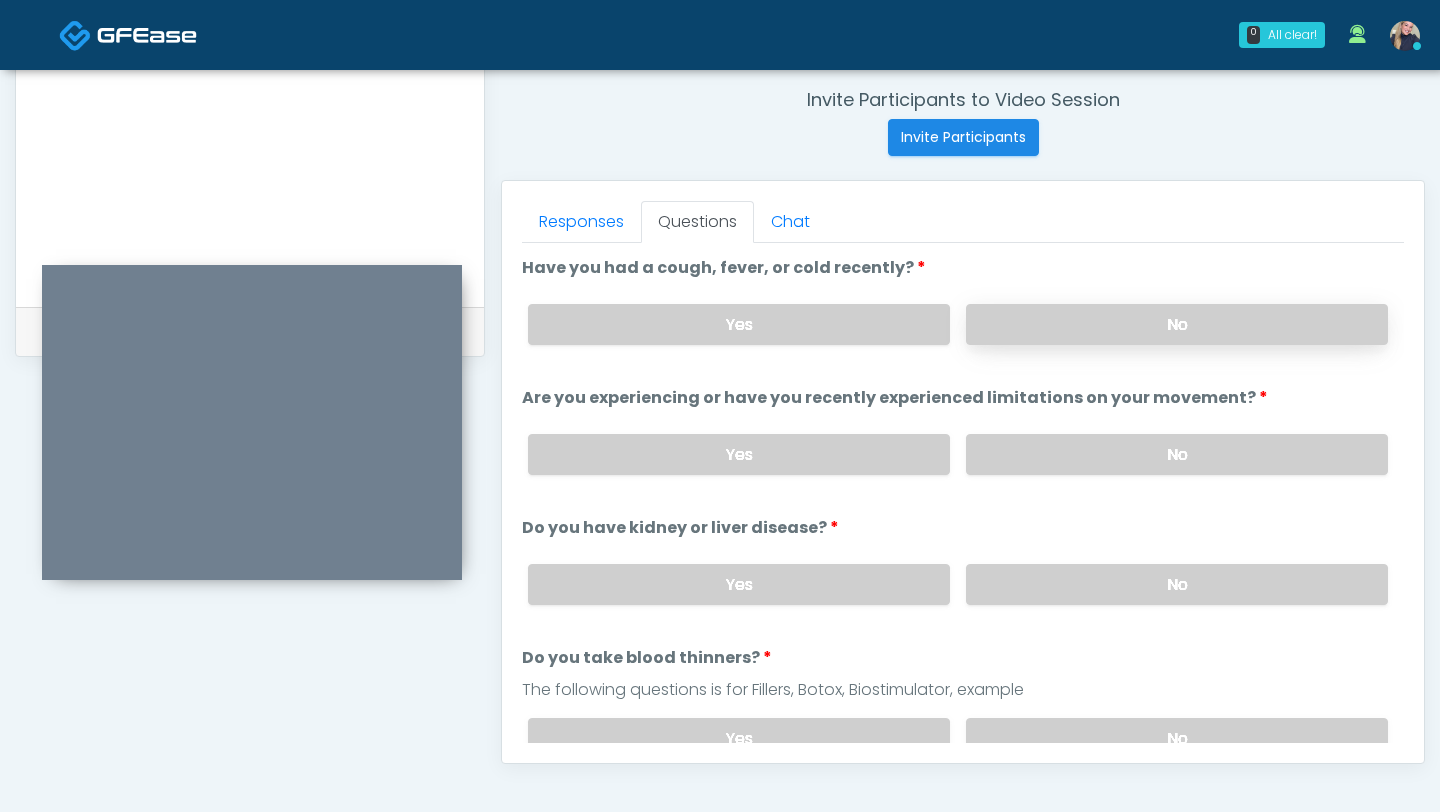 click on "No" at bounding box center (1177, 324) 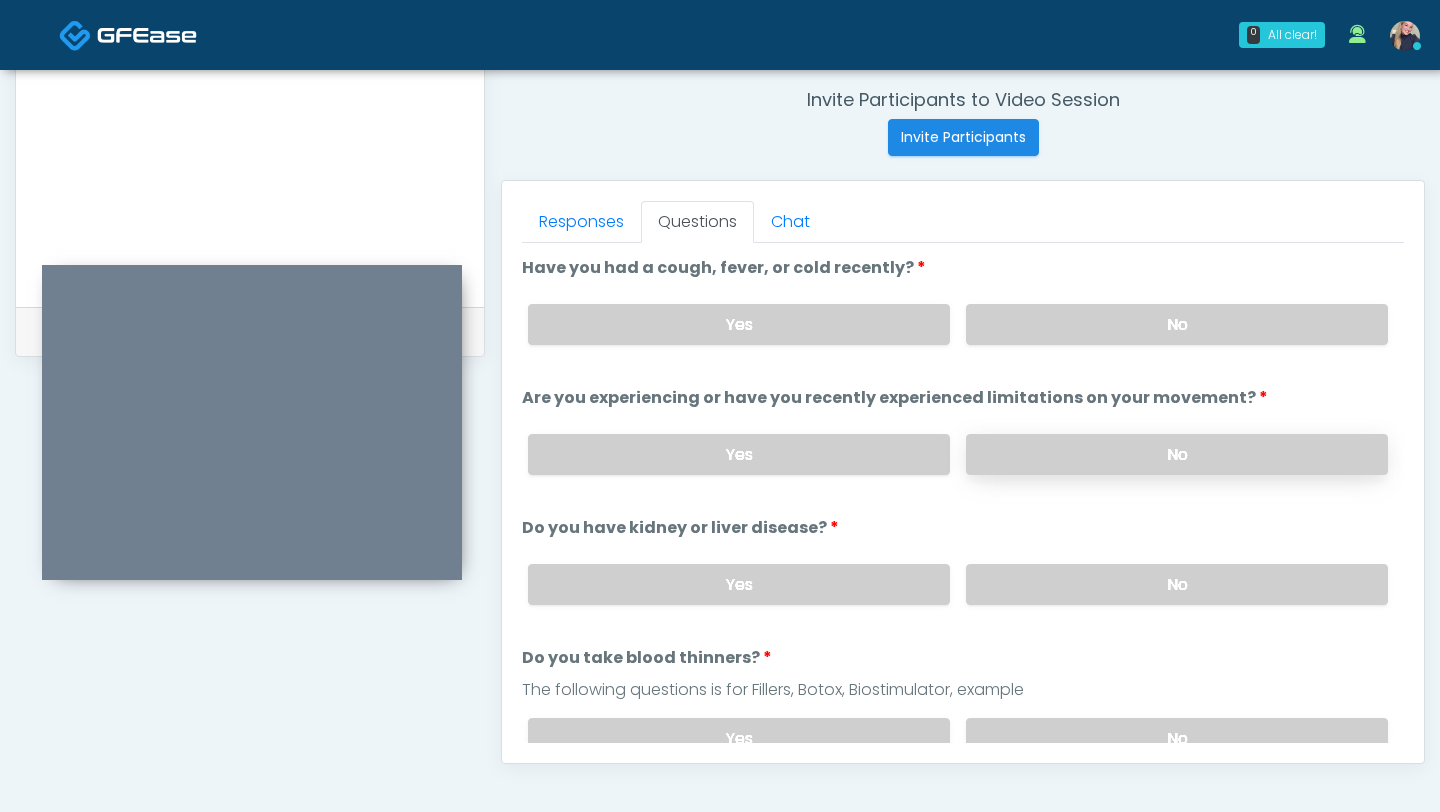 click on "No" at bounding box center (1177, 454) 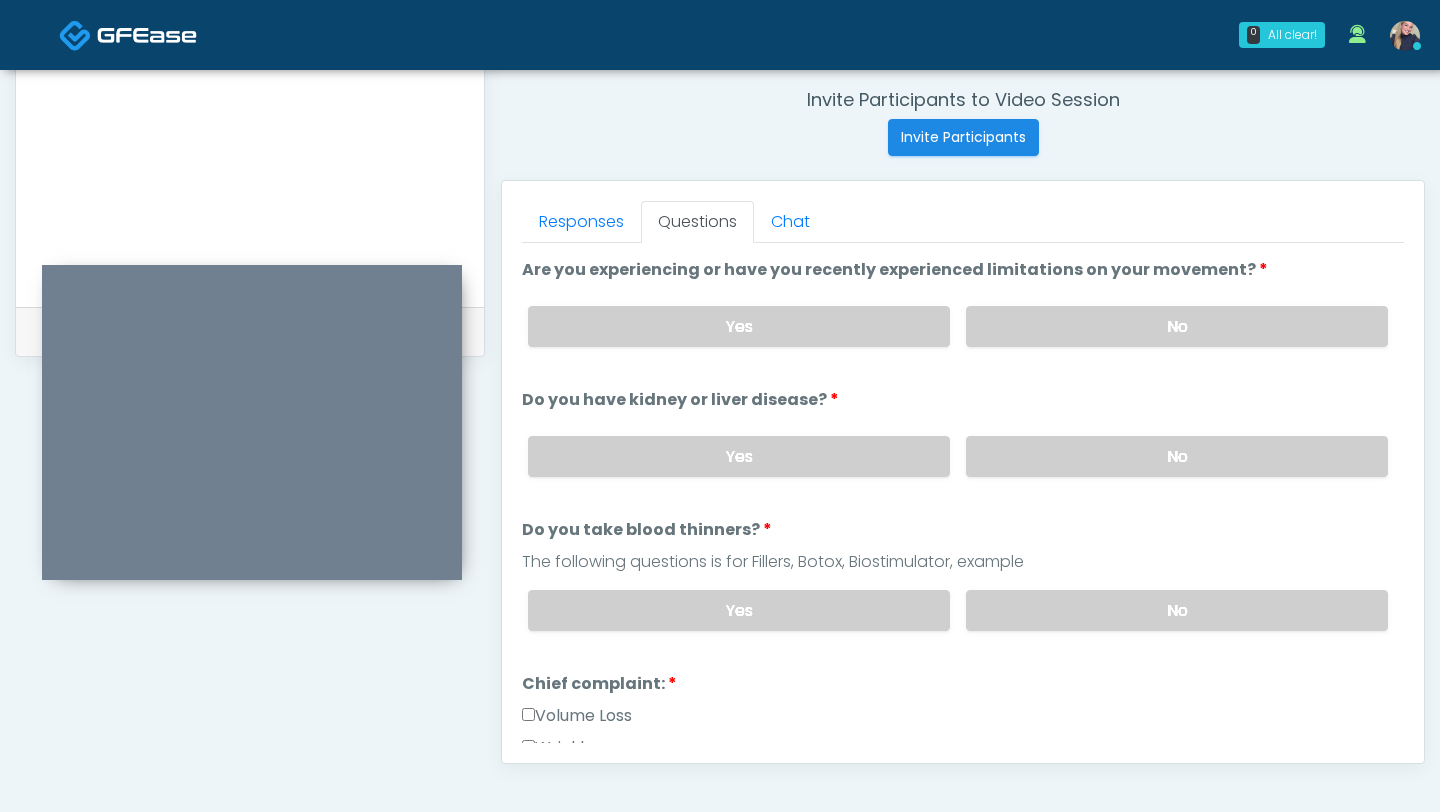 scroll, scrollTop: 132, scrollLeft: 0, axis: vertical 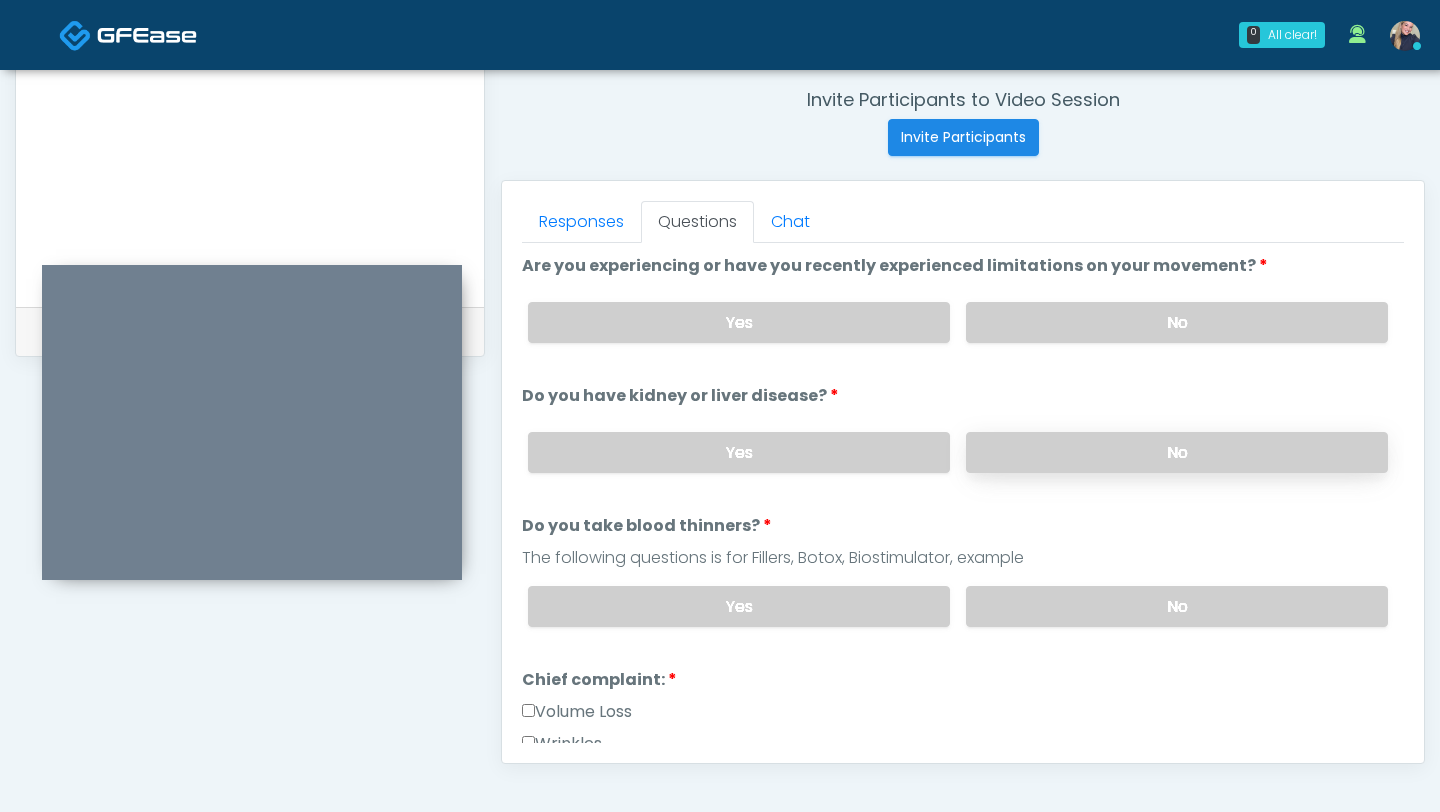 click on "No" at bounding box center [1177, 452] 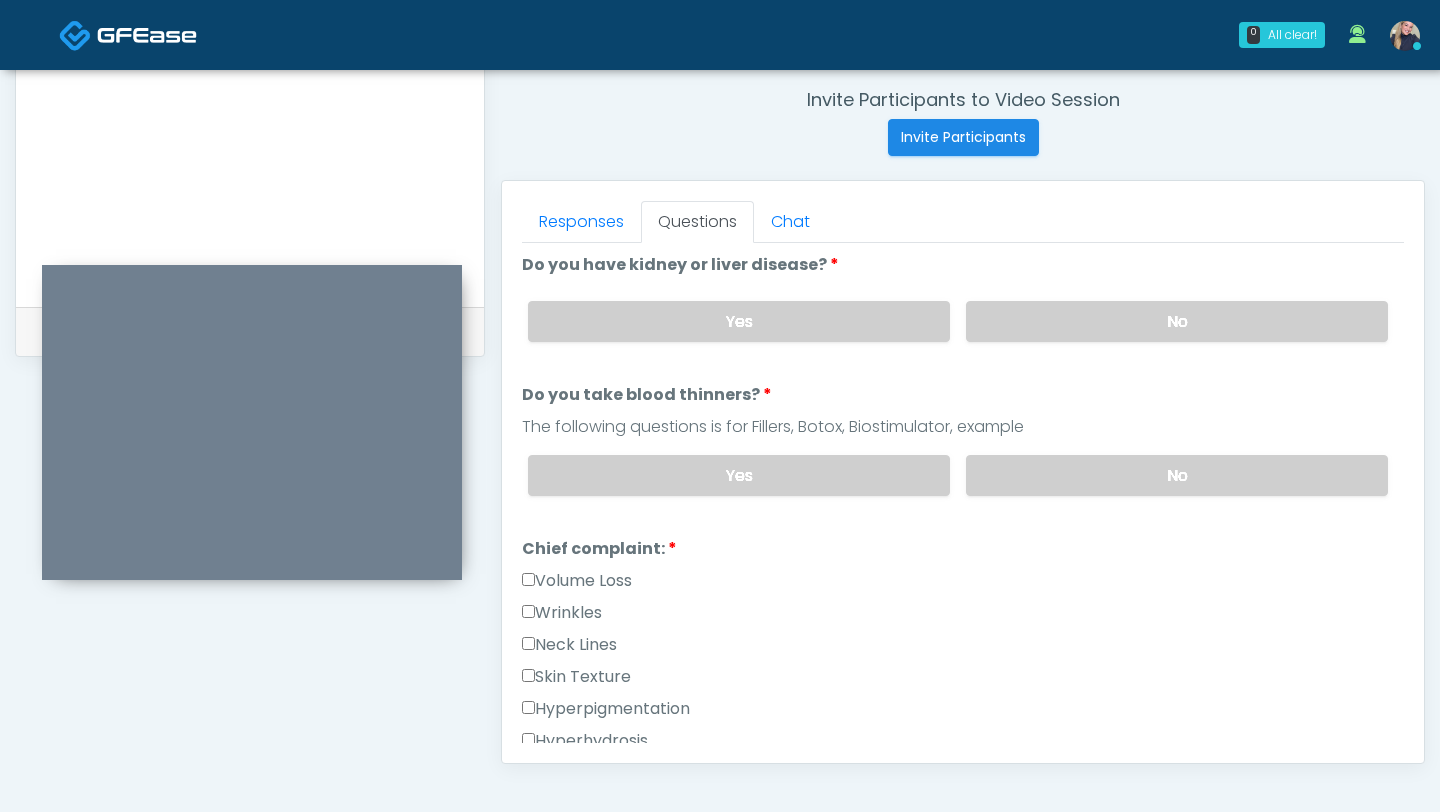 scroll, scrollTop: 265, scrollLeft: 0, axis: vertical 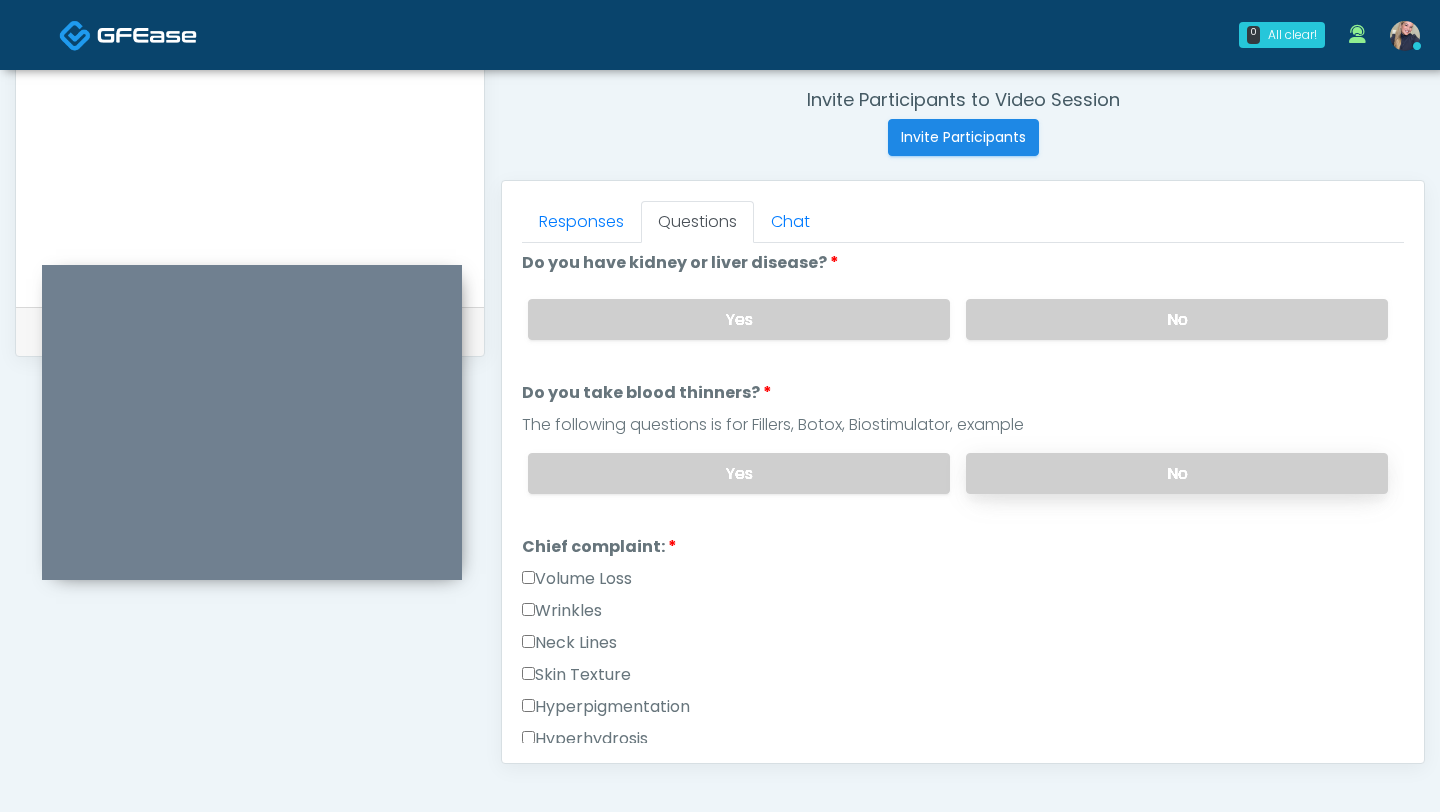 click on "No" at bounding box center [1177, 473] 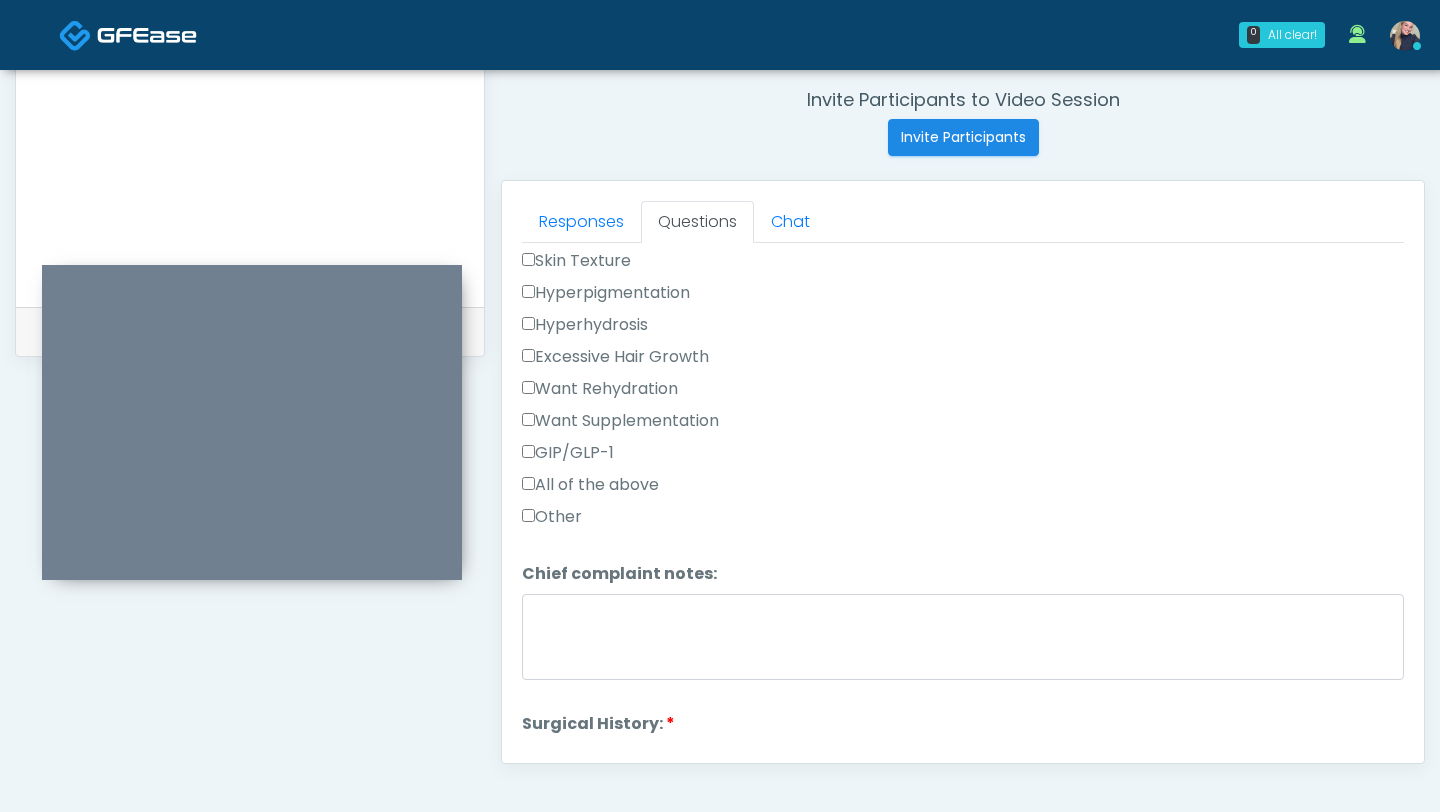 scroll, scrollTop: 680, scrollLeft: 0, axis: vertical 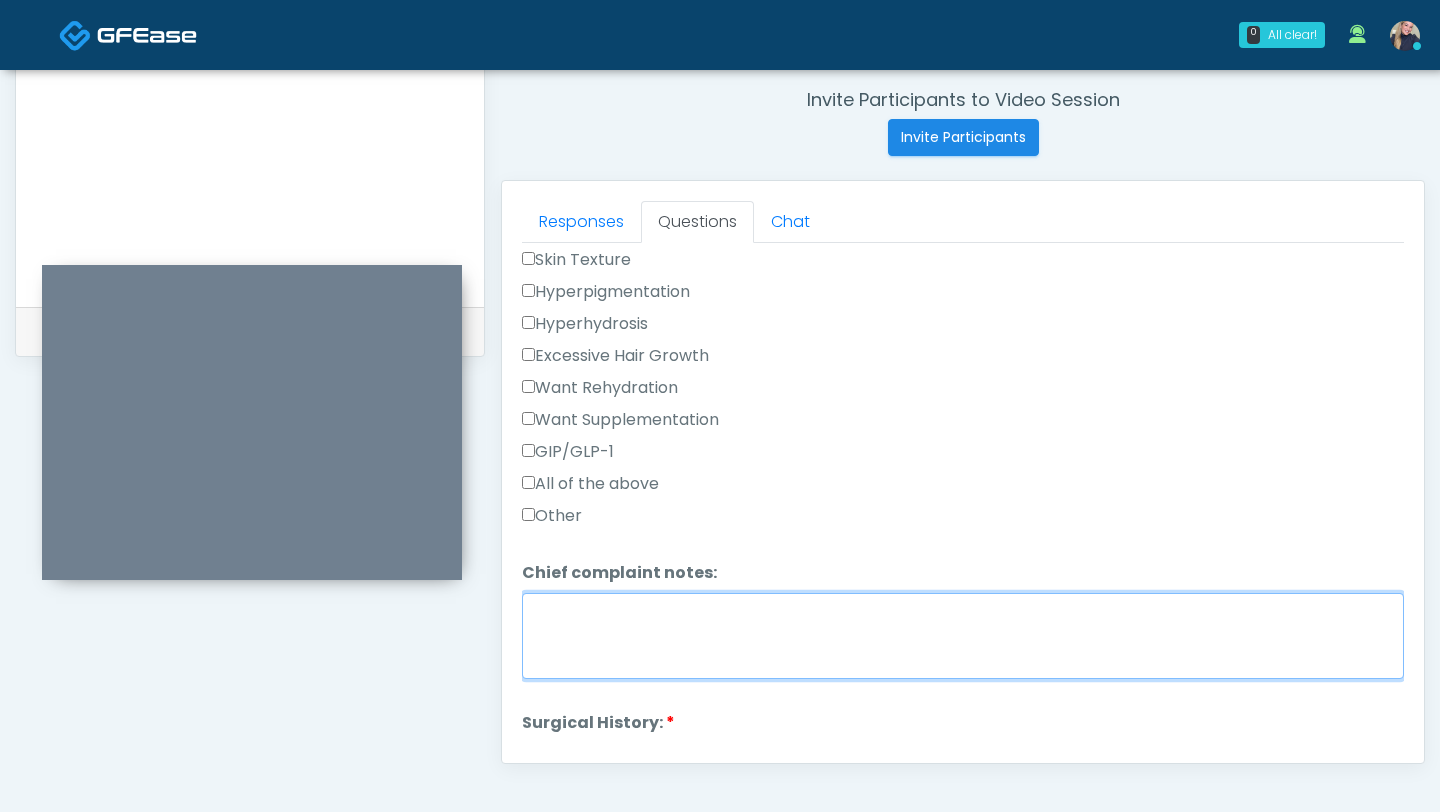 click on "Chief complaint notes:" at bounding box center [963, 636] 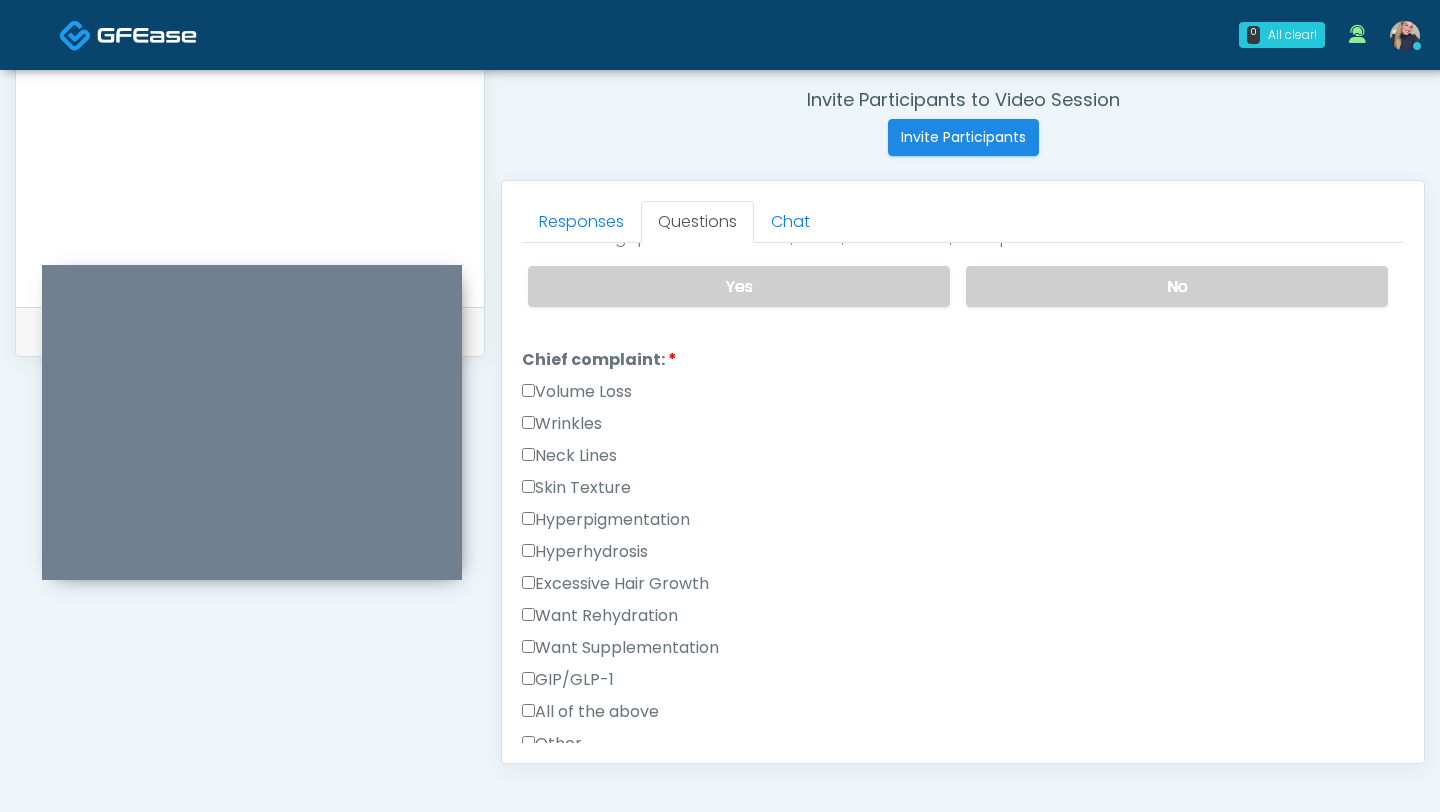 scroll, scrollTop: 453, scrollLeft: 0, axis: vertical 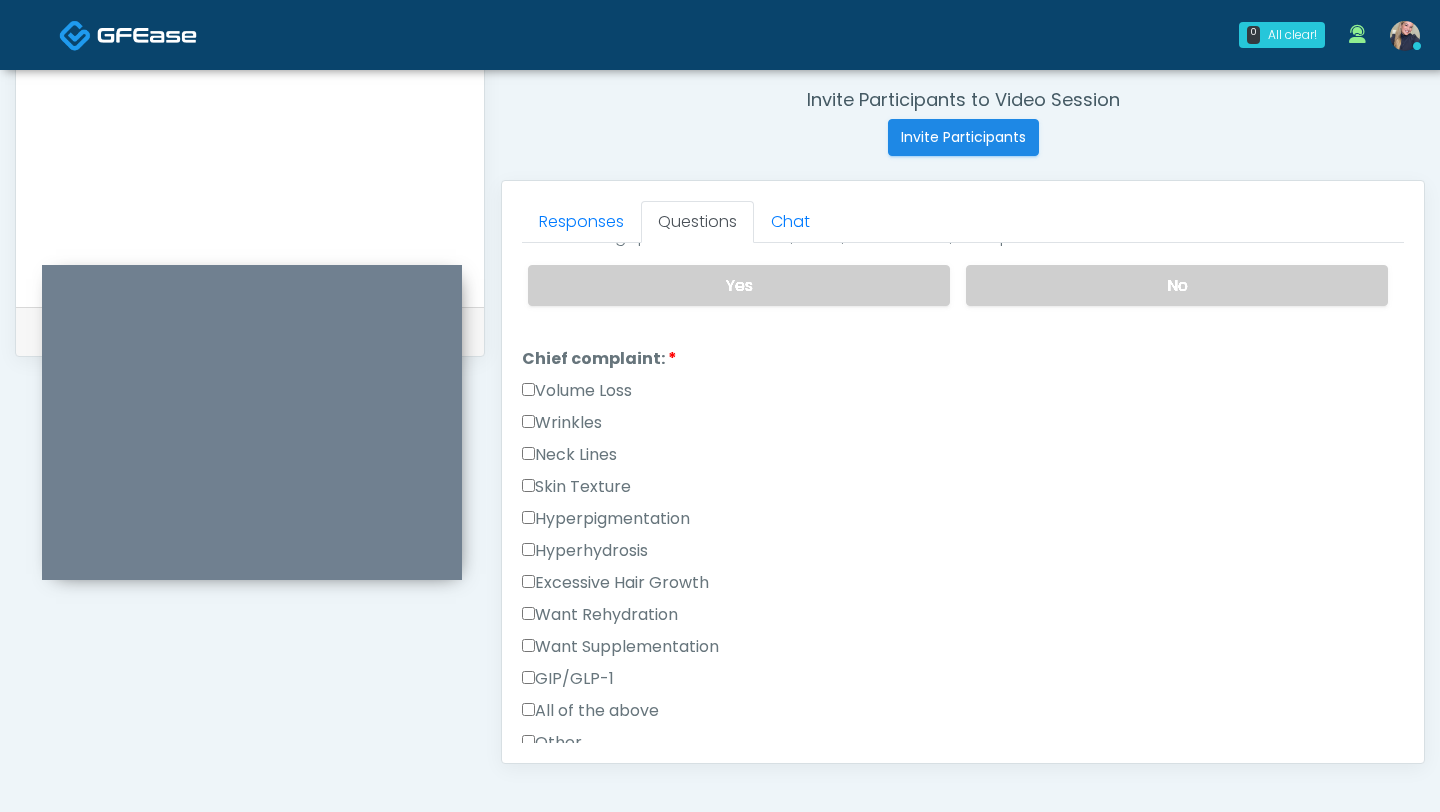 type on "**********" 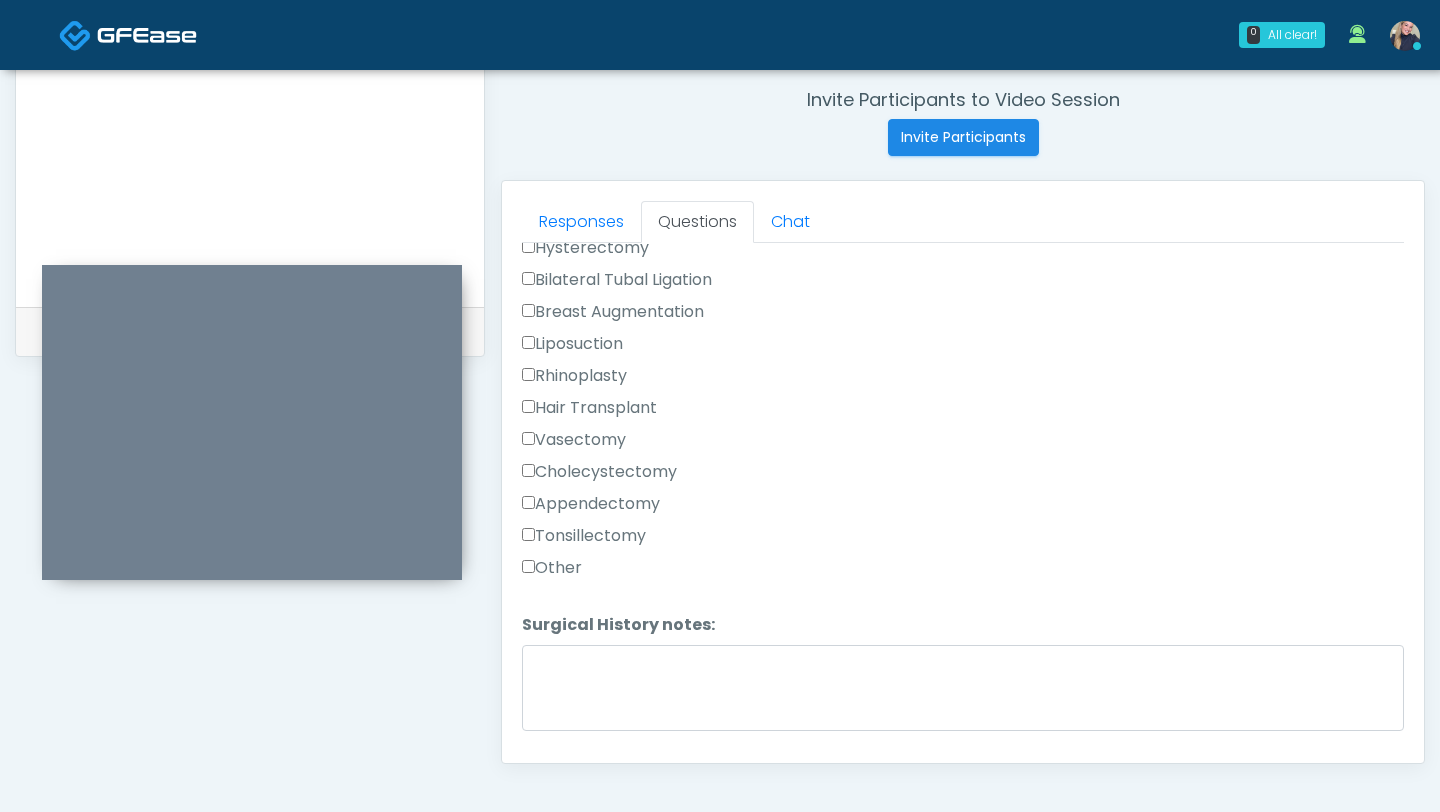 scroll, scrollTop: 1303, scrollLeft: 0, axis: vertical 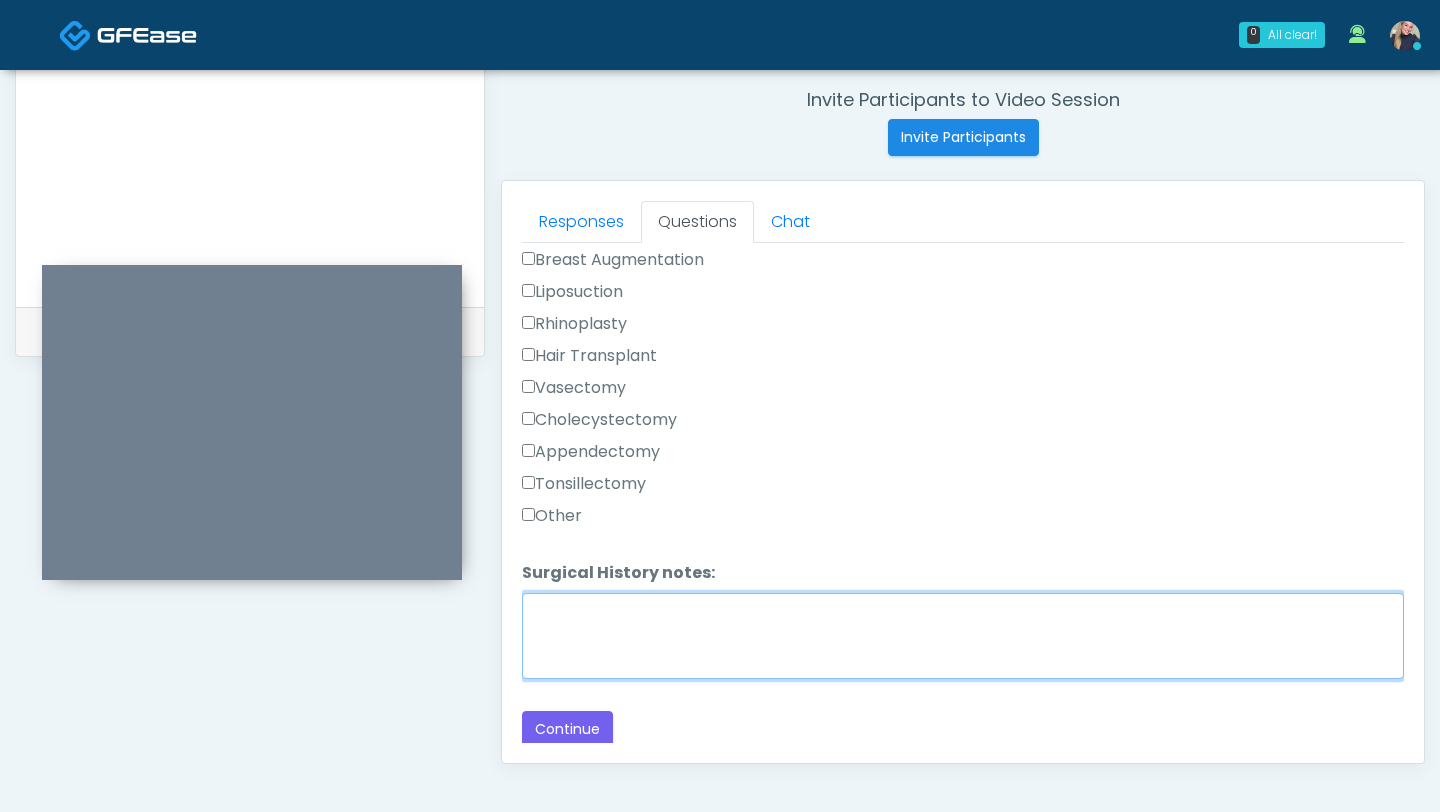 click on "Surgical History notes:" at bounding box center [963, 636] 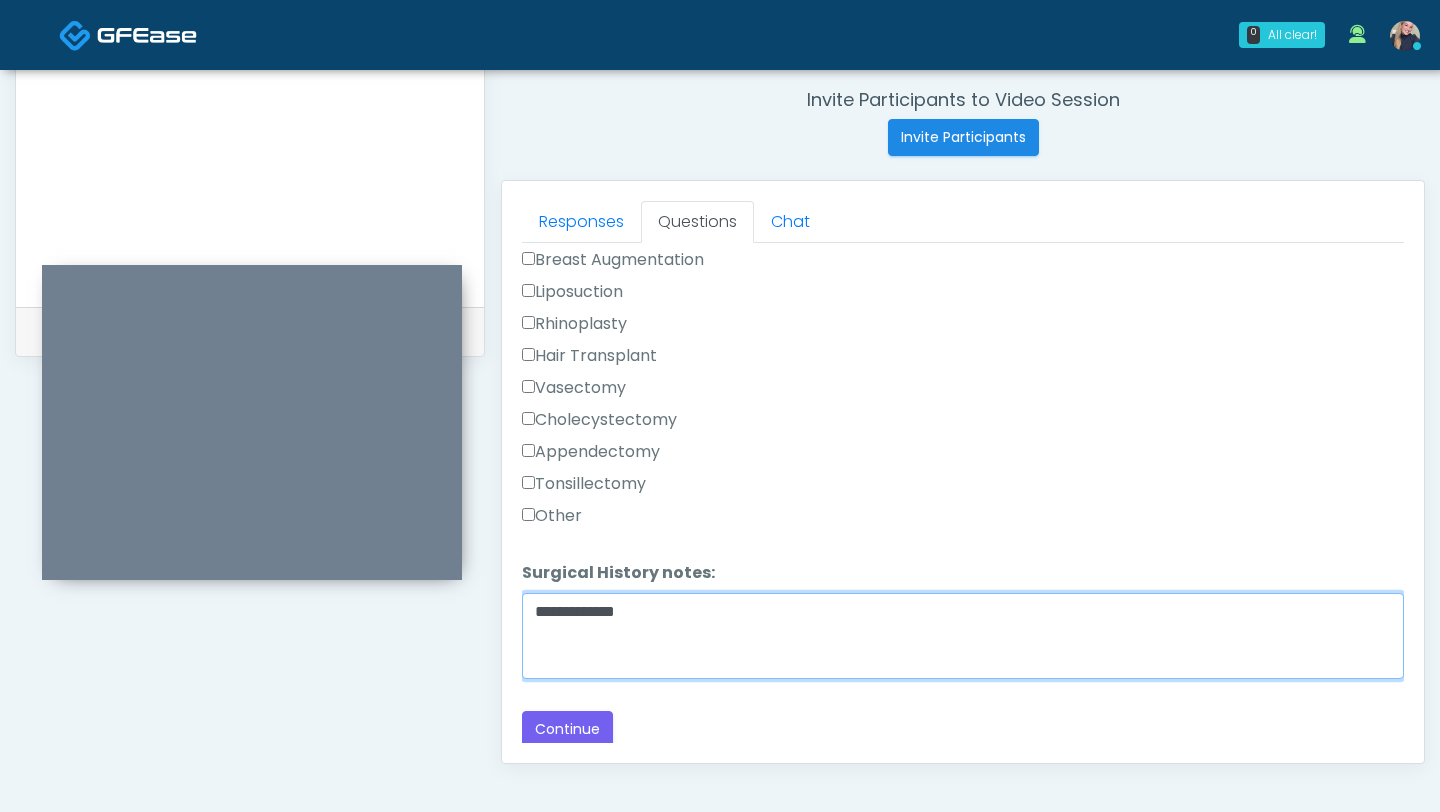 click on "**********" at bounding box center [963, 636] 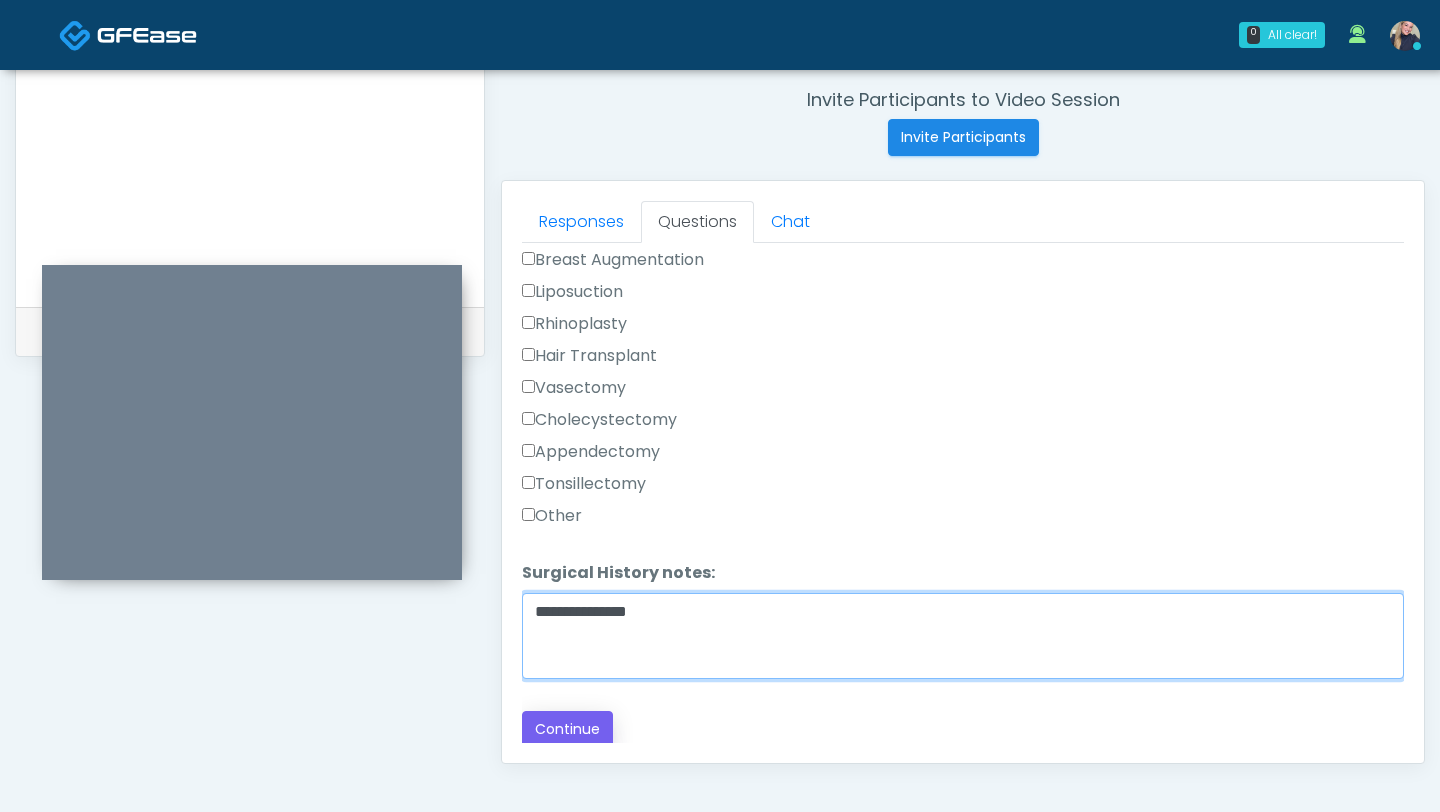 type on "**********" 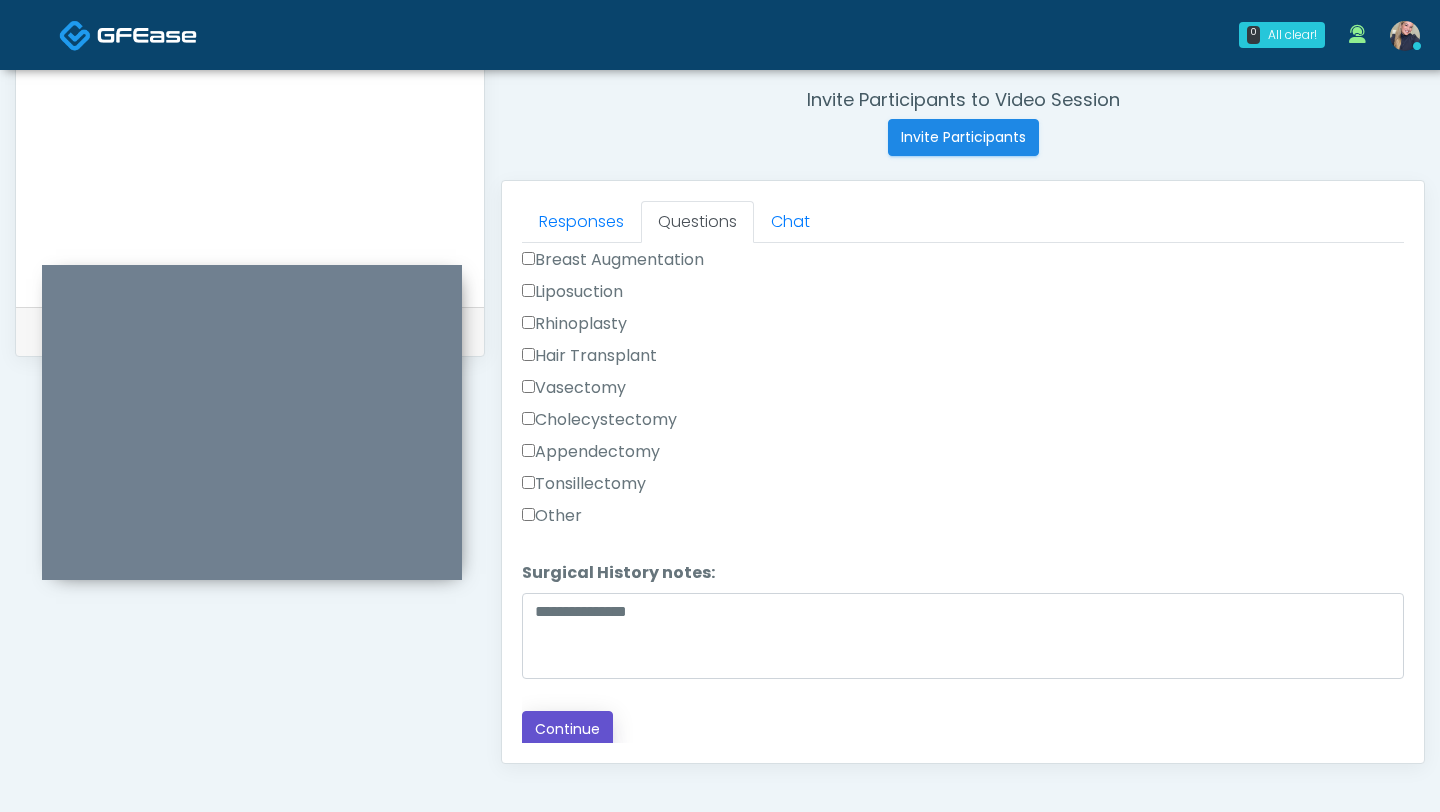 click on "Continue" at bounding box center (567, 729) 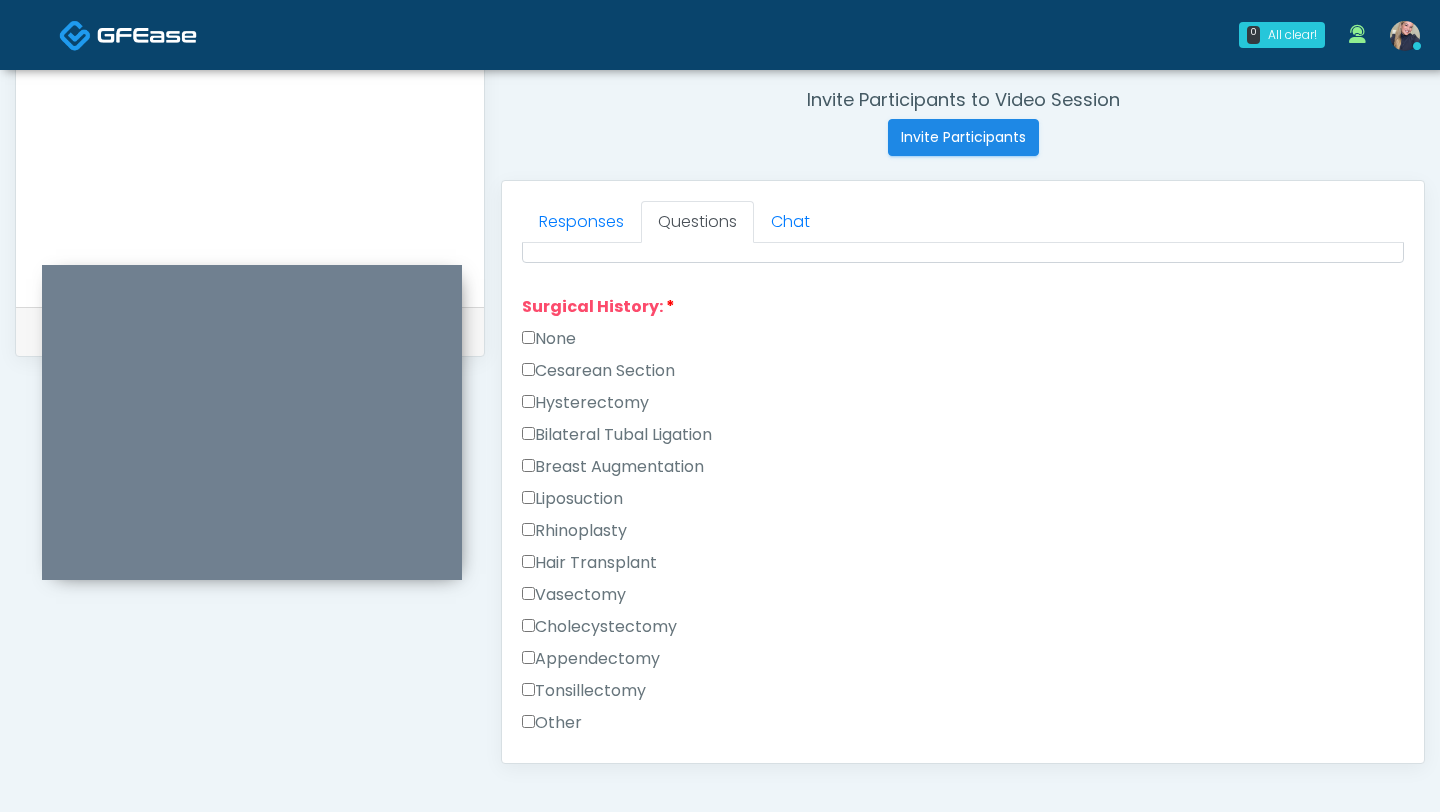 scroll, scrollTop: 1182, scrollLeft: 0, axis: vertical 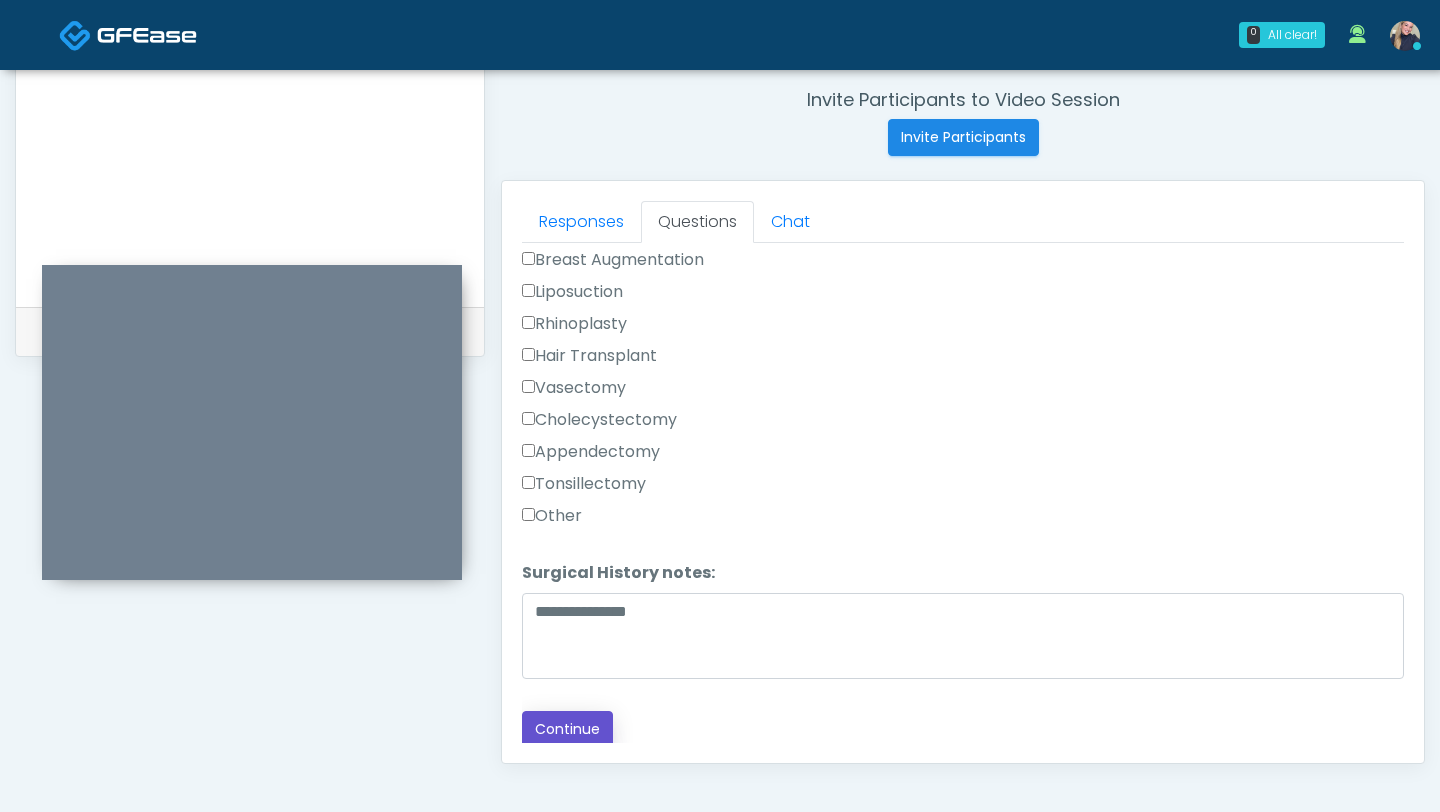 click on "Continue" at bounding box center (567, 729) 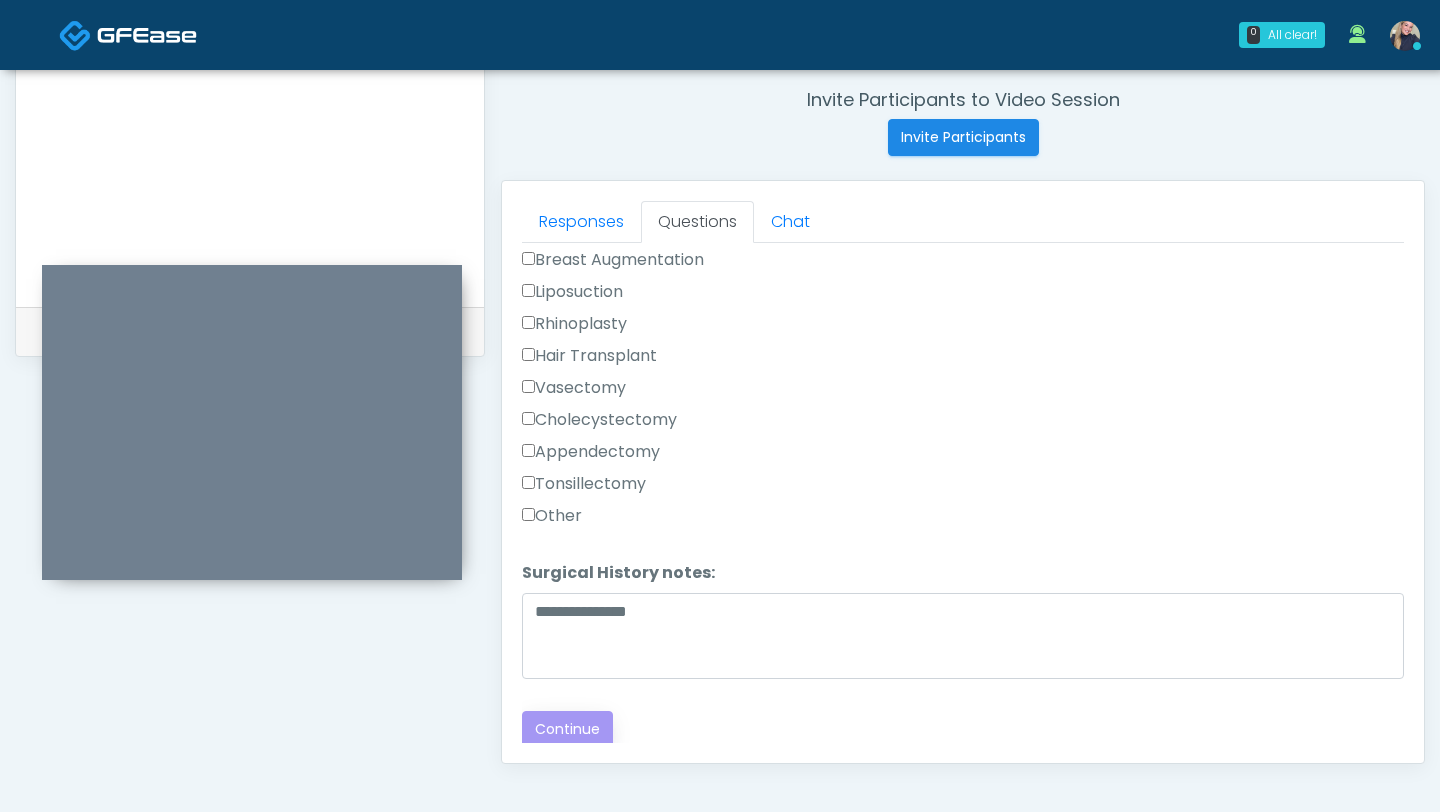 scroll, scrollTop: 983, scrollLeft: 0, axis: vertical 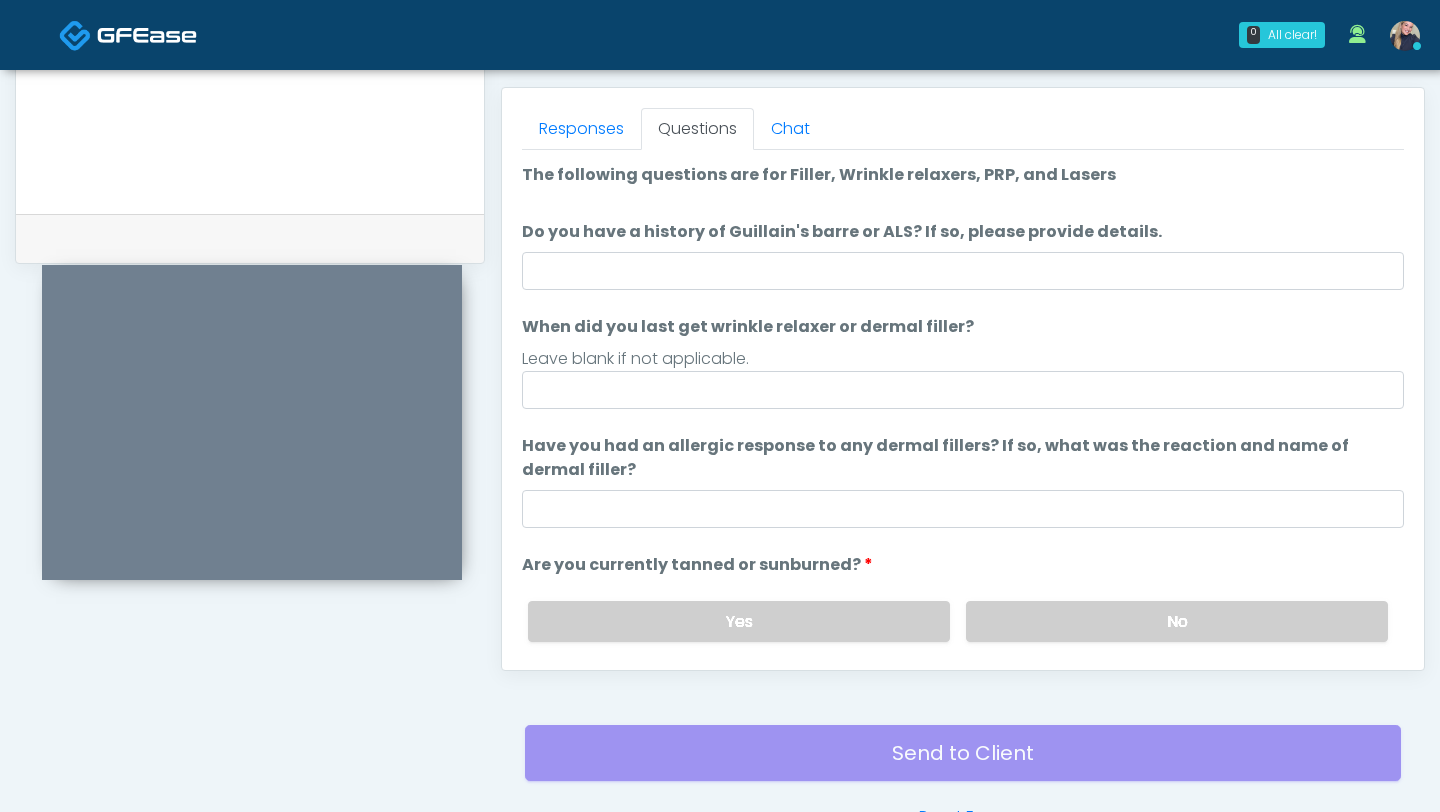 click on "The following questions are for Filler, Wrinkle relaxers, PRP, and Lasers
The following questions are for Filler, Wrinkle relaxers, PRP, and Lasers
Do you have a history of Guillain's barre or ALS? If so, please provide details.
Do you have a history of Guillain's barre or ALS? If so, please provide details.
When did you last get wrinkle relaxer or dermal filler?
When did you last get wrinkle relaxer or dermal filler?
Leave blank if not applicable.
Have you had an allergic response to any dermal fillers? If so, what was the reaction and name of dermal filler?" at bounding box center (963, 470) 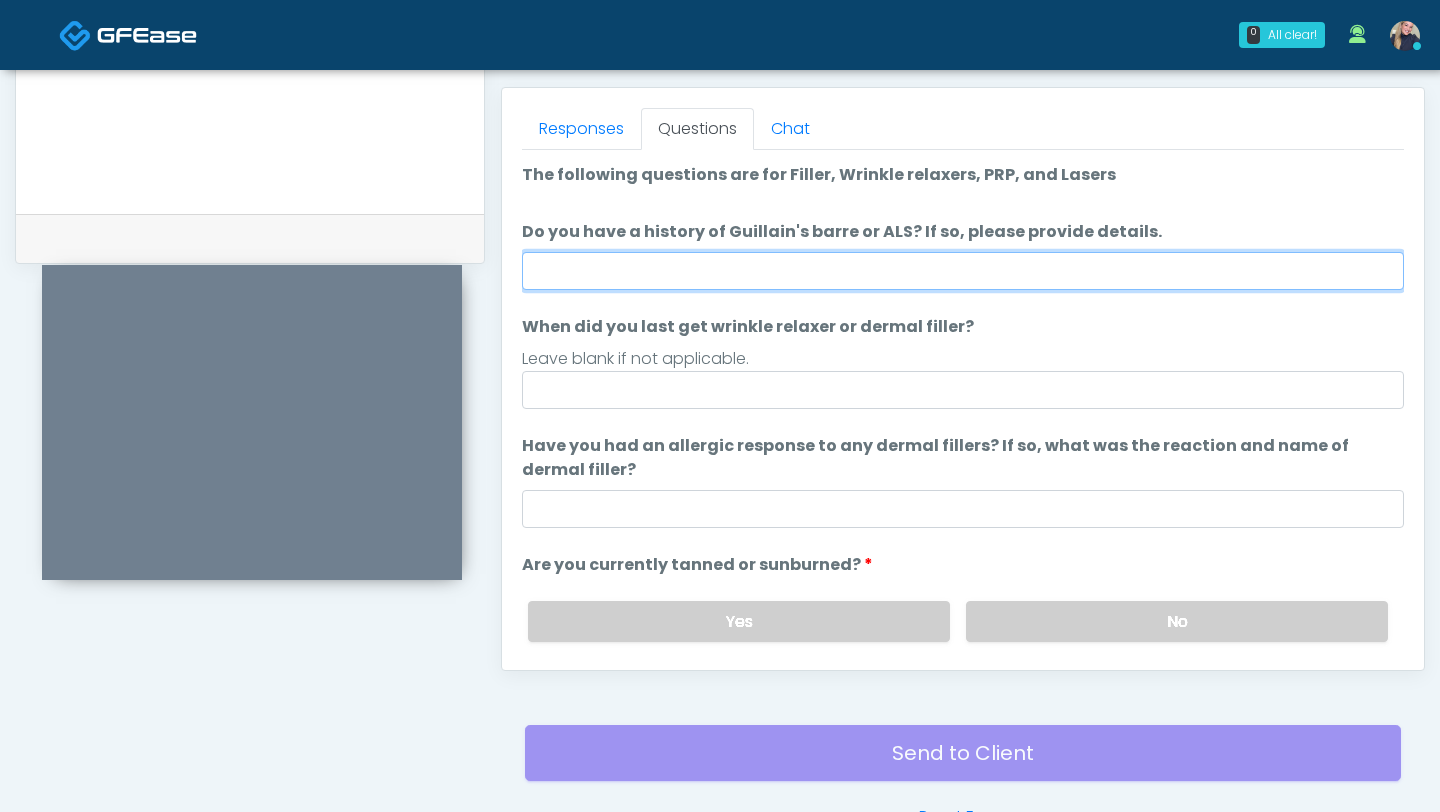 click on "Do you have a history of Guillain's barre or ALS? If so, please provide details." at bounding box center [963, 271] 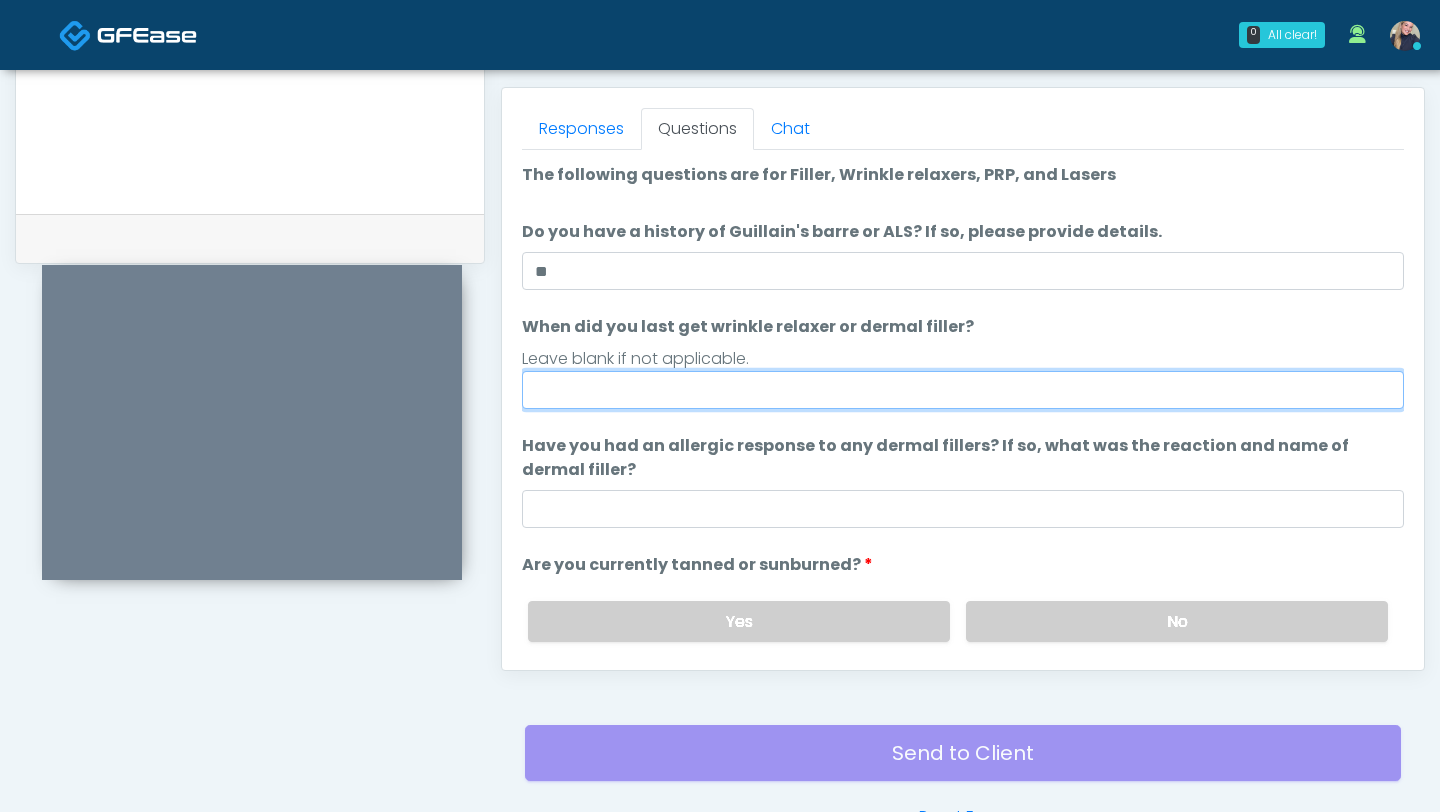 click on "When did you last get wrinkle relaxer or dermal filler?" at bounding box center [963, 390] 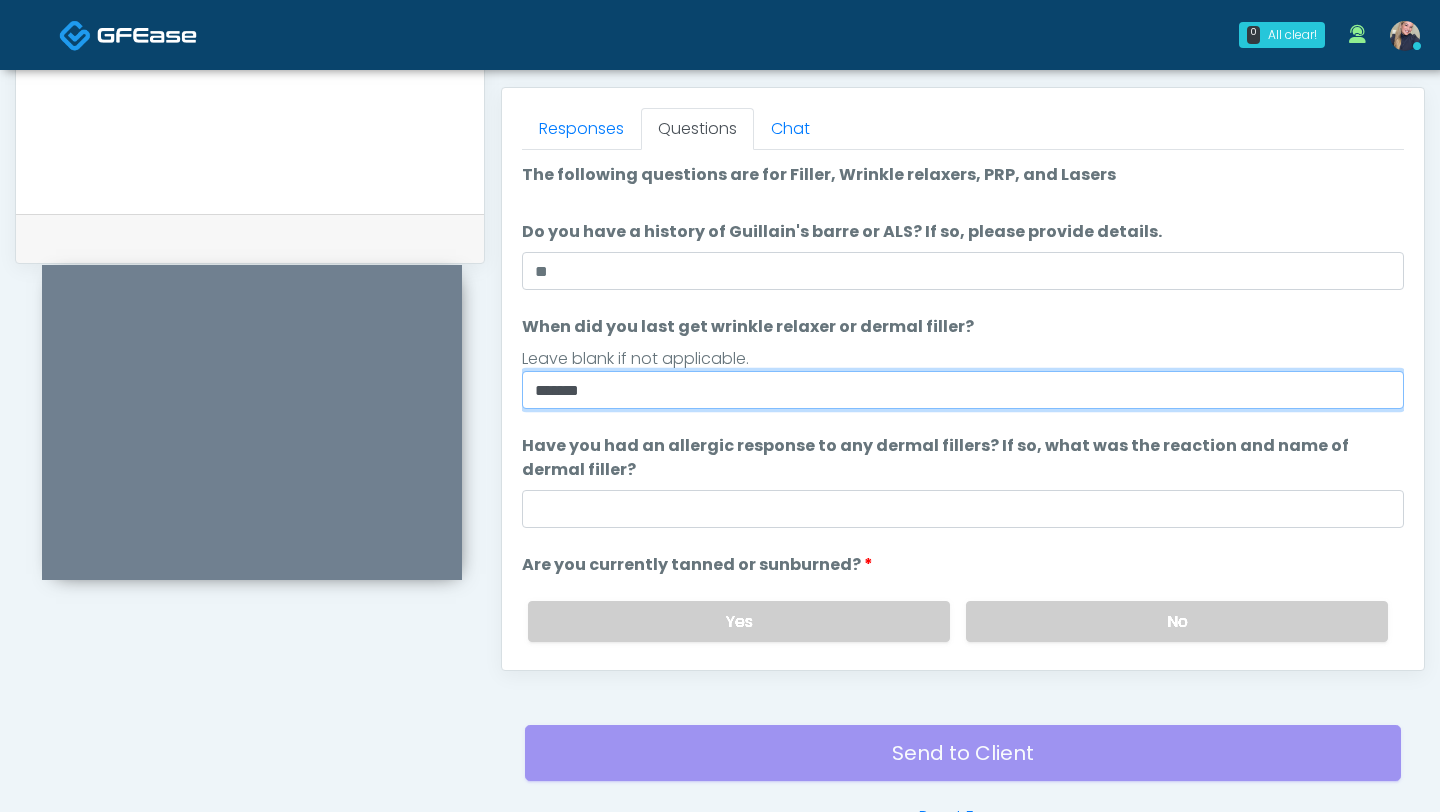 type on "*******" 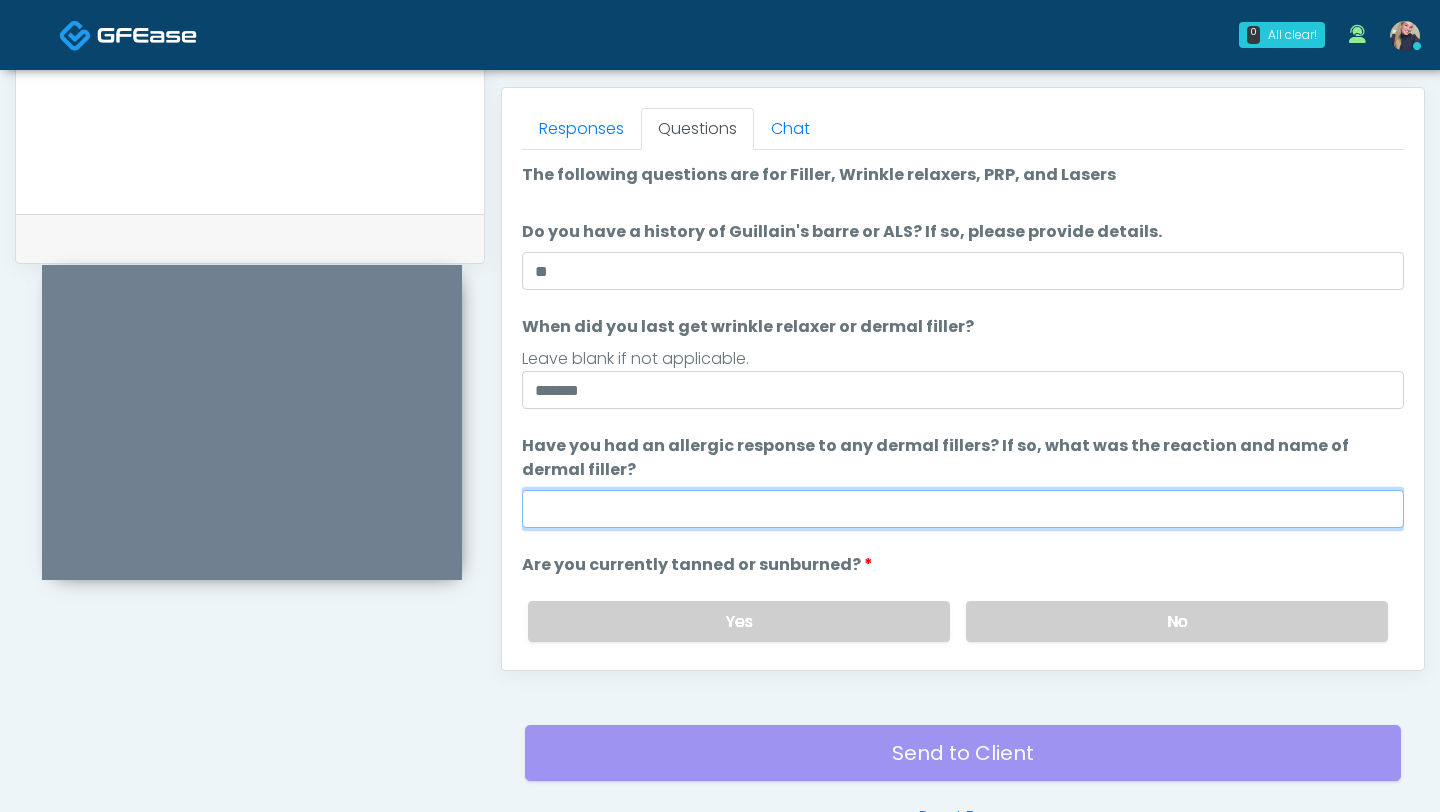 click on "Have you had an allergic response to any dermal fillers? If so, what was the reaction and name of dermal filler?" at bounding box center (963, 509) 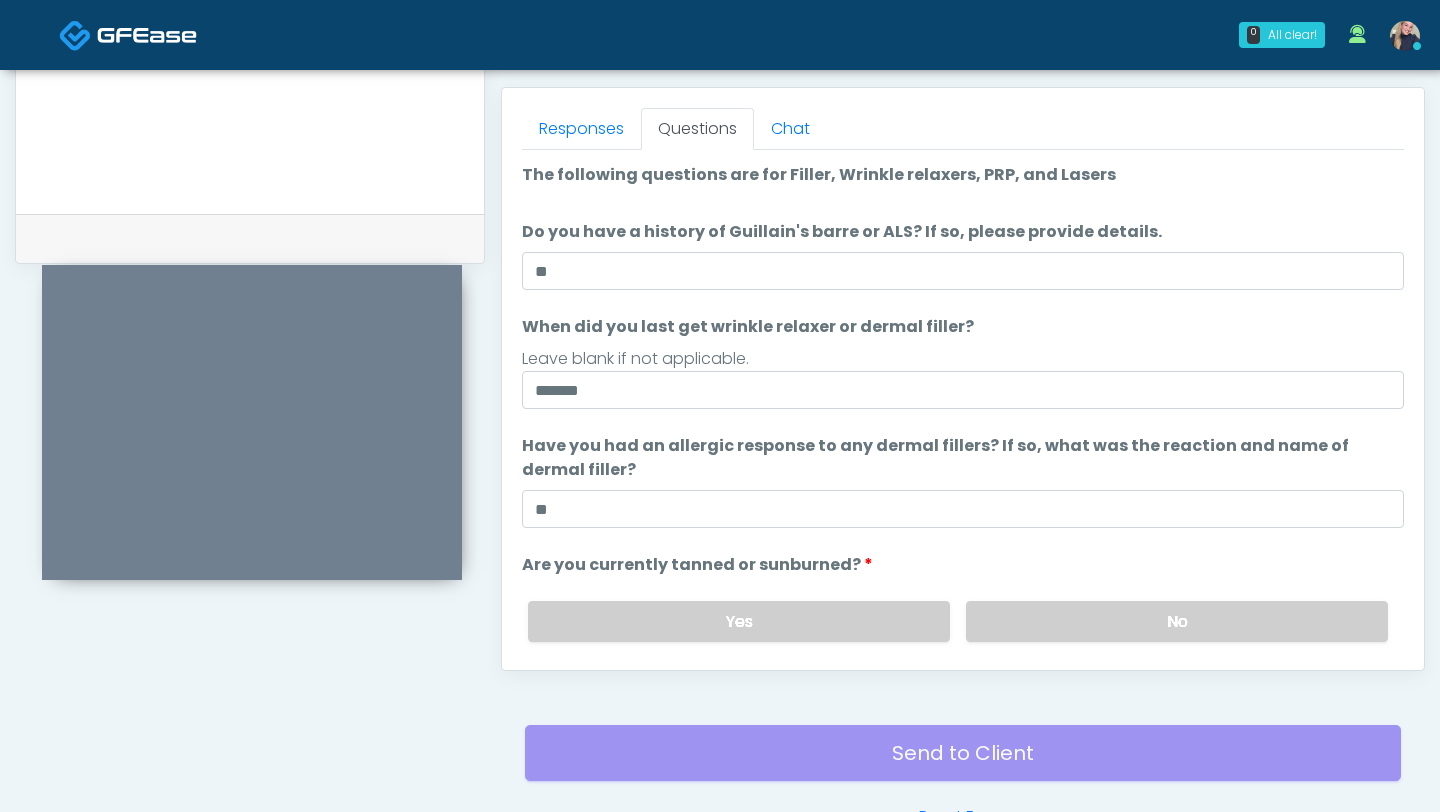 click on "Have you had an allergic response to any dermal fillers? If so, what was the reaction and name of dermal filler?" at bounding box center [963, 458] 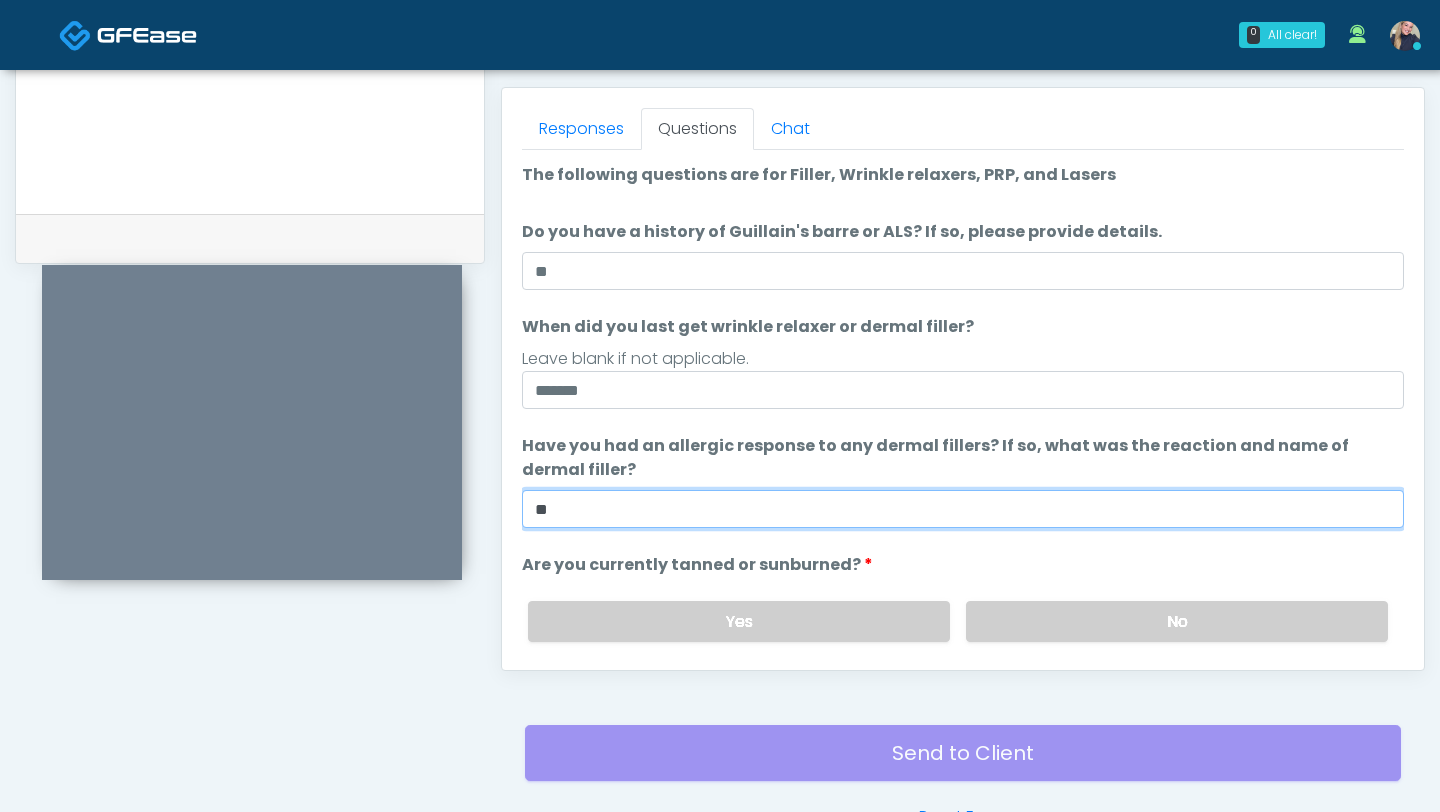 click on "**" at bounding box center [963, 509] 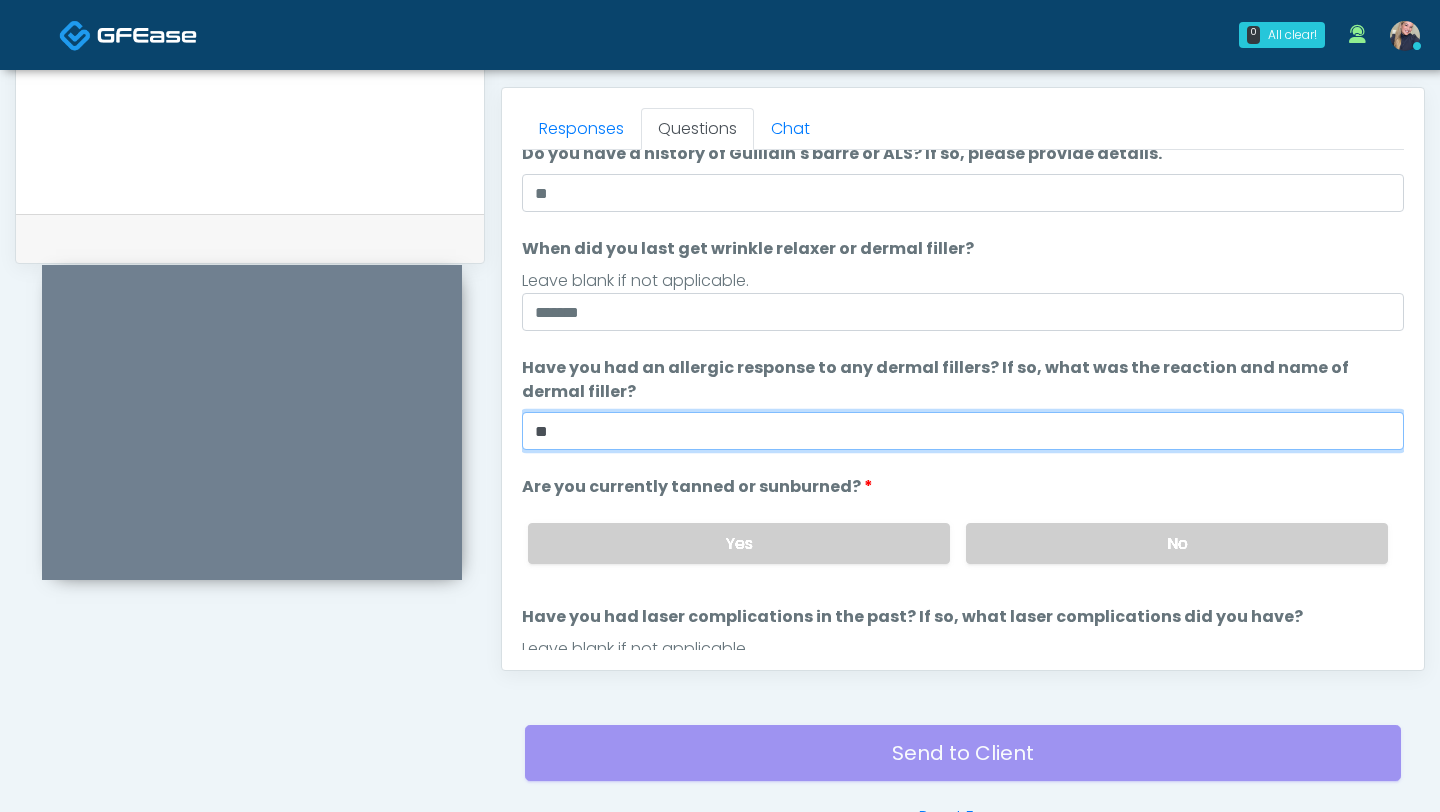 scroll, scrollTop: 79, scrollLeft: 0, axis: vertical 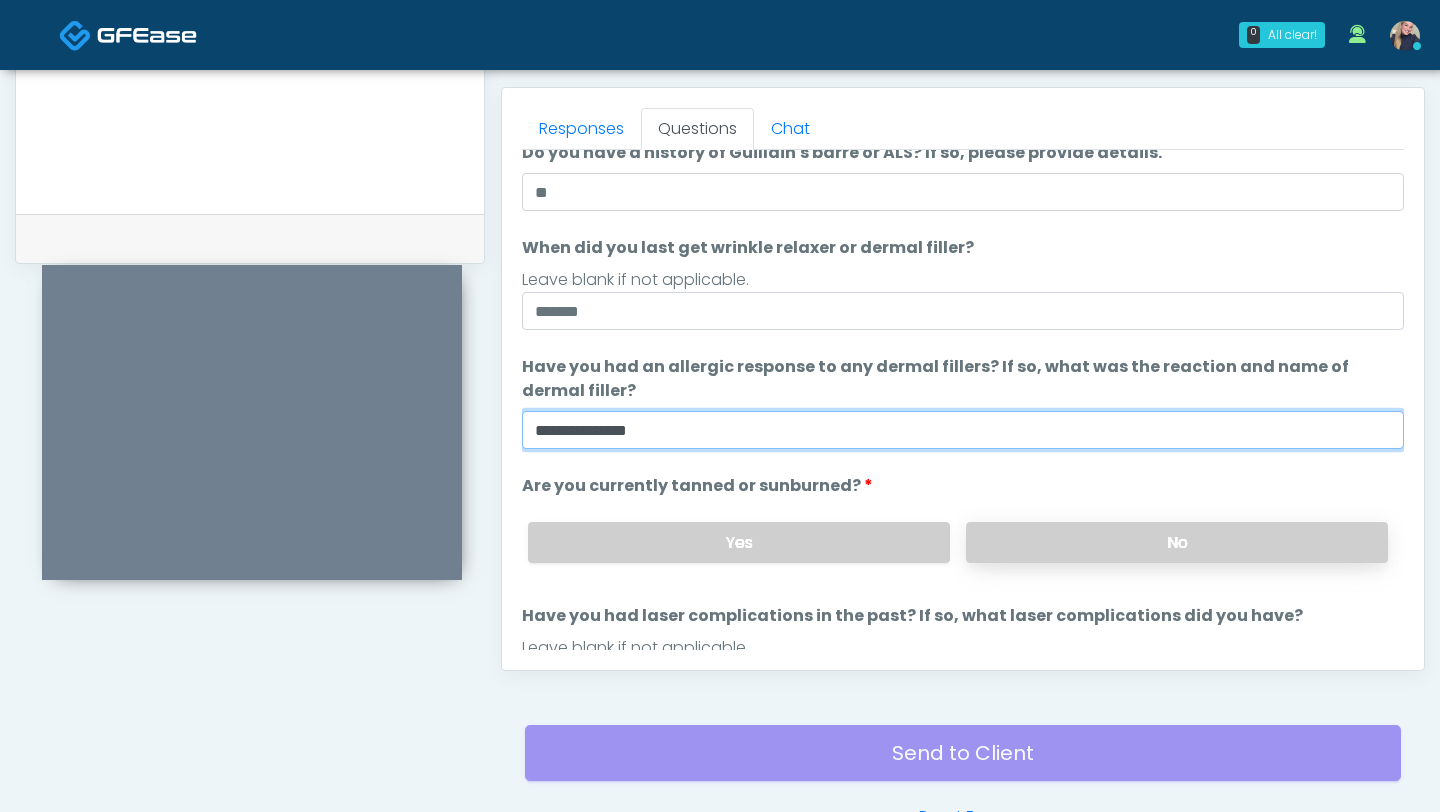 type on "**********" 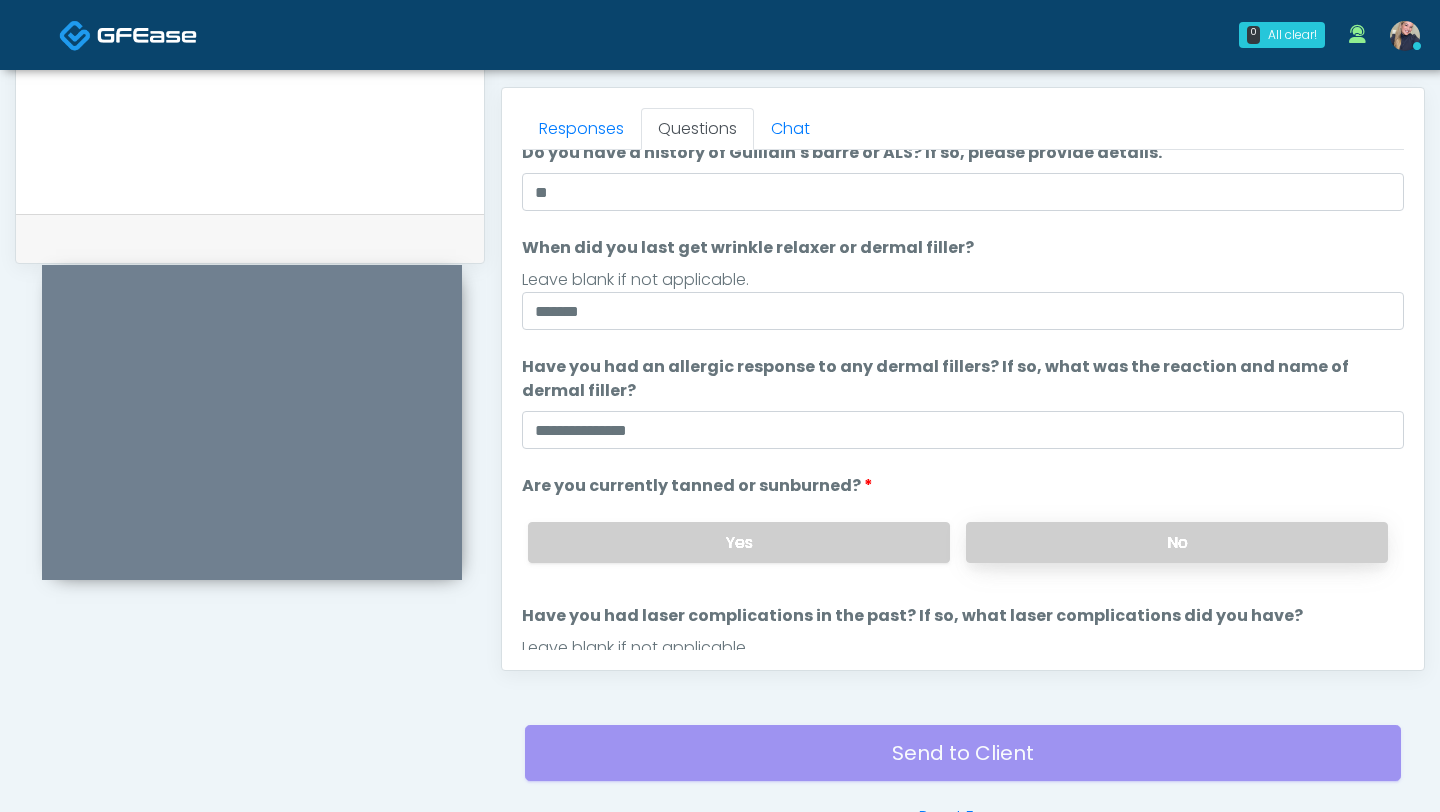 click on "No" at bounding box center (1177, 542) 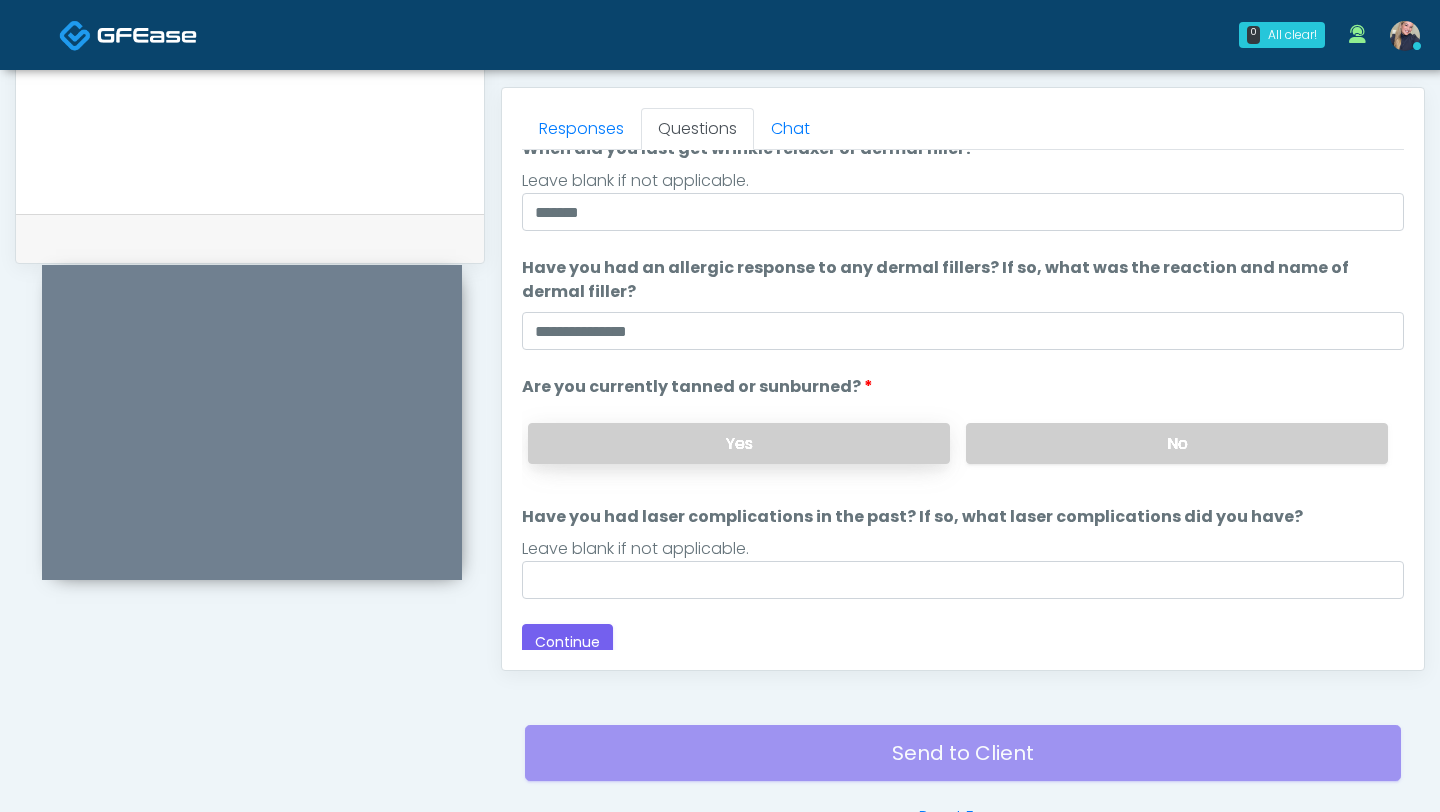 scroll, scrollTop: 179, scrollLeft: 0, axis: vertical 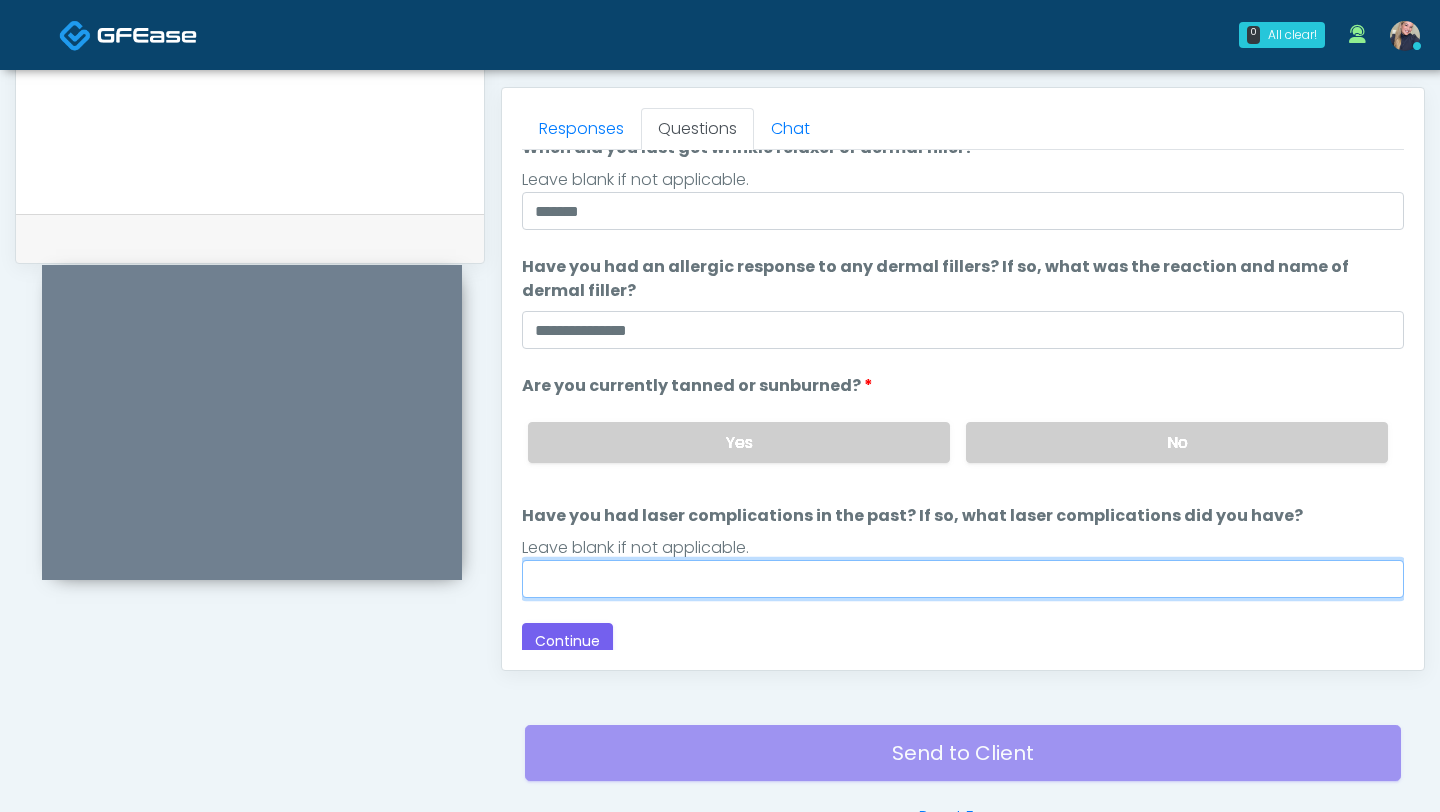 click on "Have you had laser complications in the past? If so, what laser complications did you have?" at bounding box center [963, 579] 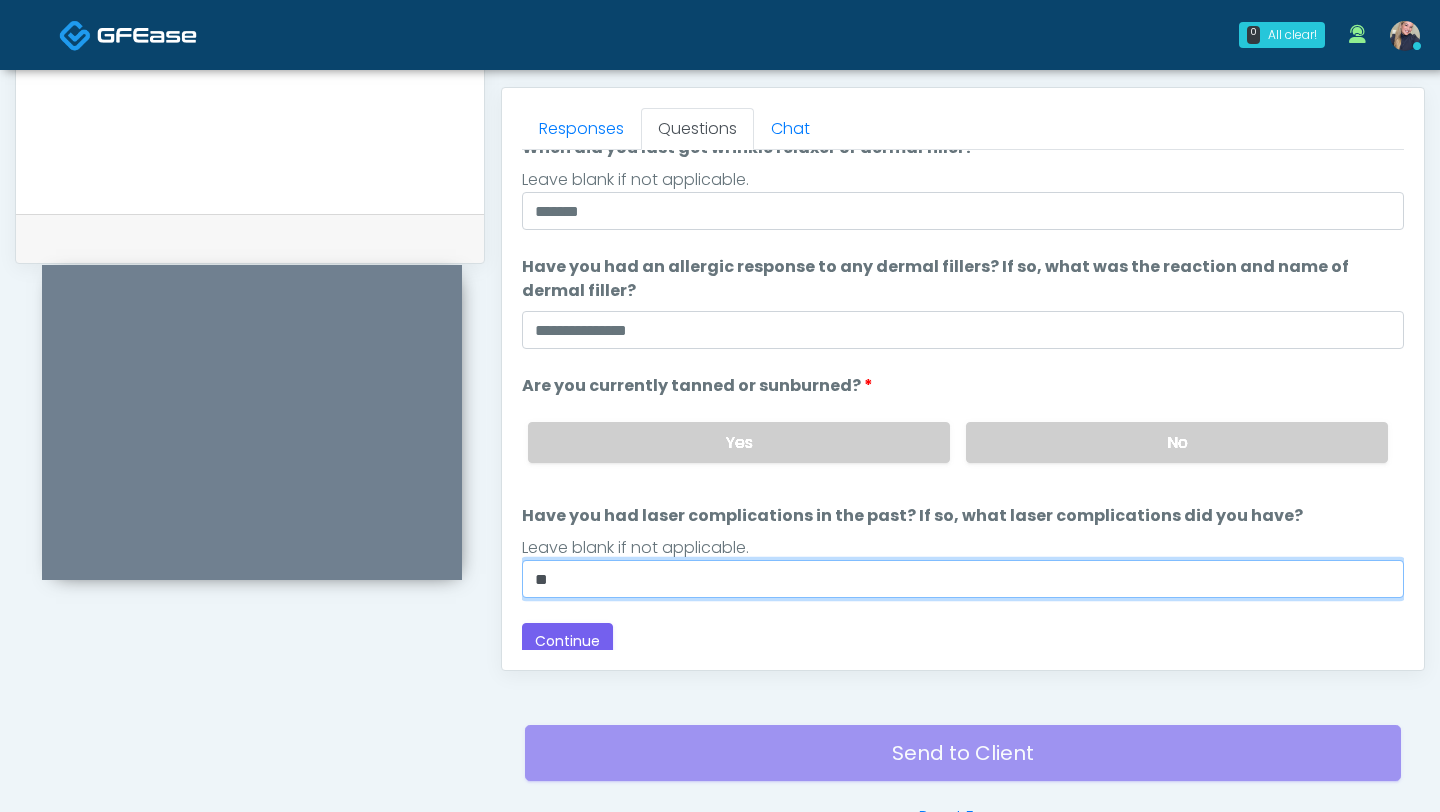 scroll, scrollTop: 188, scrollLeft: 0, axis: vertical 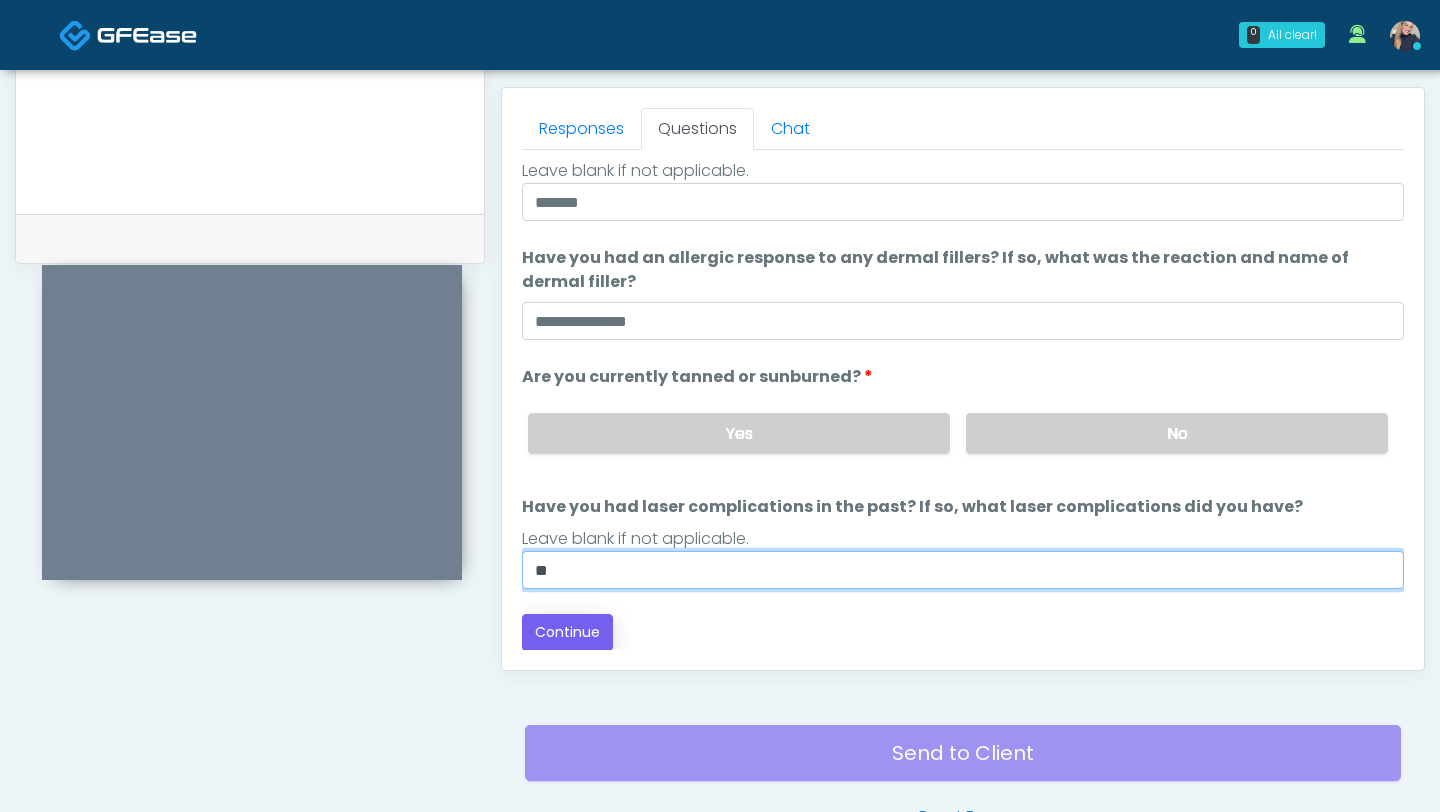 type on "**" 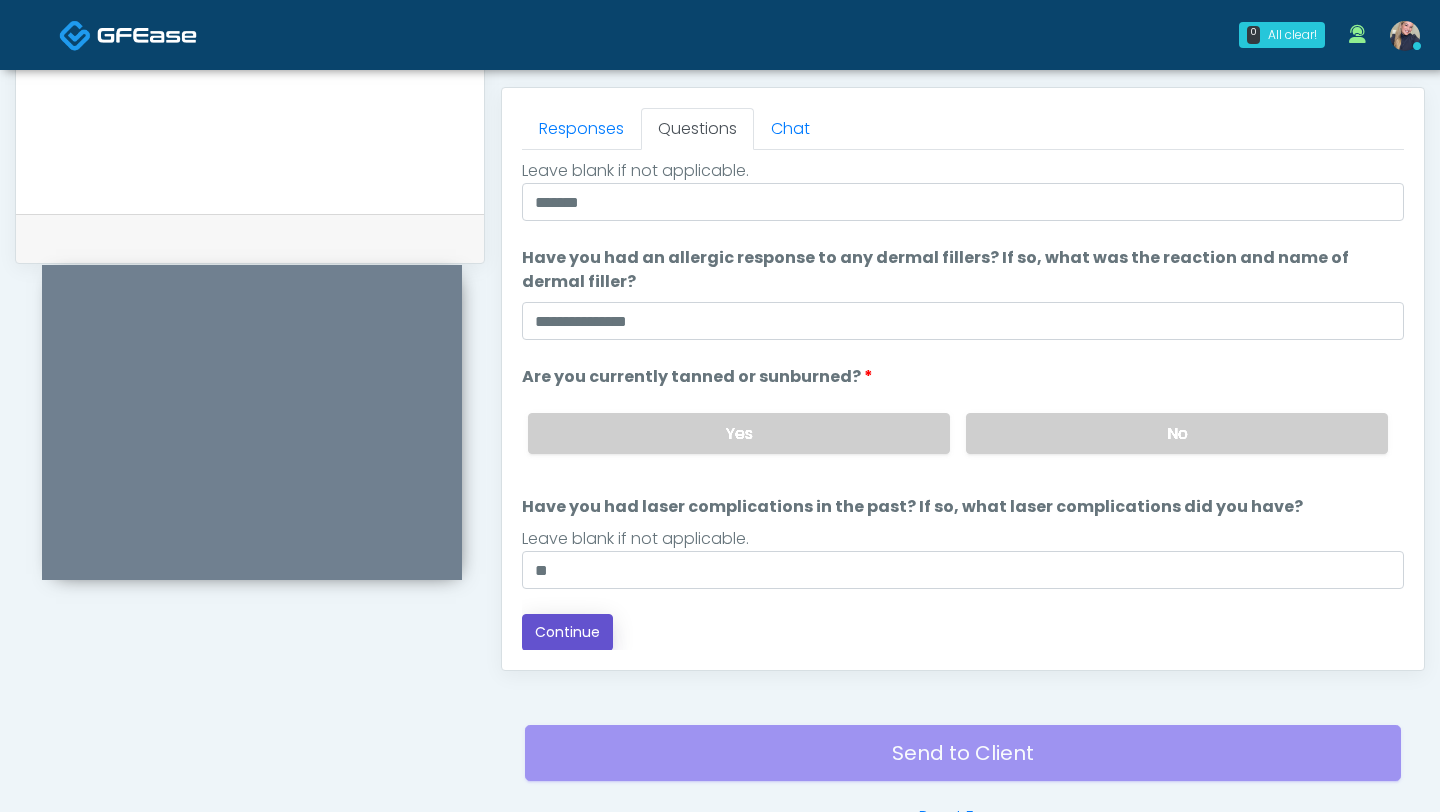 click on "Continue" at bounding box center (567, 632) 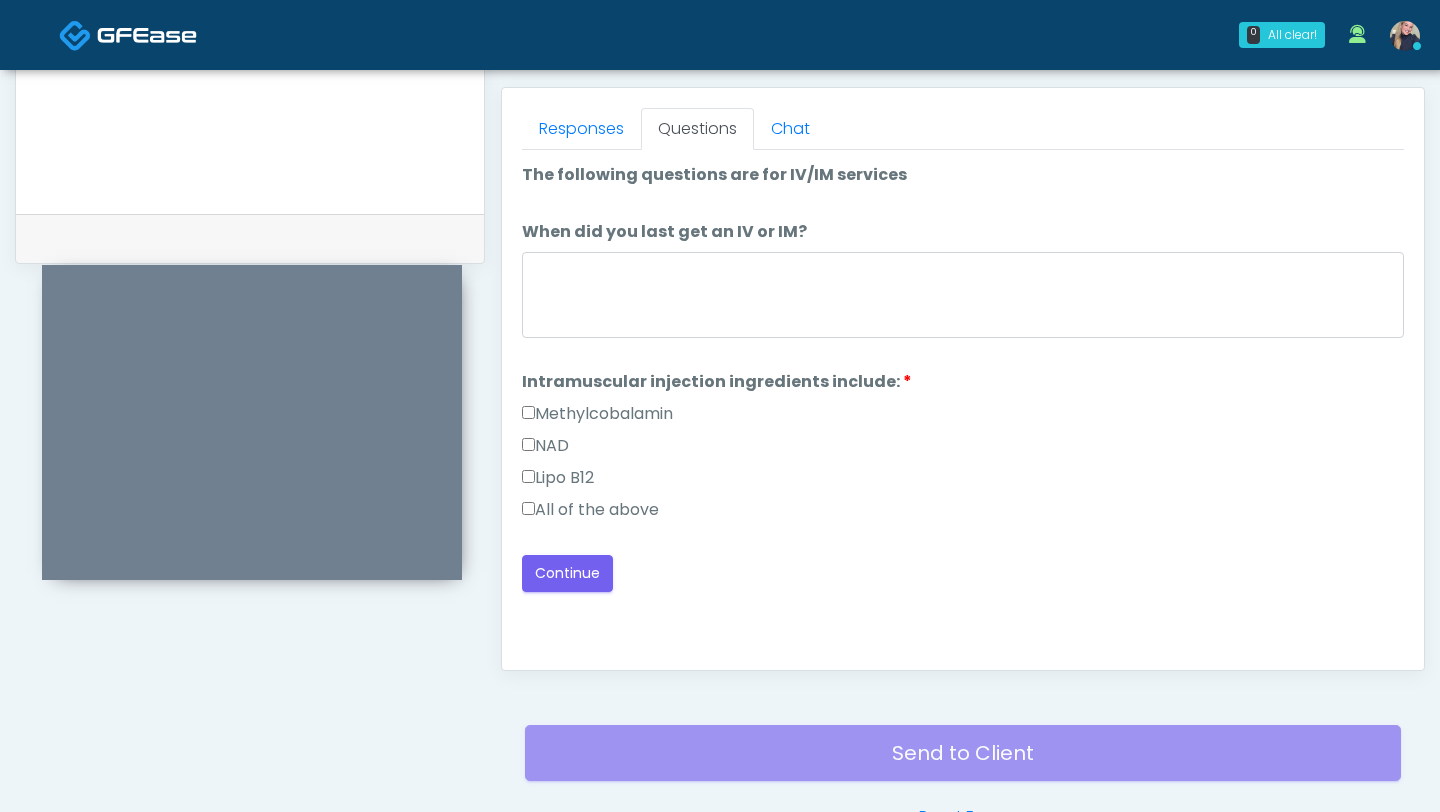 scroll, scrollTop: 983, scrollLeft: 0, axis: vertical 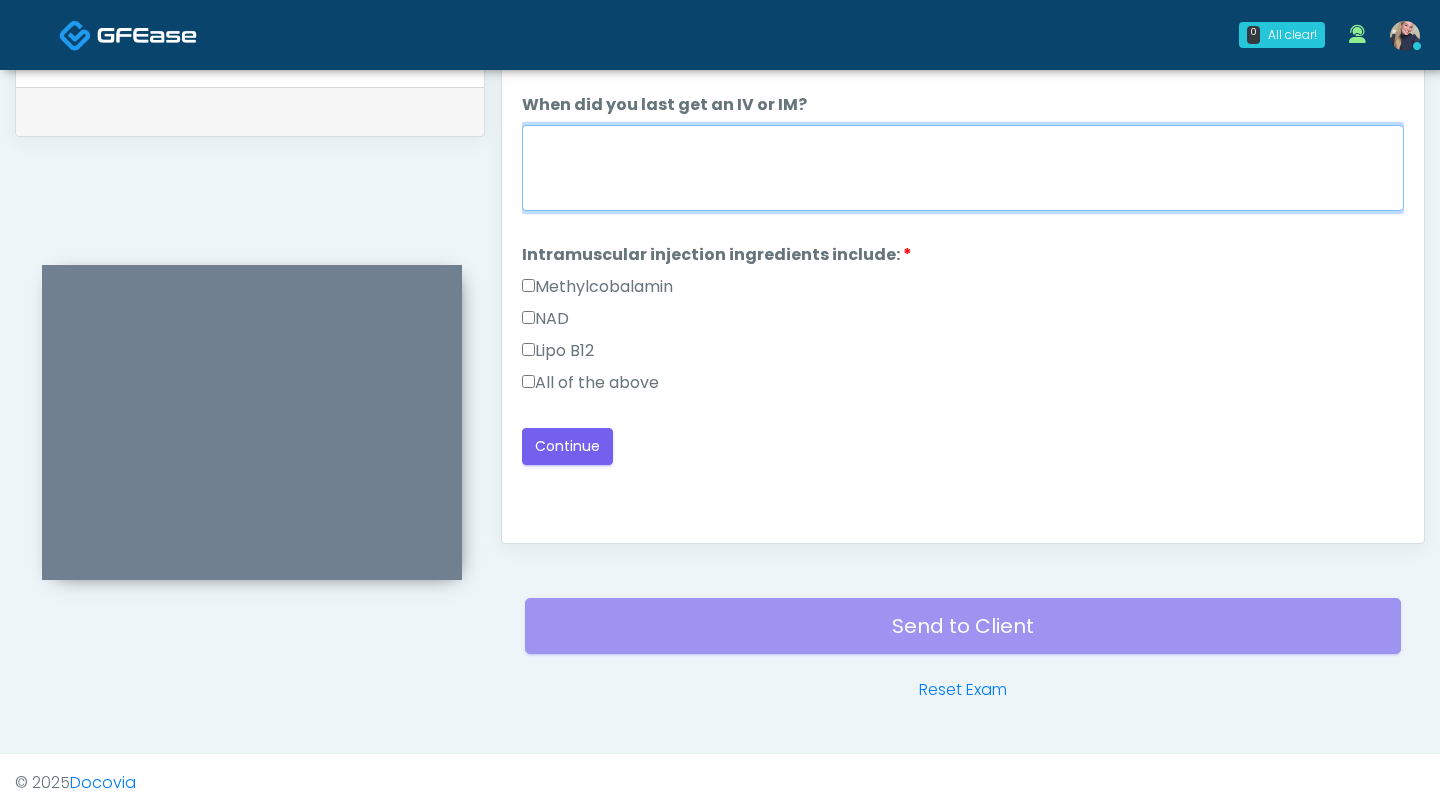 click on "When did you last get an IV or IM?" at bounding box center [963, 168] 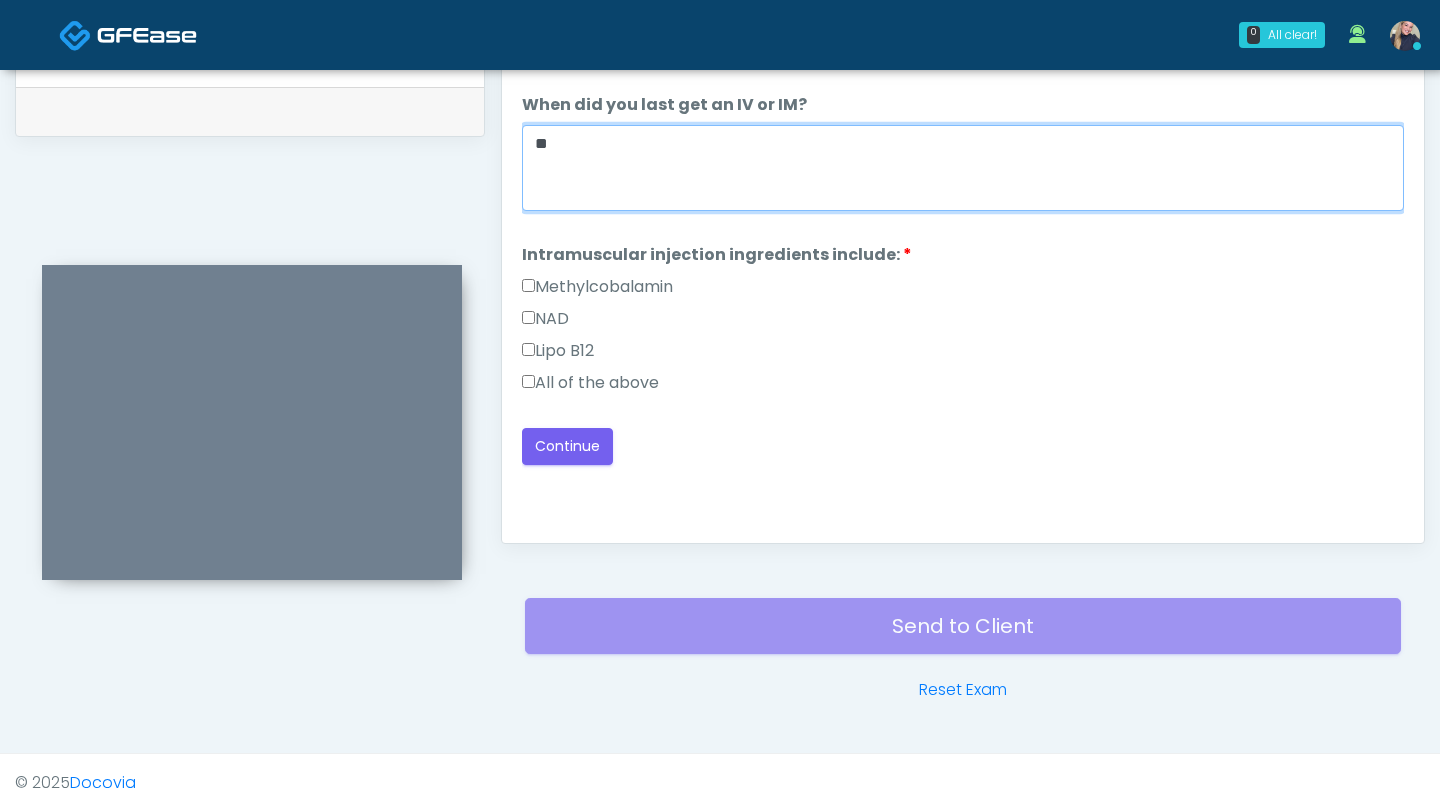 type on "*" 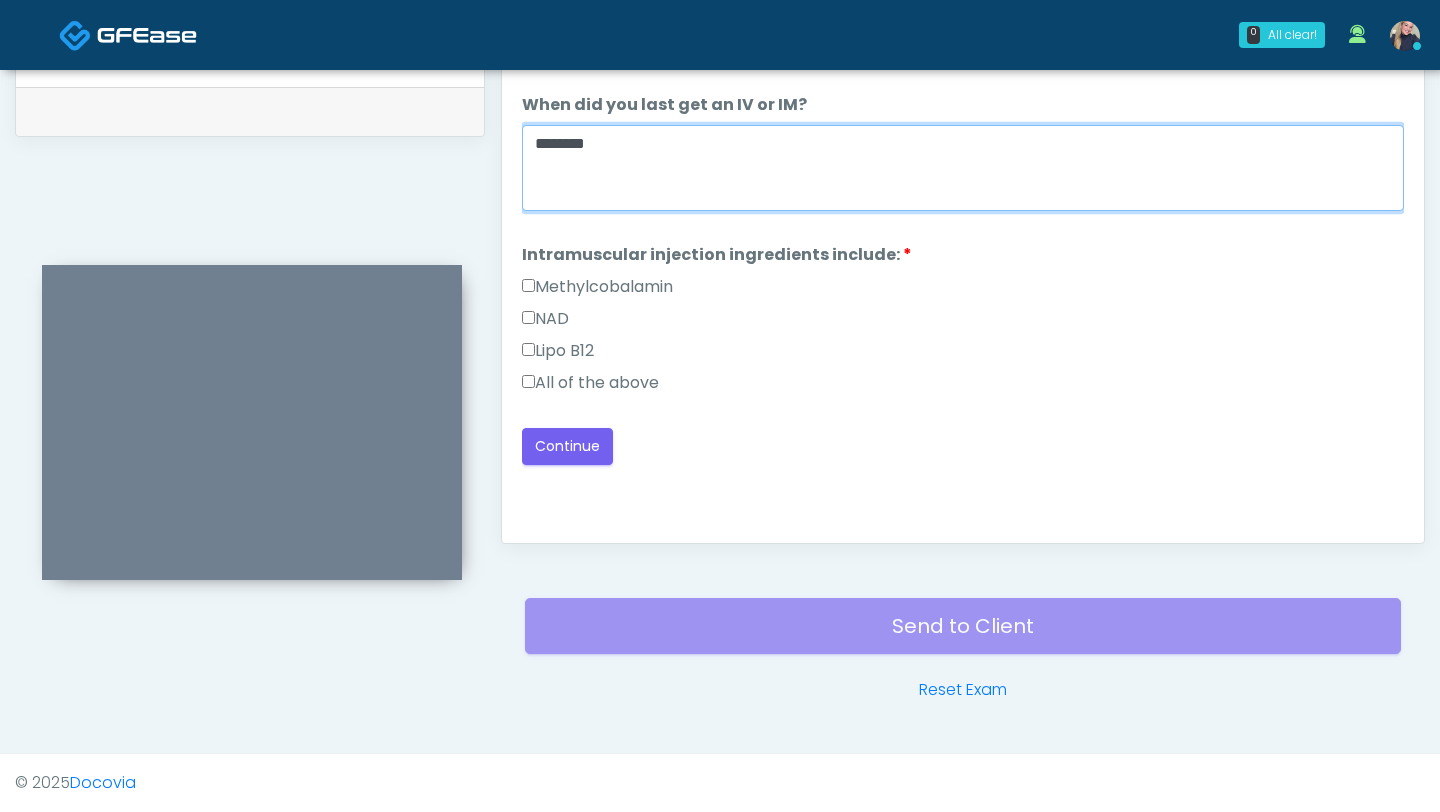 type on "*******" 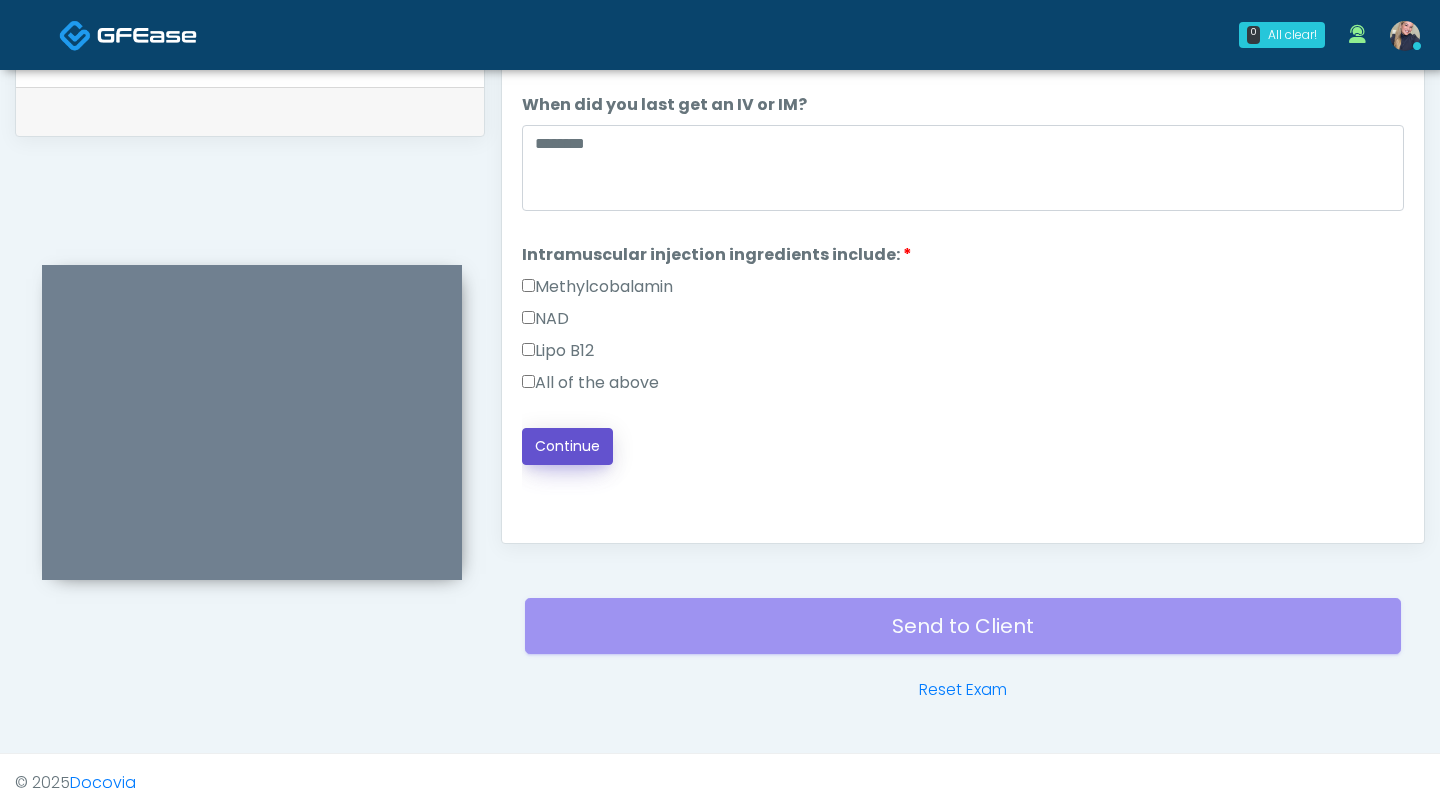 click on "Continue" at bounding box center [567, 446] 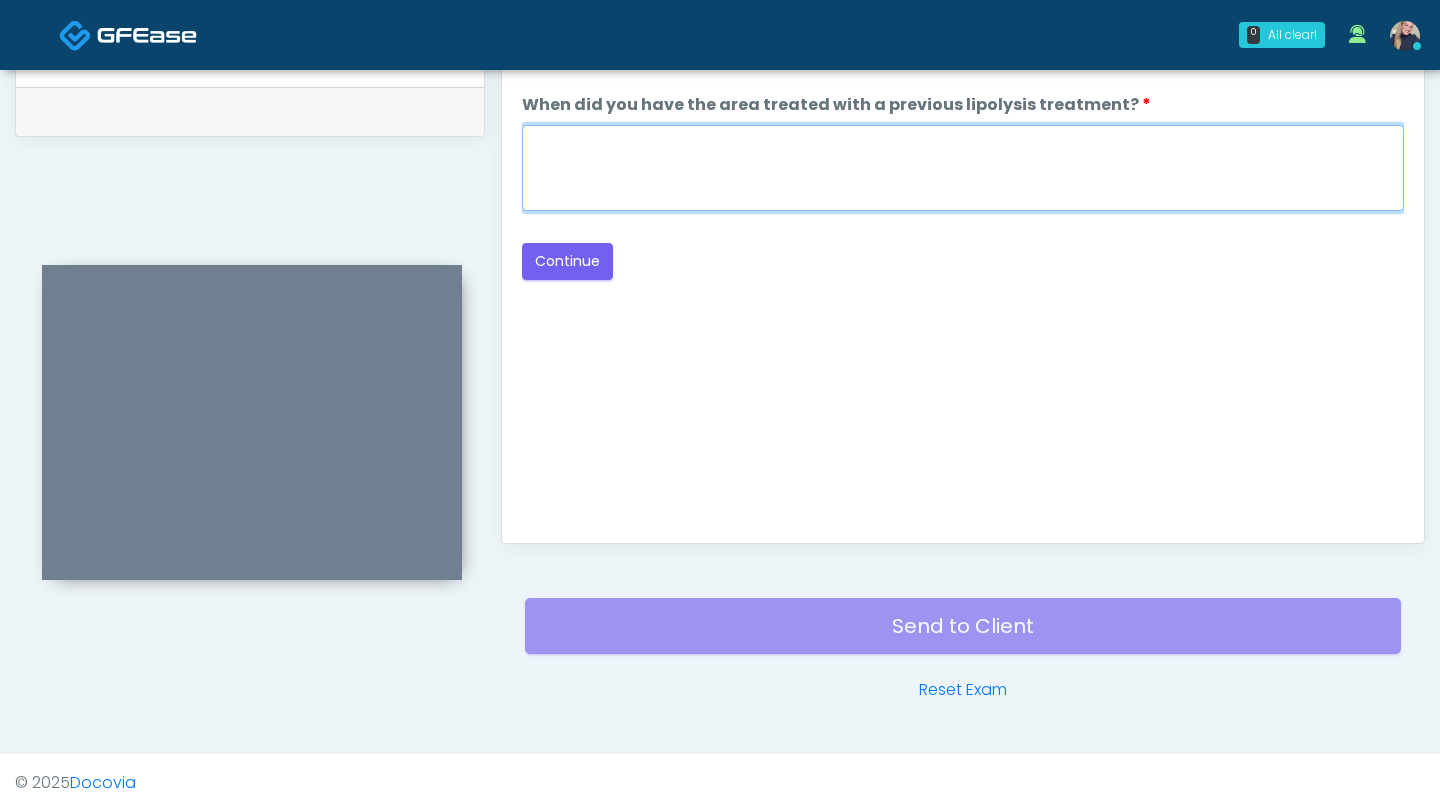 click on "When did you have the area treated with a previous lipolysis treatment?" at bounding box center [963, 168] 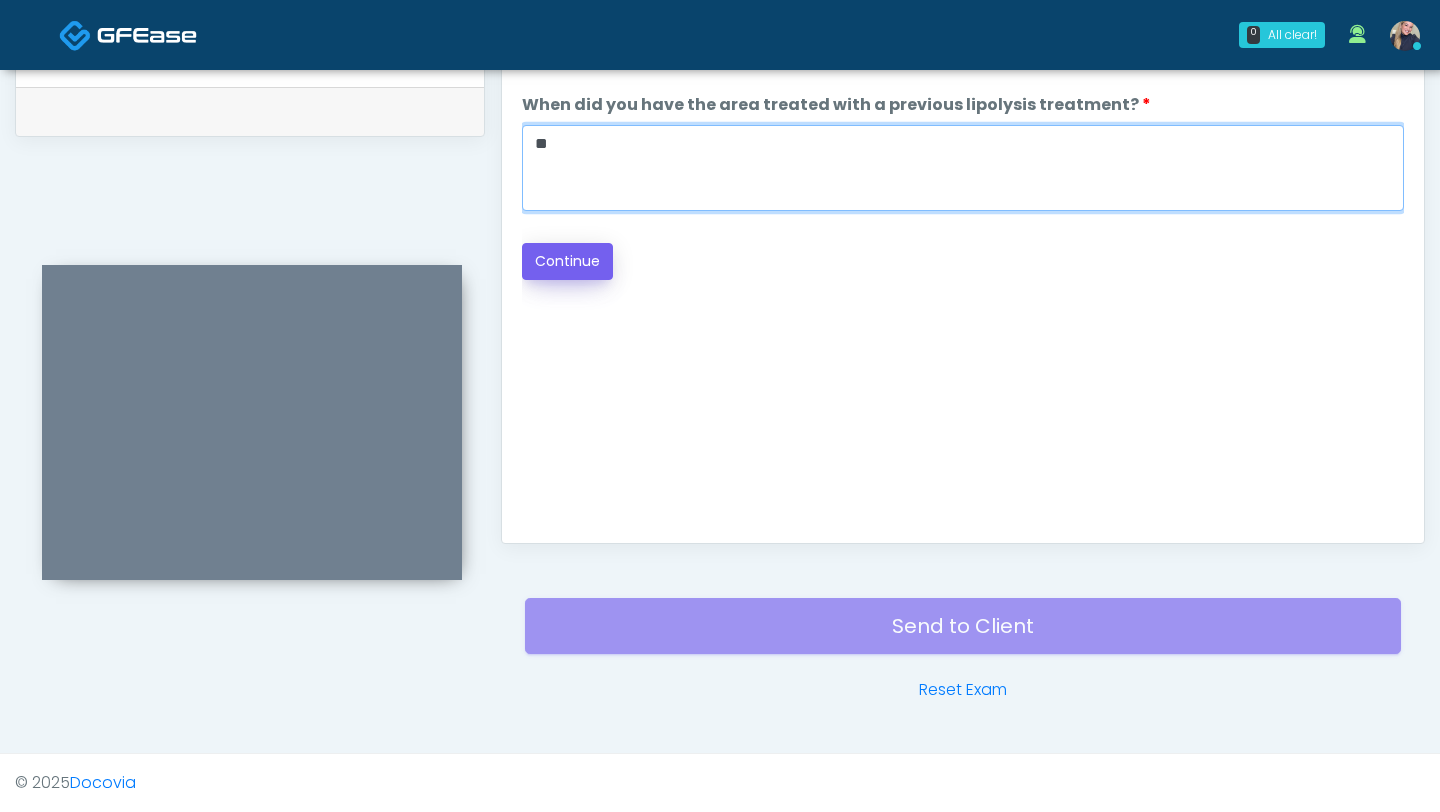 type on "**" 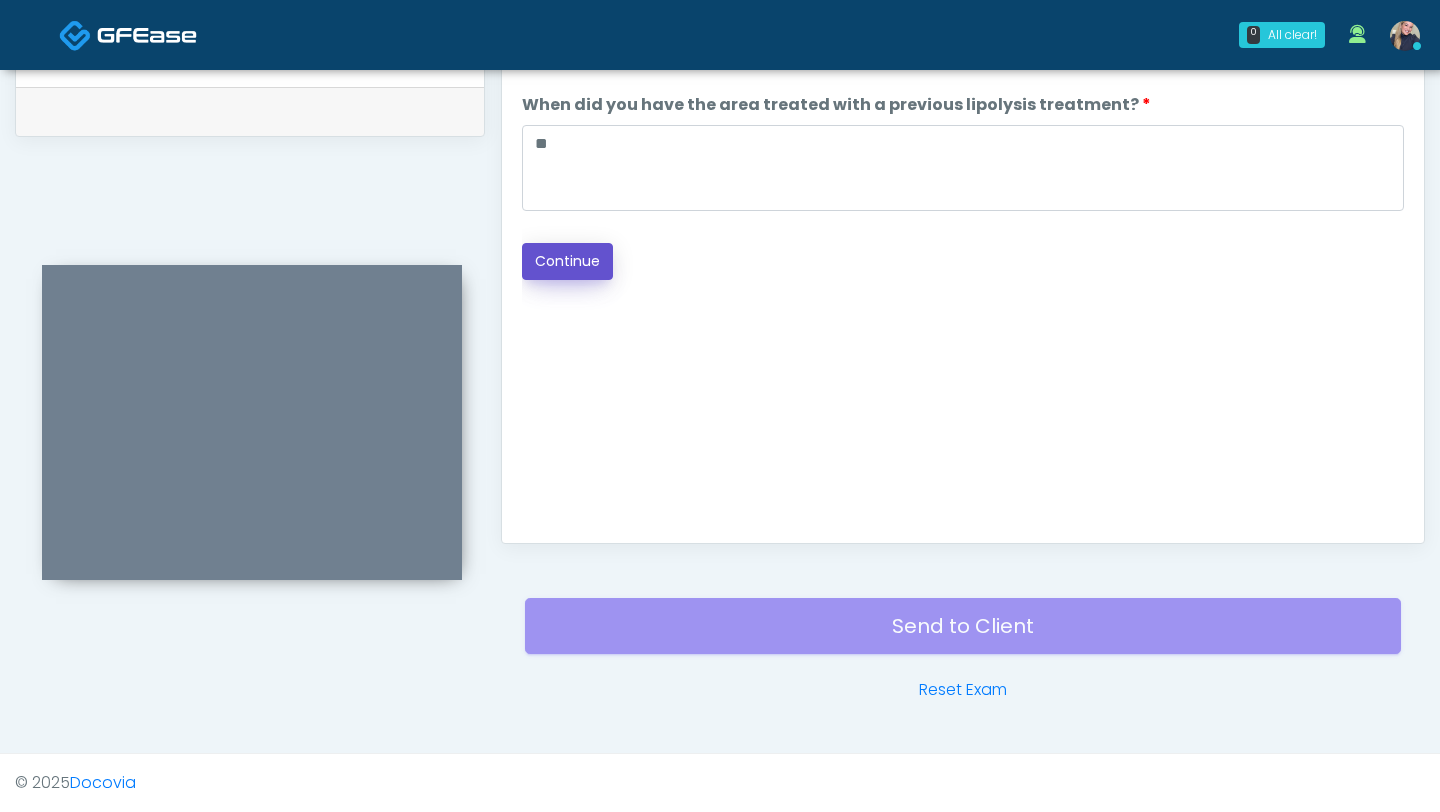 click on "Continue" at bounding box center [567, 261] 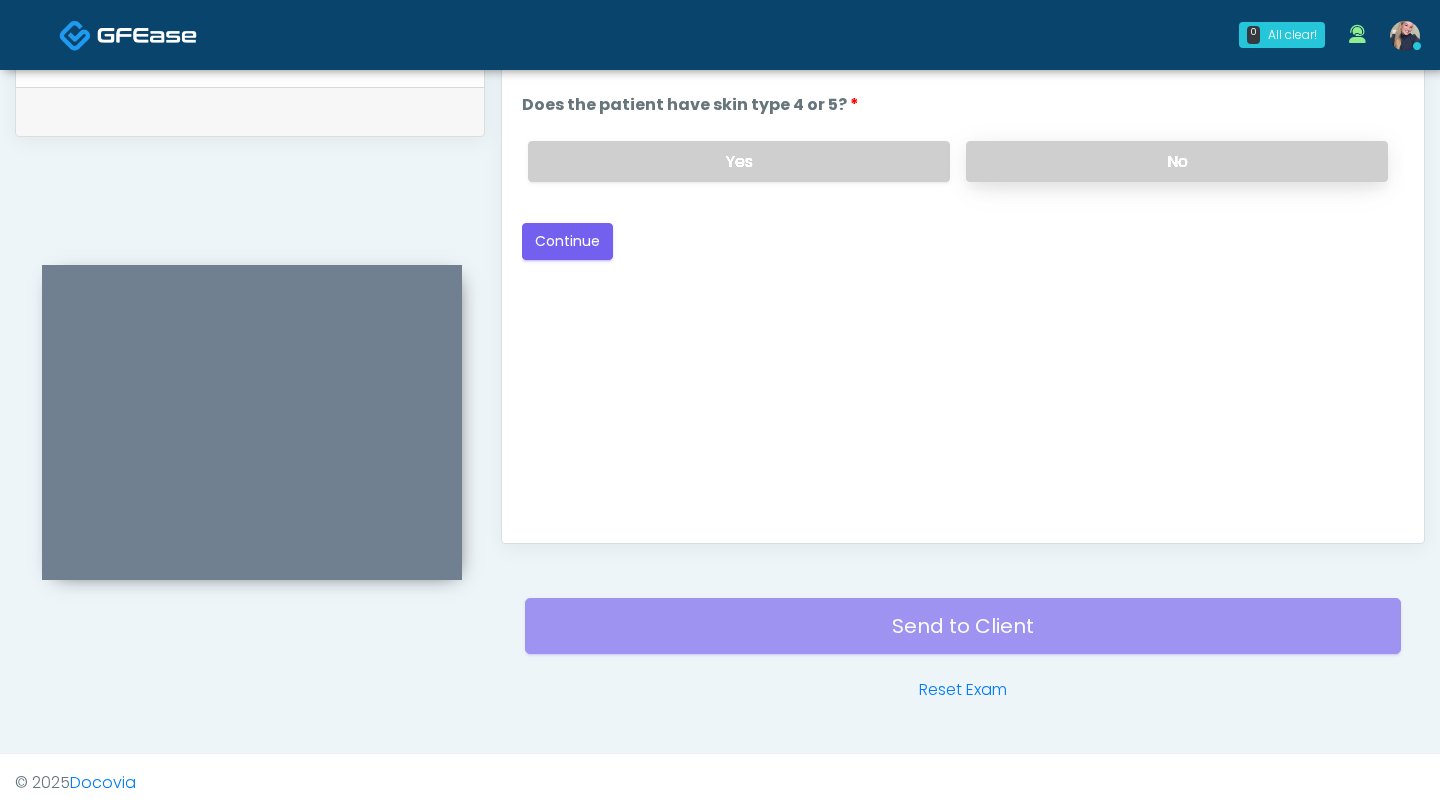click on "No" at bounding box center [1177, 161] 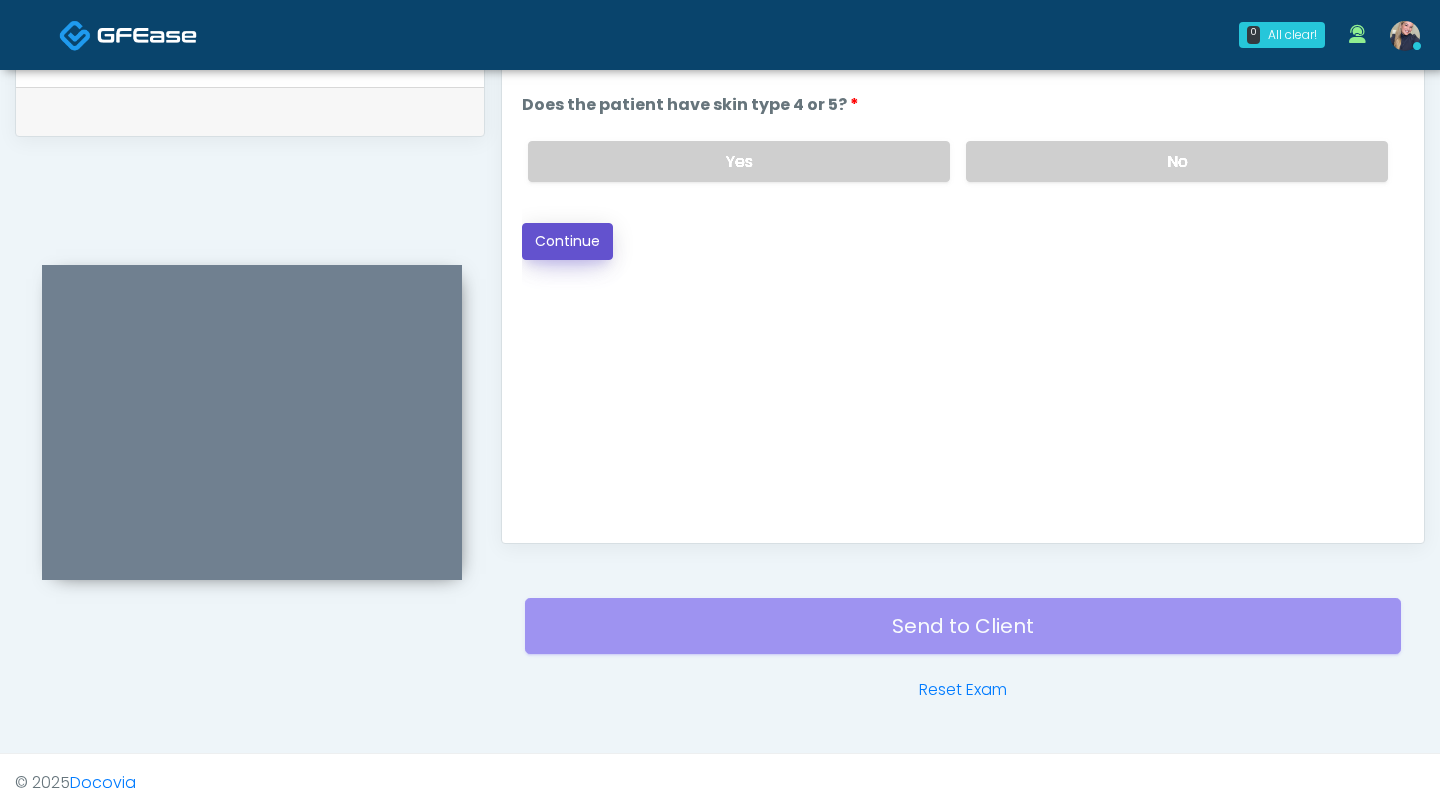 click on "Continue" at bounding box center (567, 241) 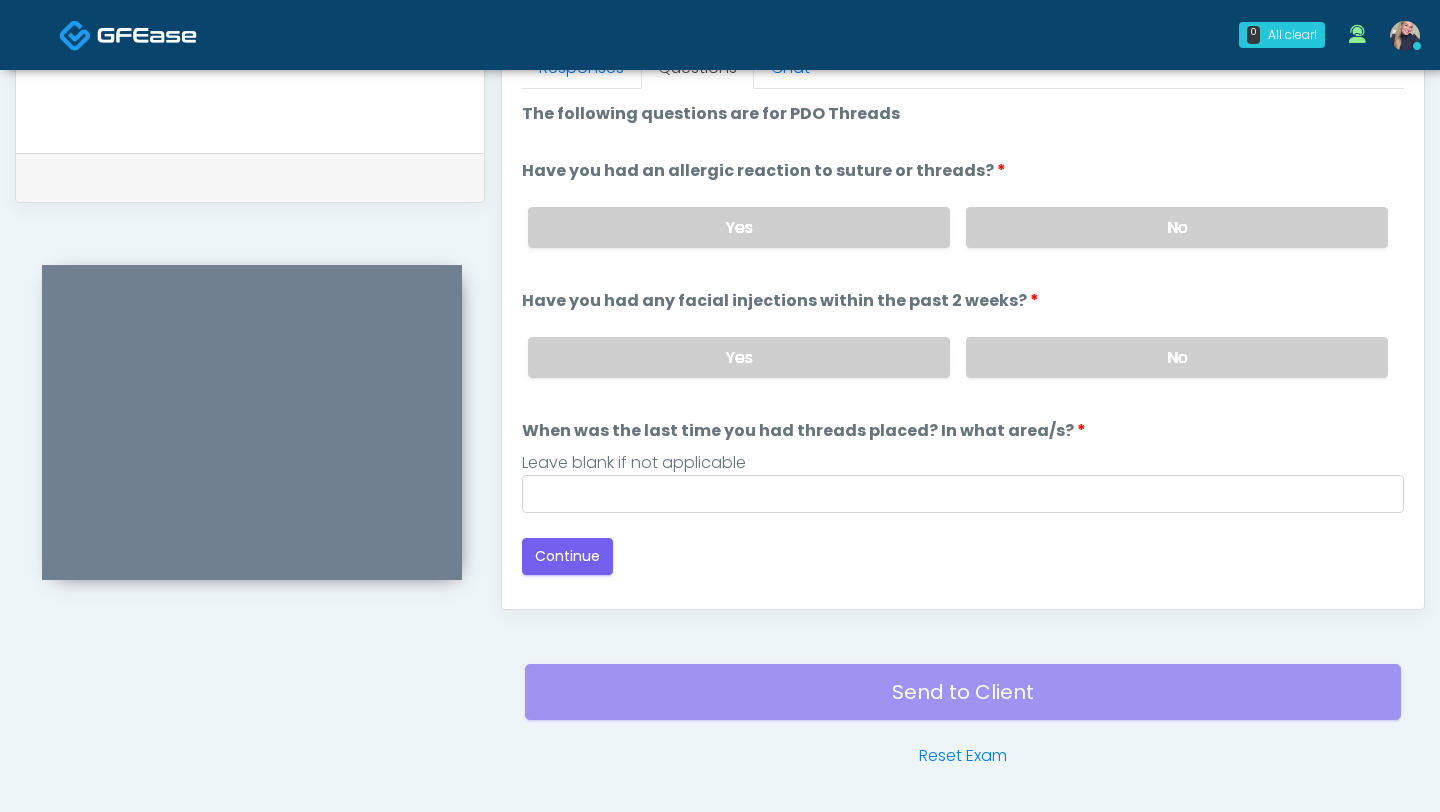 scroll, scrollTop: 916, scrollLeft: 0, axis: vertical 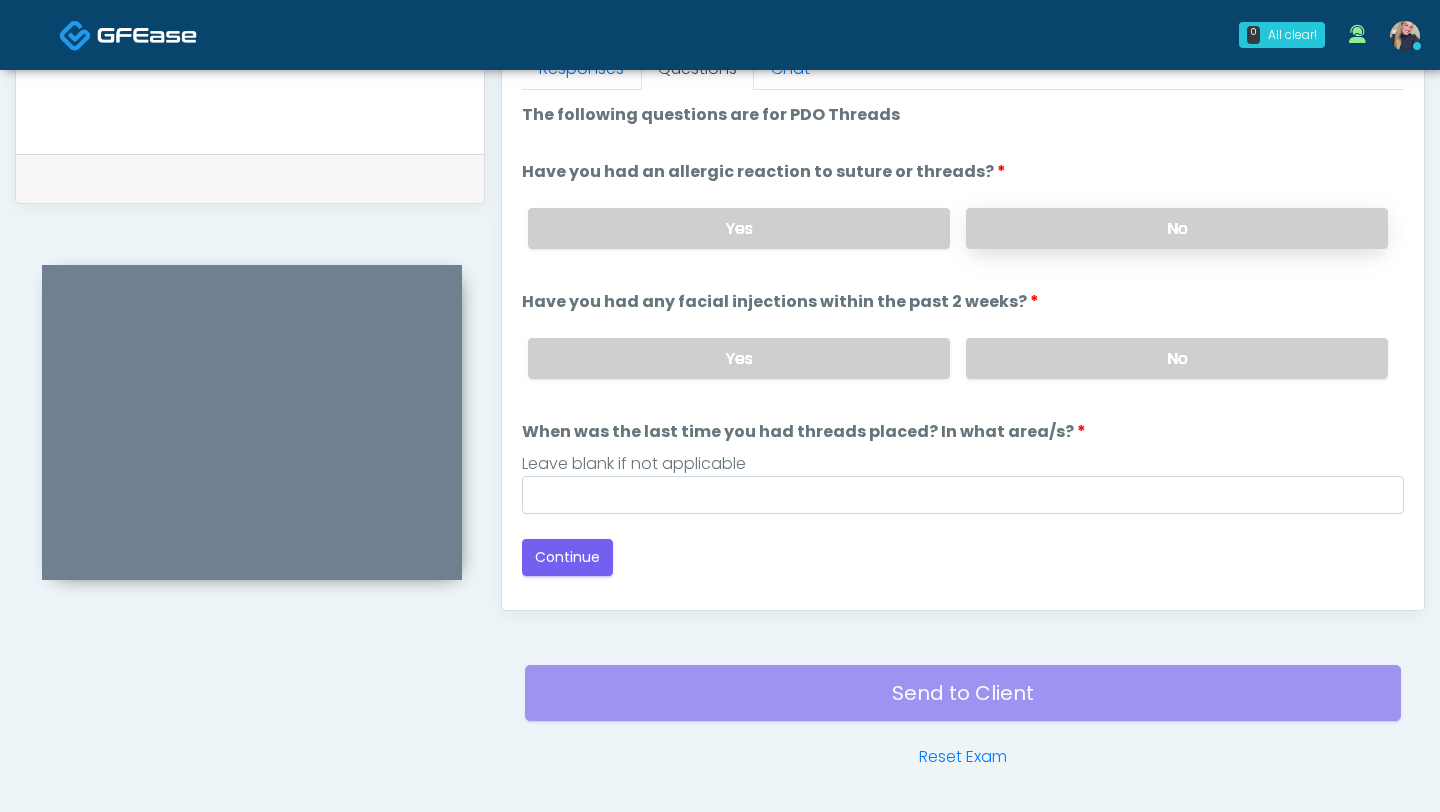 click on "No" at bounding box center [1177, 228] 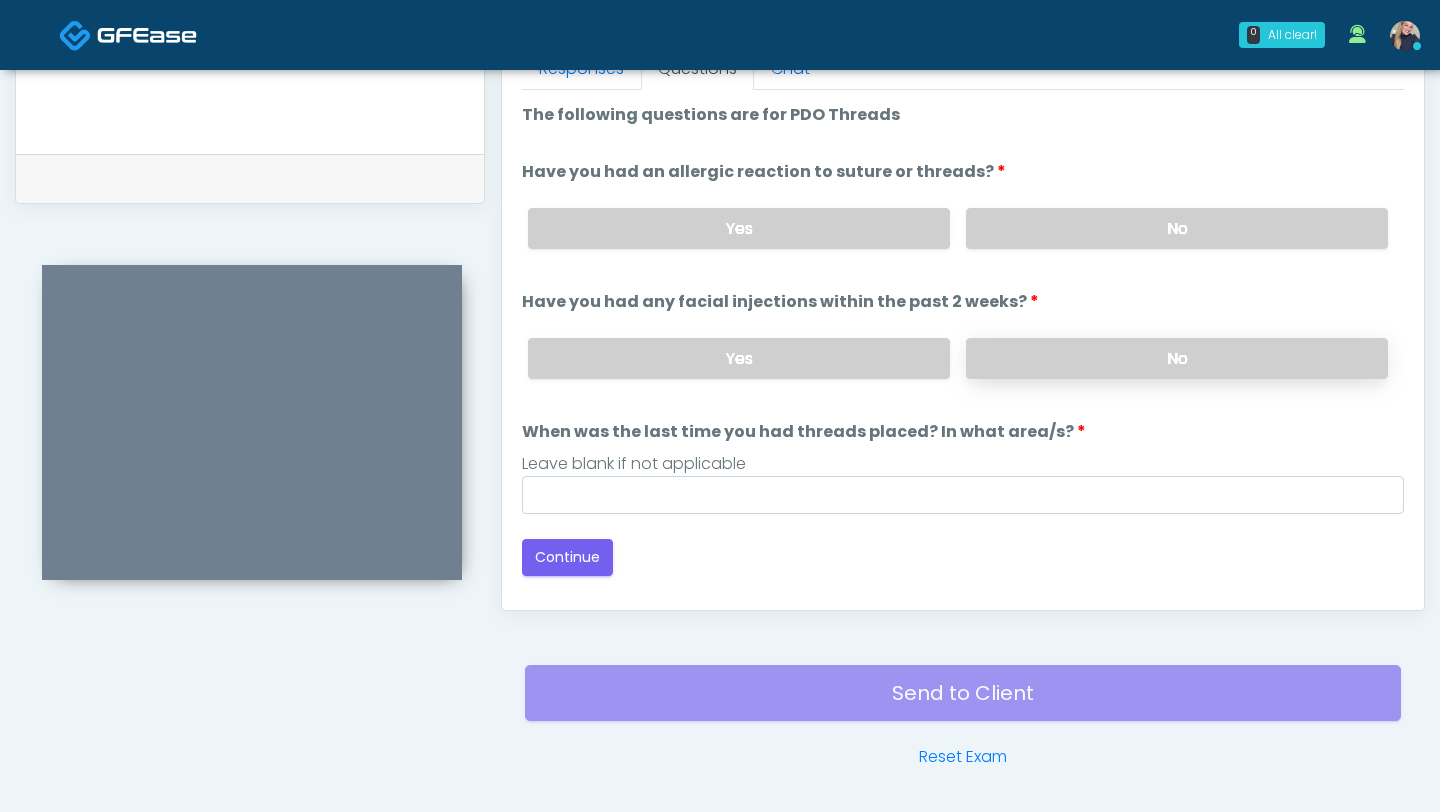 click on "No" at bounding box center [1177, 358] 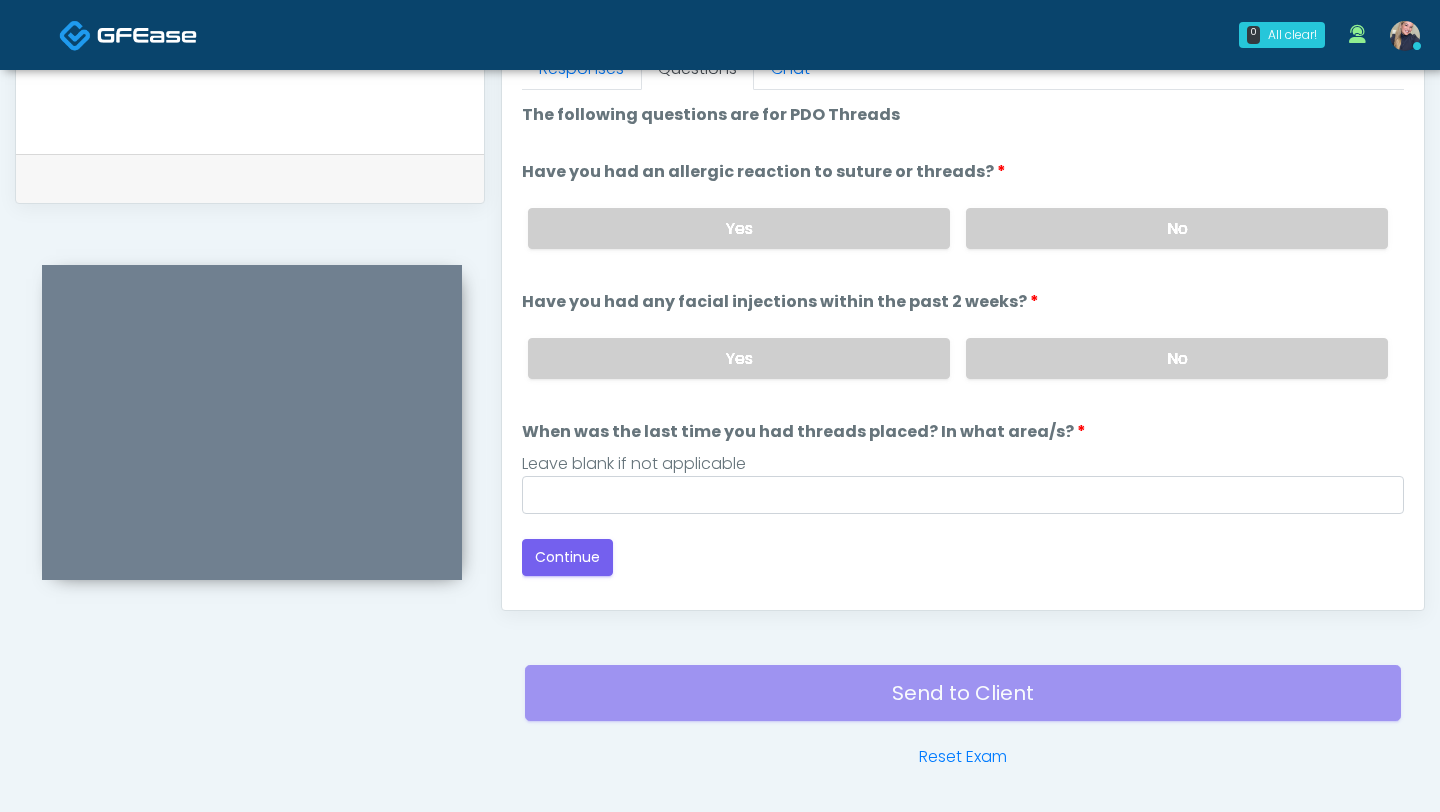 click on "Loading...
Connecting to your agent...
Please wait while we prepare your personalized experience.
The following questions are for PDO Threads
The following questions are for PDO Threads
Have you had an allergic reaction to suture or threads?
Have you had an allergic reaction to suture or threads?
Yes
No
Tell us more about your reaction.
Tell us more about your reaction.
Yes No" at bounding box center [963, 339] 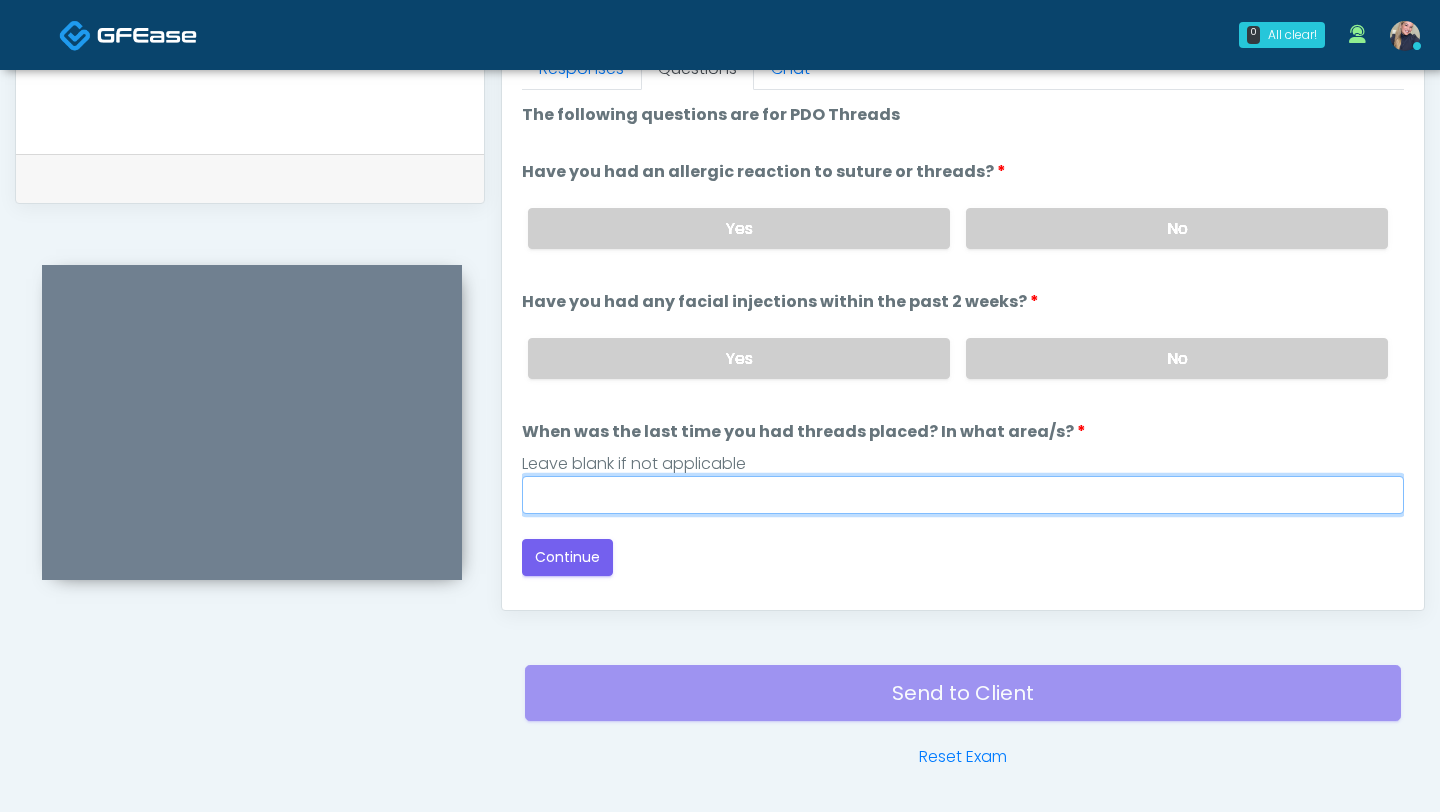click on "When was the last time you had threads placed? In what area/s?" at bounding box center (963, 495) 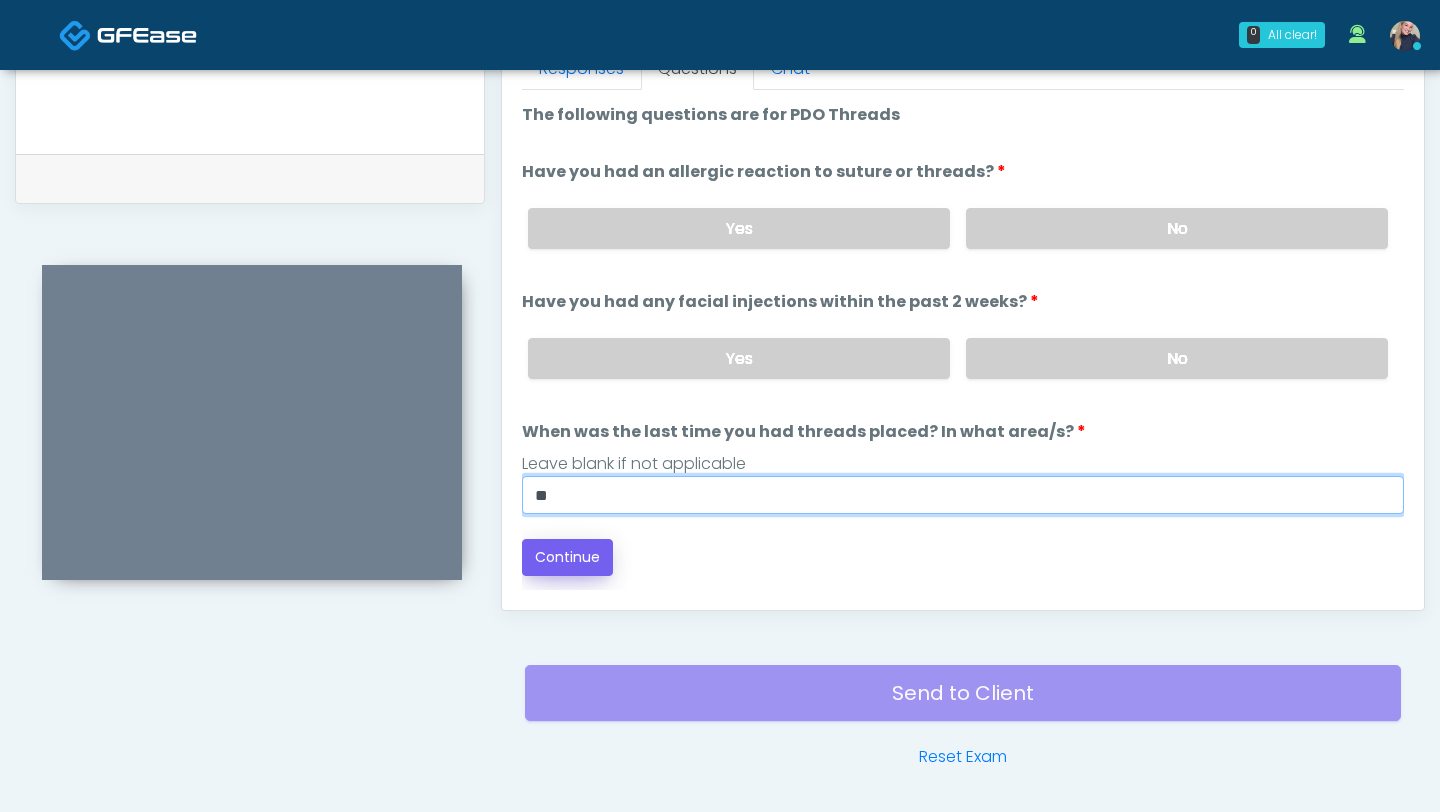 type on "**" 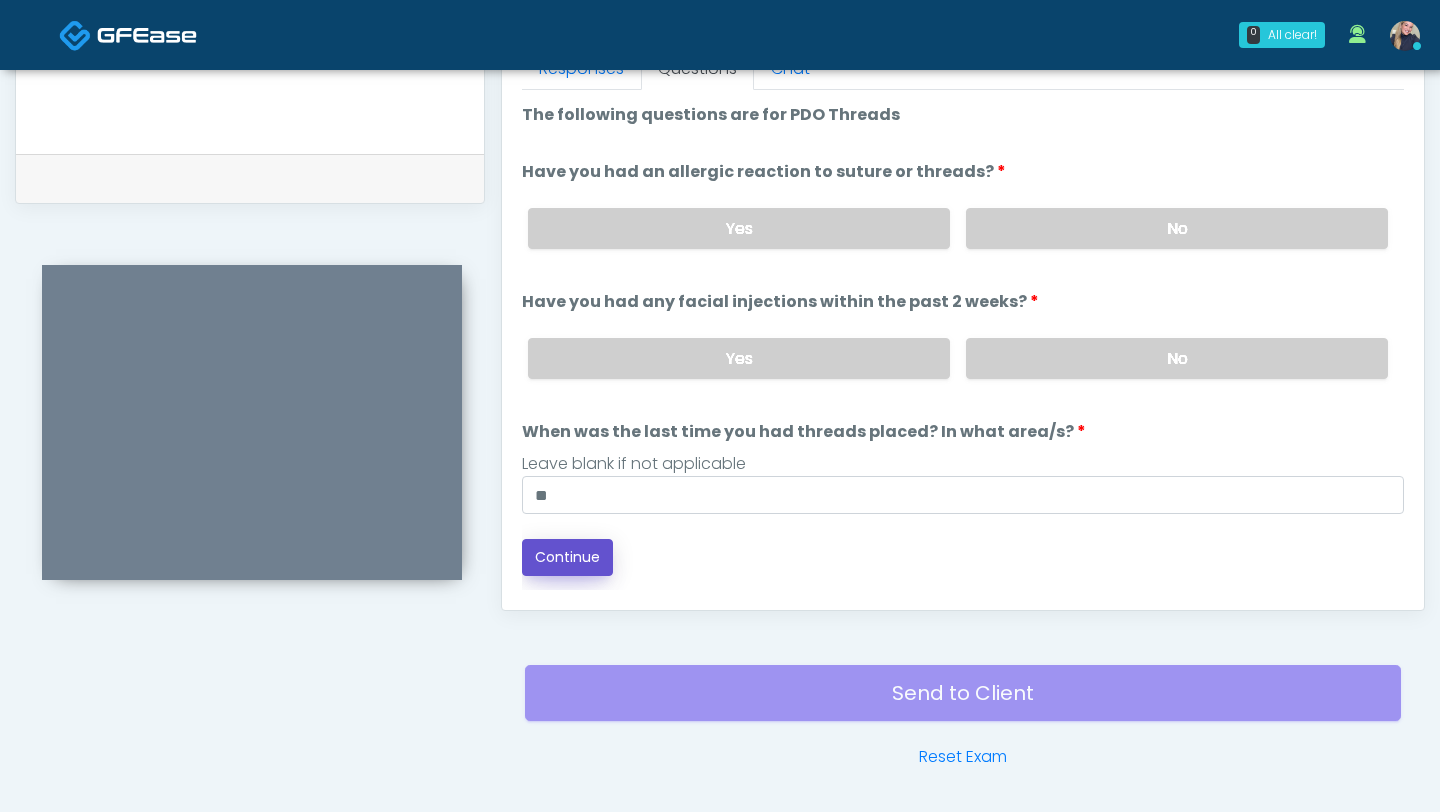 click on "Continue" at bounding box center [567, 557] 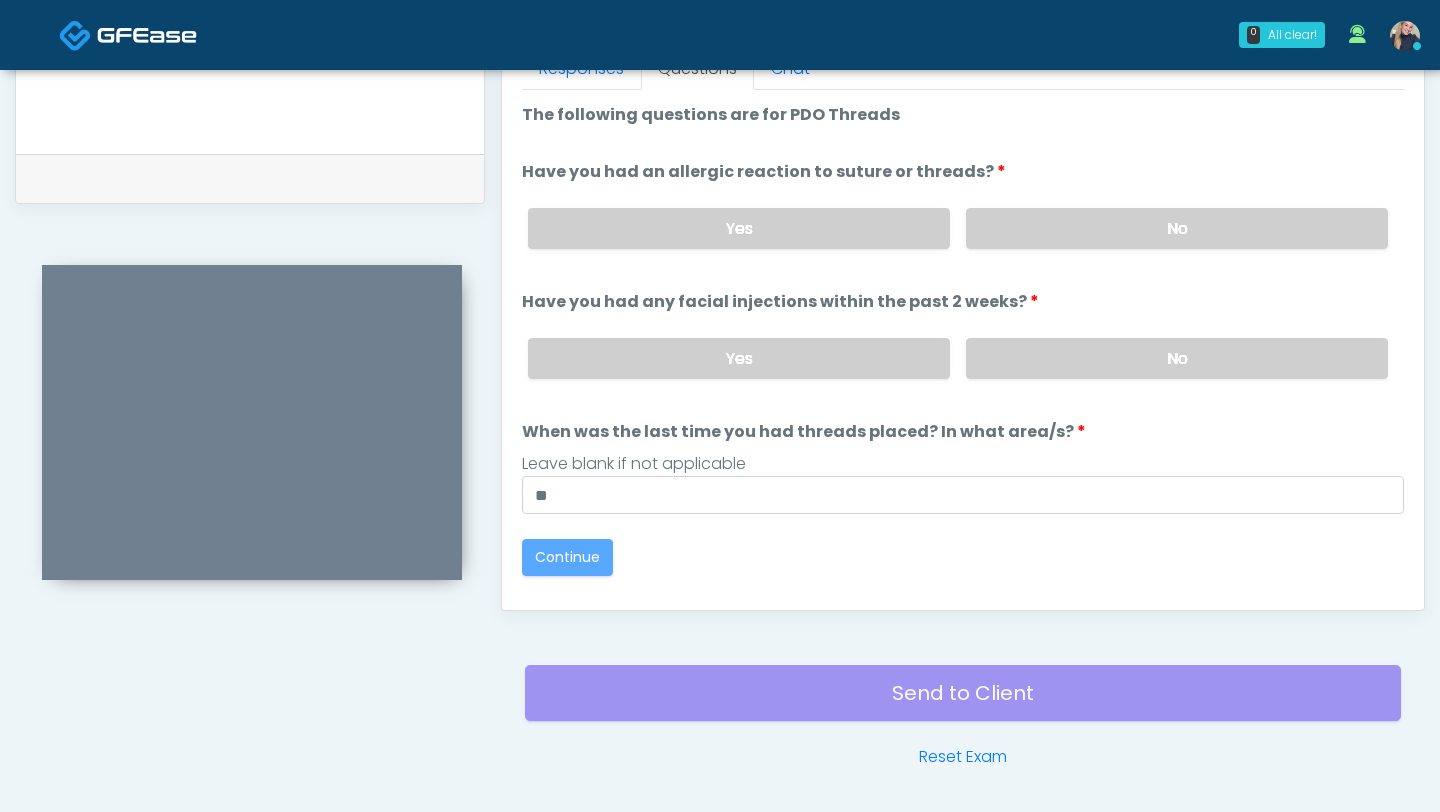 scroll, scrollTop: 983, scrollLeft: 0, axis: vertical 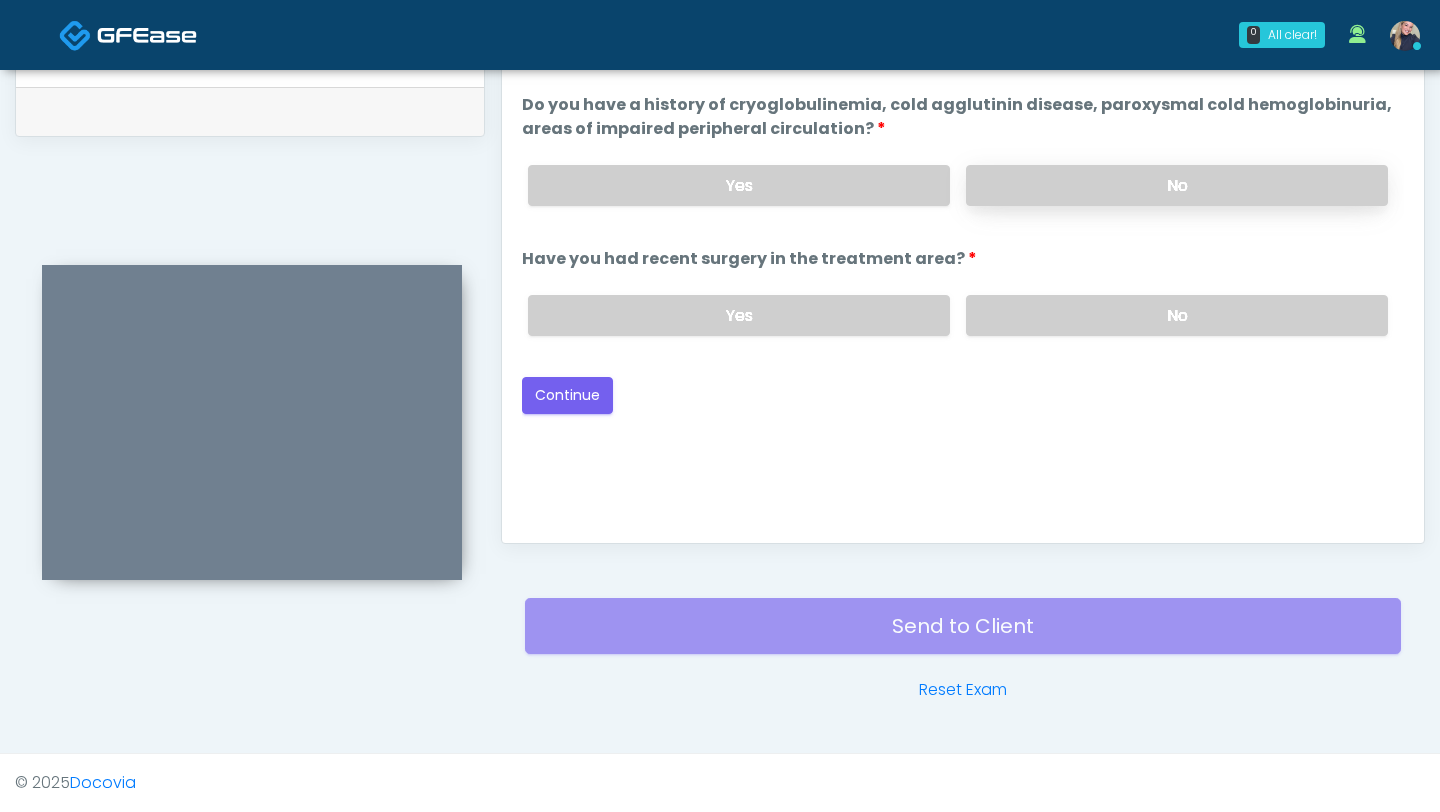 click on "No" at bounding box center (1177, 185) 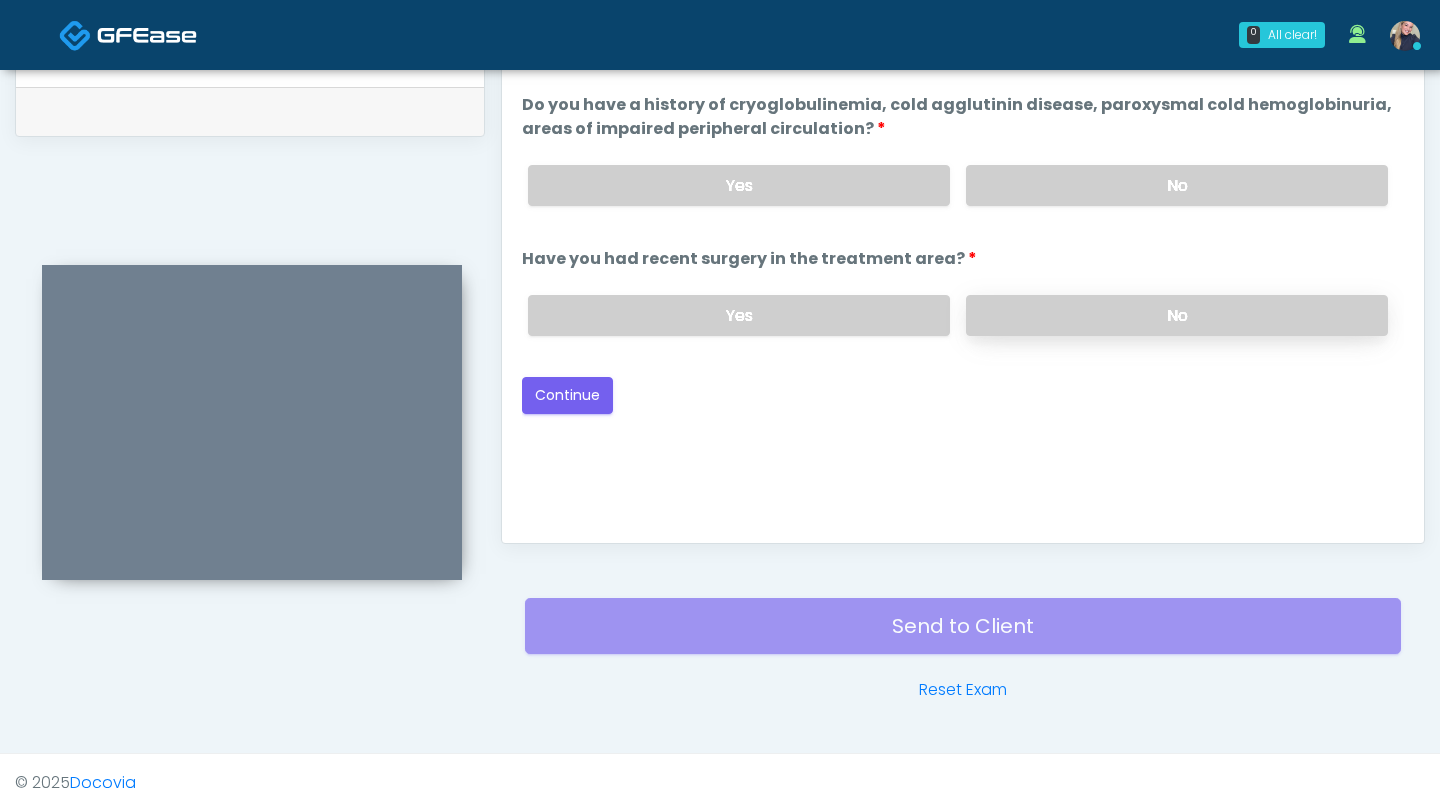 click on "No" at bounding box center [1177, 315] 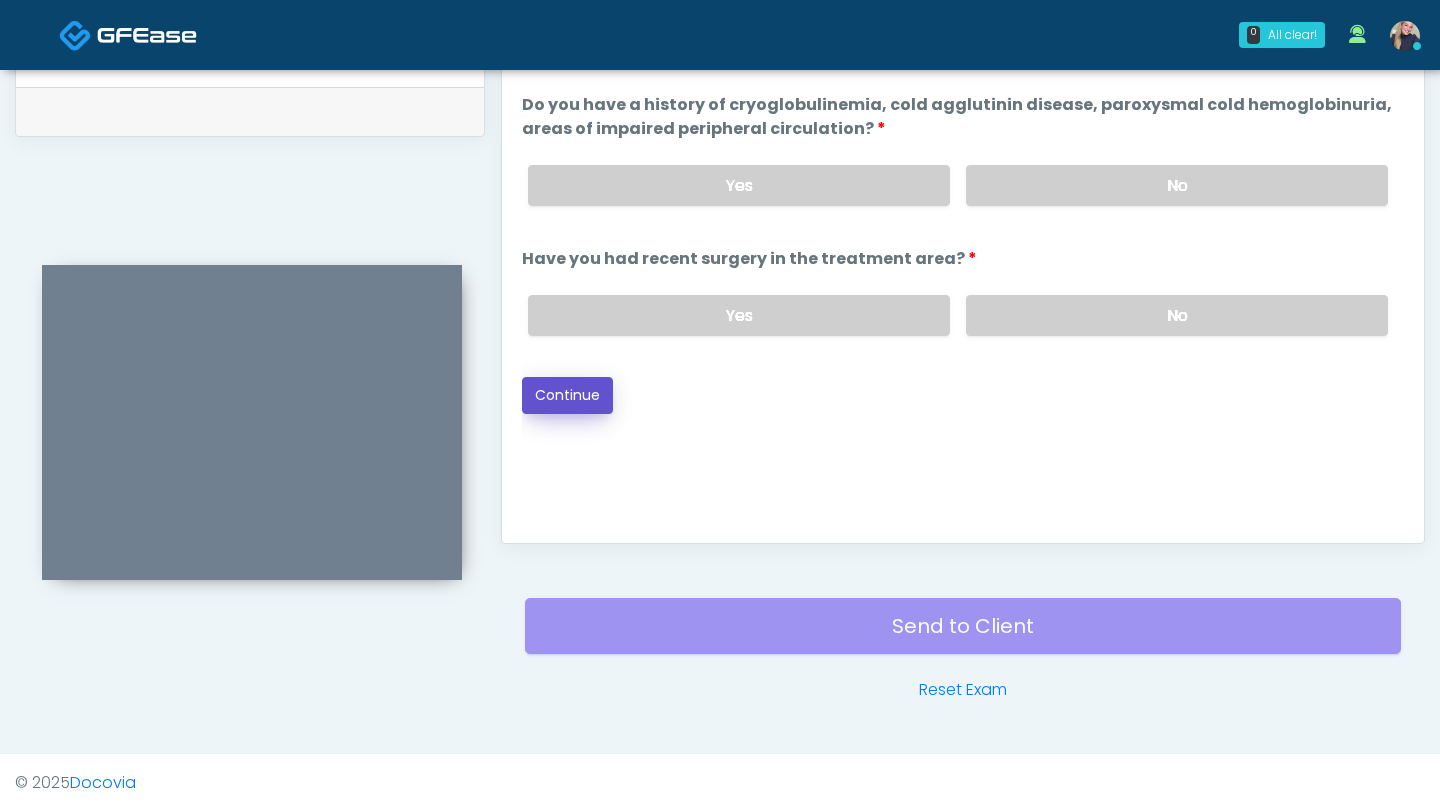 click on "Continue" at bounding box center (567, 395) 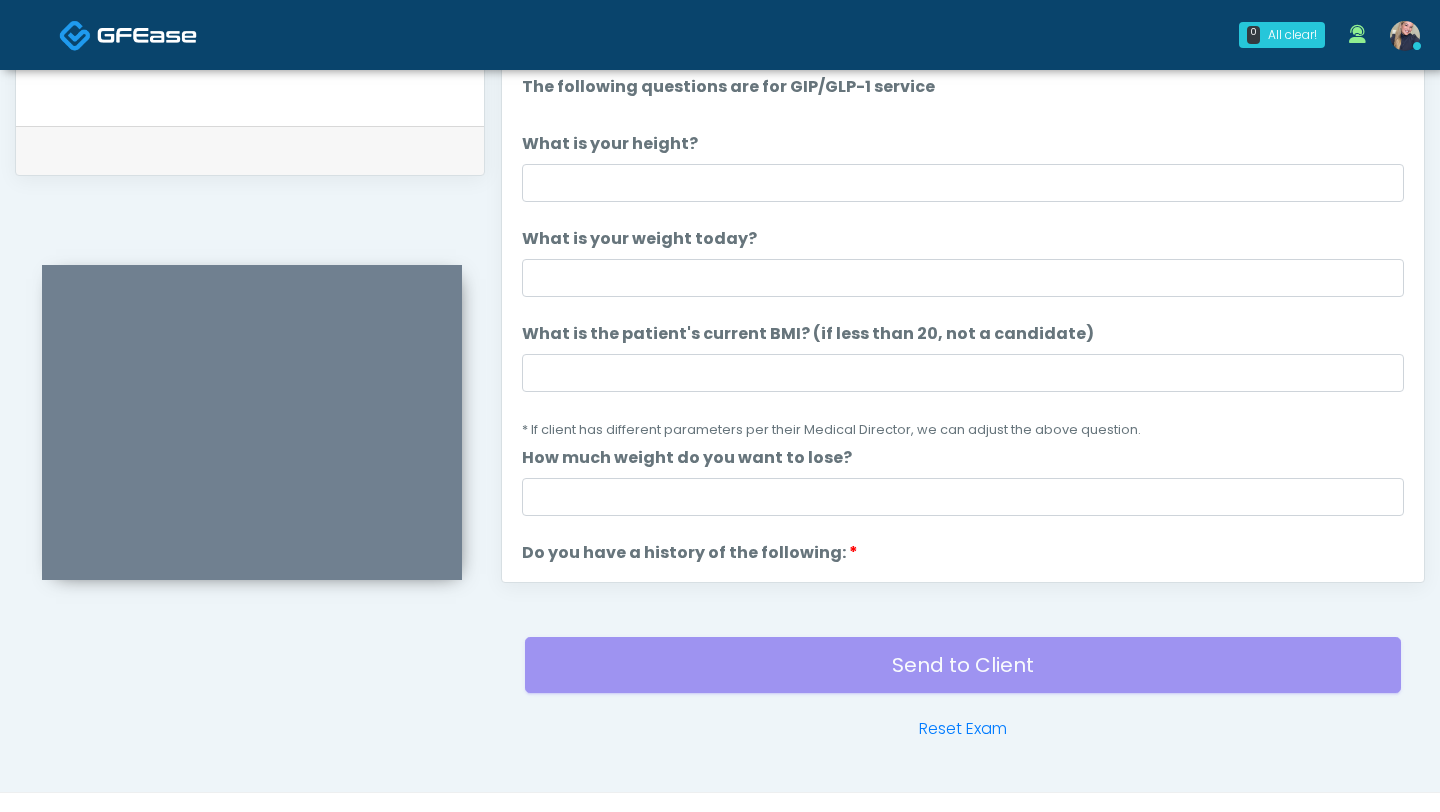 scroll, scrollTop: 939, scrollLeft: 0, axis: vertical 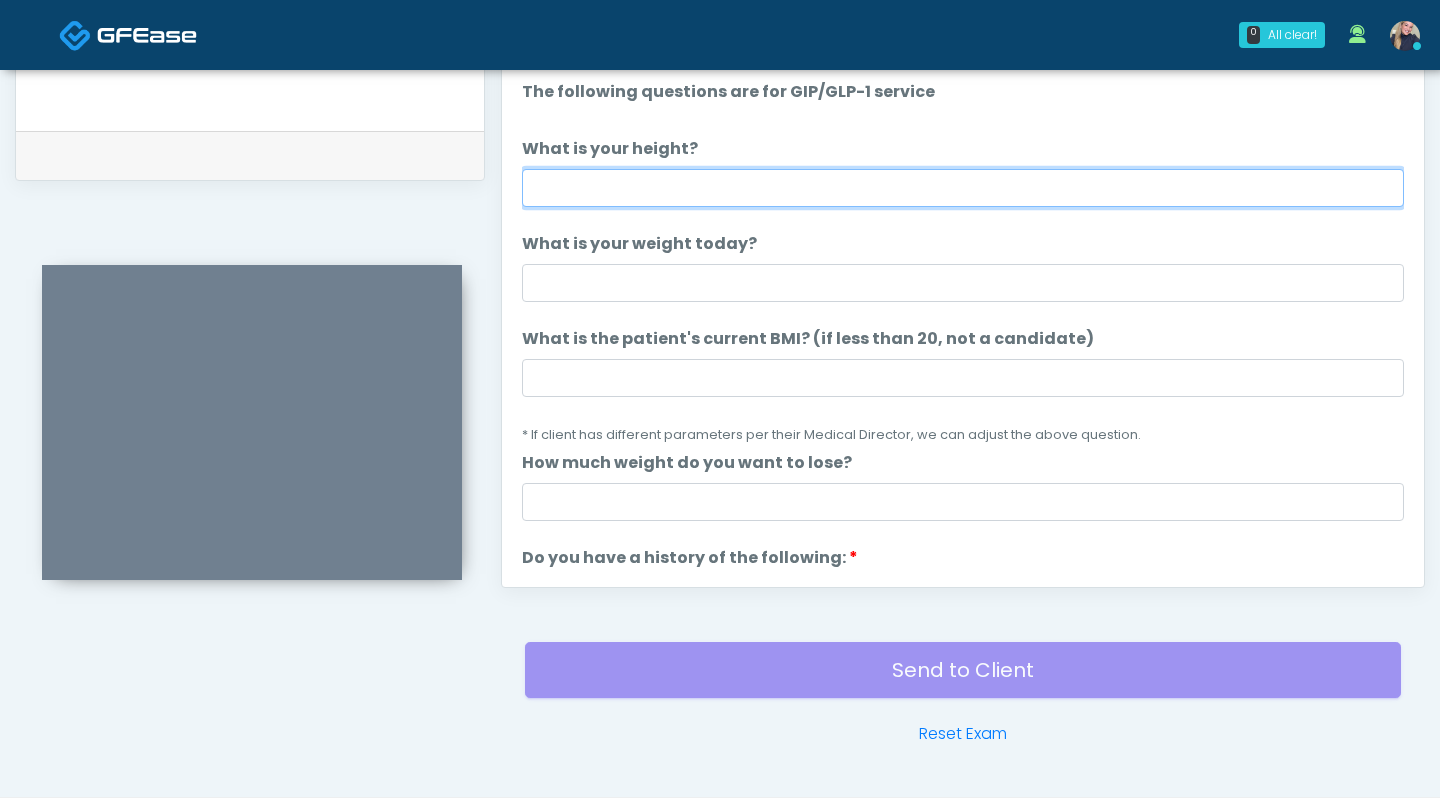 click on "What is your height?" at bounding box center [963, 188] 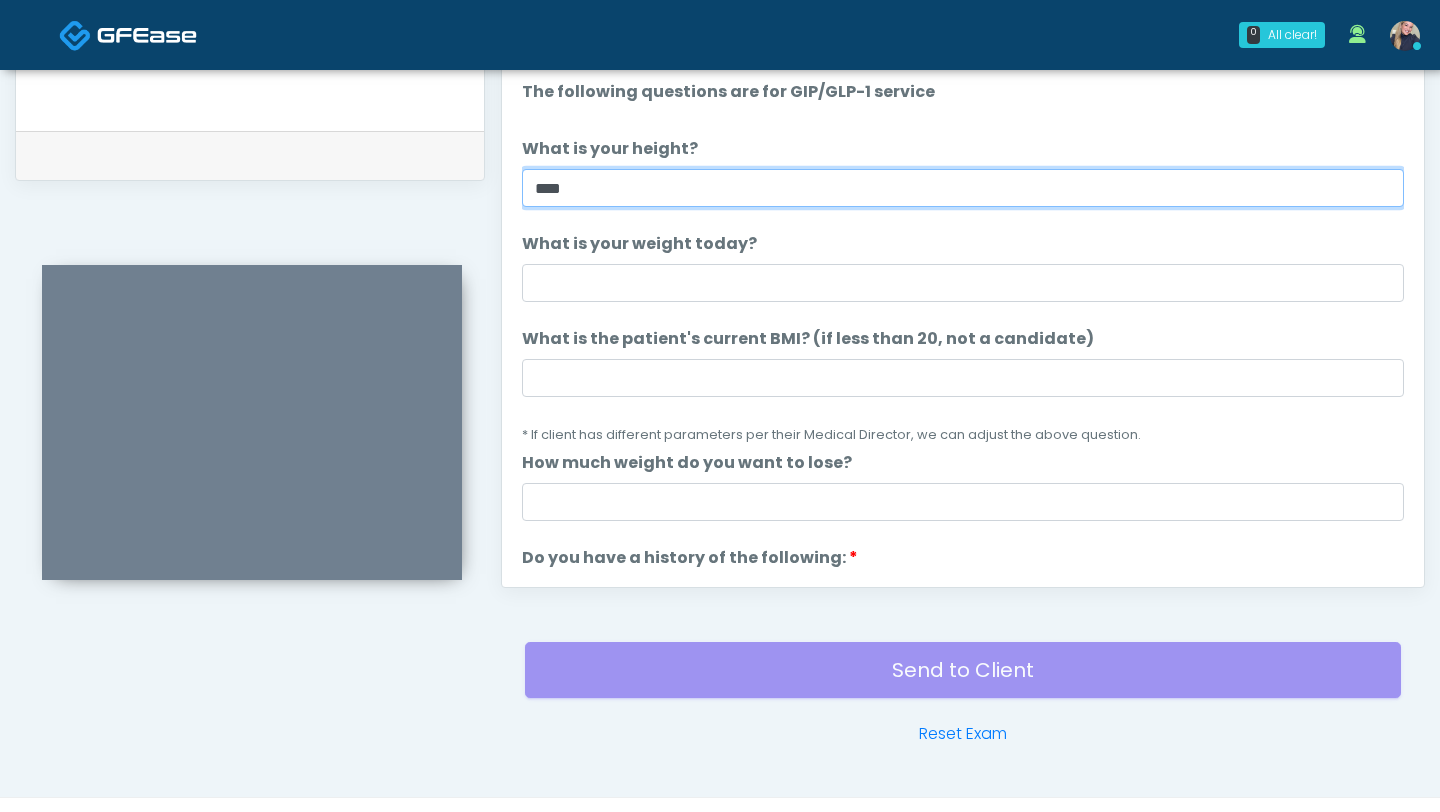 type on "****" 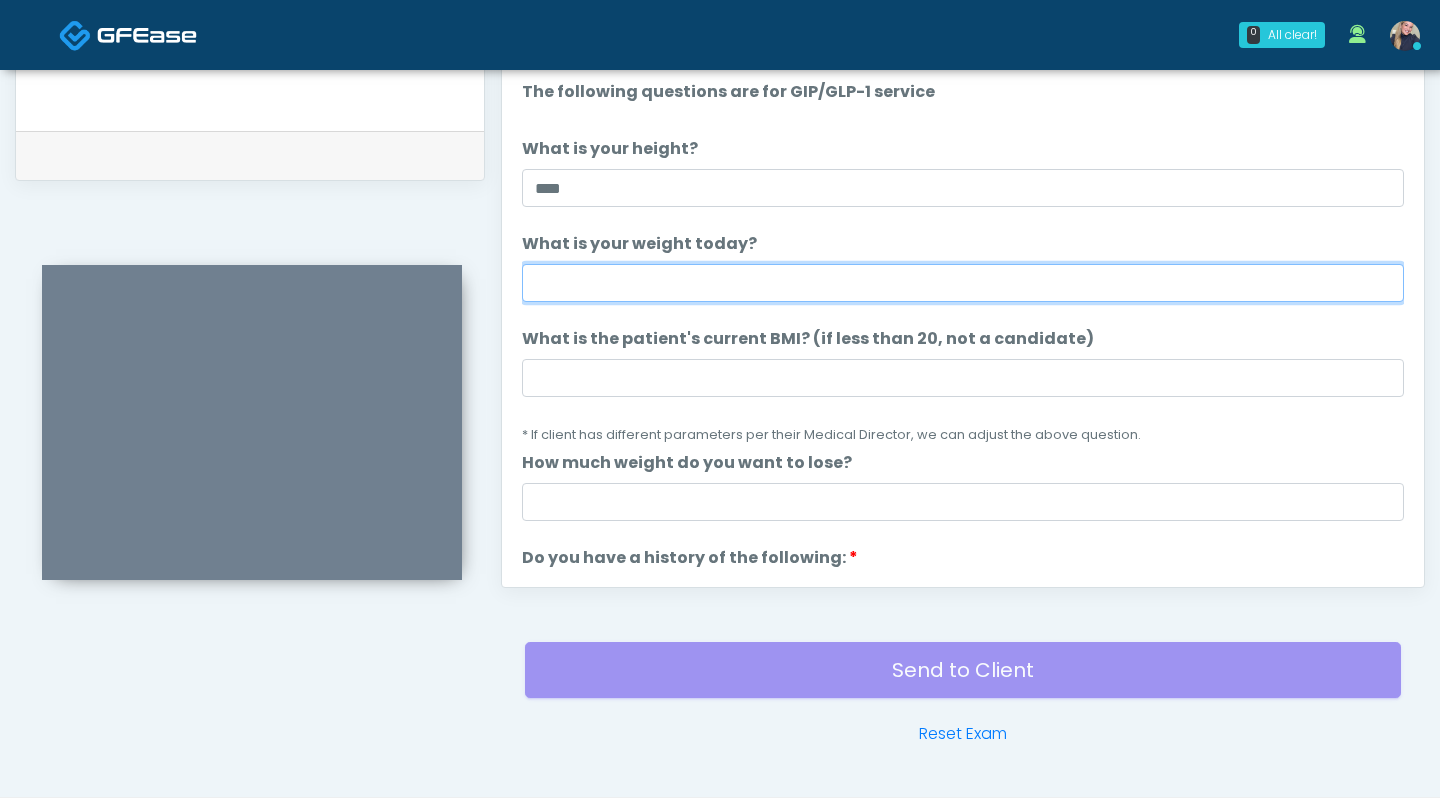 click on "What is your weight today?" at bounding box center (963, 283) 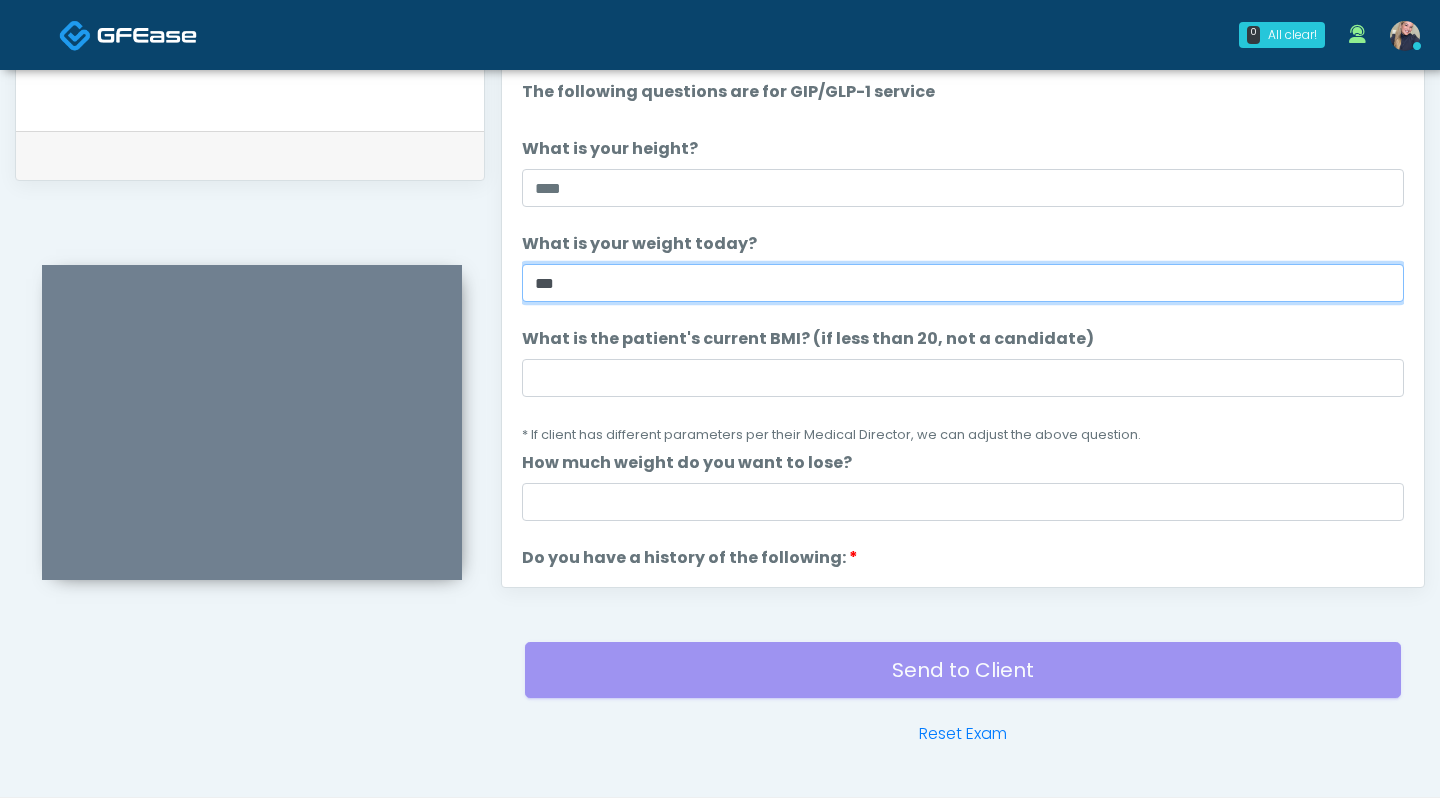 type on "***" 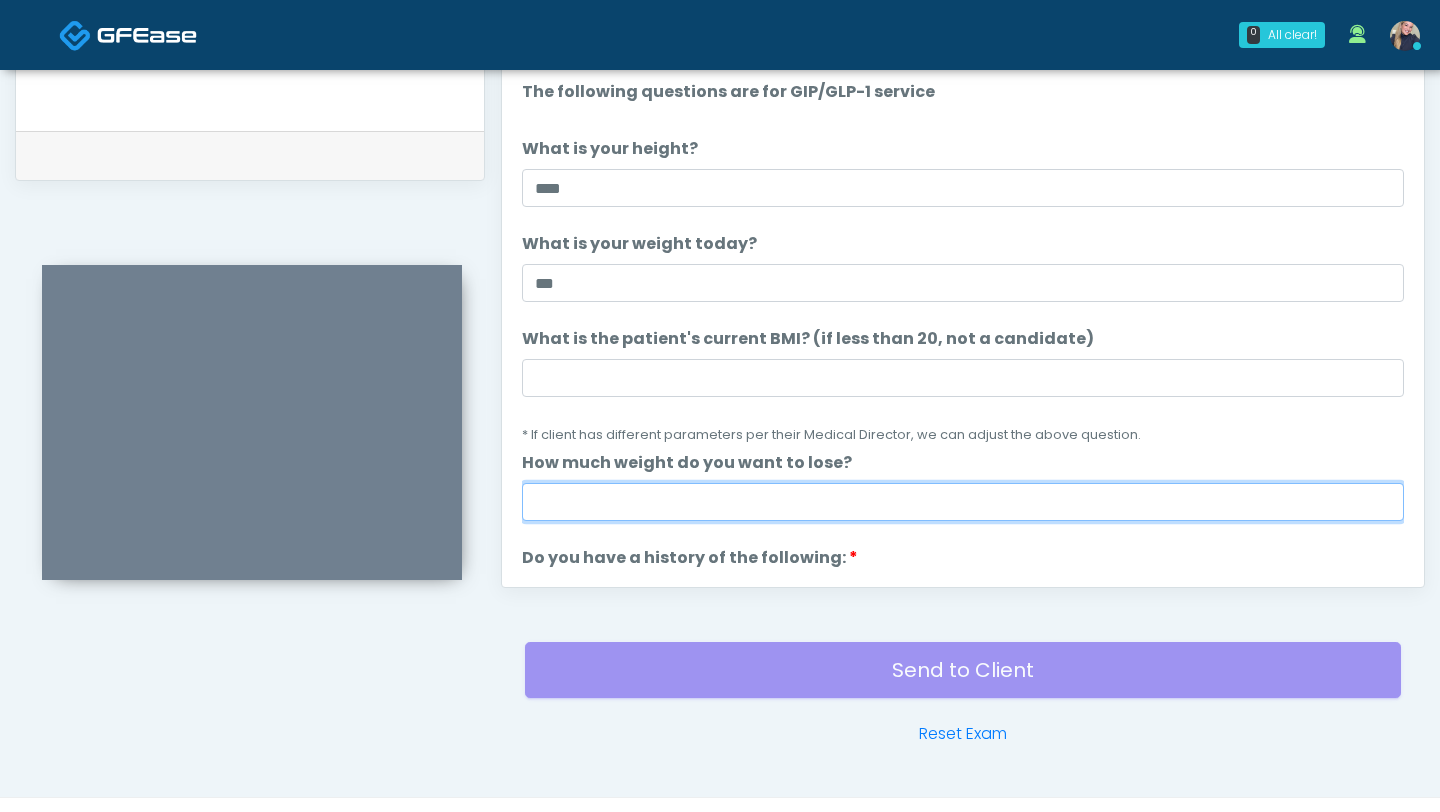 click on "How much weight do you want to lose?" at bounding box center (963, 502) 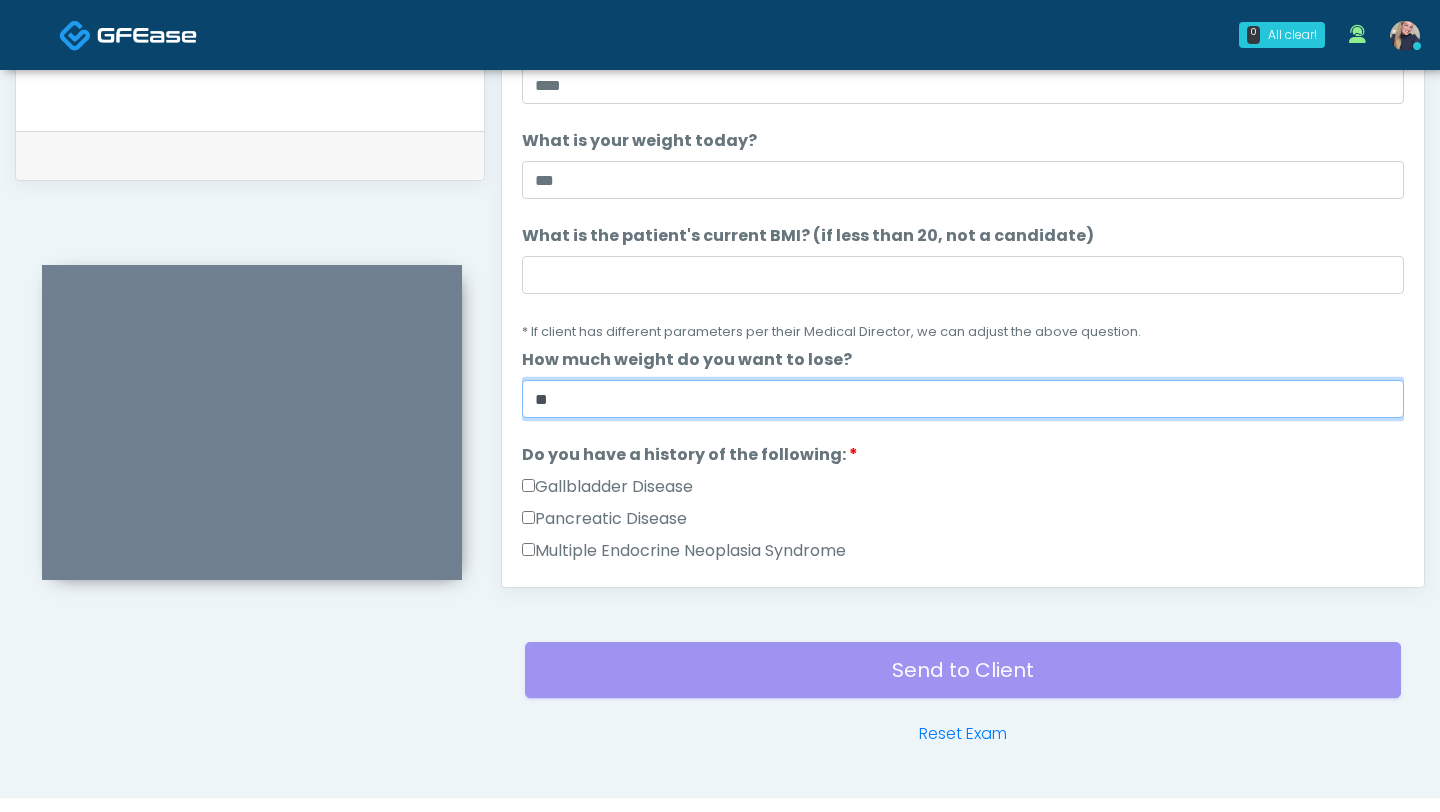 scroll, scrollTop: 107, scrollLeft: 0, axis: vertical 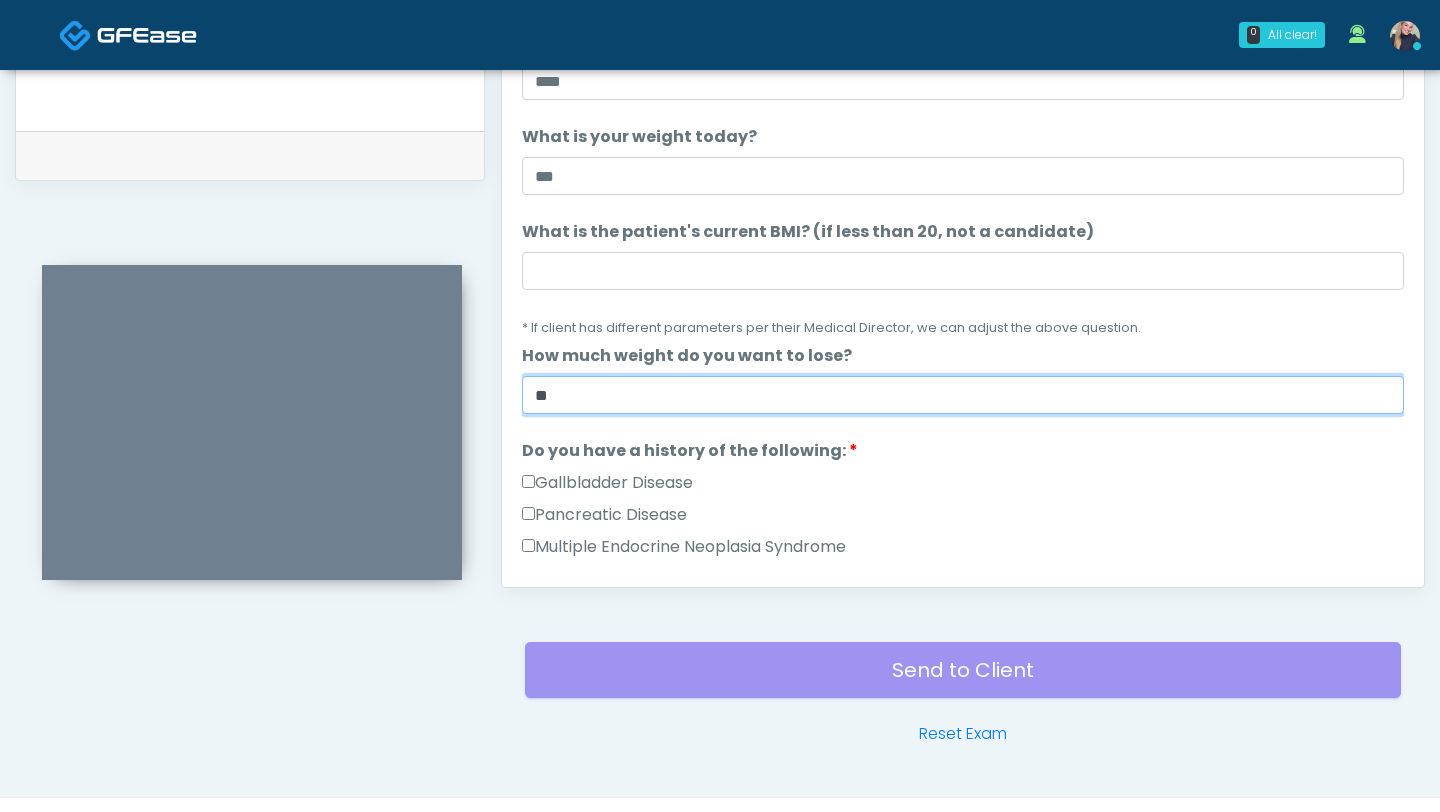 type on "*" 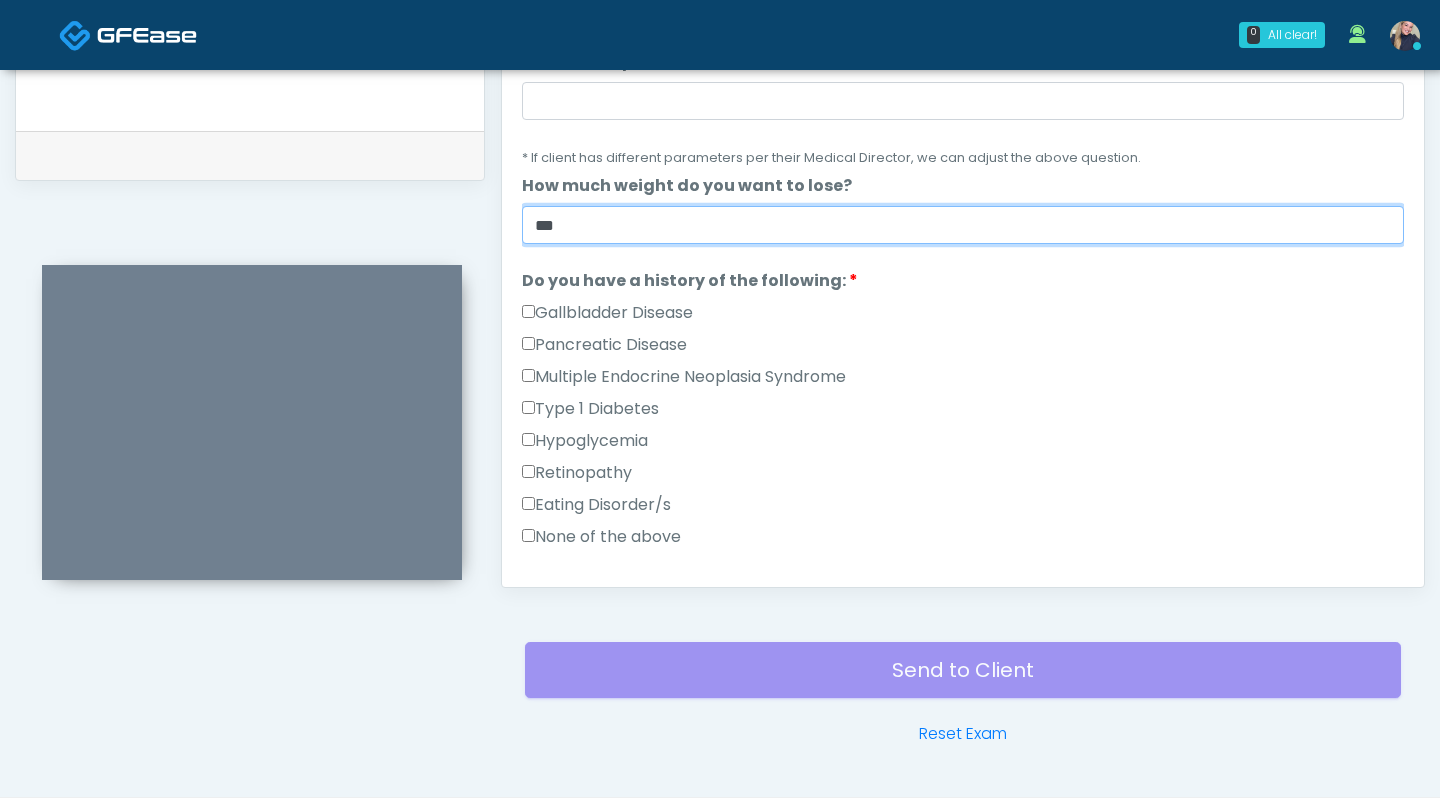 scroll, scrollTop: 278, scrollLeft: 0, axis: vertical 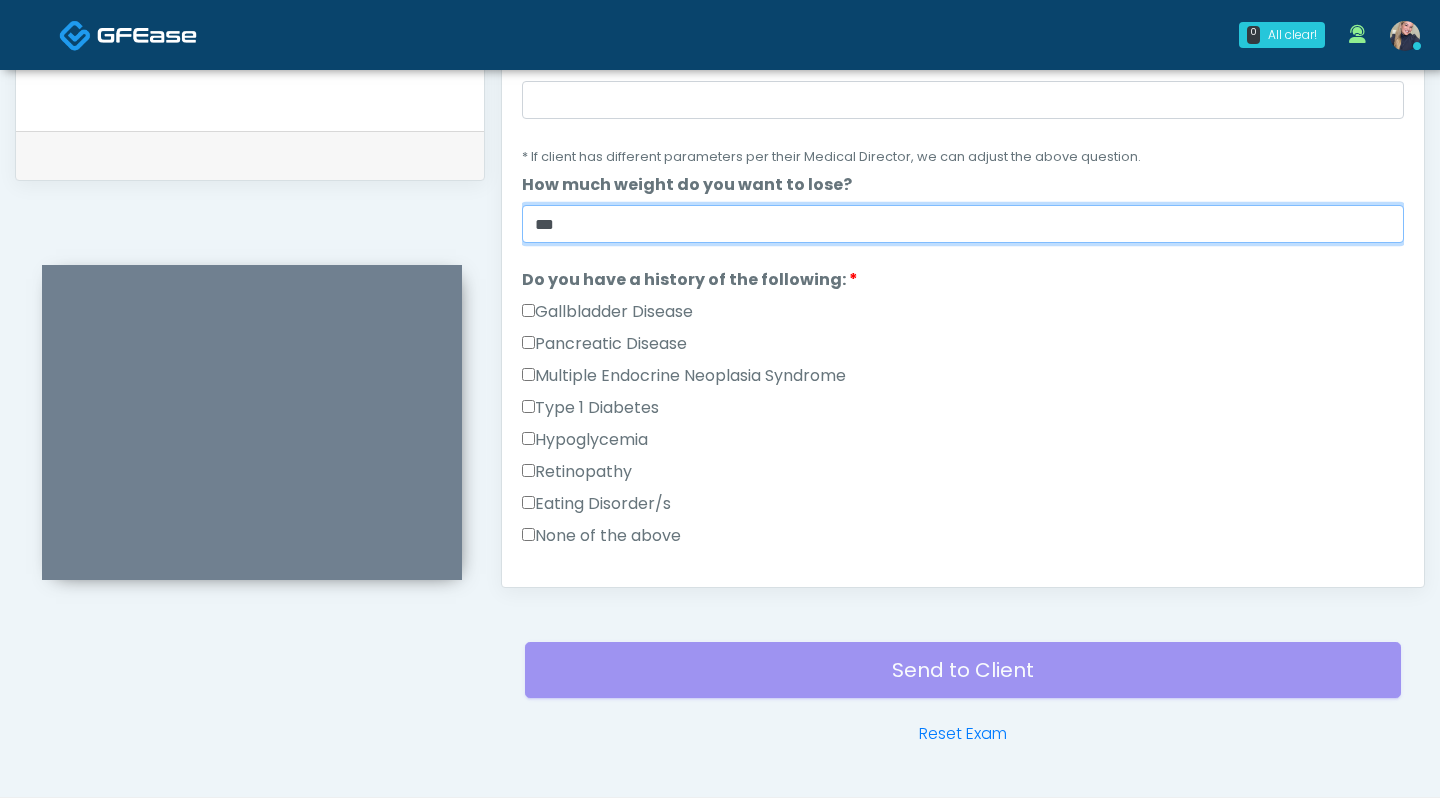 type on "***" 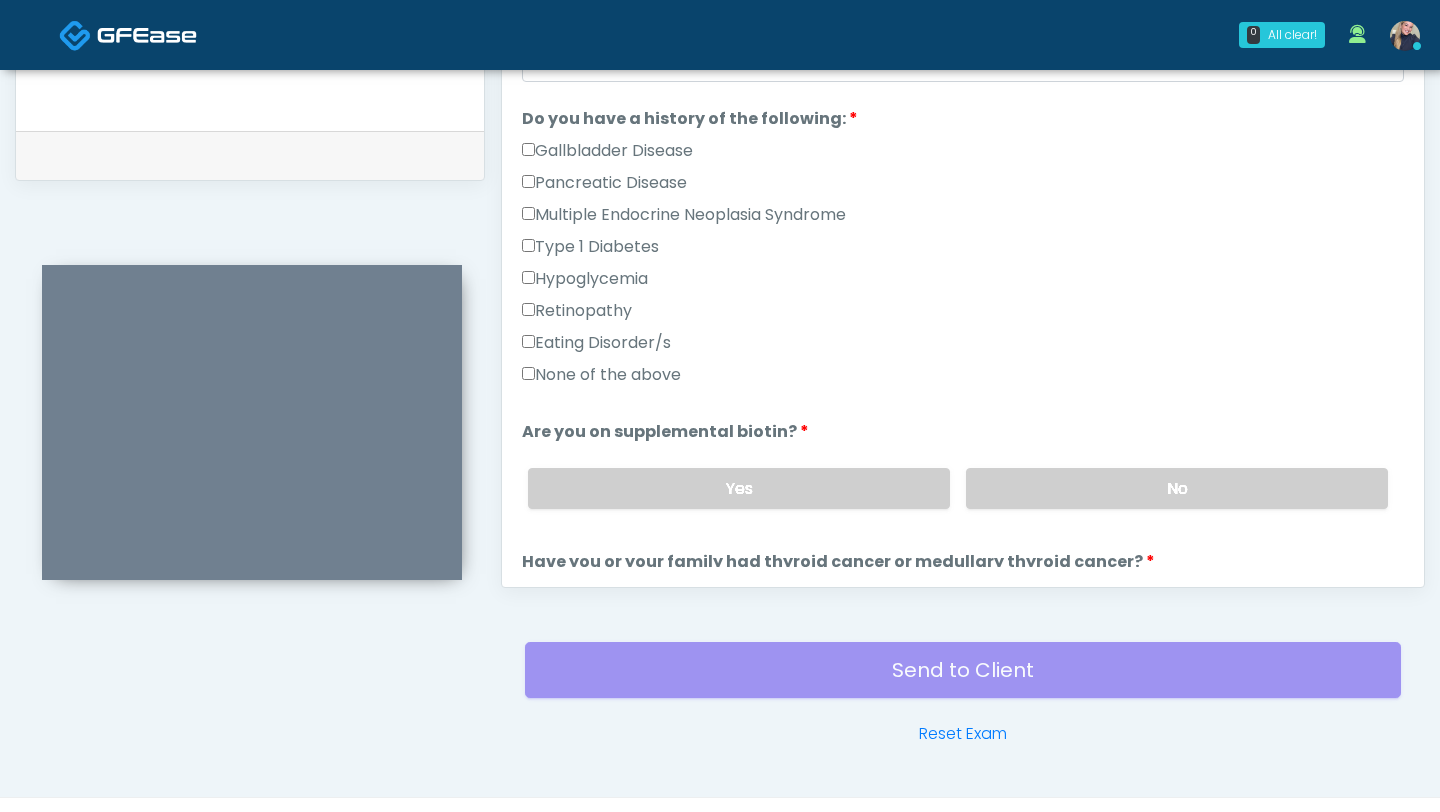 scroll, scrollTop: 440, scrollLeft: 0, axis: vertical 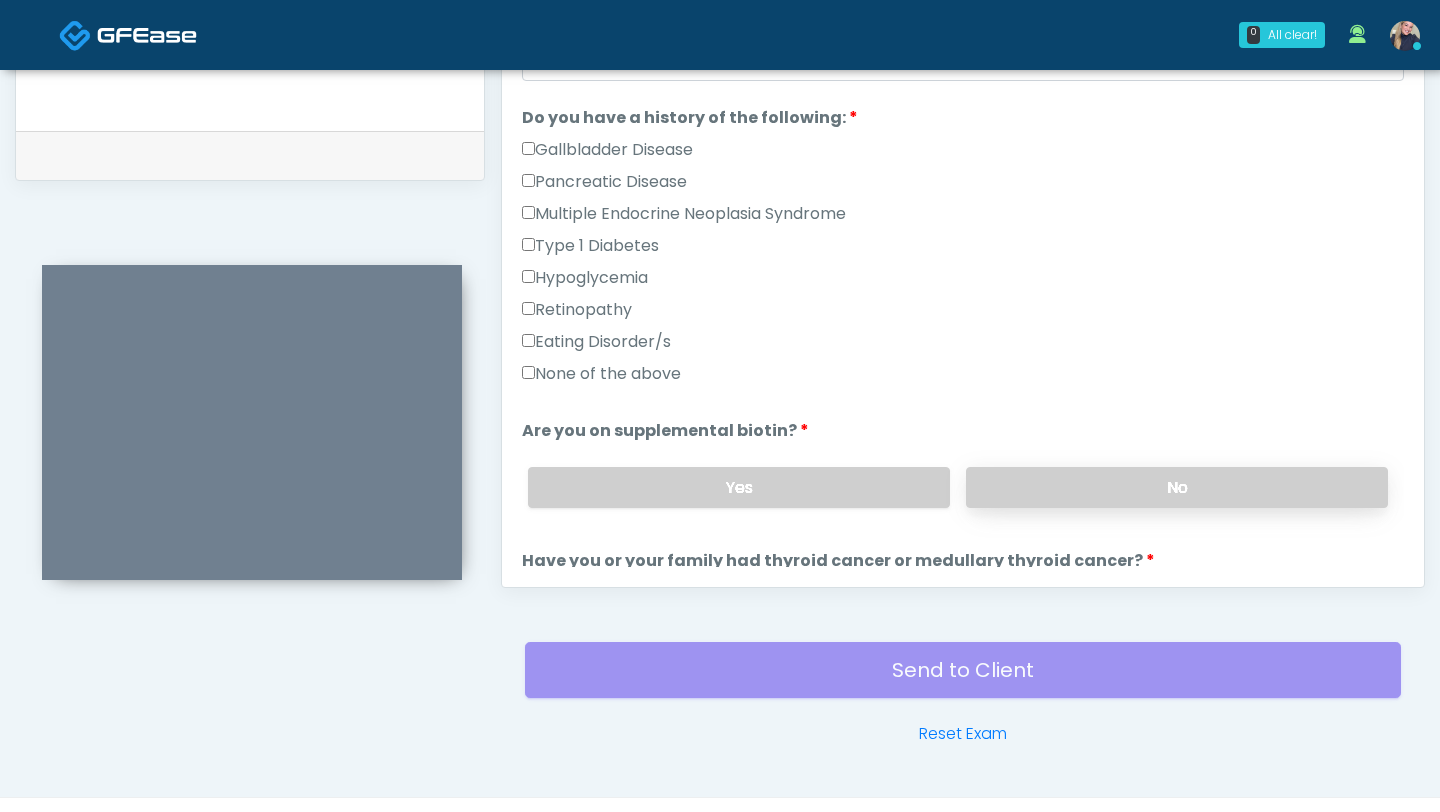 click on "No" at bounding box center (1177, 487) 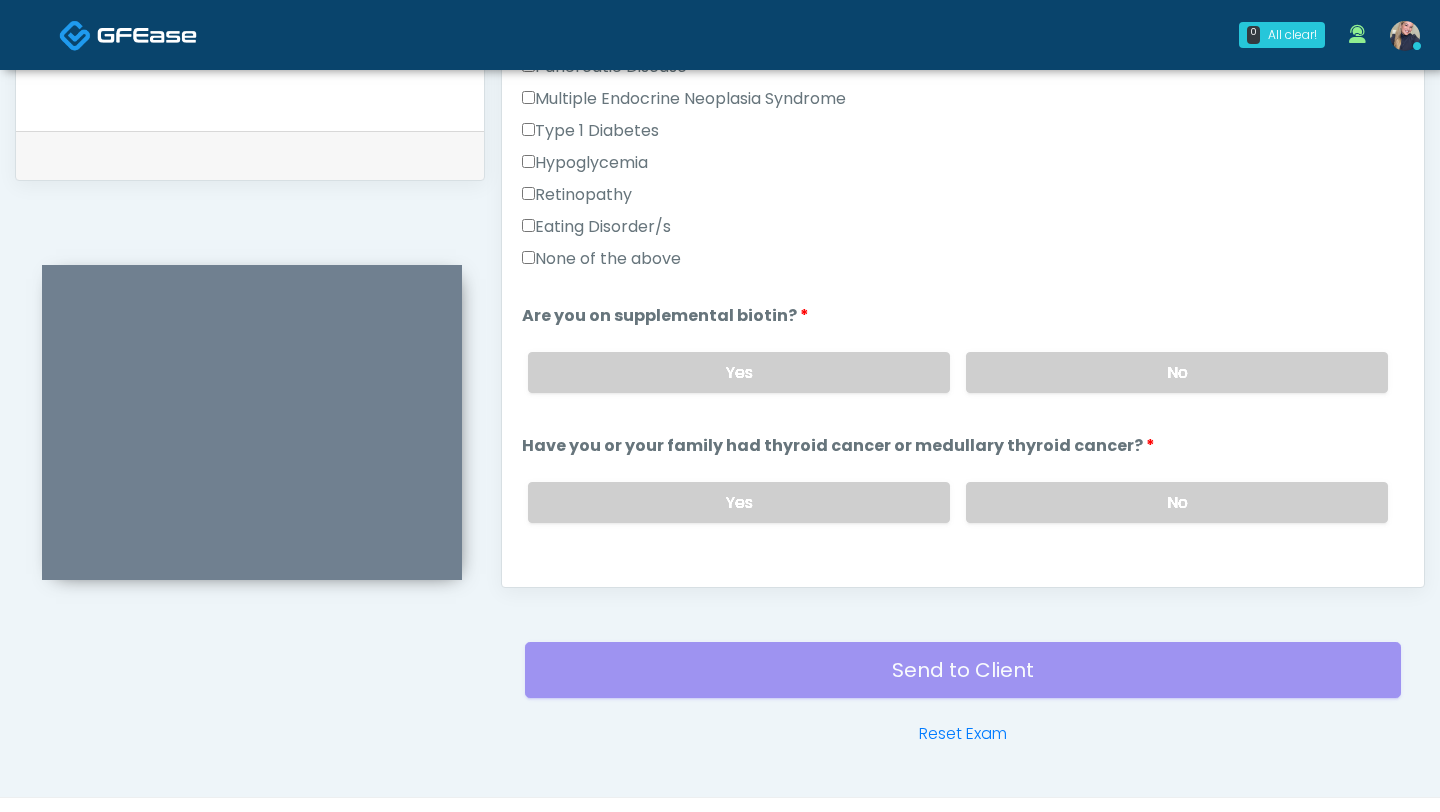 scroll, scrollTop: 555, scrollLeft: 0, axis: vertical 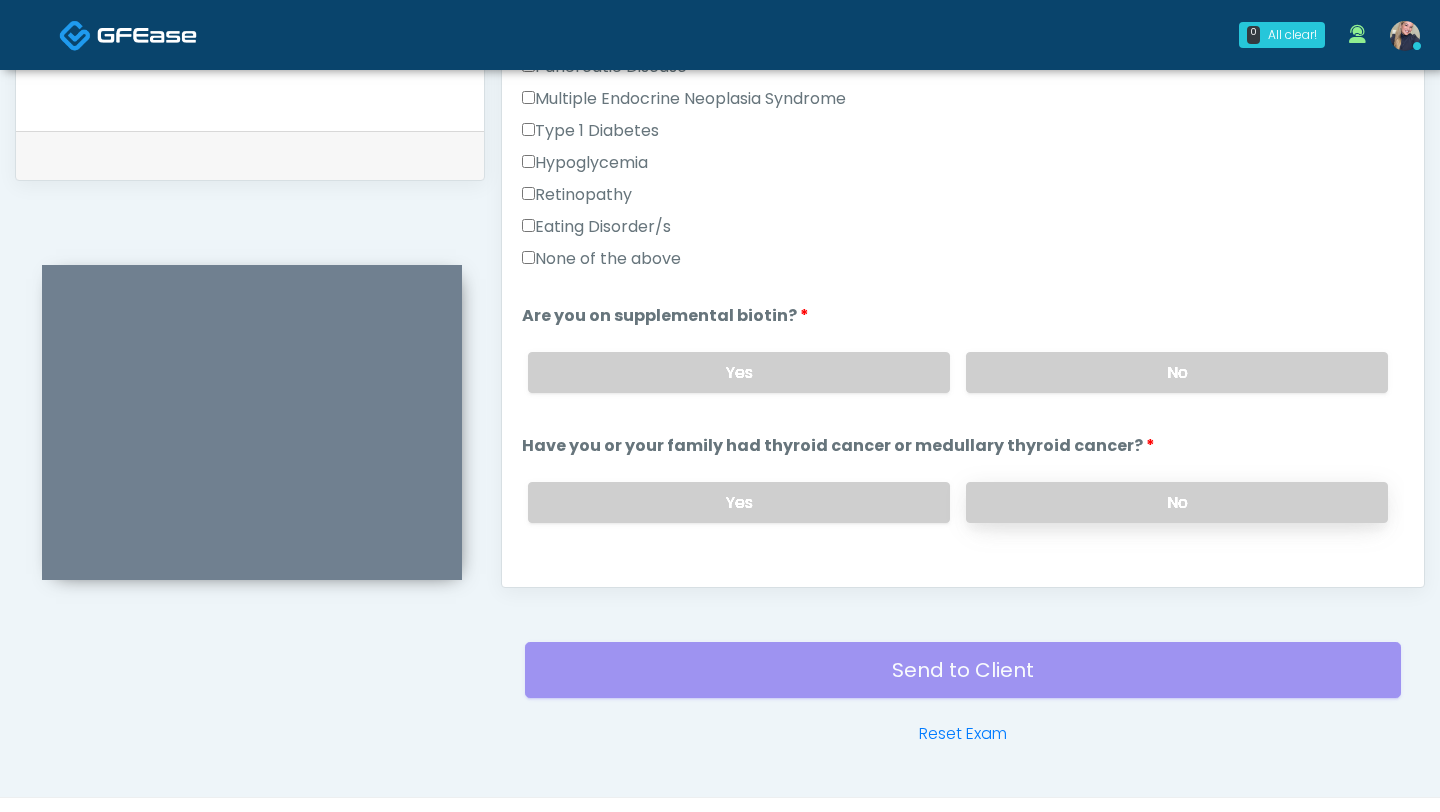 click on "No" at bounding box center (1177, 502) 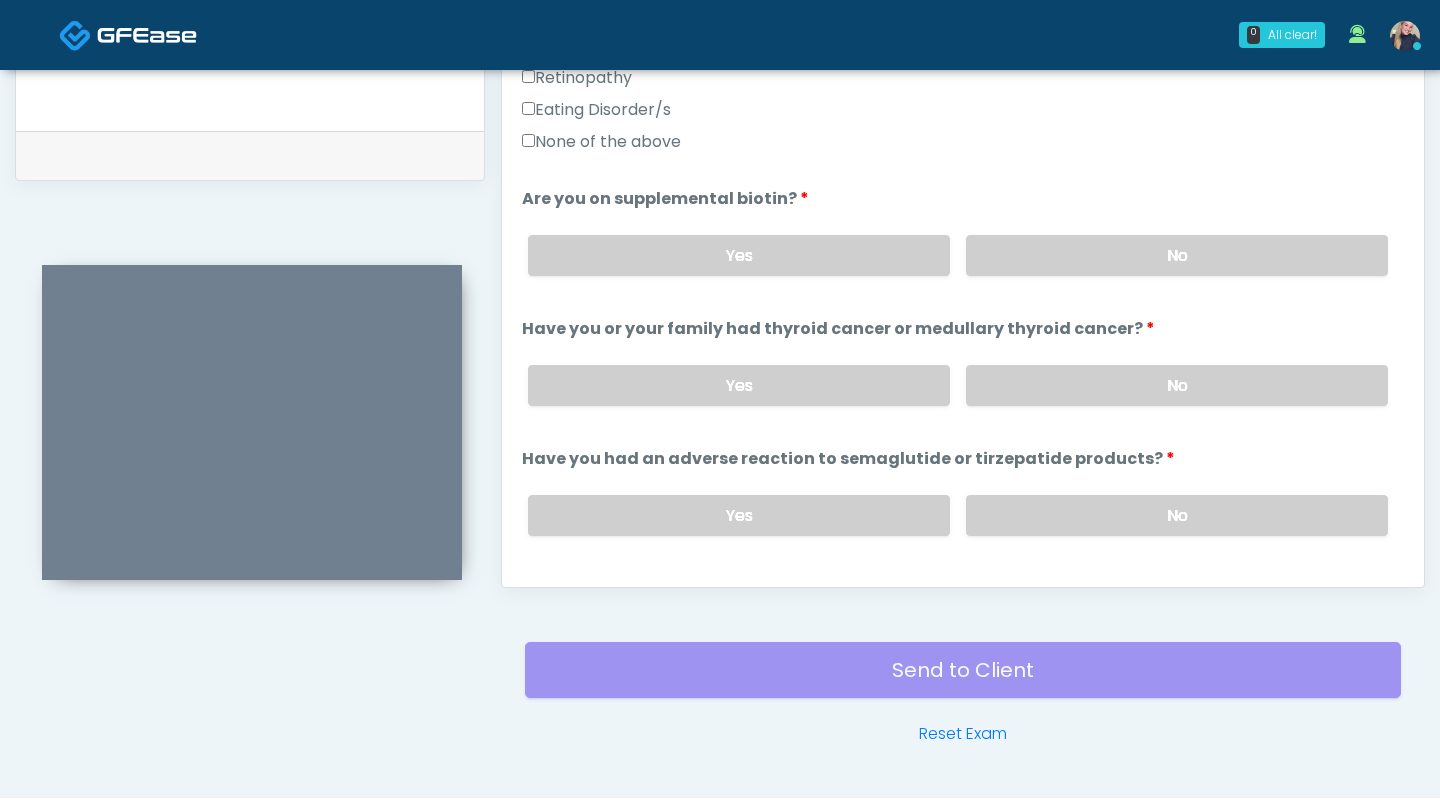 scroll, scrollTop: 675, scrollLeft: 0, axis: vertical 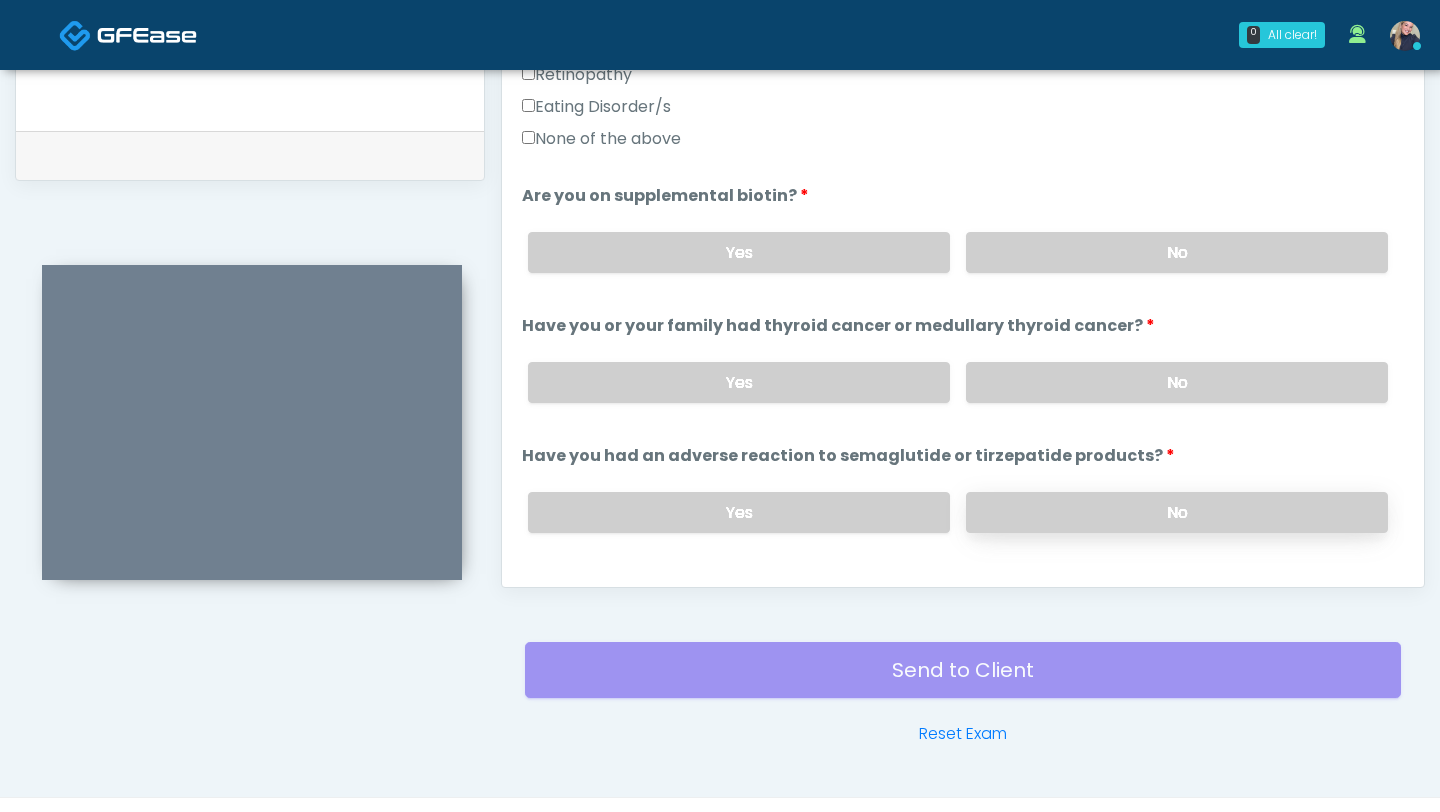 click on "No" at bounding box center (1177, 512) 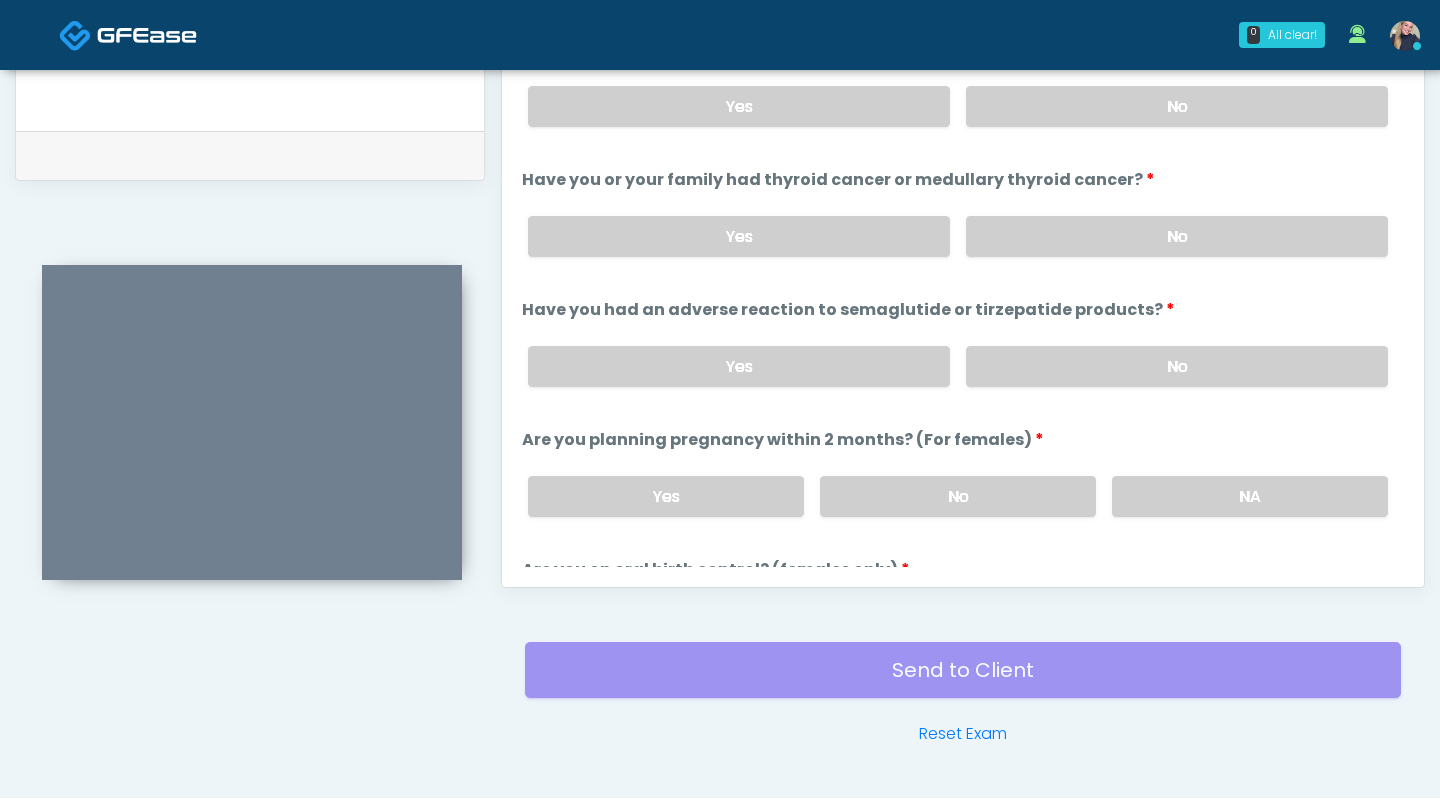 scroll, scrollTop: 826, scrollLeft: 0, axis: vertical 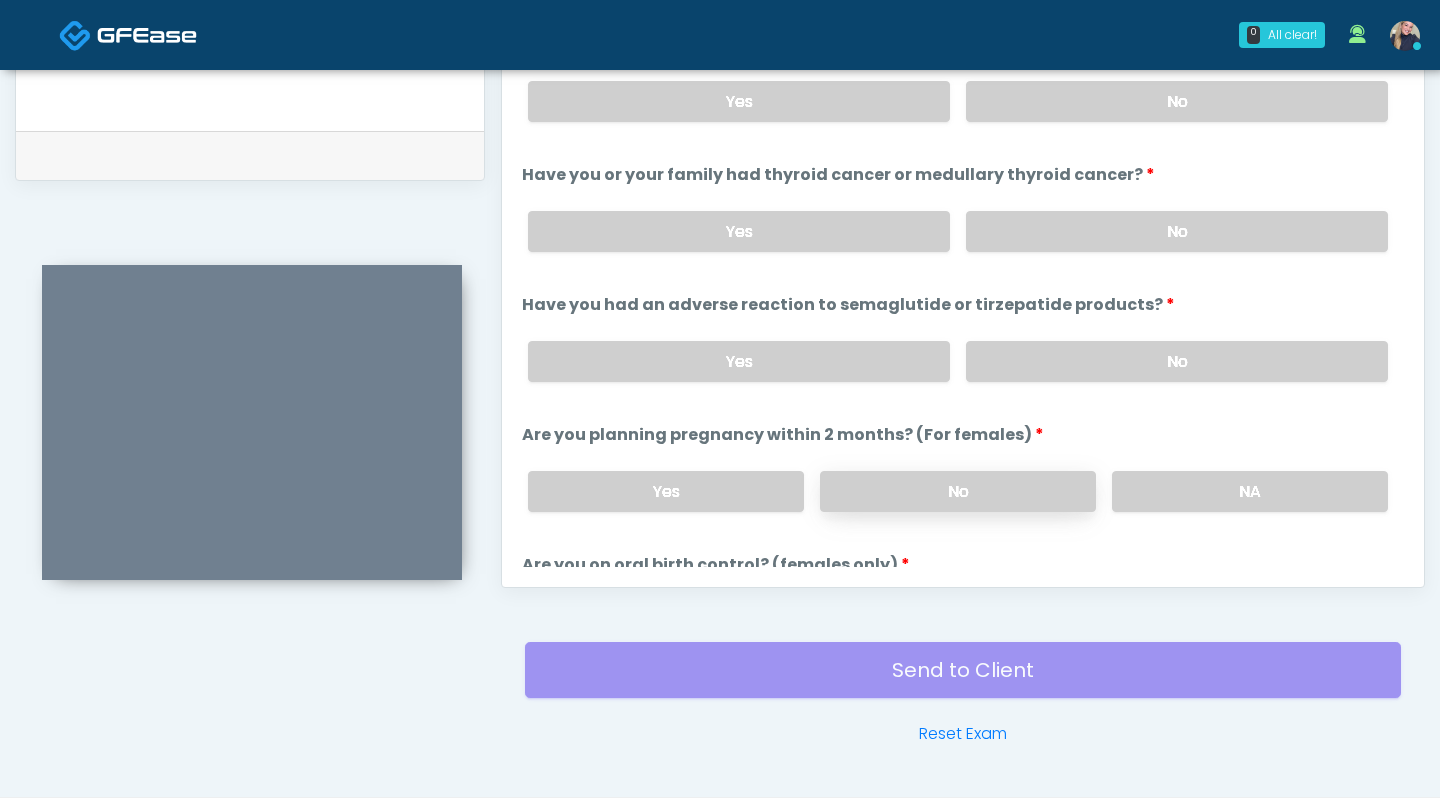 click on "No" at bounding box center [958, 491] 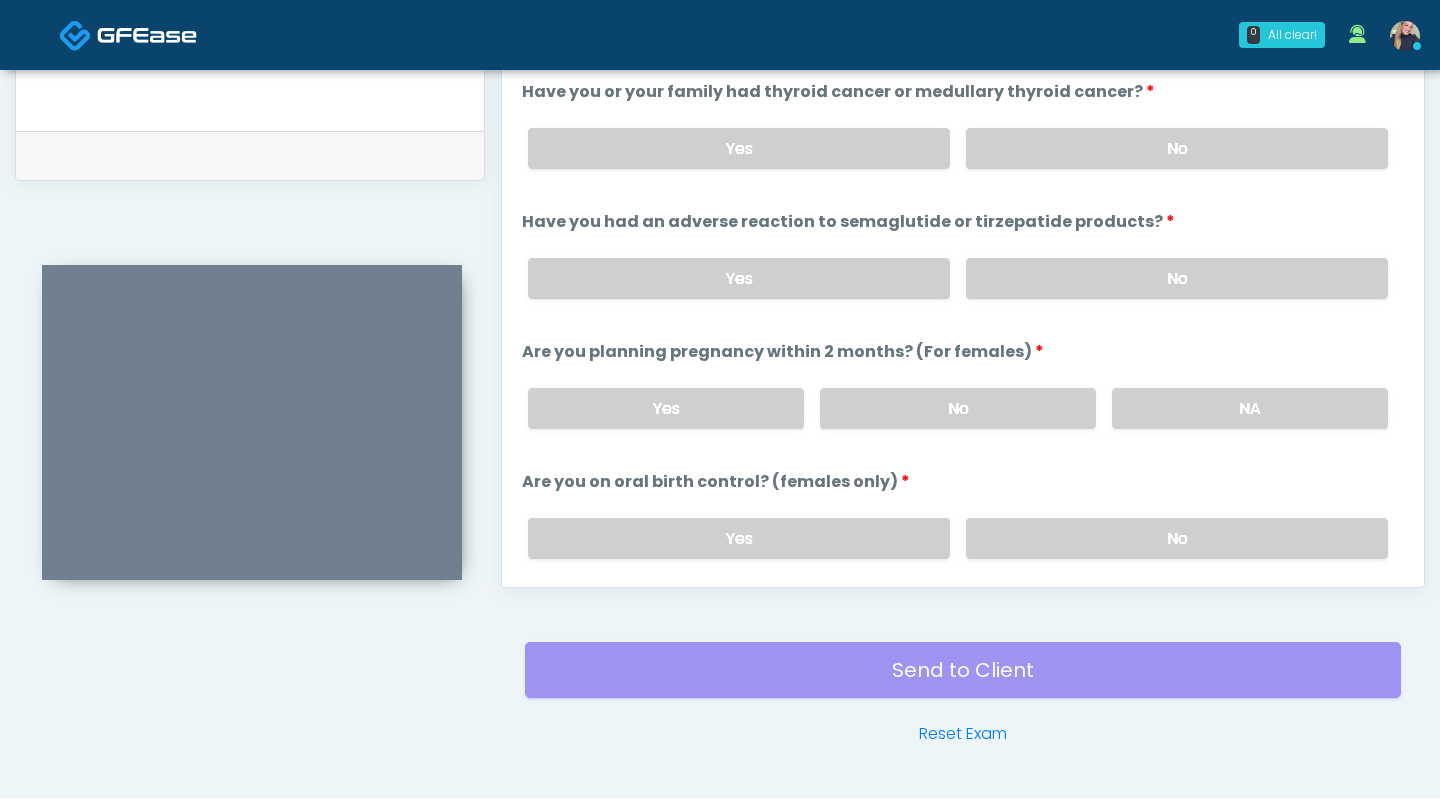 scroll, scrollTop: 910, scrollLeft: 0, axis: vertical 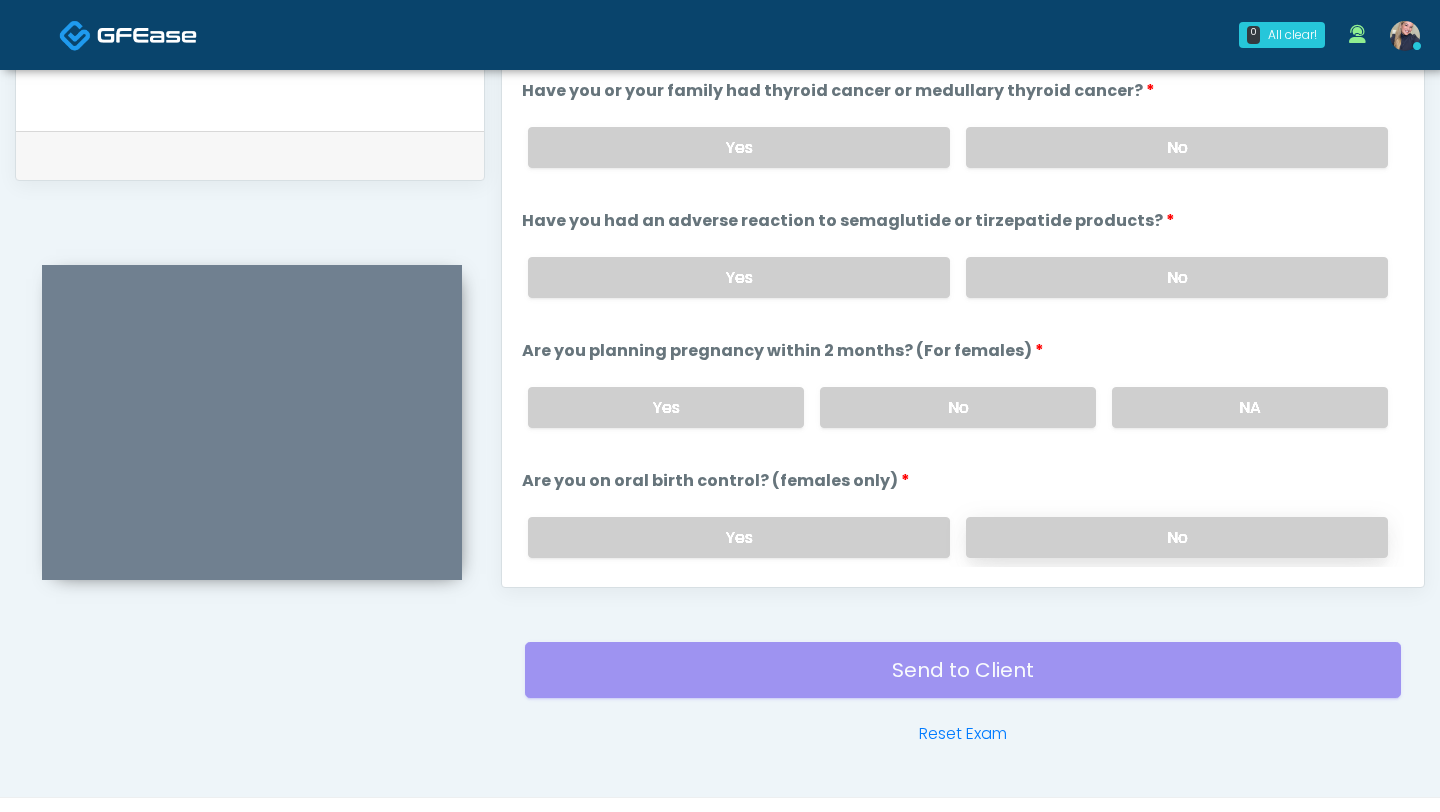 click on "No" at bounding box center (1177, 537) 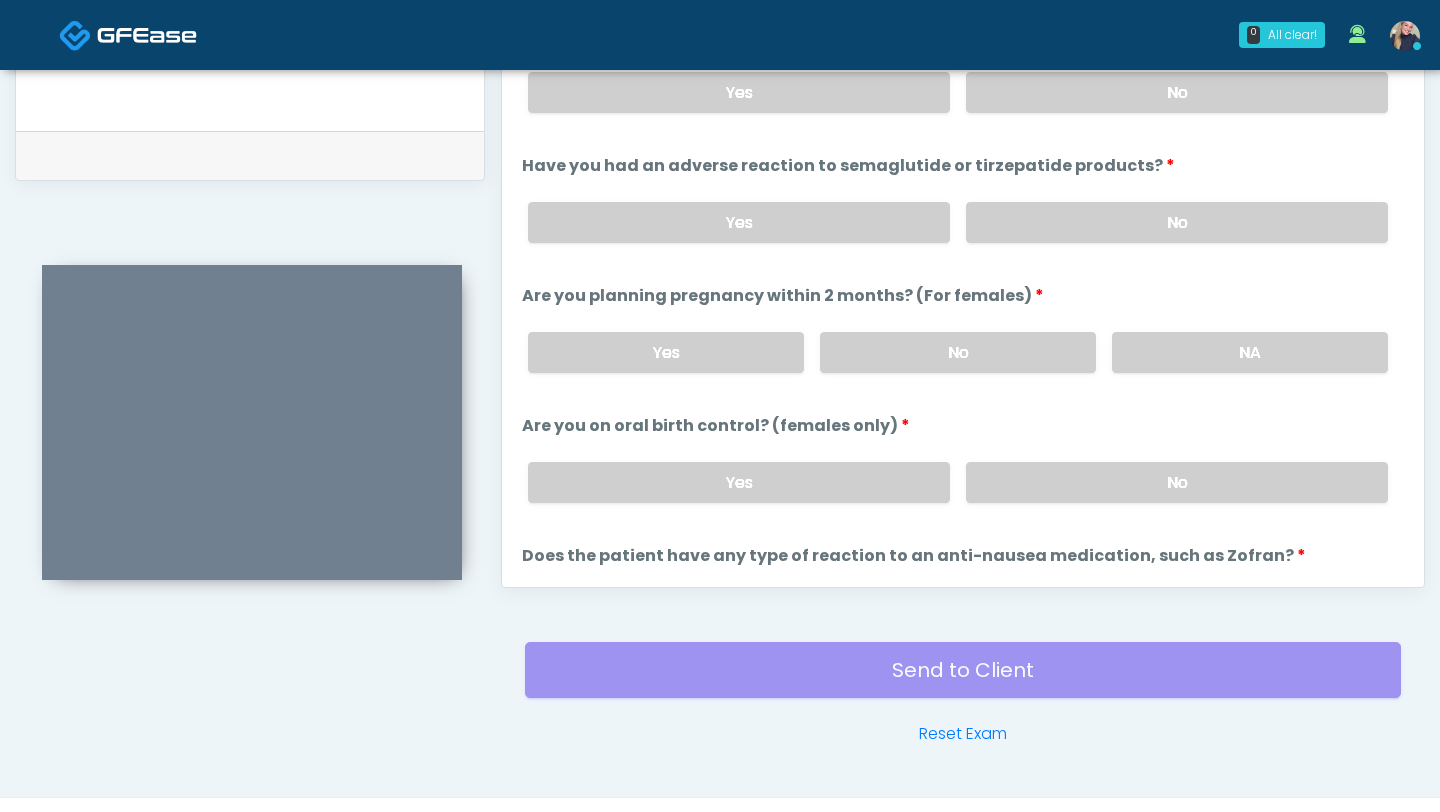 scroll, scrollTop: 1025, scrollLeft: 0, axis: vertical 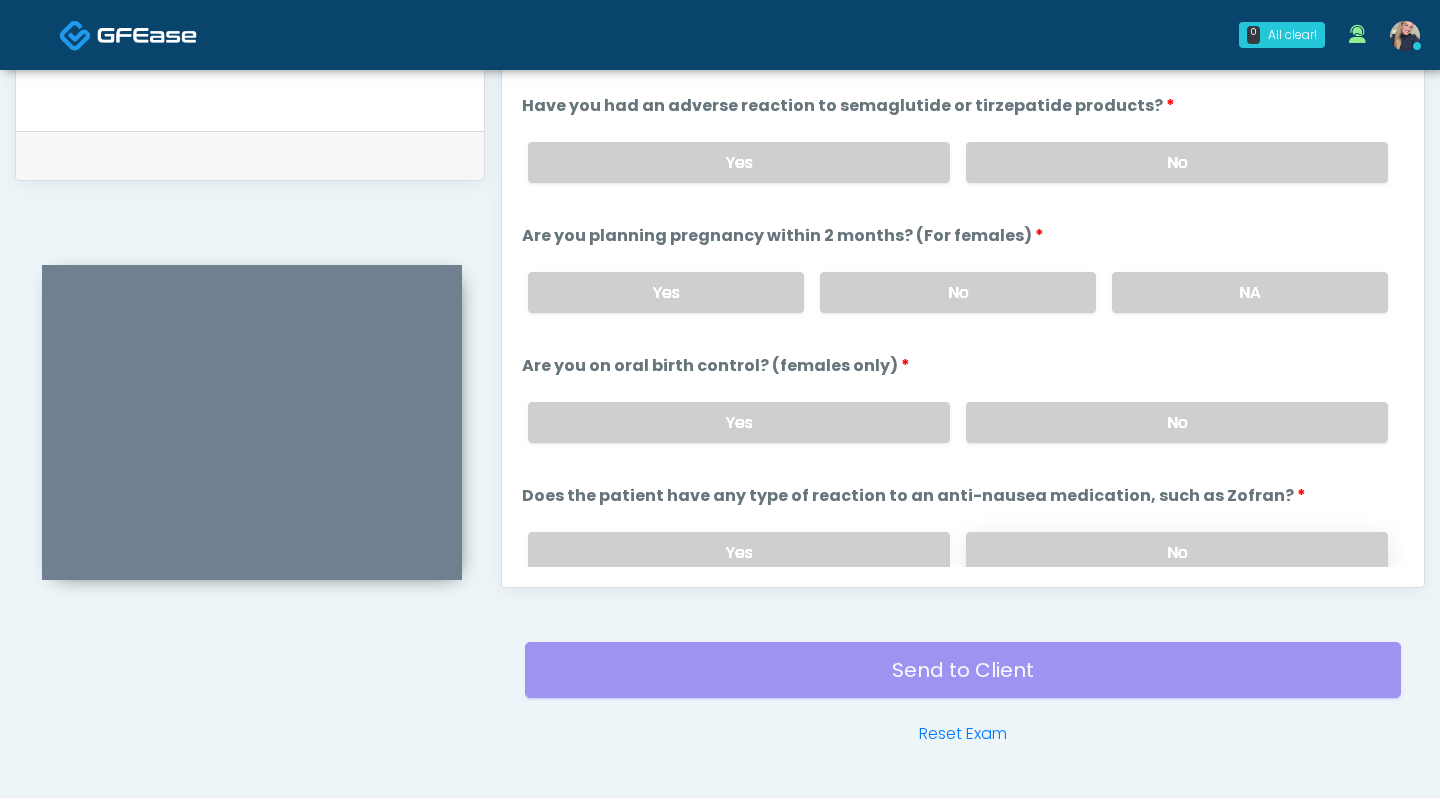 click on "No" at bounding box center [1177, 552] 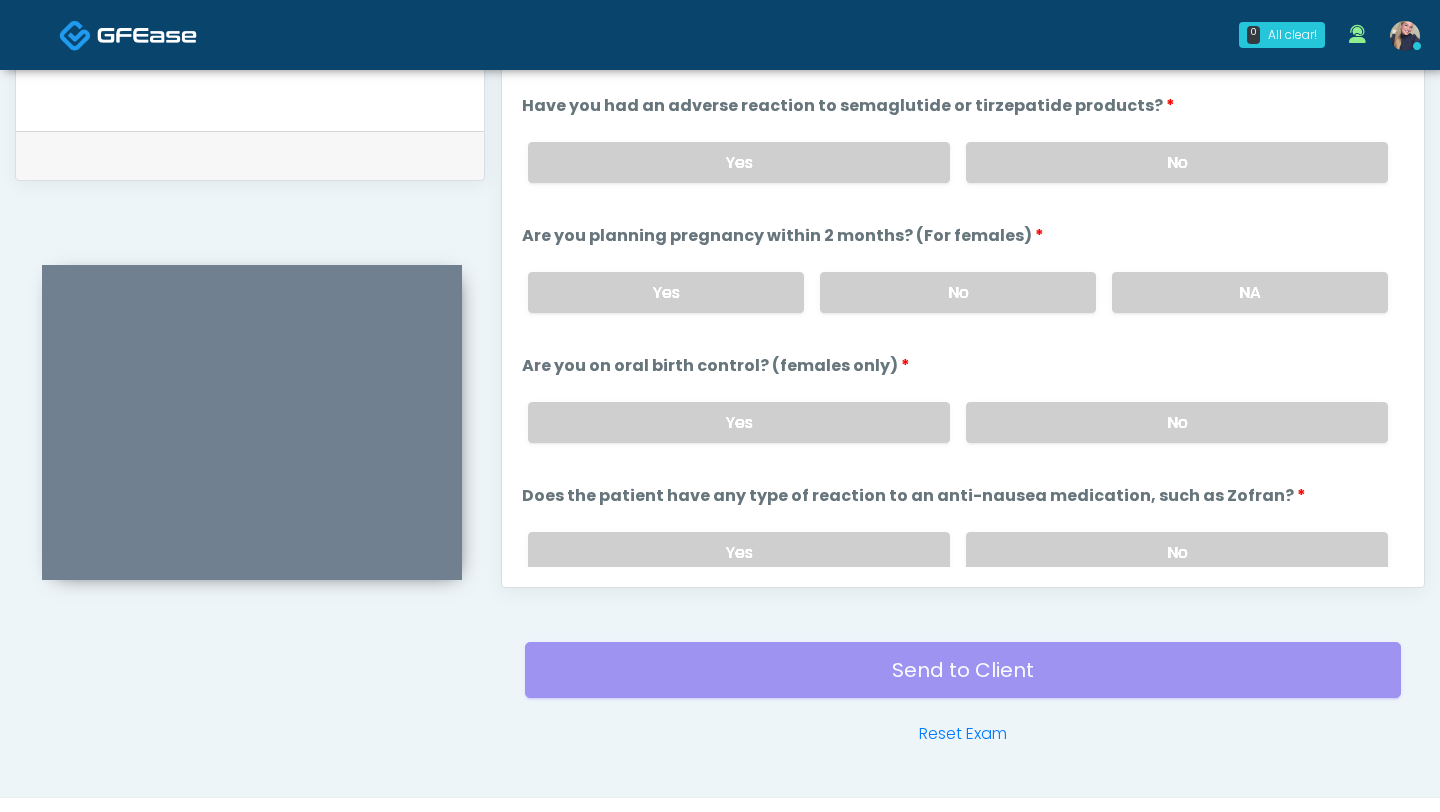 scroll, scrollTop: 1103, scrollLeft: 0, axis: vertical 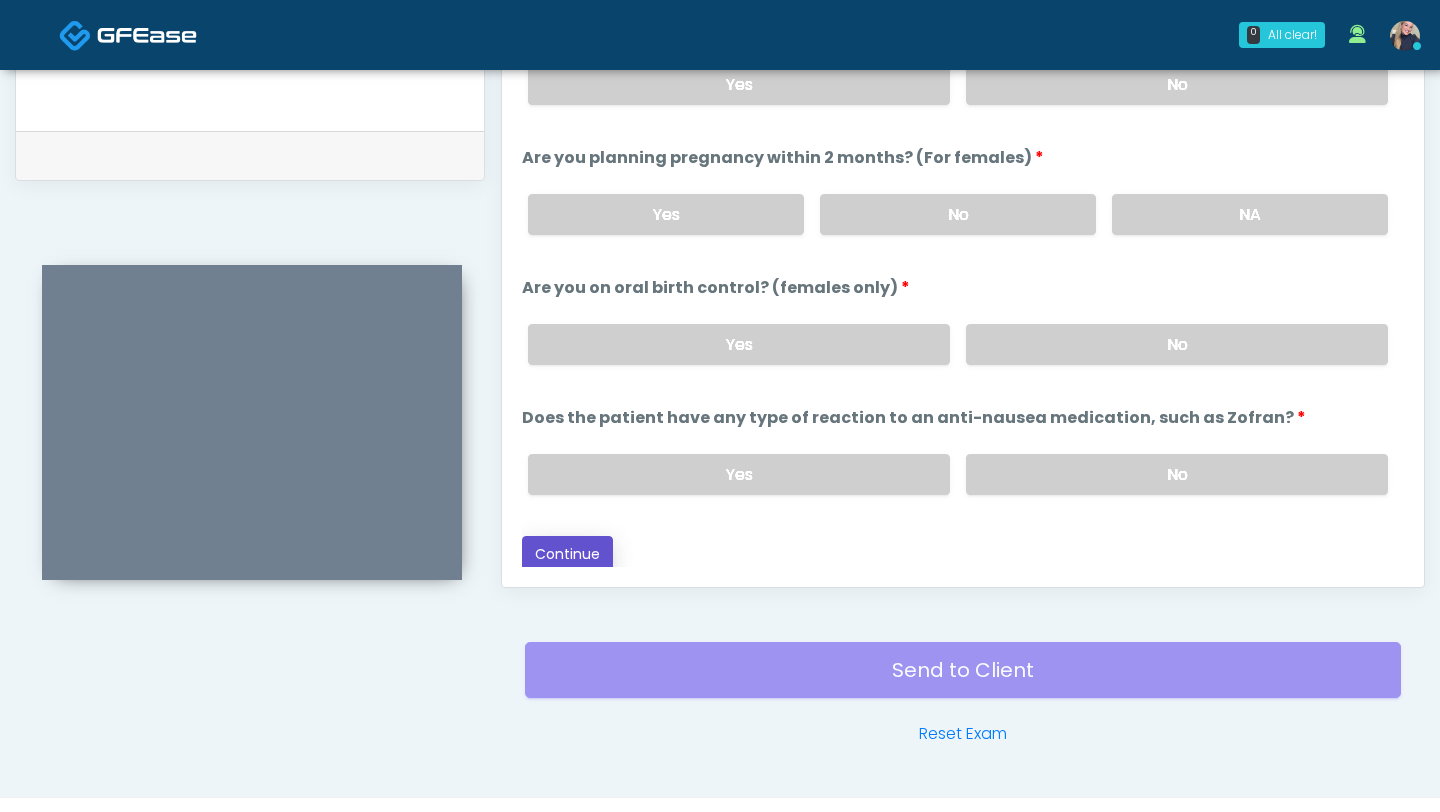 click on "Continue" at bounding box center (567, 554) 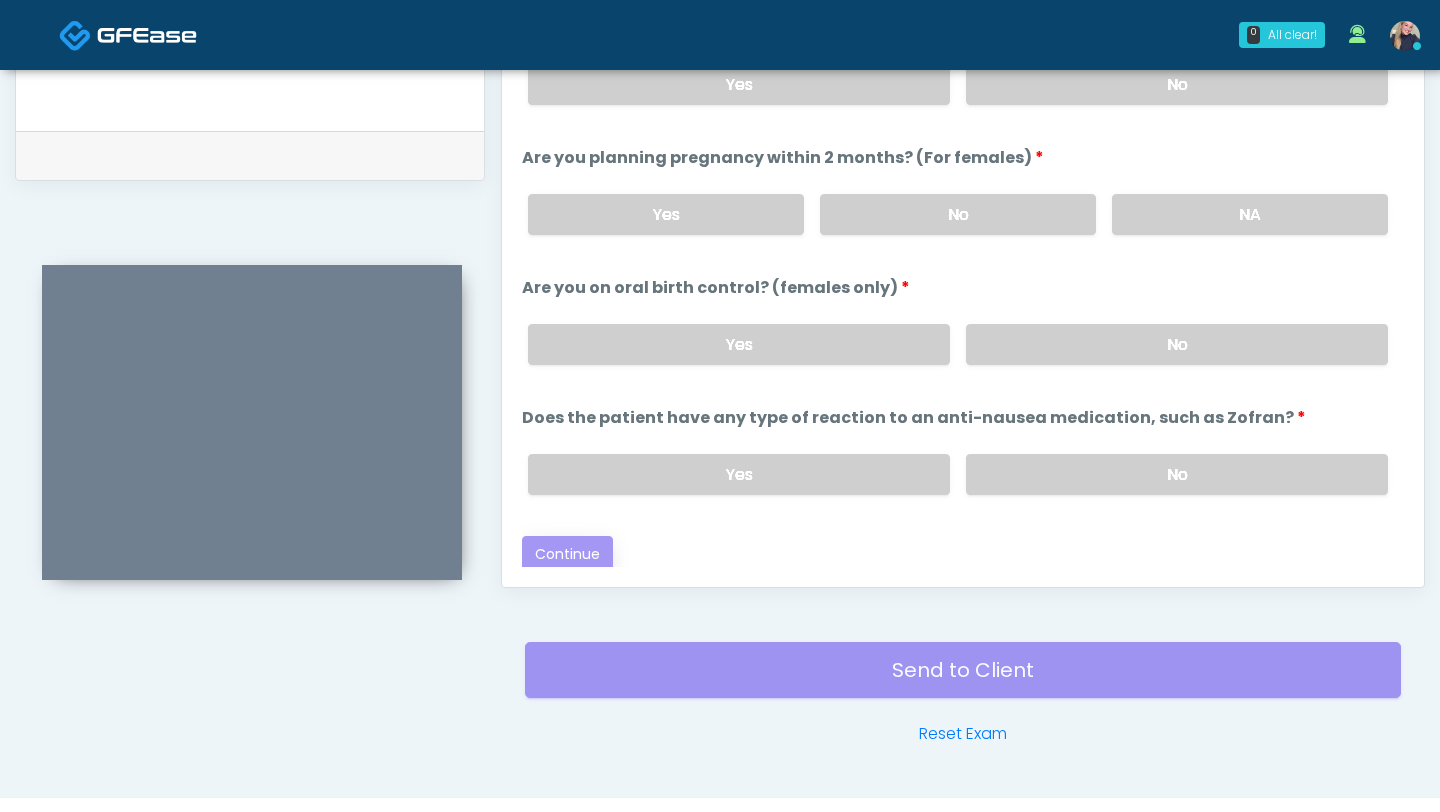 scroll, scrollTop: 983, scrollLeft: 0, axis: vertical 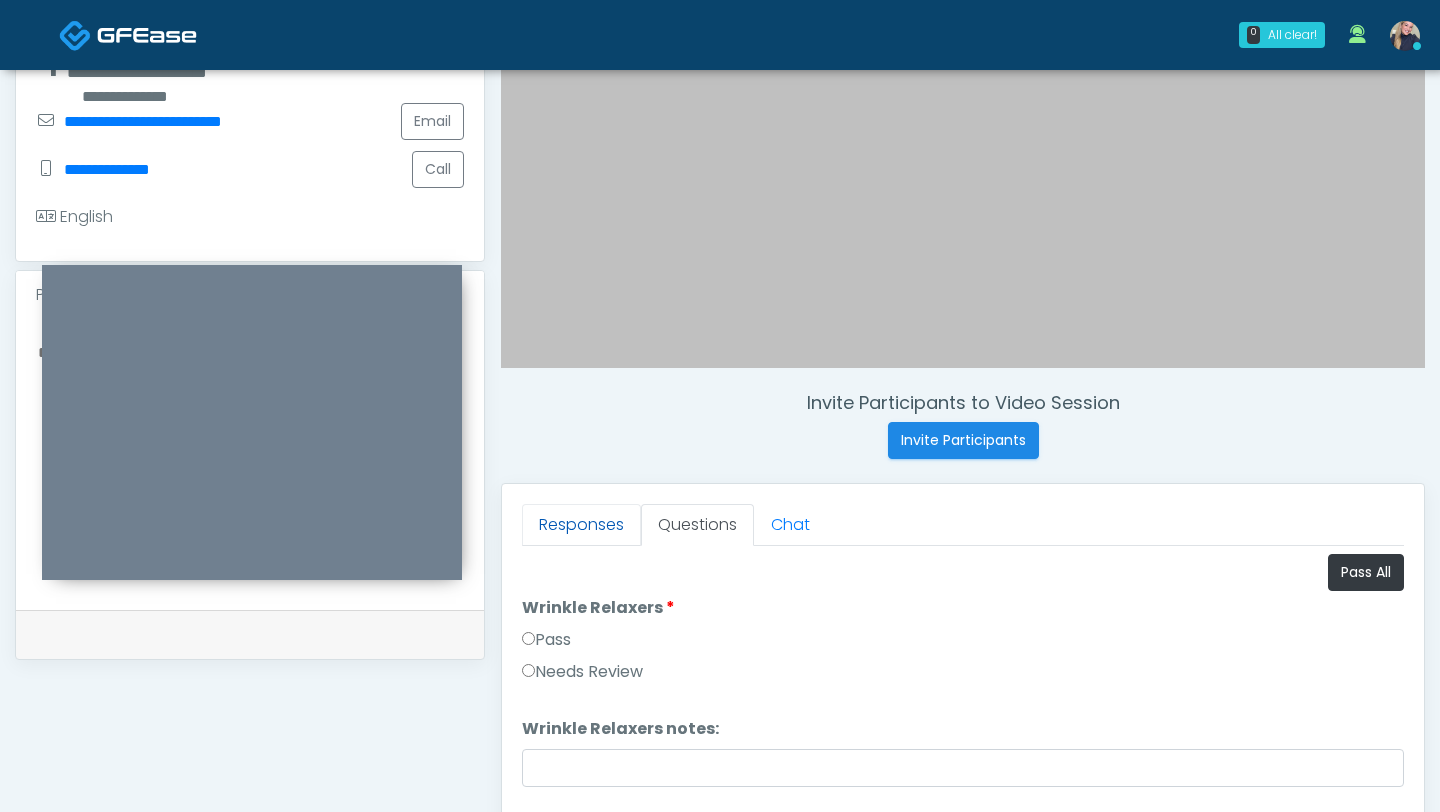 click on "Responses" at bounding box center (581, 525) 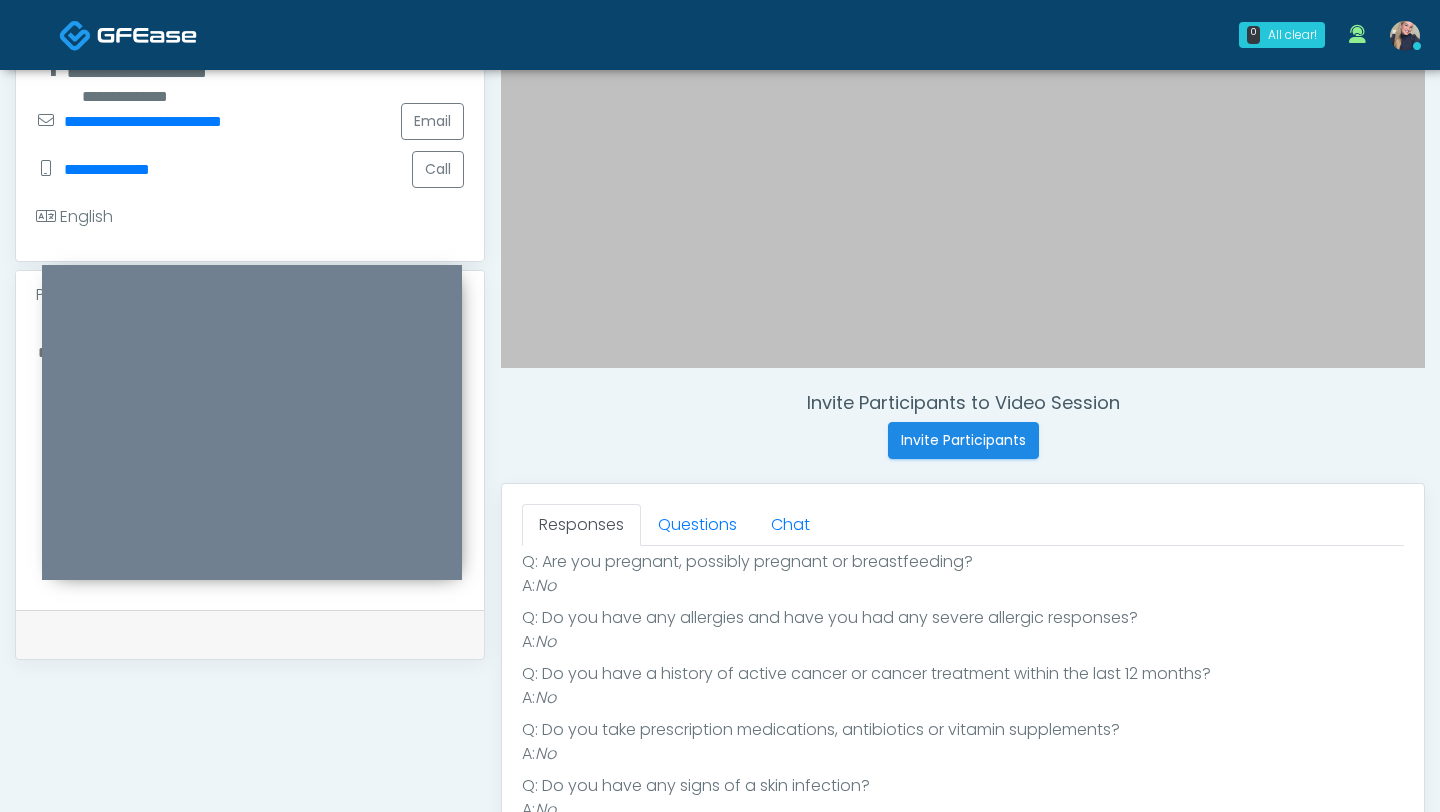 scroll, scrollTop: 242, scrollLeft: 0, axis: vertical 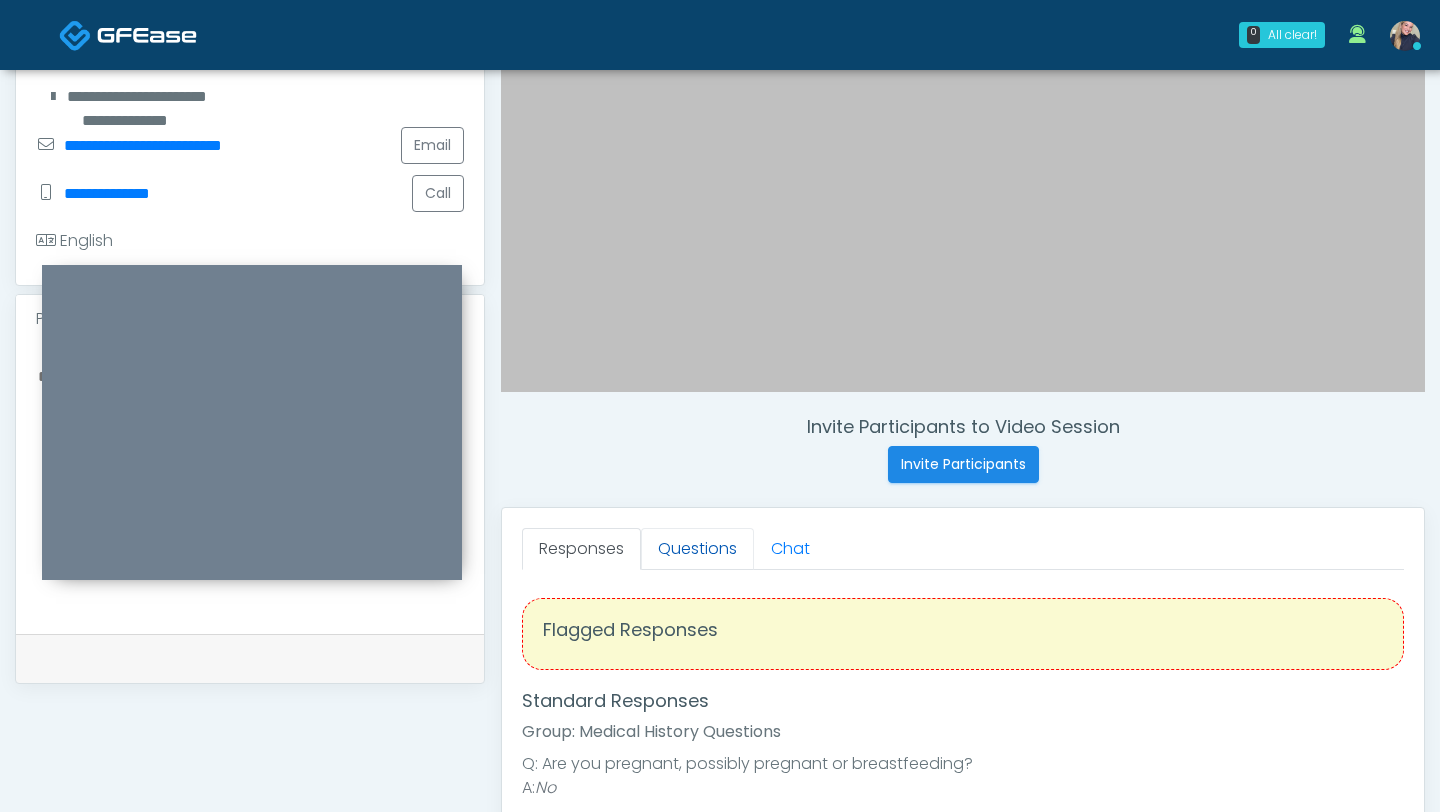 click on "Questions" at bounding box center (697, 549) 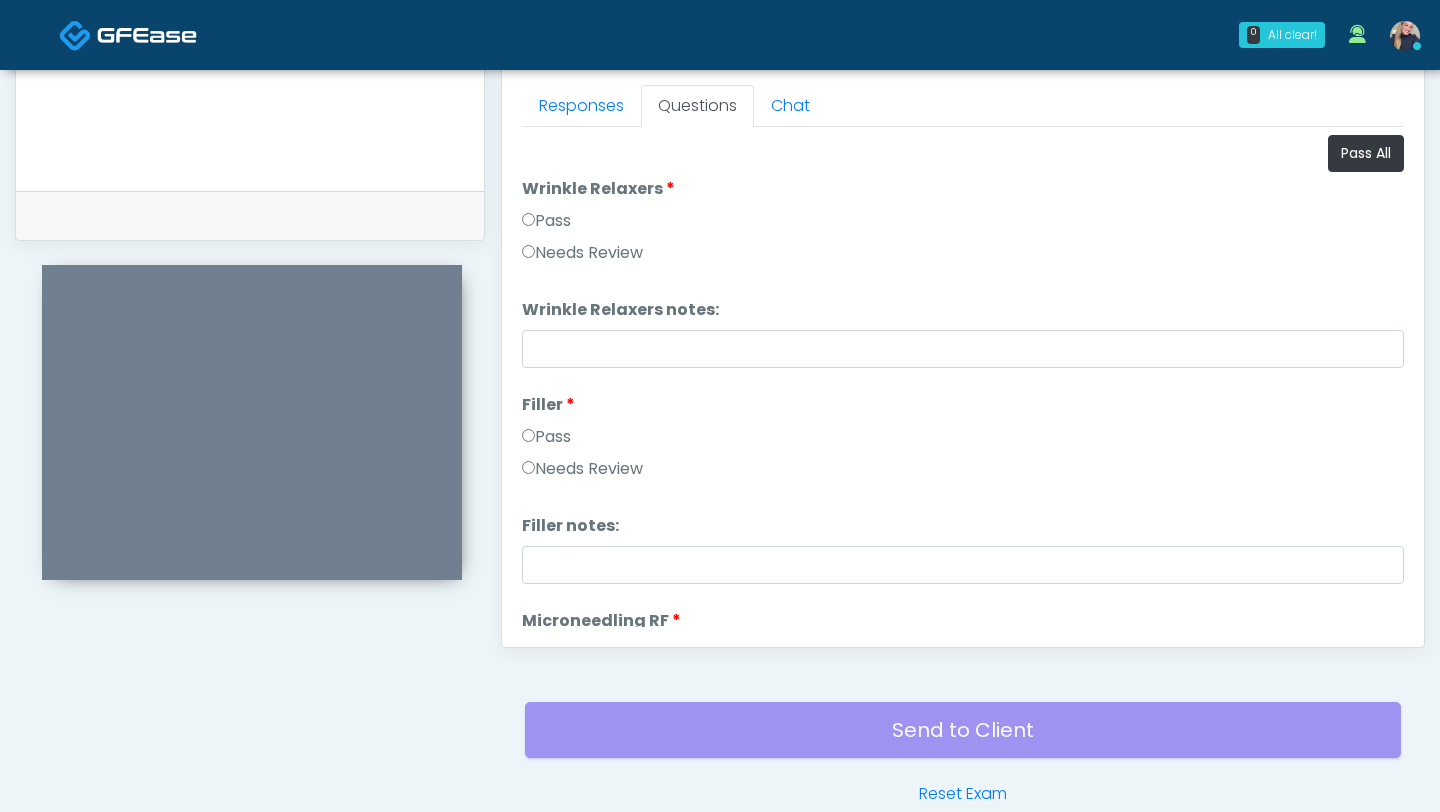 scroll, scrollTop: 881, scrollLeft: 0, axis: vertical 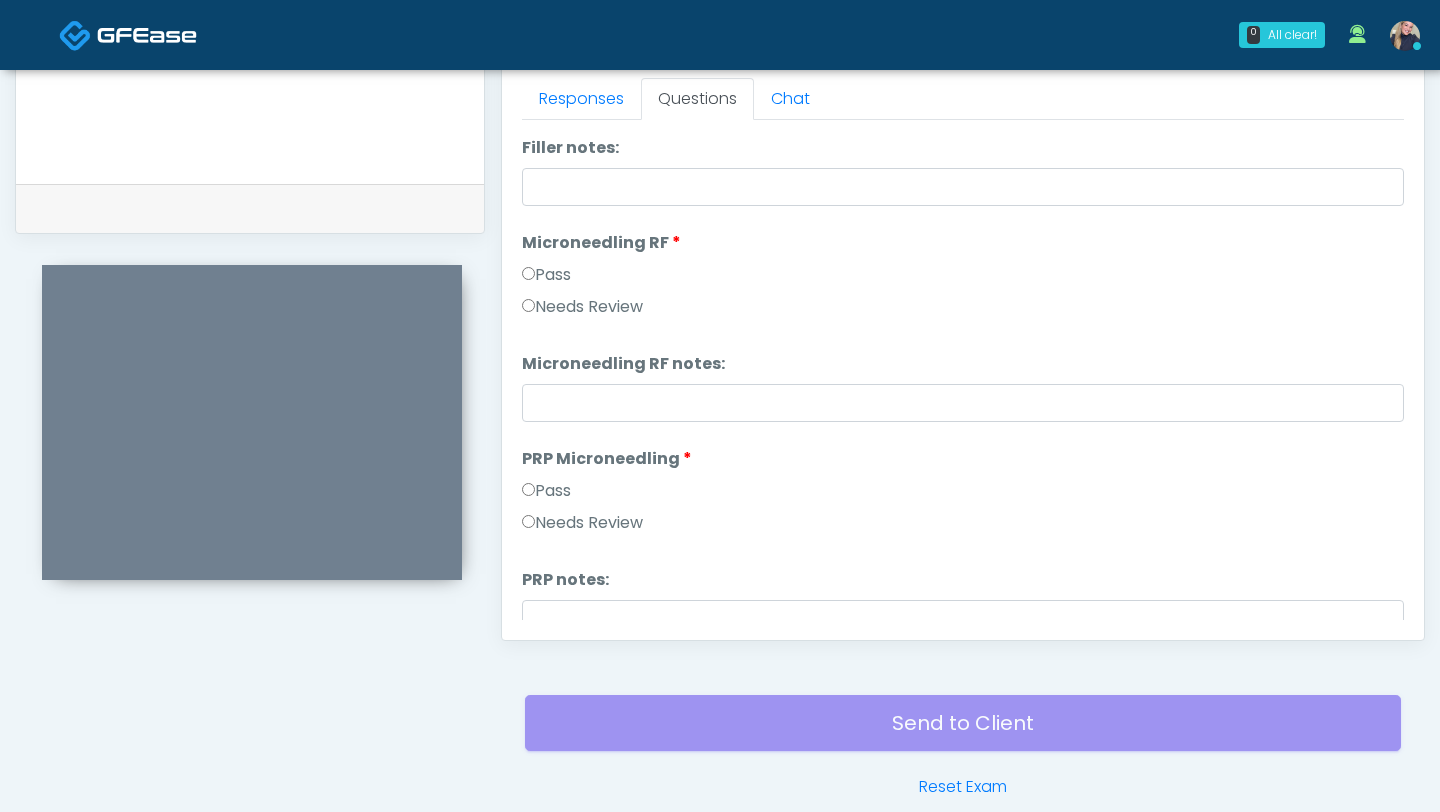 click on "Pass" at bounding box center [546, 491] 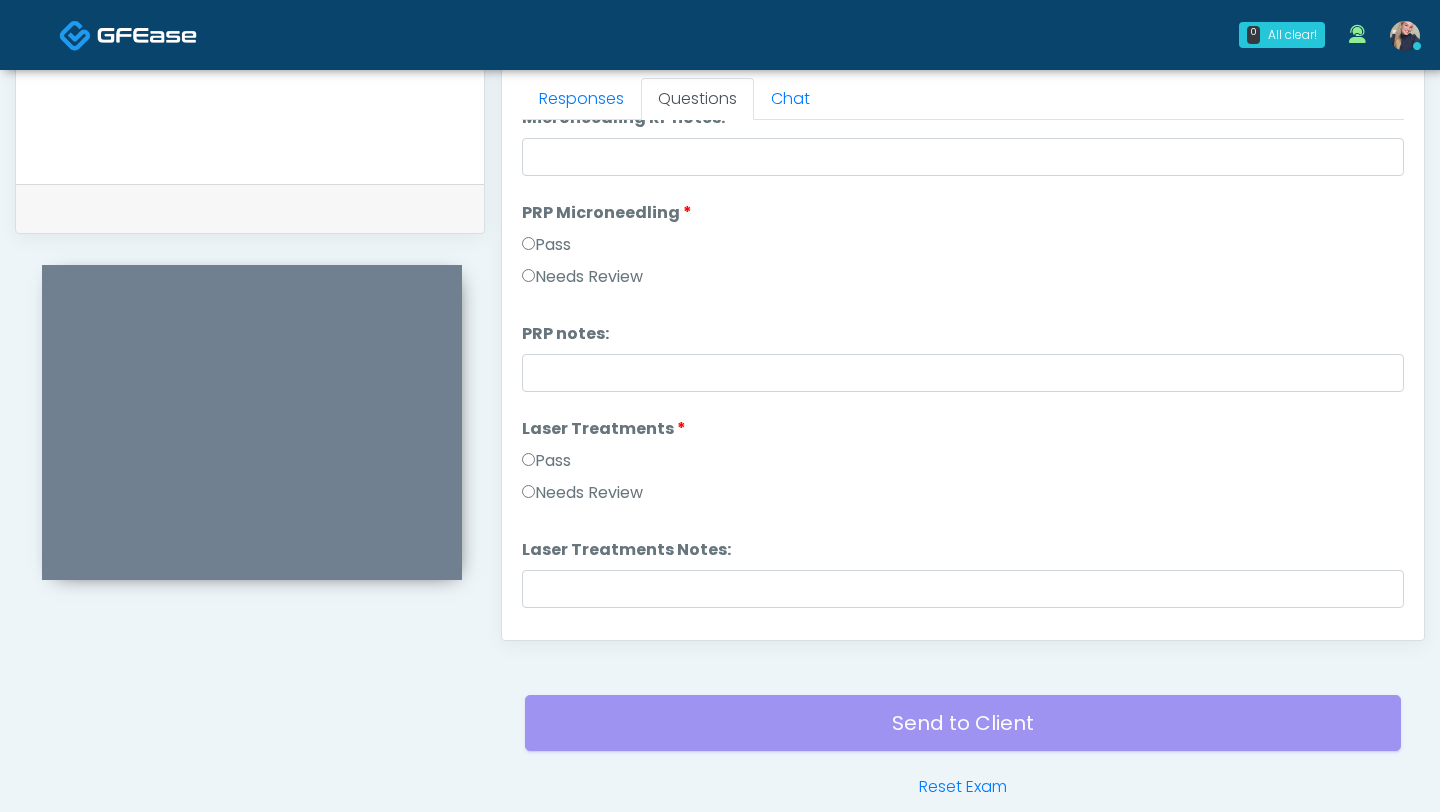 scroll, scrollTop: 819, scrollLeft: 0, axis: vertical 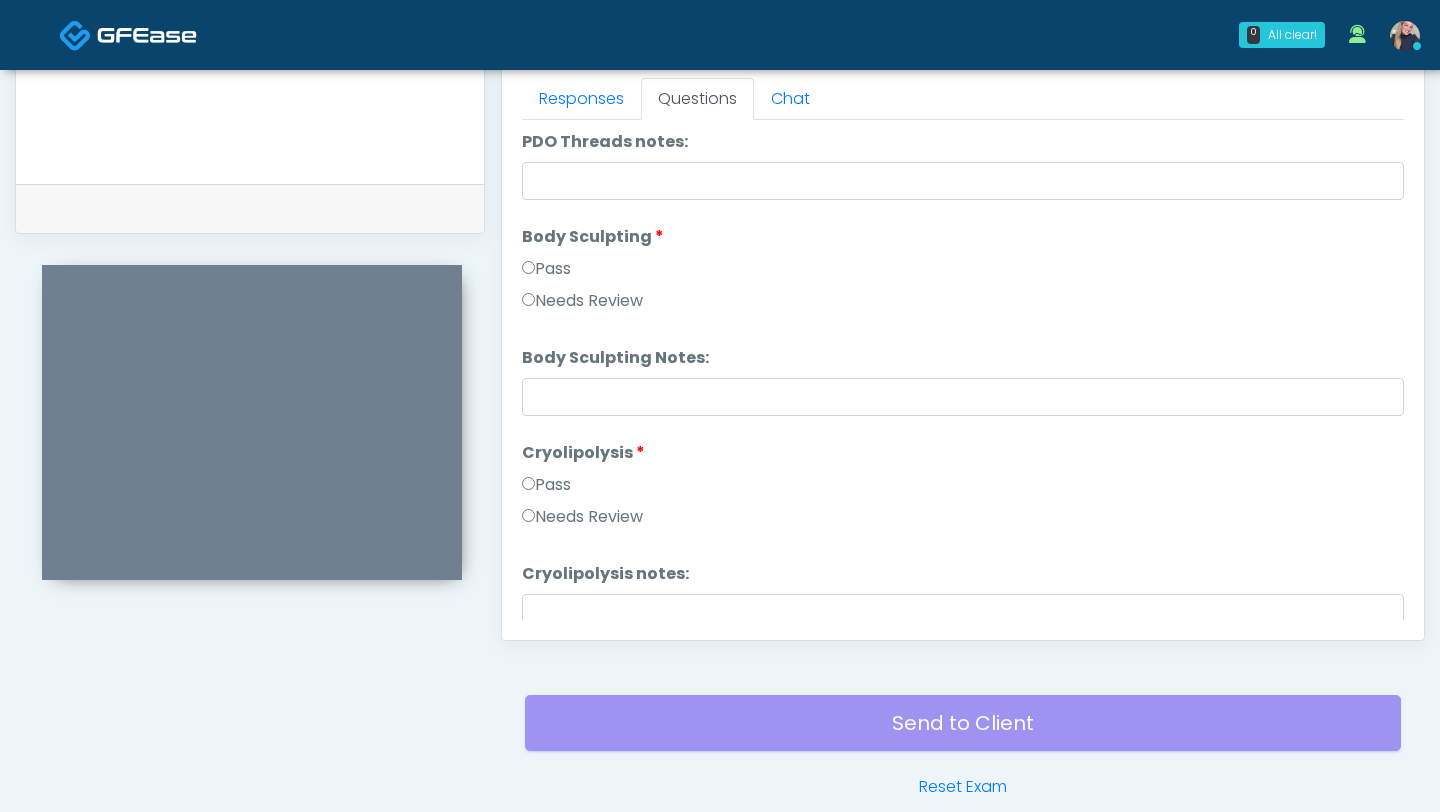click on "Pass" at bounding box center [546, 485] 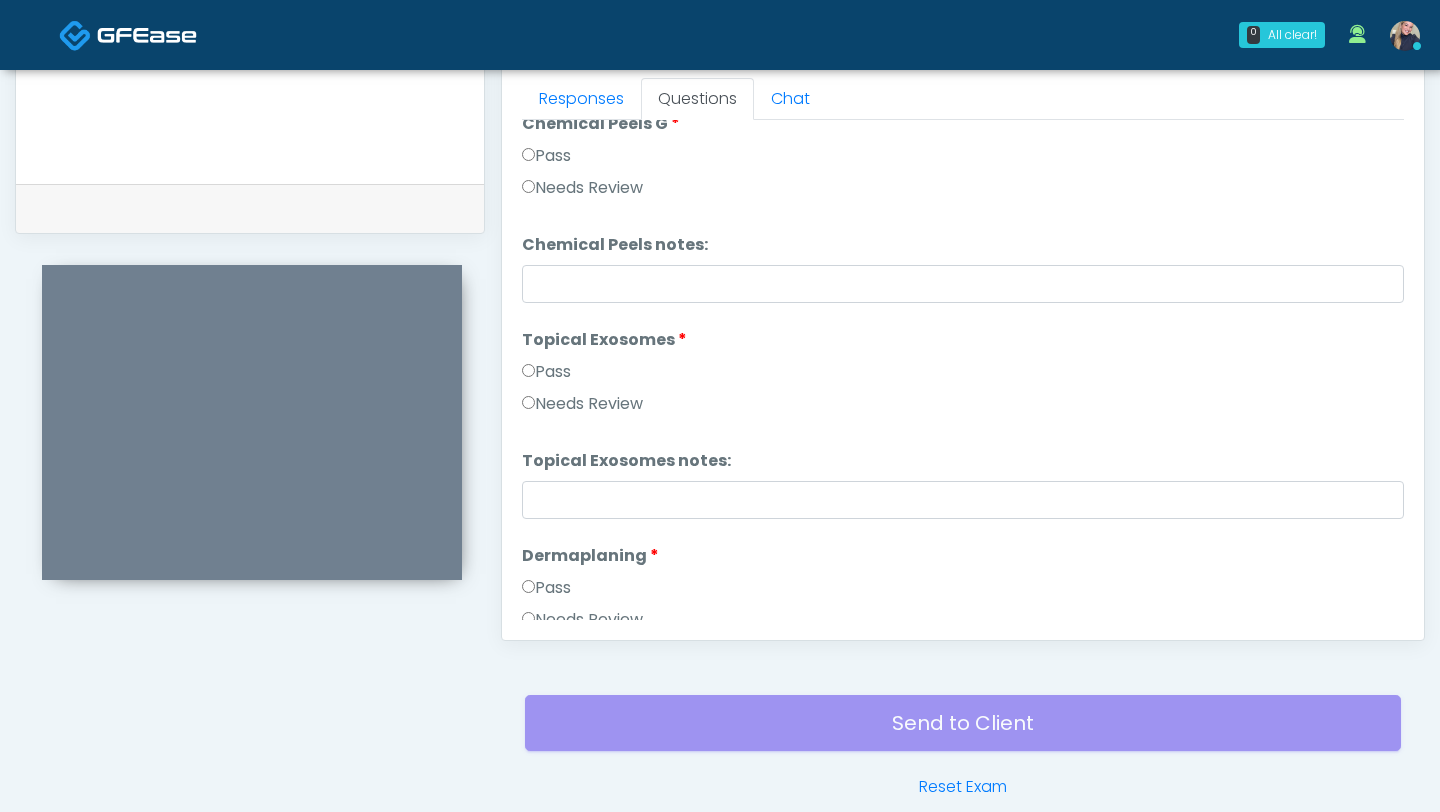 scroll, scrollTop: 2676, scrollLeft: 0, axis: vertical 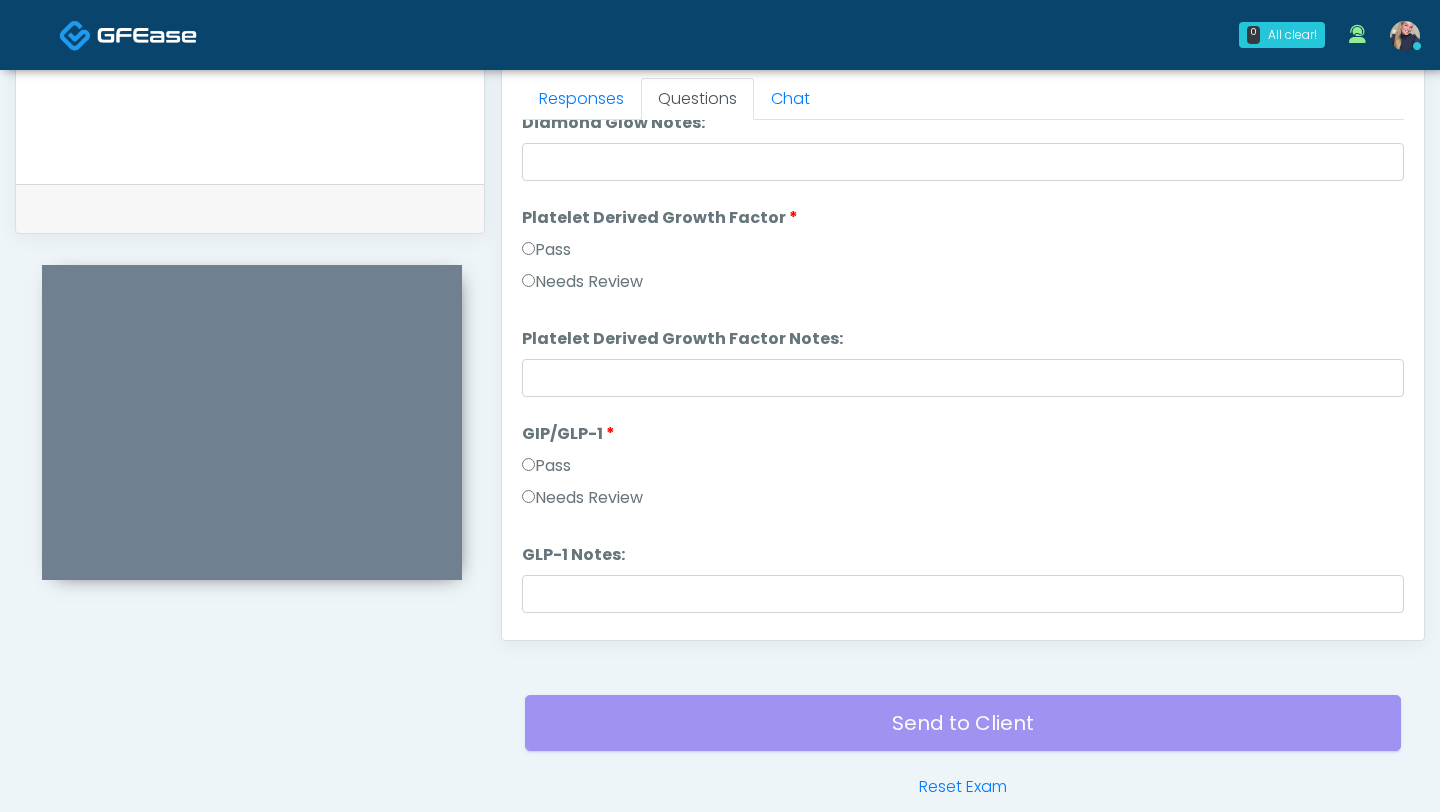 click on "Pass" at bounding box center (546, 466) 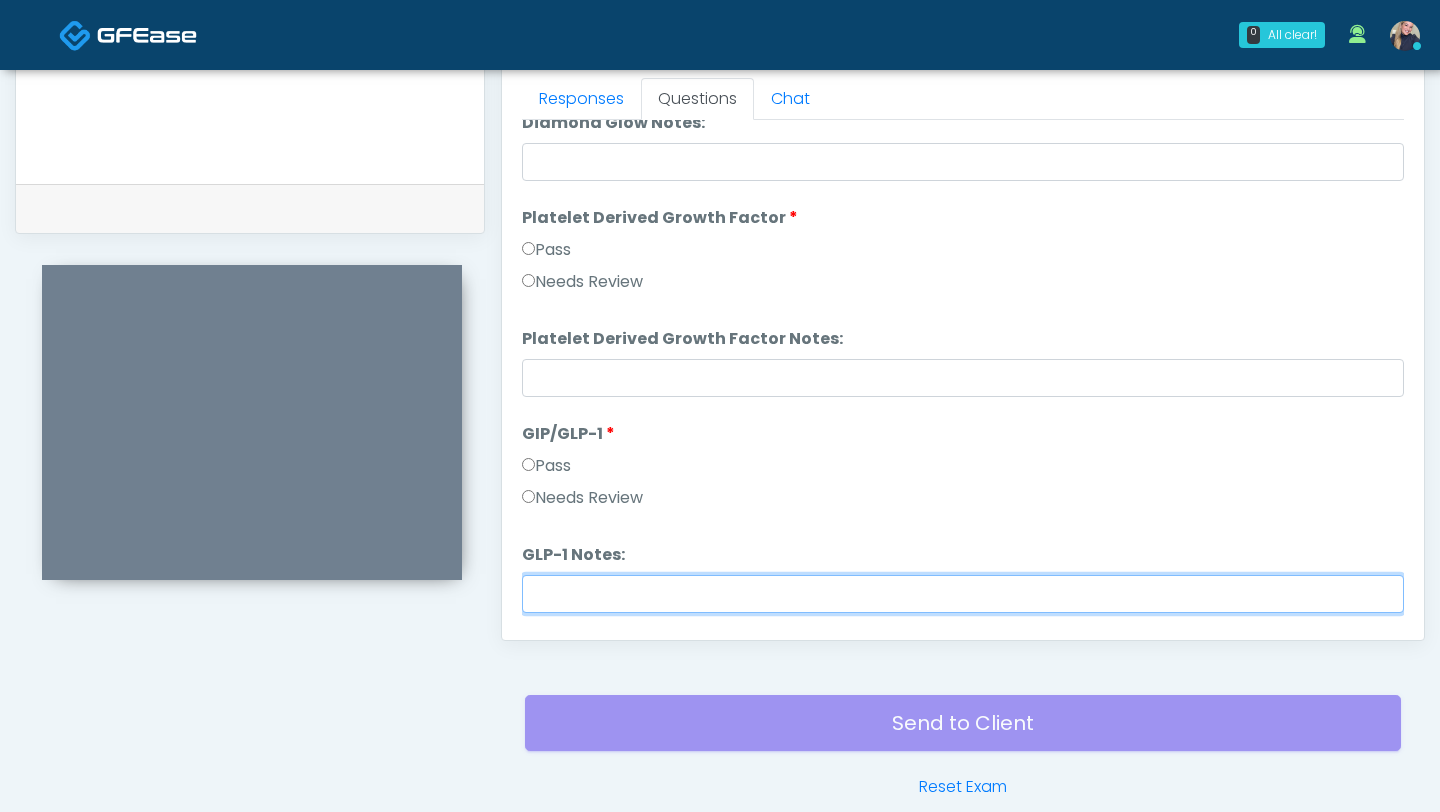 click on "GLP-1 Notes:" at bounding box center (963, 594) 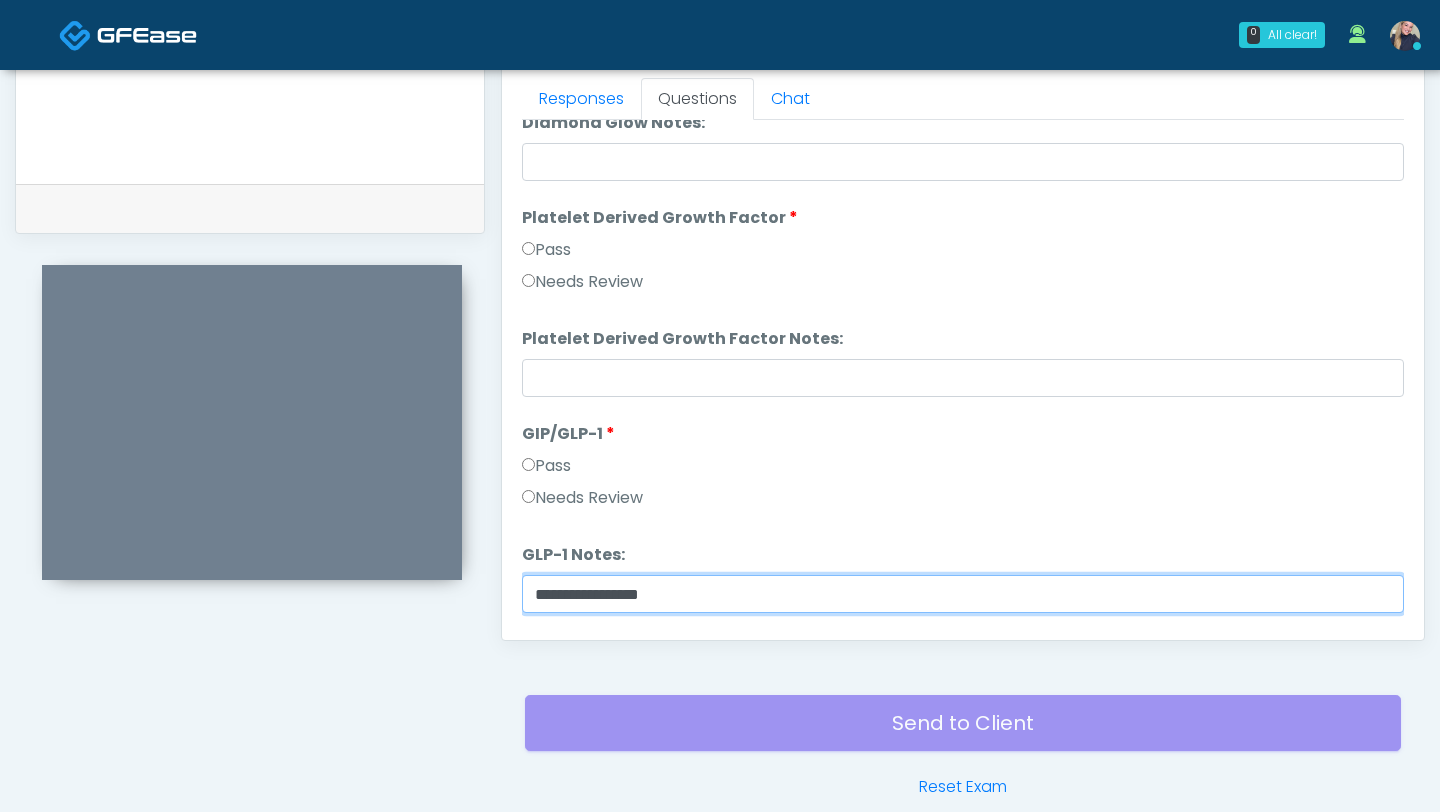 scroll, scrollTop: 3691, scrollLeft: 0, axis: vertical 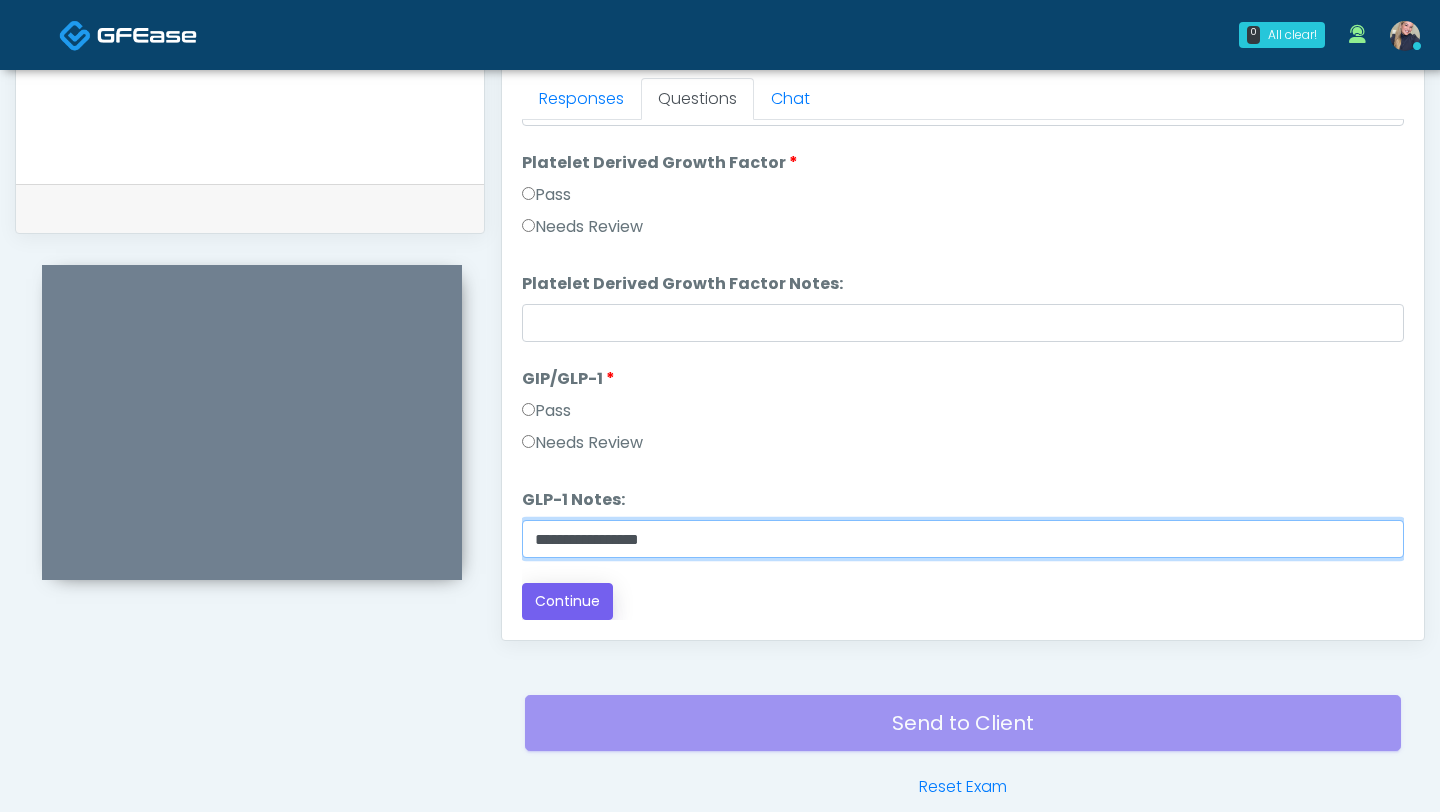 type on "**********" 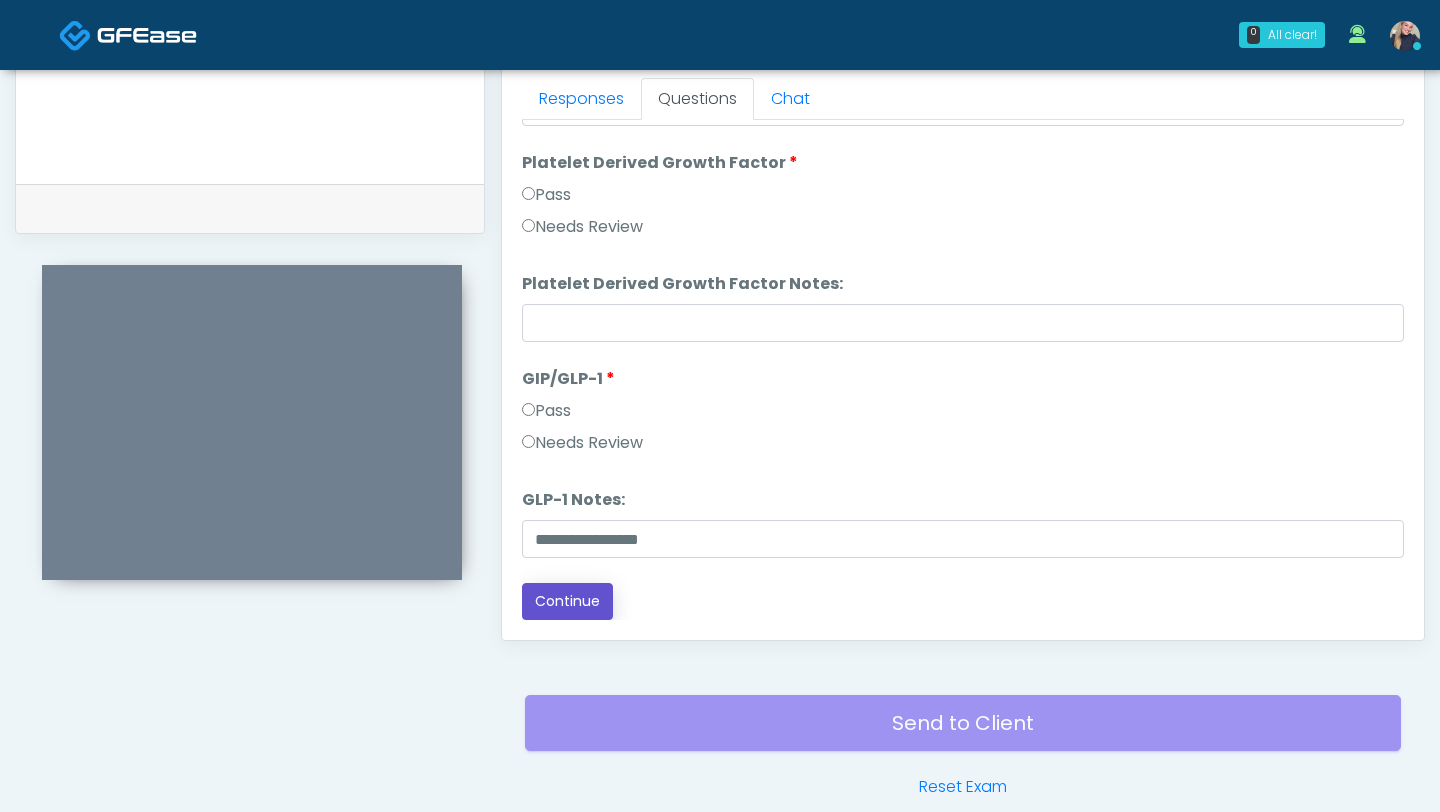 click on "Continue" at bounding box center (567, 601) 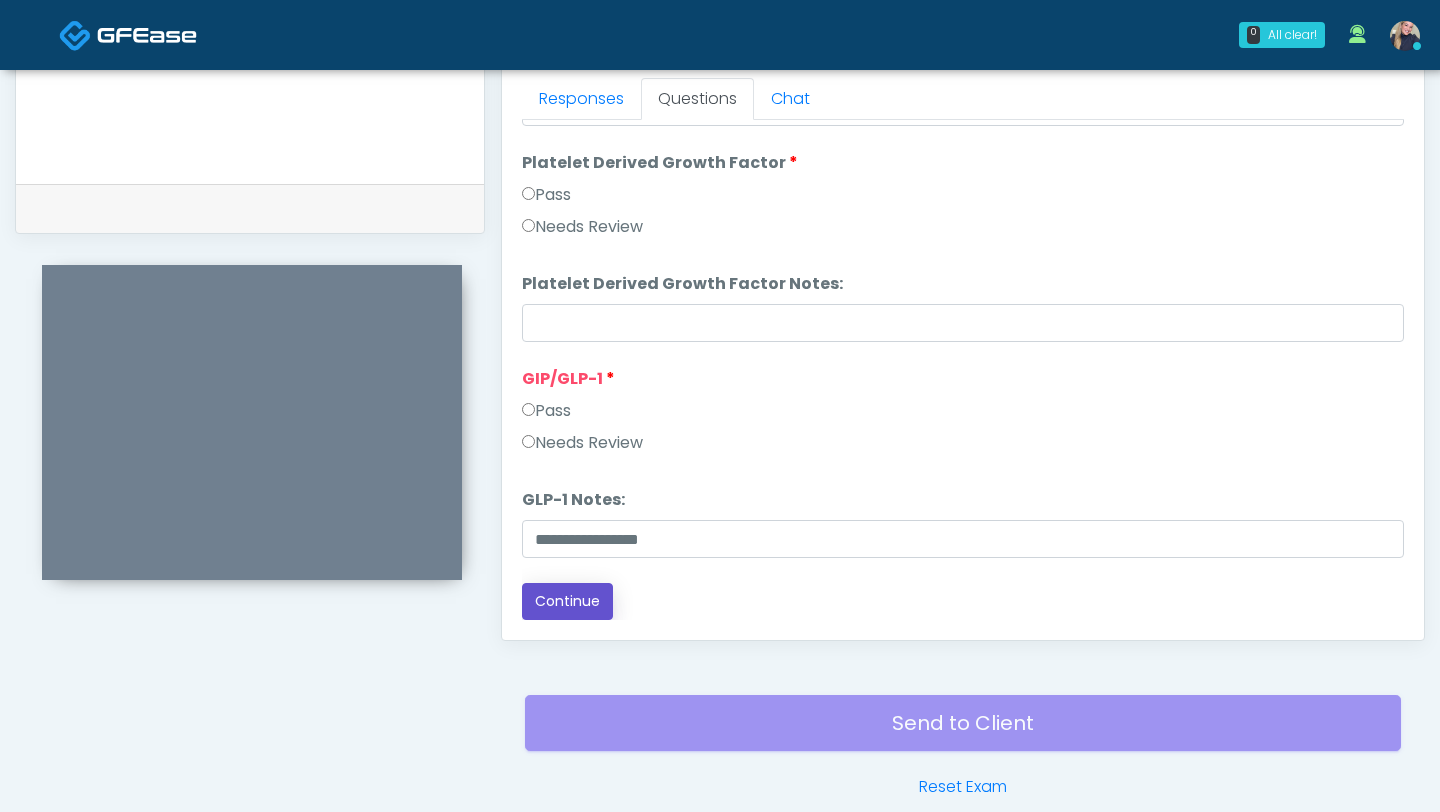 click on "Continue" at bounding box center [567, 601] 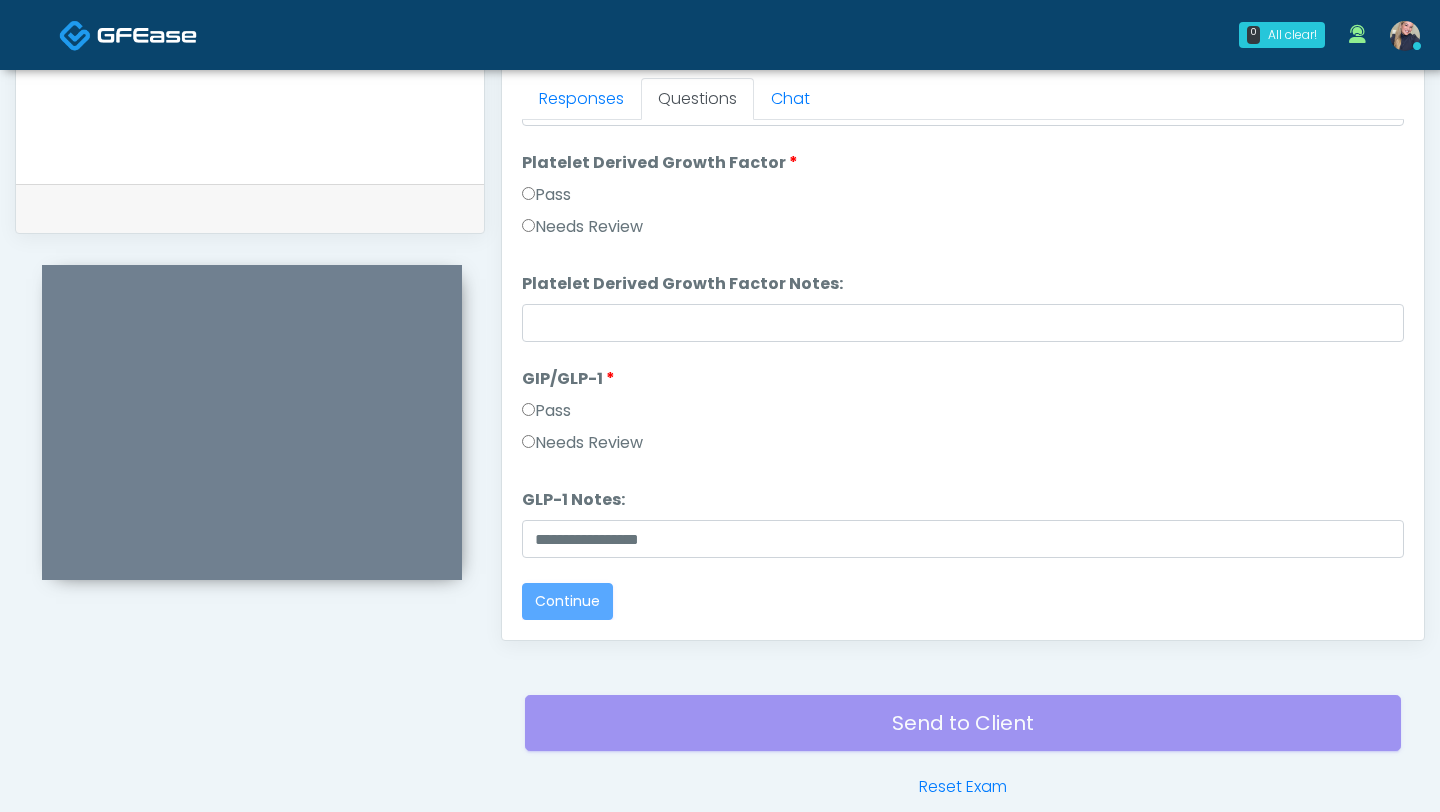scroll, scrollTop: 0, scrollLeft: 0, axis: both 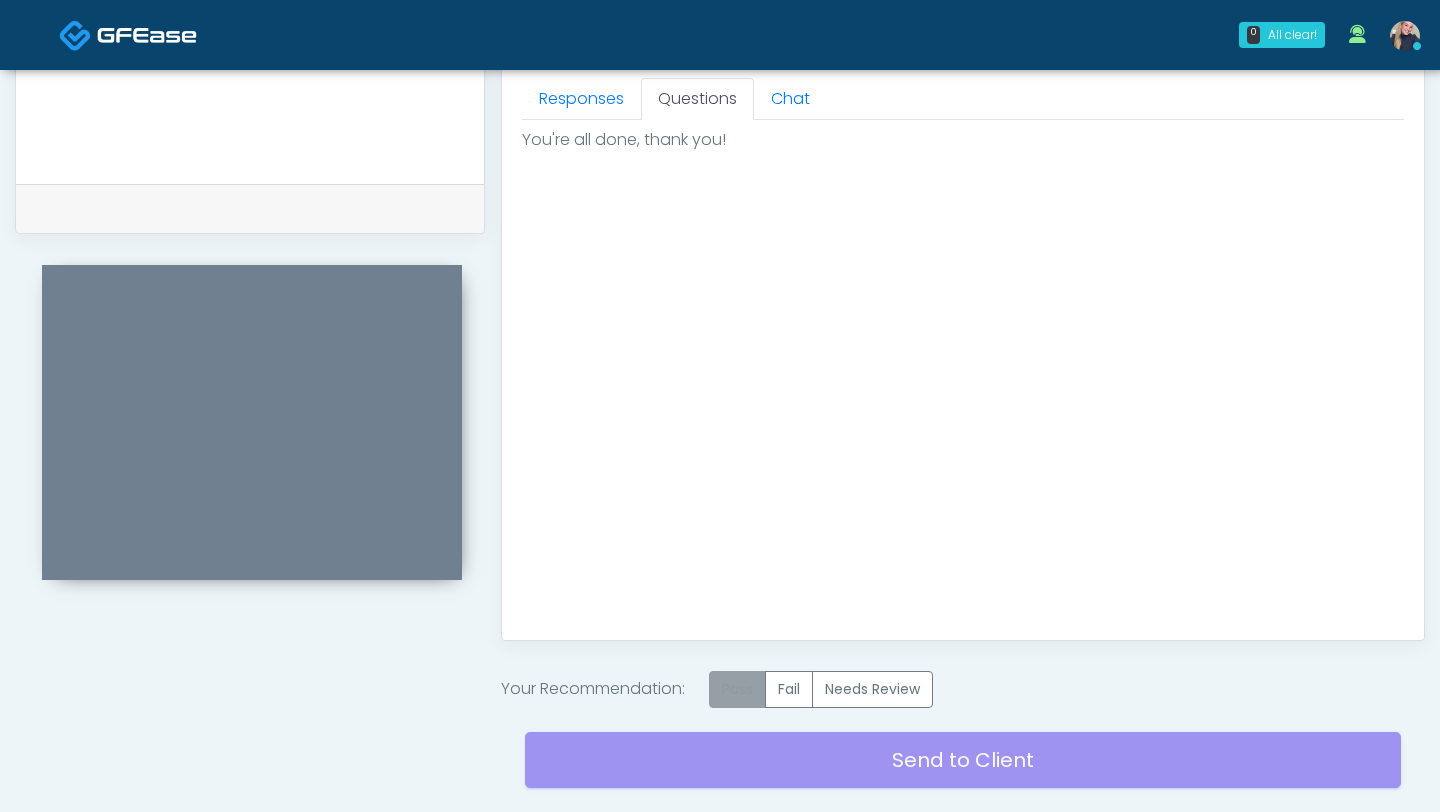 click on "Pass" at bounding box center (737, 689) 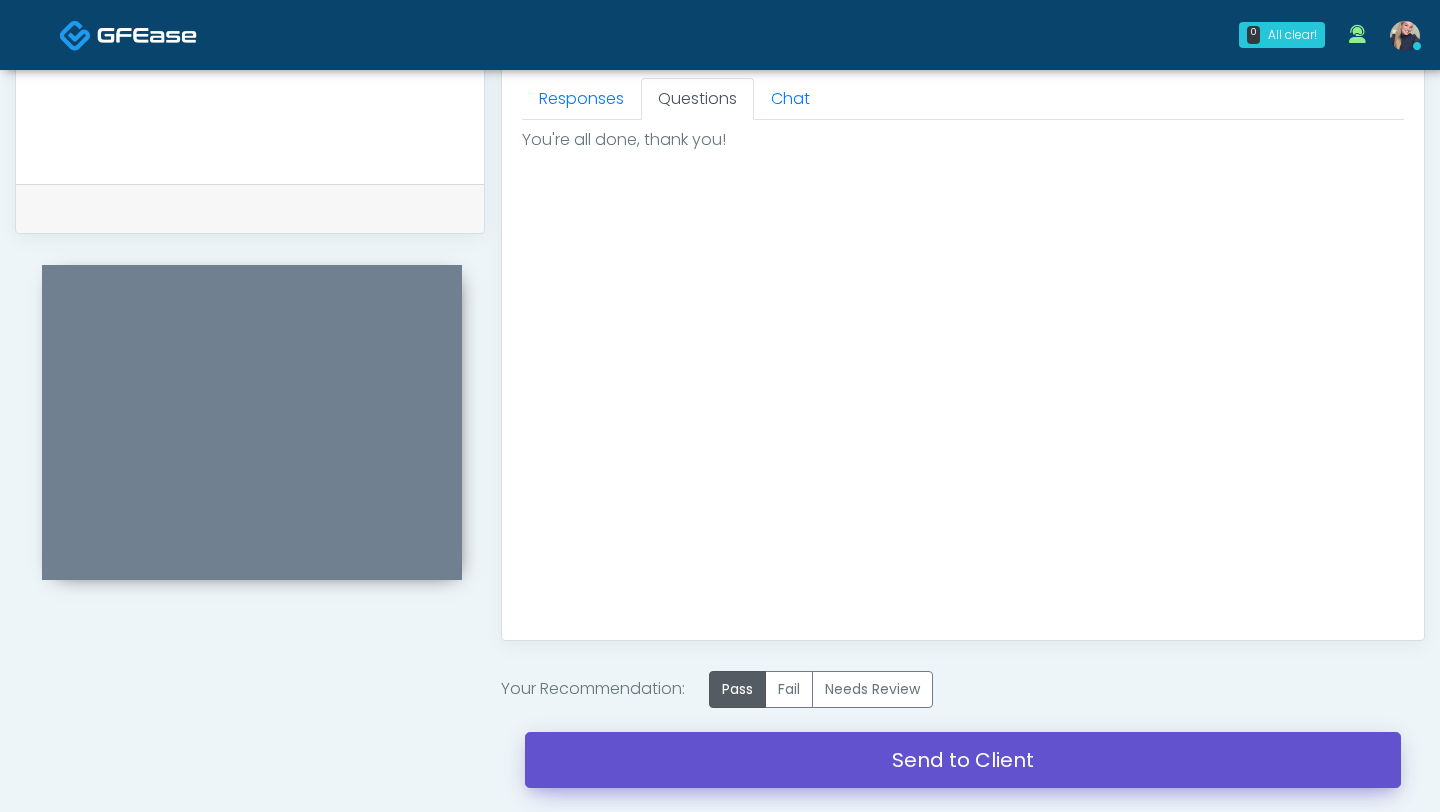 click on "Send to Client" at bounding box center (963, 760) 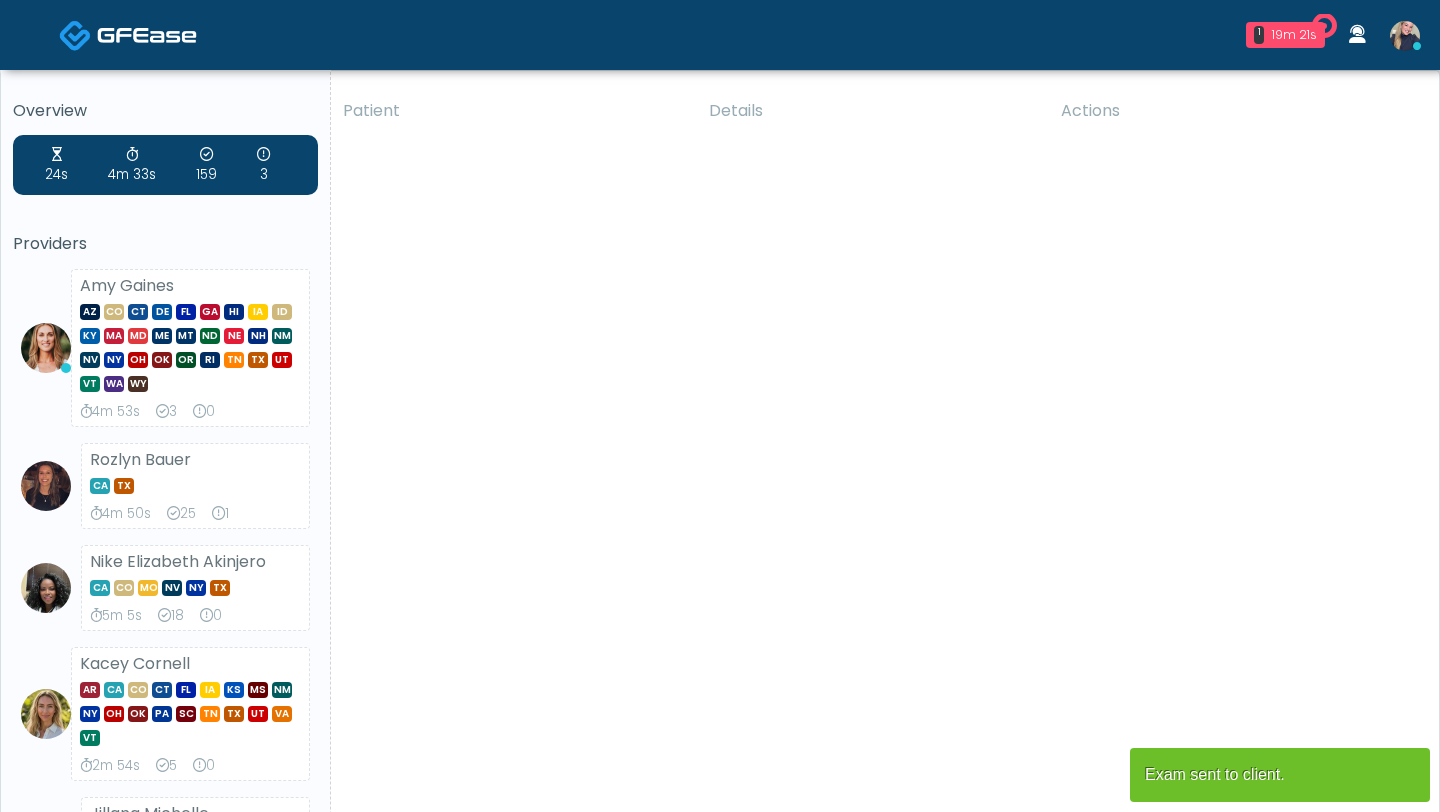 scroll, scrollTop: 0, scrollLeft: 0, axis: both 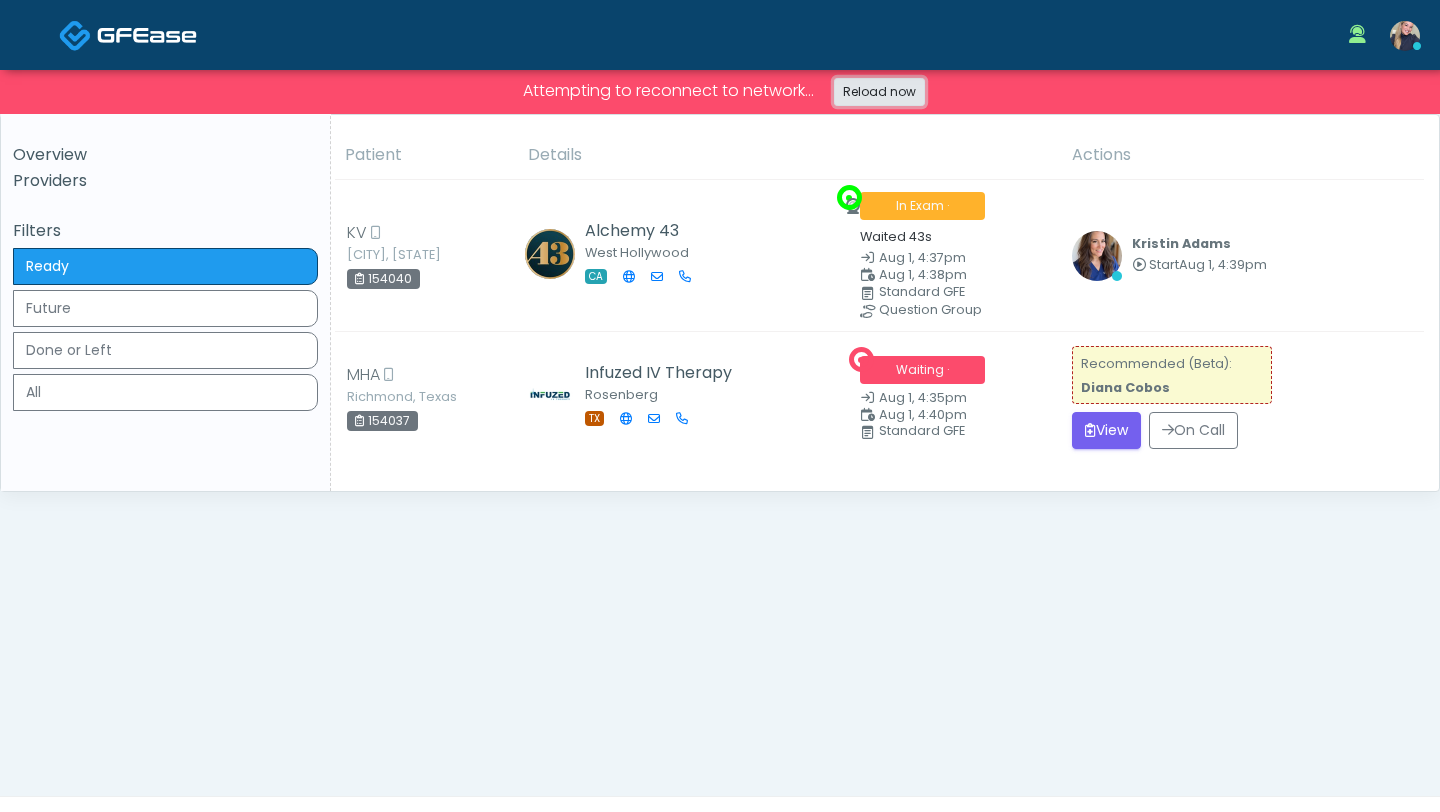 click on "Reload now" at bounding box center [879, 92] 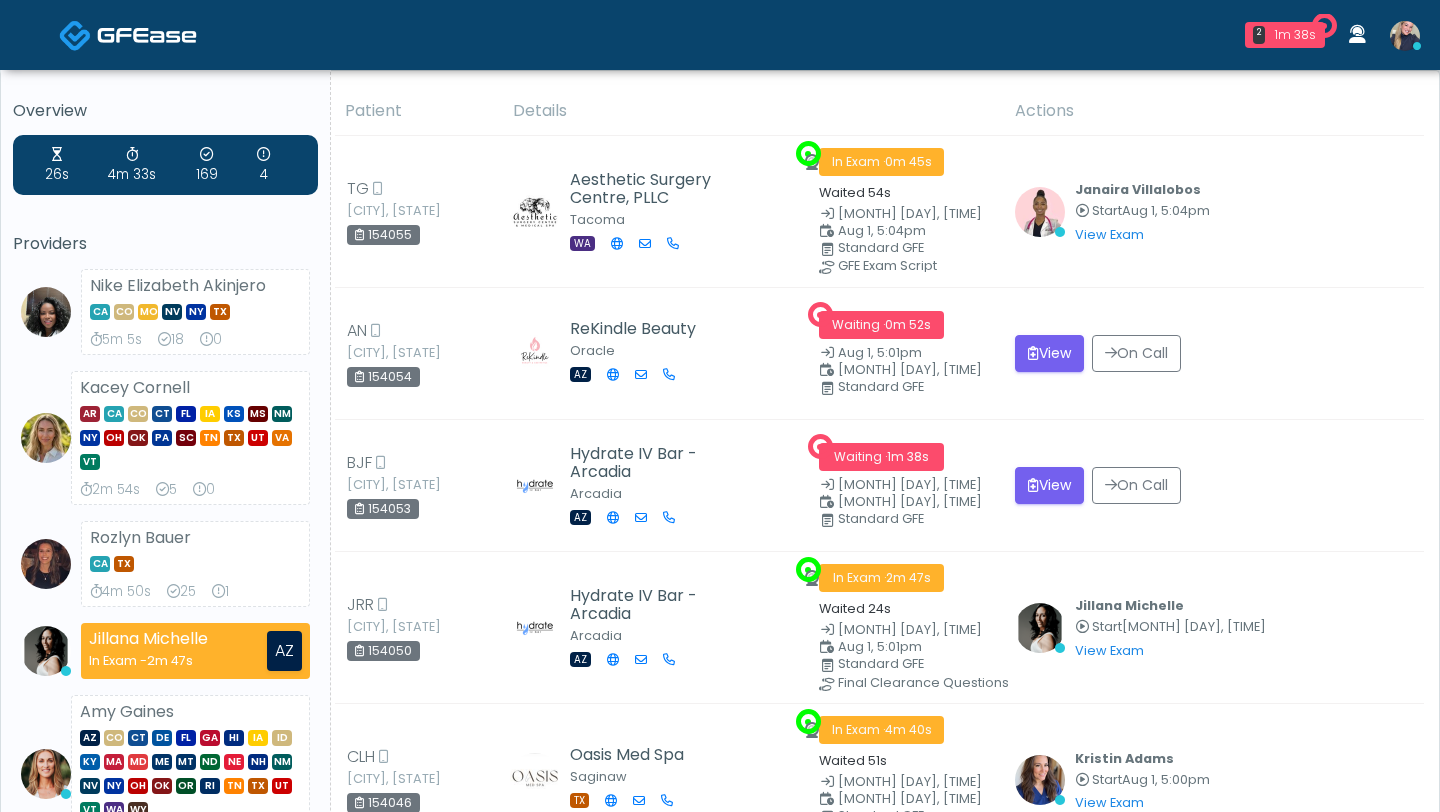 scroll, scrollTop: 0, scrollLeft: 0, axis: both 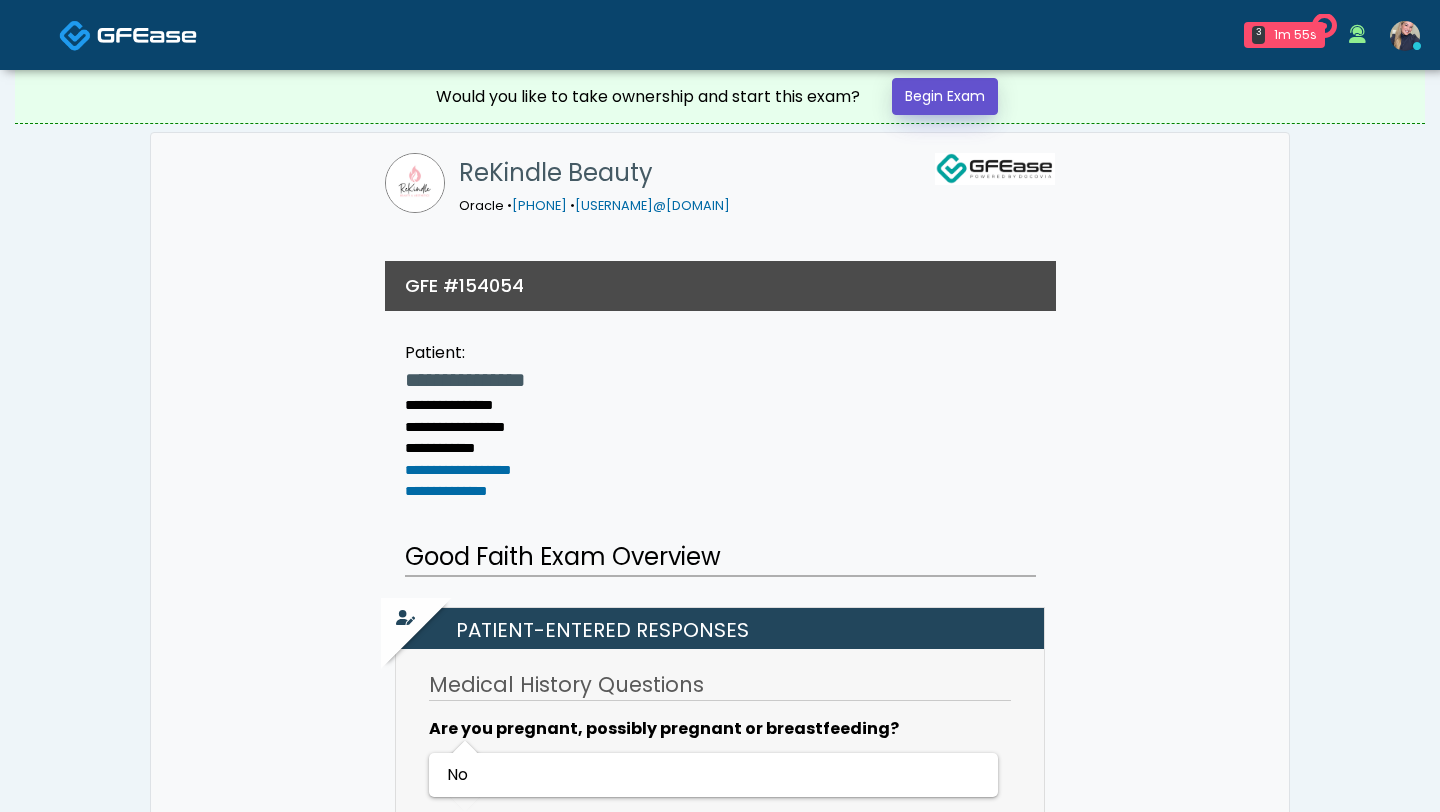click on "Begin Exam" at bounding box center (945, 96) 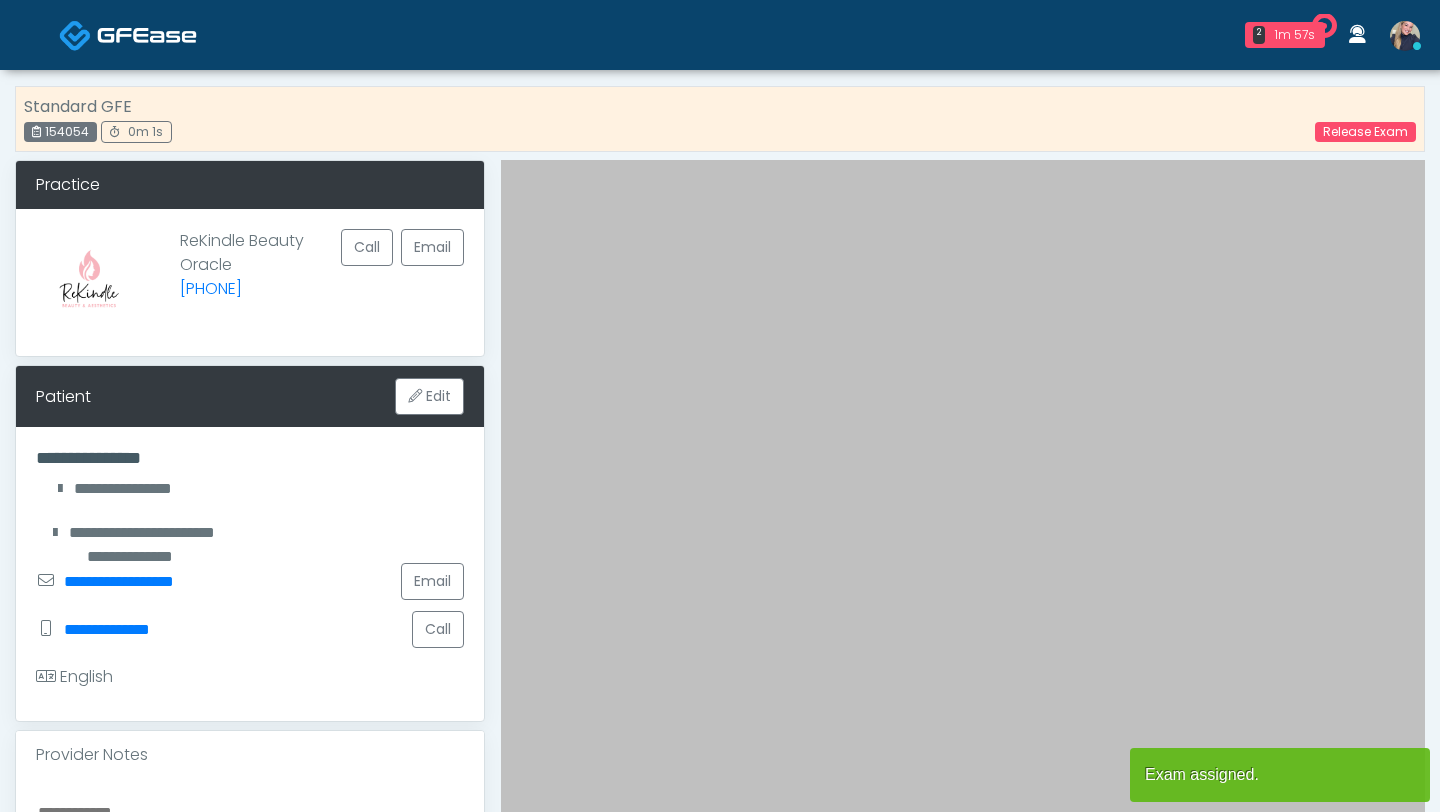 scroll, scrollTop: 0, scrollLeft: 0, axis: both 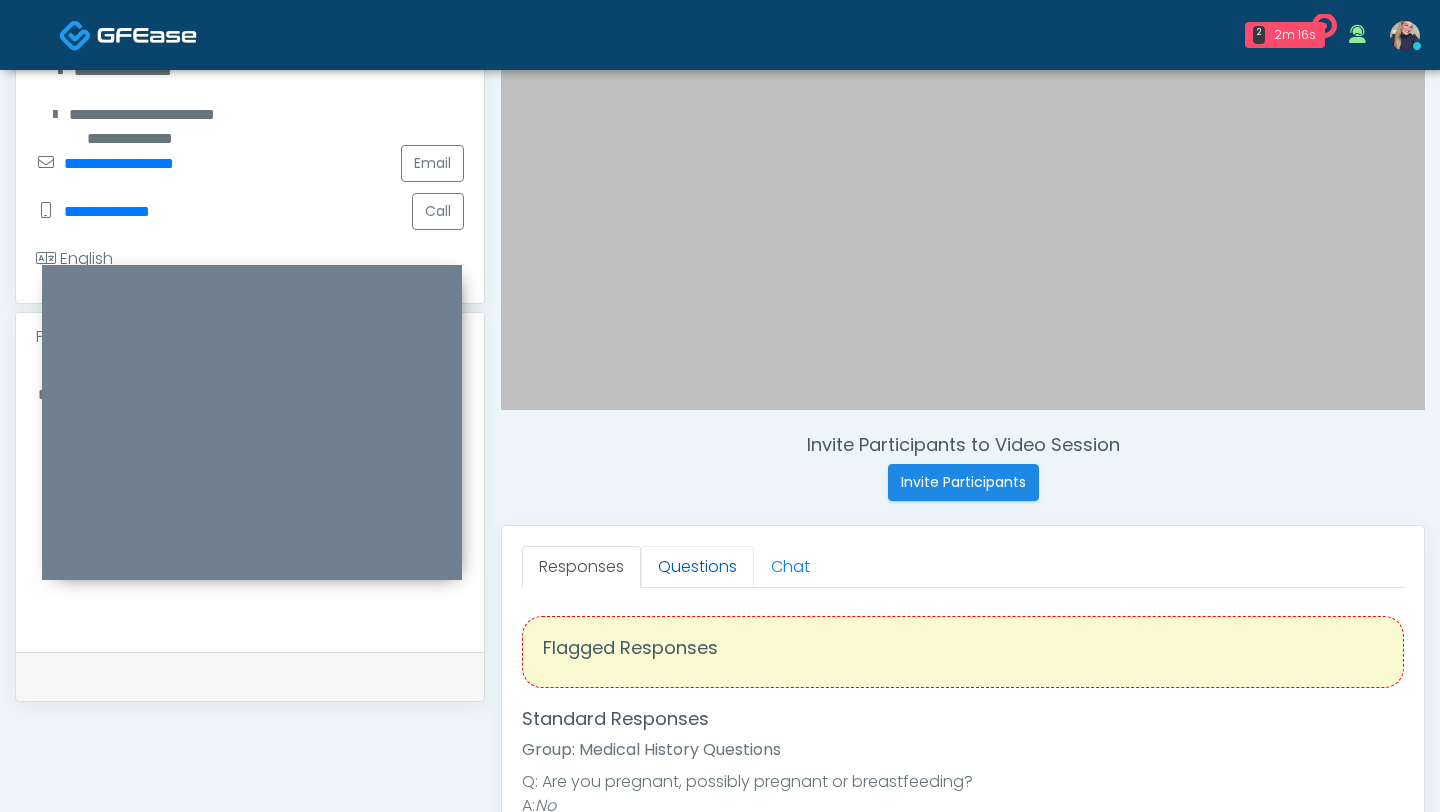 click on "Questions" at bounding box center [697, 567] 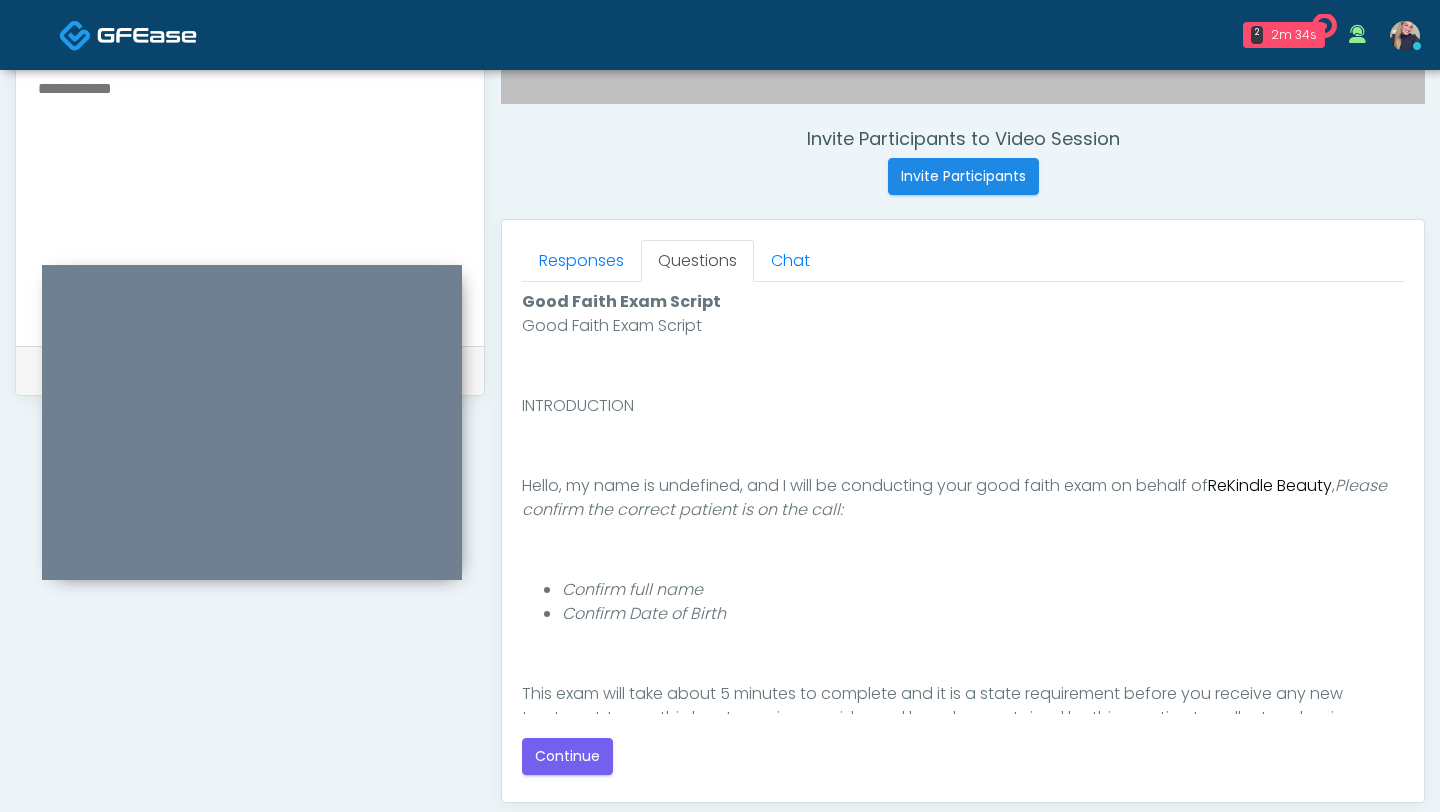 scroll, scrollTop: 725, scrollLeft: 0, axis: vertical 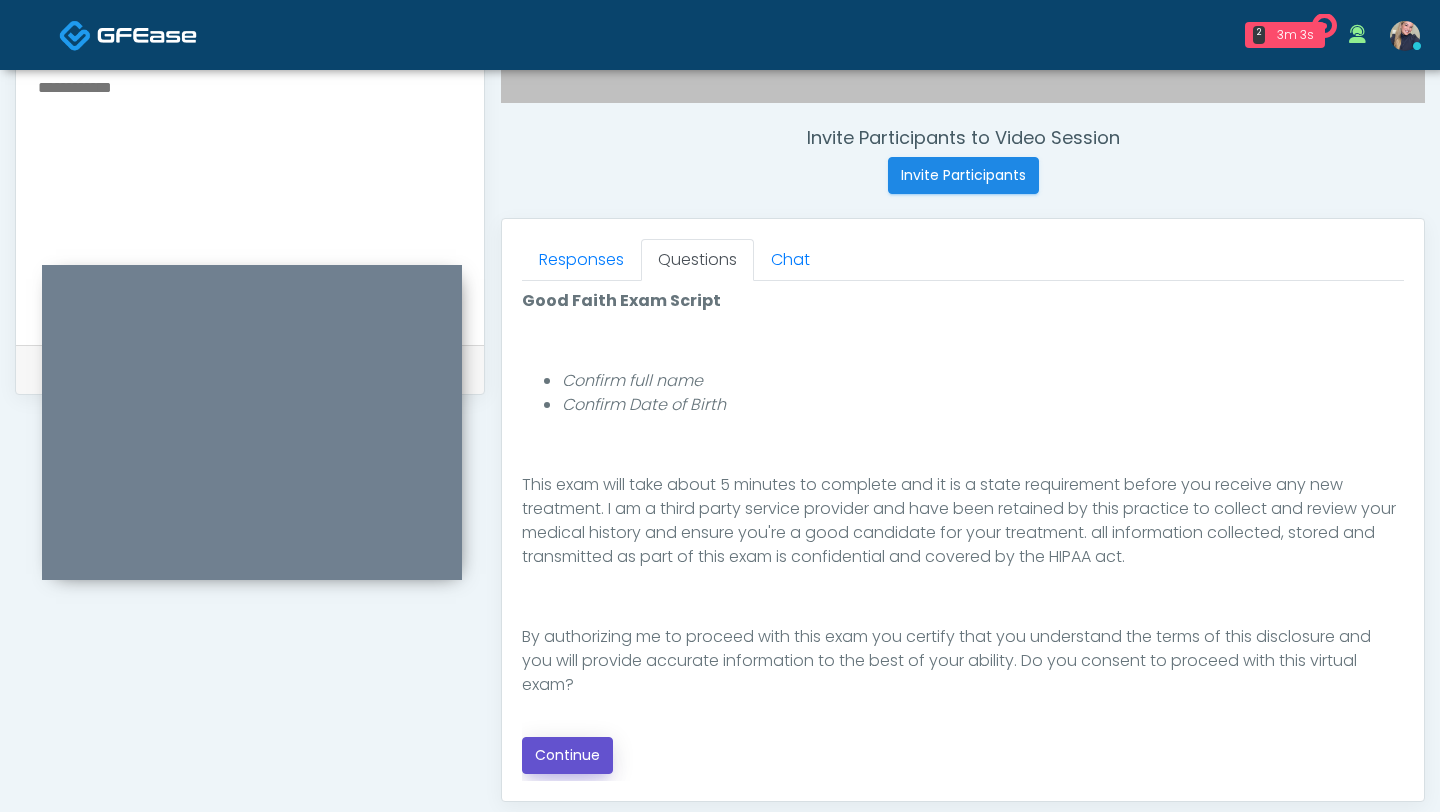 click on "Continue" at bounding box center (567, 755) 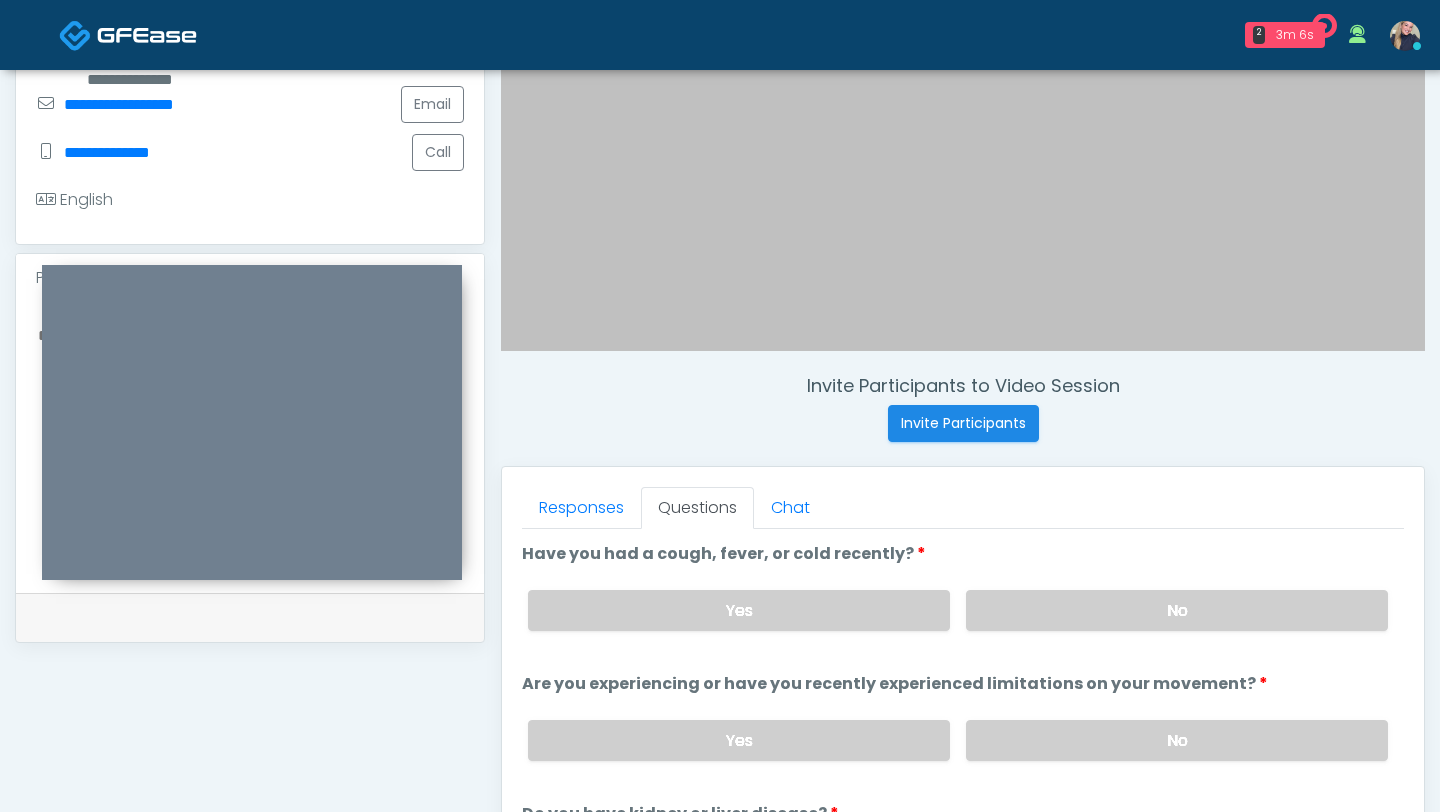 scroll, scrollTop: 475, scrollLeft: 0, axis: vertical 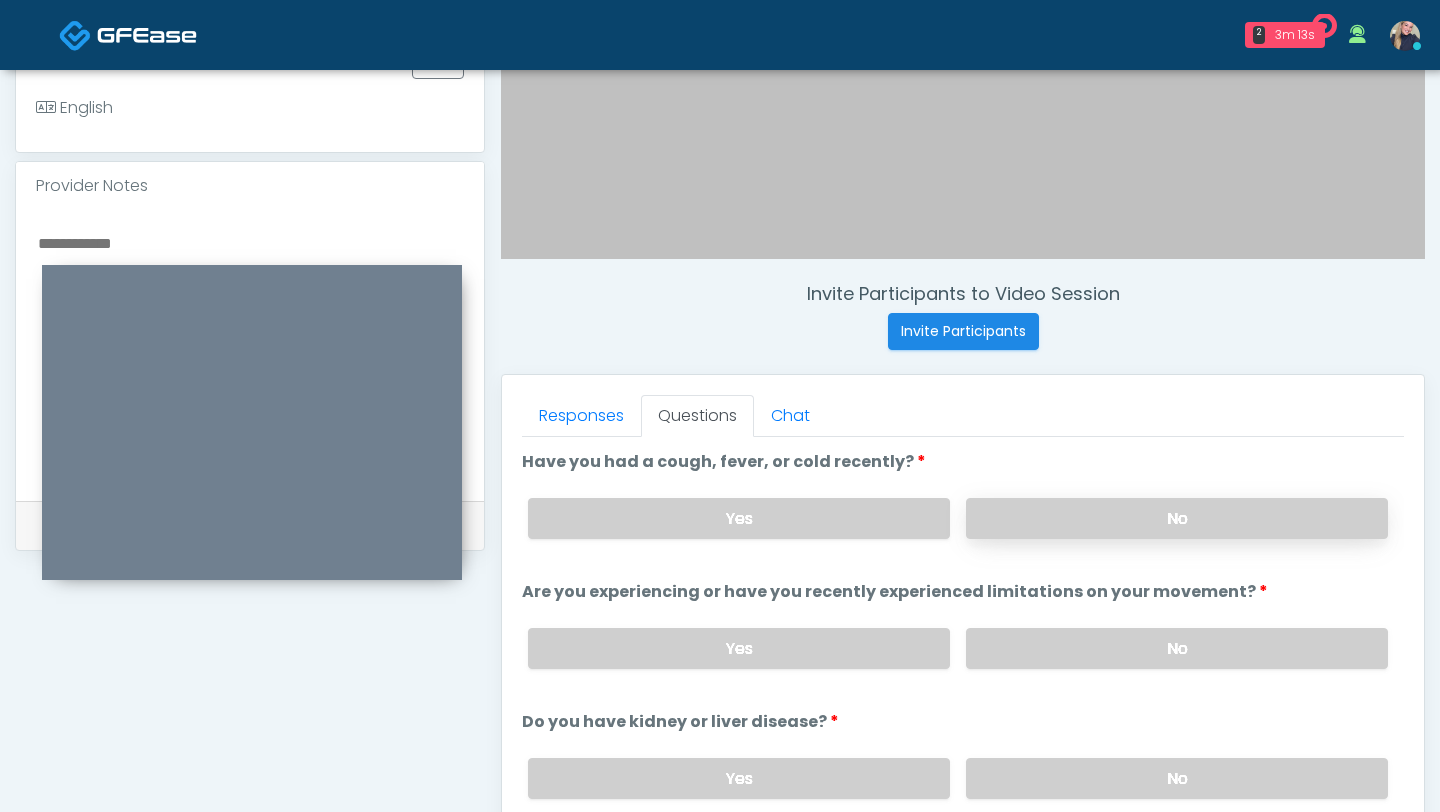 click on "No" at bounding box center (1177, 518) 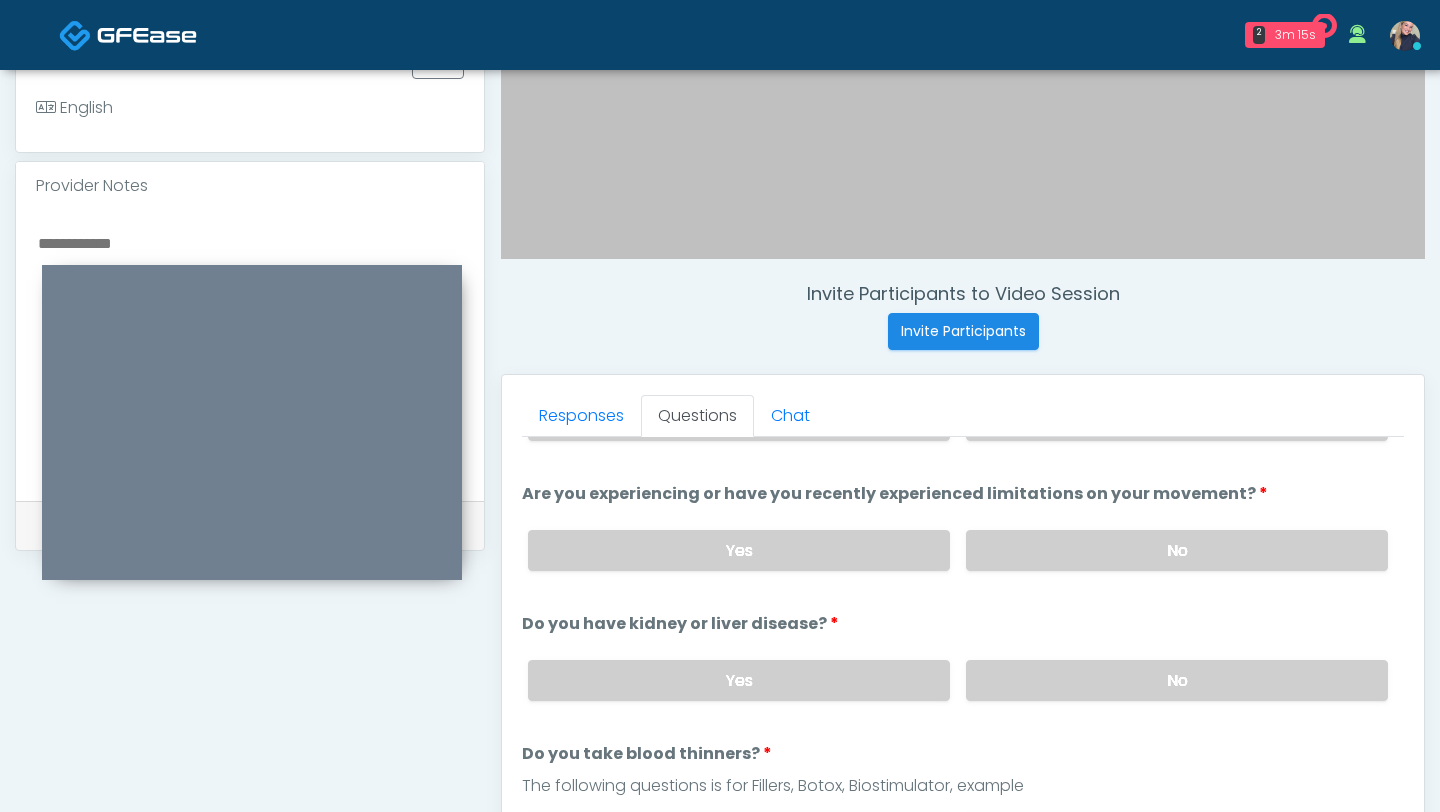 scroll, scrollTop: 138, scrollLeft: 0, axis: vertical 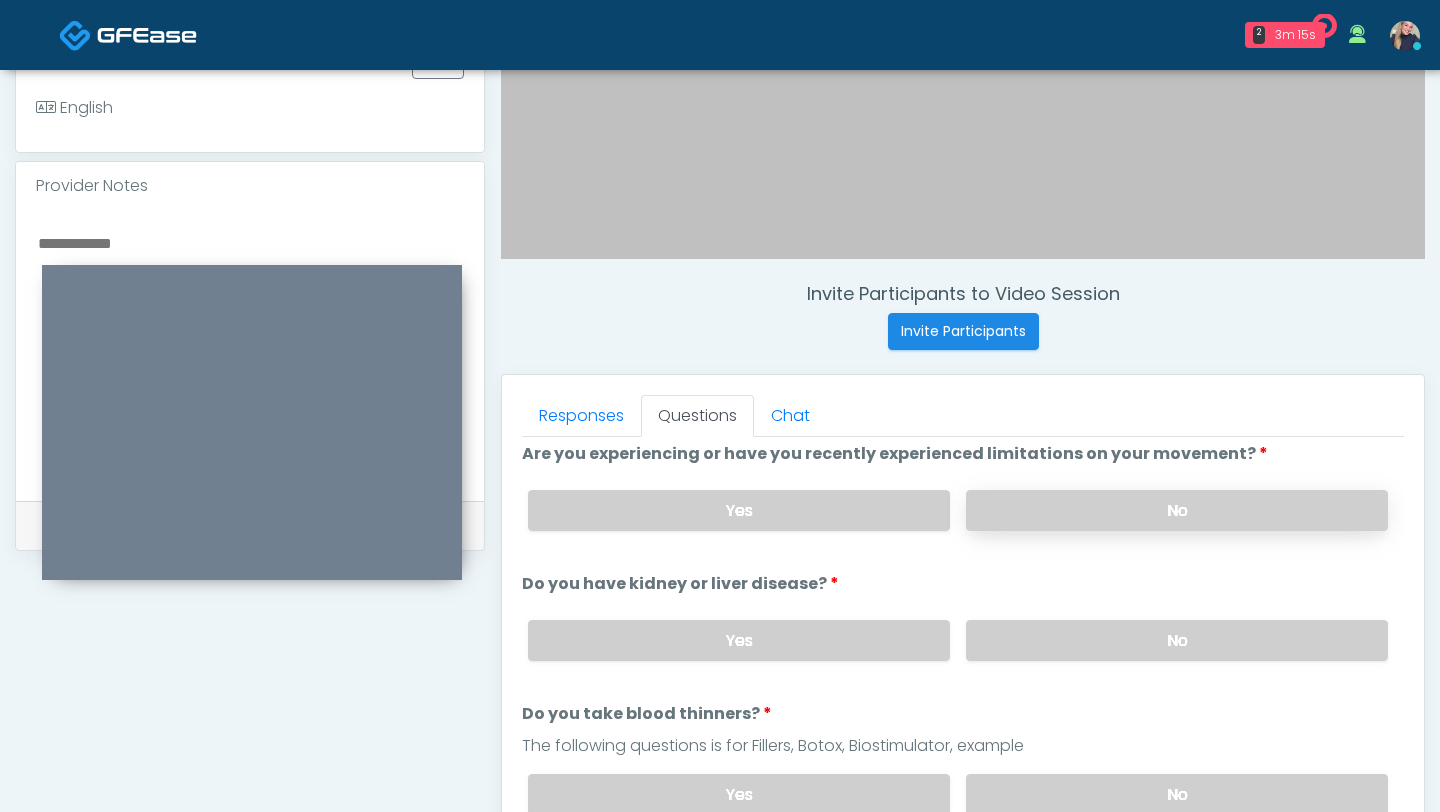 click on "No" at bounding box center [1177, 510] 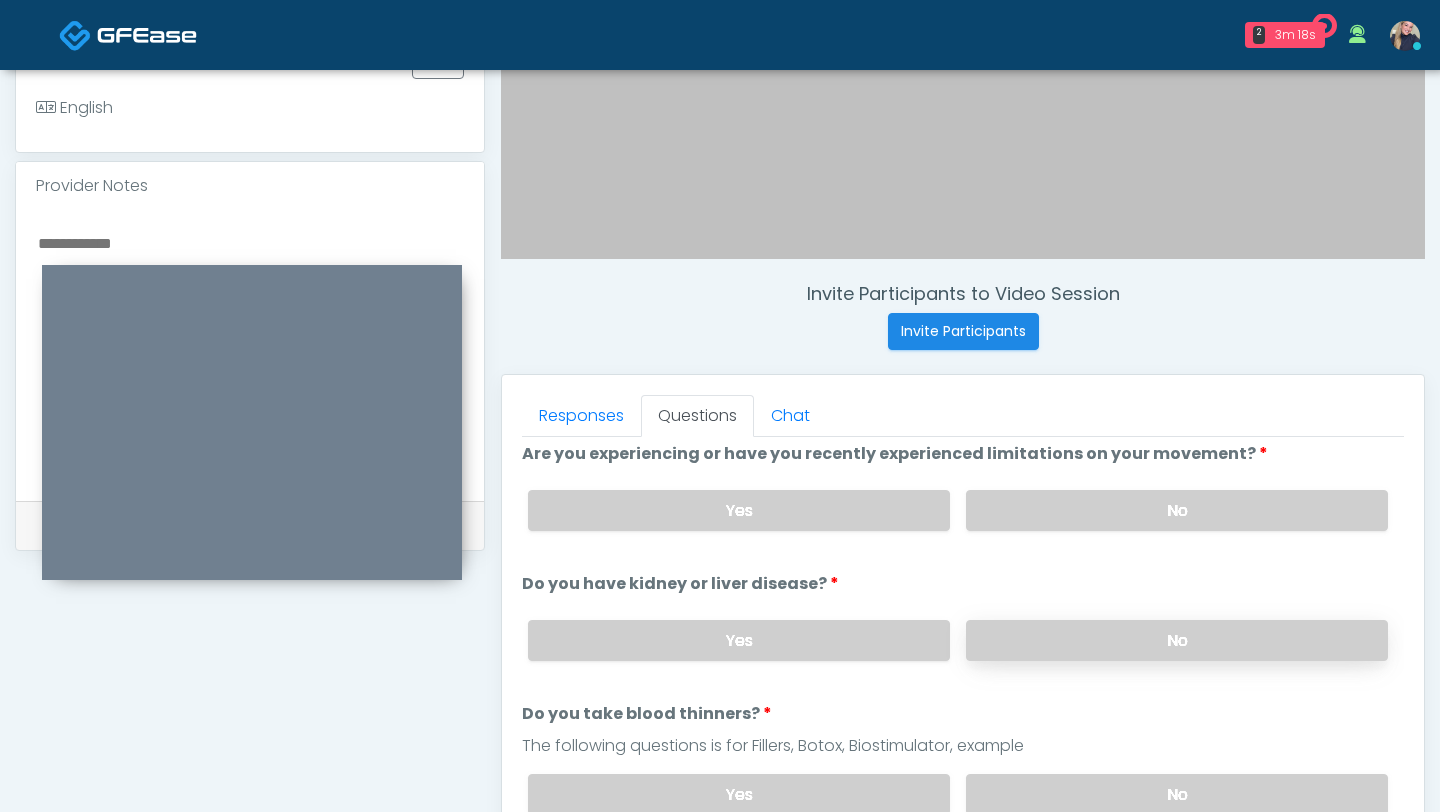 click on "No" at bounding box center [1177, 640] 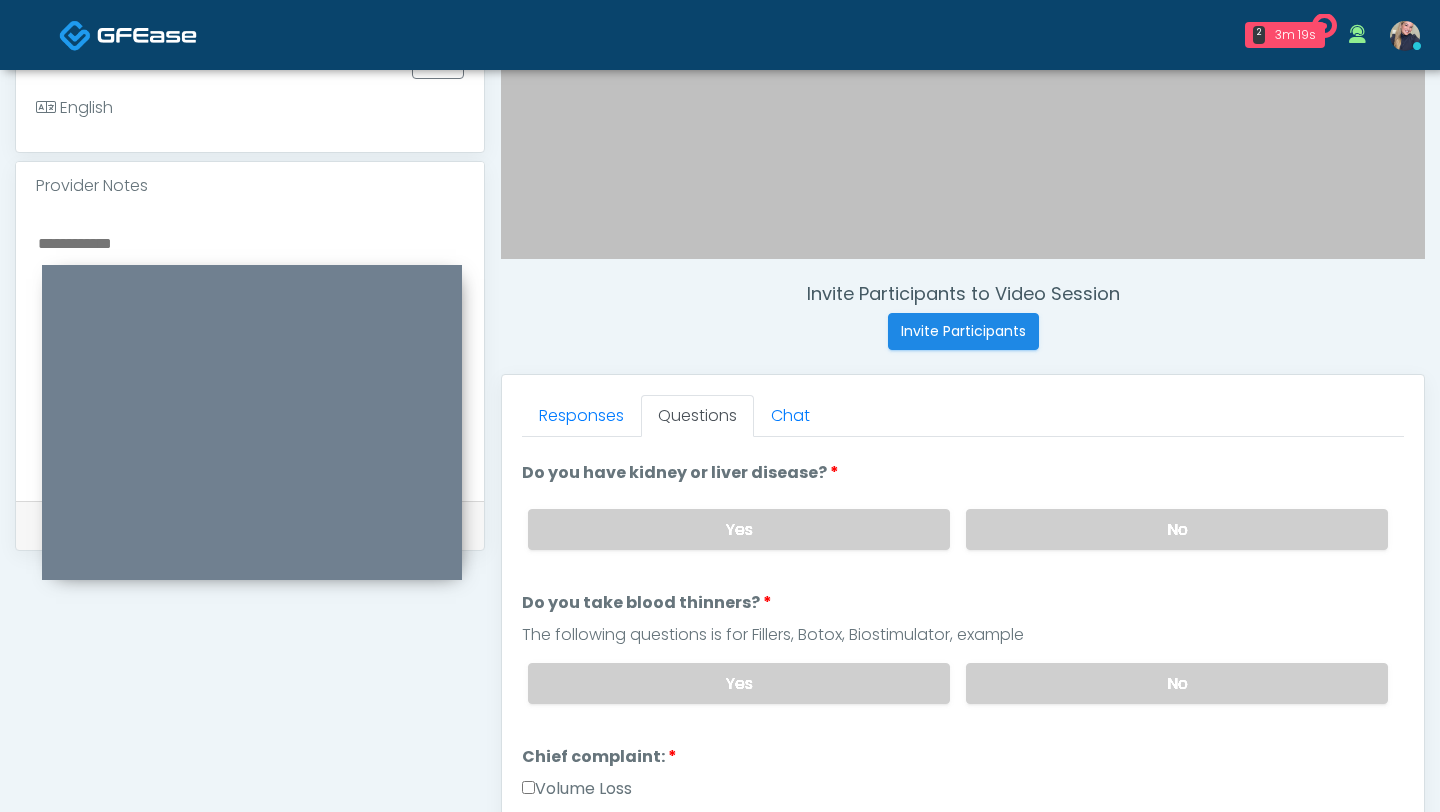 scroll, scrollTop: 252, scrollLeft: 0, axis: vertical 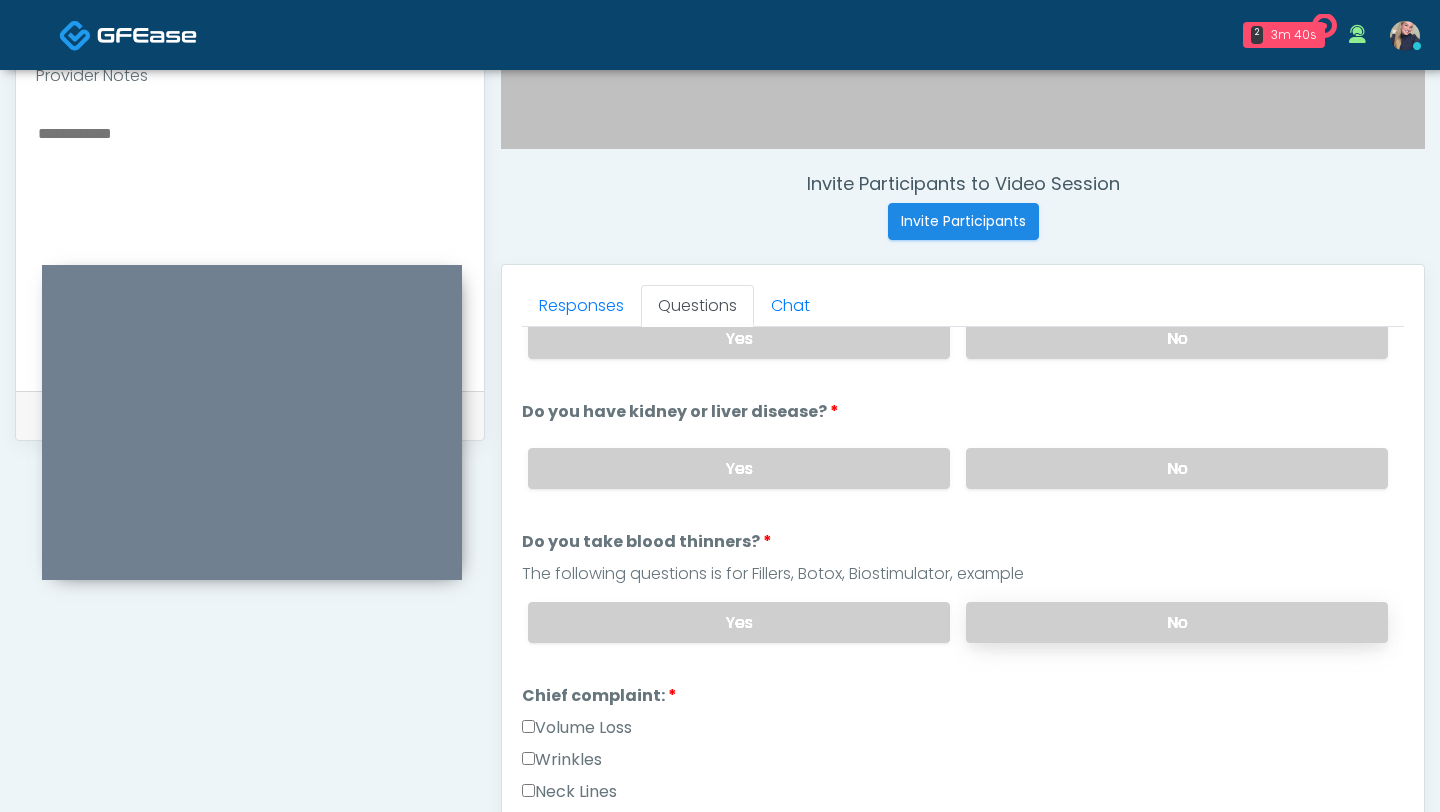 click on "No" at bounding box center (1177, 622) 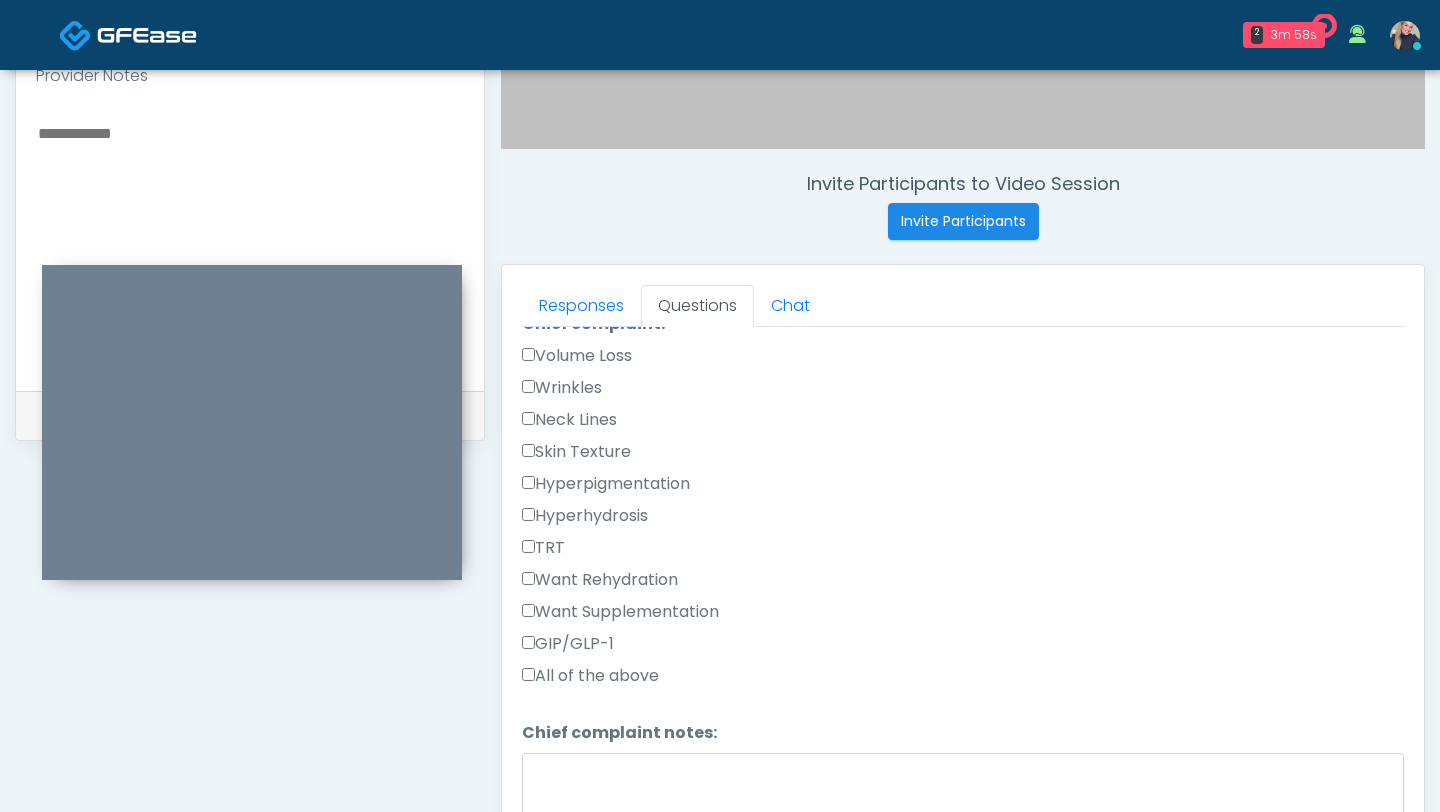 scroll, scrollTop: 573, scrollLeft: 0, axis: vertical 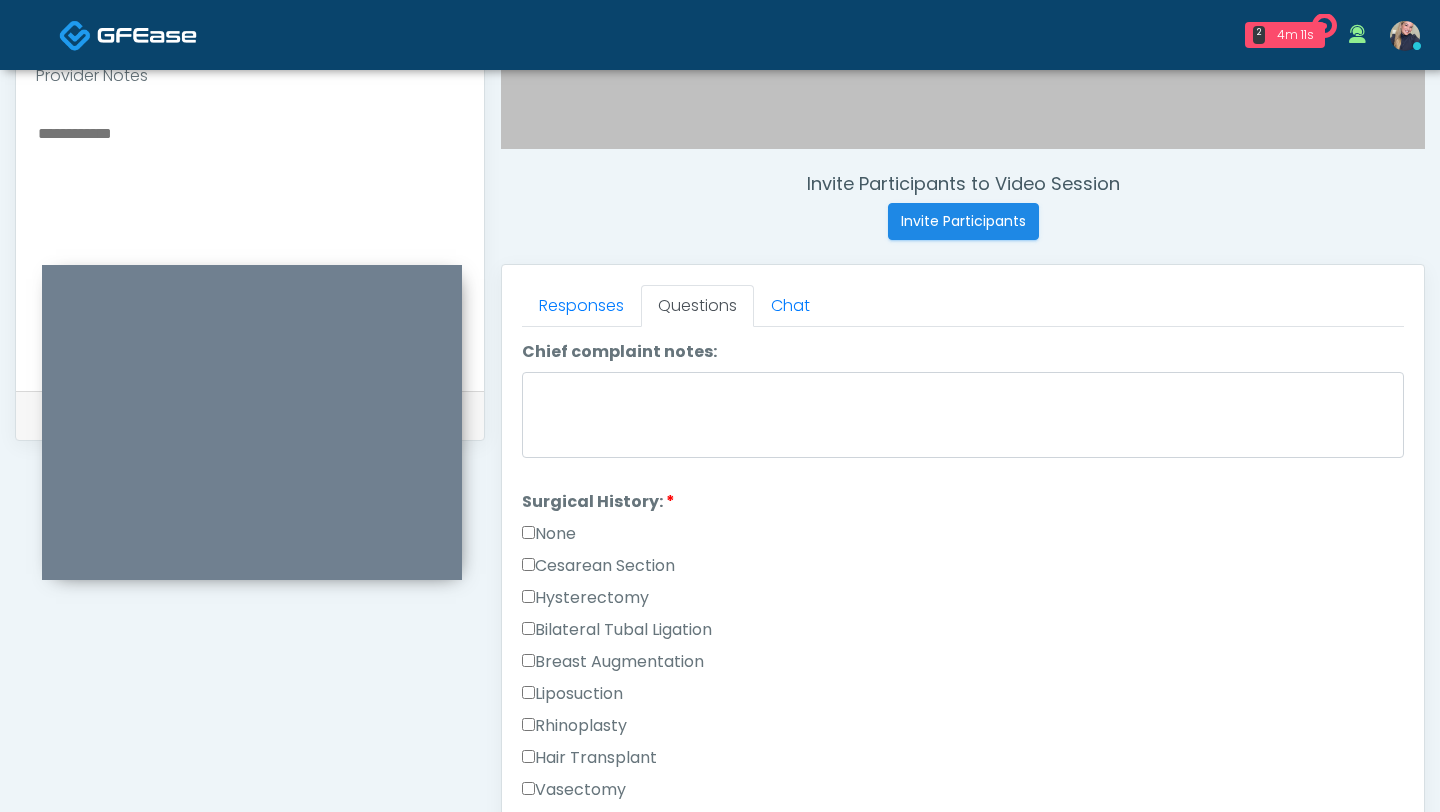 click on "None" at bounding box center (549, 534) 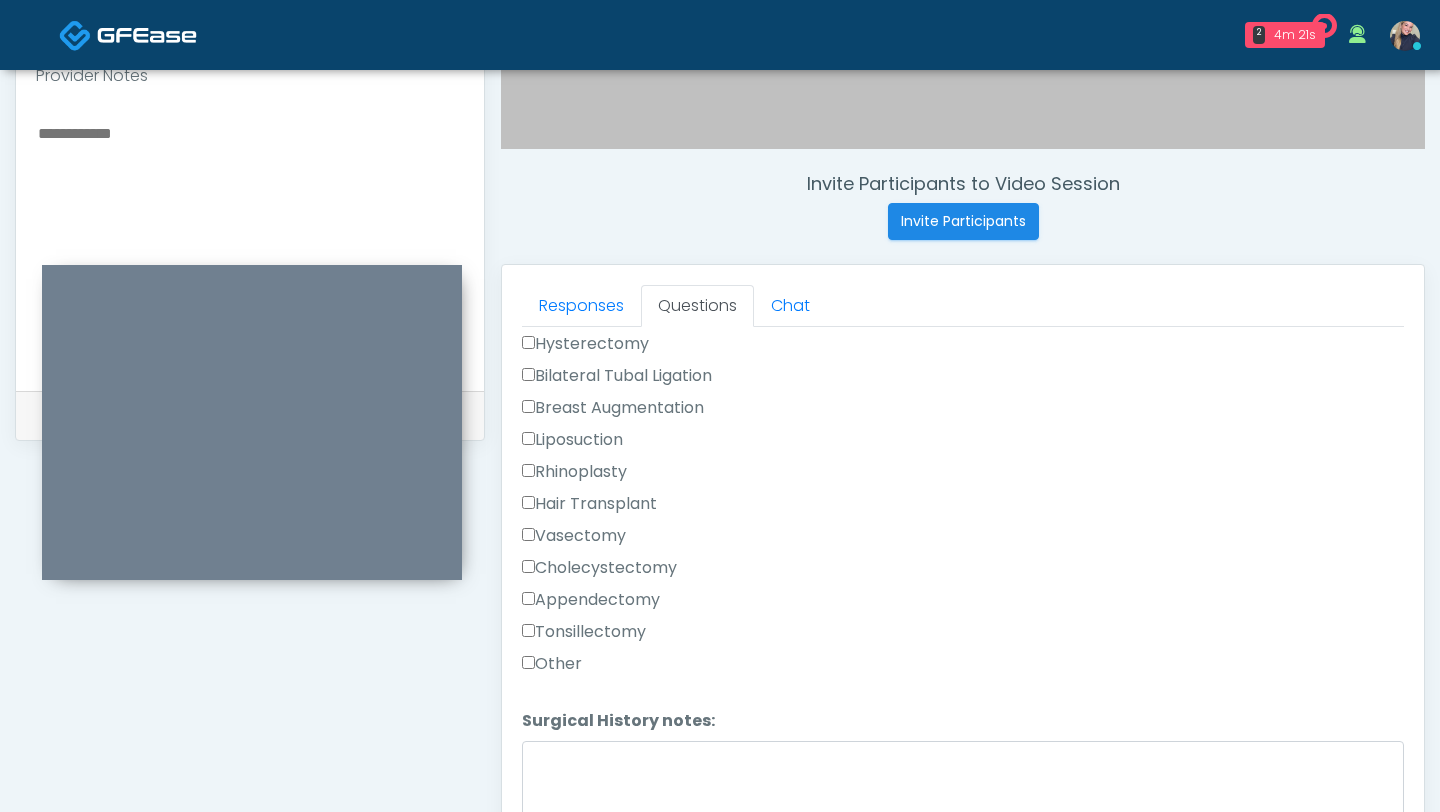 scroll, scrollTop: 1271, scrollLeft: 0, axis: vertical 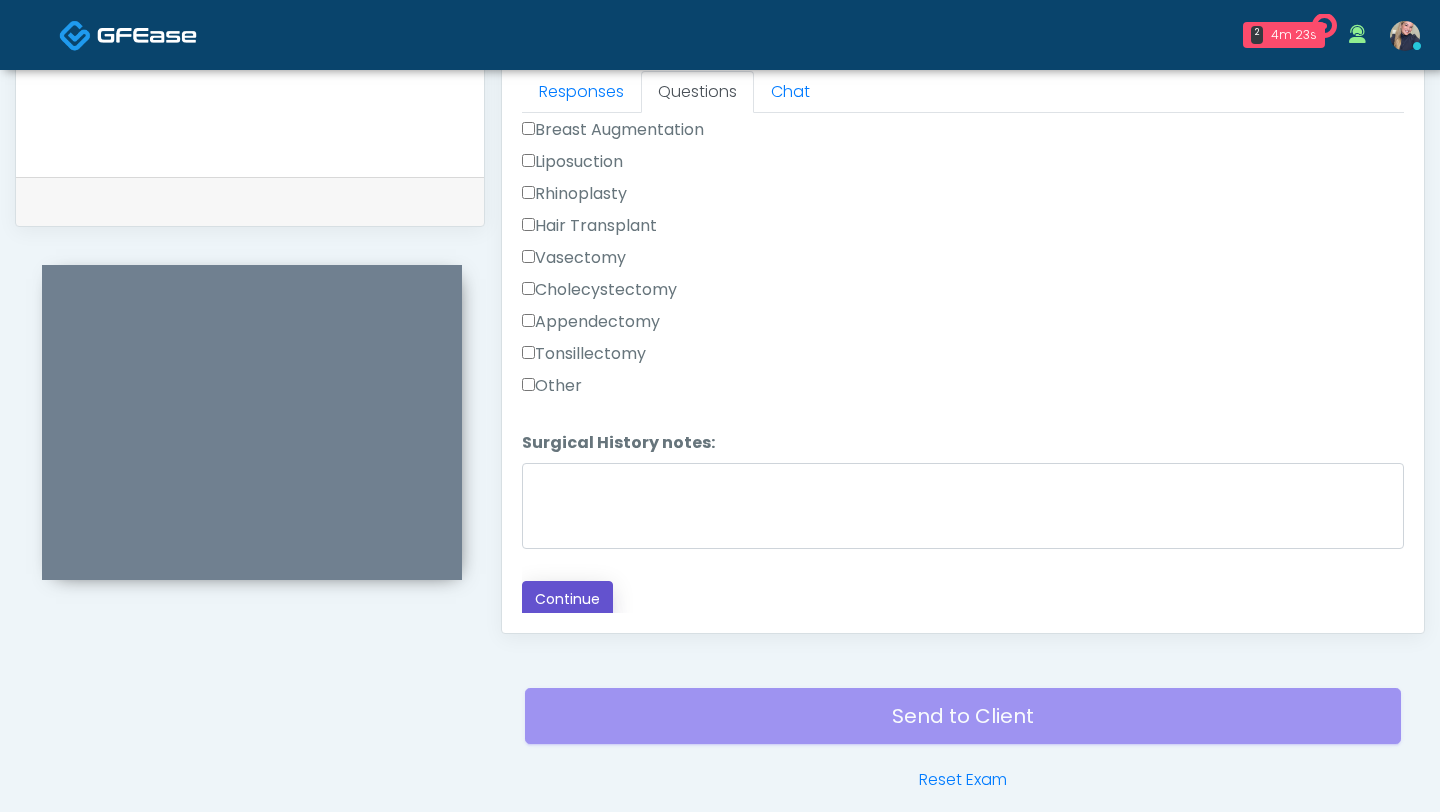 click on "Continue" at bounding box center [567, 599] 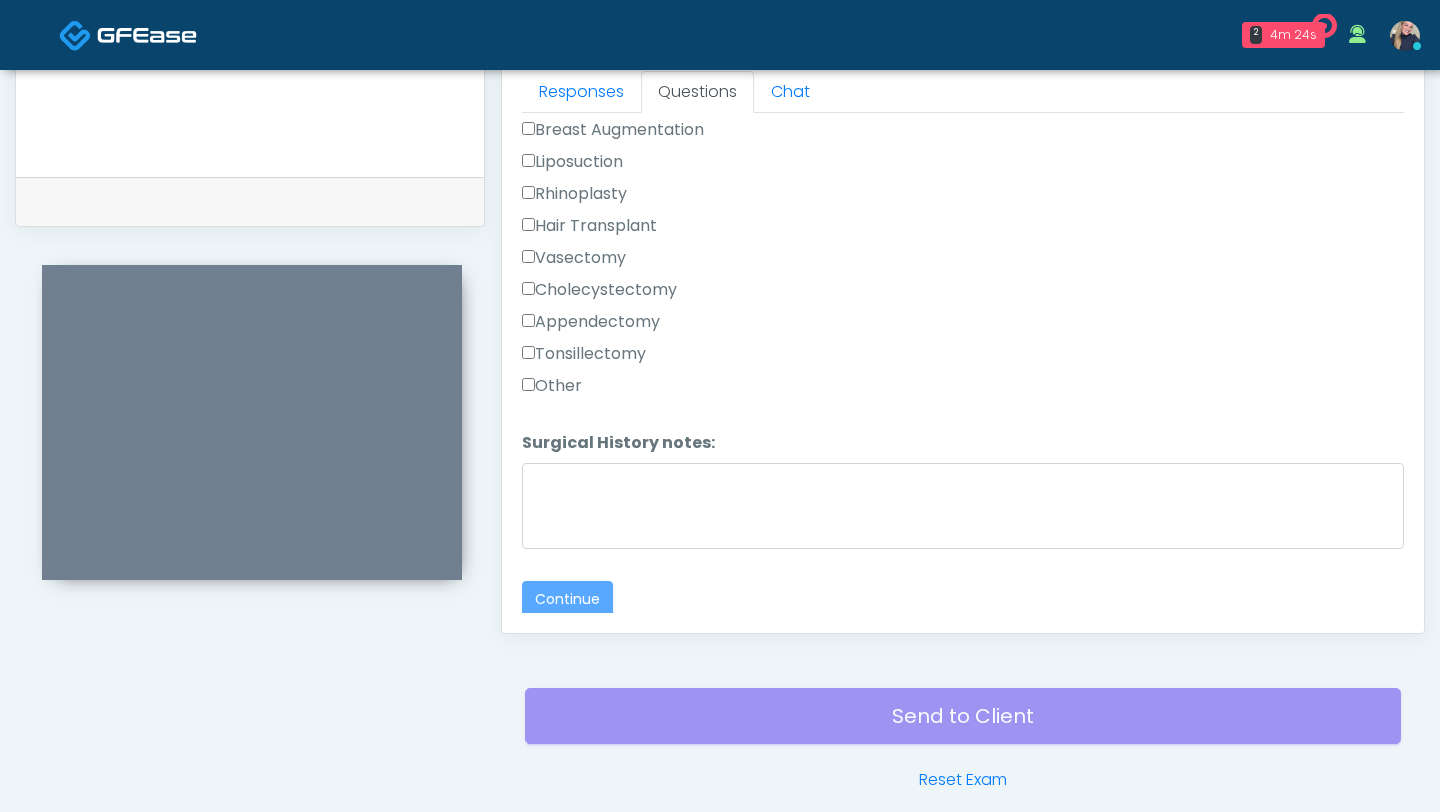 scroll, scrollTop: 983, scrollLeft: 0, axis: vertical 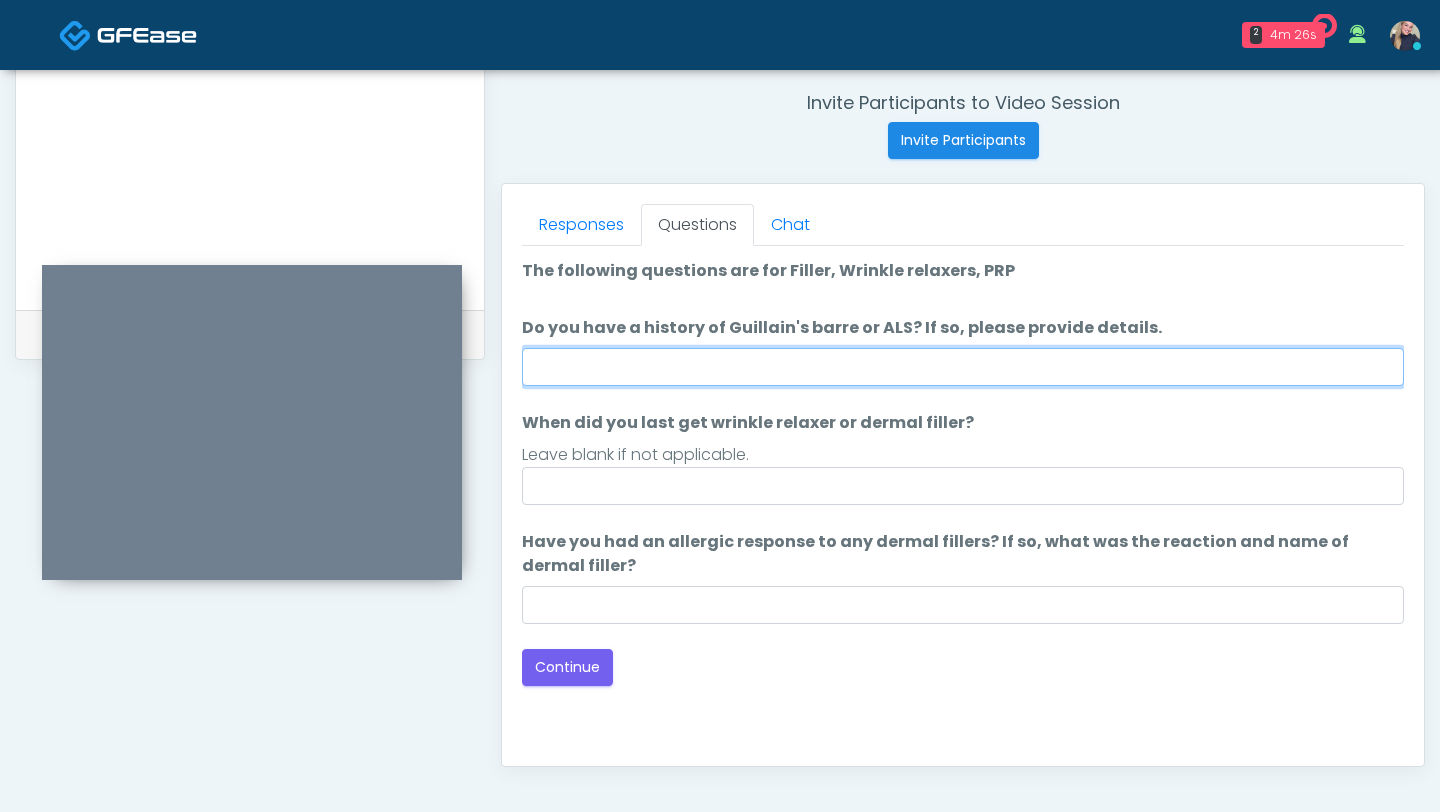 click on "Do you have a history of Guillain's barre or ALS? If so, please provide details." at bounding box center (963, 367) 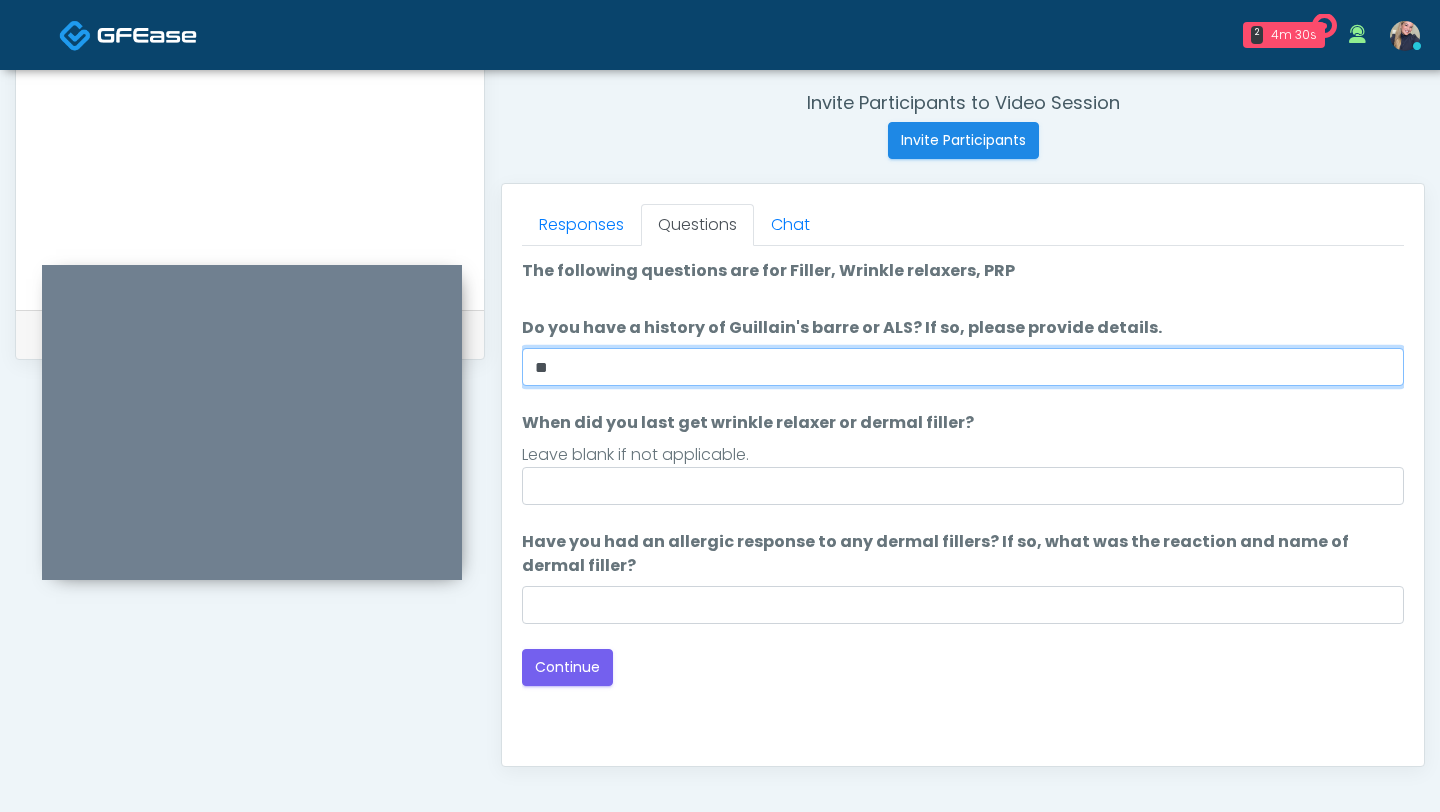 type on "**" 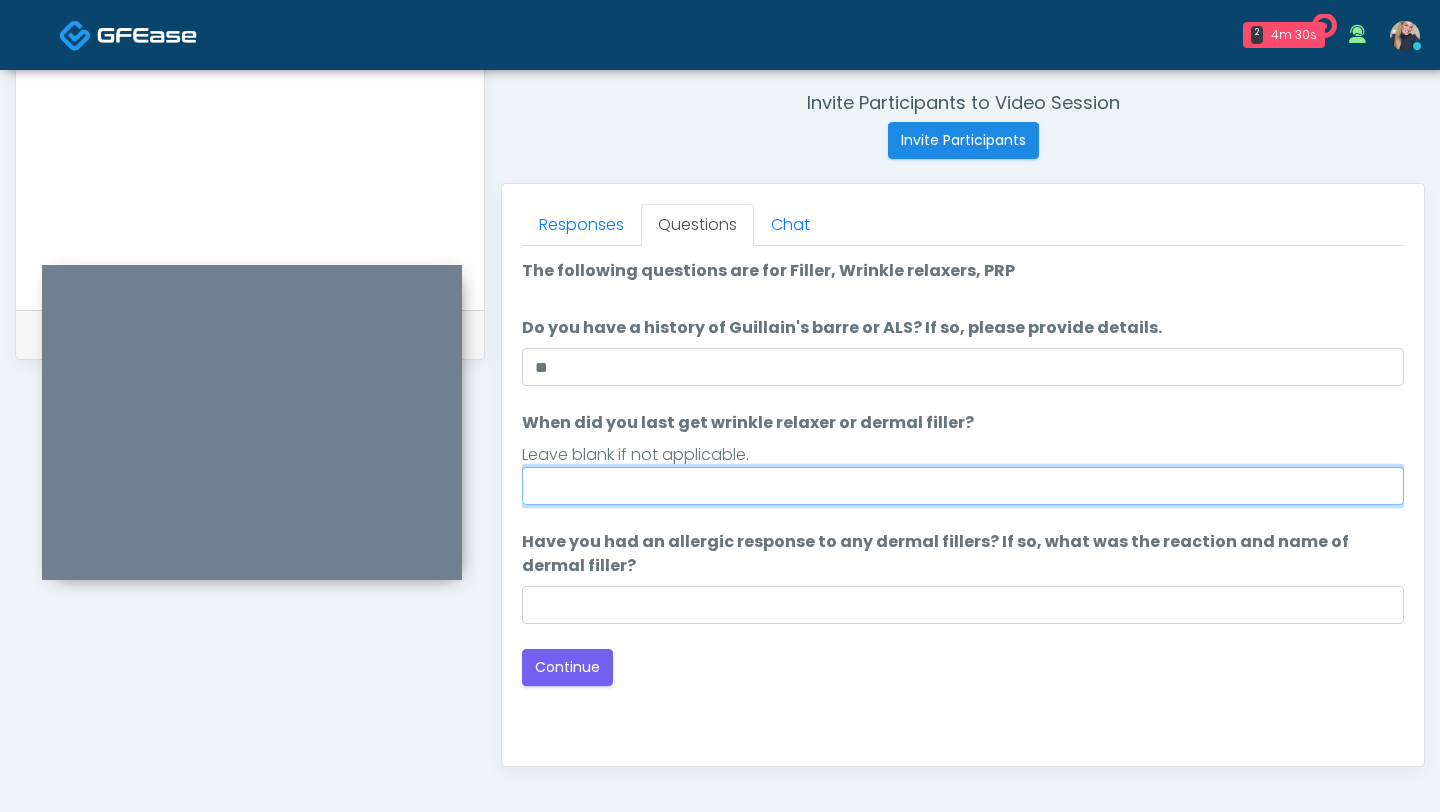click on "When did you last get wrinkle relaxer or dermal filler?" at bounding box center [963, 486] 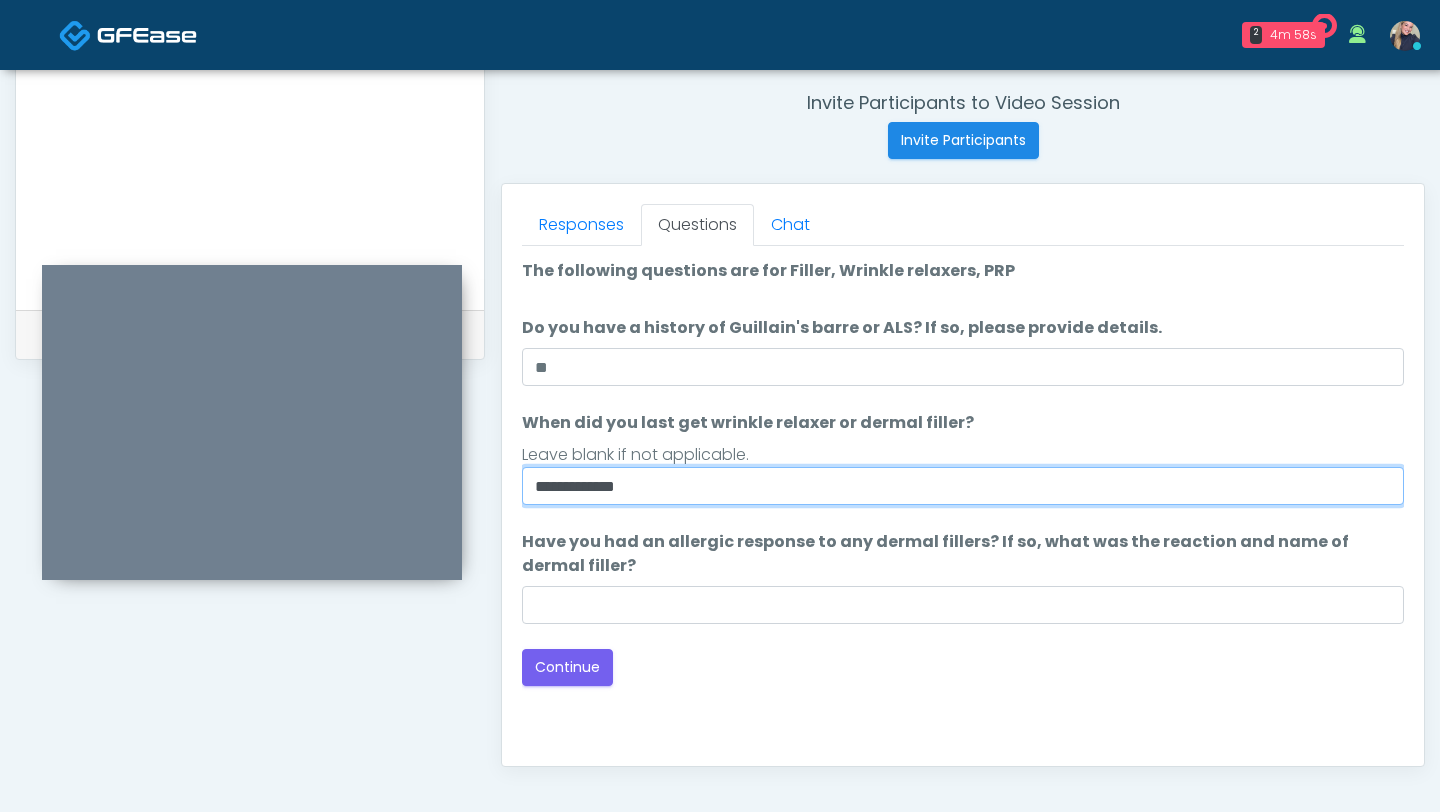 type on "**********" 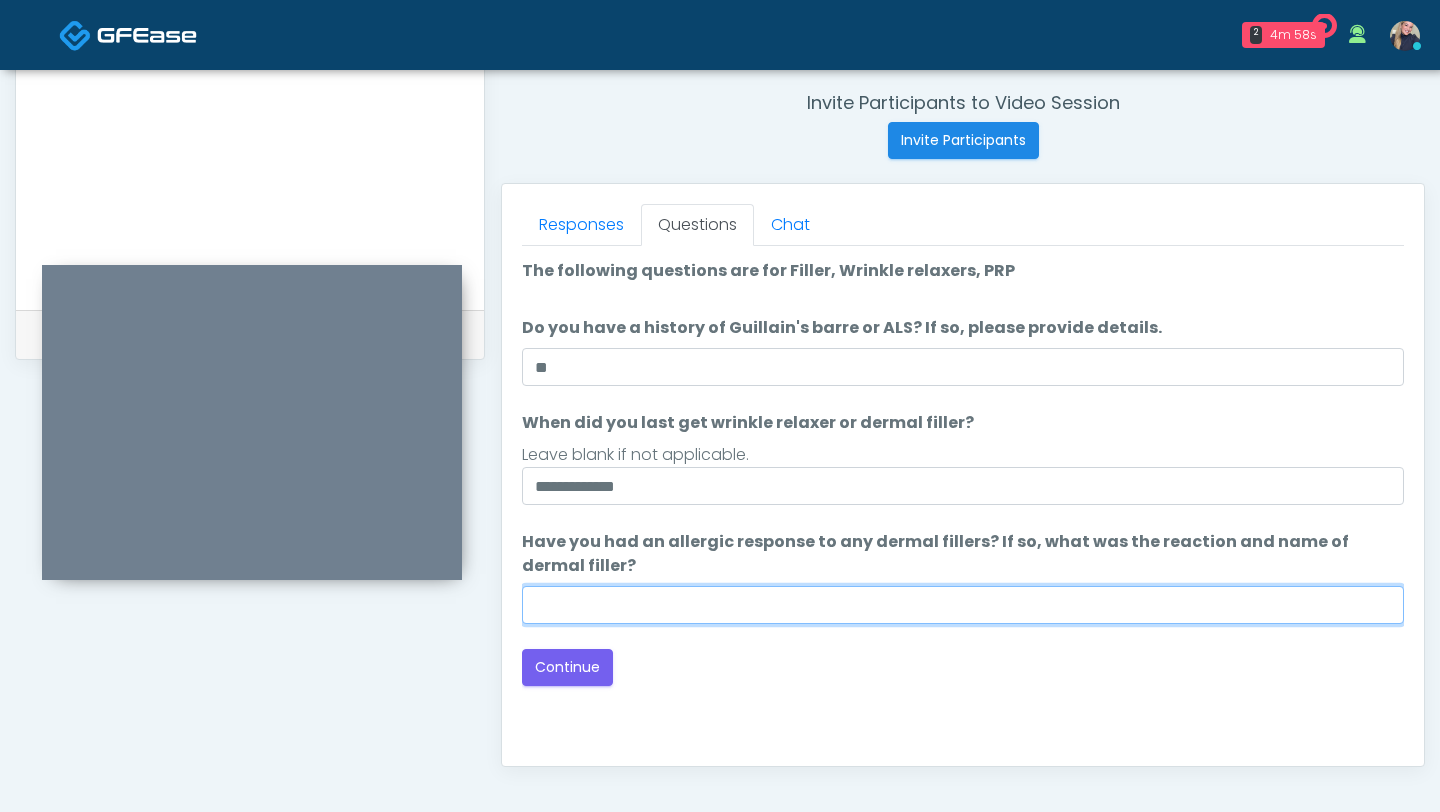 click on "Have you had an allergic response to any dermal fillers? If so, what was the reaction and name of dermal filler?" at bounding box center [963, 605] 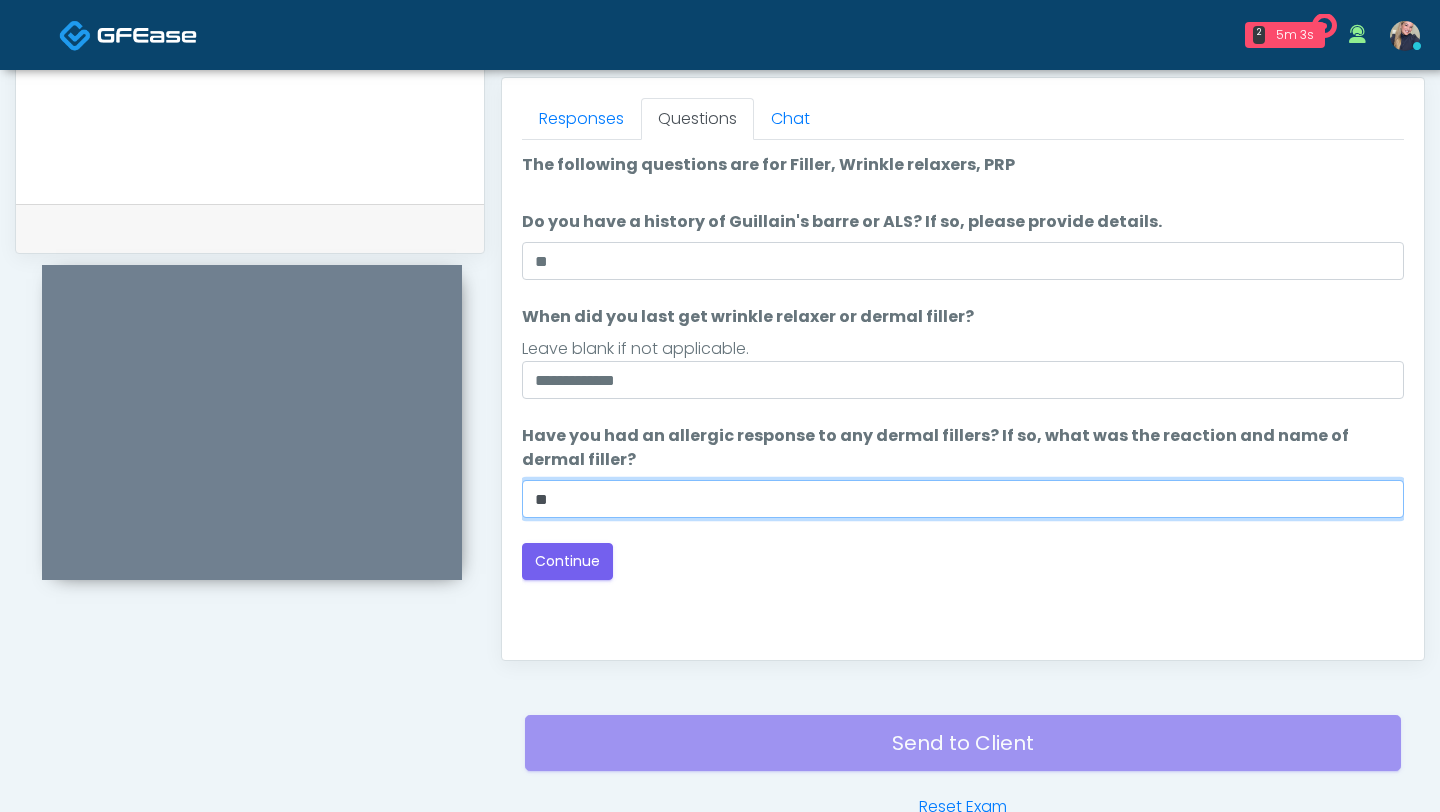 scroll, scrollTop: 868, scrollLeft: 0, axis: vertical 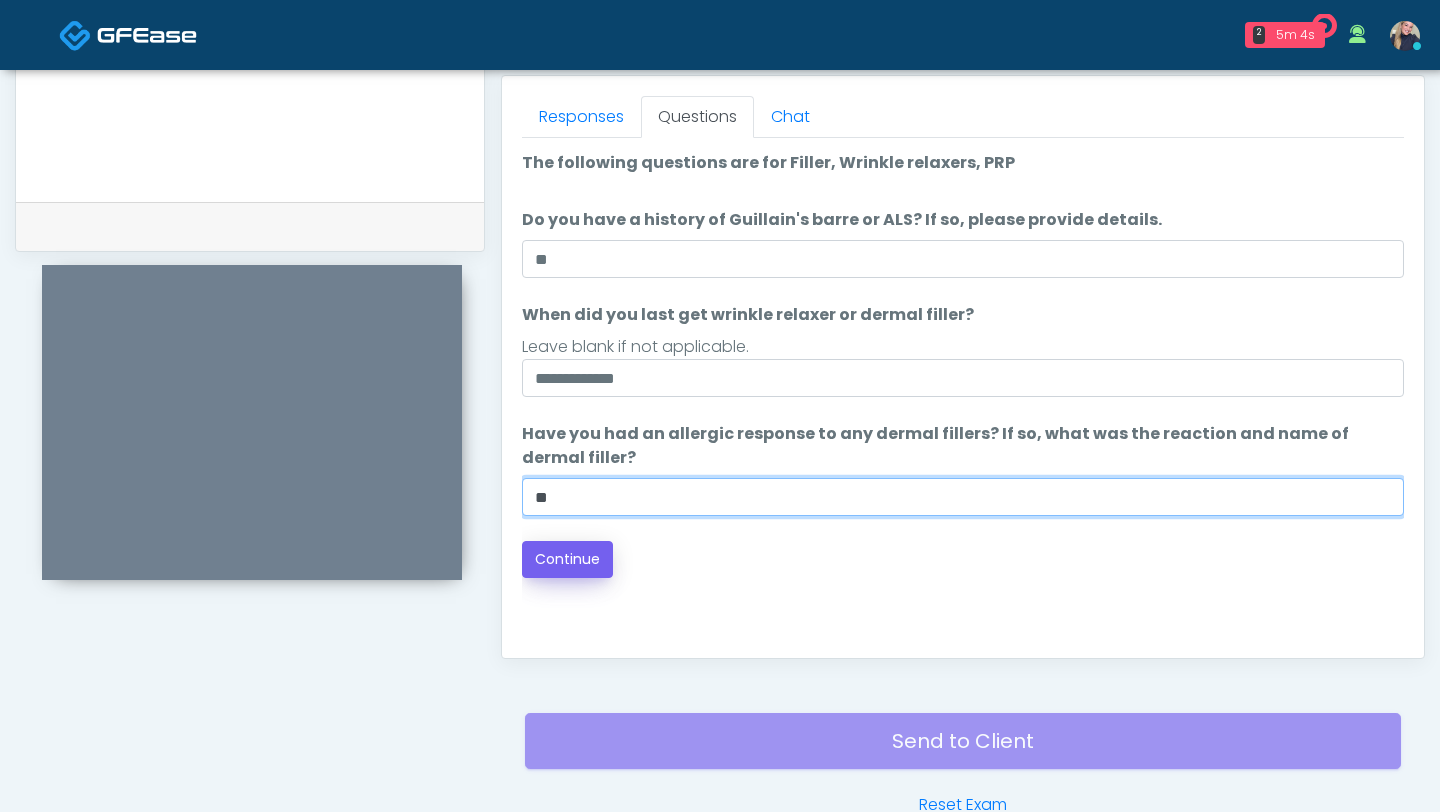 type on "**" 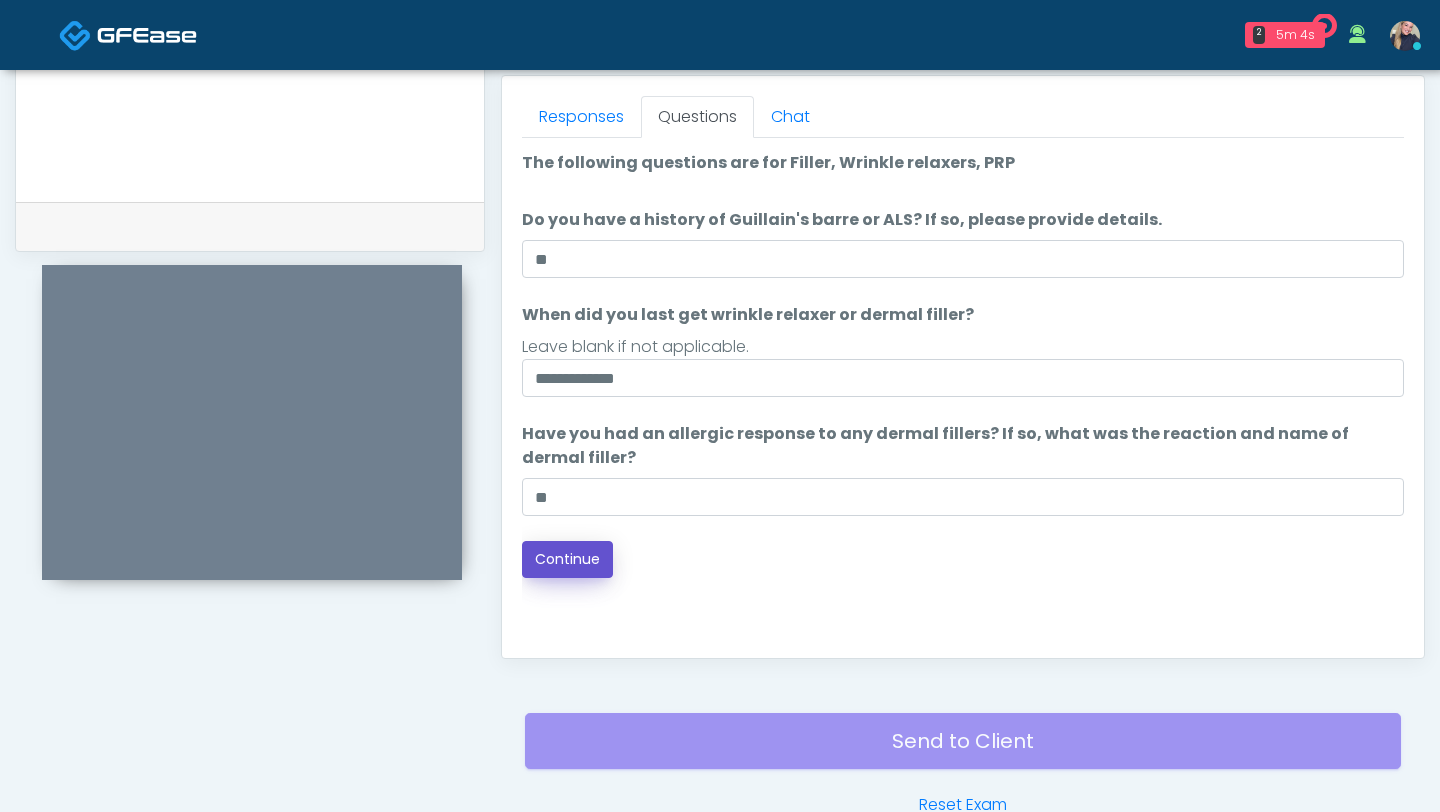 click on "Continue" at bounding box center (567, 559) 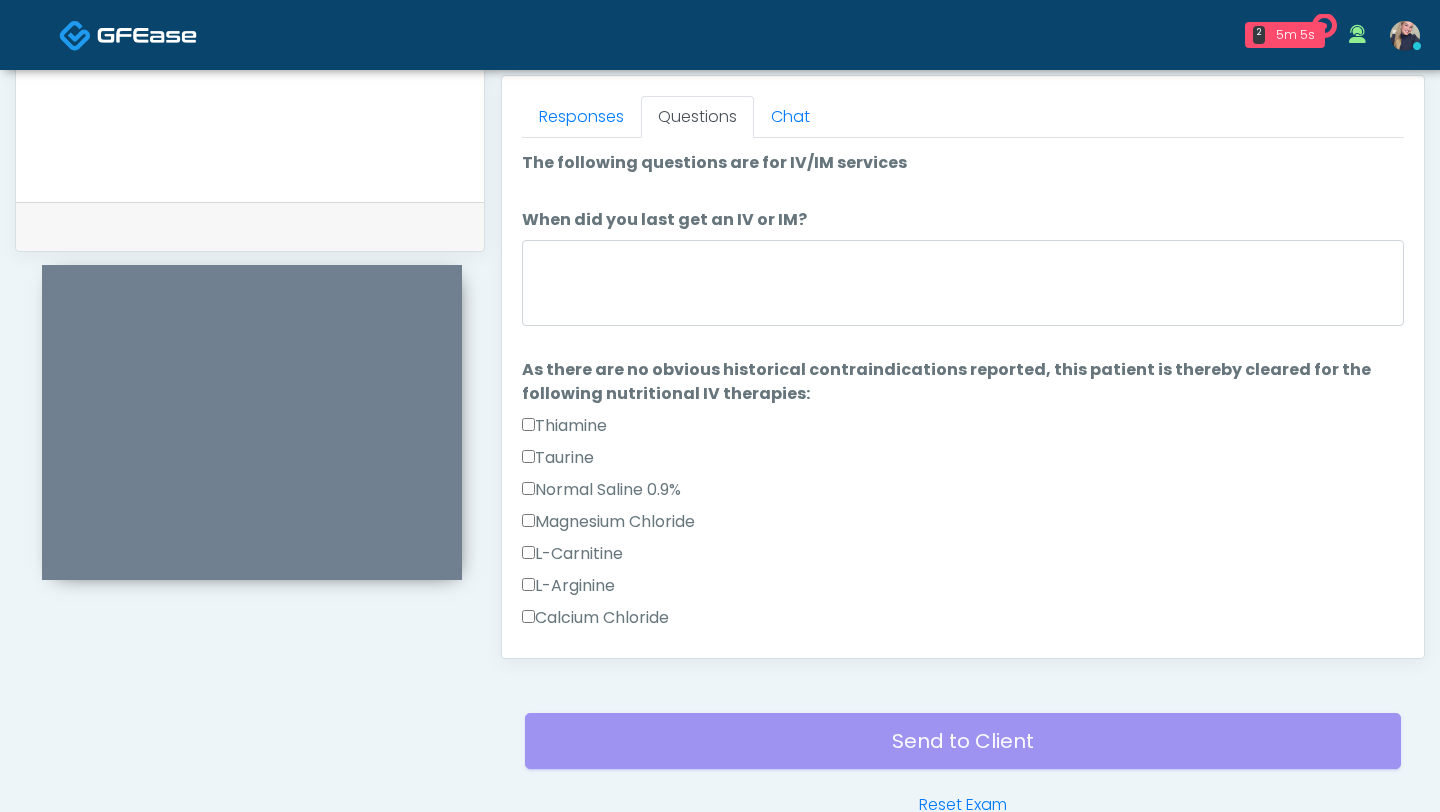 scroll, scrollTop: 983, scrollLeft: 0, axis: vertical 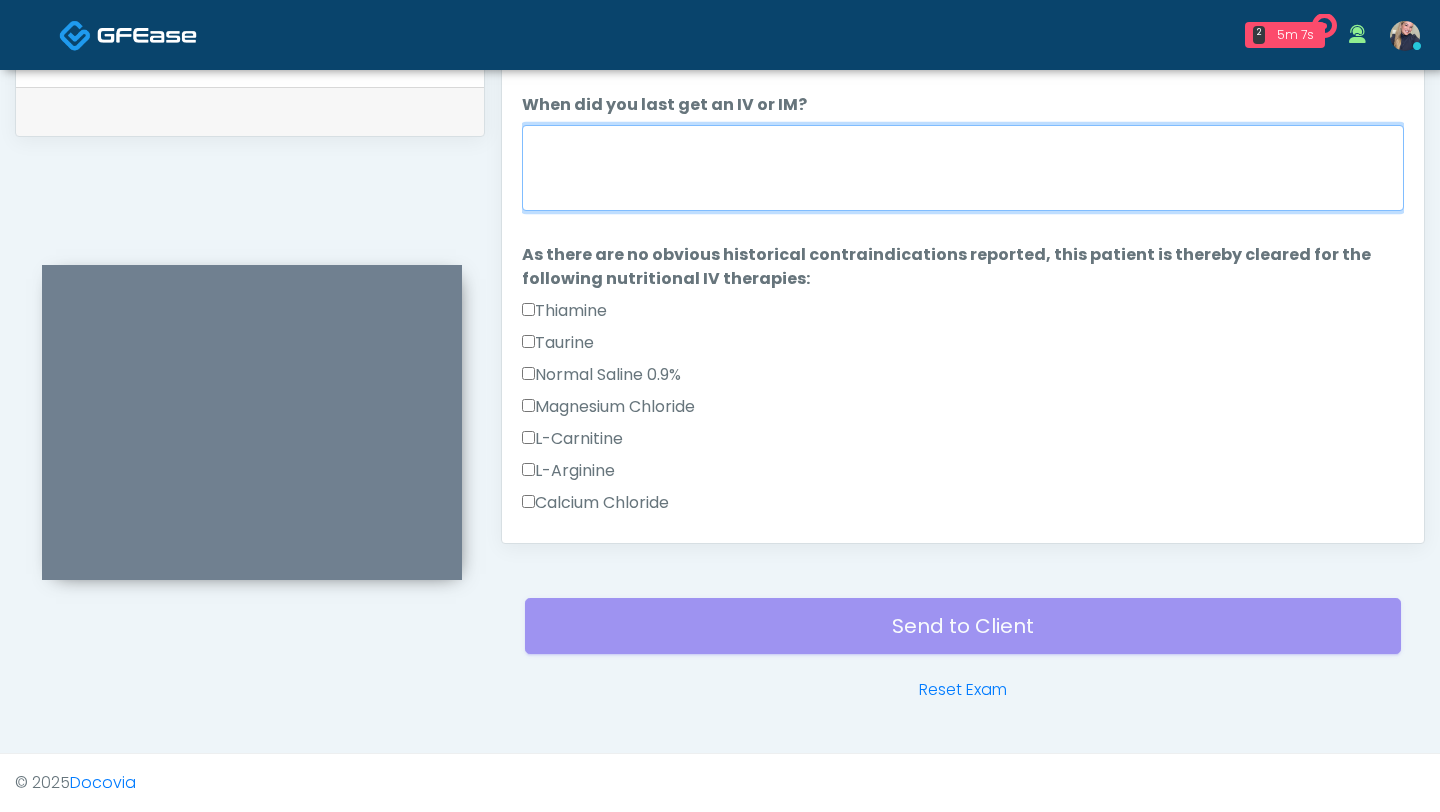 click on "When did you last get an IV or IM?" at bounding box center [963, 168] 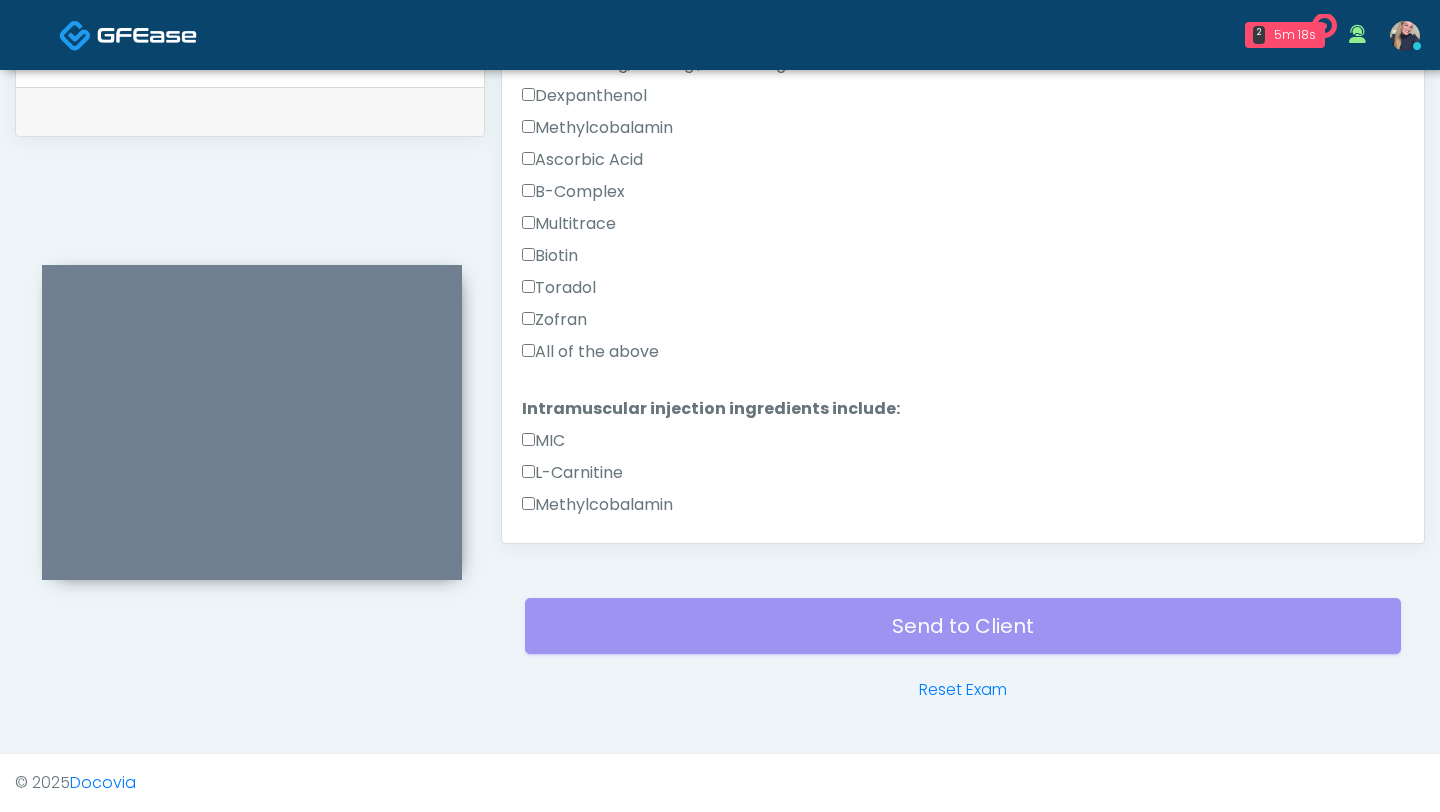 scroll, scrollTop: 537, scrollLeft: 0, axis: vertical 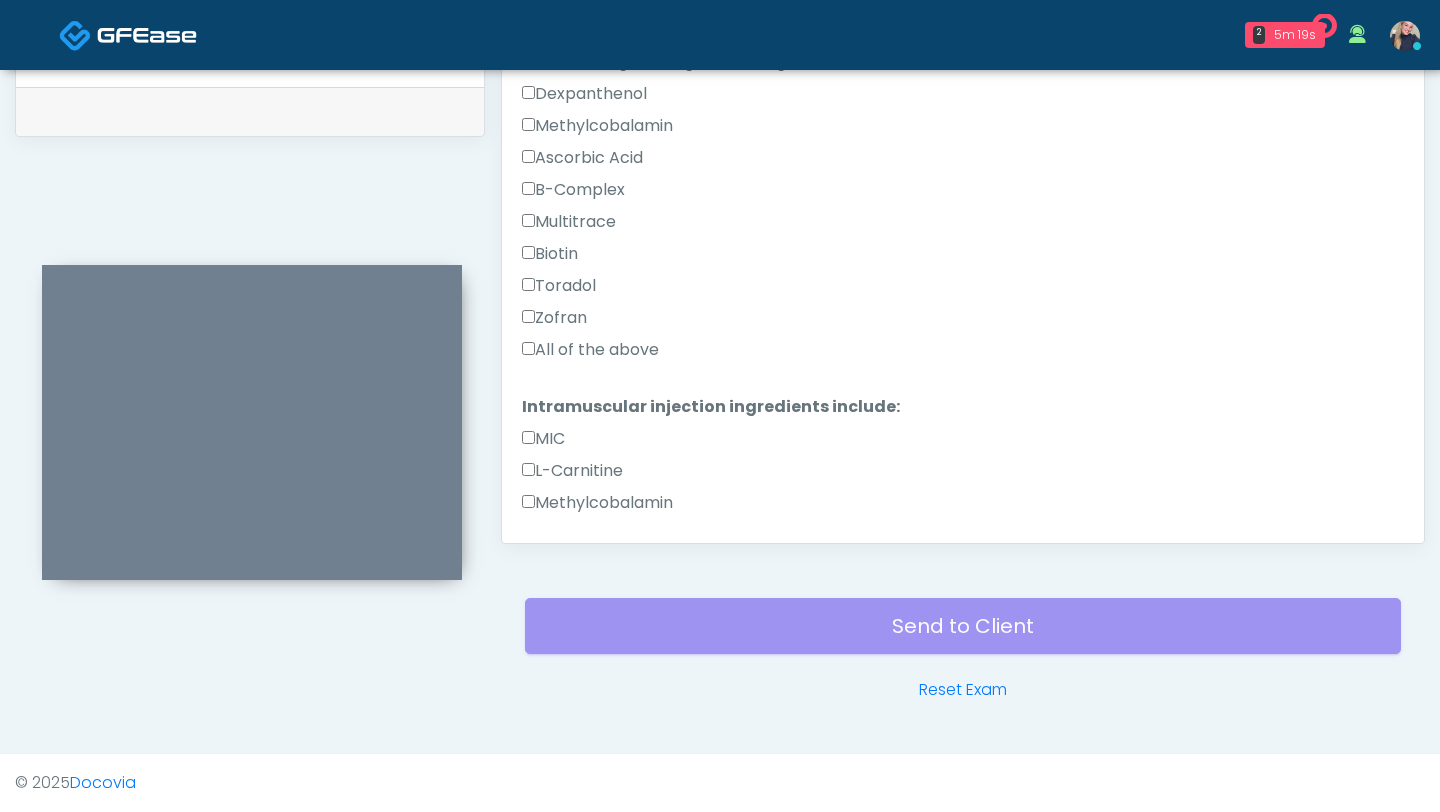 type on "****" 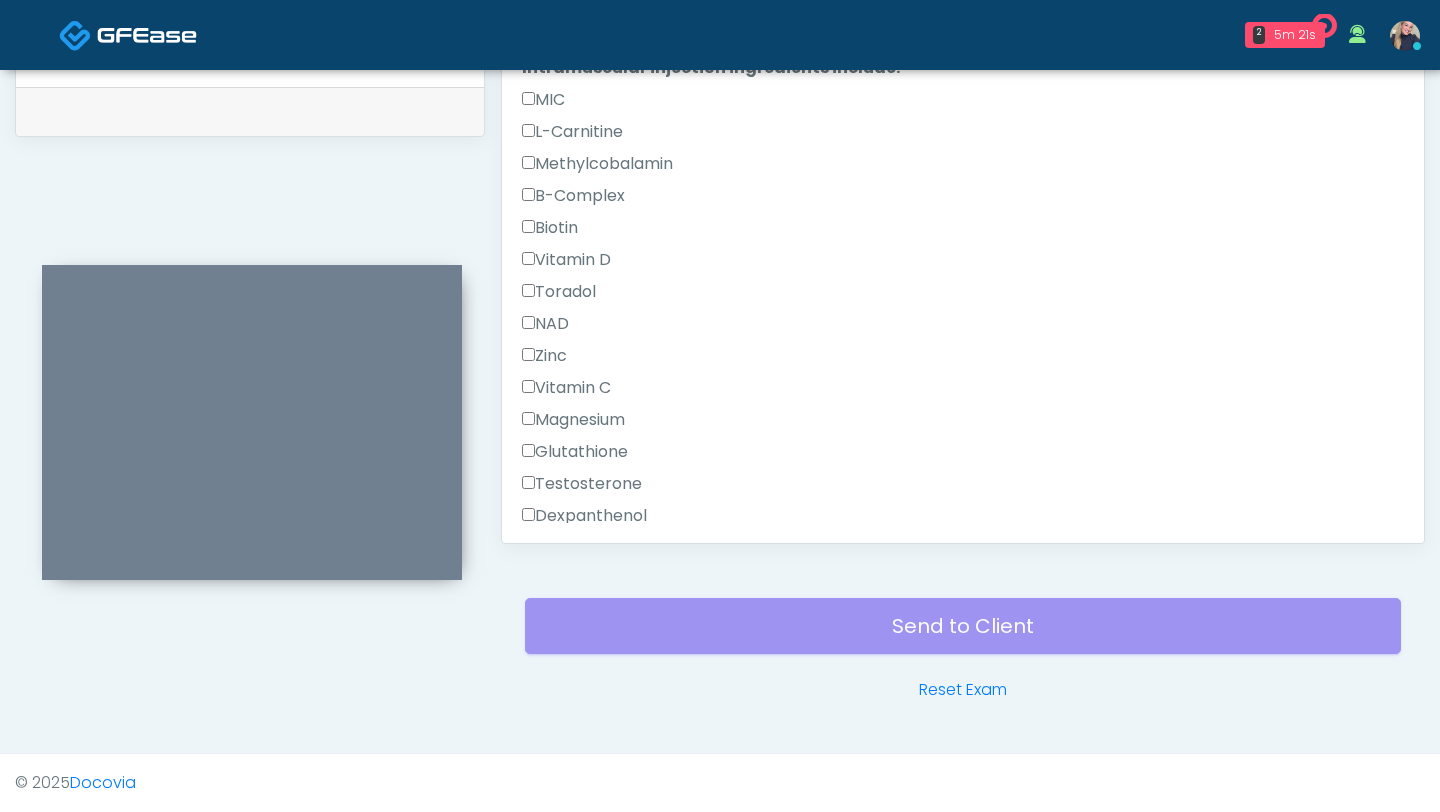 scroll, scrollTop: 982, scrollLeft: 0, axis: vertical 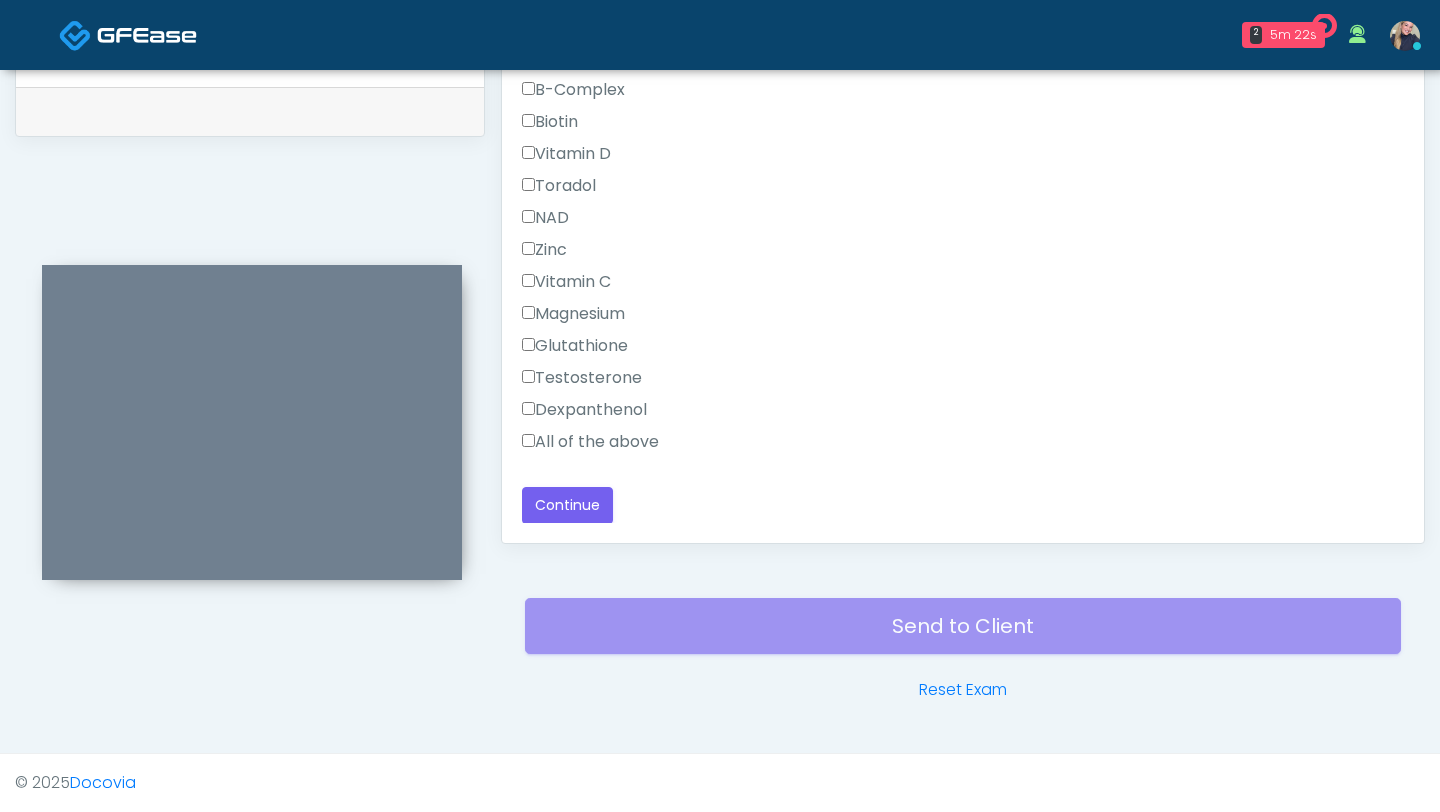 click on "All of the above" at bounding box center (590, 442) 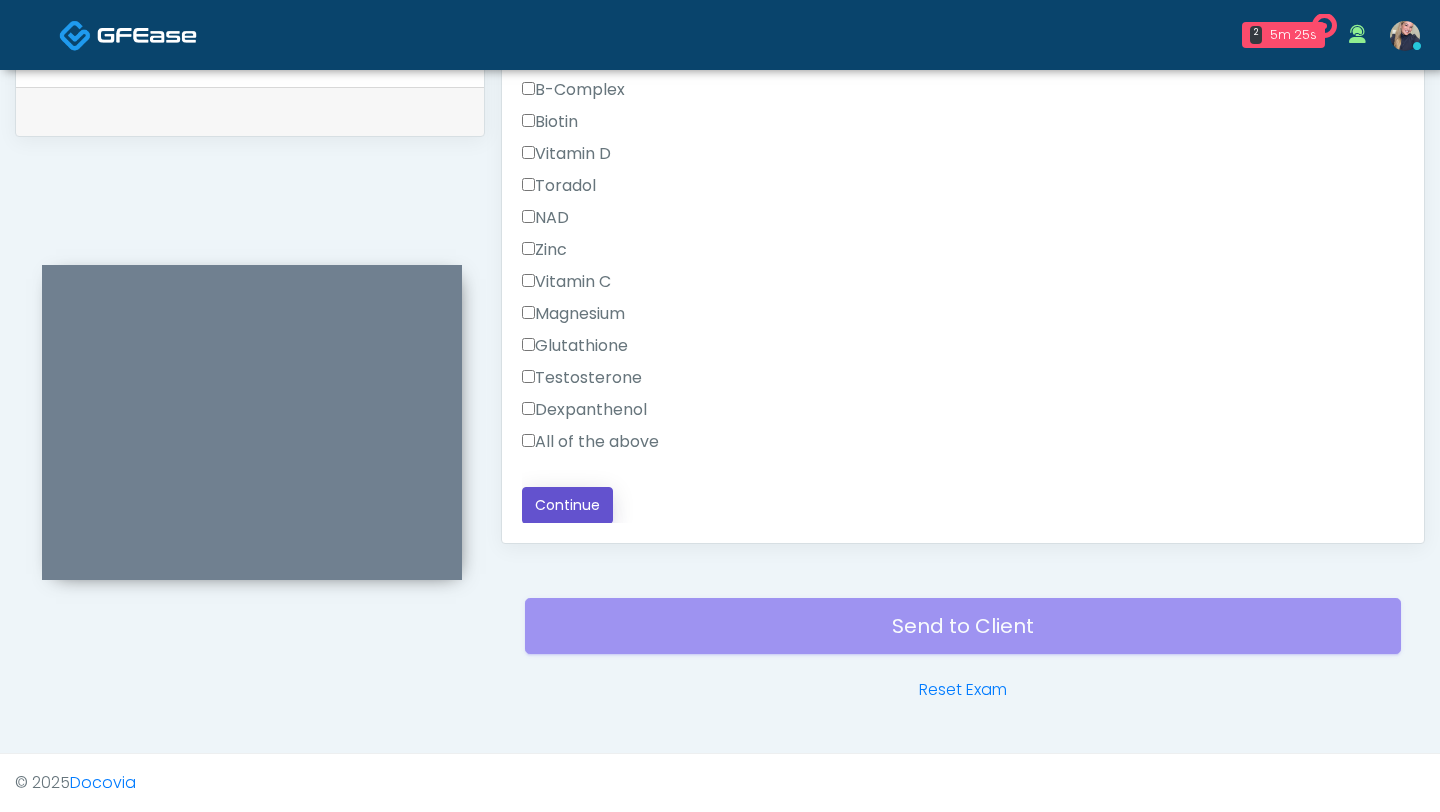 click on "Continue" at bounding box center (567, 505) 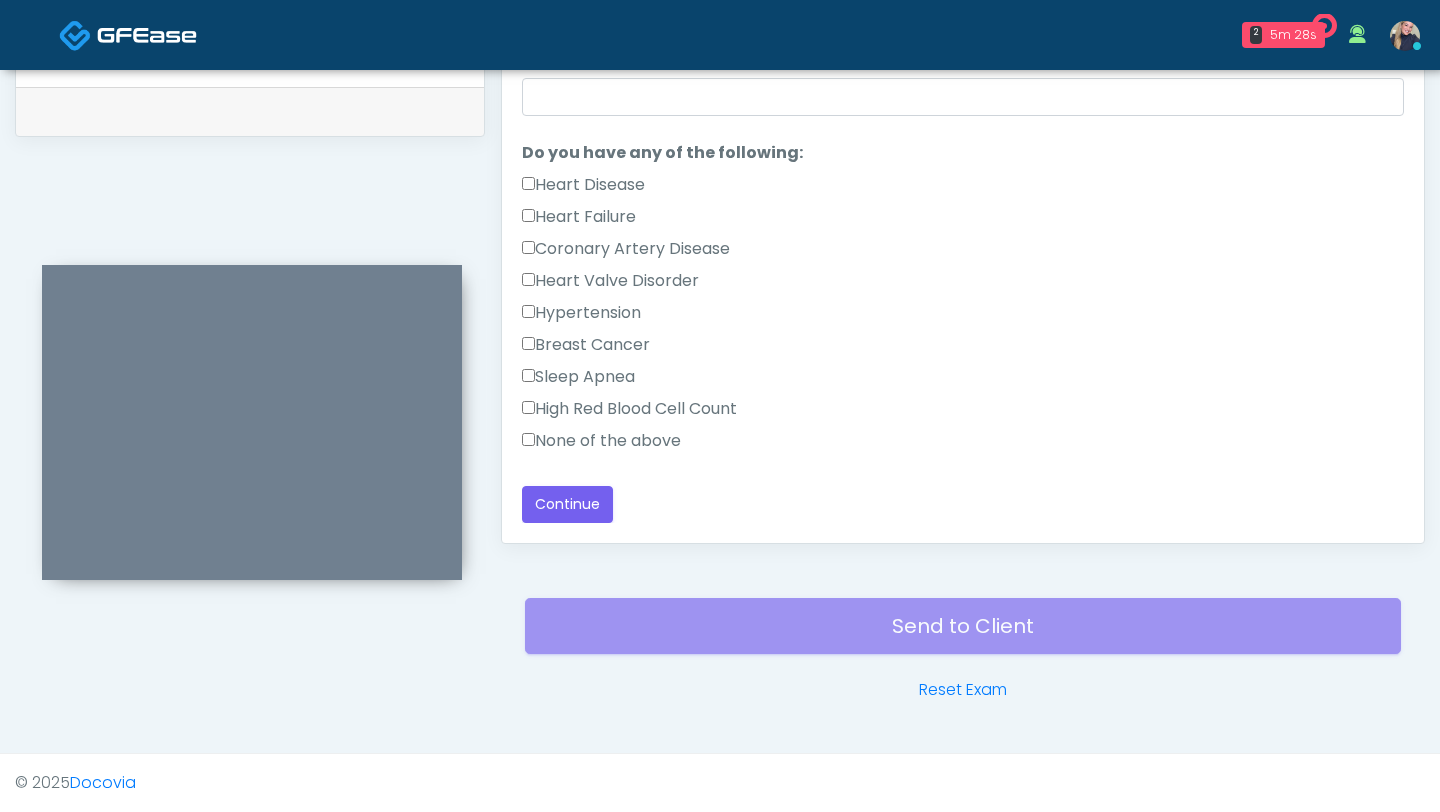 scroll, scrollTop: 0, scrollLeft: 0, axis: both 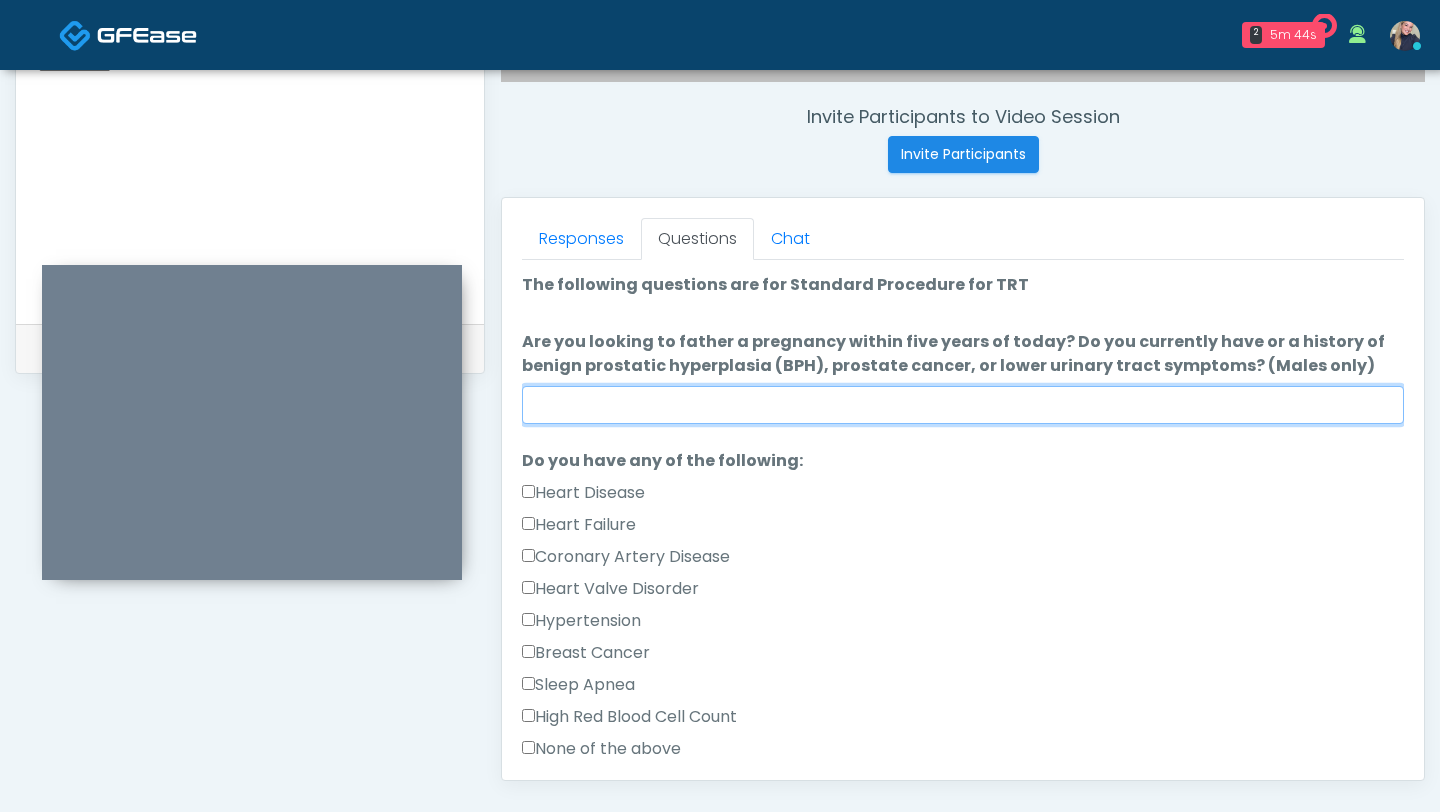 click on "Are you looking to father a pregnancy within five years of today? Do you currently have or a history of benign prostatic hyperplasia (BPH), prostate cancer, or lower urinary tract symptoms? (Males only)" at bounding box center [963, 405] 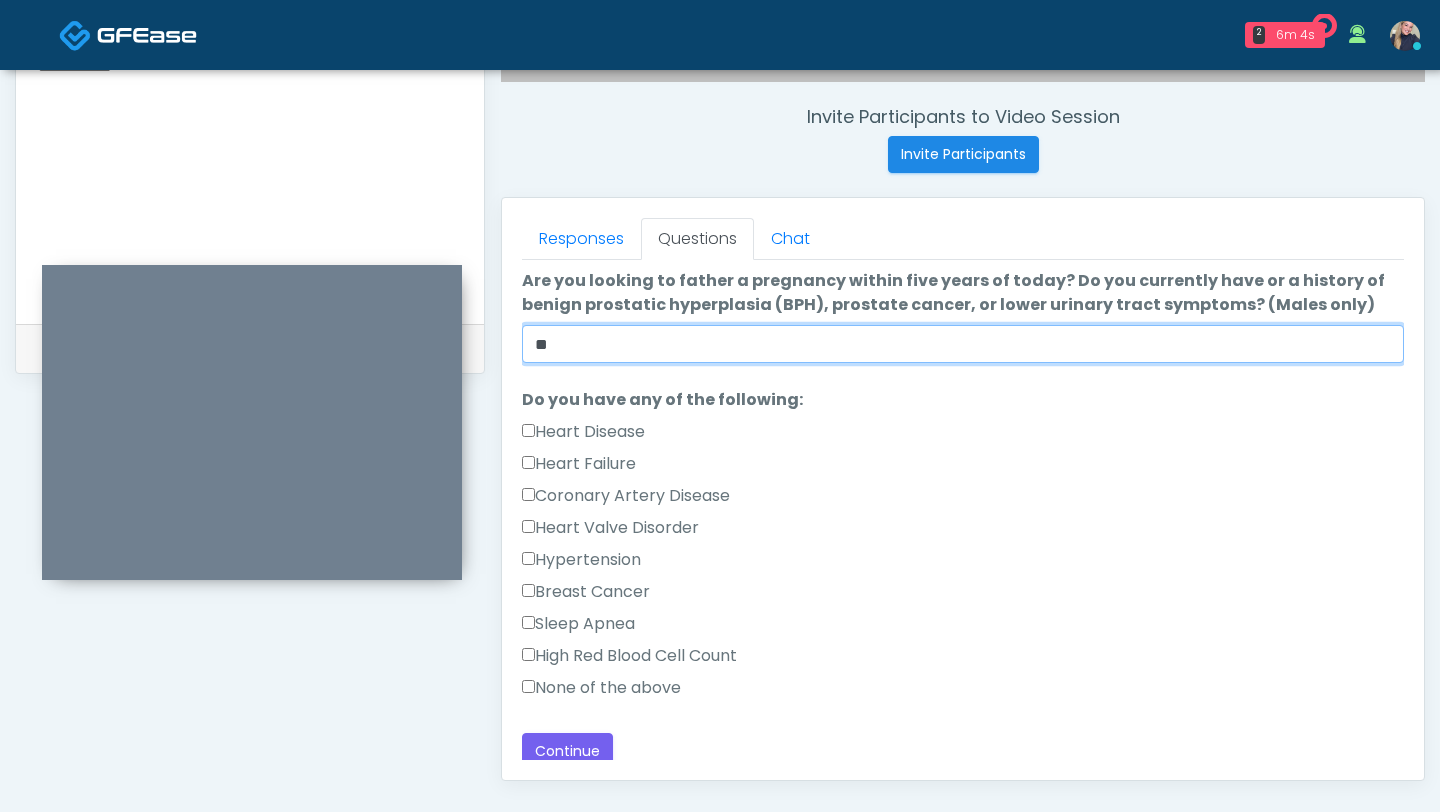 scroll, scrollTop: 71, scrollLeft: 0, axis: vertical 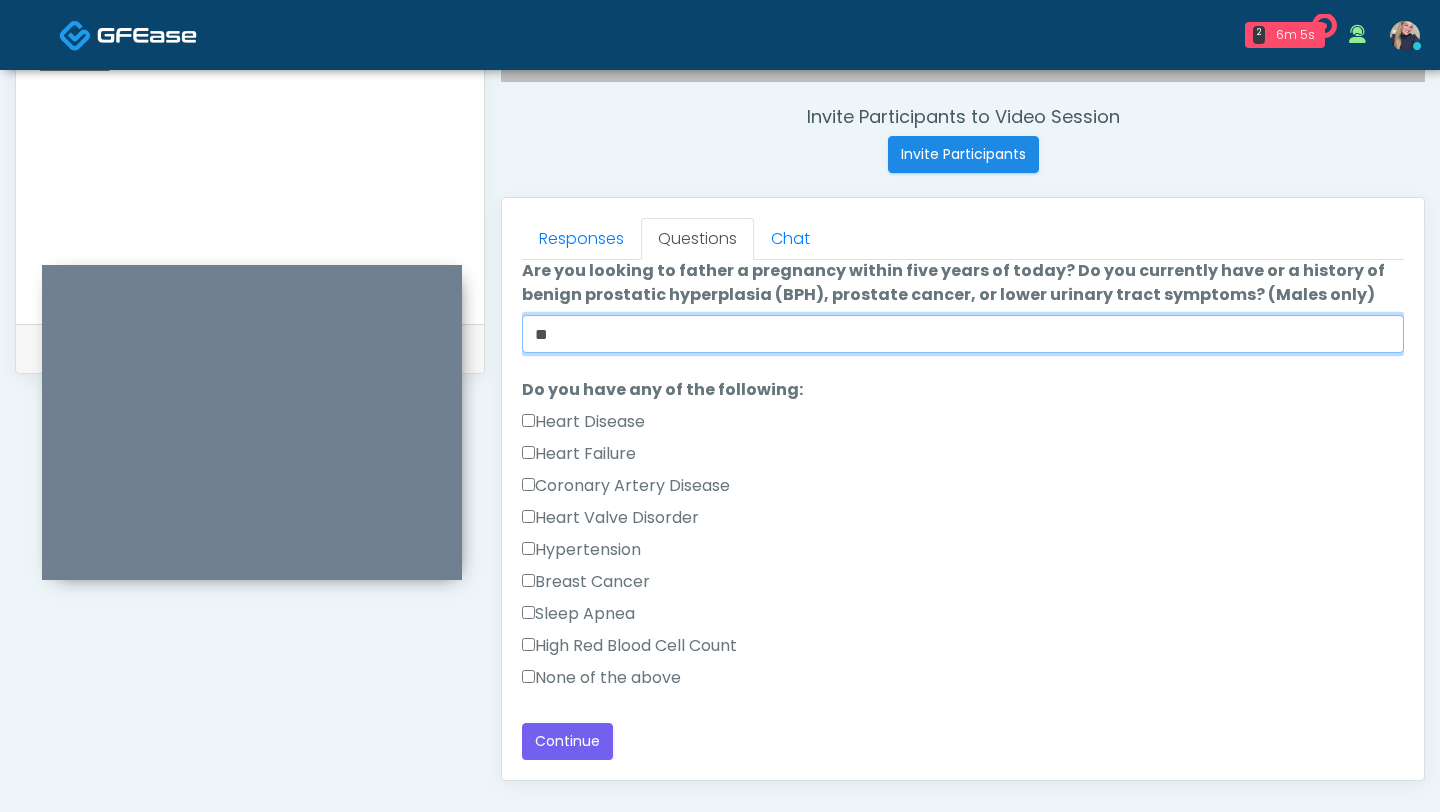 type on "**" 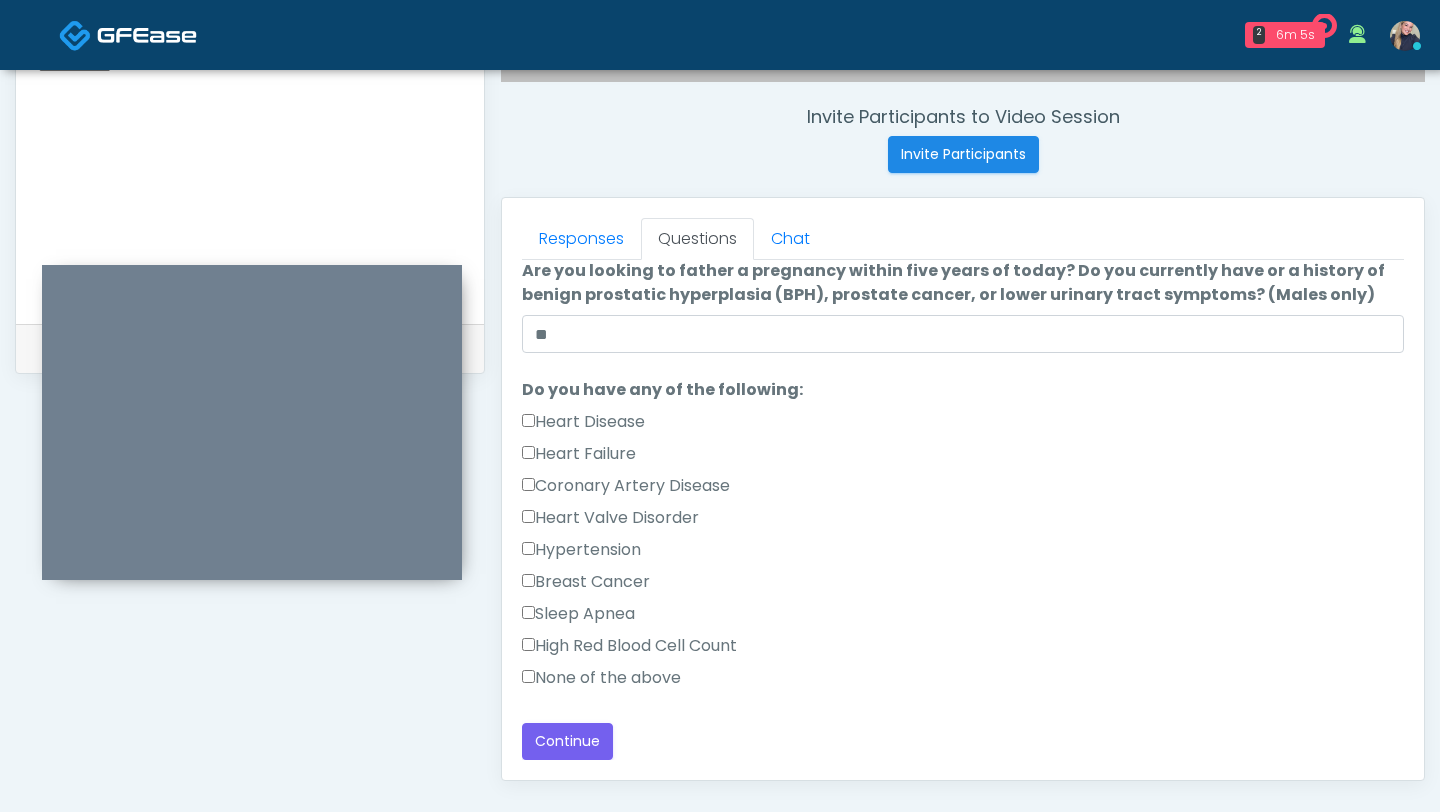 click on "None of the above" at bounding box center (601, 678) 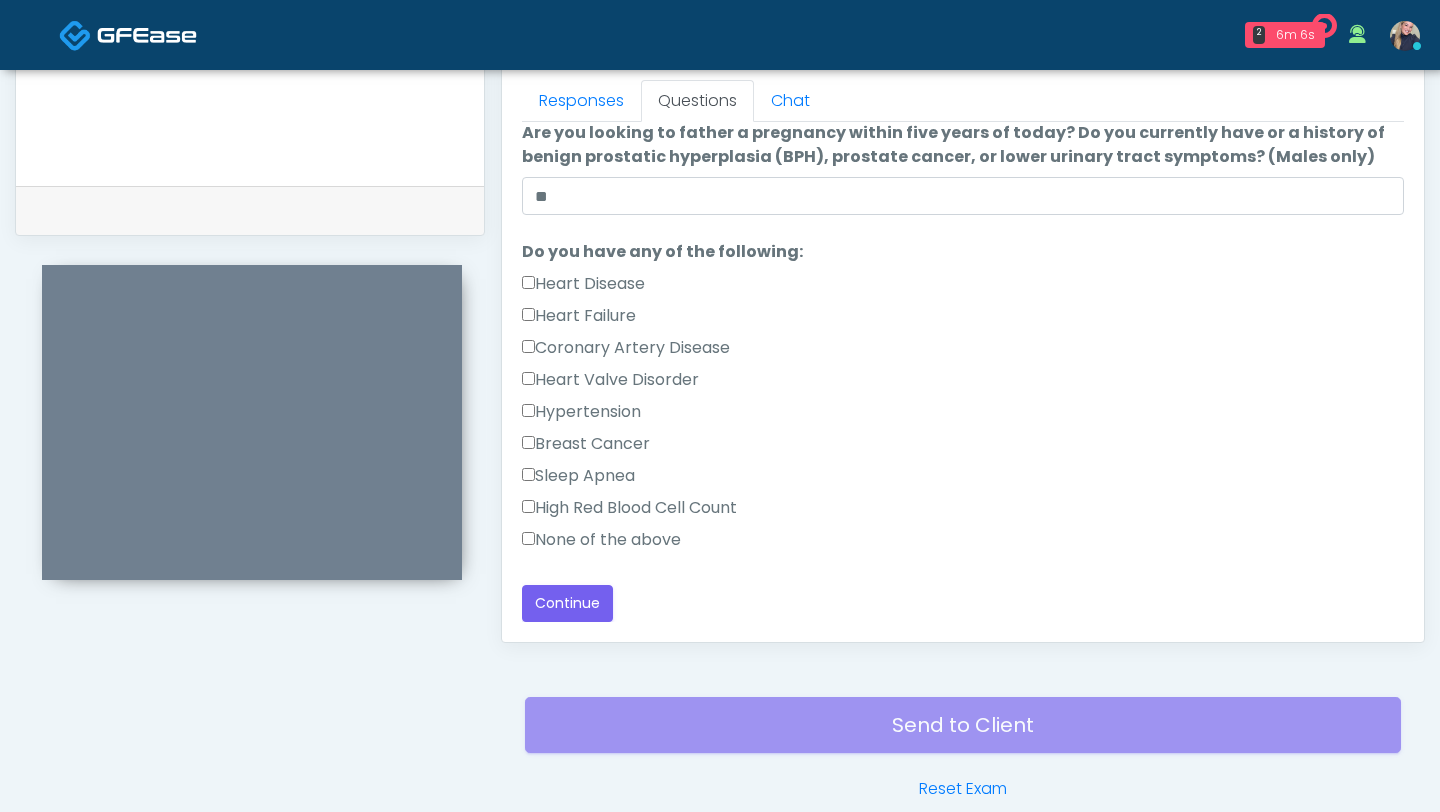 scroll, scrollTop: 914, scrollLeft: 0, axis: vertical 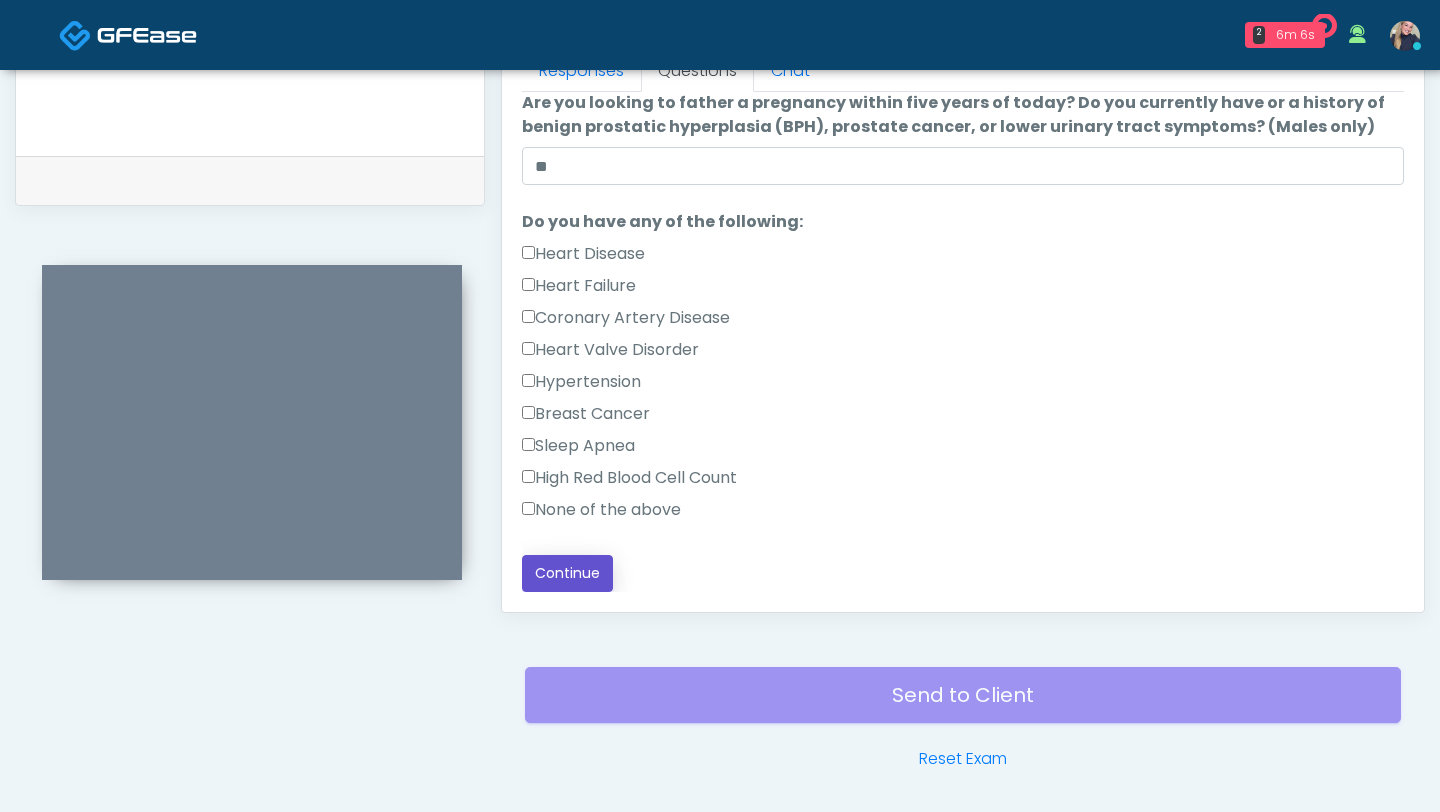 click on "Continue" at bounding box center (567, 573) 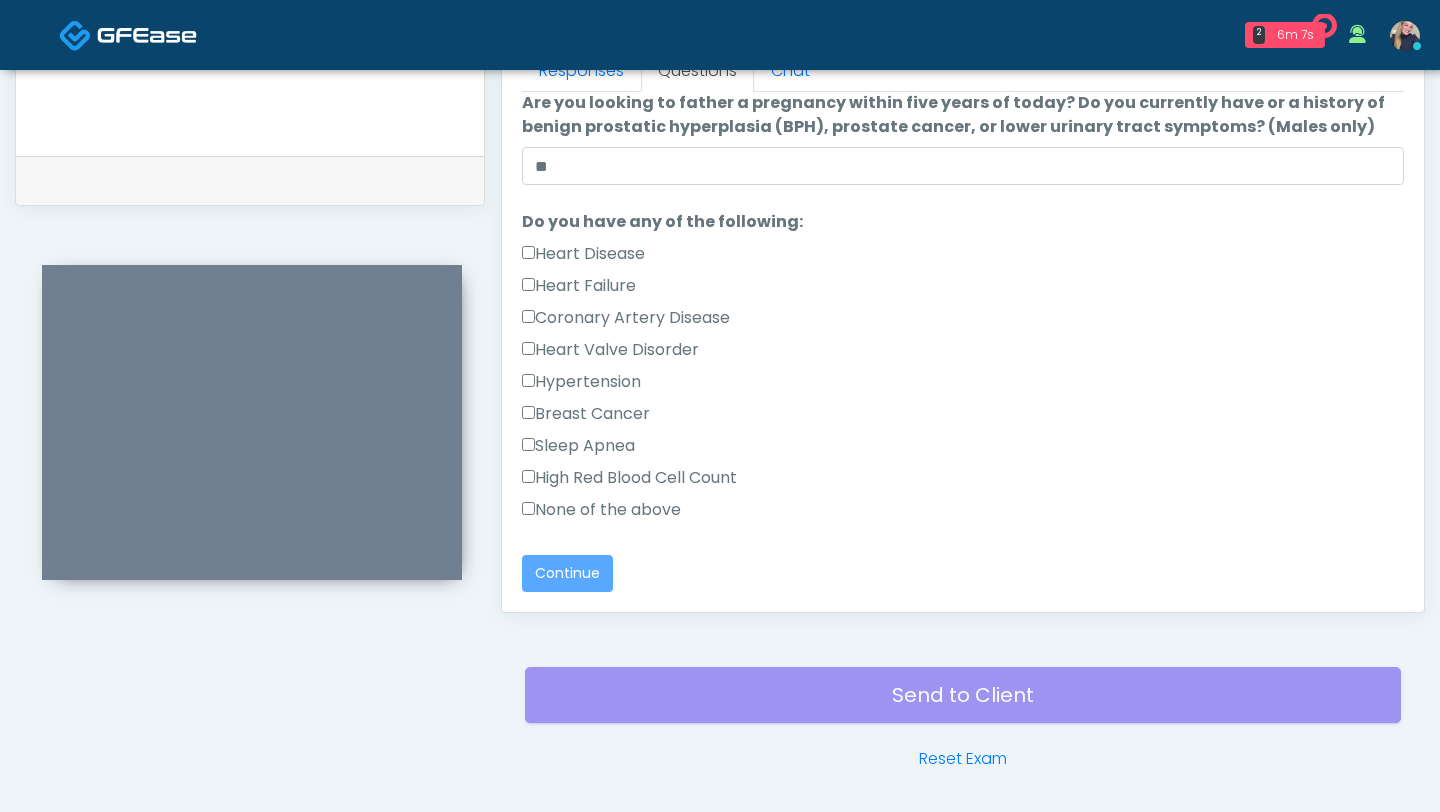 scroll, scrollTop: 983, scrollLeft: 0, axis: vertical 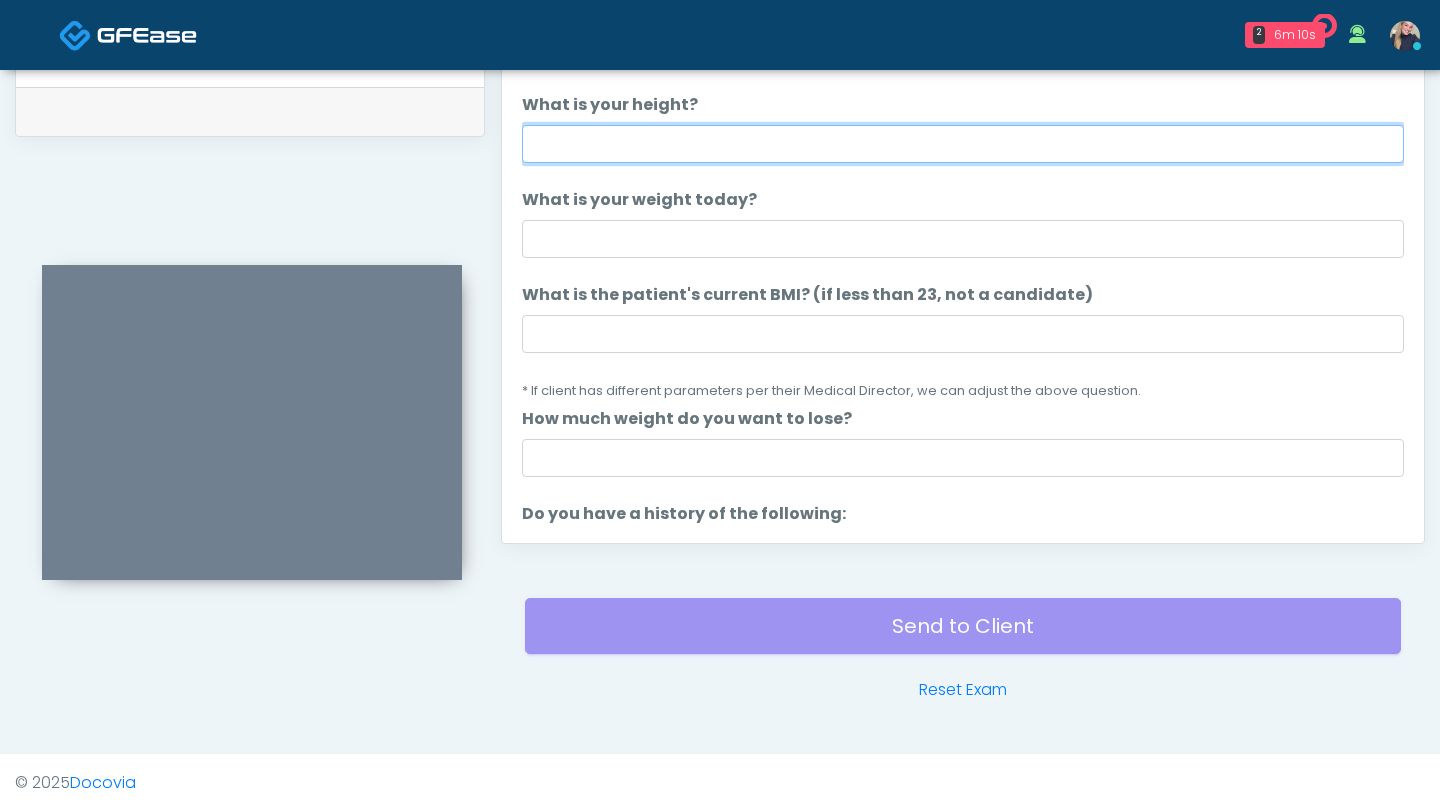 click on "What is your height?" at bounding box center [963, 144] 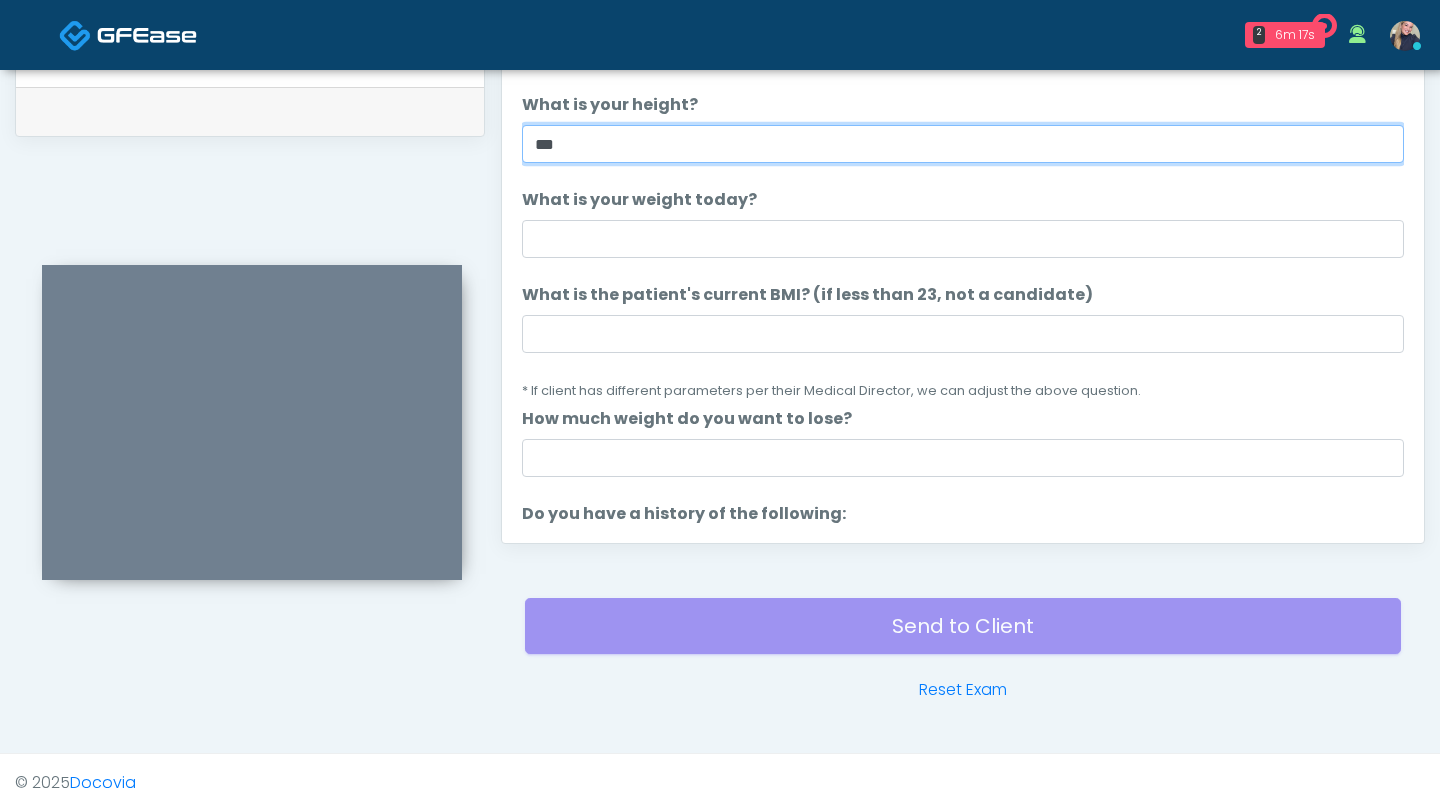 type on "***" 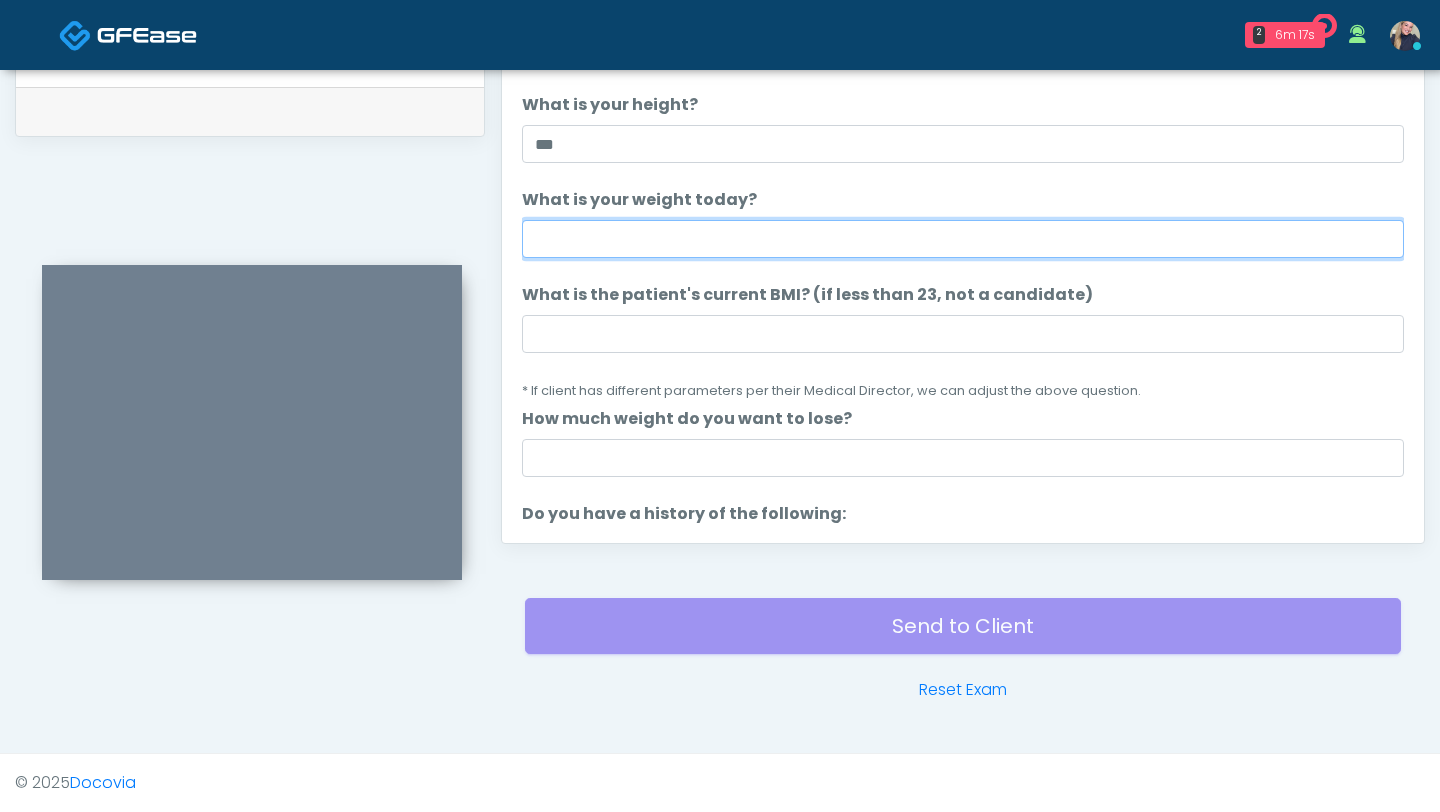 click on "What is your weight today?" at bounding box center [963, 239] 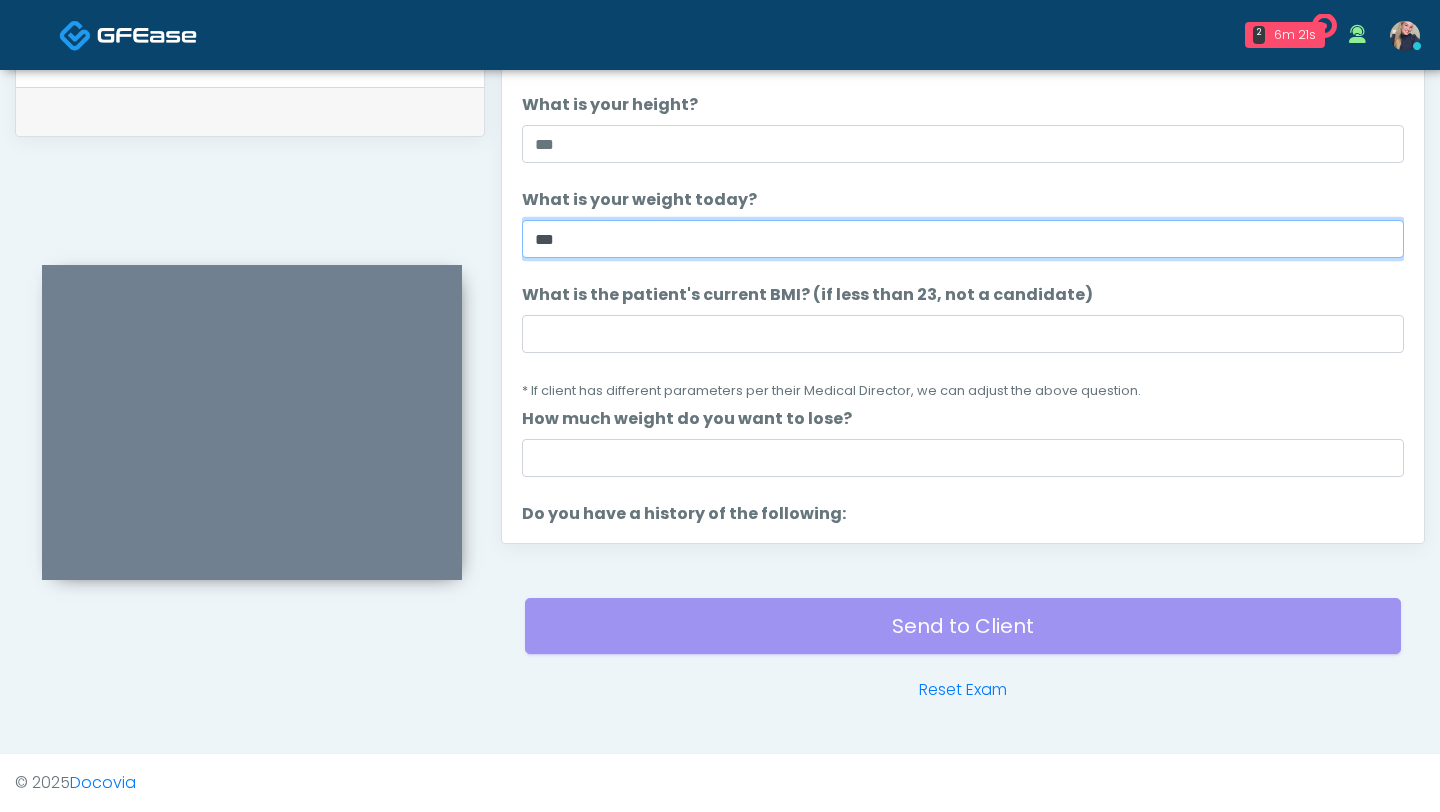 type on "***" 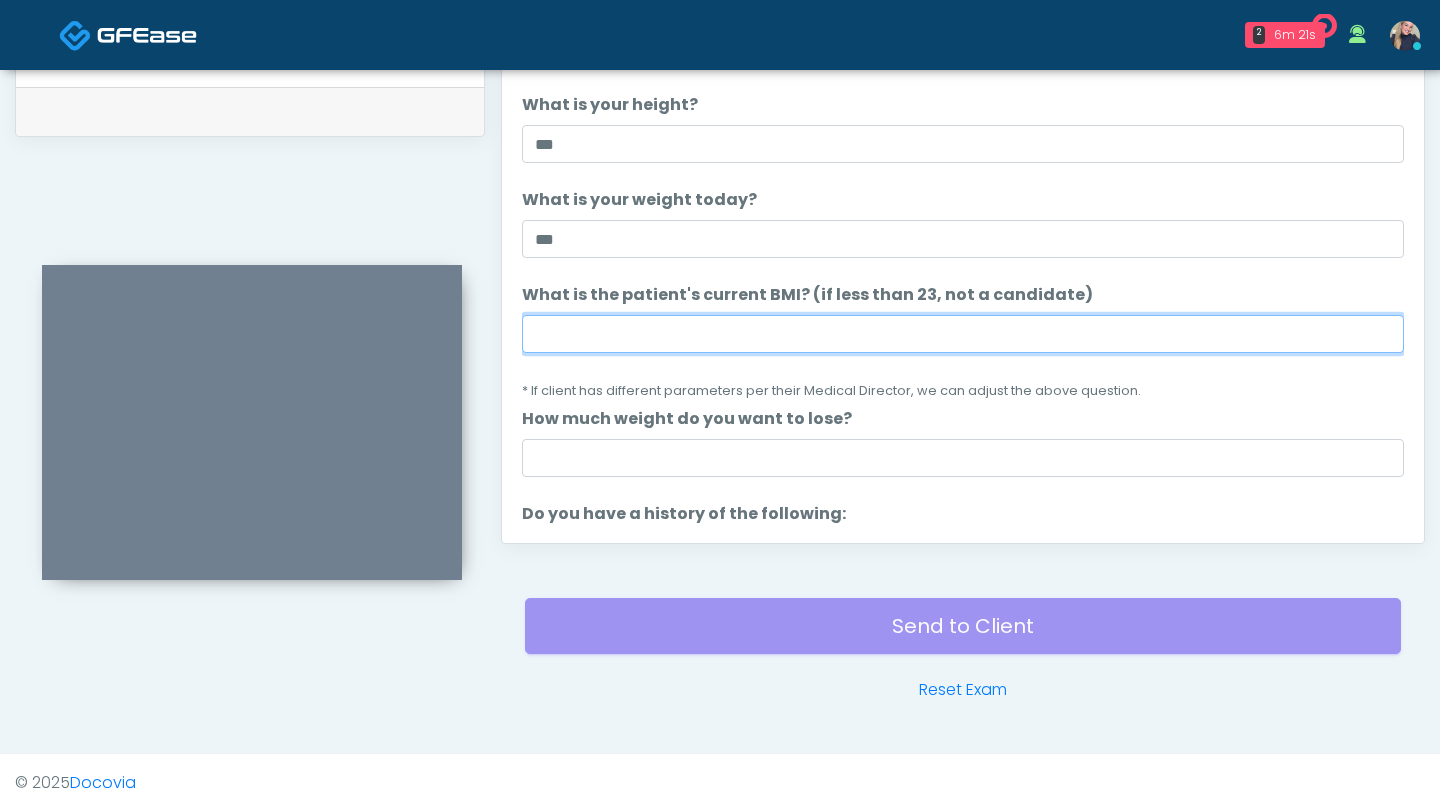 click on "What is the patient's current BMI? (if less than 23, not a candidate)" at bounding box center [963, 334] 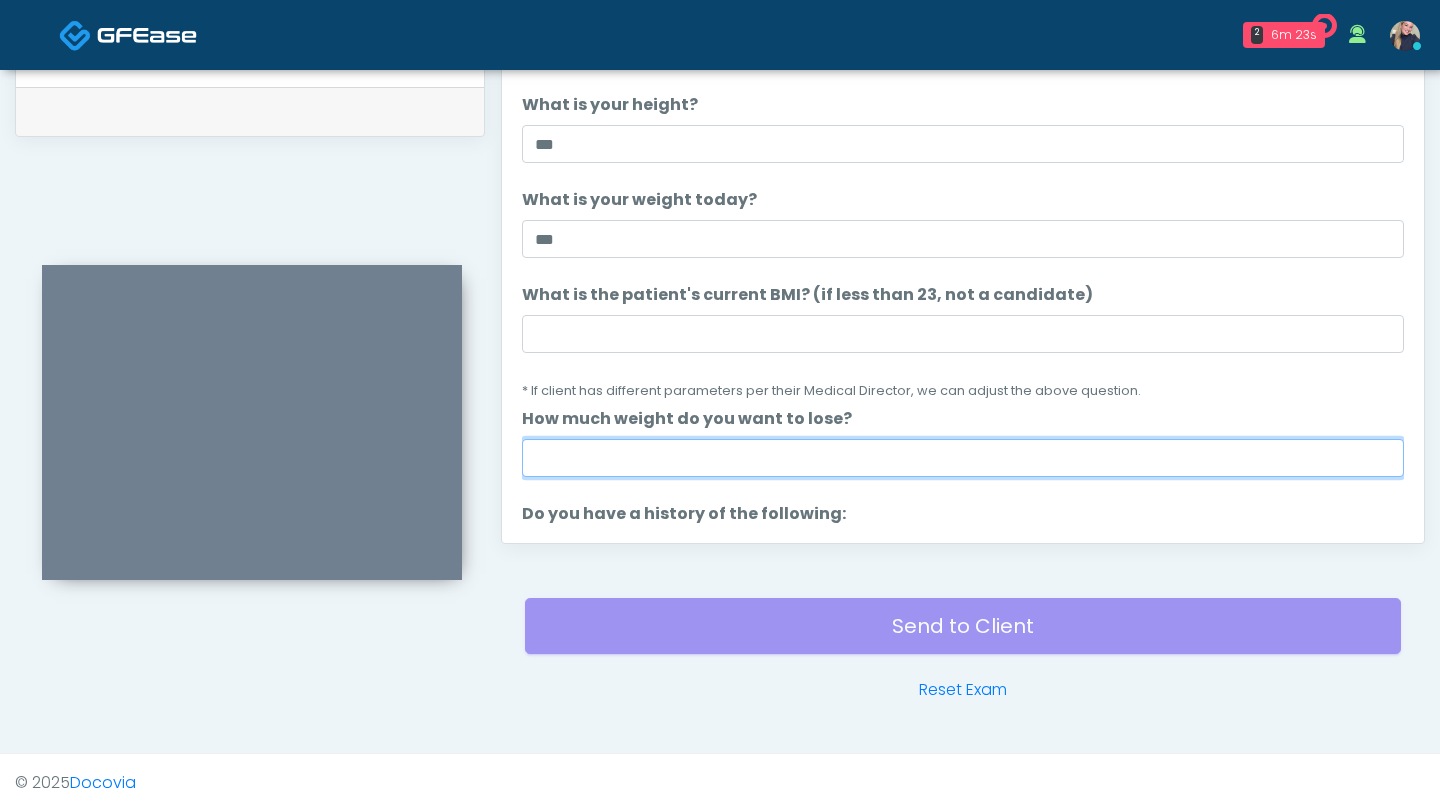 click on "How much weight do you want to lose?" at bounding box center (963, 458) 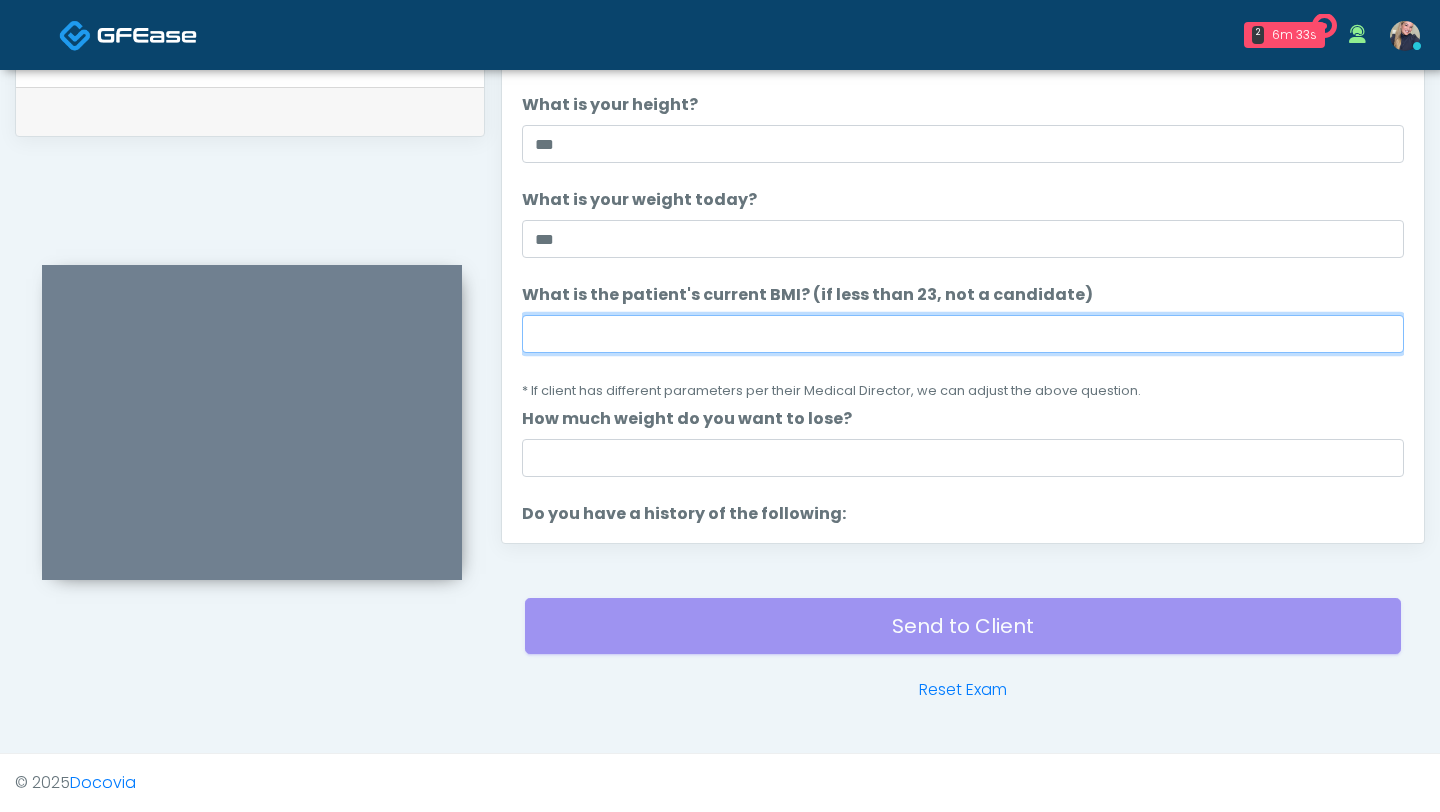 click on "What is the patient's current BMI? (if less than 23, not a candidate)" at bounding box center [963, 334] 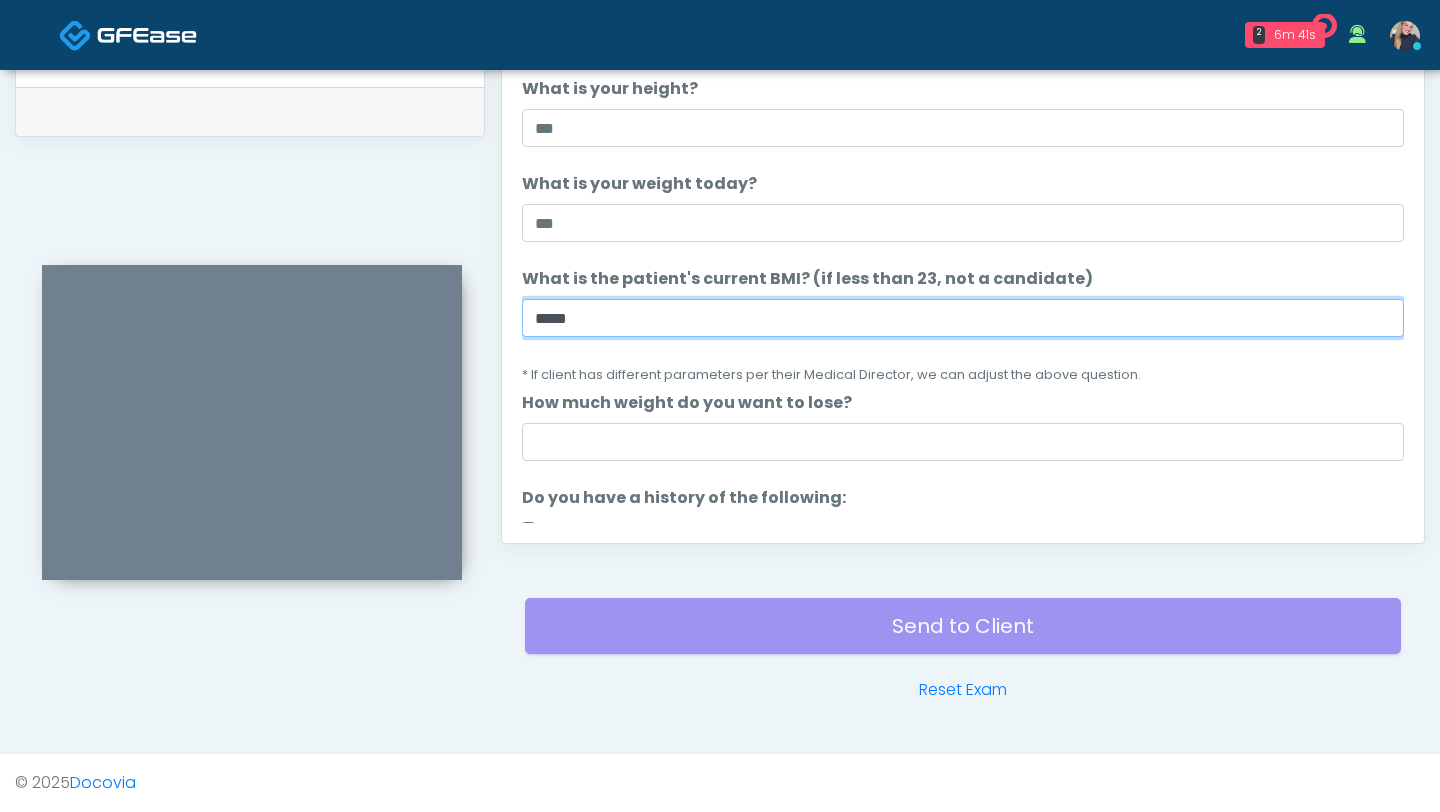 scroll, scrollTop: 21, scrollLeft: 0, axis: vertical 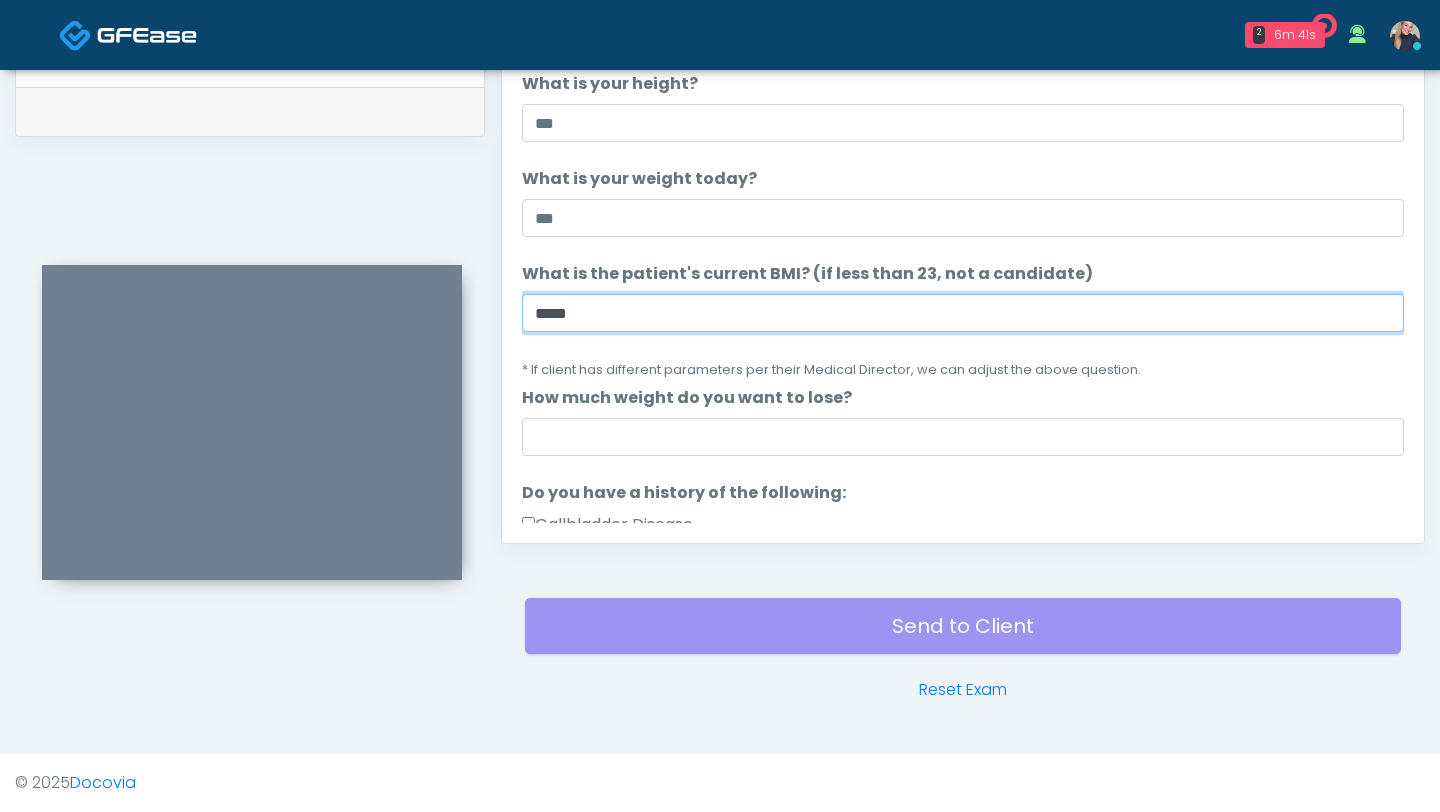type on "*****" 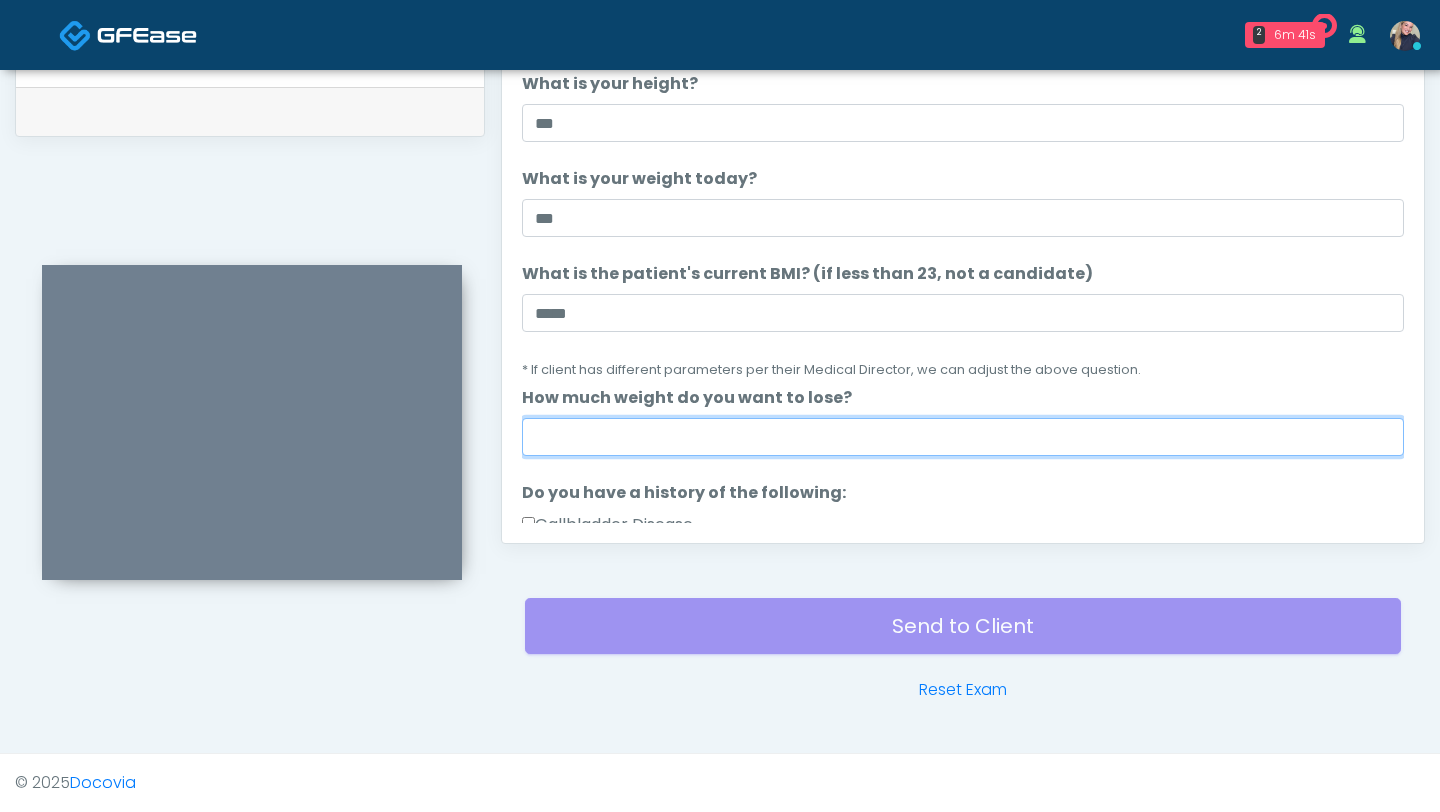 click on "How much weight do you want to lose?" at bounding box center (963, 437) 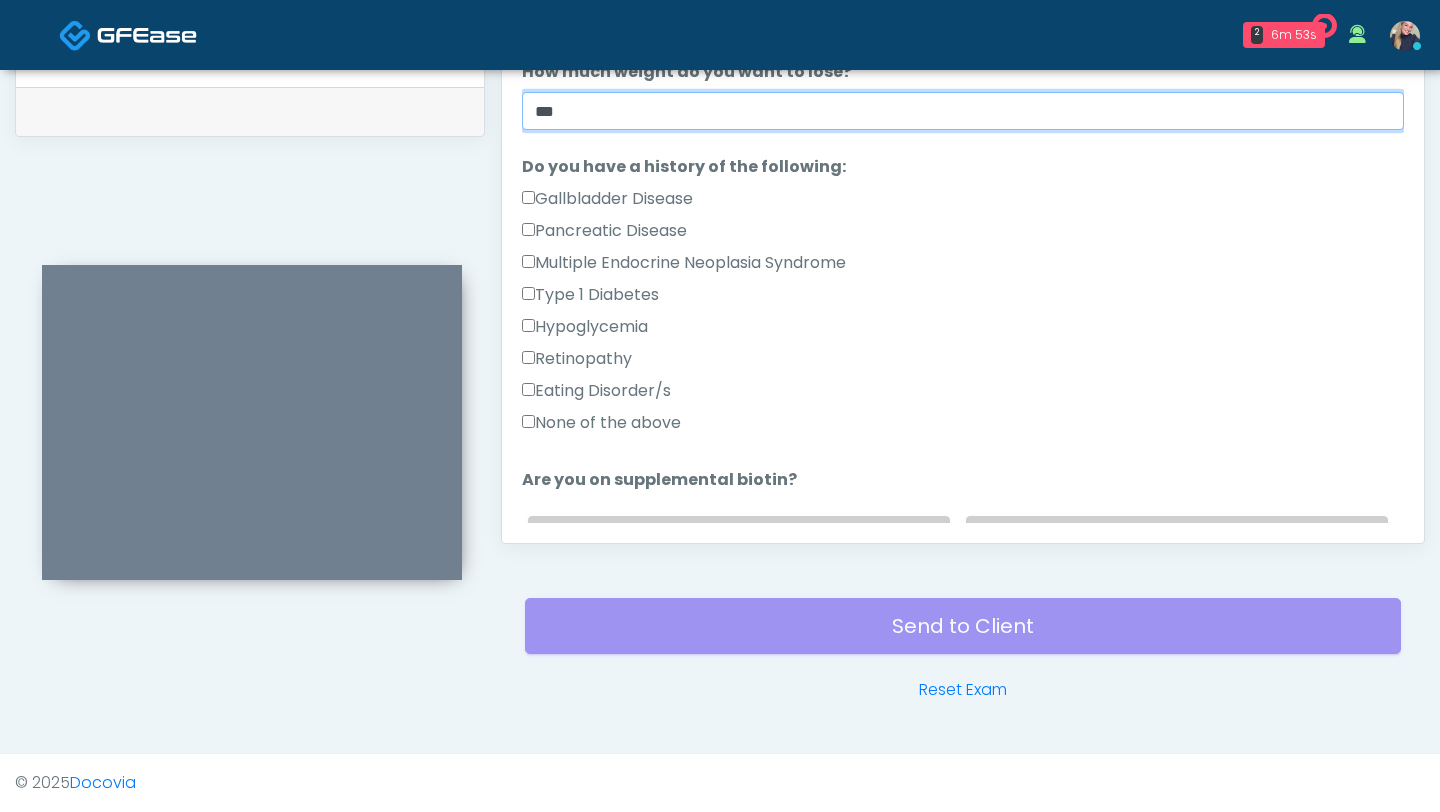 scroll, scrollTop: 348, scrollLeft: 0, axis: vertical 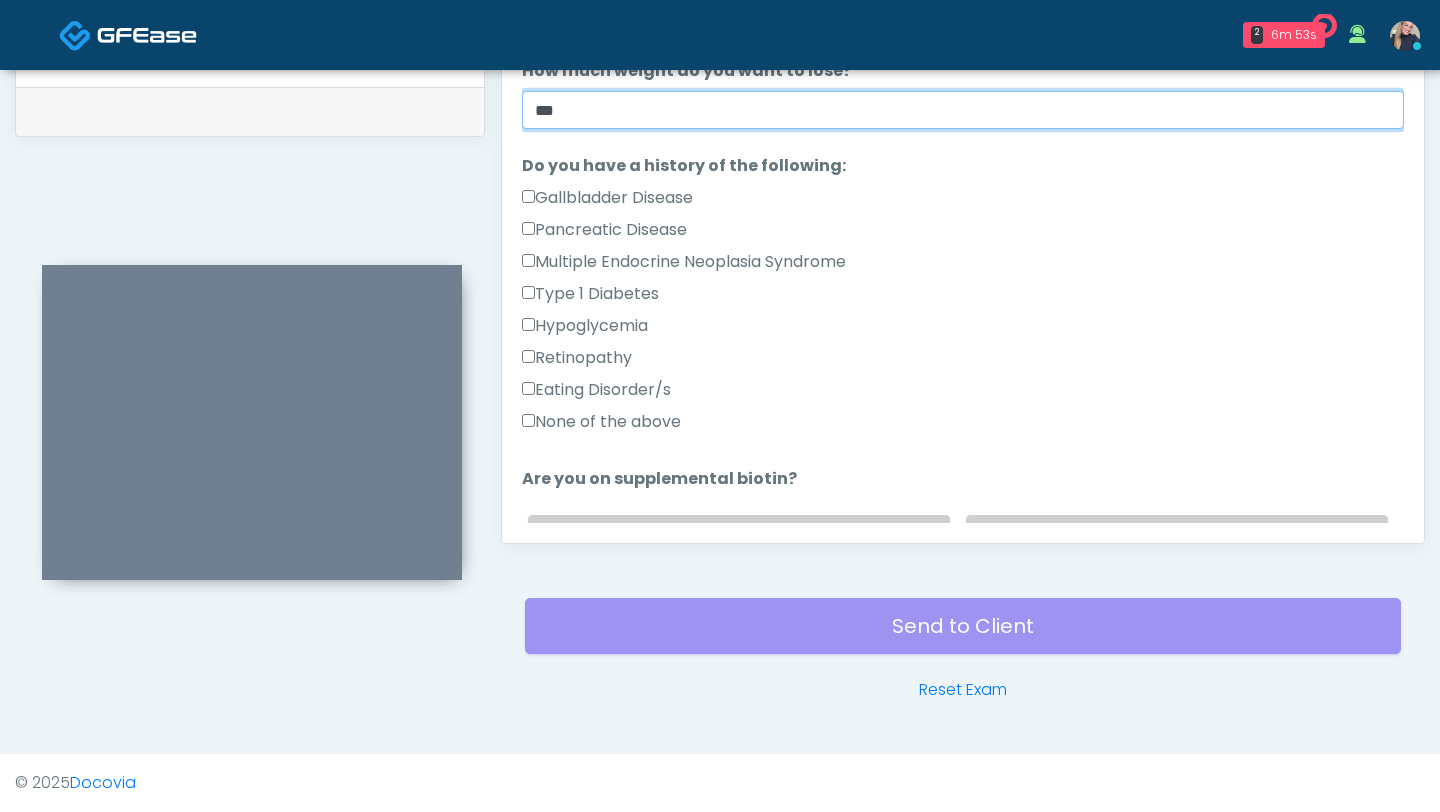 type on "**" 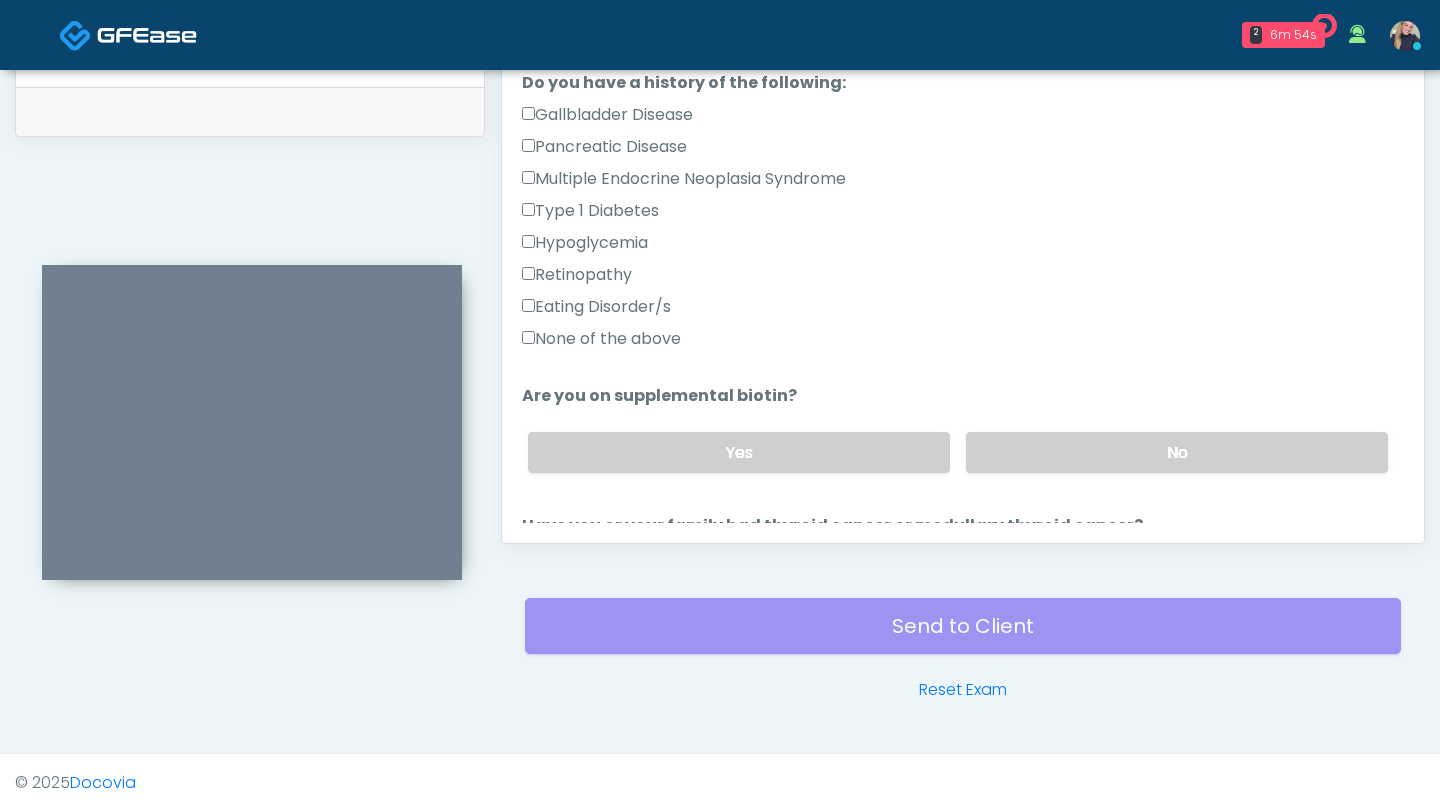 scroll, scrollTop: 432, scrollLeft: 0, axis: vertical 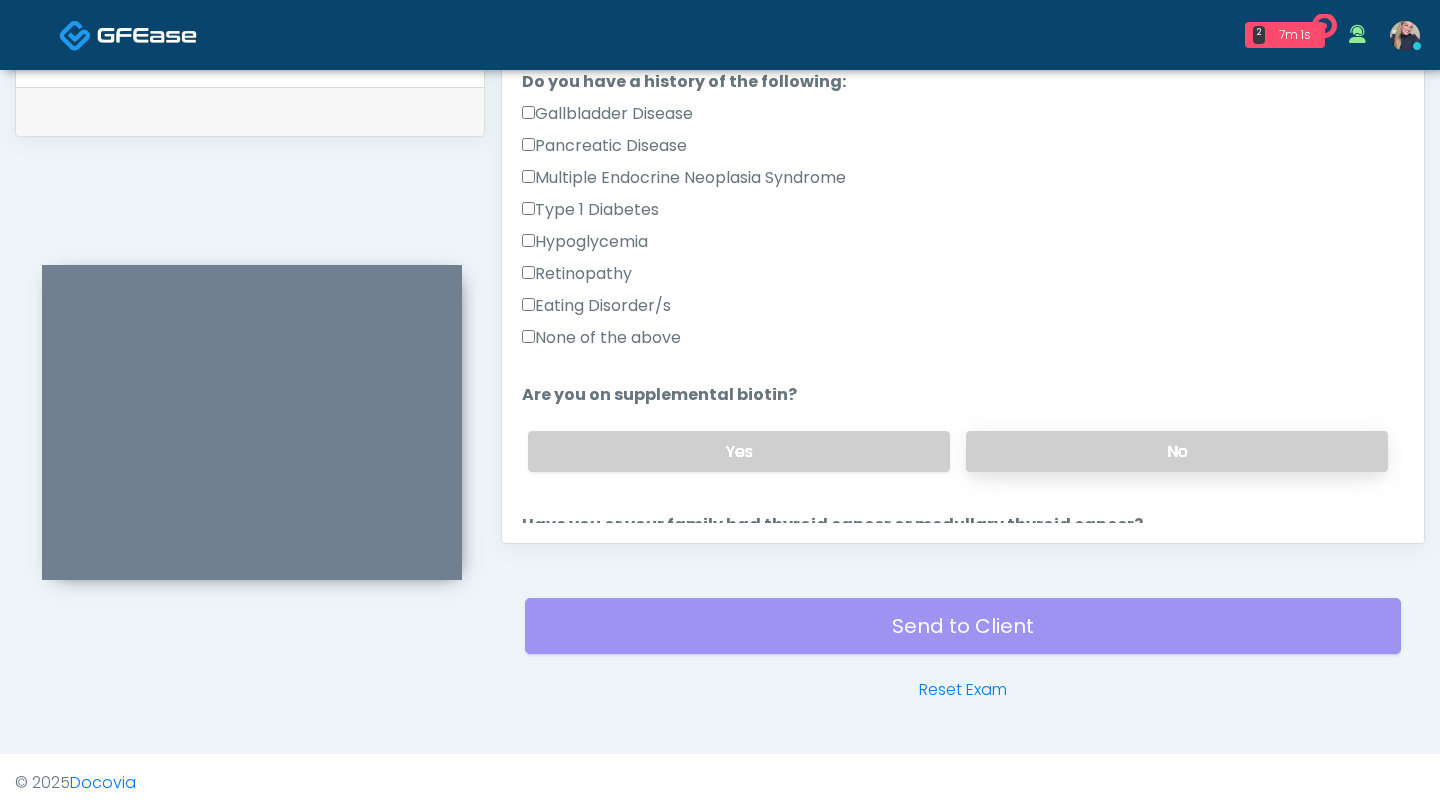 click on "No" at bounding box center (1177, 451) 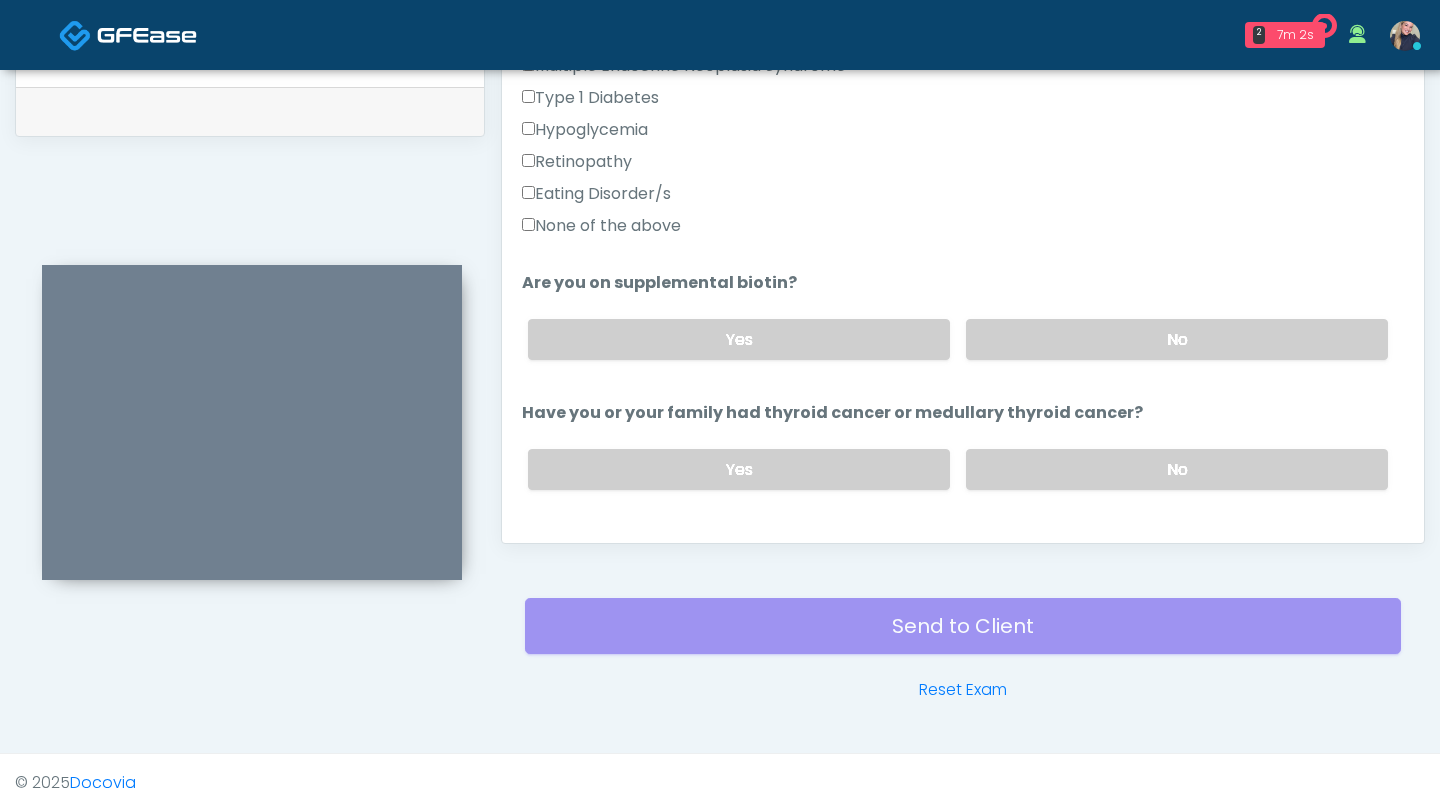 scroll, scrollTop: 547, scrollLeft: 0, axis: vertical 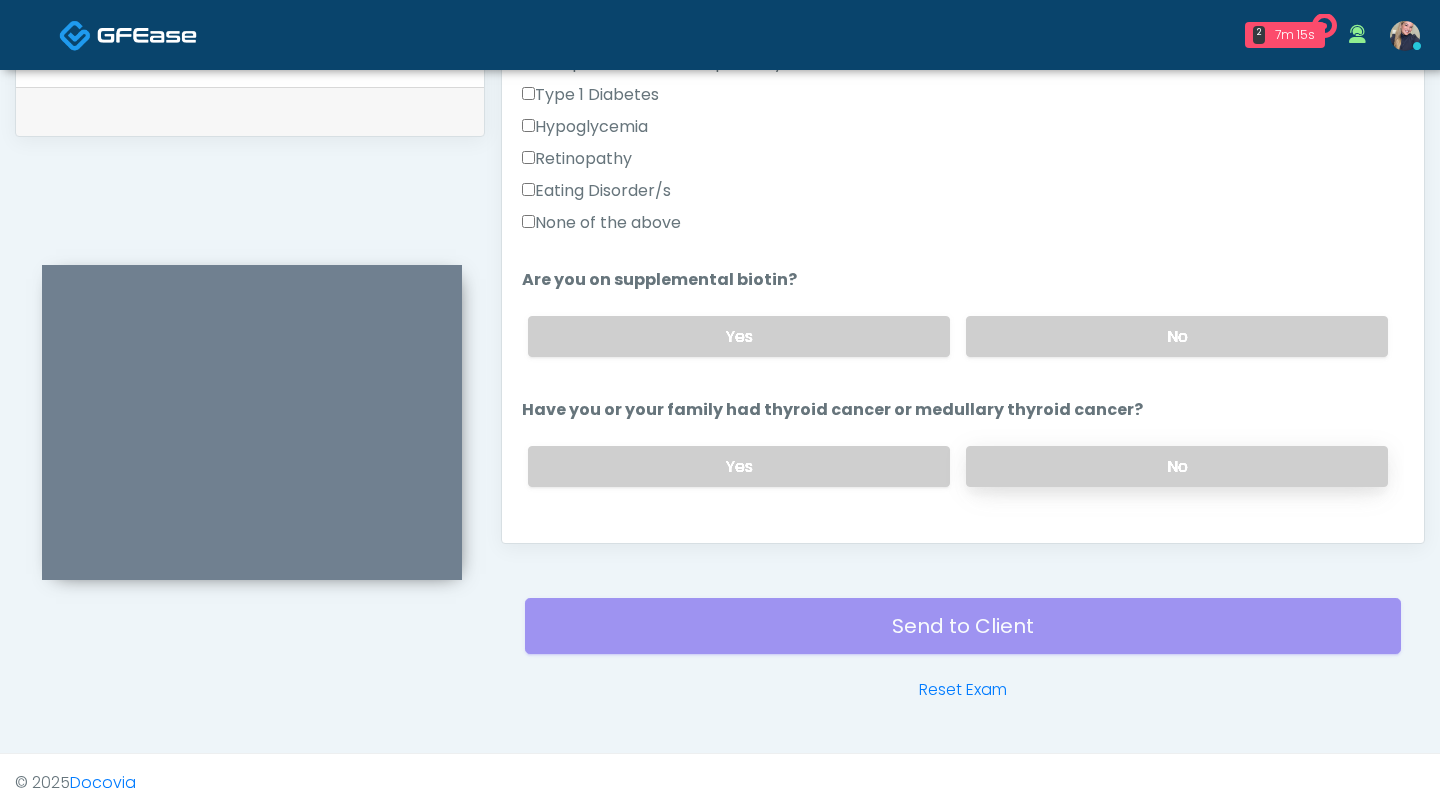 click on "No" at bounding box center (1177, 466) 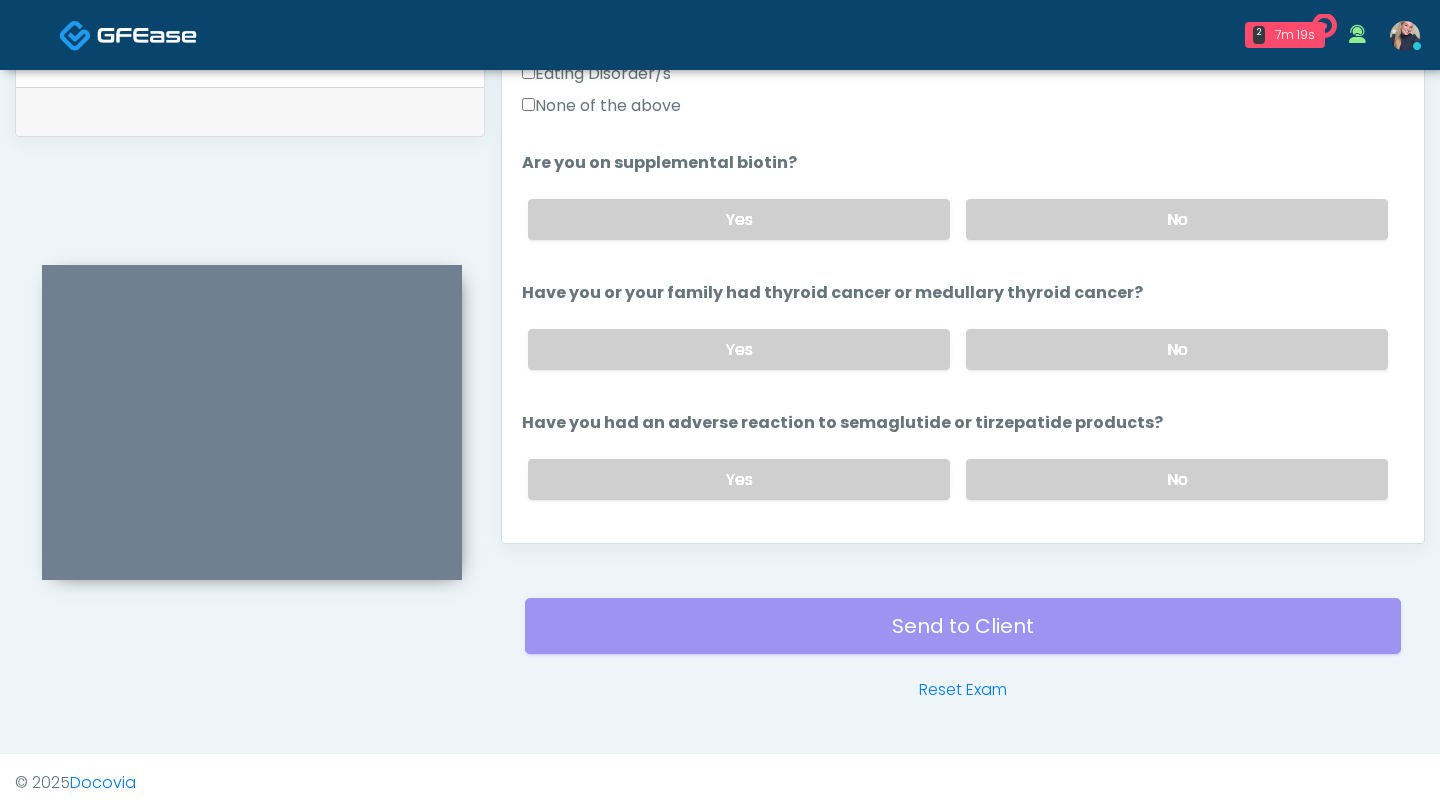 scroll, scrollTop: 670, scrollLeft: 0, axis: vertical 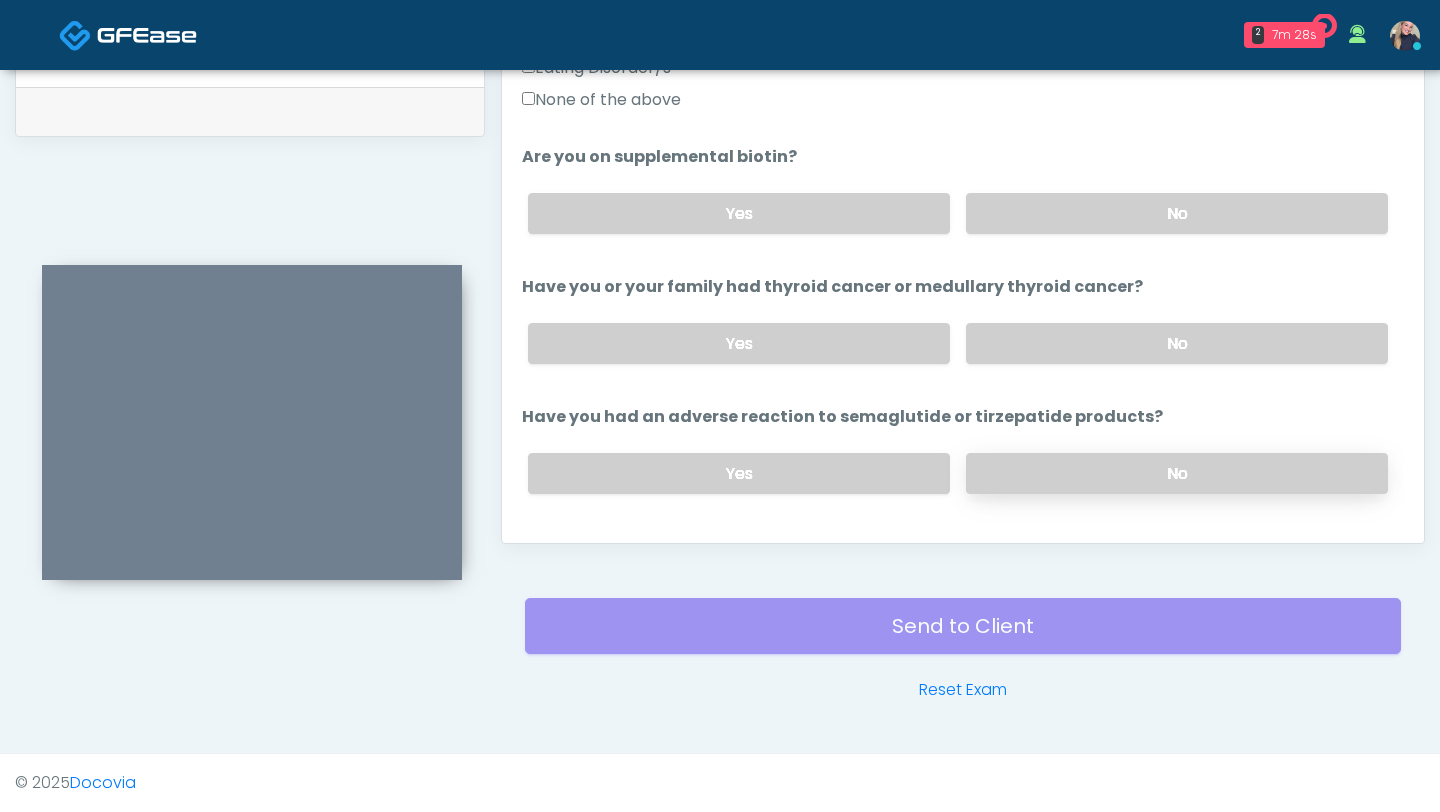 click on "No" at bounding box center [1177, 473] 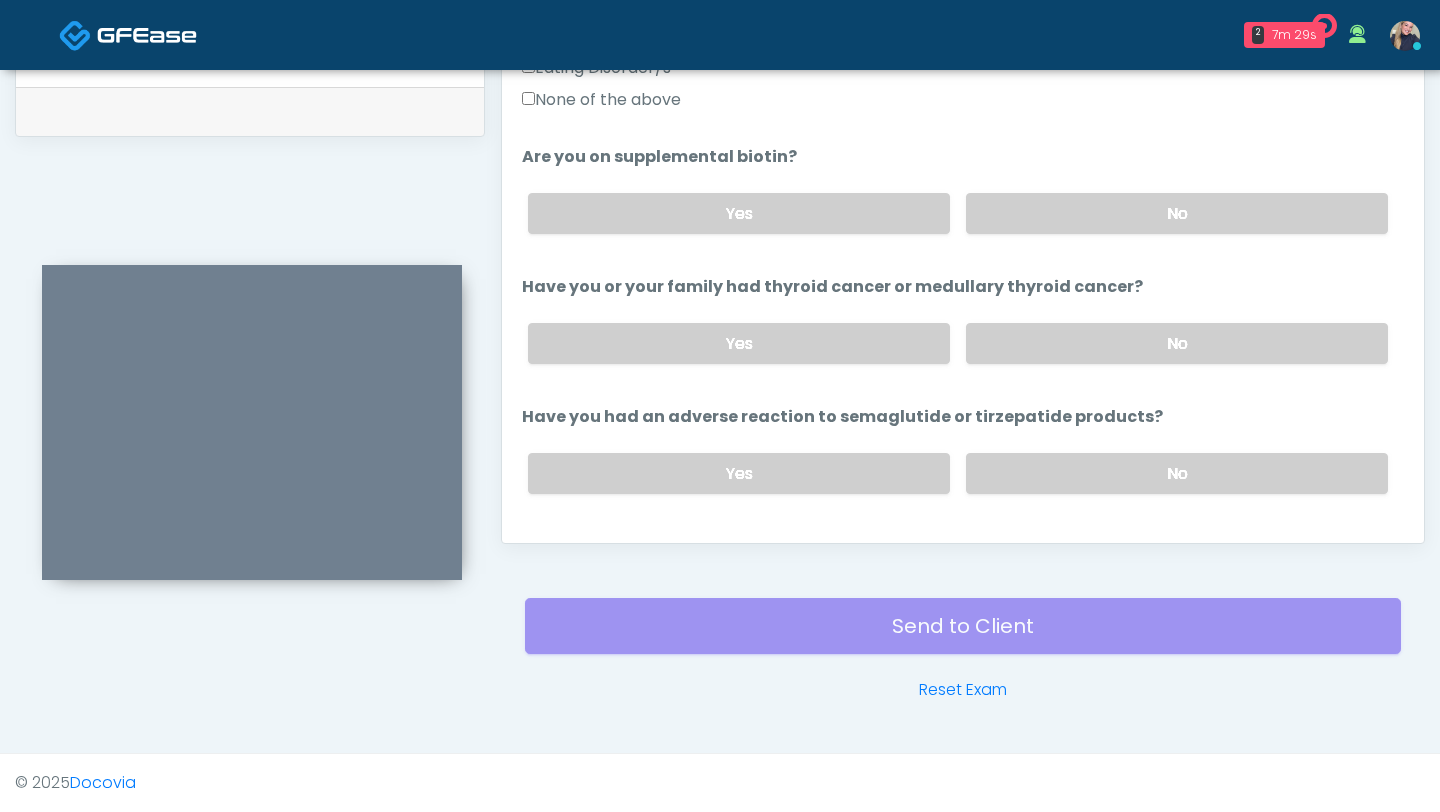 scroll, scrollTop: 780, scrollLeft: 0, axis: vertical 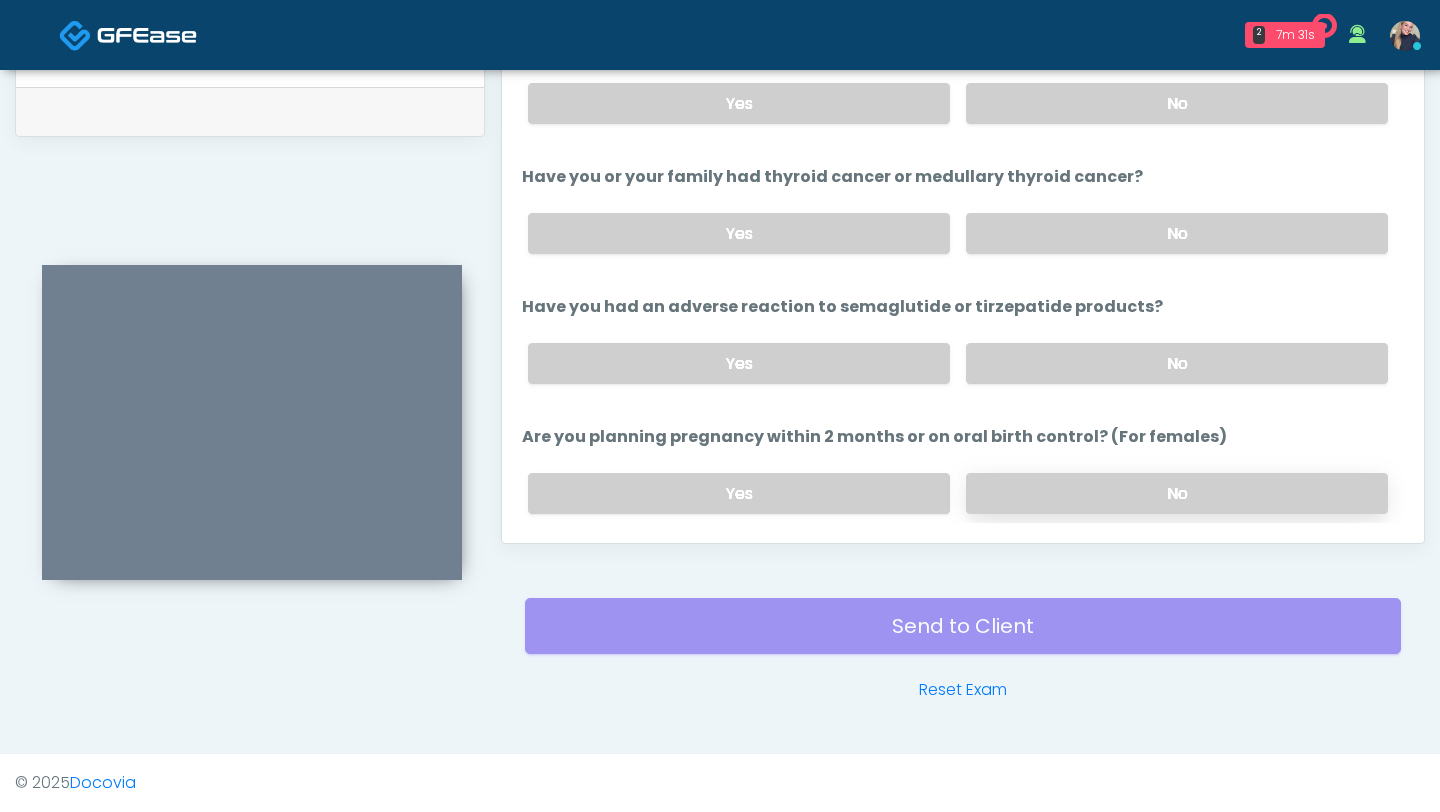 click on "No" at bounding box center [1177, 493] 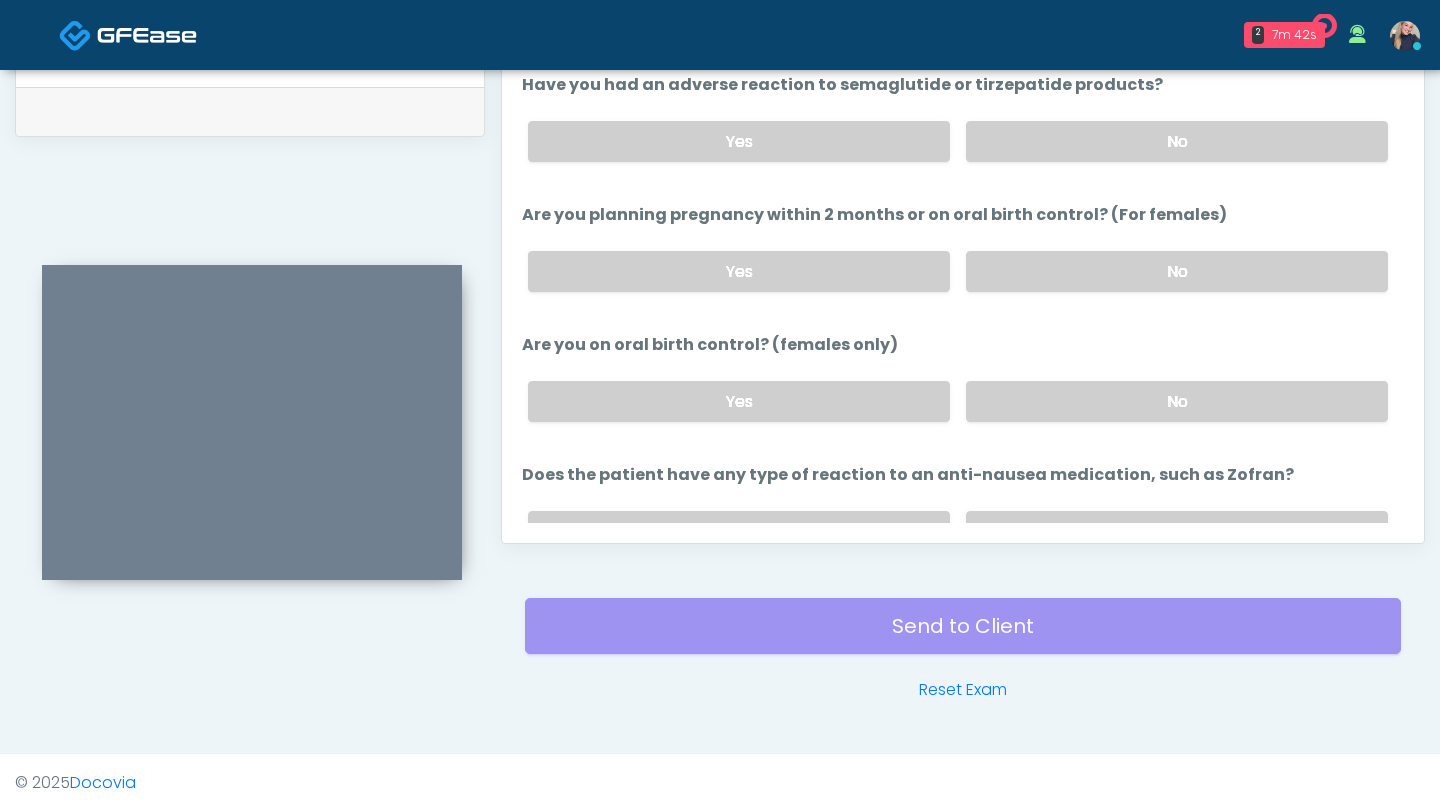 scroll, scrollTop: 1028, scrollLeft: 0, axis: vertical 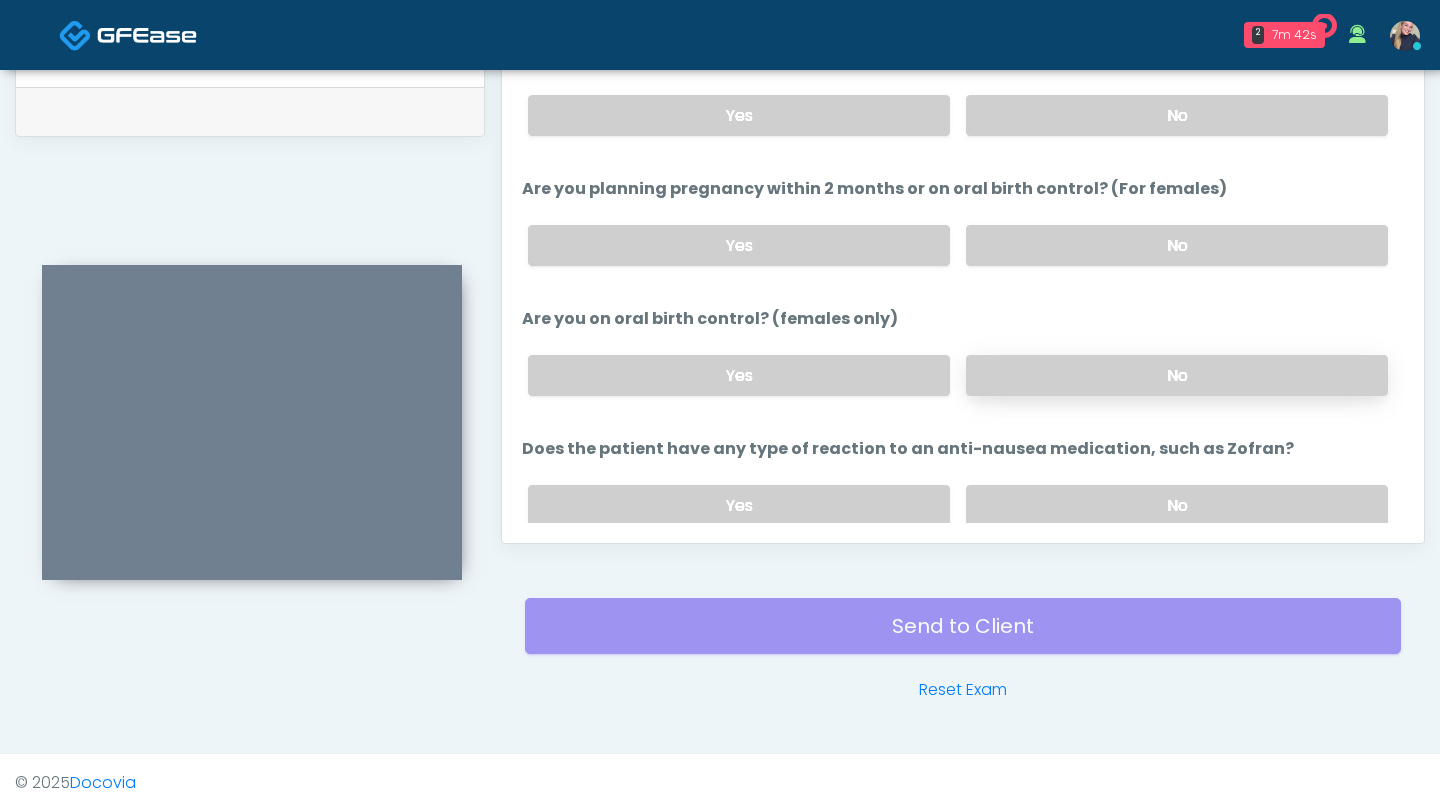 click on "No" at bounding box center (1177, 375) 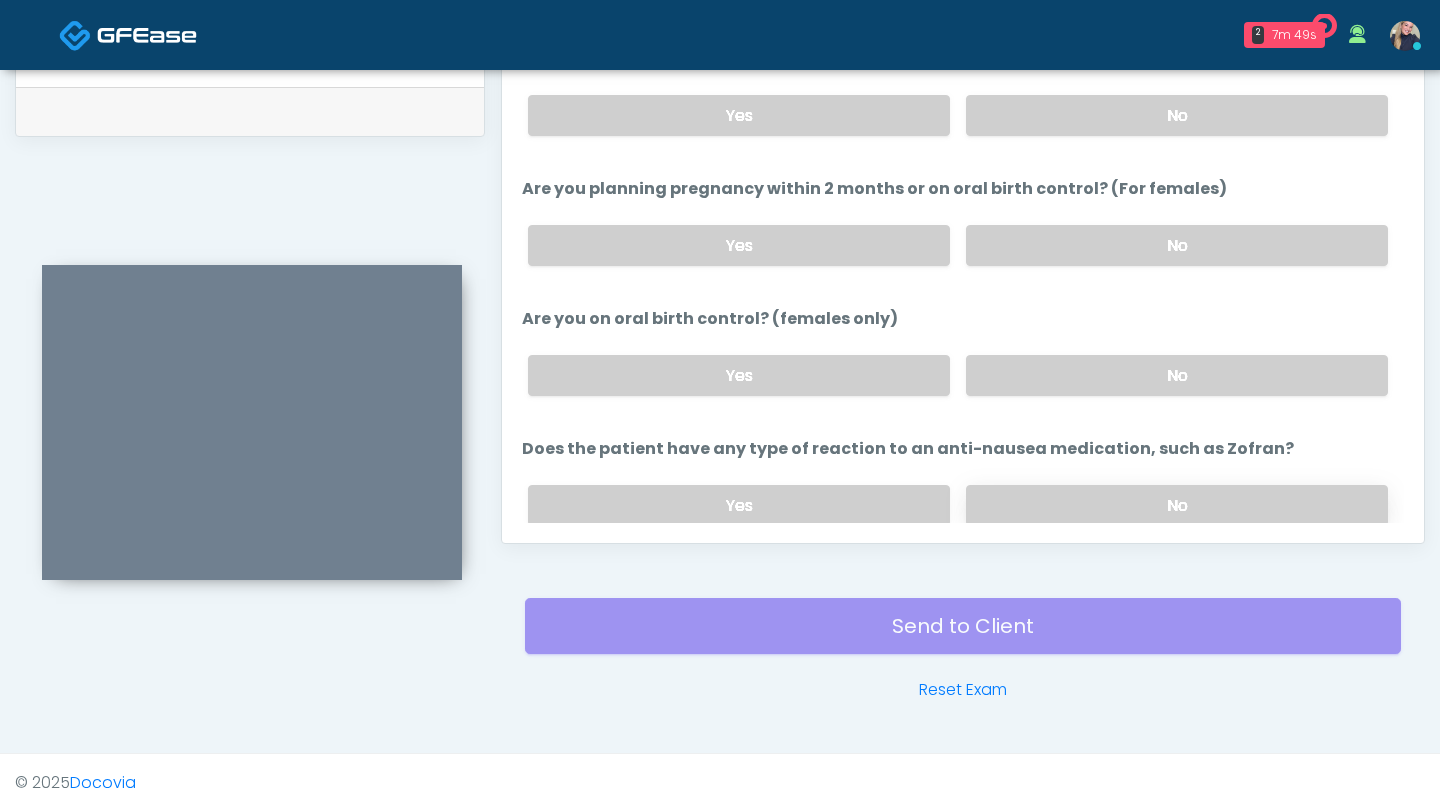 click on "No" at bounding box center [1177, 505] 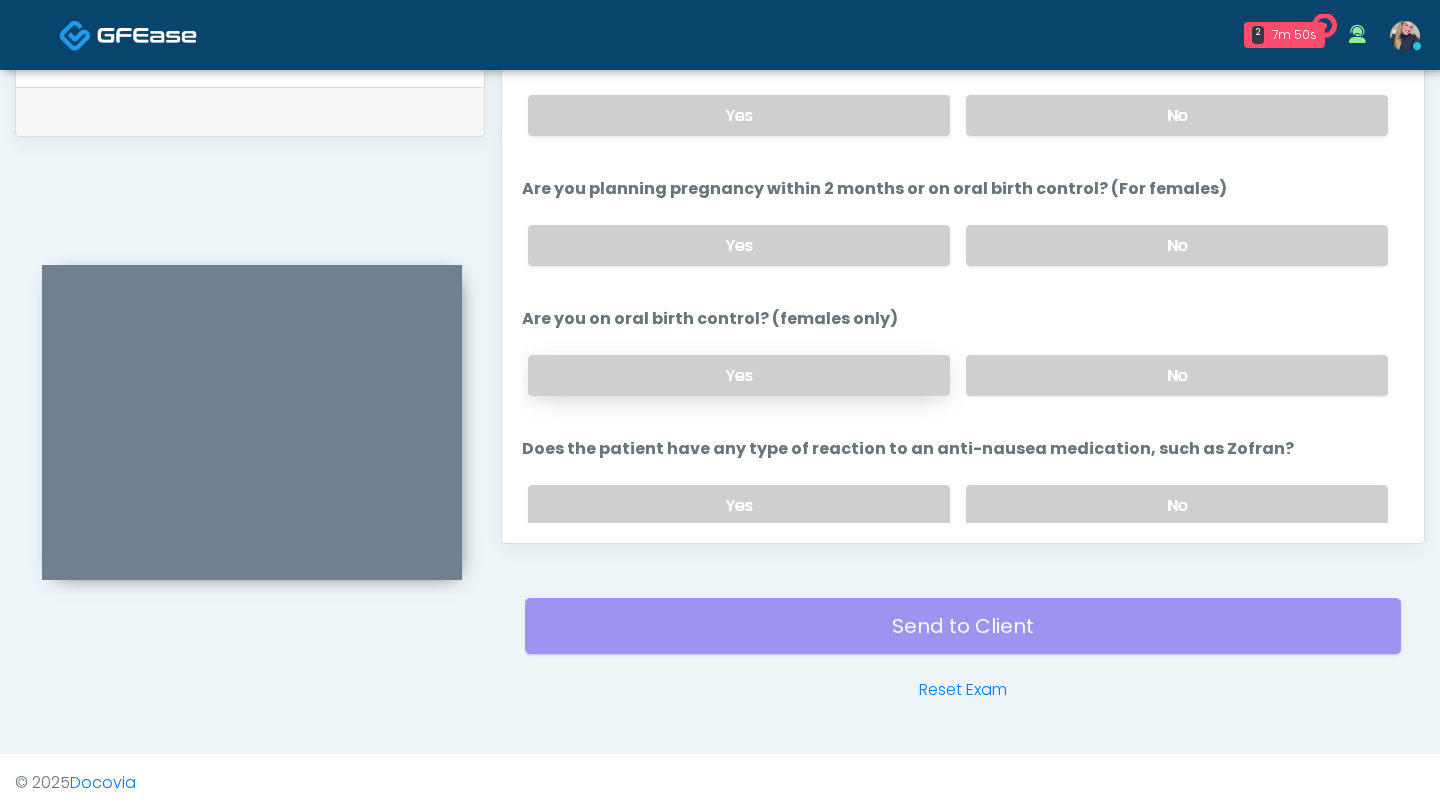 scroll, scrollTop: 1103, scrollLeft: 0, axis: vertical 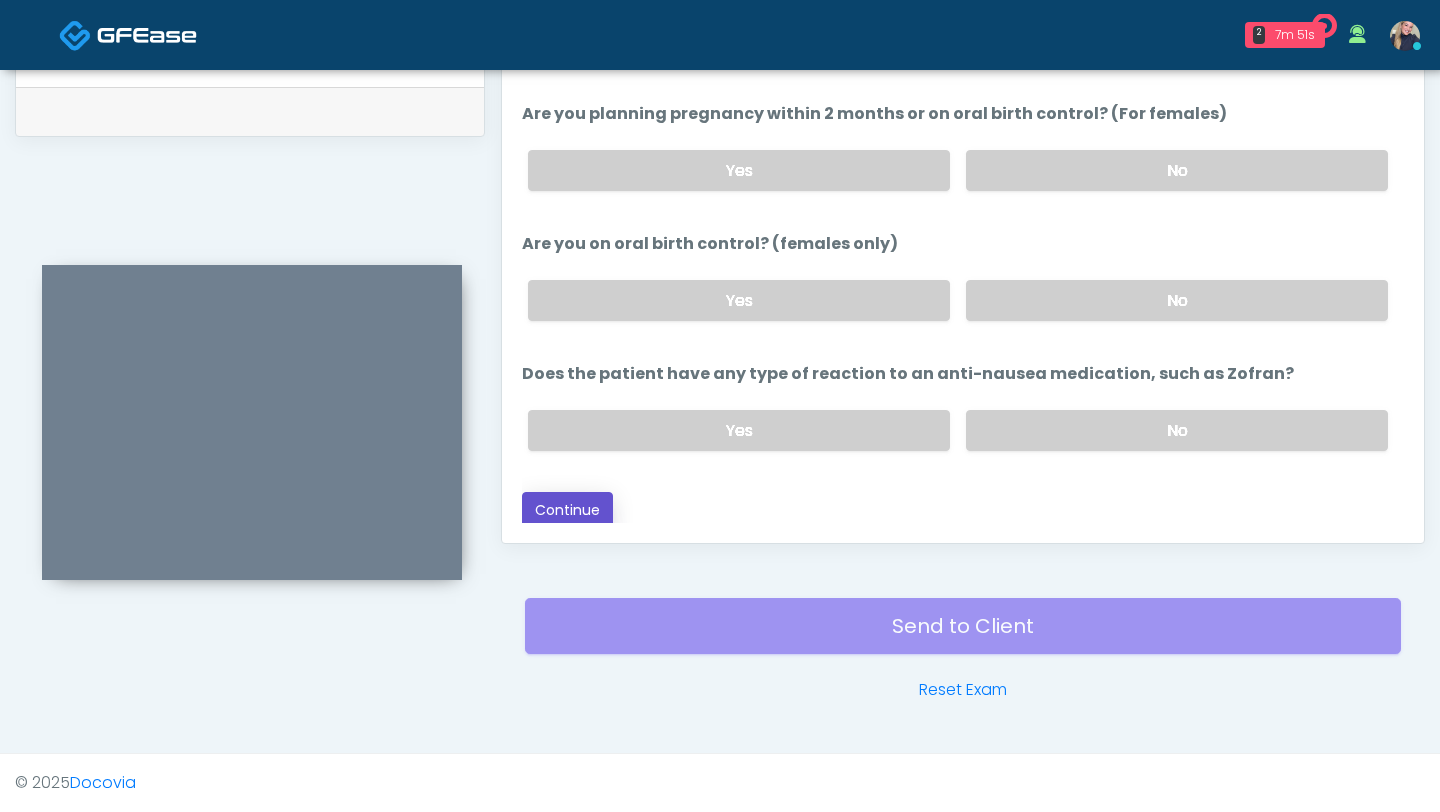 click on "Continue" at bounding box center [567, 510] 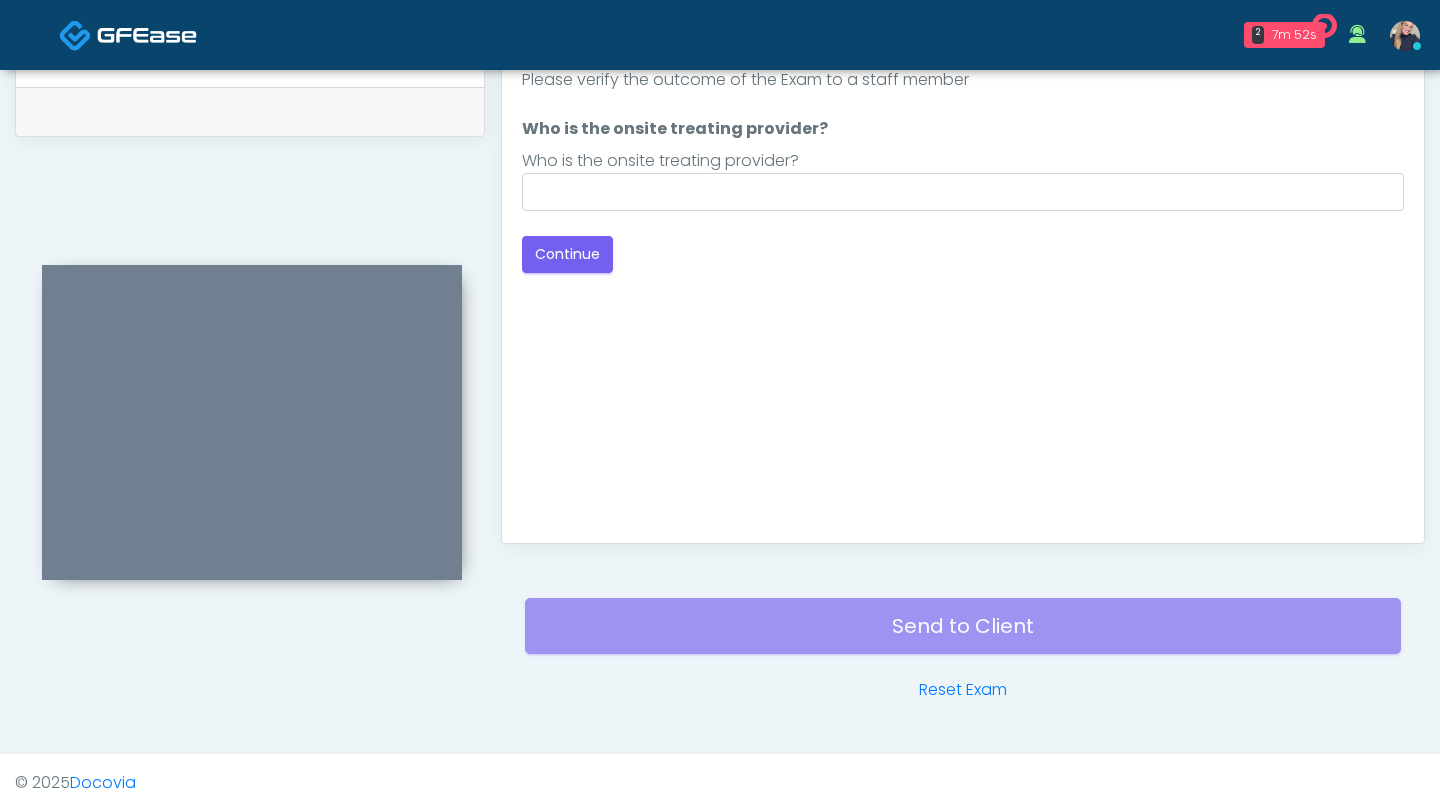 scroll, scrollTop: 0, scrollLeft: 0, axis: both 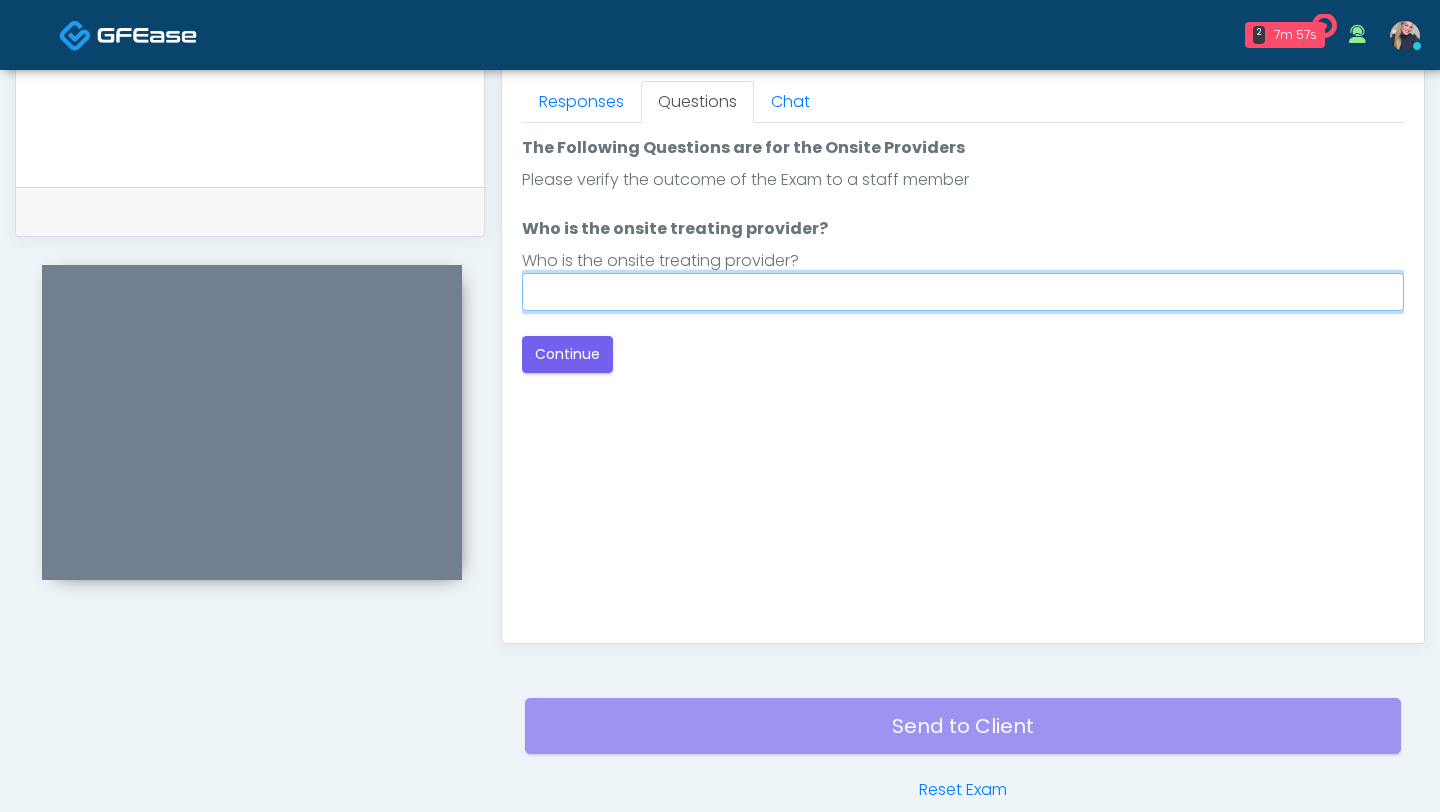 click on "Who is the onsite treating provider?" at bounding box center [963, 292] 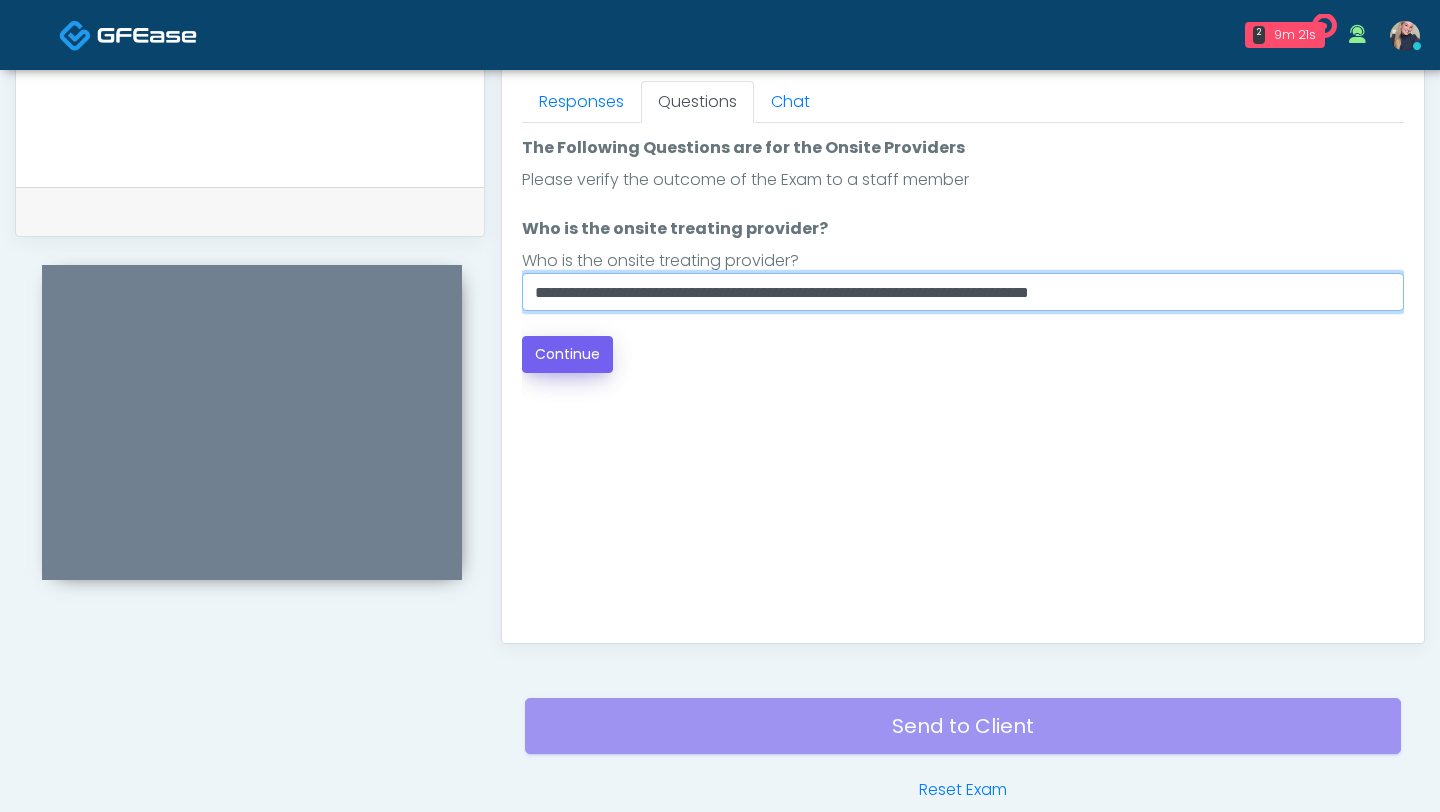 type on "**********" 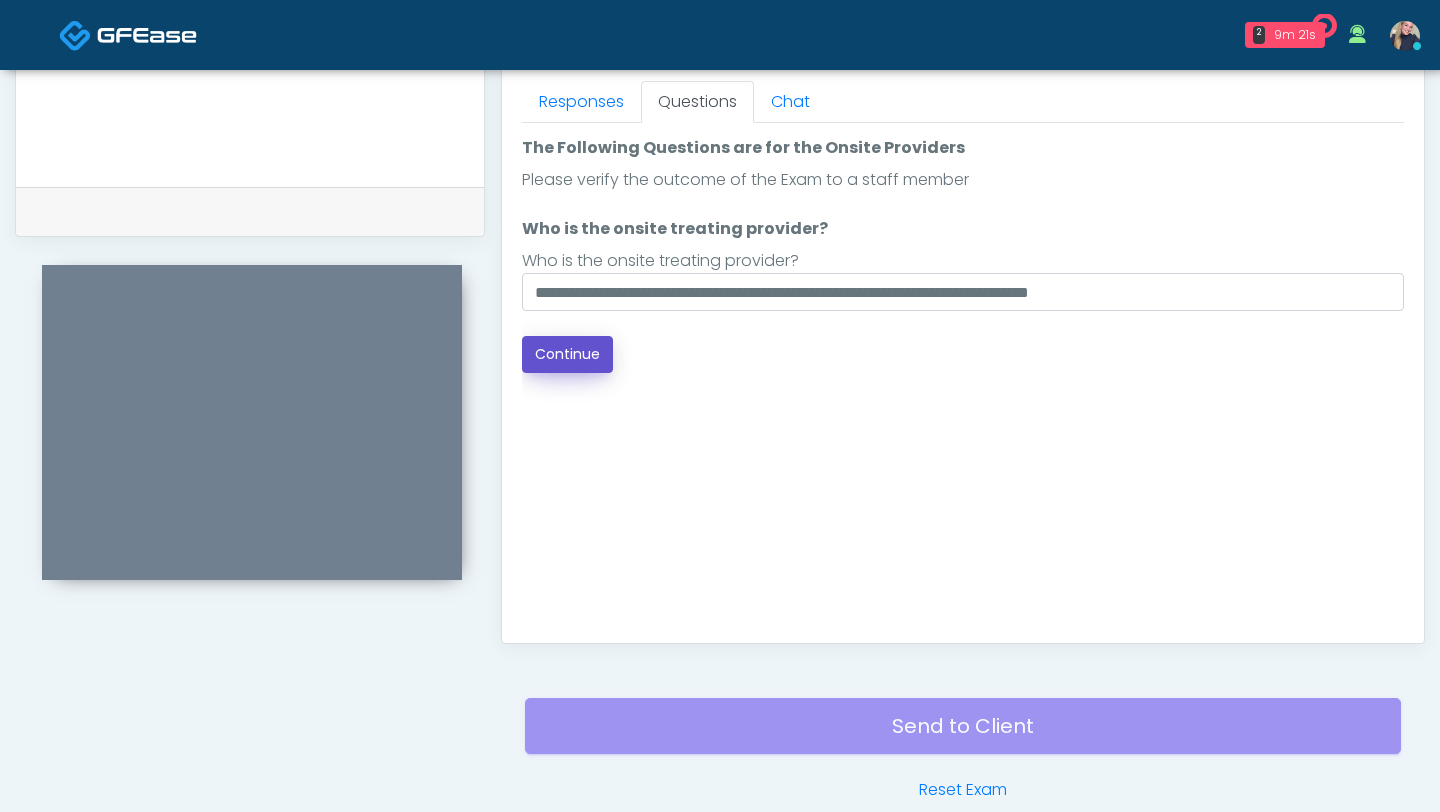 click on "Continue" at bounding box center (567, 354) 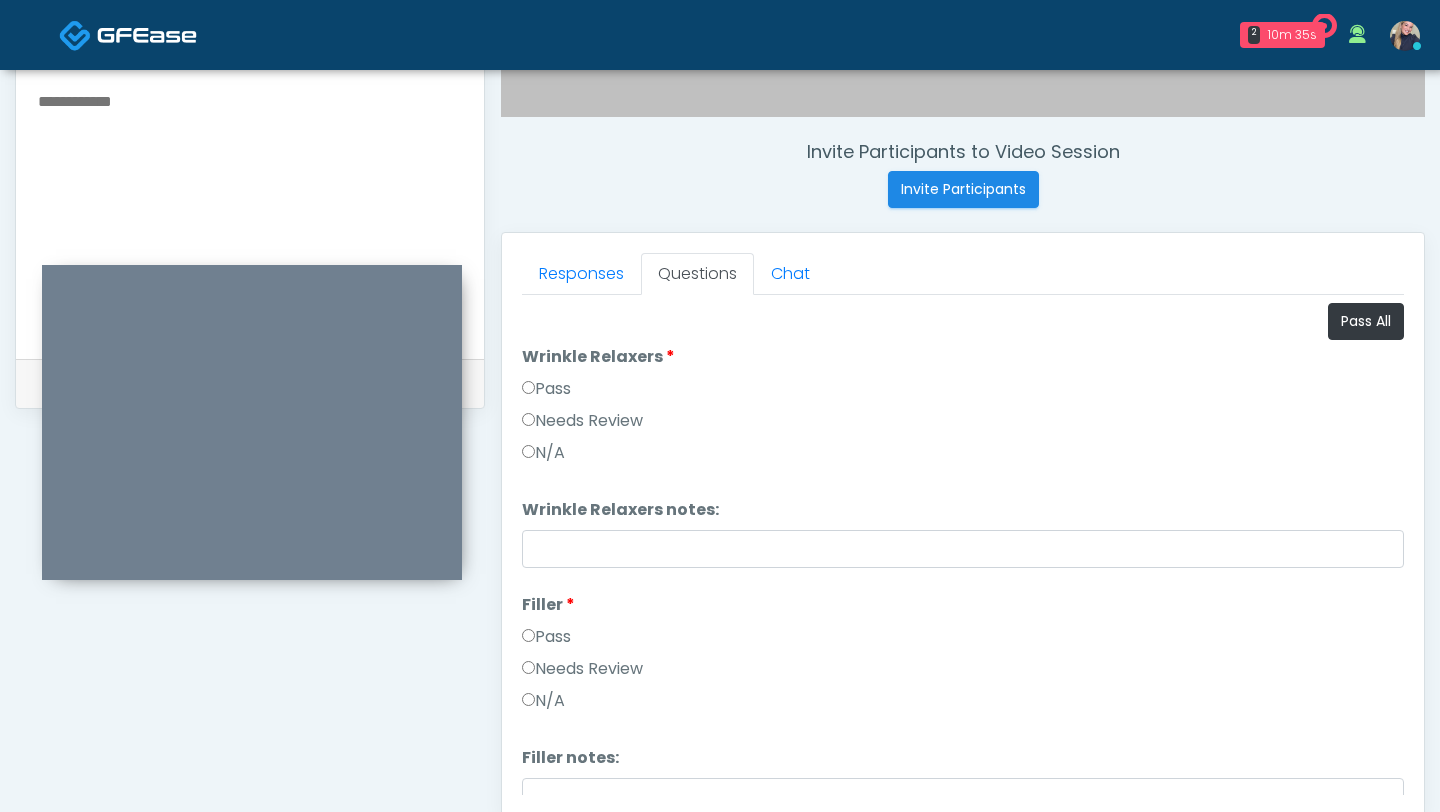 scroll, scrollTop: 757, scrollLeft: 0, axis: vertical 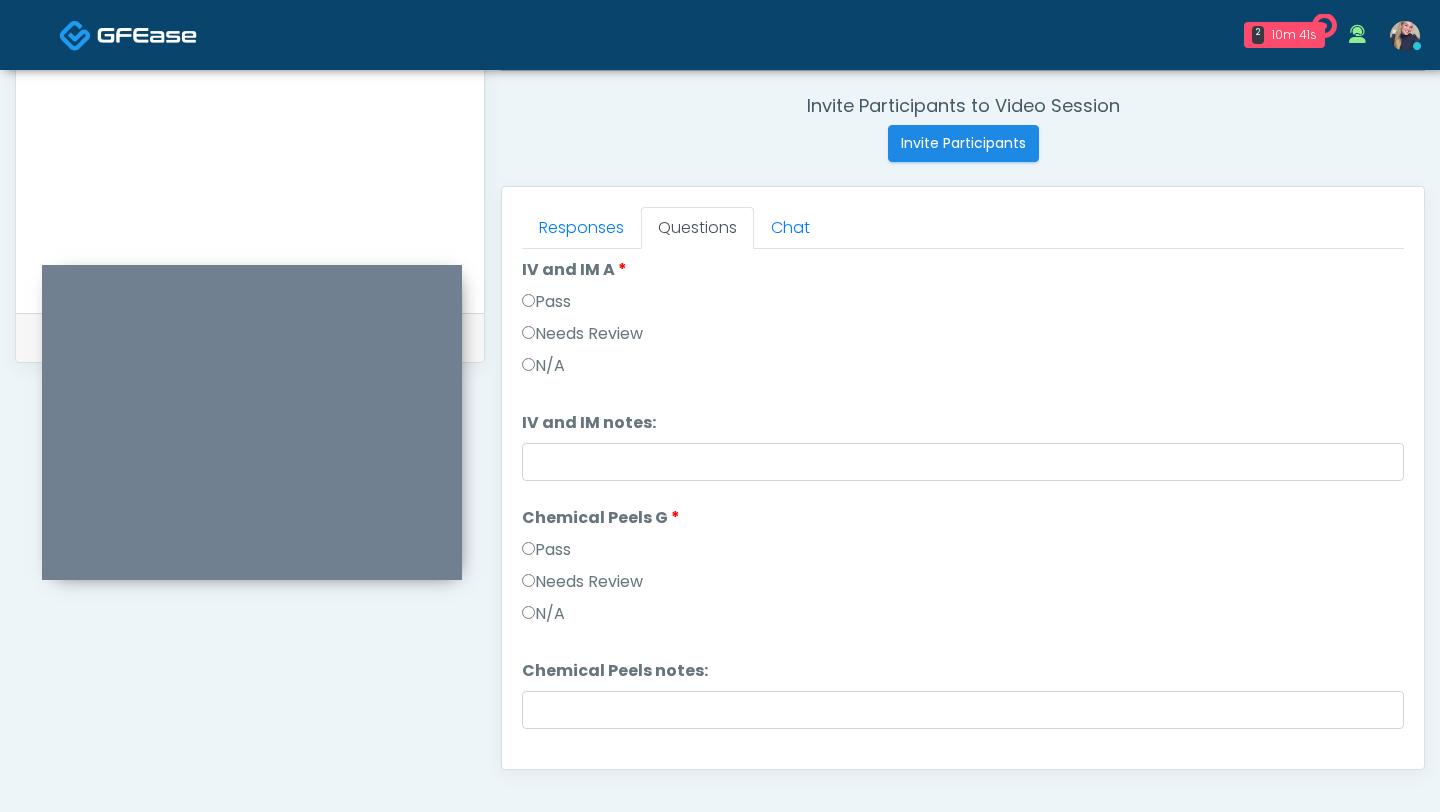 click on "Pass" at bounding box center [963, 554] 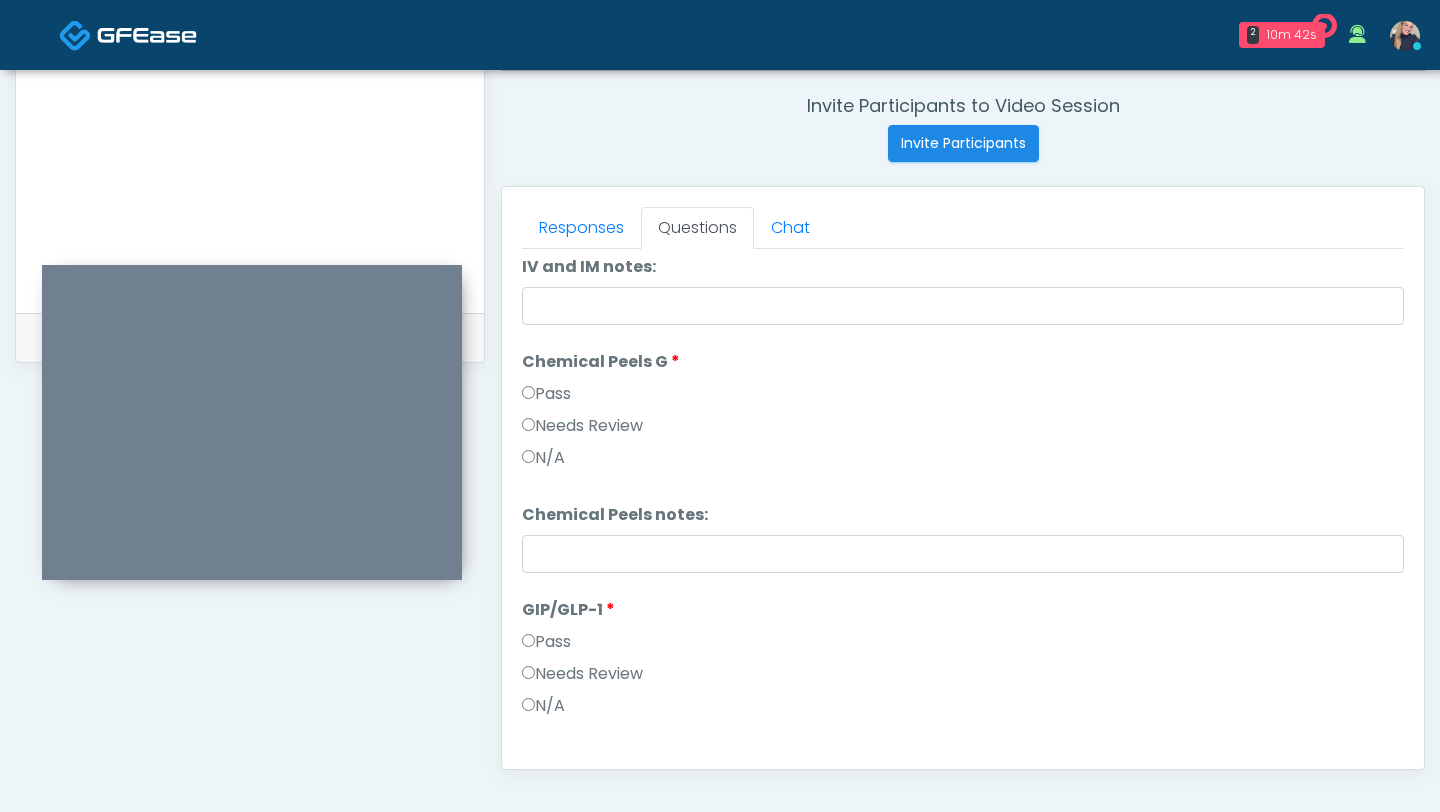 scroll, scrollTop: 975, scrollLeft: 0, axis: vertical 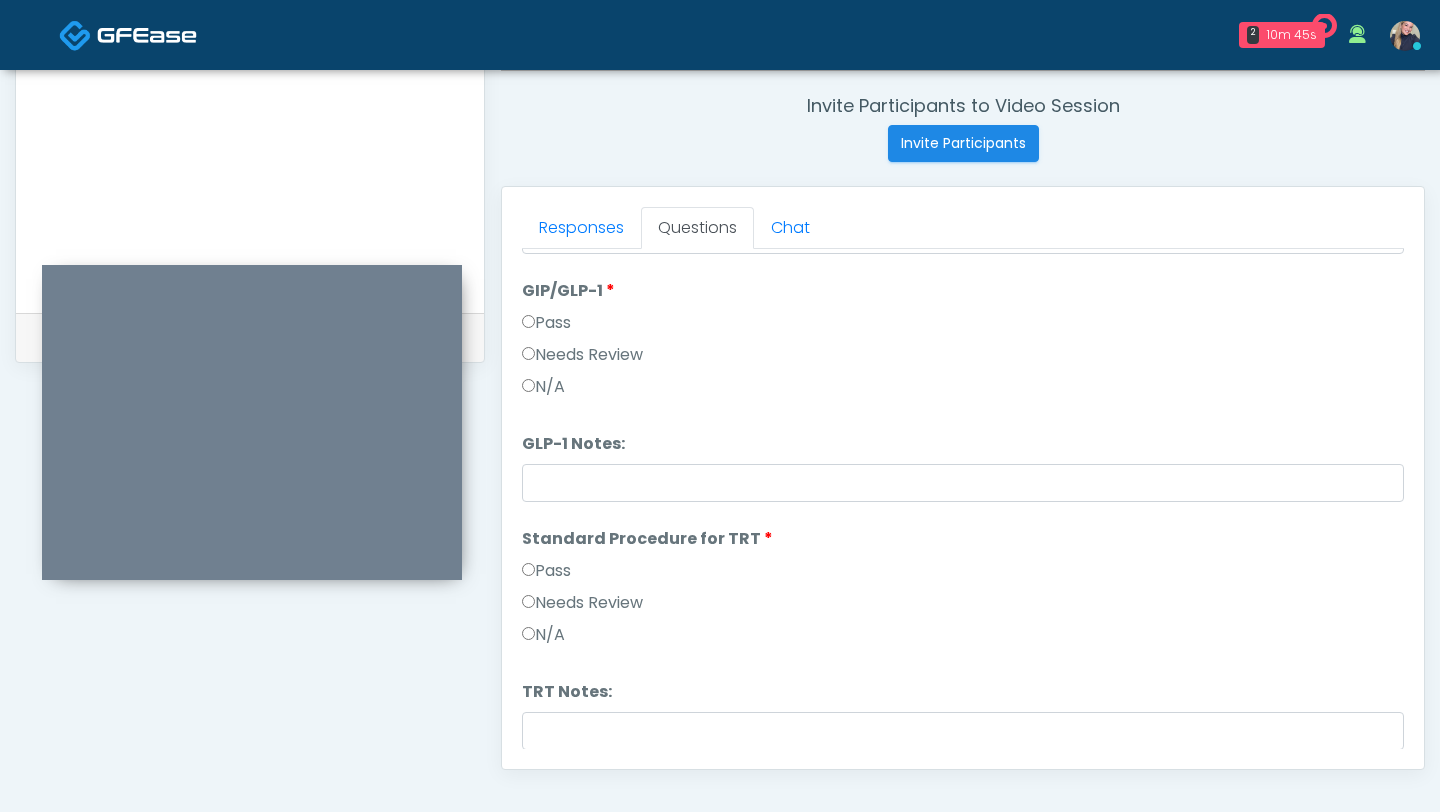 click on "Pass" at bounding box center [546, 571] 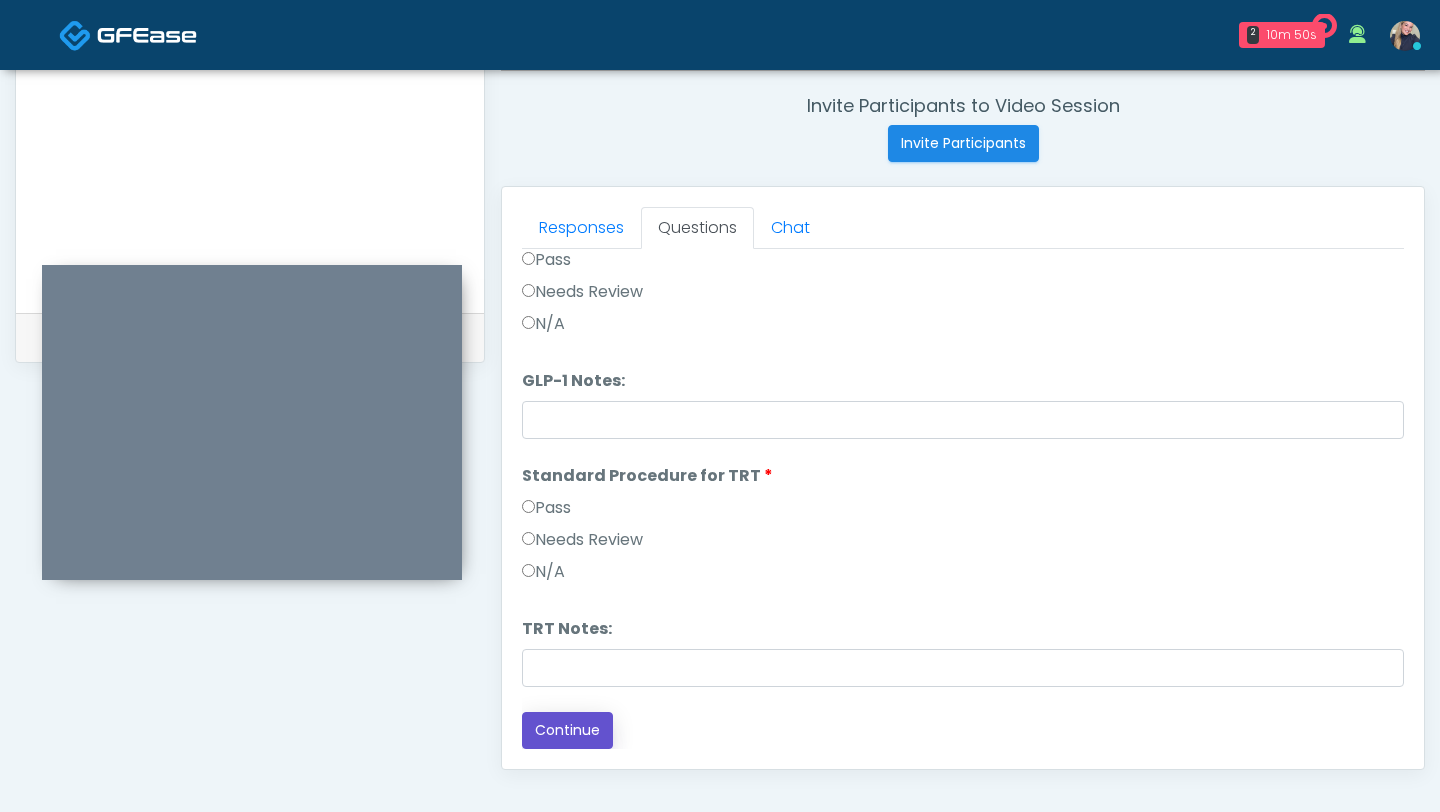 click on "Continue" at bounding box center [567, 730] 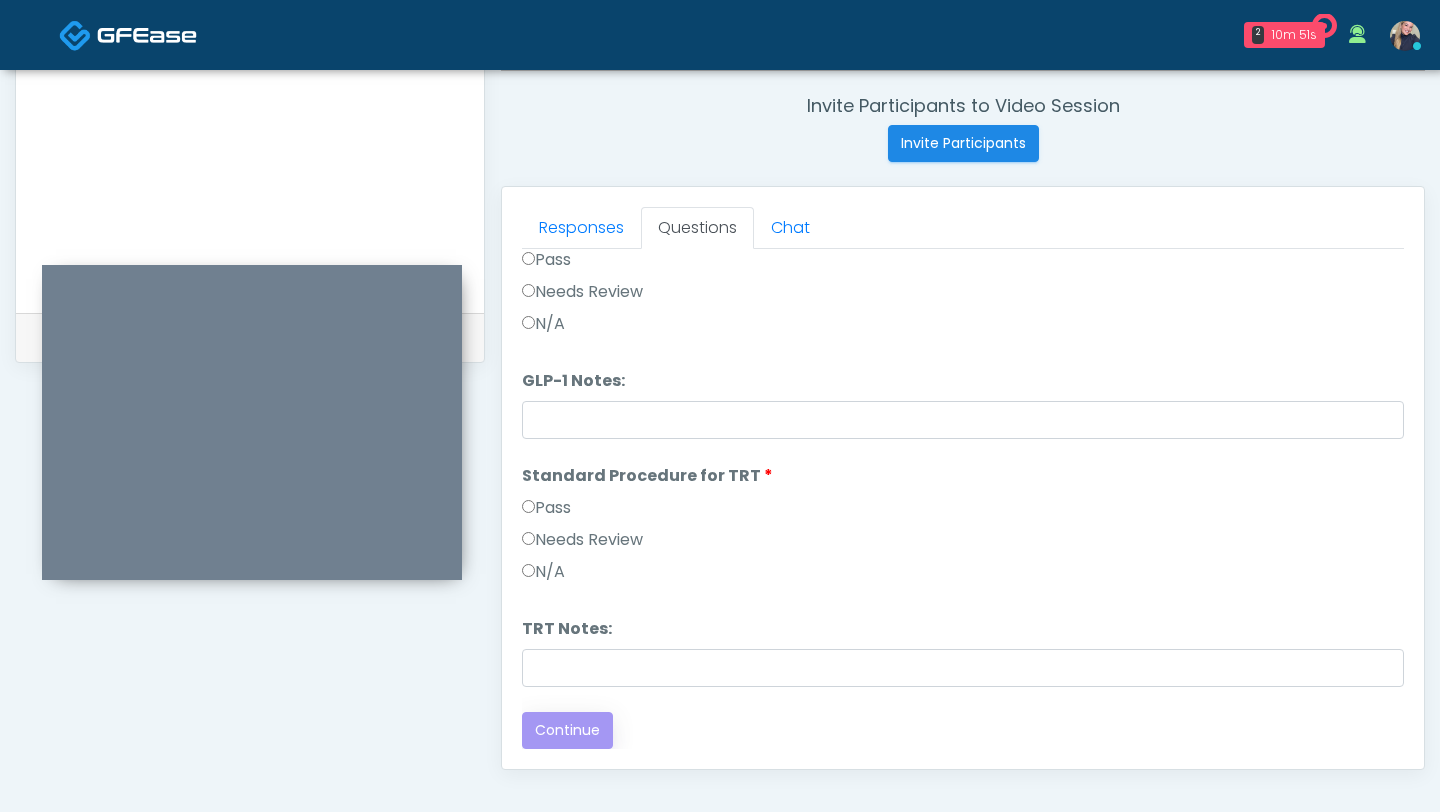 scroll, scrollTop: 0, scrollLeft: 0, axis: both 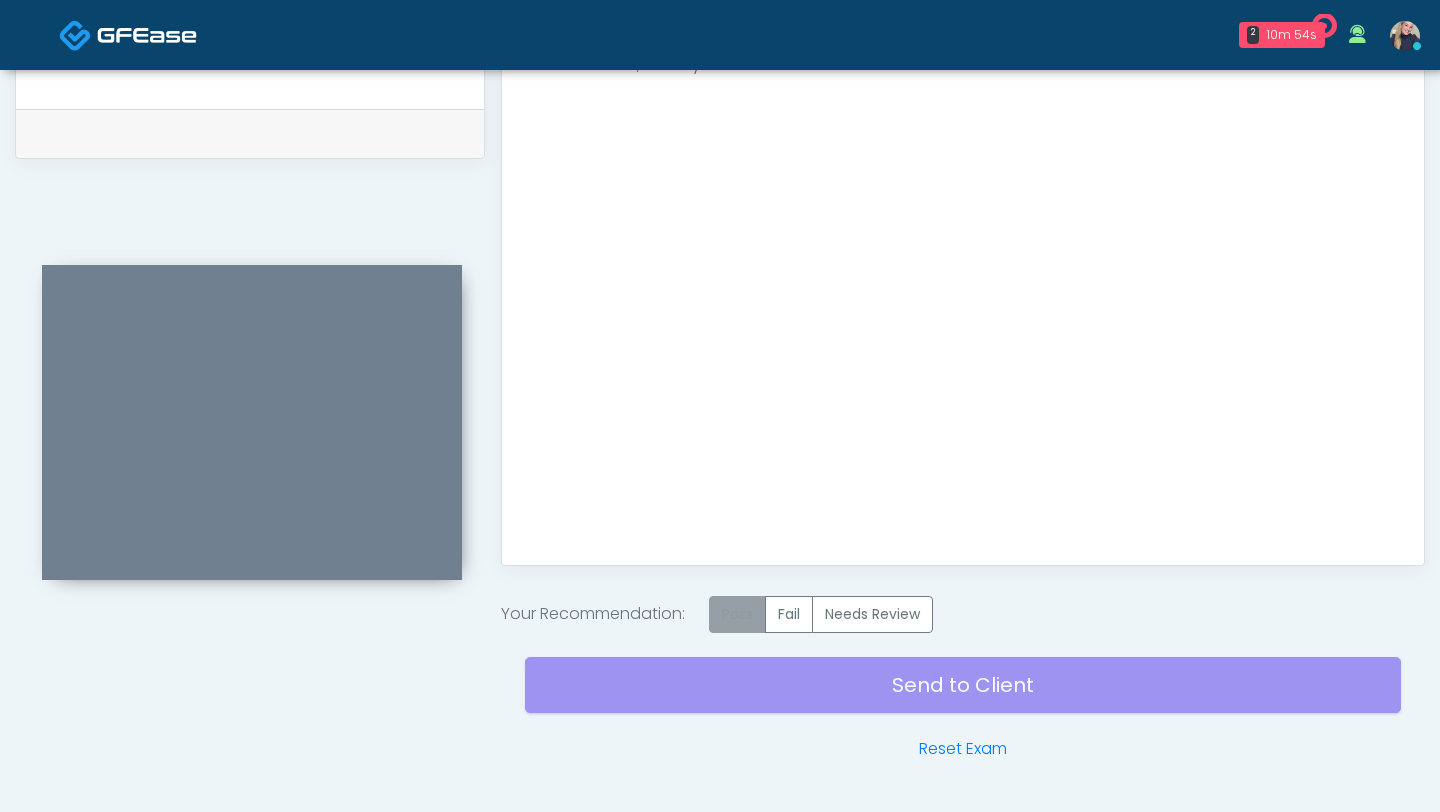 click on "Pass" at bounding box center (737, 614) 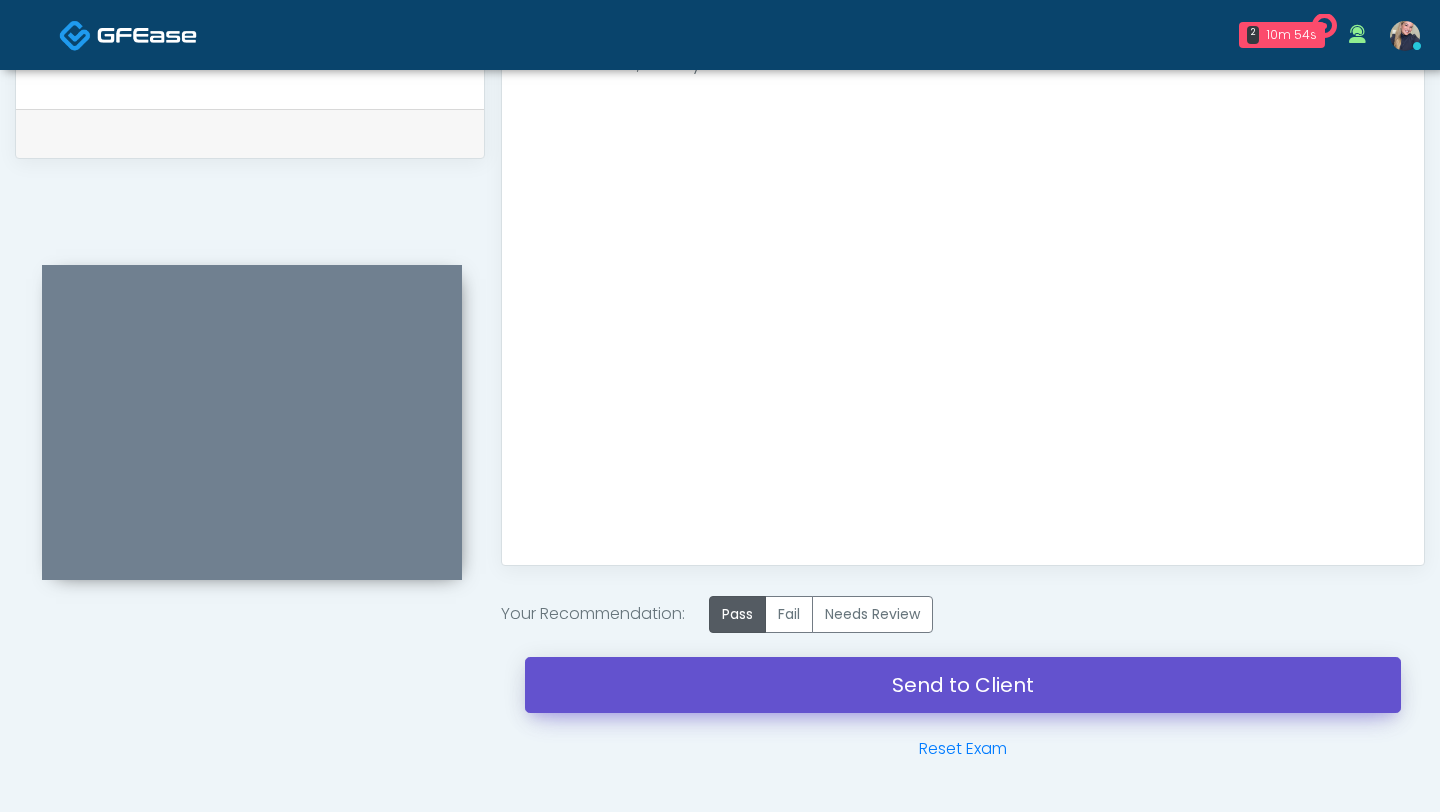 click on "Send to Client" at bounding box center (963, 685) 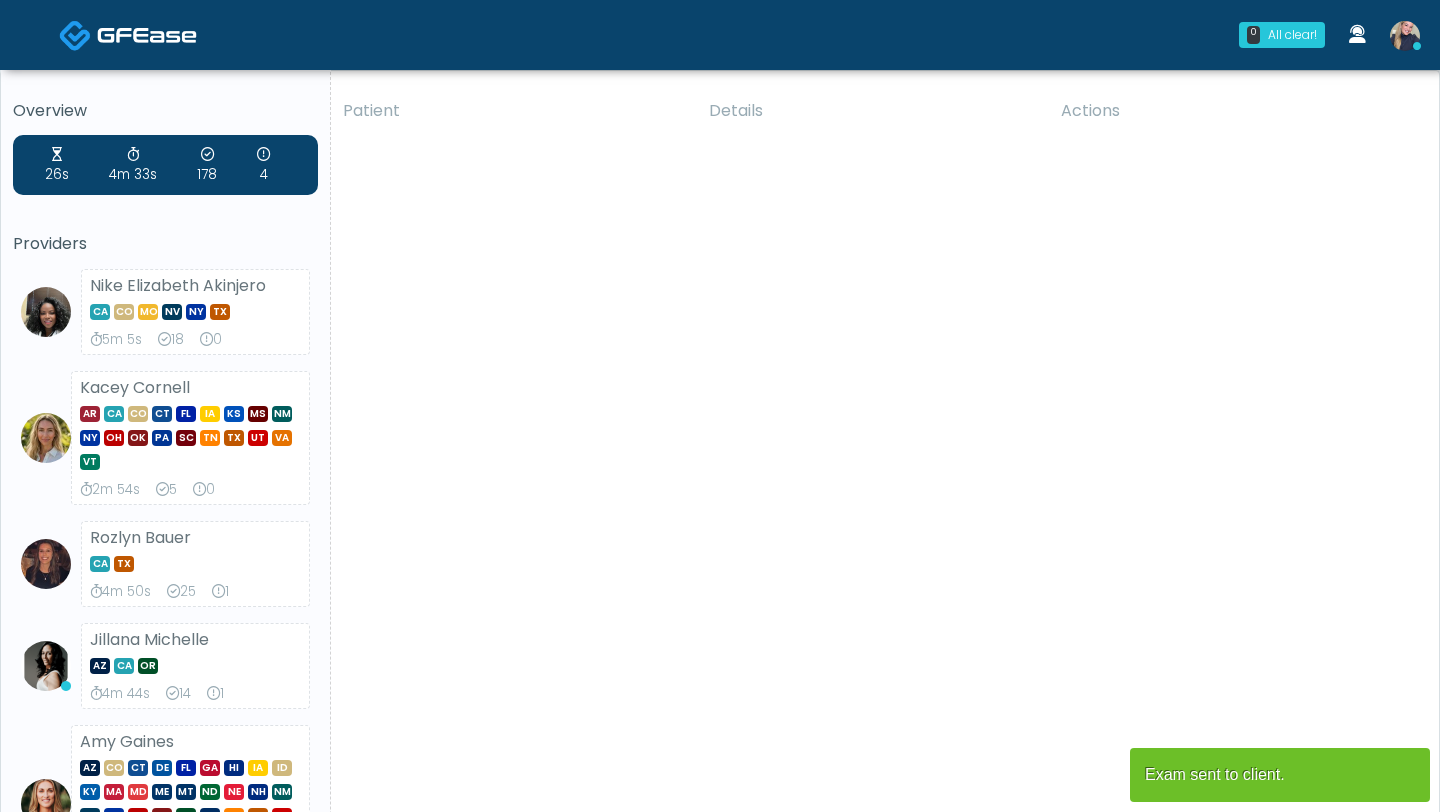 scroll, scrollTop: 0, scrollLeft: 0, axis: both 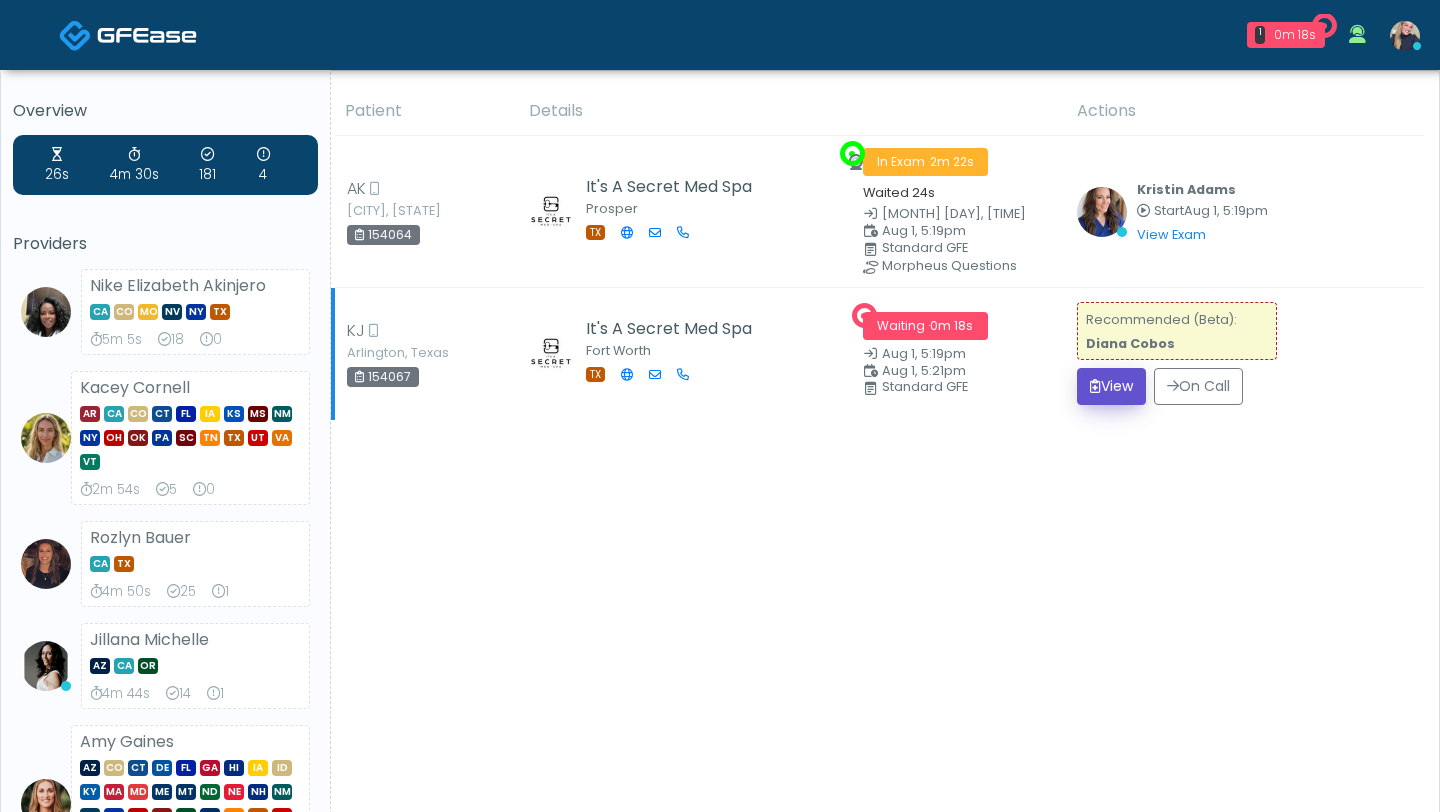 click on "View" at bounding box center [1111, 386] 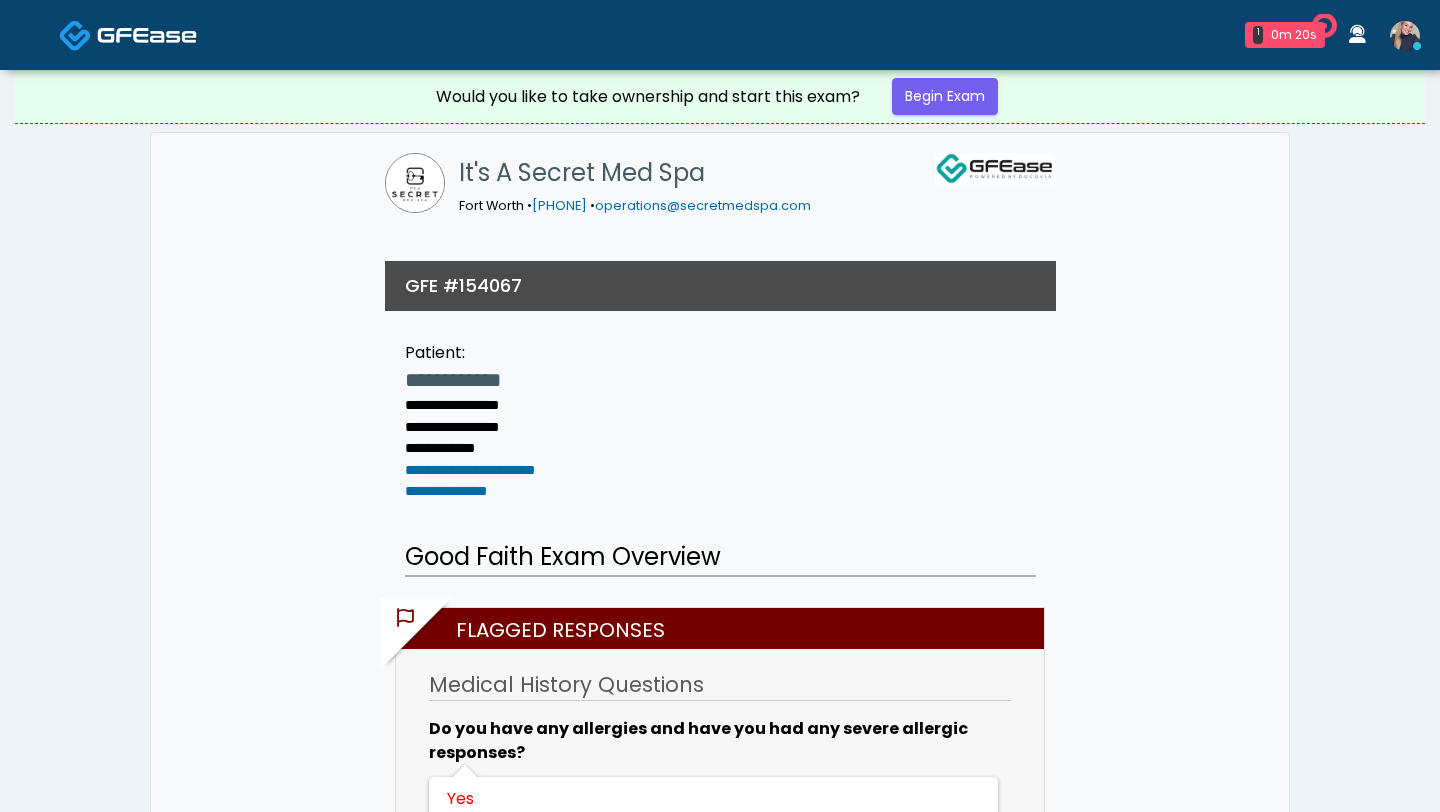 scroll, scrollTop: 0, scrollLeft: 0, axis: both 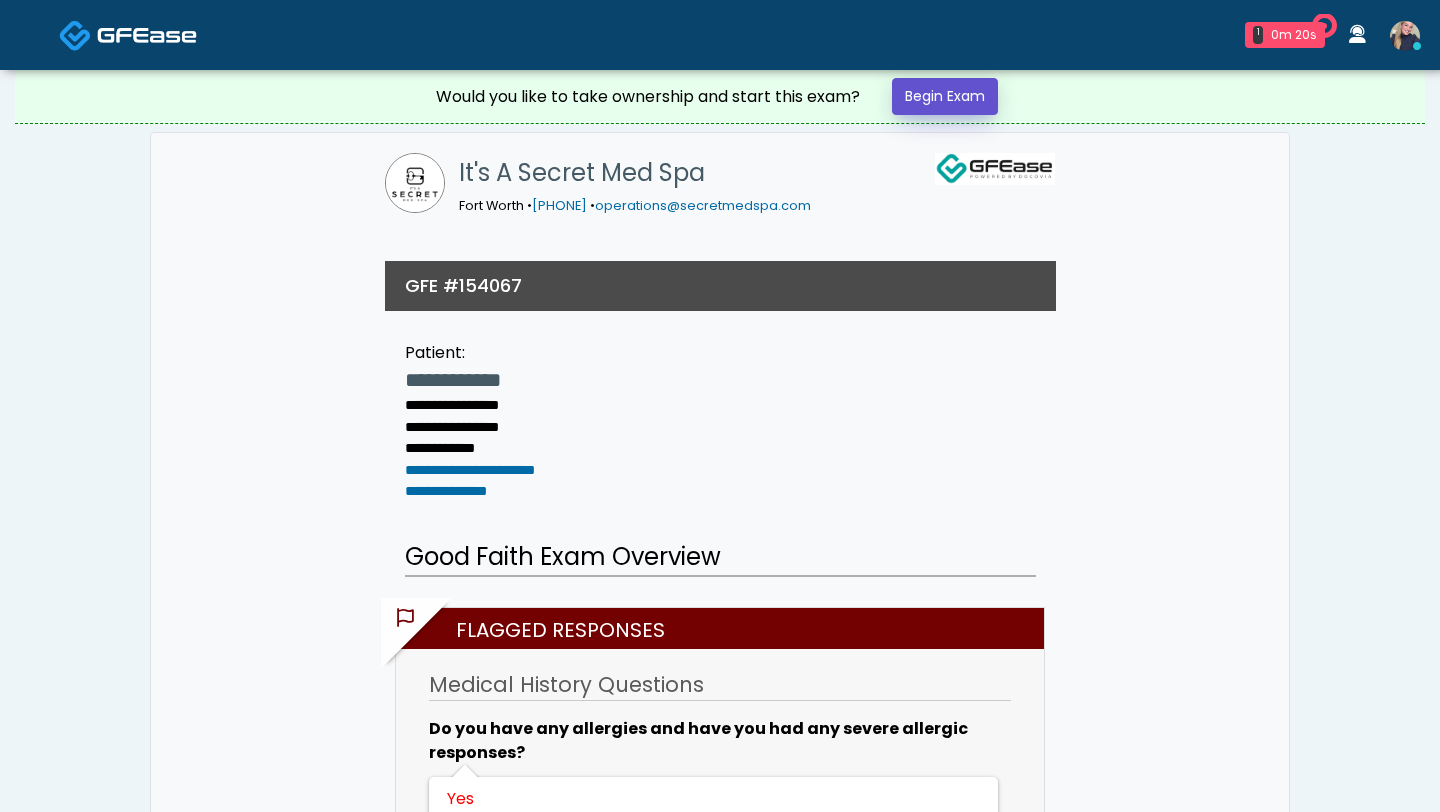 click on "Begin Exam" at bounding box center (945, 96) 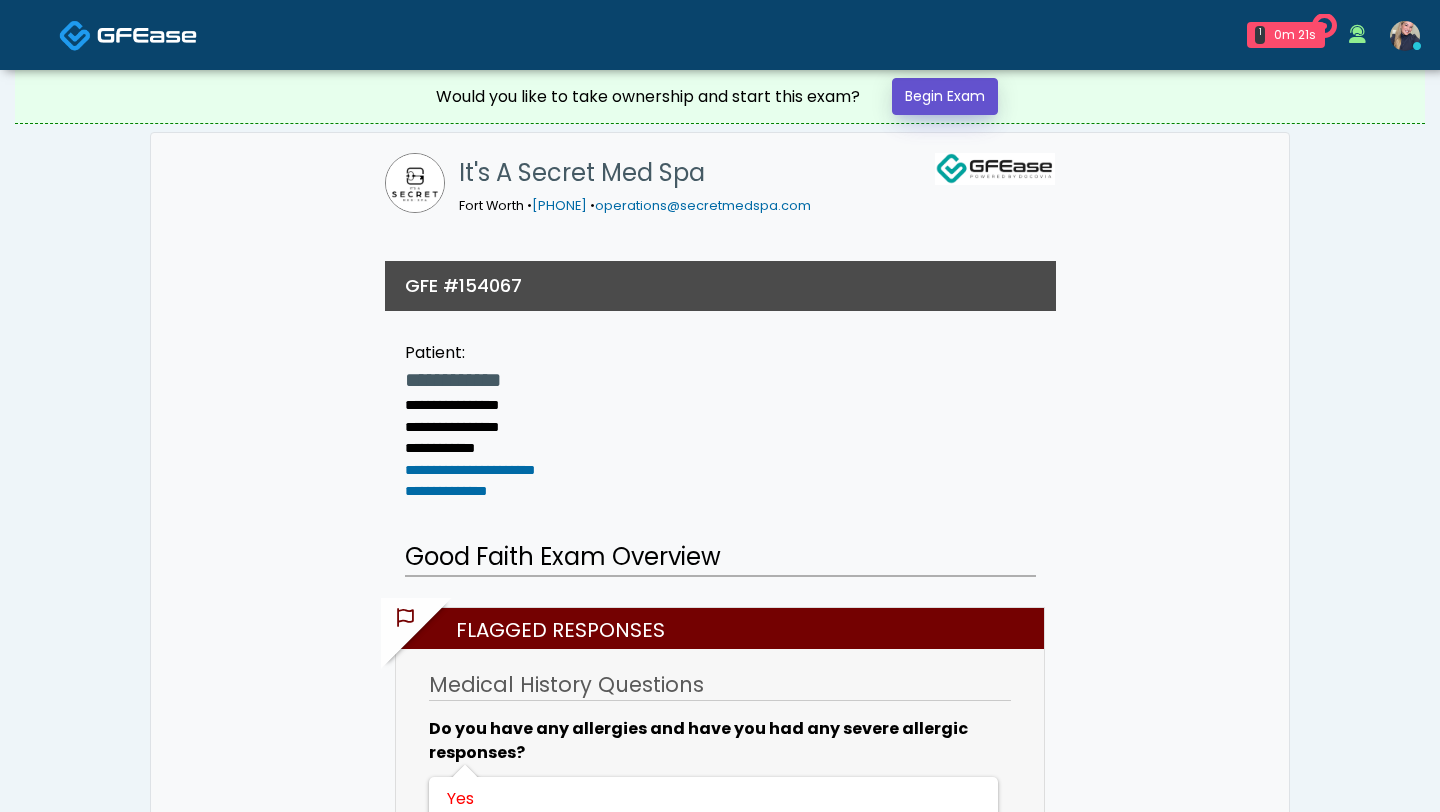 scroll, scrollTop: 0, scrollLeft: 0, axis: both 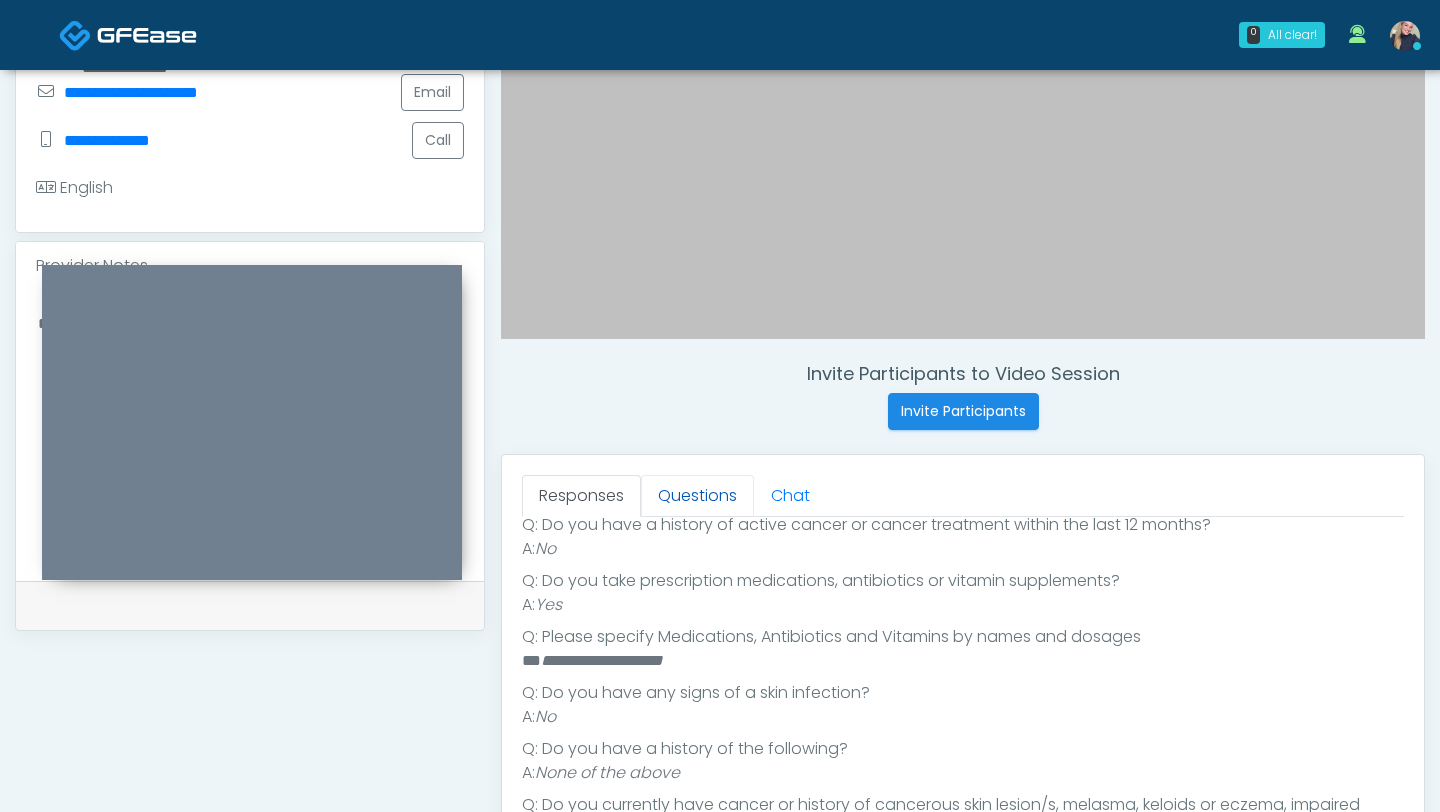 click on "Questions" at bounding box center (697, 496) 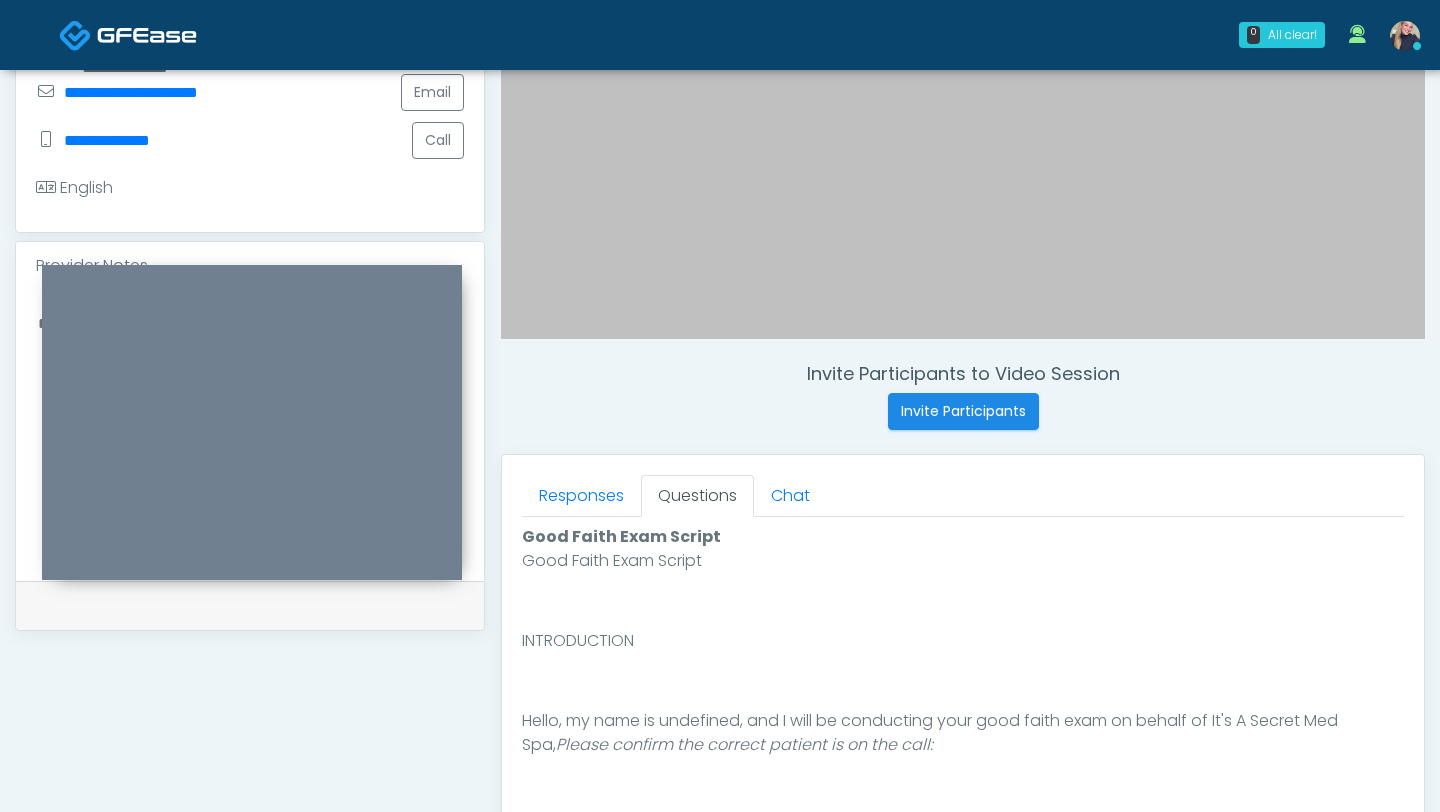 scroll, scrollTop: 0, scrollLeft: 0, axis: both 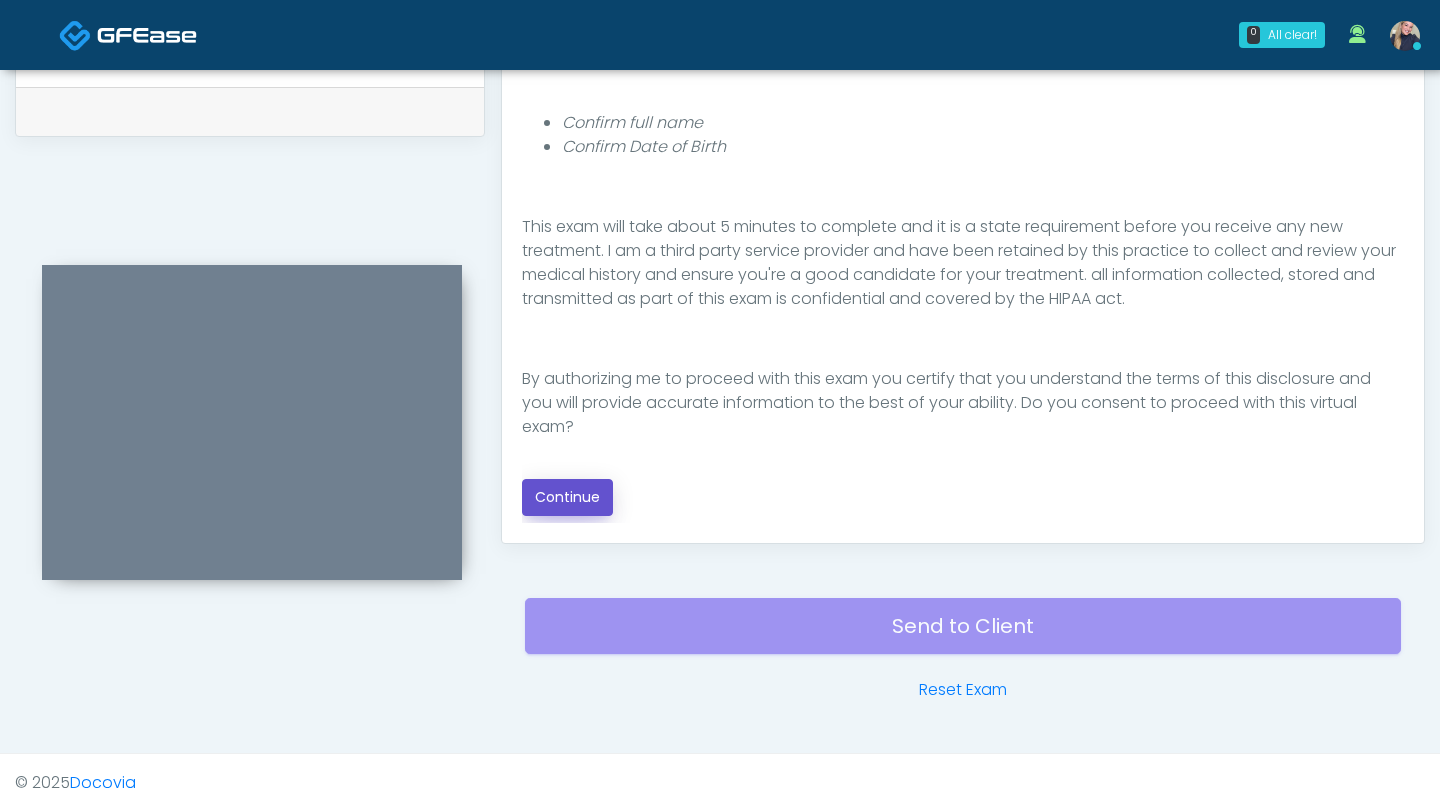click on "Continue" at bounding box center (567, 497) 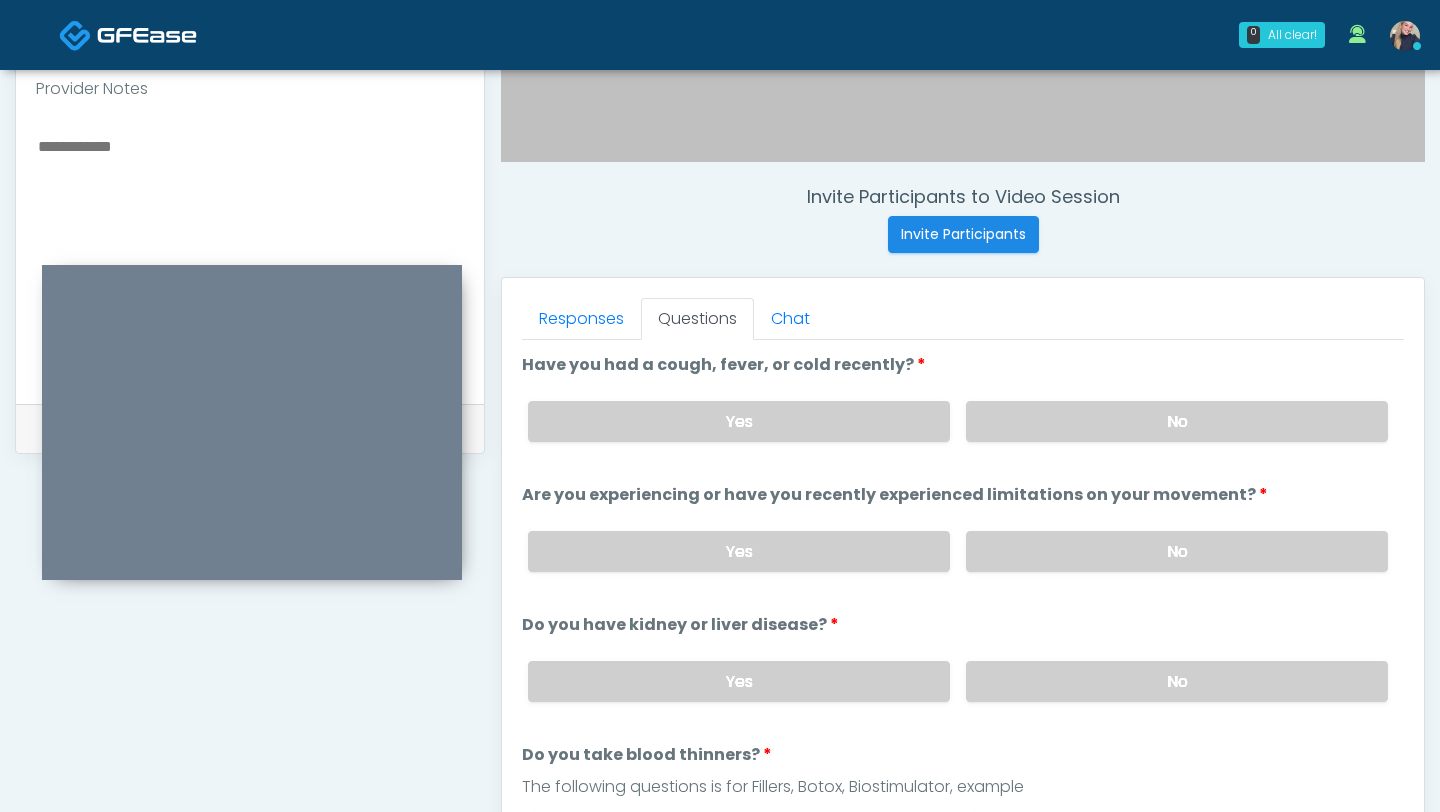 scroll, scrollTop: 652, scrollLeft: 0, axis: vertical 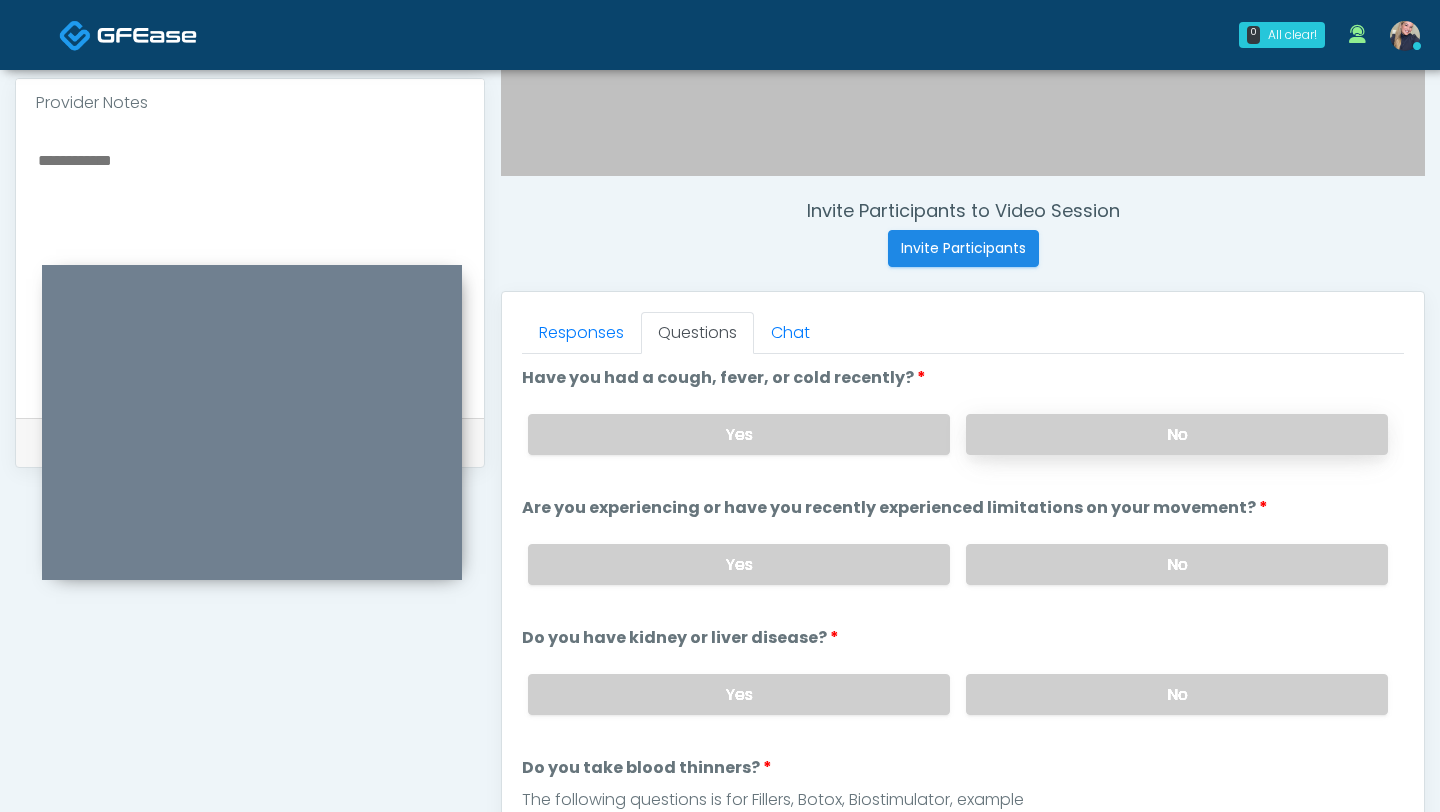 click on "No" at bounding box center (1177, 434) 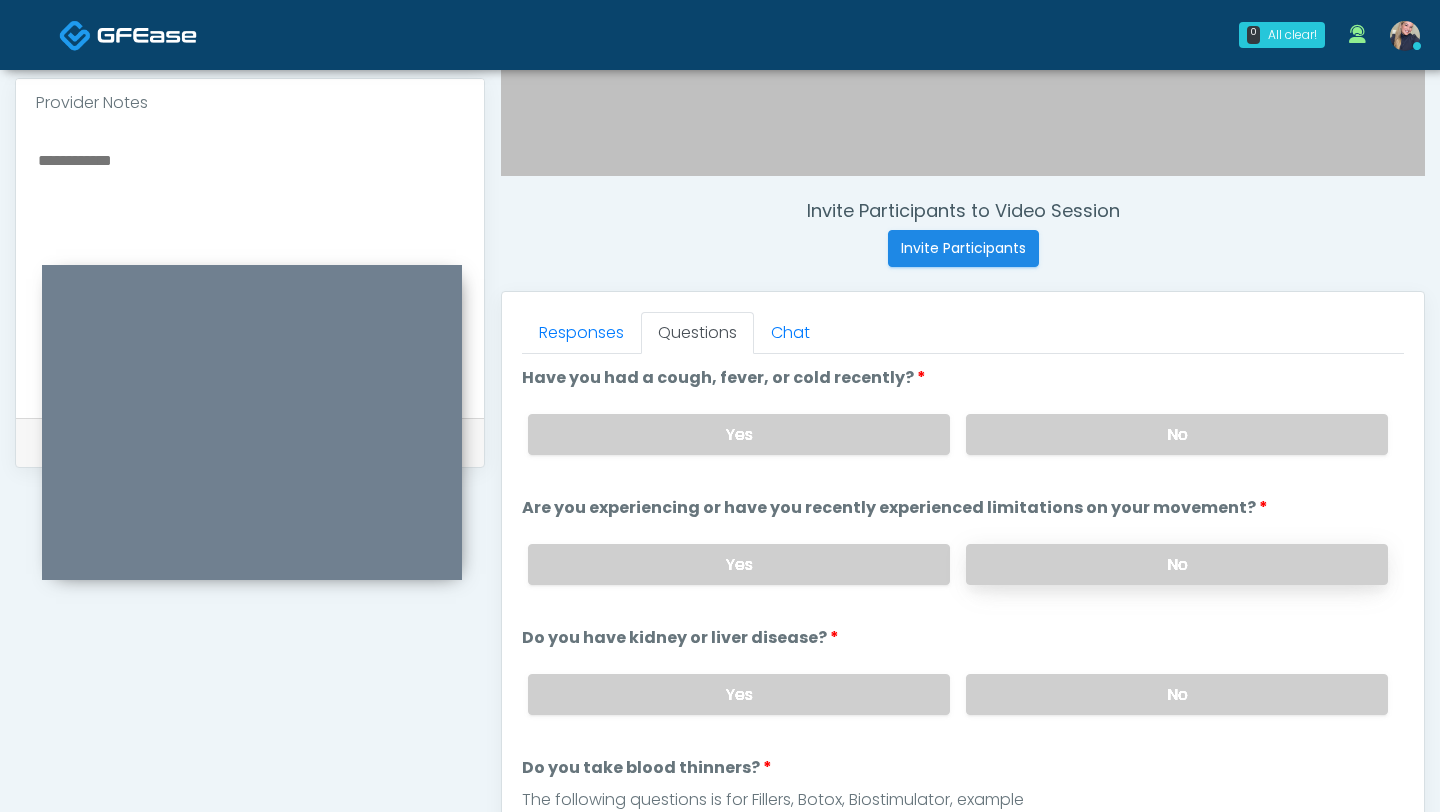 click on "No" at bounding box center [1177, 564] 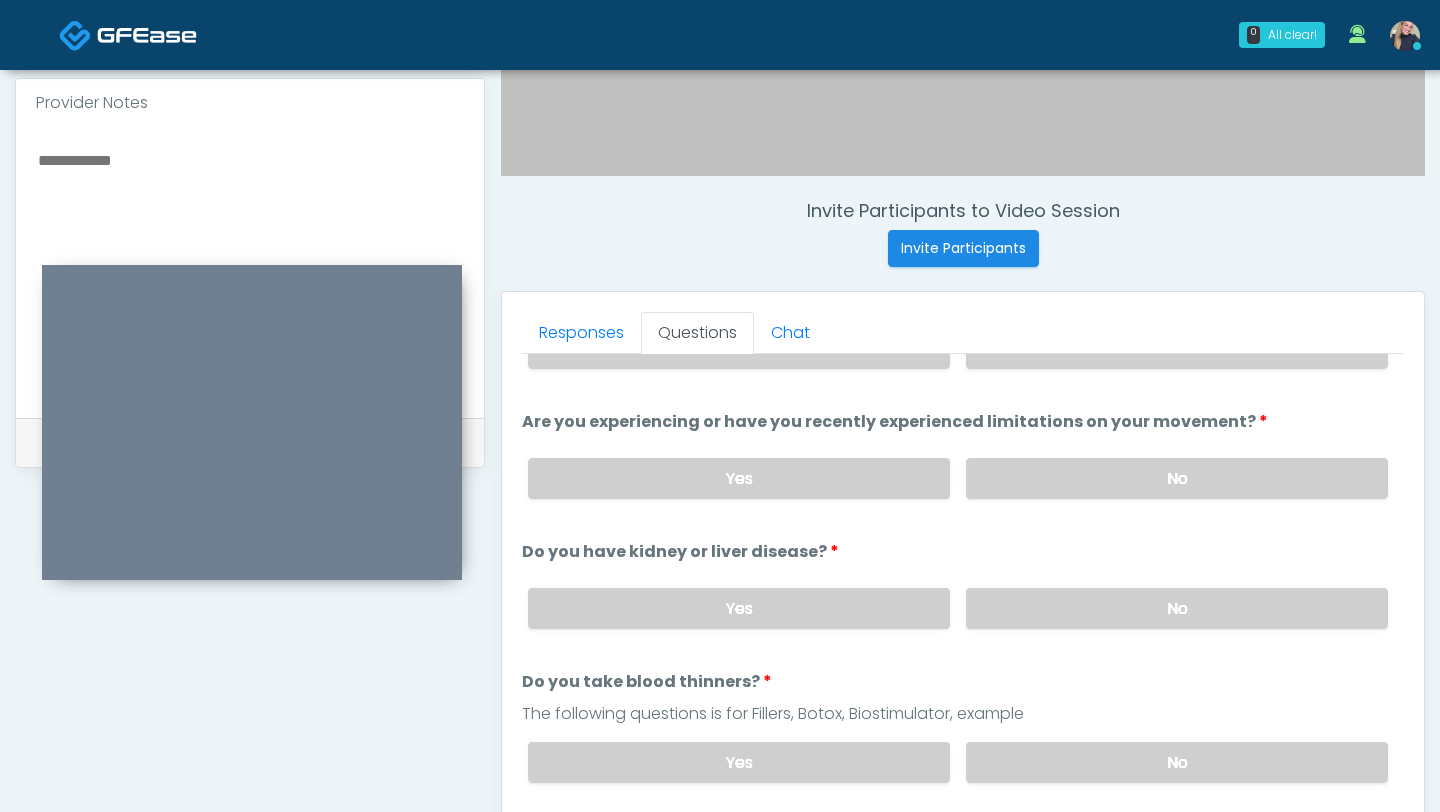 scroll, scrollTop: 106, scrollLeft: 0, axis: vertical 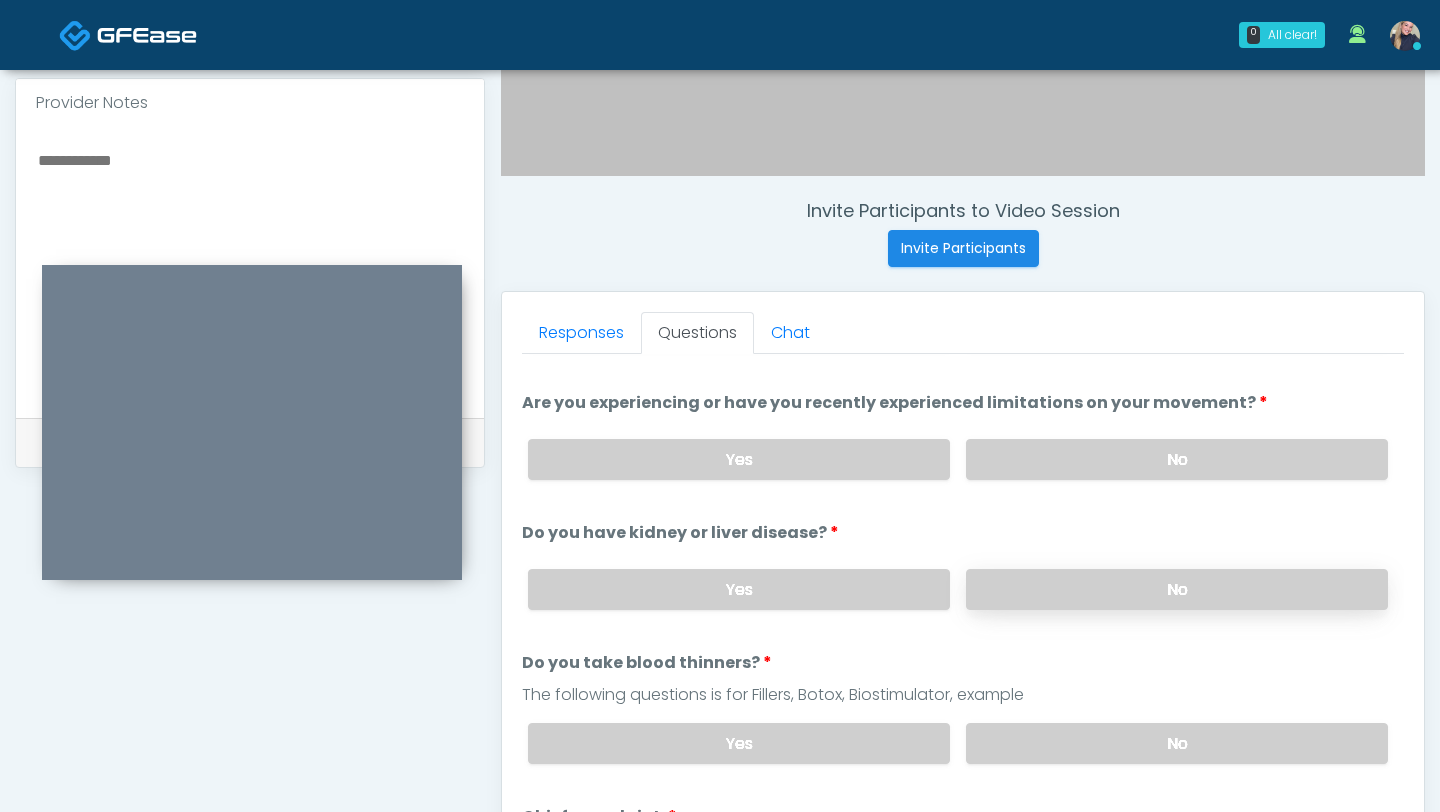 click on "No" at bounding box center [1177, 589] 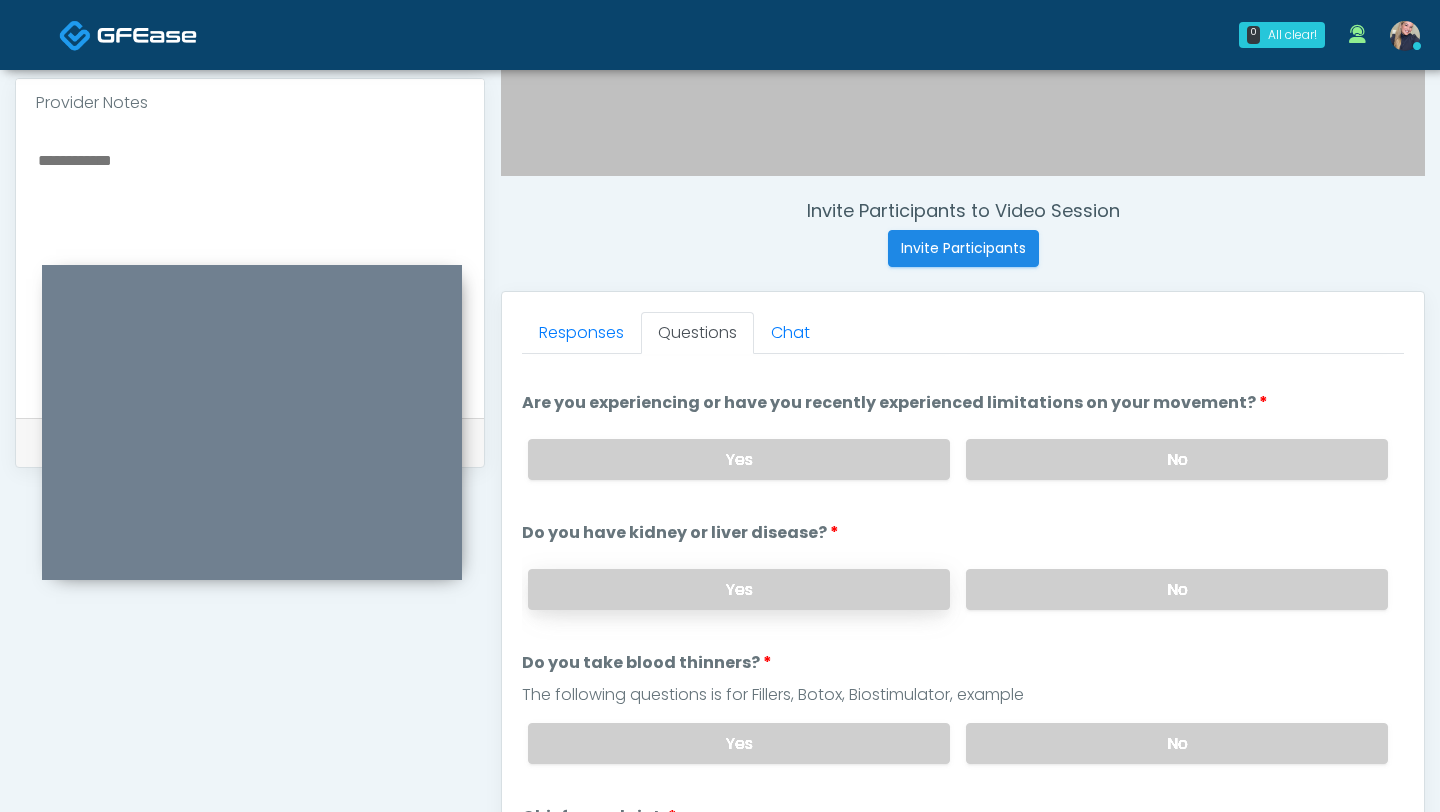 scroll, scrollTop: 189, scrollLeft: 0, axis: vertical 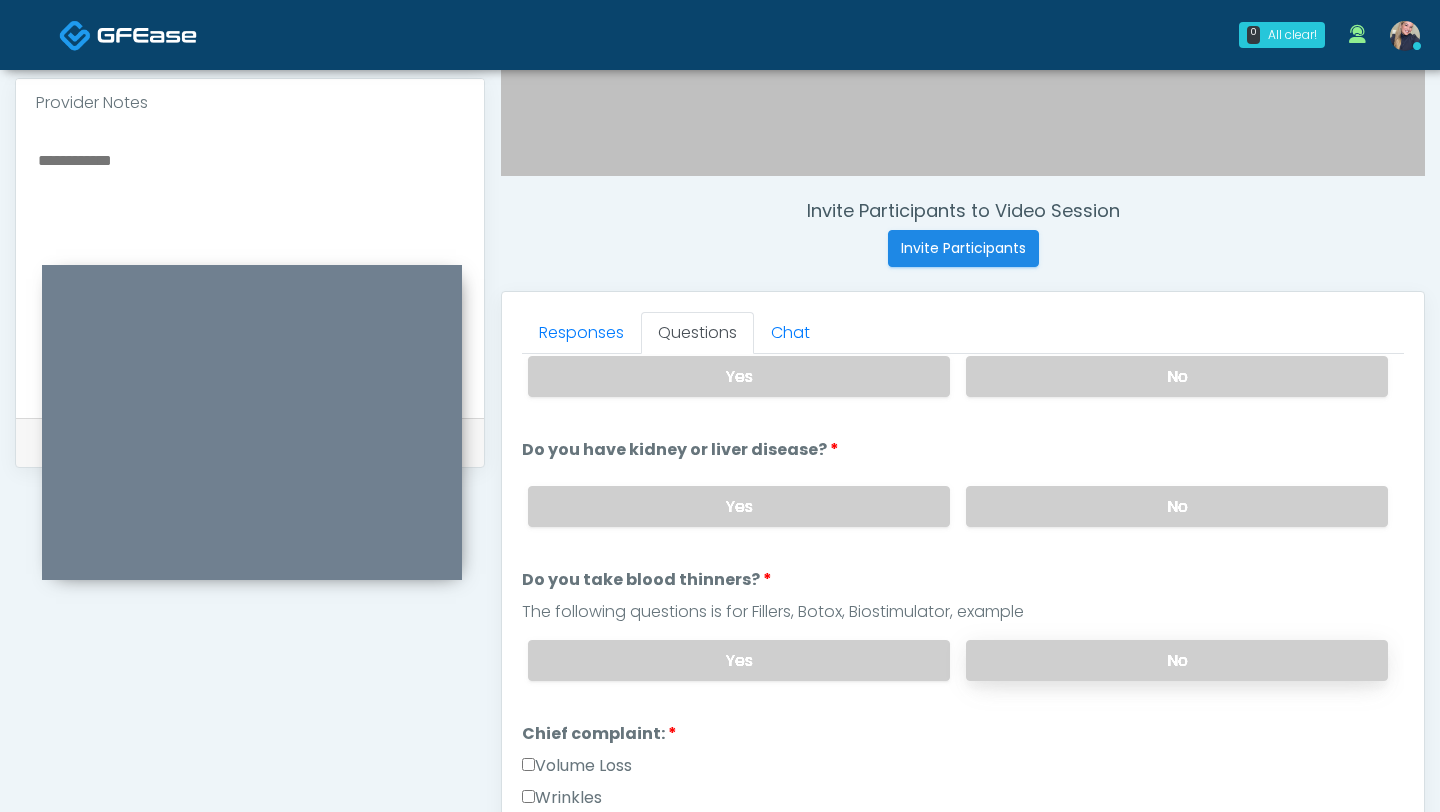 click on "No" at bounding box center (1177, 660) 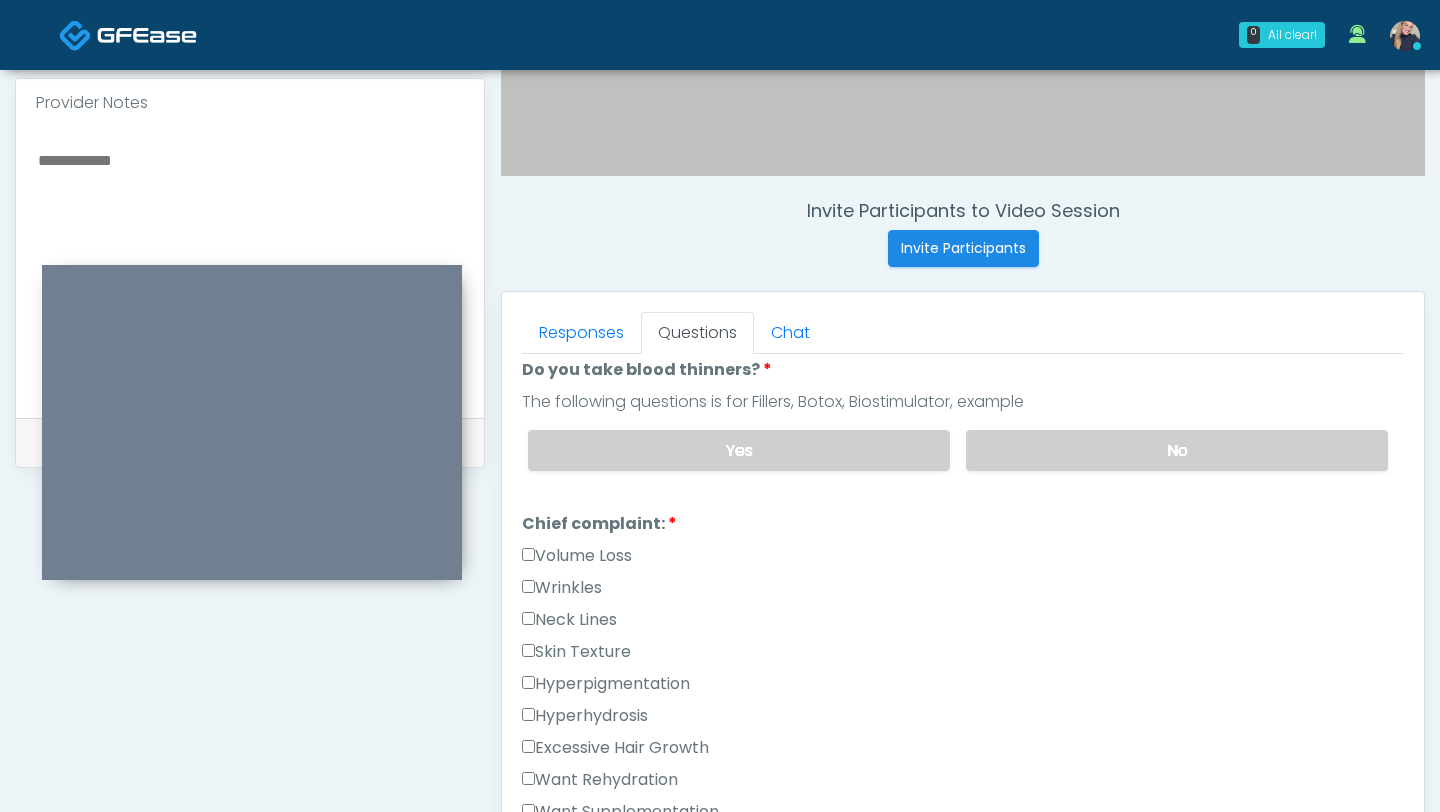 scroll, scrollTop: 419, scrollLeft: 0, axis: vertical 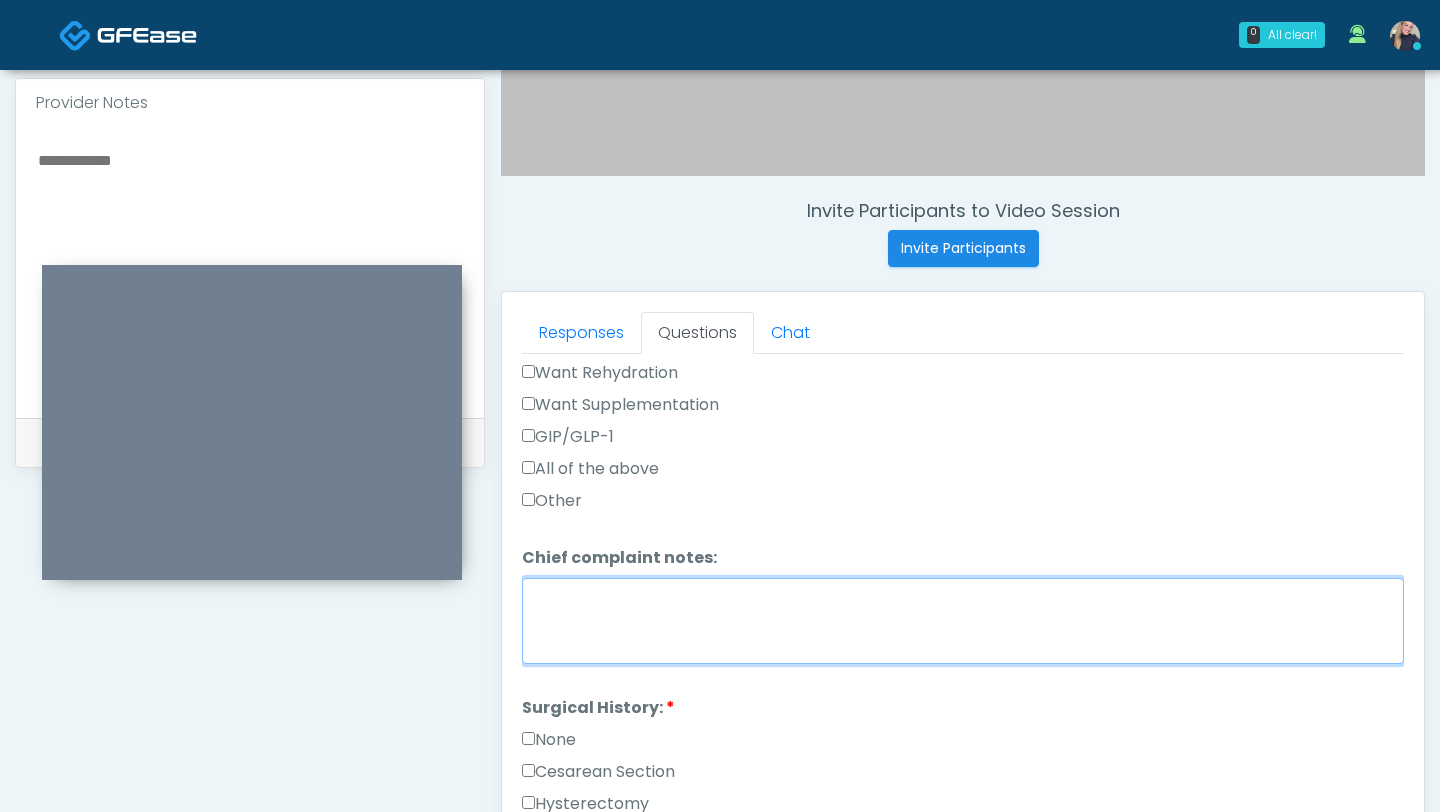 drag, startPoint x: 788, startPoint y: 606, endPoint x: 788, endPoint y: 594, distance: 12 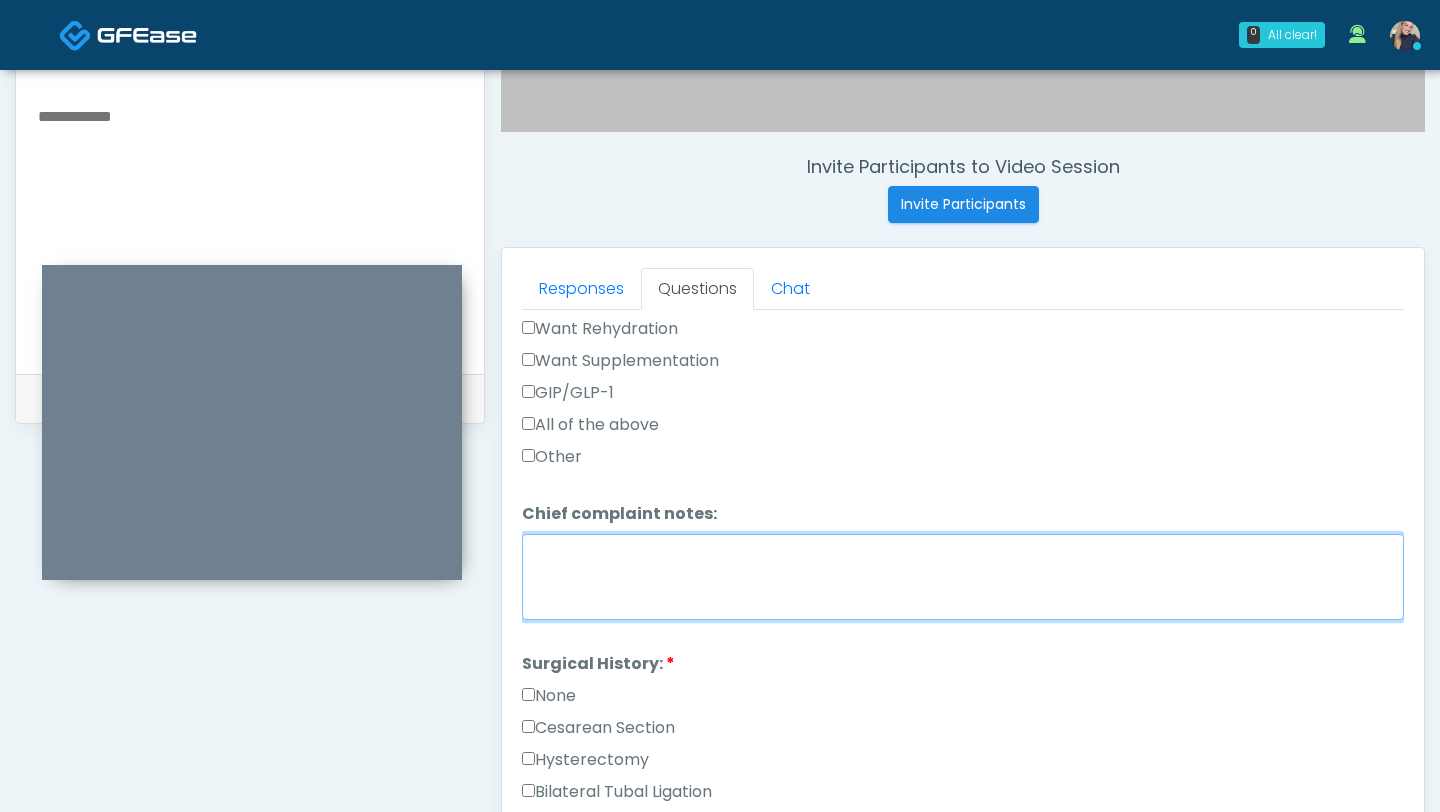 scroll, scrollTop: 652, scrollLeft: 0, axis: vertical 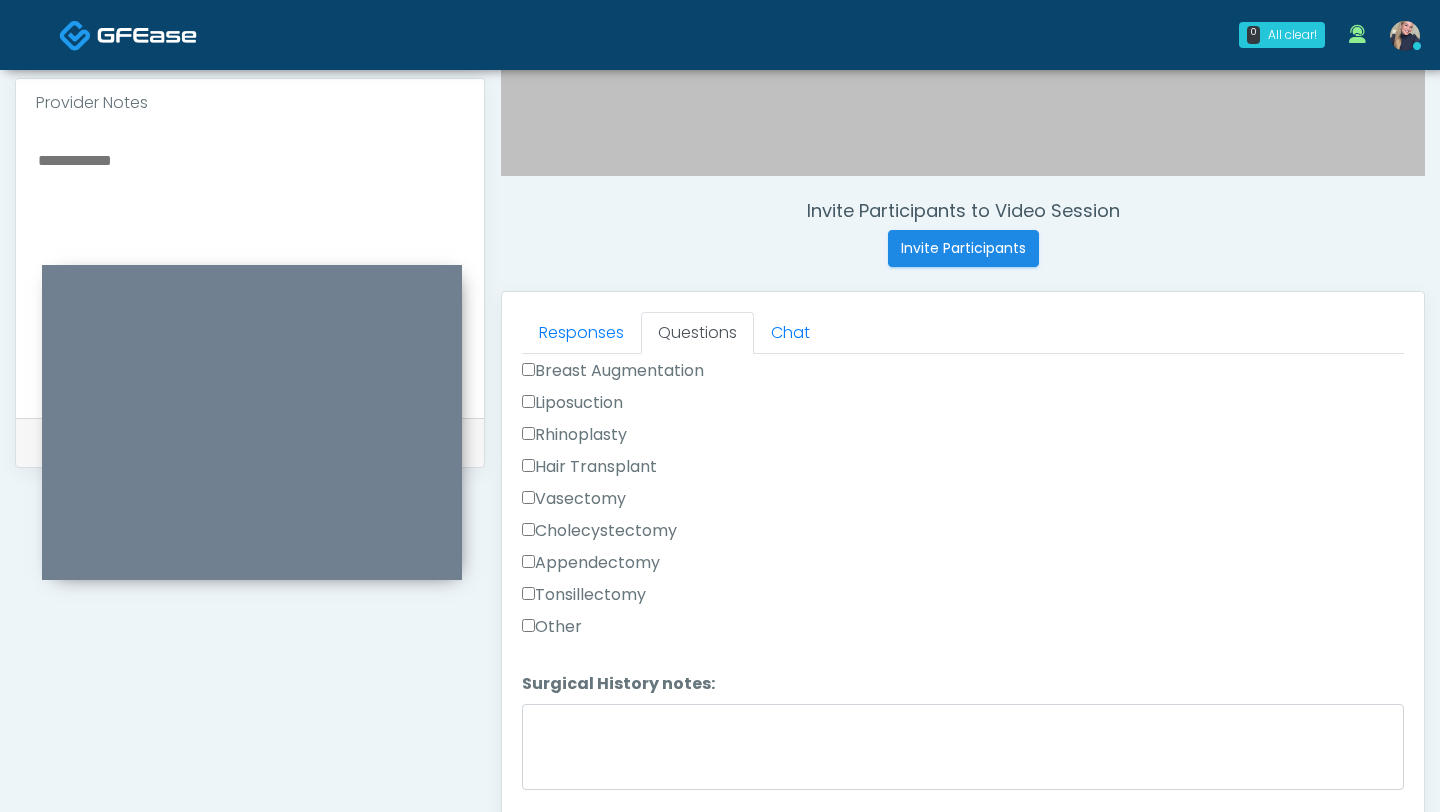 type on "**********" 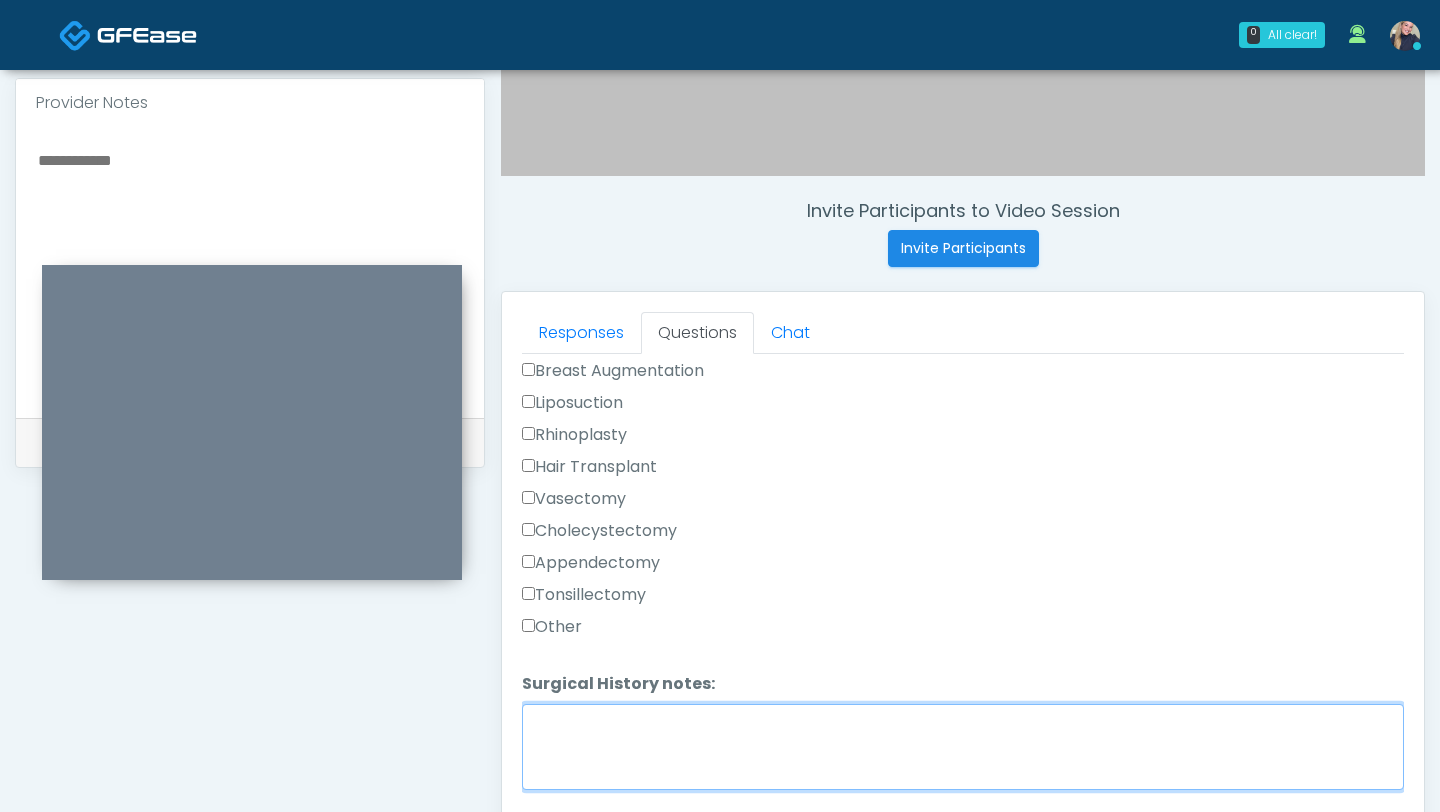 click on "Surgical History notes:" at bounding box center [963, 747] 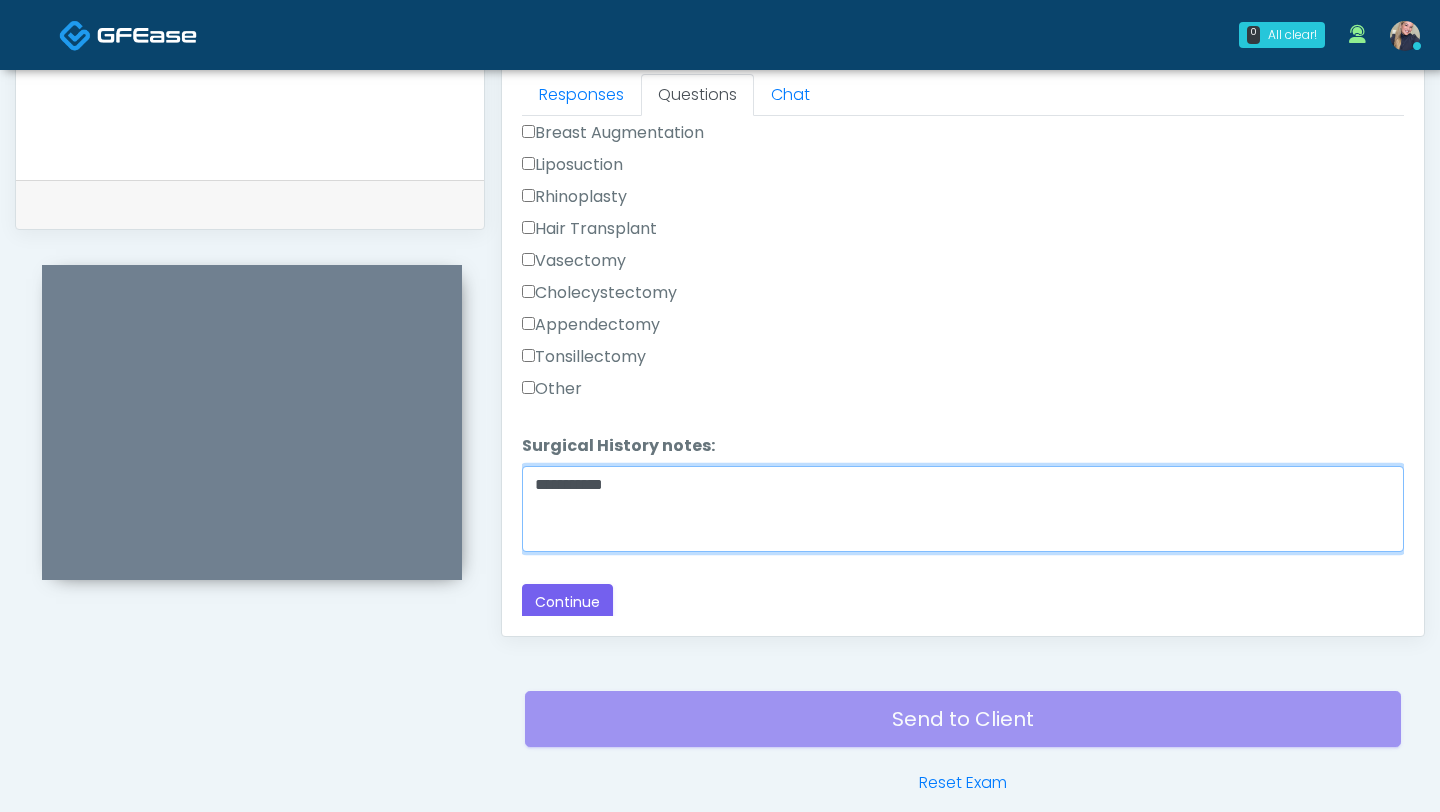 scroll, scrollTop: 900, scrollLeft: 0, axis: vertical 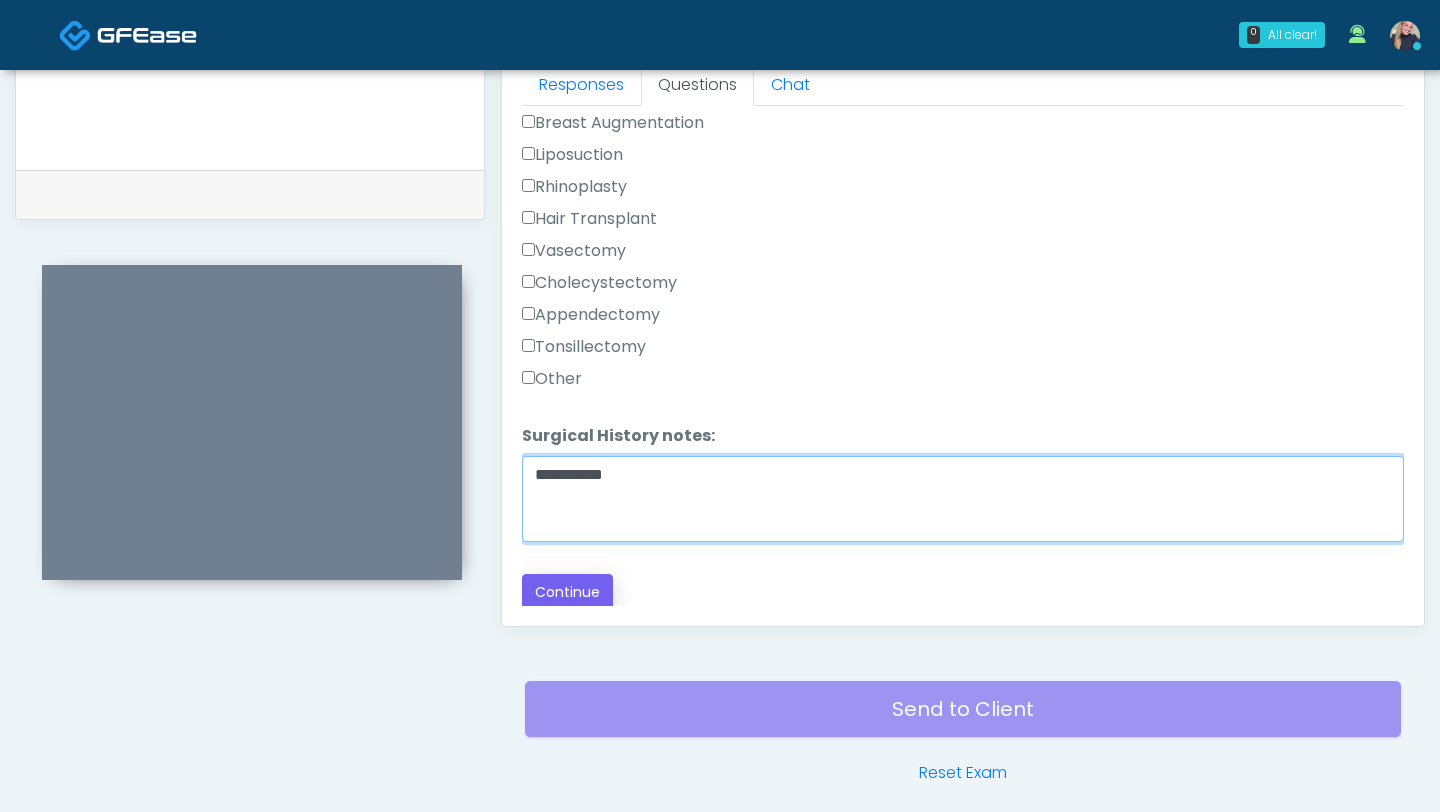 type on "**********" 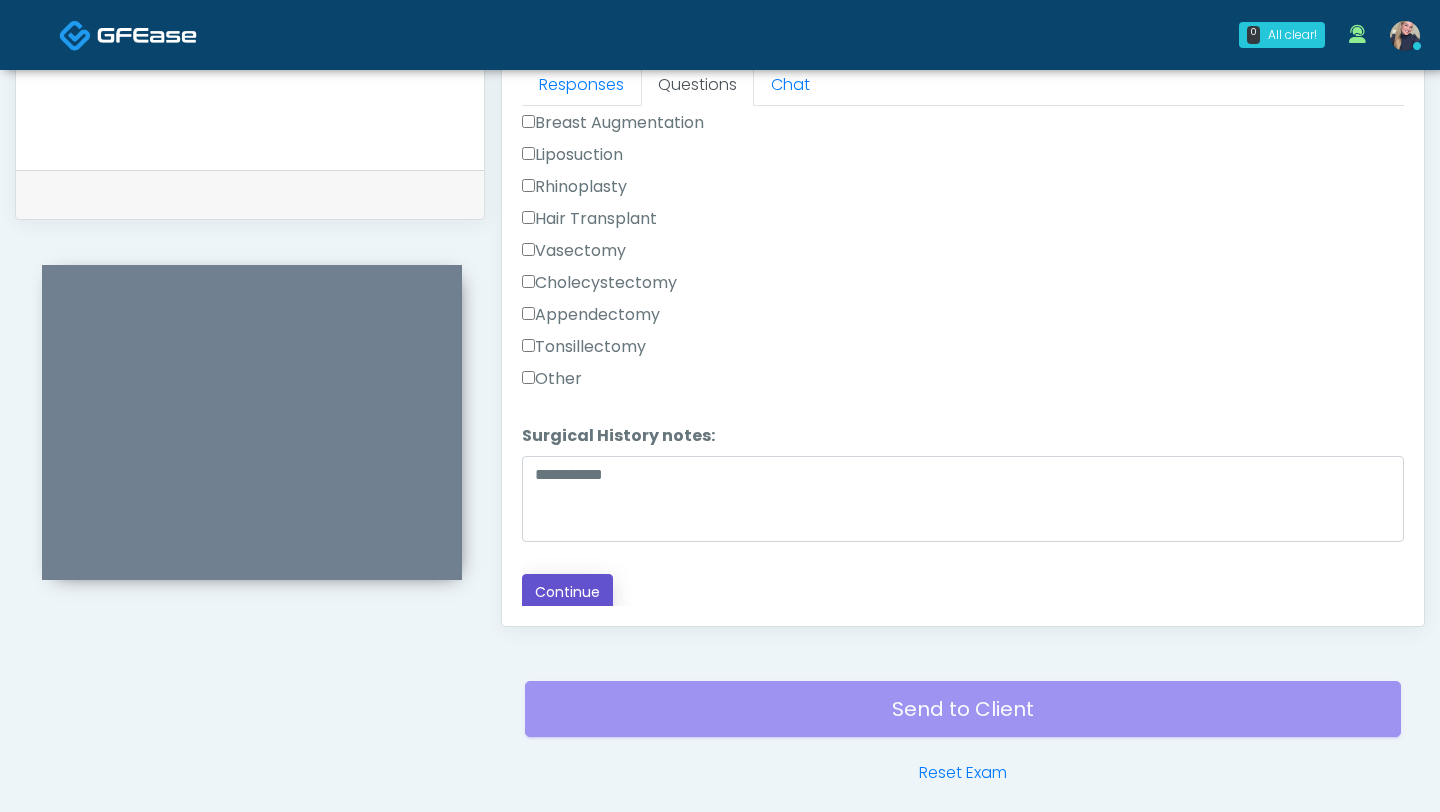 click on "Continue" at bounding box center (567, 592) 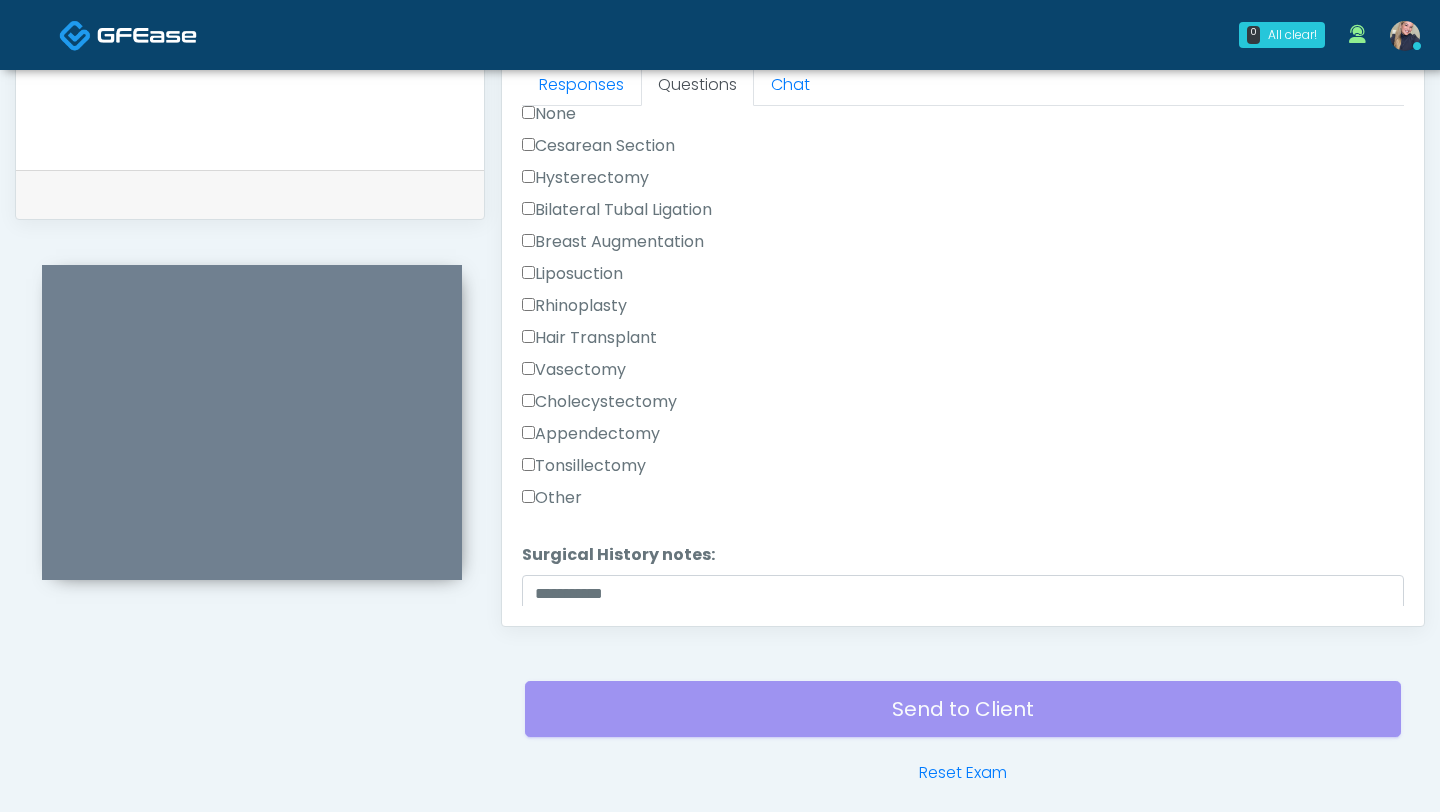 scroll, scrollTop: 1186, scrollLeft: 0, axis: vertical 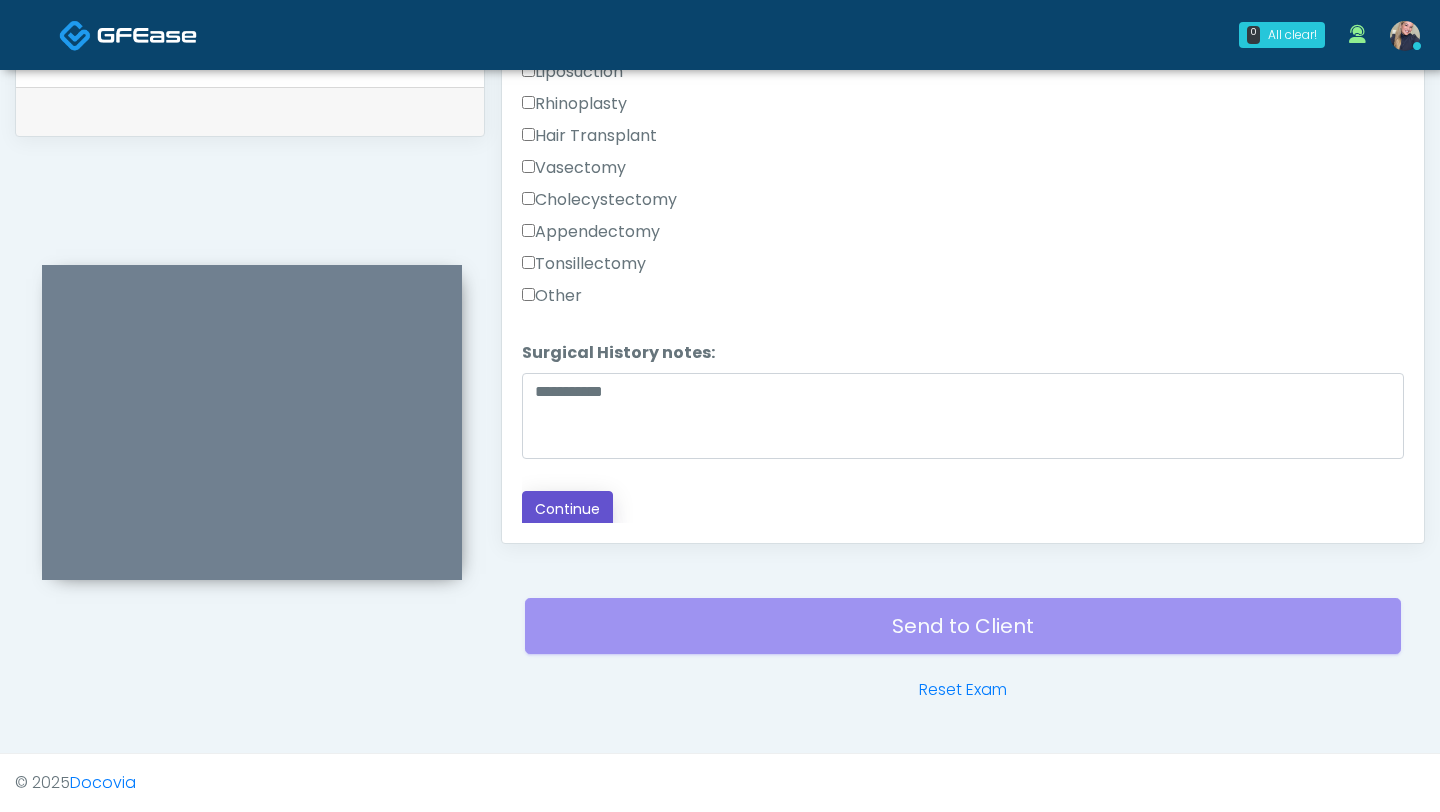 click on "Continue" at bounding box center (567, 509) 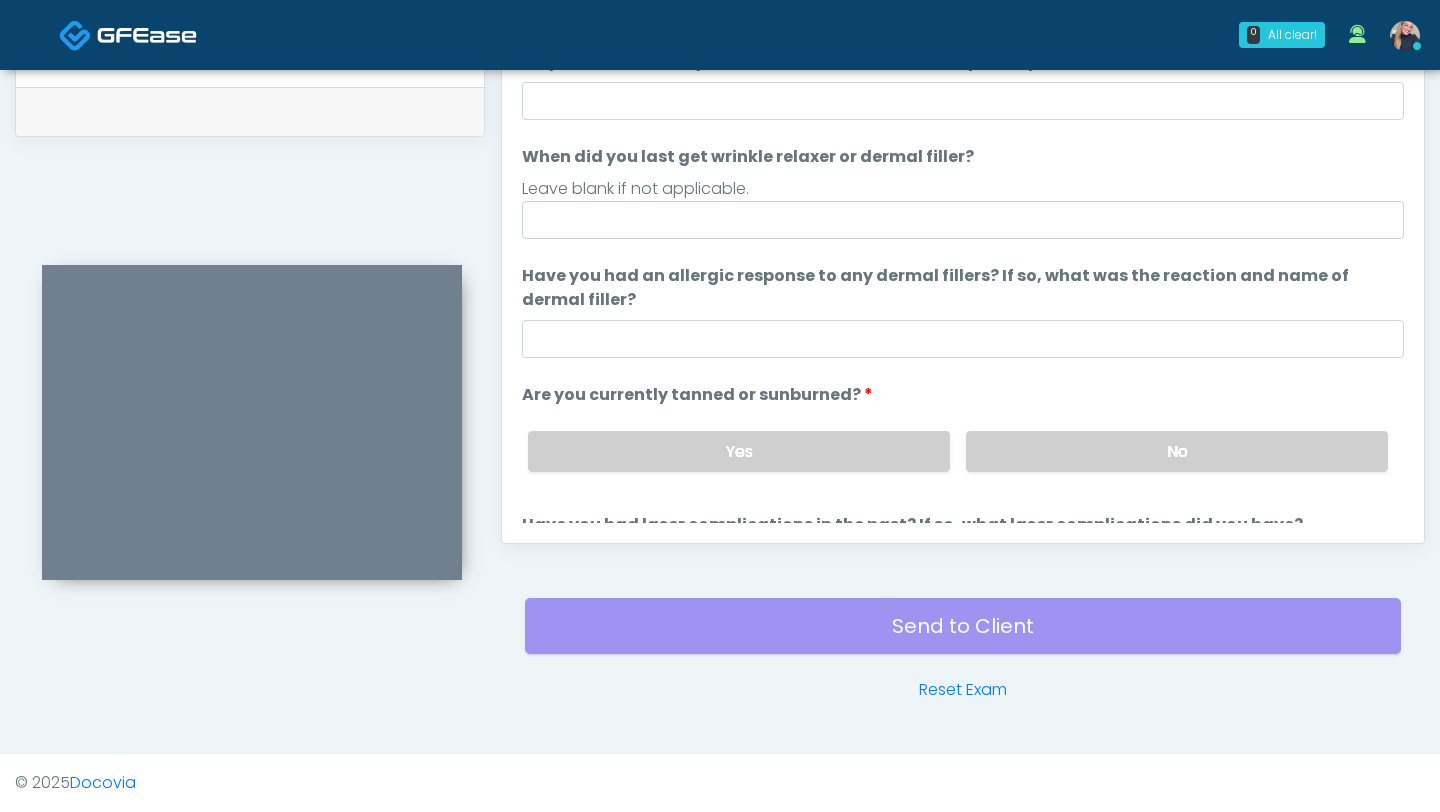 scroll, scrollTop: 0, scrollLeft: 0, axis: both 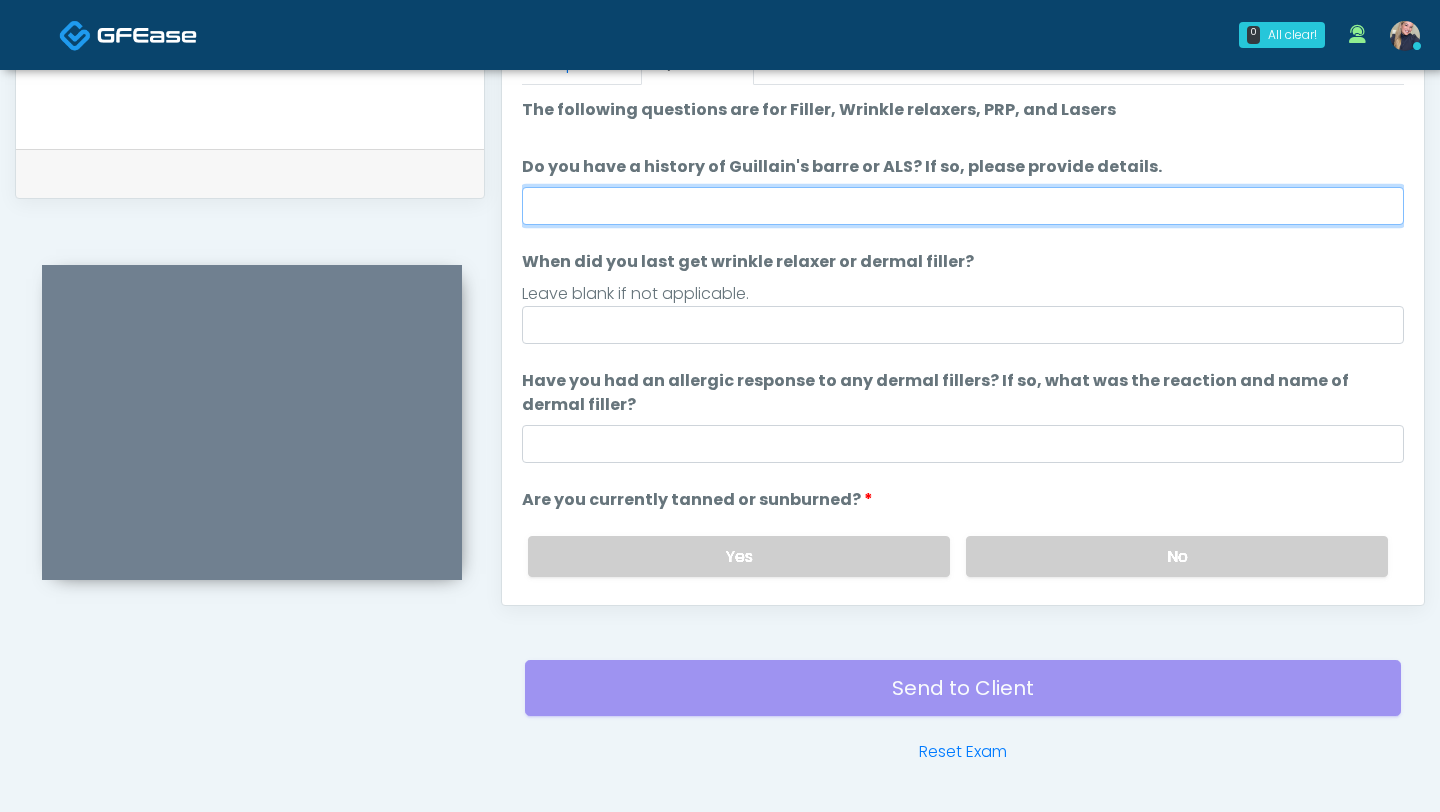 click on "Do you have a history of Guillain's barre or ALS? If so, please provide details." at bounding box center [963, 206] 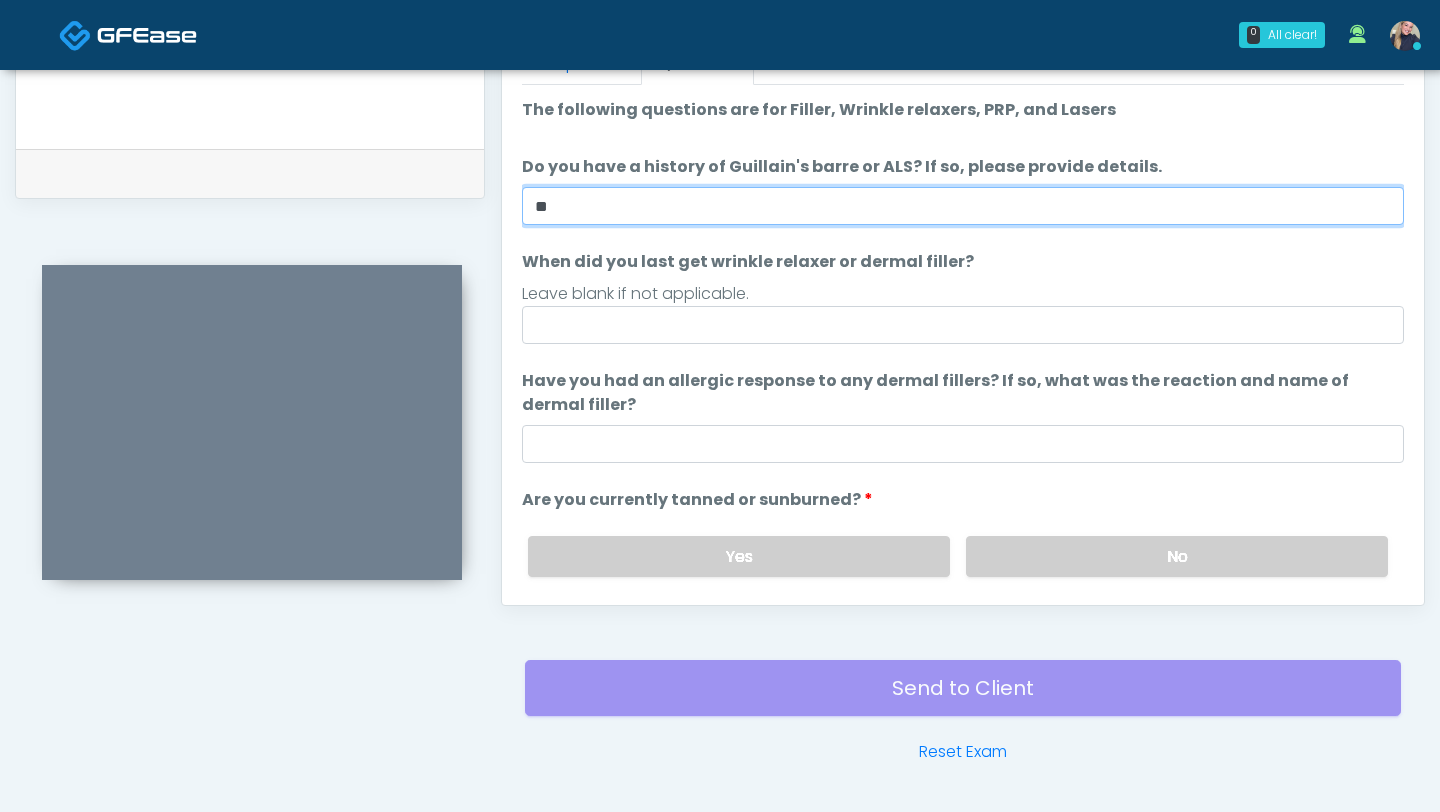 type on "**" 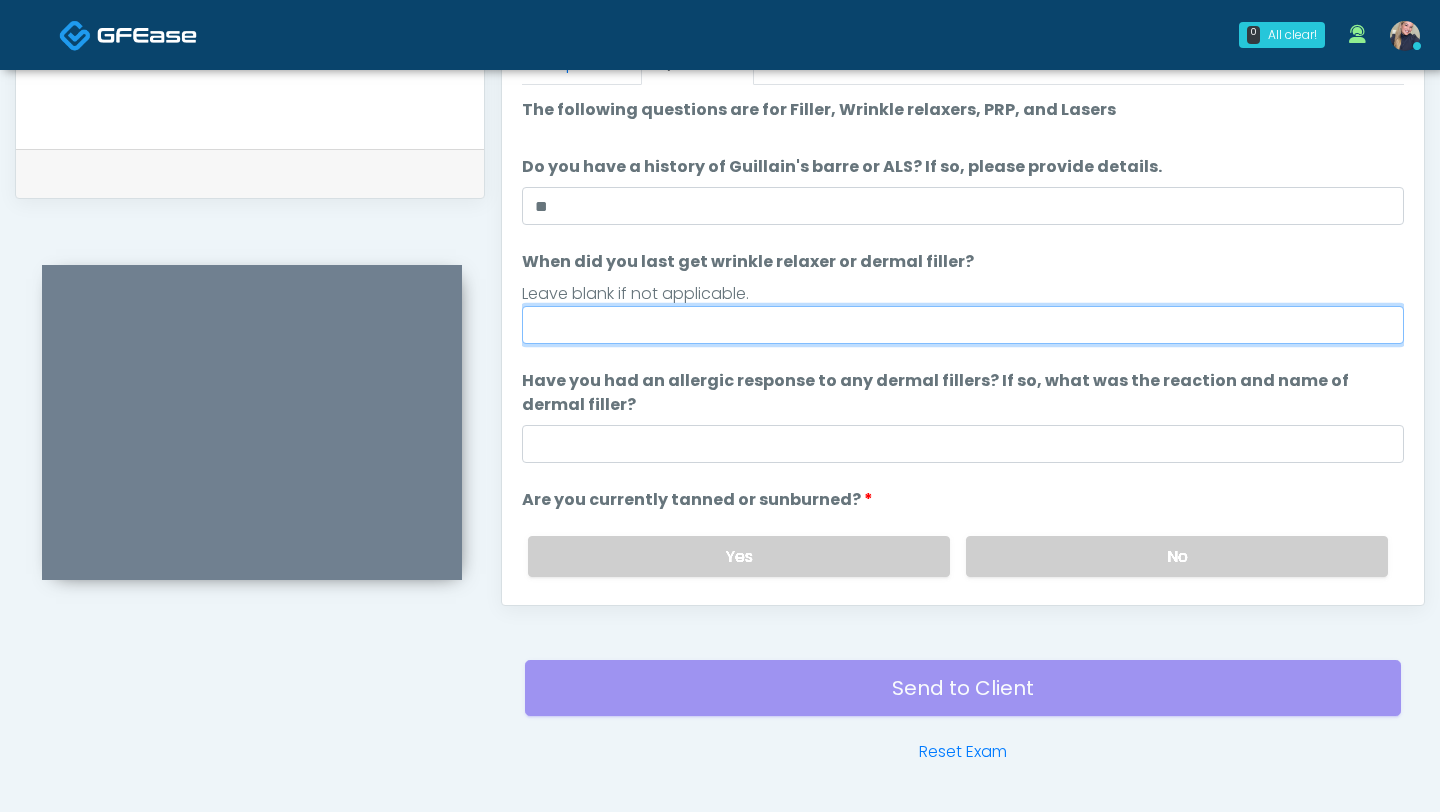 click on "When did you last get wrinkle relaxer or dermal filler?" at bounding box center [963, 325] 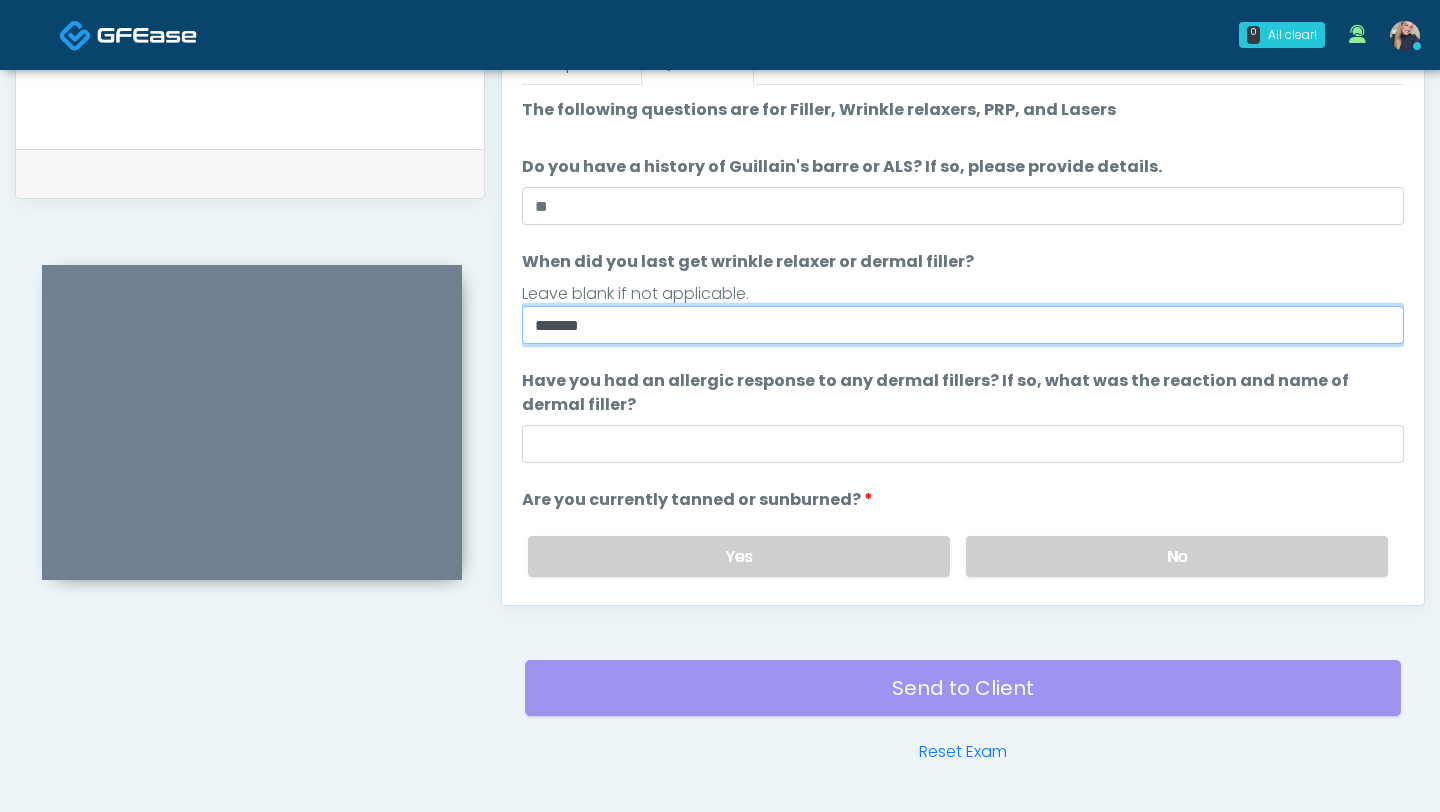 type on "*******" 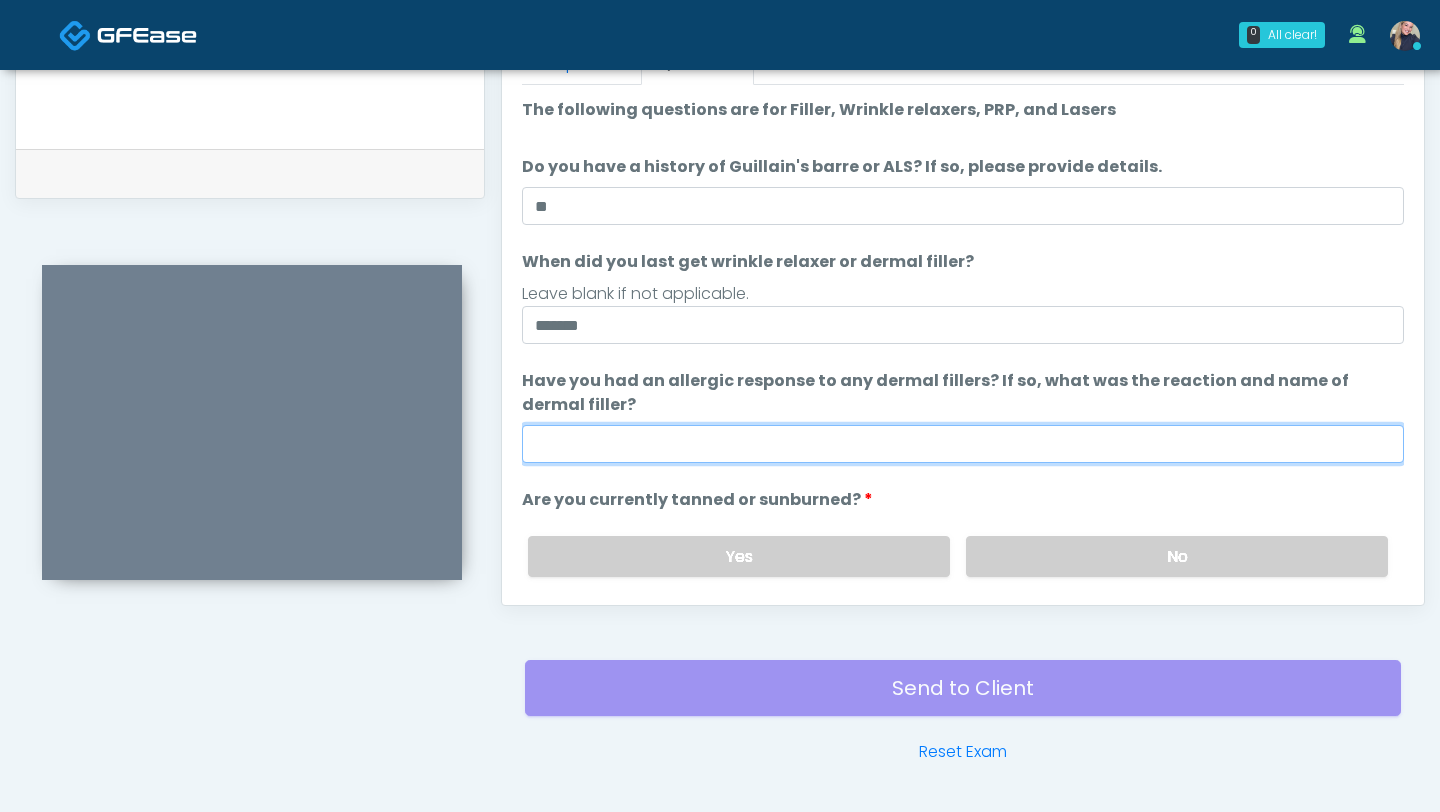 click on "Have you had an allergic response to any dermal fillers? If so, what was the reaction and name of dermal filler?" at bounding box center (963, 444) 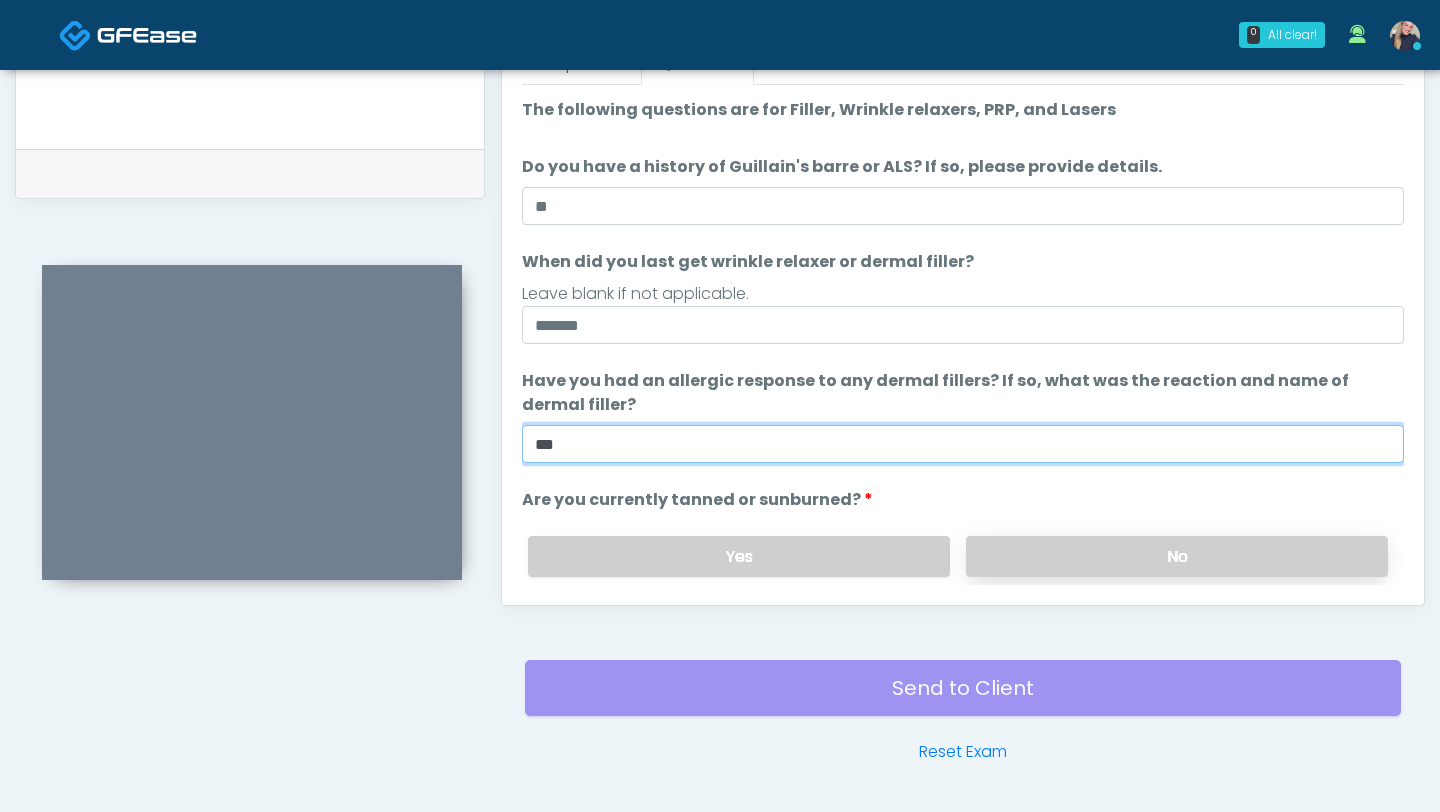 type on "**" 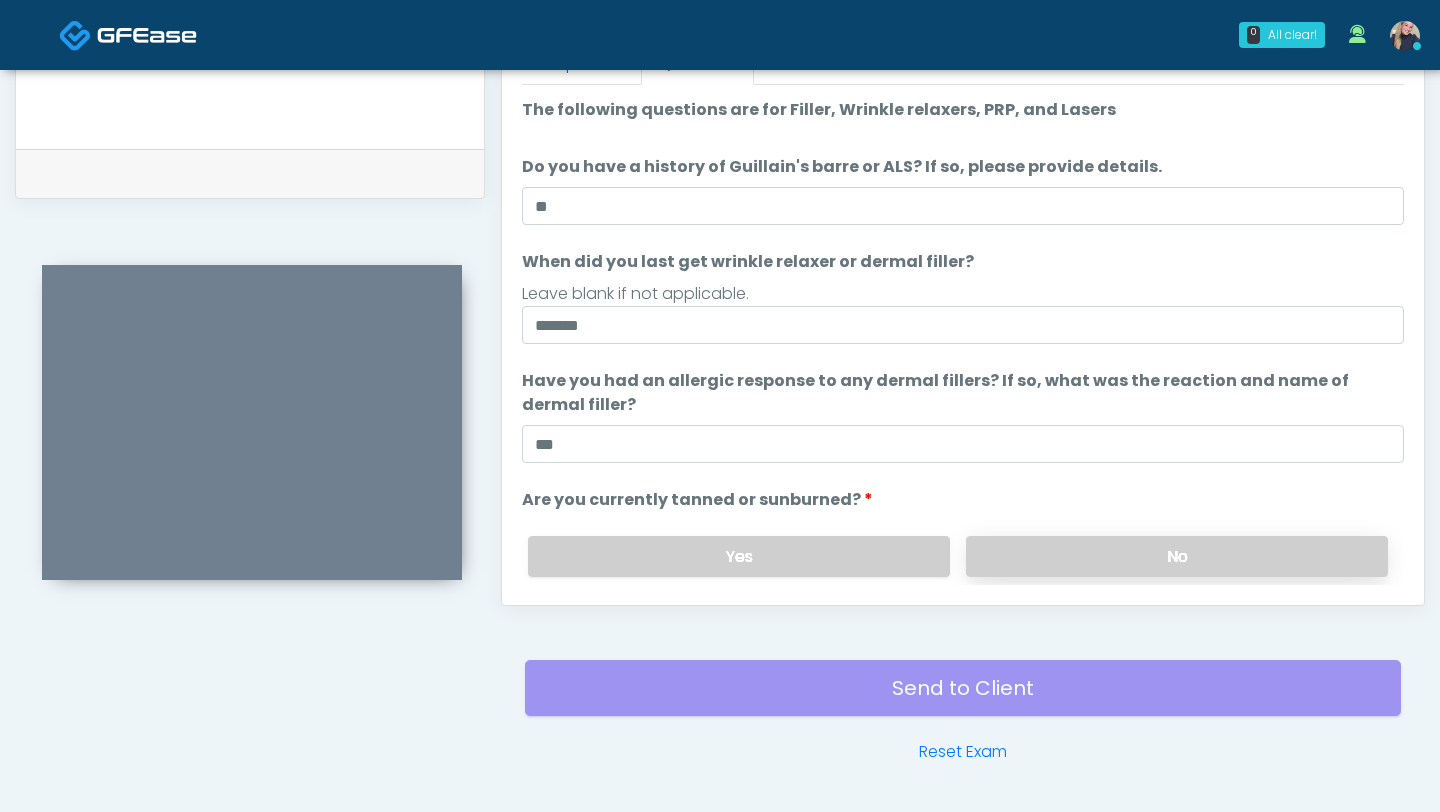 click on "No" at bounding box center [1177, 556] 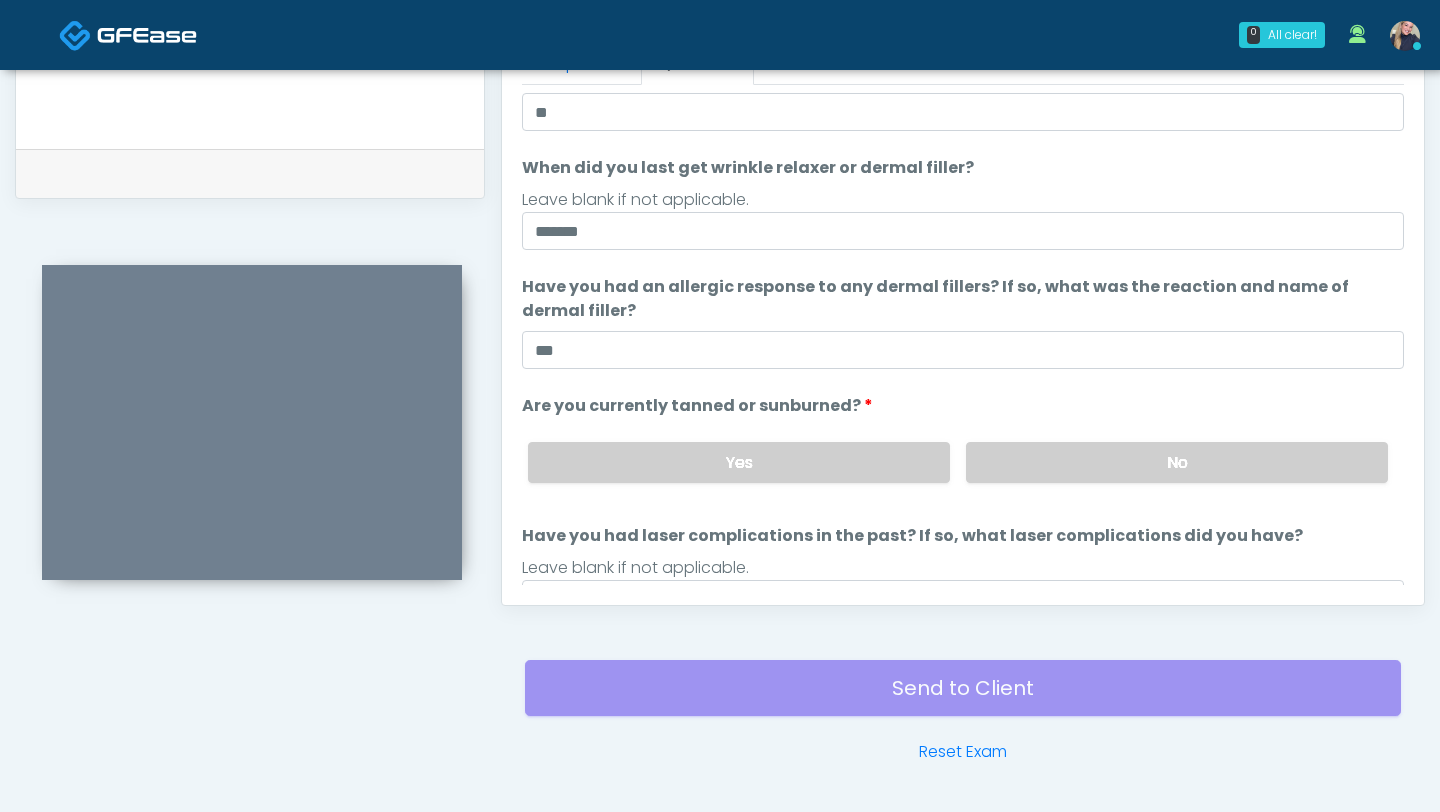 scroll, scrollTop: 188, scrollLeft: 0, axis: vertical 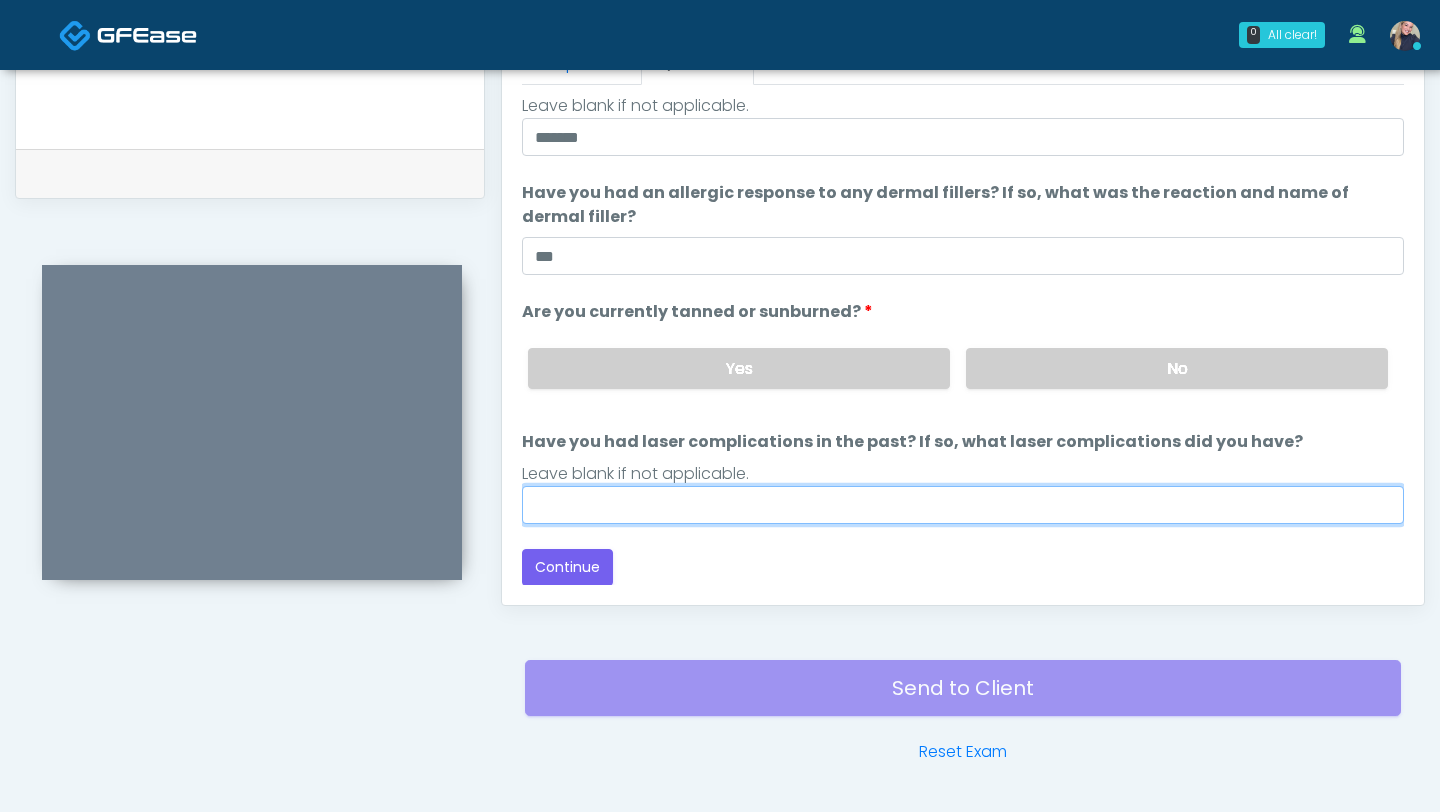 click on "Have you had laser complications in the past? If so, what laser complications did you have?" at bounding box center (963, 505) 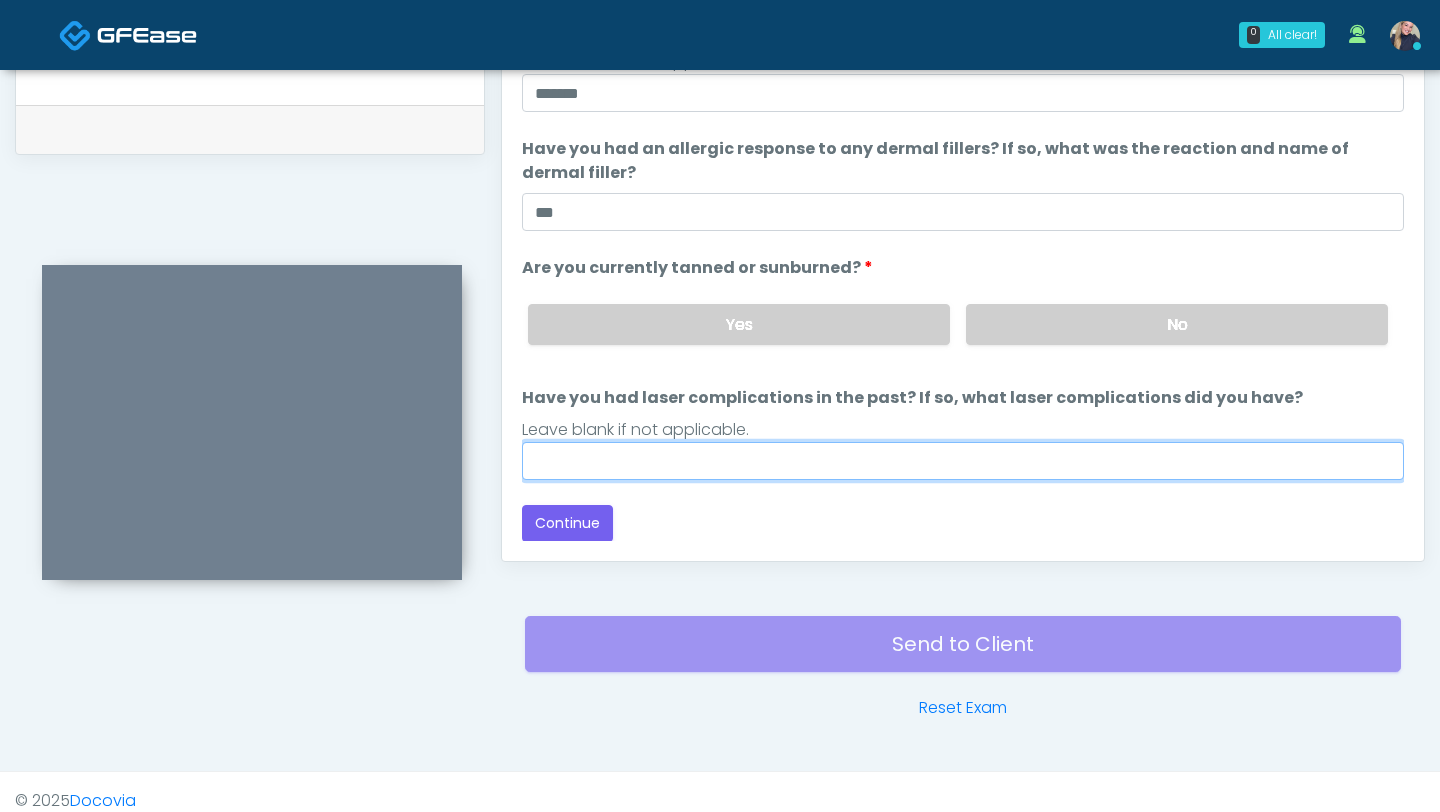 scroll, scrollTop: 921, scrollLeft: 0, axis: vertical 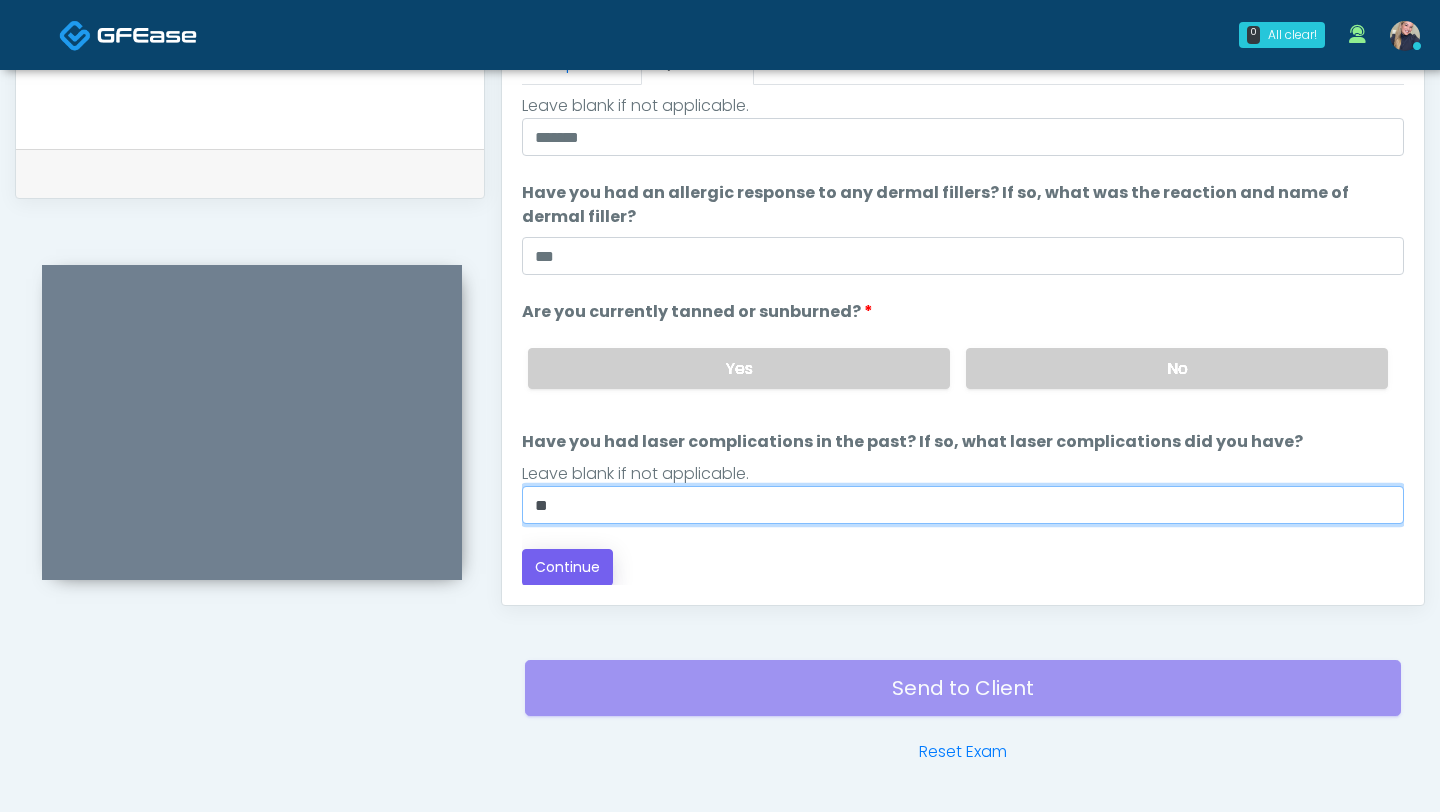 type on "**" 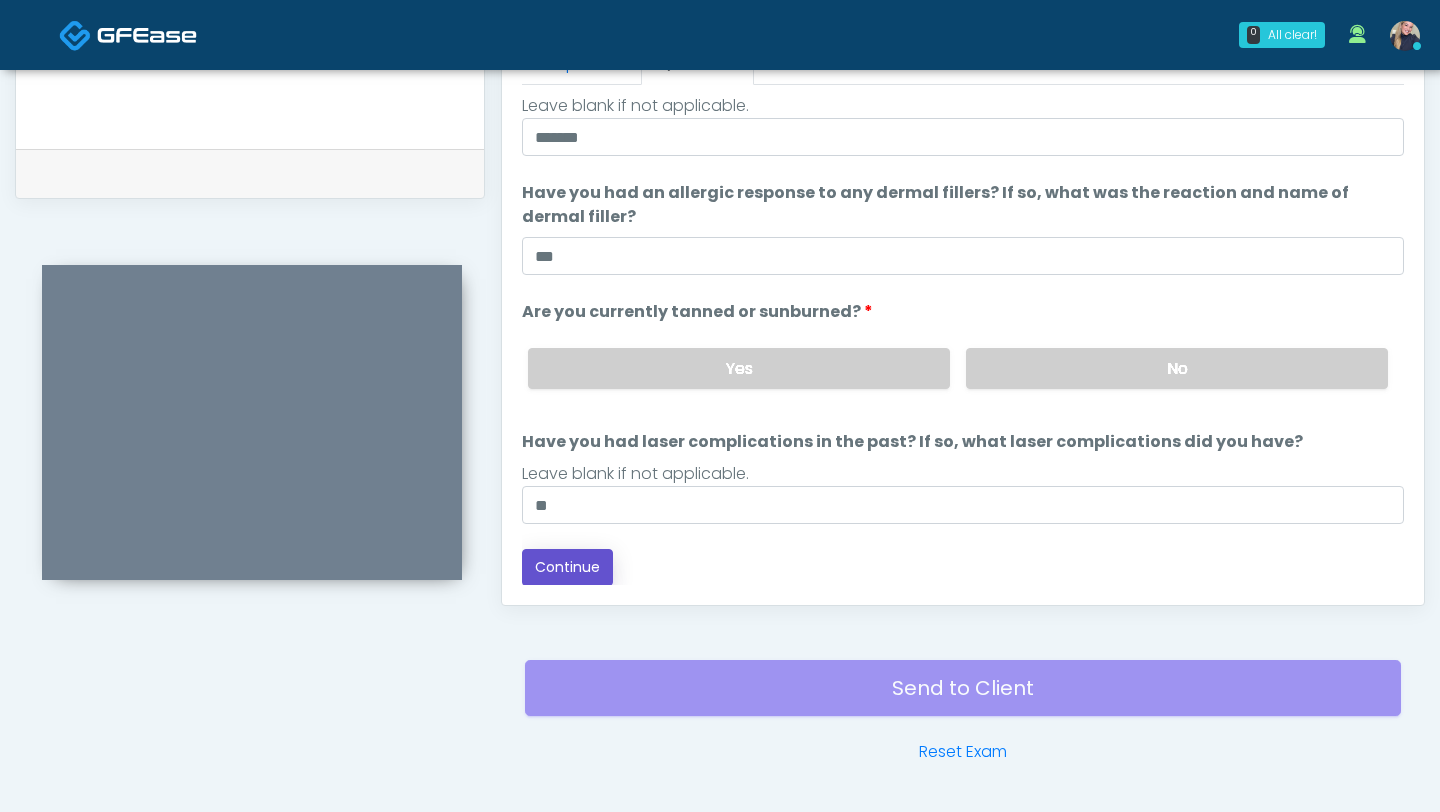 click on "Continue" at bounding box center (567, 567) 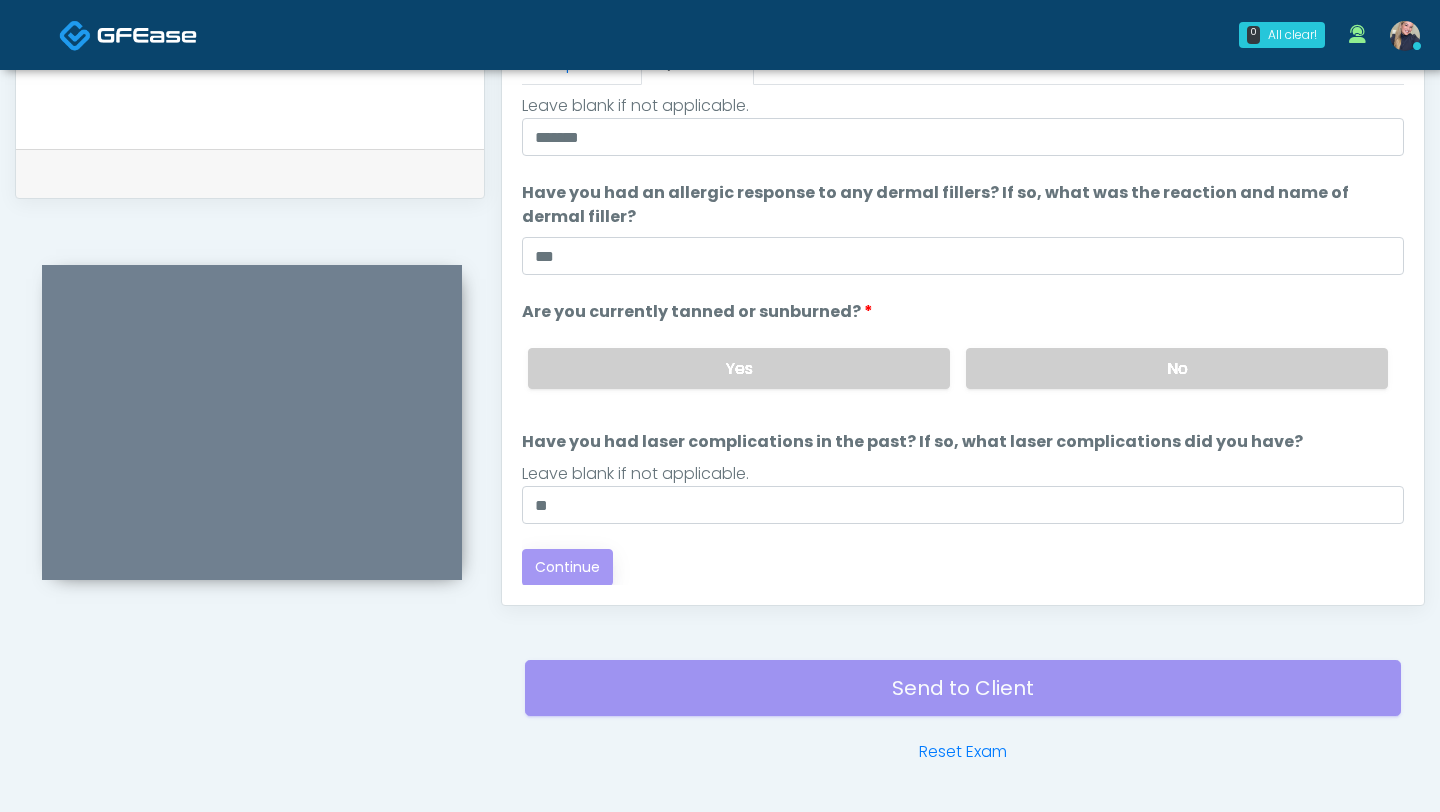 scroll, scrollTop: 983, scrollLeft: 0, axis: vertical 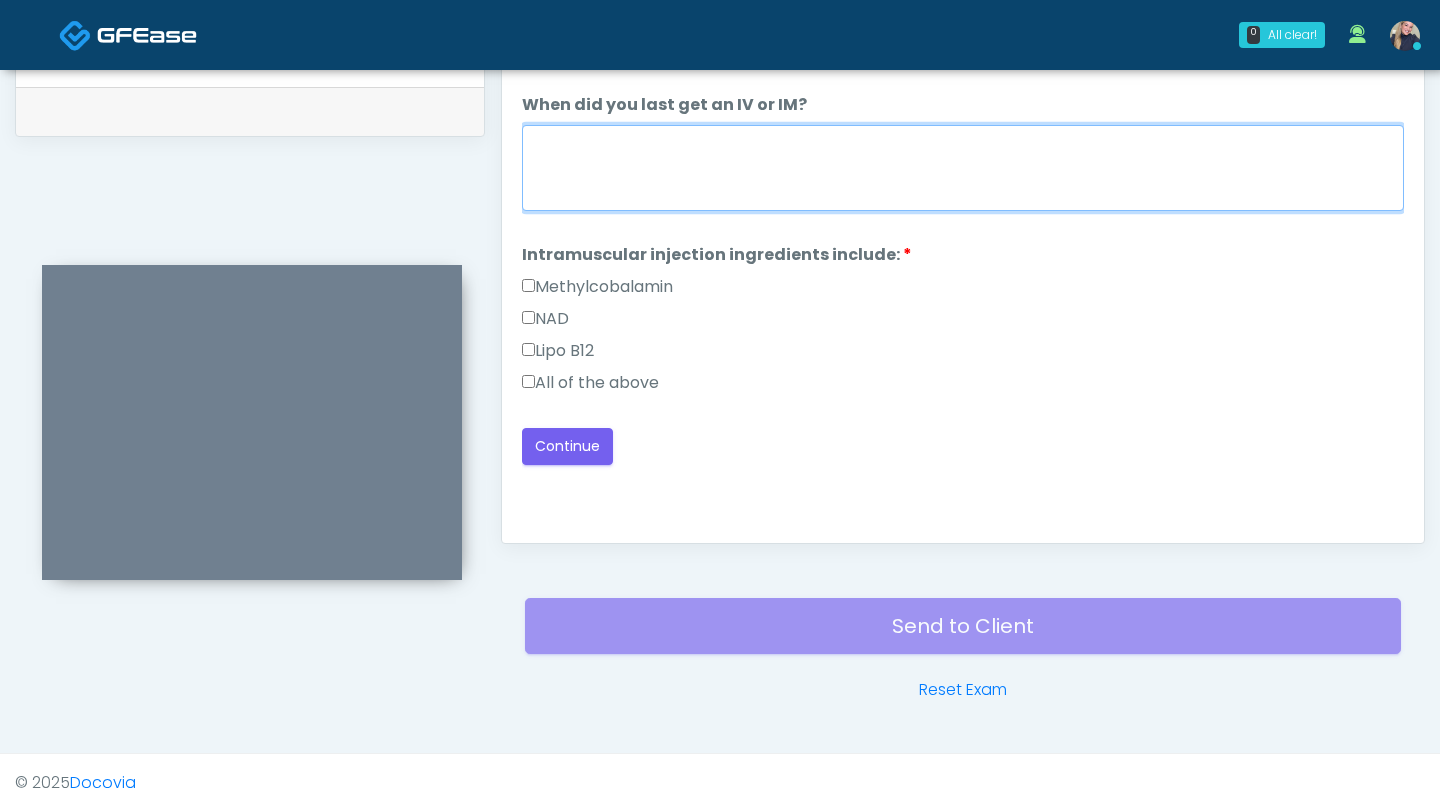 click on "When did you last get an IV or IM?" at bounding box center [963, 168] 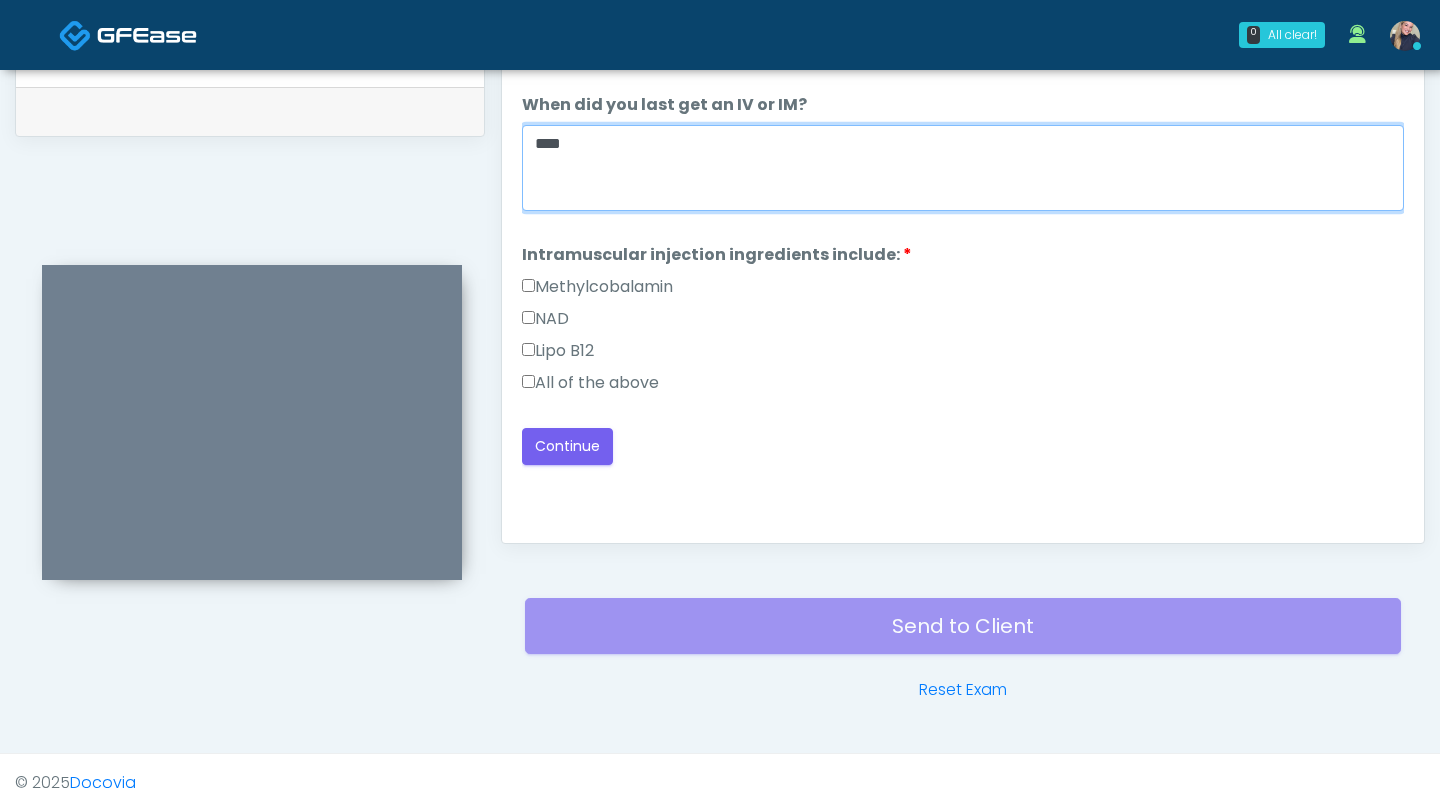 type on "****" 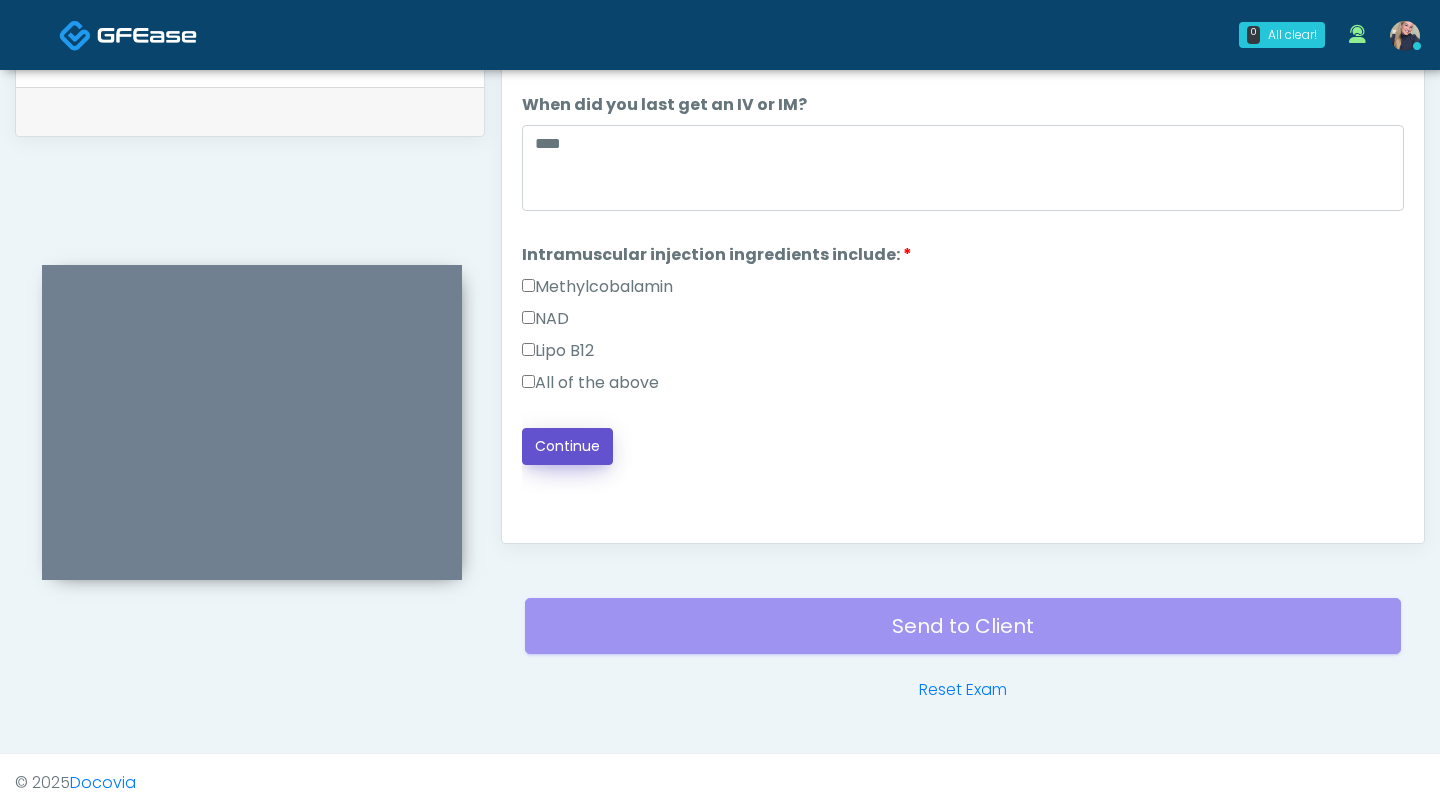 click on "Continue" at bounding box center [567, 446] 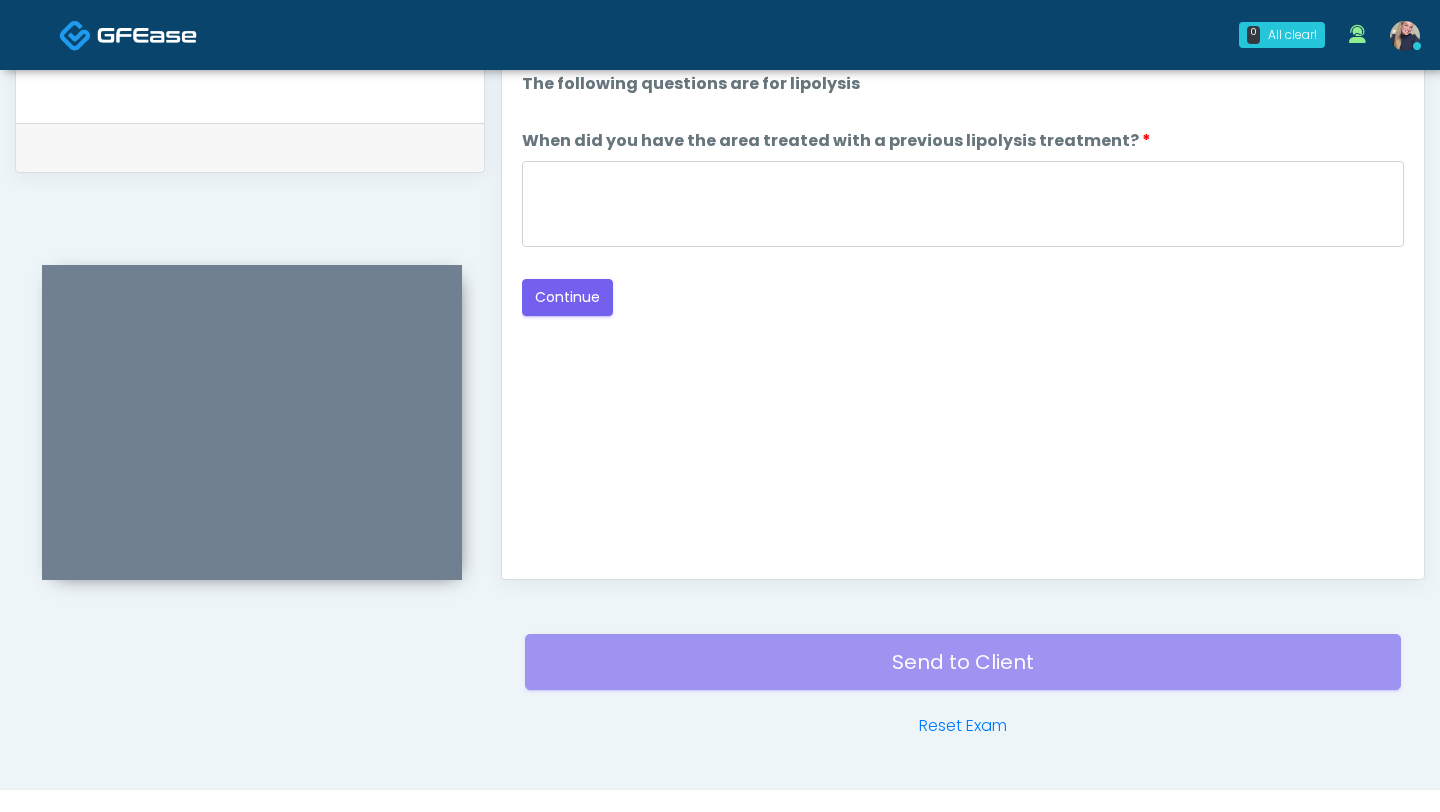 scroll, scrollTop: 945, scrollLeft: 0, axis: vertical 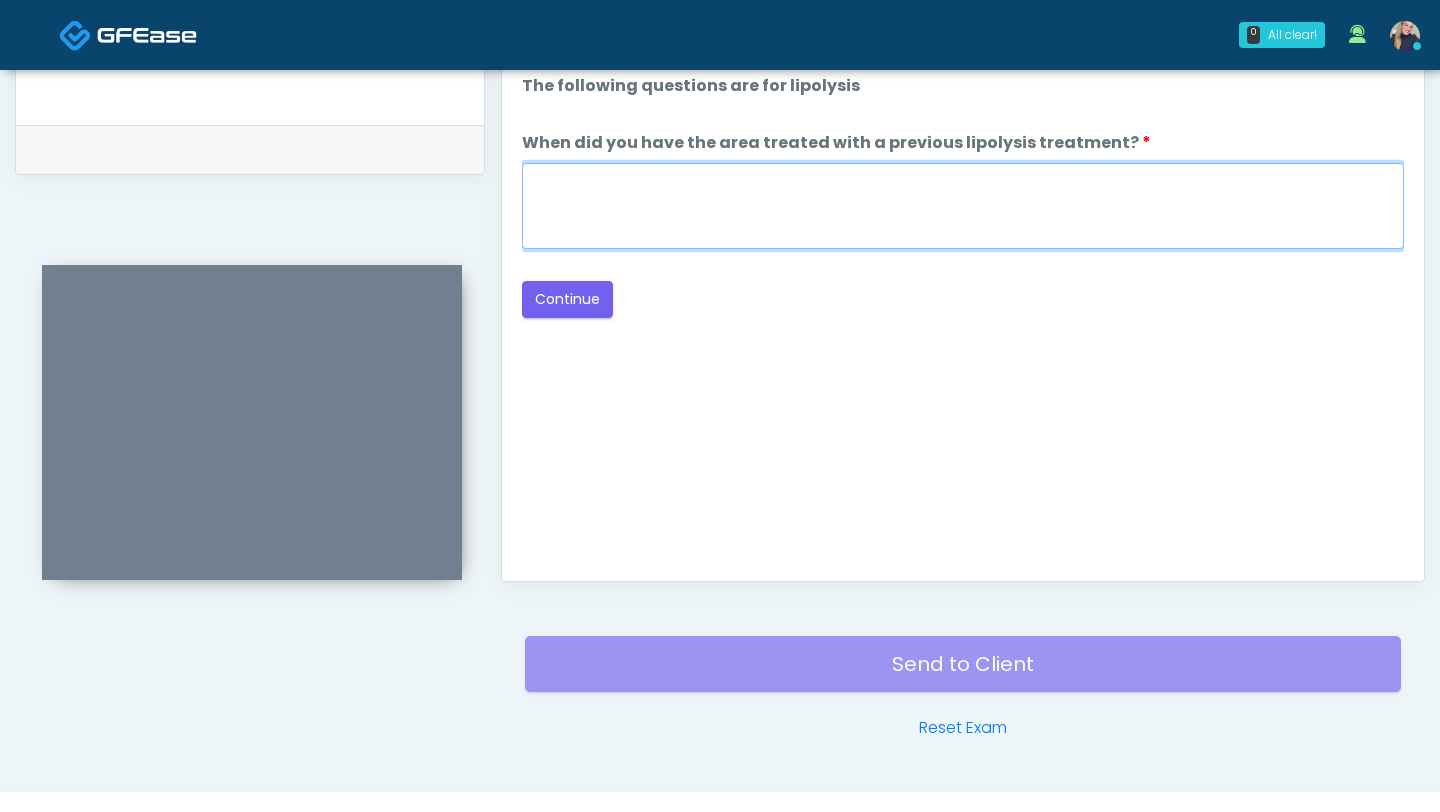click on "When did you have the area treated with a previous lipolysis treatment?" at bounding box center [963, 206] 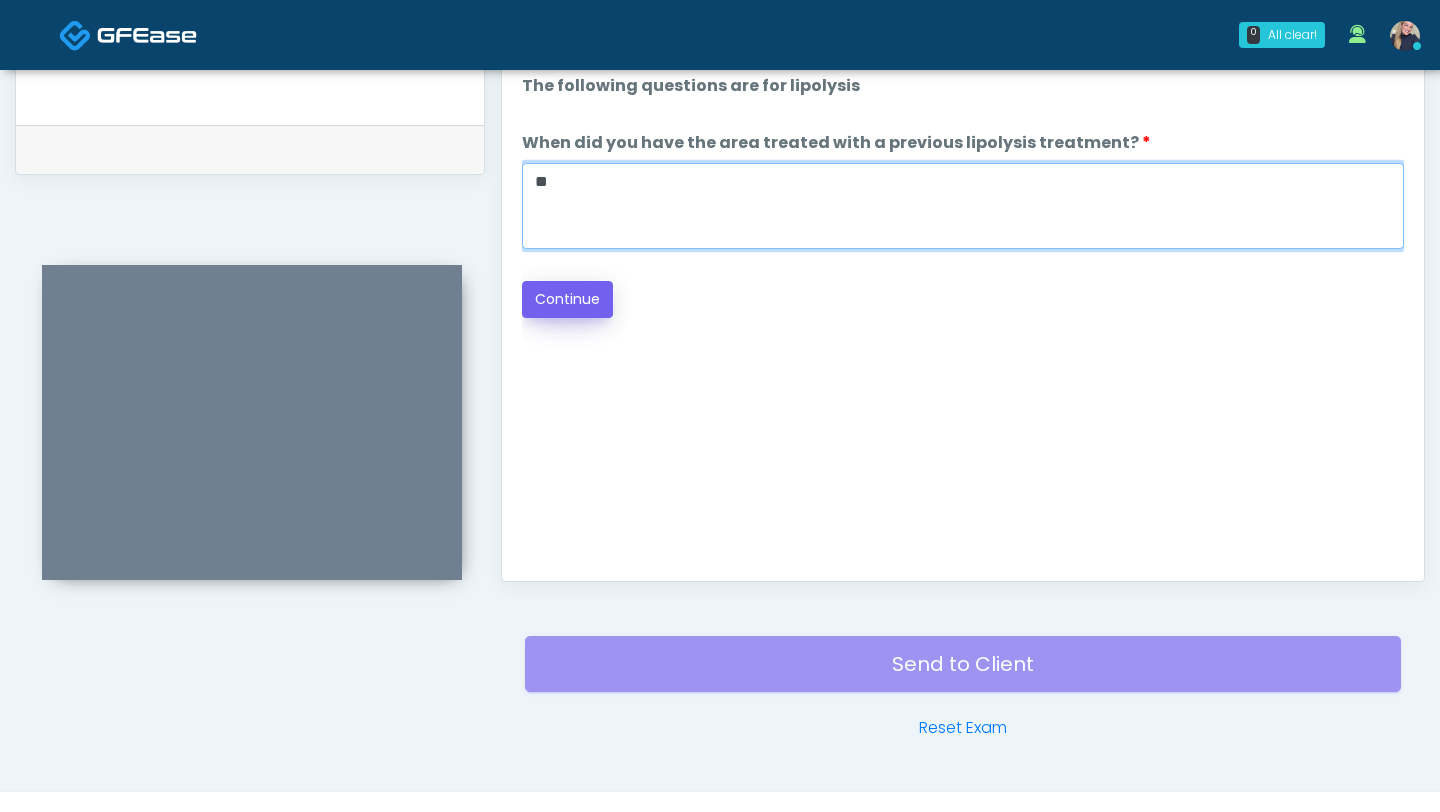 type on "**" 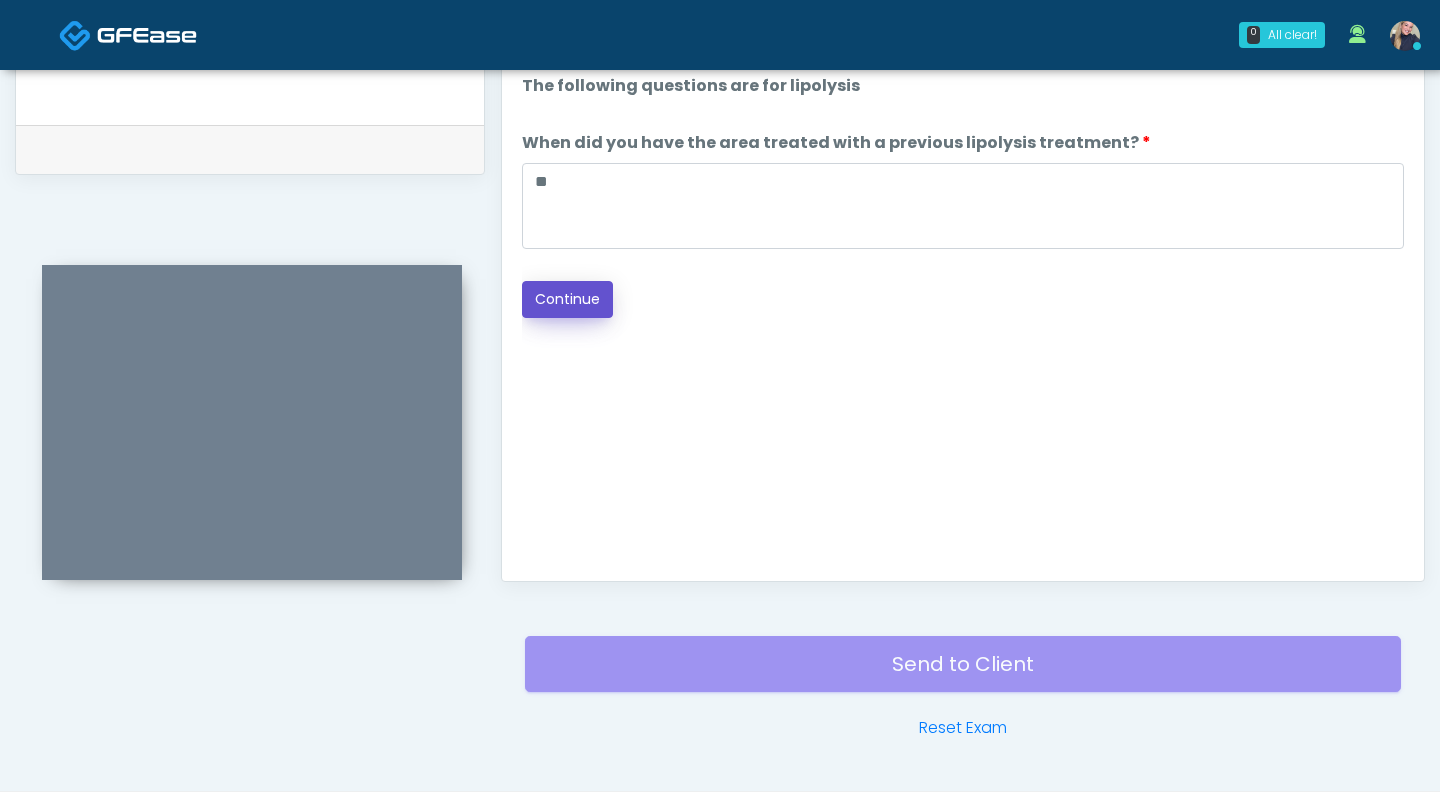 click on "Continue" at bounding box center [567, 299] 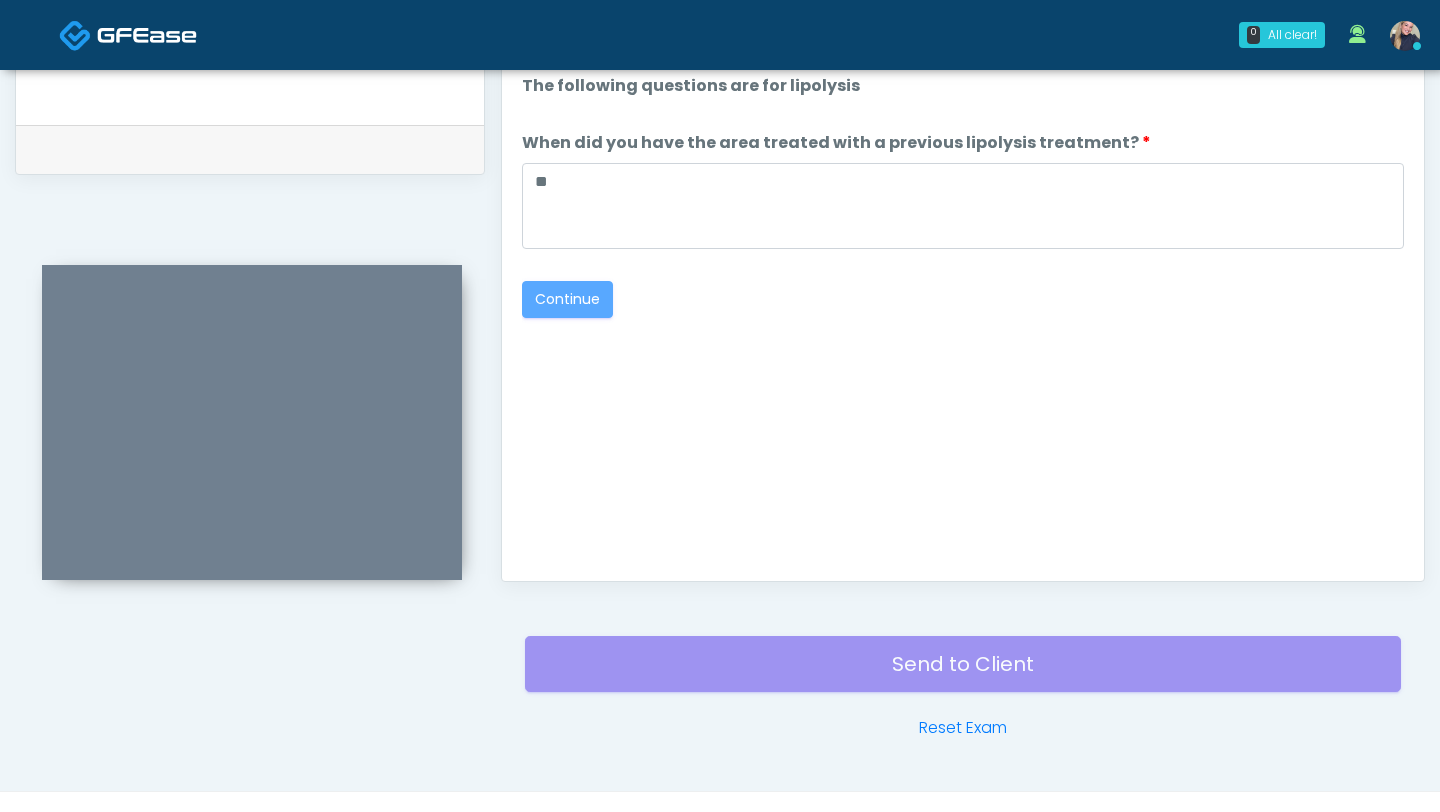 scroll, scrollTop: 983, scrollLeft: 0, axis: vertical 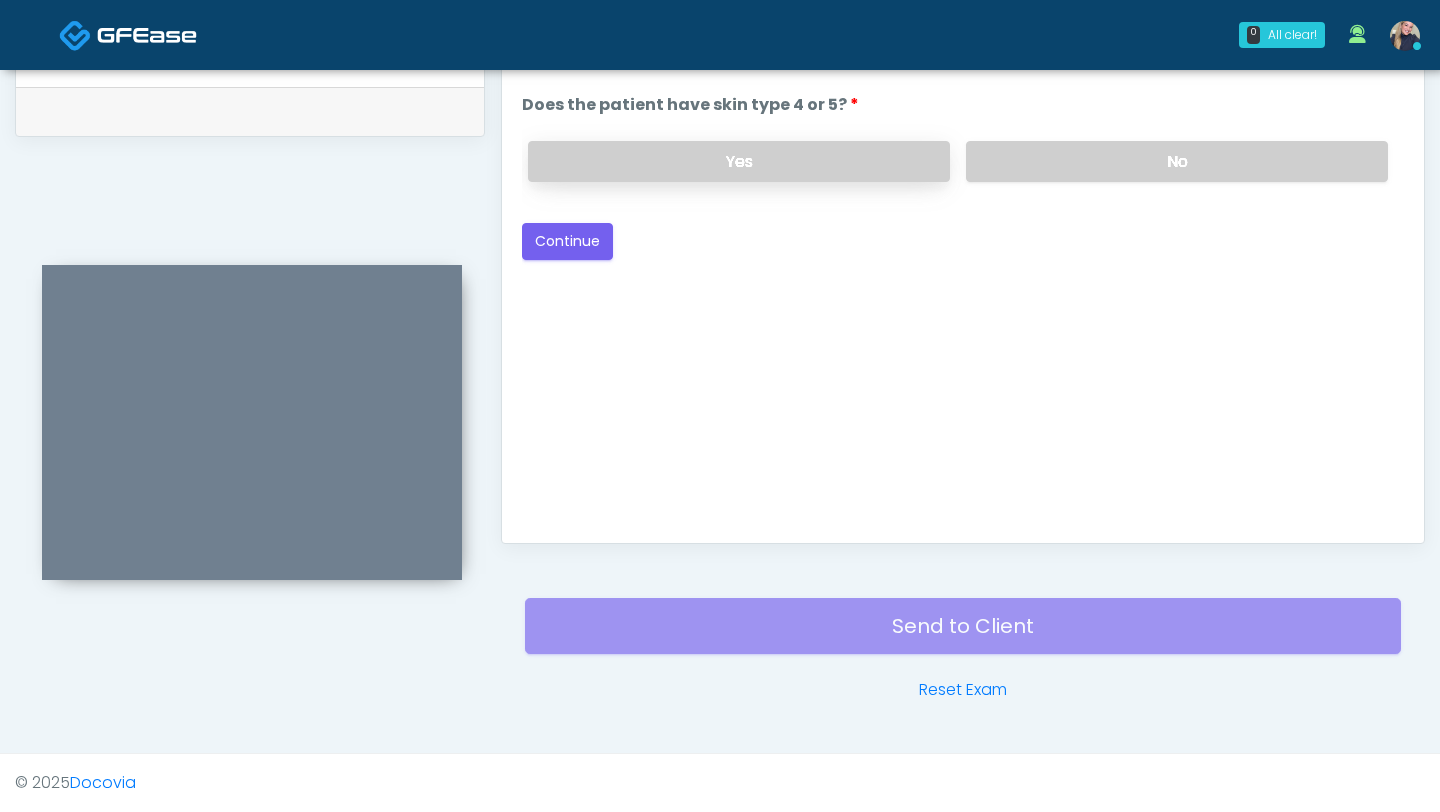 click on "Yes" at bounding box center [739, 161] 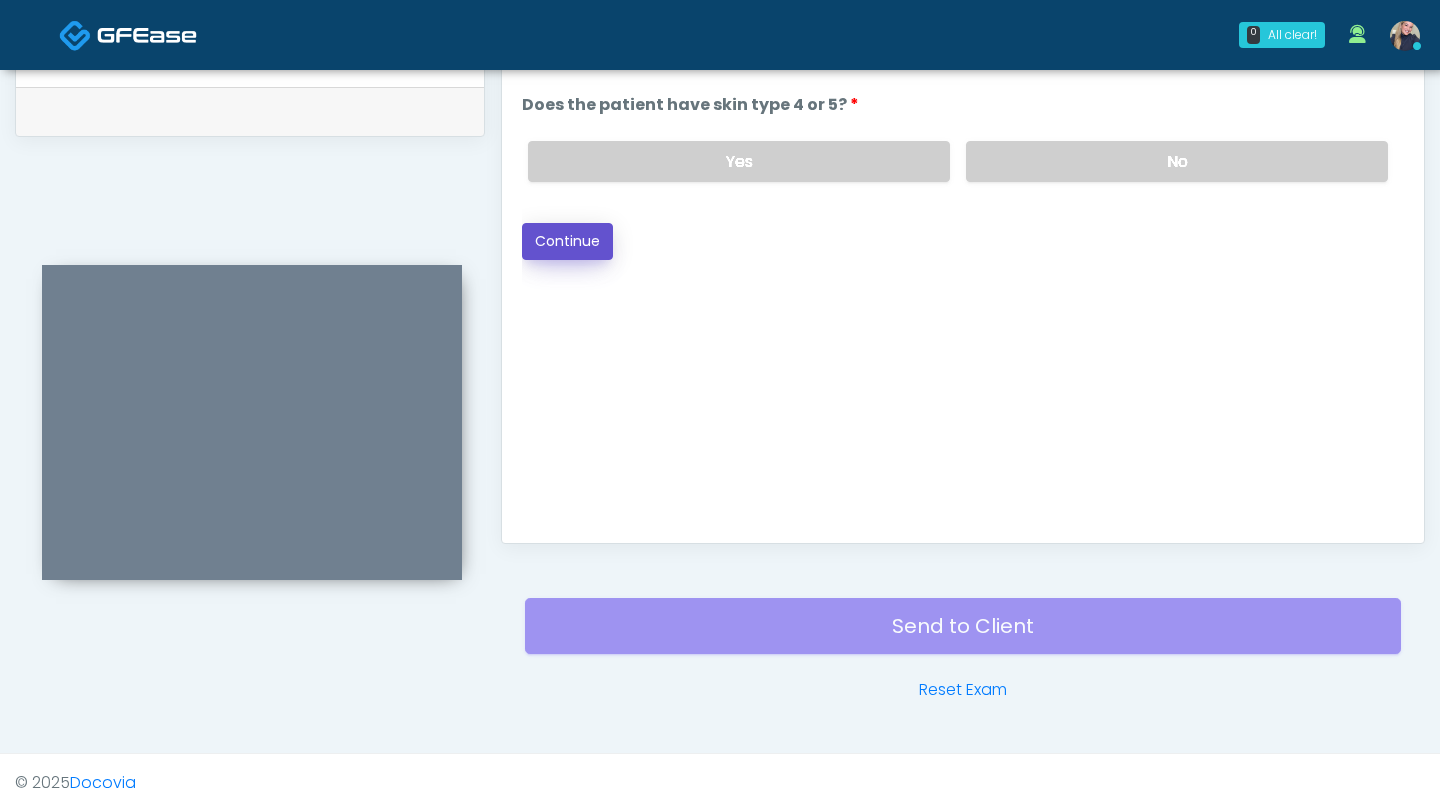 click on "Continue" at bounding box center (567, 241) 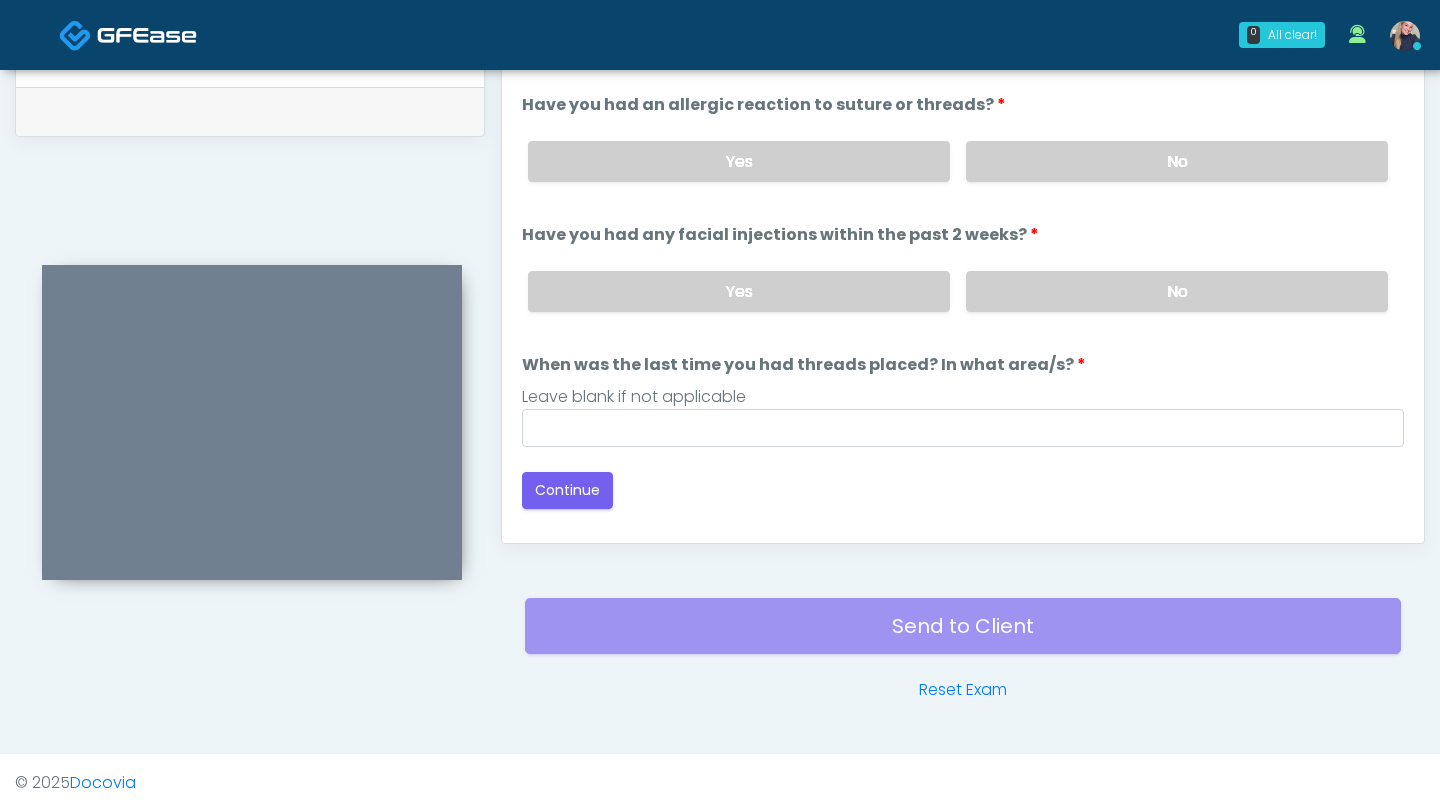 scroll, scrollTop: 925, scrollLeft: 0, axis: vertical 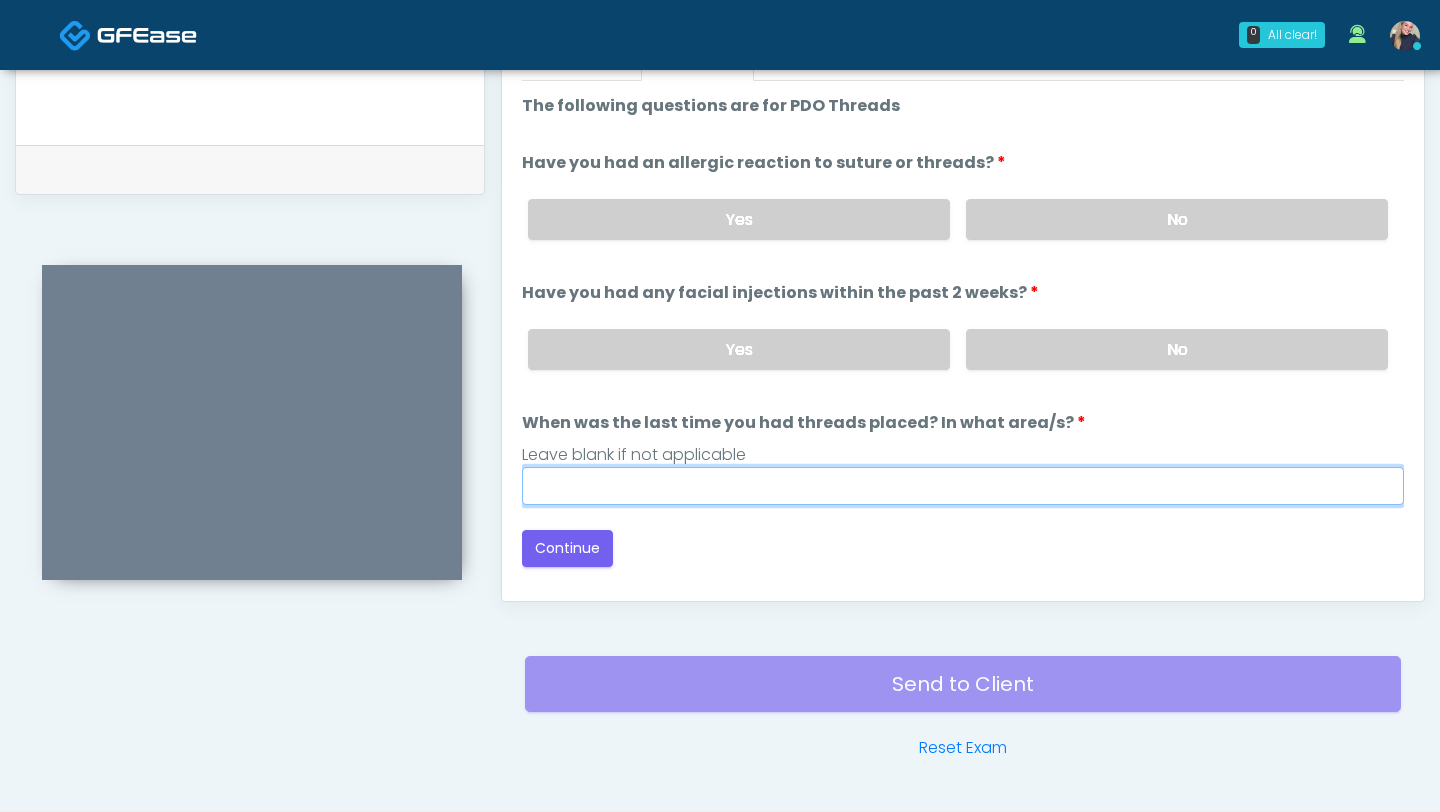 click on "When was the last time you had threads placed? In what area/s?" at bounding box center [963, 486] 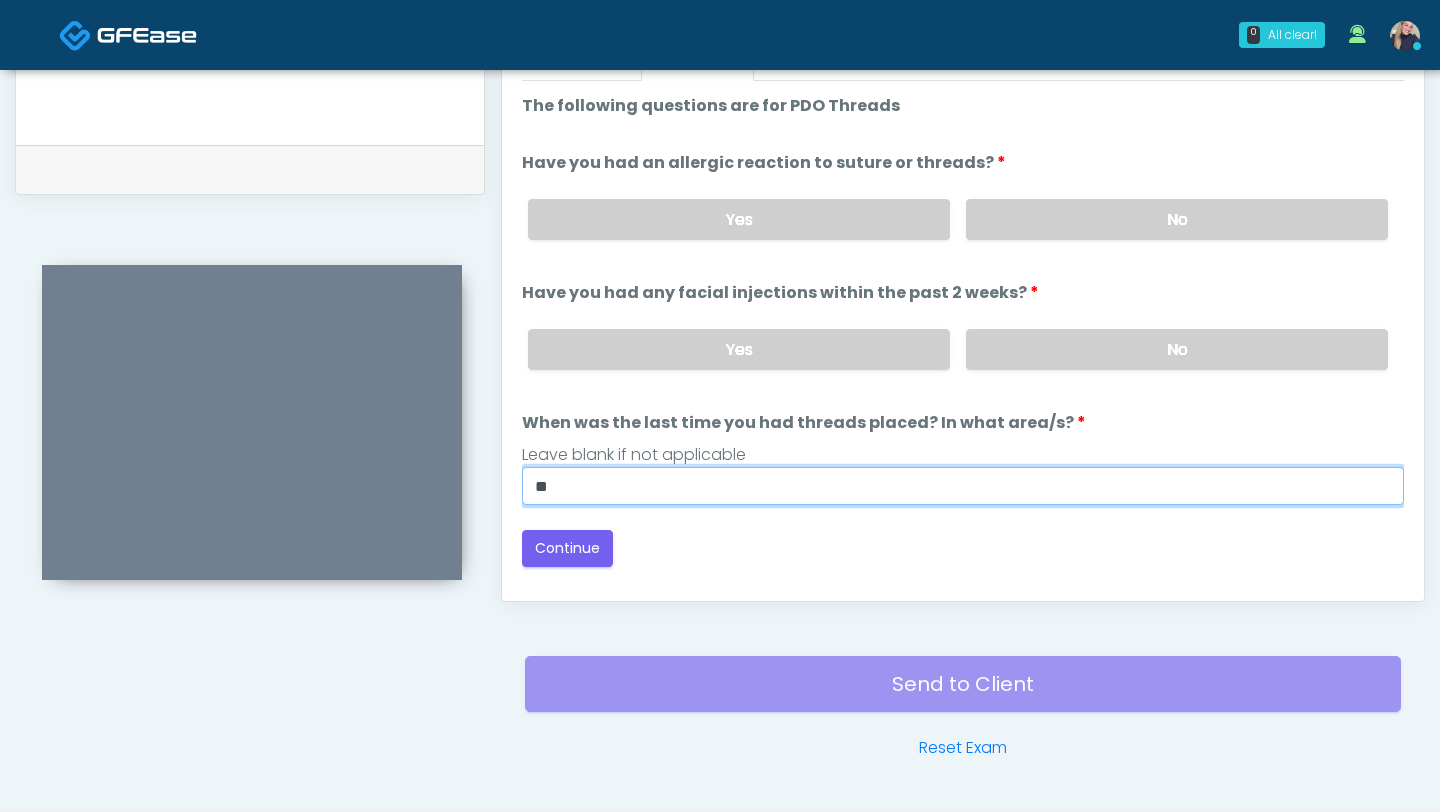 type on "*" 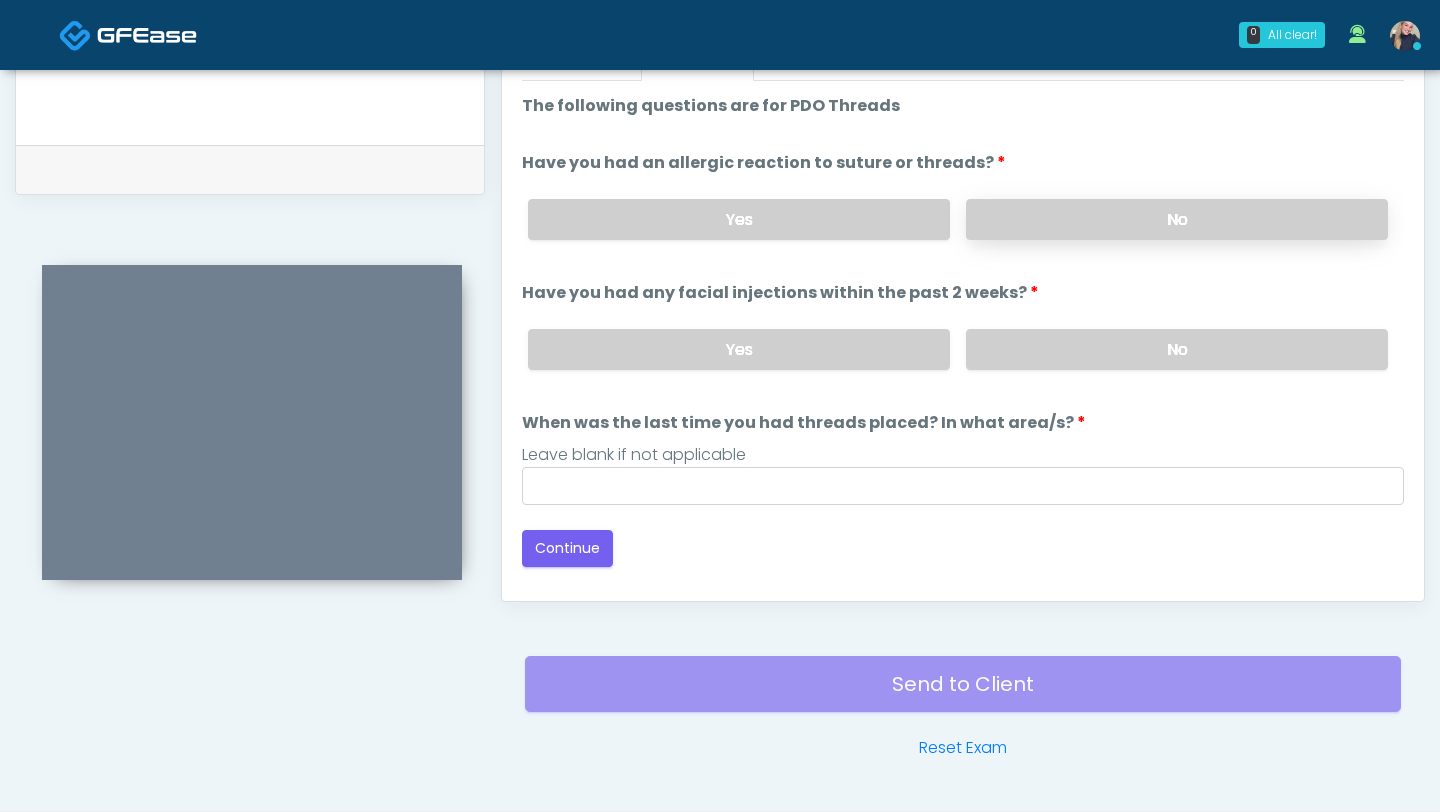 click on "No" at bounding box center [1177, 219] 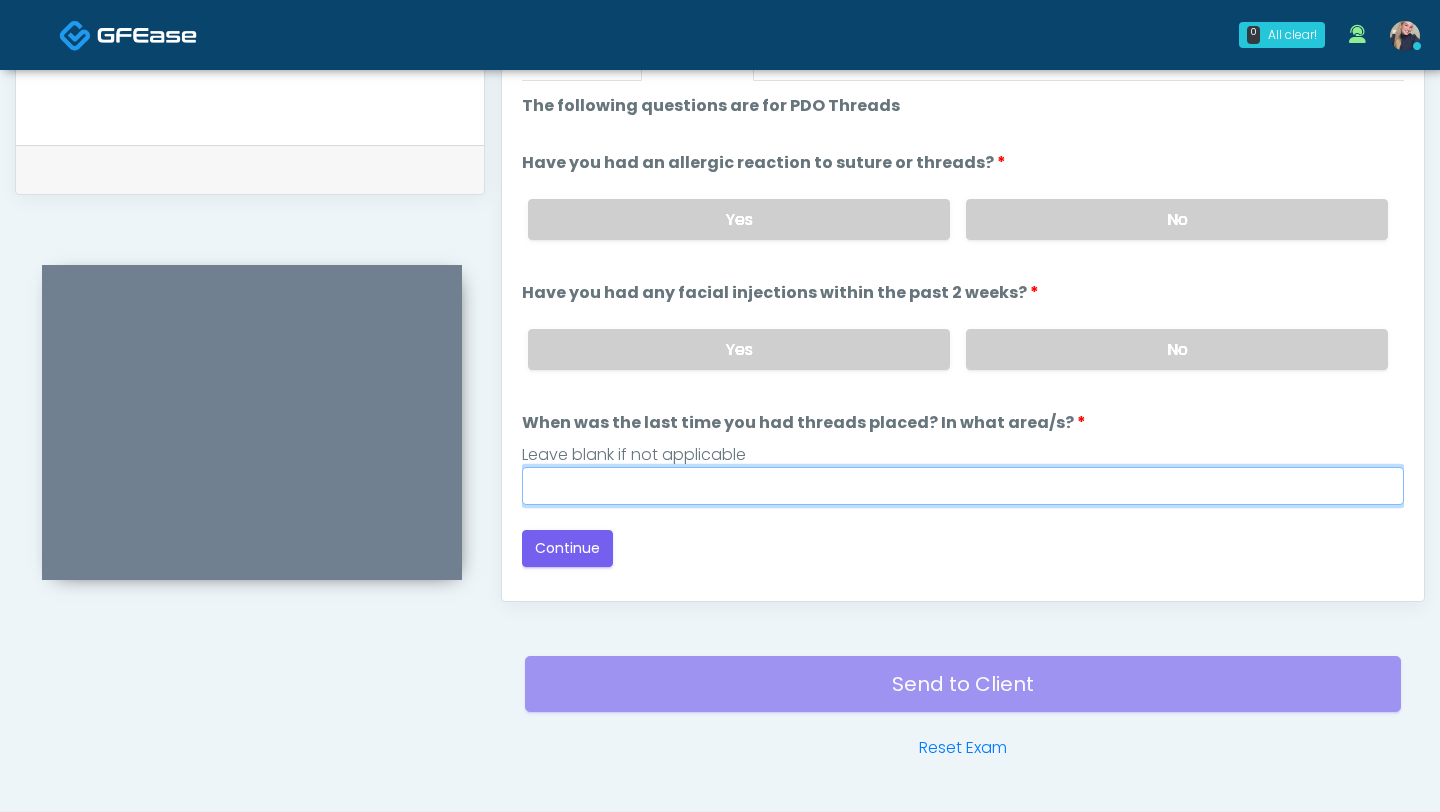 click on "When was the last time you had threads placed? In what area/s?" at bounding box center [963, 486] 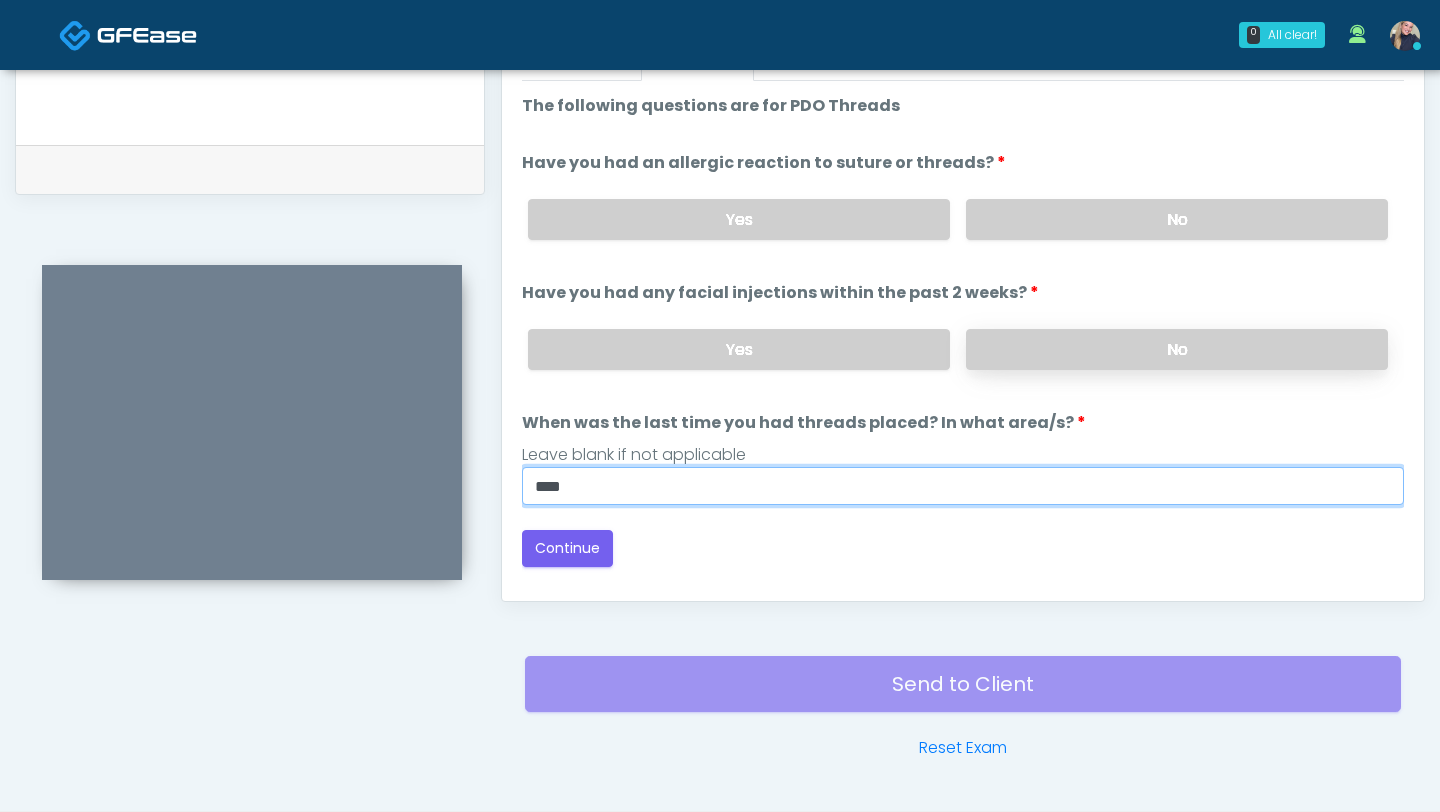 type on "****" 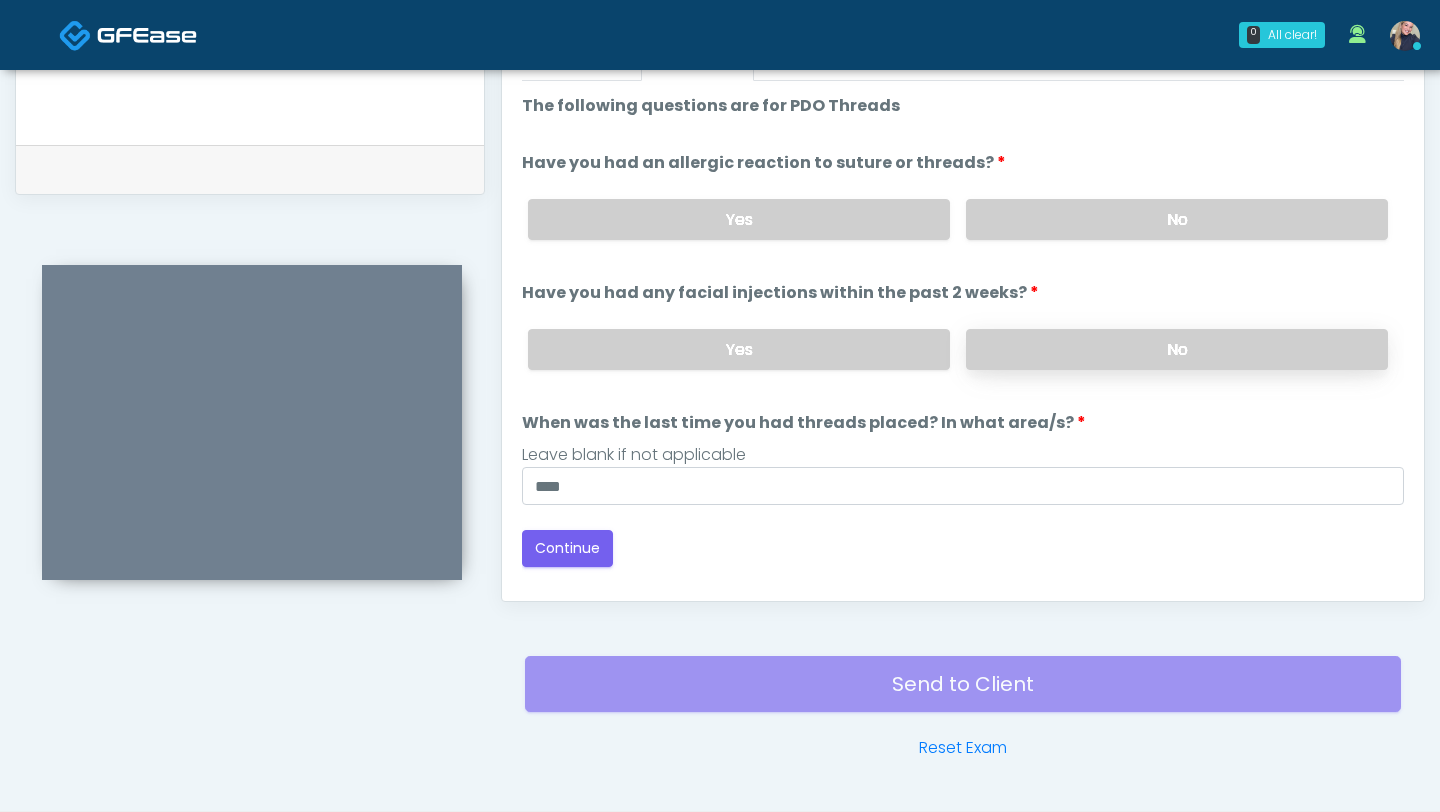 click on "No" at bounding box center [1177, 349] 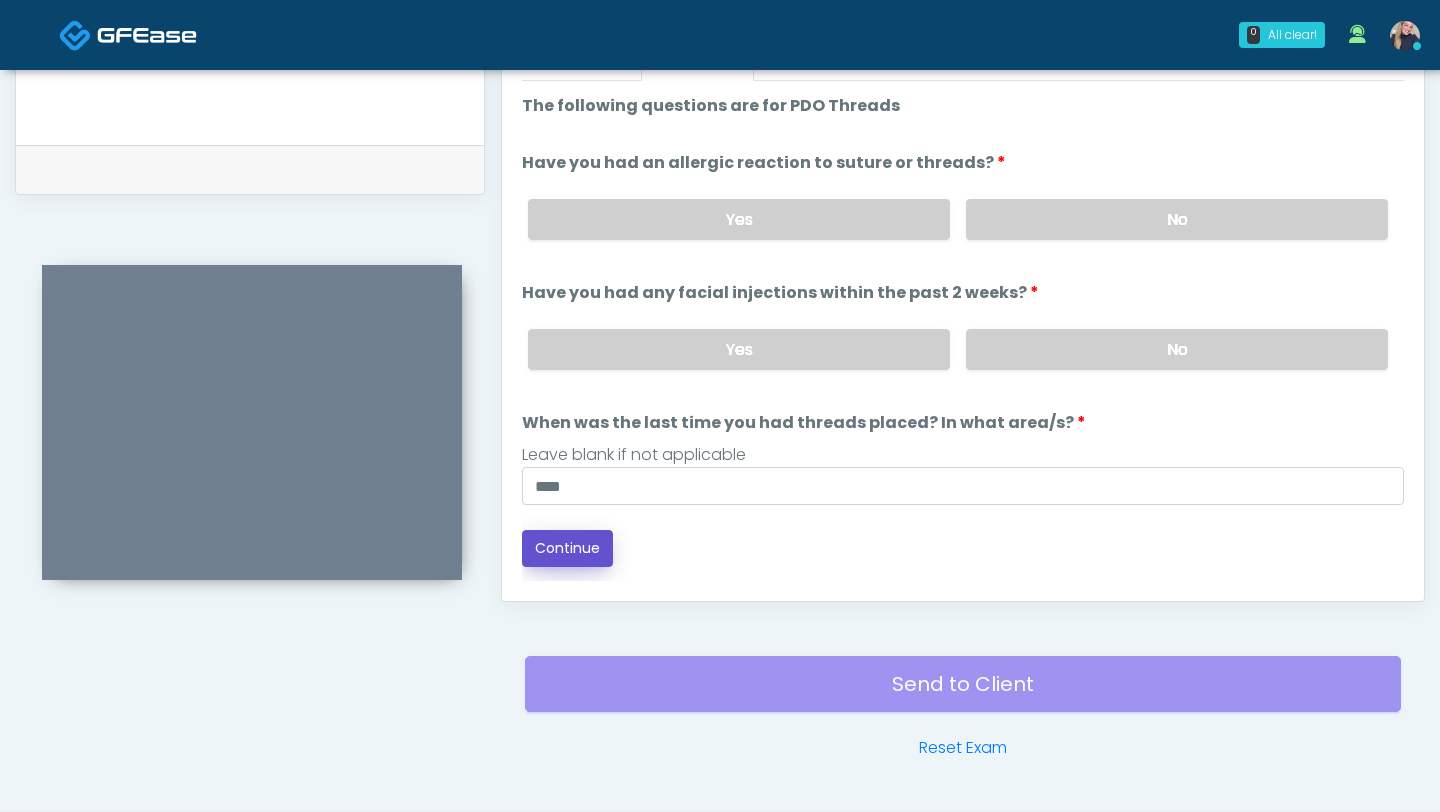 click on "Continue" at bounding box center (567, 548) 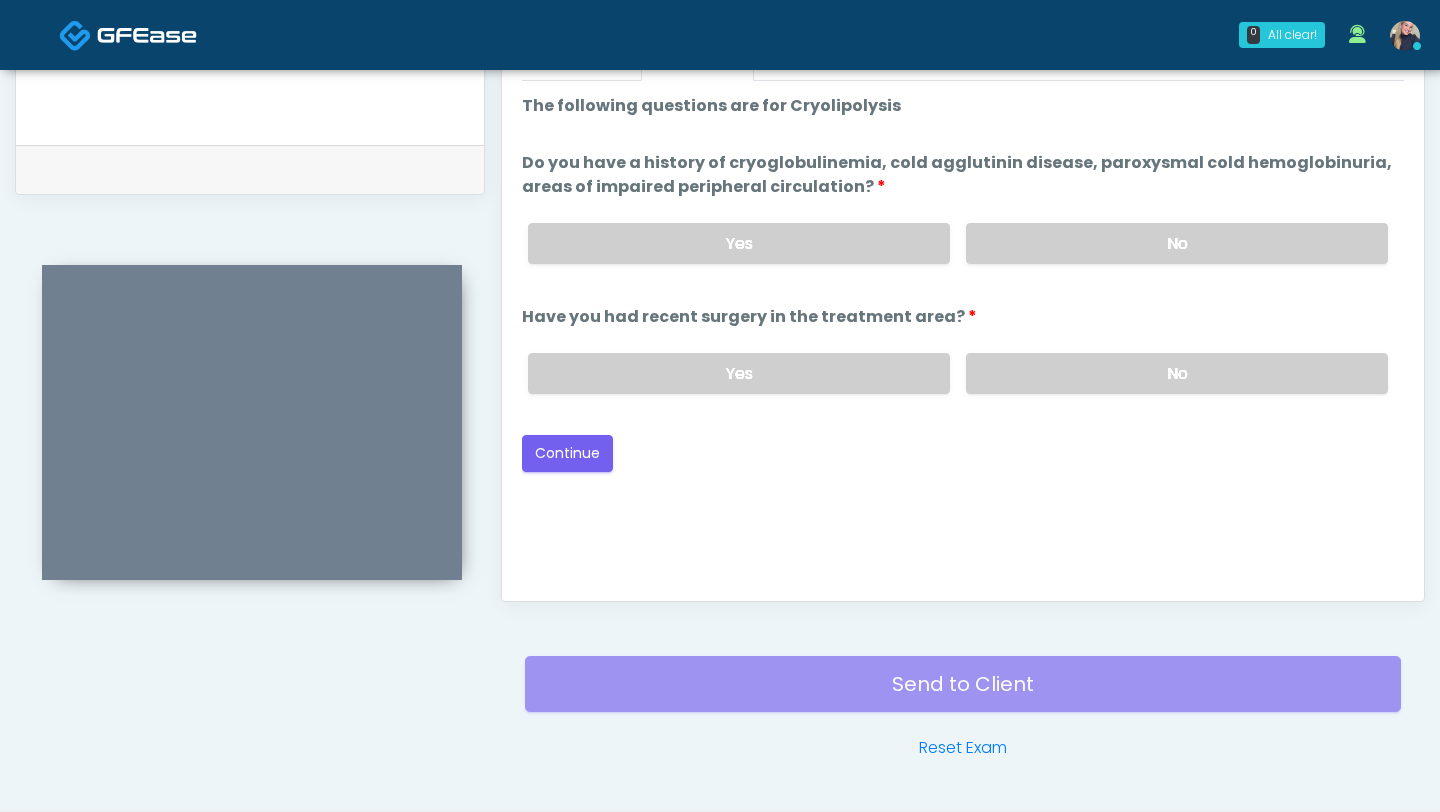 scroll, scrollTop: 983, scrollLeft: 0, axis: vertical 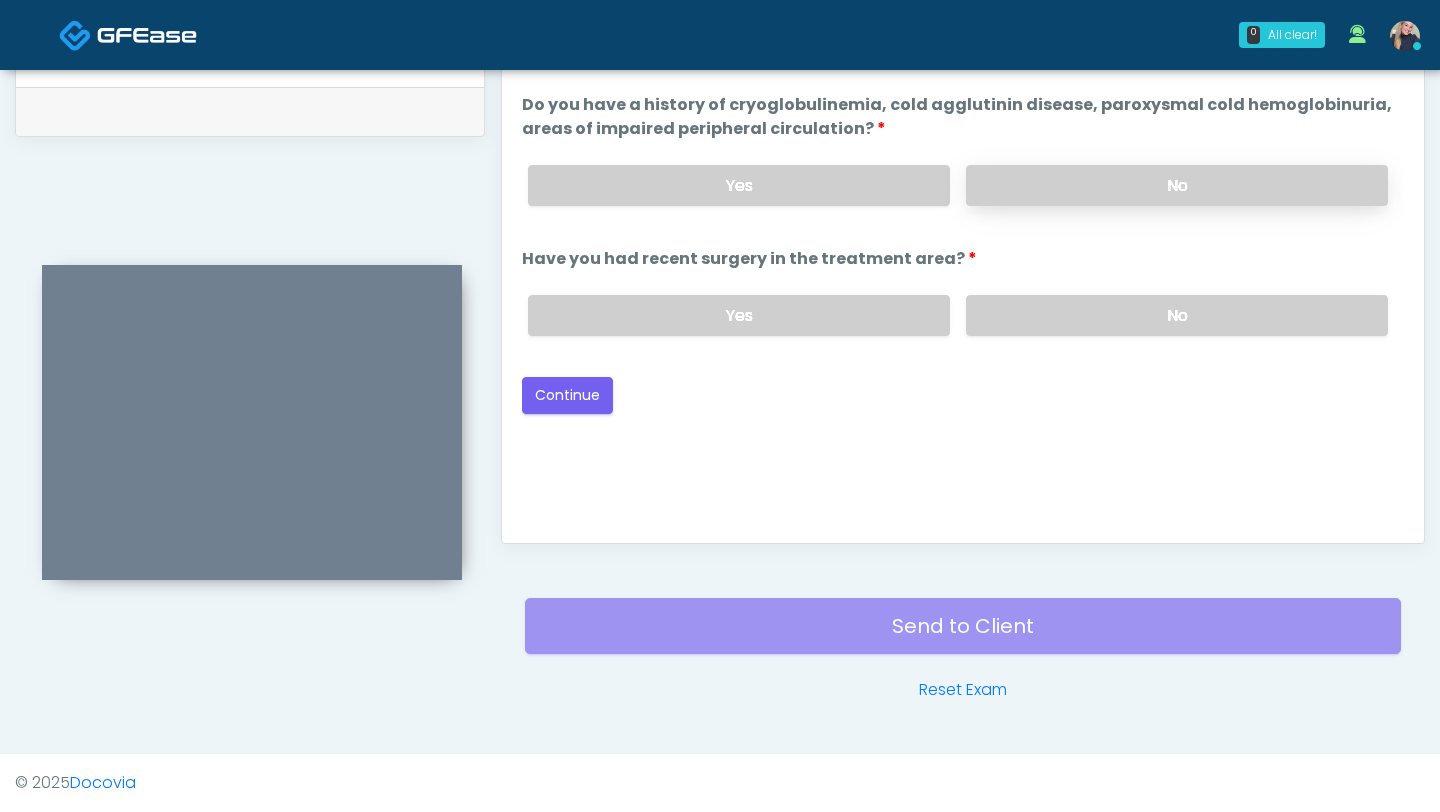 click on "No" at bounding box center (1177, 185) 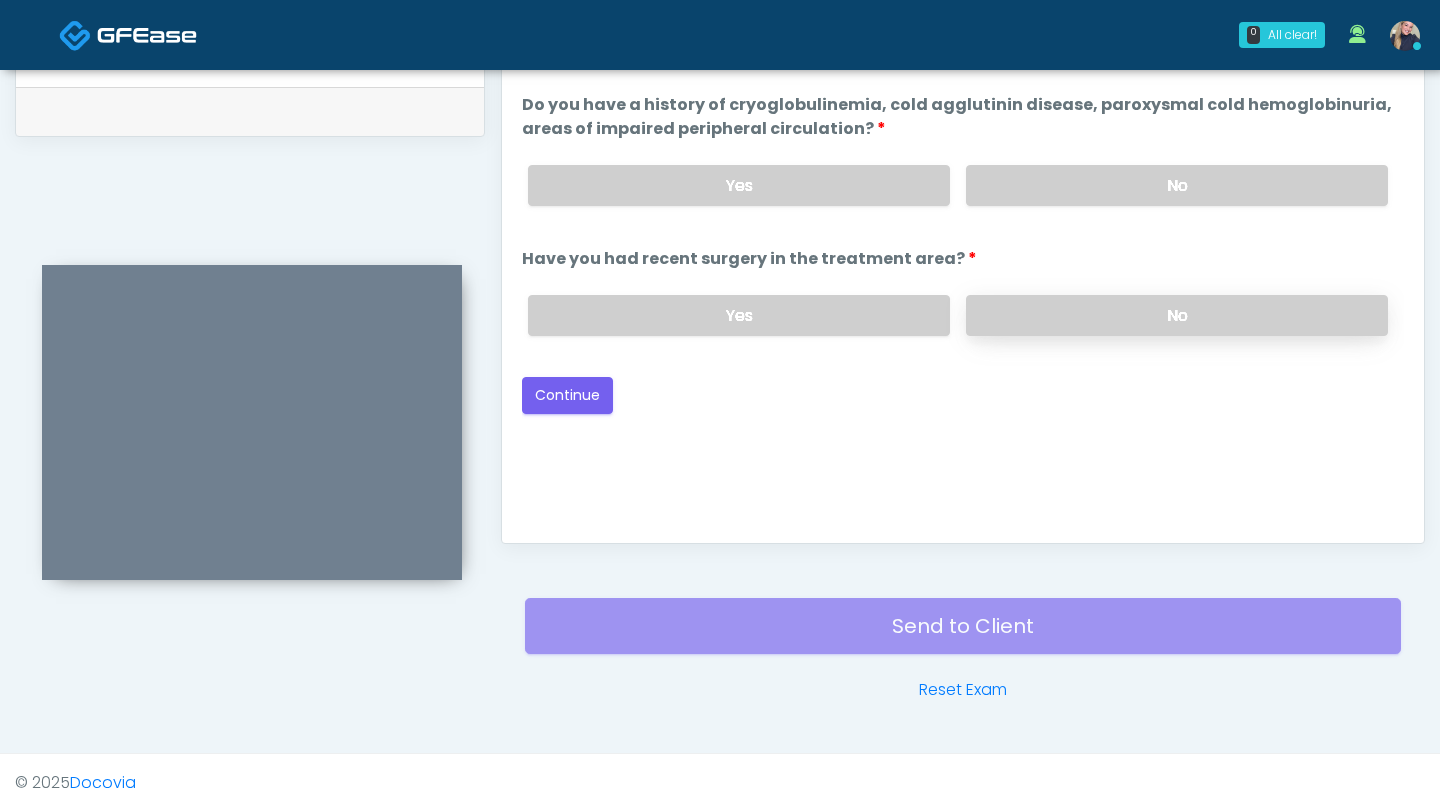 click on "No" at bounding box center [1177, 315] 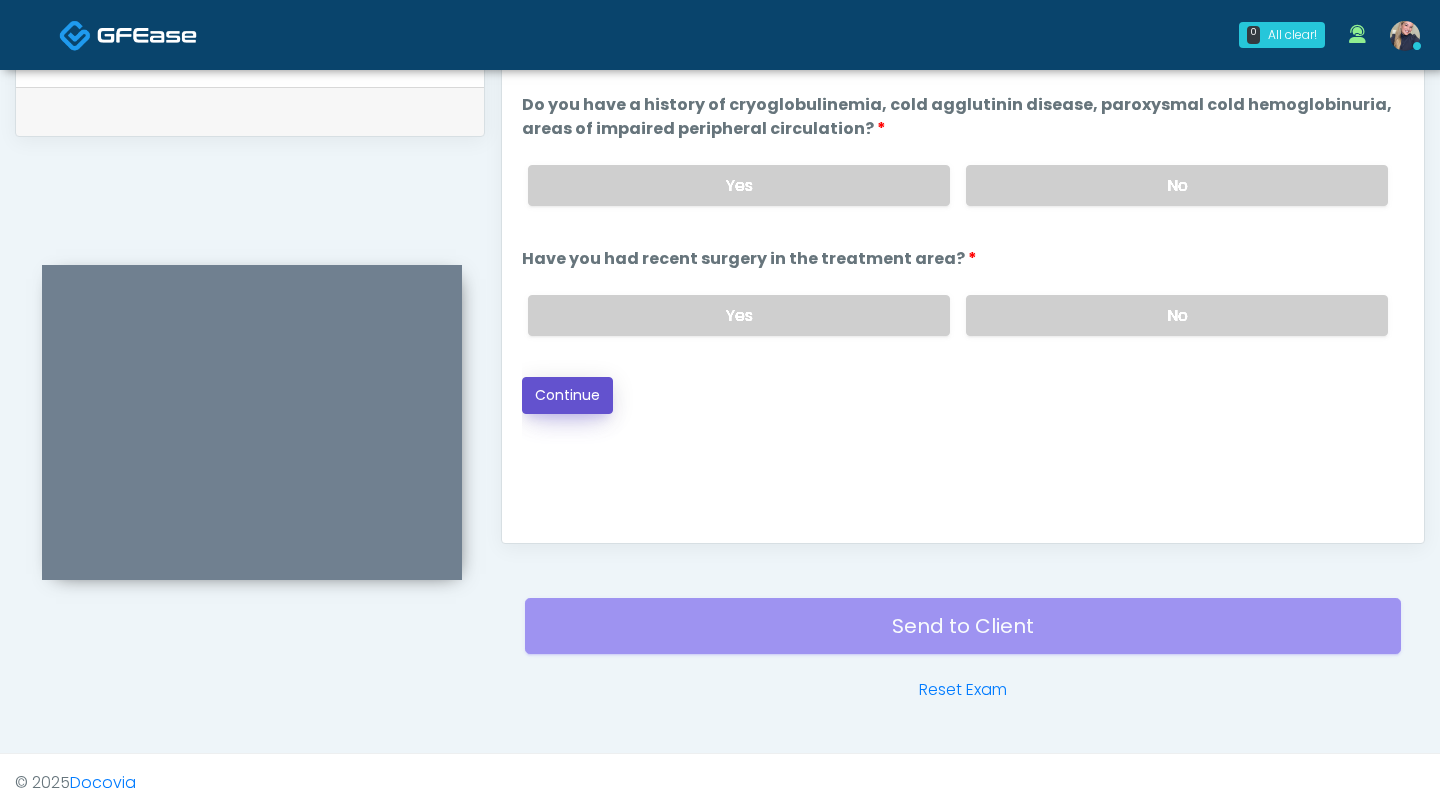 click on "Continue" at bounding box center [567, 395] 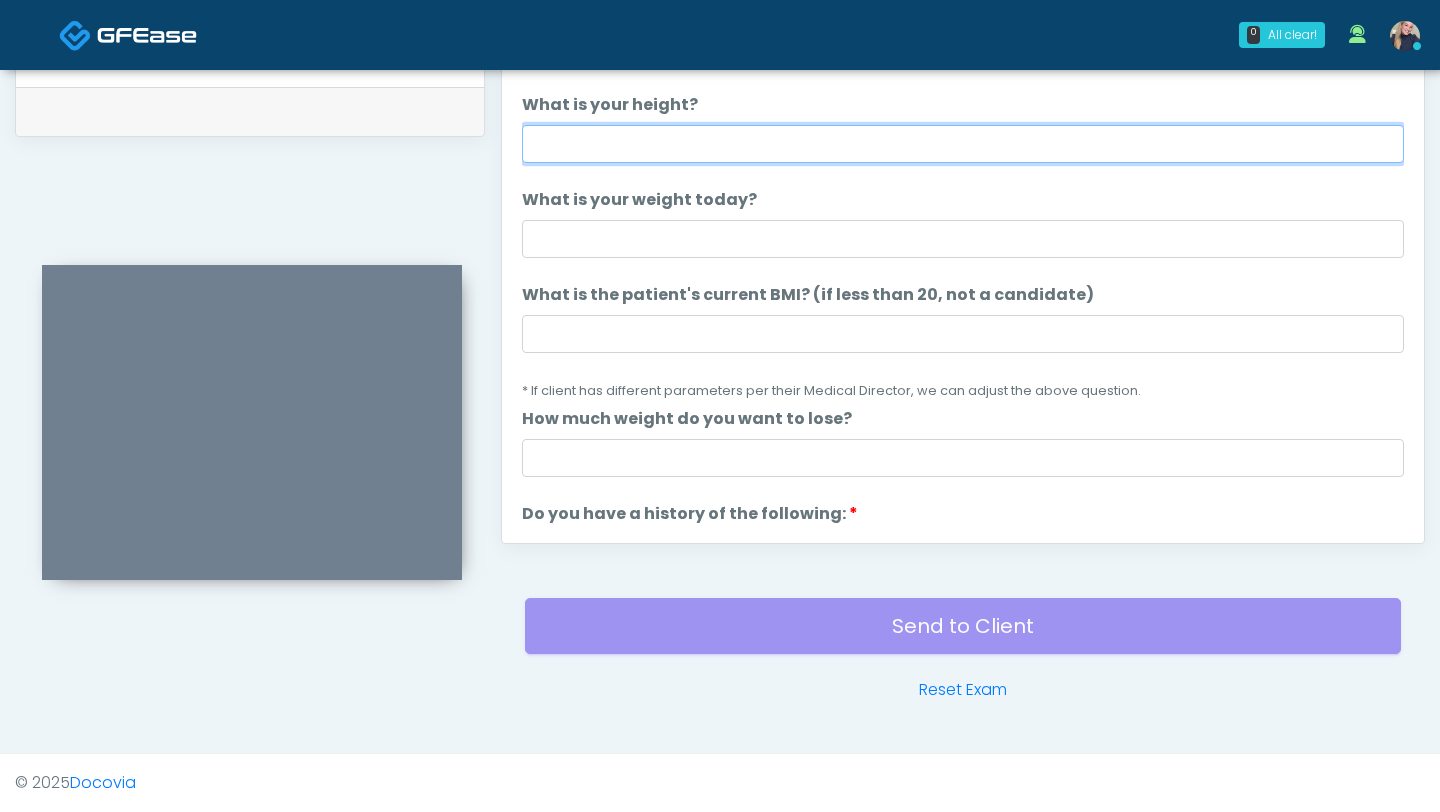 click on "What is your height?" at bounding box center (963, 144) 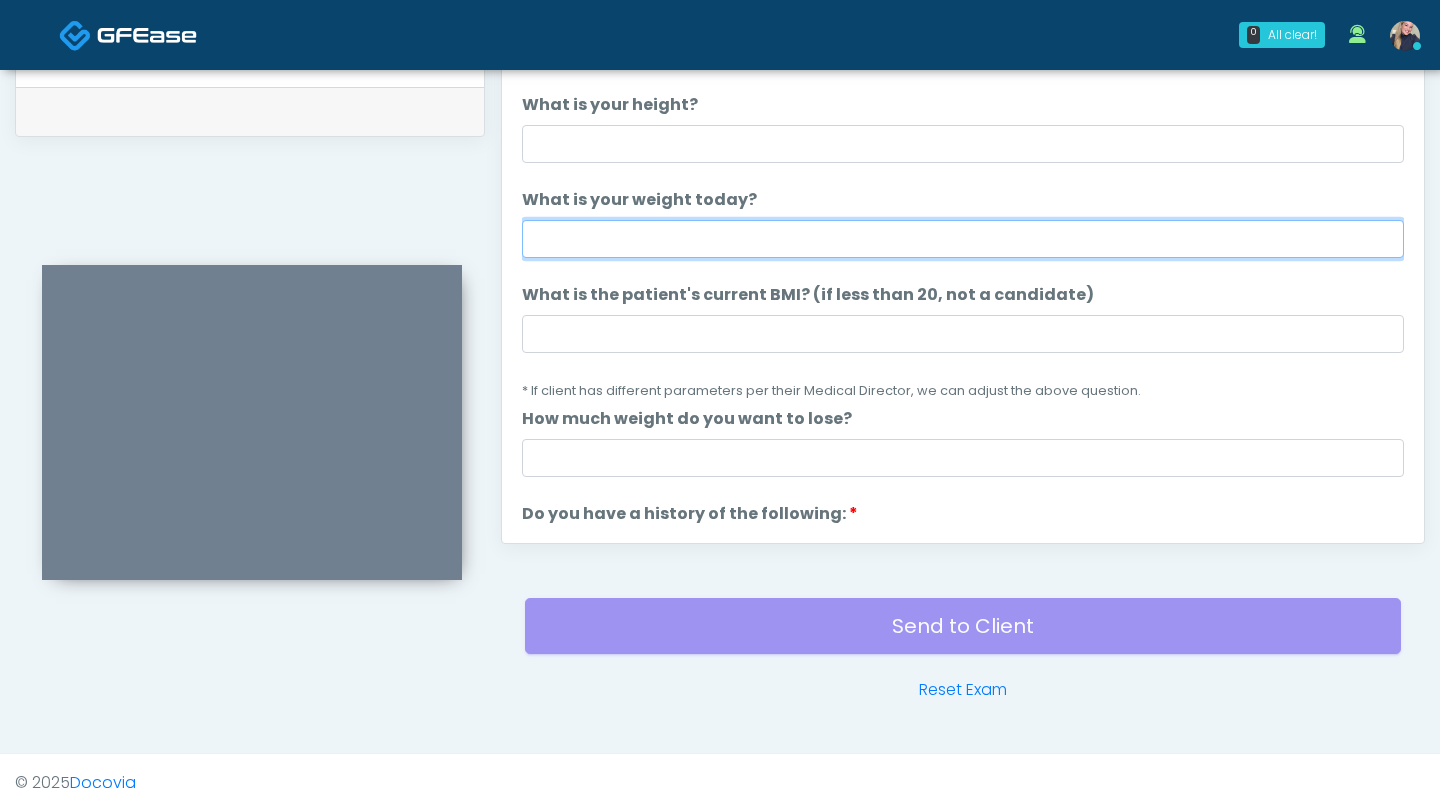click on "What is your weight today?" at bounding box center (963, 239) 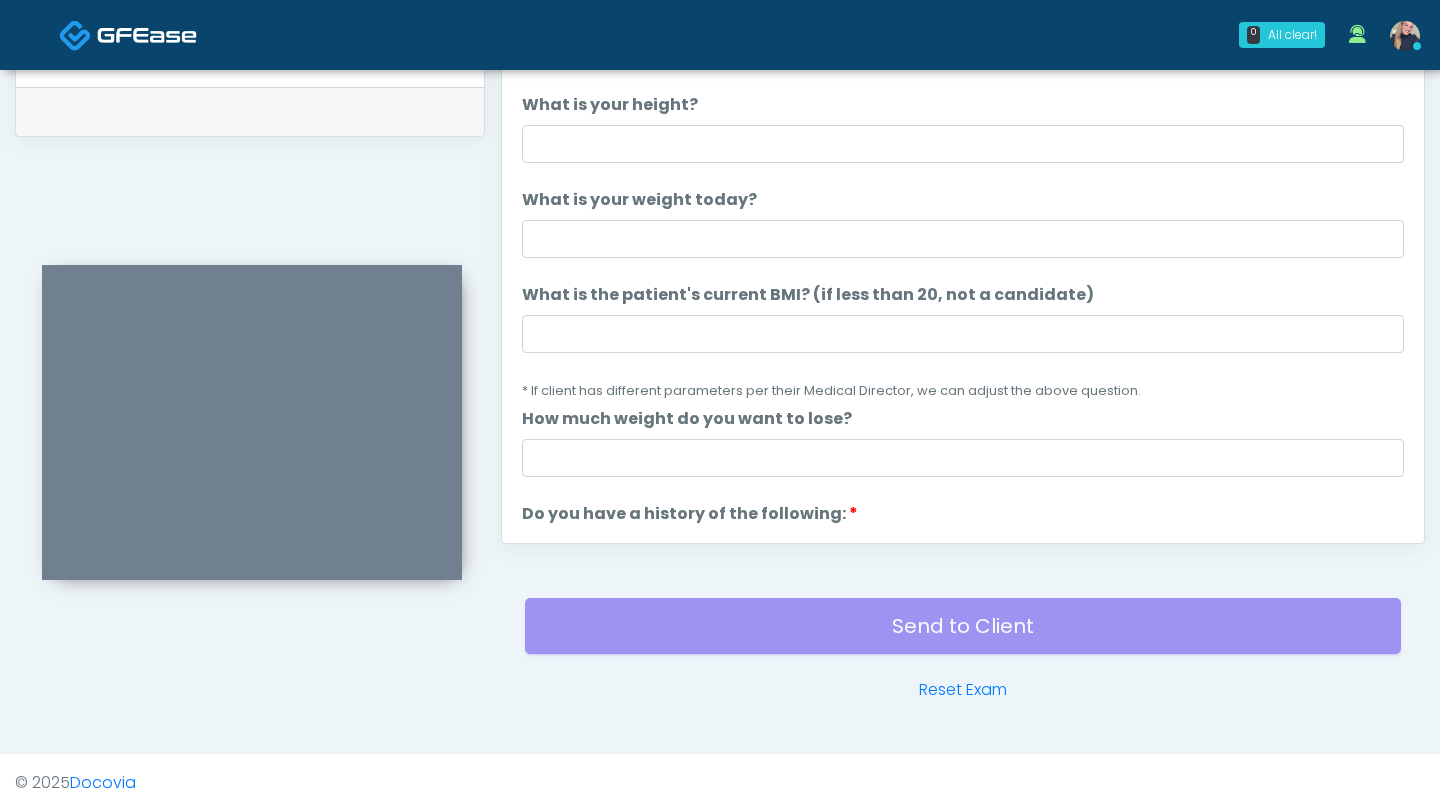 click on "What is the patient's current BMI? (if less than 20, not a candidate)
What is the patient's current BMI? (if less than 20, not a candidate)
* If client has different parameters per their Medical Director, we can adjust the above question." at bounding box center (963, 342) 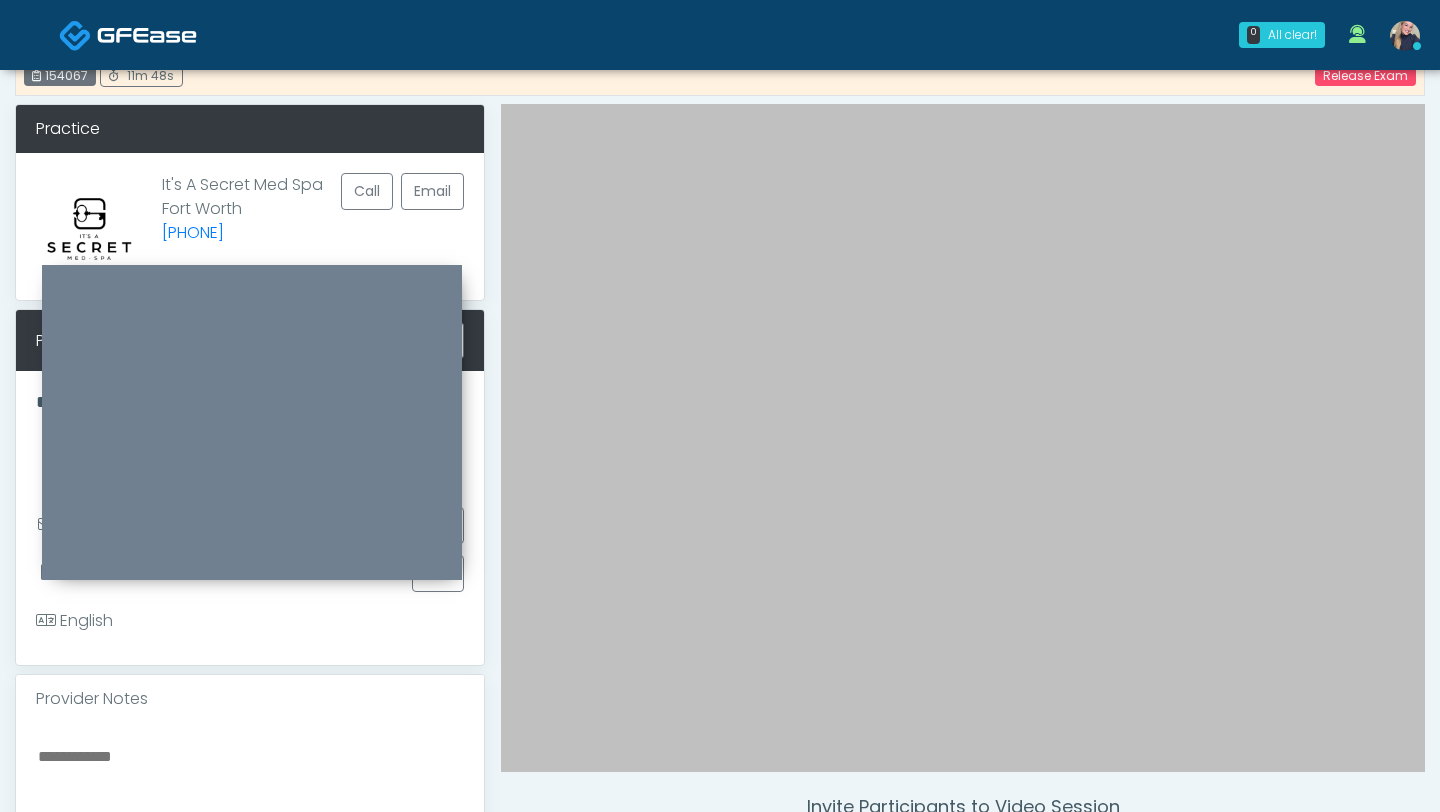 scroll, scrollTop: 0, scrollLeft: 0, axis: both 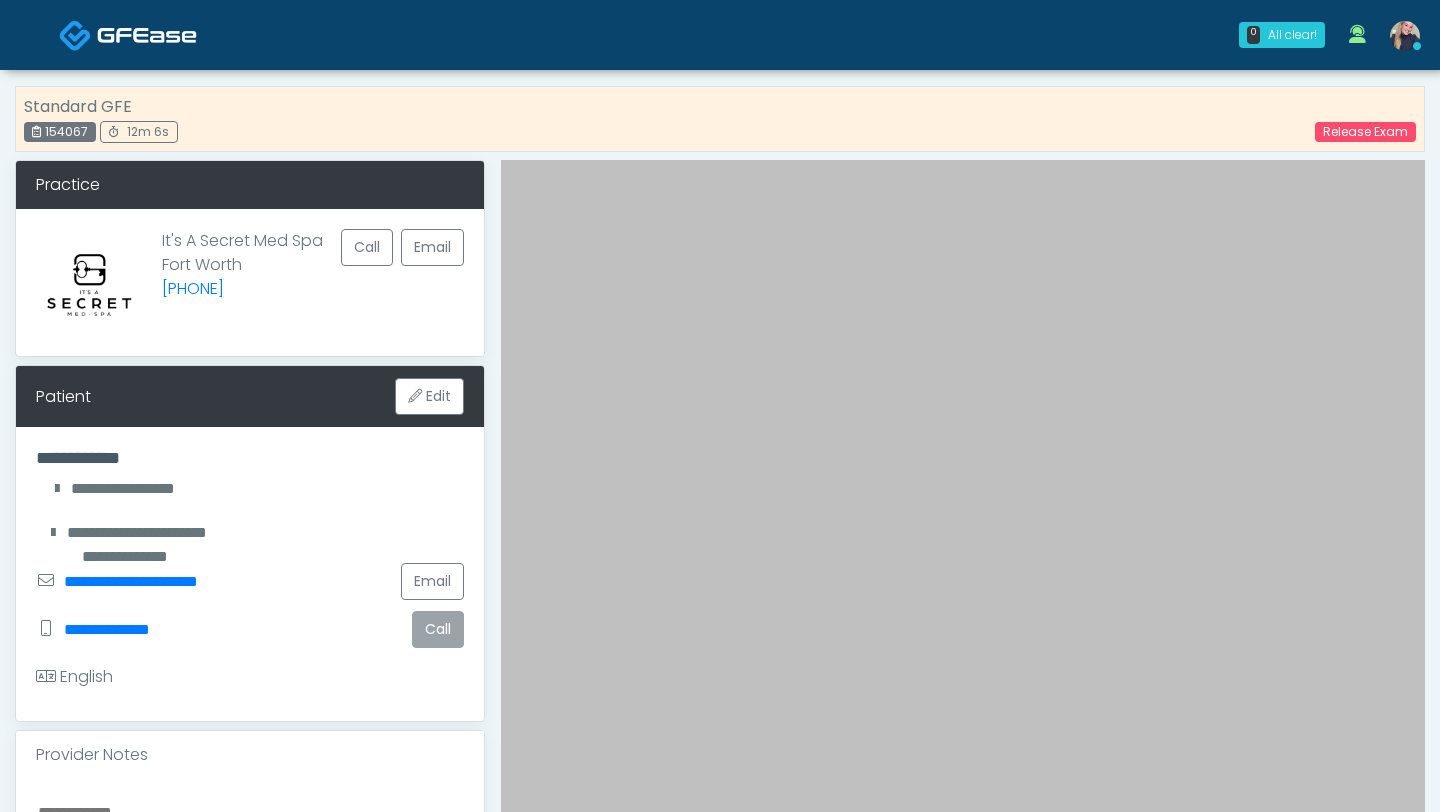 click on "Call" at bounding box center [438, 629] 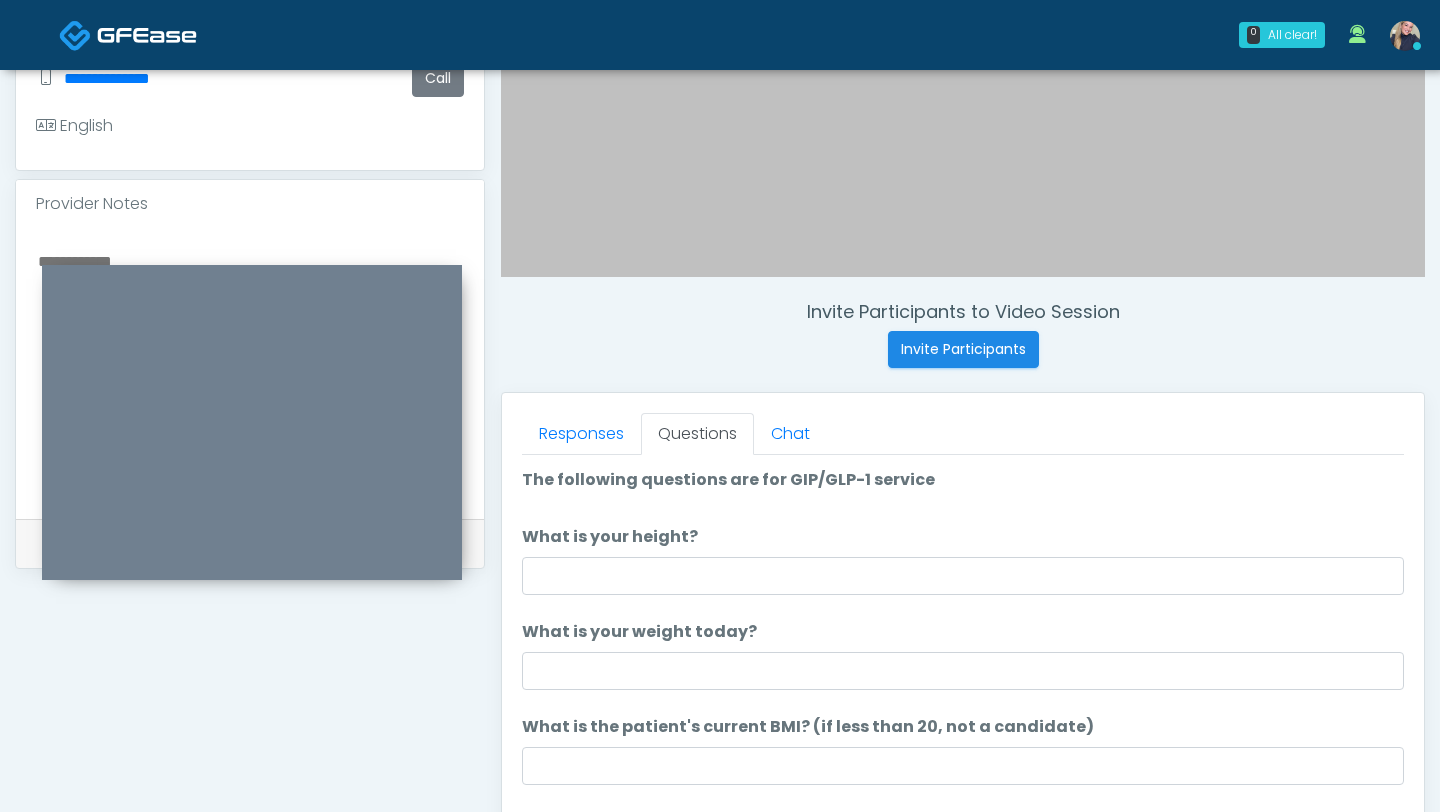scroll, scrollTop: 516, scrollLeft: 0, axis: vertical 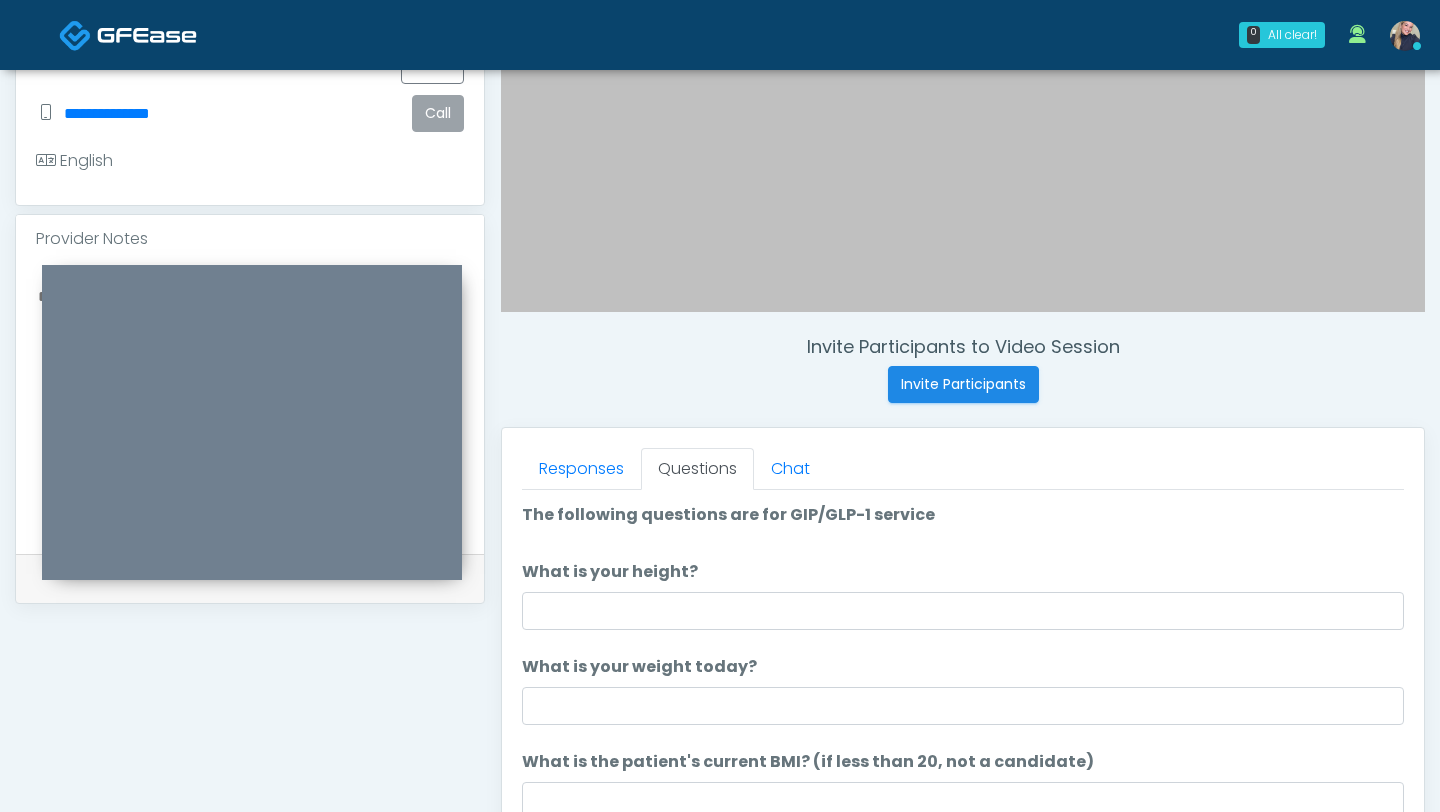 click on "Call" at bounding box center (438, 113) 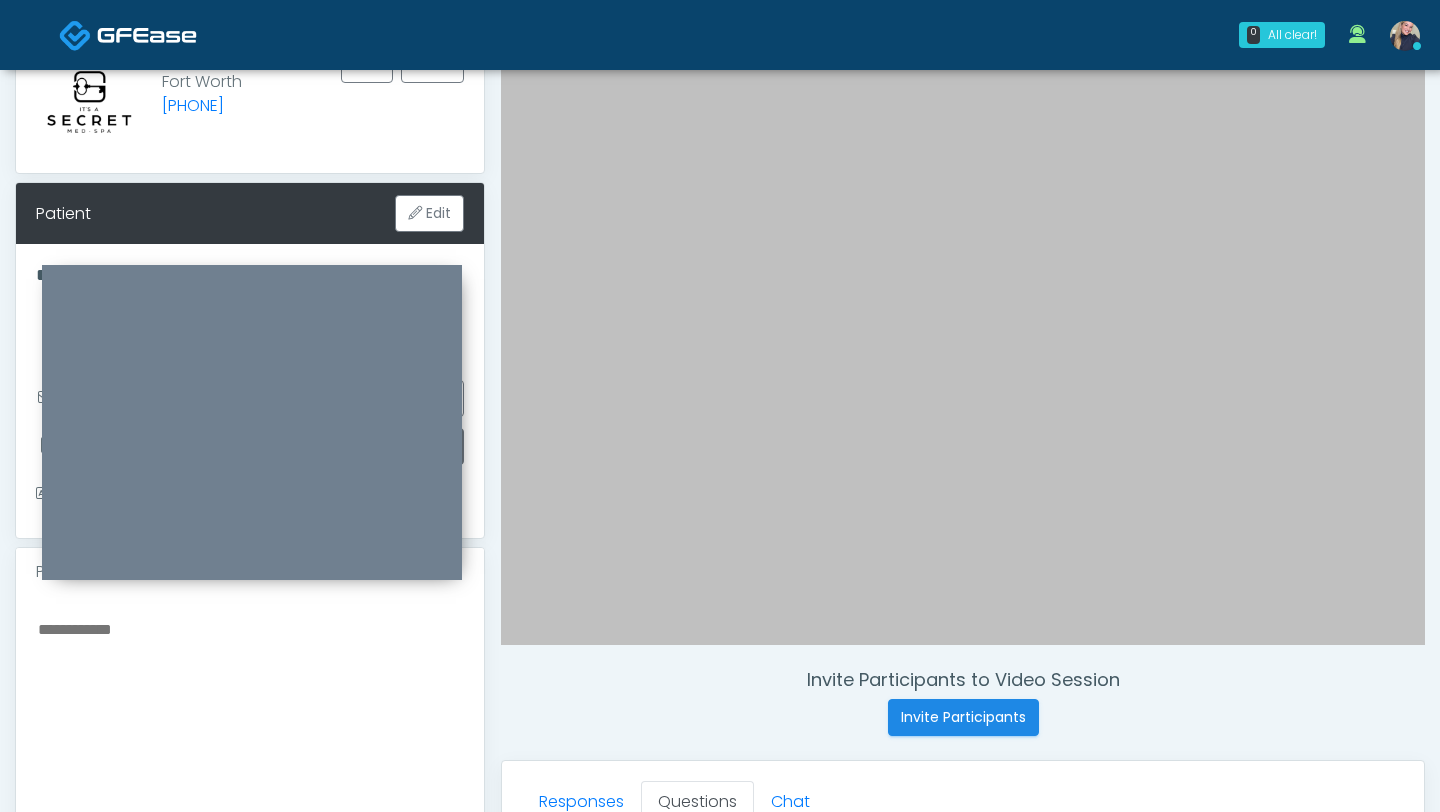 scroll, scrollTop: 0, scrollLeft: 0, axis: both 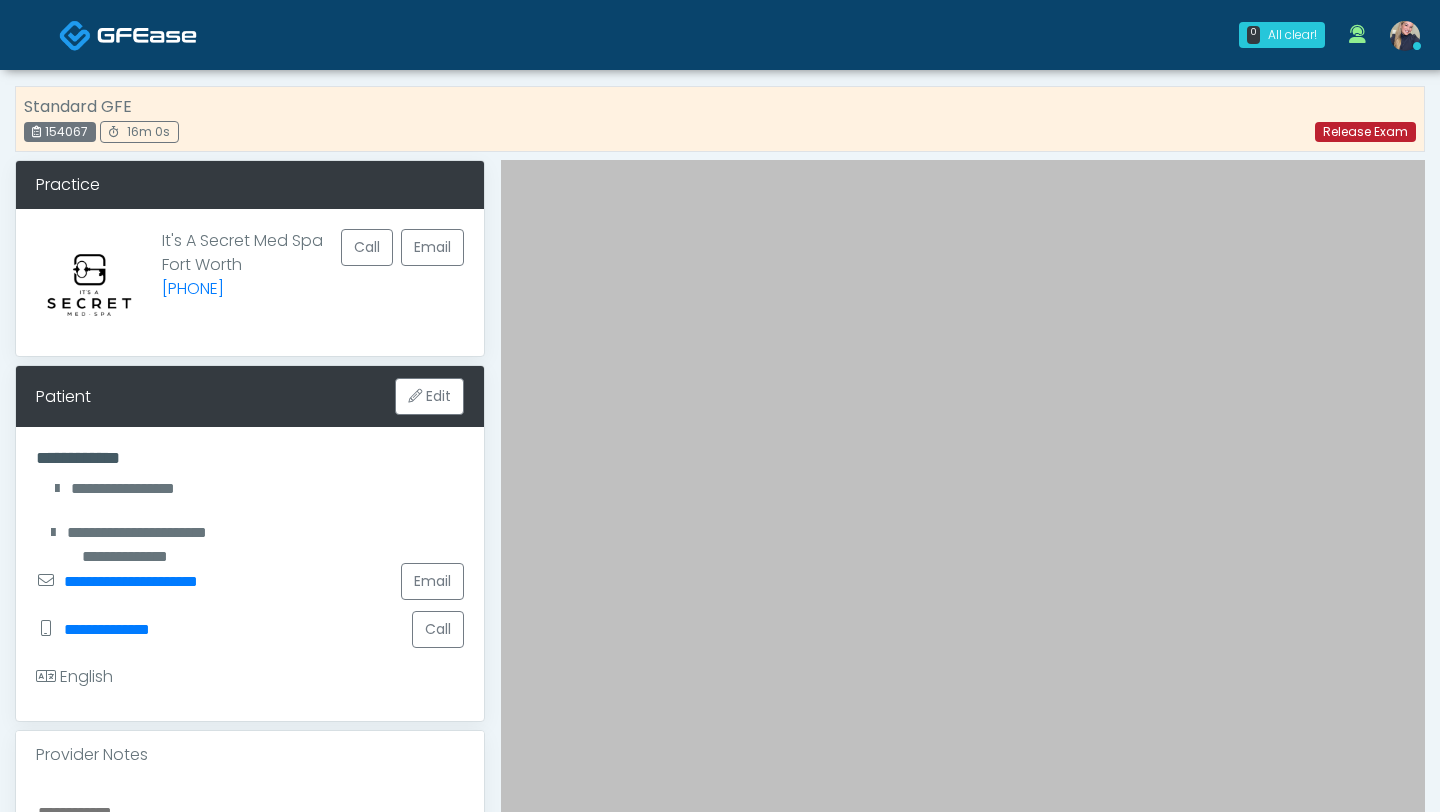 click on "Release Exam" at bounding box center [1365, 132] 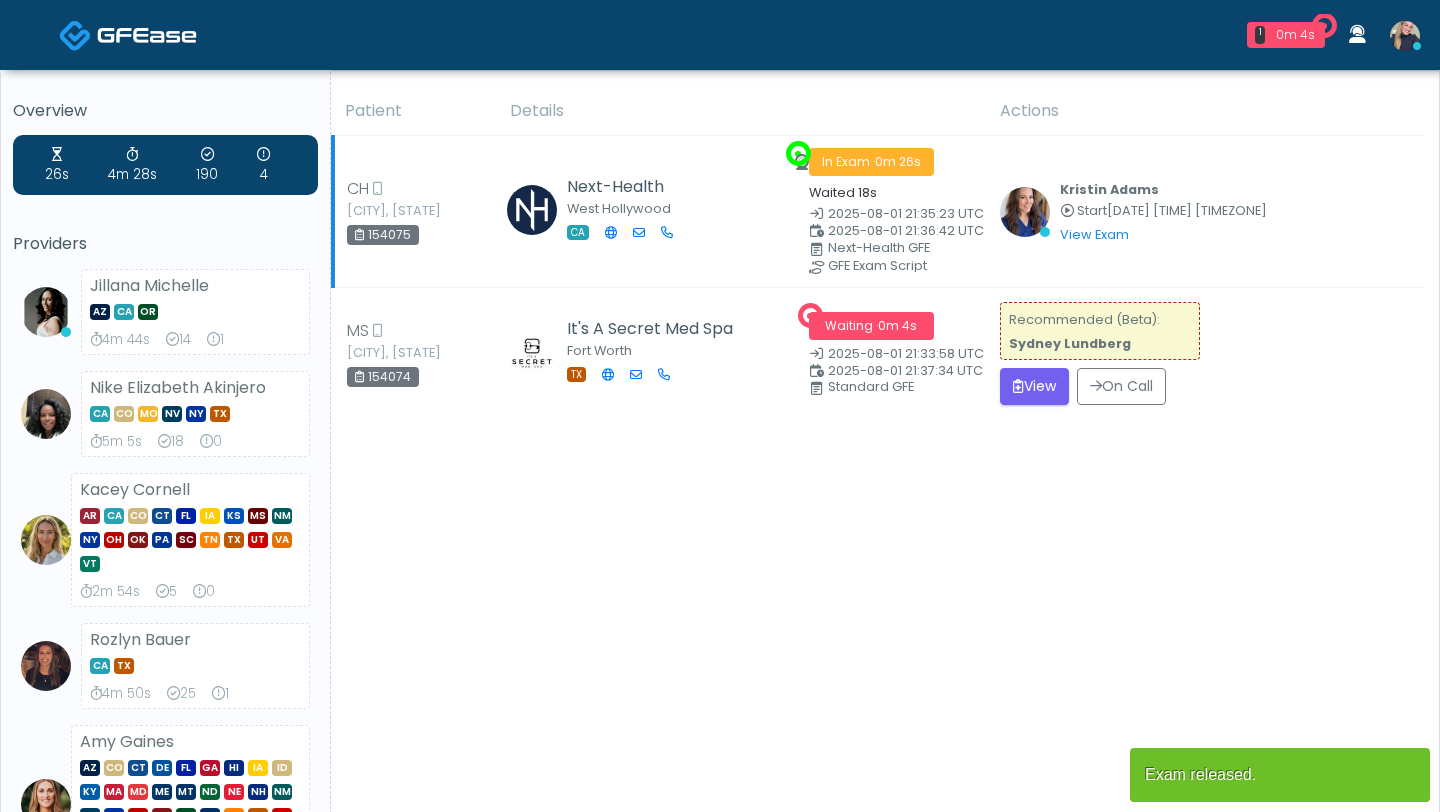 scroll, scrollTop: 0, scrollLeft: 0, axis: both 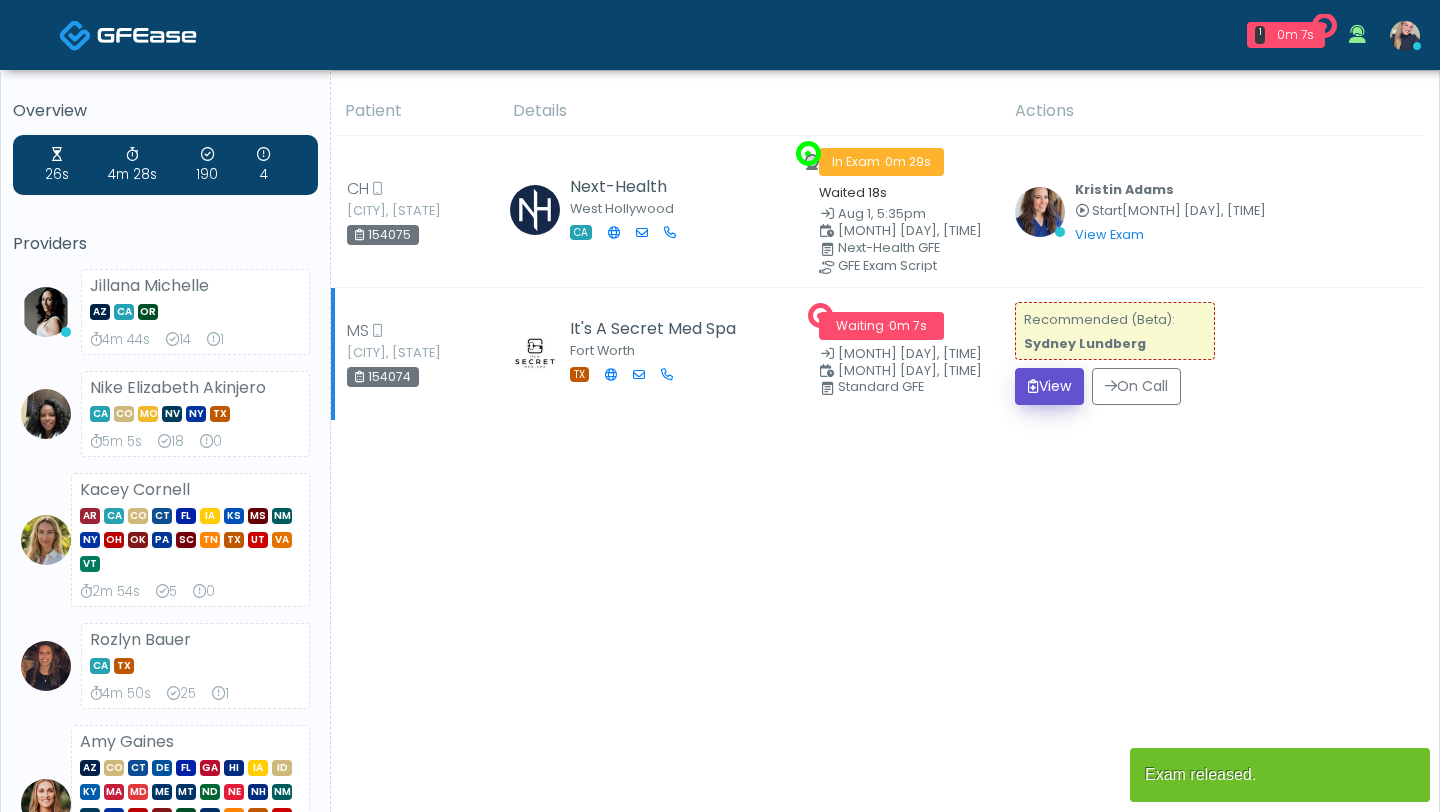click on "View" at bounding box center (1049, 386) 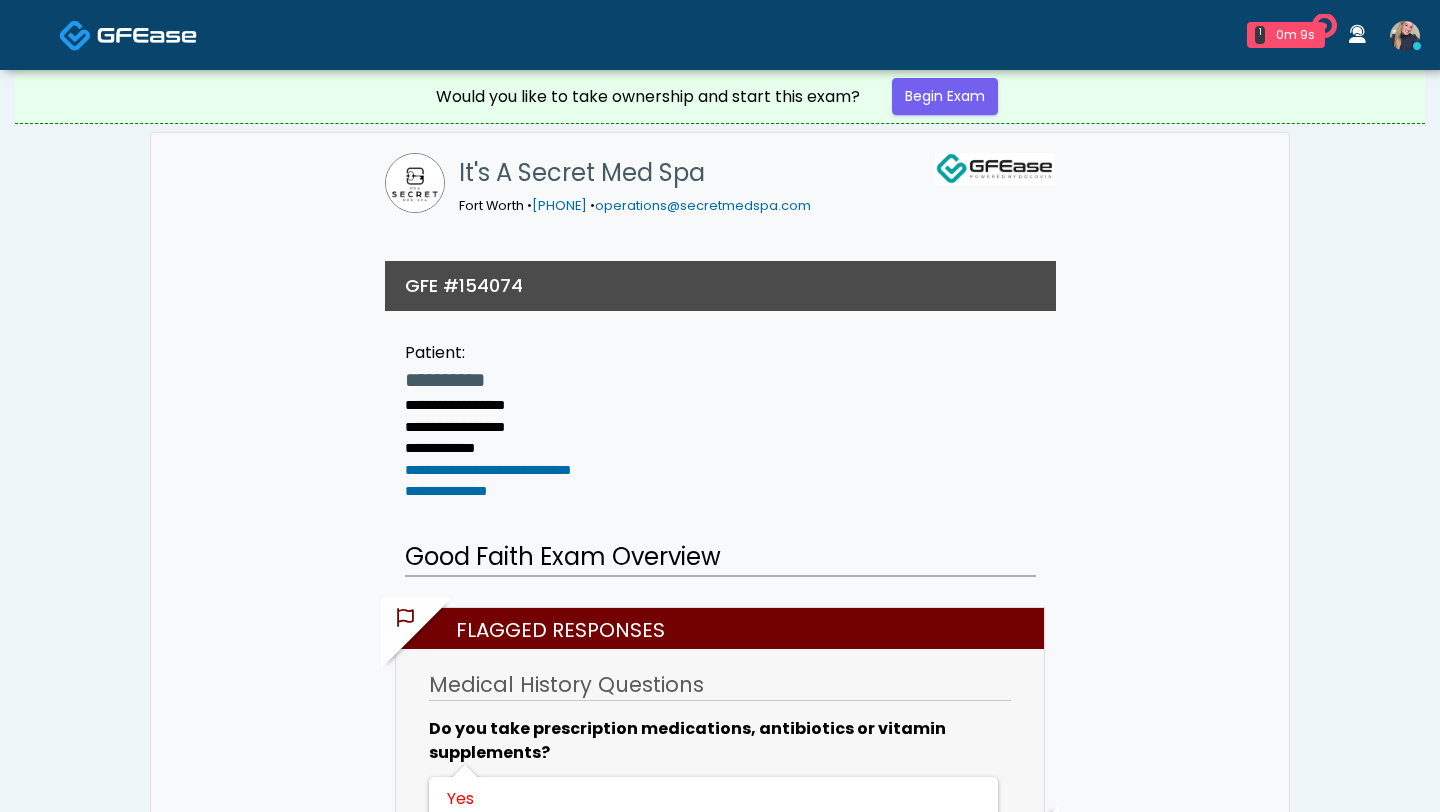 scroll, scrollTop: 0, scrollLeft: 0, axis: both 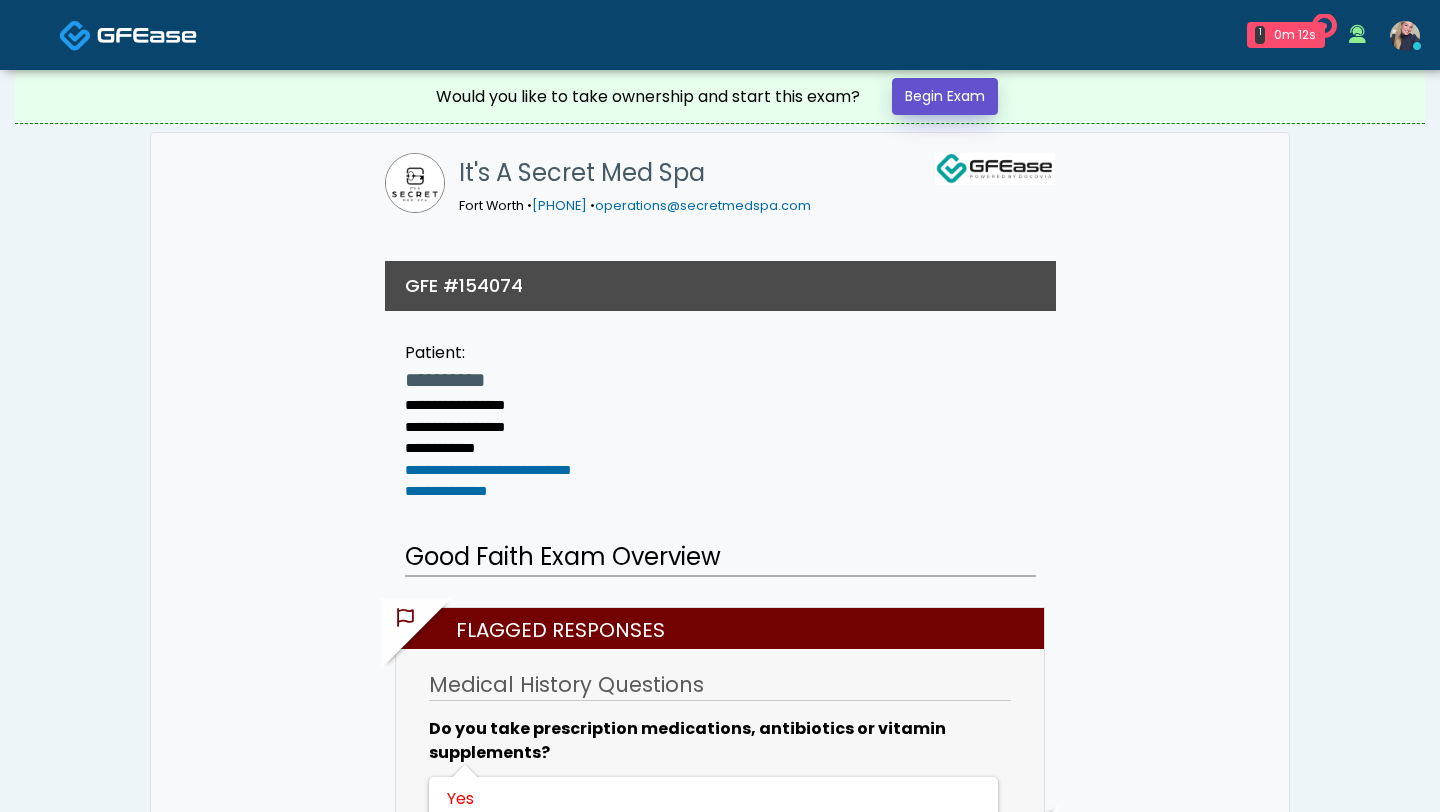 click on "Begin Exam" at bounding box center [945, 96] 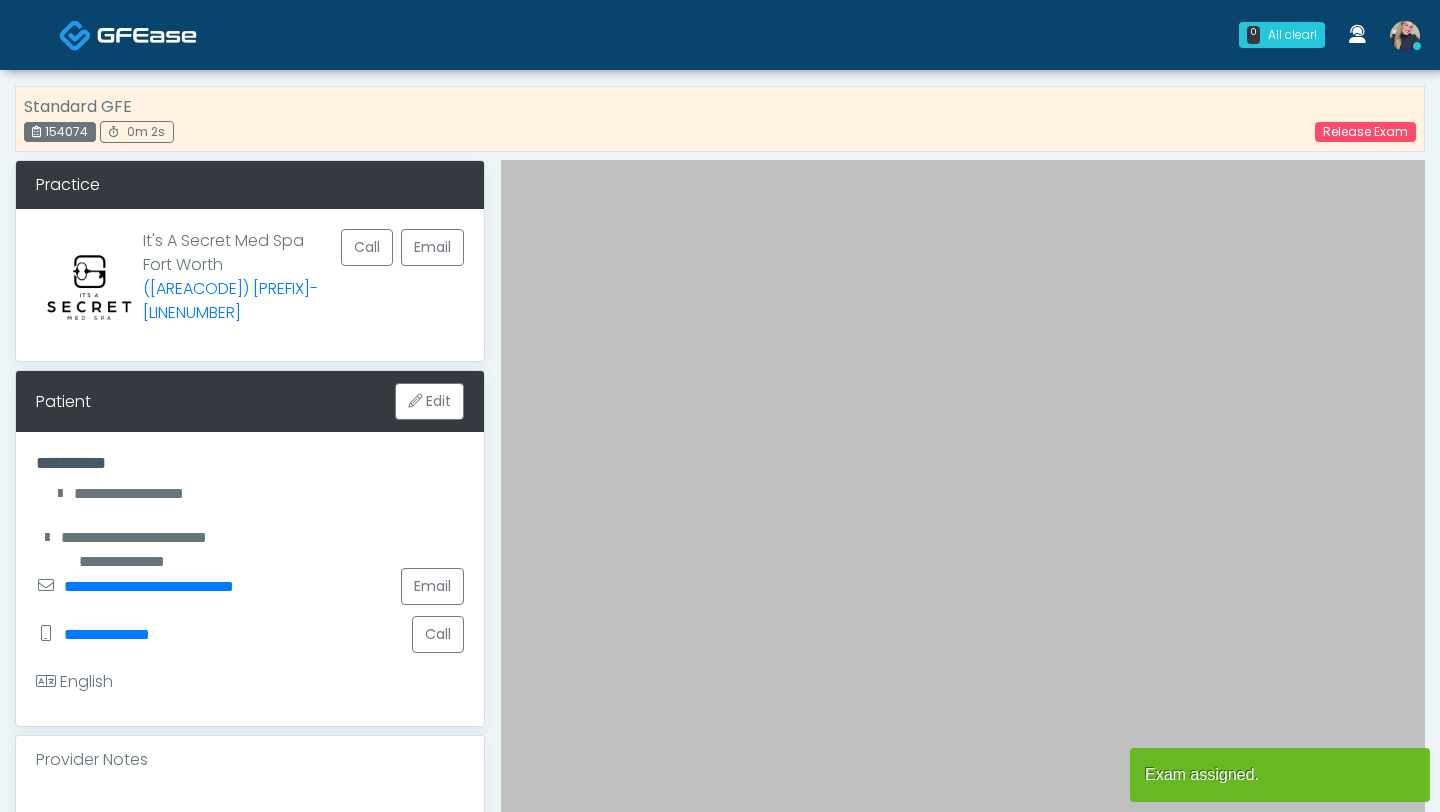 scroll, scrollTop: 0, scrollLeft: 0, axis: both 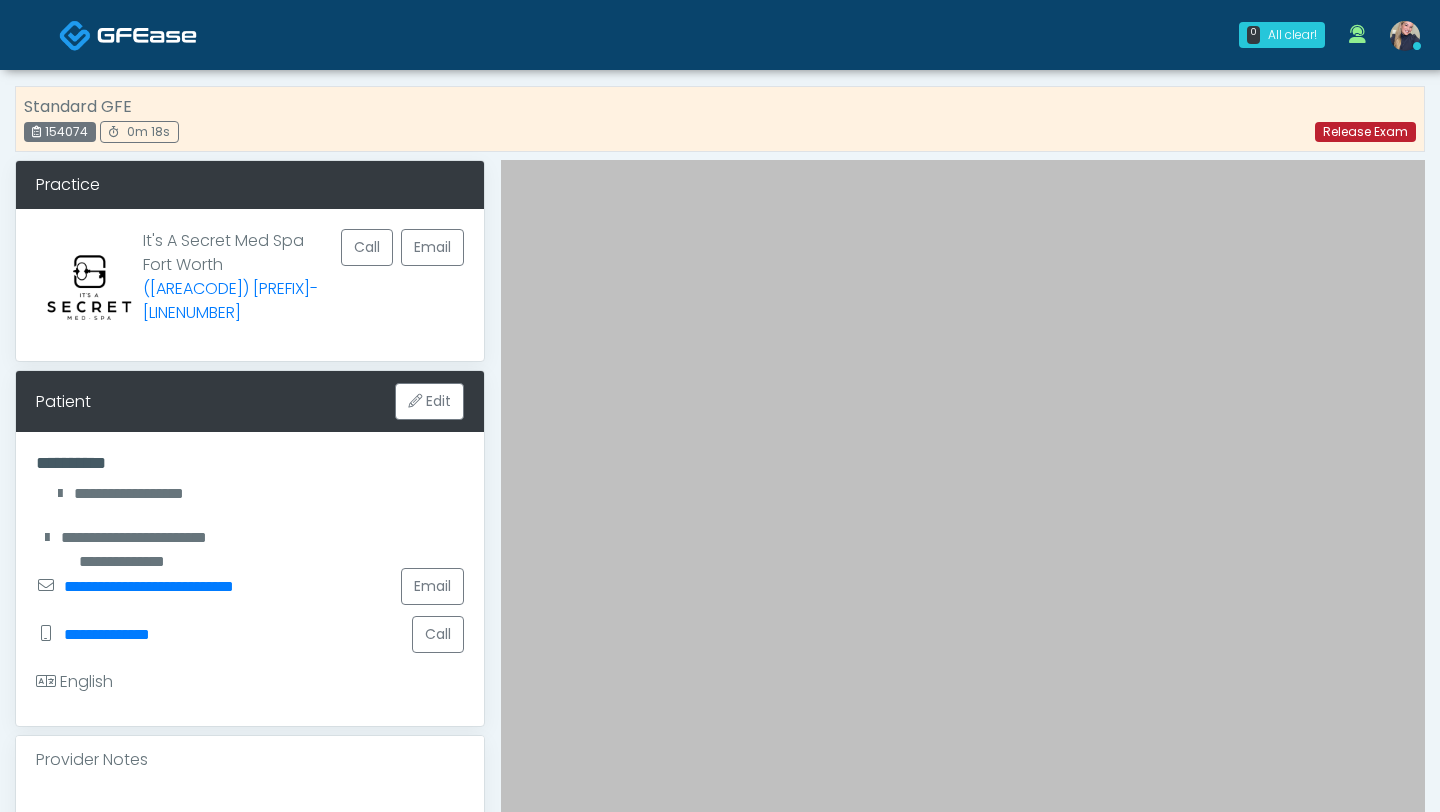 click on "Release Exam" at bounding box center (1365, 132) 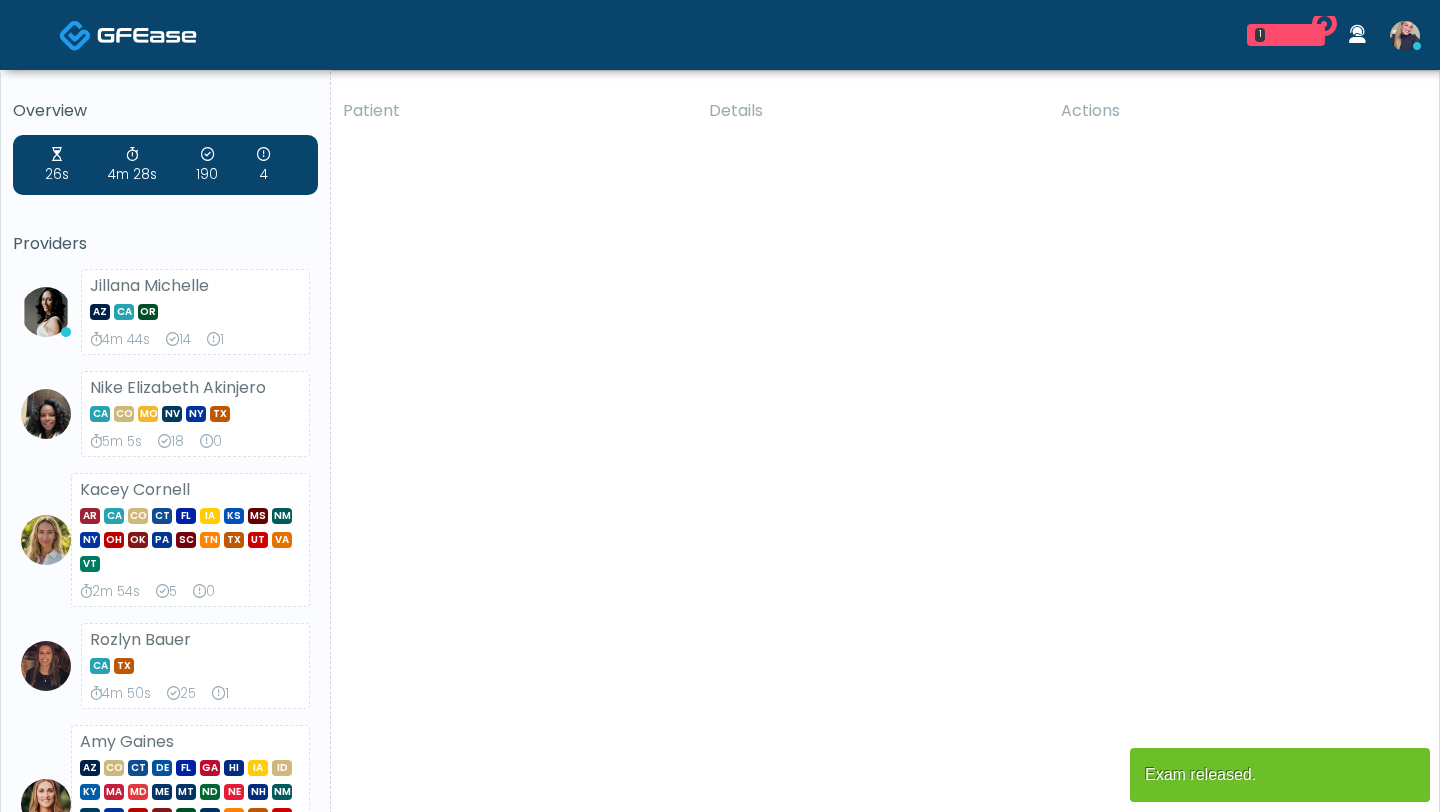 scroll, scrollTop: 0, scrollLeft: 0, axis: both 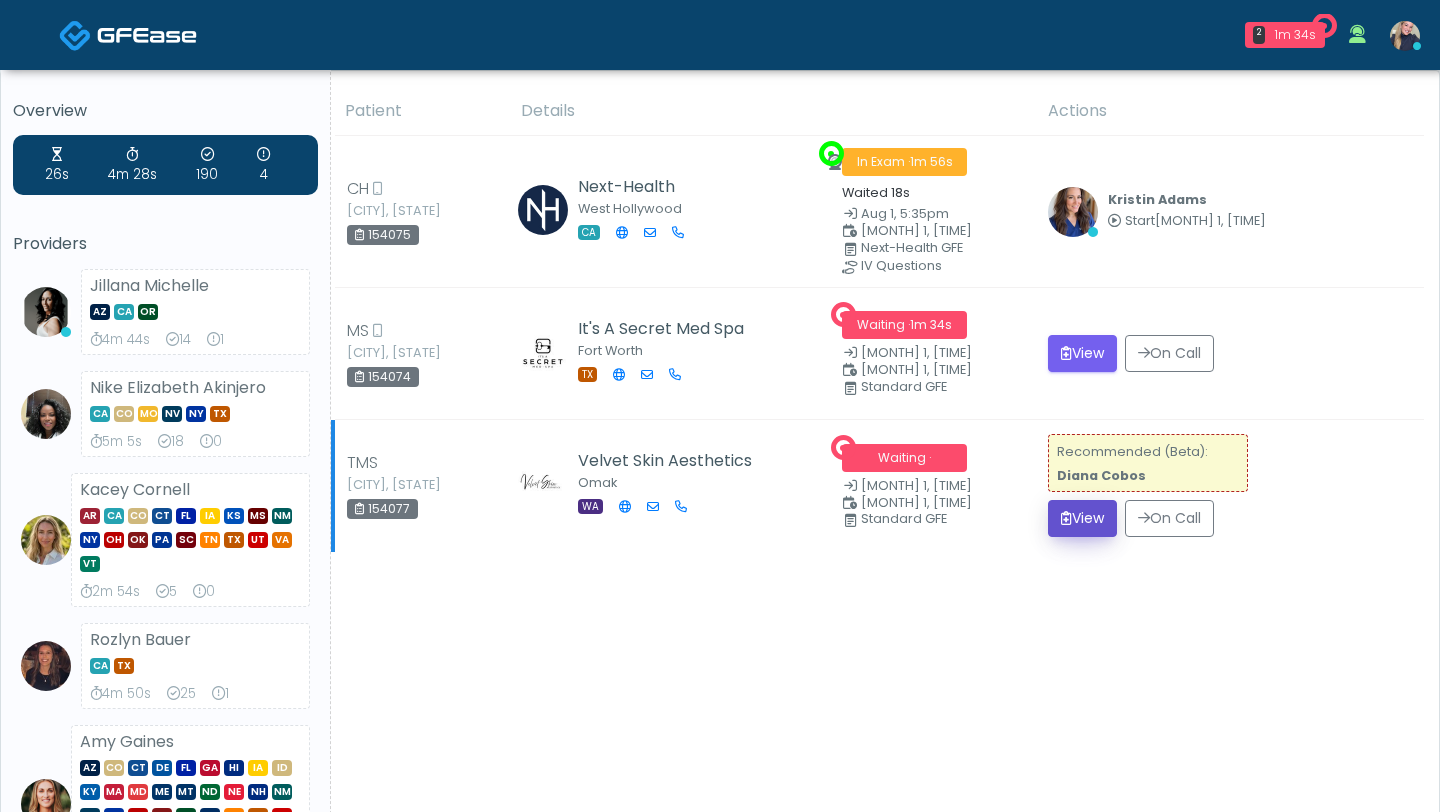 click on "View" at bounding box center (1082, 518) 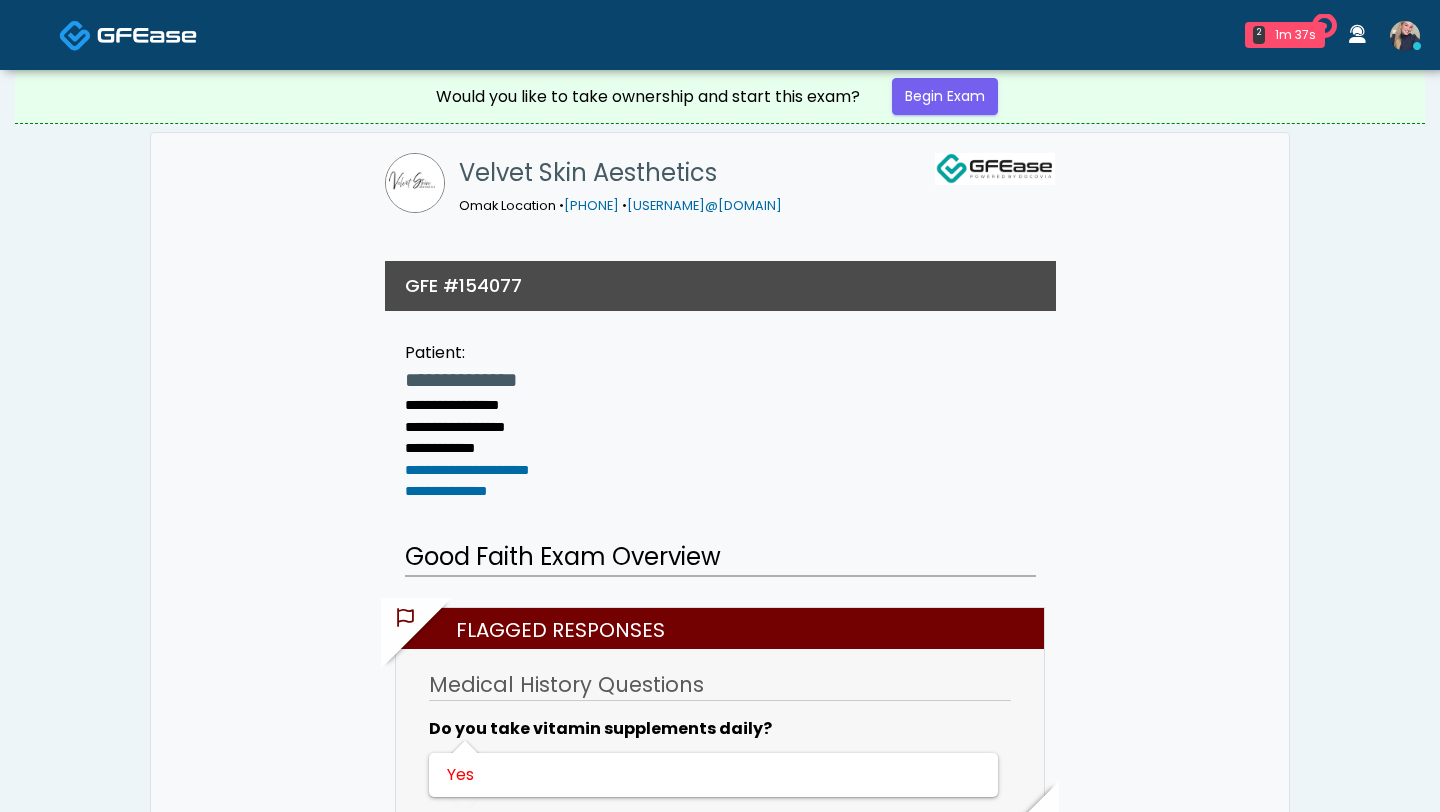 scroll, scrollTop: 0, scrollLeft: 0, axis: both 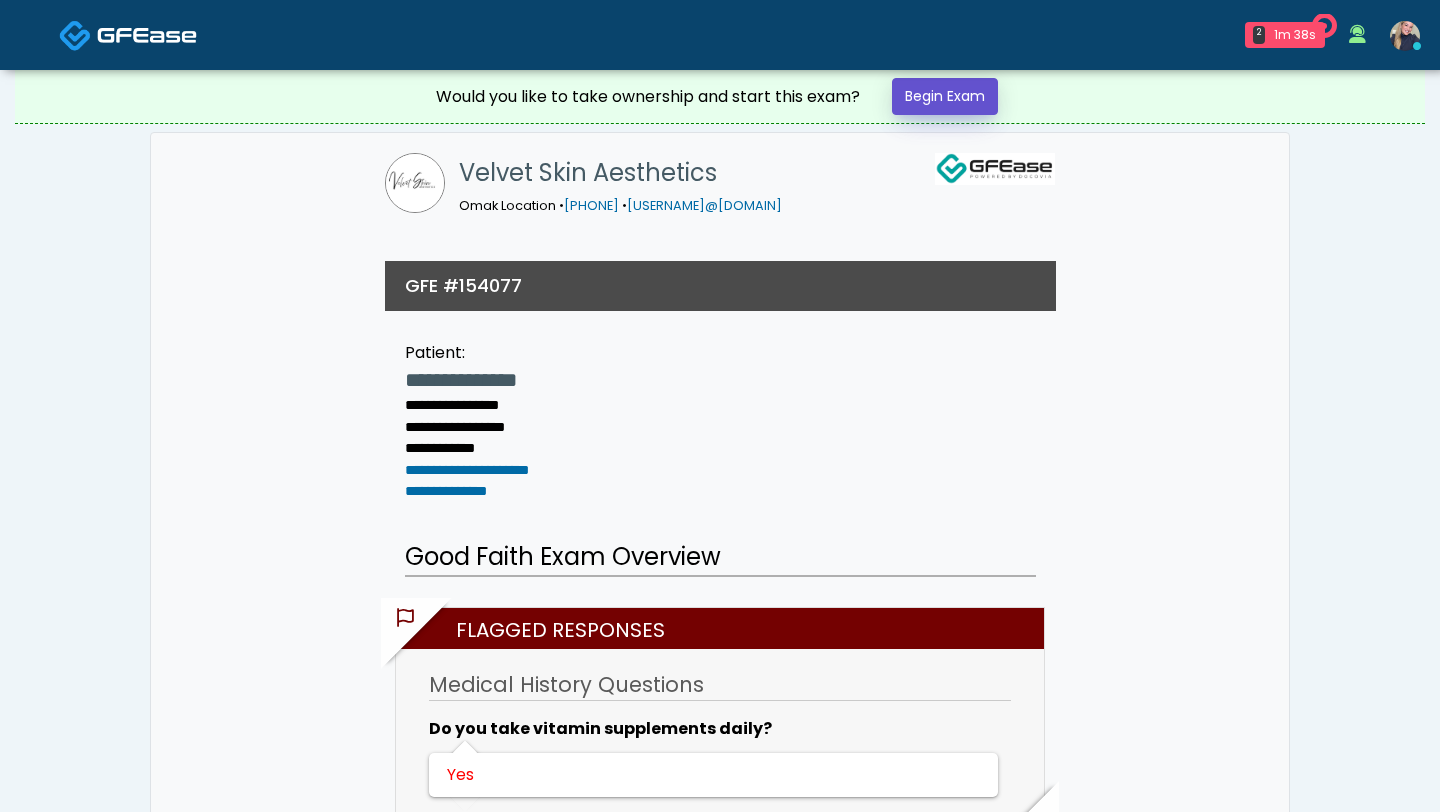 click on "Begin Exam" at bounding box center [945, 96] 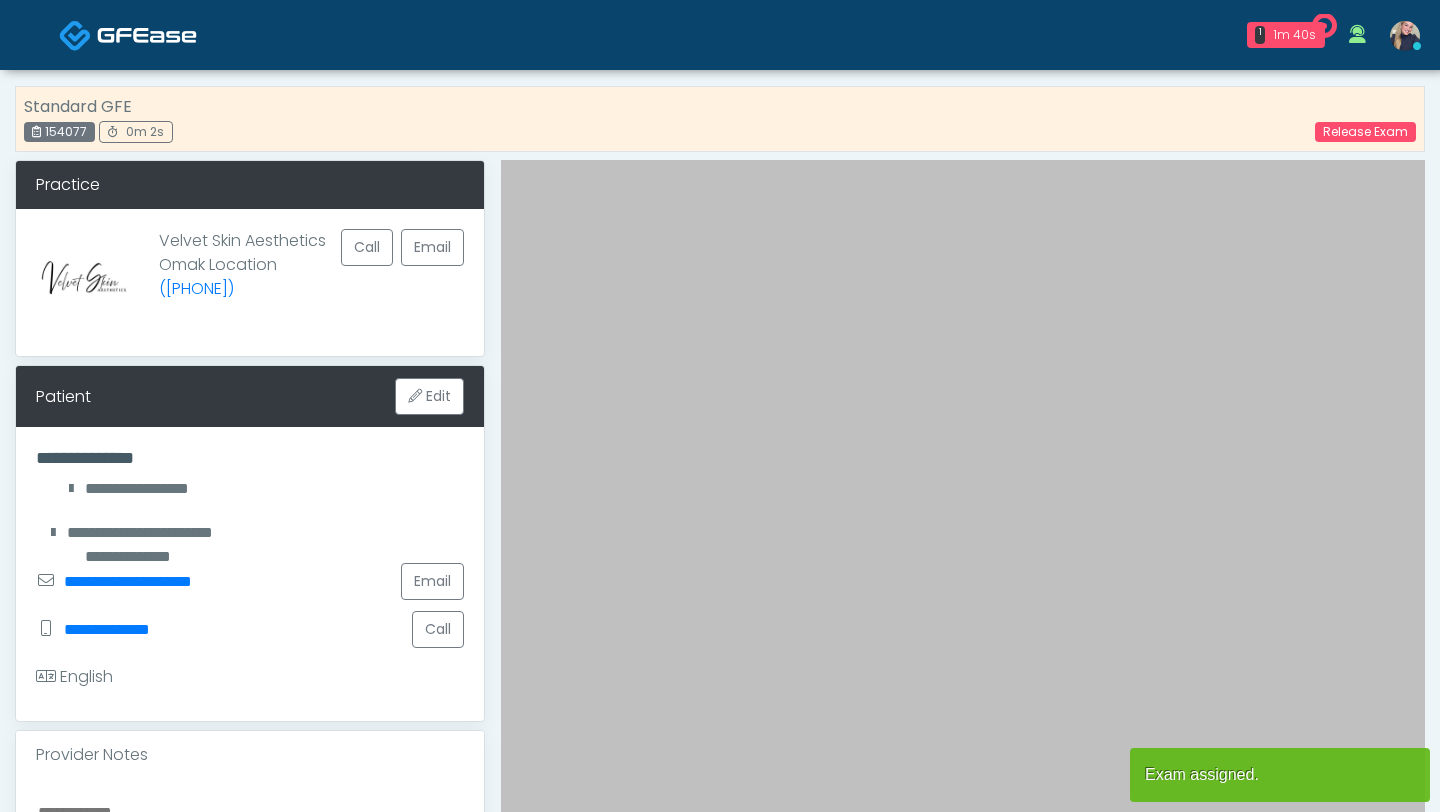 scroll, scrollTop: 364, scrollLeft: 0, axis: vertical 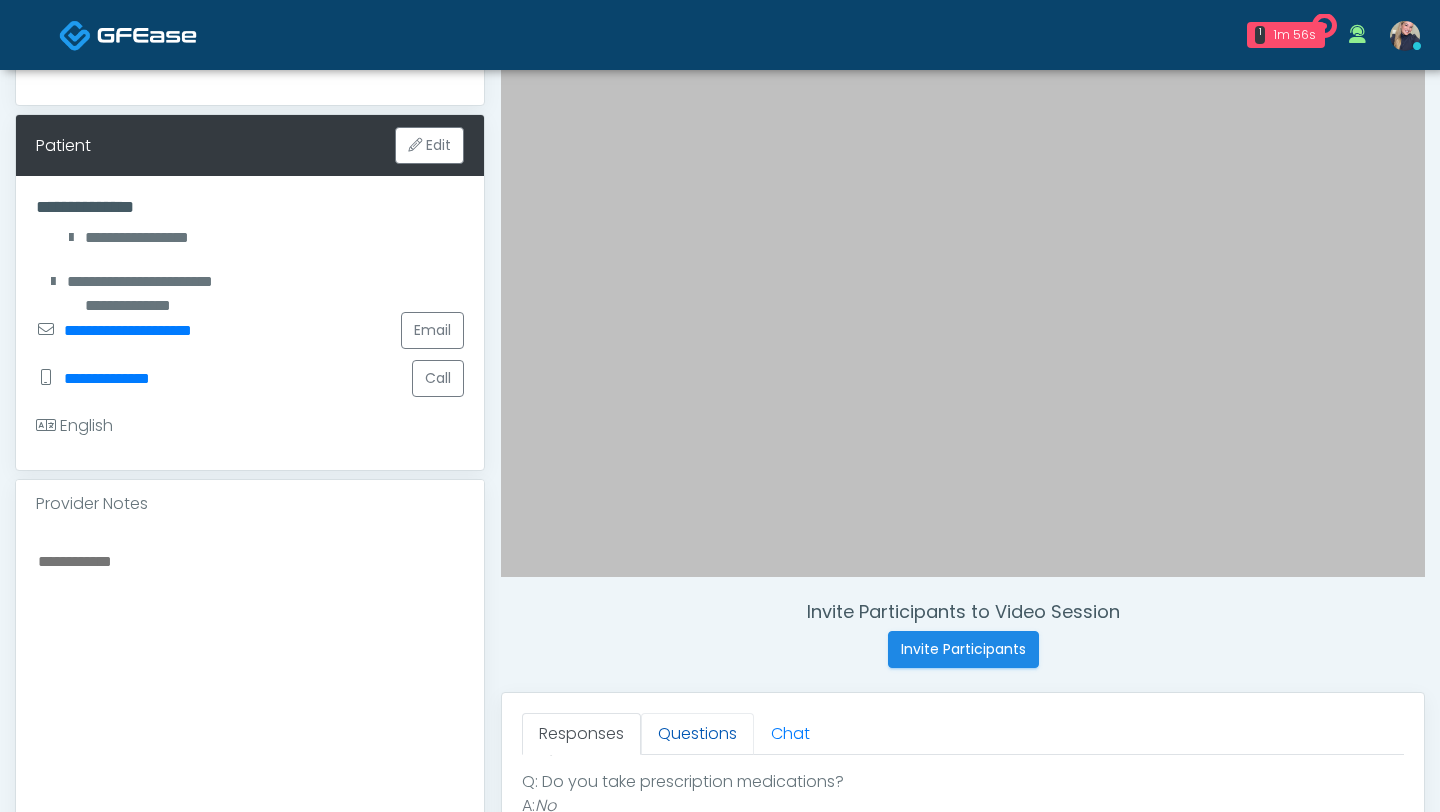 click on "Questions" at bounding box center (697, 734) 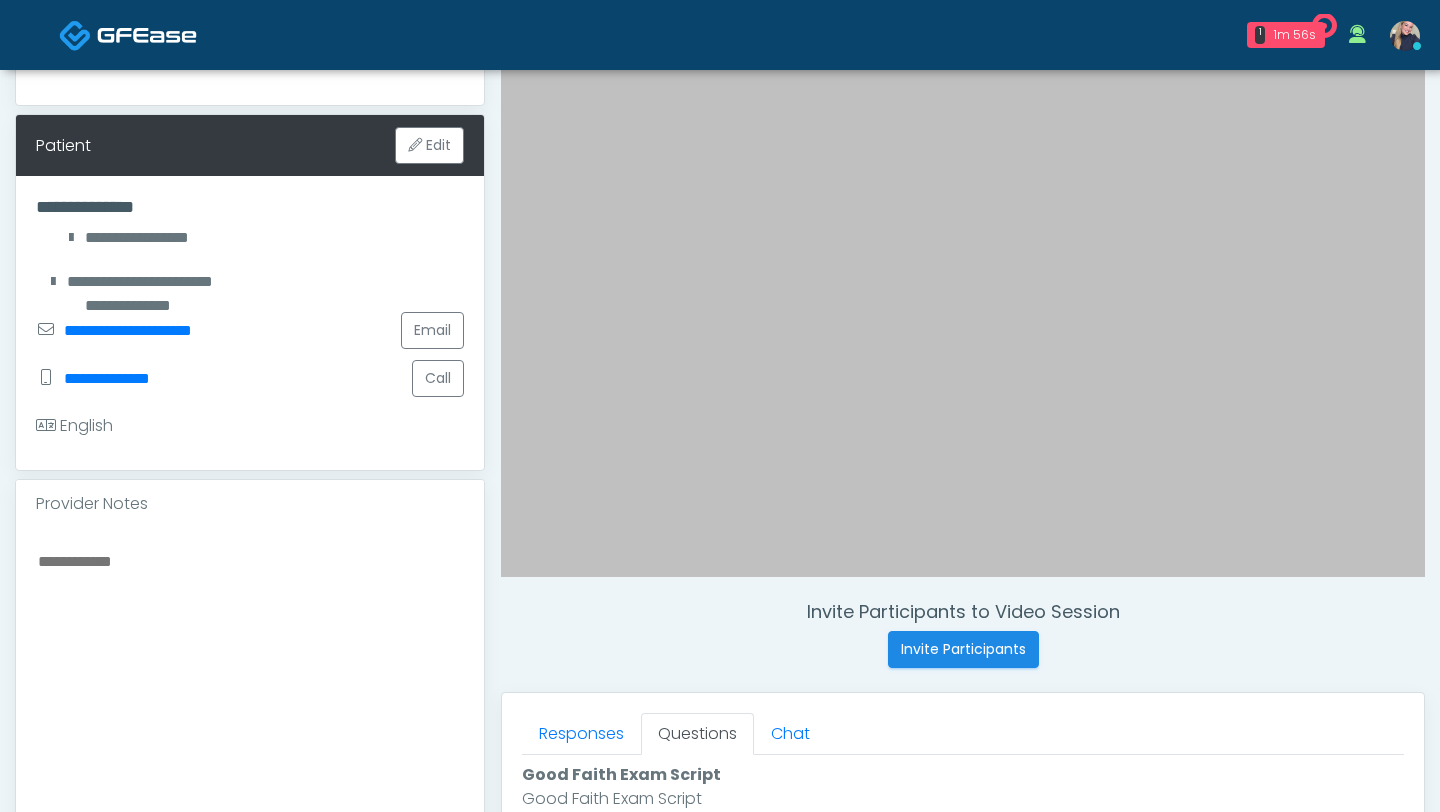 scroll, scrollTop: 0, scrollLeft: 0, axis: both 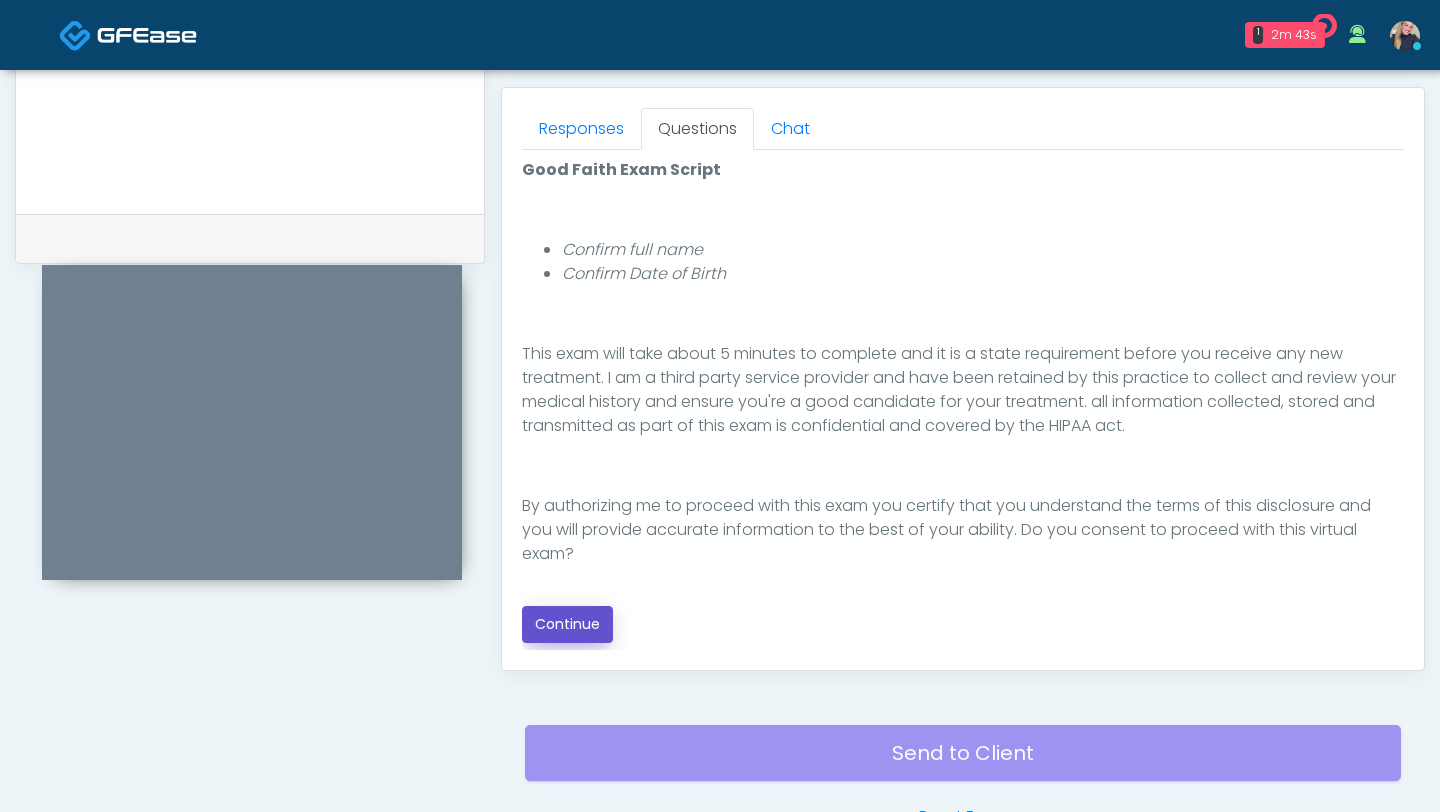 click on "Continue" at bounding box center [567, 624] 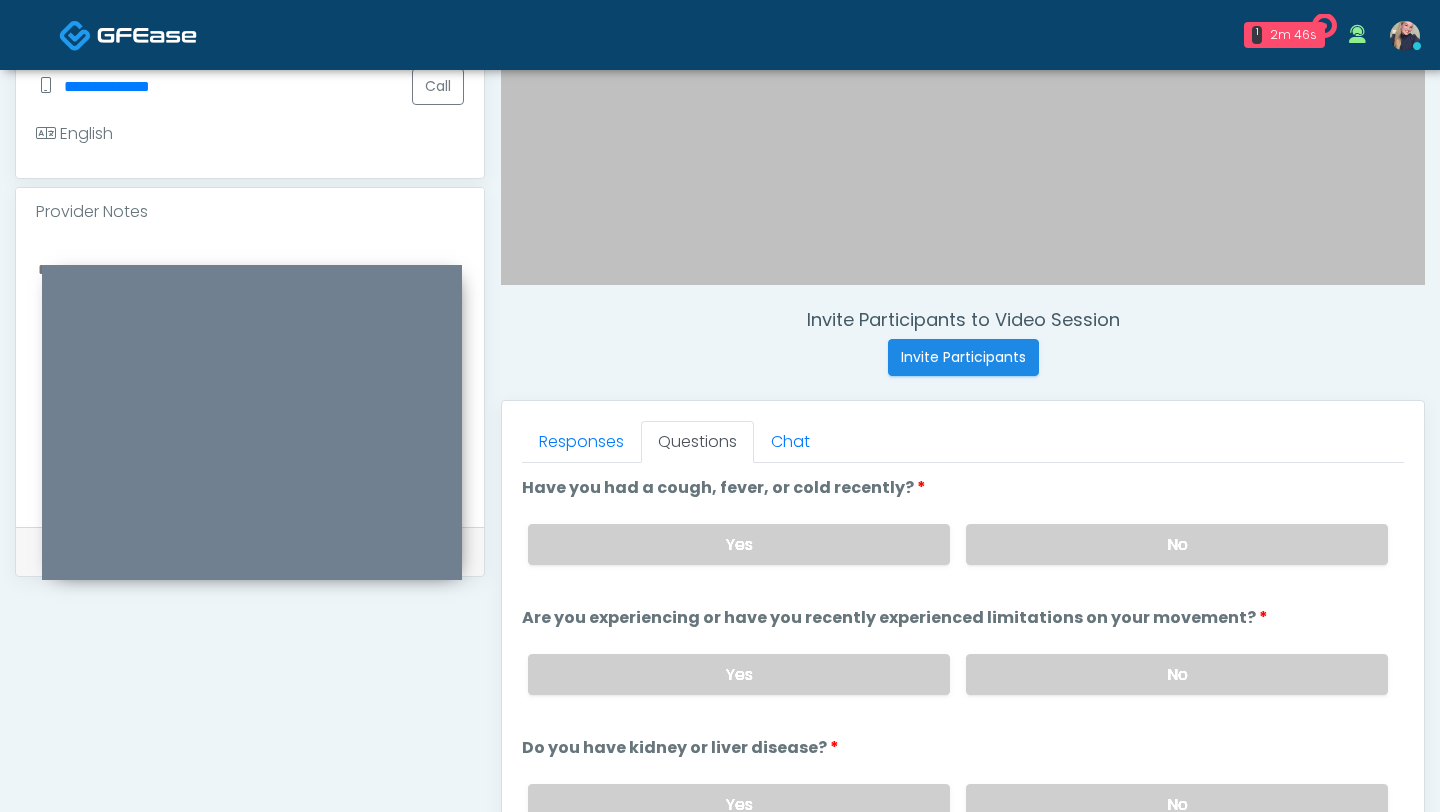 scroll, scrollTop: 603, scrollLeft: 0, axis: vertical 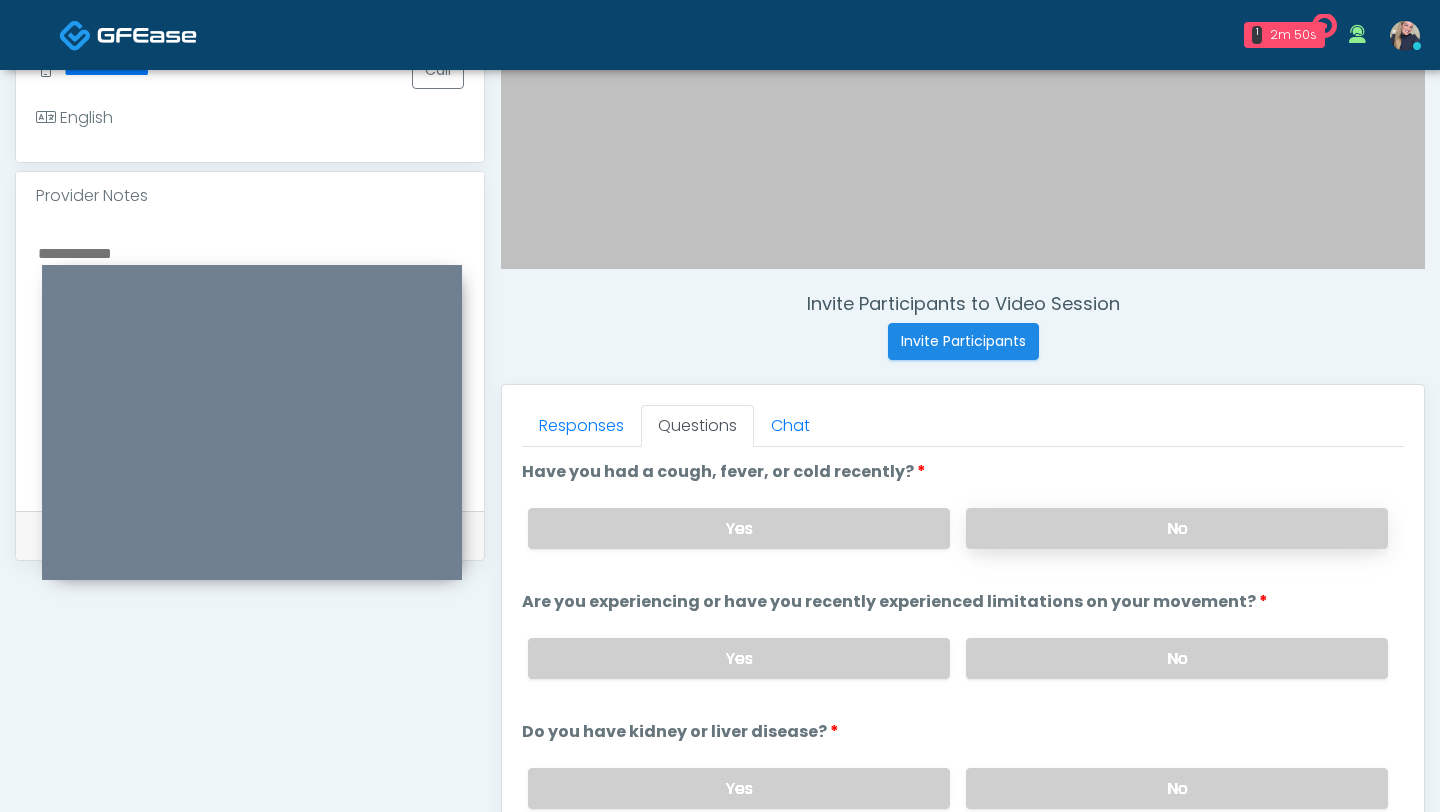 click on "No" at bounding box center (1177, 528) 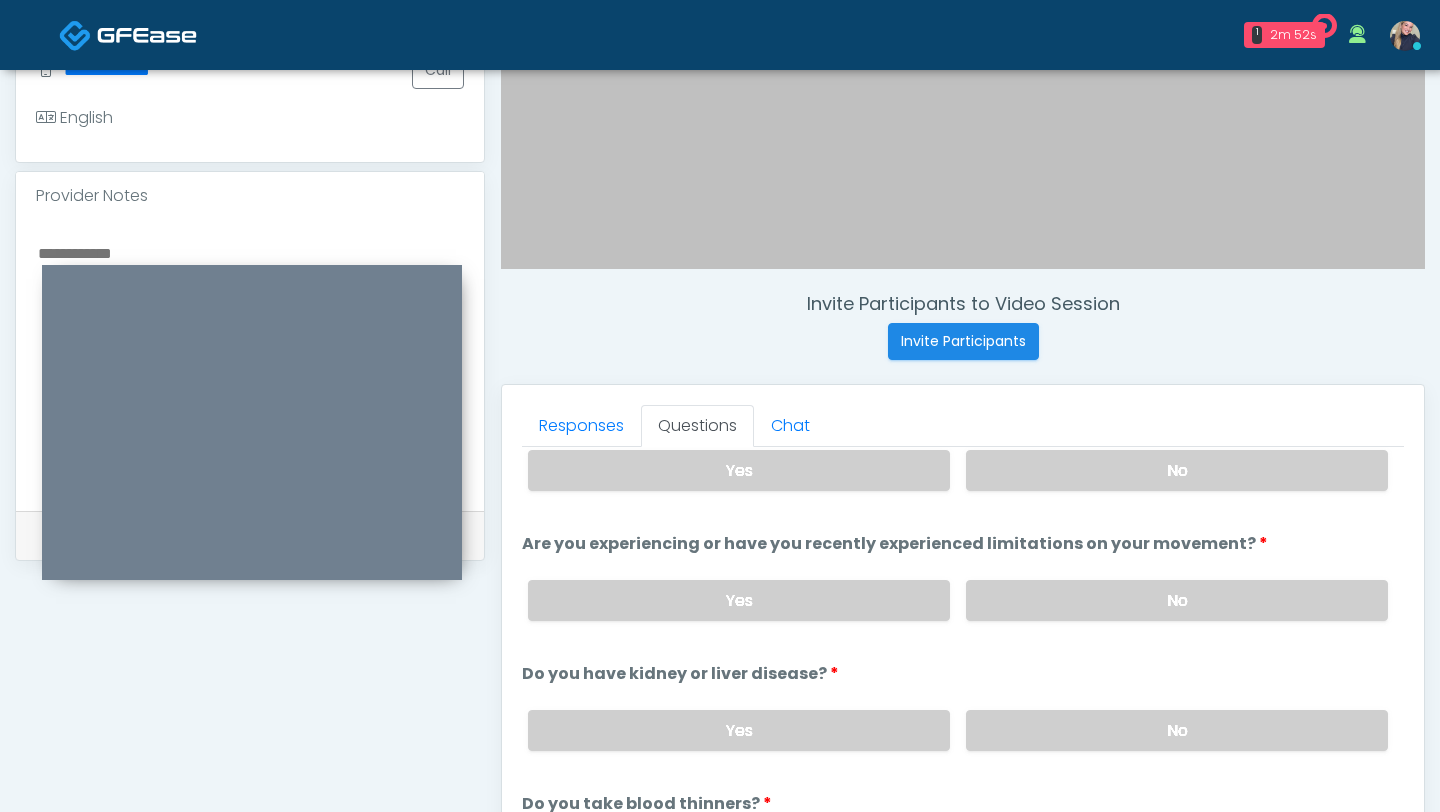 scroll, scrollTop: 59, scrollLeft: 0, axis: vertical 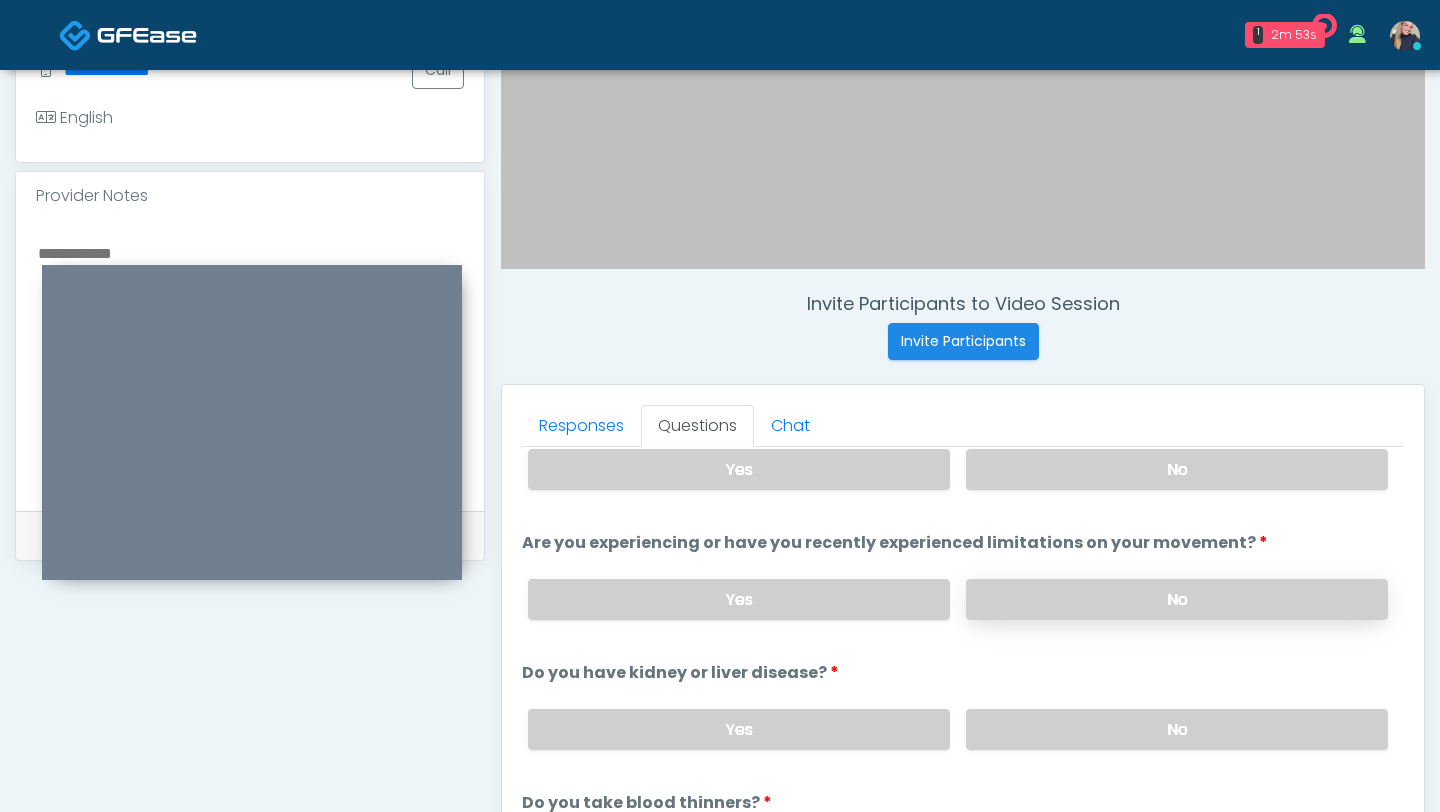 click on "No" at bounding box center [1177, 599] 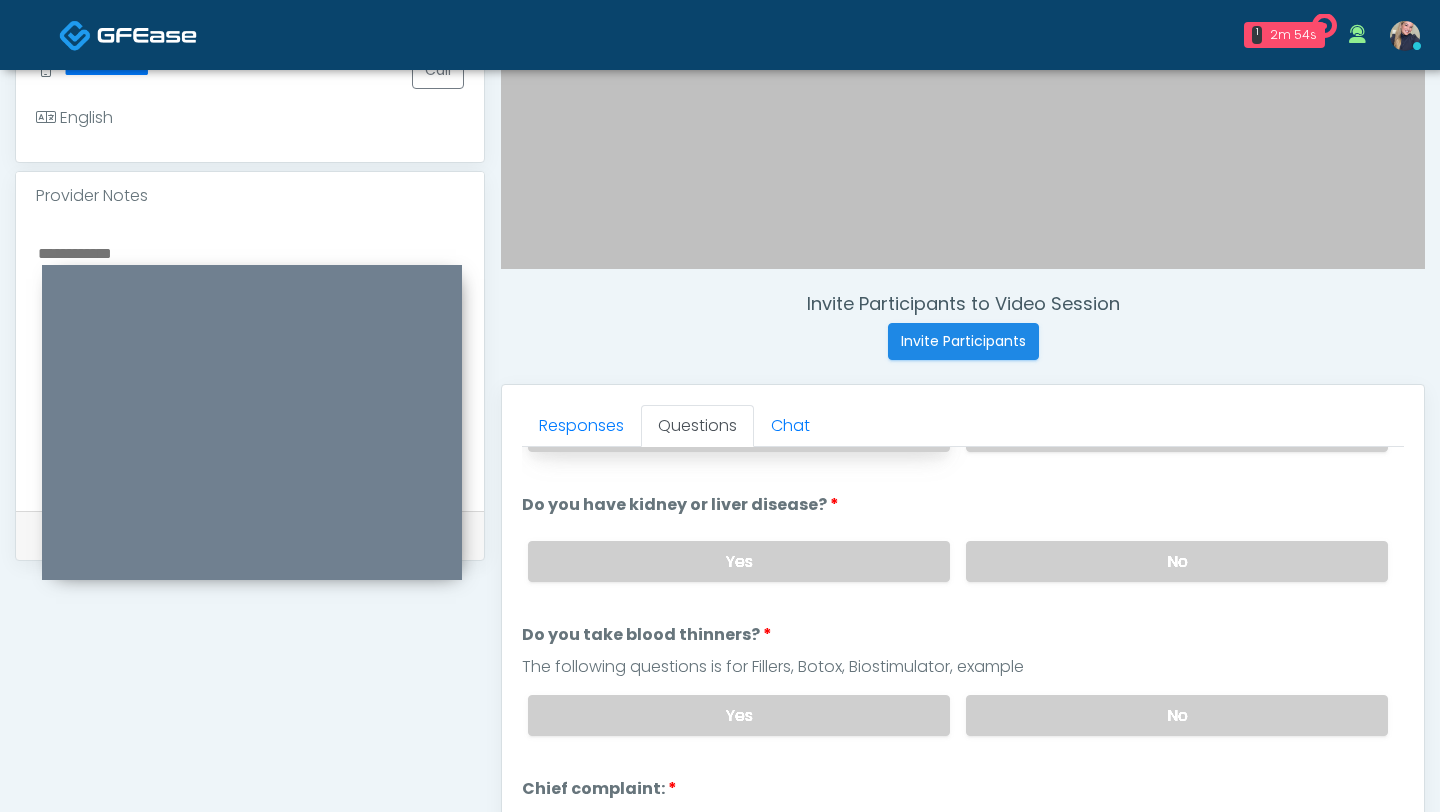 scroll, scrollTop: 230, scrollLeft: 0, axis: vertical 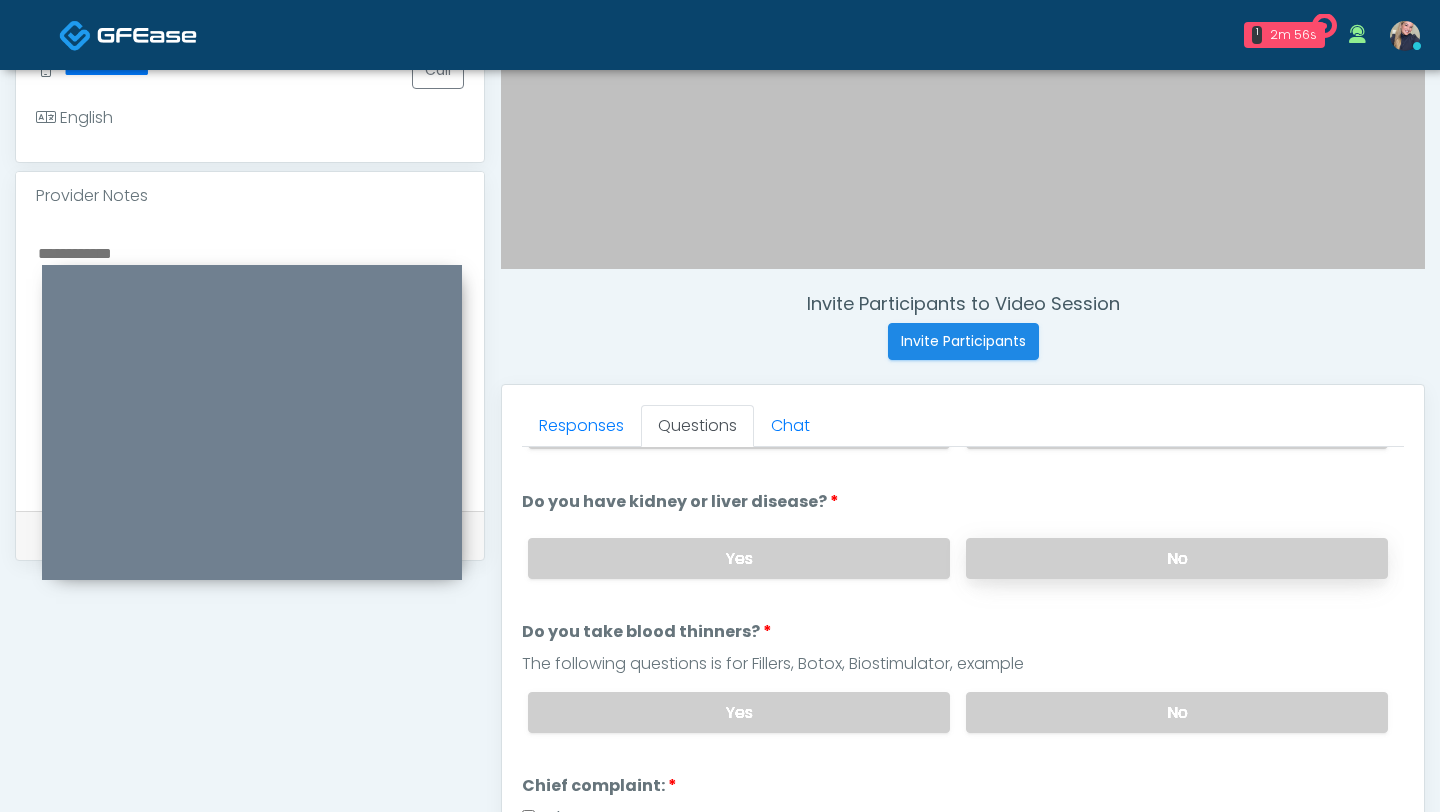 click on "No" at bounding box center [1177, 558] 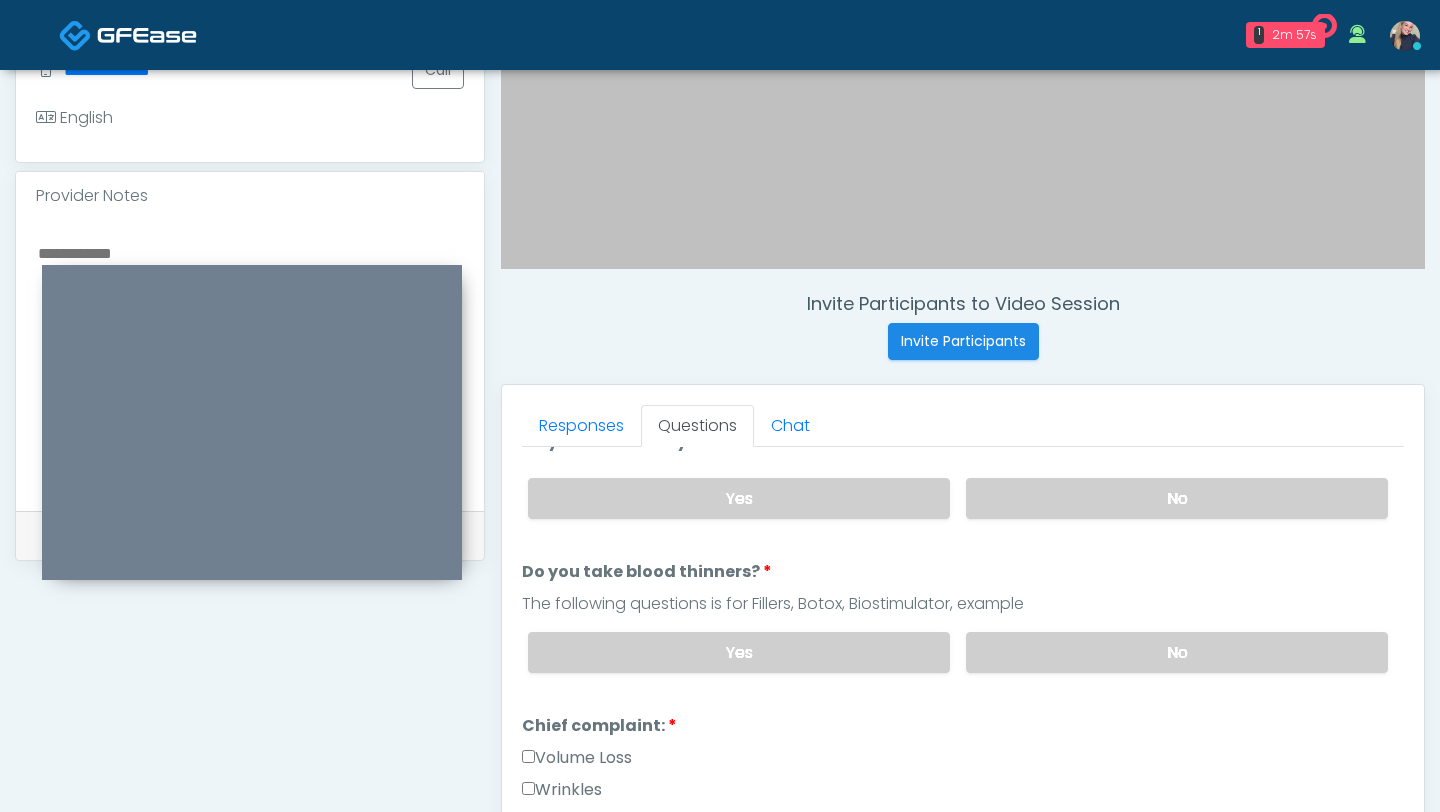 scroll, scrollTop: 307, scrollLeft: 0, axis: vertical 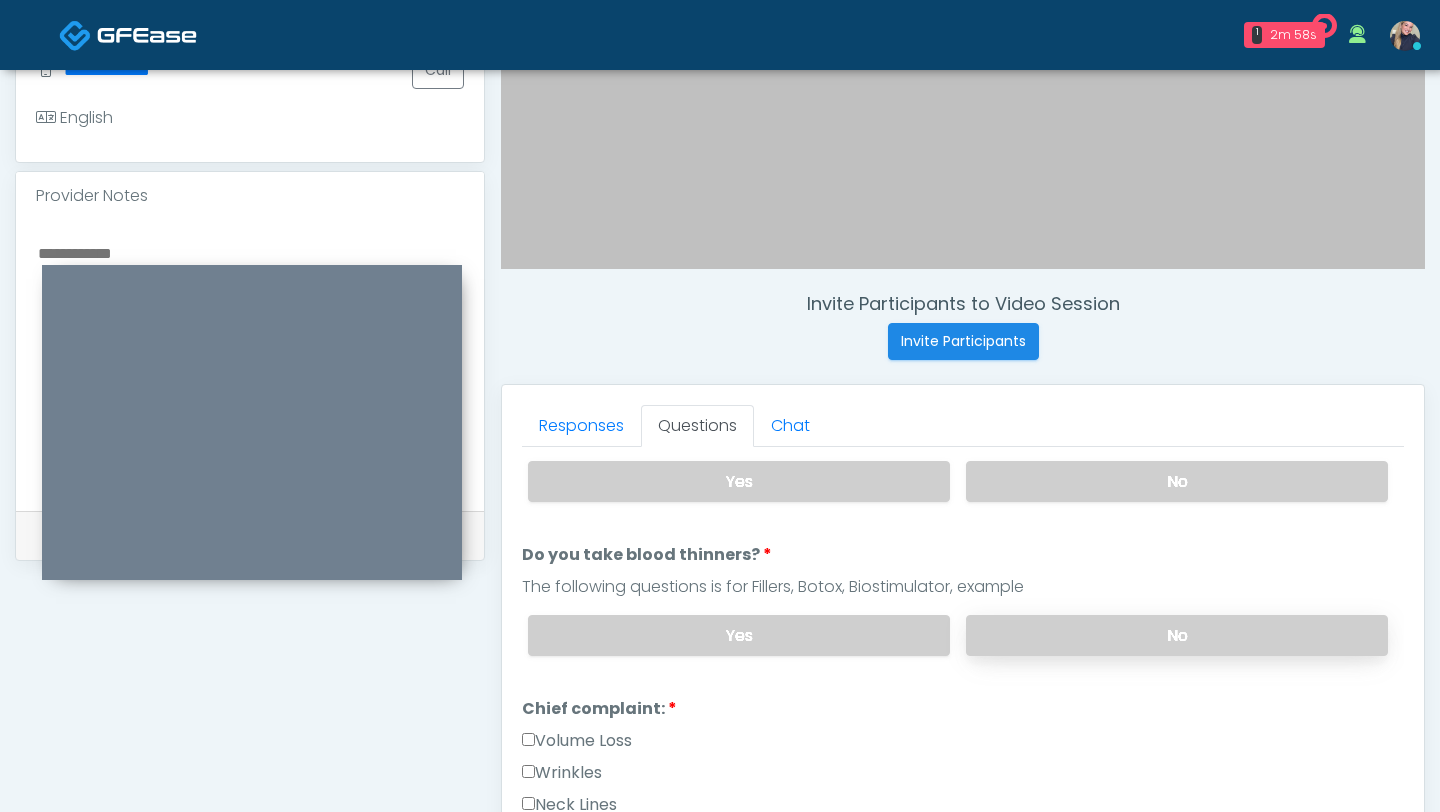 click on "No" at bounding box center (1177, 635) 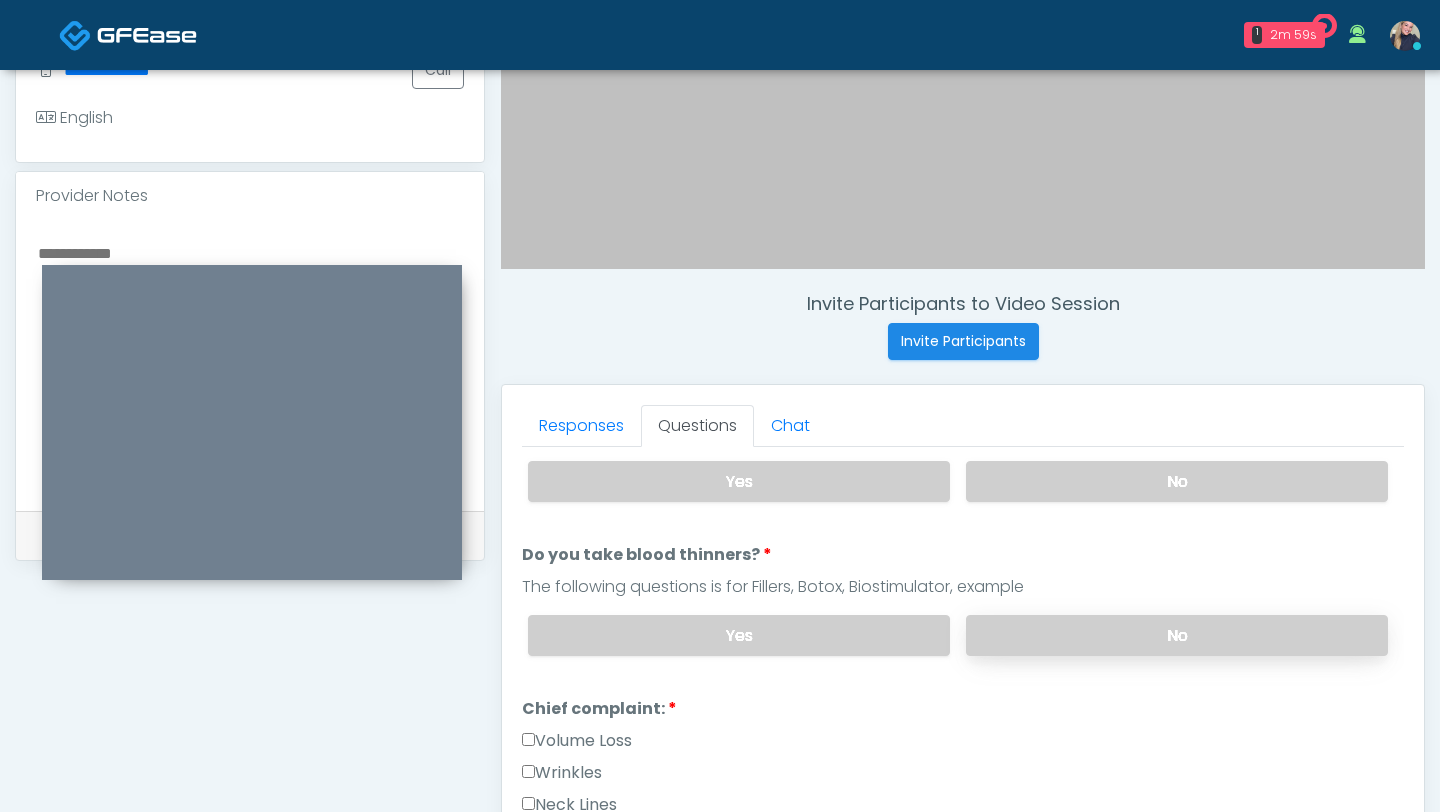 scroll, scrollTop: 559, scrollLeft: 0, axis: vertical 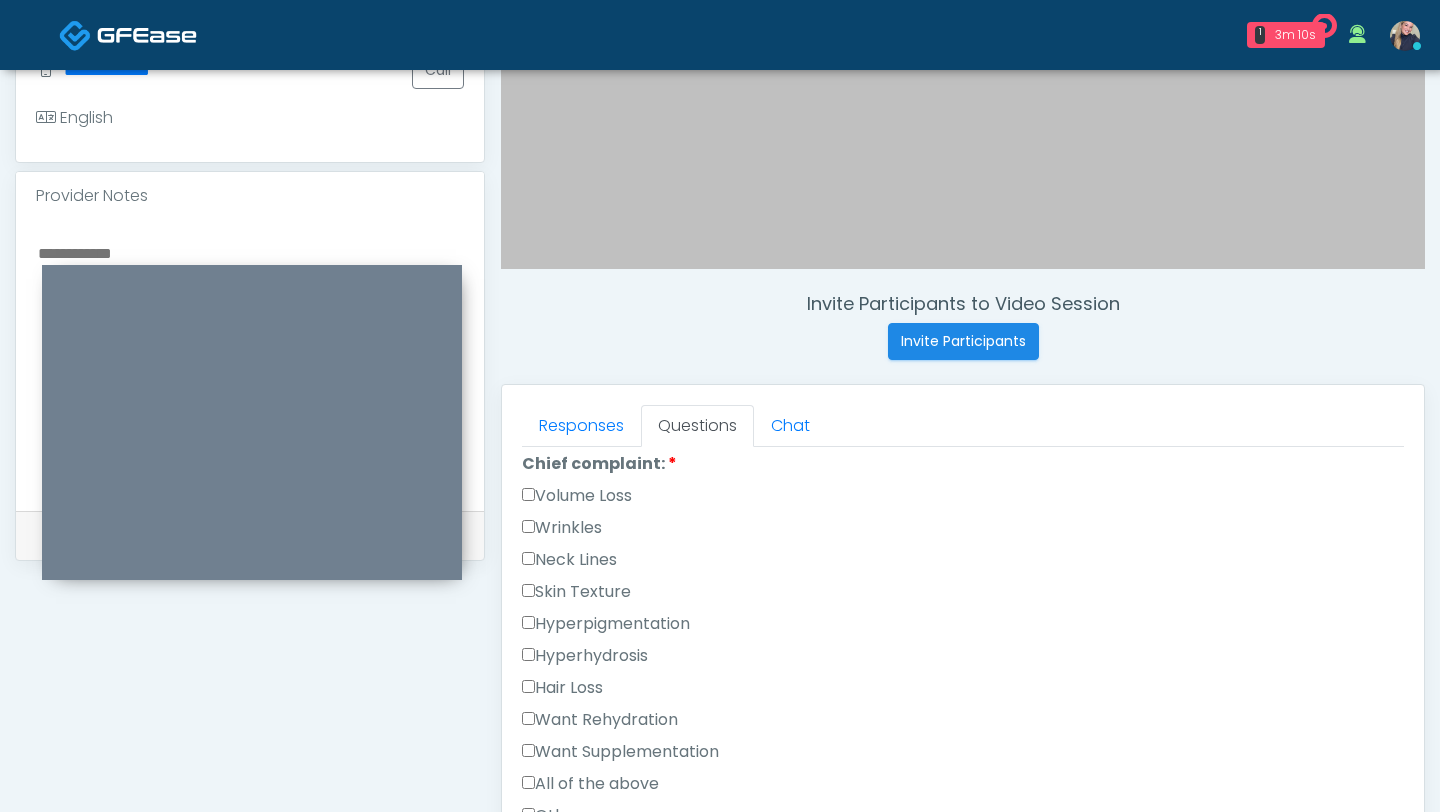 click on "Volume Loss" at bounding box center [577, 496] 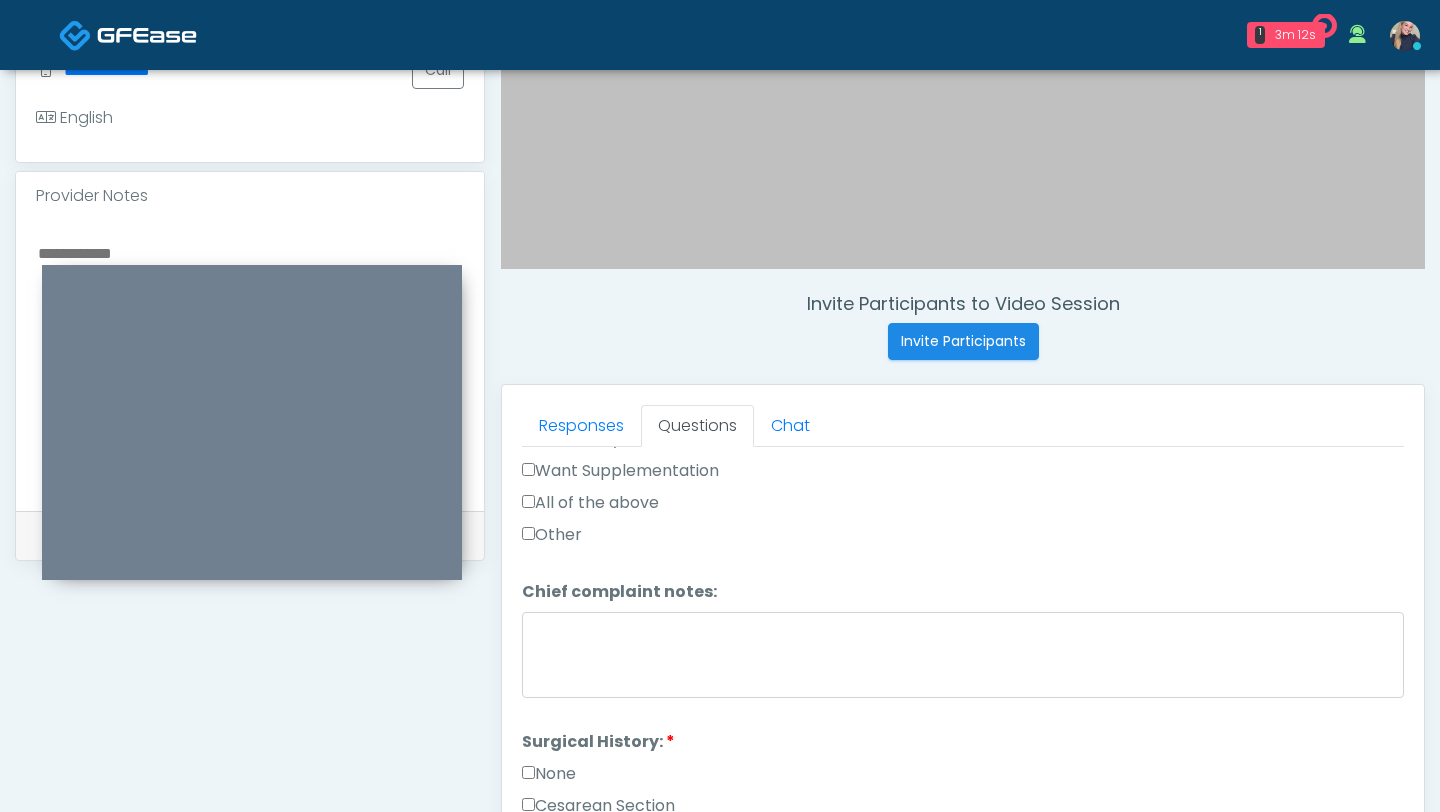 scroll, scrollTop: 835, scrollLeft: 0, axis: vertical 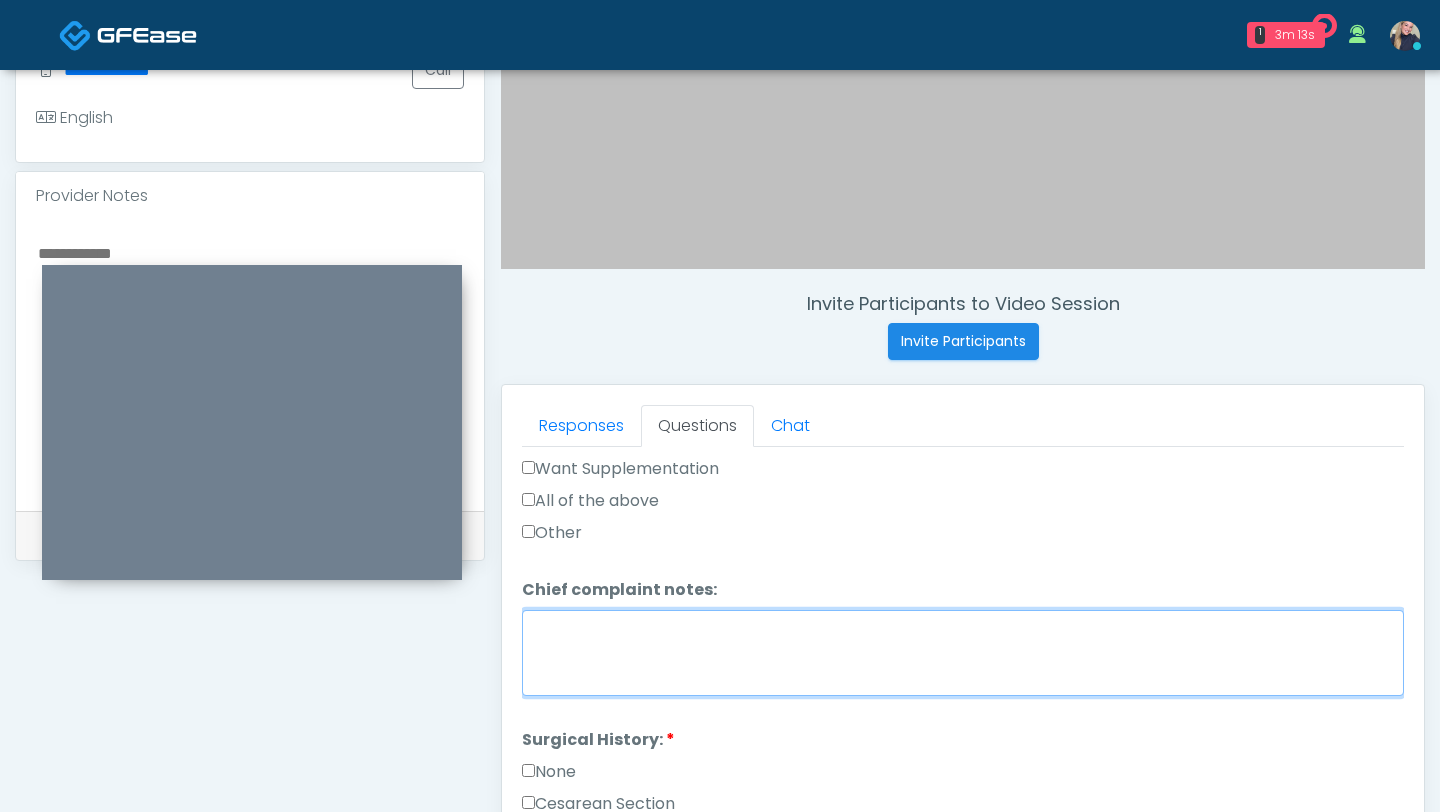click on "Chief complaint notes:" at bounding box center (963, 653) 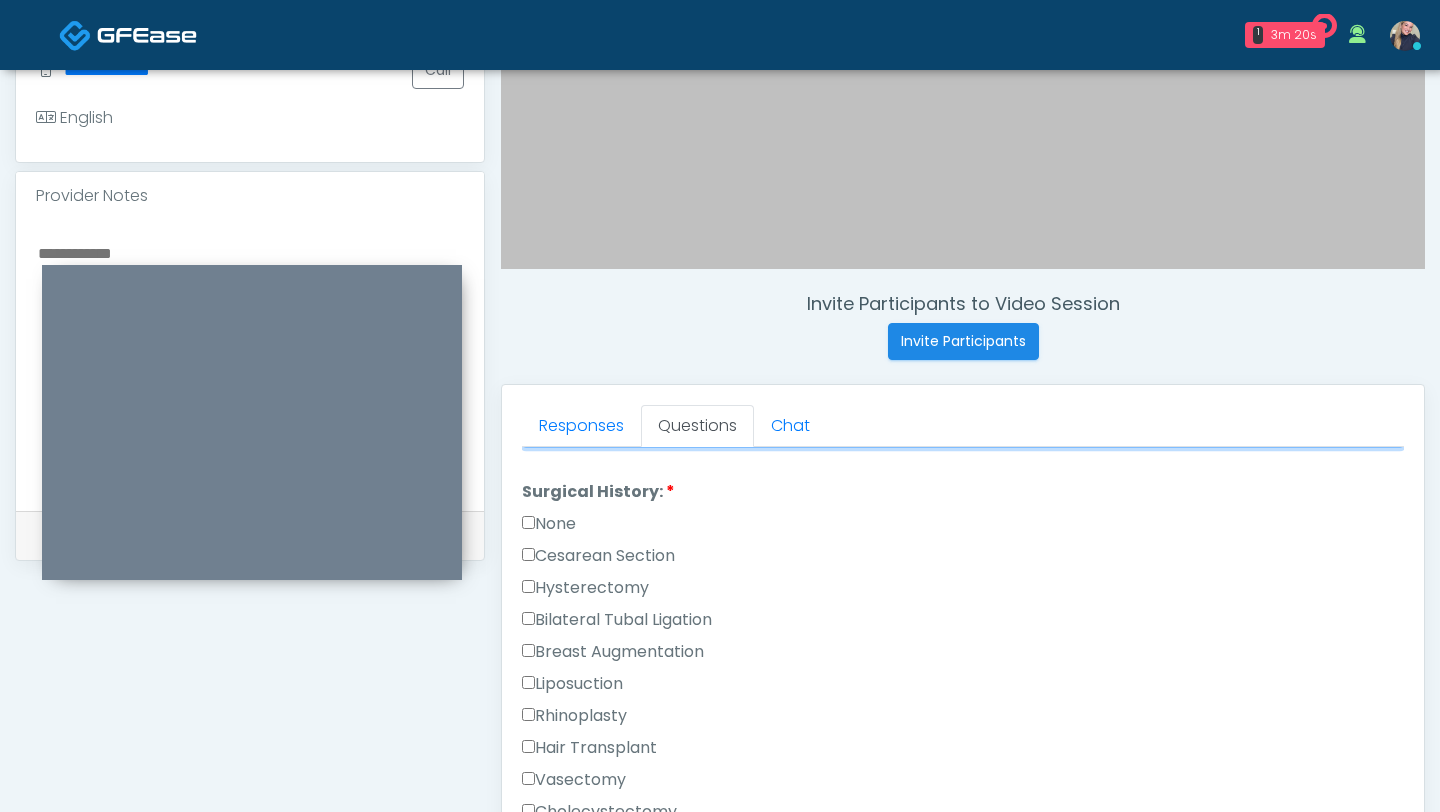 scroll, scrollTop: 1084, scrollLeft: 0, axis: vertical 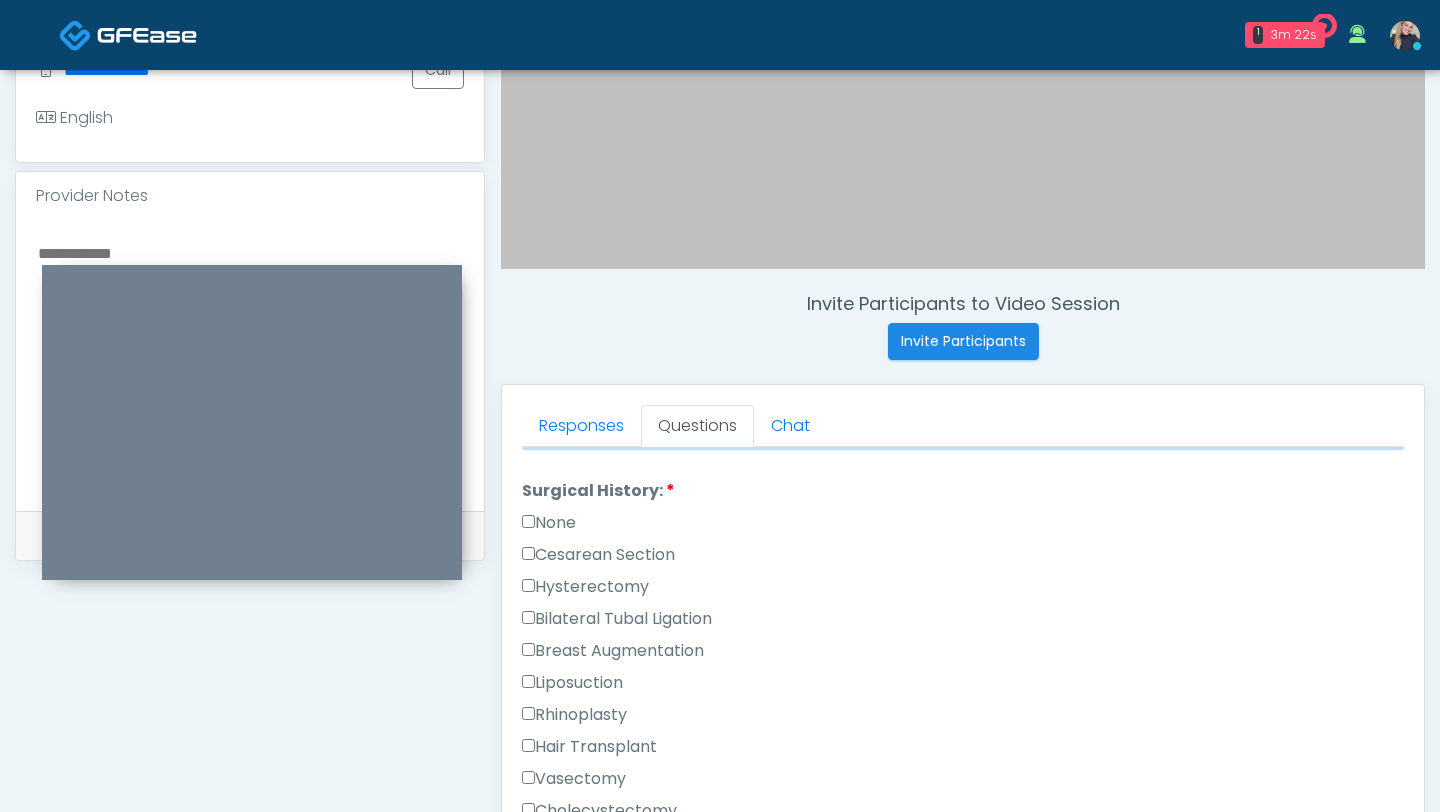 type on "**********" 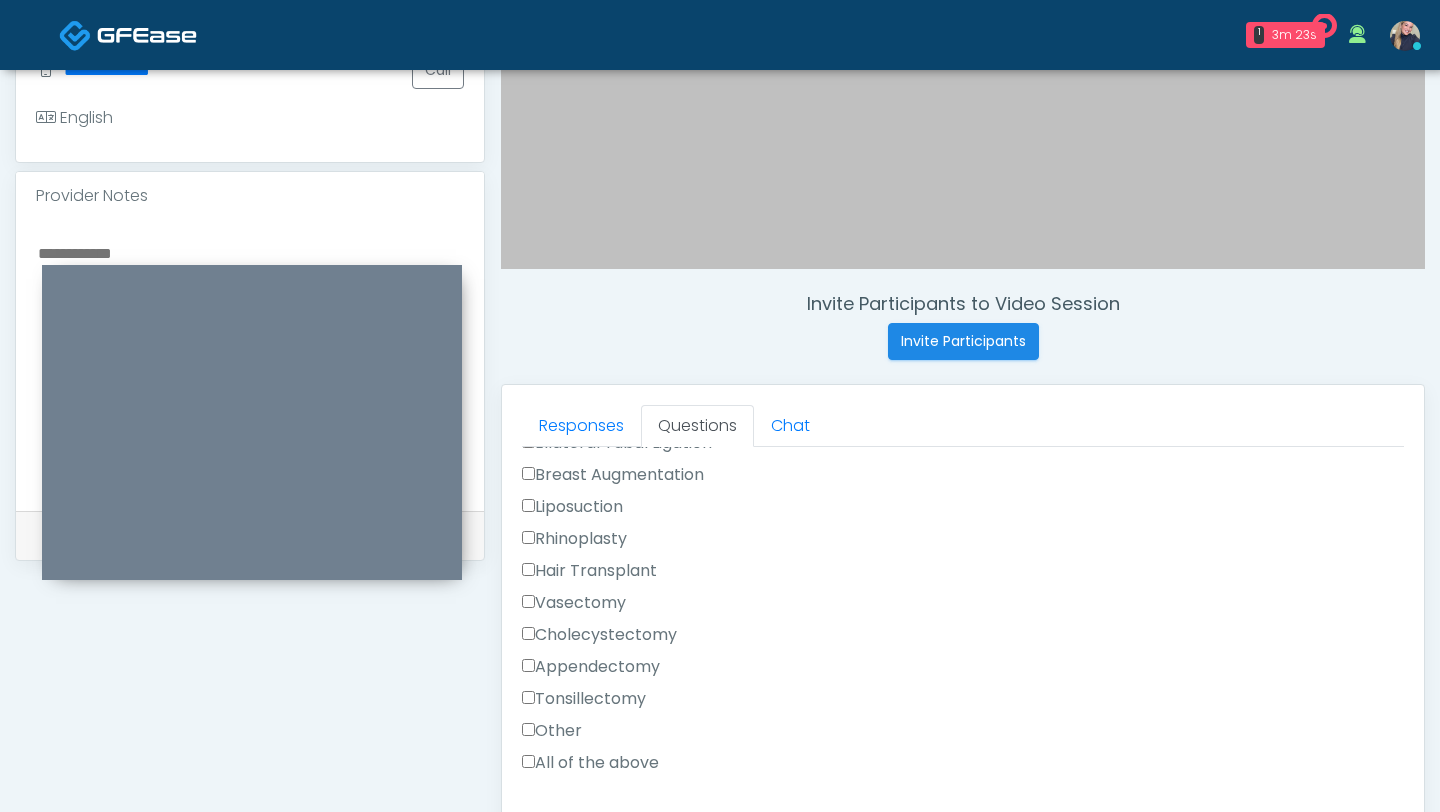 scroll, scrollTop: 1303, scrollLeft: 0, axis: vertical 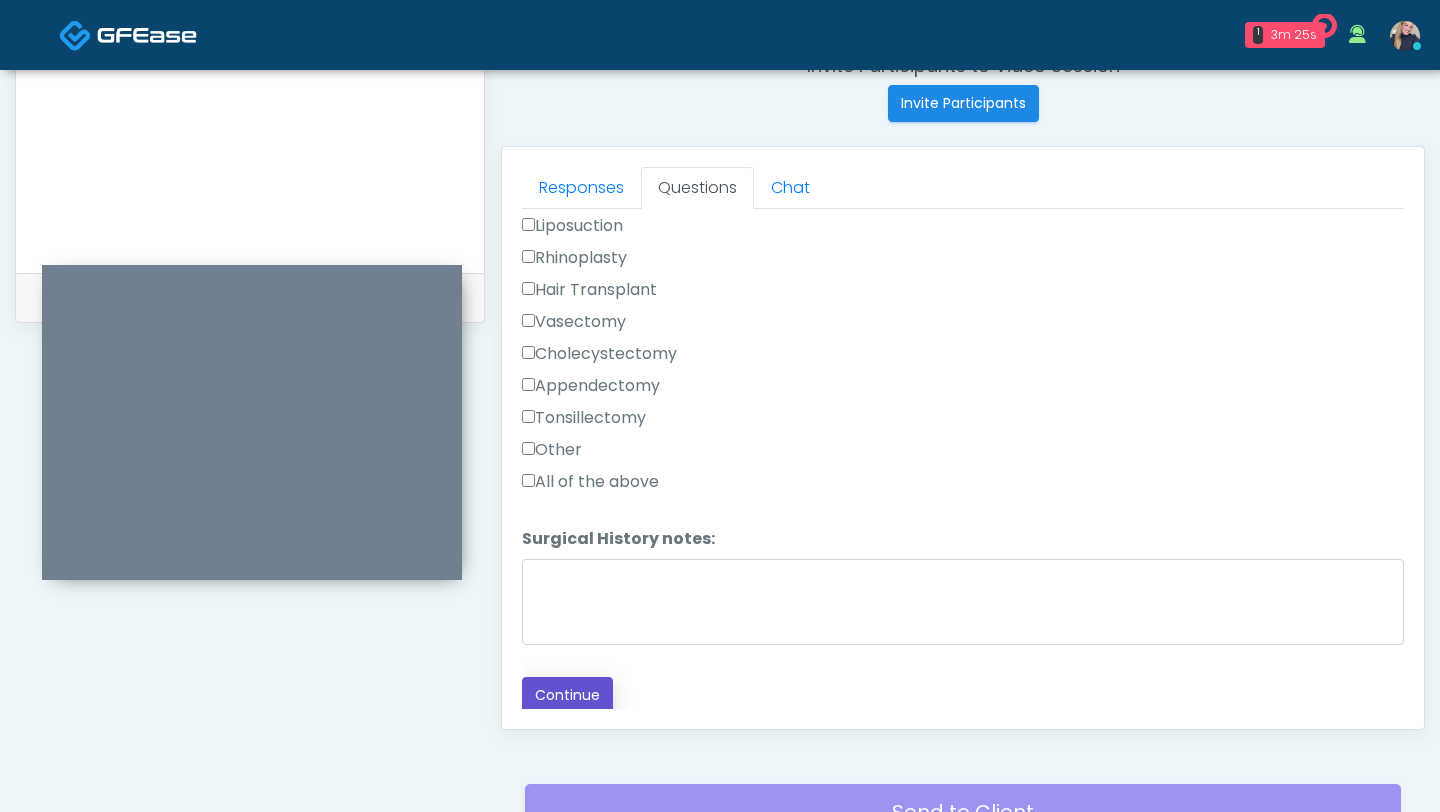 click on "Continue" at bounding box center [567, 695] 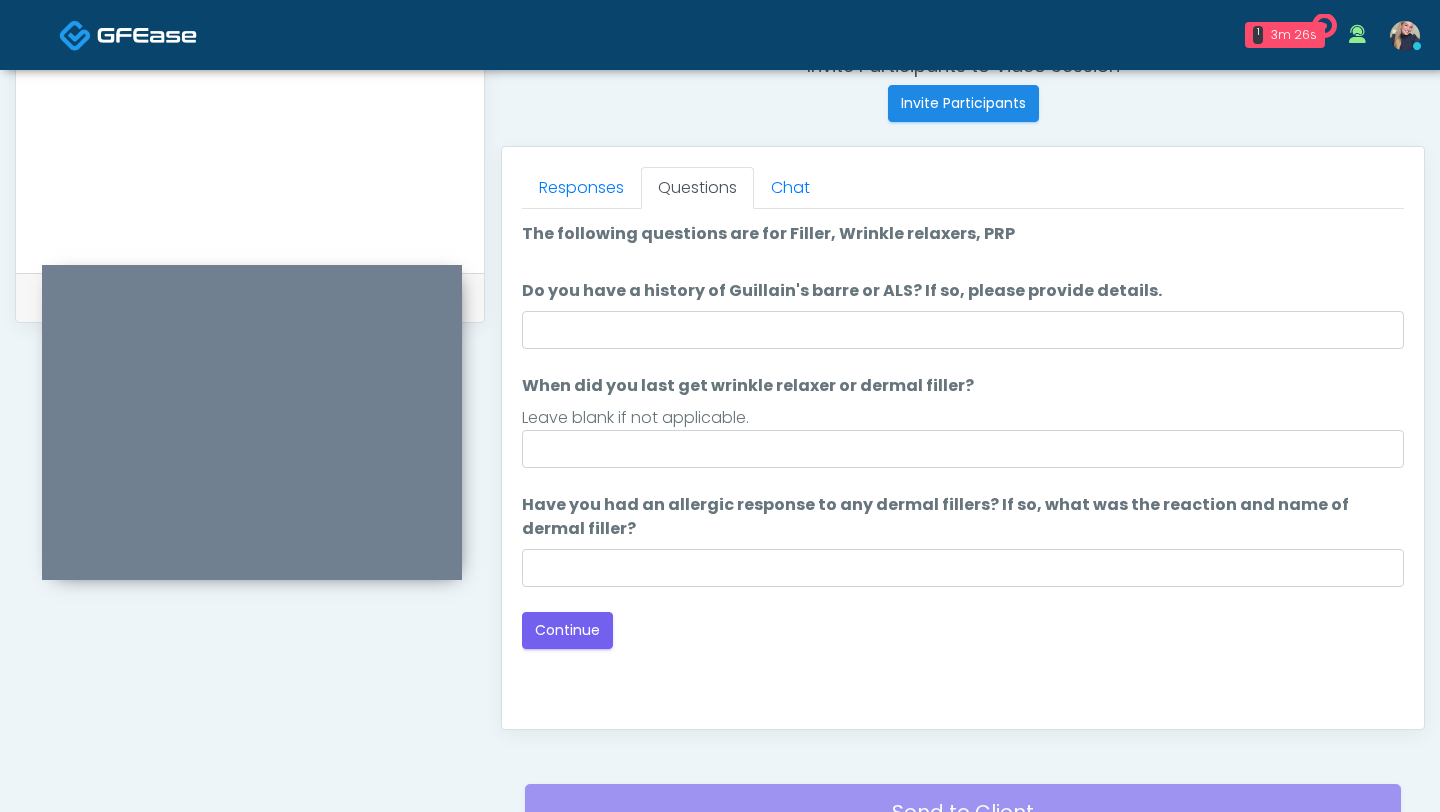 scroll, scrollTop: 983, scrollLeft: 0, axis: vertical 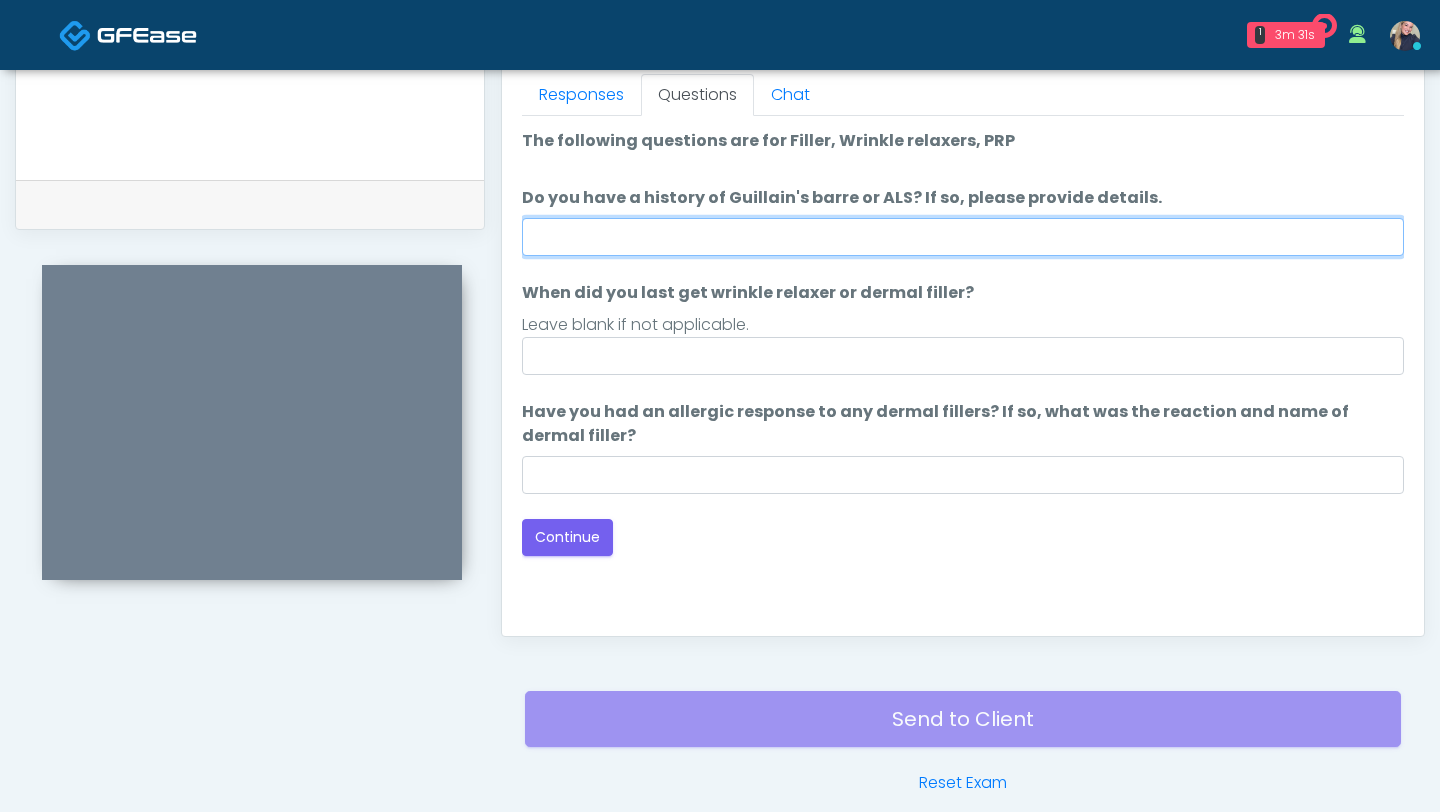 click on "Do you have a history of Guillain's barre or ALS? If so, please provide details." at bounding box center (963, 237) 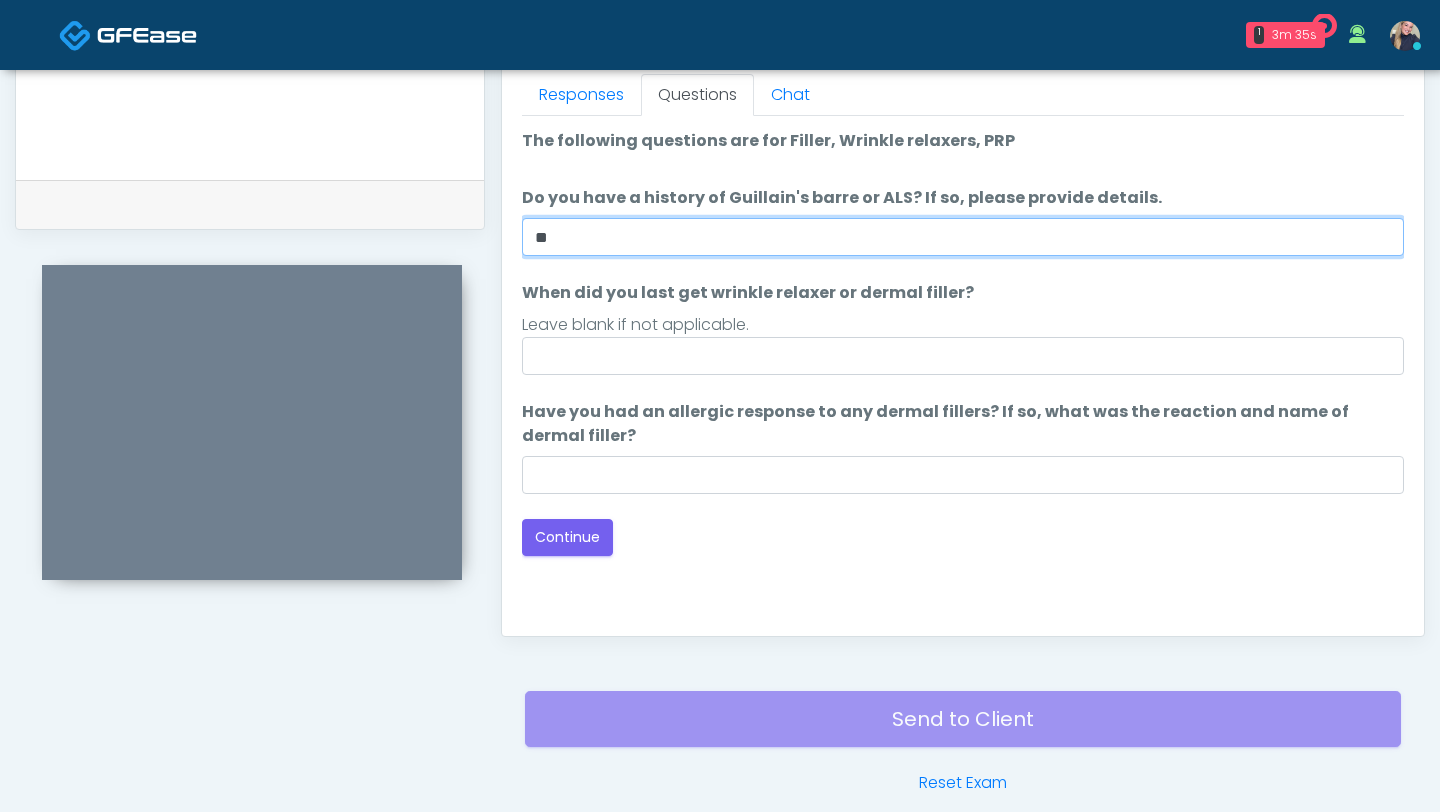 type on "**" 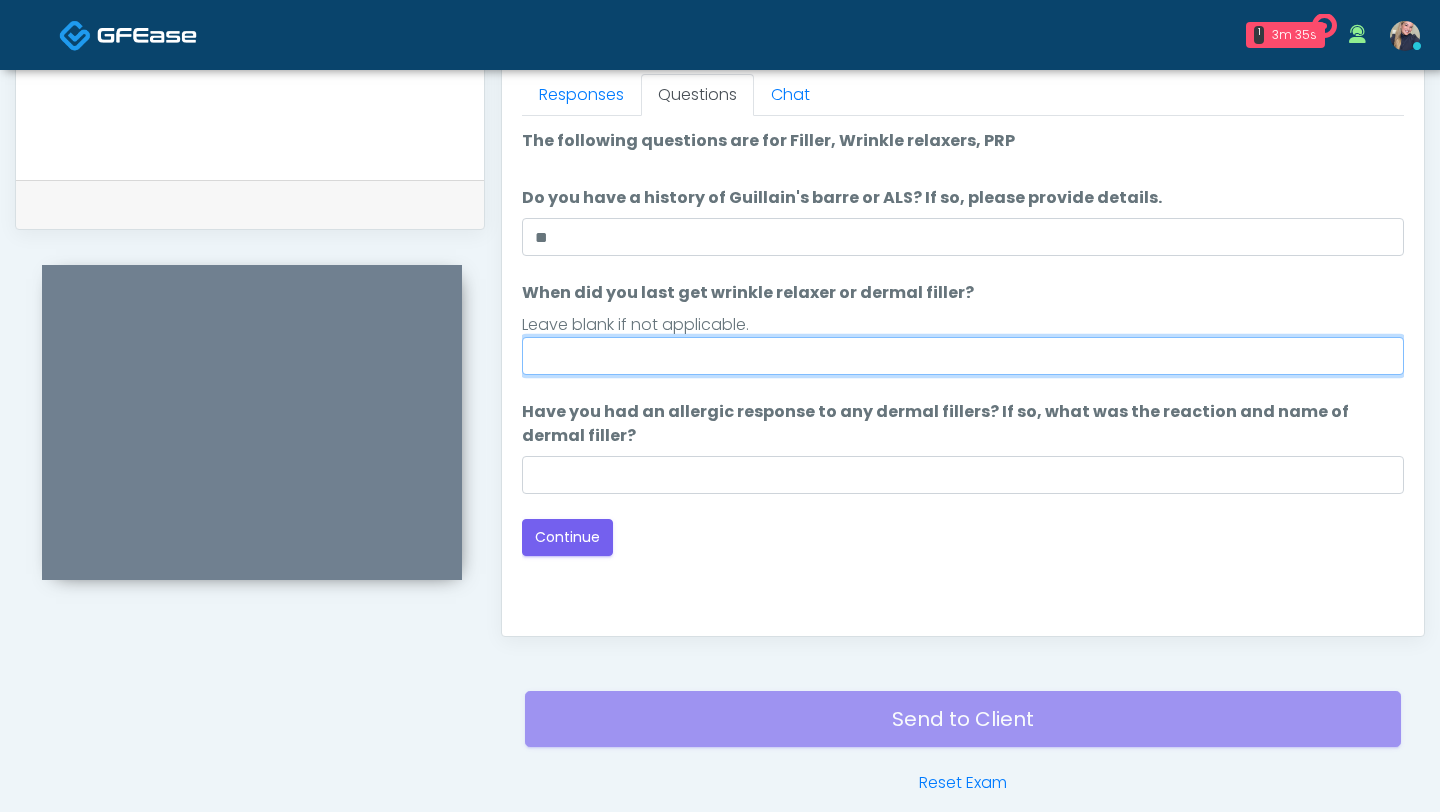 click on "When did you last get wrinkle relaxer or dermal filler?" at bounding box center [963, 356] 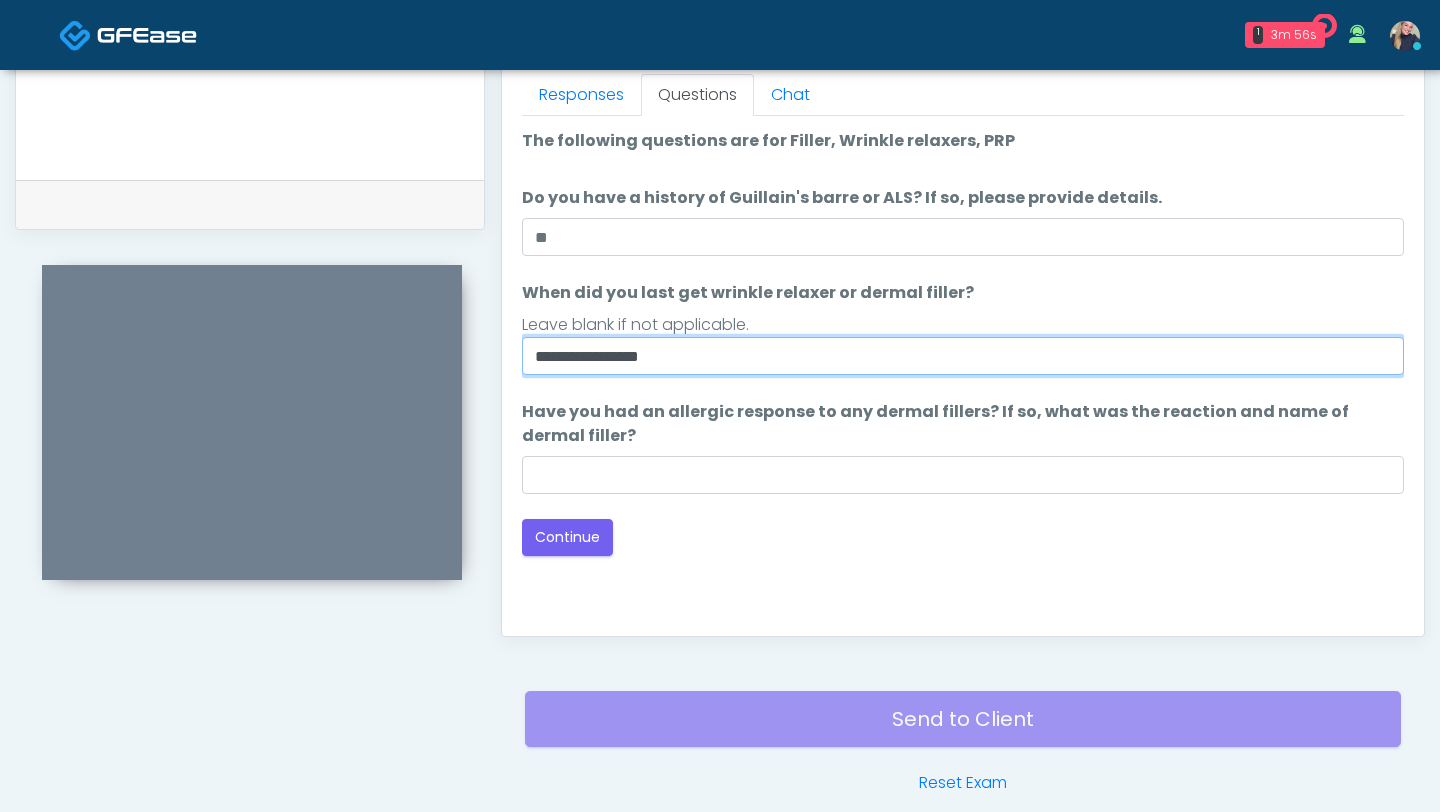 type on "**********" 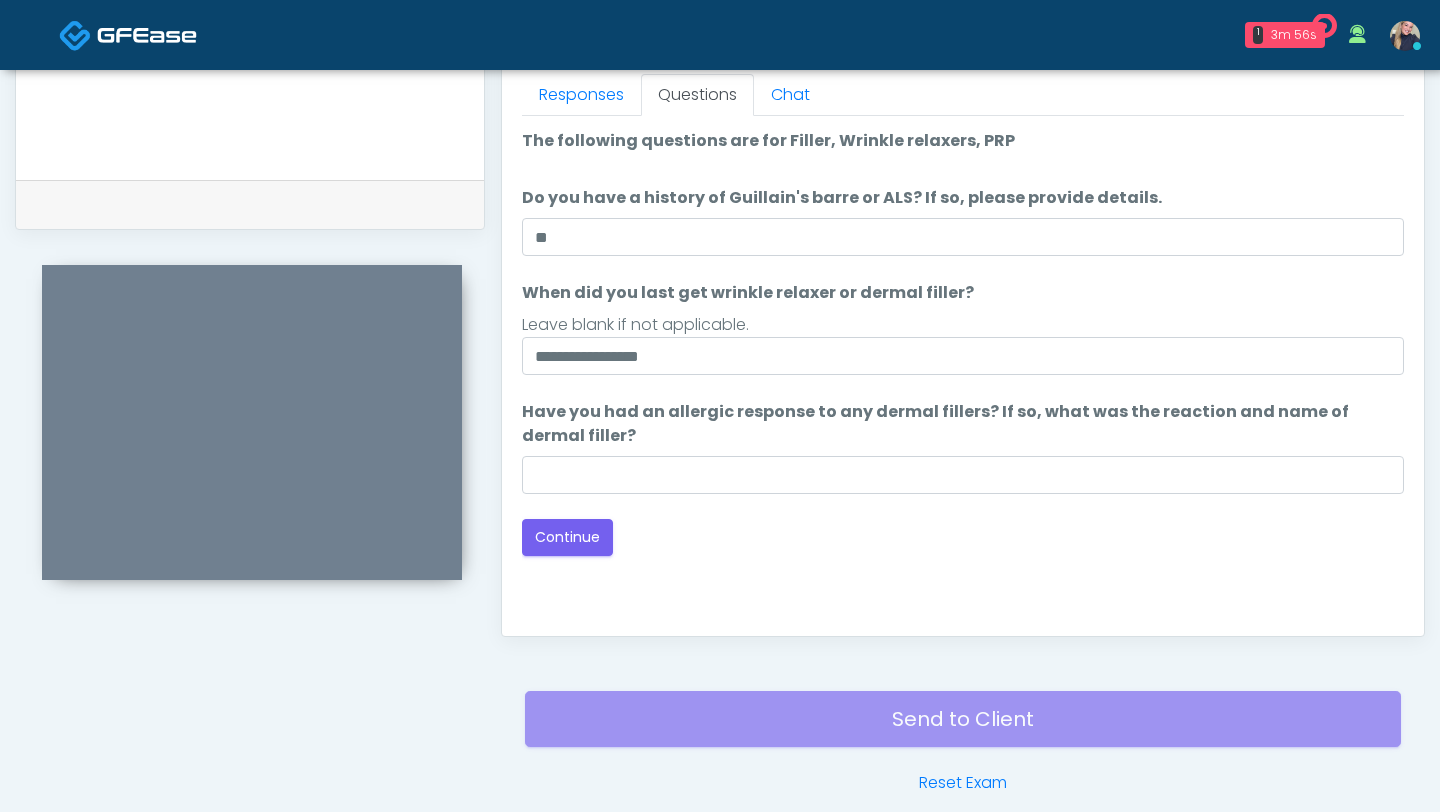 click on "Loading...
Connecting to your agent...
Please wait while we prepare your personalized experience.
The following questions are for Filler, Wrinkle relaxers, PRP
The following questions are for Filler, Wrinkle relaxers, PRP
Do you have a history of Guillain's barre or ALS? If so, please provide details.
Do you have a history of Guillain's barre or ALS? If so, please provide details.
**
When did you last get wrinkle relaxer or dermal filler?
When did you last get wrinkle relaxer or dermal filler?" at bounding box center (963, 342) 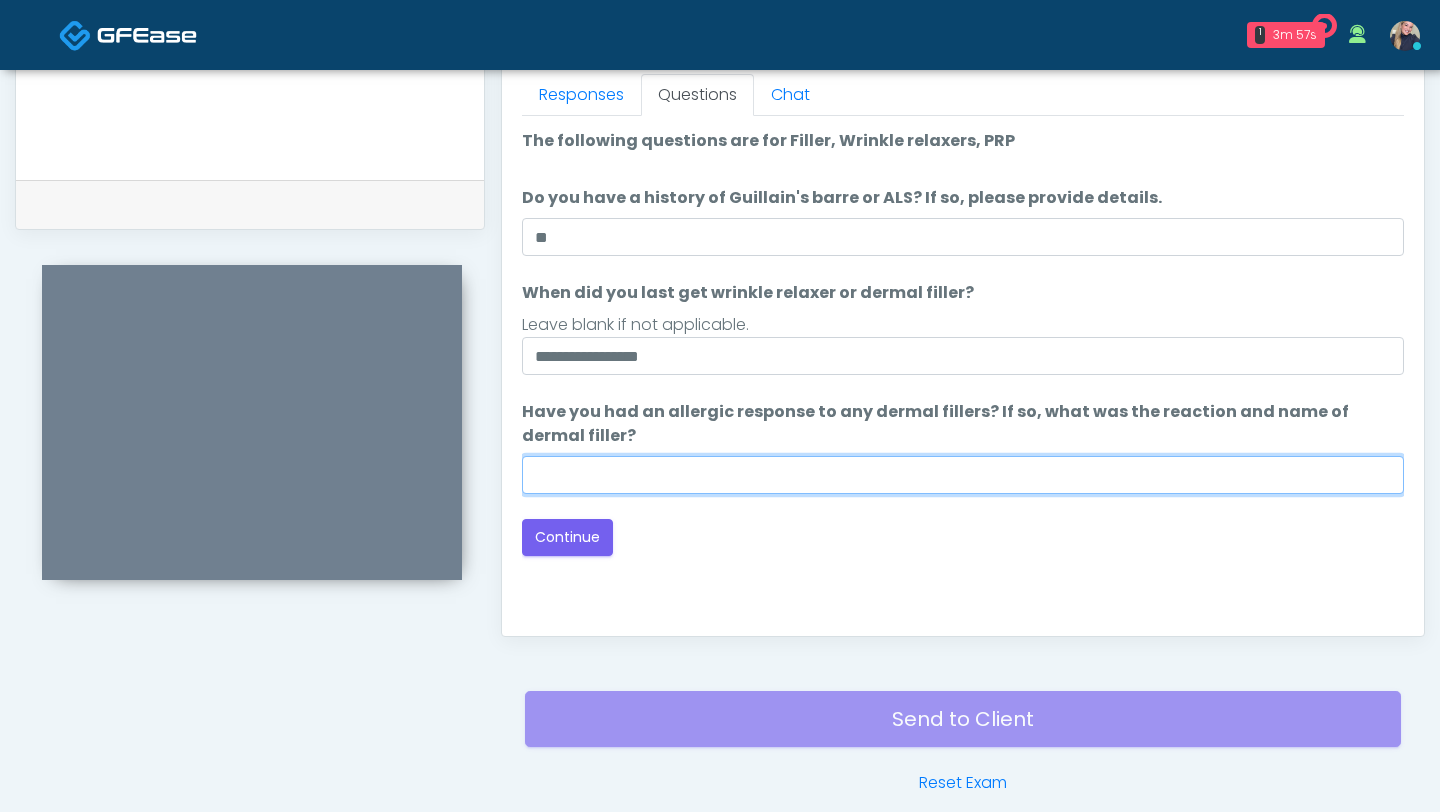 click on "Have you had an allergic response to any dermal fillers? If so, what was the reaction and name of dermal filler?" at bounding box center (963, 475) 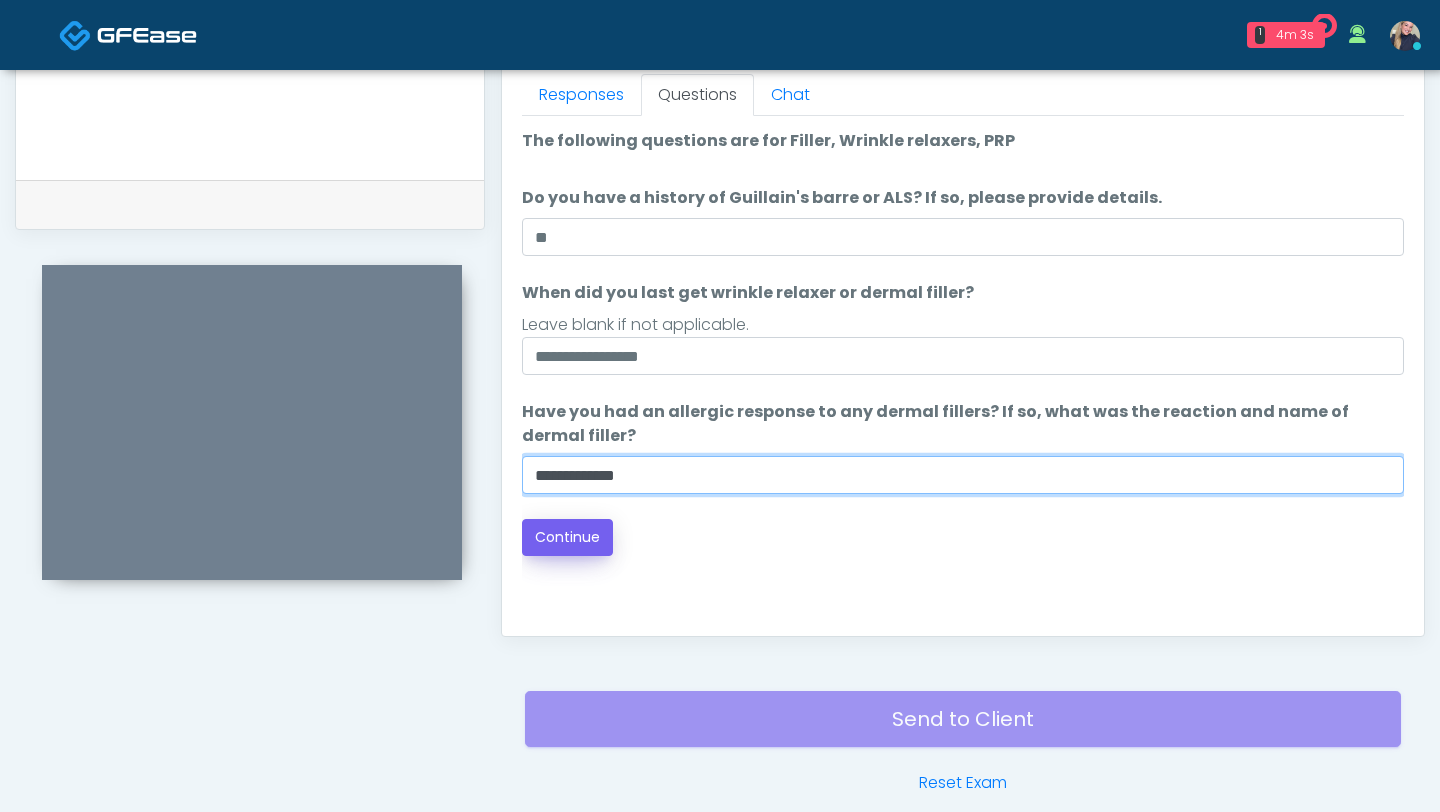 type on "**********" 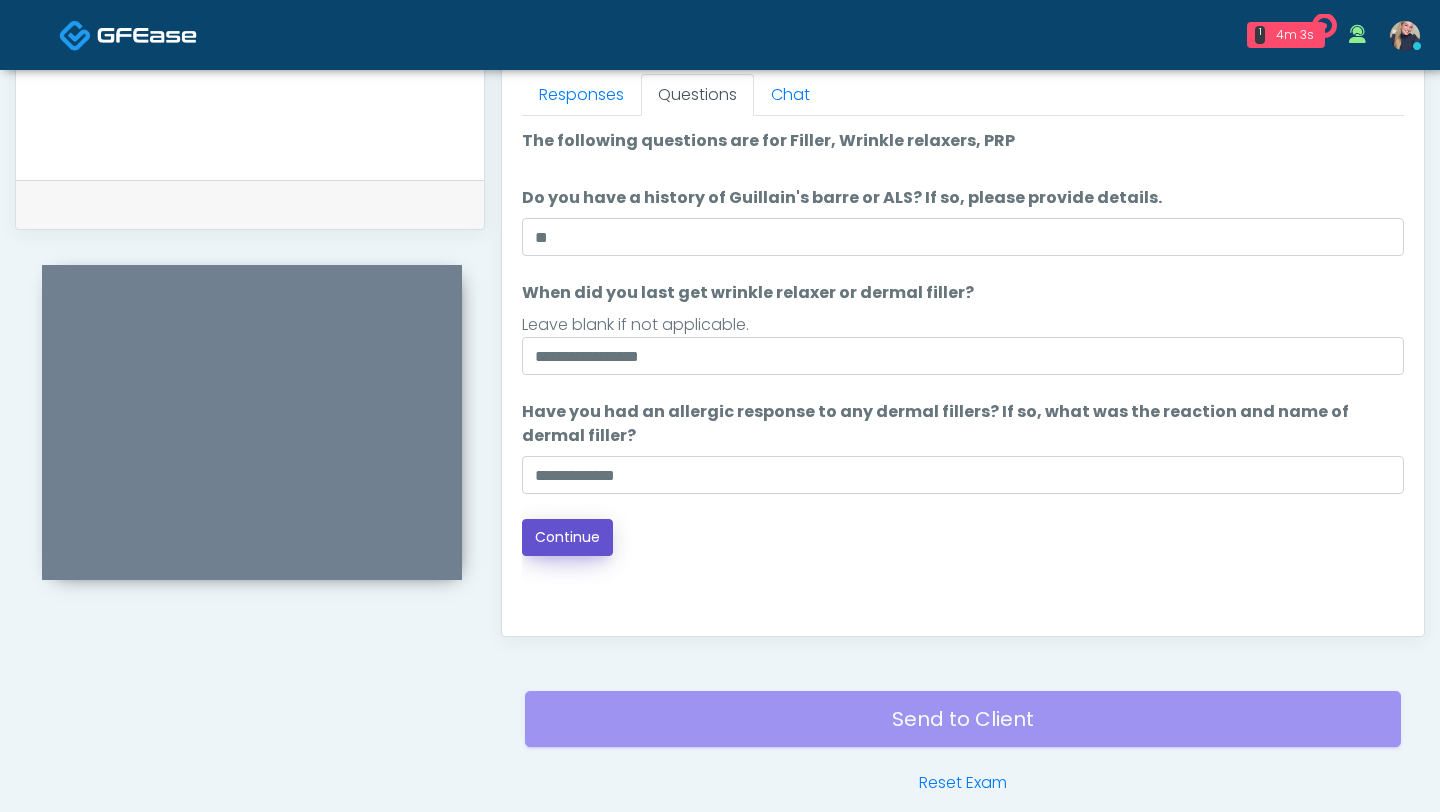 click on "Continue" at bounding box center (567, 537) 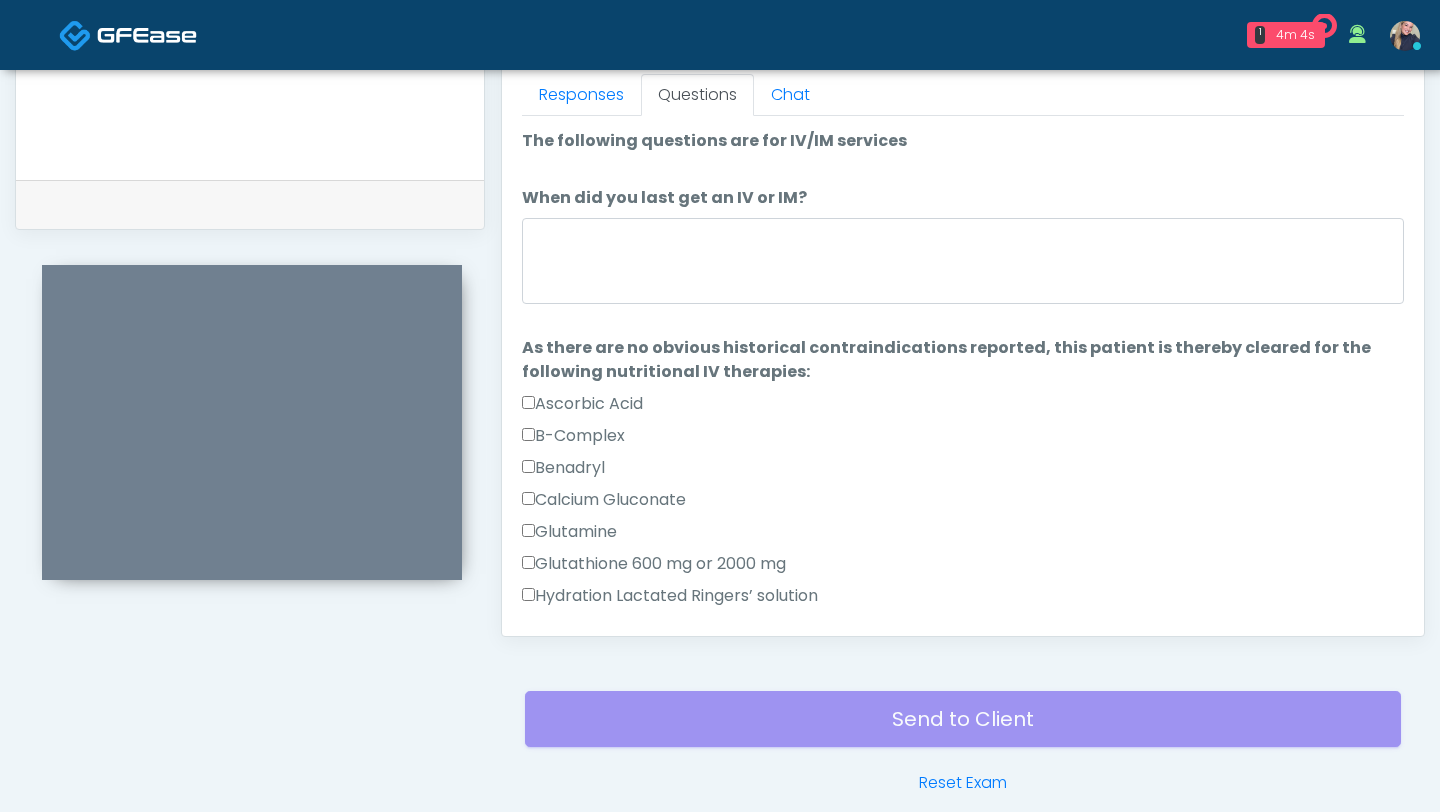 scroll, scrollTop: 983, scrollLeft: 0, axis: vertical 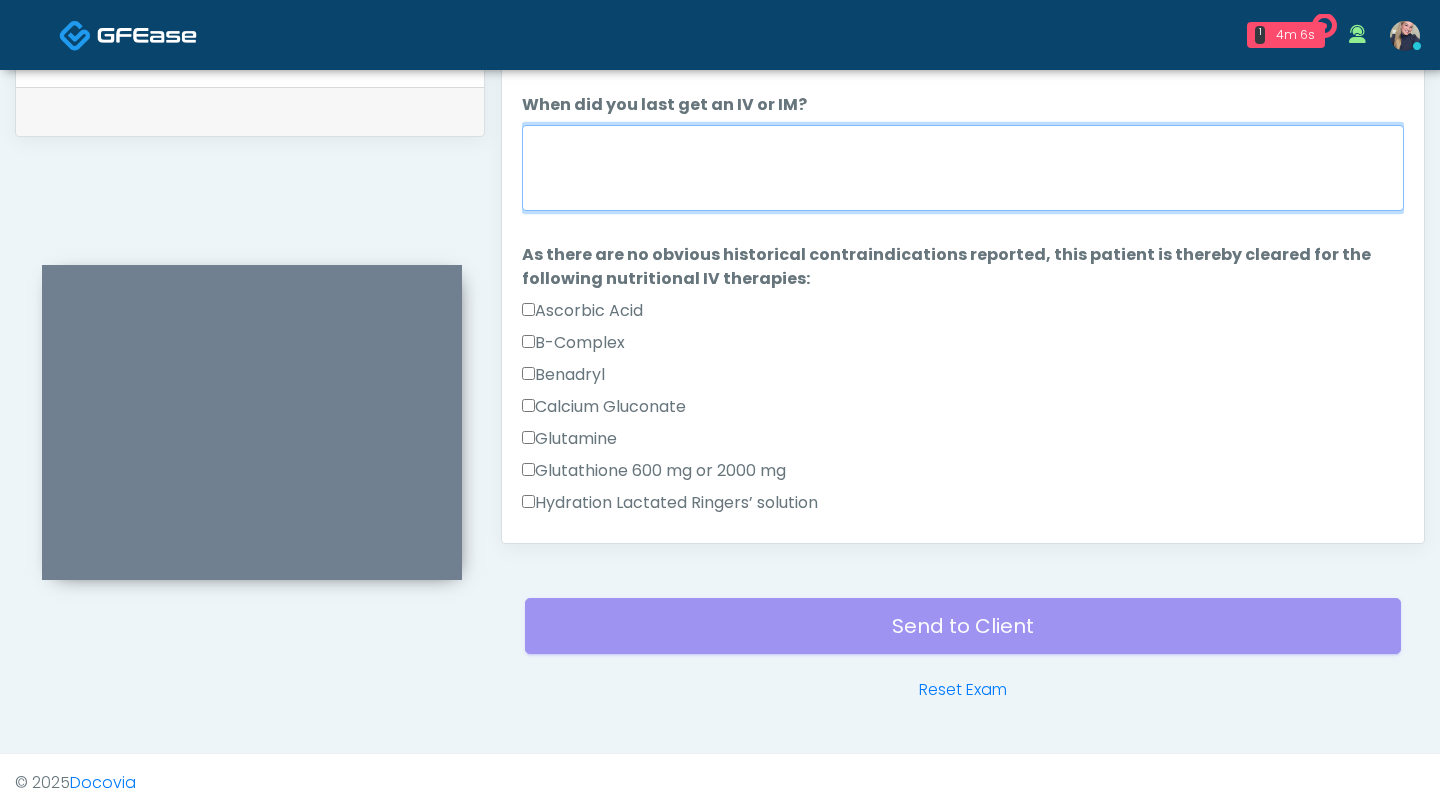 click on "When did you last get an IV or IM?" at bounding box center (963, 168) 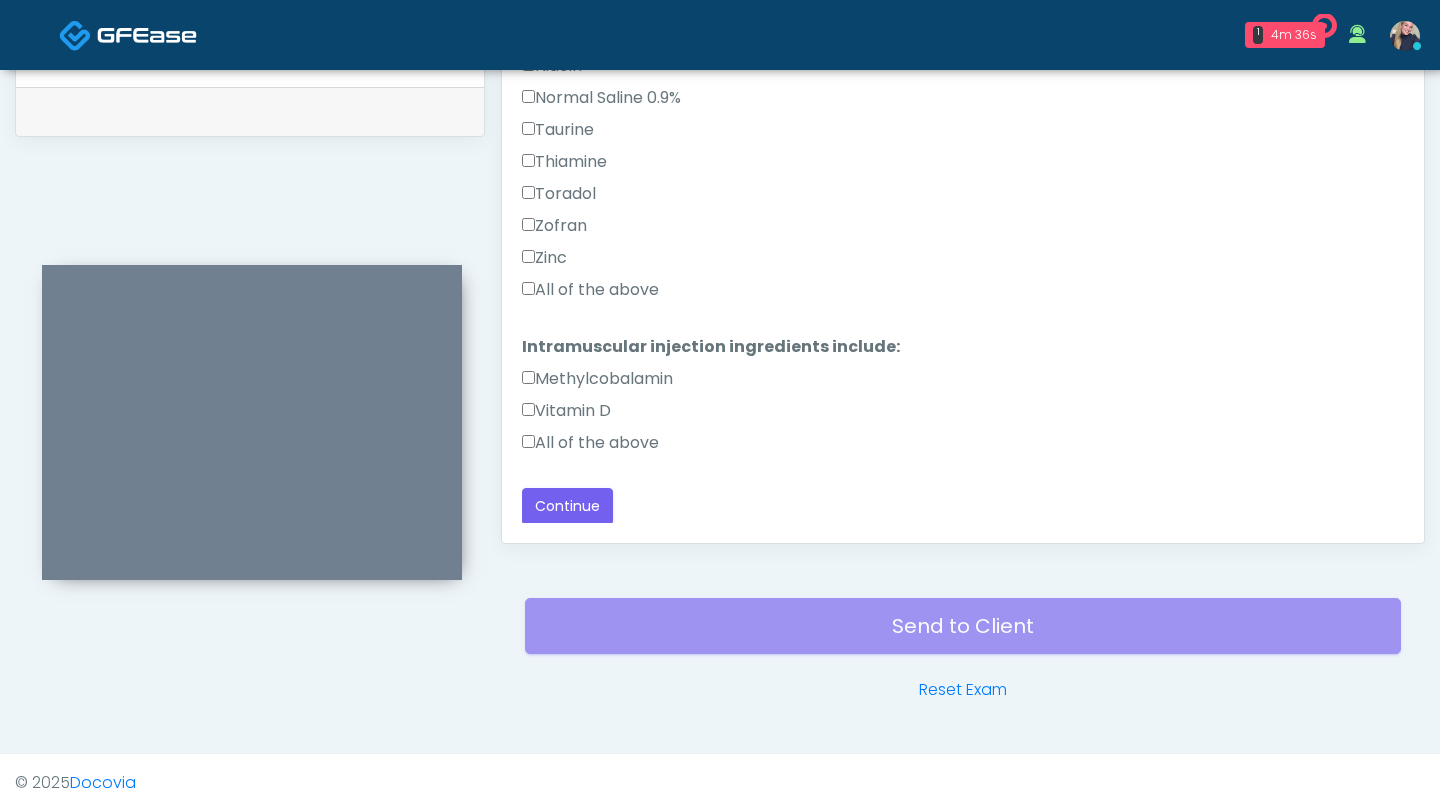 scroll, scrollTop: 726, scrollLeft: 0, axis: vertical 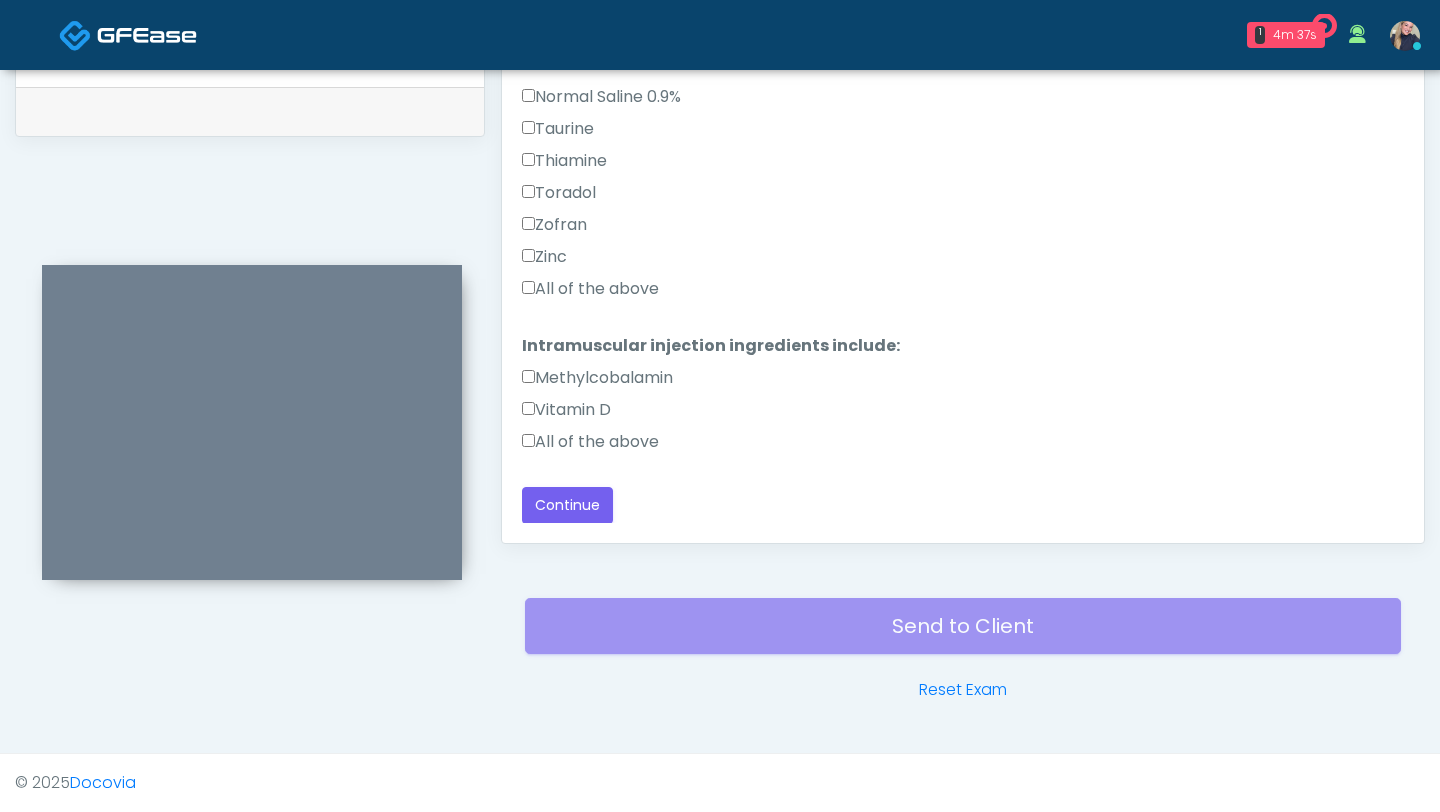 type on "*****" 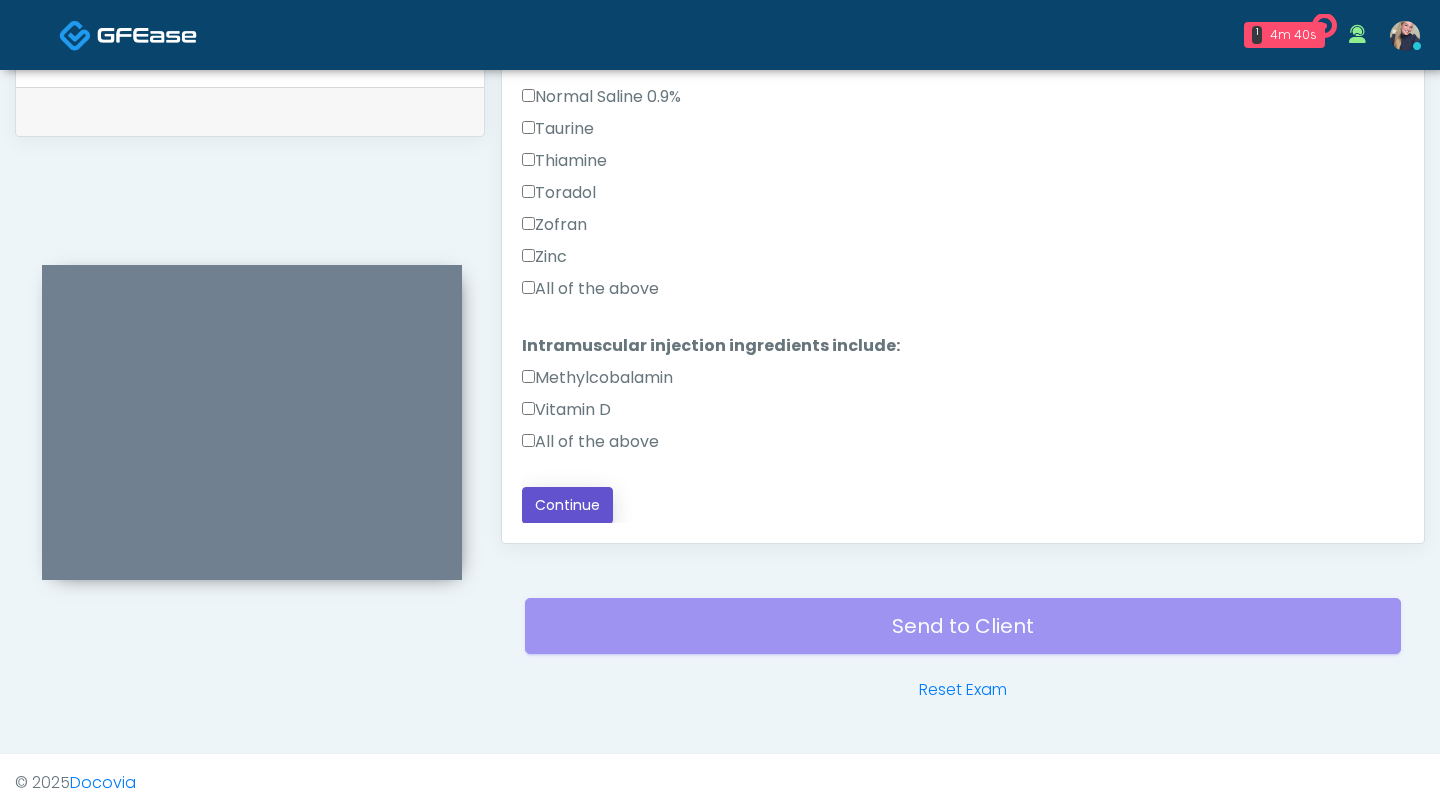 click on "Continue" at bounding box center (567, 505) 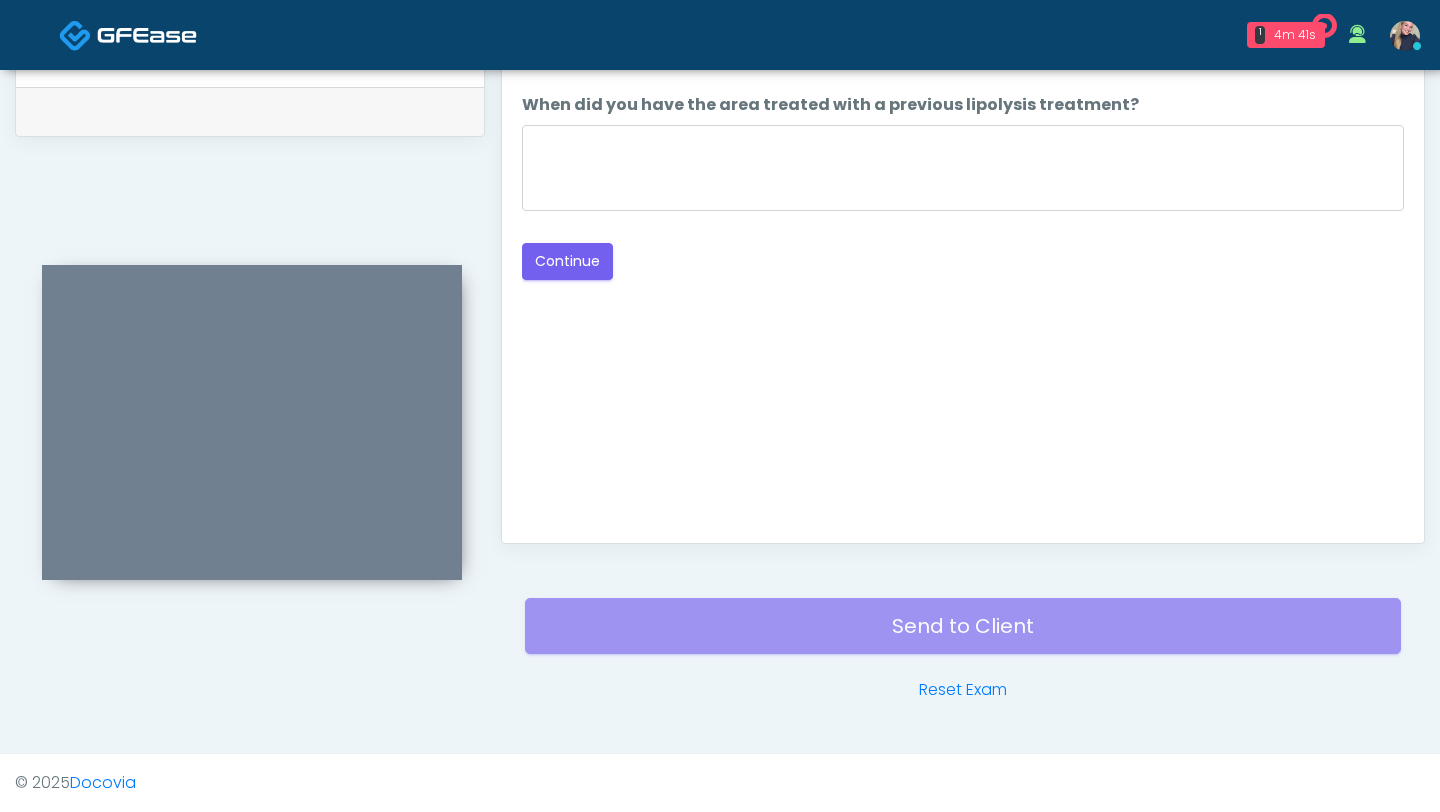 scroll, scrollTop: 0, scrollLeft: 0, axis: both 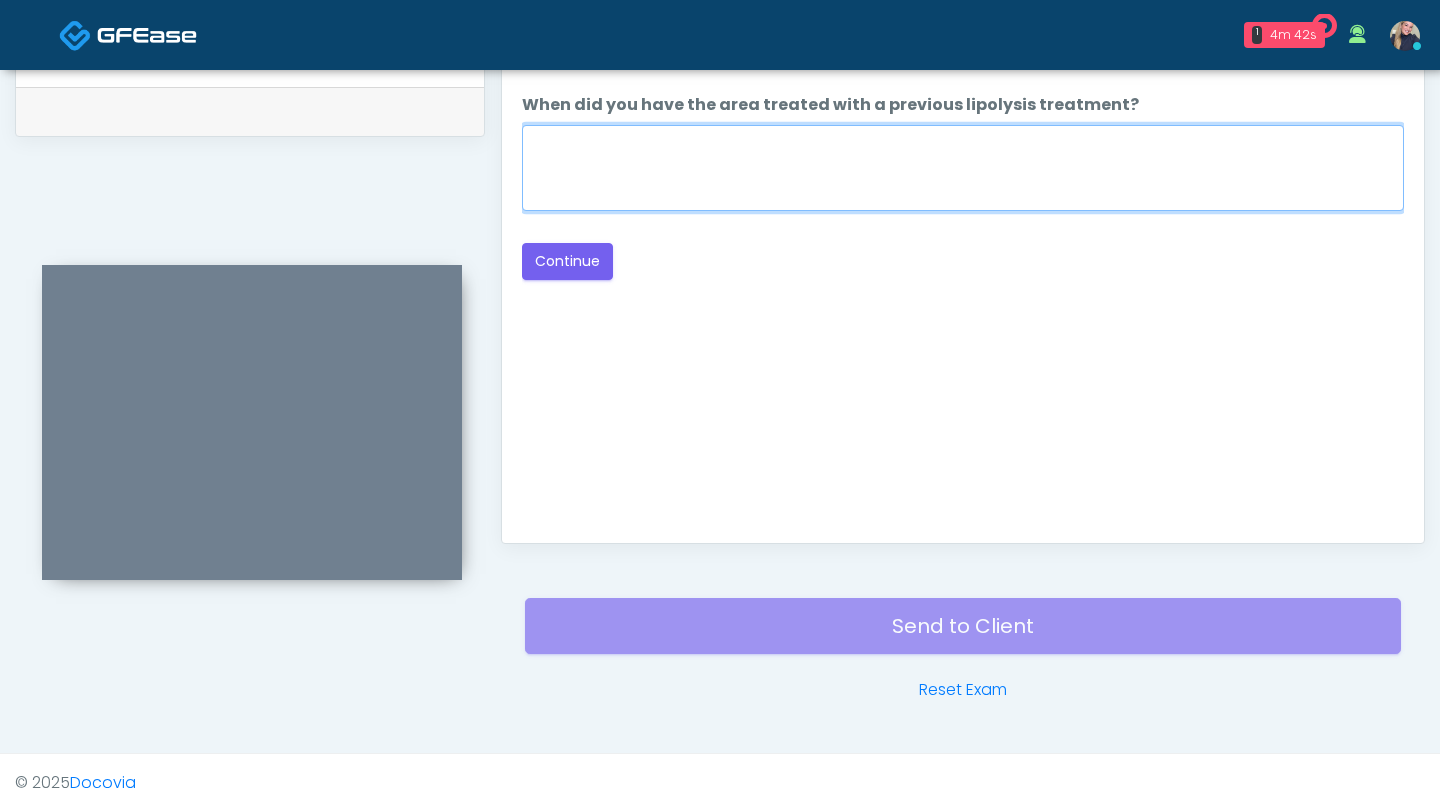 click on "When did you have the area treated with a previous lipolysis treatment?" at bounding box center (963, 168) 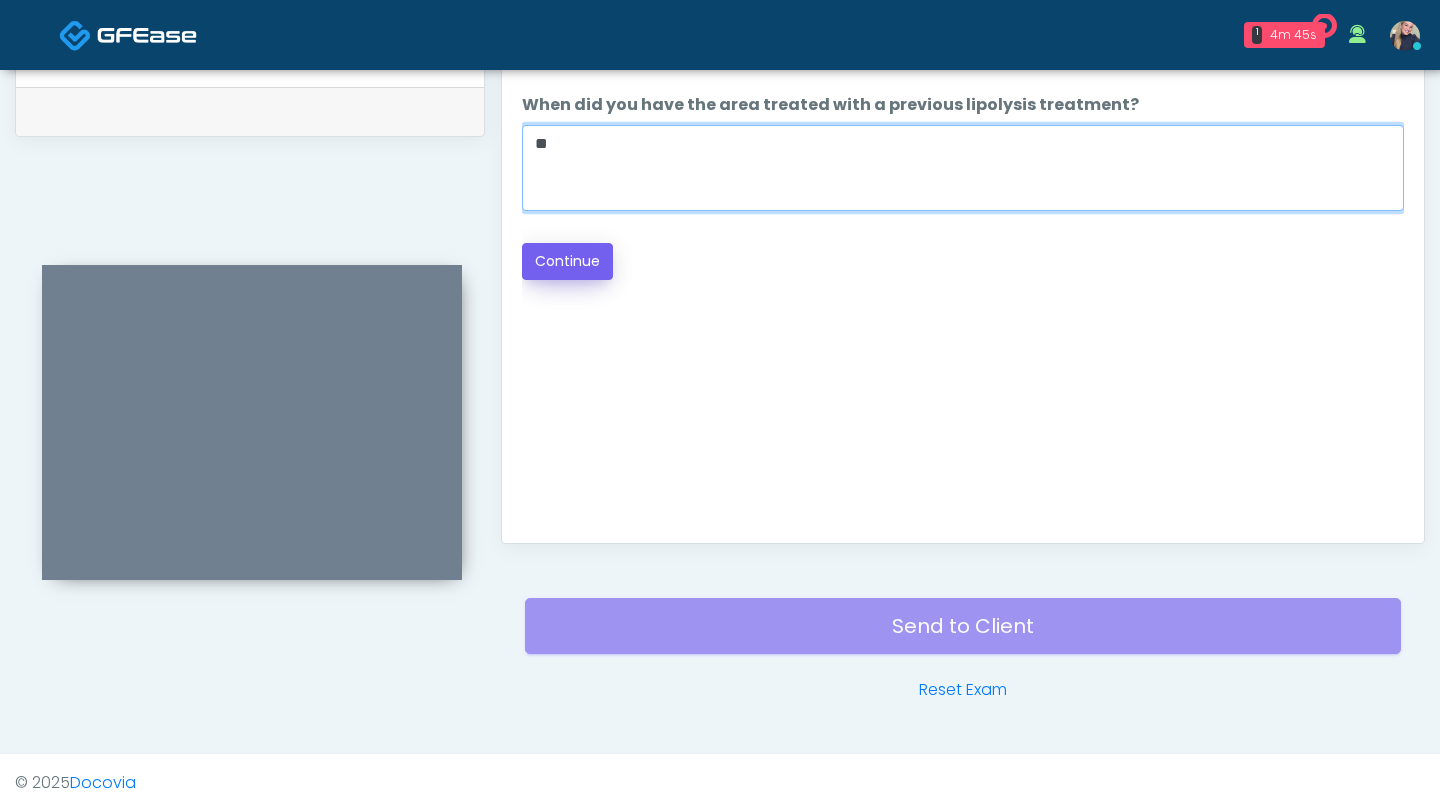 type on "**" 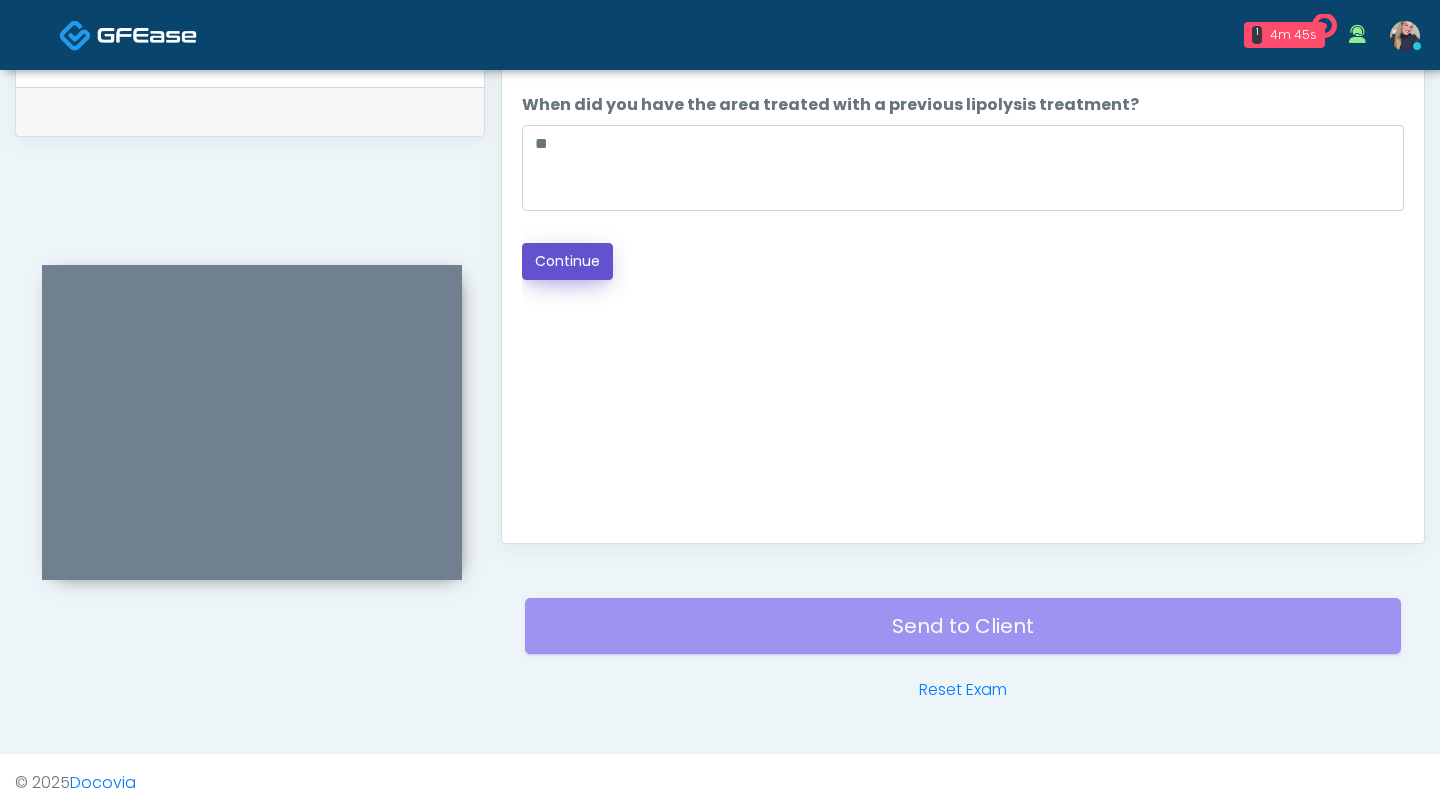 click on "Continue" at bounding box center (567, 261) 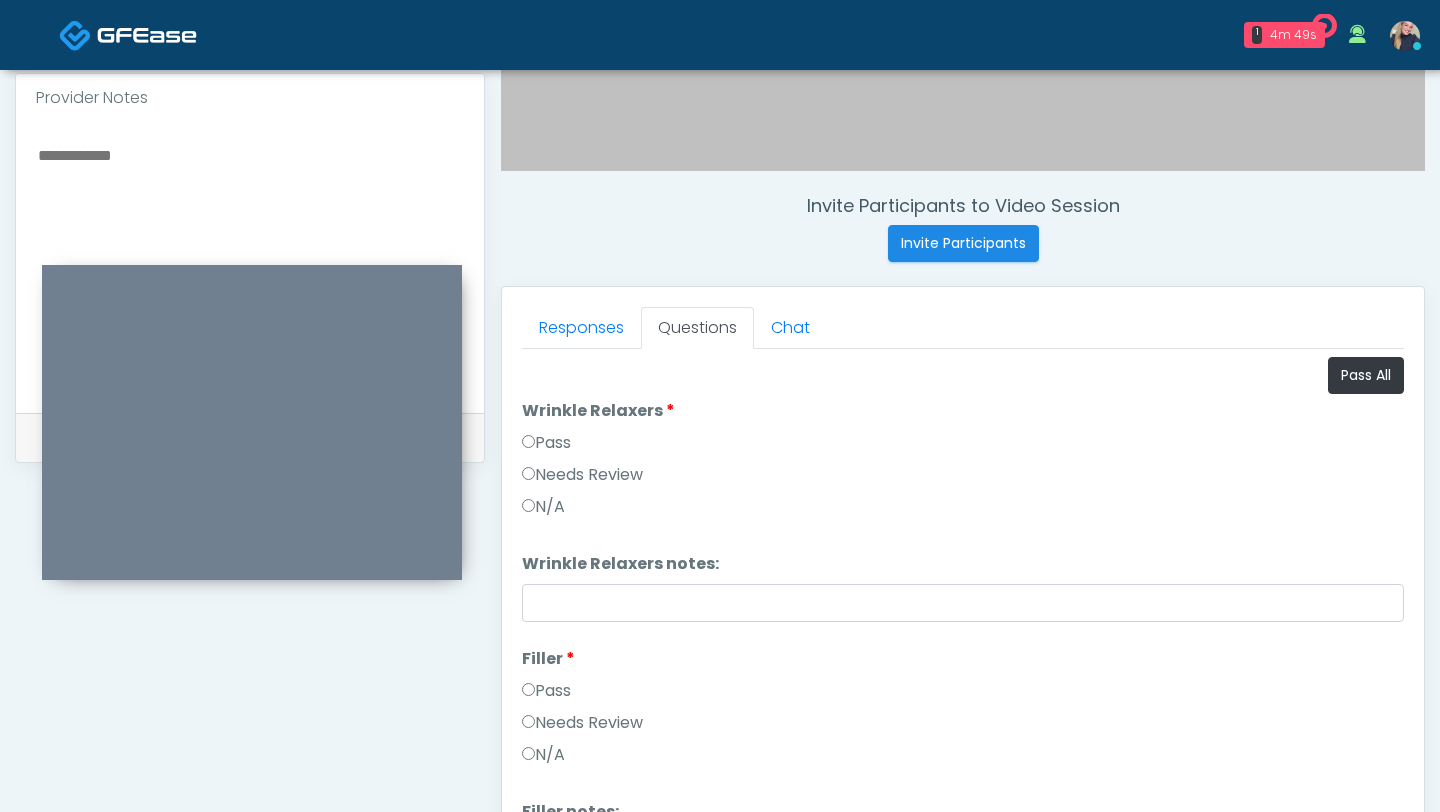 scroll, scrollTop: 647, scrollLeft: 0, axis: vertical 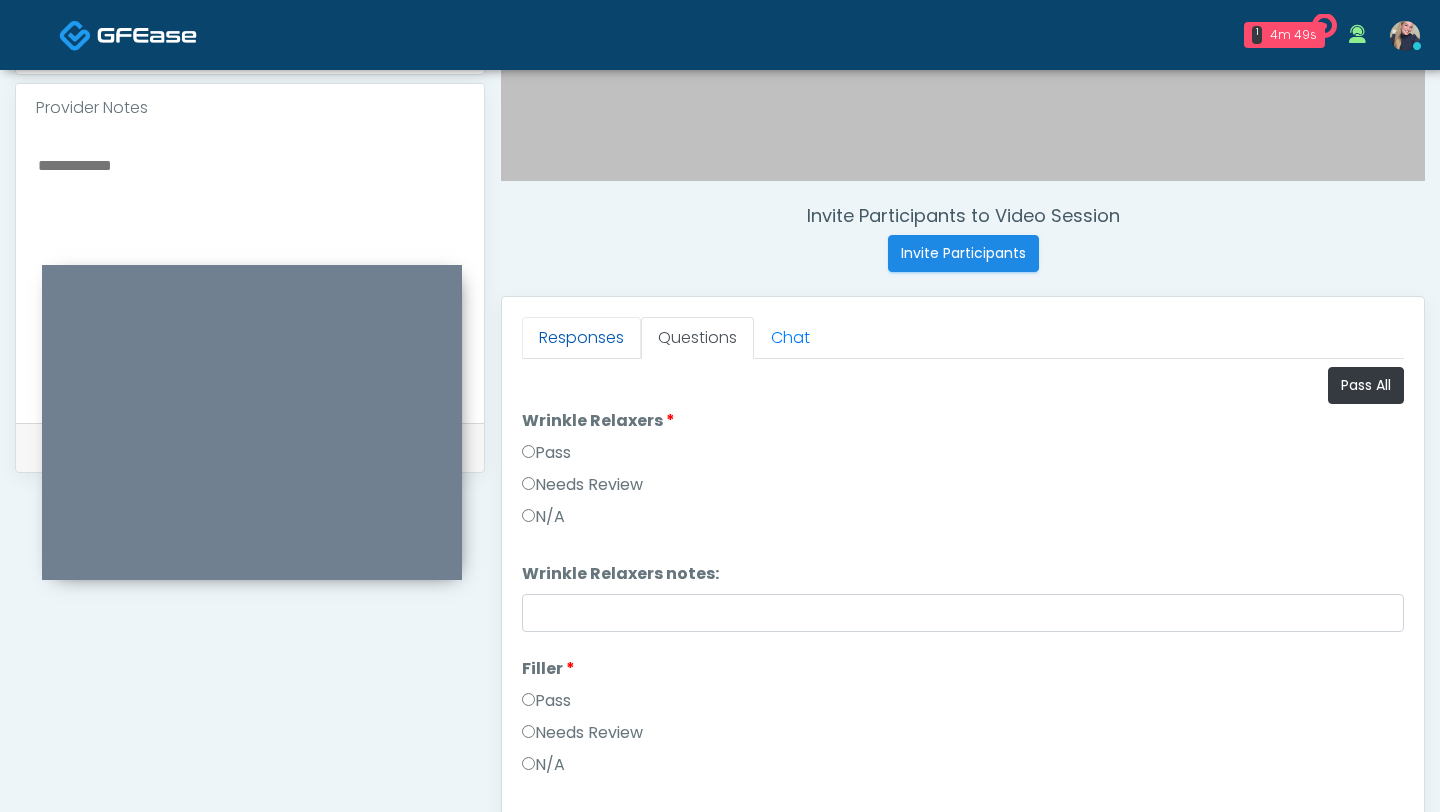 click on "Responses" at bounding box center (581, 338) 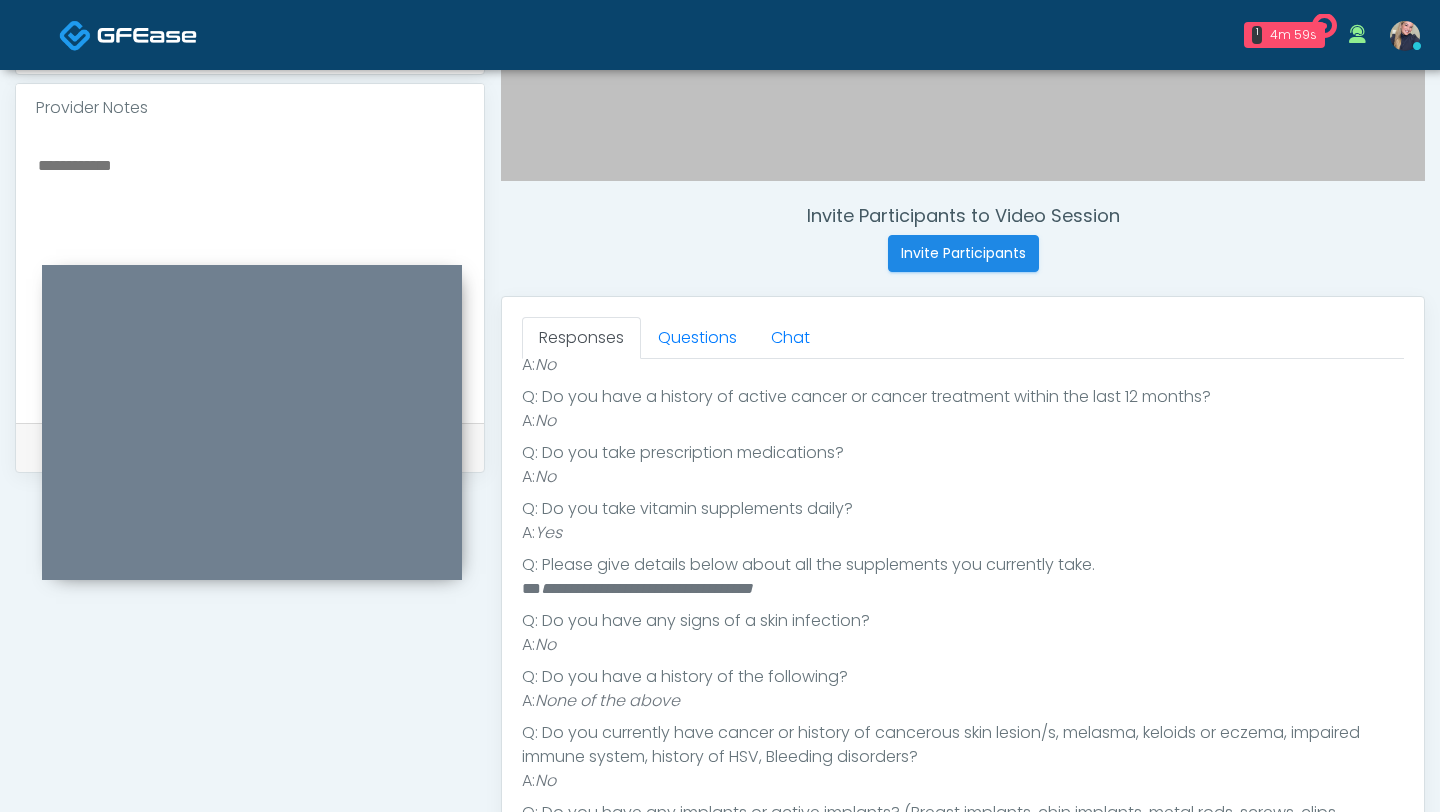 scroll, scrollTop: 450, scrollLeft: 0, axis: vertical 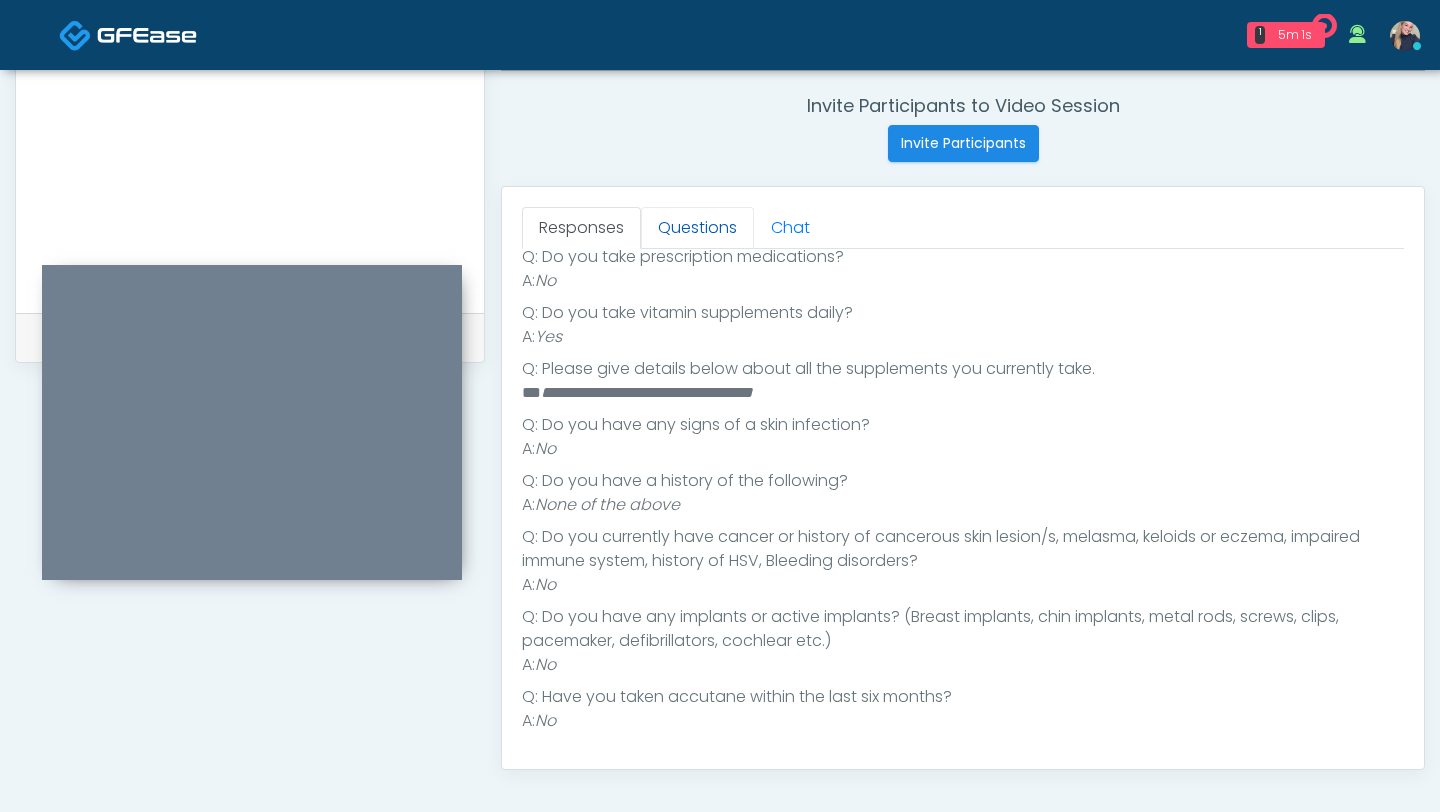 click on "Questions" at bounding box center (697, 228) 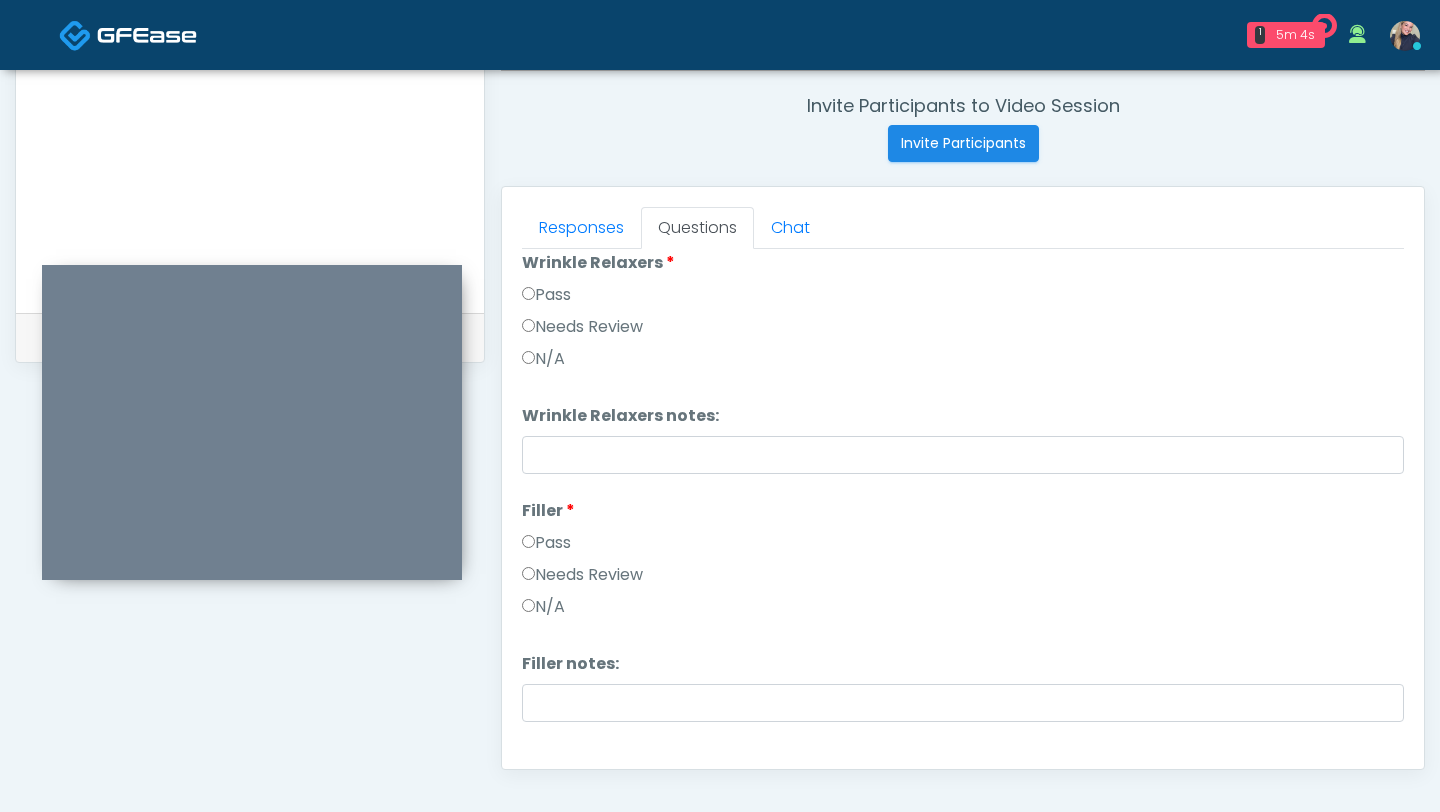 scroll, scrollTop: 0, scrollLeft: 0, axis: both 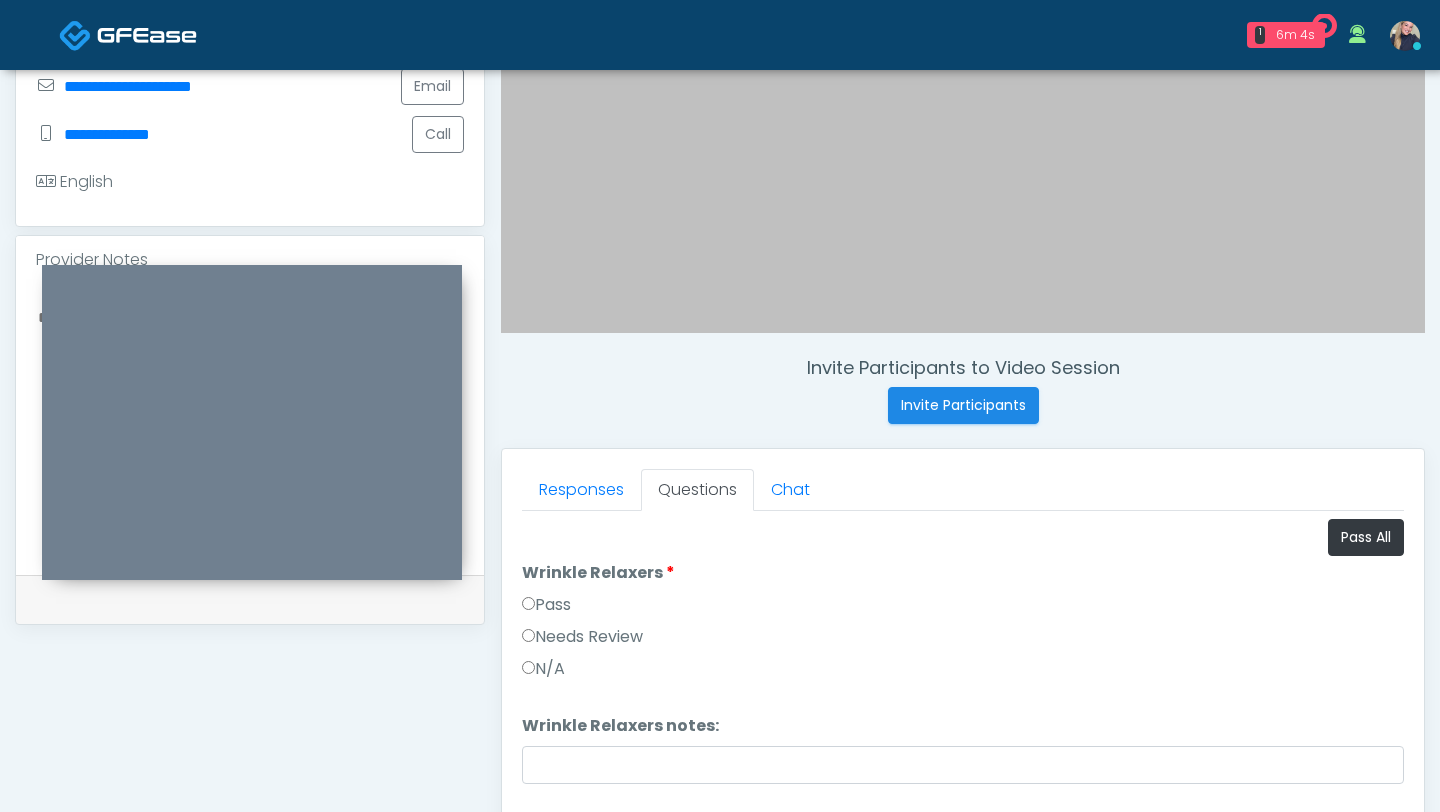 click on "Pass" at bounding box center (546, 605) 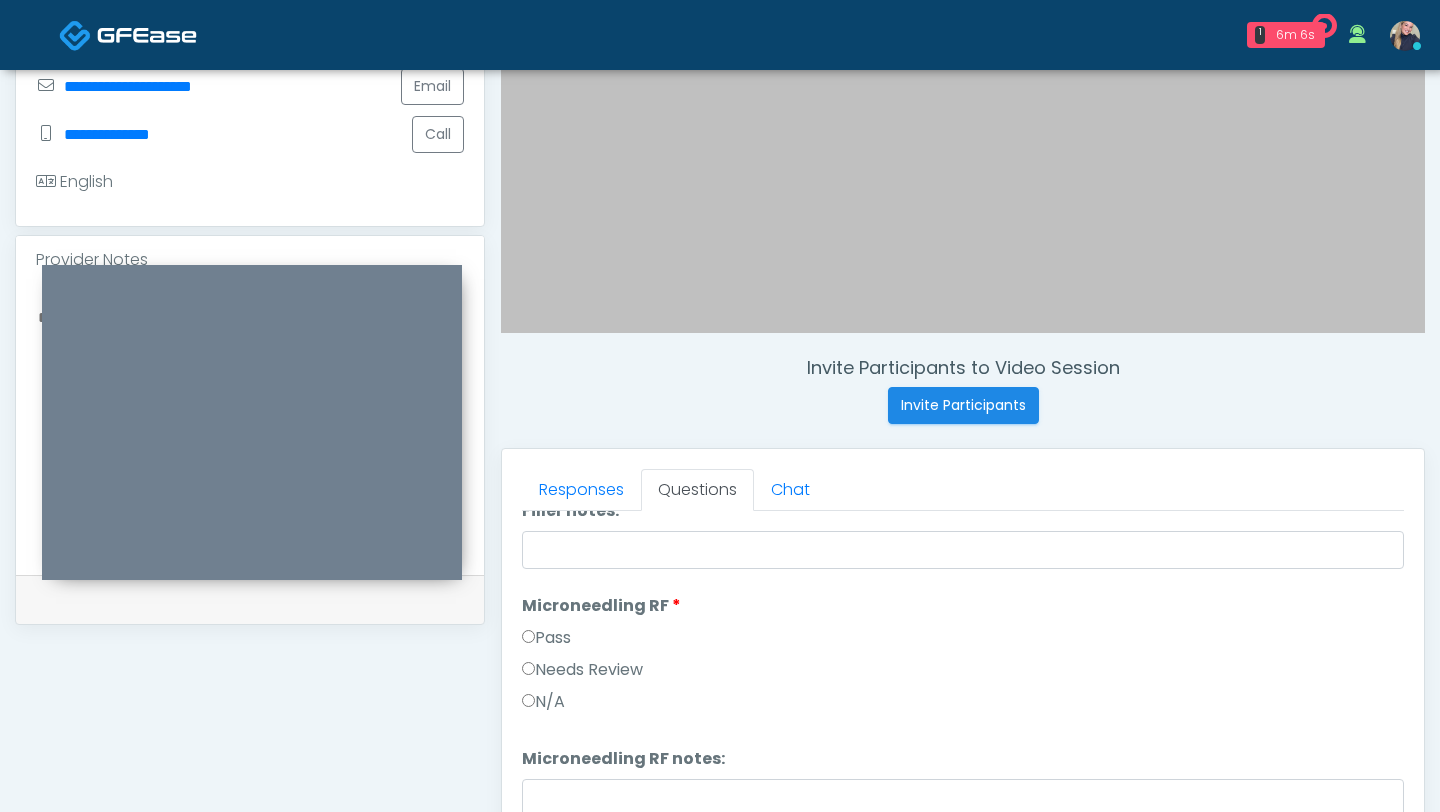 scroll, scrollTop: 536, scrollLeft: 0, axis: vertical 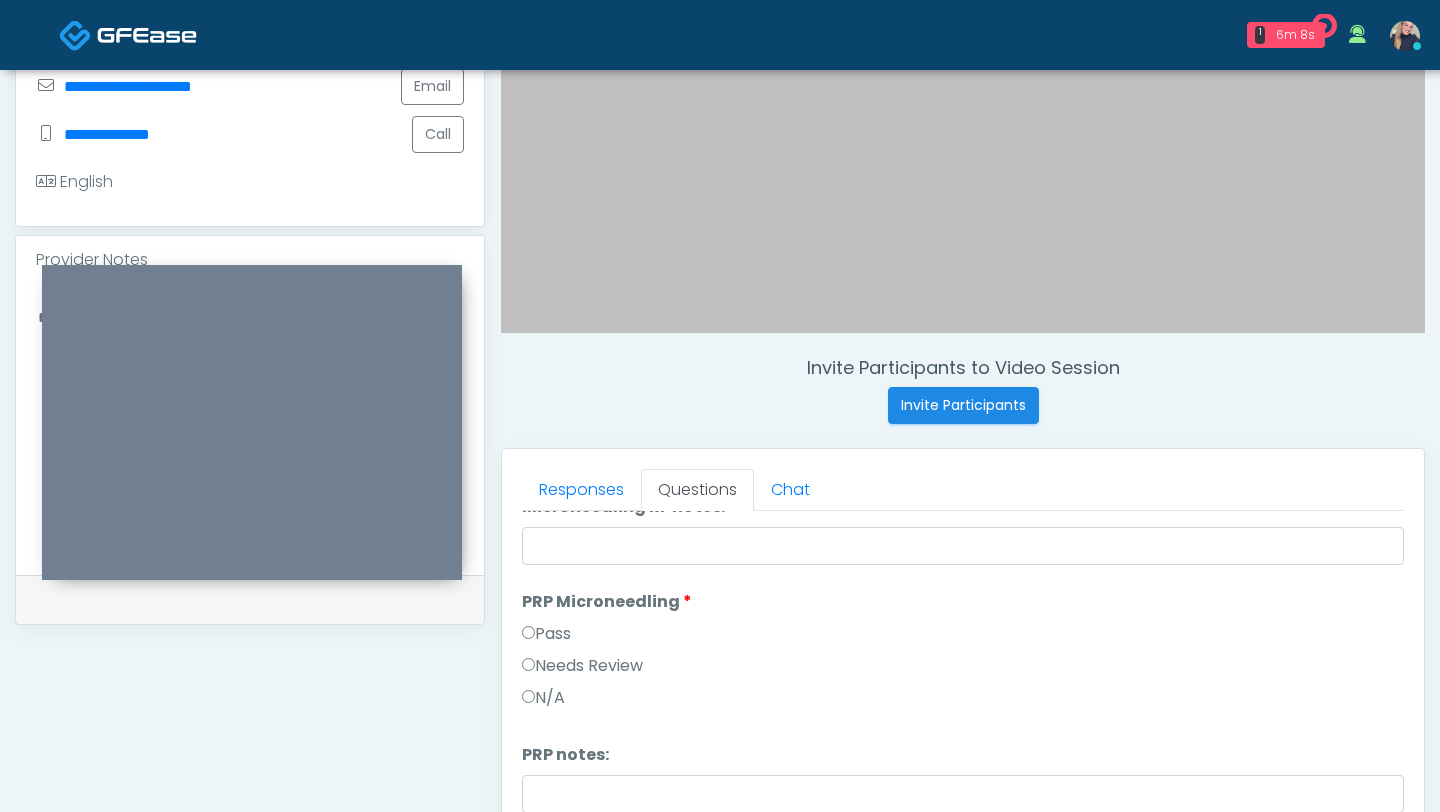 click on "Pass" at bounding box center (963, 638) 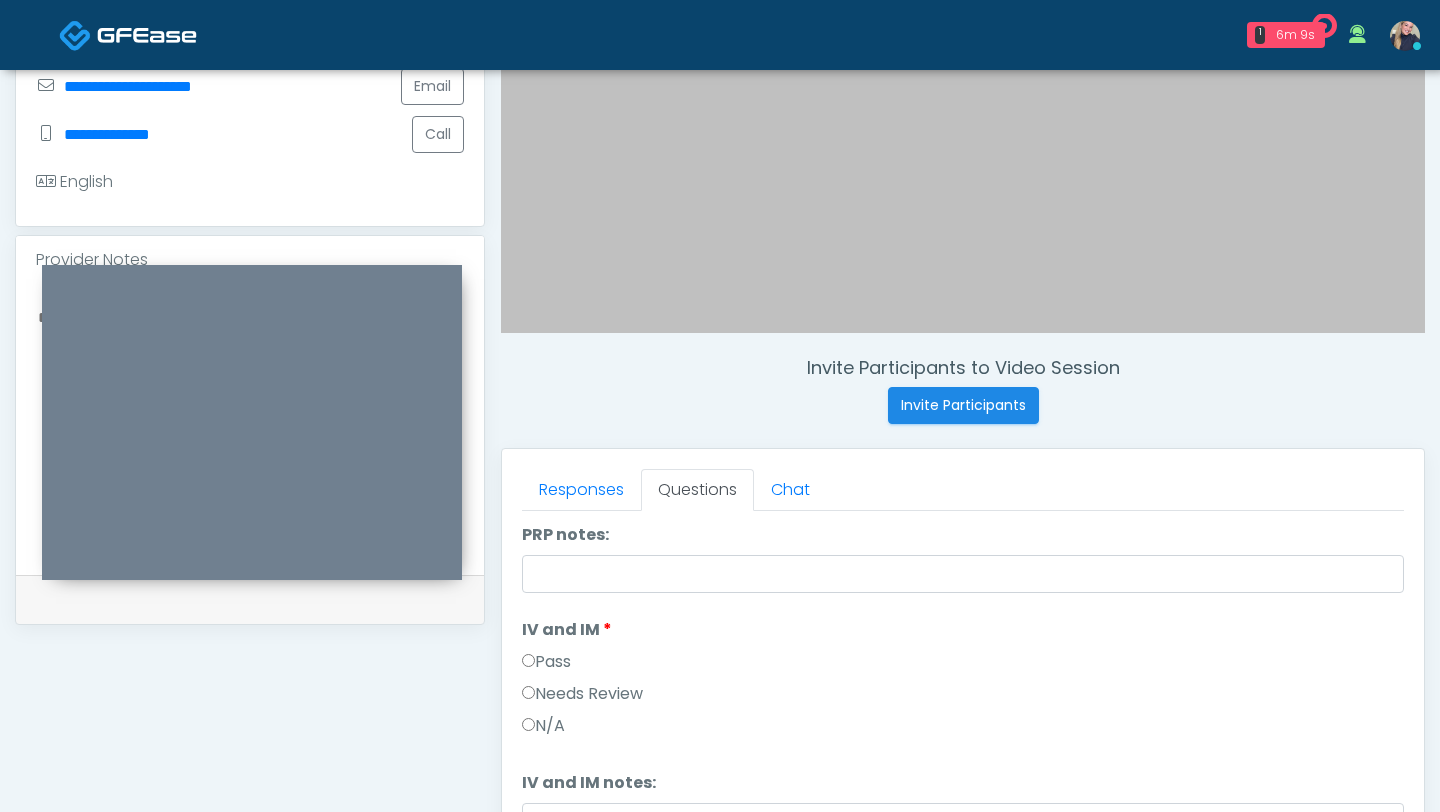 scroll, scrollTop: 949, scrollLeft: 0, axis: vertical 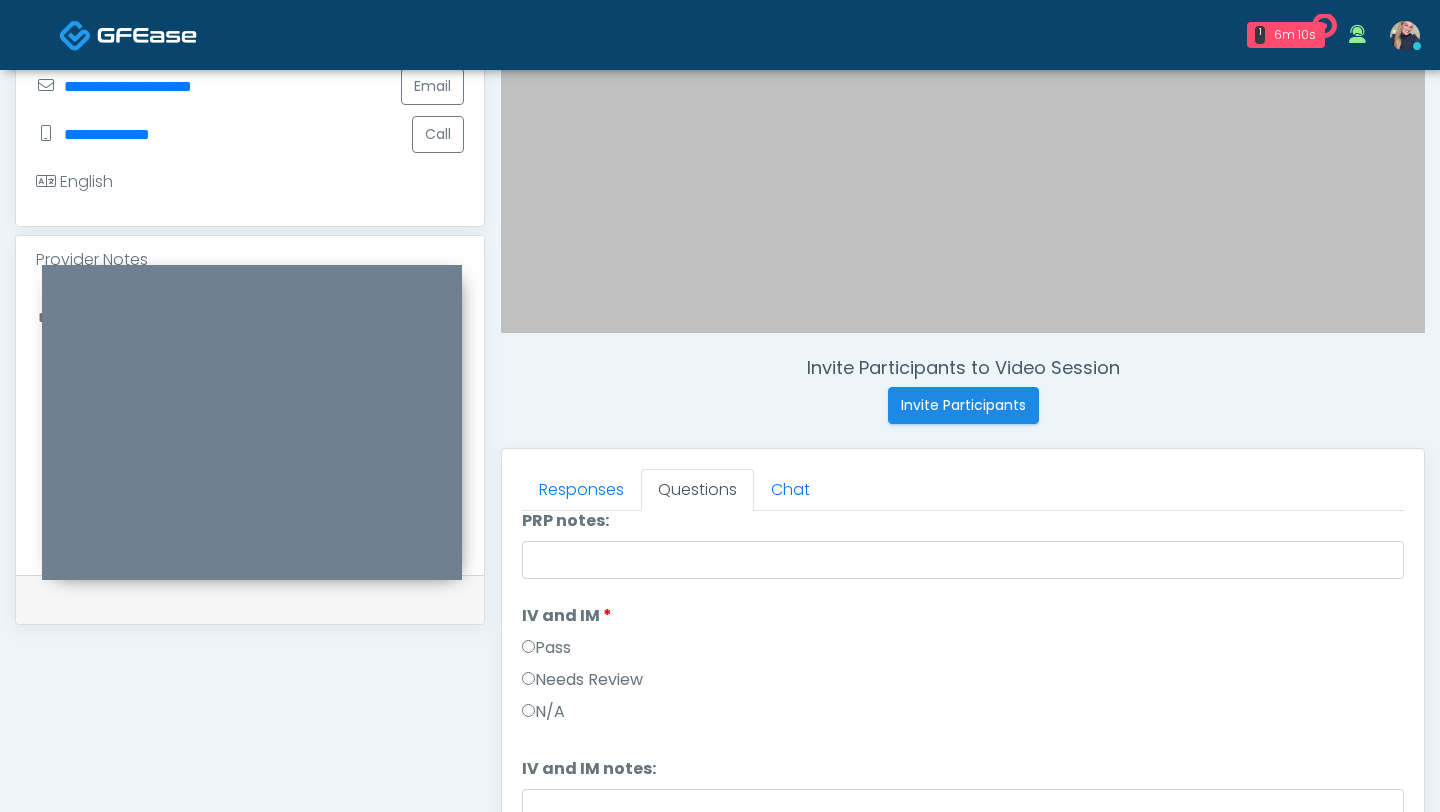 click on "Pass" at bounding box center (546, 648) 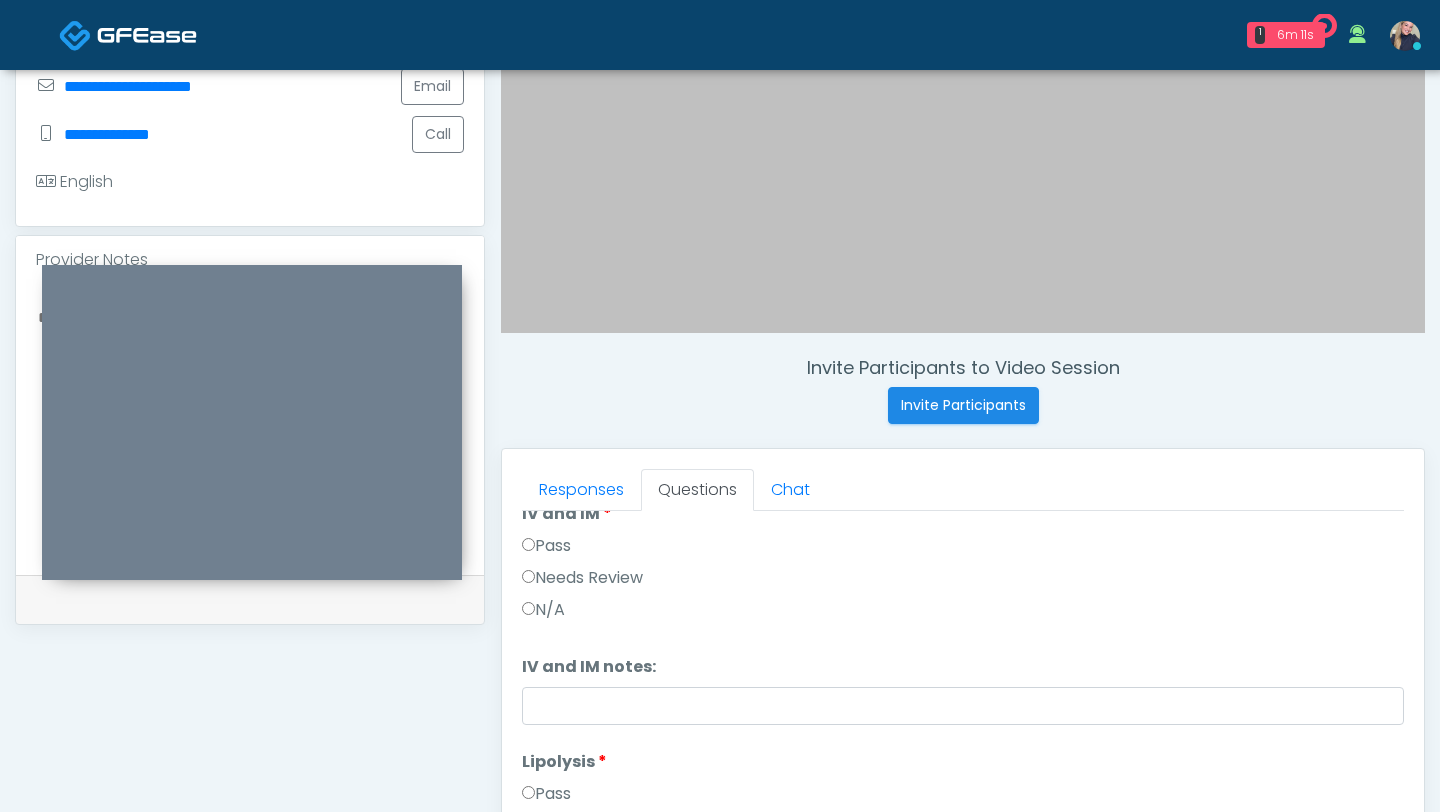 scroll, scrollTop: 1130, scrollLeft: 0, axis: vertical 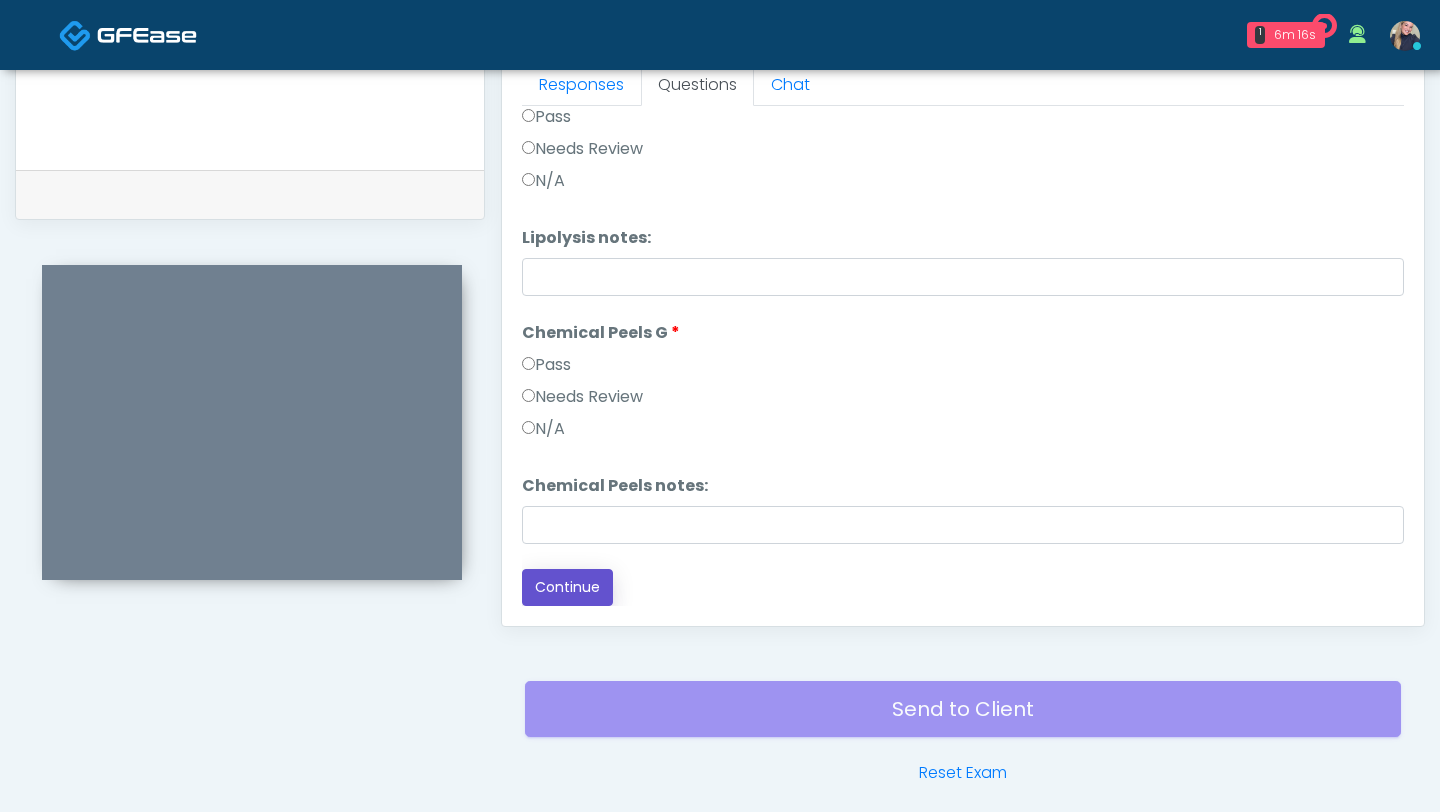 click on "Continue" at bounding box center [567, 587] 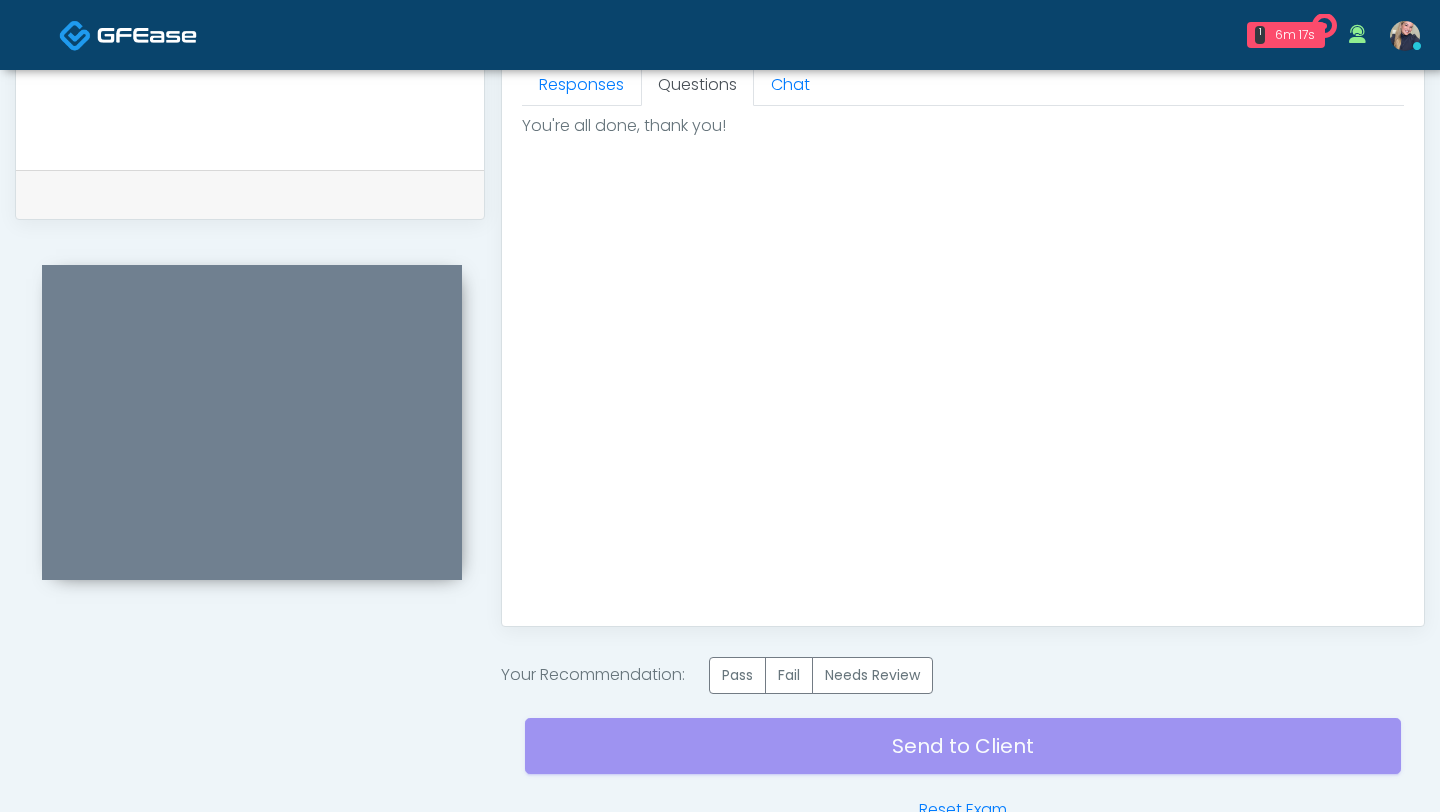 scroll, scrollTop: 0, scrollLeft: 0, axis: both 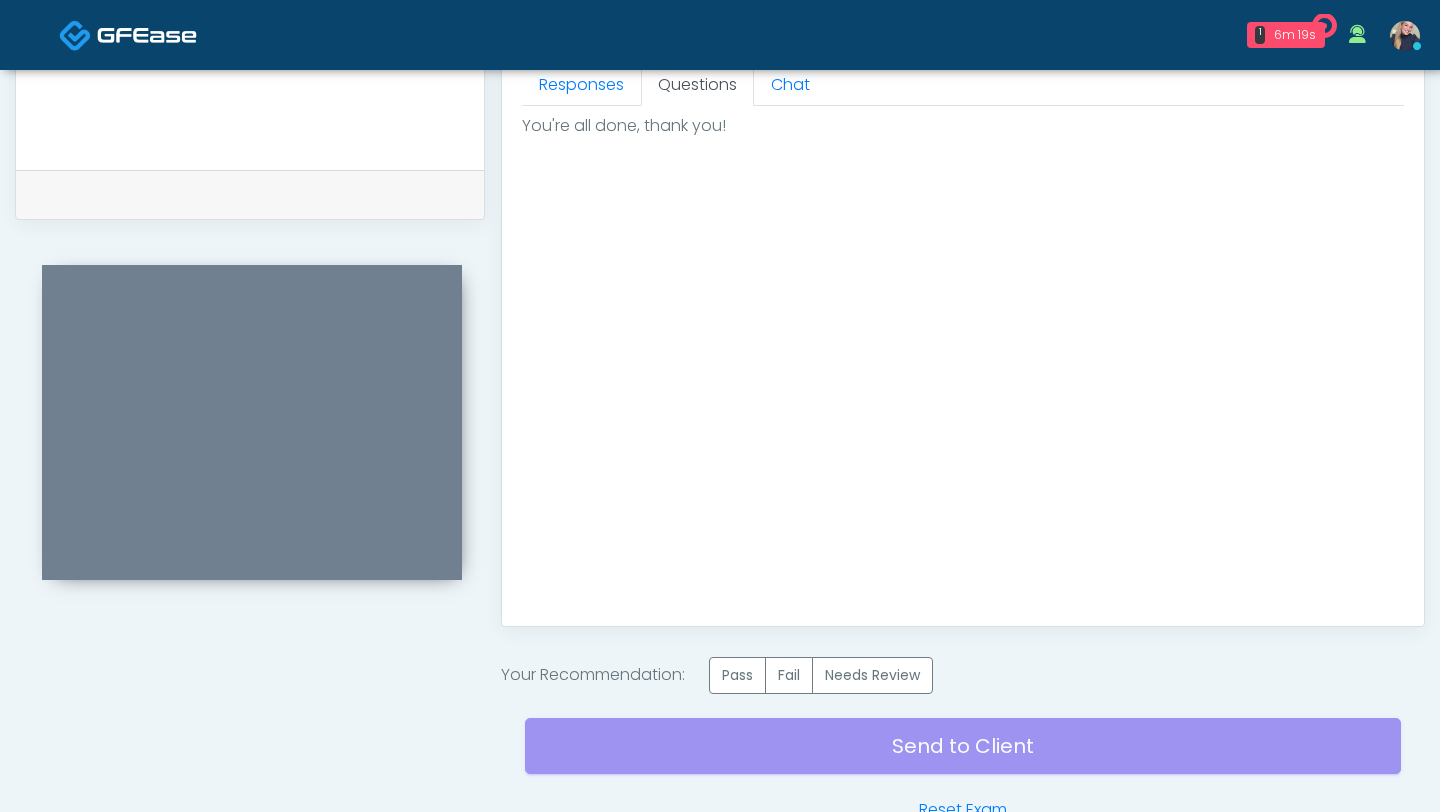 click on "Invite Participants to Video Session
Invite Participants
Responses
Questions
Chat
Good Faith Exam Script
Good Faith Exam Script INTRODUCTION Hello, my name is undefined, and I will be conducting your good faith exam on behalf of ##account_name##,  Please confirm the correct patient is on the call: Confirm full name Confirm Date of Birth ﻿﻿﻿﻿﻿﻿ By authorizing me to proceed with this exam you certify that you understand the terms of this disclosure and you will provide accurate information to the best of your ability. Do you consent to proceed with this virtual exam?
Continue
Yes" at bounding box center [955, 41] 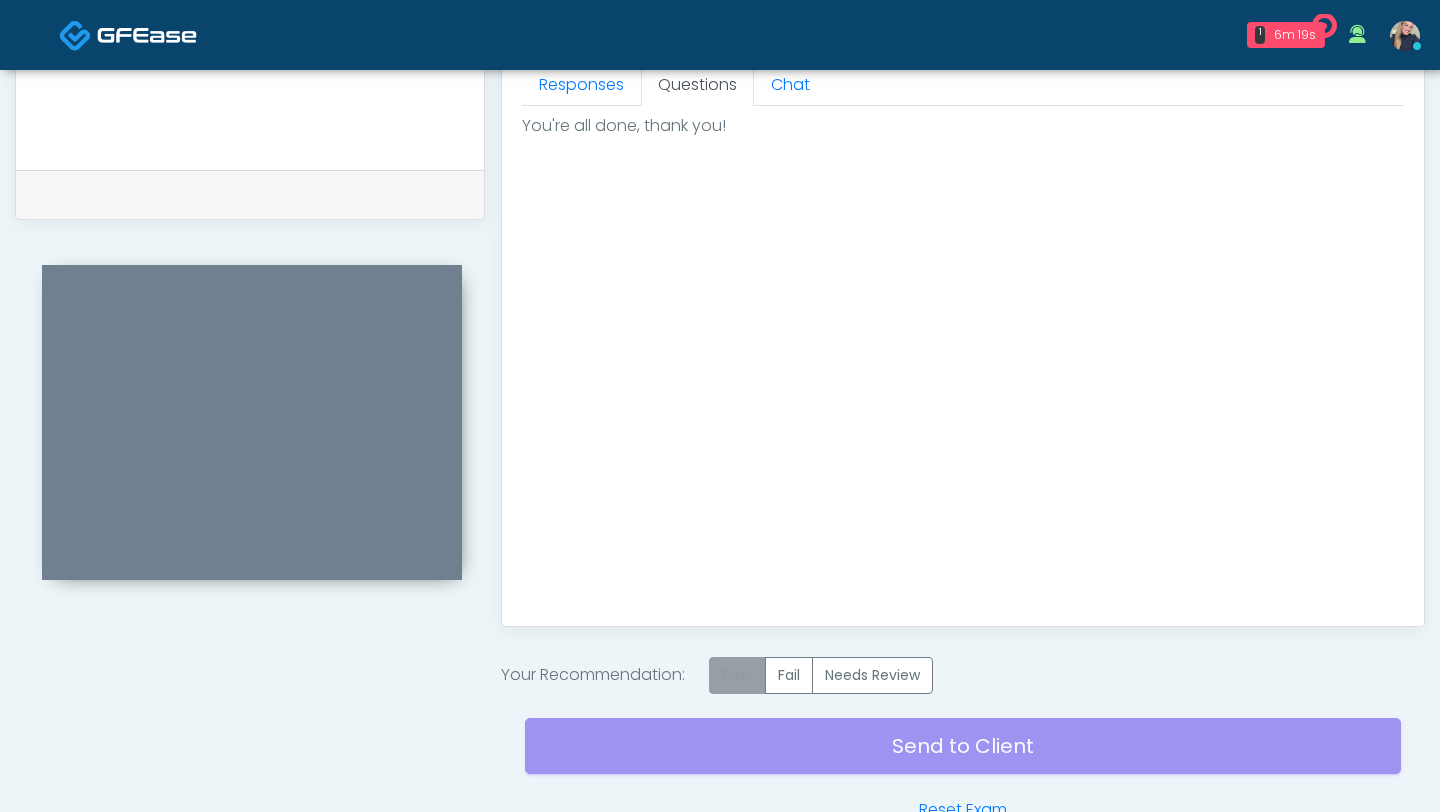 click on "Pass" at bounding box center [737, 675] 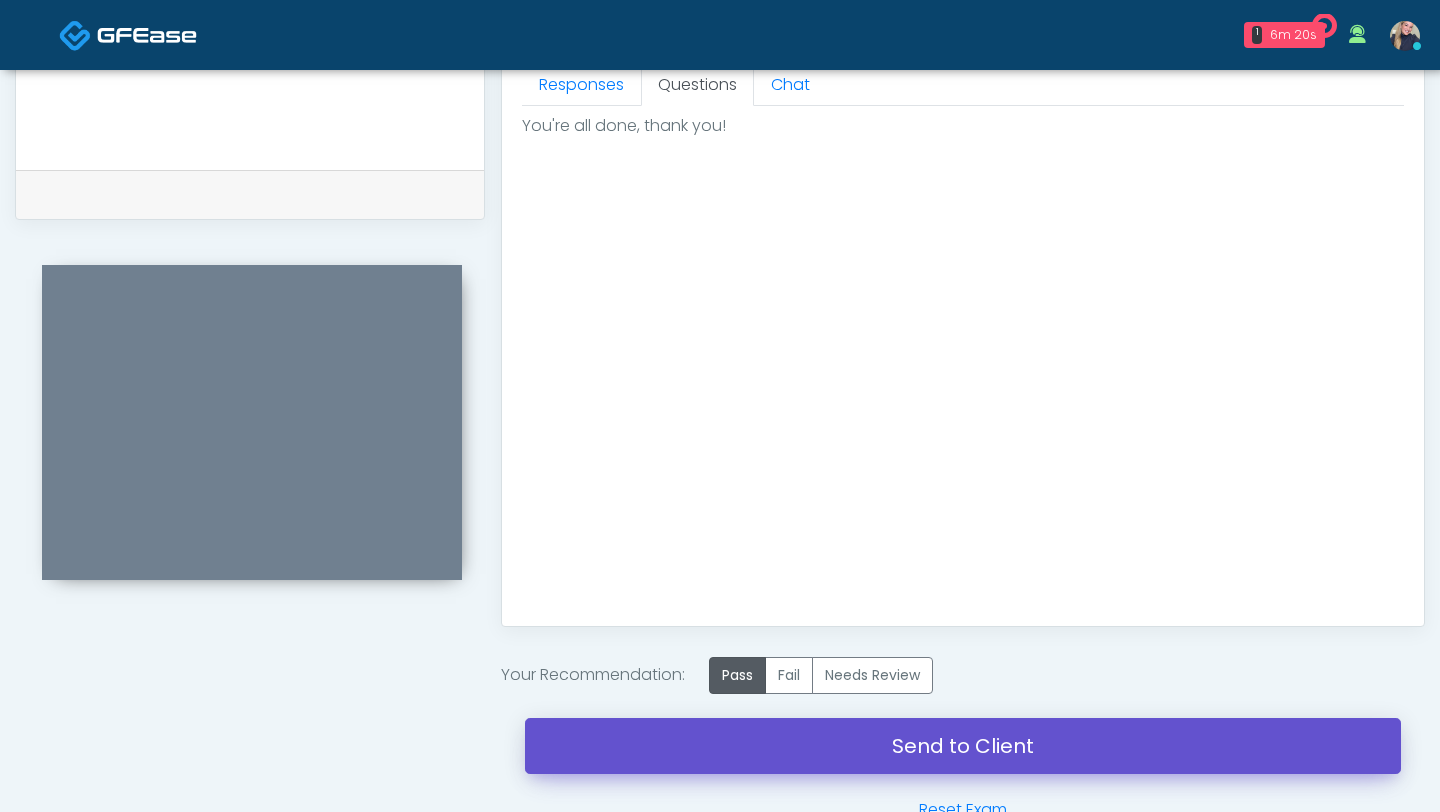 click on "Send to Client" at bounding box center [963, 746] 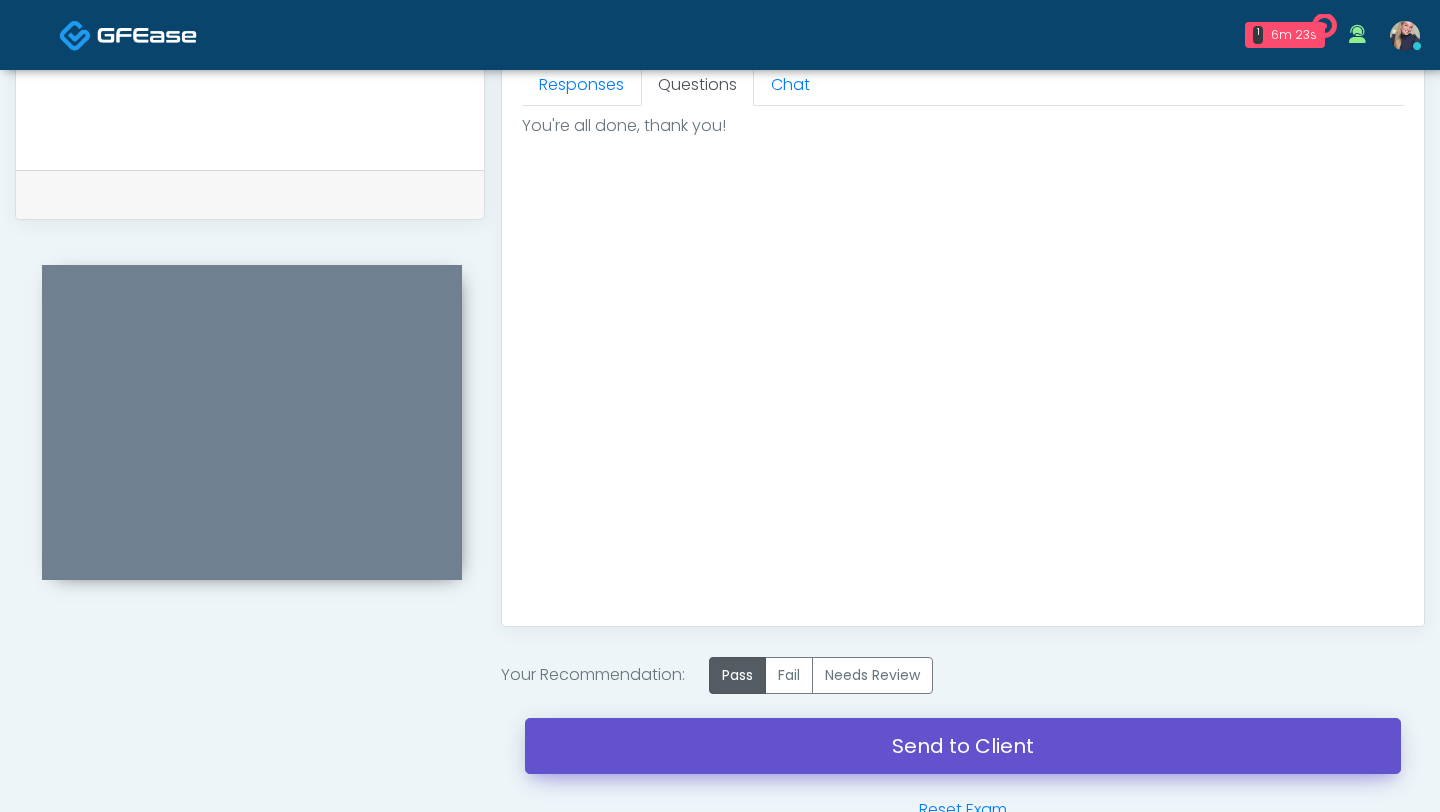 scroll, scrollTop: 900, scrollLeft: 0, axis: vertical 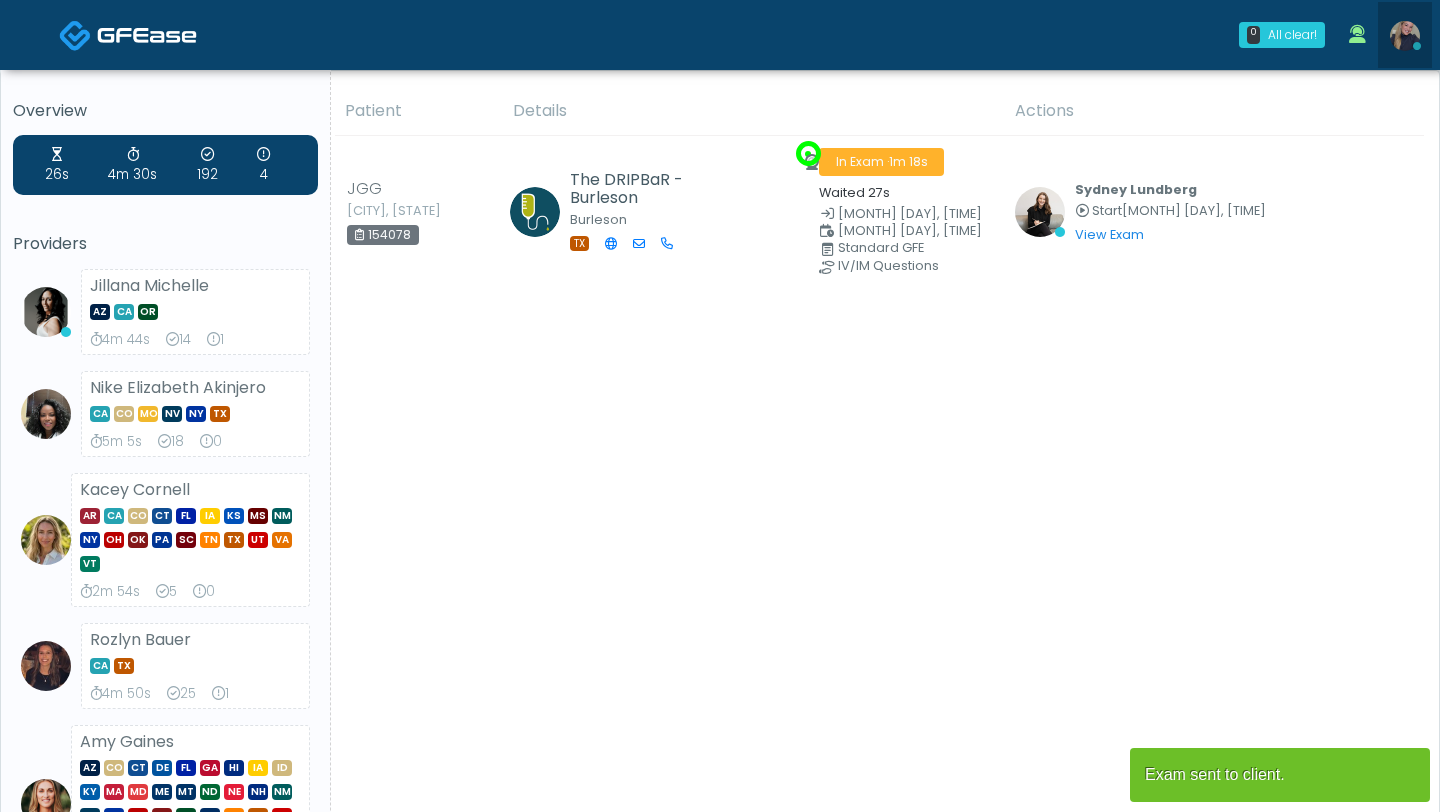 click at bounding box center [1405, 36] 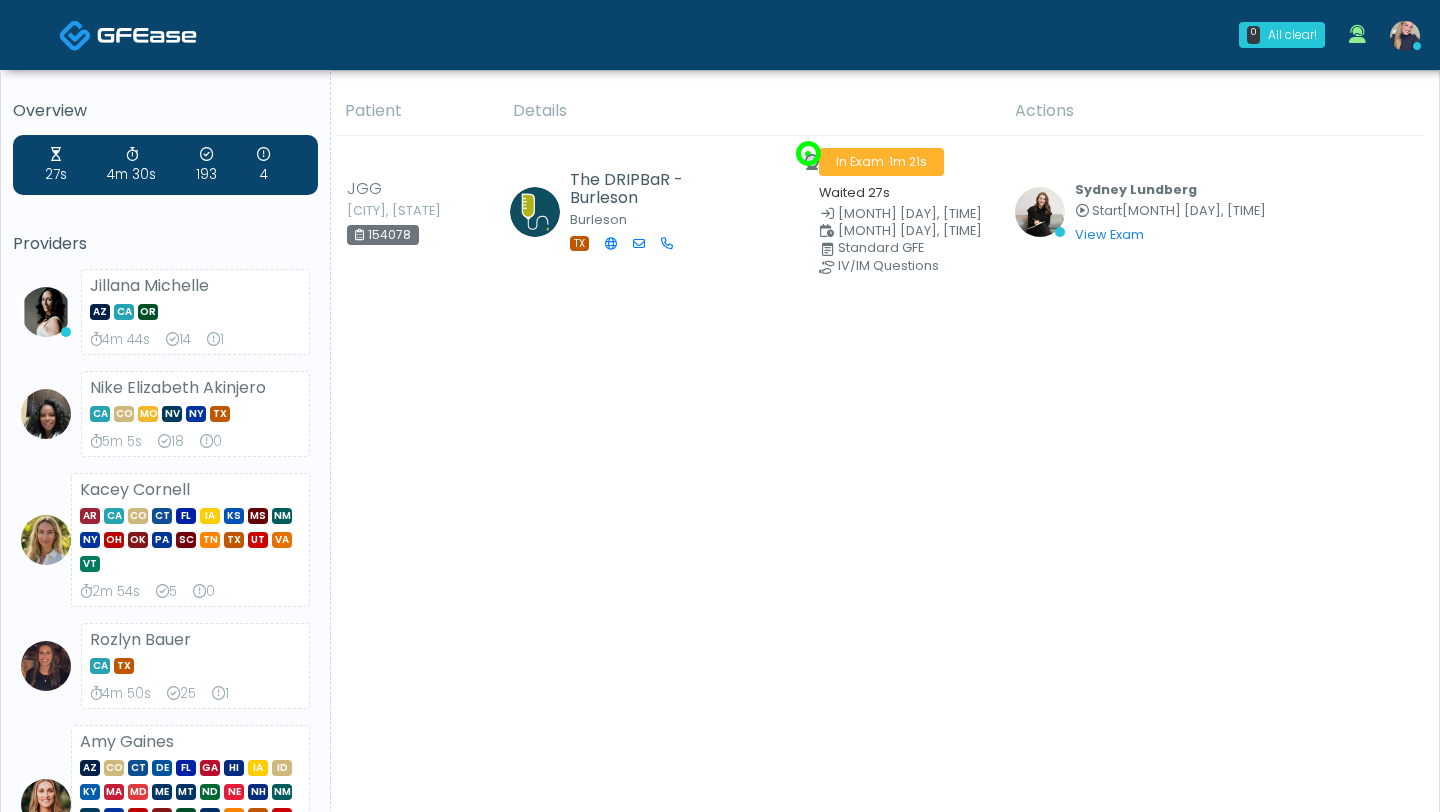 click at bounding box center [1405, 35] 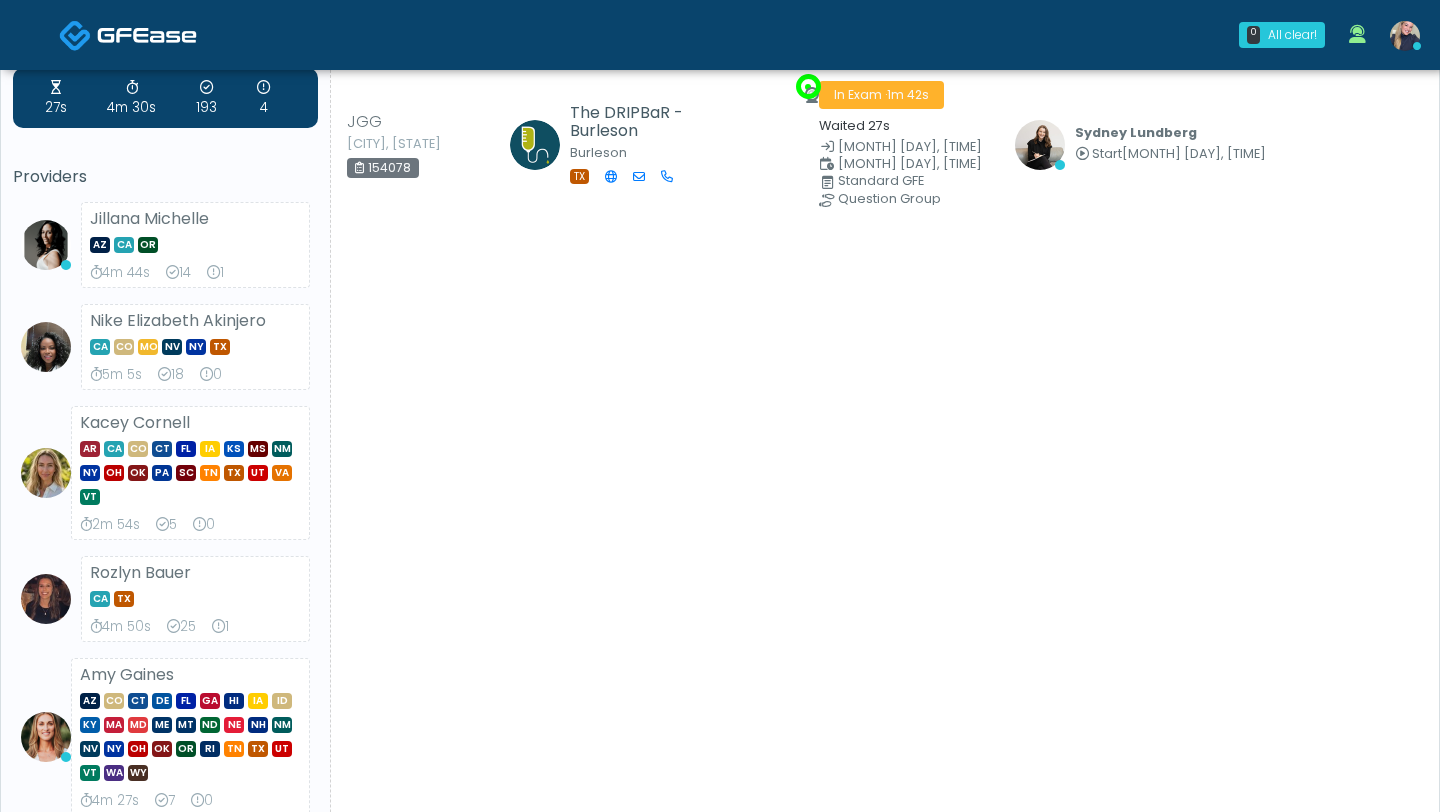 scroll, scrollTop: 0, scrollLeft: 0, axis: both 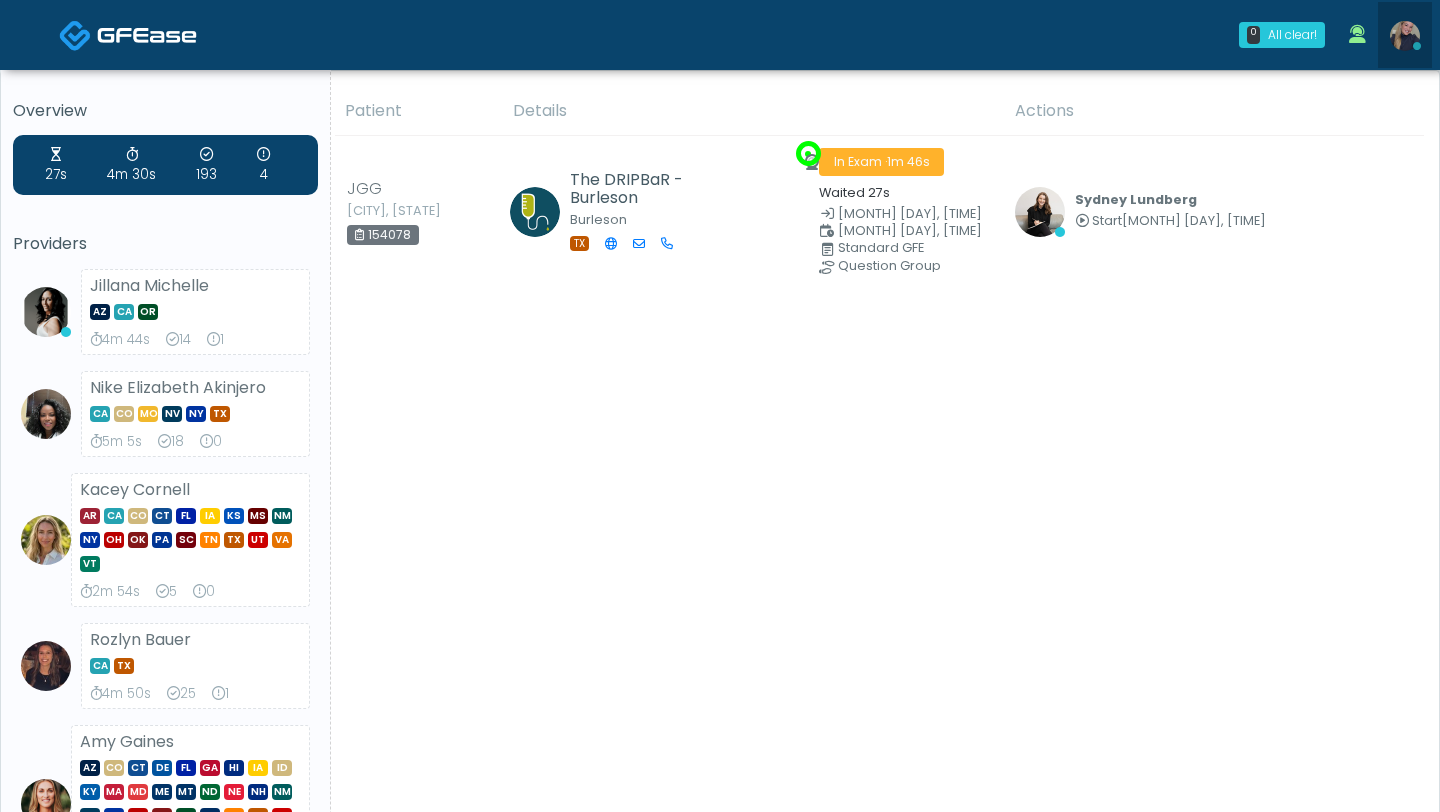click at bounding box center (1405, 36) 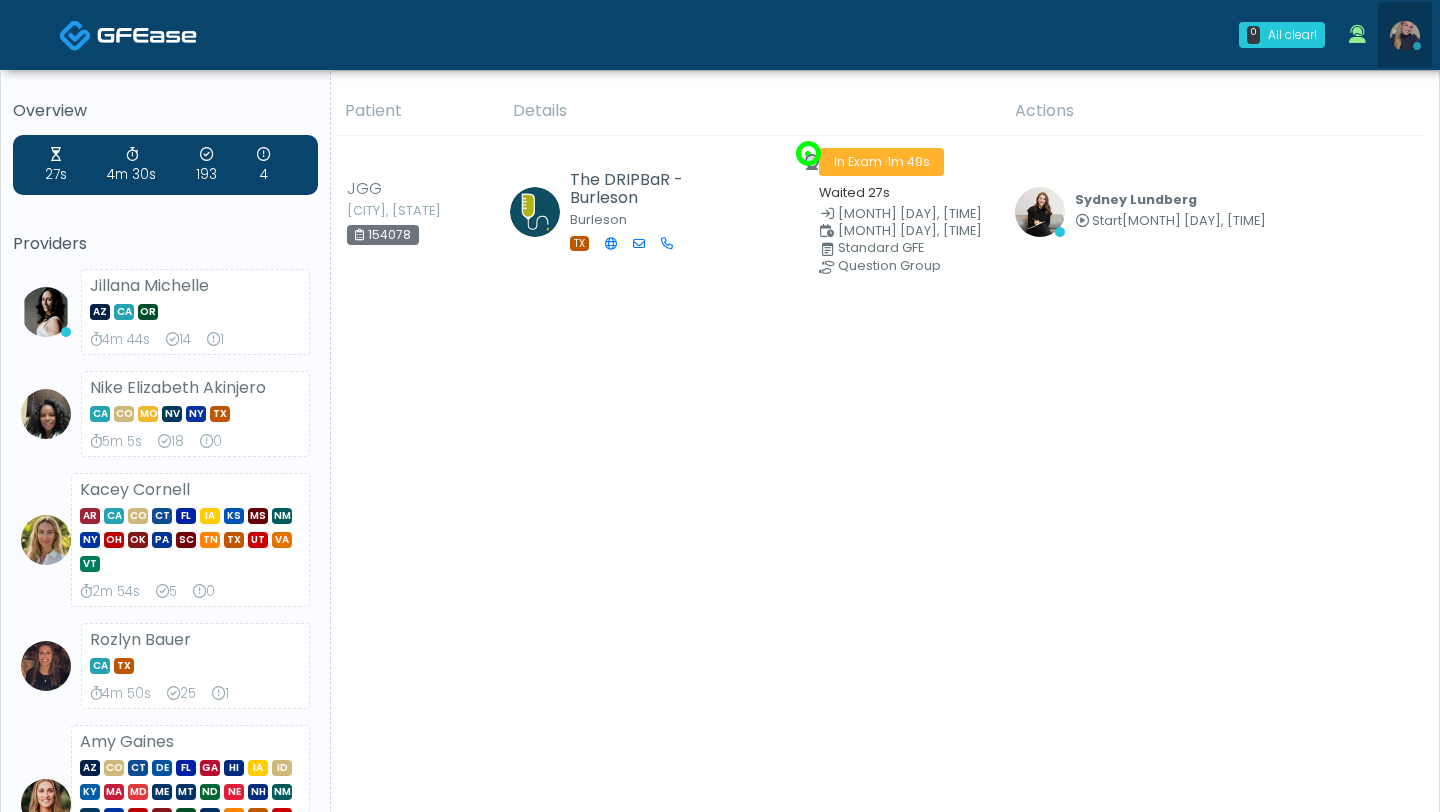 click at bounding box center (1405, 36) 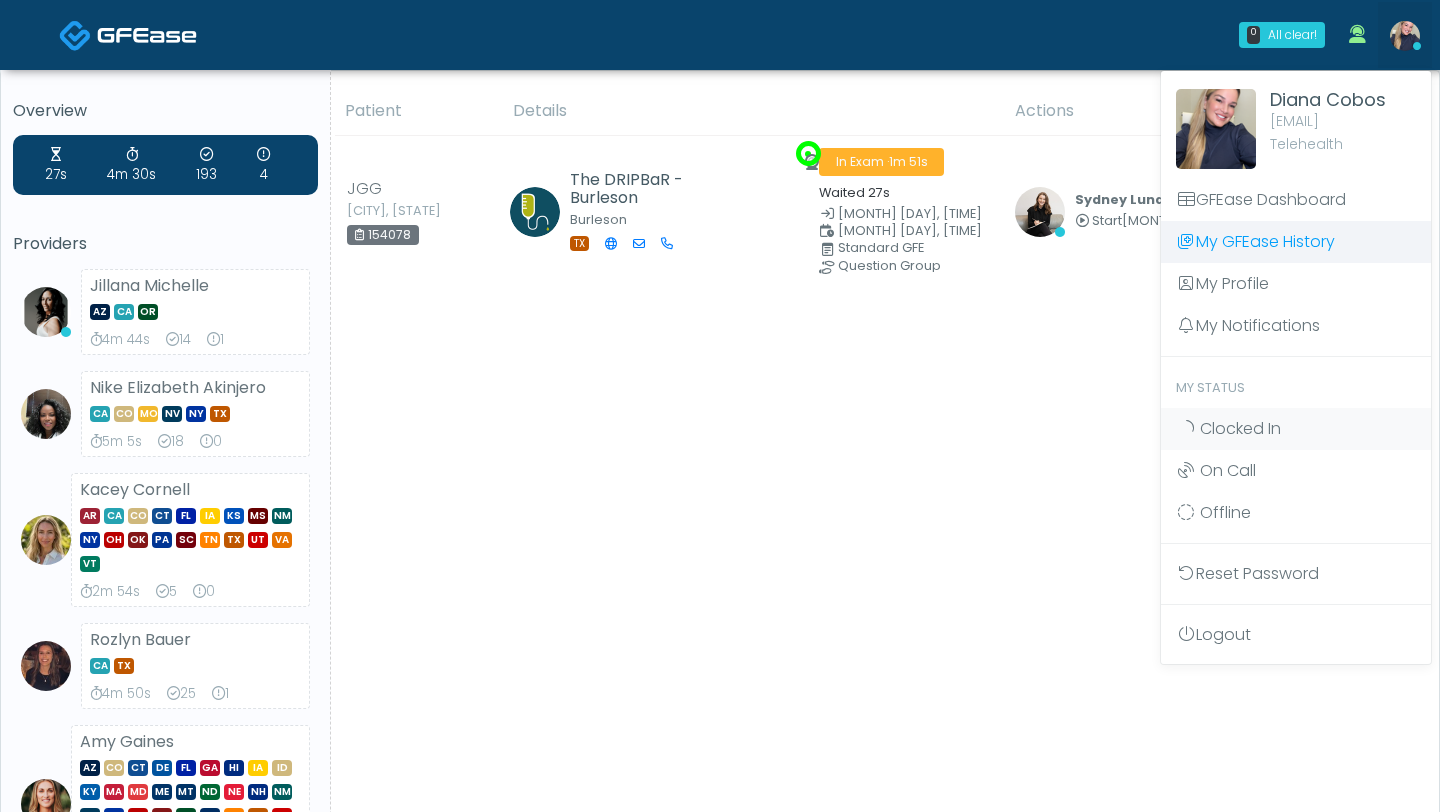 click on "My GFEase History" at bounding box center [1296, 242] 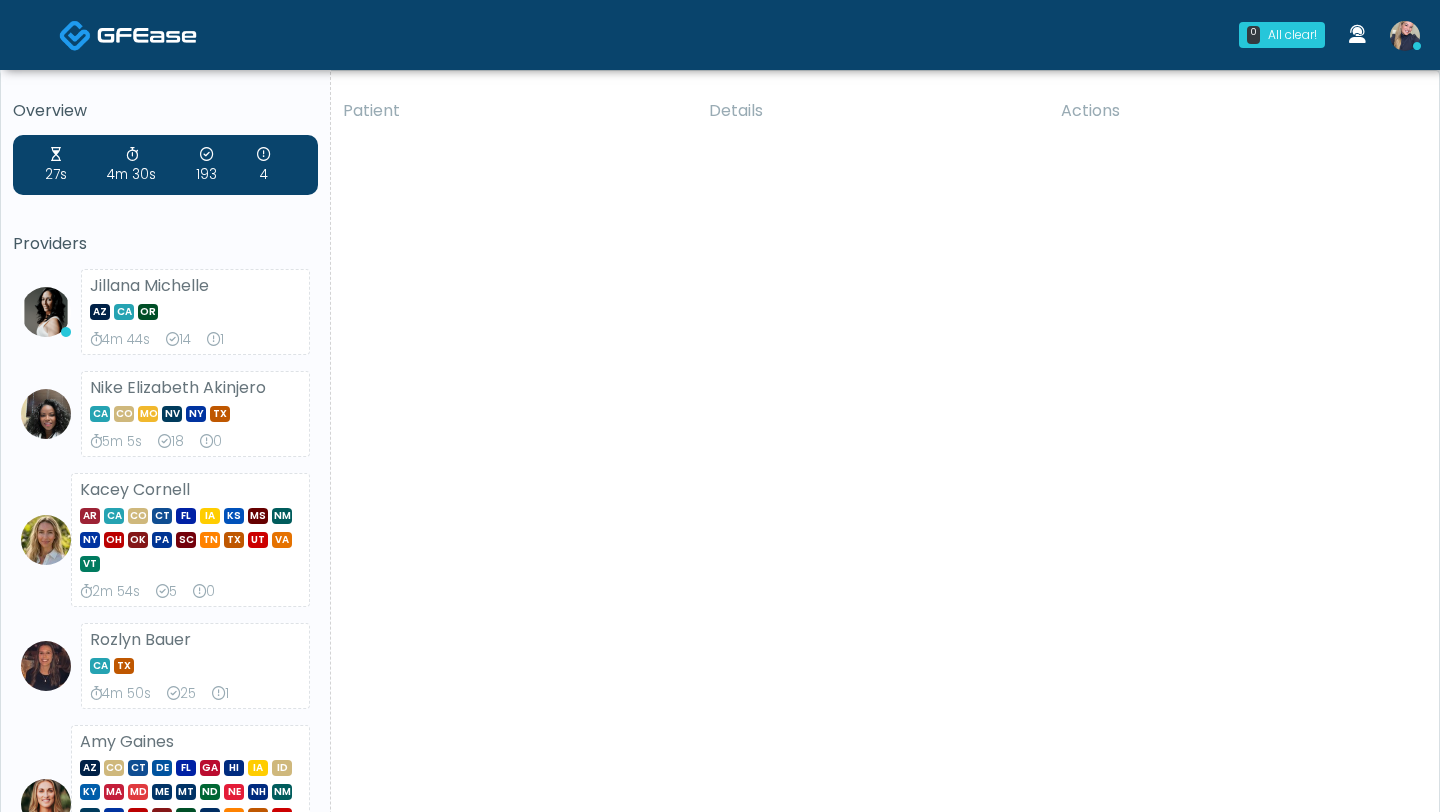 scroll, scrollTop: 0, scrollLeft: 0, axis: both 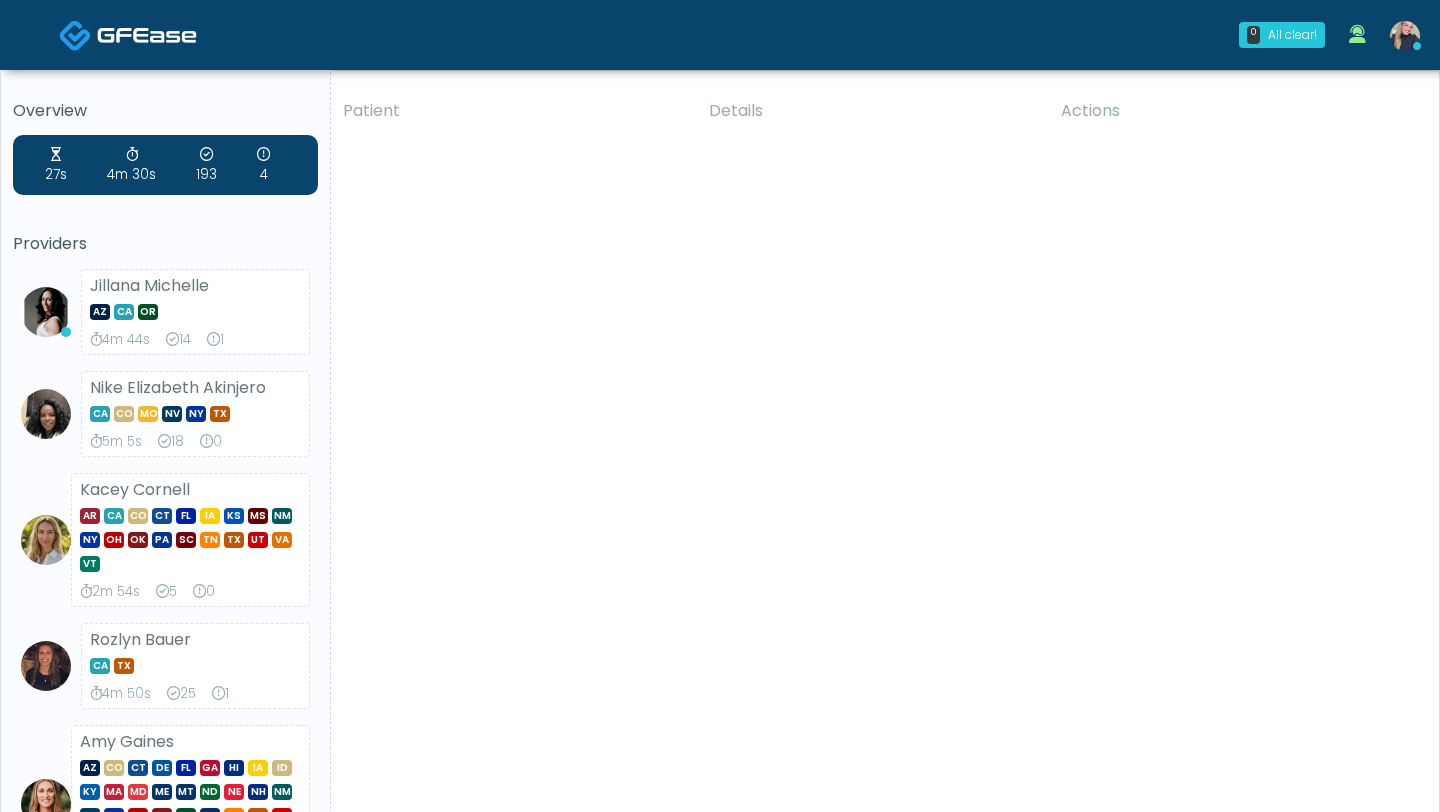click at bounding box center [1405, 35] 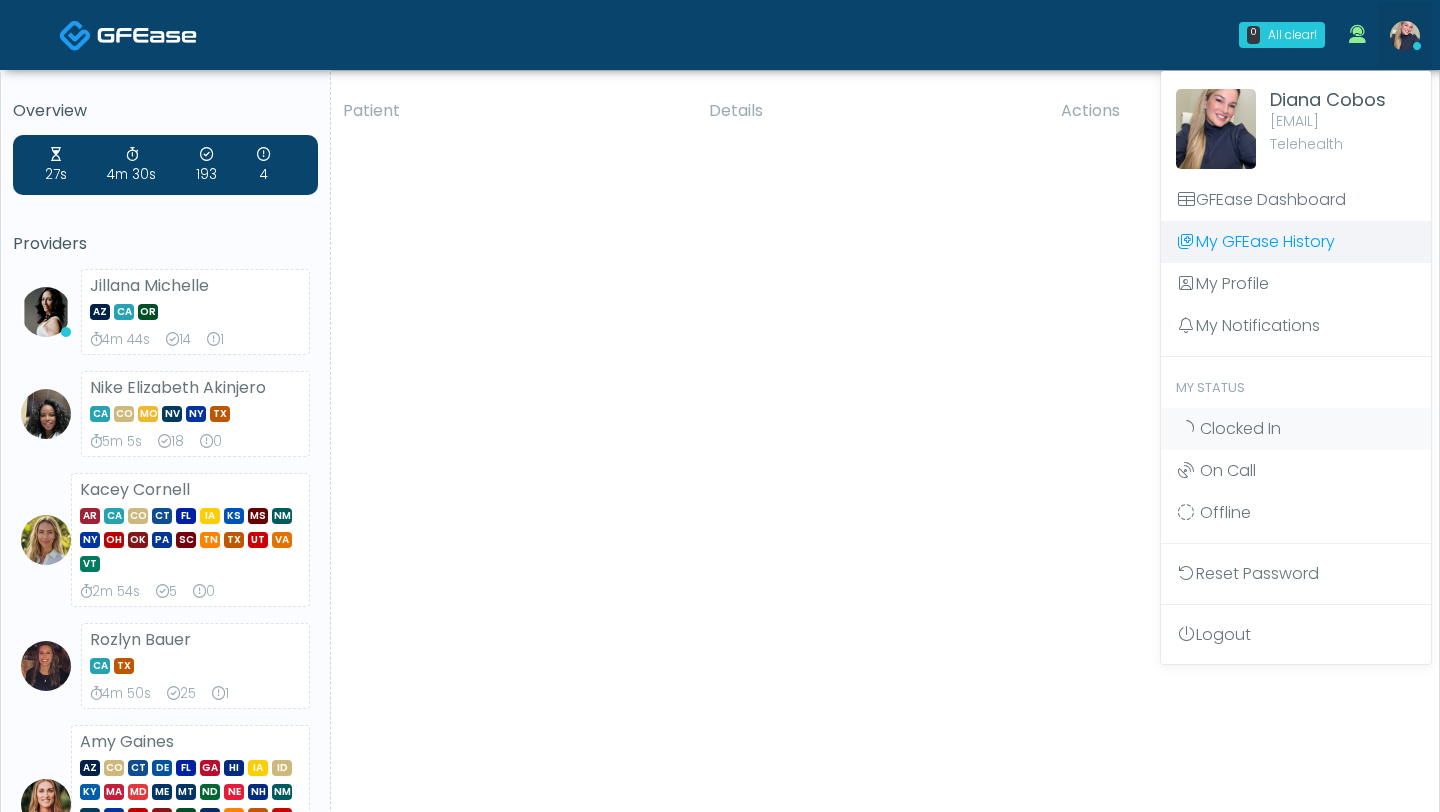 click on "My GFEase History" at bounding box center (1296, 242) 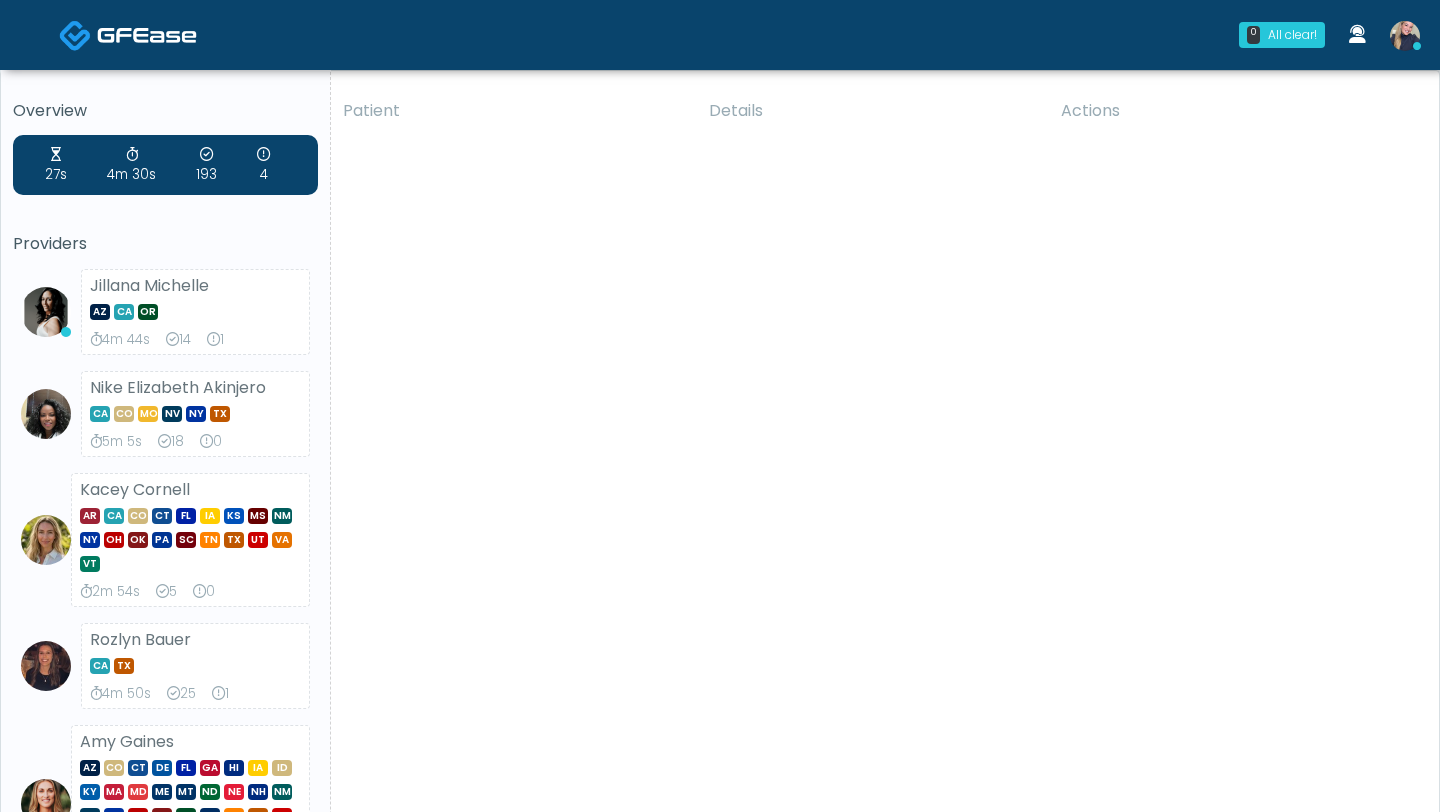 scroll, scrollTop: 0, scrollLeft: 0, axis: both 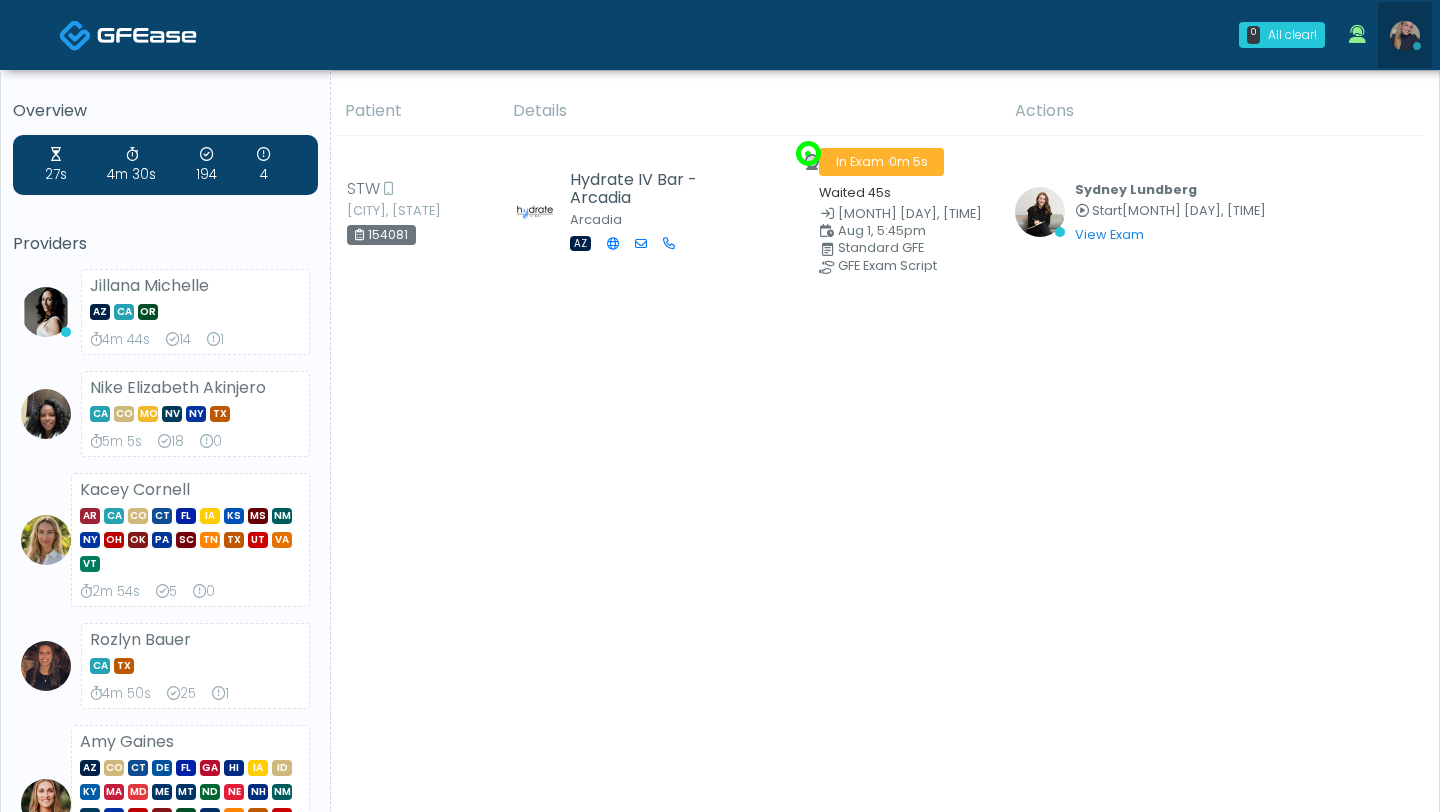click at bounding box center [1405, 36] 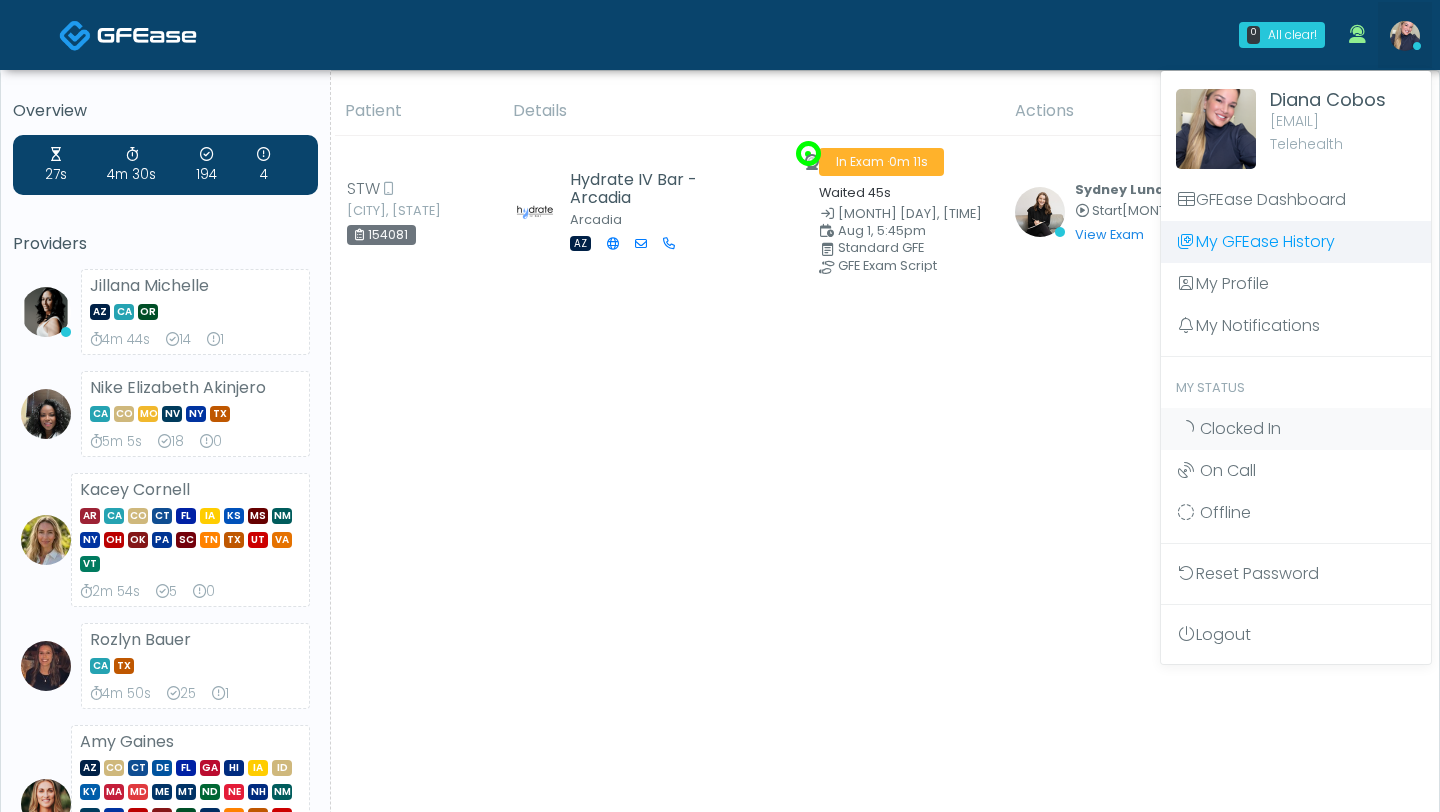 click on "My GFEase History" at bounding box center (1296, 242) 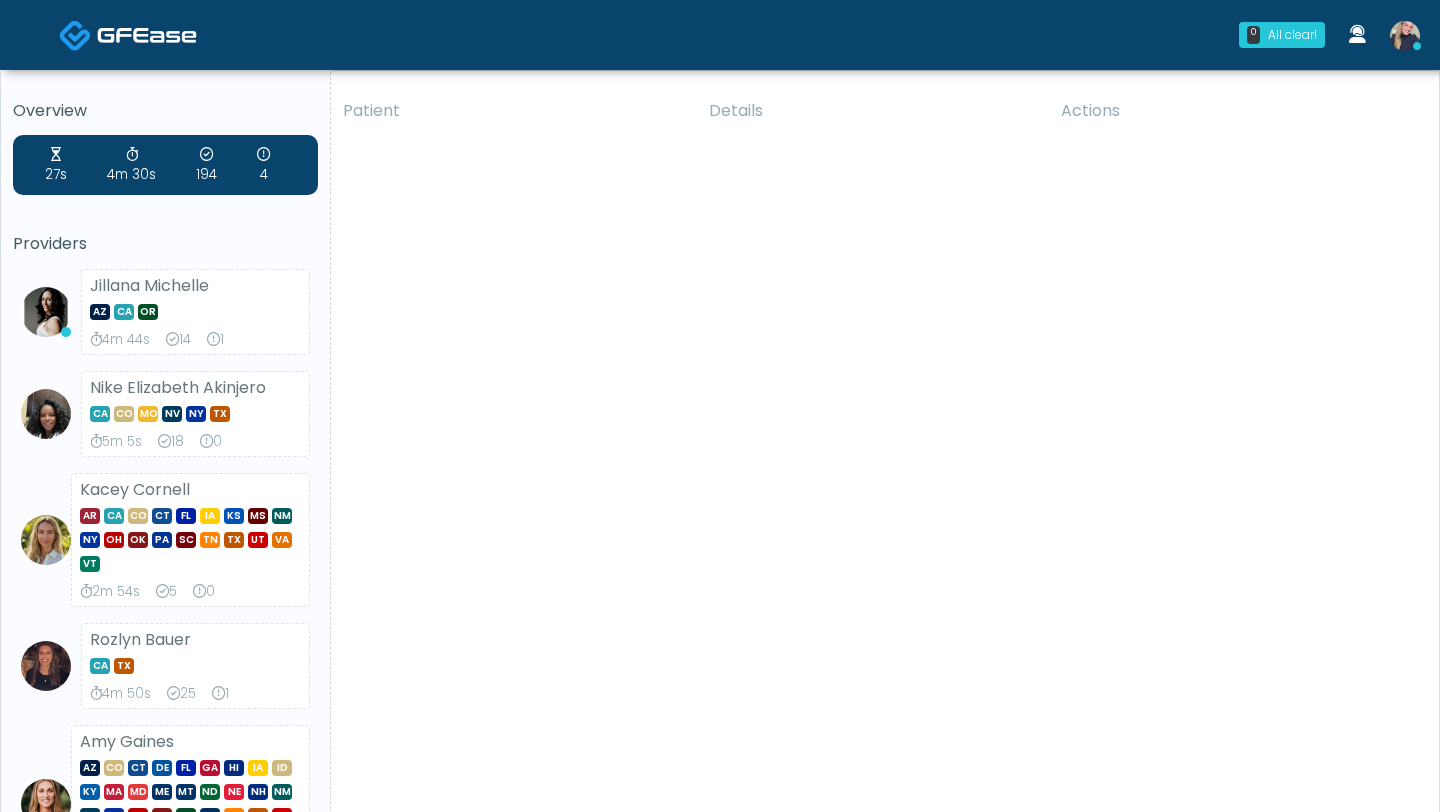 scroll, scrollTop: 0, scrollLeft: 0, axis: both 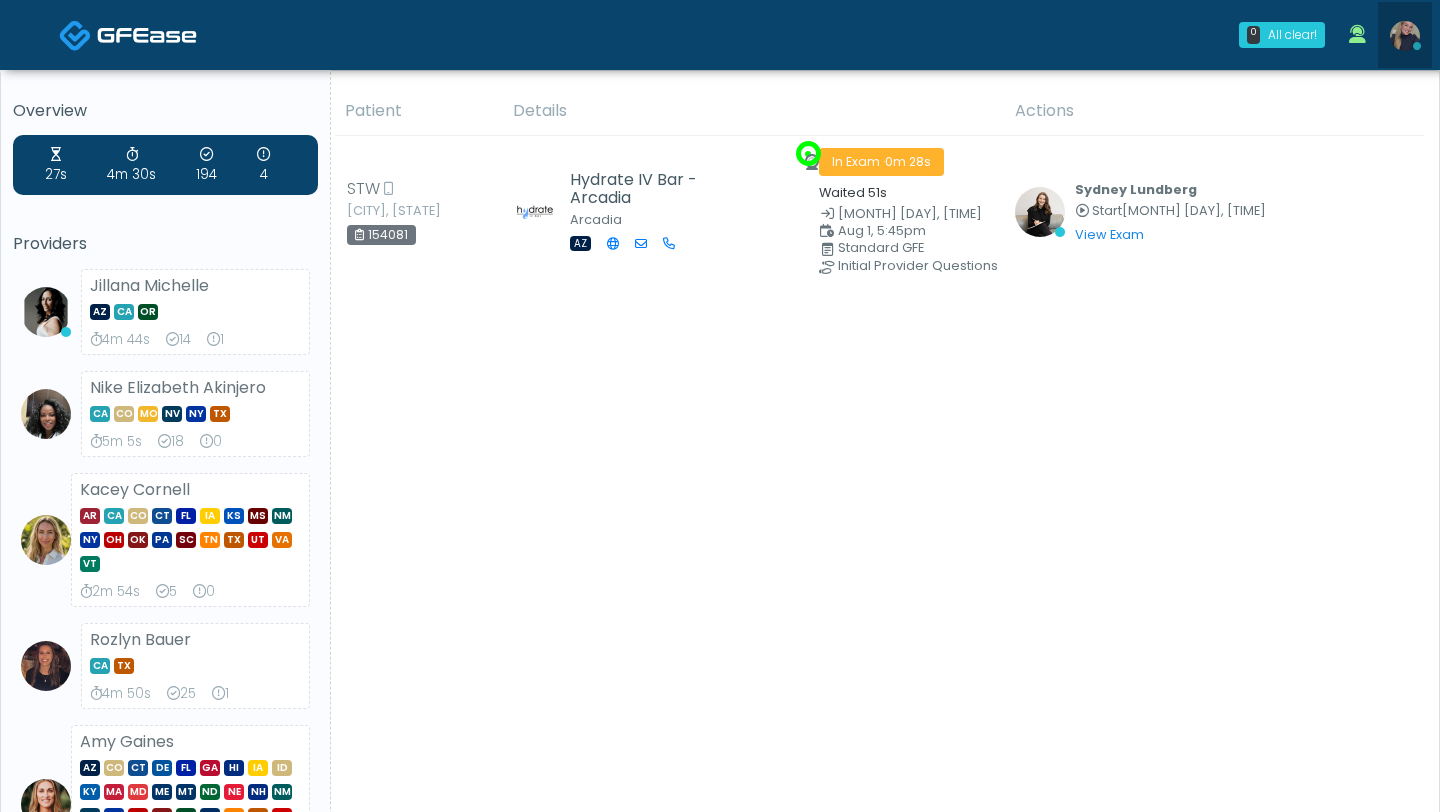 click at bounding box center [1405, 36] 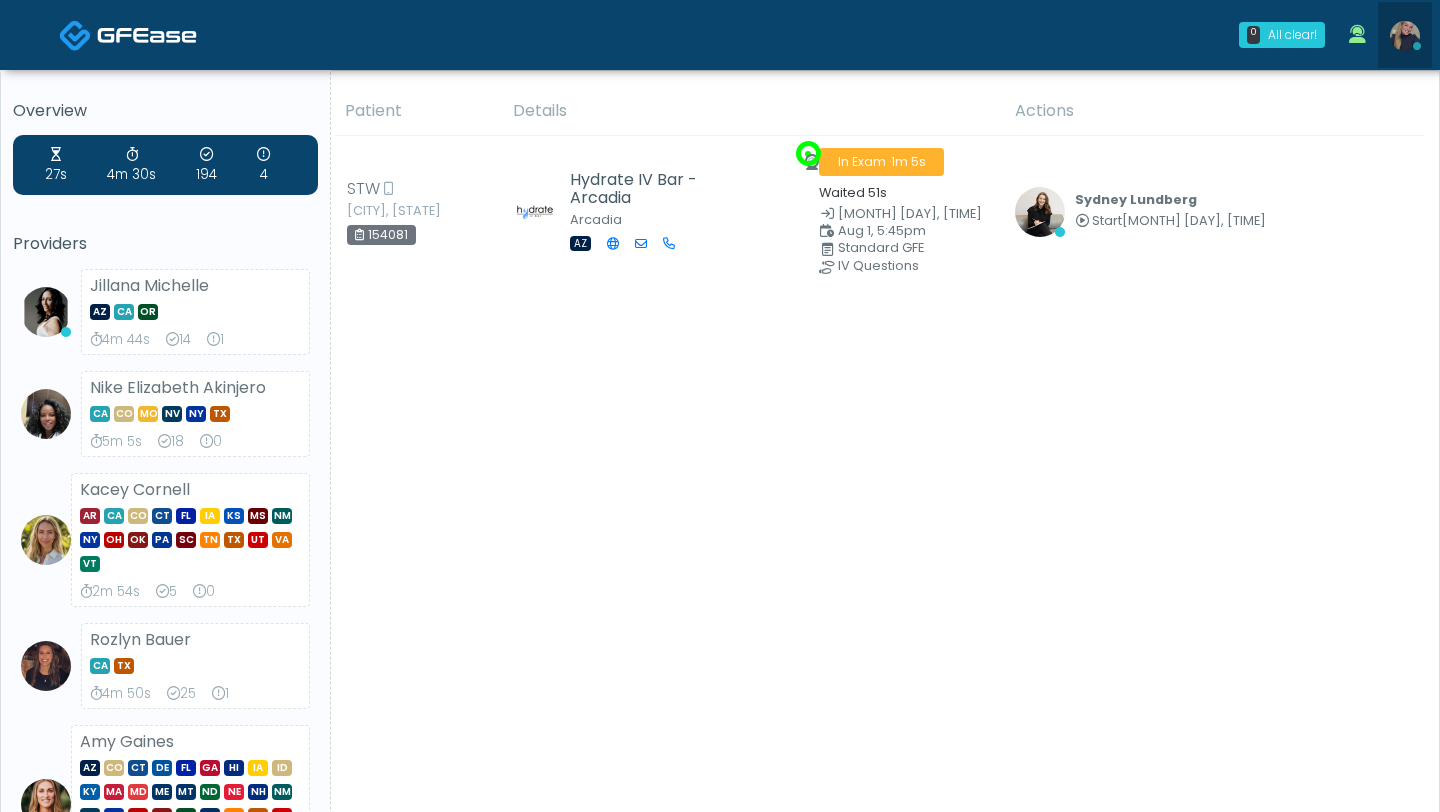 click at bounding box center [1405, 36] 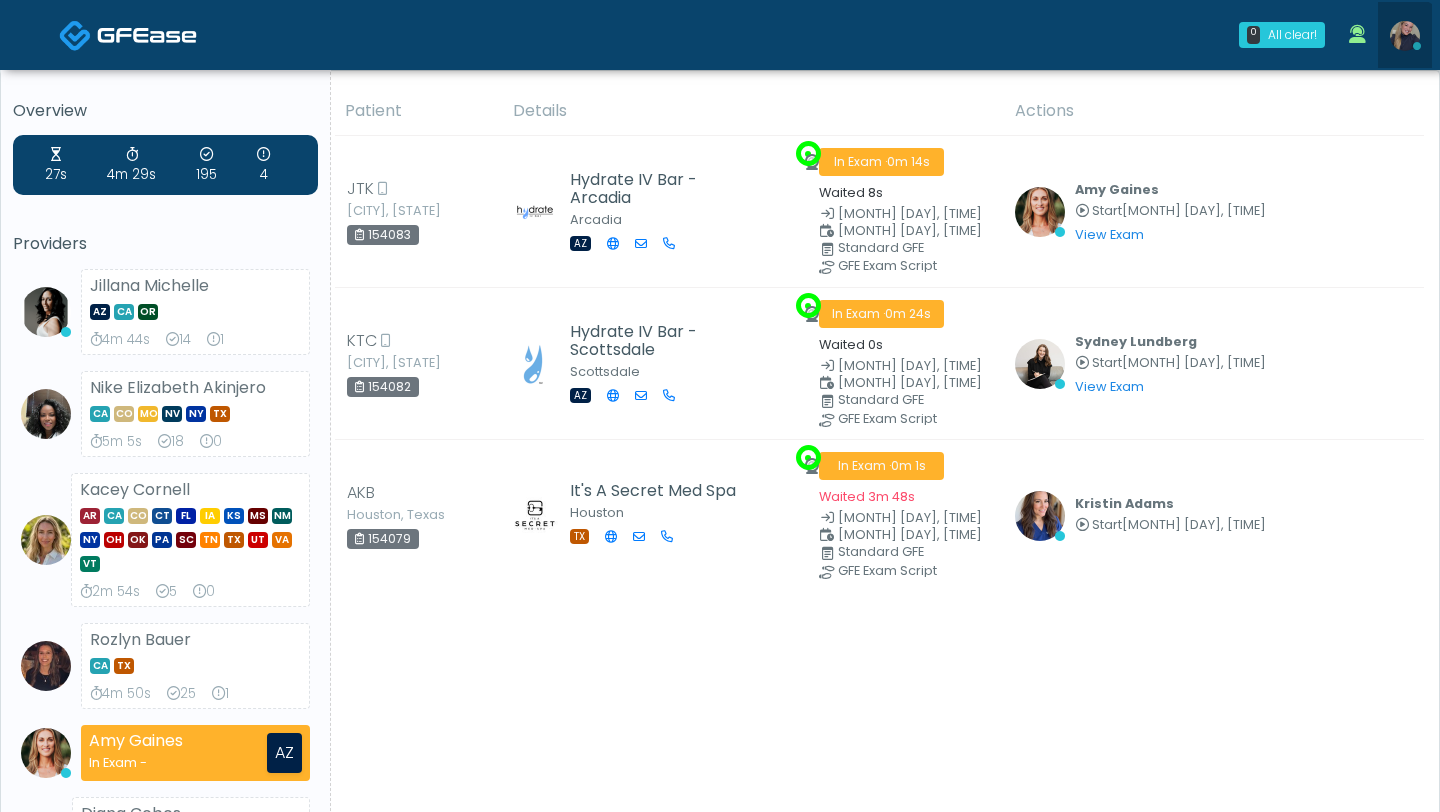 click at bounding box center [1405, 36] 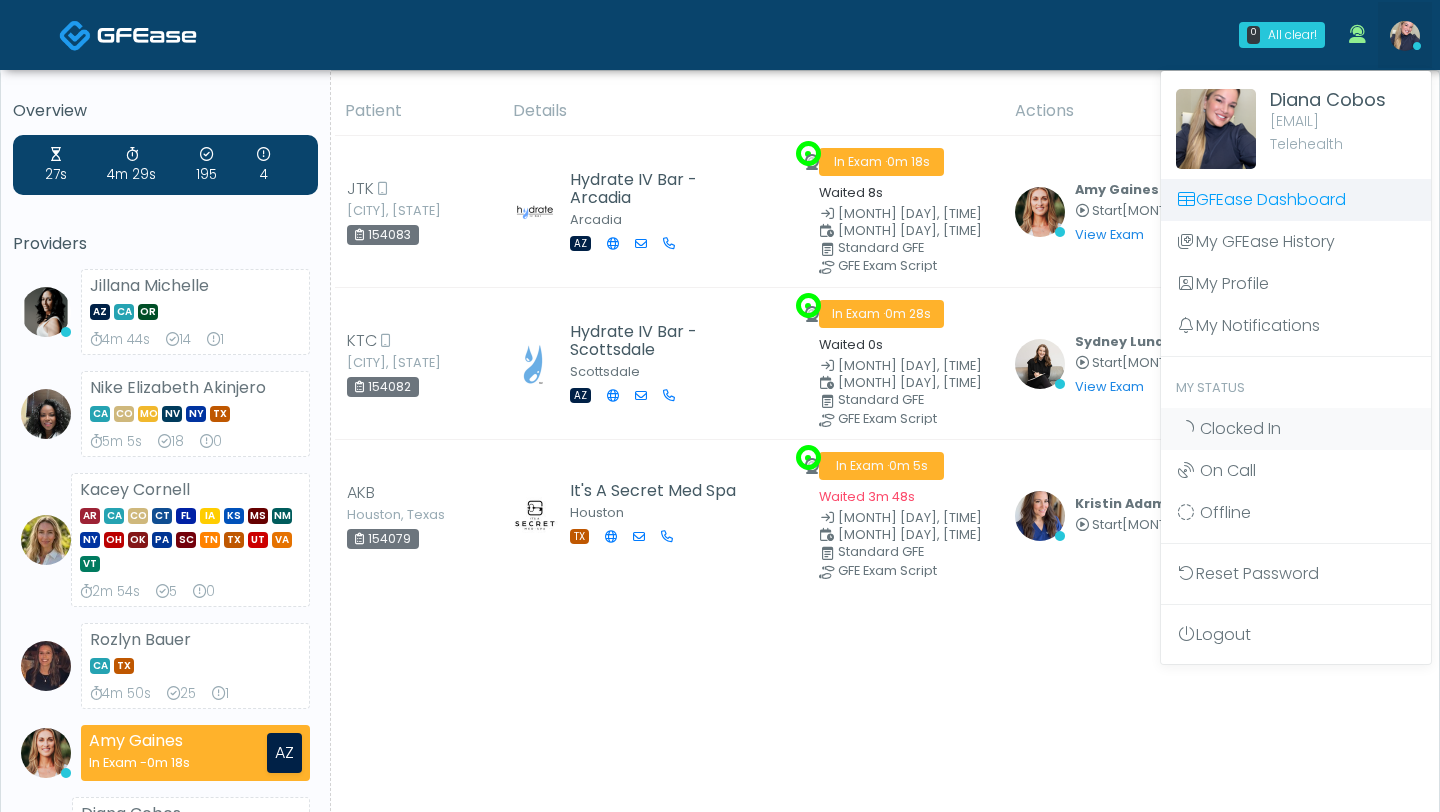 click on "GFEase Dashboard" at bounding box center [1296, 200] 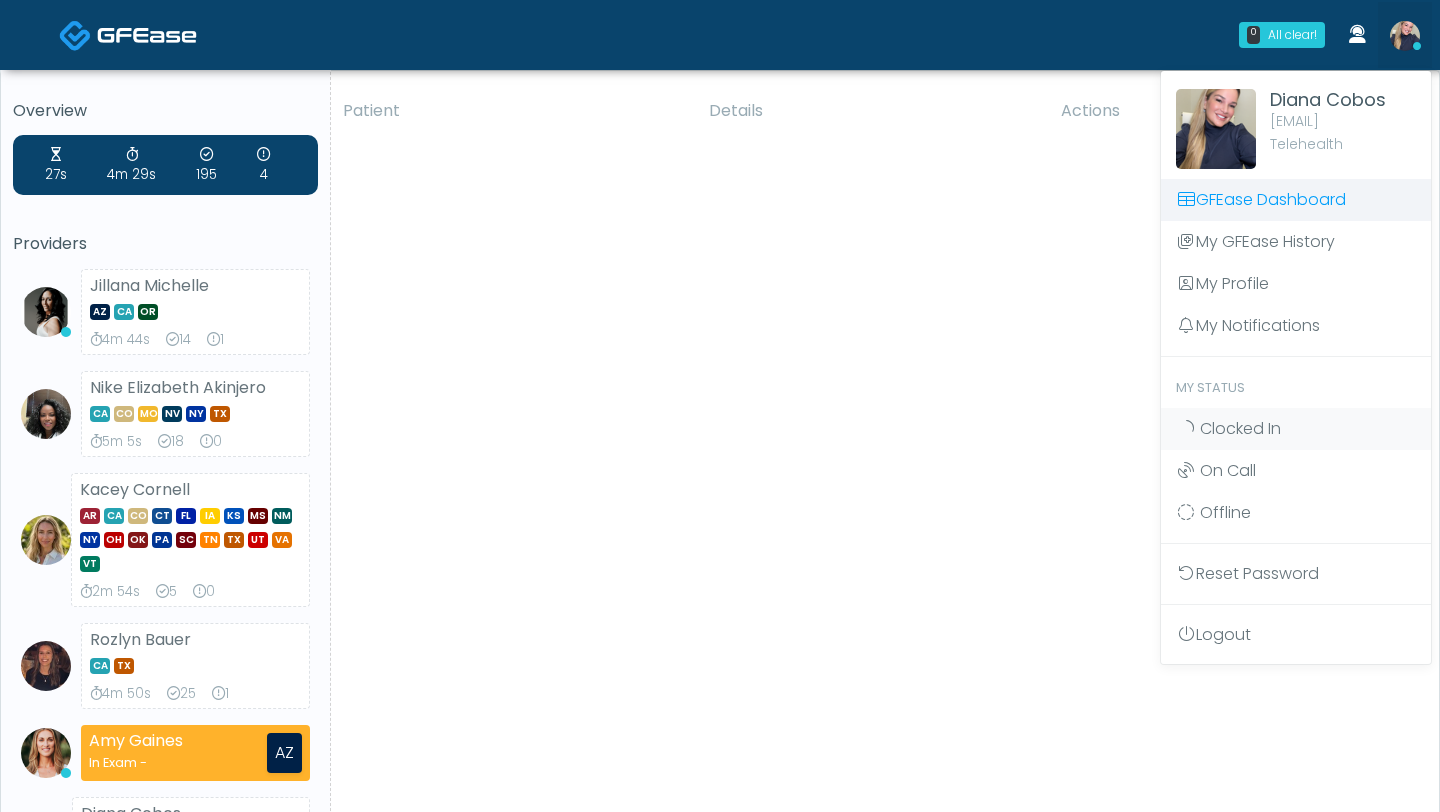 scroll, scrollTop: 0, scrollLeft: 0, axis: both 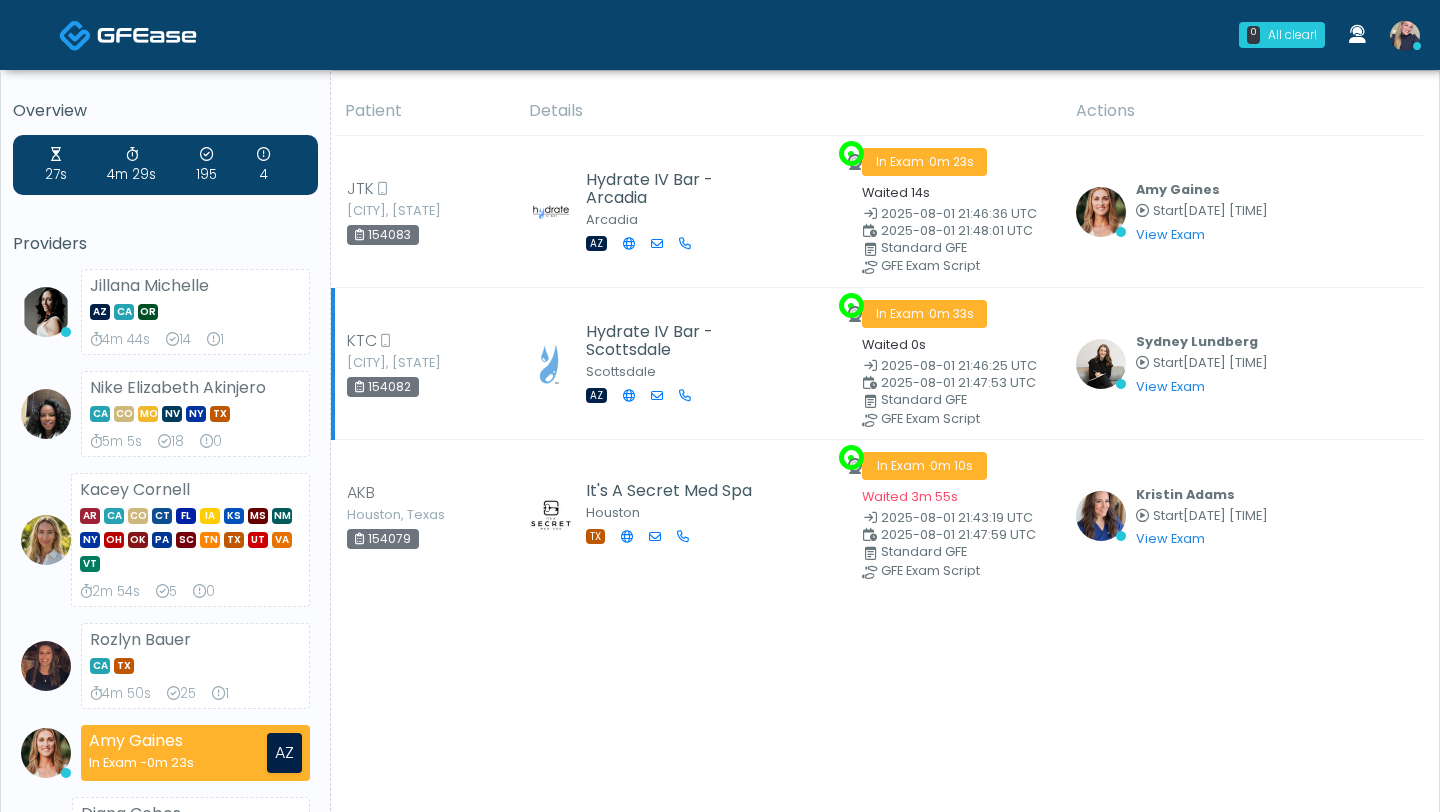click on "0
All clear!
All clear!
Jillana Michelle
AZ
CA
OR
4m 44s
14
1
Nike Elizabeth Akinjero
CA
CO
MO
NV
NY
TX" at bounding box center [720, 809] 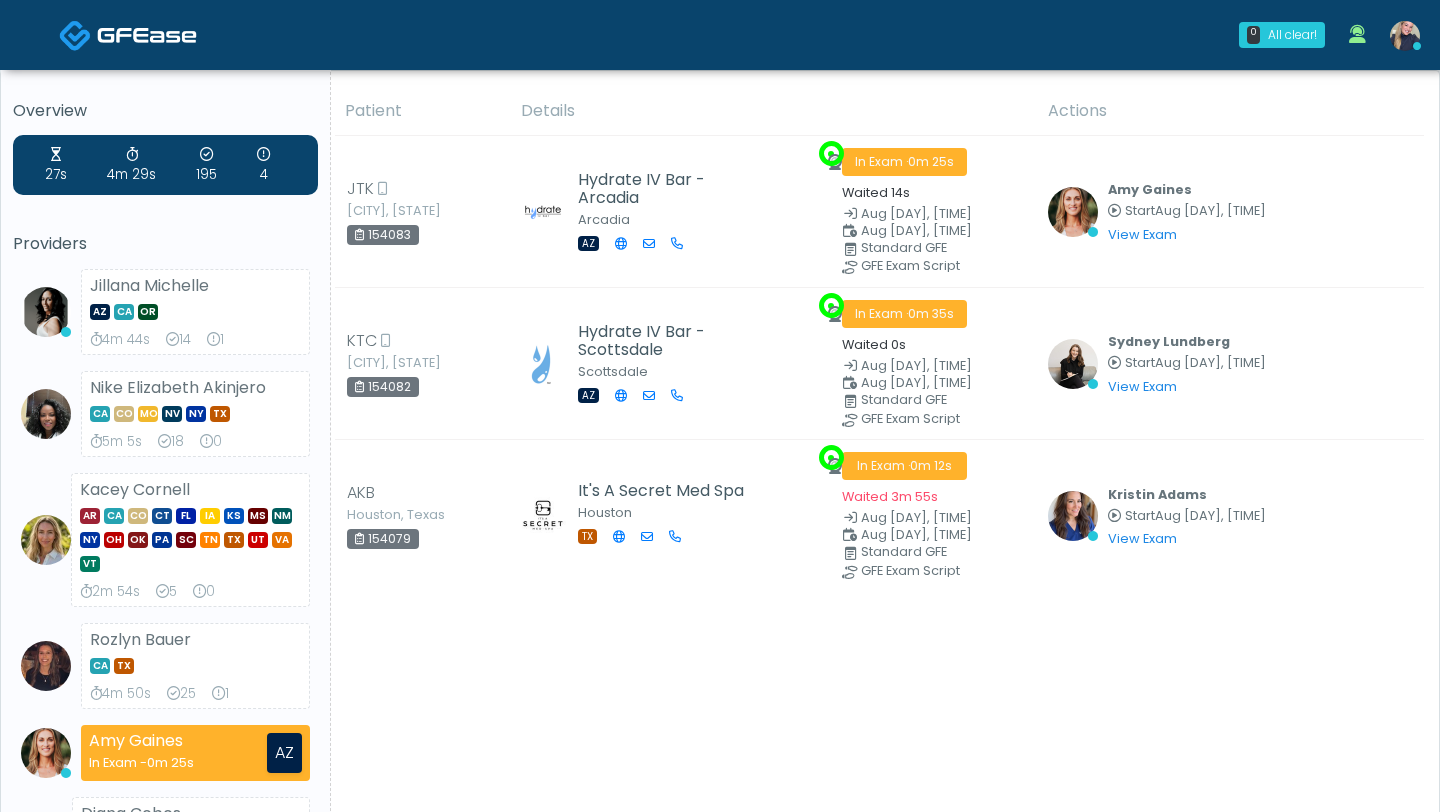 scroll, scrollTop: 0, scrollLeft: 0, axis: both 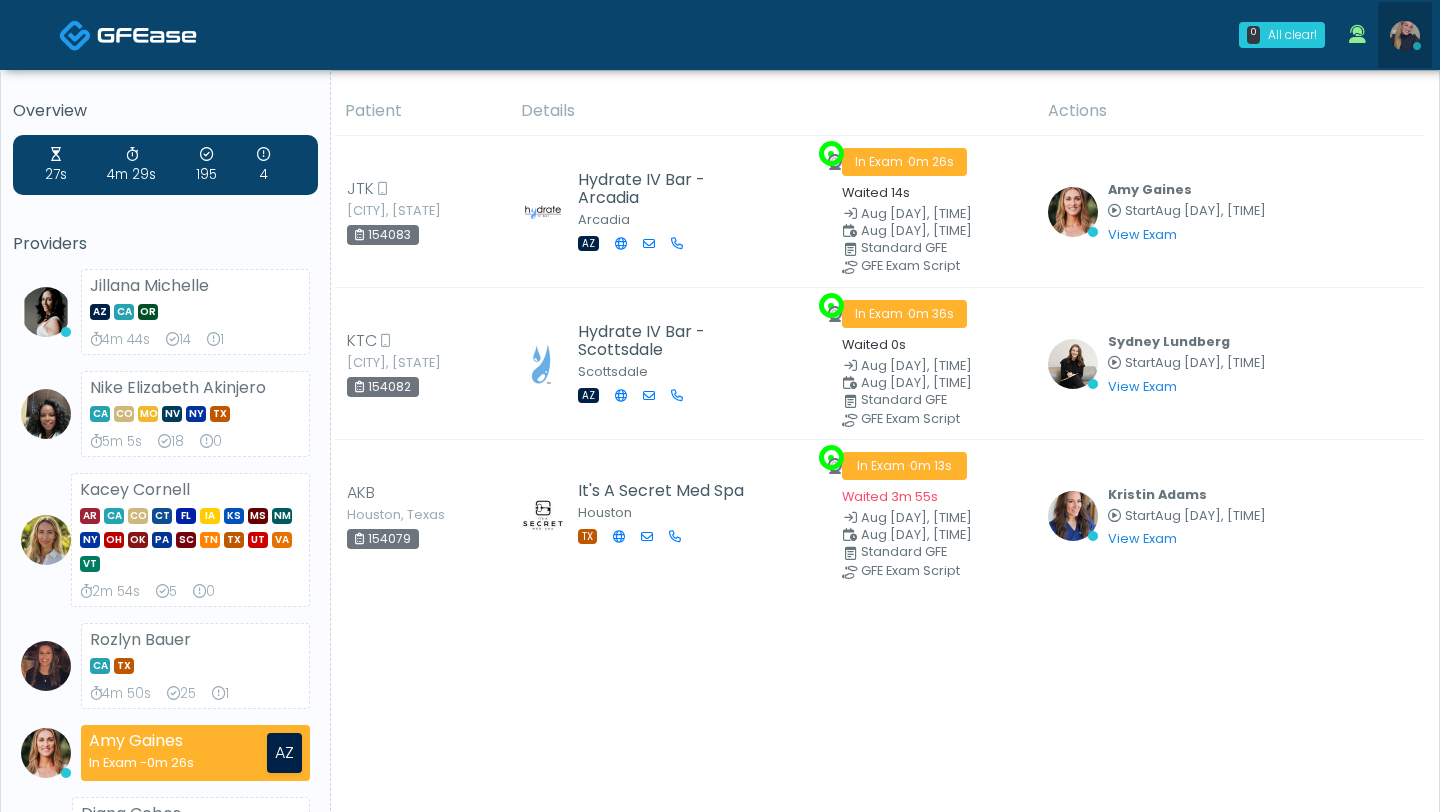click at bounding box center (1405, 36) 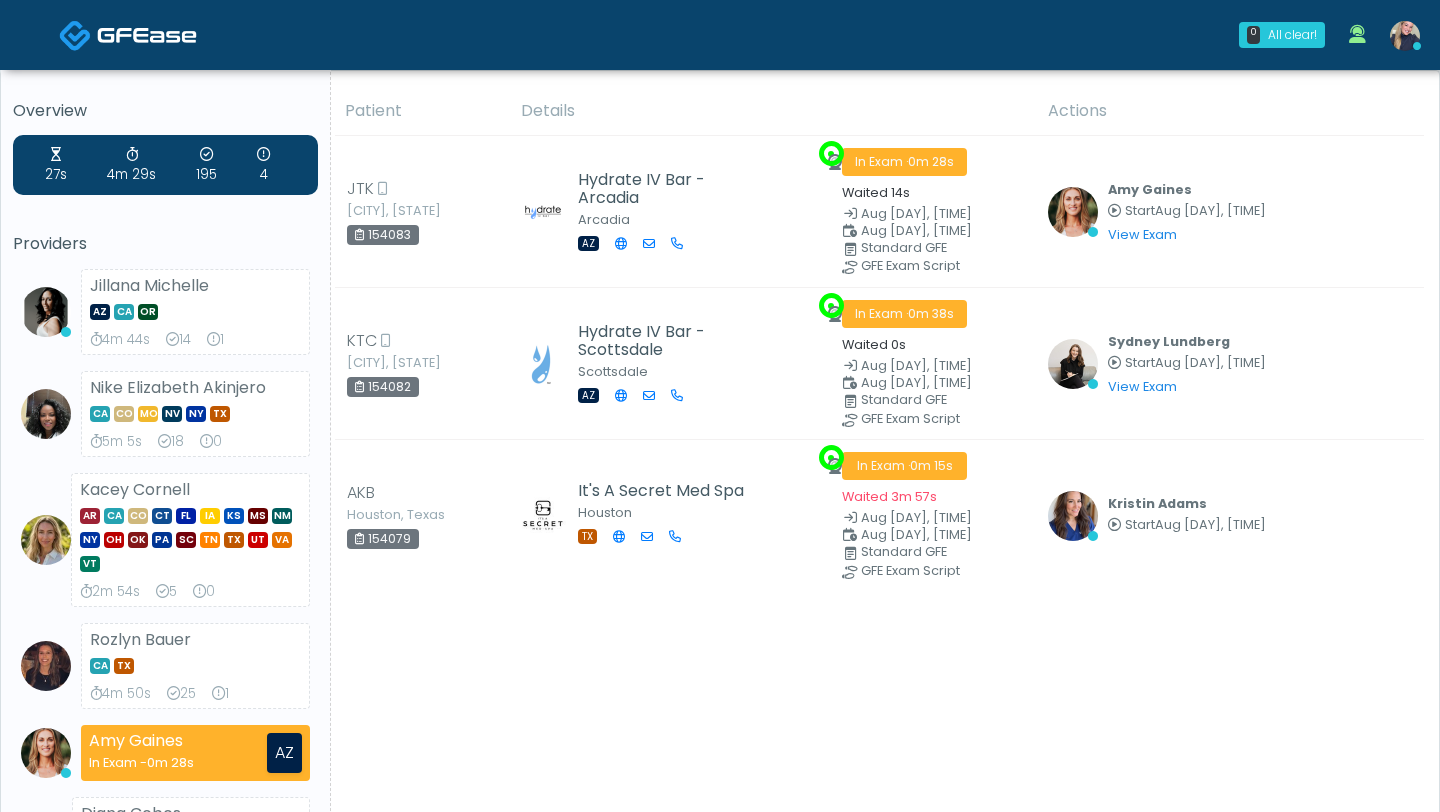 click at bounding box center [1405, 36] 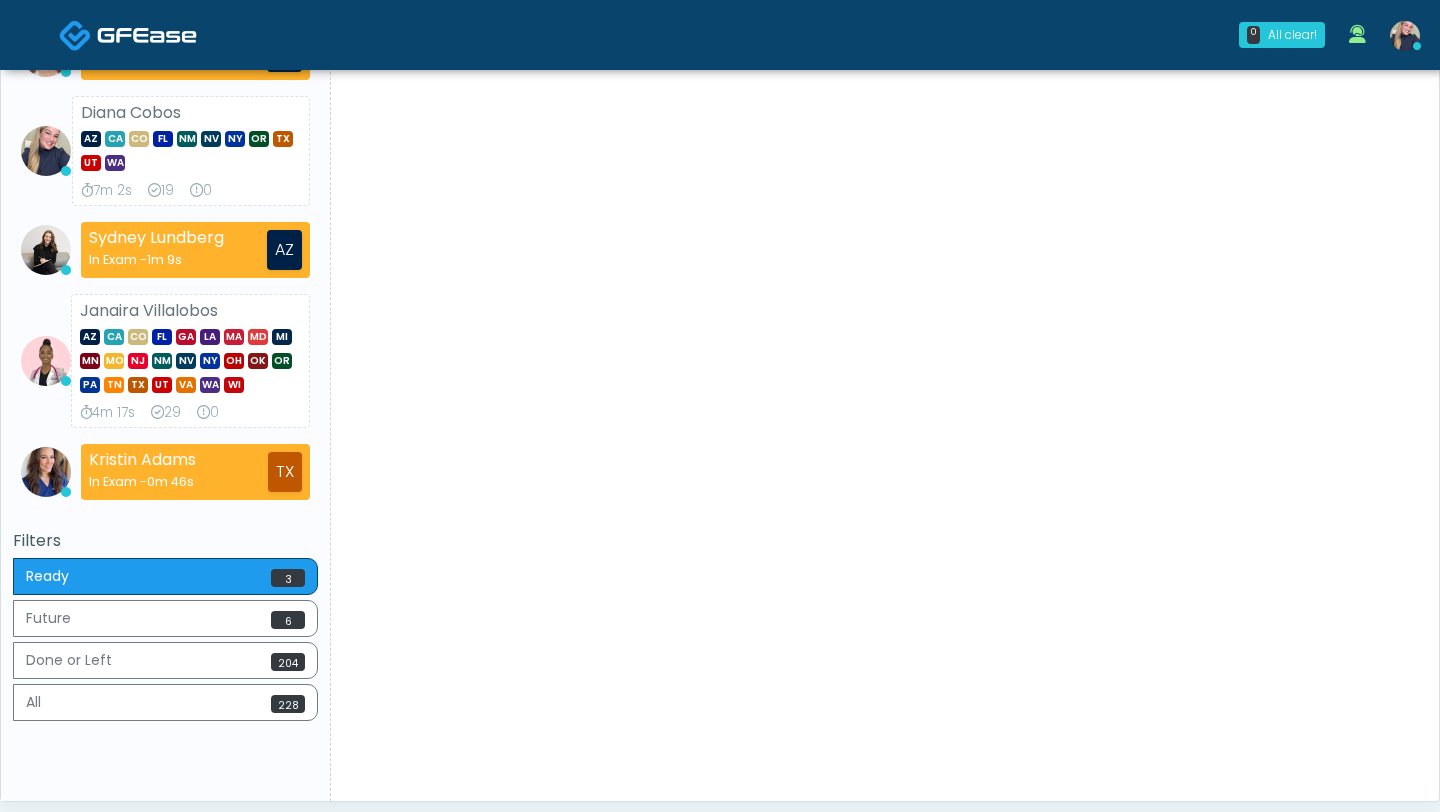 scroll, scrollTop: 702, scrollLeft: 0, axis: vertical 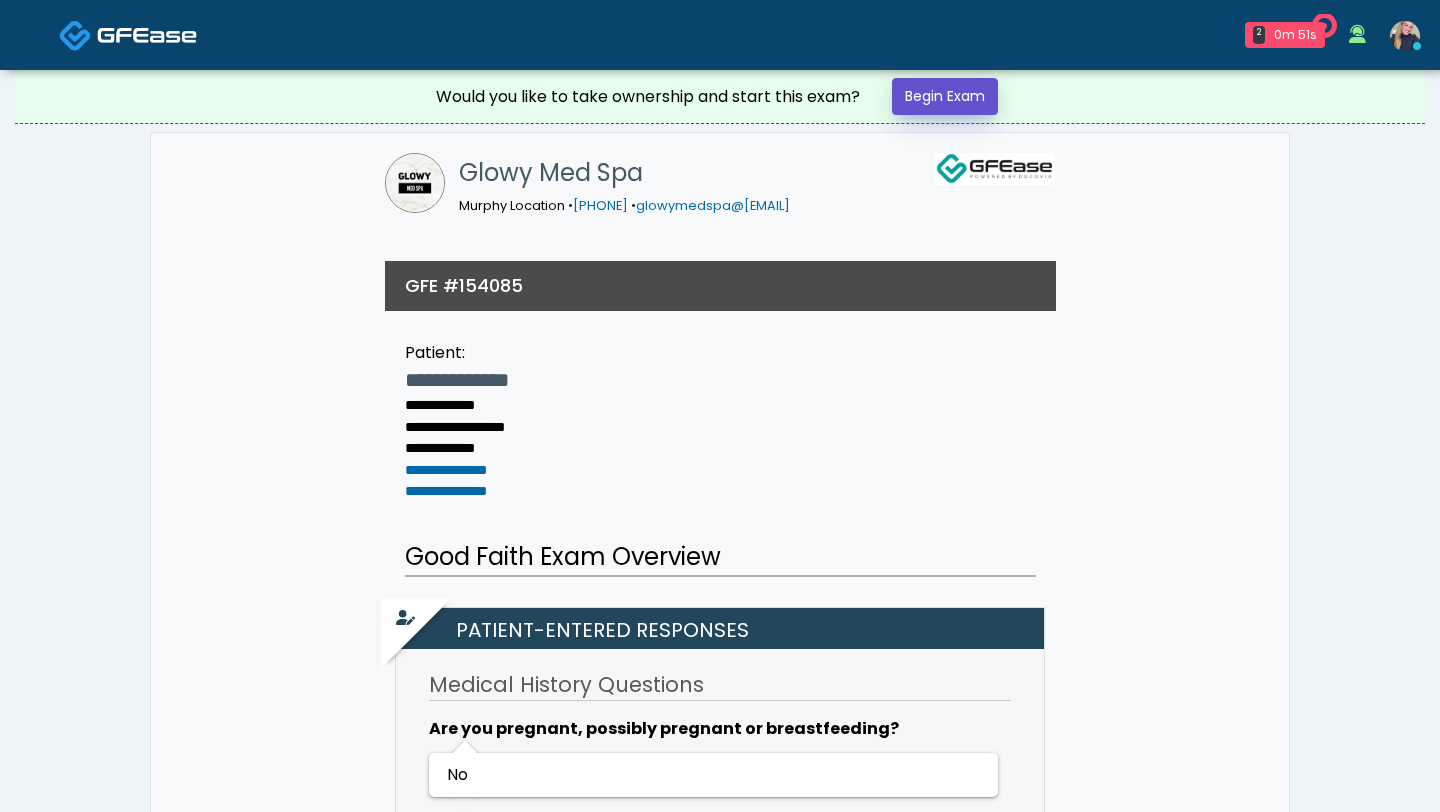 click on "Begin Exam" at bounding box center (945, 96) 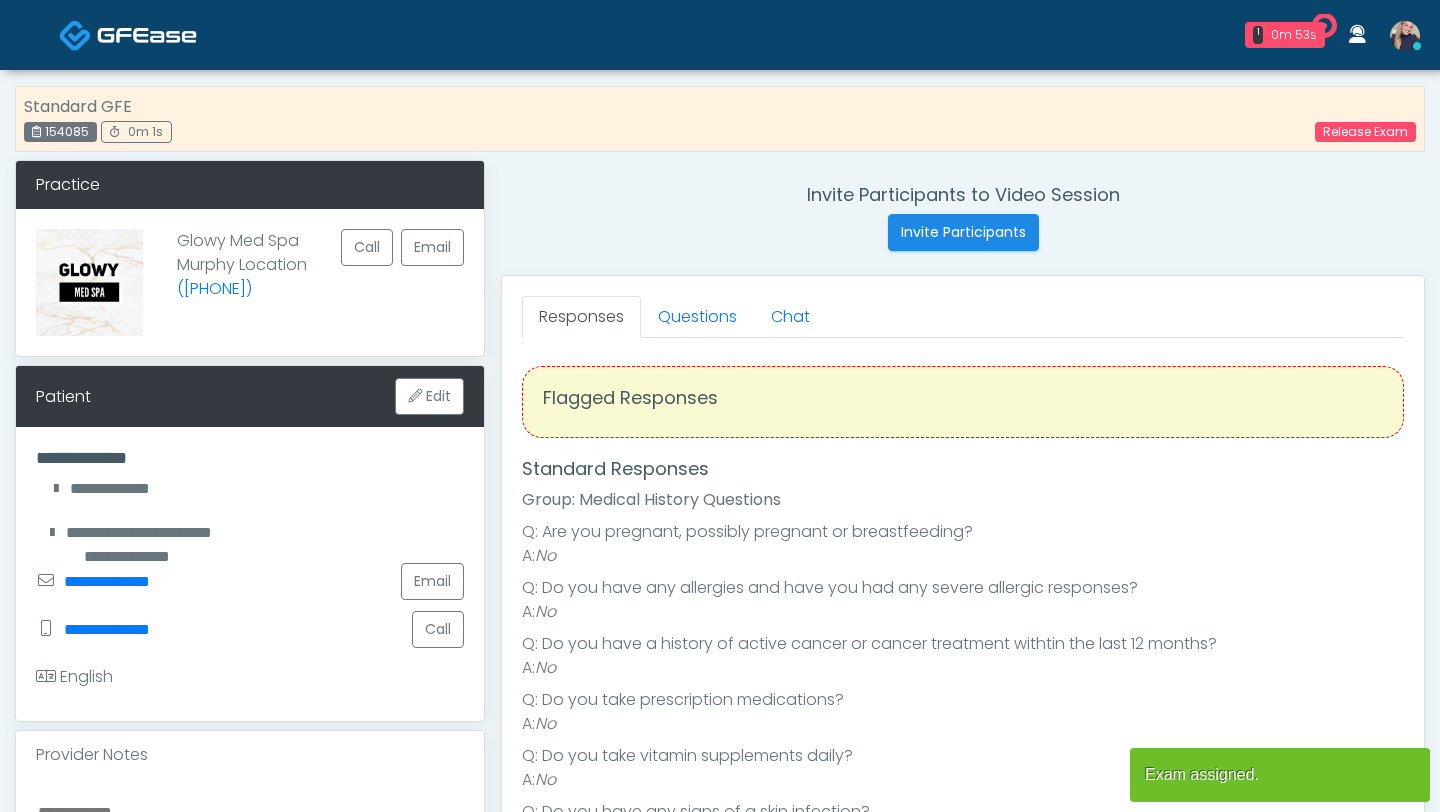 scroll, scrollTop: 0, scrollLeft: 0, axis: both 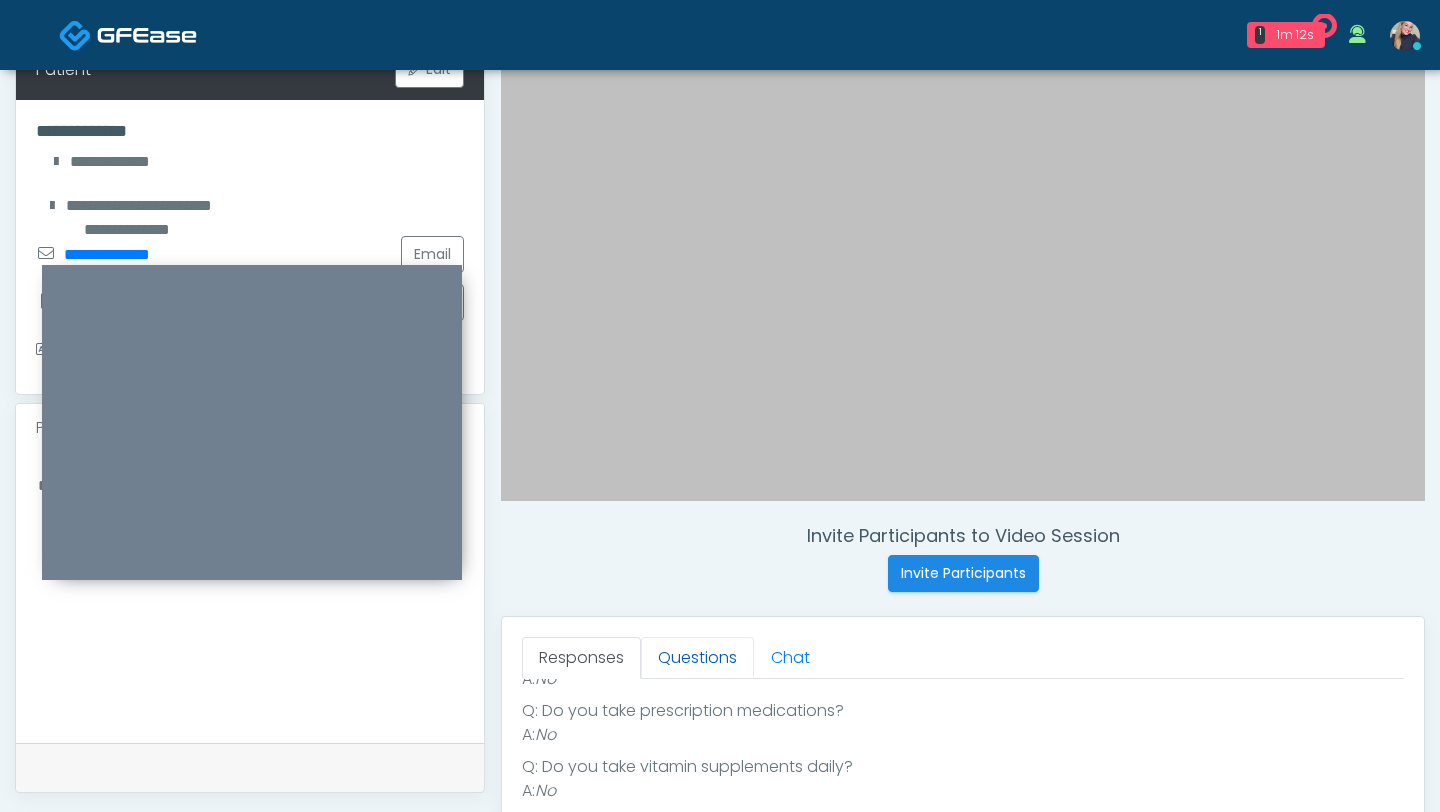 click on "Questions" at bounding box center (697, 658) 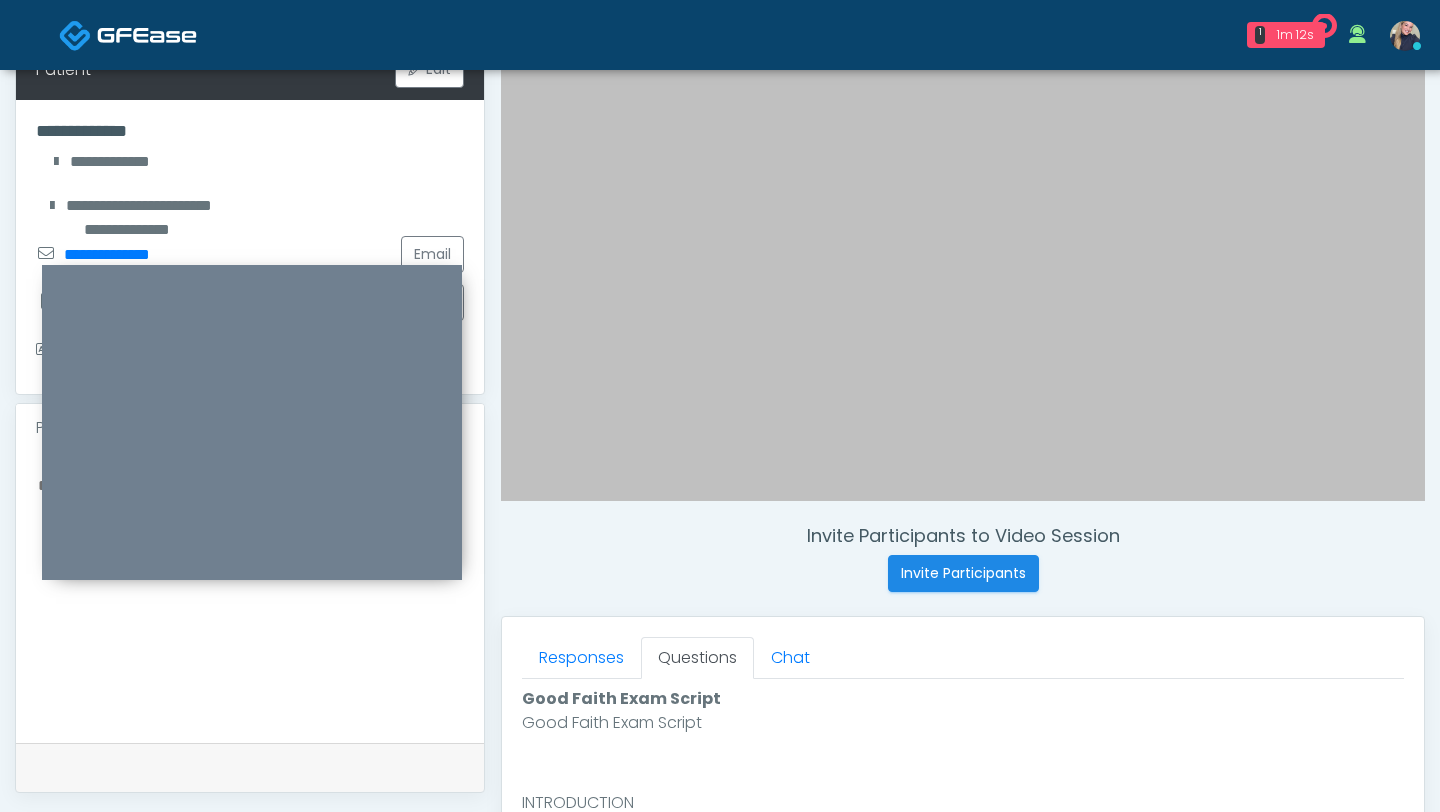 scroll, scrollTop: 0, scrollLeft: 0, axis: both 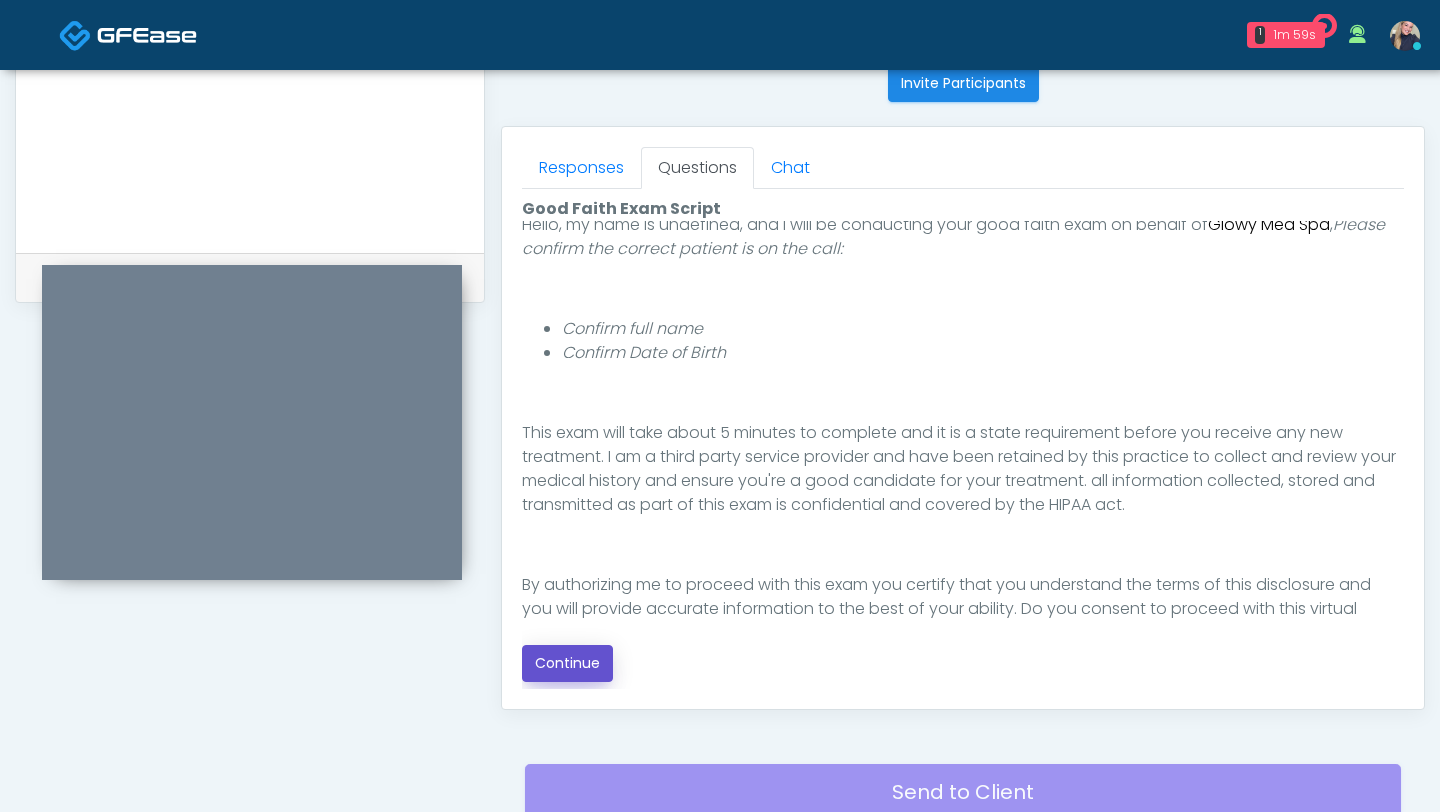 click on "Continue" at bounding box center [567, 663] 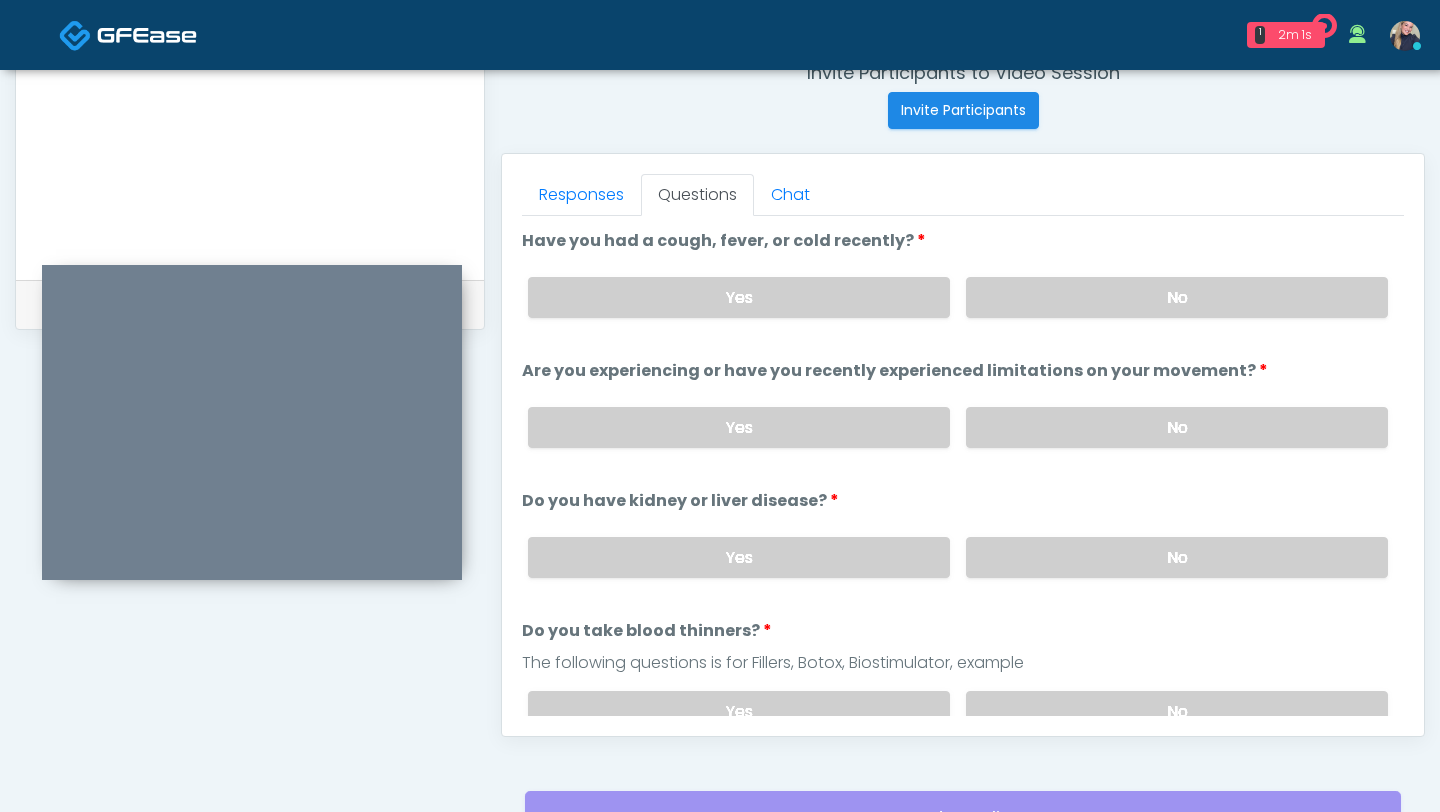scroll, scrollTop: 787, scrollLeft: 0, axis: vertical 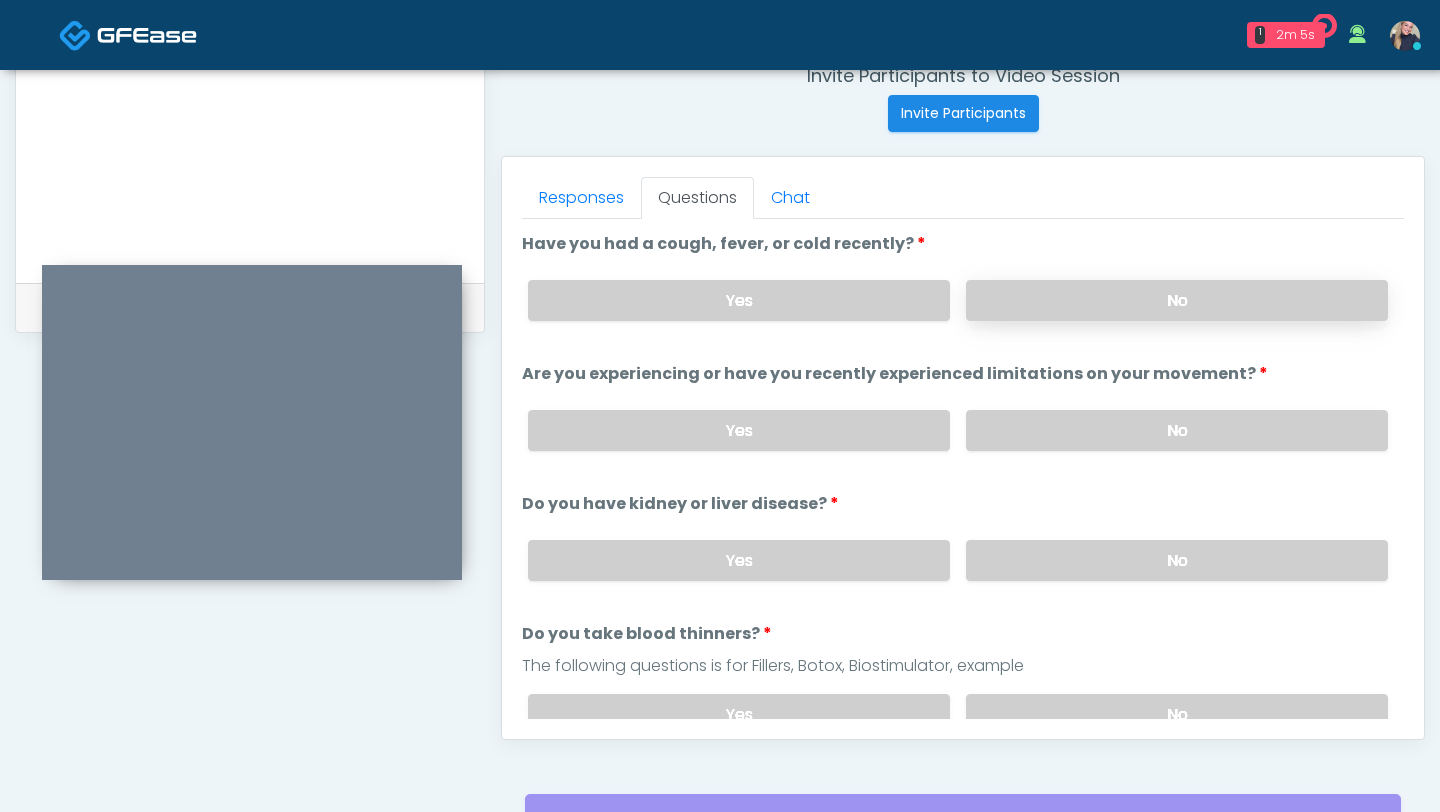 click on "No" at bounding box center [1177, 300] 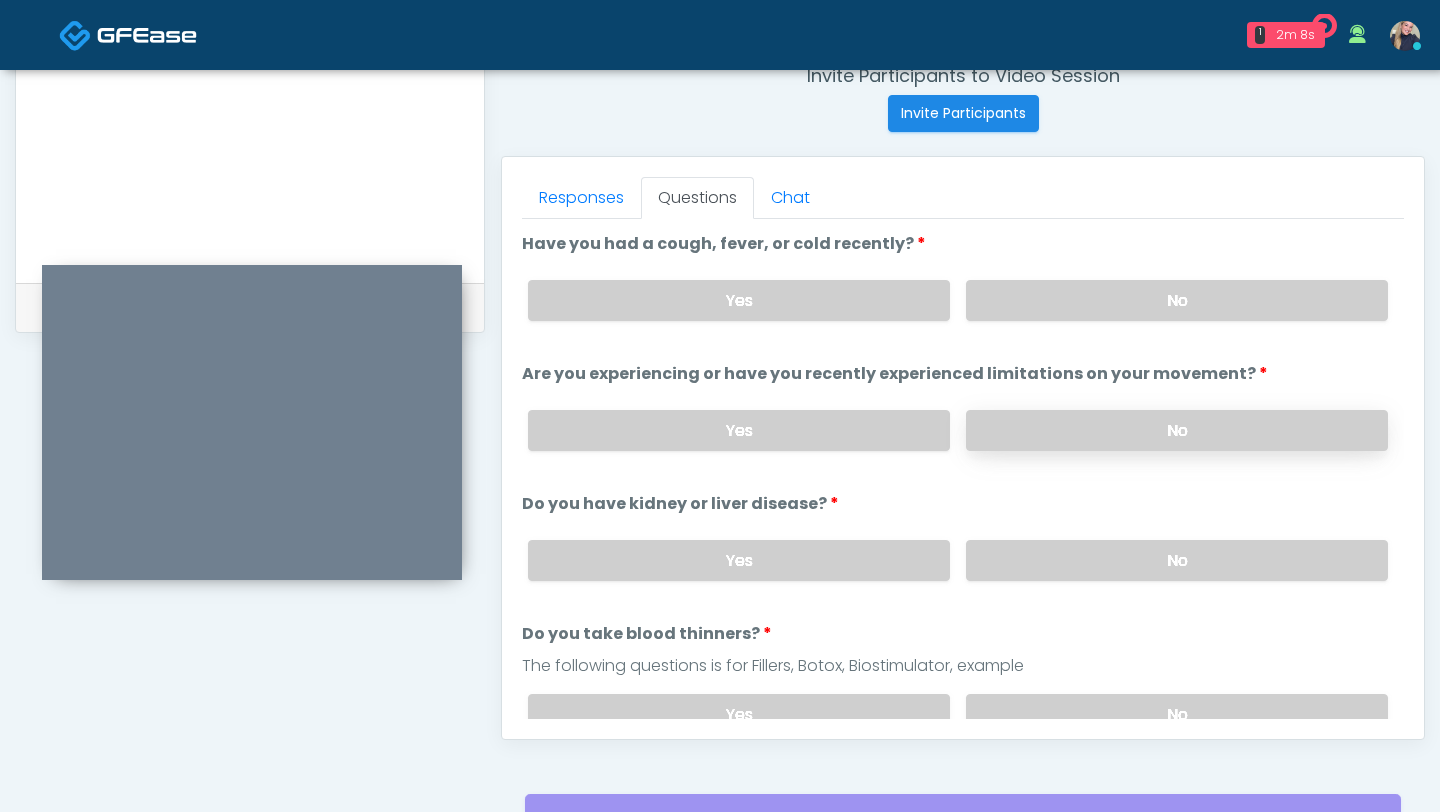 click on "No" at bounding box center (1177, 430) 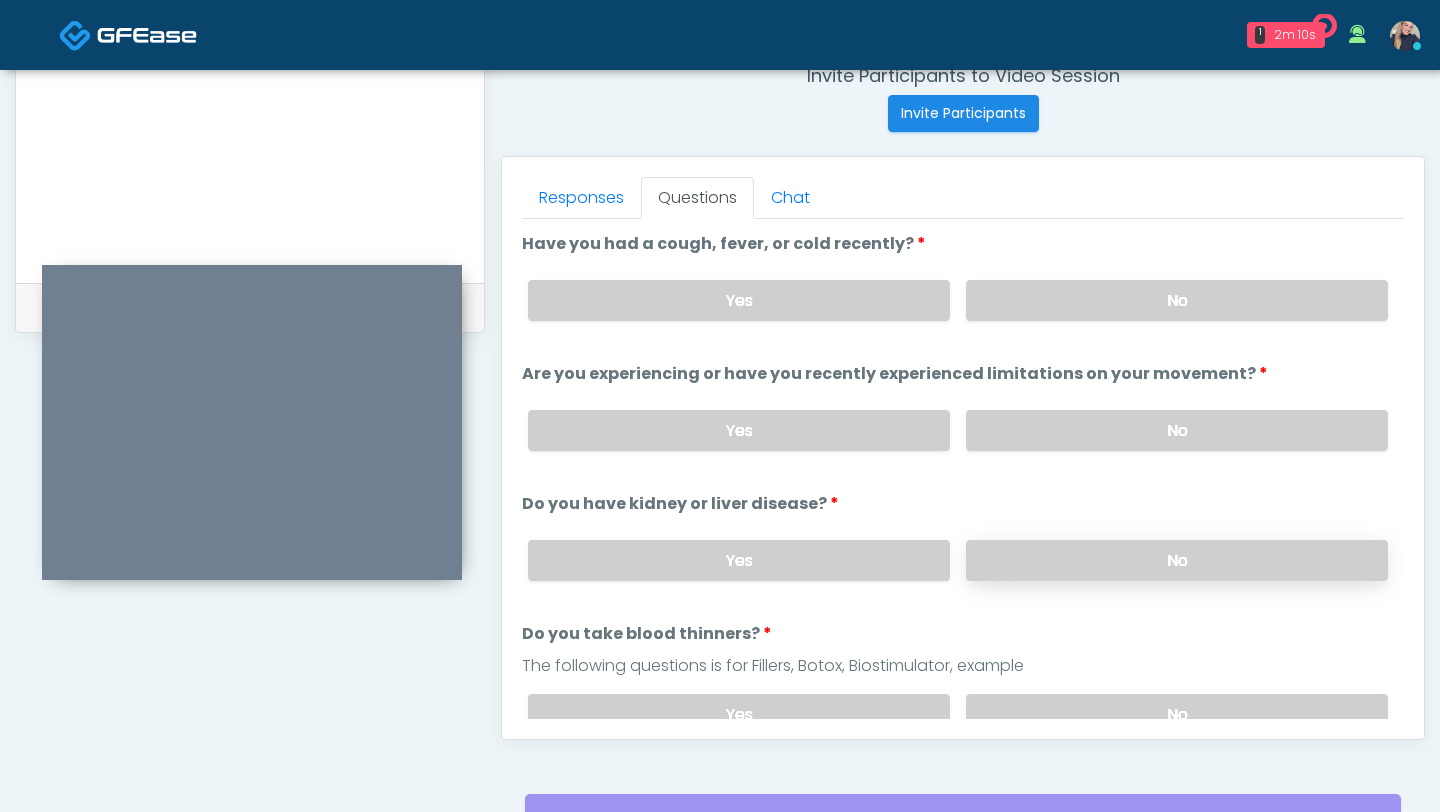 click on "No" at bounding box center (1177, 560) 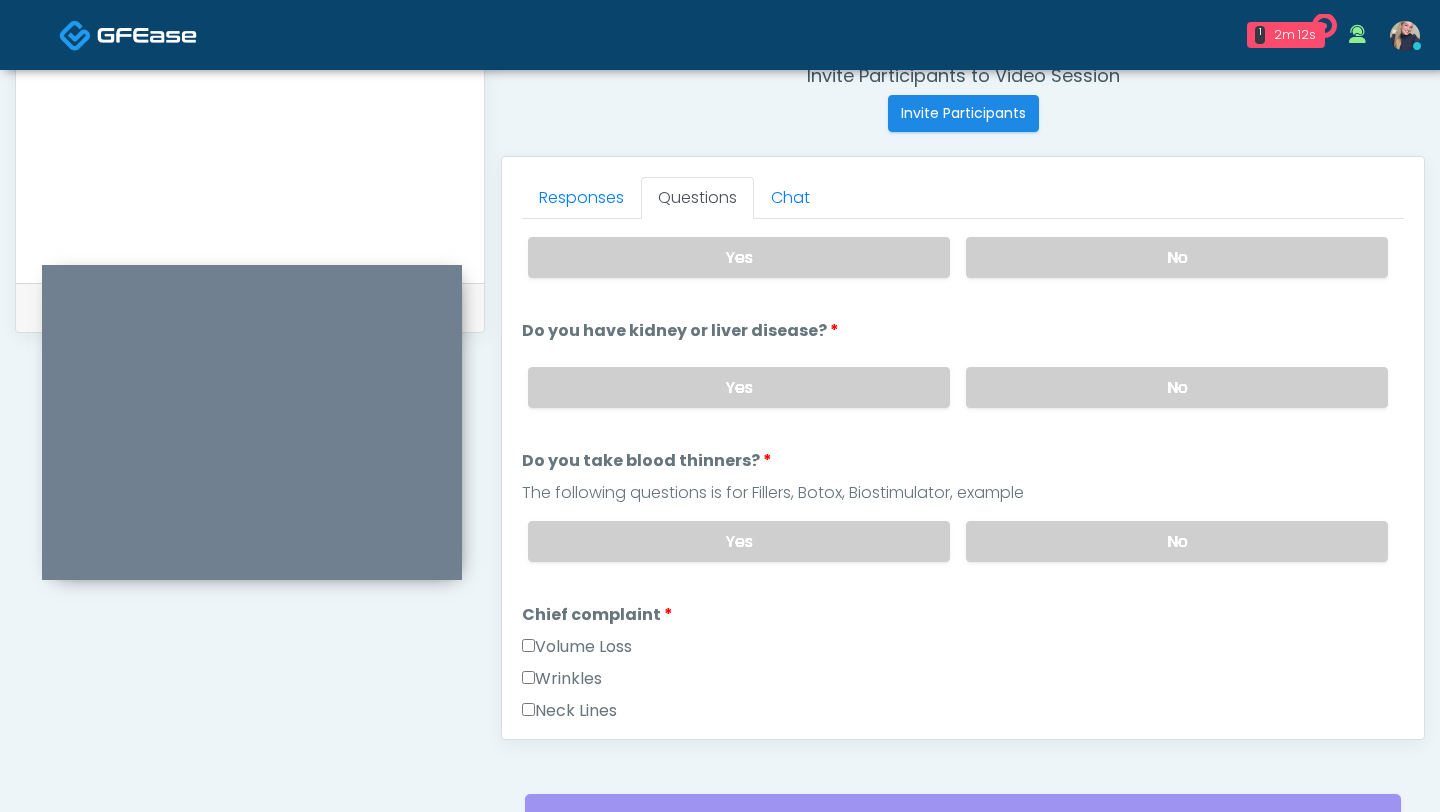 scroll, scrollTop: 174, scrollLeft: 0, axis: vertical 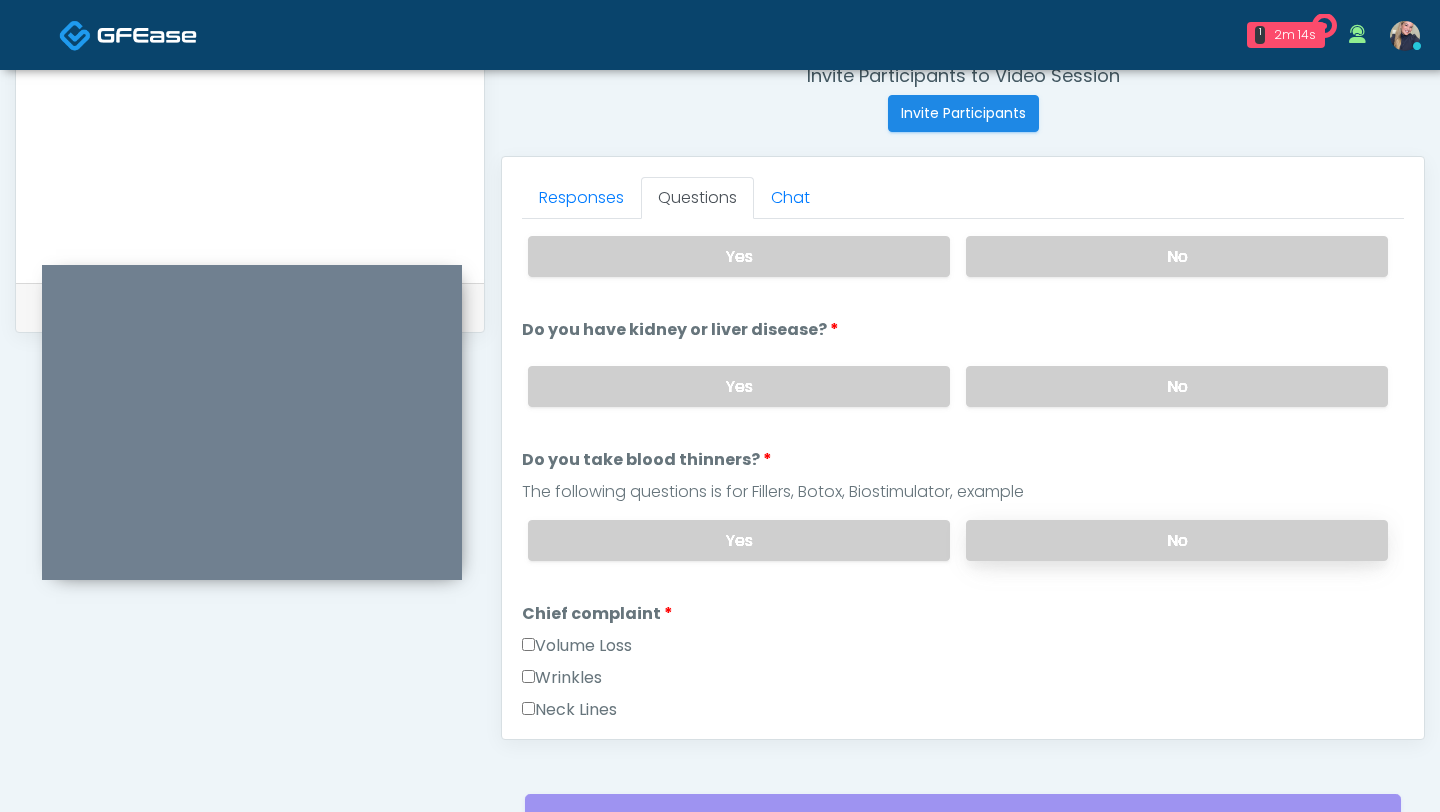 click on "No" at bounding box center (1177, 540) 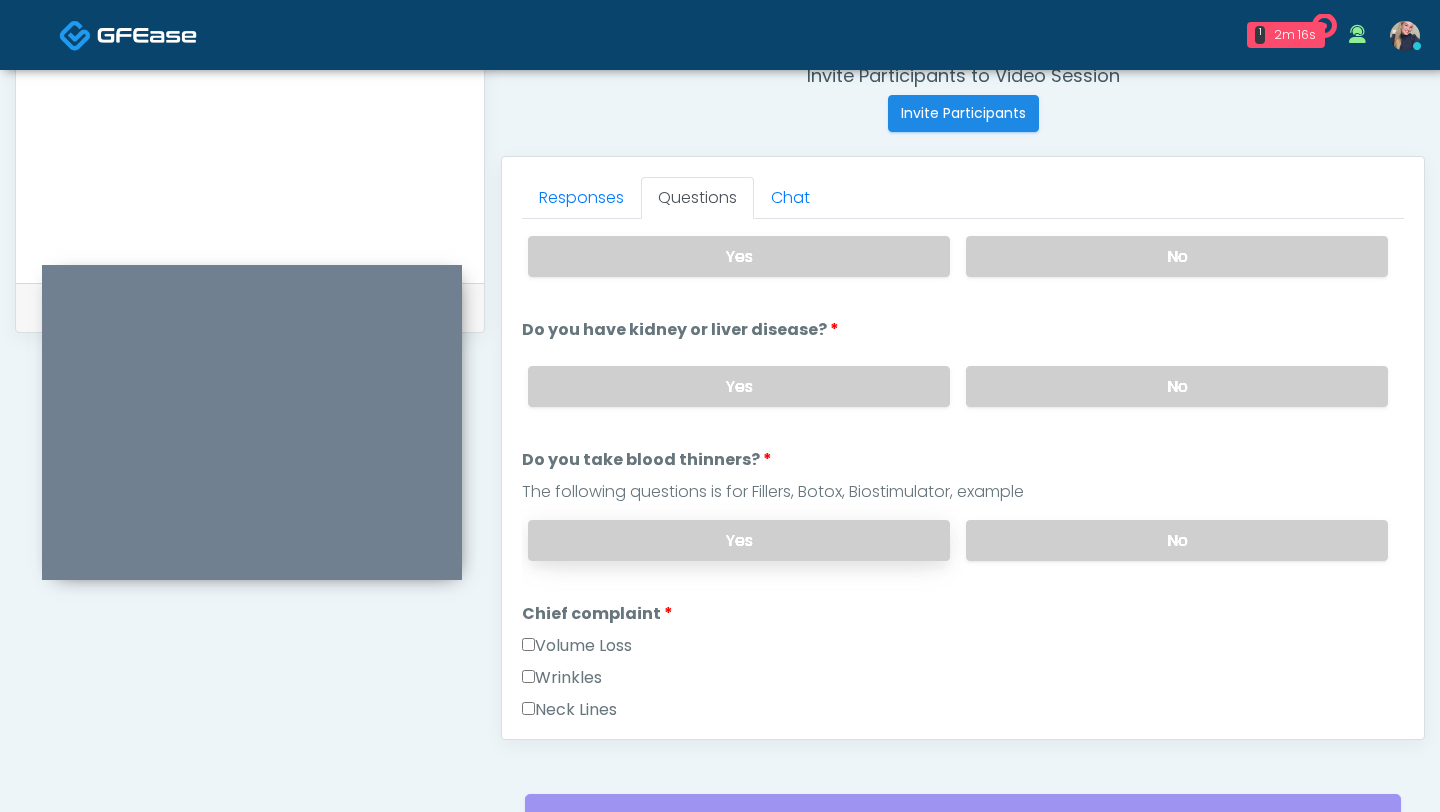 click on "Yes" at bounding box center (739, 540) 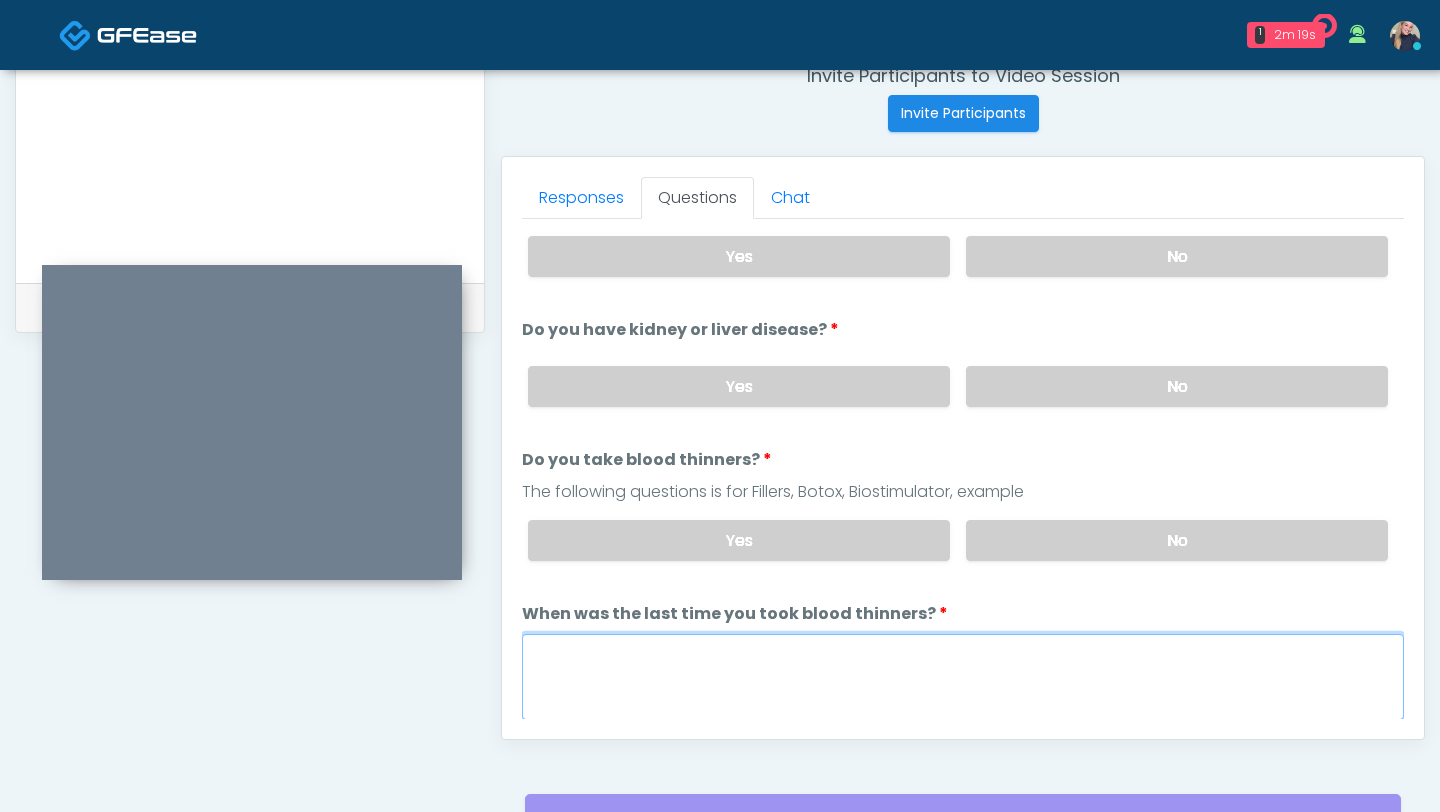 click on "When was the last time you took blood thinners?" at bounding box center (963, 677) 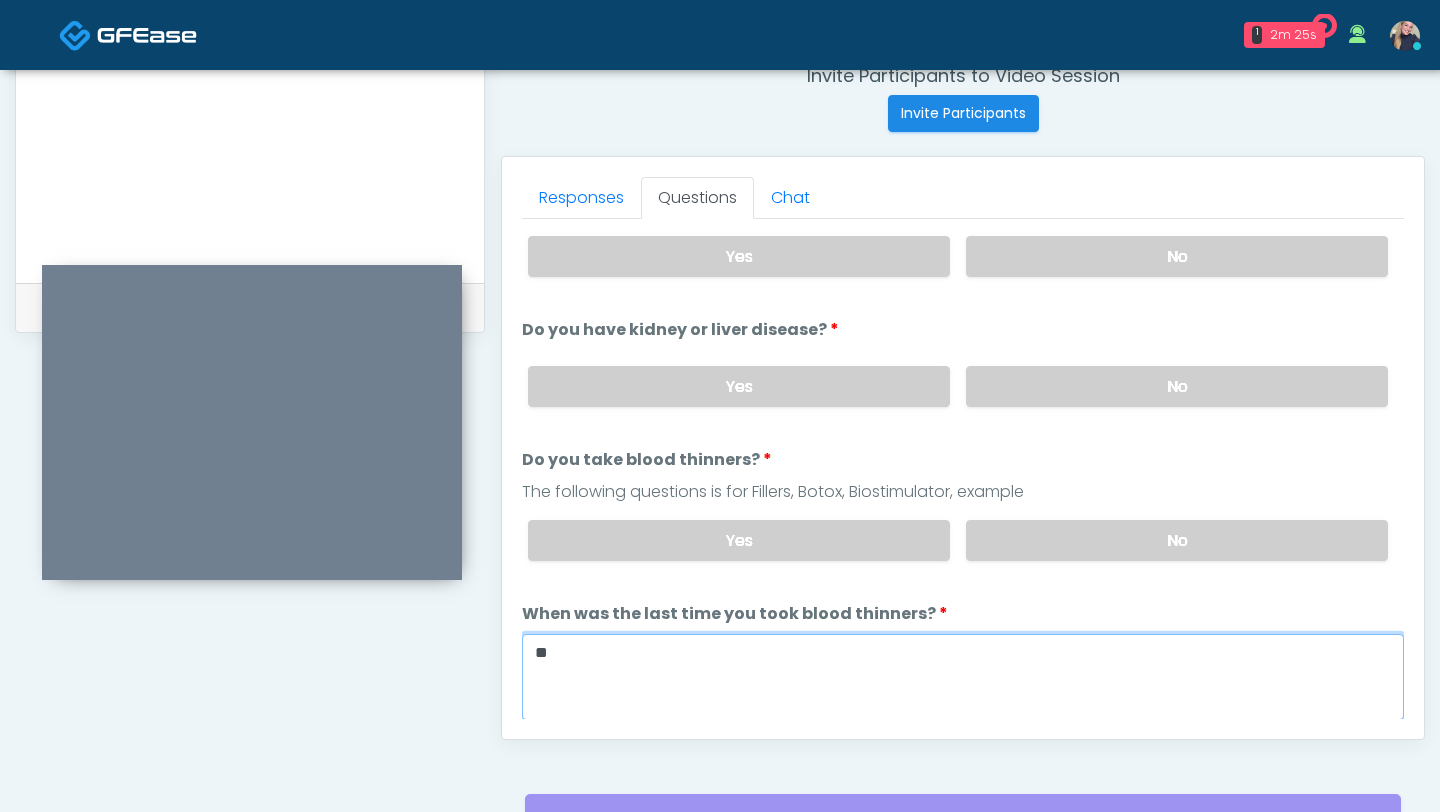 type on "*" 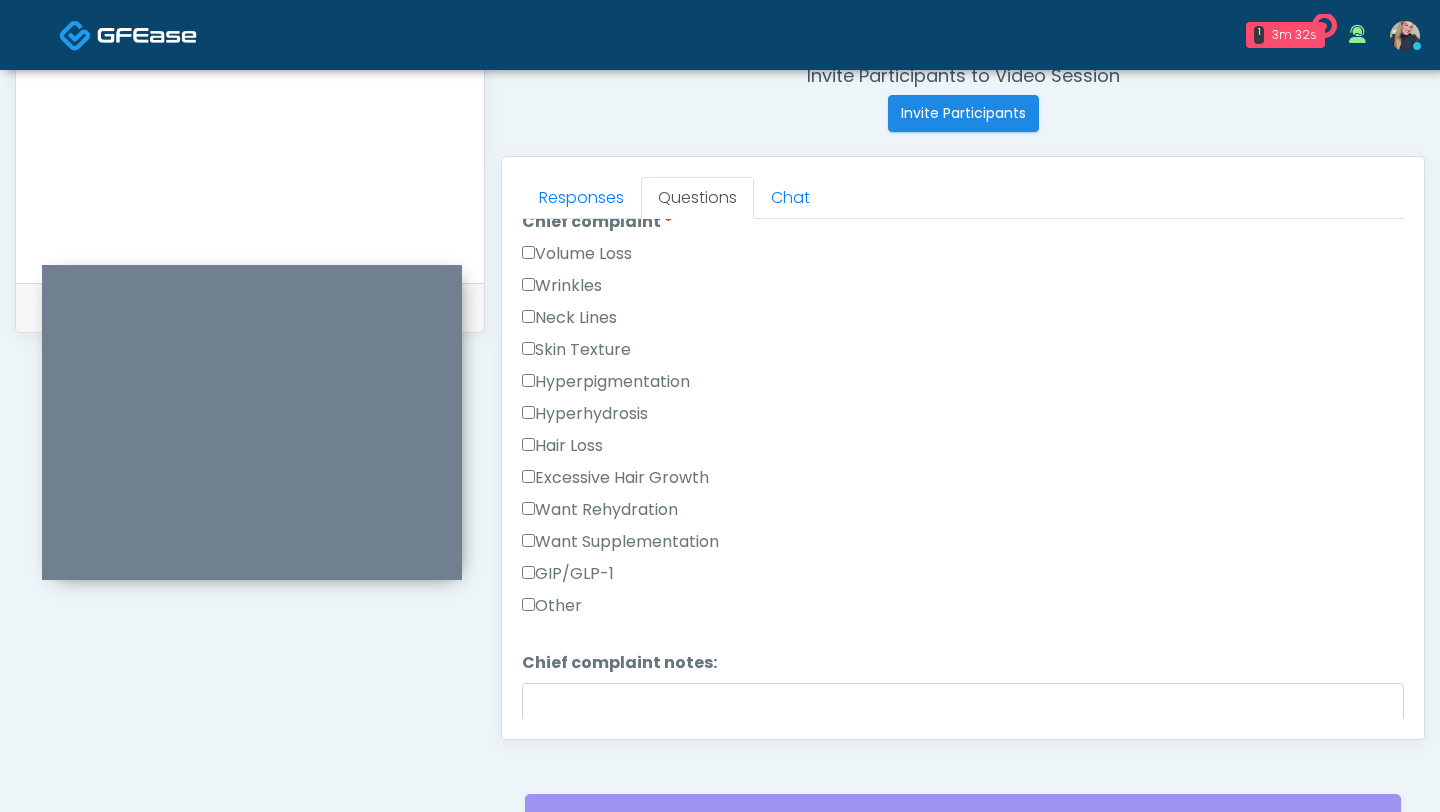 scroll, scrollTop: 732, scrollLeft: 0, axis: vertical 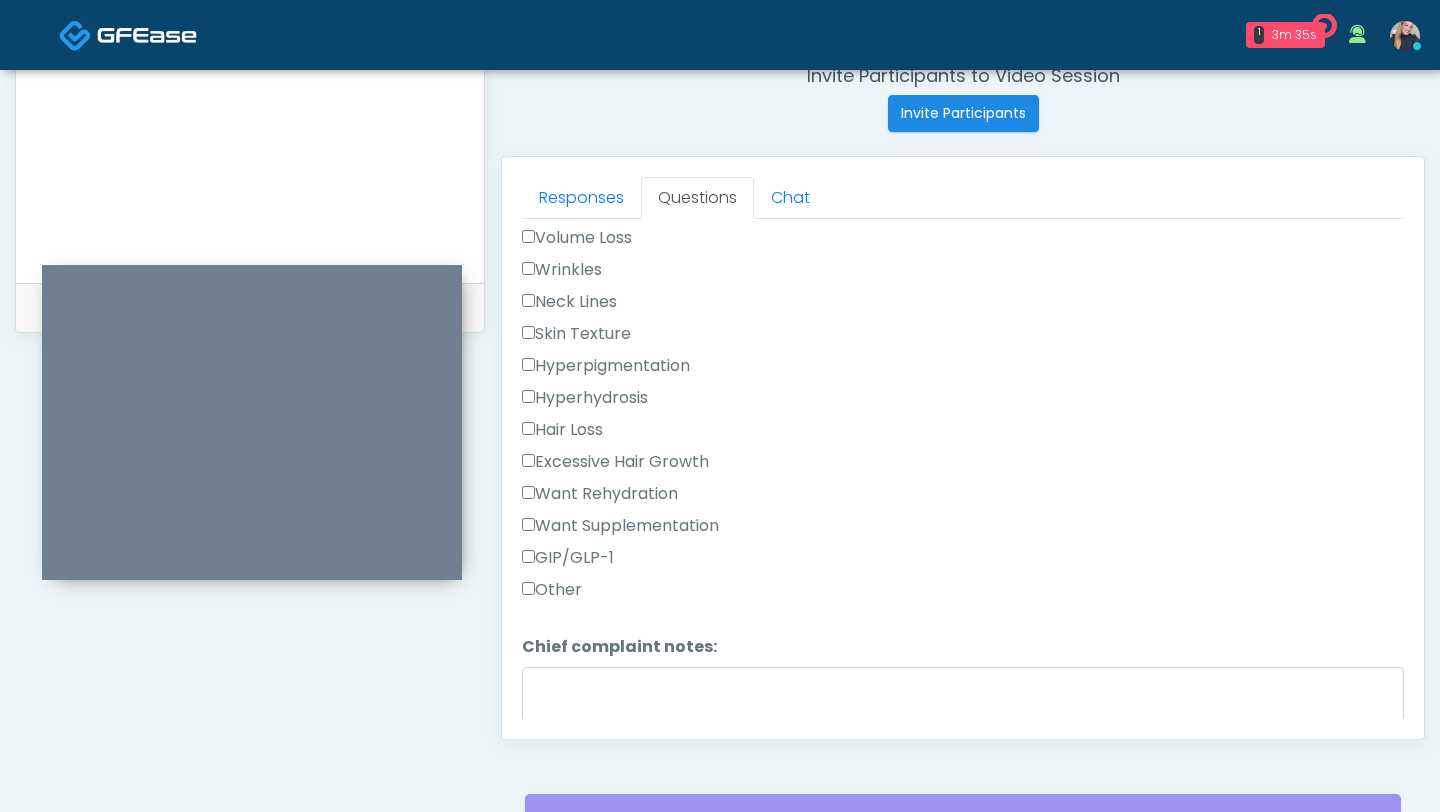 type on "**********" 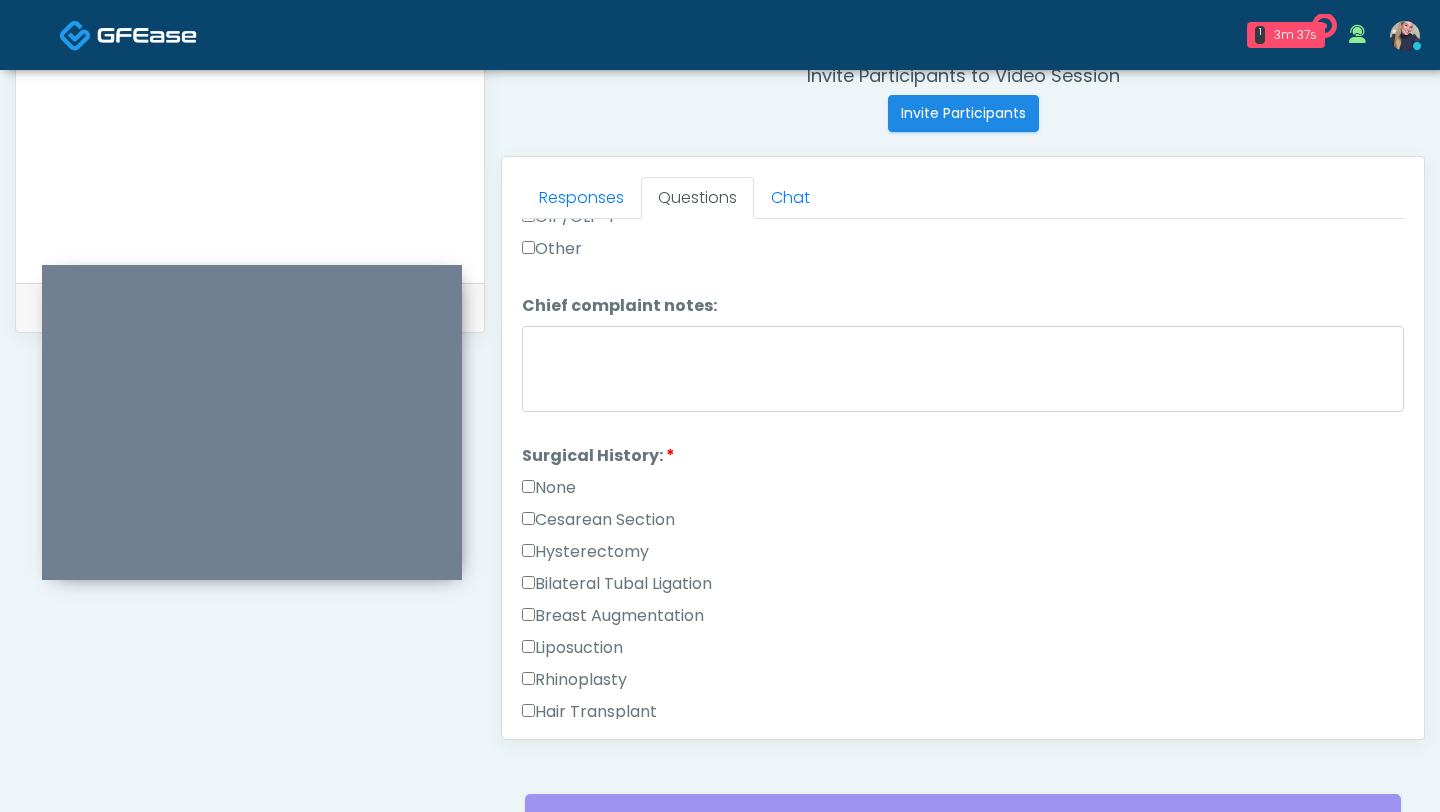scroll, scrollTop: 1074, scrollLeft: 0, axis: vertical 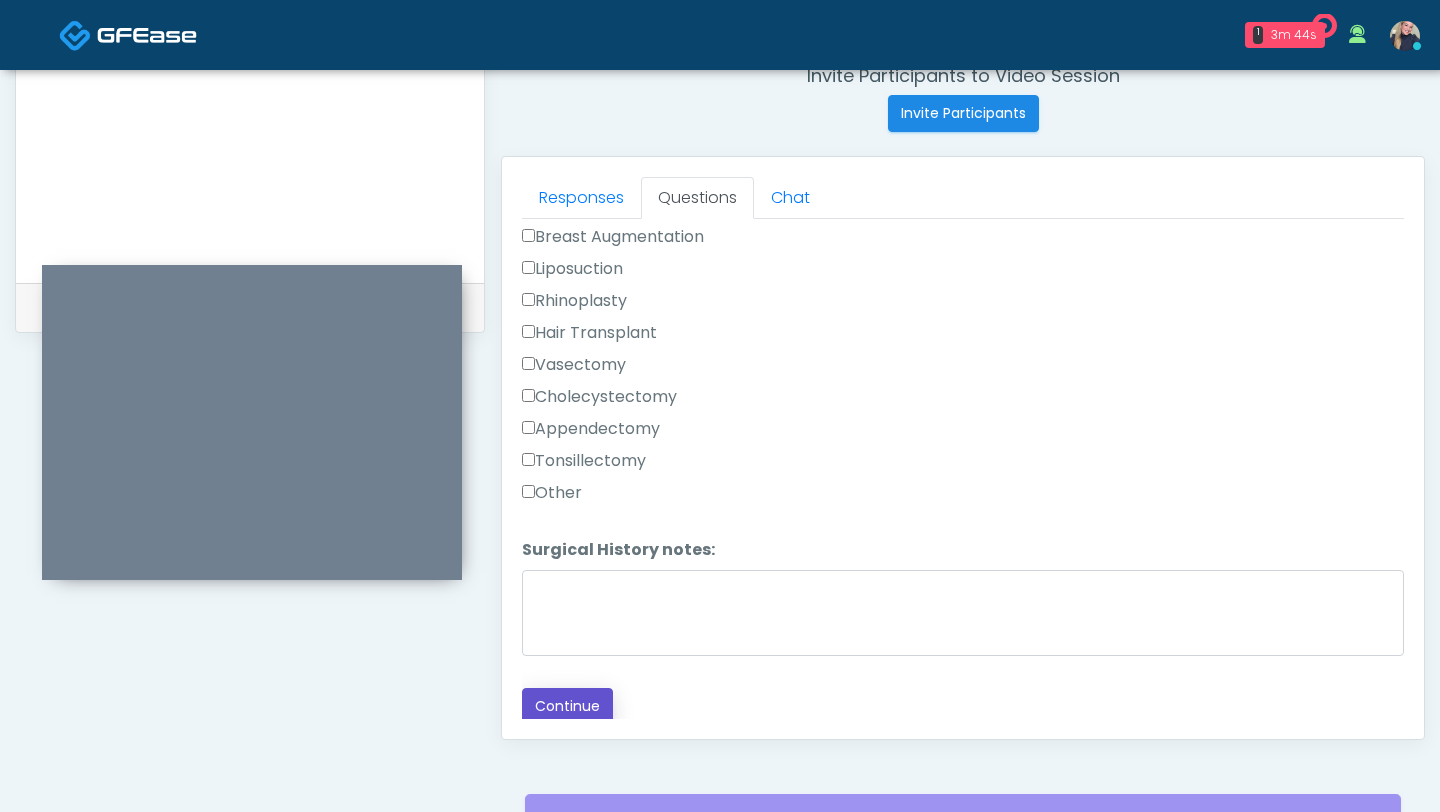 click on "Continue" at bounding box center (567, 706) 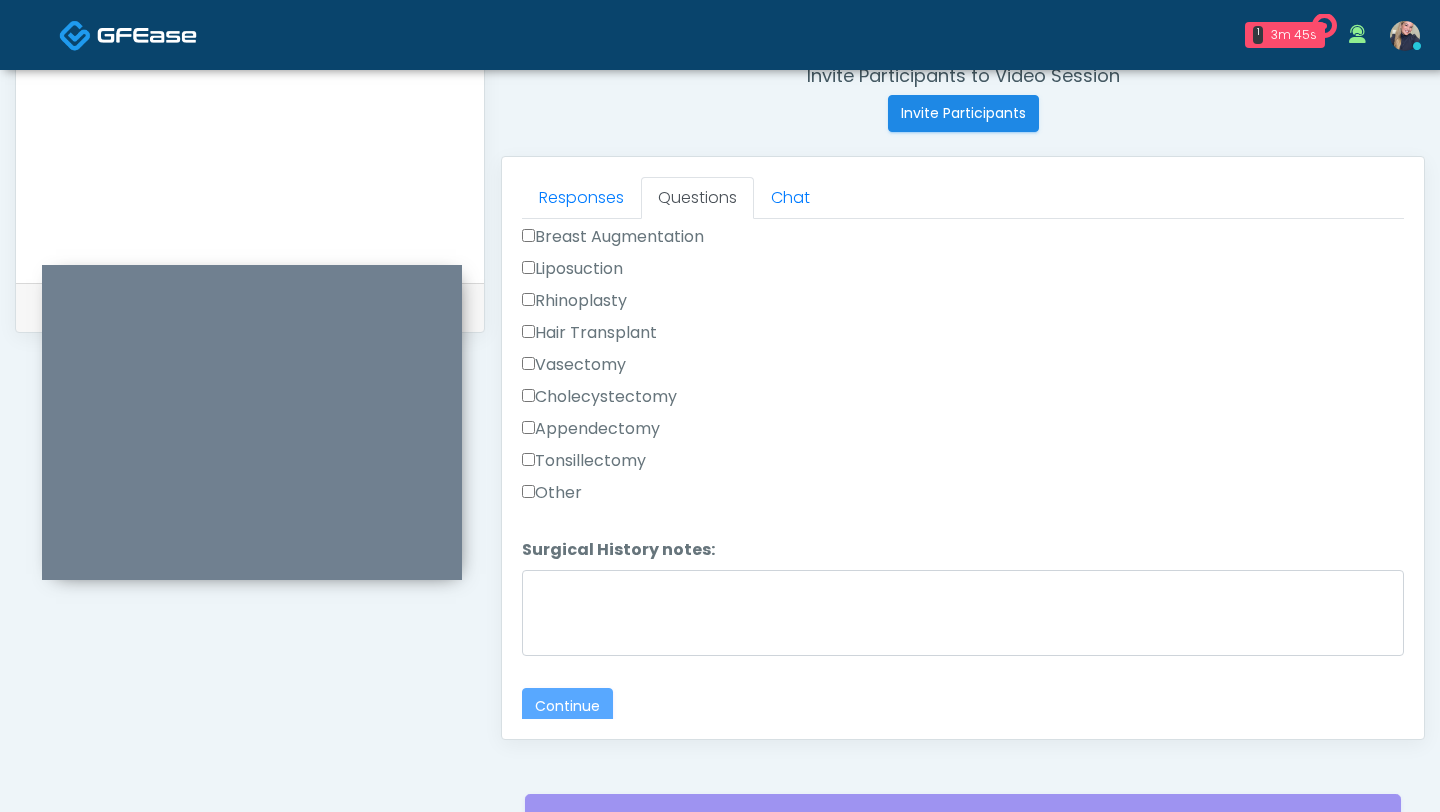 scroll, scrollTop: 983, scrollLeft: 0, axis: vertical 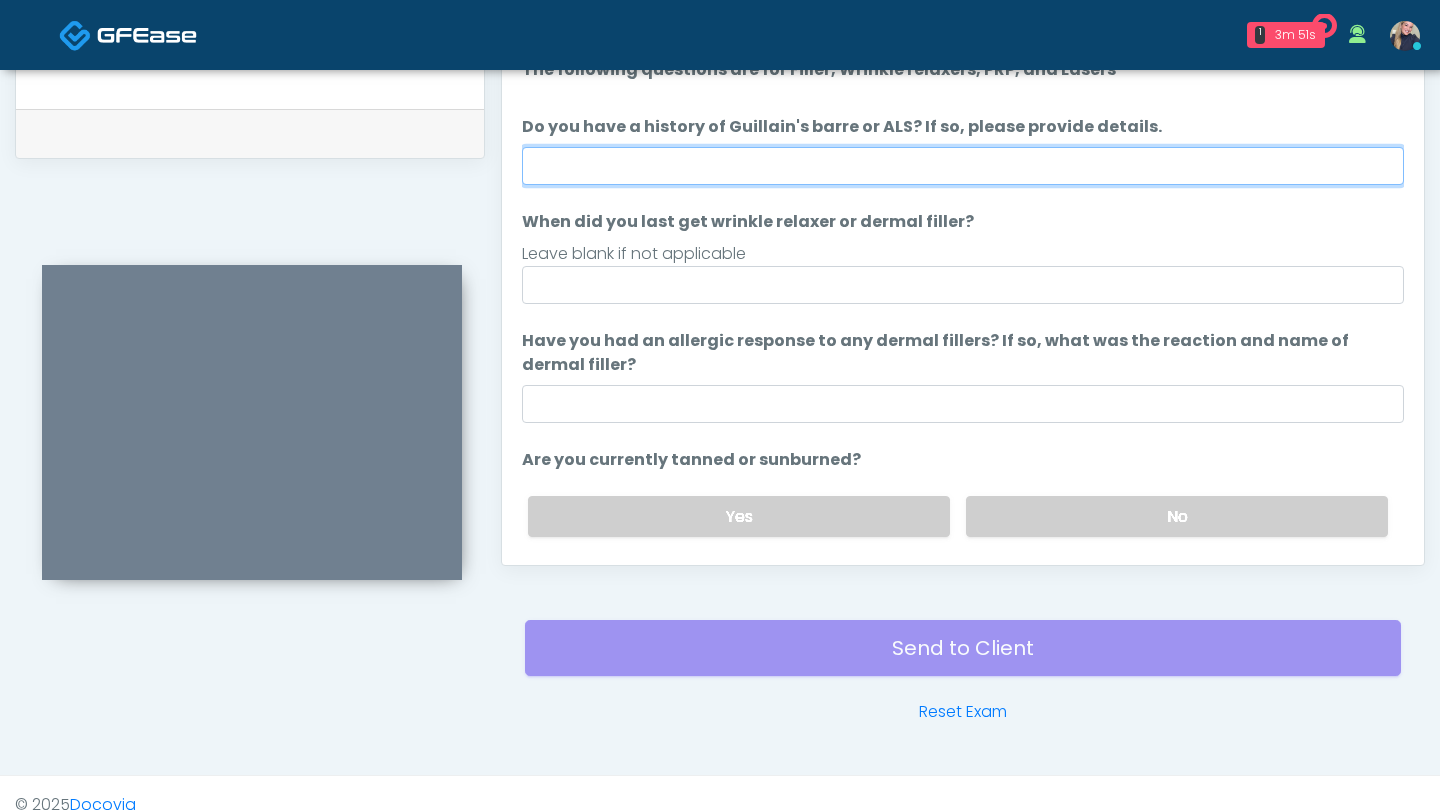 click on "Do you have a history of Guillain's barre or ALS? If so, please provide details." at bounding box center [963, 166] 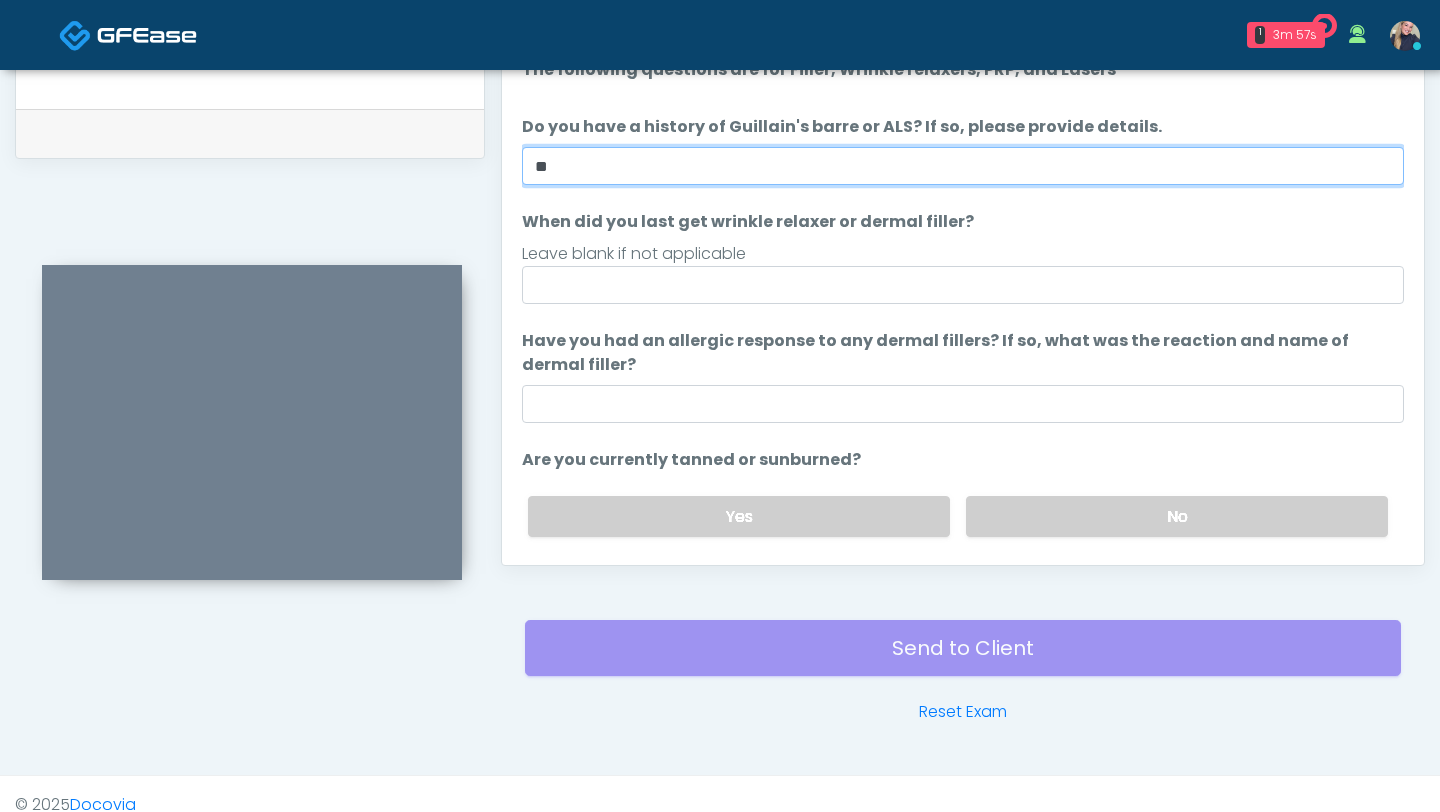 type on "**" 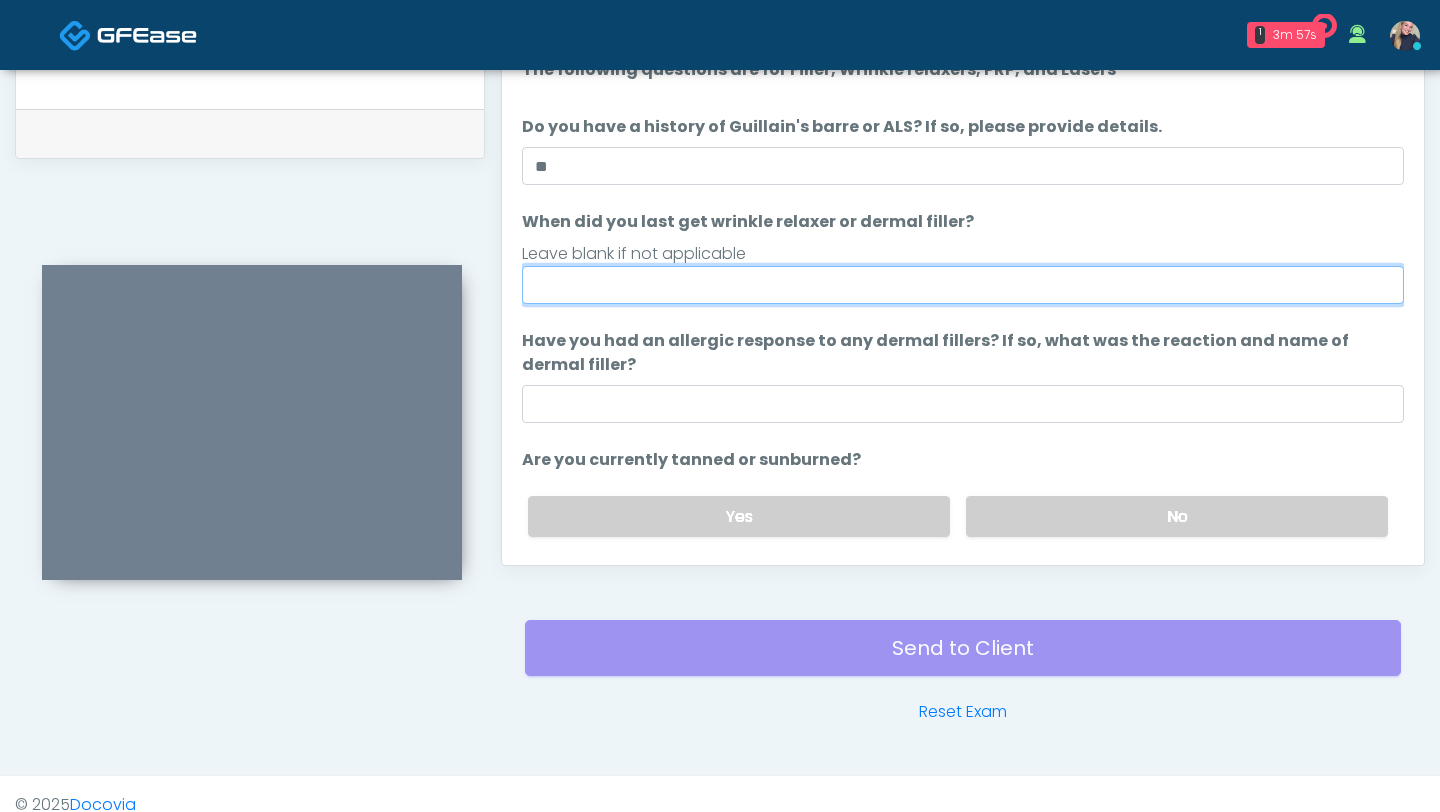 click on "When did you last get wrinkle relaxer or dermal filler?" at bounding box center [963, 285] 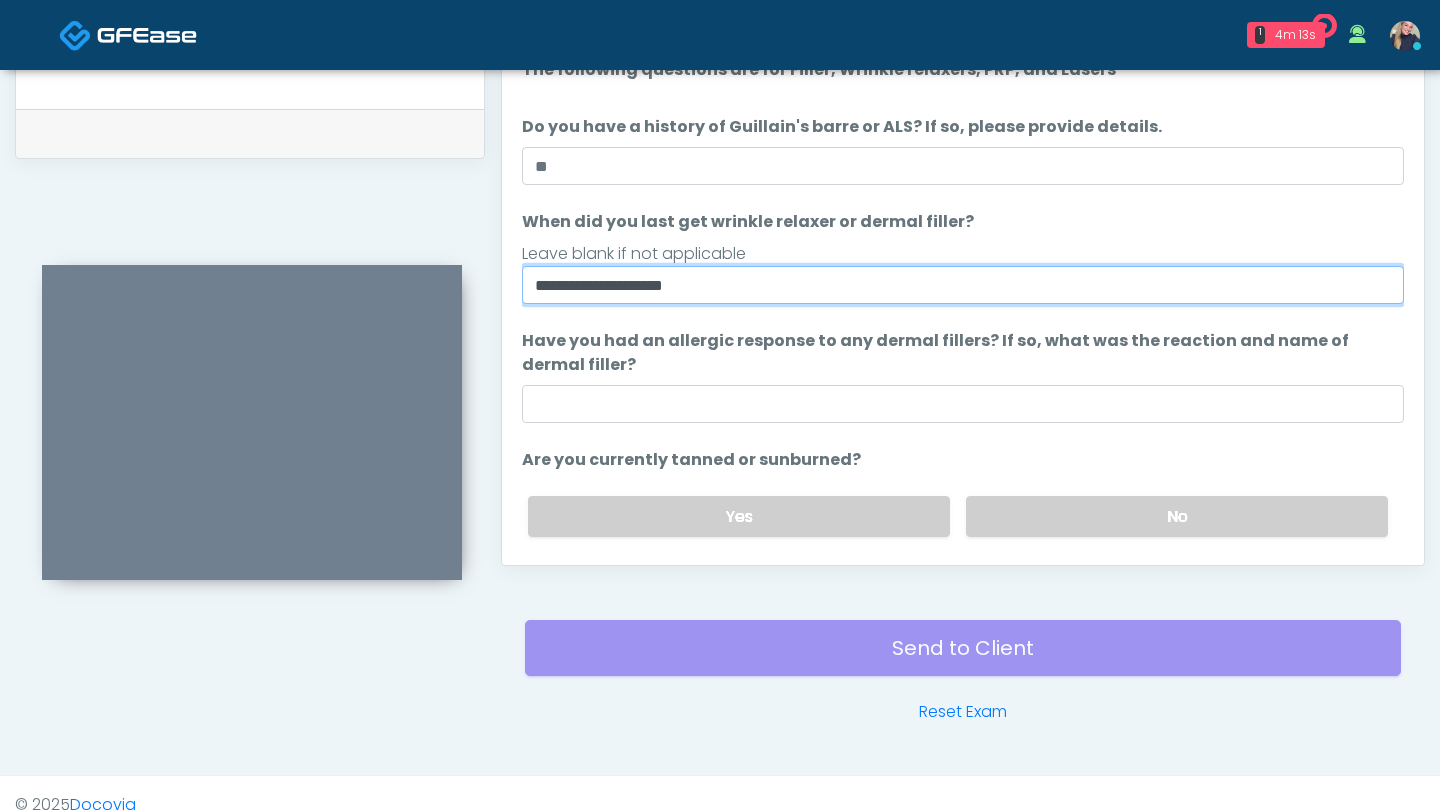 type on "**********" 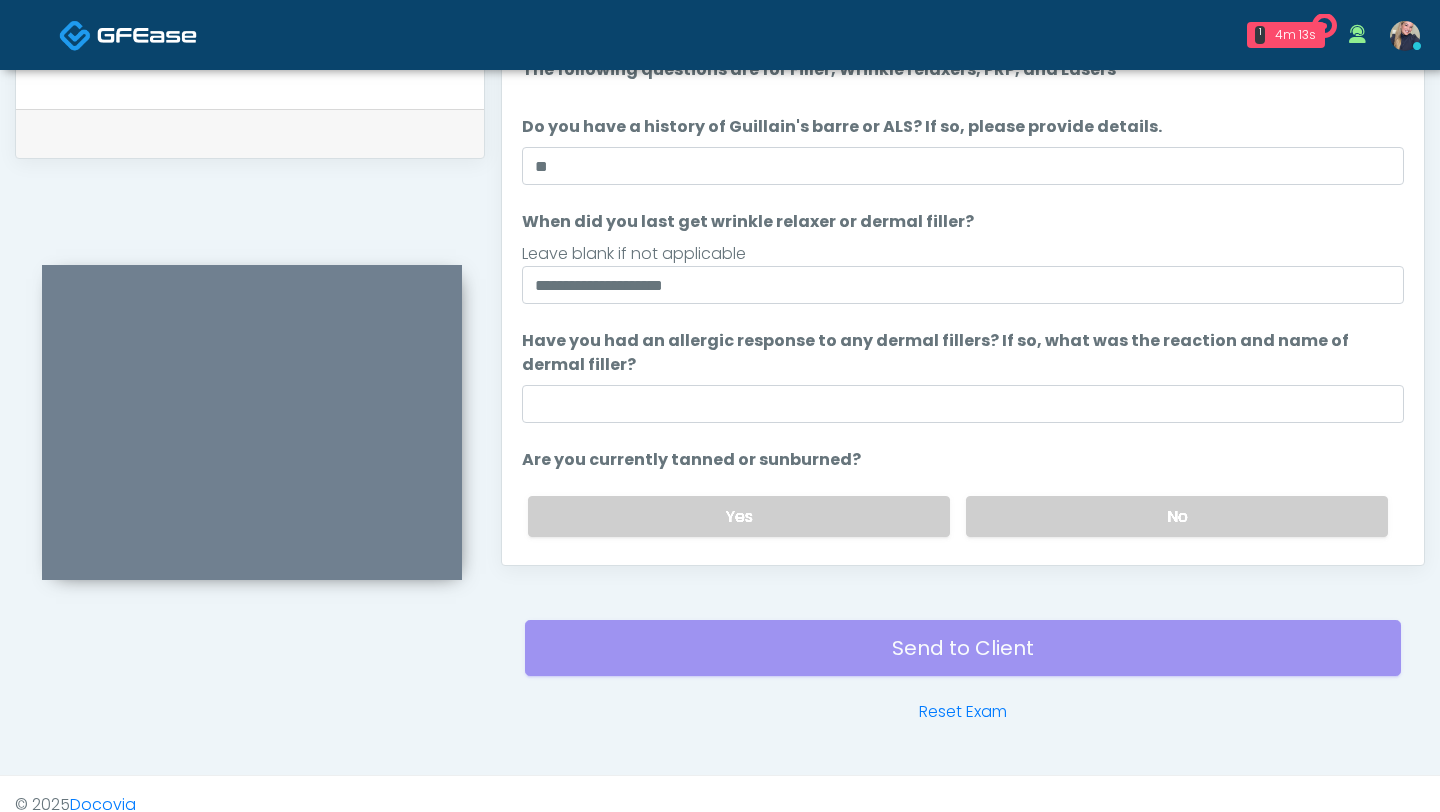 click on "**********" at bounding box center (963, 365) 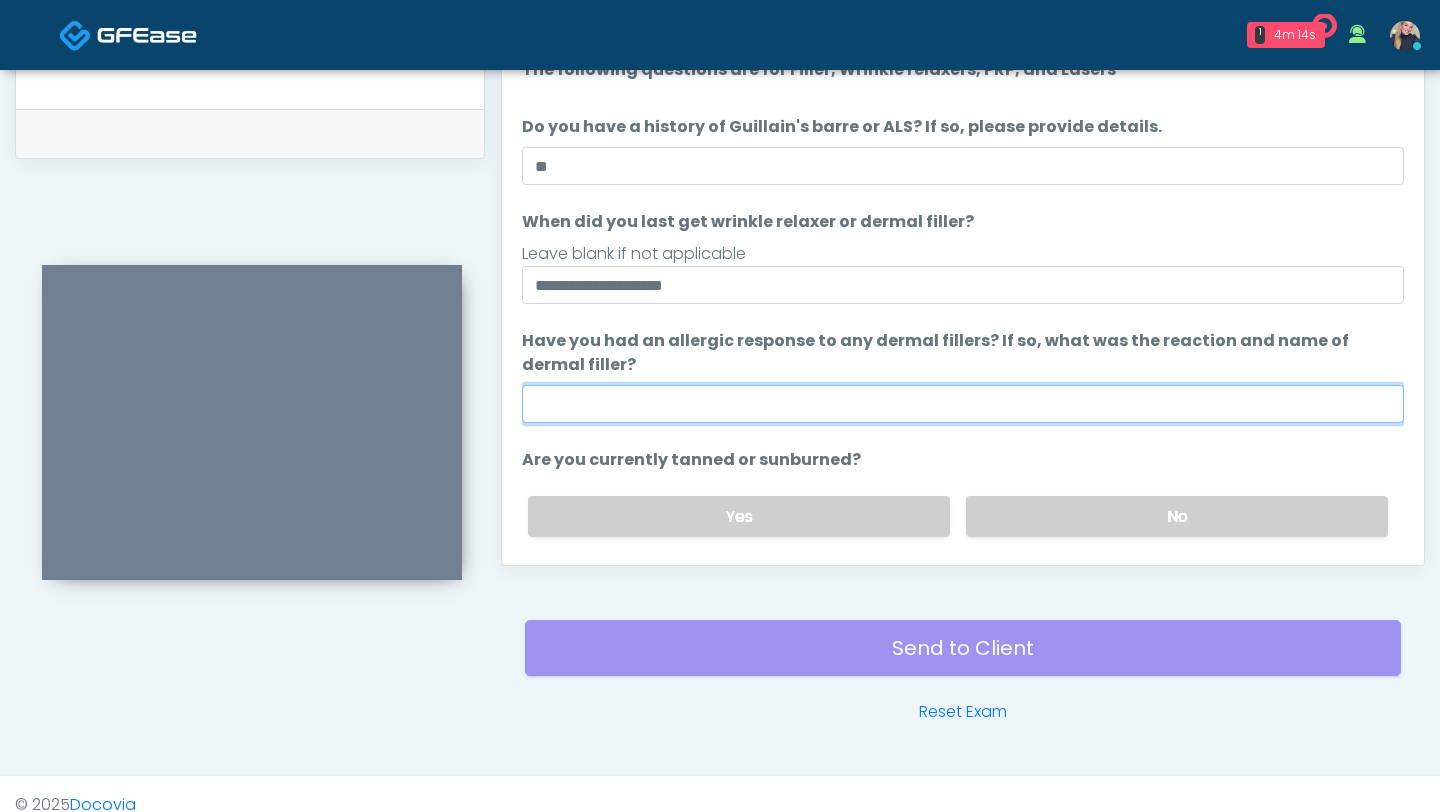 click on "Have you had an allergic response to any dermal fillers? If so, what was the reaction and name of dermal filler?" at bounding box center [963, 404] 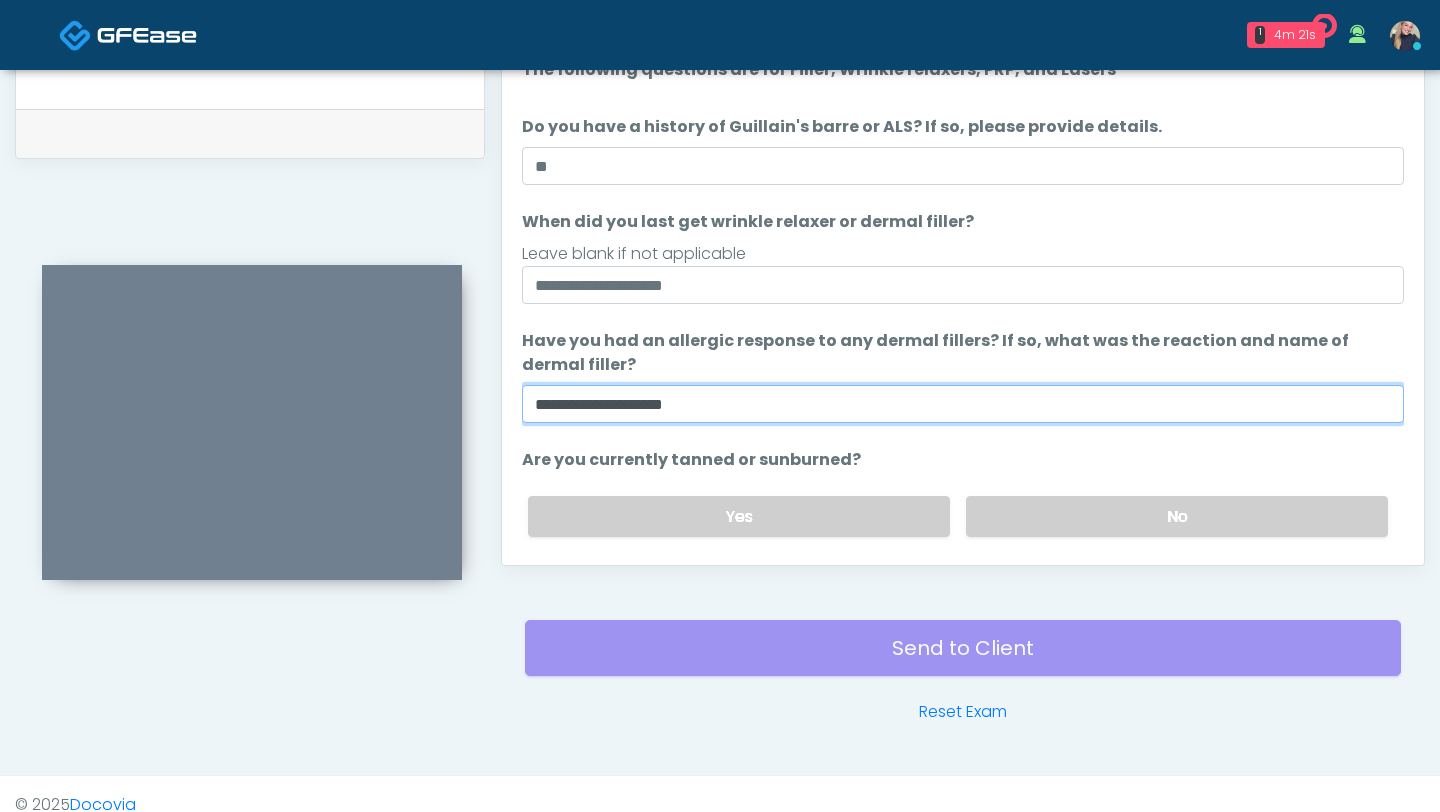 type on "**********" 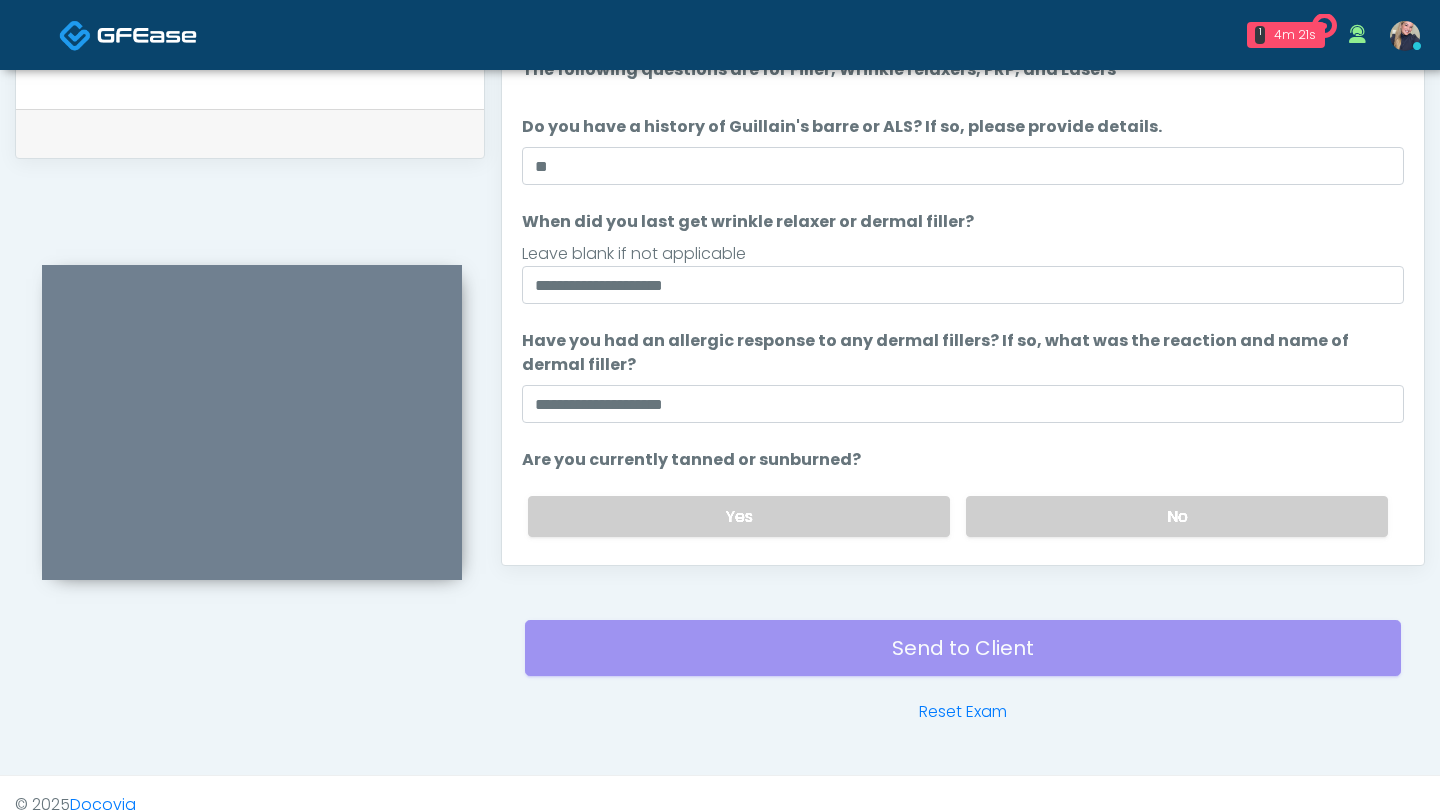 click on "Yes
No" at bounding box center [958, 516] 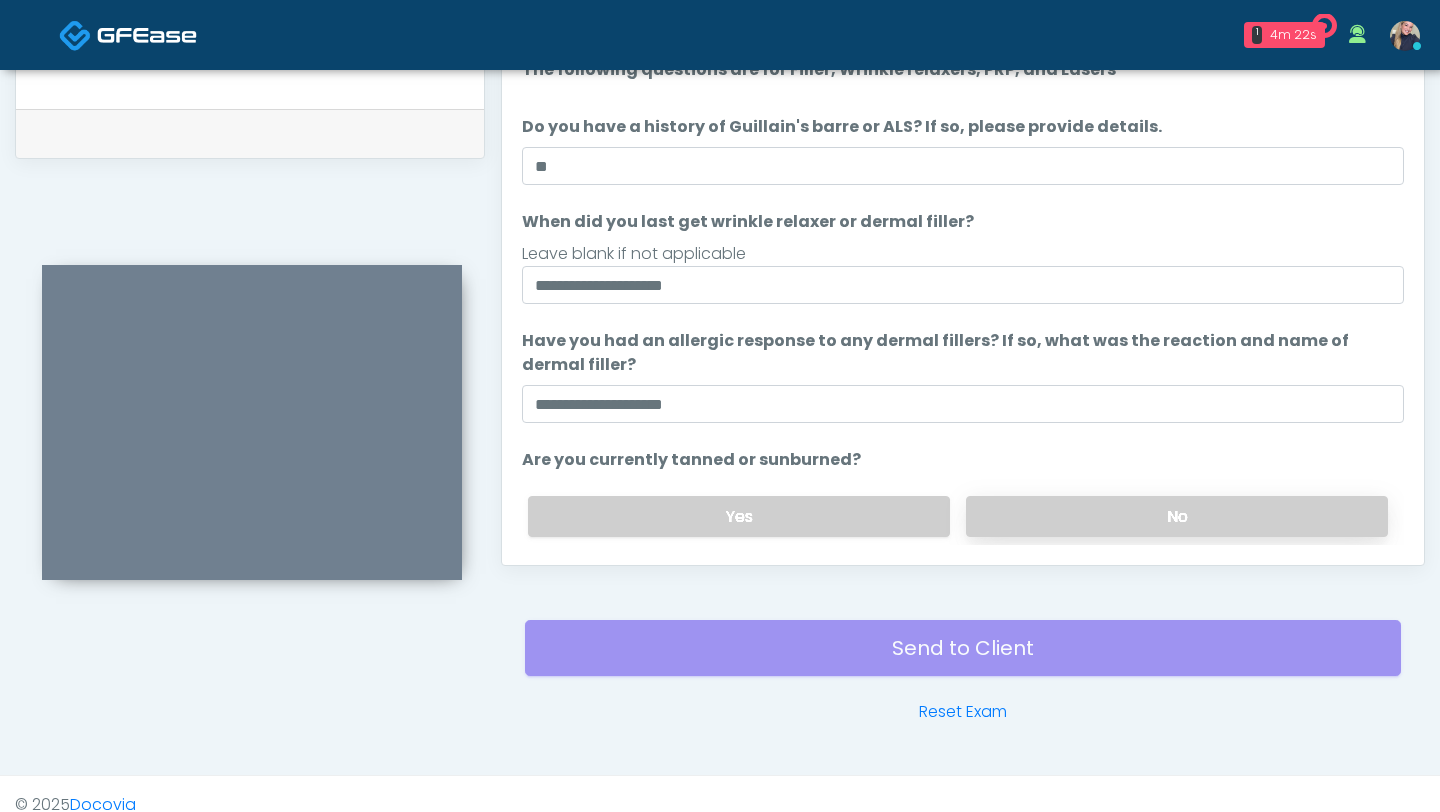 click on "No" at bounding box center [1177, 516] 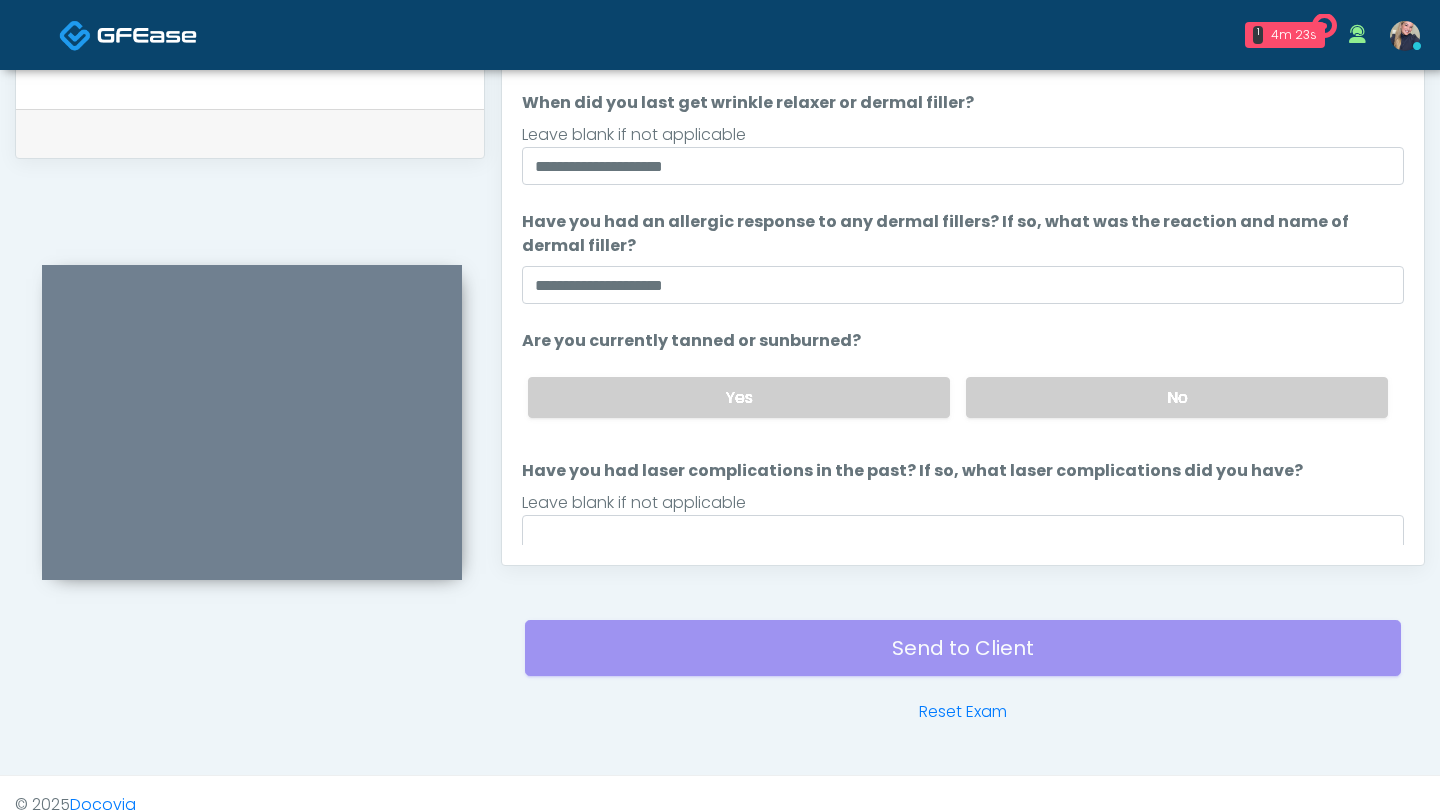 scroll, scrollTop: 188, scrollLeft: 0, axis: vertical 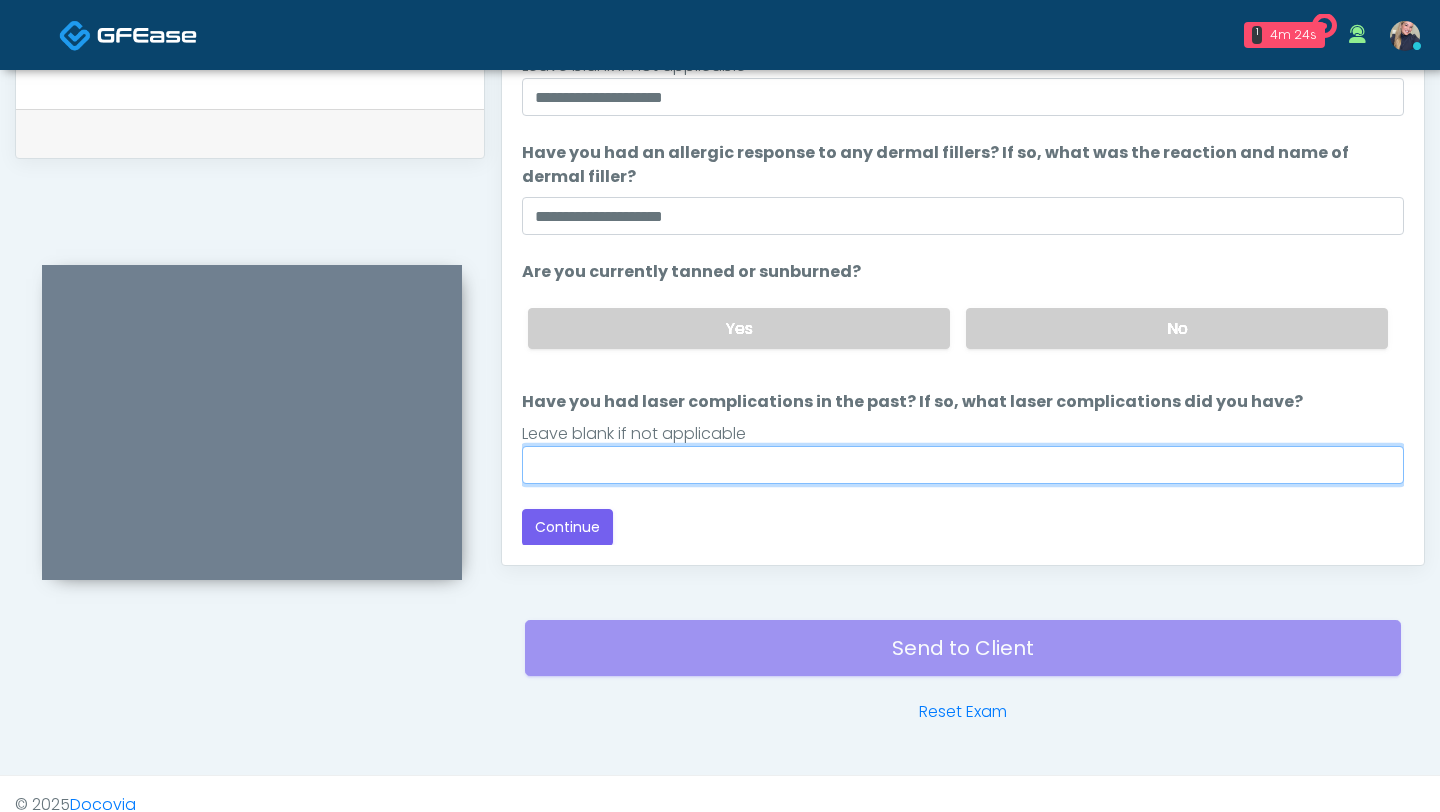 click on "Have you had laser complications in the past? If so, what laser complications did you have?" at bounding box center [963, 465] 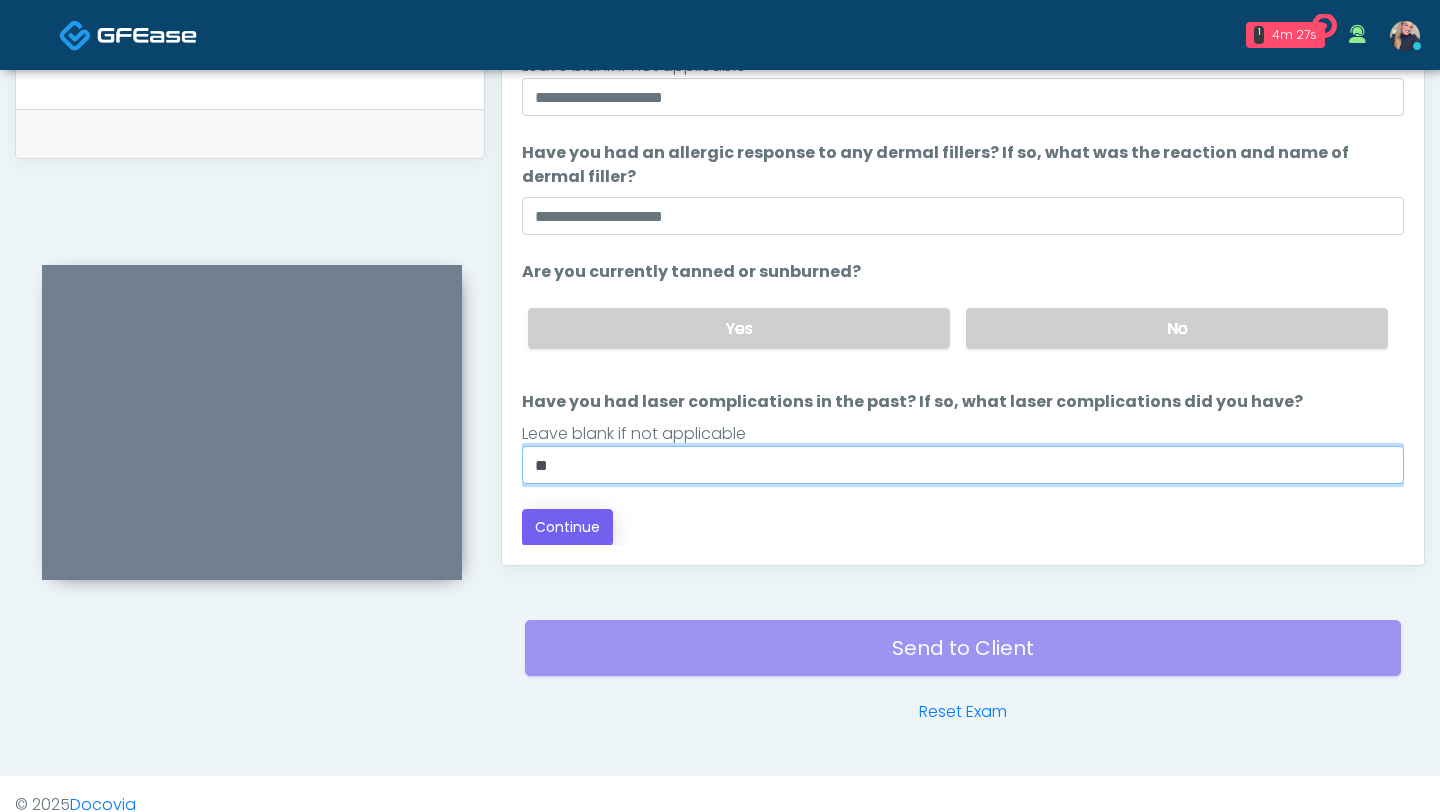 type on "**" 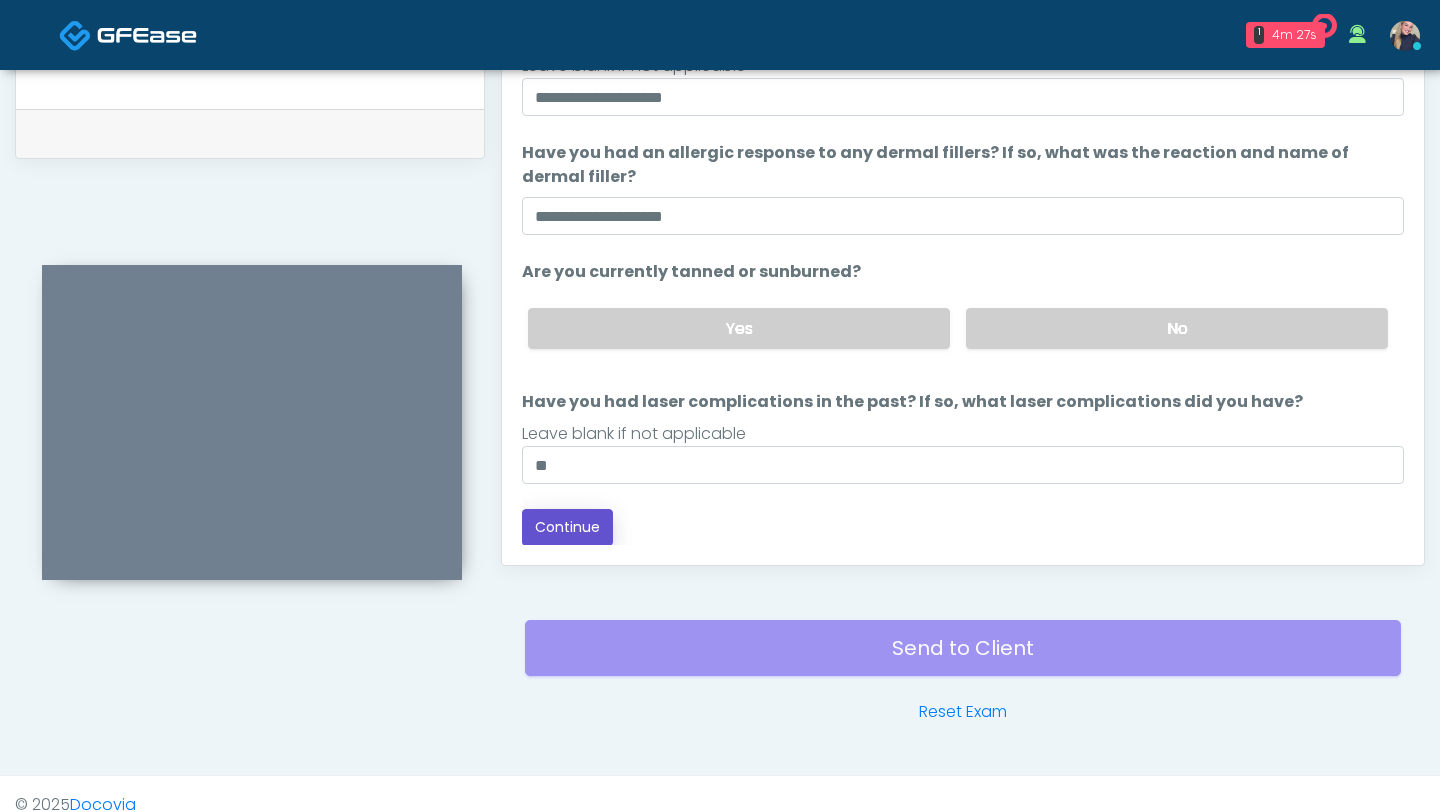 click on "Continue" at bounding box center (567, 527) 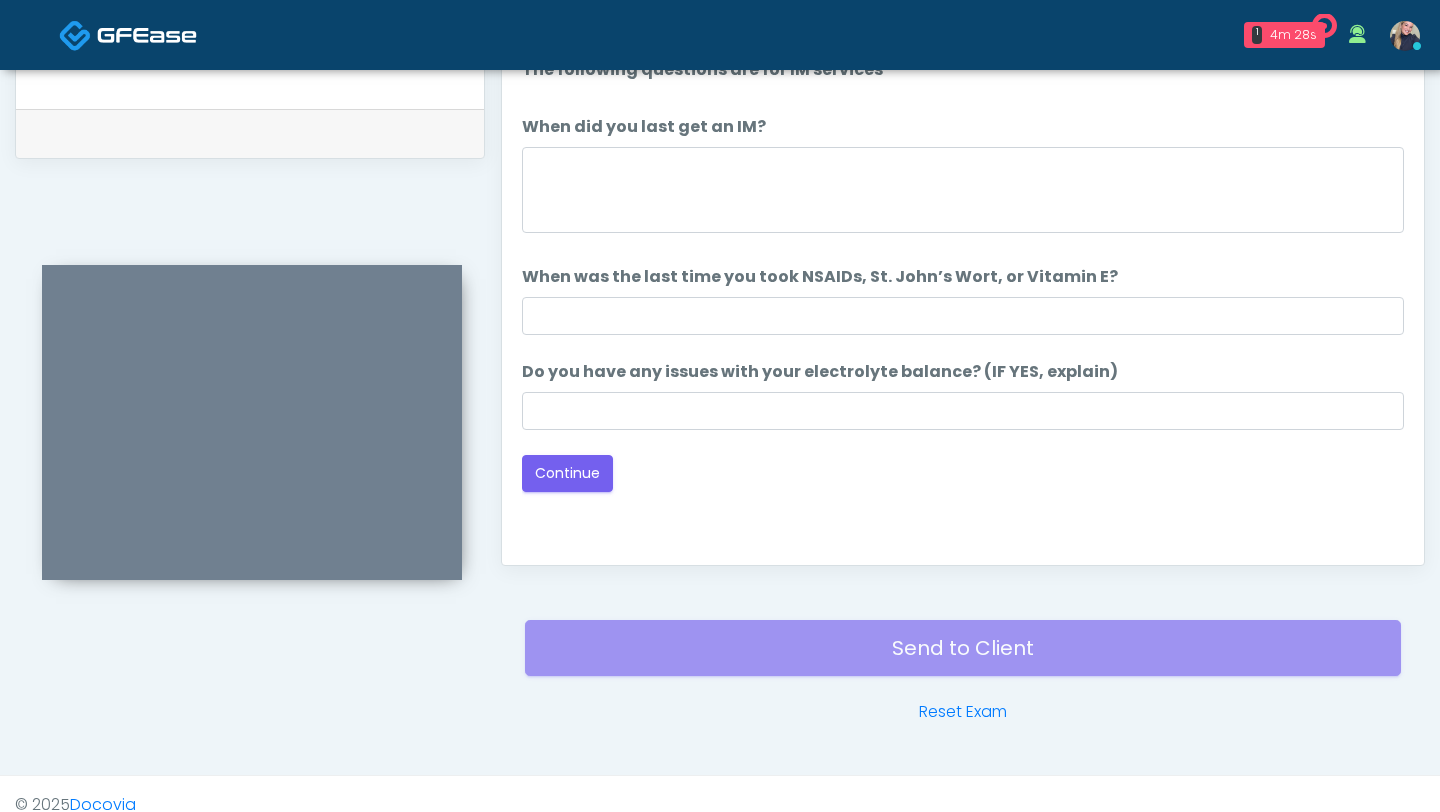 scroll, scrollTop: 983, scrollLeft: 0, axis: vertical 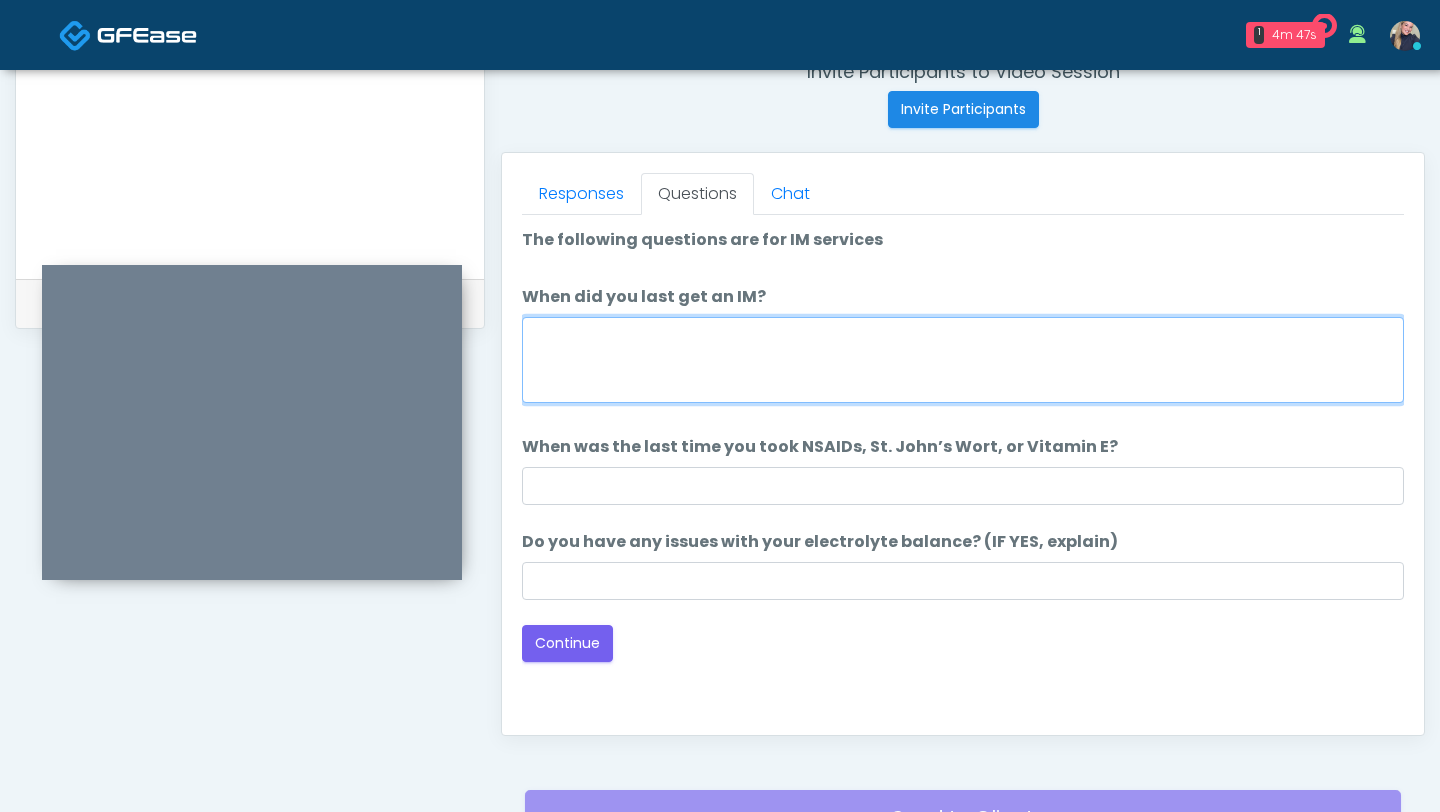 click on "When did you last get an IM?" at bounding box center (963, 360) 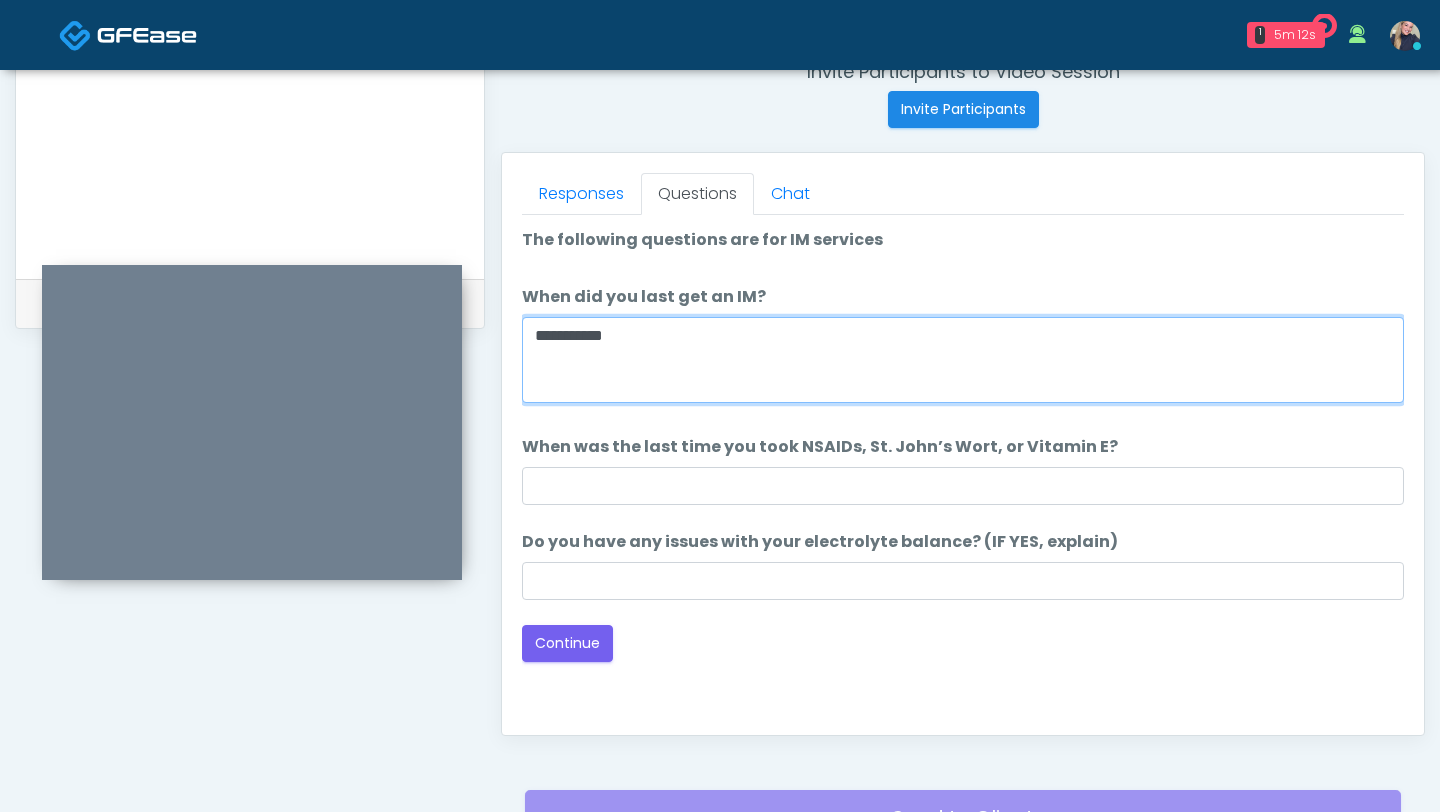 type on "**********" 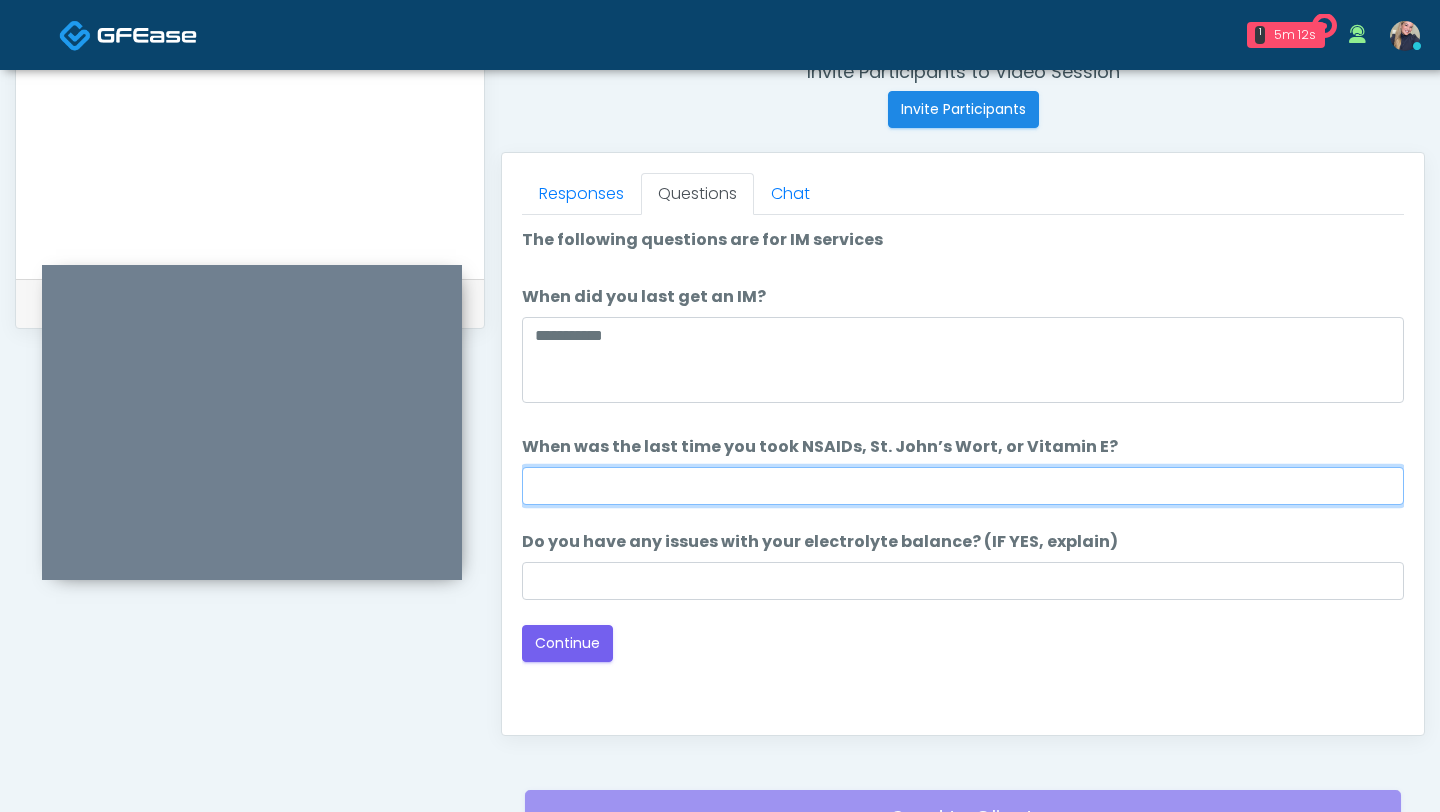 click on "When was the last time you took NSAIDs, St. John’s Wort, or Vitamin E?" at bounding box center [963, 486] 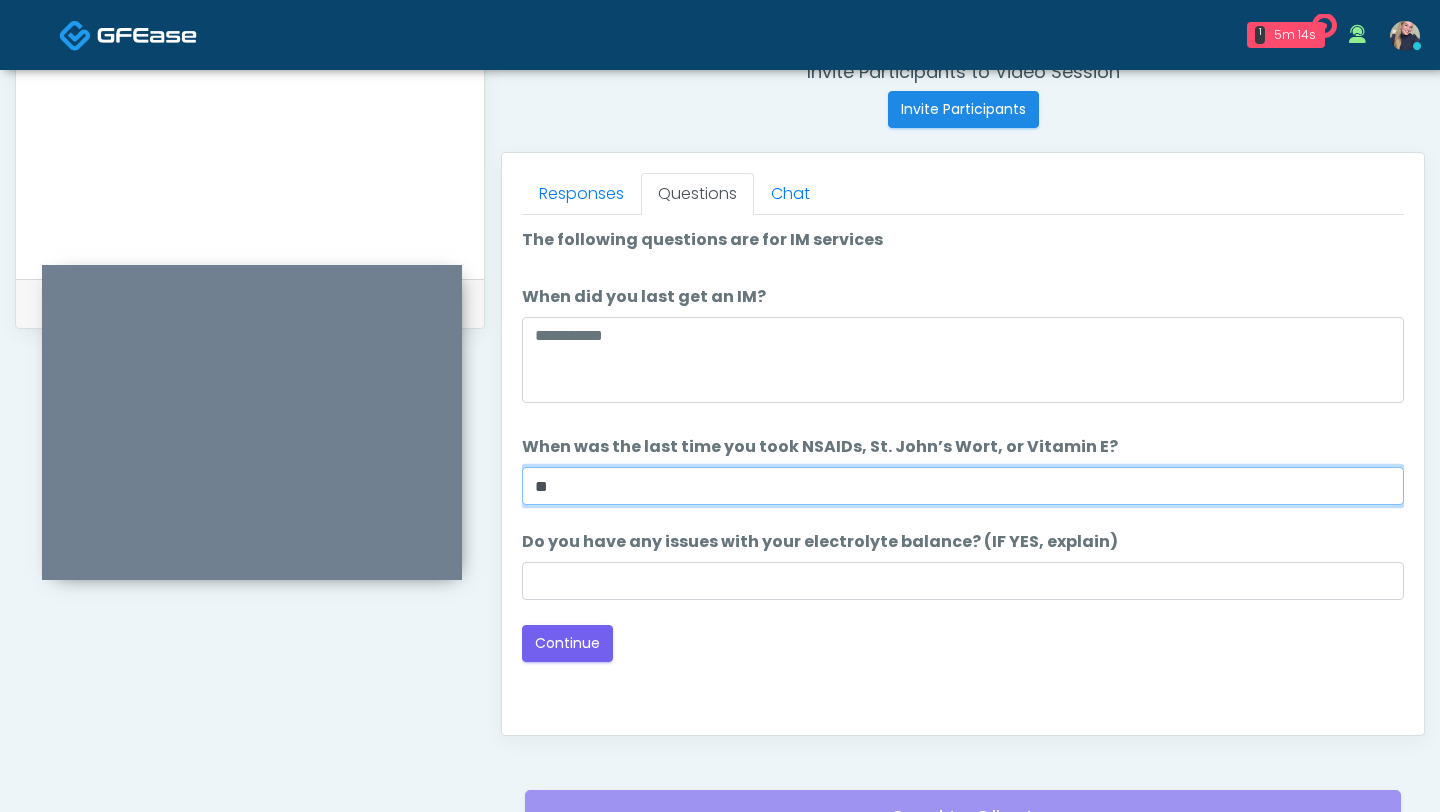 type on "*" 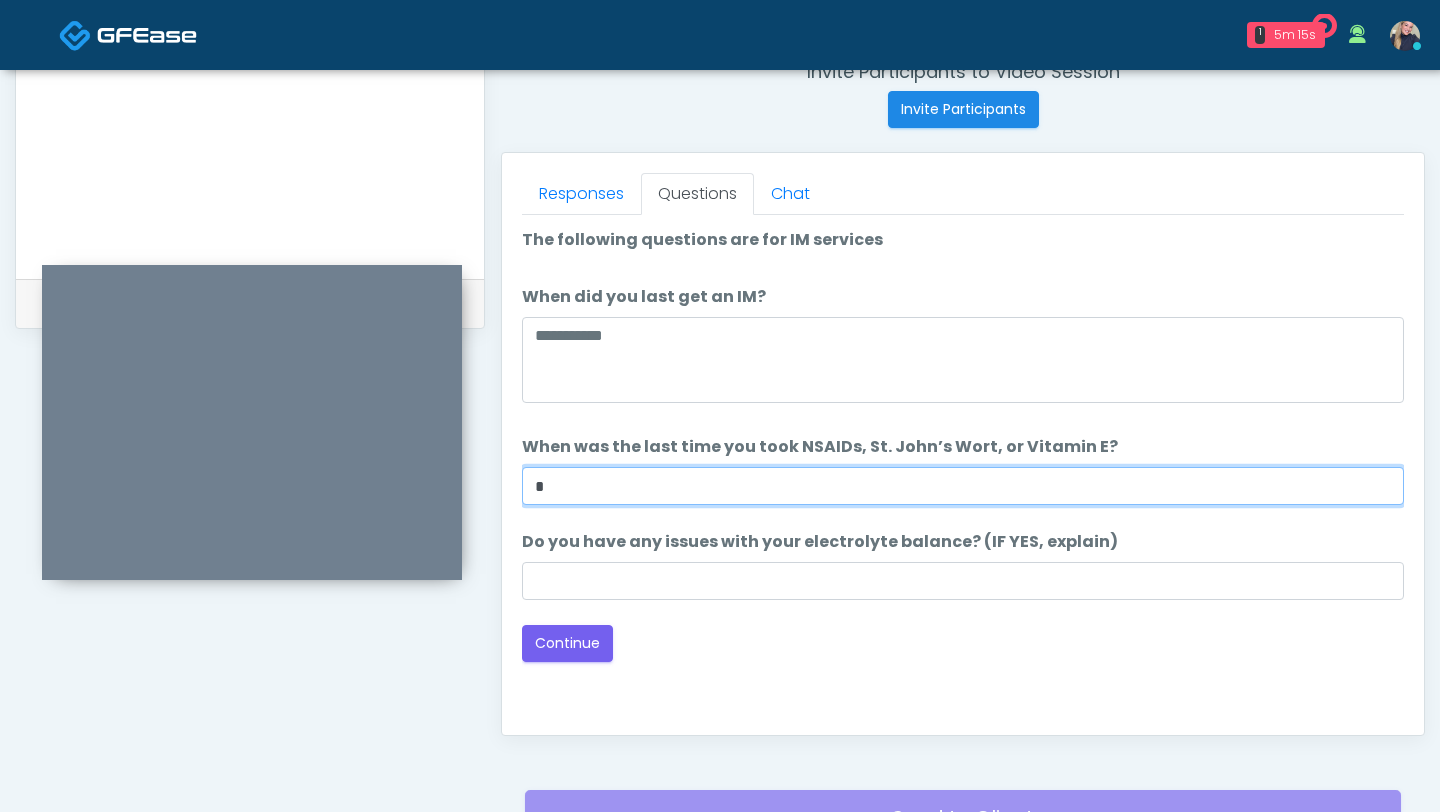 type 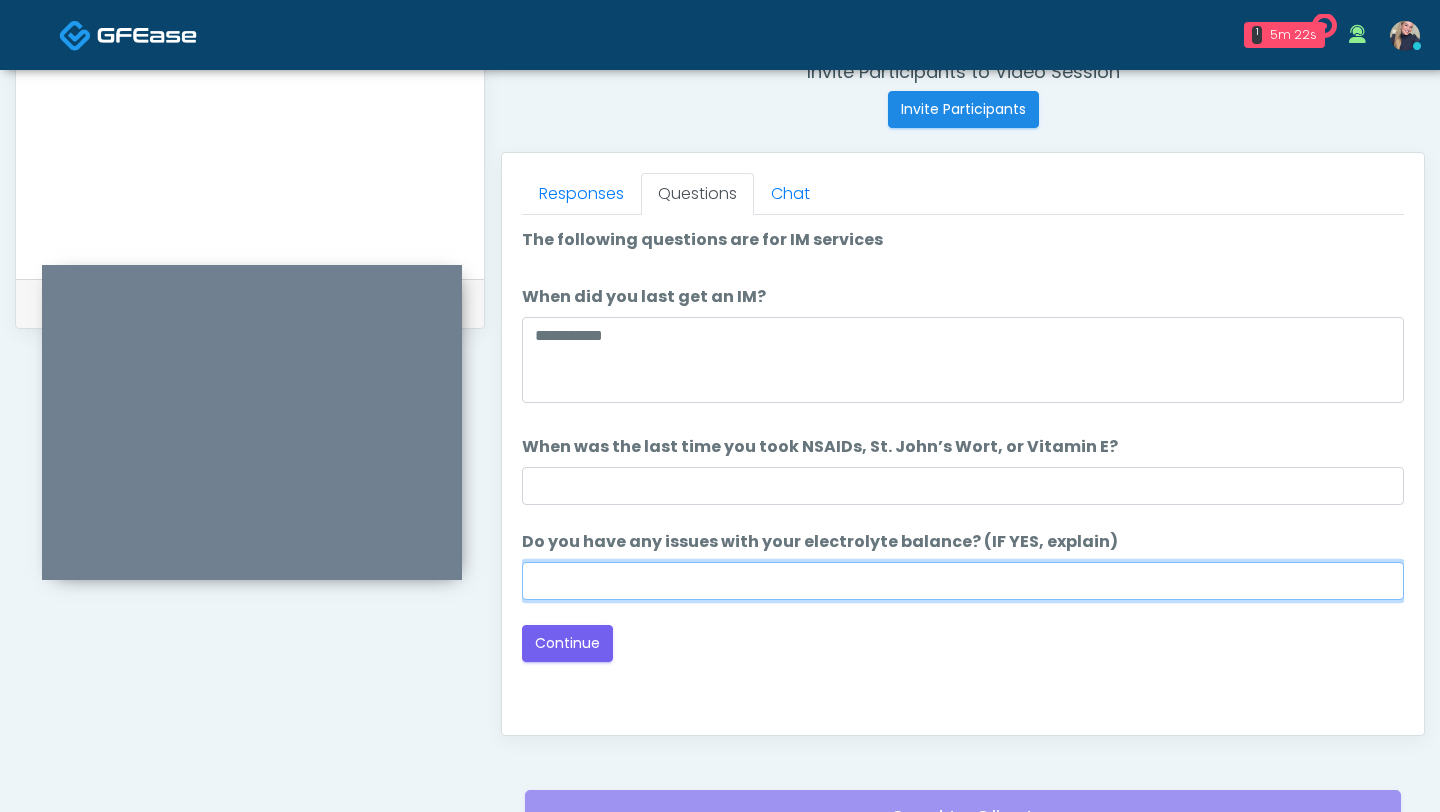 click on "Do you have any issues with your electrolyte balance? (IF YES, explain)" at bounding box center (963, 581) 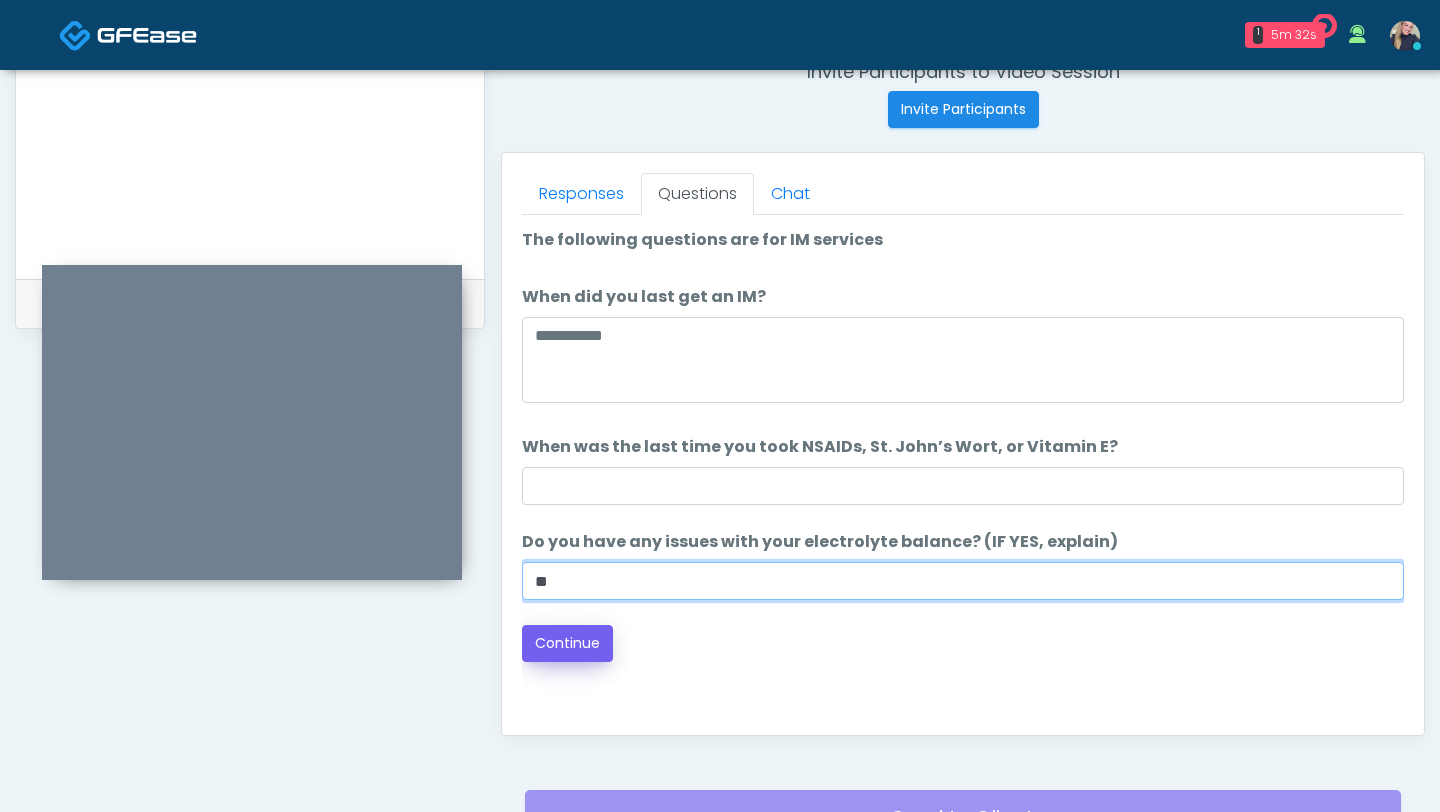 type on "**" 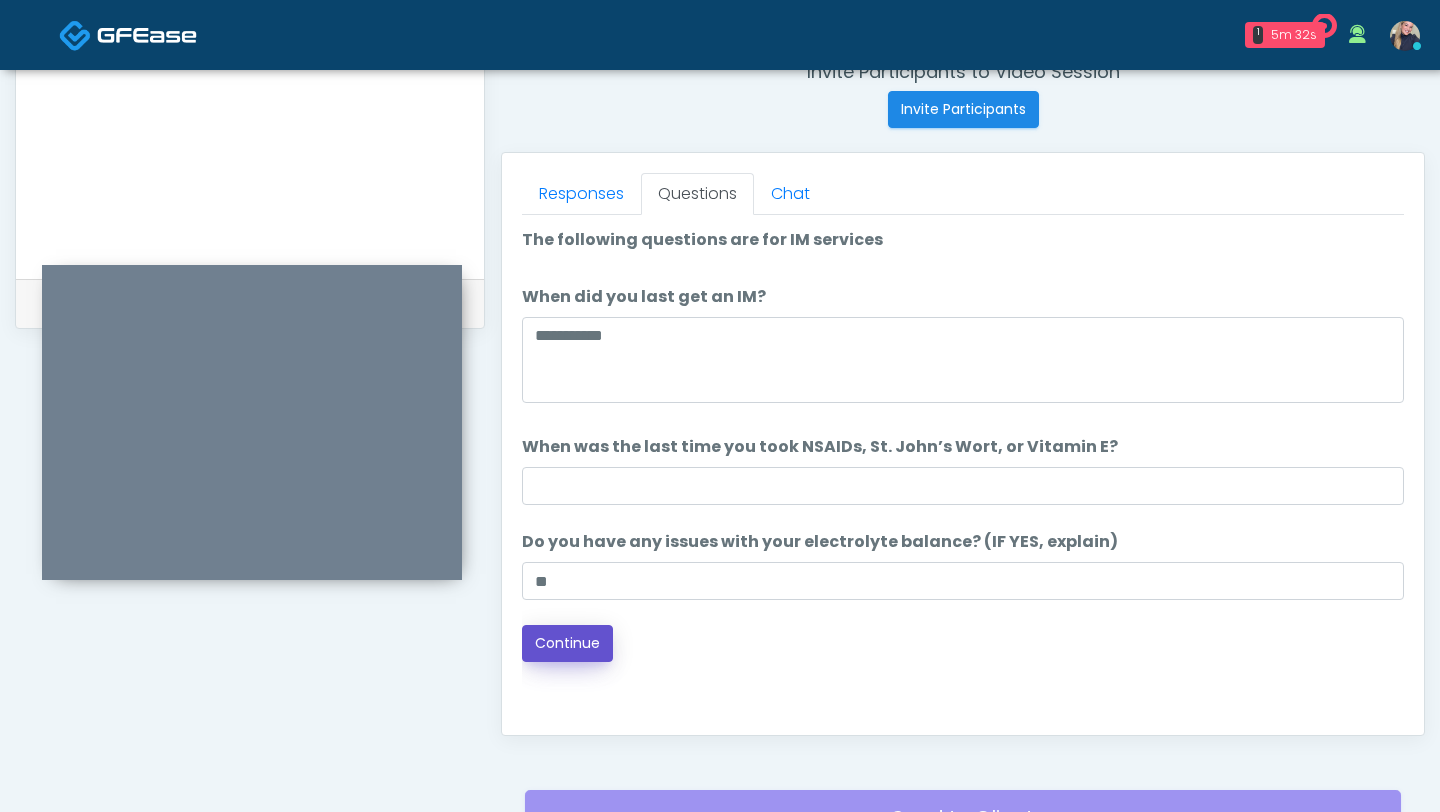 click on "Continue" at bounding box center (567, 643) 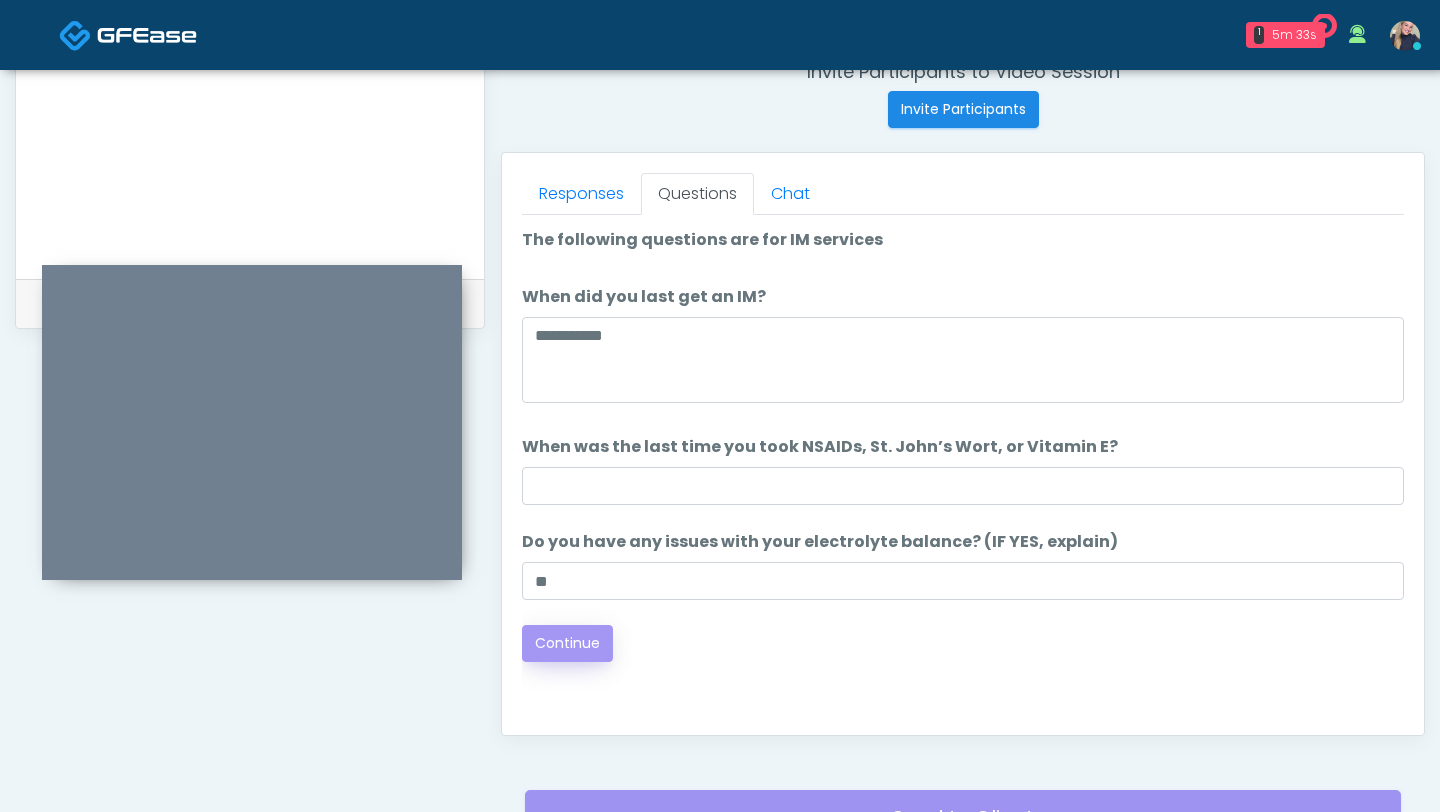 scroll, scrollTop: 983, scrollLeft: 0, axis: vertical 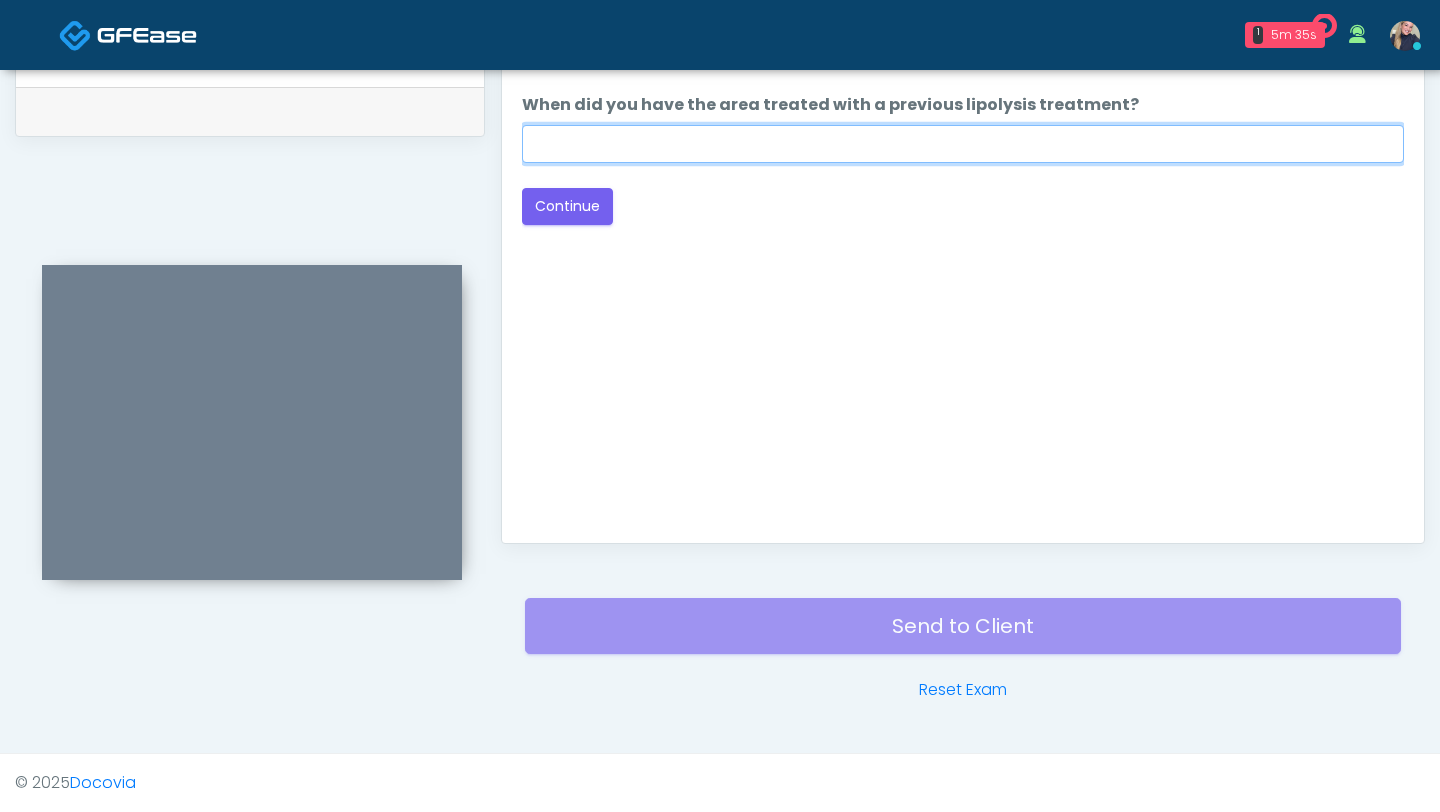 click on "When did you have the area treated with a previous lipolysis treatment?" at bounding box center (963, 144) 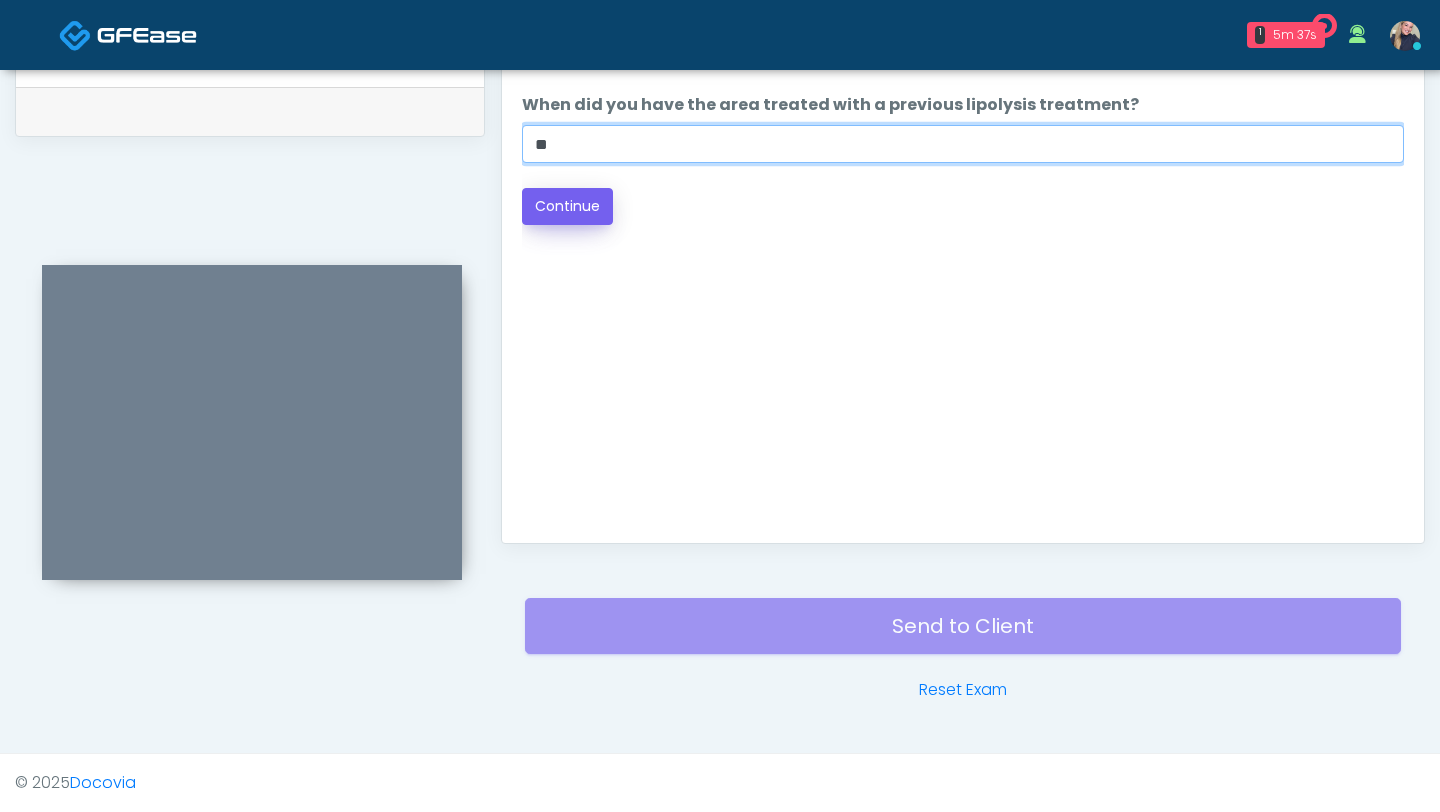 type on "**" 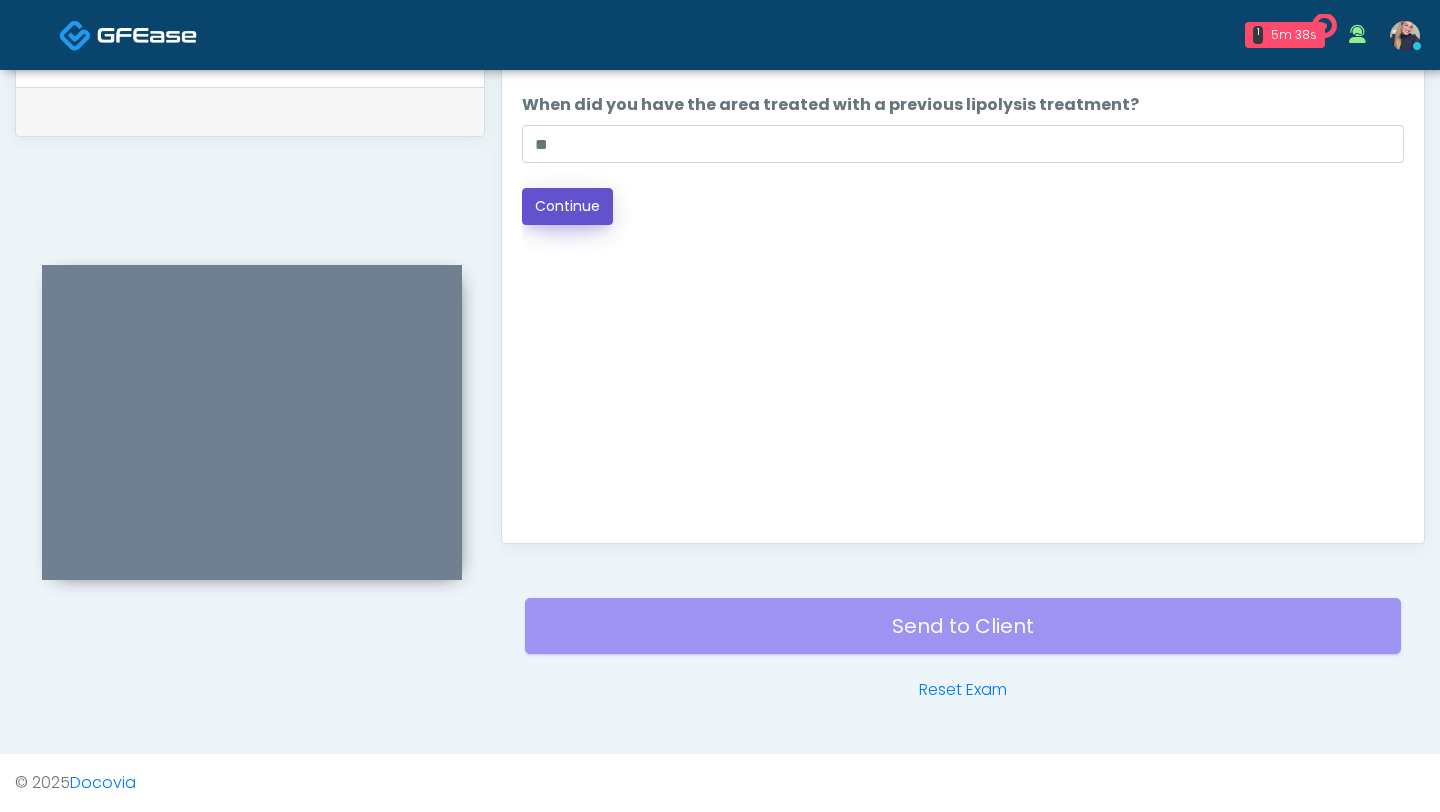 click on "Continue" at bounding box center [567, 206] 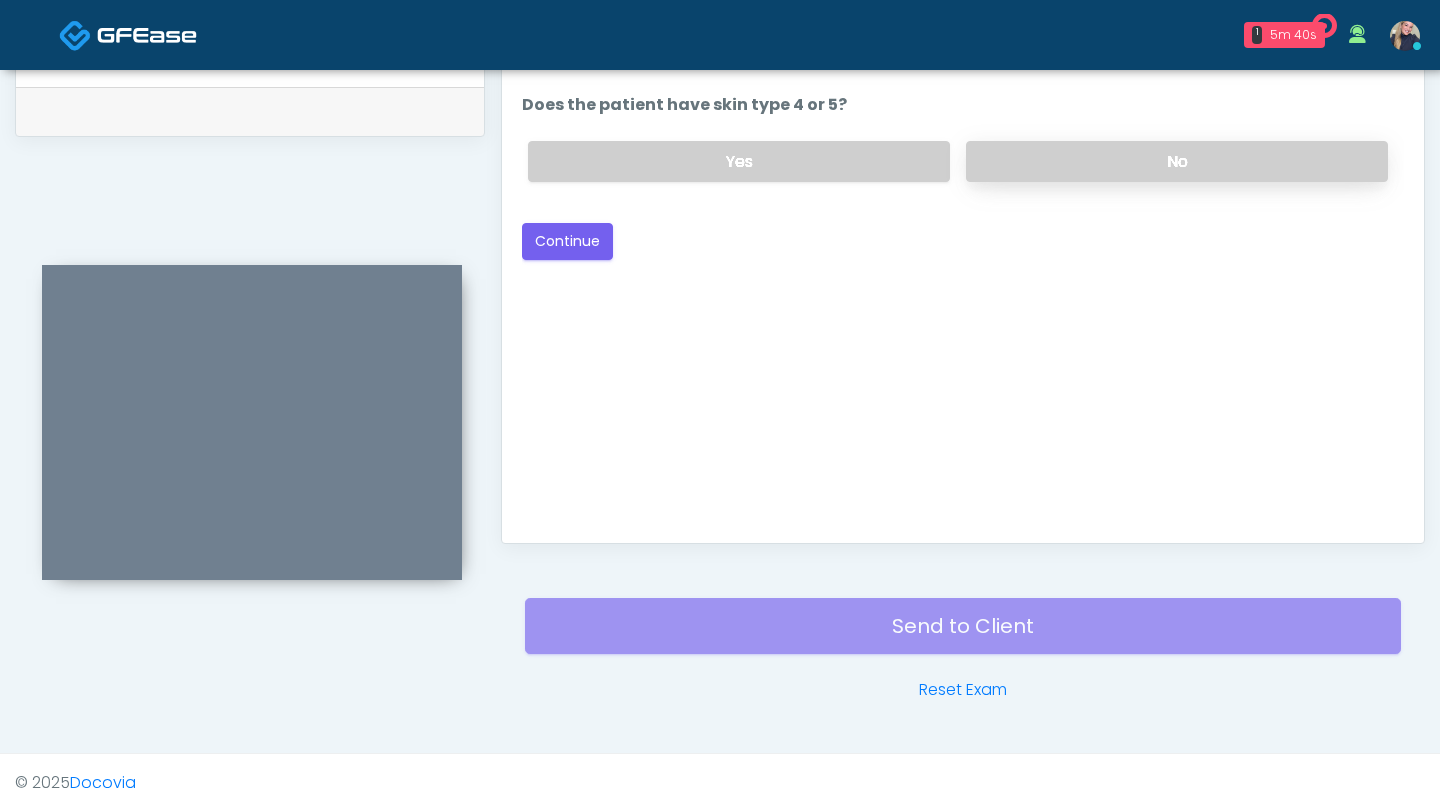 click on "No" at bounding box center [1177, 161] 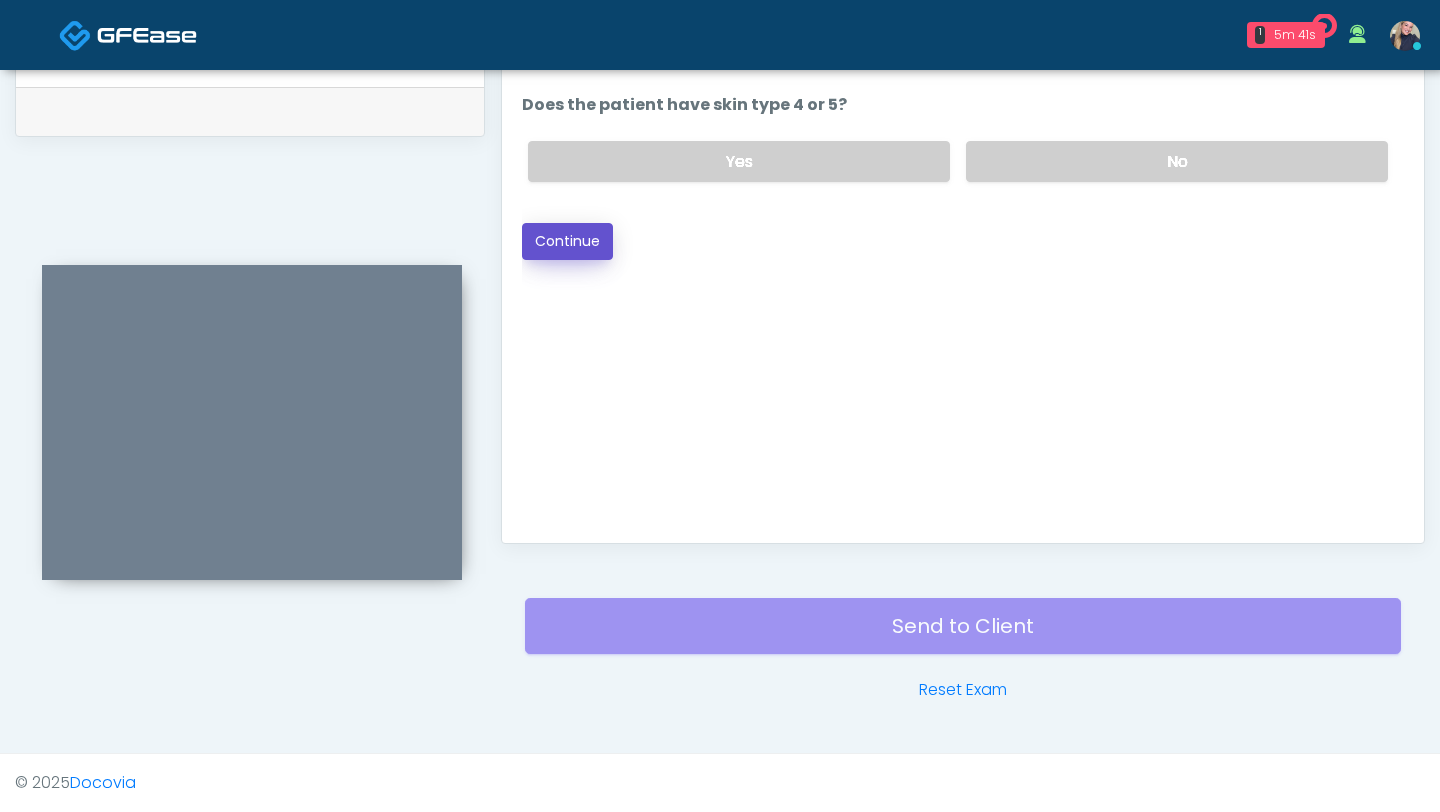 click on "Continue" at bounding box center [567, 241] 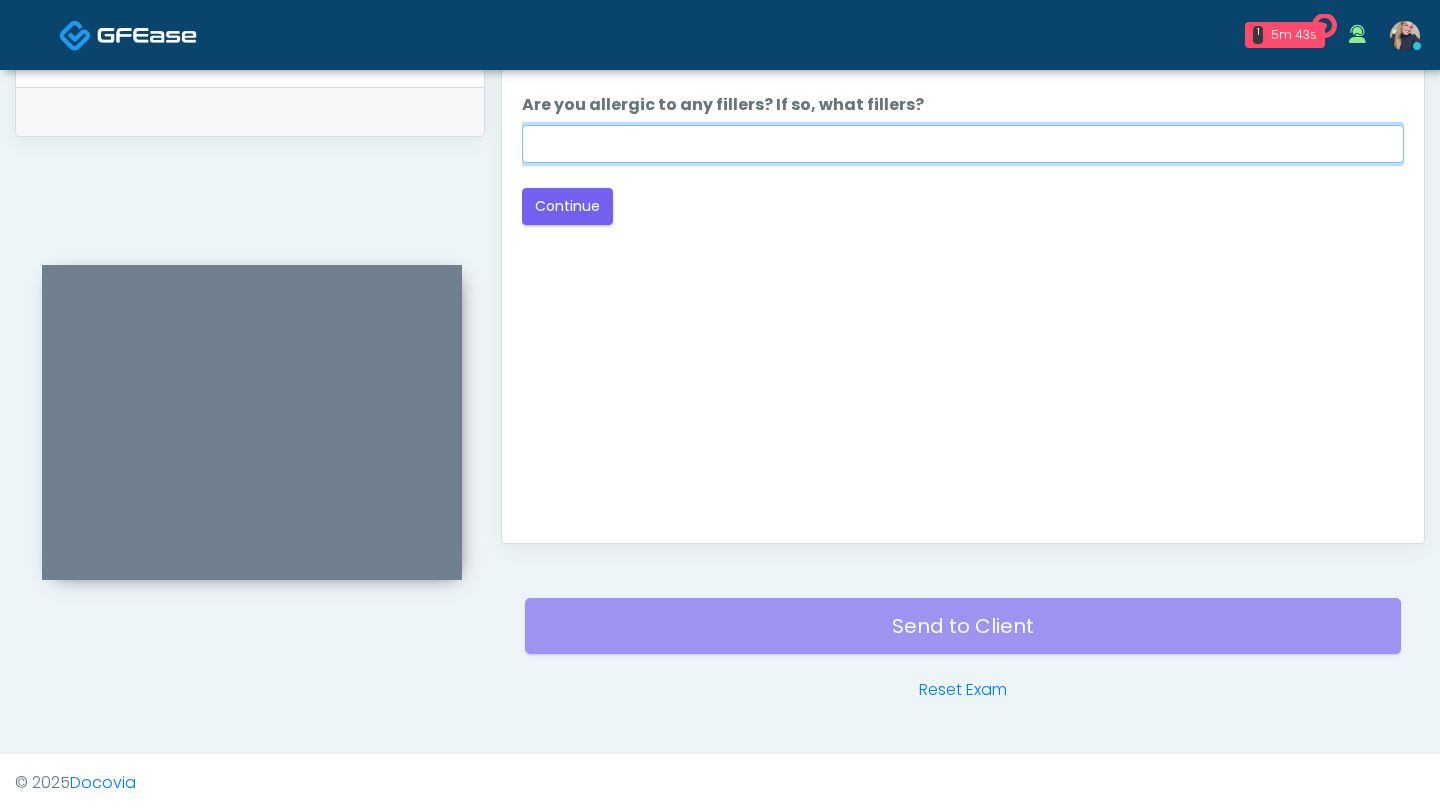 click on "Are you allergic to any fillers? If so, what fillers?" at bounding box center (963, 144) 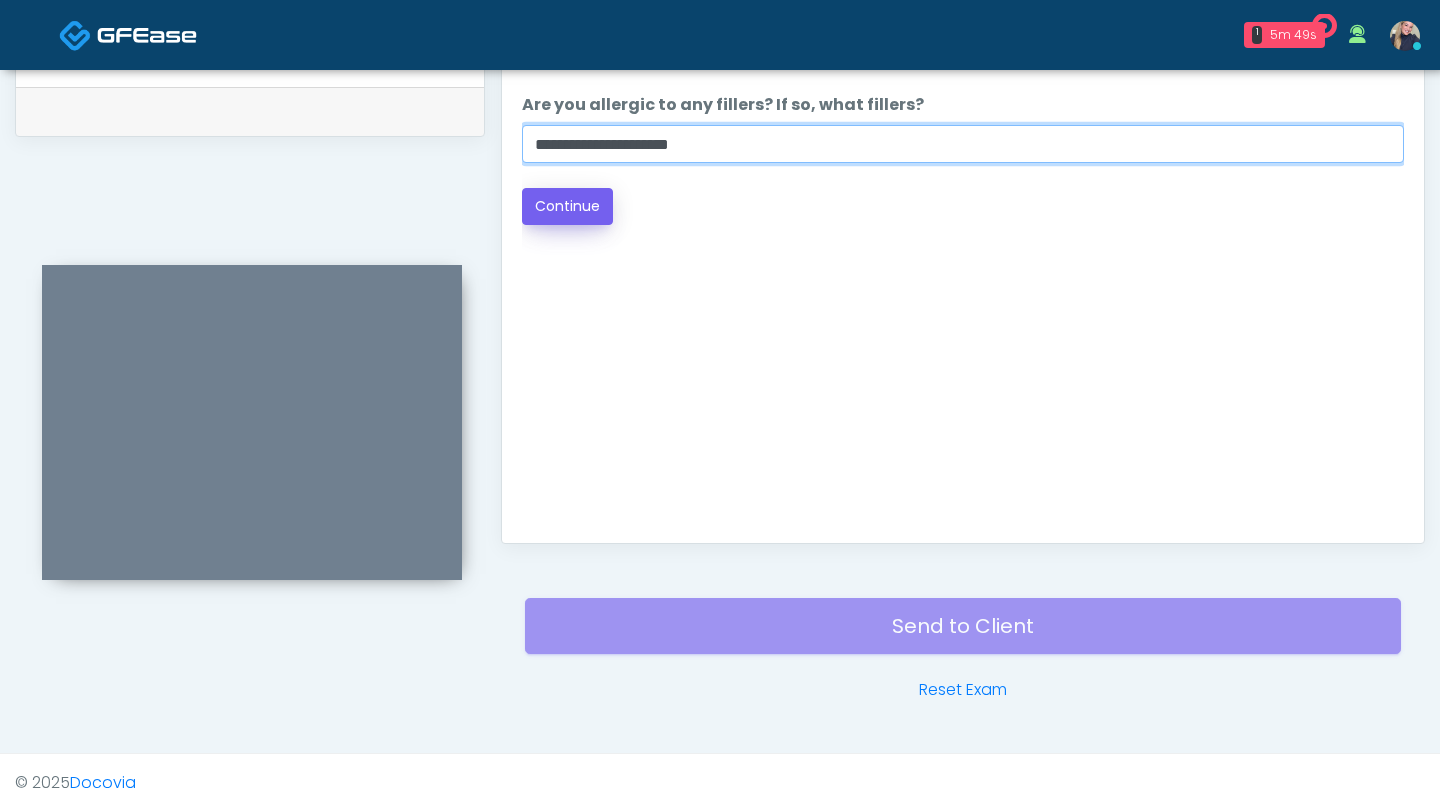 type on "**********" 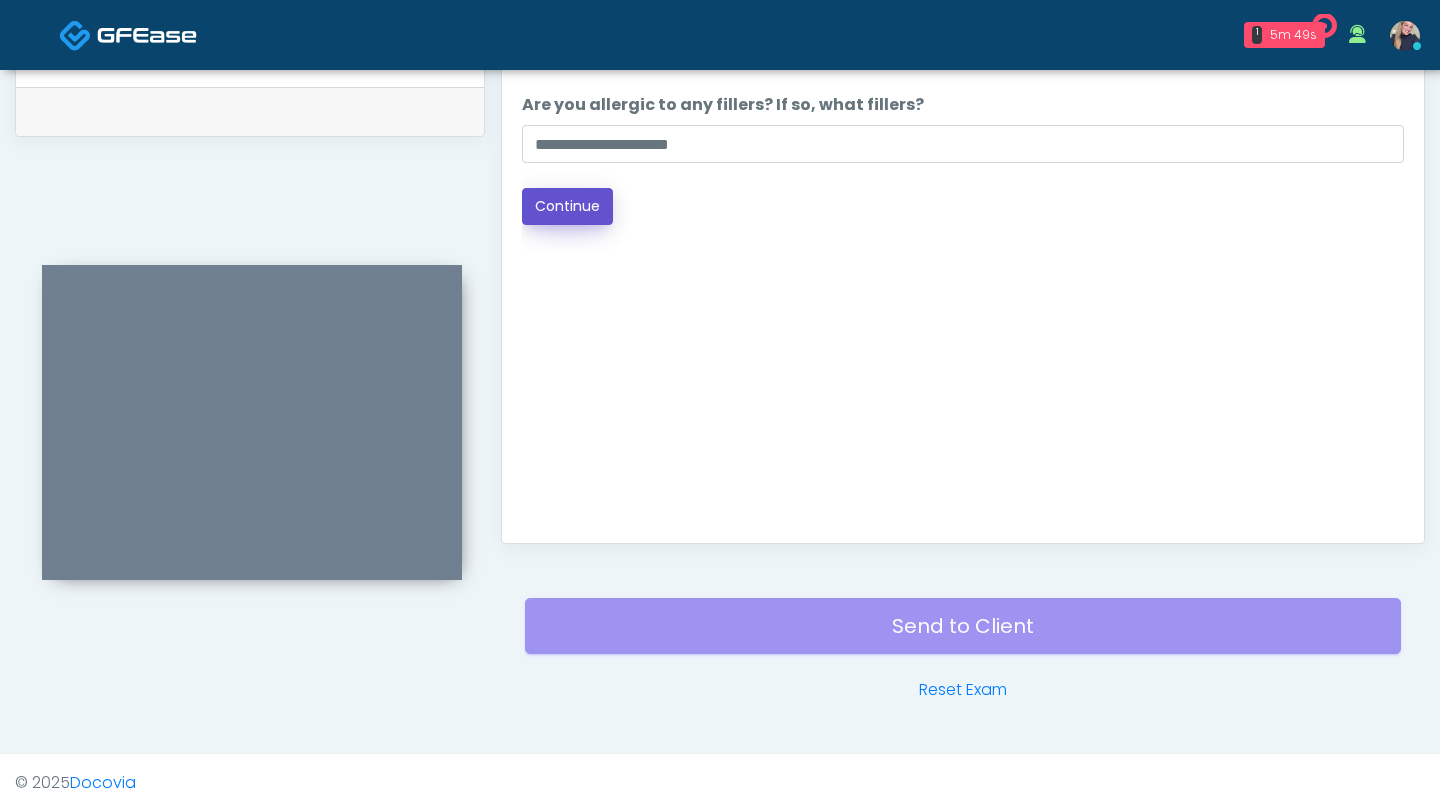 click on "Continue" at bounding box center [567, 206] 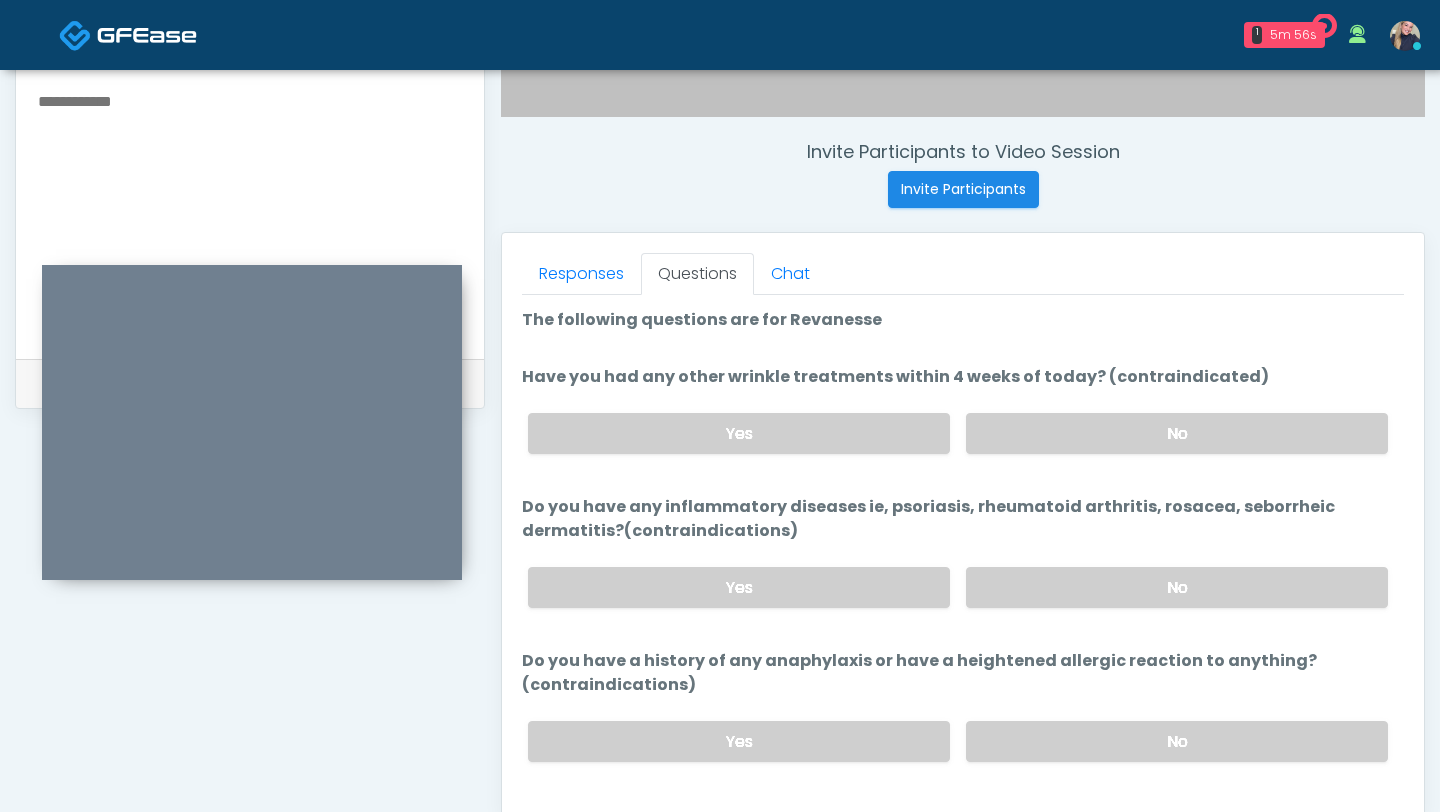 scroll, scrollTop: 751, scrollLeft: 0, axis: vertical 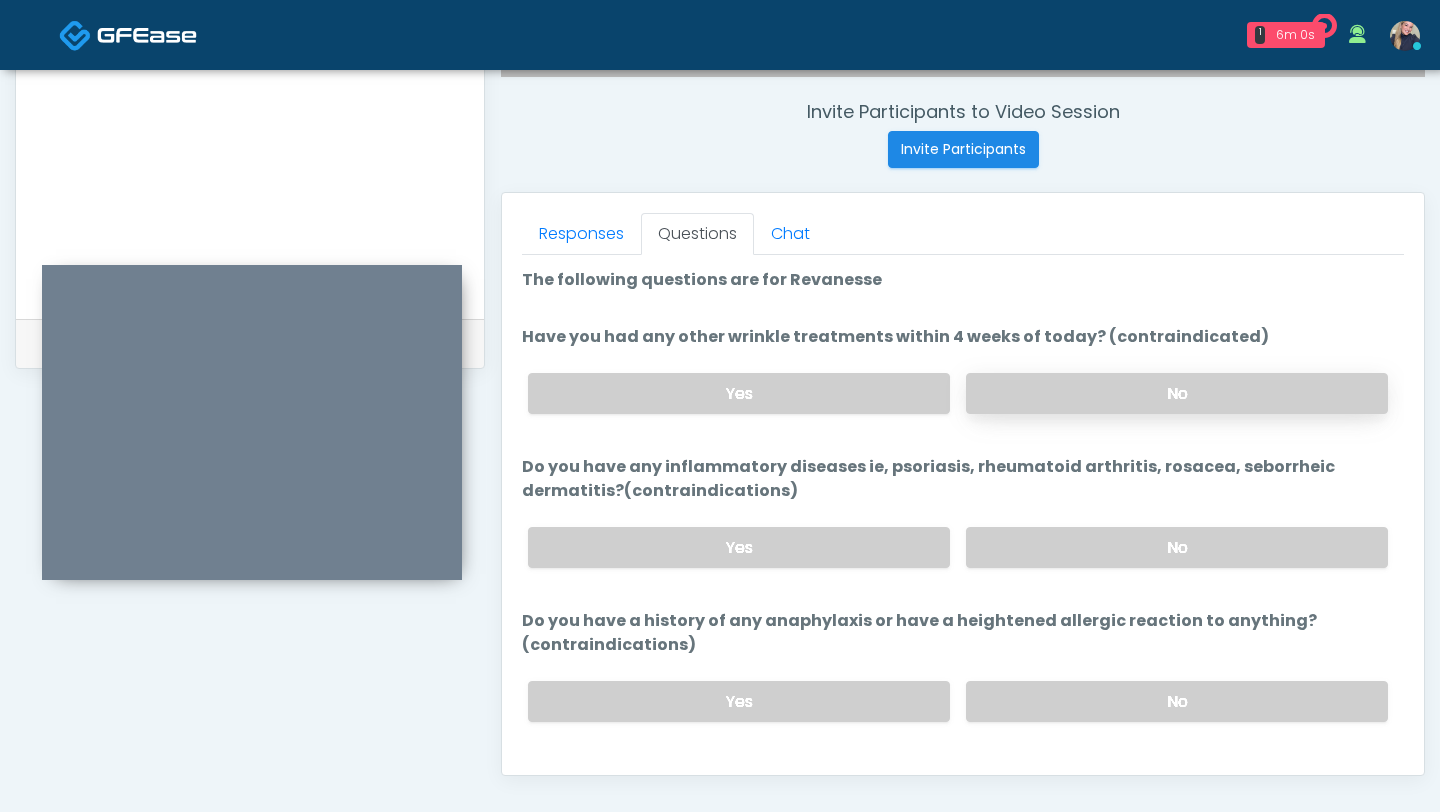 click on "No" at bounding box center (1177, 393) 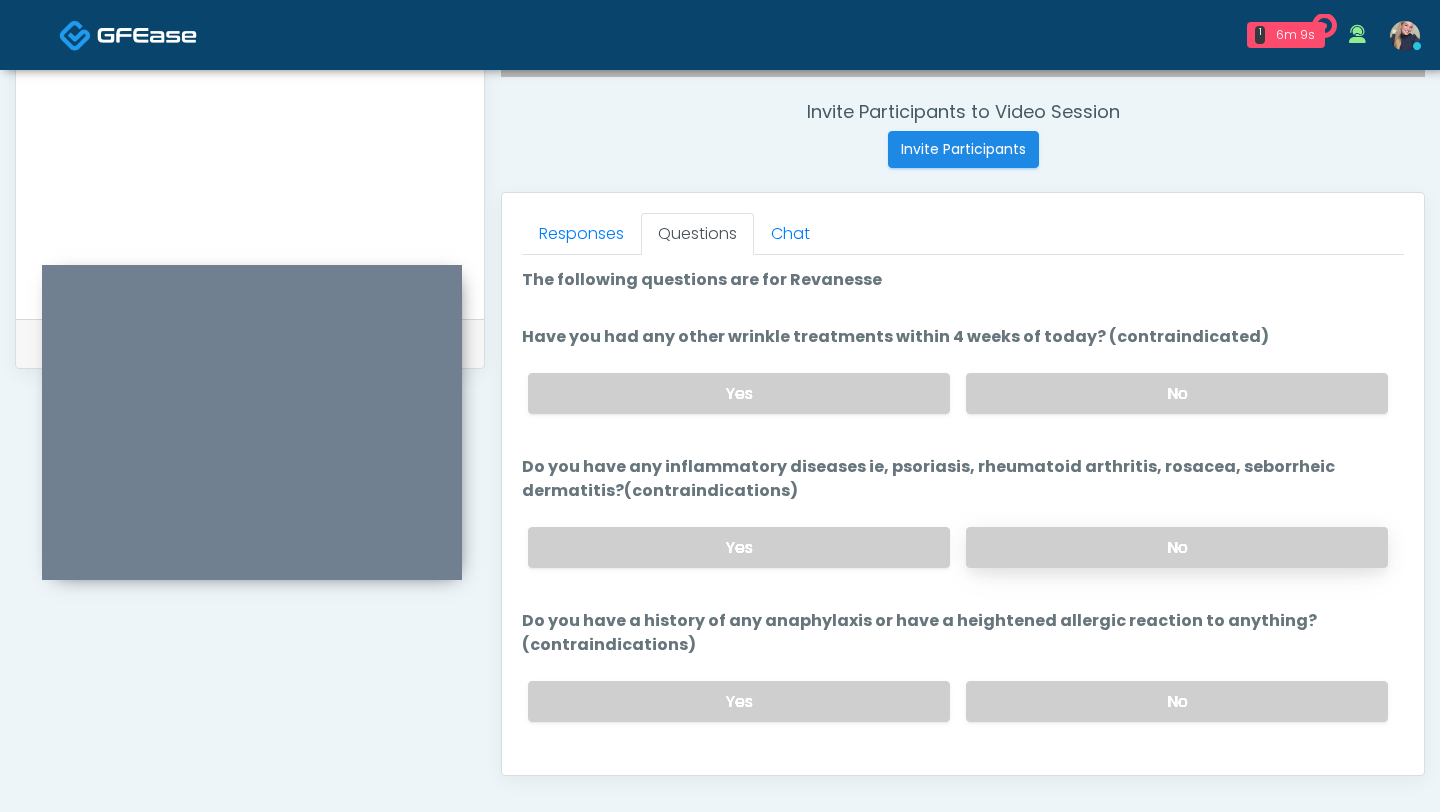 click on "No" at bounding box center [1177, 547] 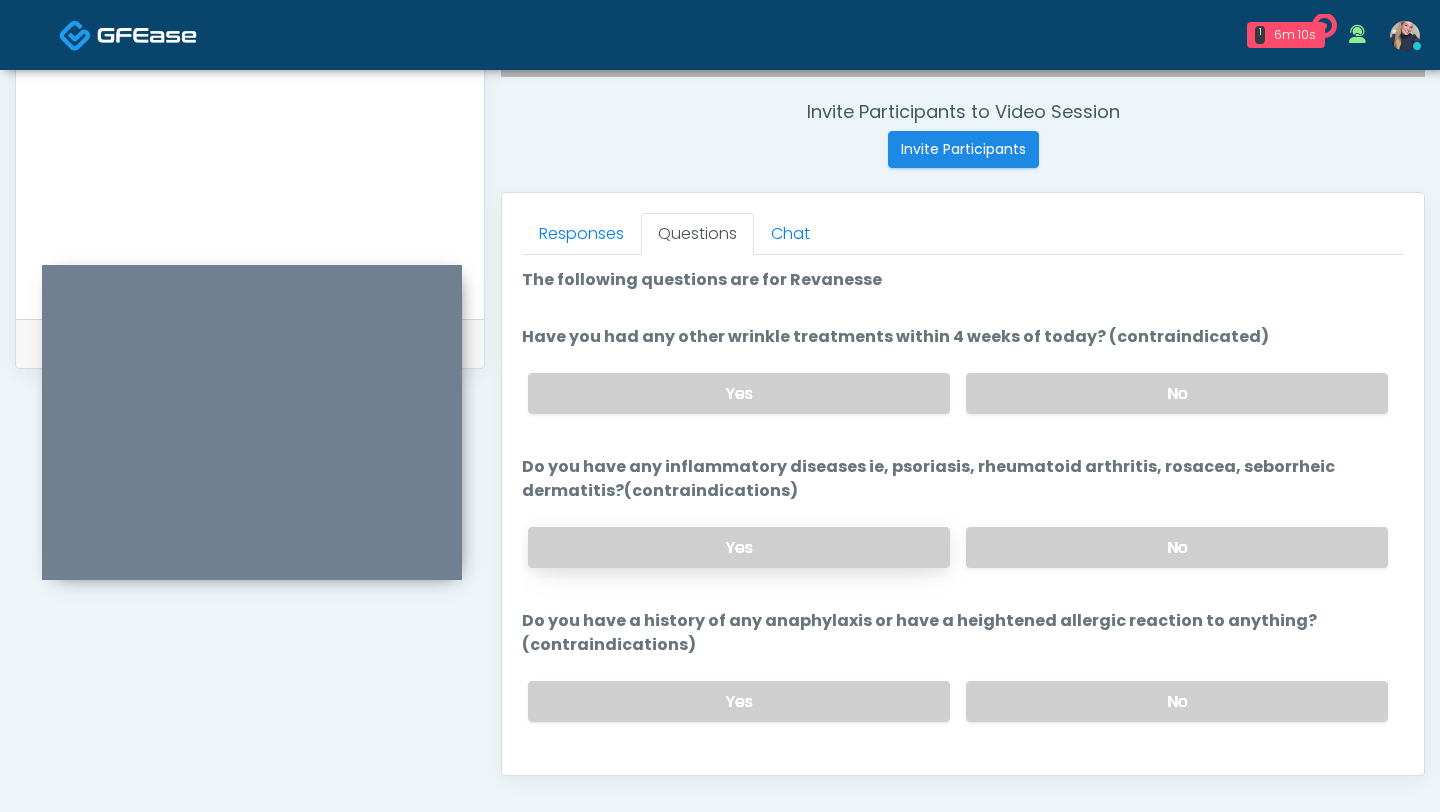 scroll, scrollTop: 37, scrollLeft: 0, axis: vertical 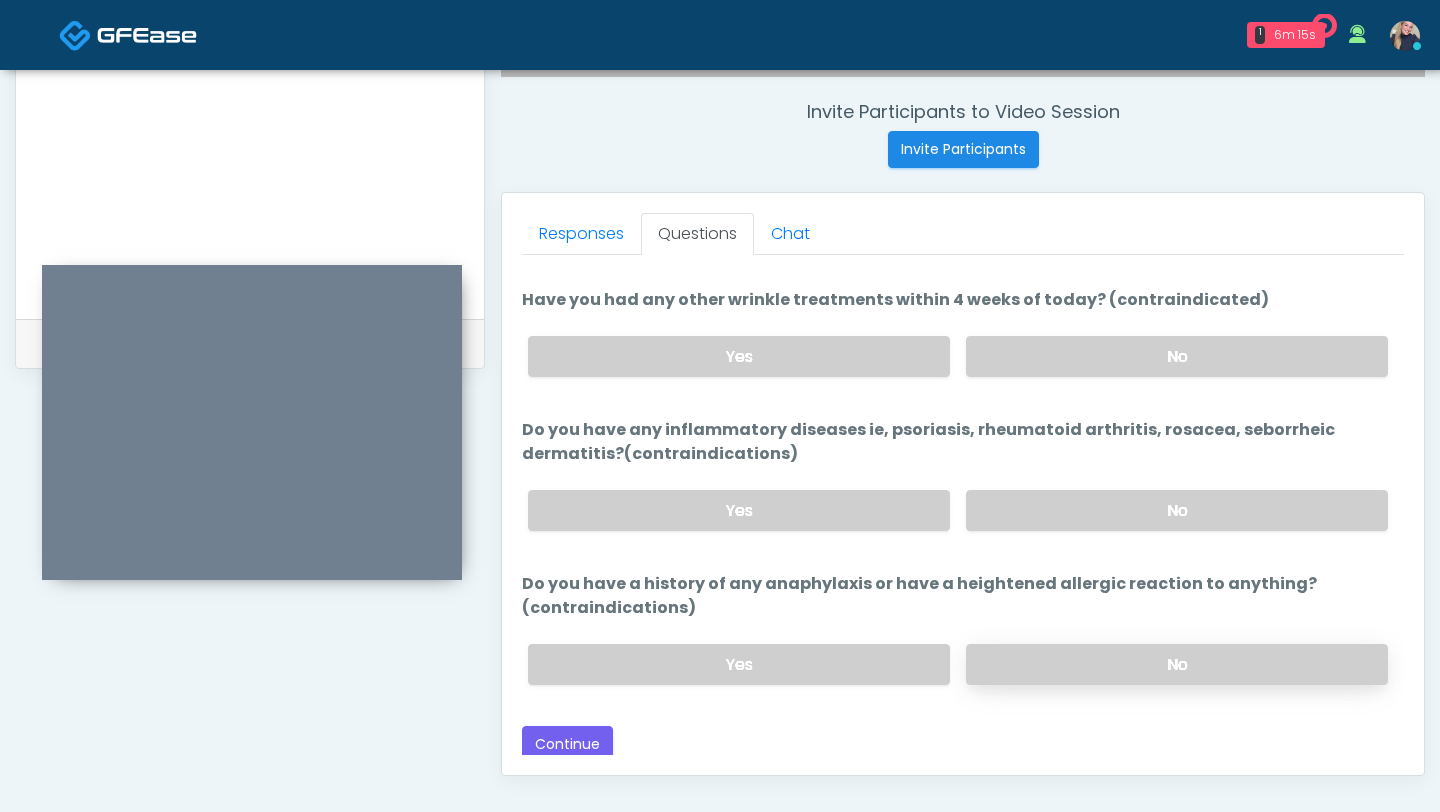 click on "No" at bounding box center [1177, 664] 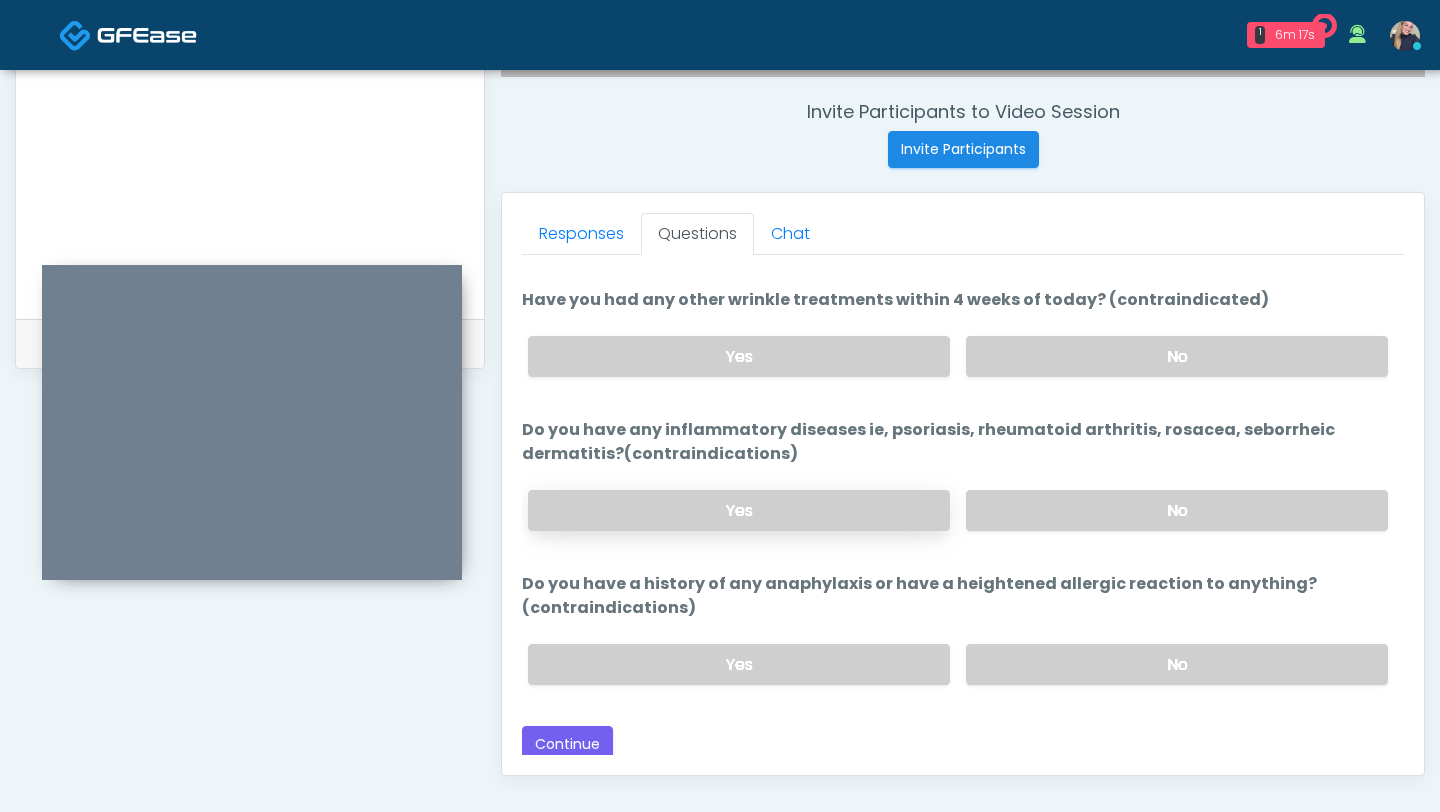 scroll, scrollTop: 42, scrollLeft: 0, axis: vertical 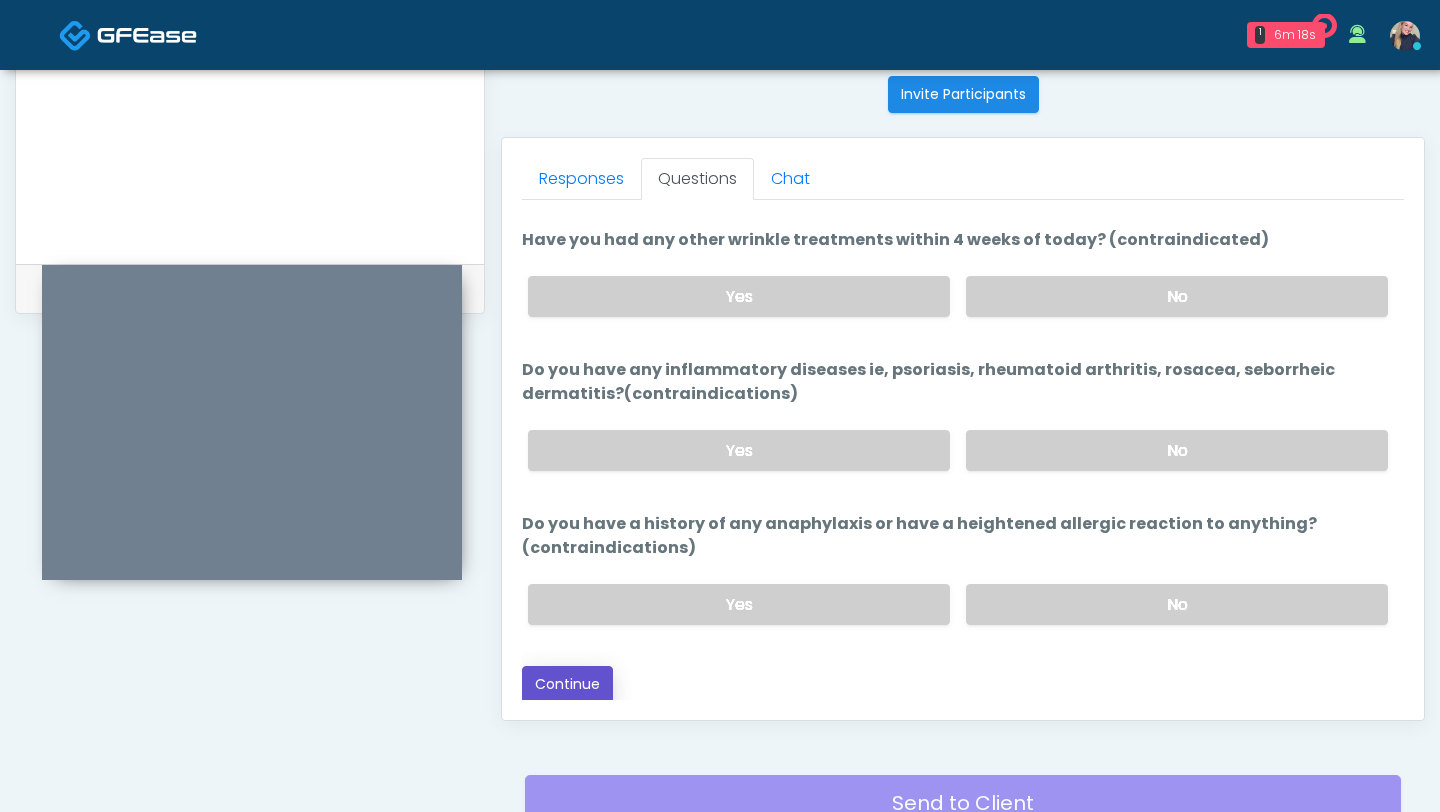 click on "Continue" at bounding box center (567, 684) 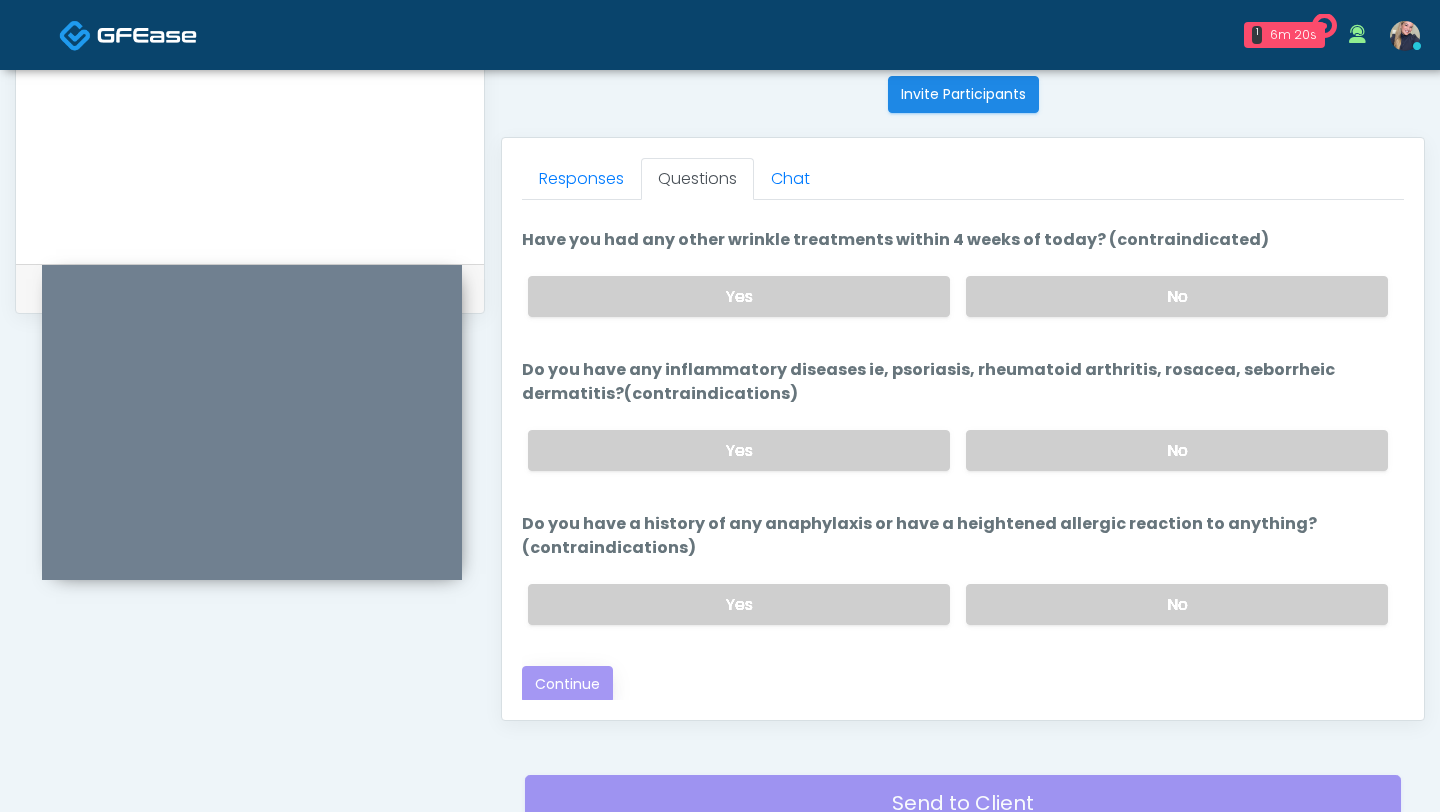 scroll, scrollTop: 850, scrollLeft: 0, axis: vertical 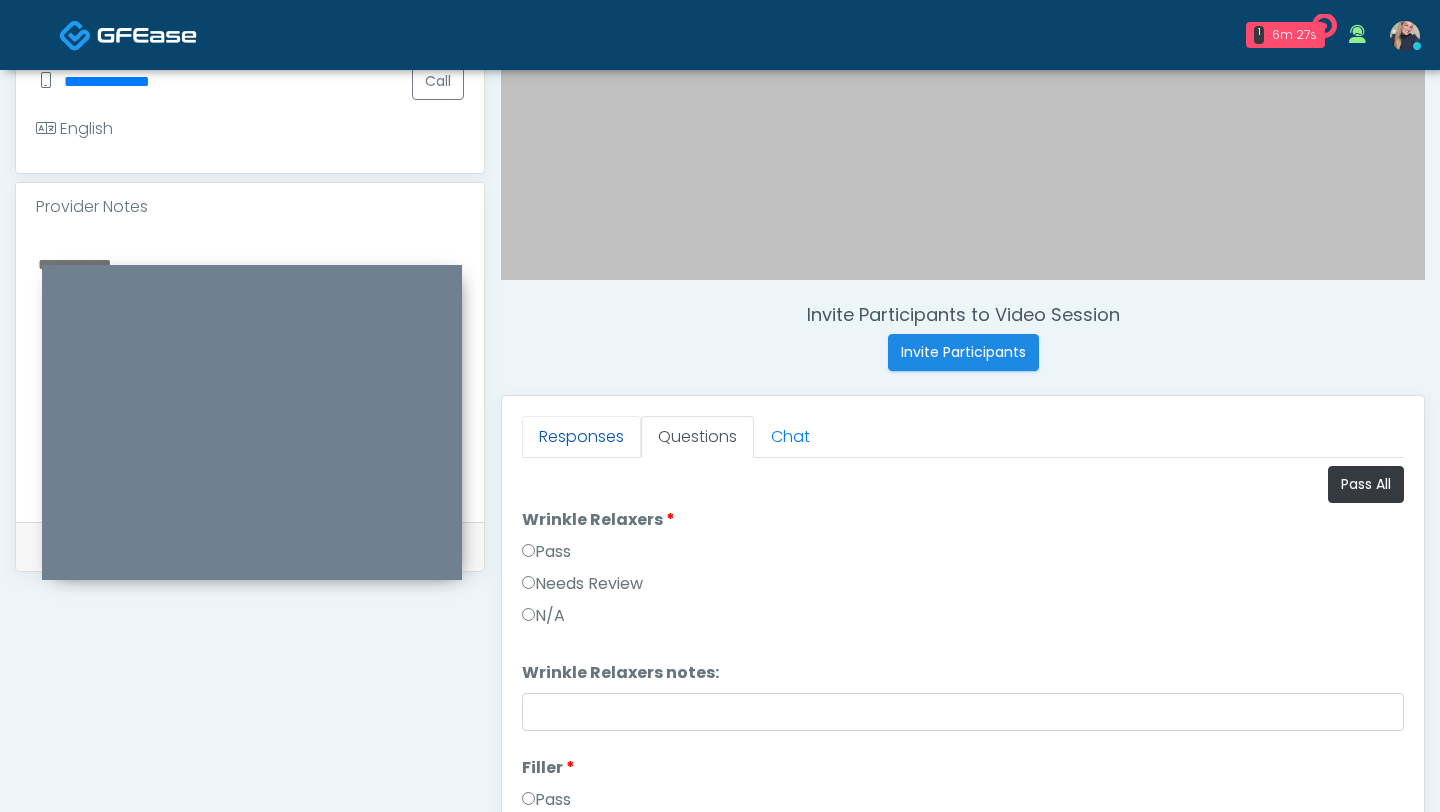 click on "Responses" at bounding box center [581, 437] 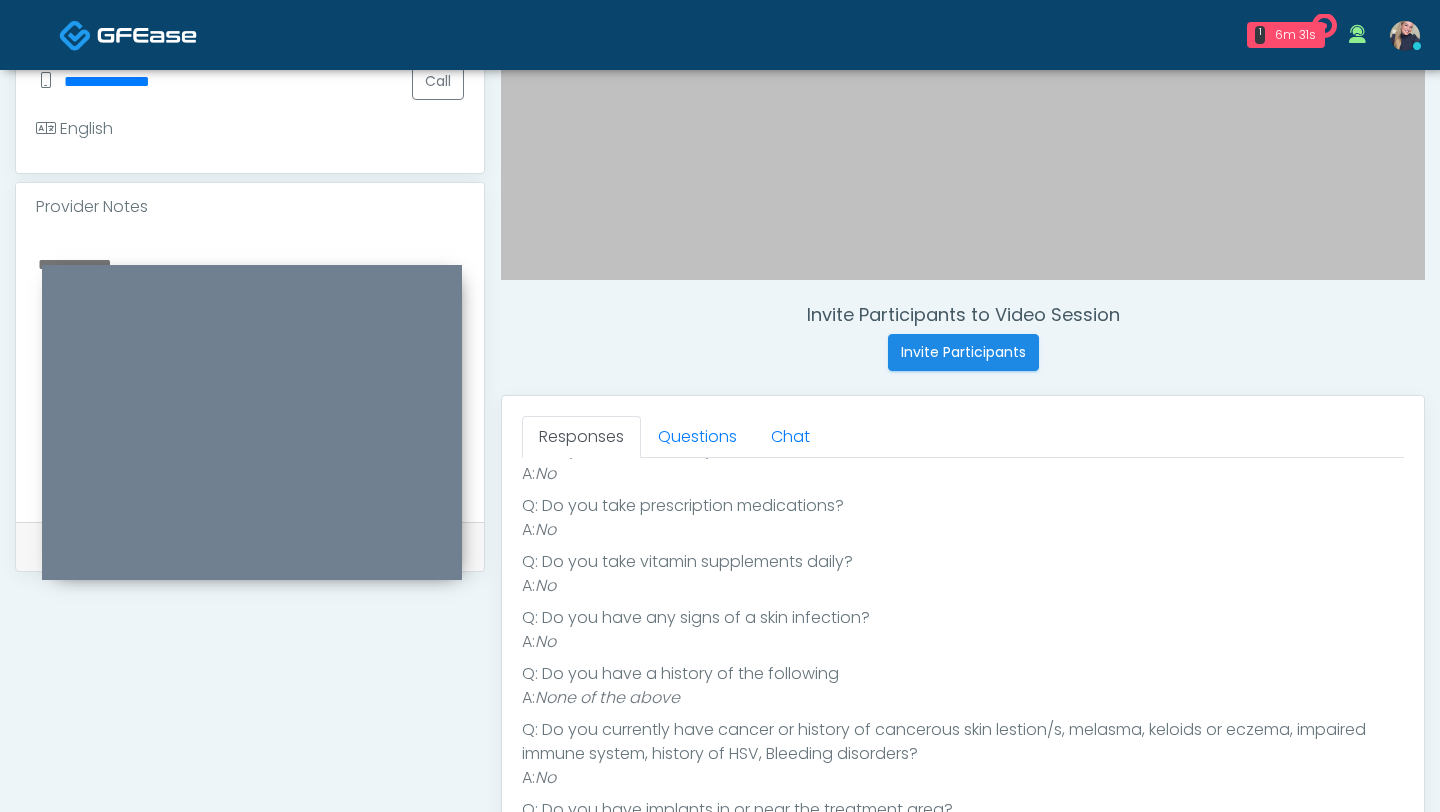 scroll, scrollTop: 330, scrollLeft: 0, axis: vertical 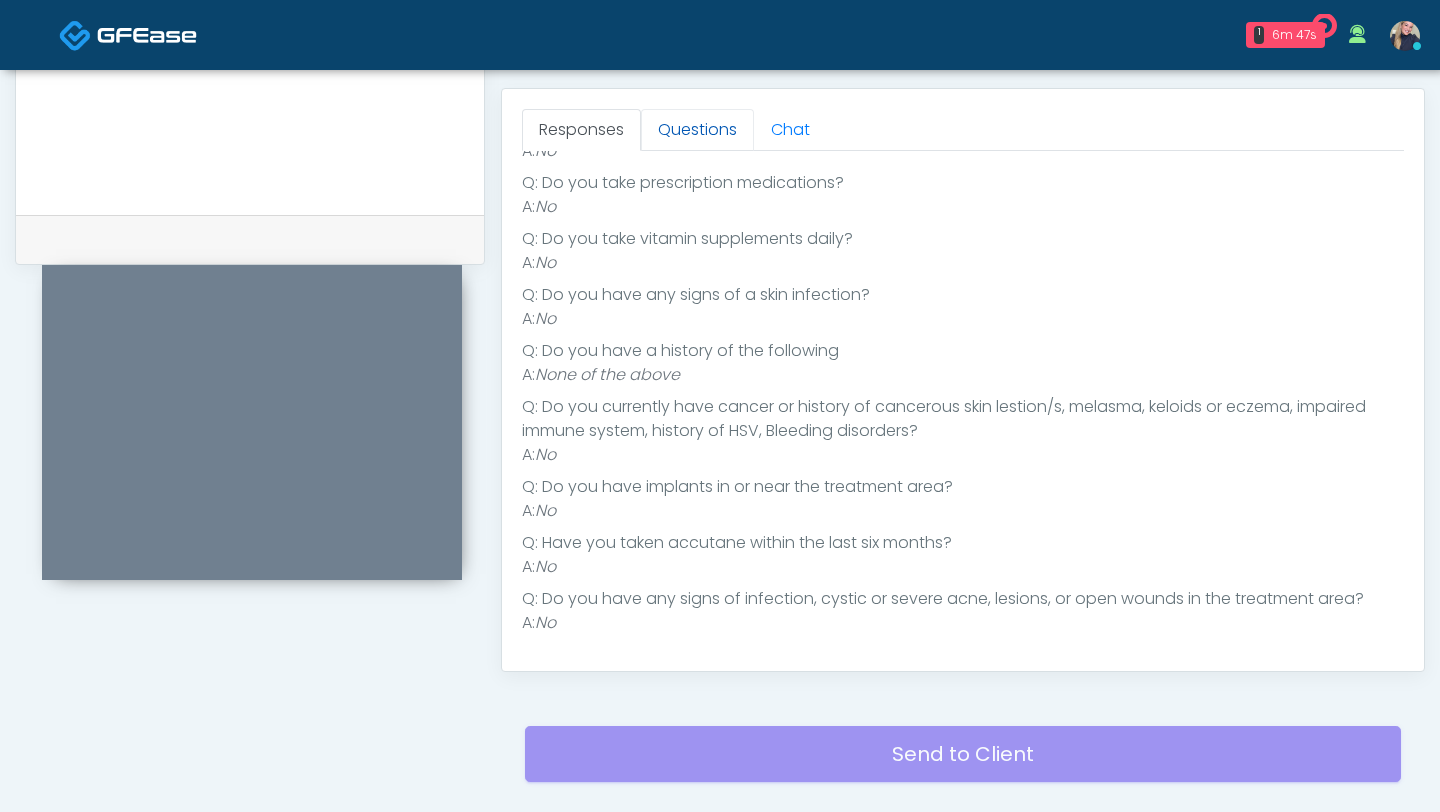 click on "Questions" at bounding box center (697, 130) 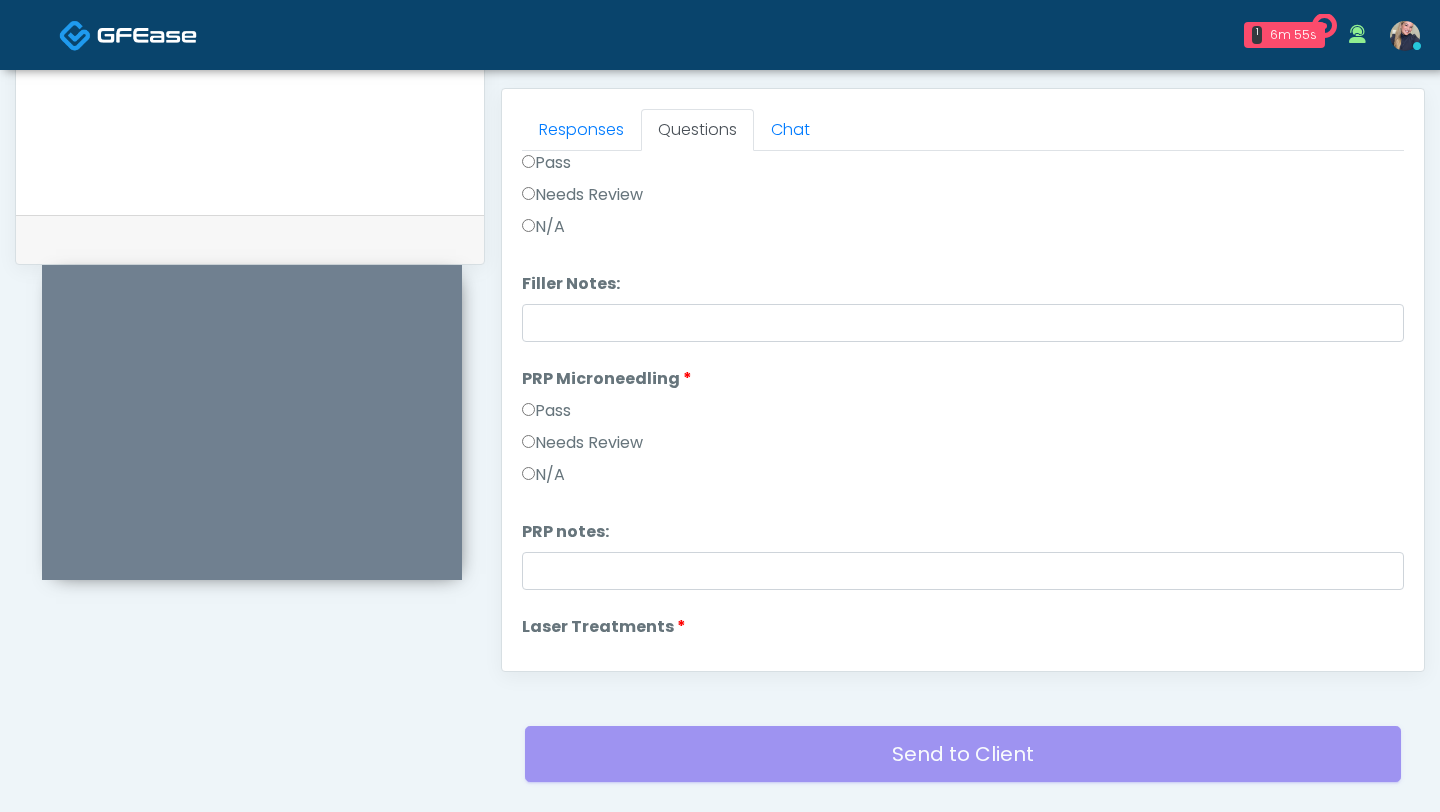 scroll, scrollTop: 0, scrollLeft: 0, axis: both 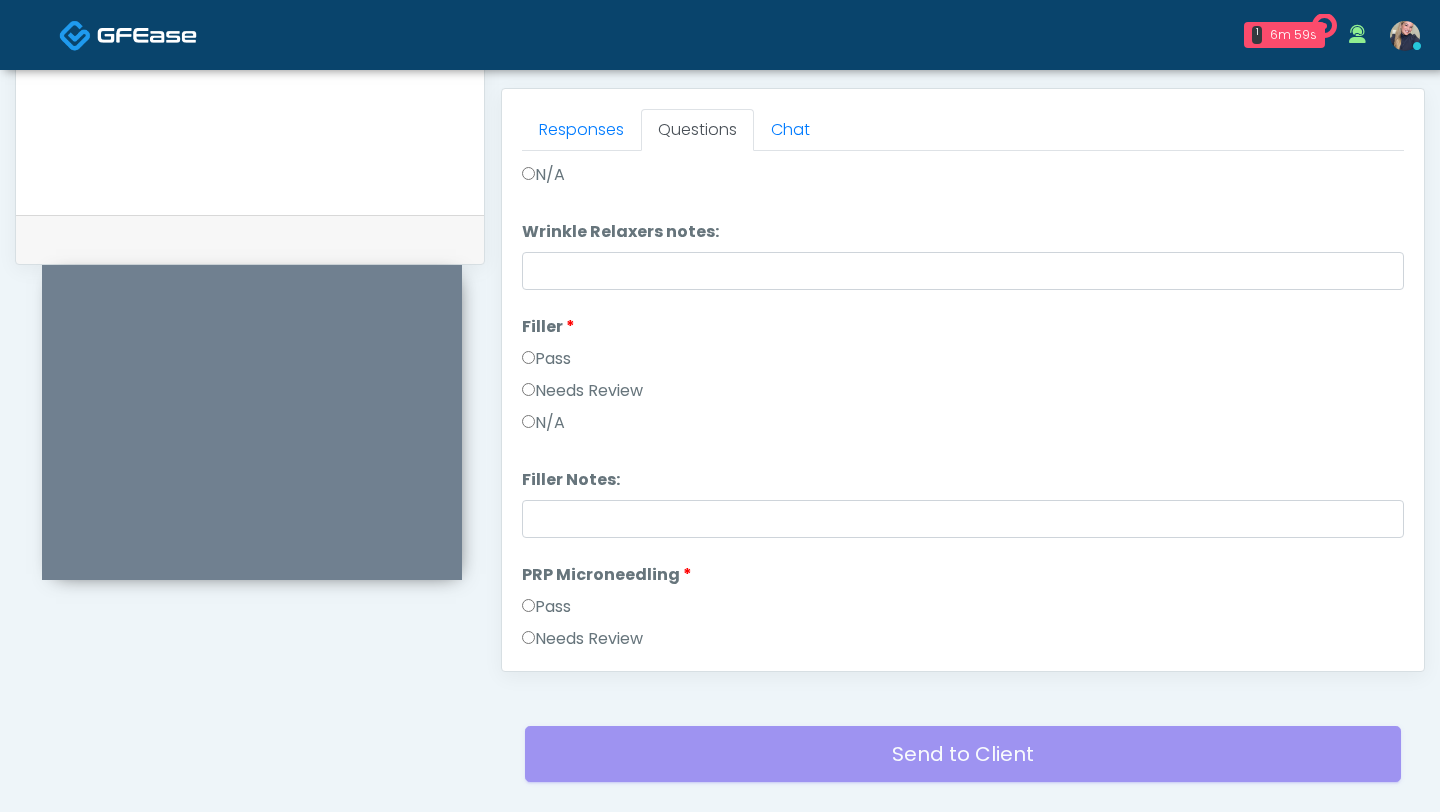 click on "Pass" at bounding box center (546, 607) 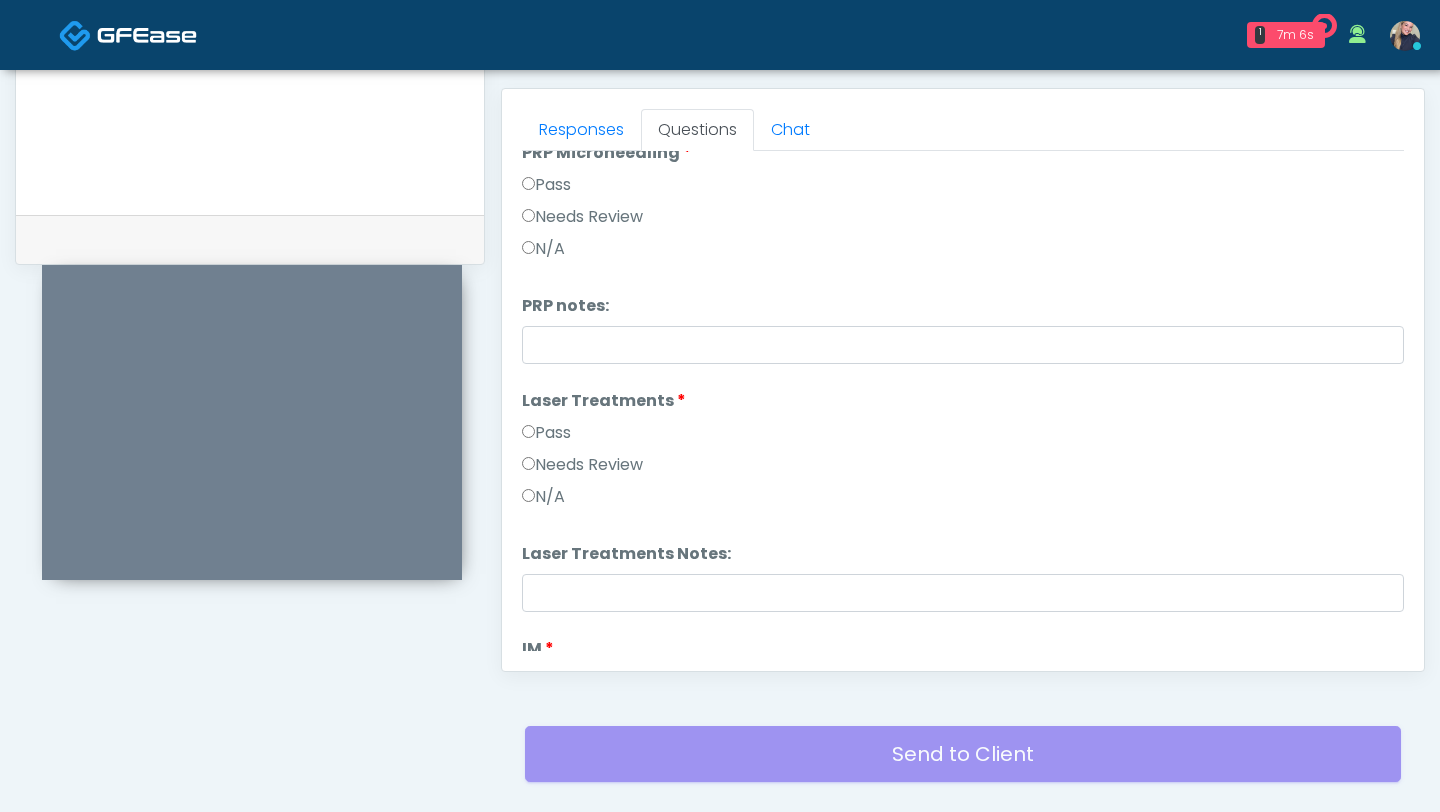 scroll, scrollTop: 695, scrollLeft: 0, axis: vertical 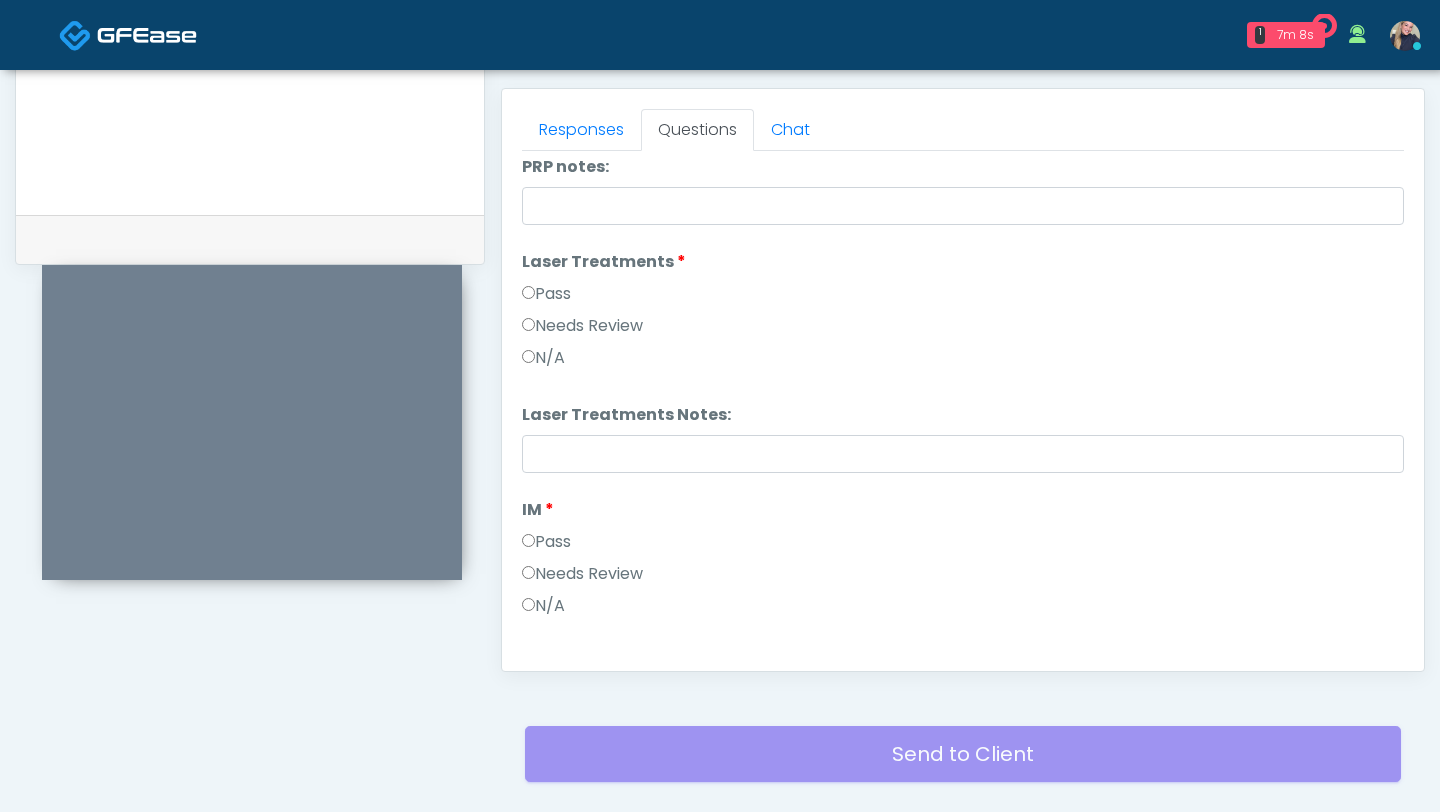 click on "Pass" at bounding box center (546, 294) 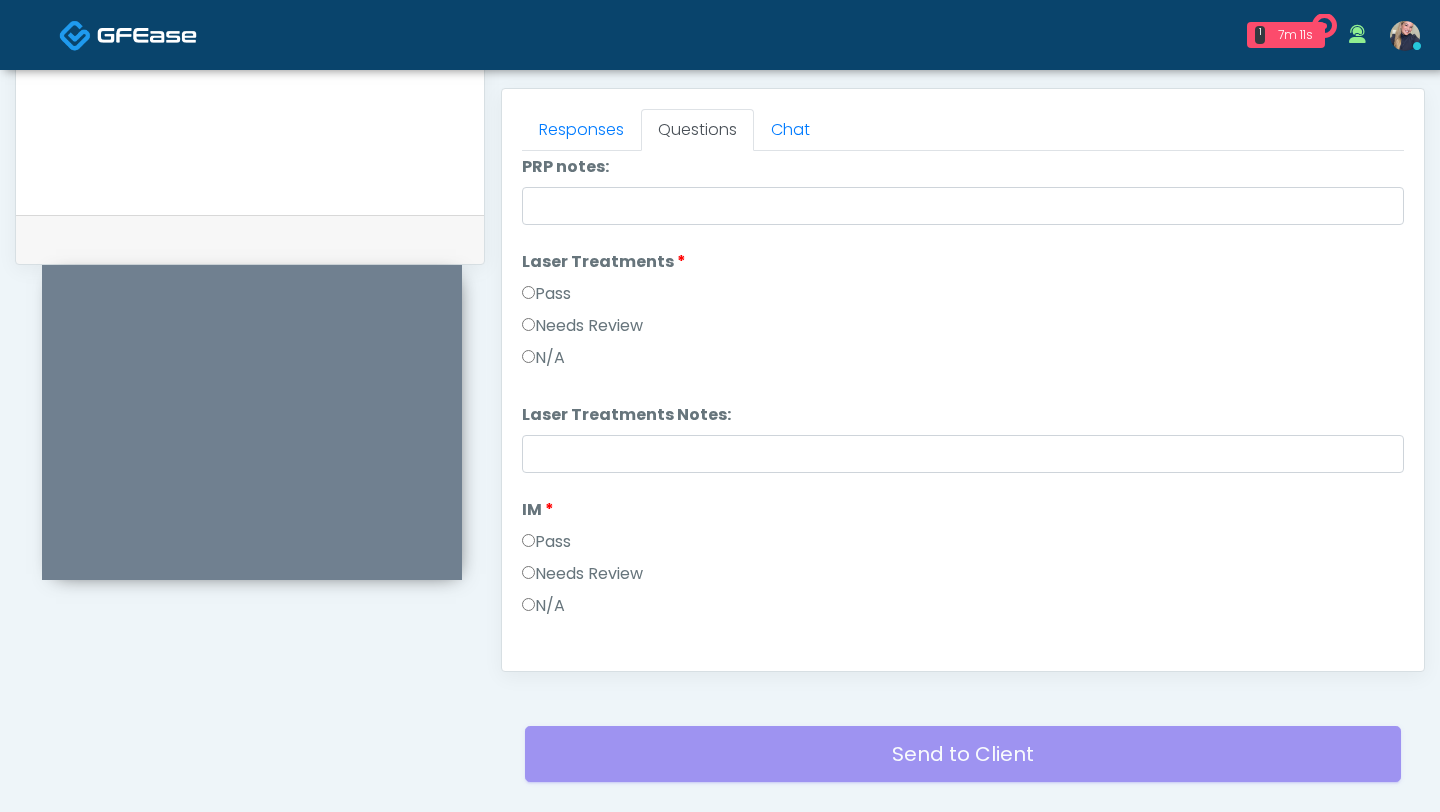 click on "Responses
Questions
Chat
Good Faith Exam Script
Good Faith Exam Script INTRODUCTION Hello, my name is undefined, and I will be conducting your good faith exam on behalf of  Glowy Med Spa ,  Please confirm the correct patient is on the call: Confirm full name Confirm Date of Birth This exam will take about 5 minutes to complete and it is a state requirement before you receive any new treatment. I am a third party service provider and have been retained by this practice to collect and review your medical history and ensure you're a good candidate for your treatment. all information collected, stored and transmitted as part of this exam is confidential and covered by the HIPAA act.
Continue" at bounding box center [963, 380] 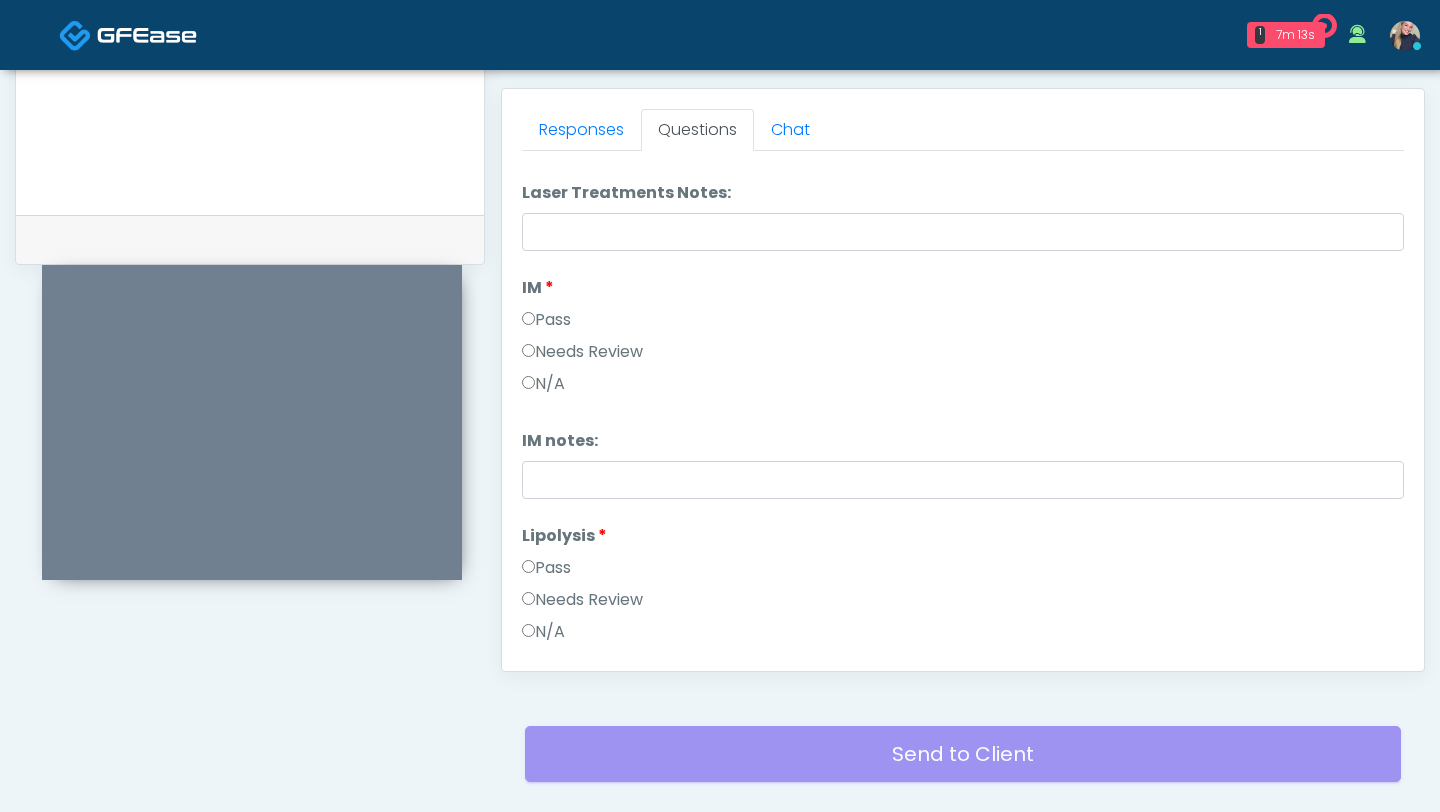 scroll, scrollTop: 1026, scrollLeft: 0, axis: vertical 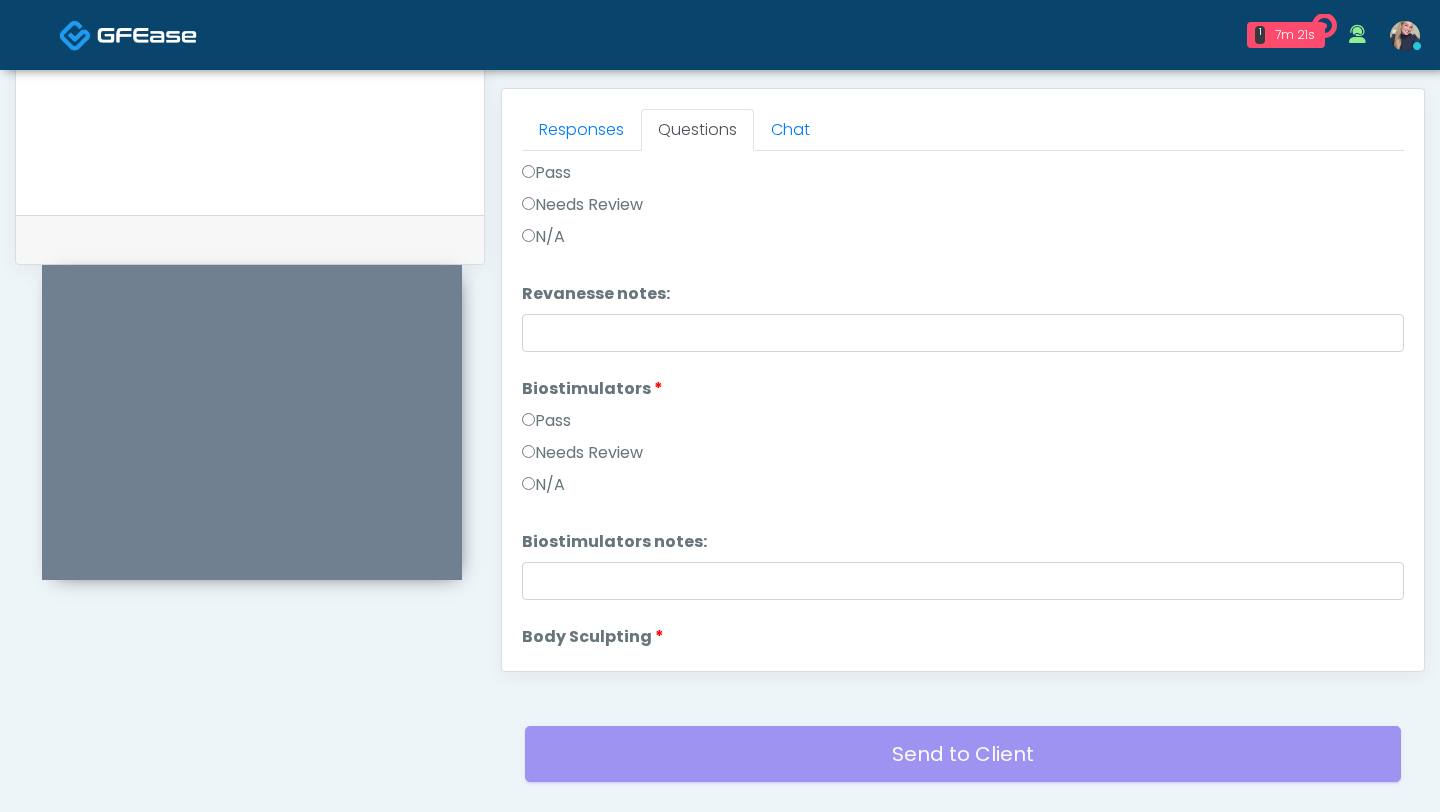 click on "Pass" at bounding box center (546, 421) 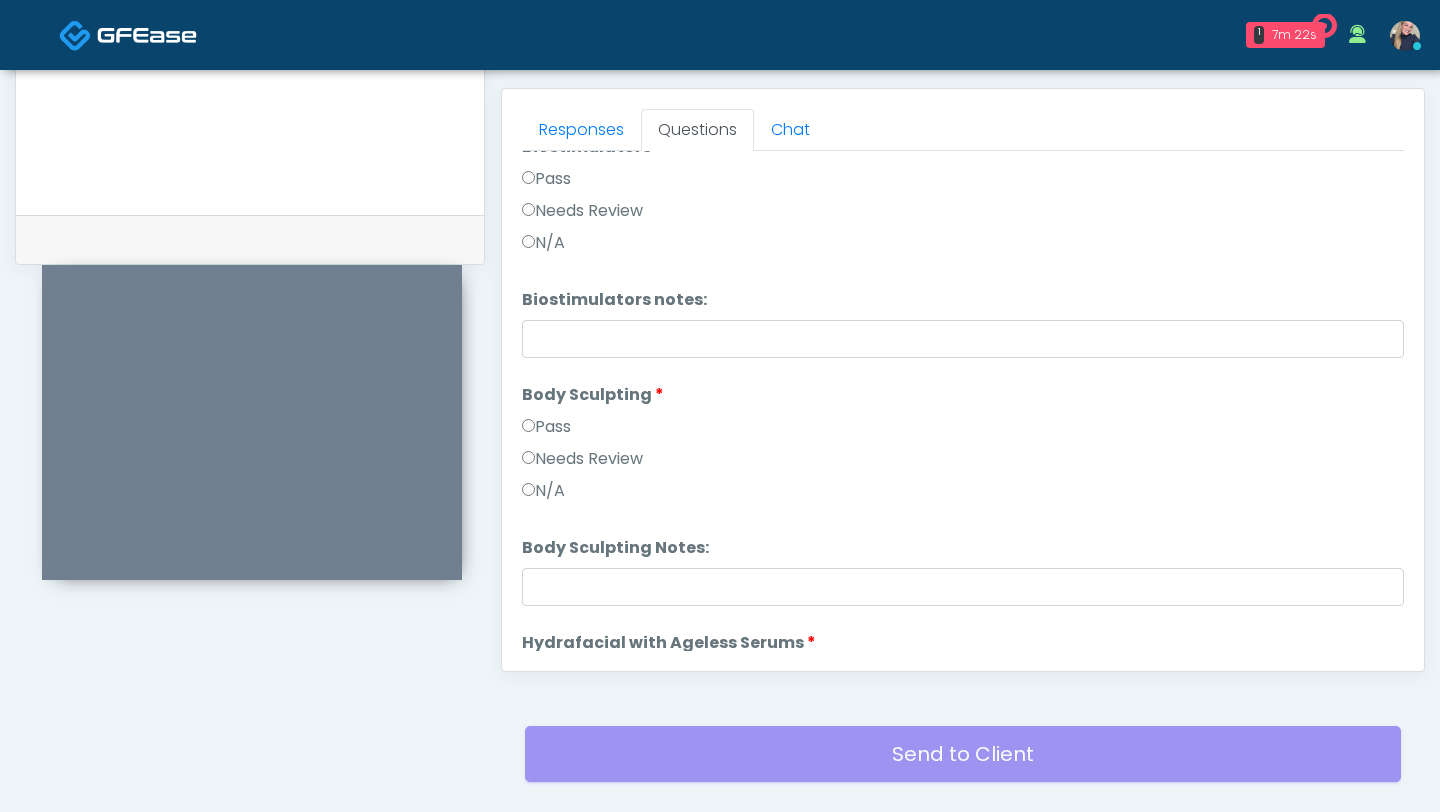 scroll, scrollTop: 2372, scrollLeft: 0, axis: vertical 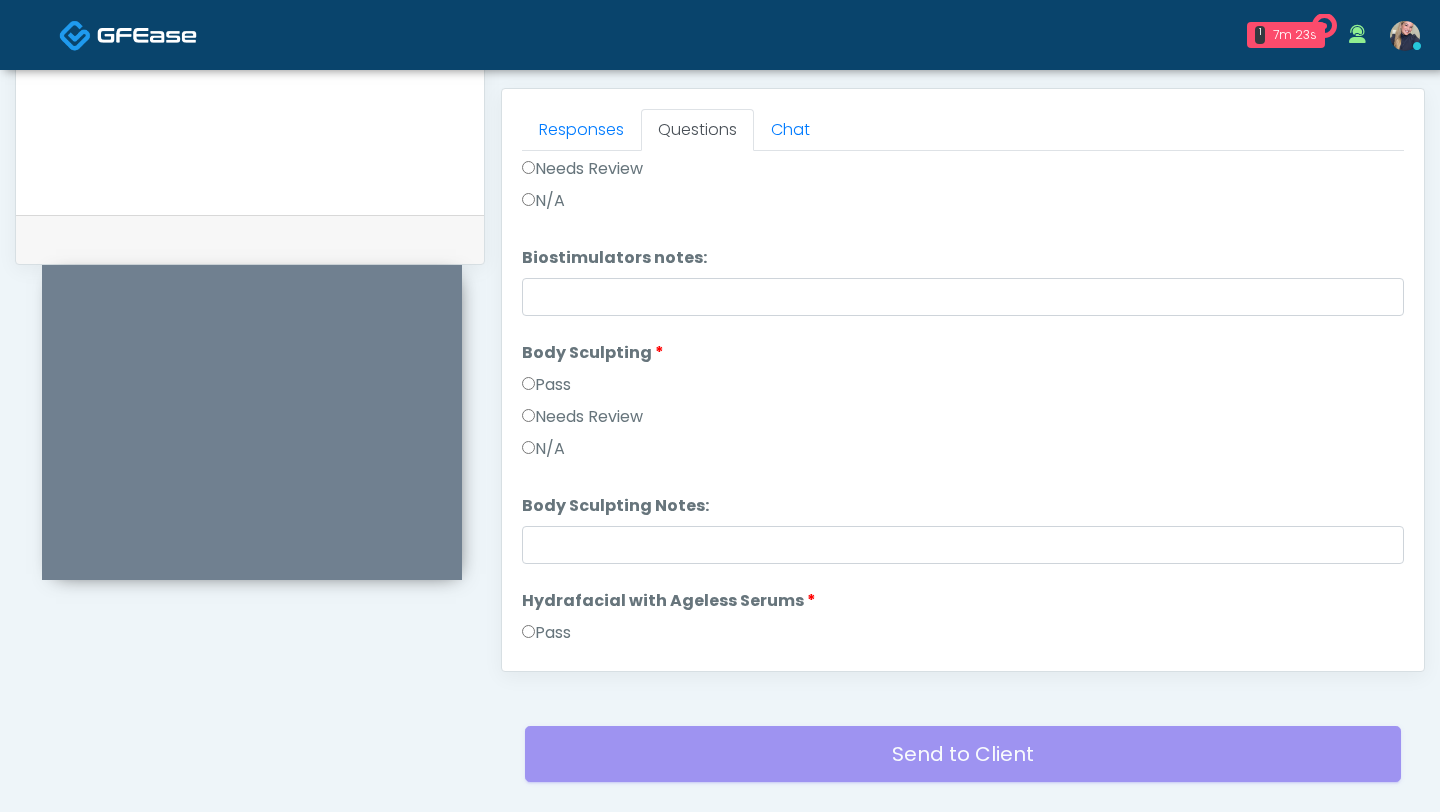 click on "Pass" at bounding box center [546, 385] 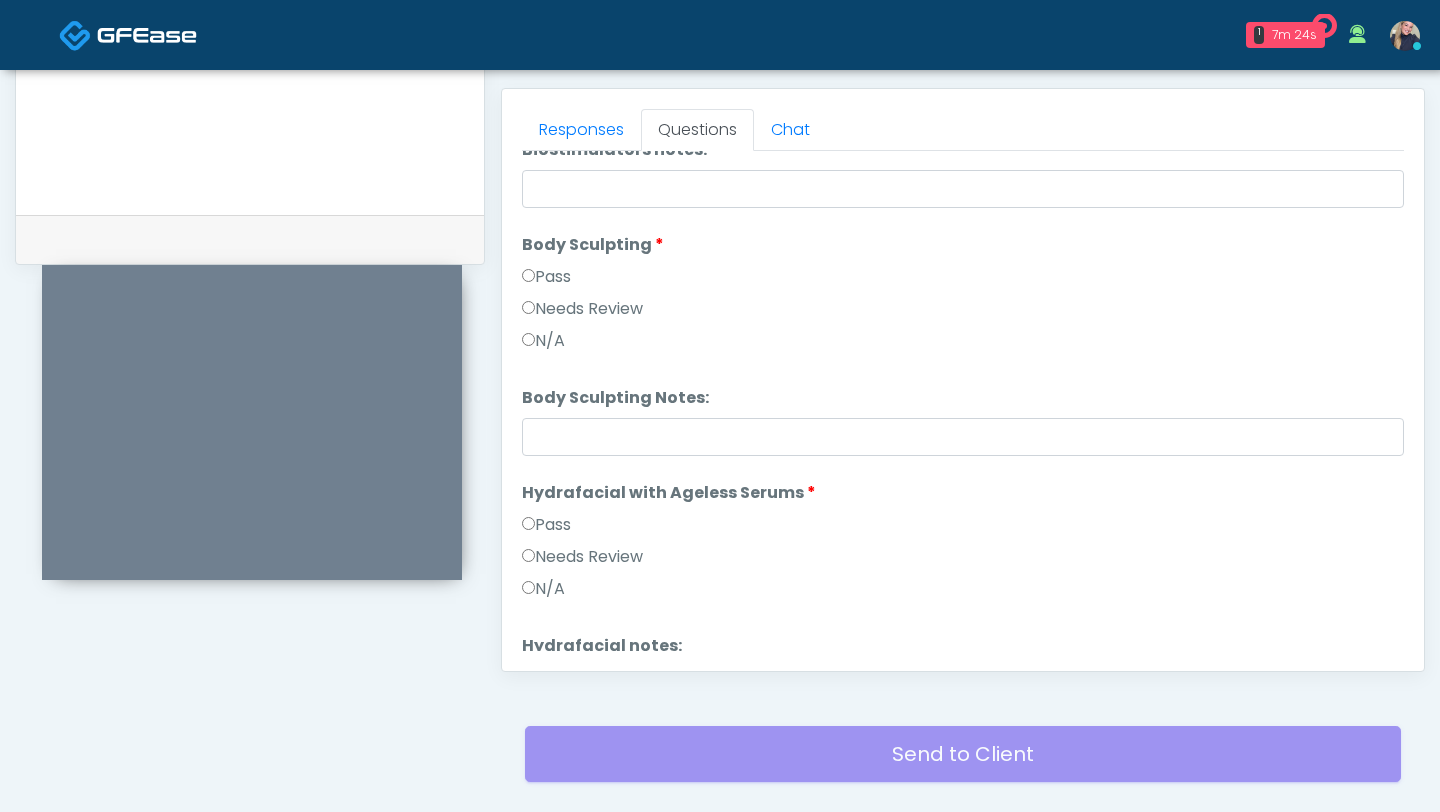 scroll, scrollTop: 2482, scrollLeft: 0, axis: vertical 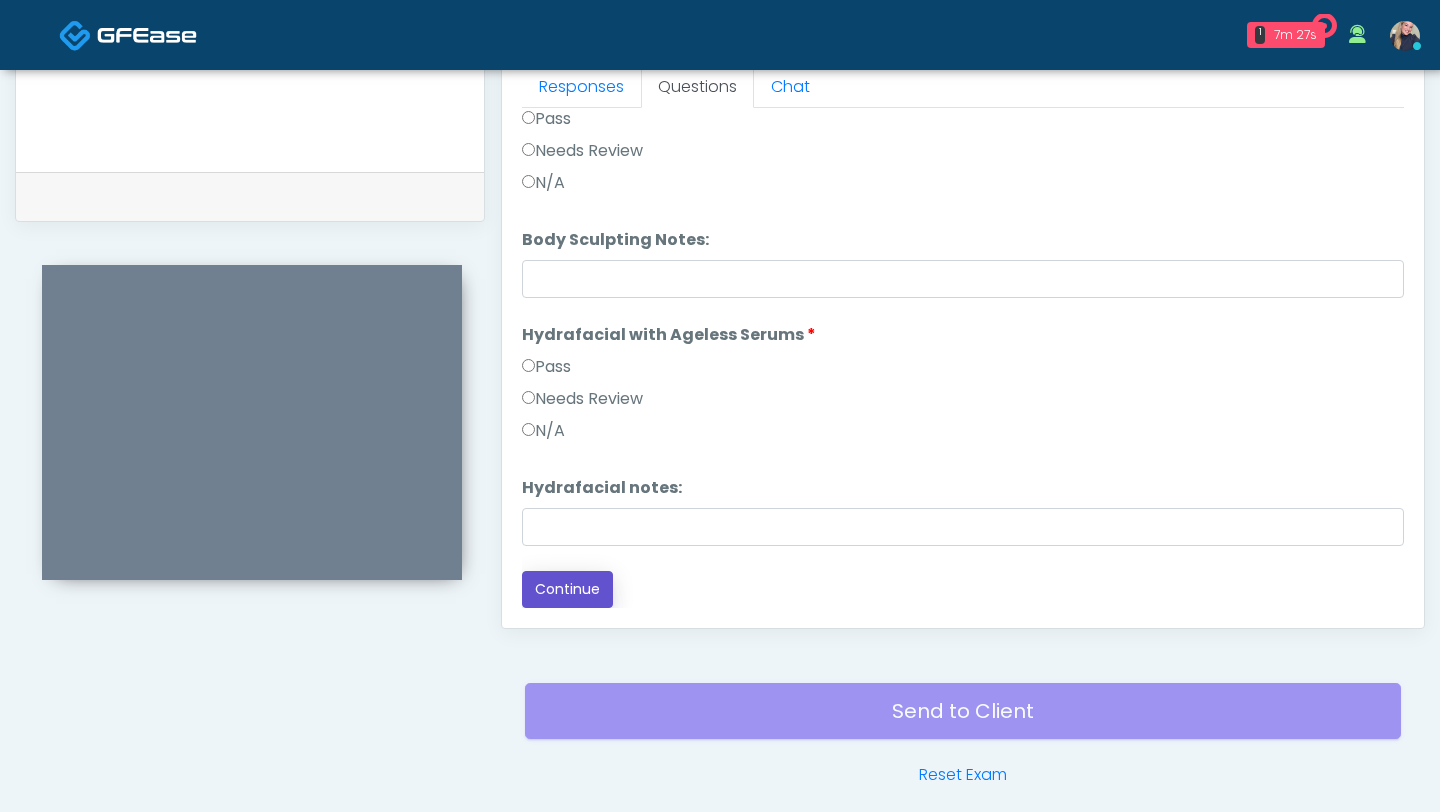 click on "Continue" at bounding box center [567, 589] 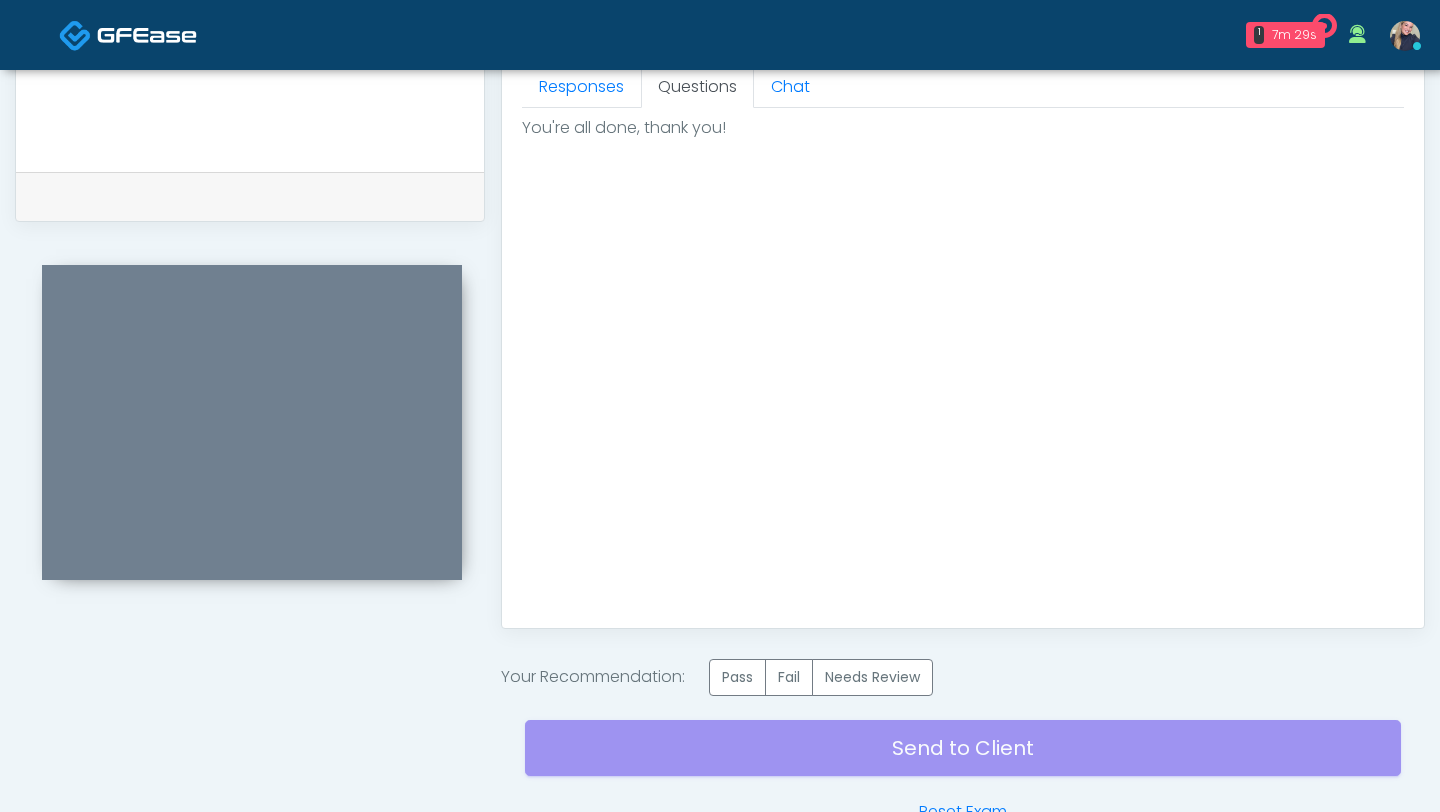 scroll, scrollTop: 0, scrollLeft: 0, axis: both 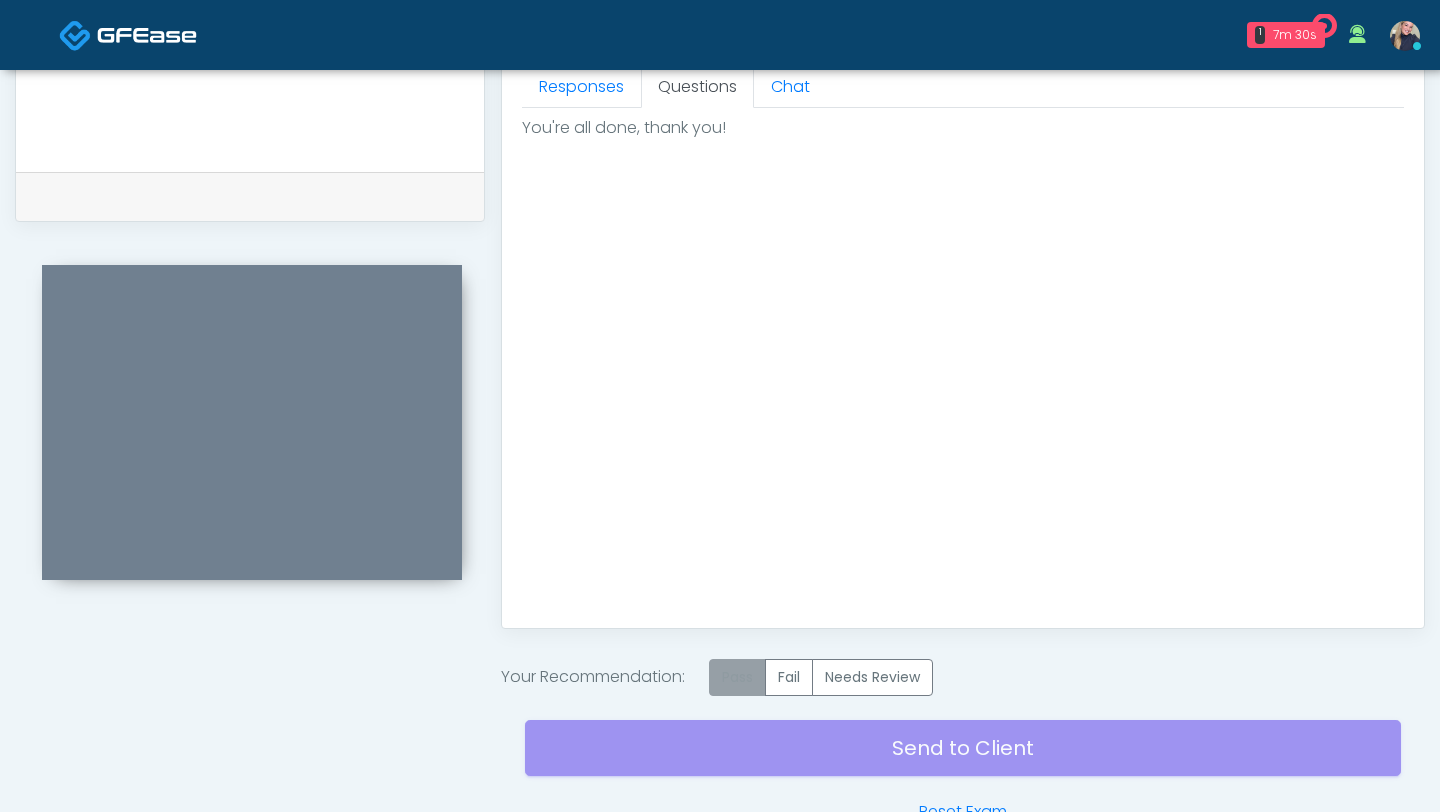 click on "Pass" at bounding box center (737, 677) 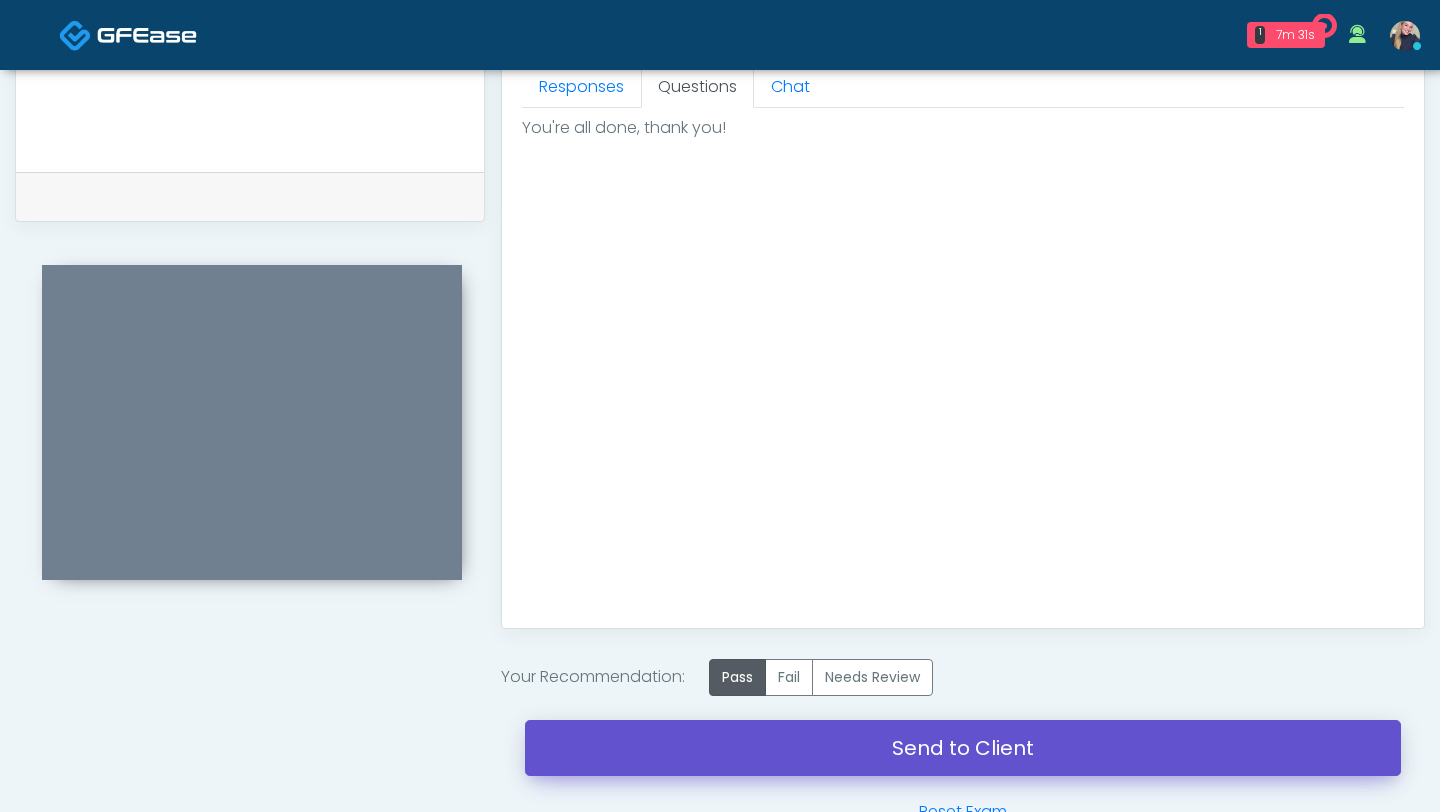 click on "Send to Client" at bounding box center [963, 748] 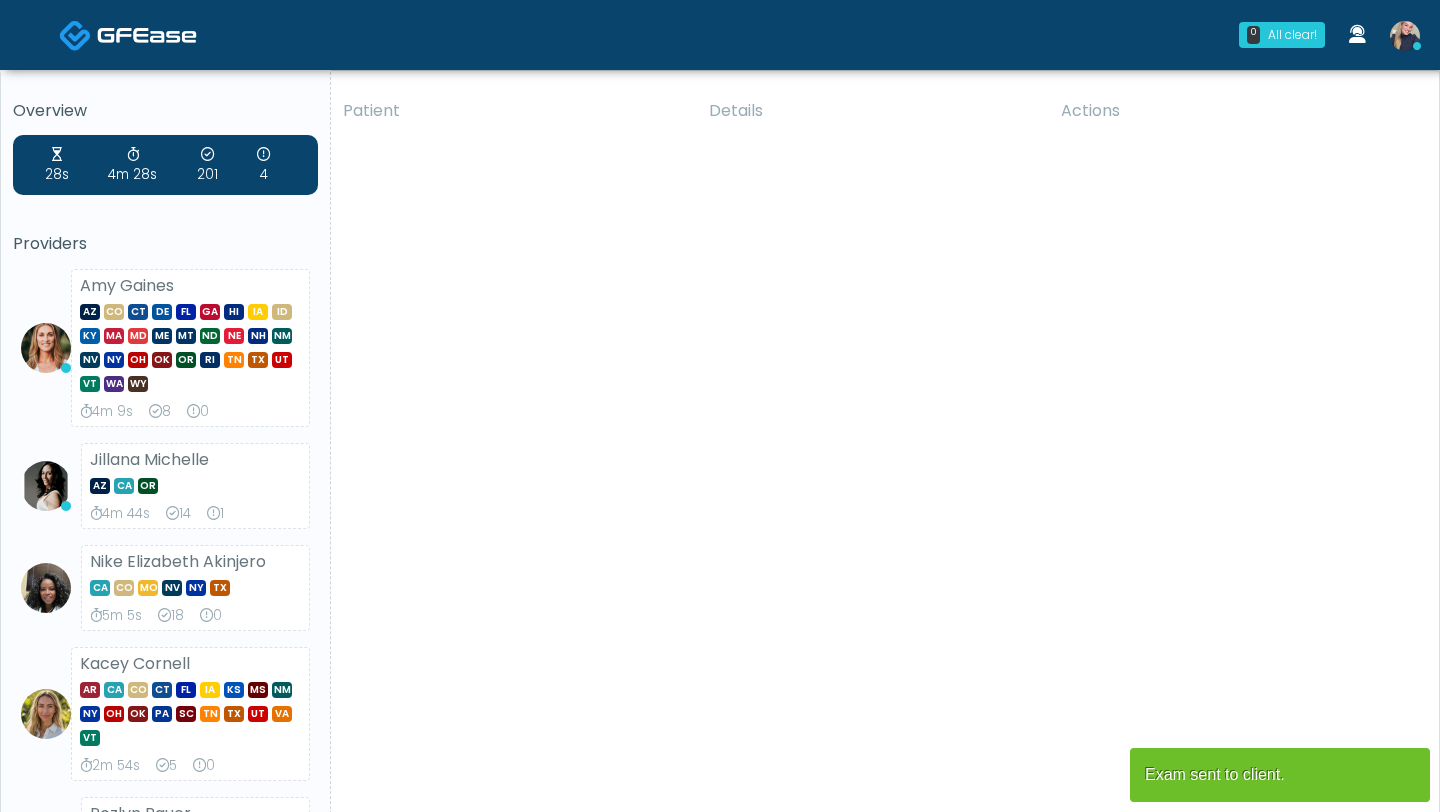 scroll, scrollTop: 0, scrollLeft: 0, axis: both 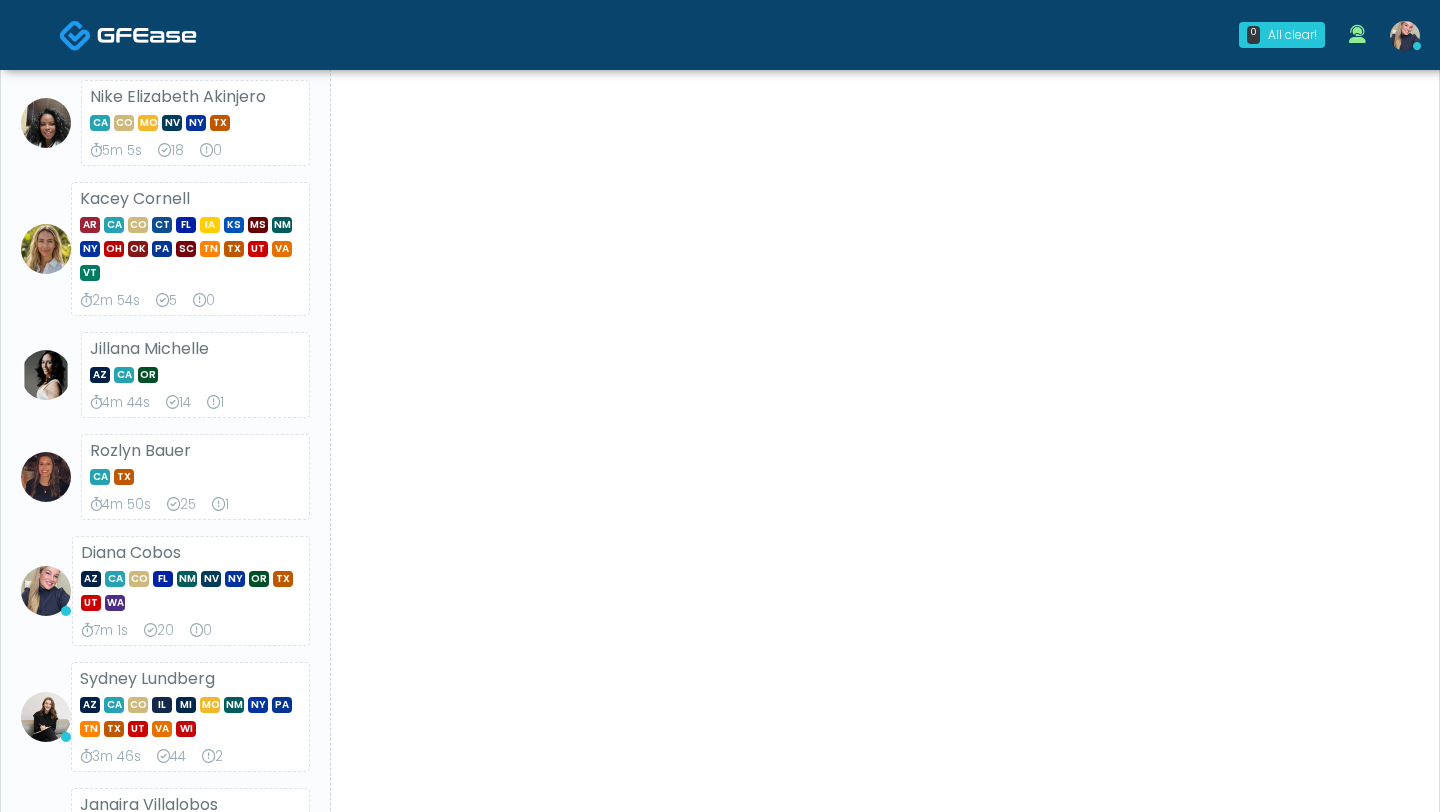 click at bounding box center [1405, 36] 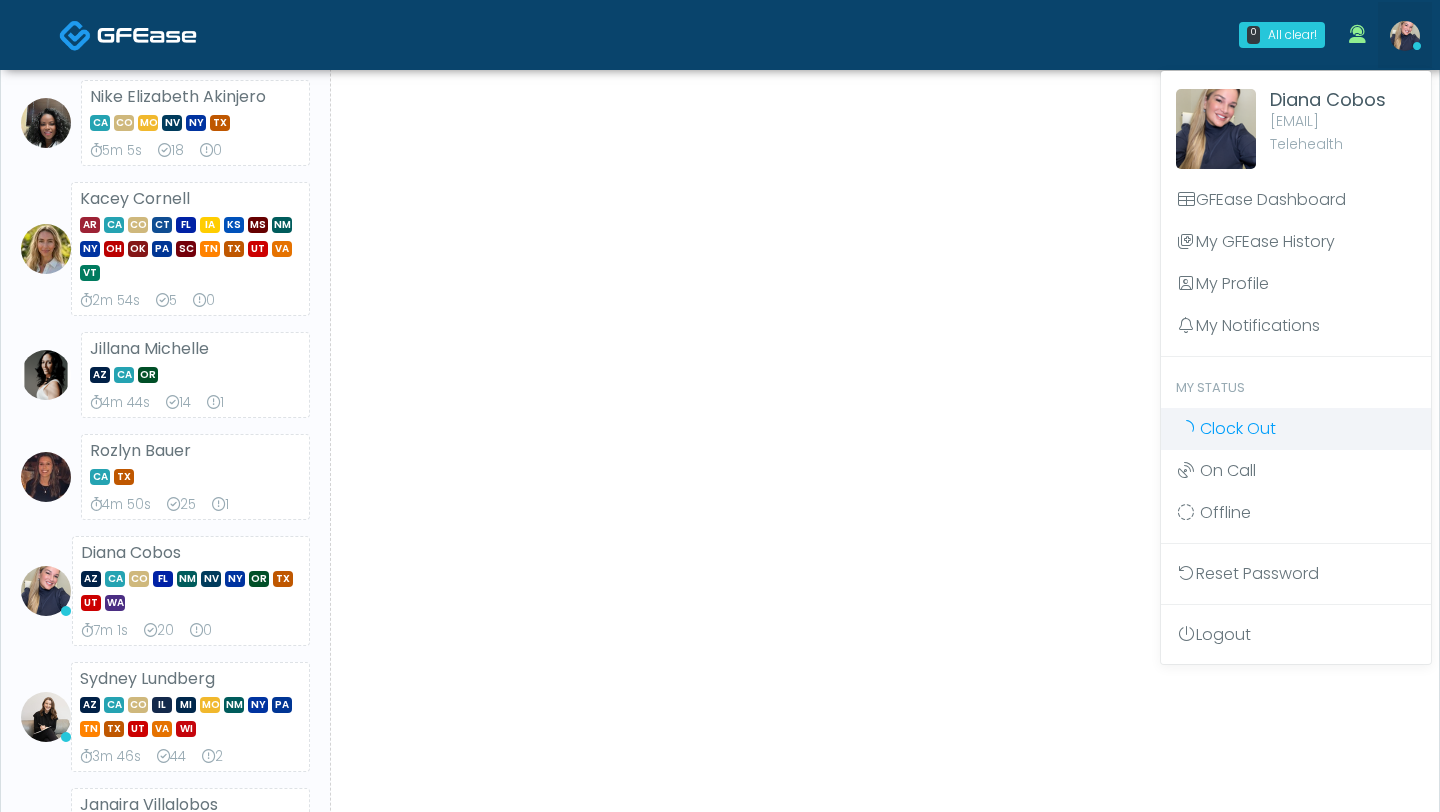 click on "Clock Out" at bounding box center [1238, 428] 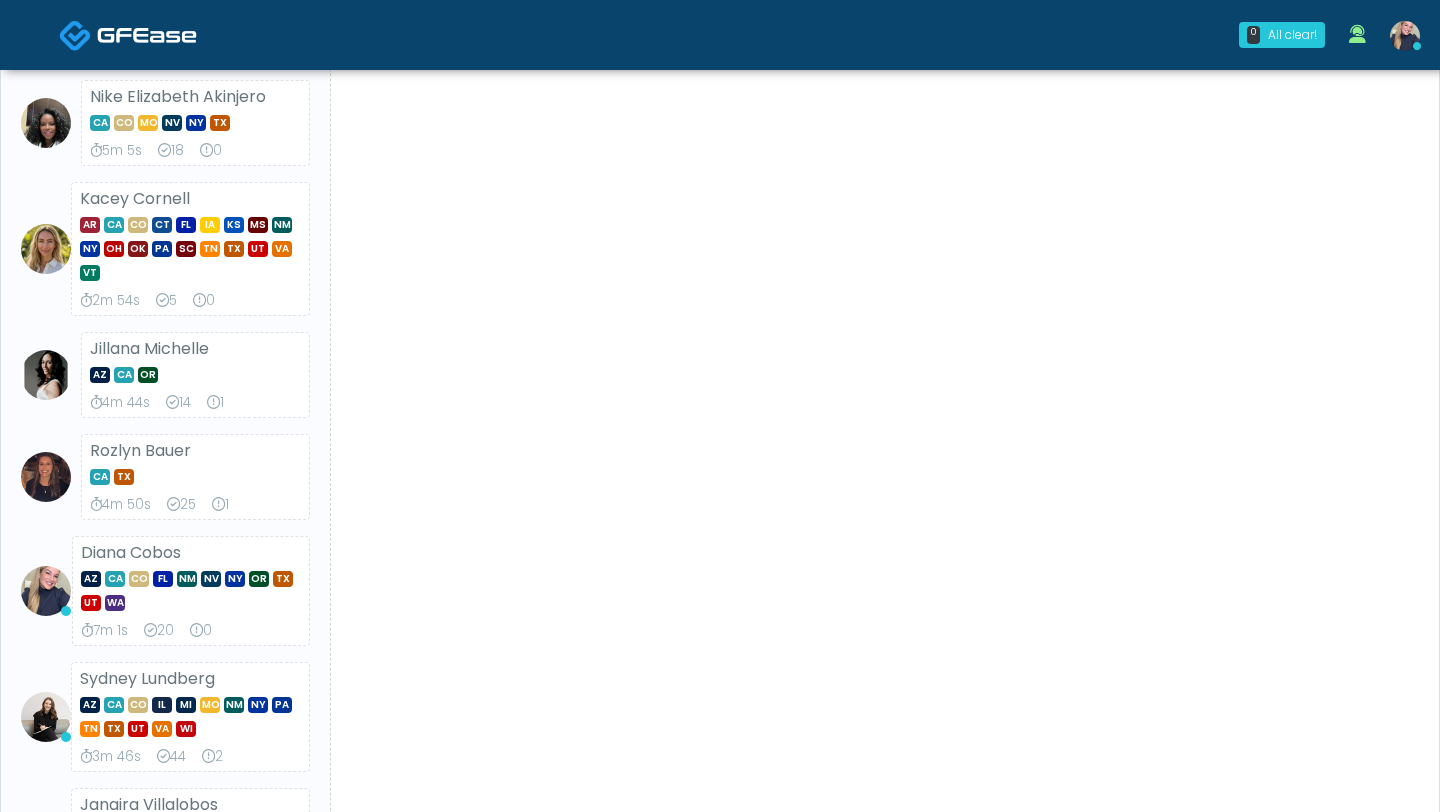 scroll, scrollTop: 0, scrollLeft: 0, axis: both 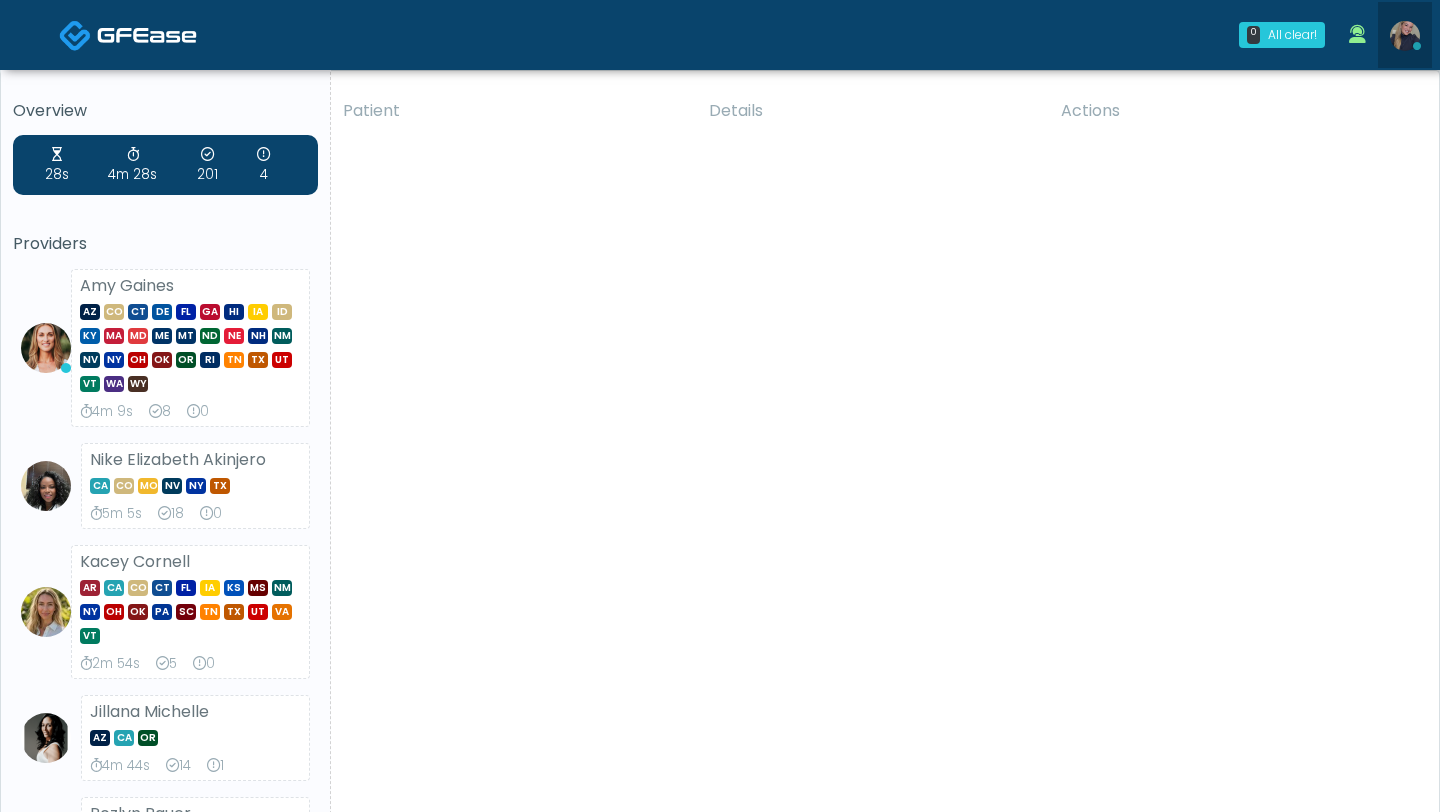 click at bounding box center [1405, 36] 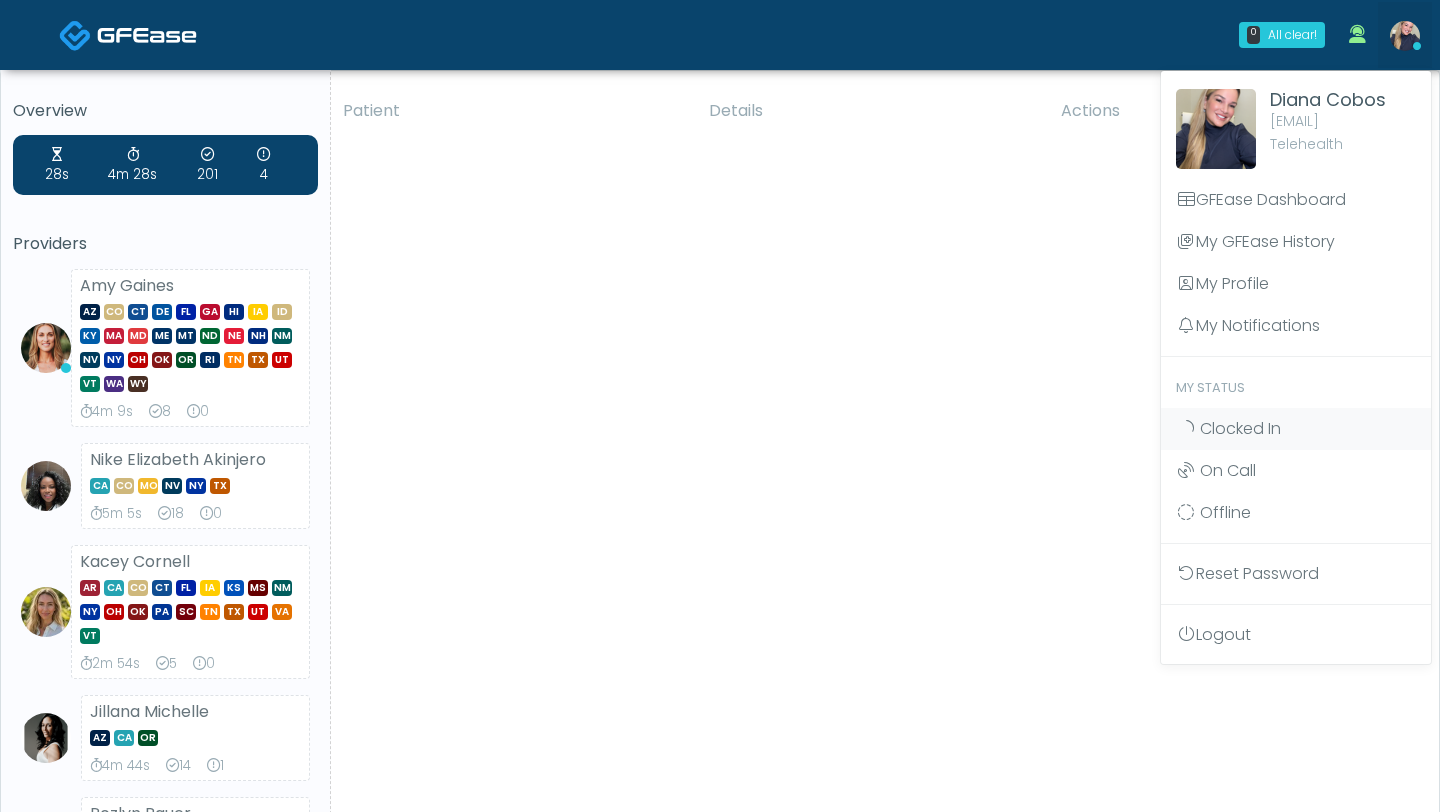 click at bounding box center (1405, 36) 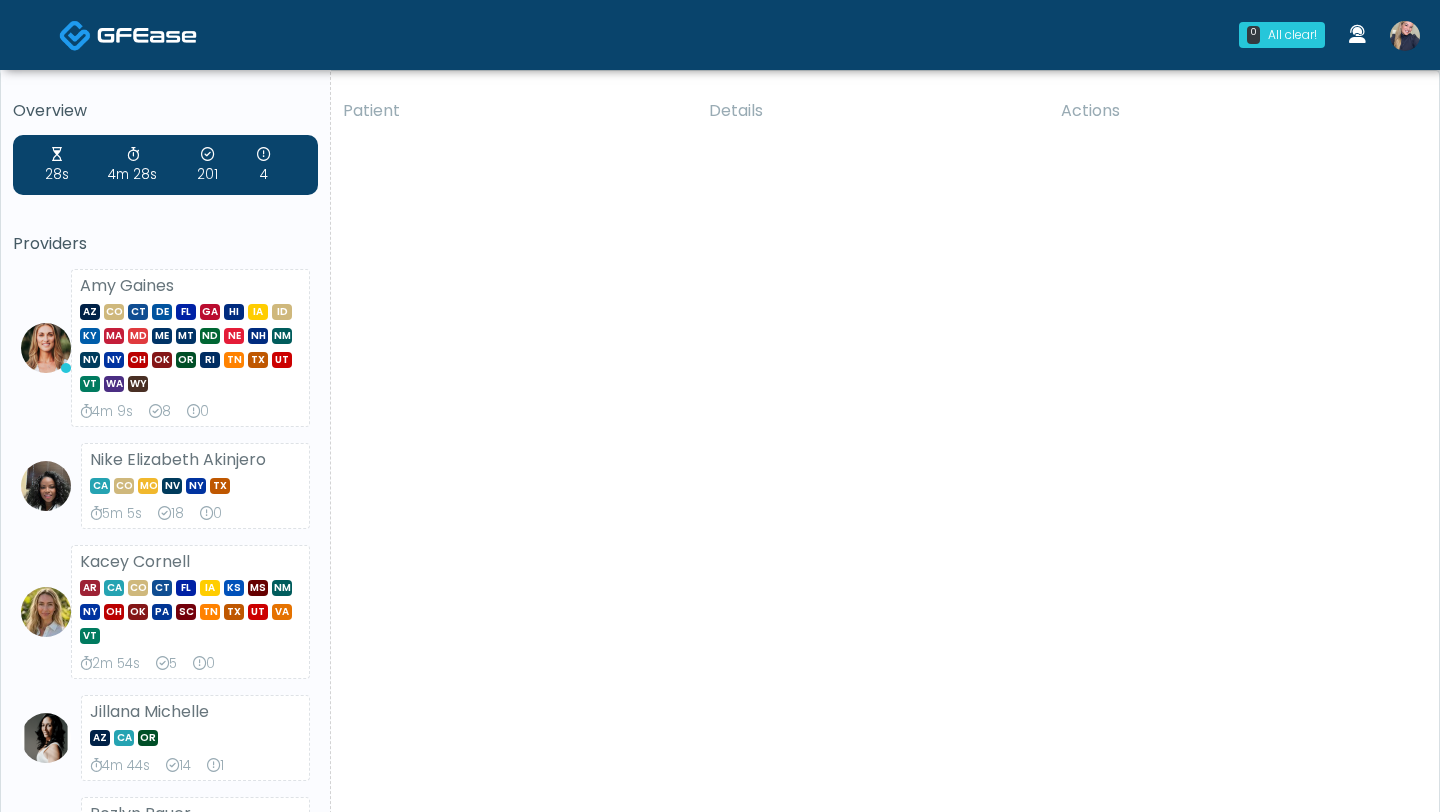 click at bounding box center [1405, 36] 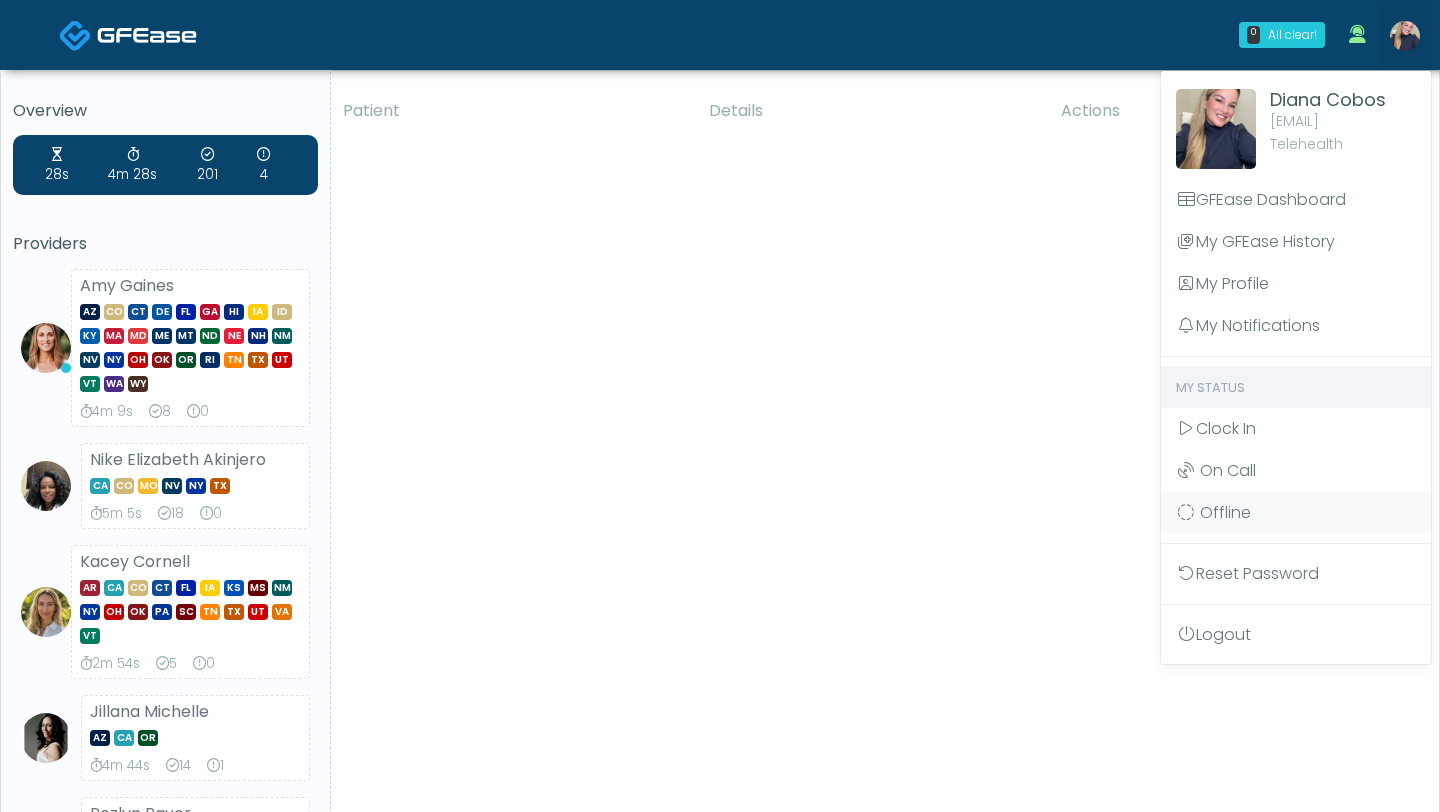 scroll, scrollTop: 0, scrollLeft: 0, axis: both 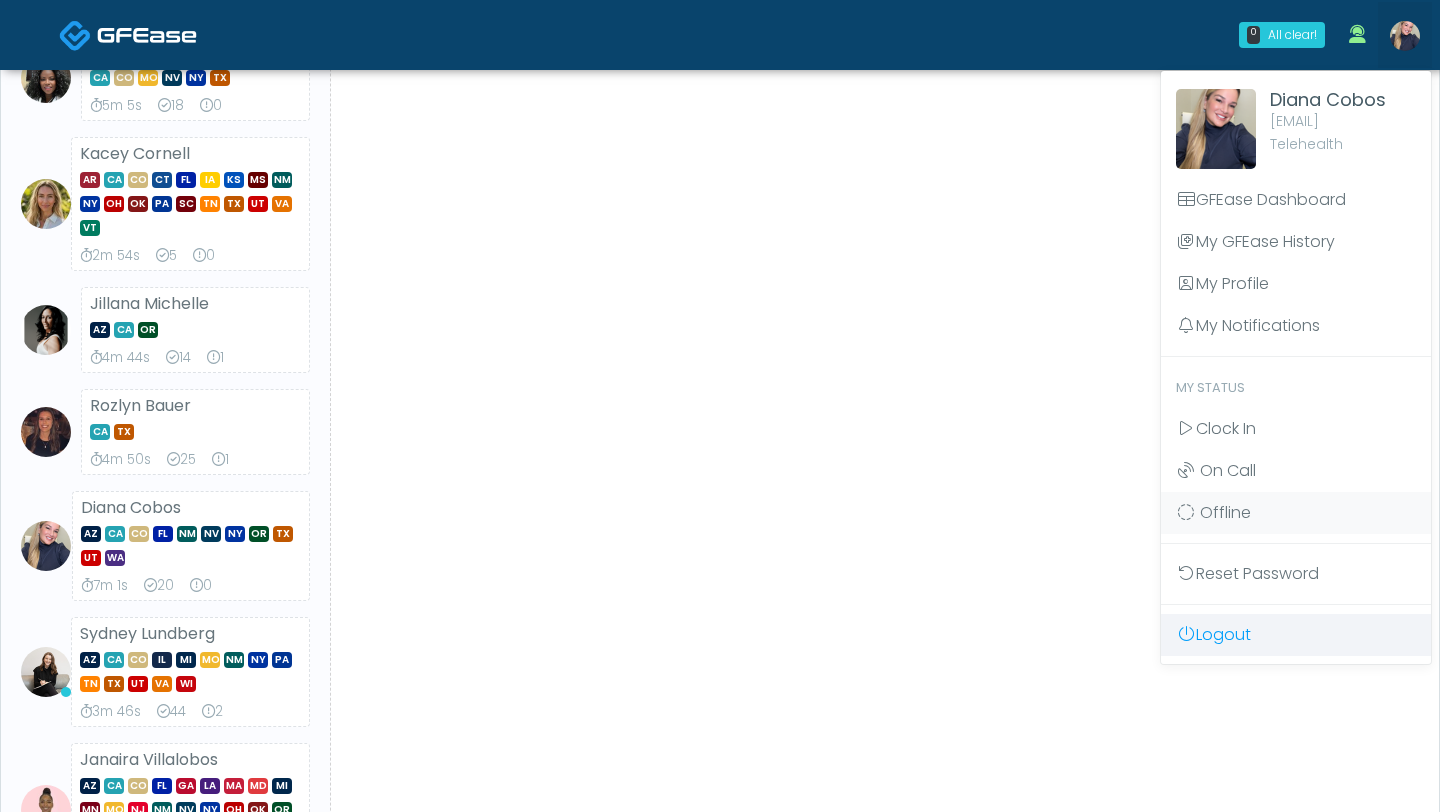 click on "Logout" at bounding box center (1296, 635) 